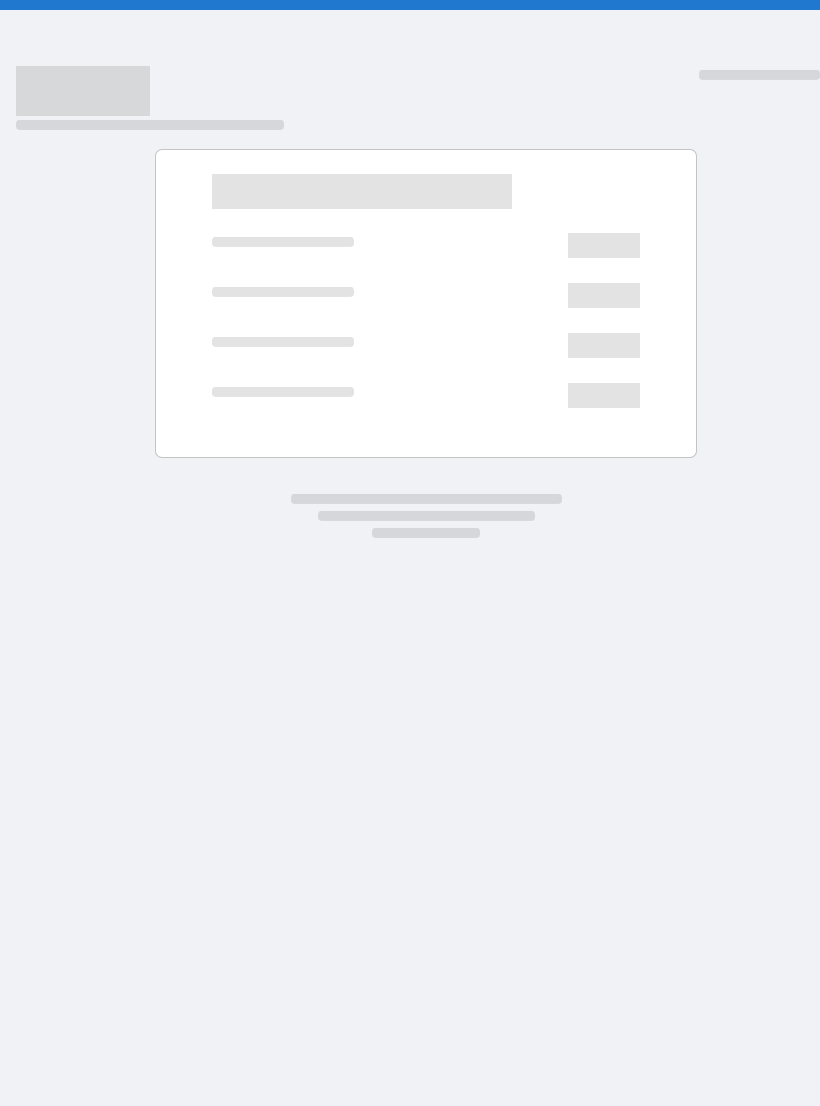 scroll, scrollTop: 0, scrollLeft: 0, axis: both 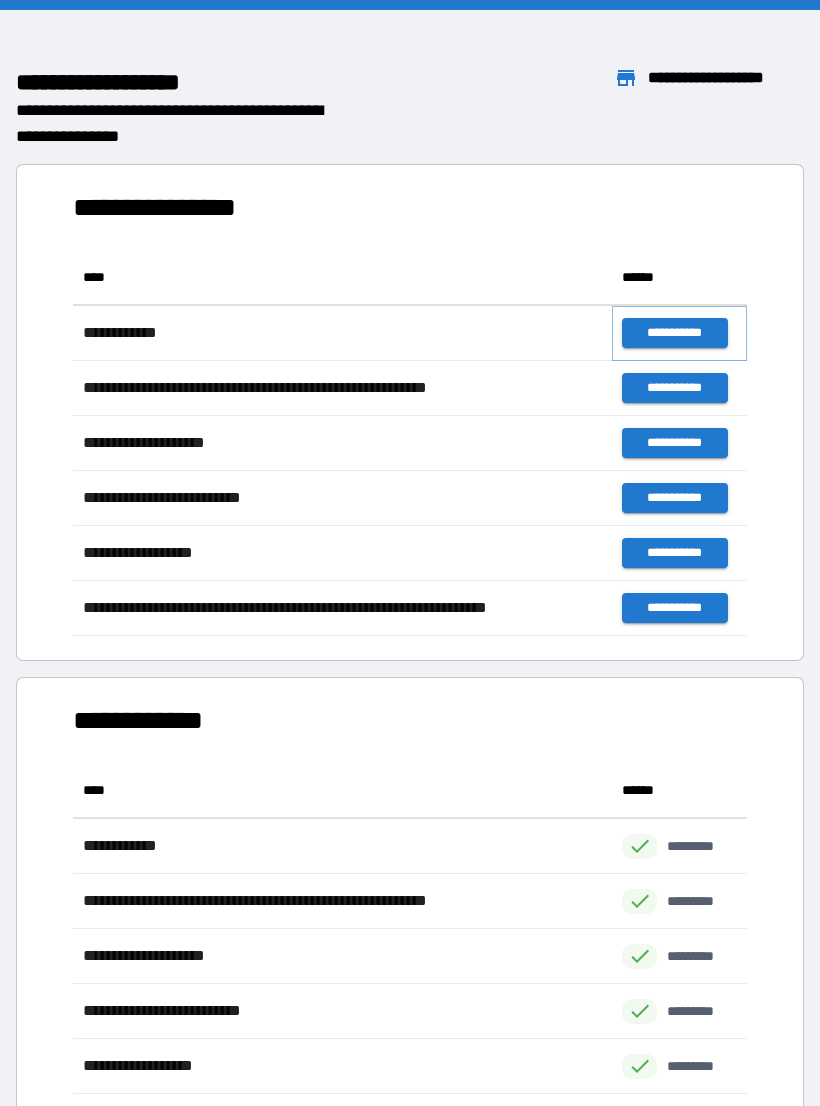 click on "**********" at bounding box center [674, 333] 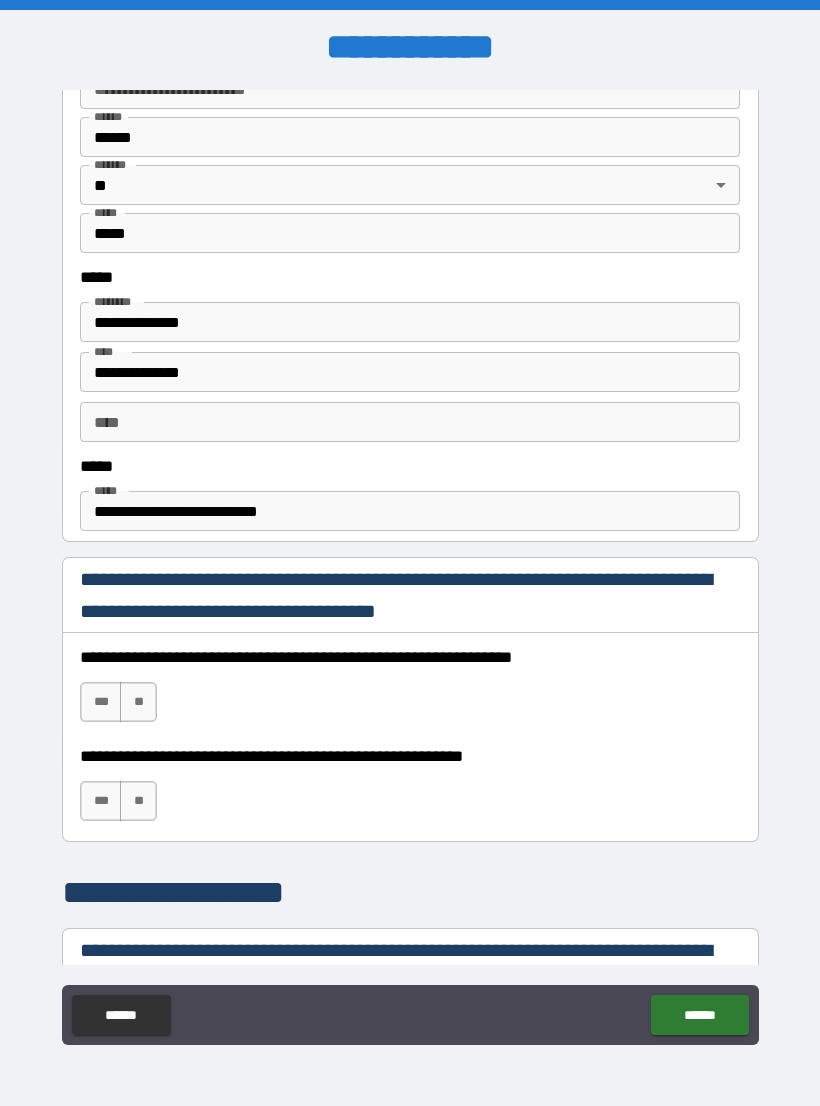 scroll, scrollTop: 898, scrollLeft: 0, axis: vertical 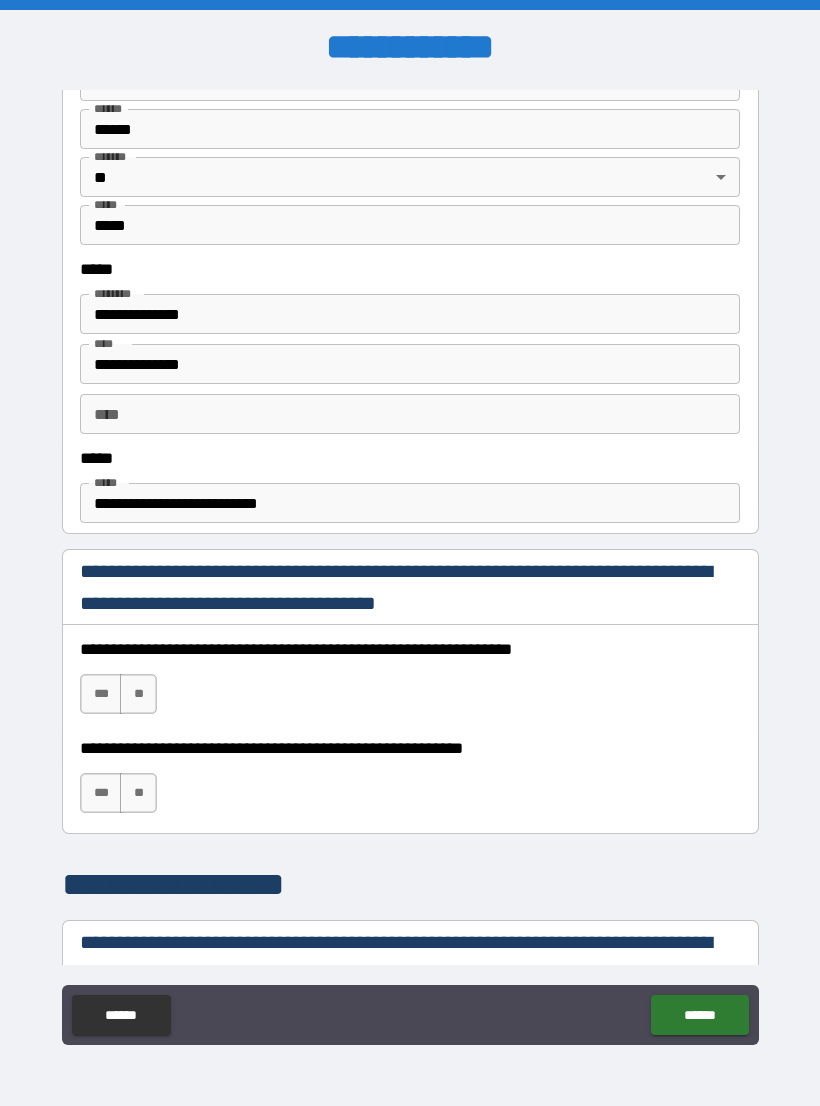 click on "***" at bounding box center [101, 694] 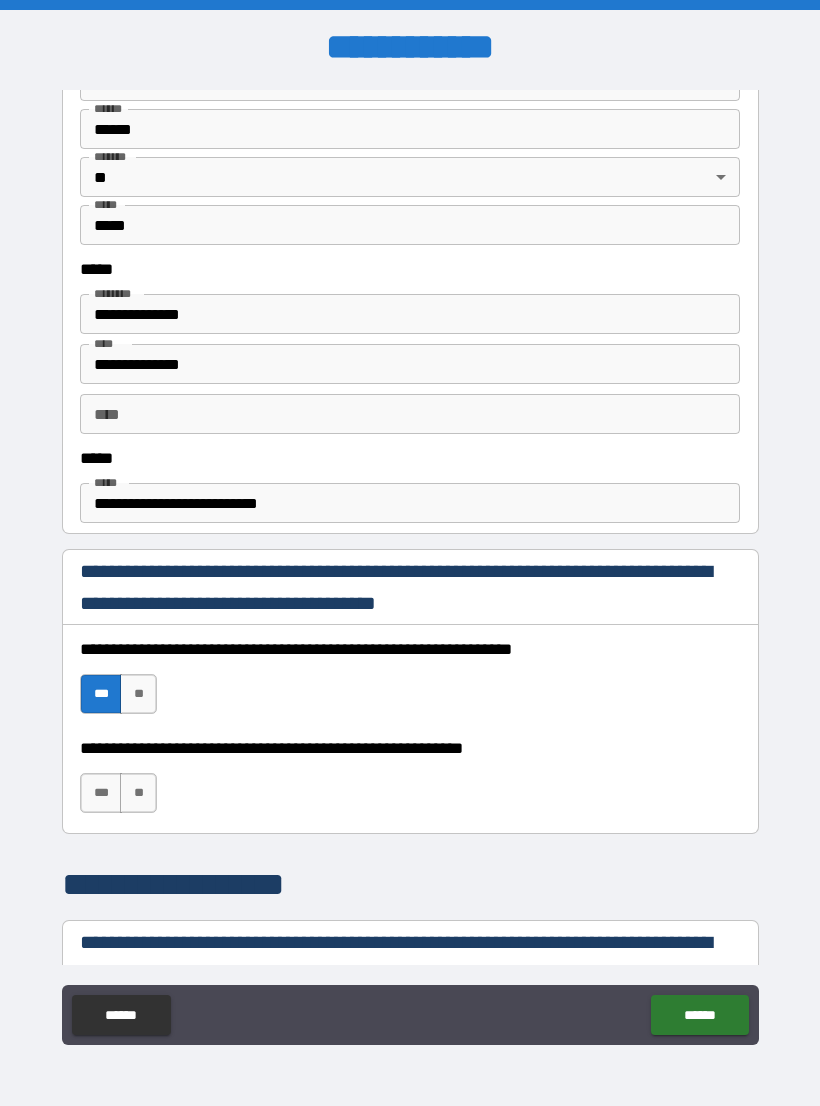 click on "***" at bounding box center [101, 793] 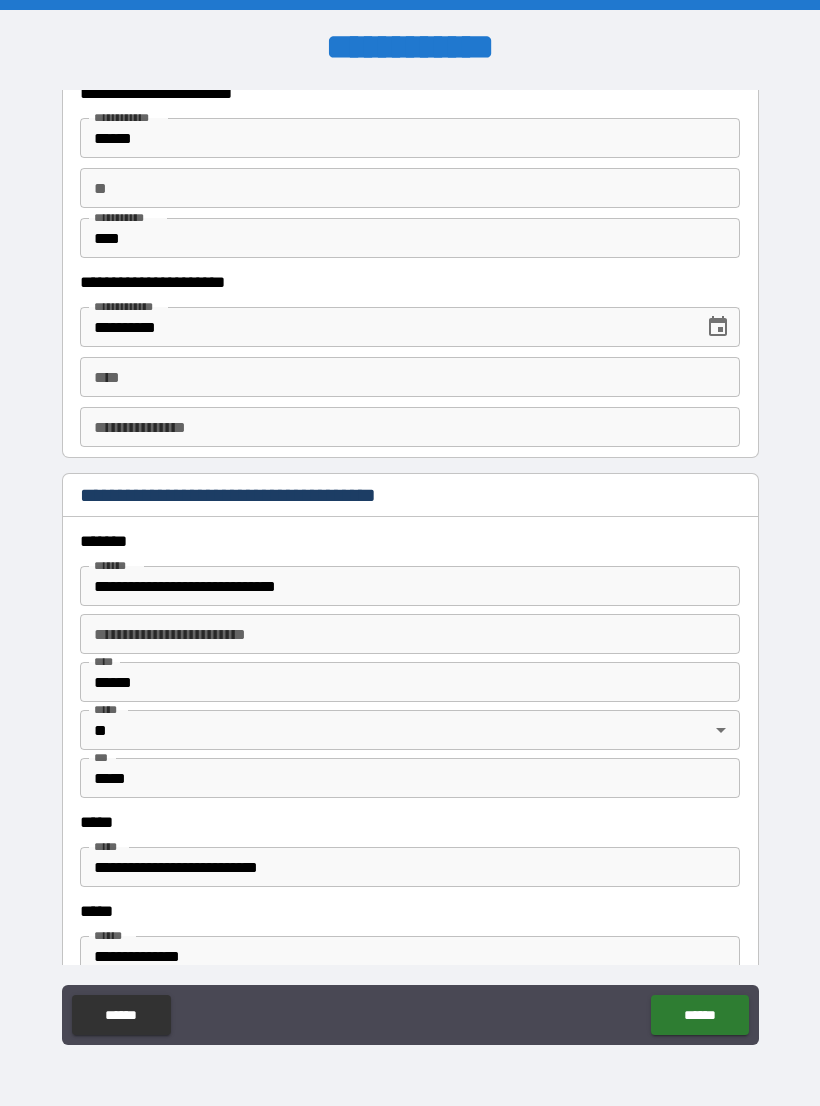scroll, scrollTop: 1986, scrollLeft: 0, axis: vertical 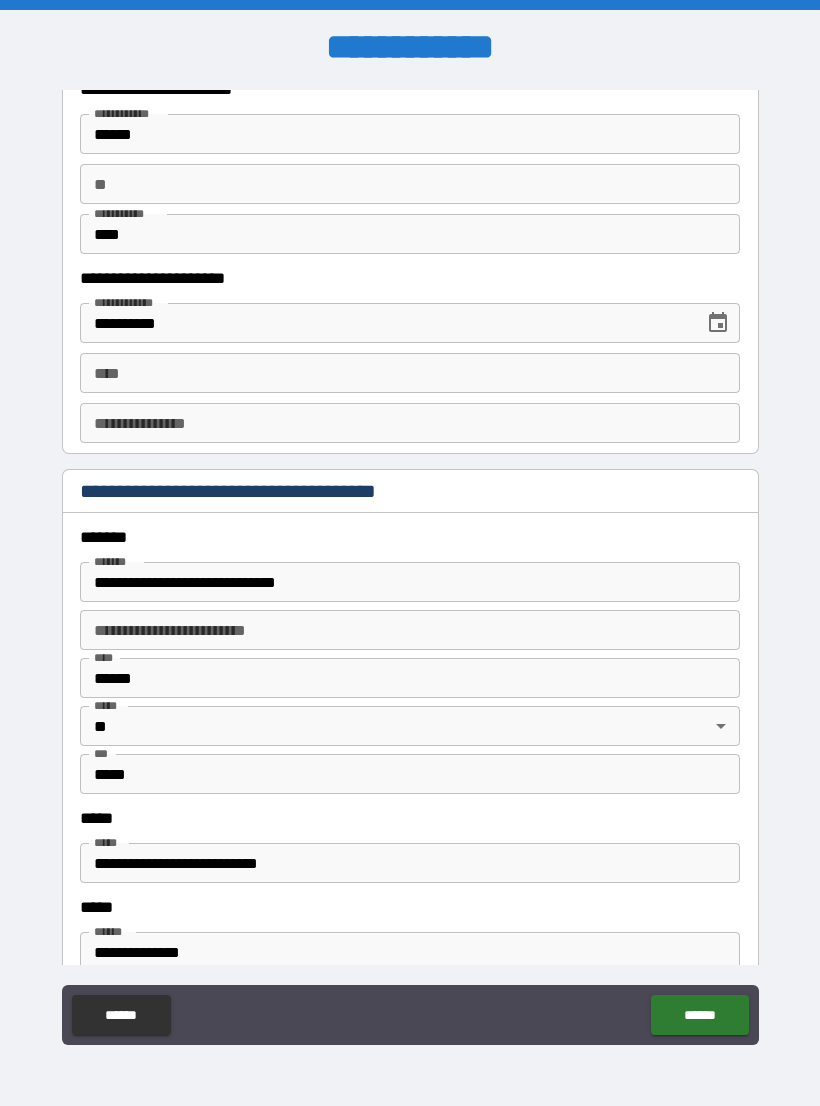 click on "****" at bounding box center (410, 373) 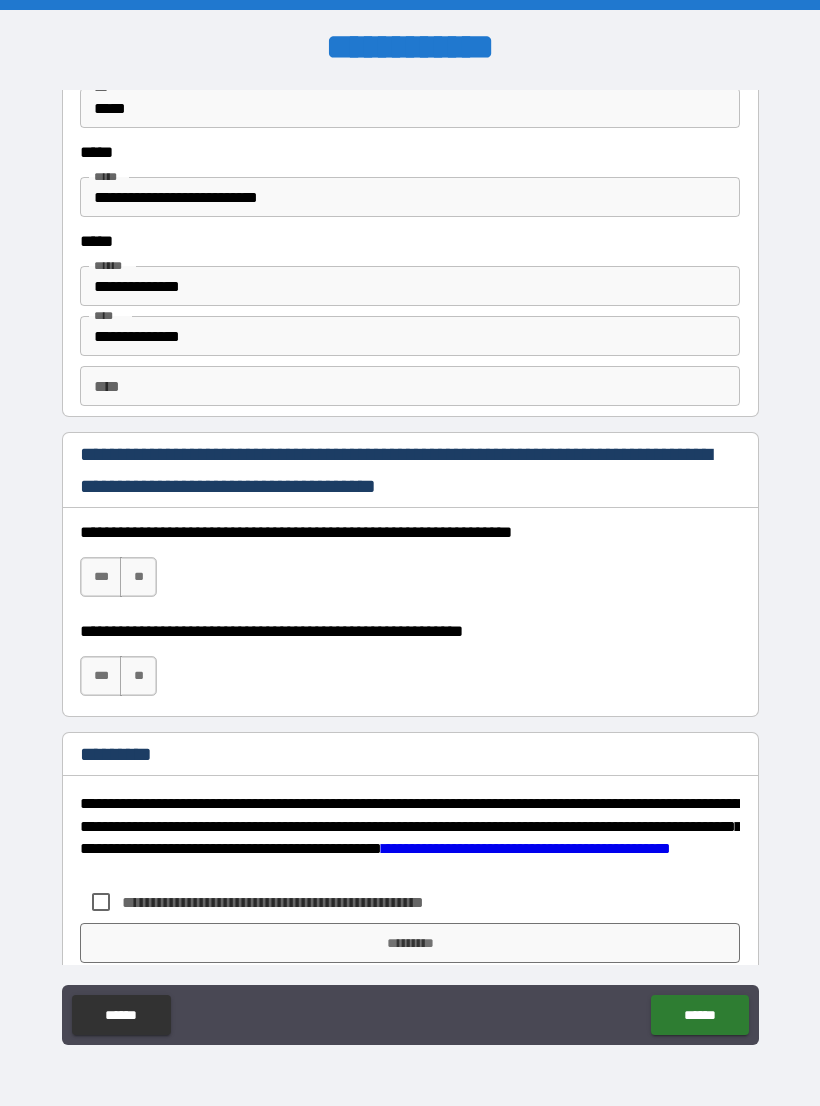 scroll, scrollTop: 2683, scrollLeft: 0, axis: vertical 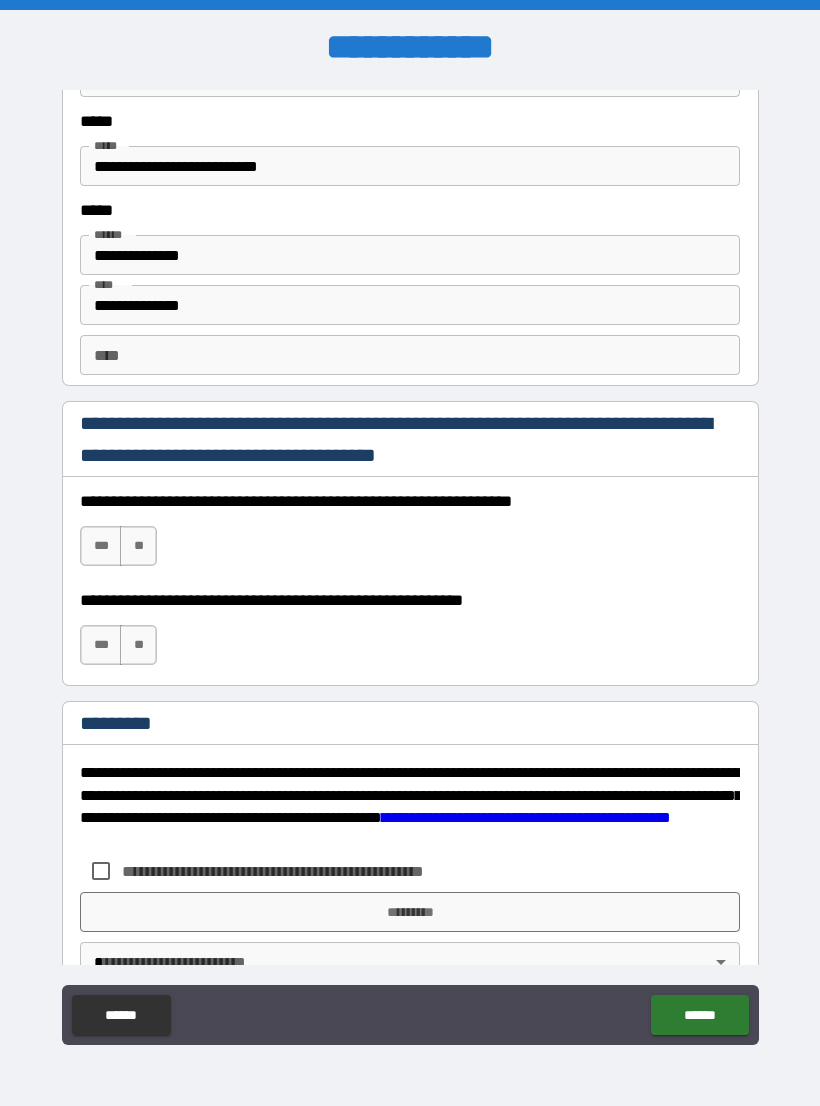 type on "**********" 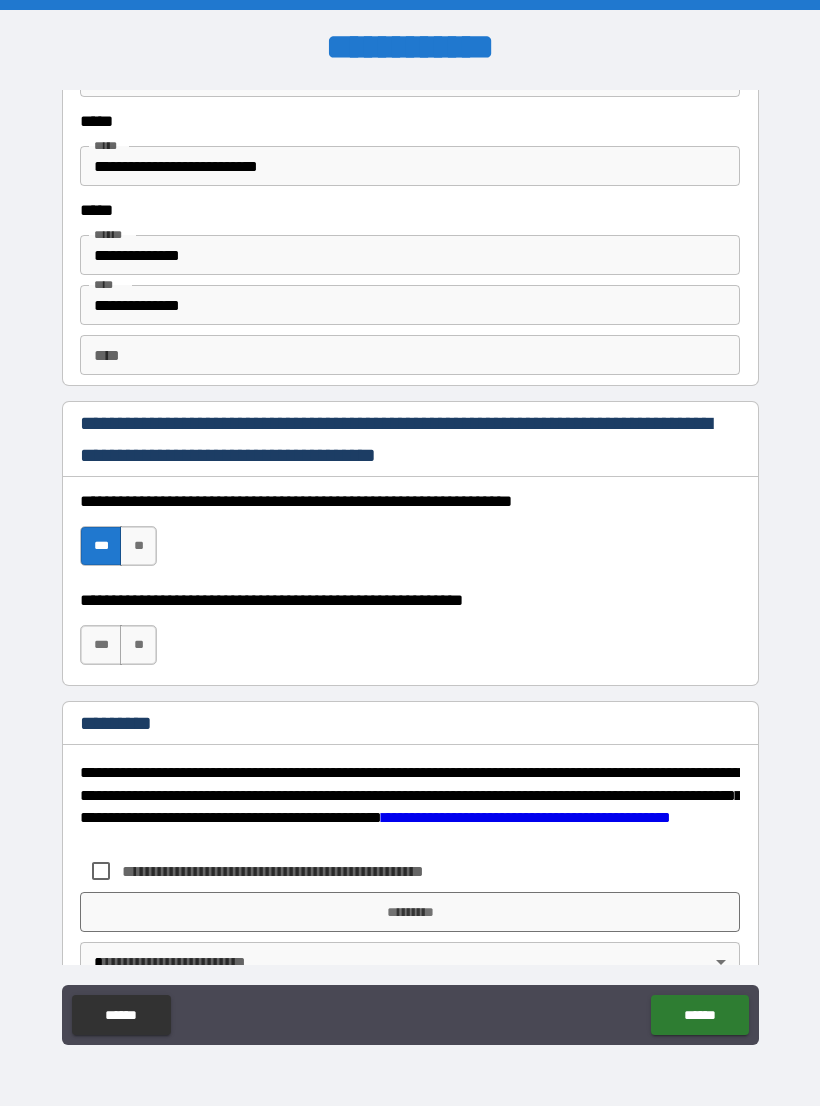 click on "***" at bounding box center [101, 645] 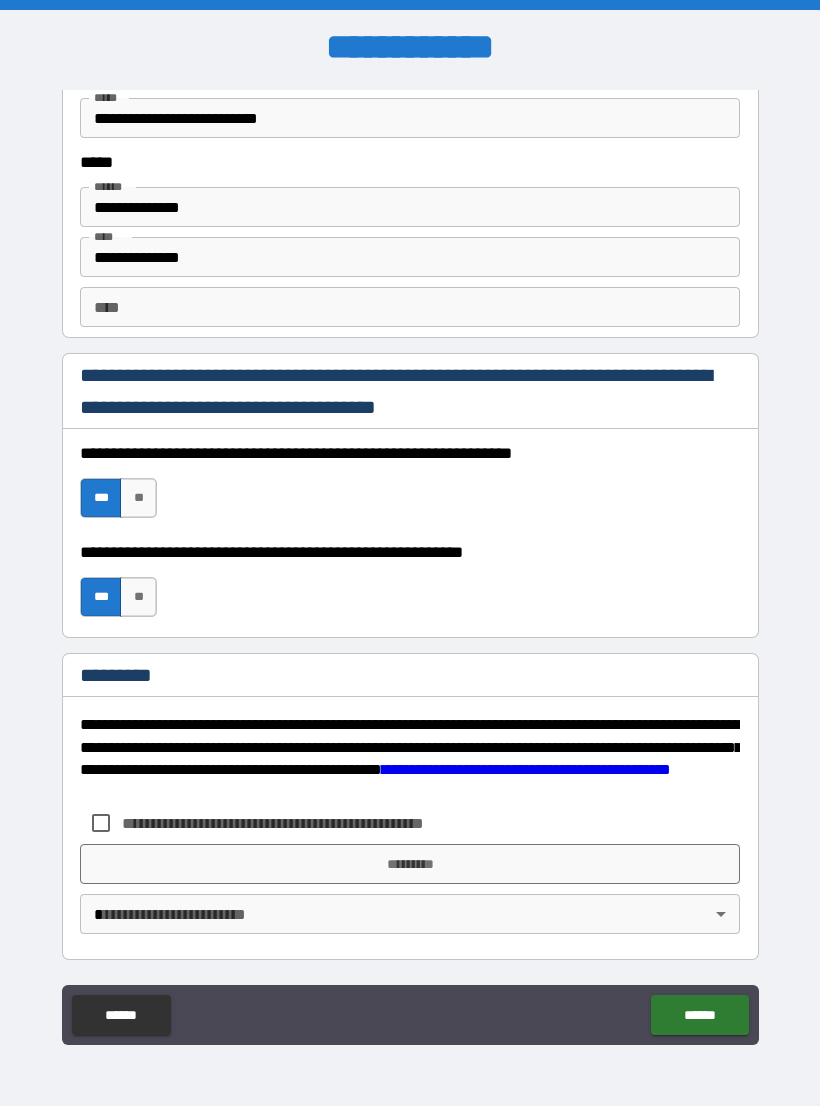 scroll, scrollTop: 2731, scrollLeft: 0, axis: vertical 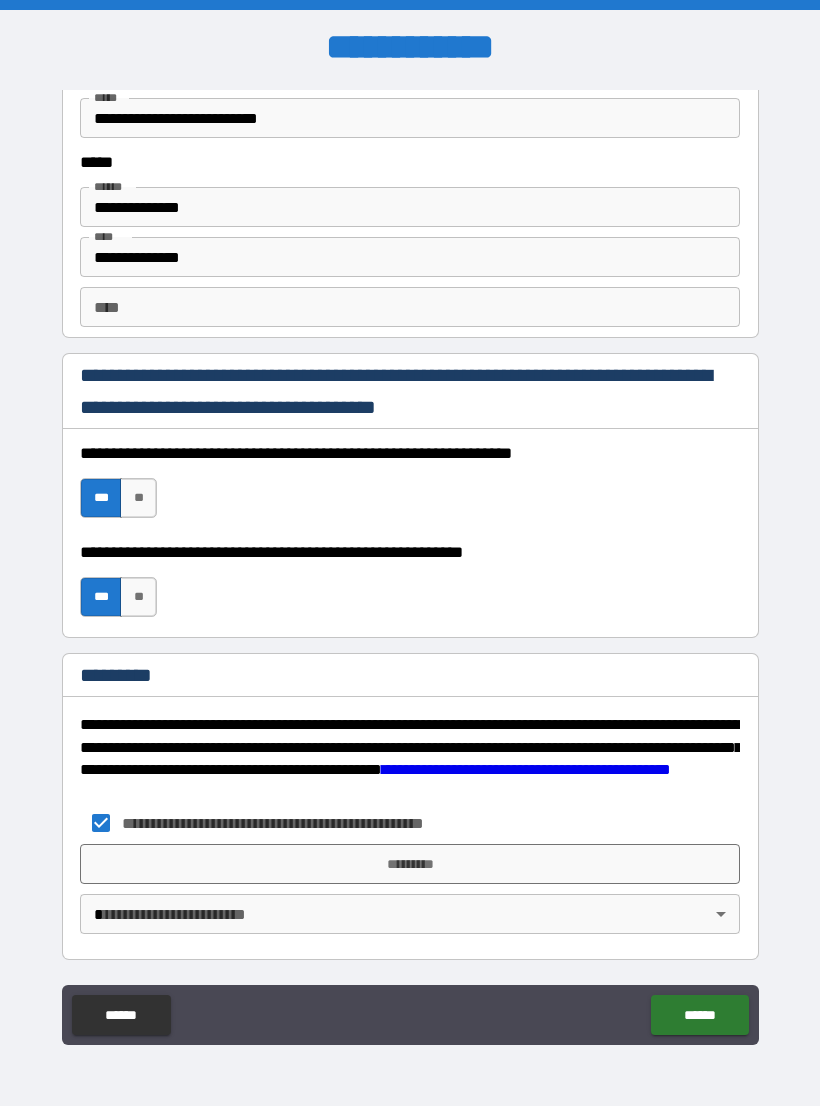 click on "*********" at bounding box center [410, 864] 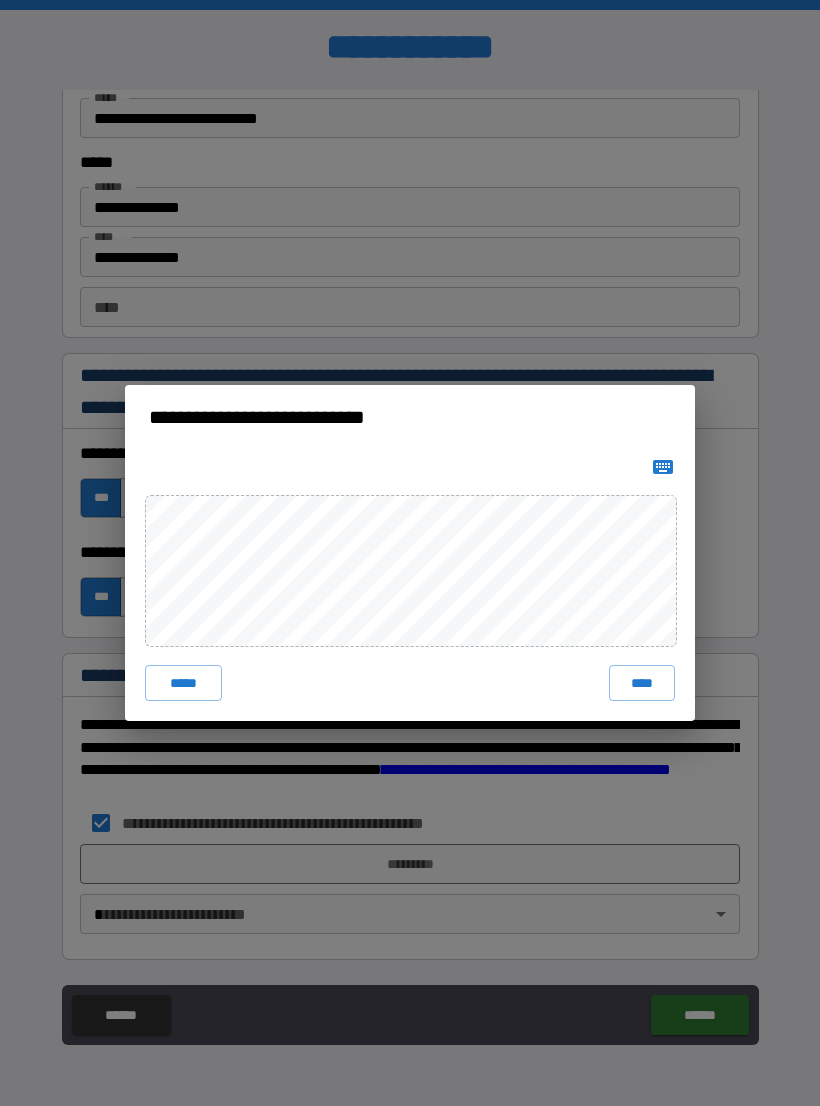 click on "****" at bounding box center [642, 683] 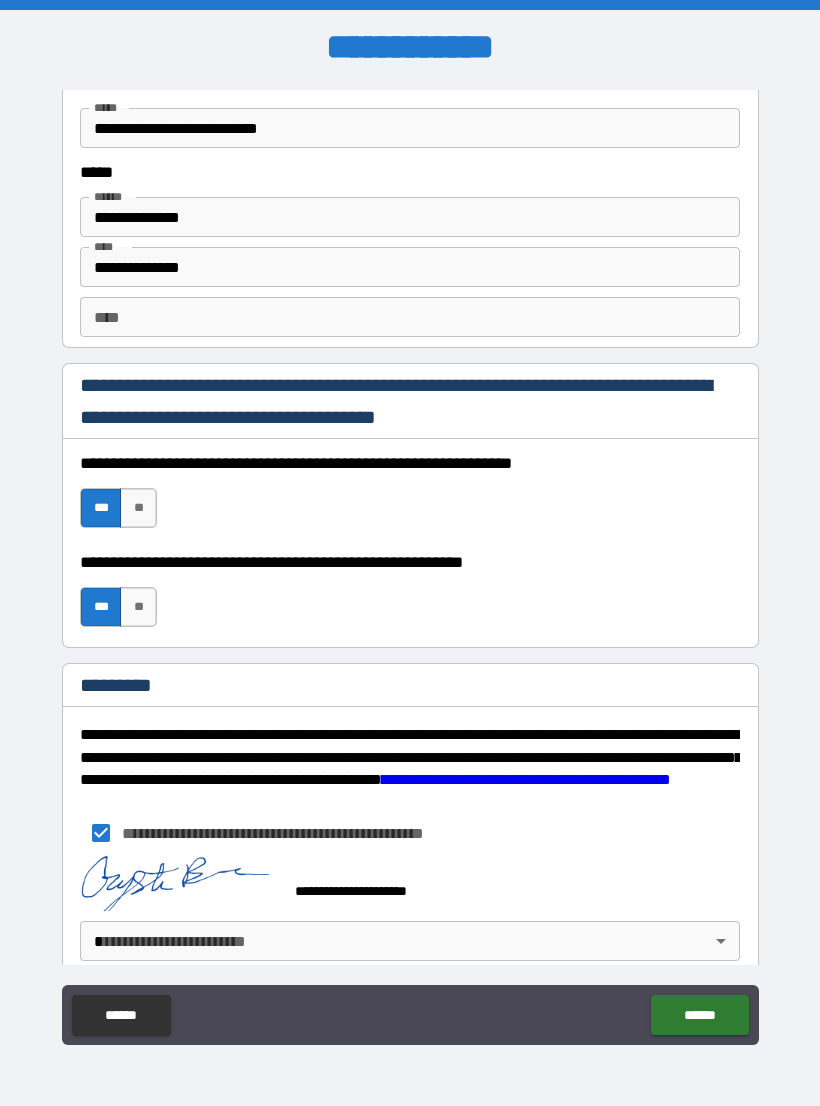 click on "**********" at bounding box center [410, 568] 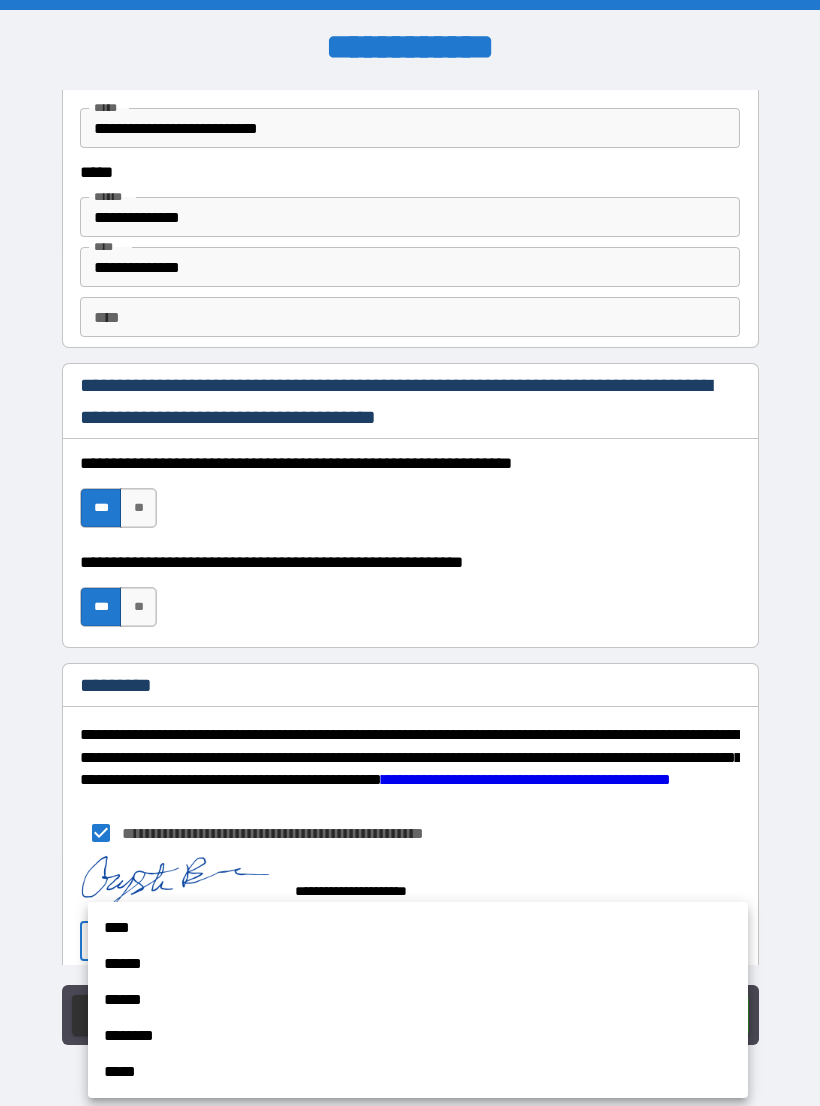 click on "****" at bounding box center (418, 928) 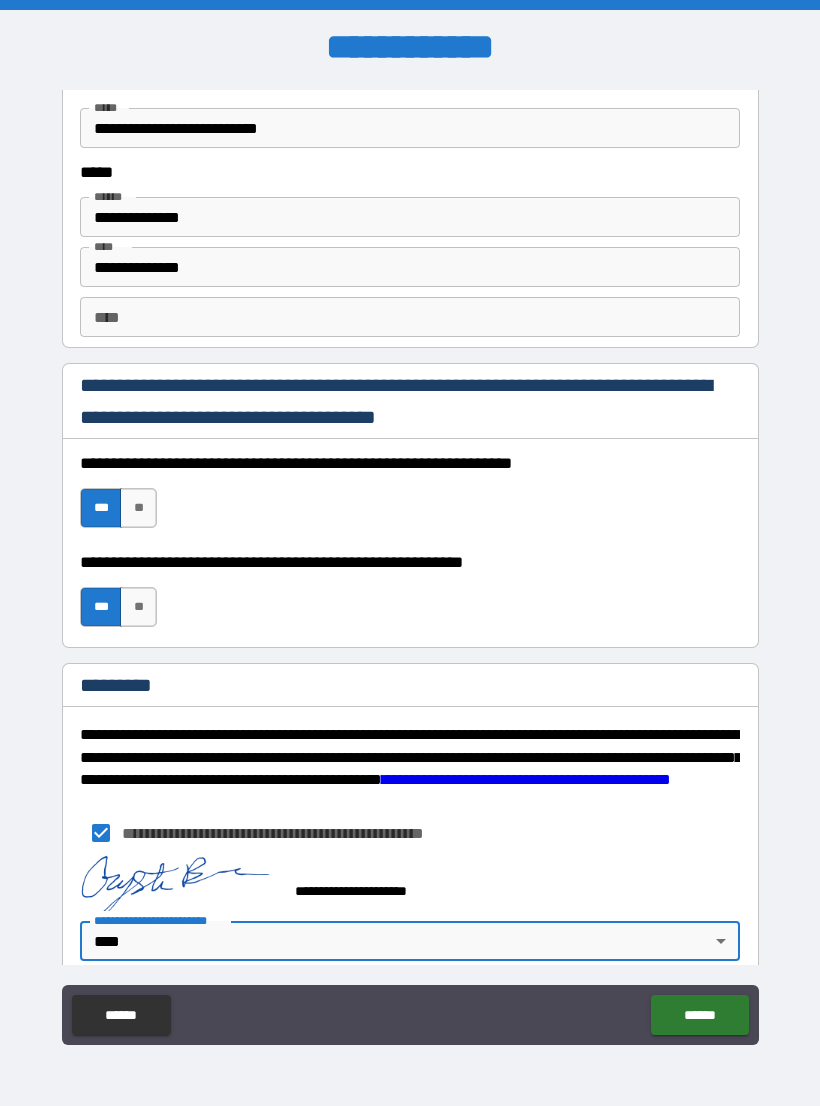 click on "******" at bounding box center (699, 1015) 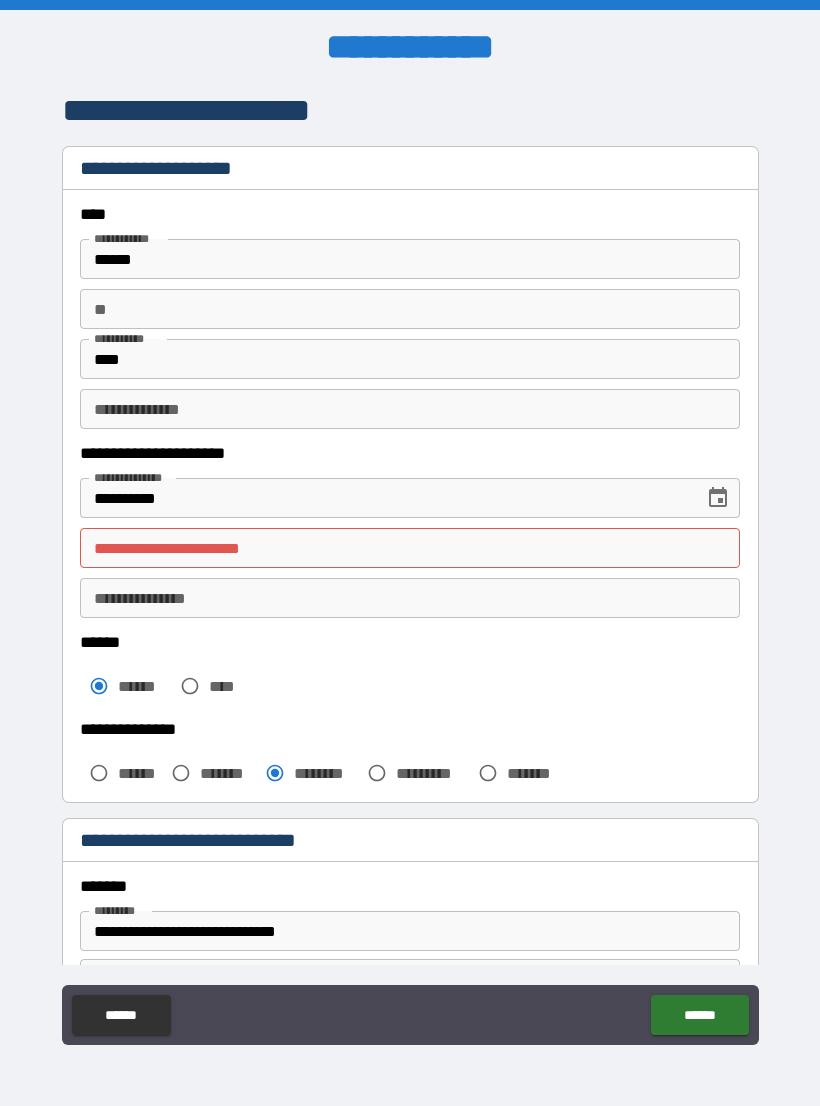 scroll, scrollTop: 0, scrollLeft: 0, axis: both 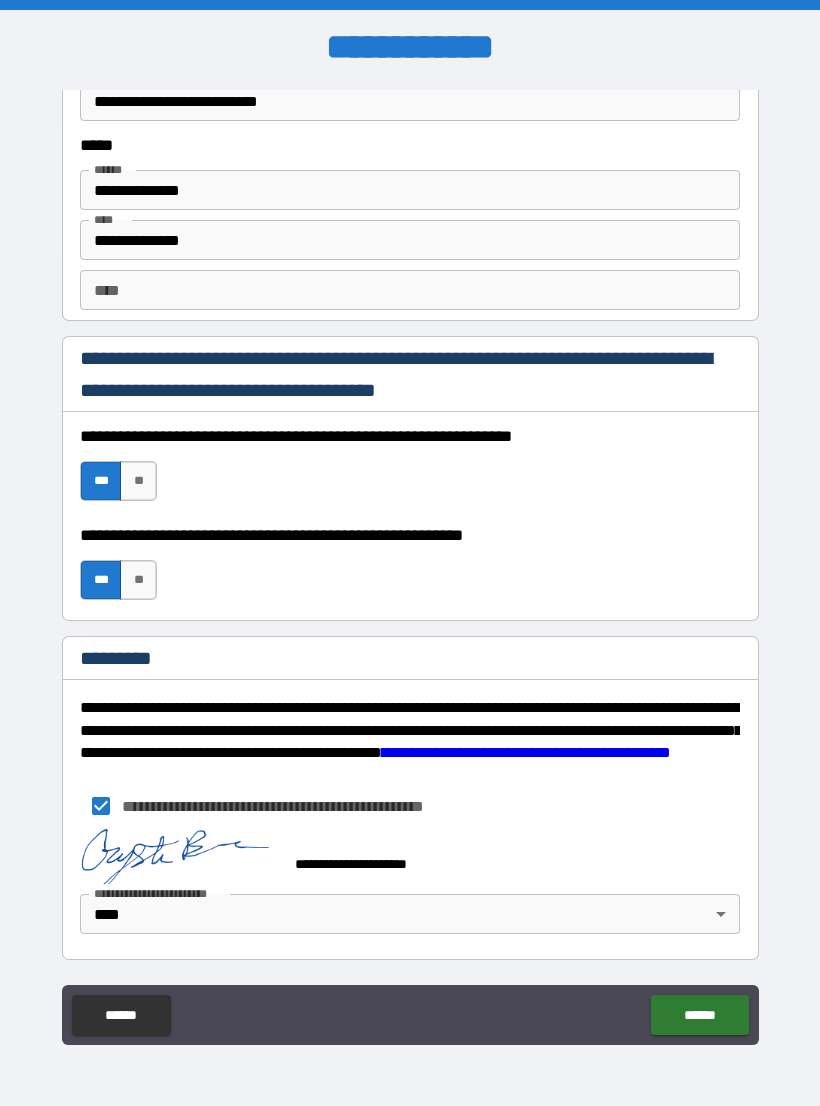type on "**********" 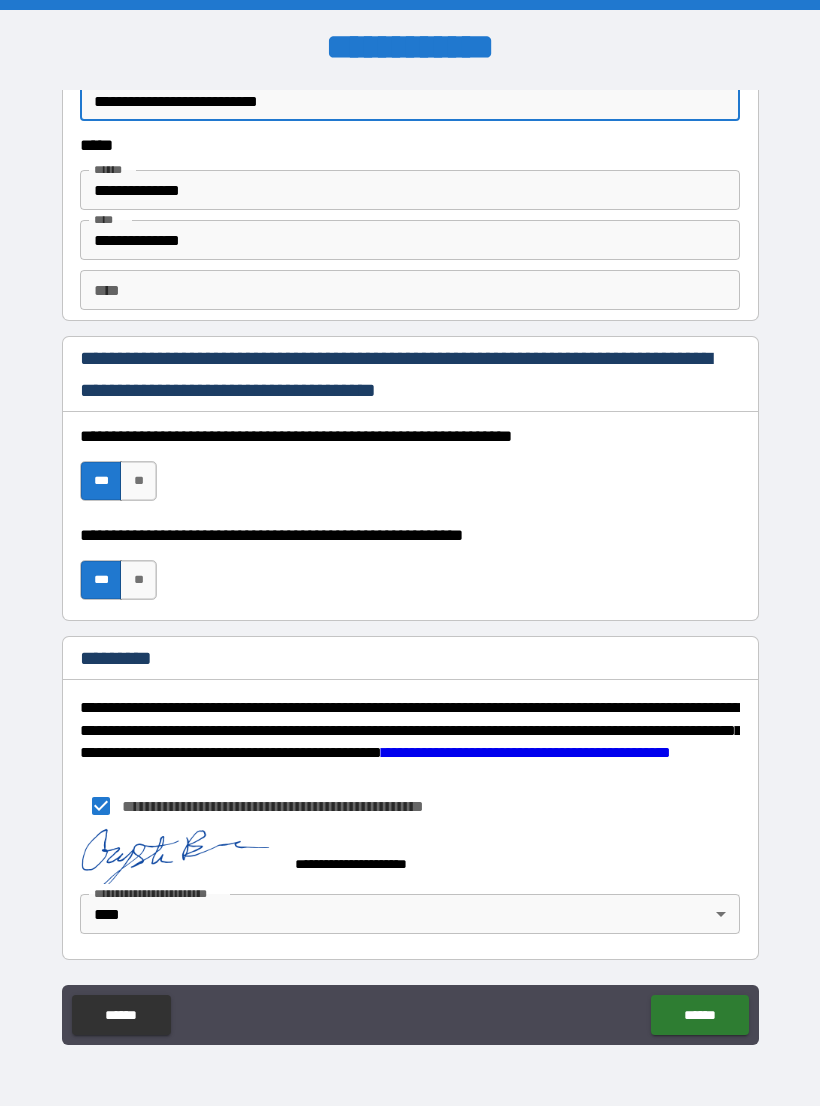 click on "**********" at bounding box center [410, 571] 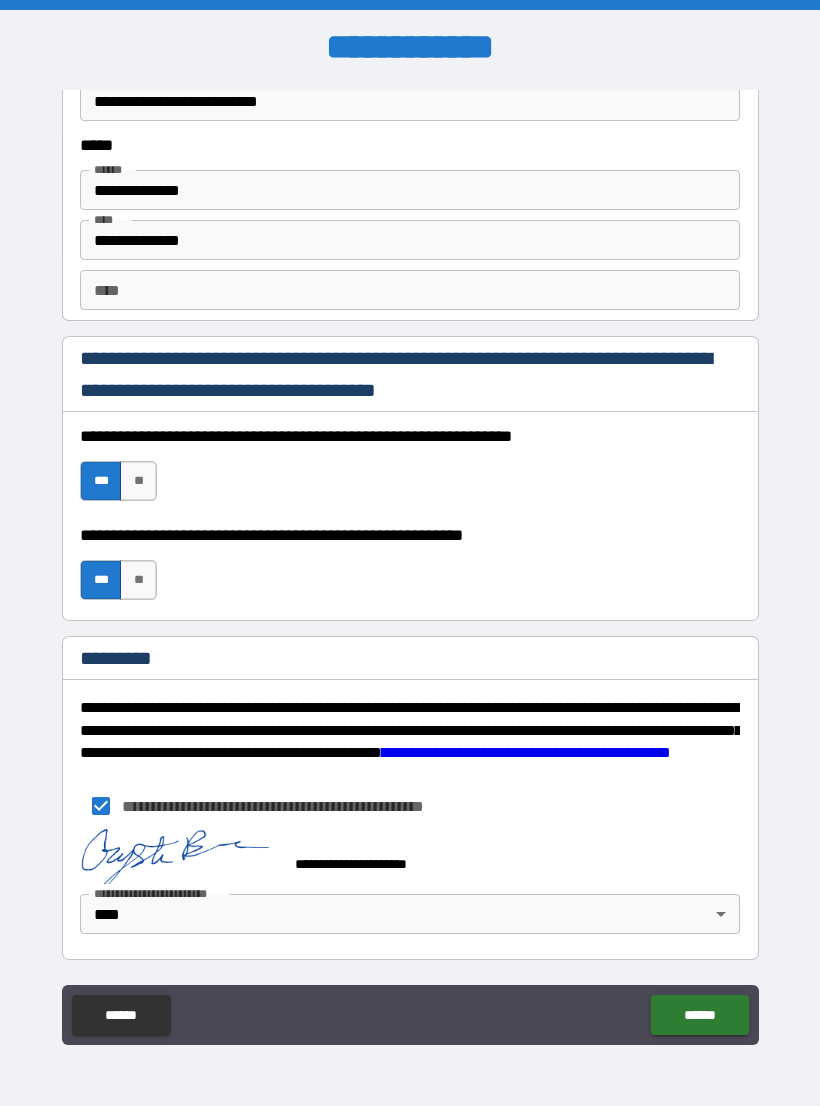 click on "******" at bounding box center (699, 1015) 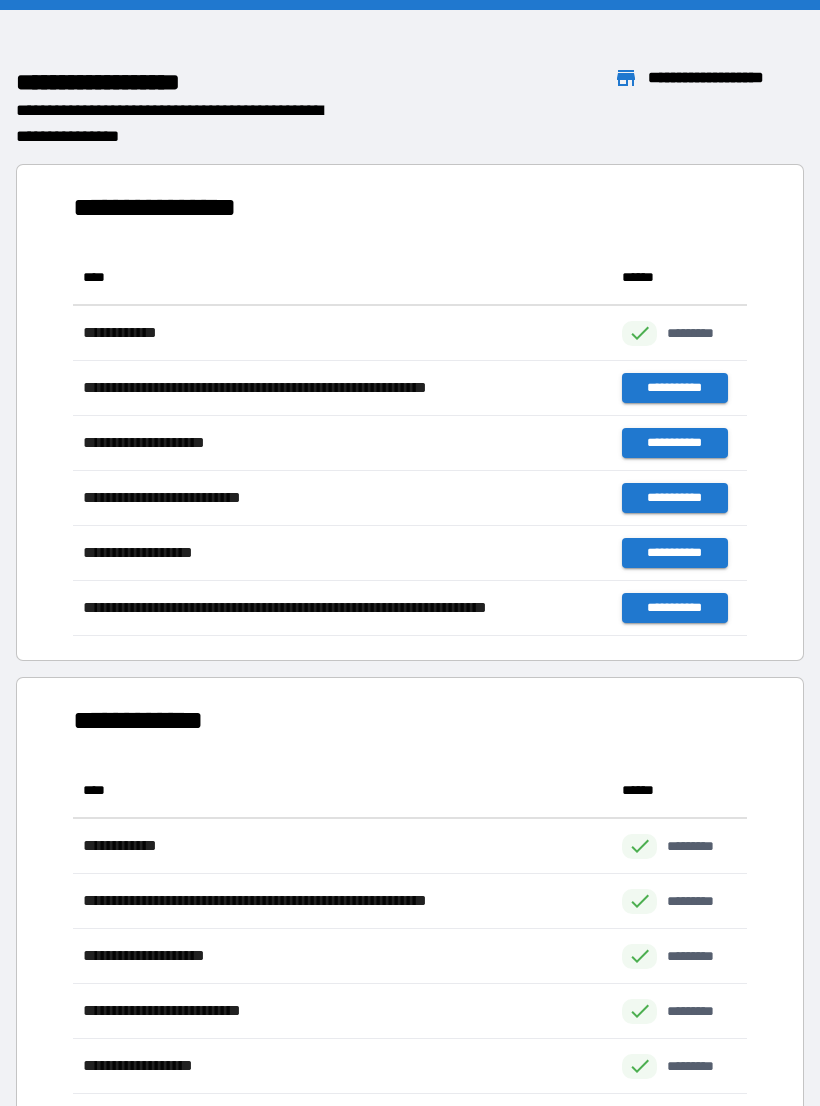 scroll, scrollTop: 1, scrollLeft: 1, axis: both 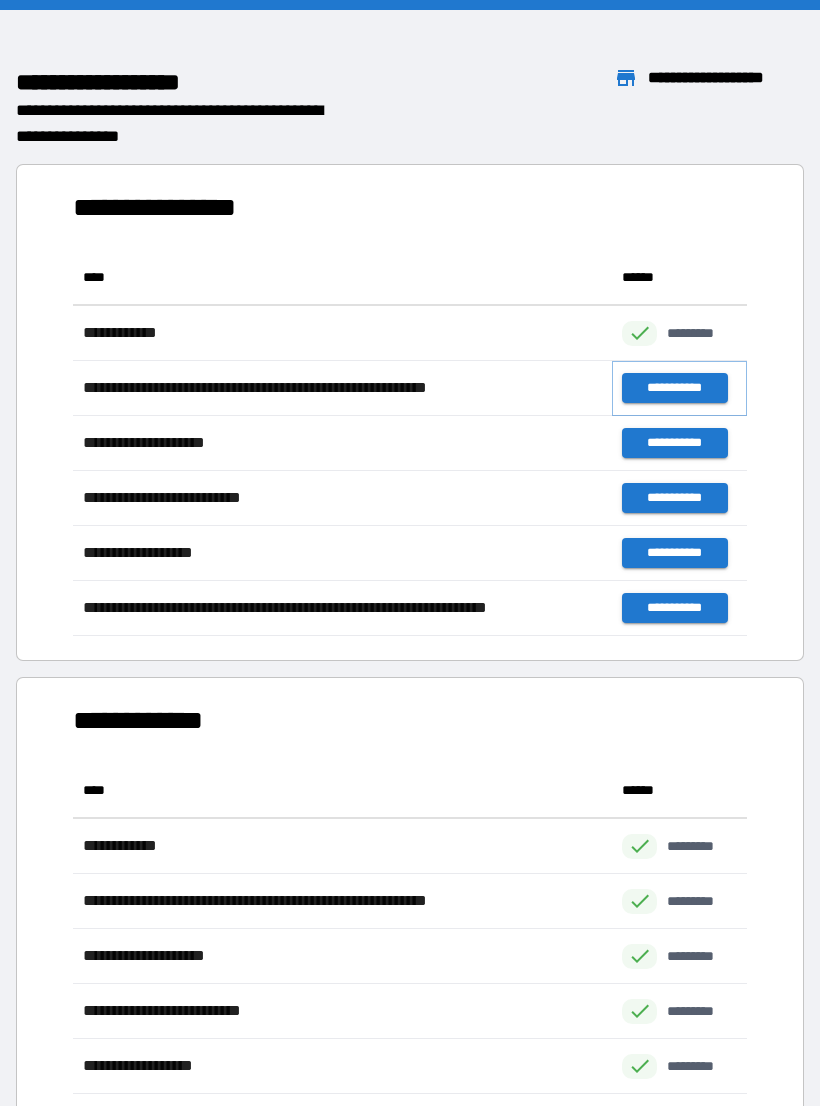 click on "**********" at bounding box center [674, 388] 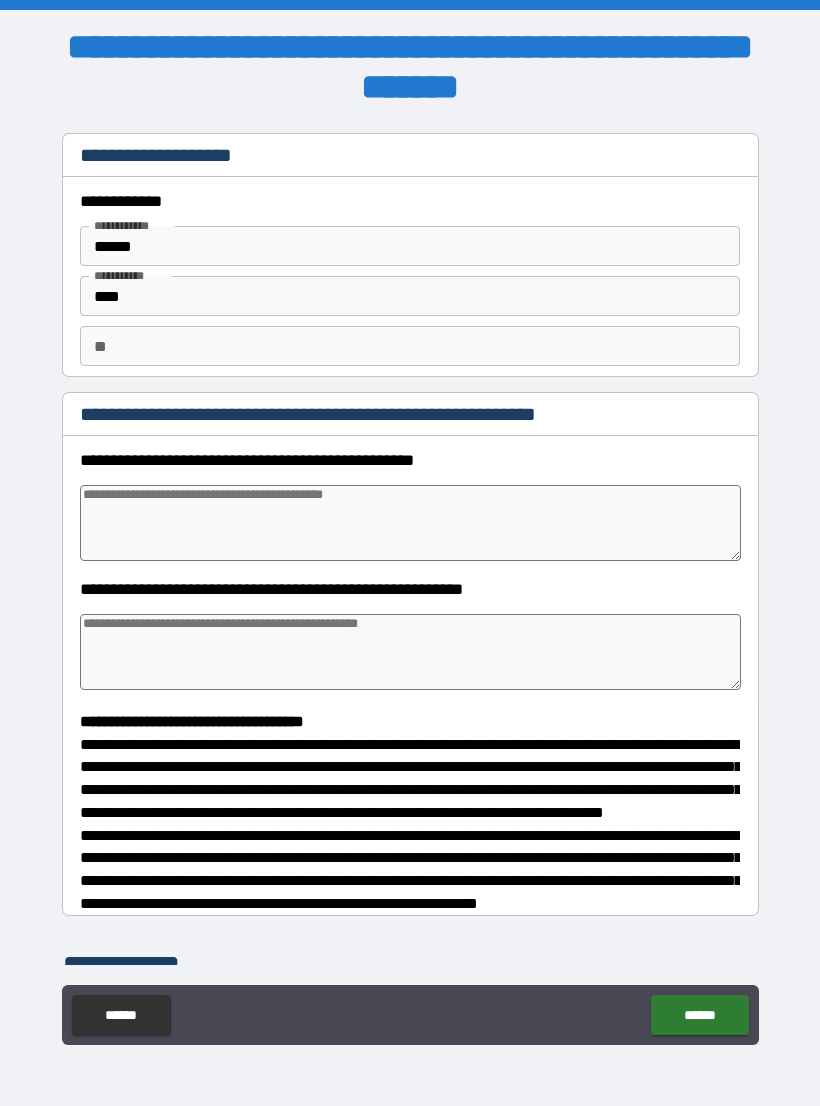 type on "*" 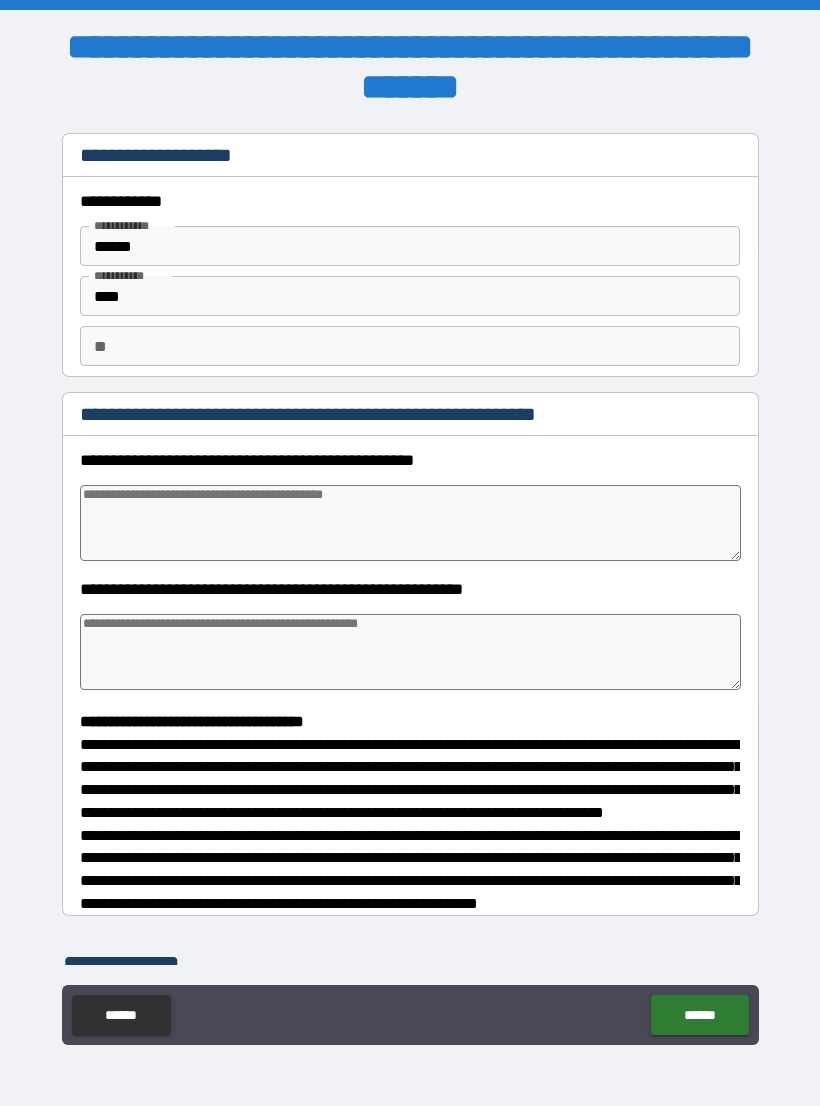 type on "*" 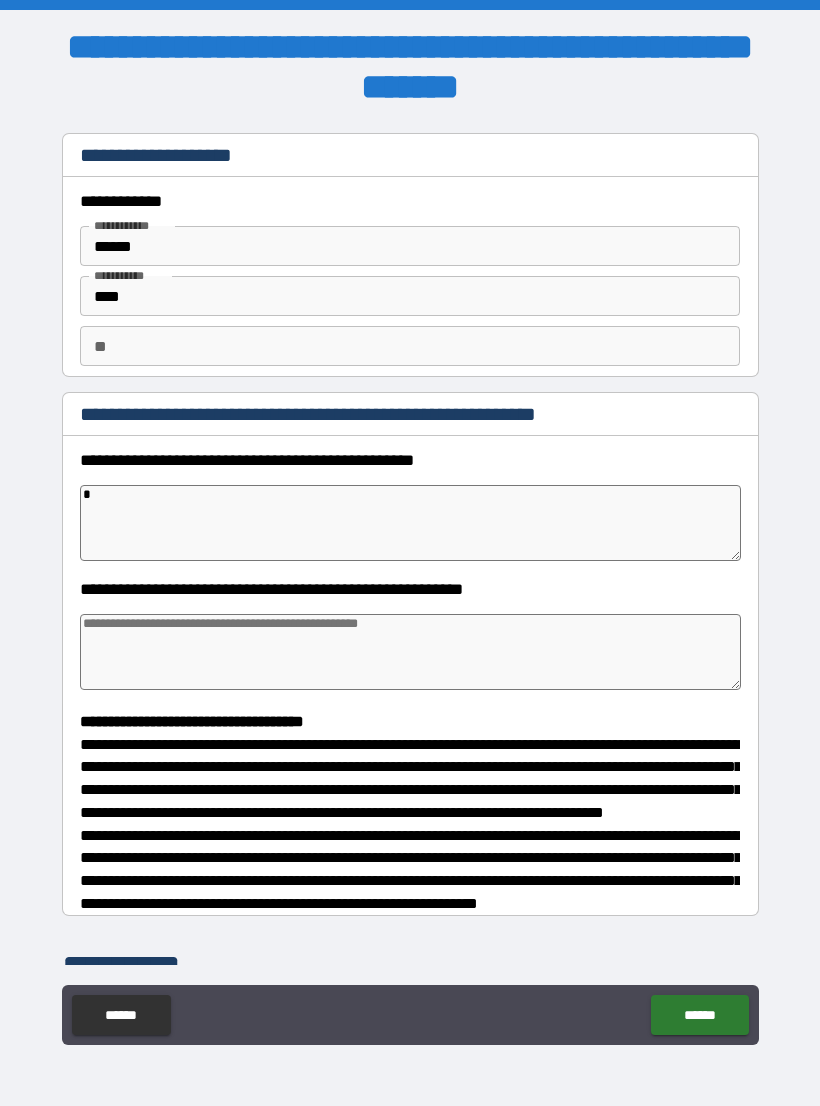 type on "*" 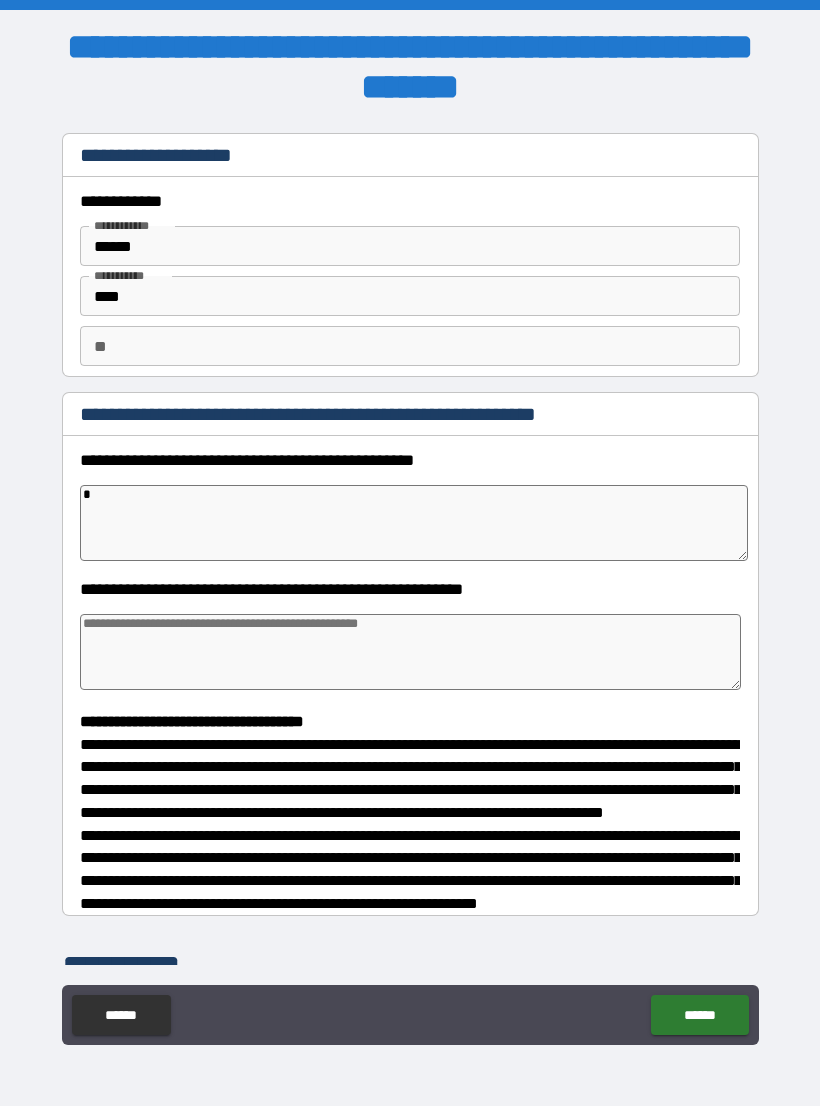 type on "**" 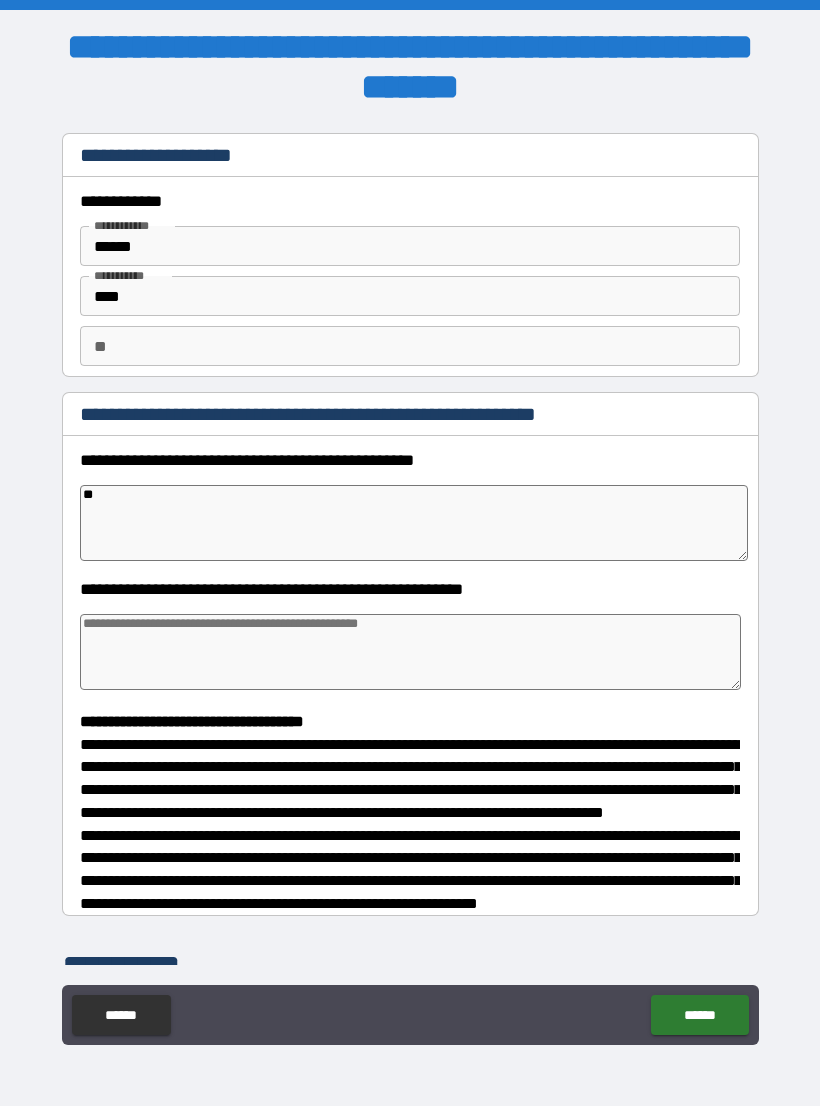 type on "*" 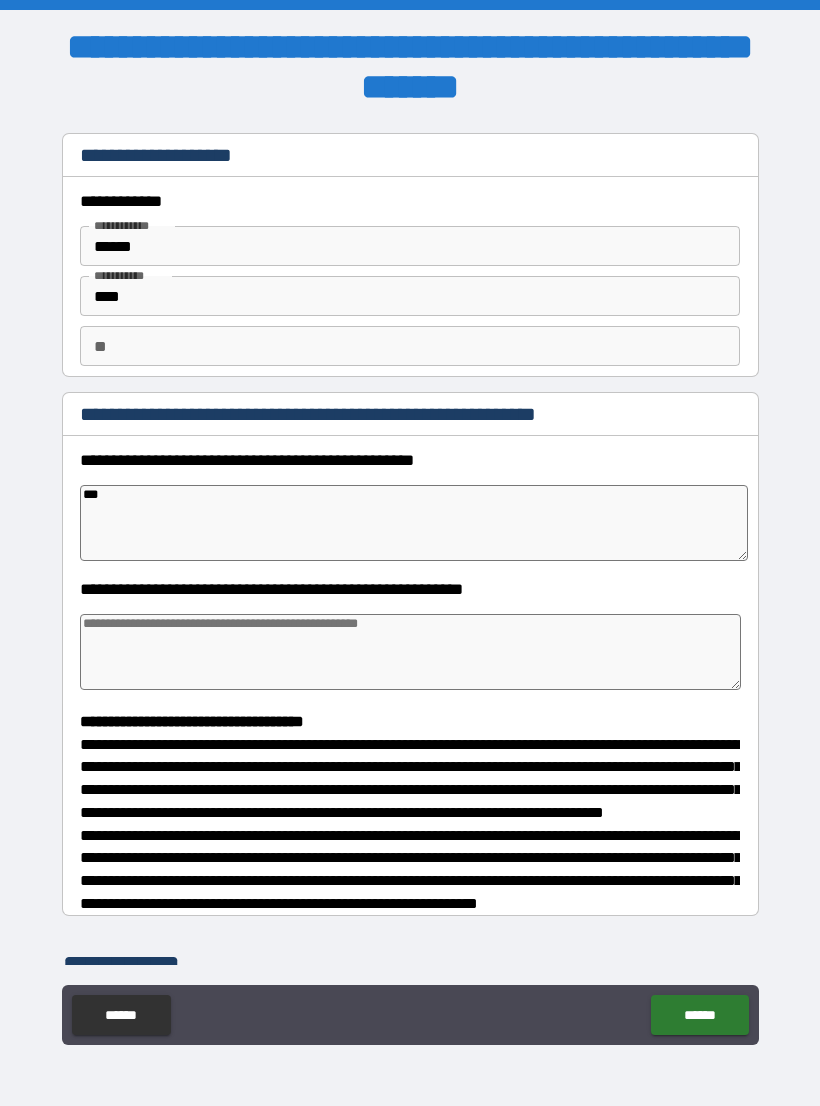 type on "*" 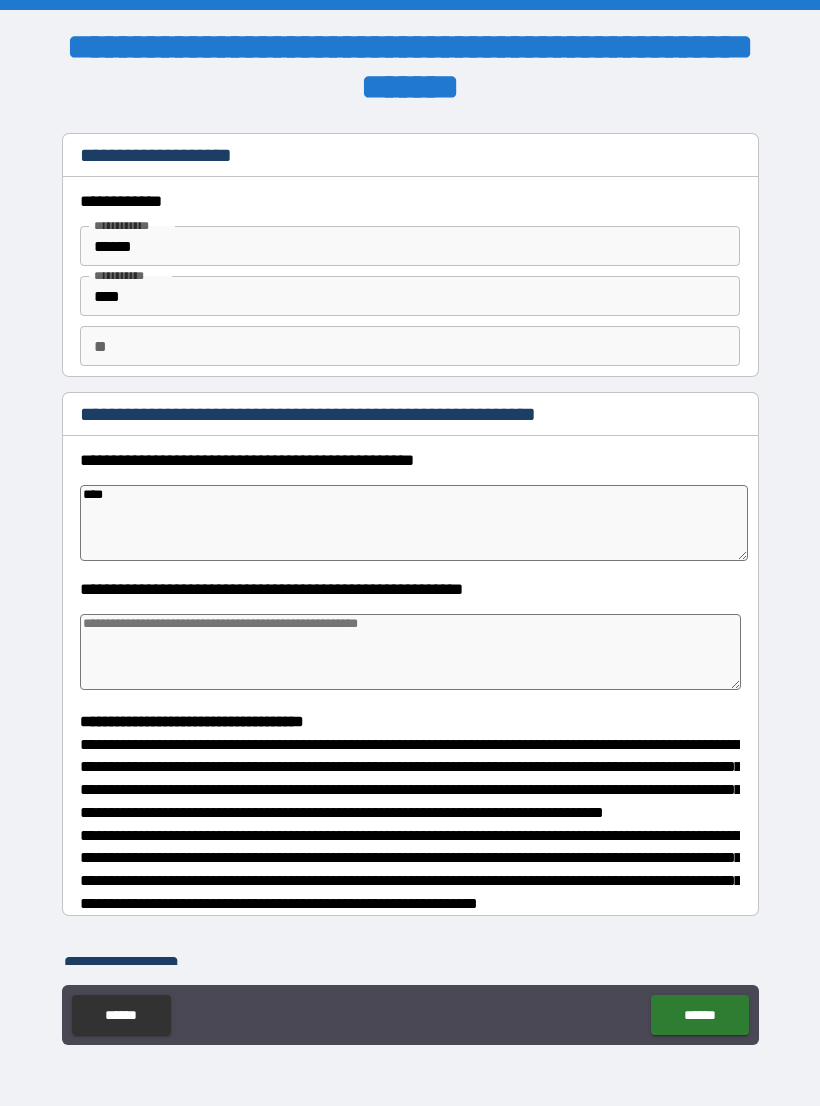 type on "*" 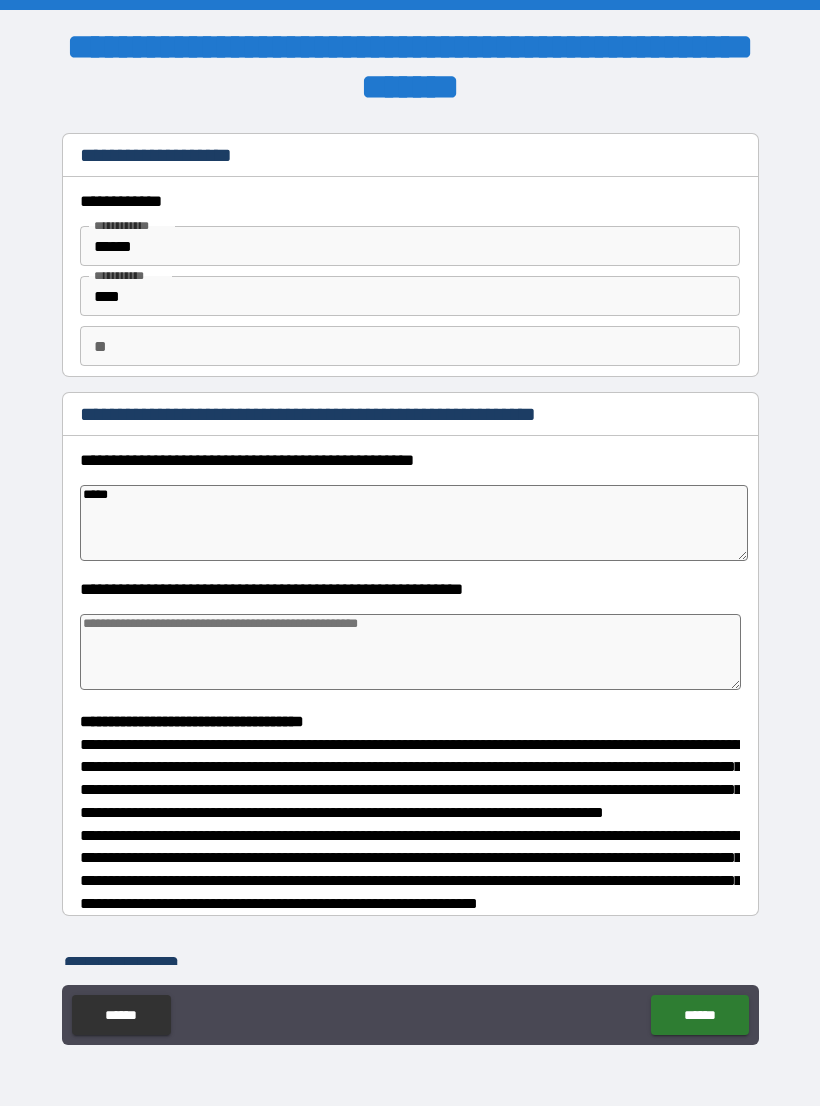 type on "*" 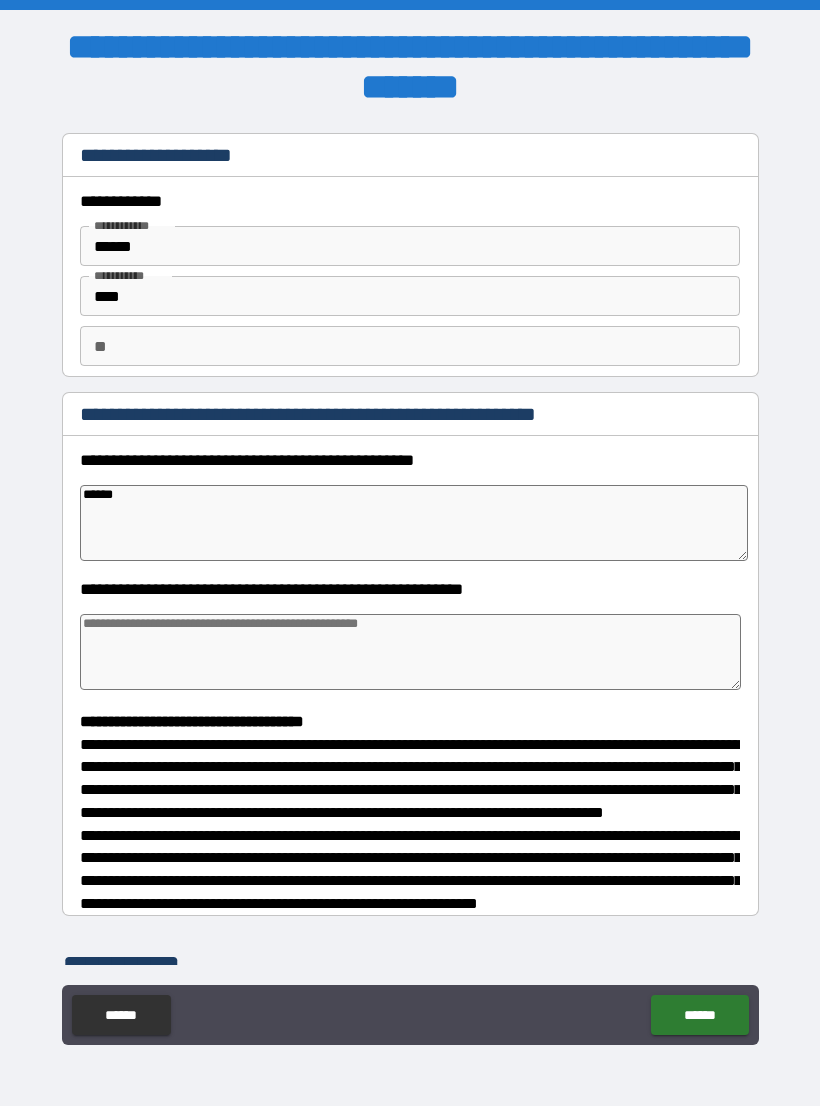 type on "*" 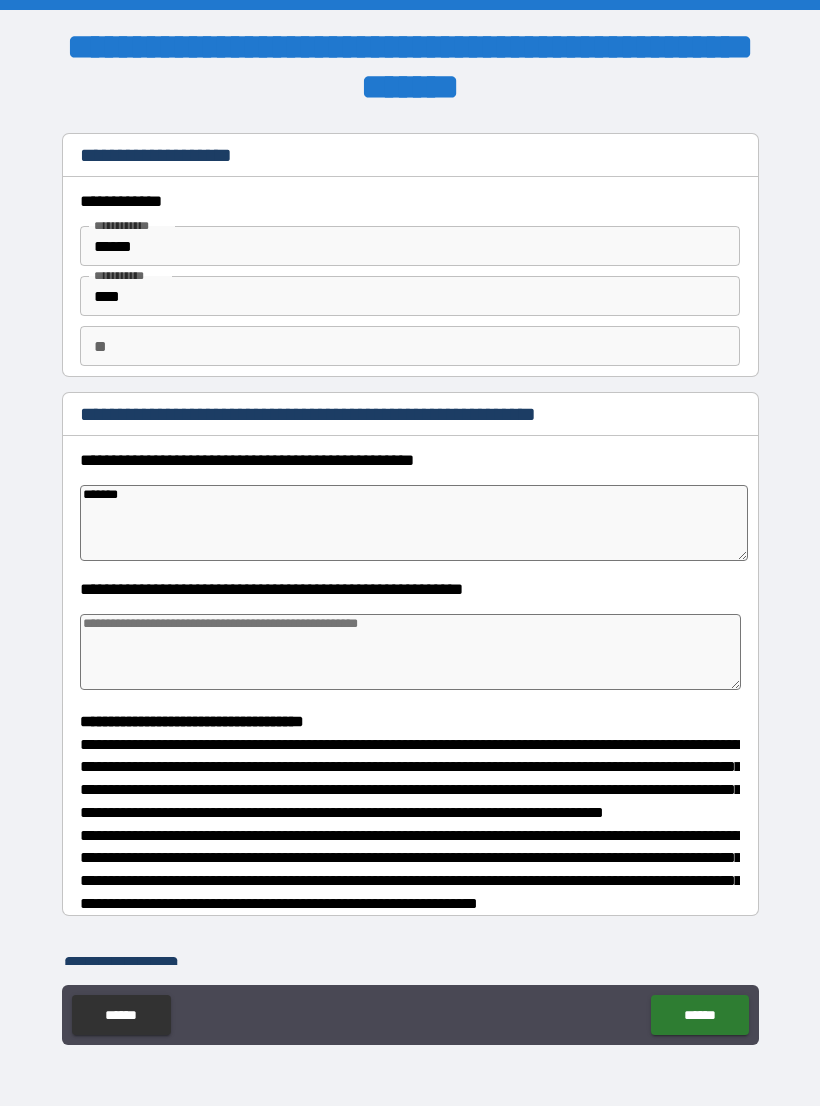 type on "*" 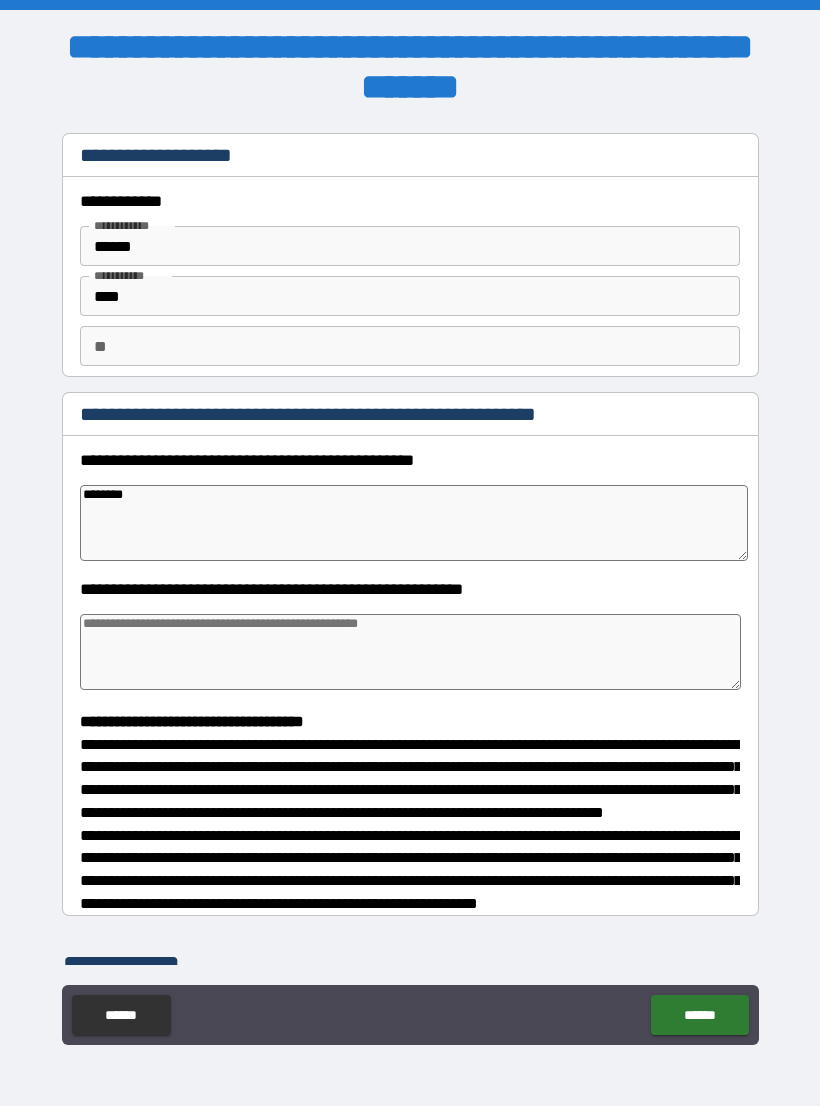 type on "*" 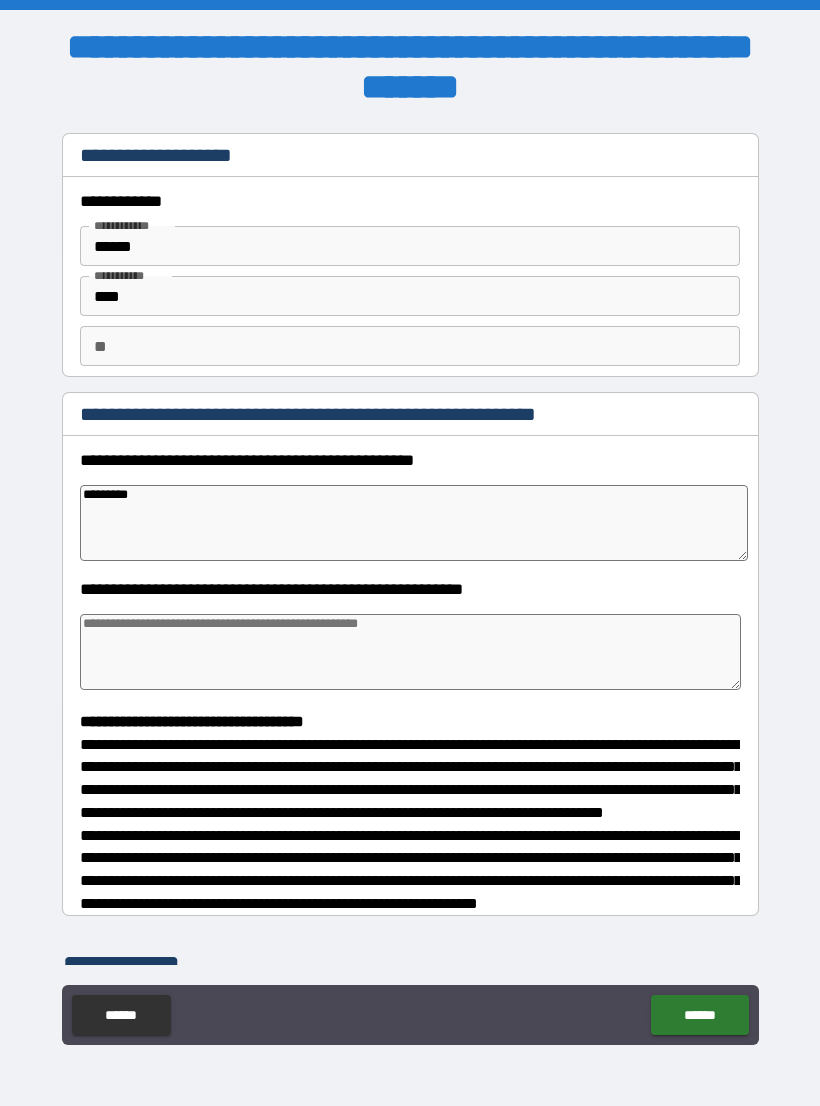 type on "*" 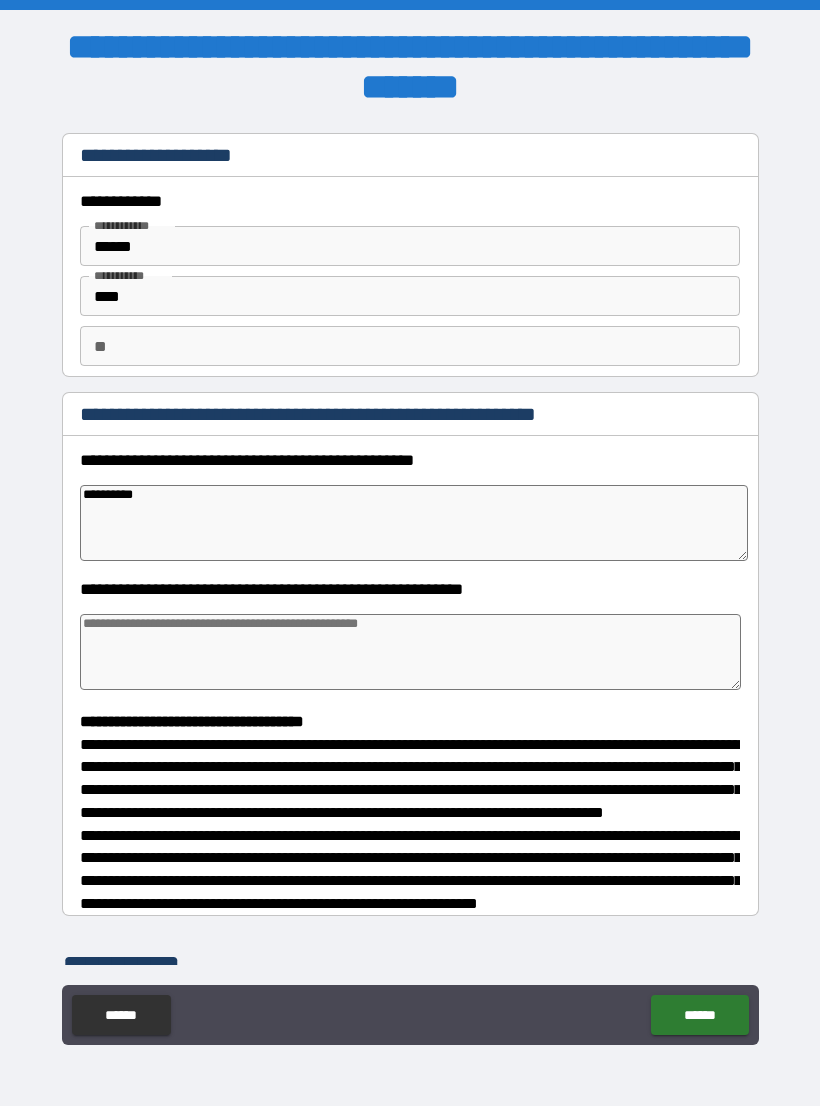 type on "**********" 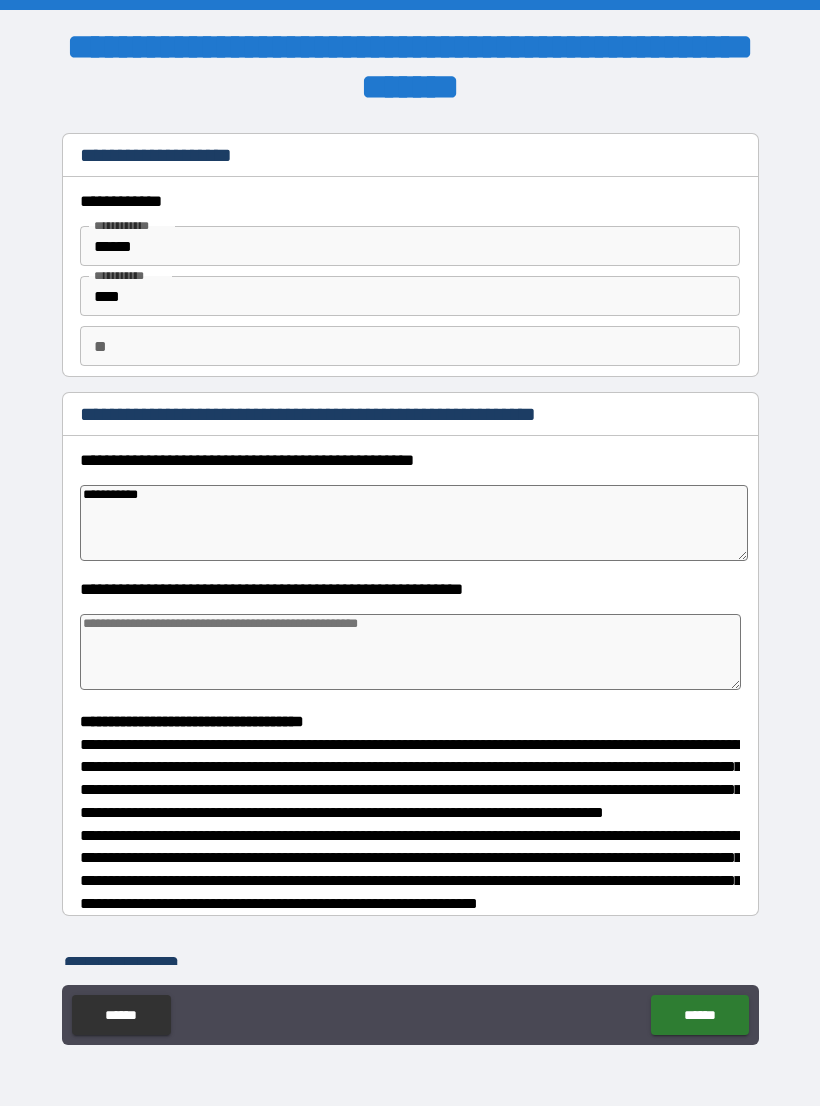 type on "*" 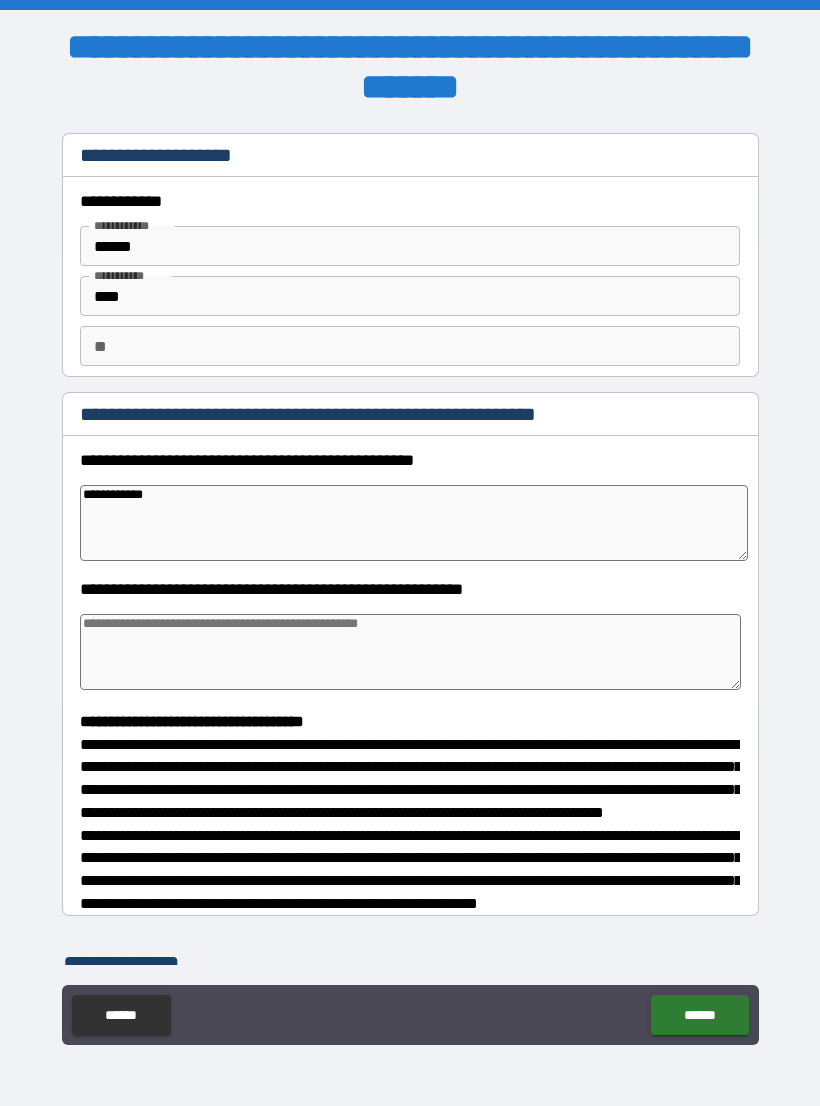 type on "*" 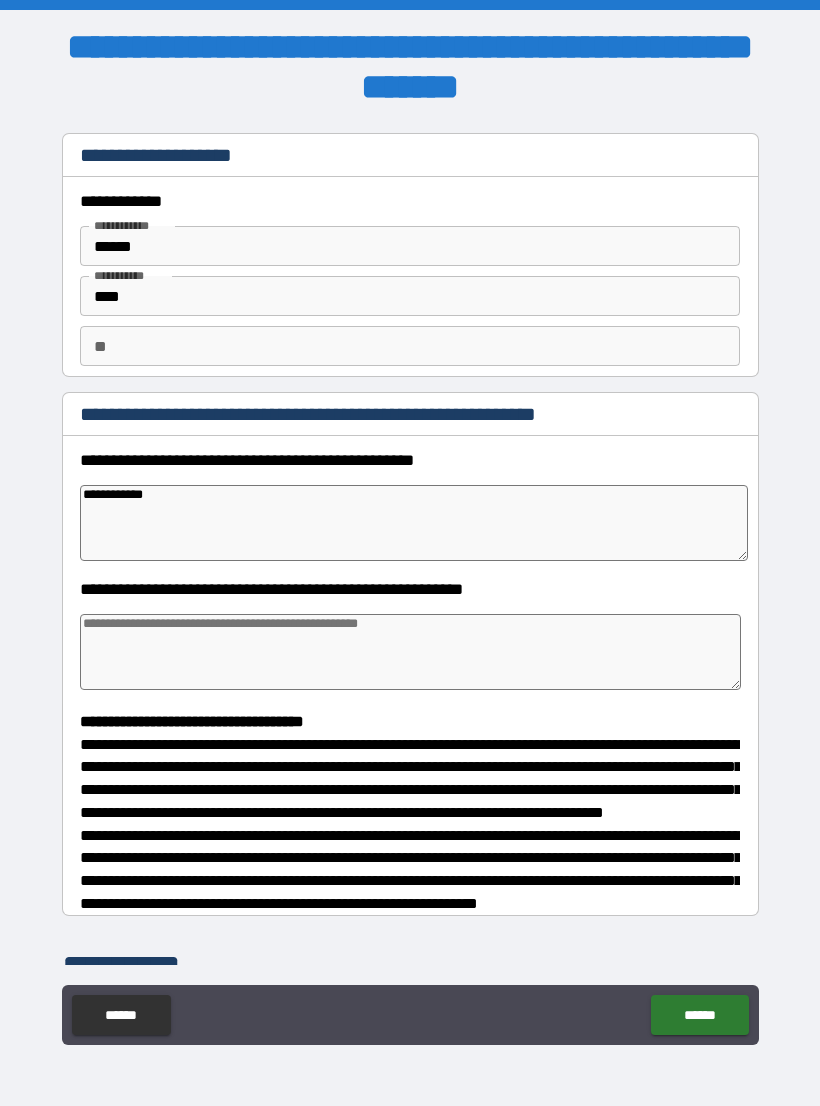 type on "**********" 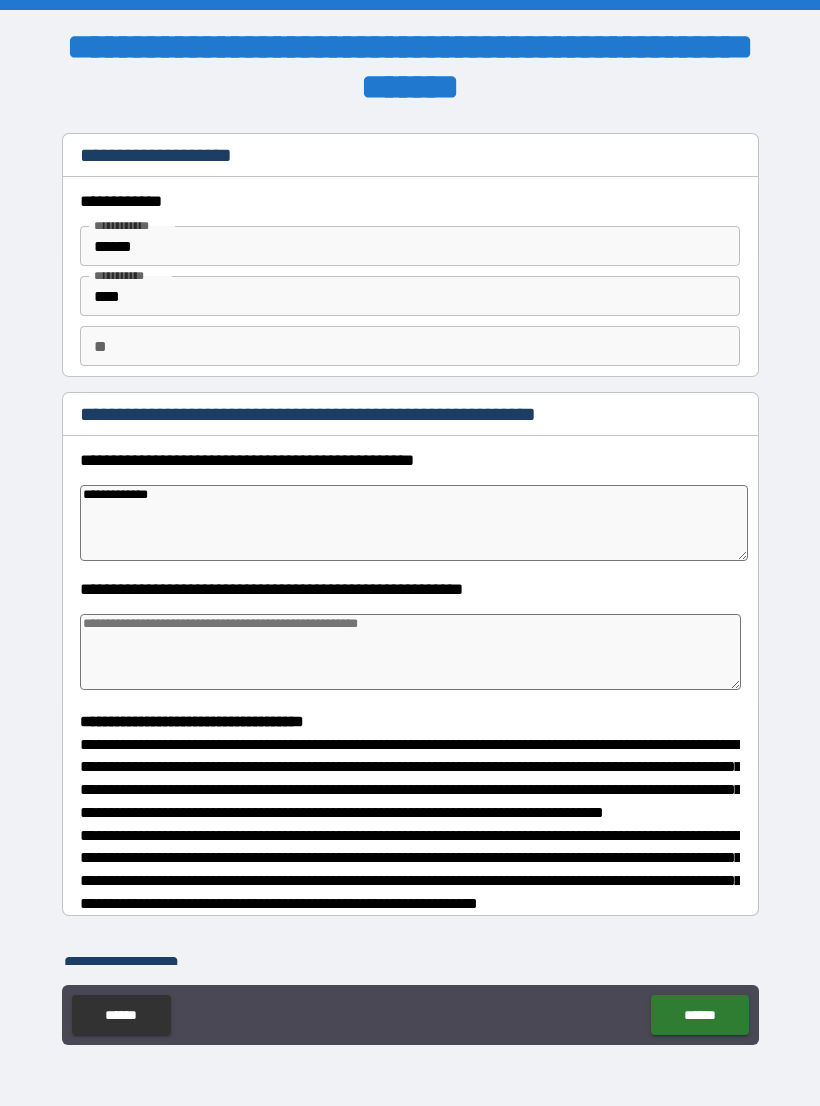 type on "*" 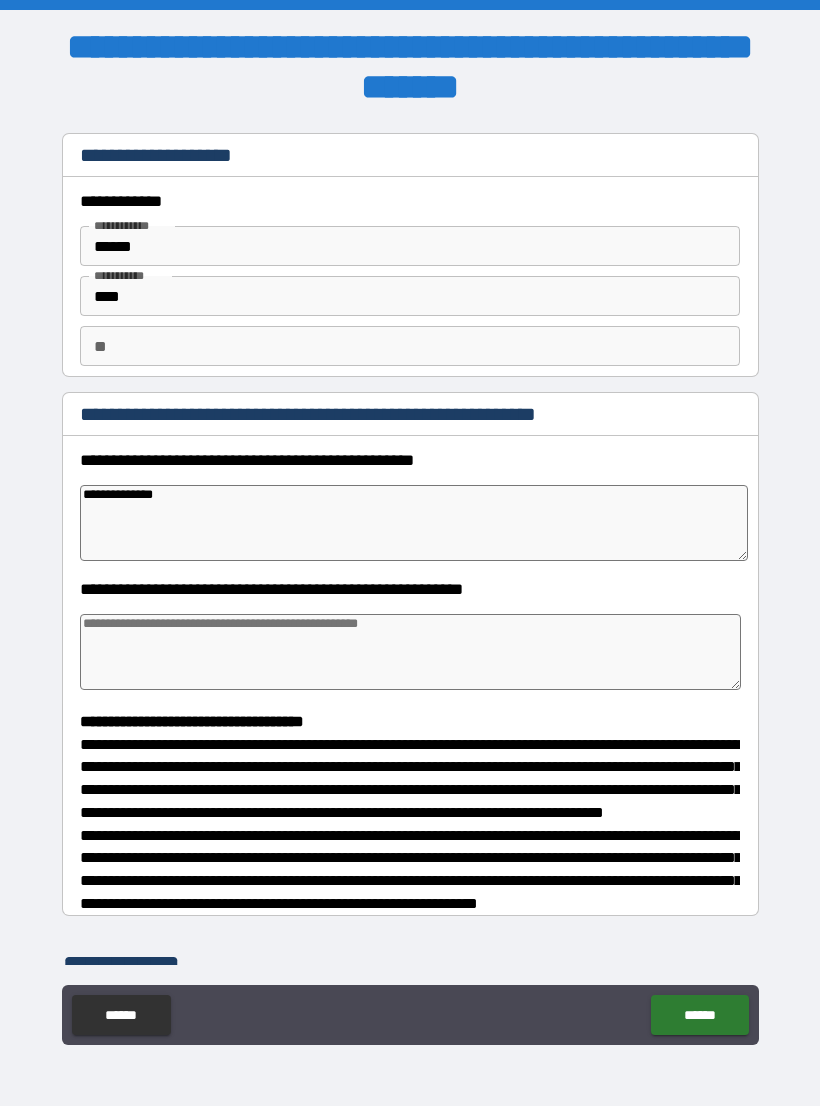 type on "*" 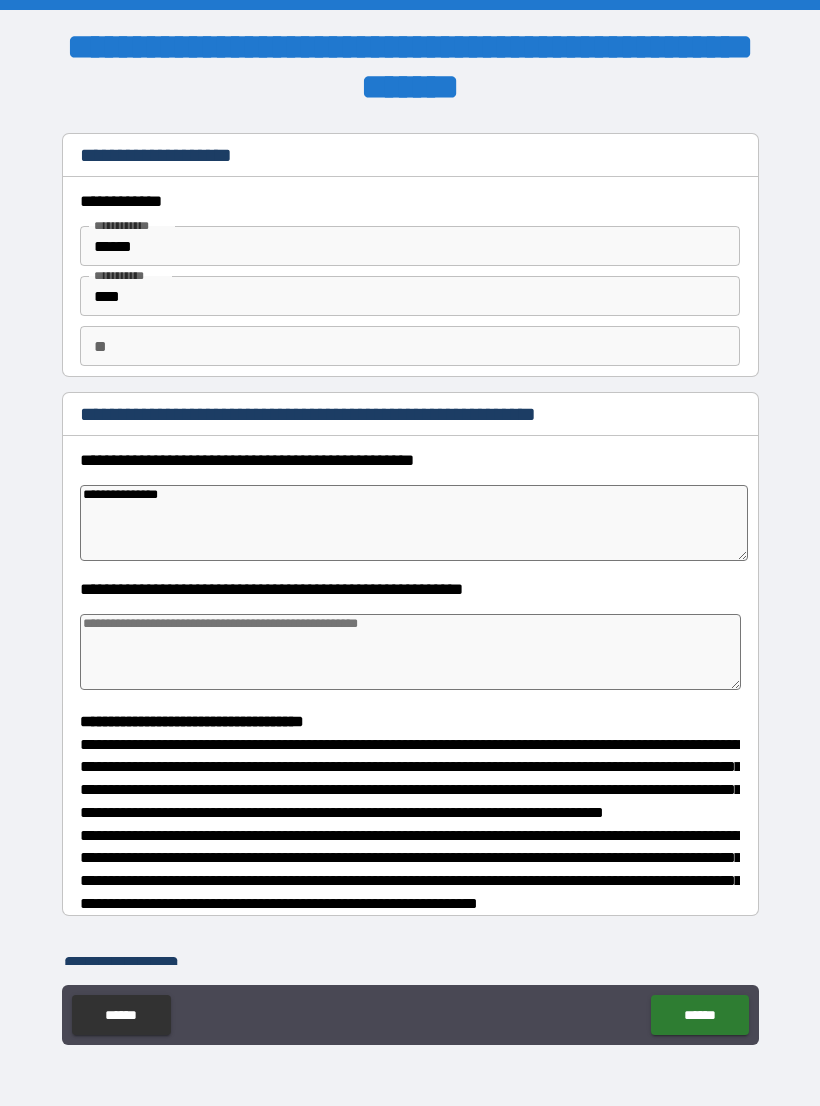 type on "*" 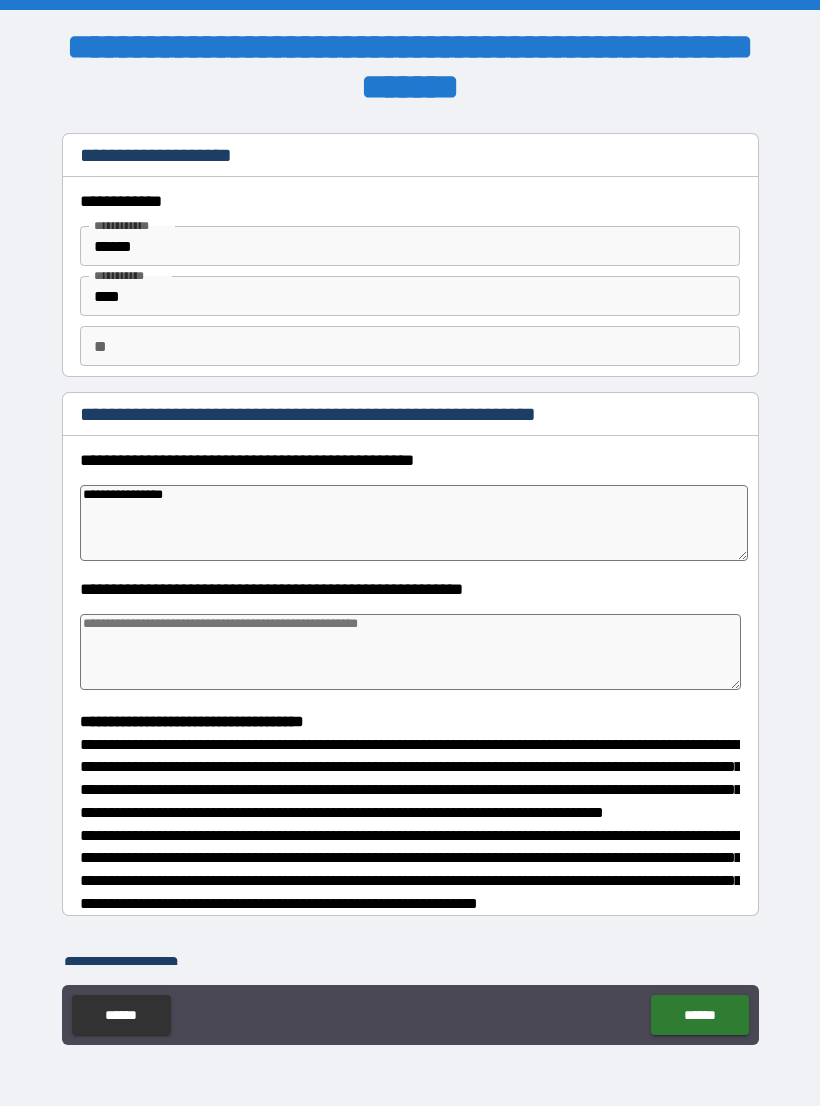 type on "*" 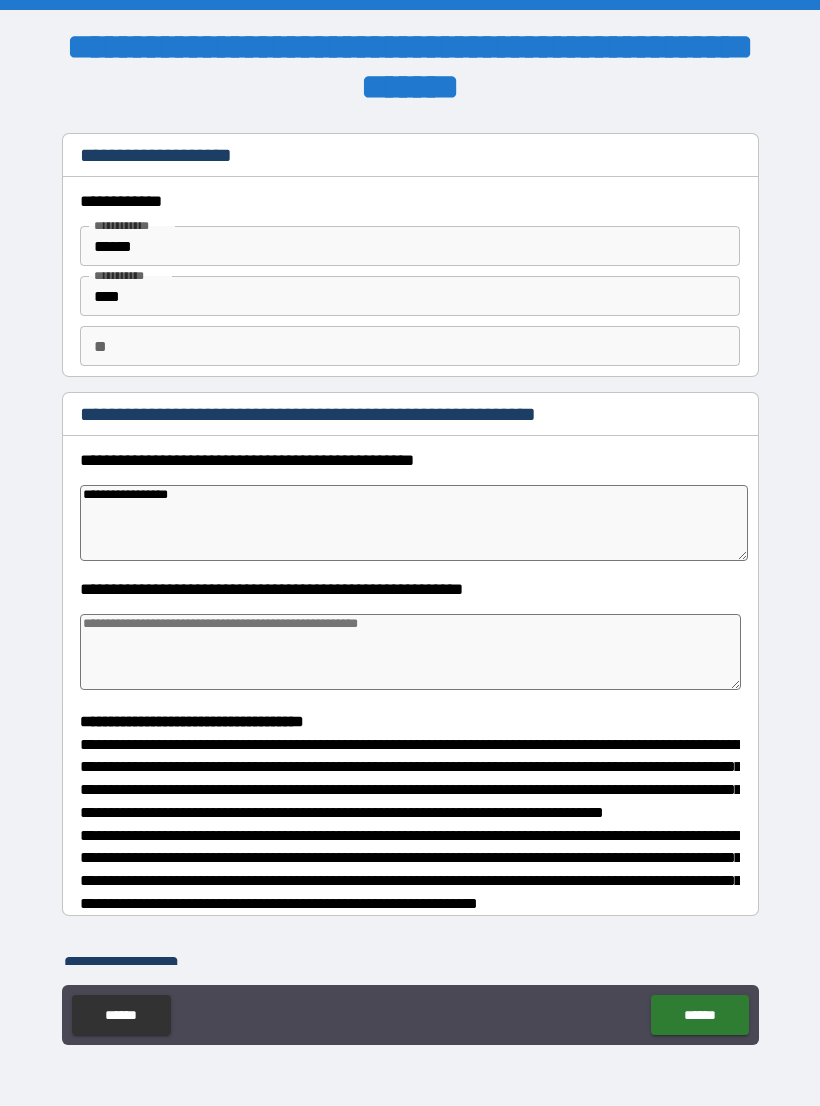 type on "*" 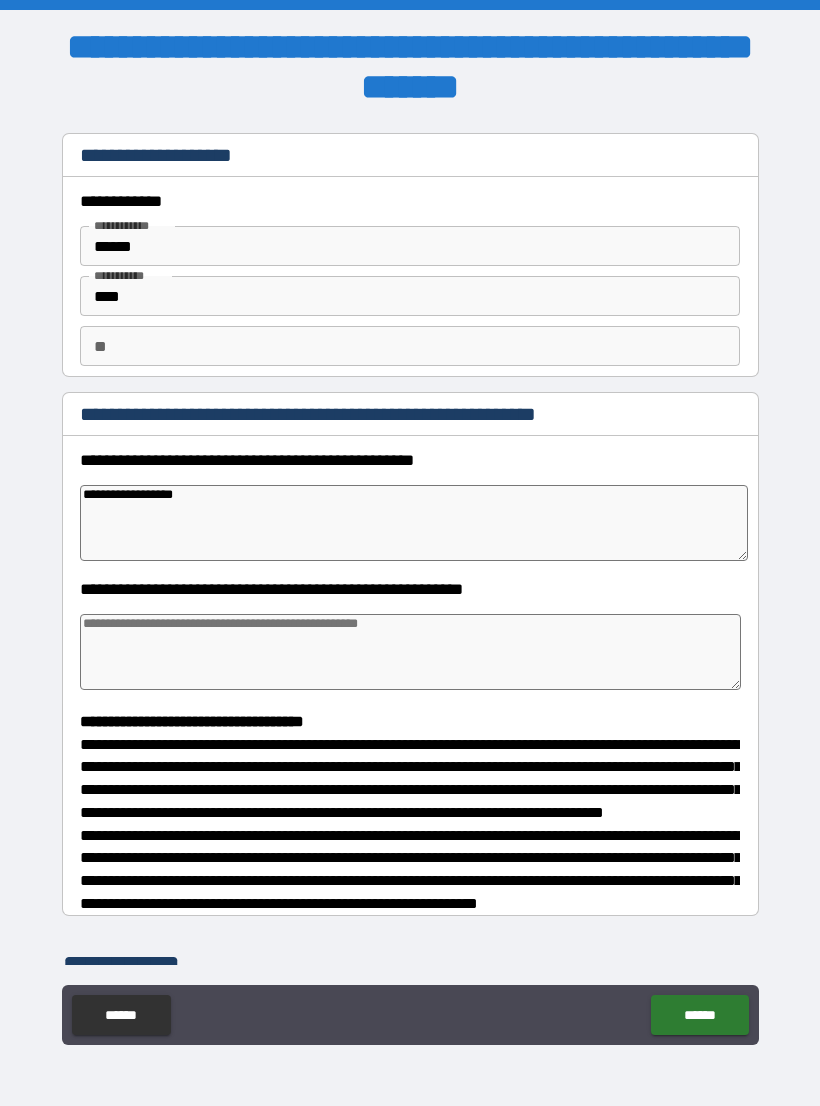type on "*" 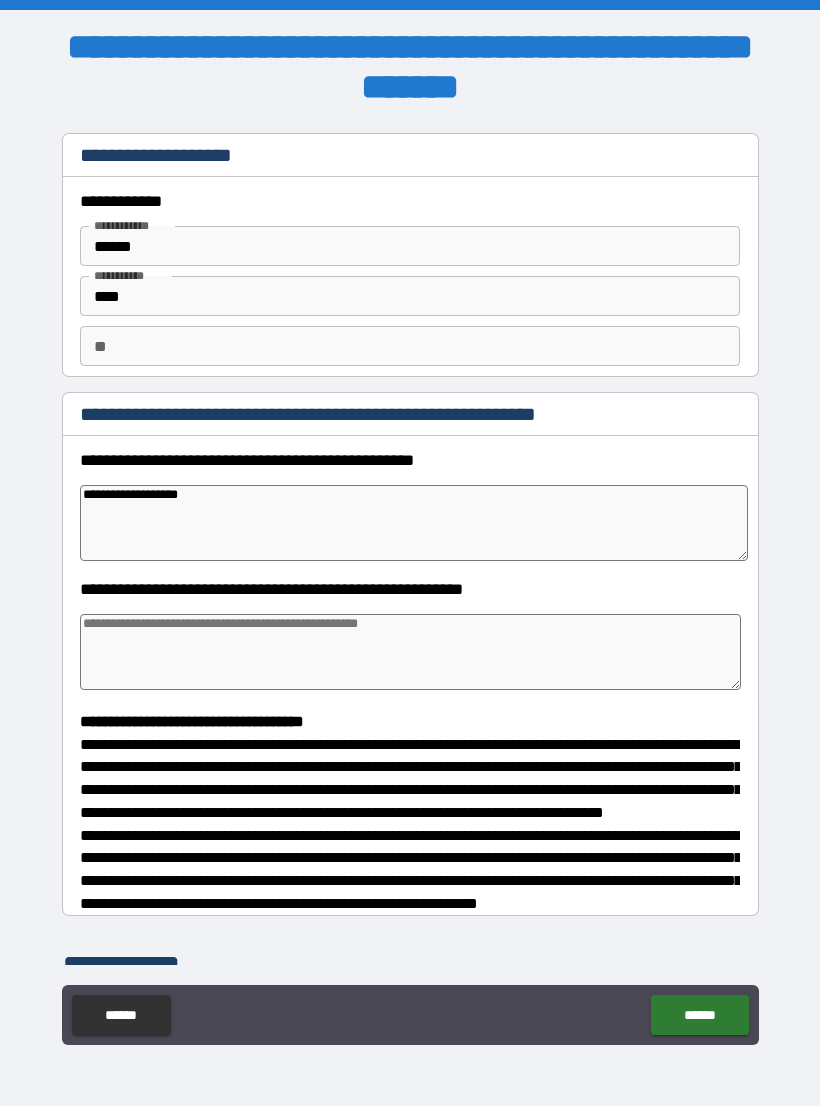 type on "*" 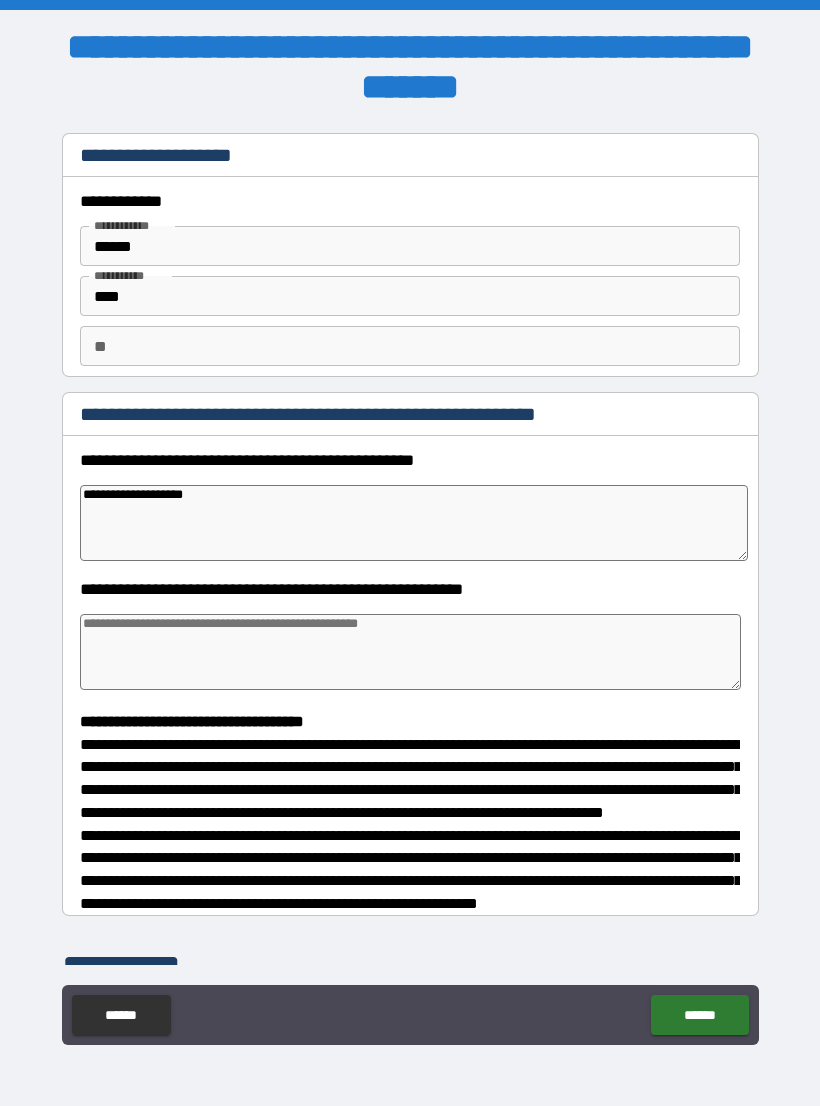 type on "*" 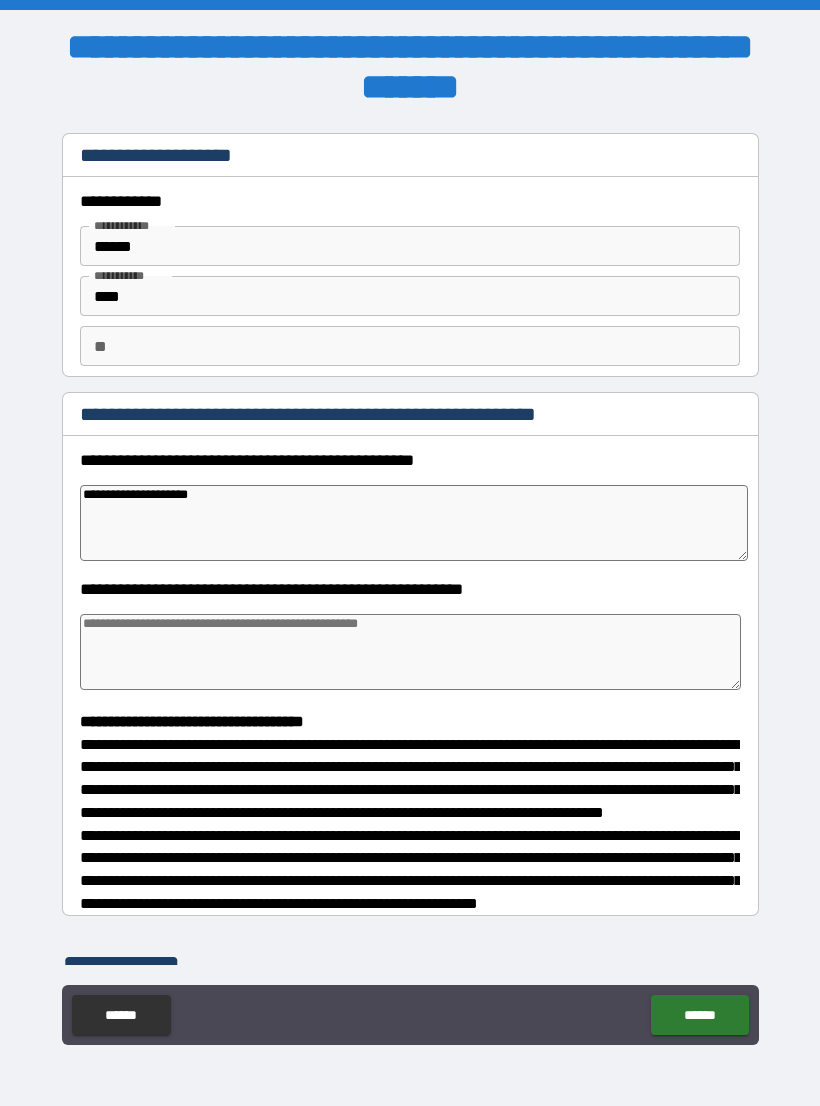 type on "*" 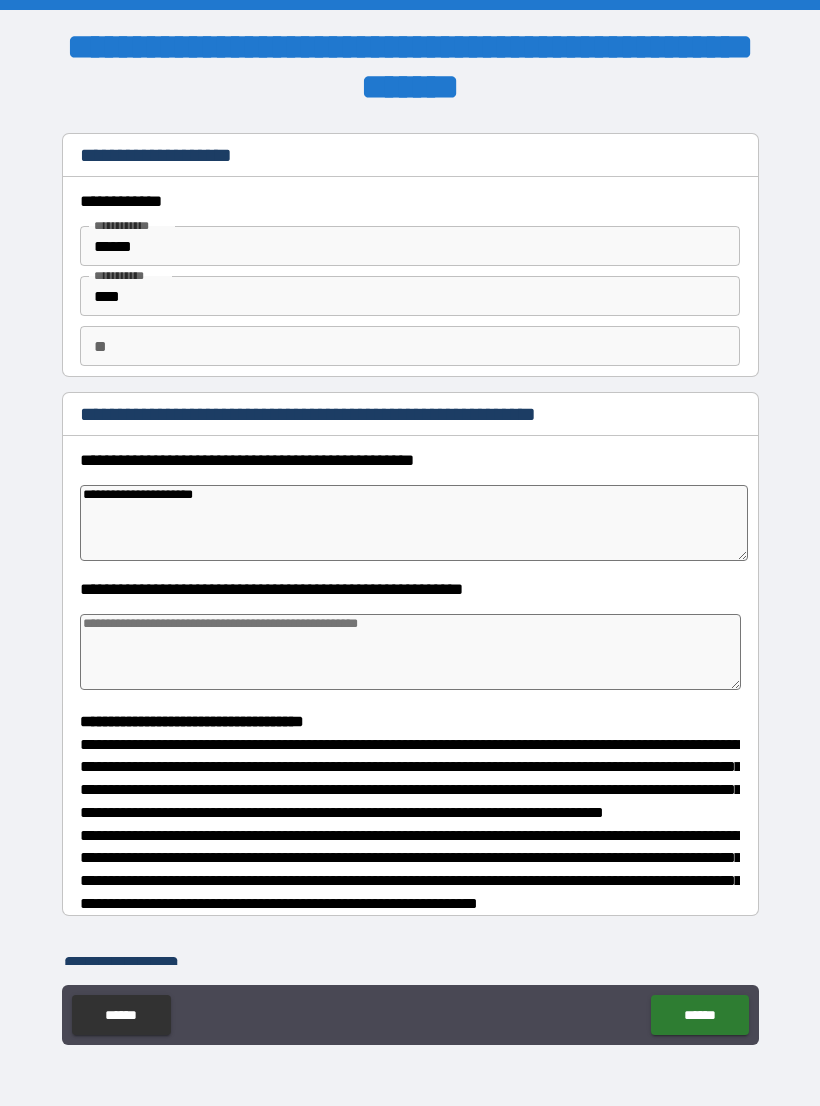 type on "*" 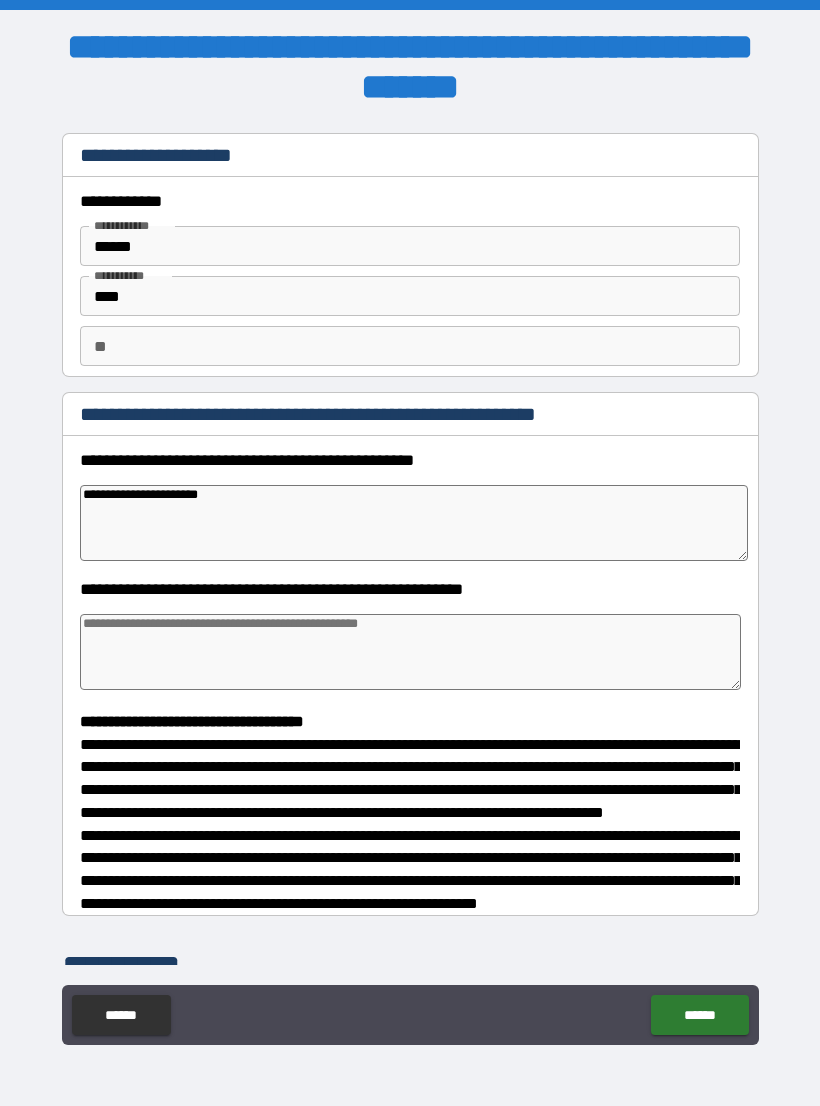type on "*" 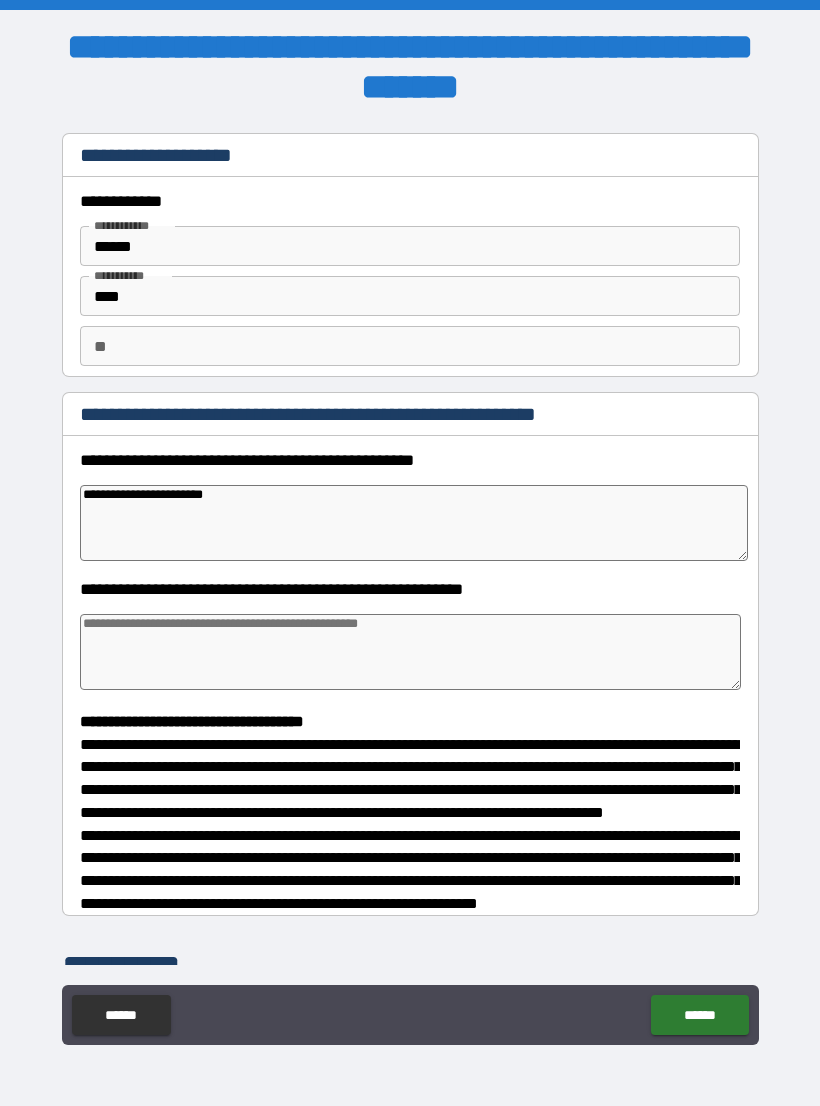 type on "*" 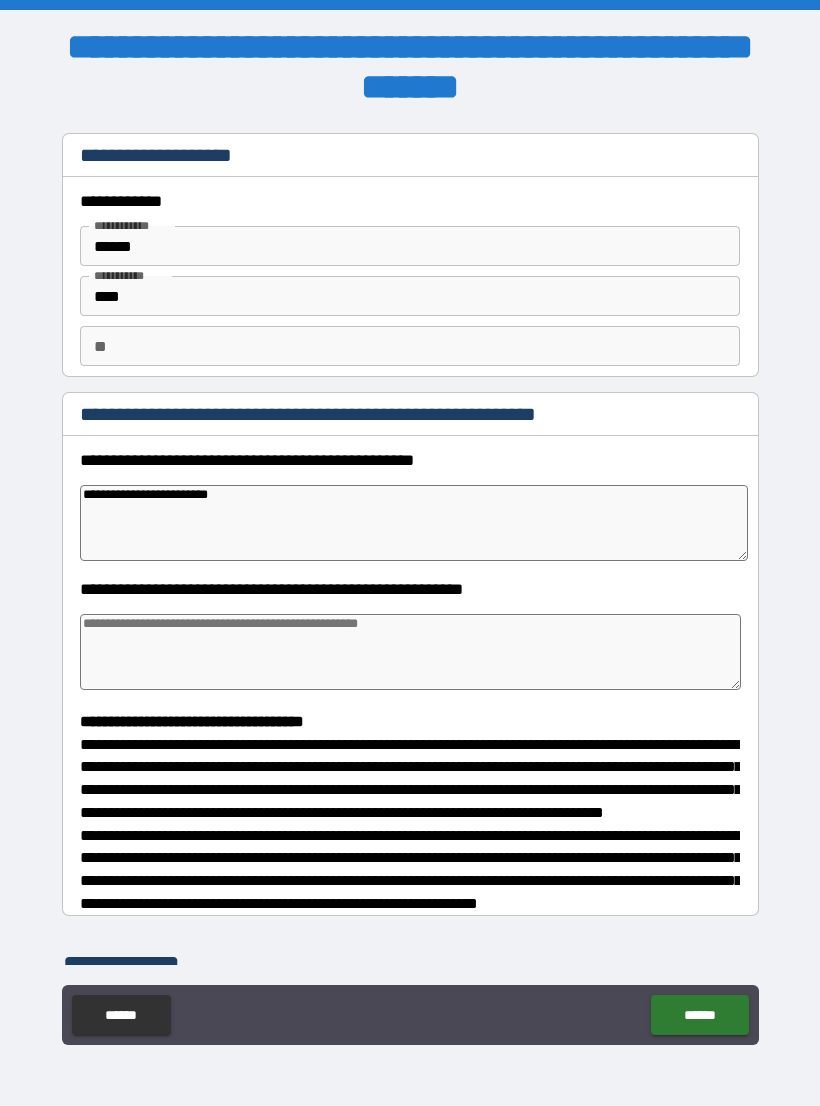 type on "*" 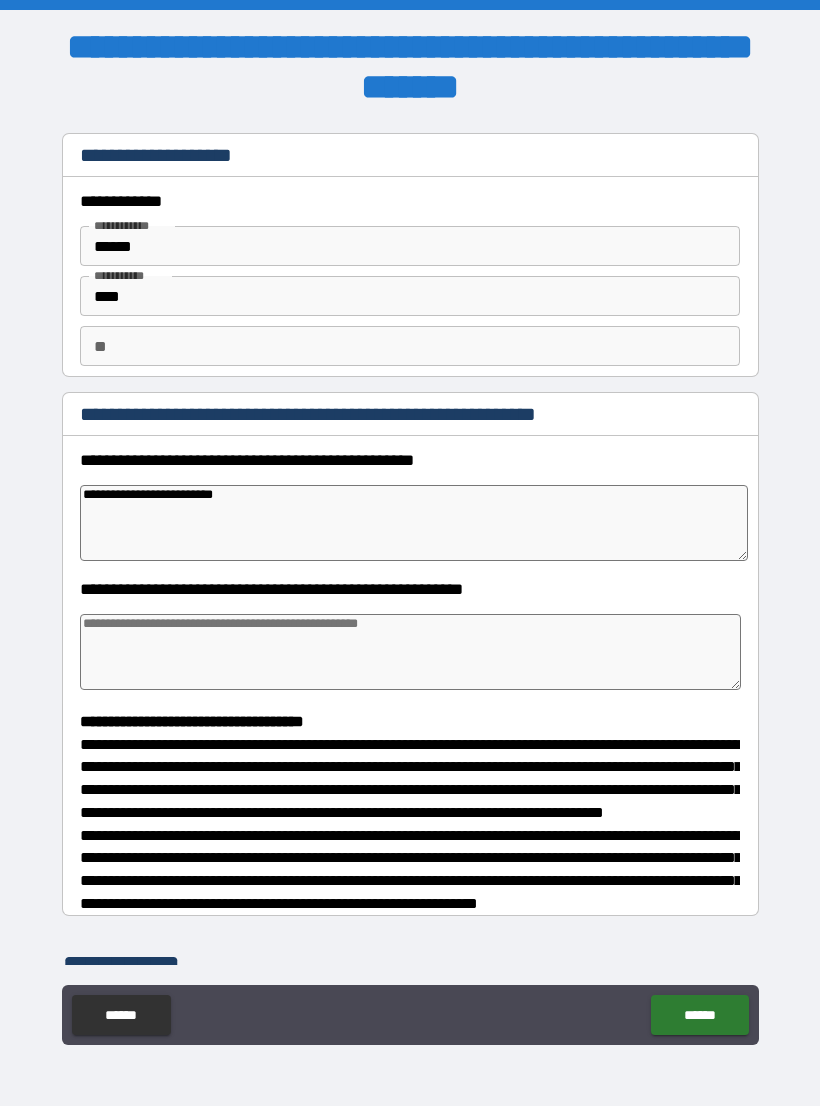 type on "*" 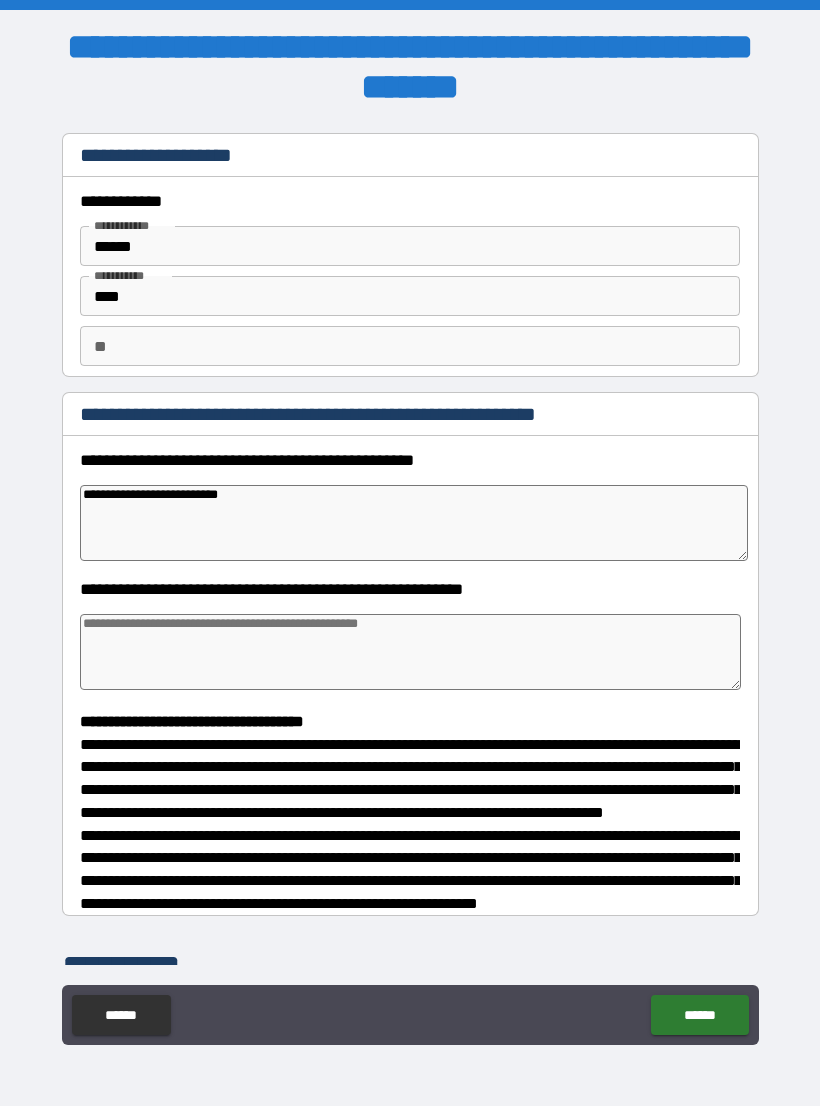 type on "*" 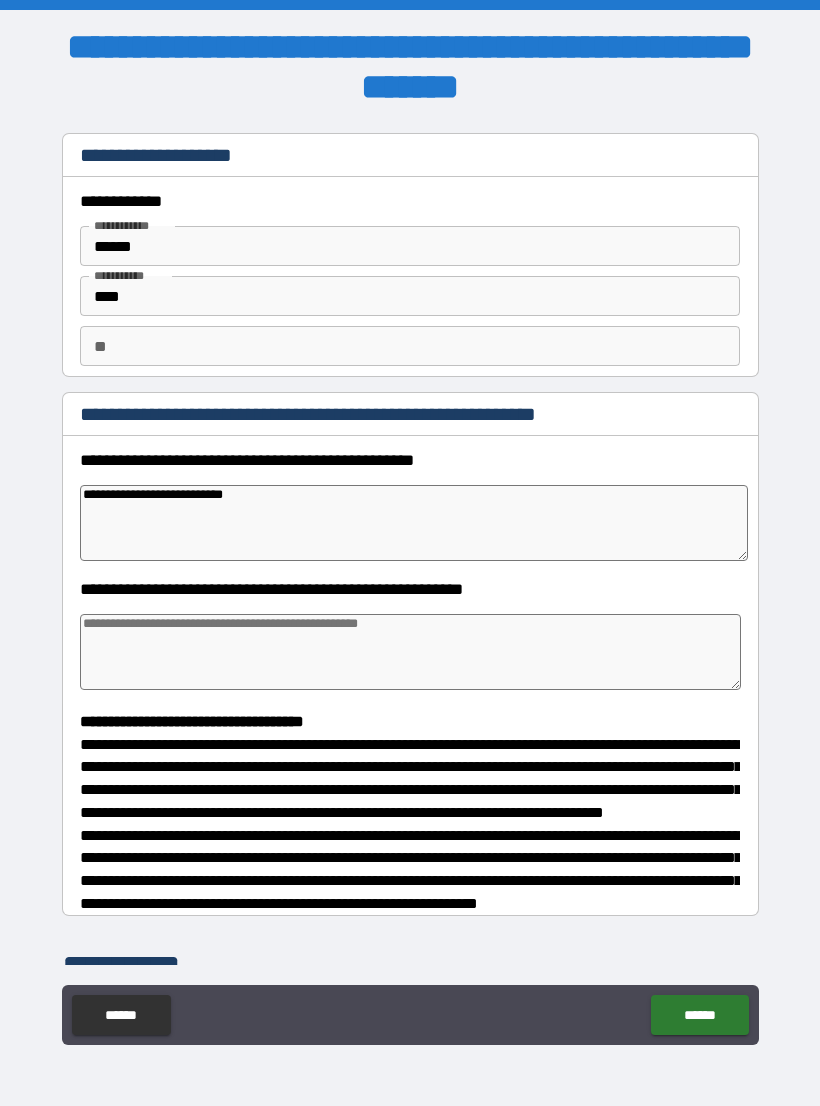 type on "*" 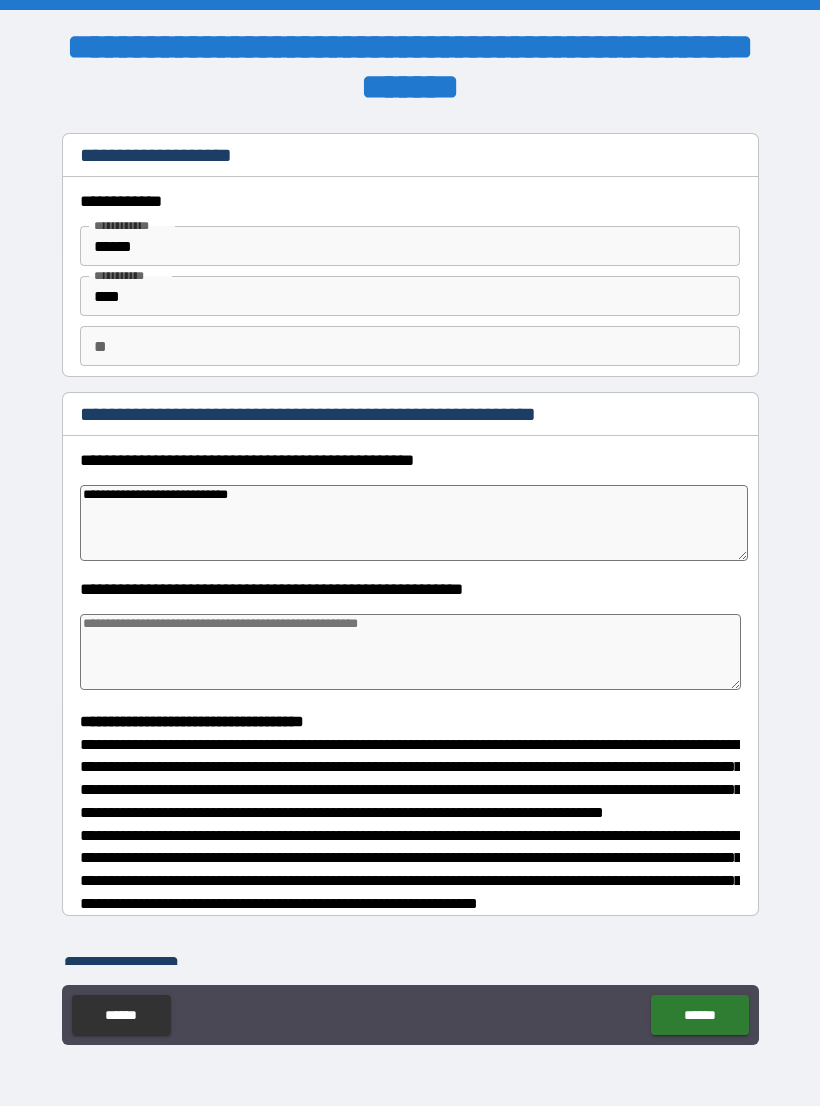 type on "*" 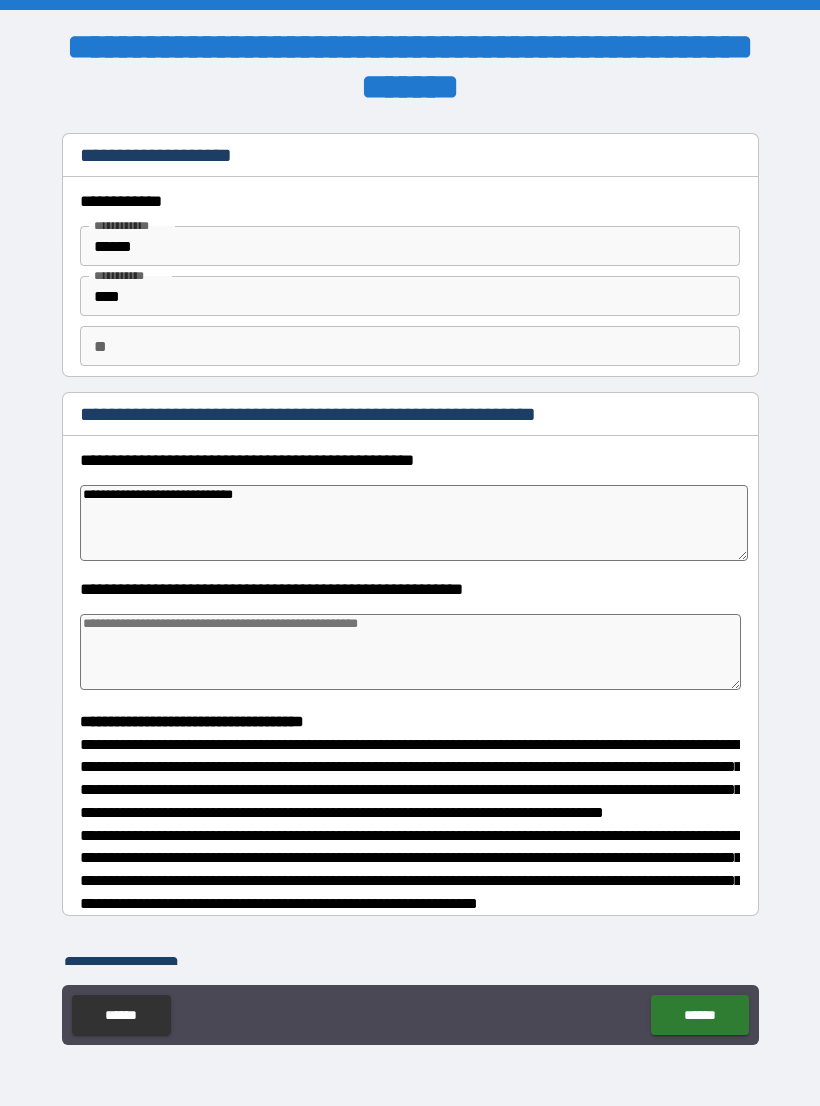 type on "*" 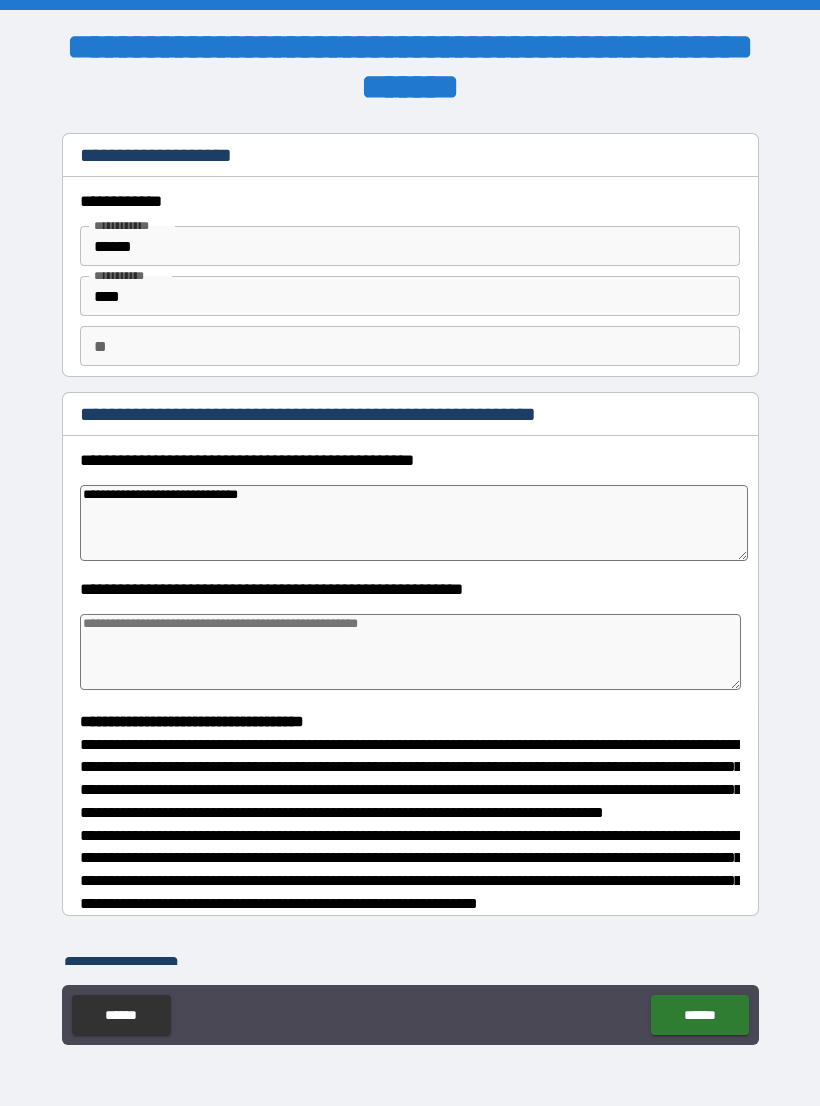 type on "*" 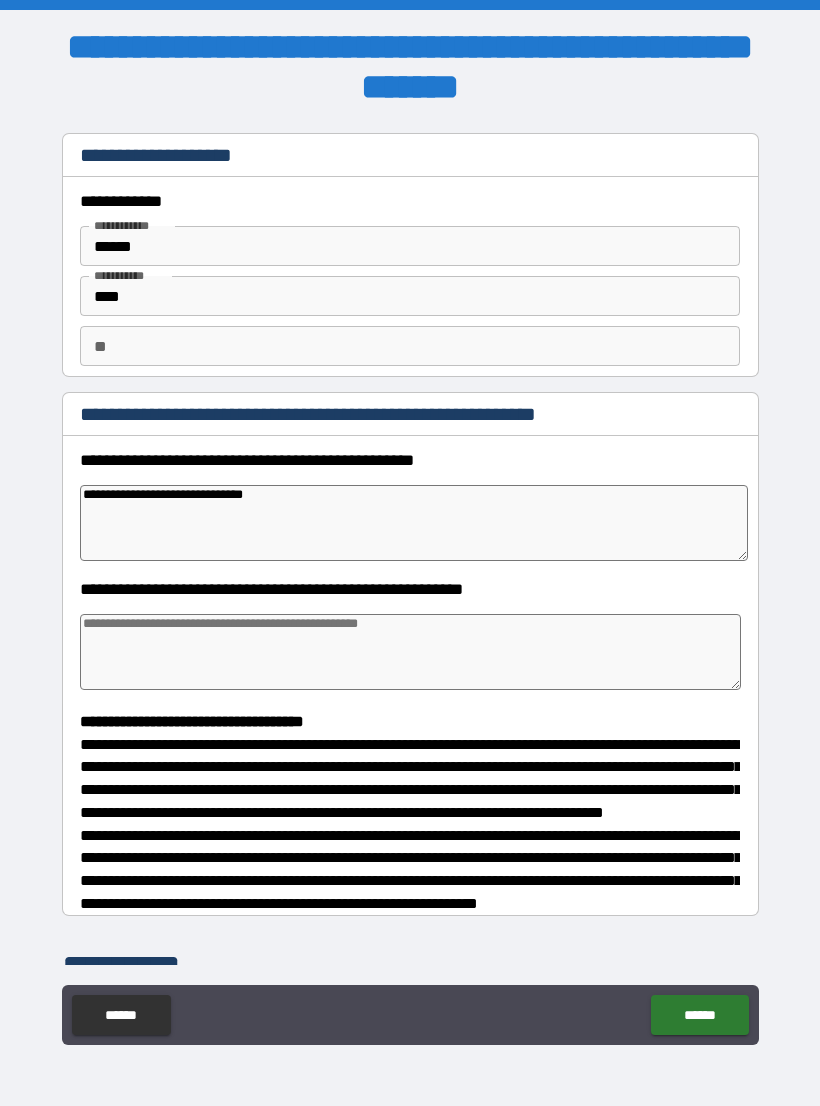 type on "*" 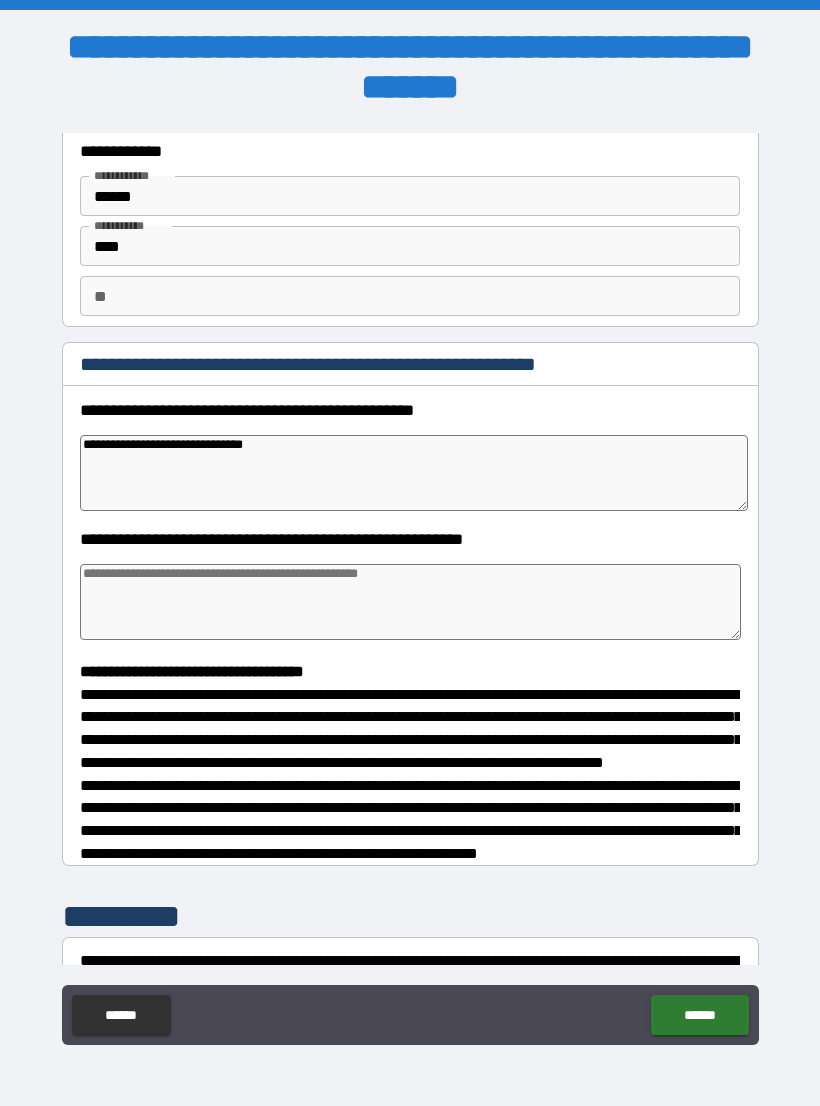 scroll, scrollTop: 71, scrollLeft: 0, axis: vertical 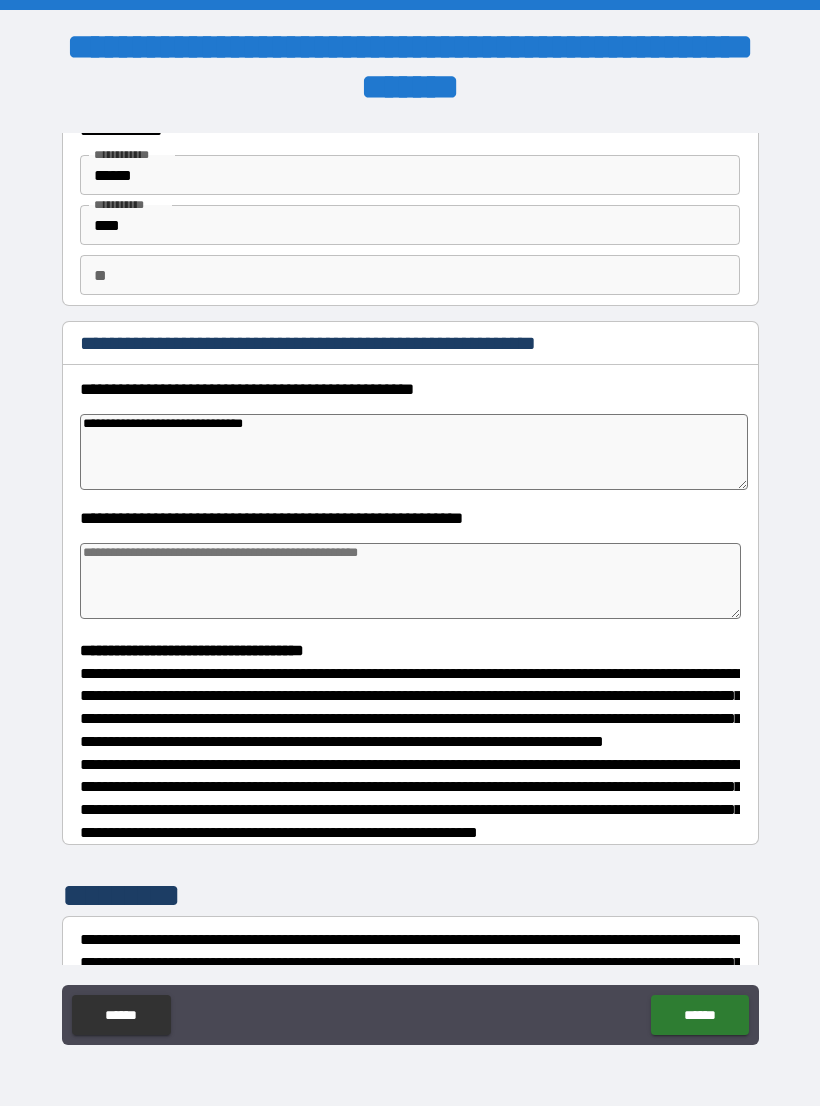 type on "**********" 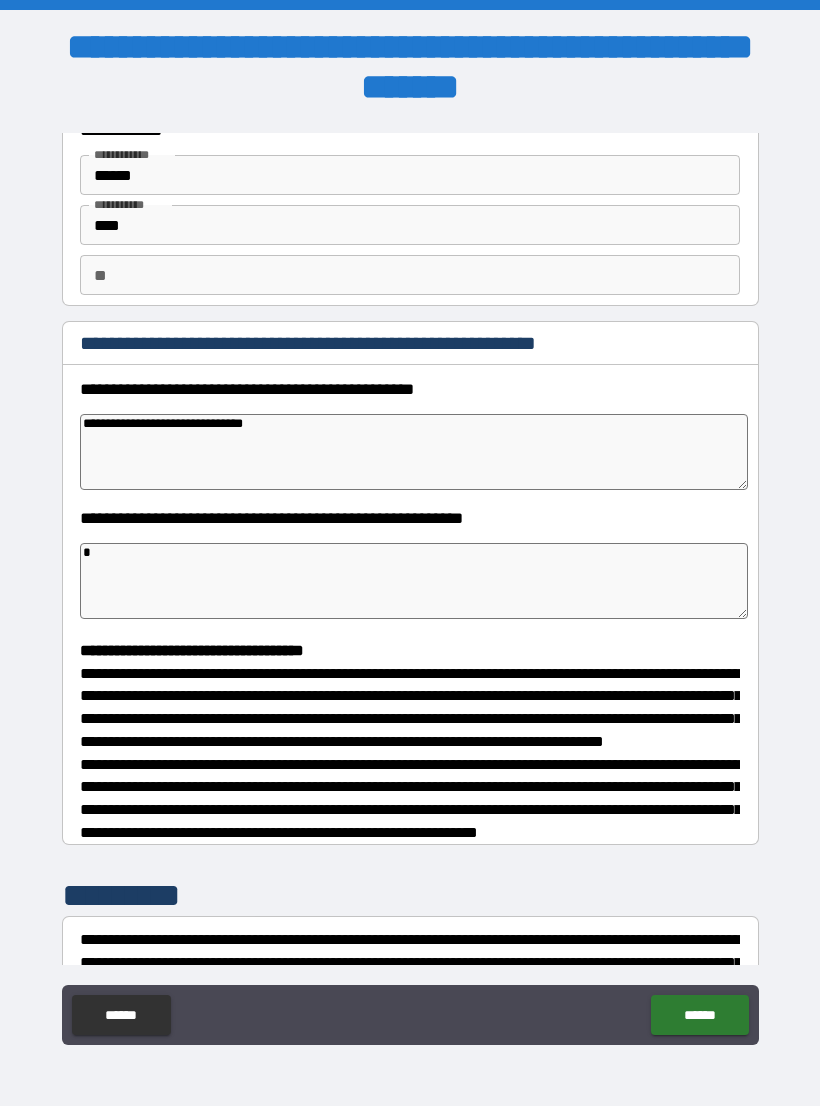 type on "*" 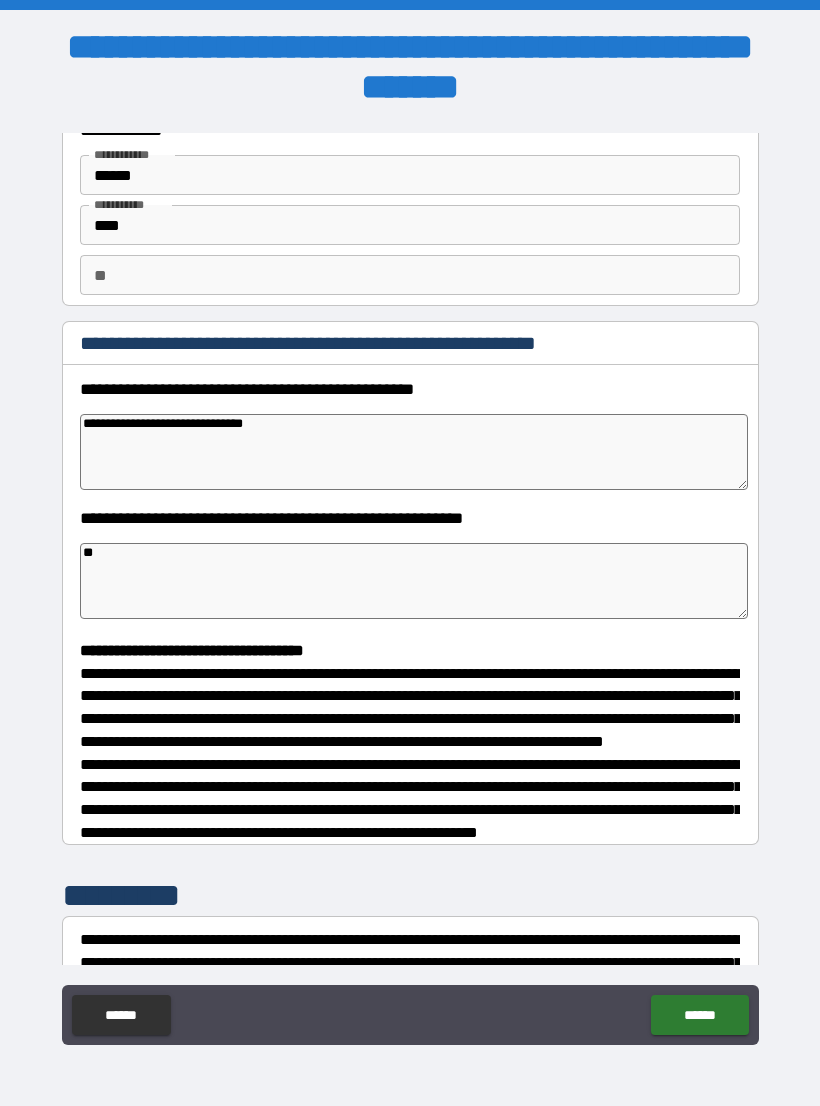 type on "*" 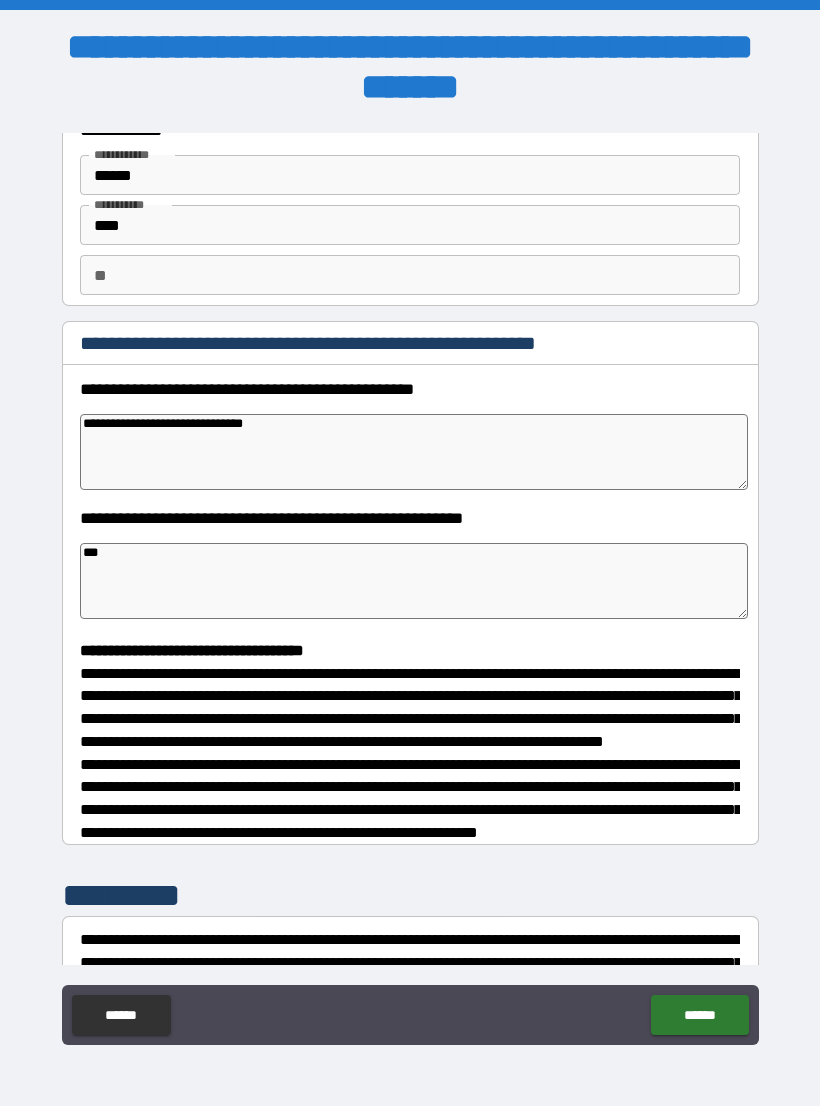 type on "****" 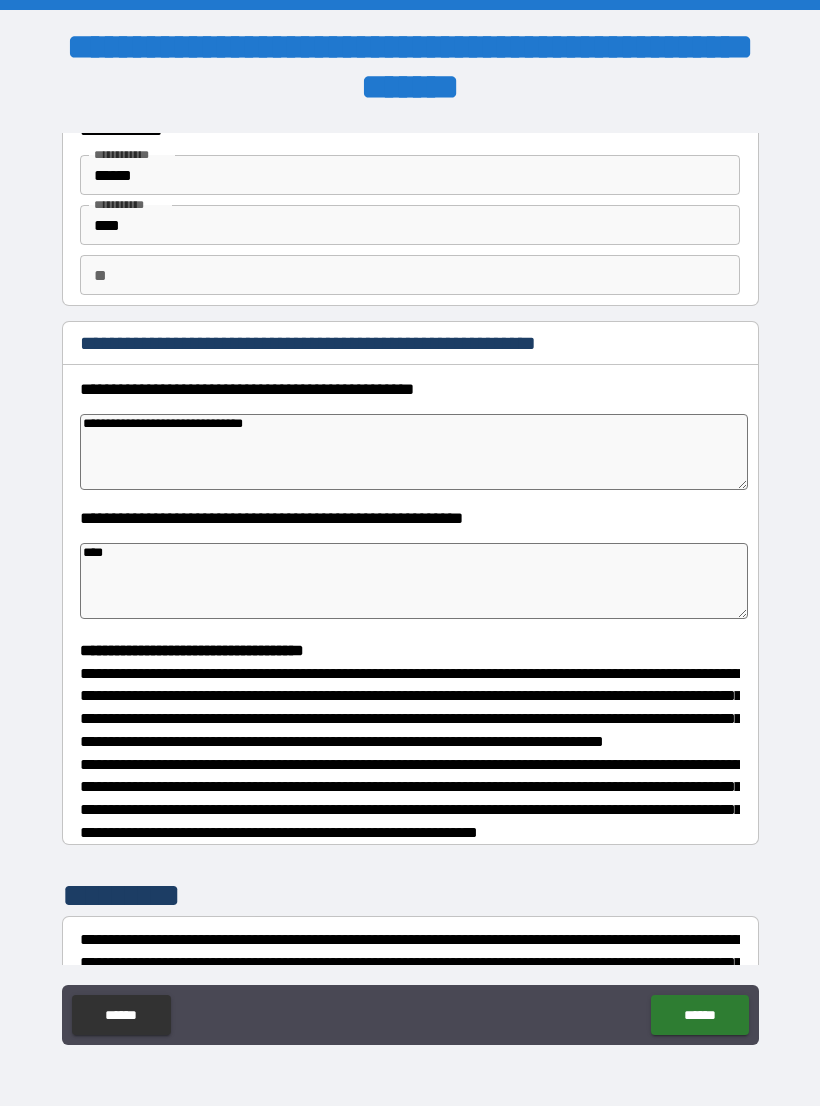 type on "*" 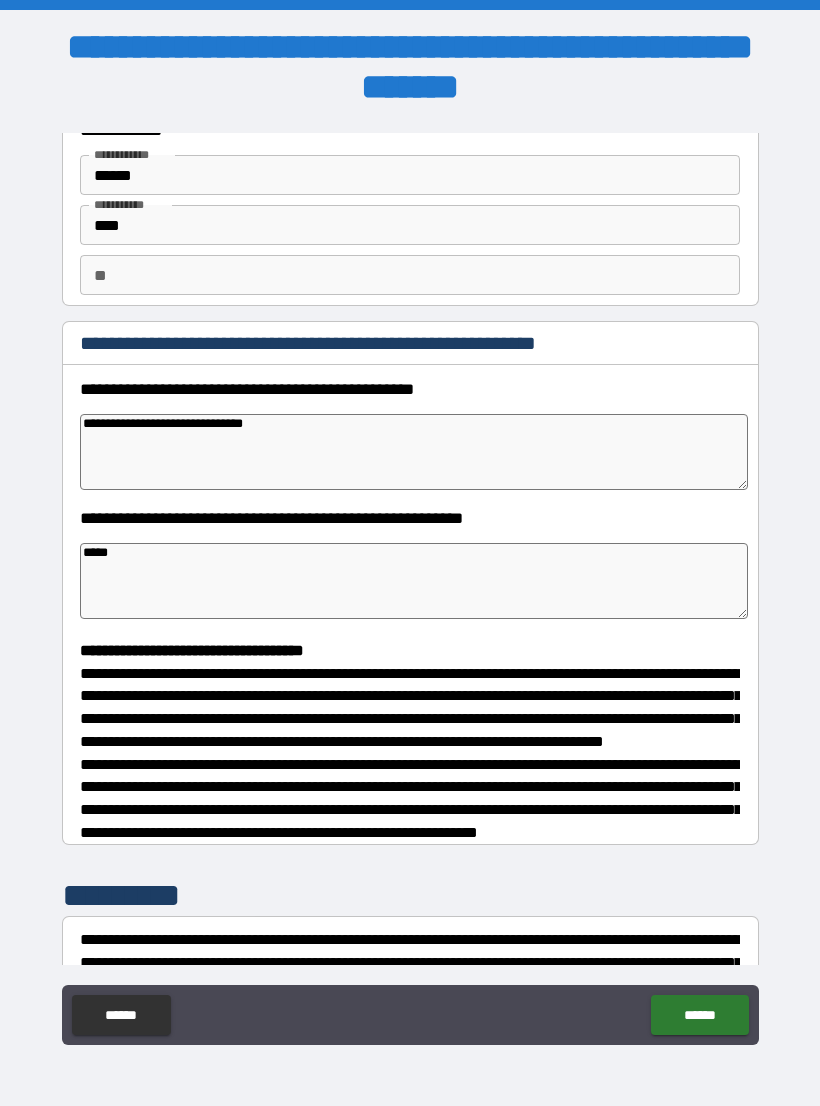 type on "*" 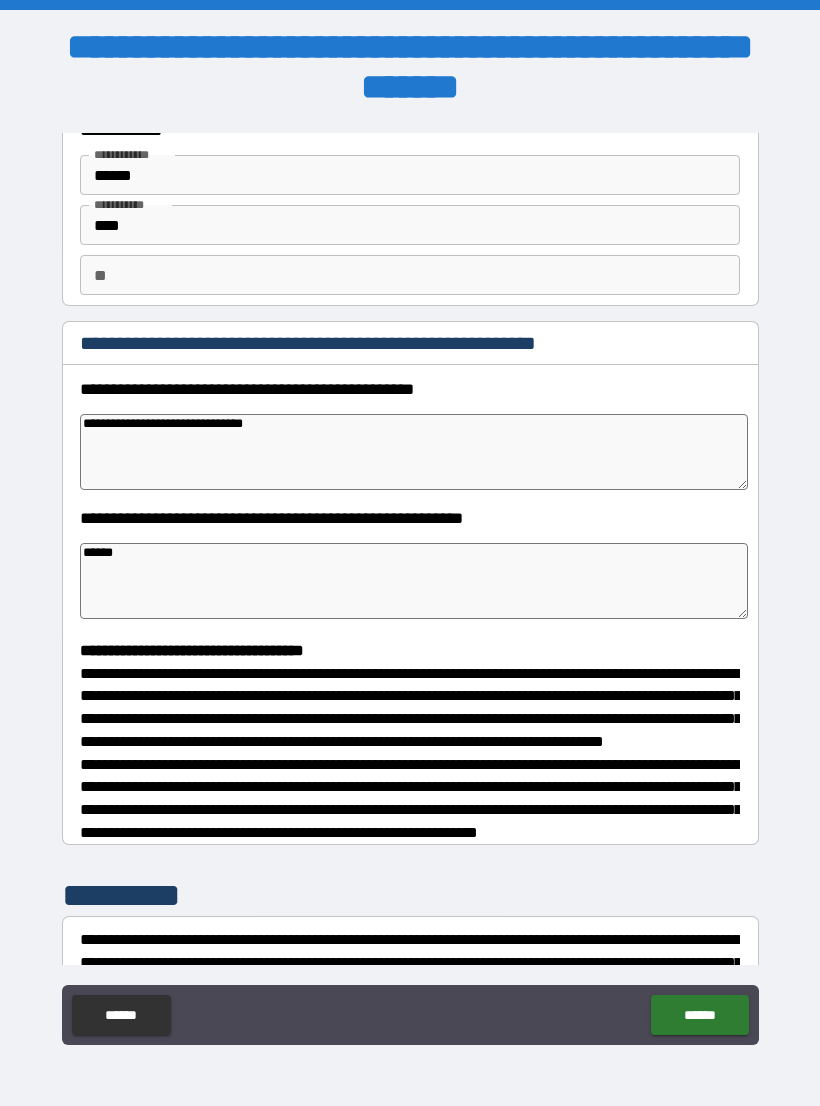 type on "******" 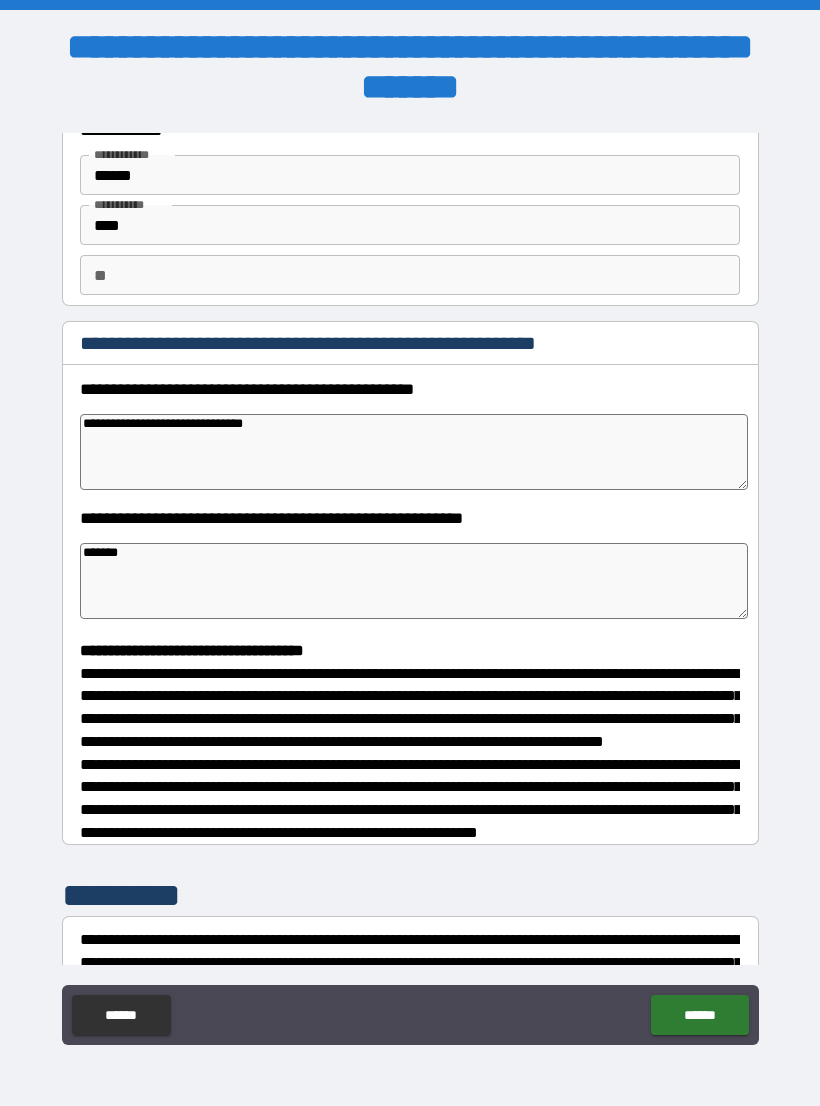 type on "*" 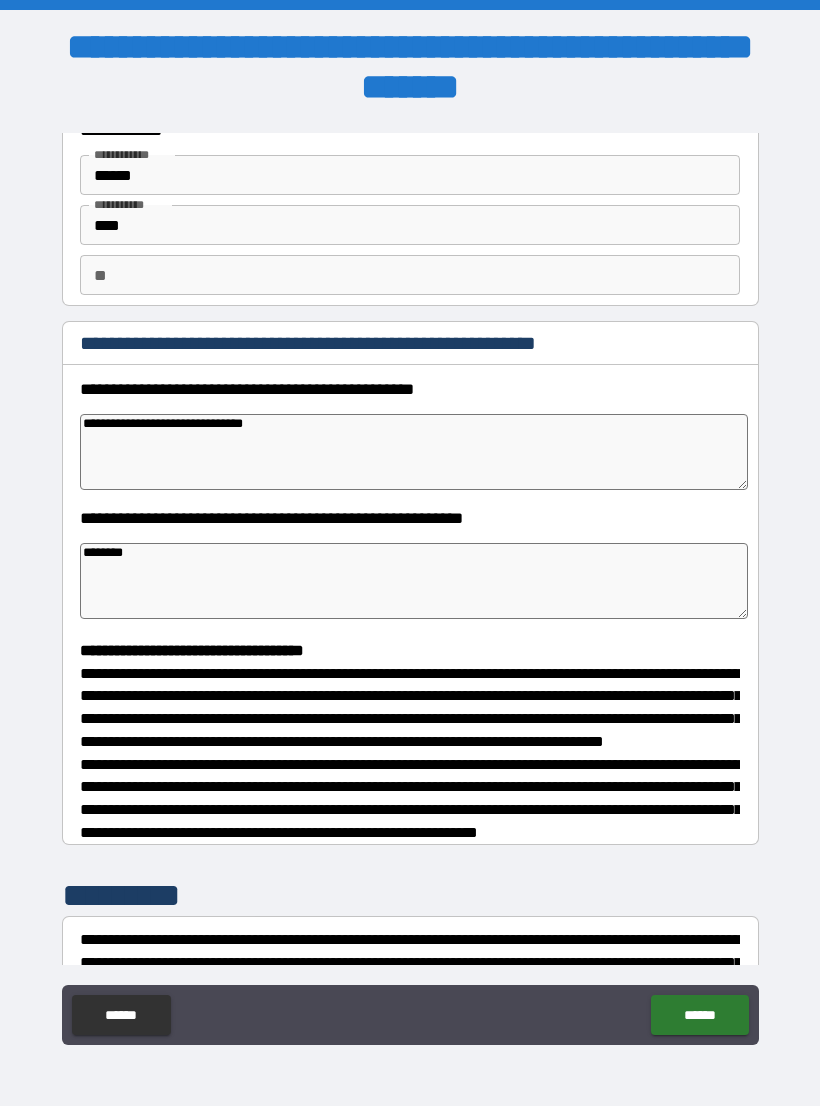 type on "*" 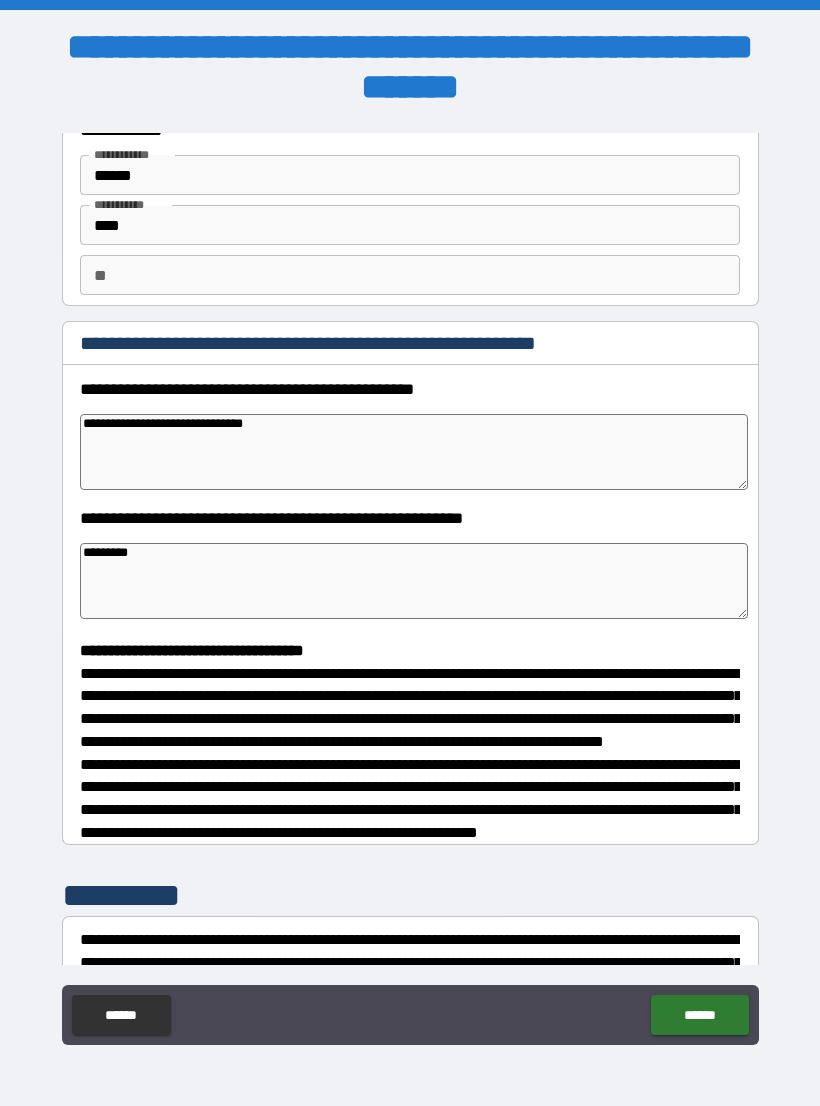 type on "*" 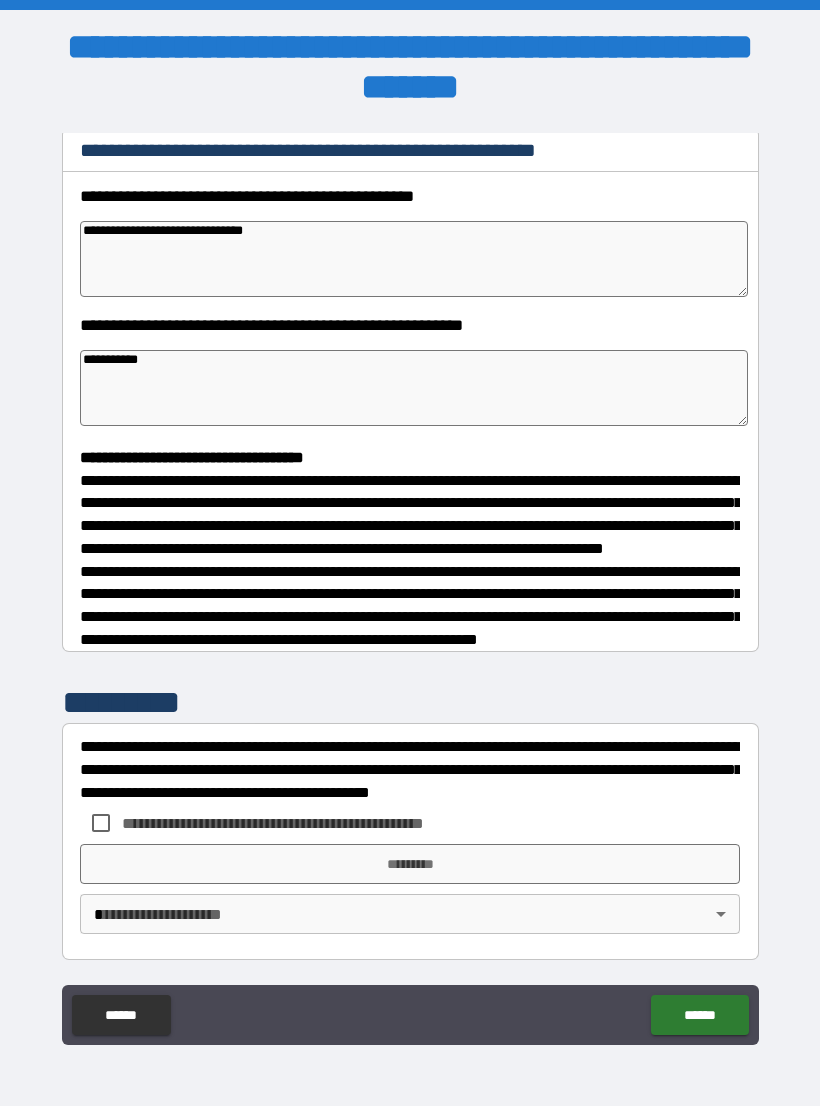 scroll, scrollTop: 302, scrollLeft: 0, axis: vertical 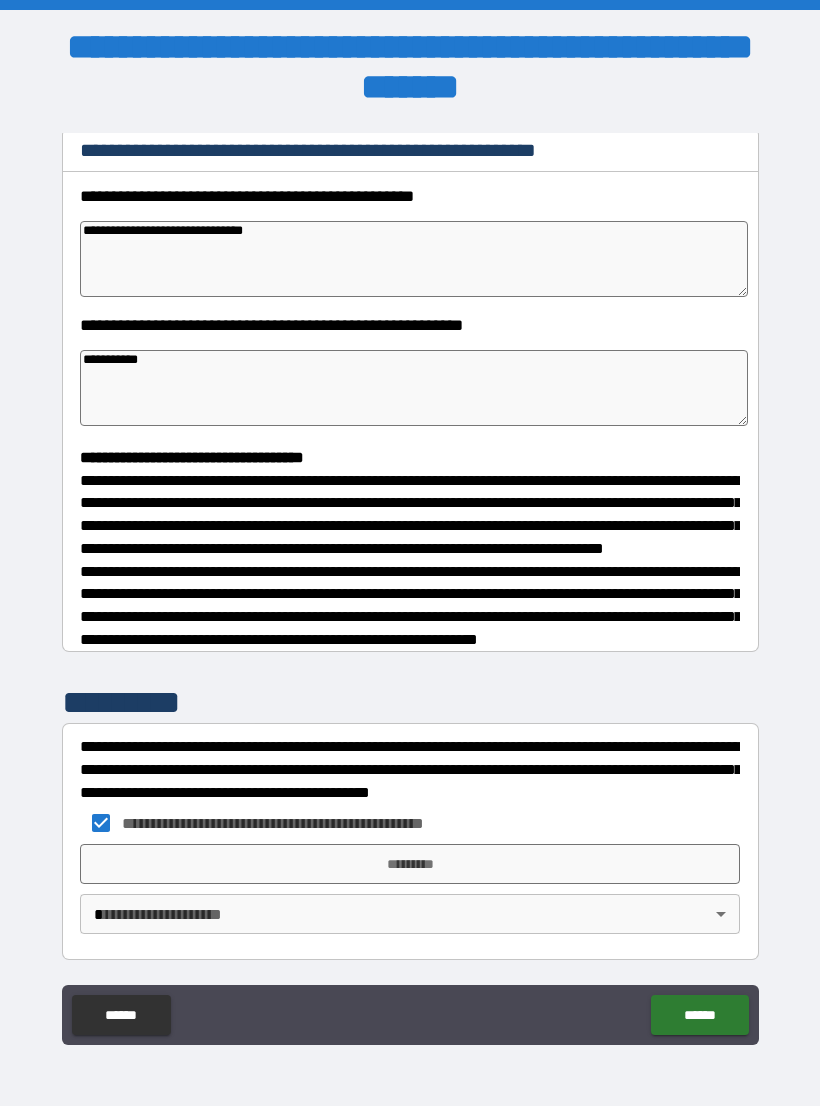 click on "*********" at bounding box center (410, 864) 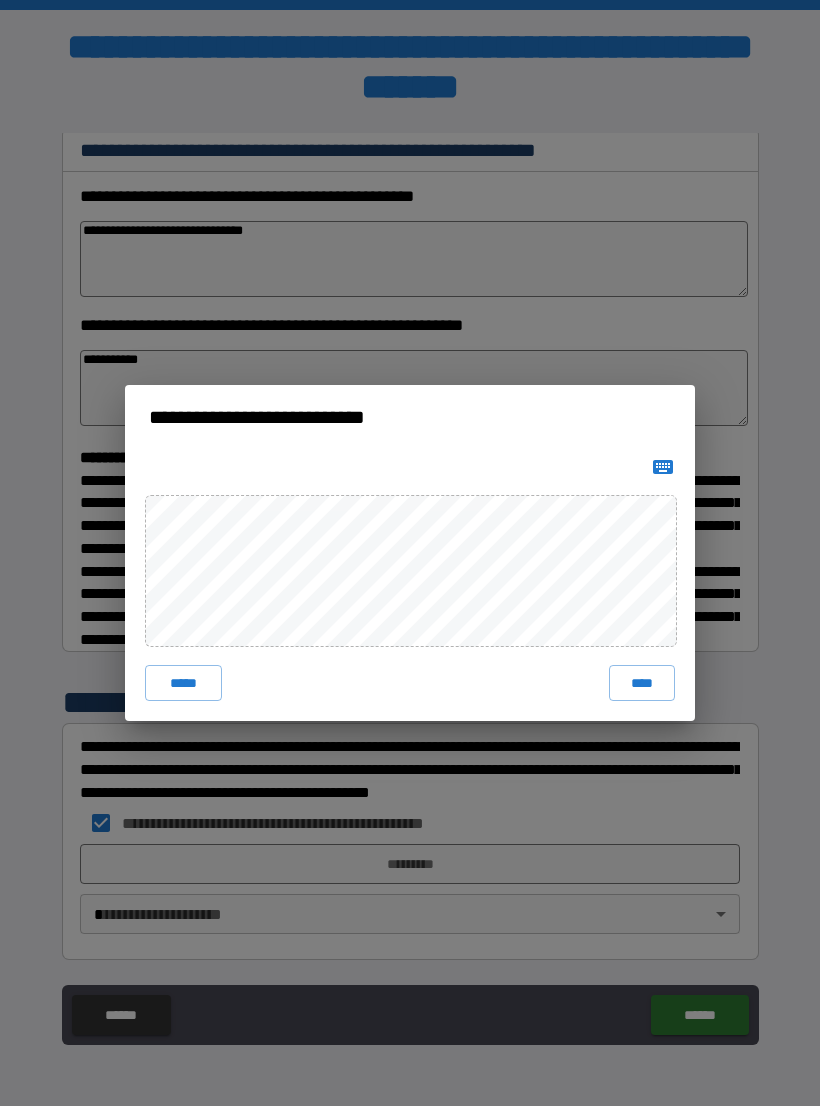 click on "****" at bounding box center (642, 683) 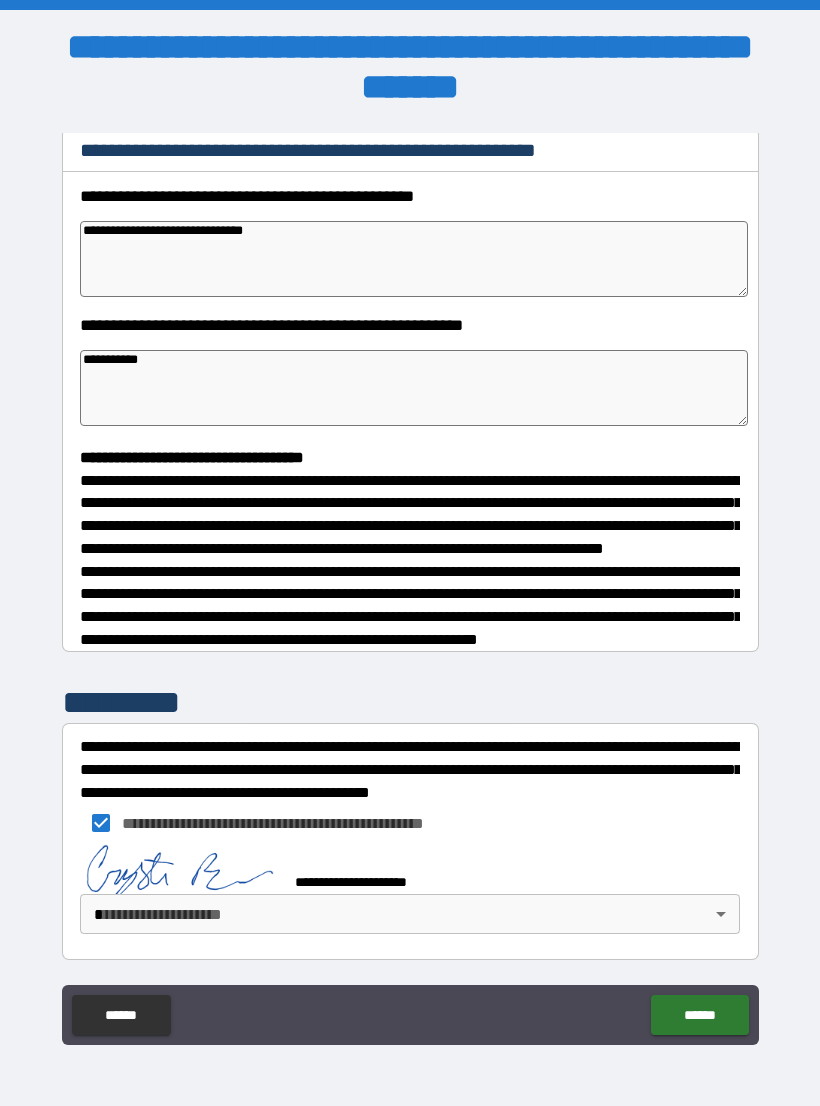 scroll, scrollTop: 292, scrollLeft: 0, axis: vertical 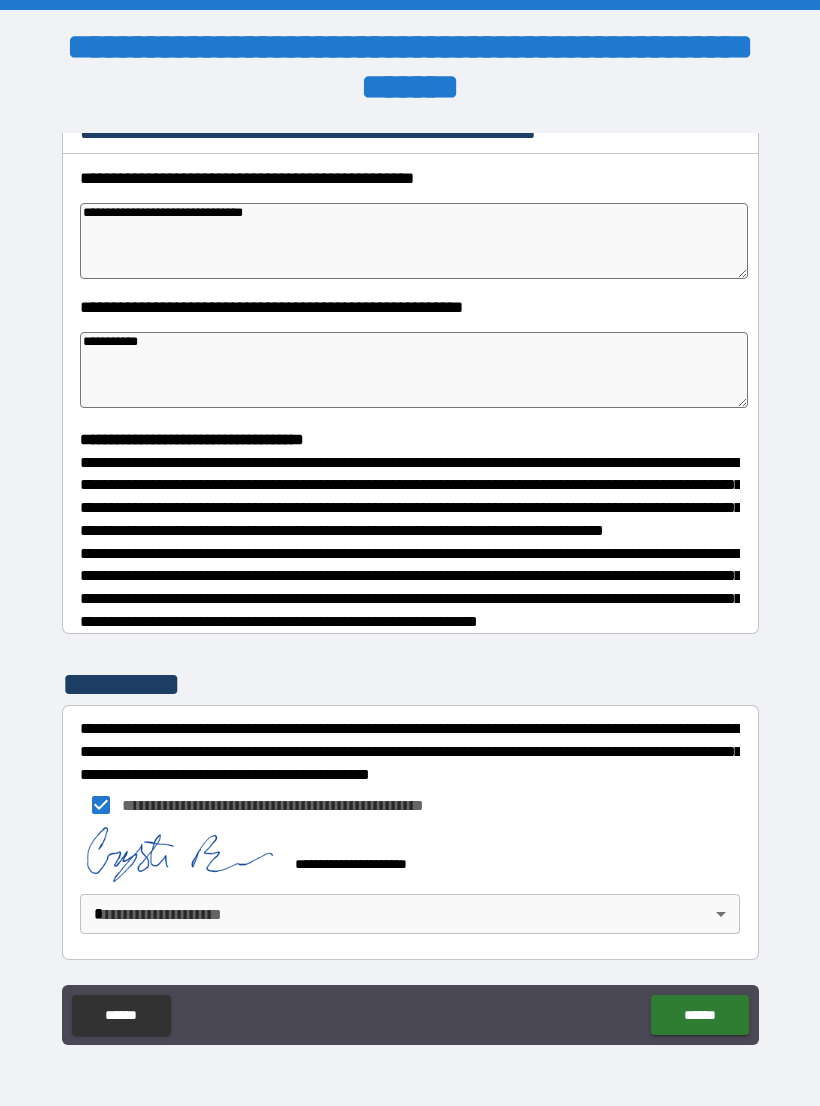 click on "**********" at bounding box center (410, 568) 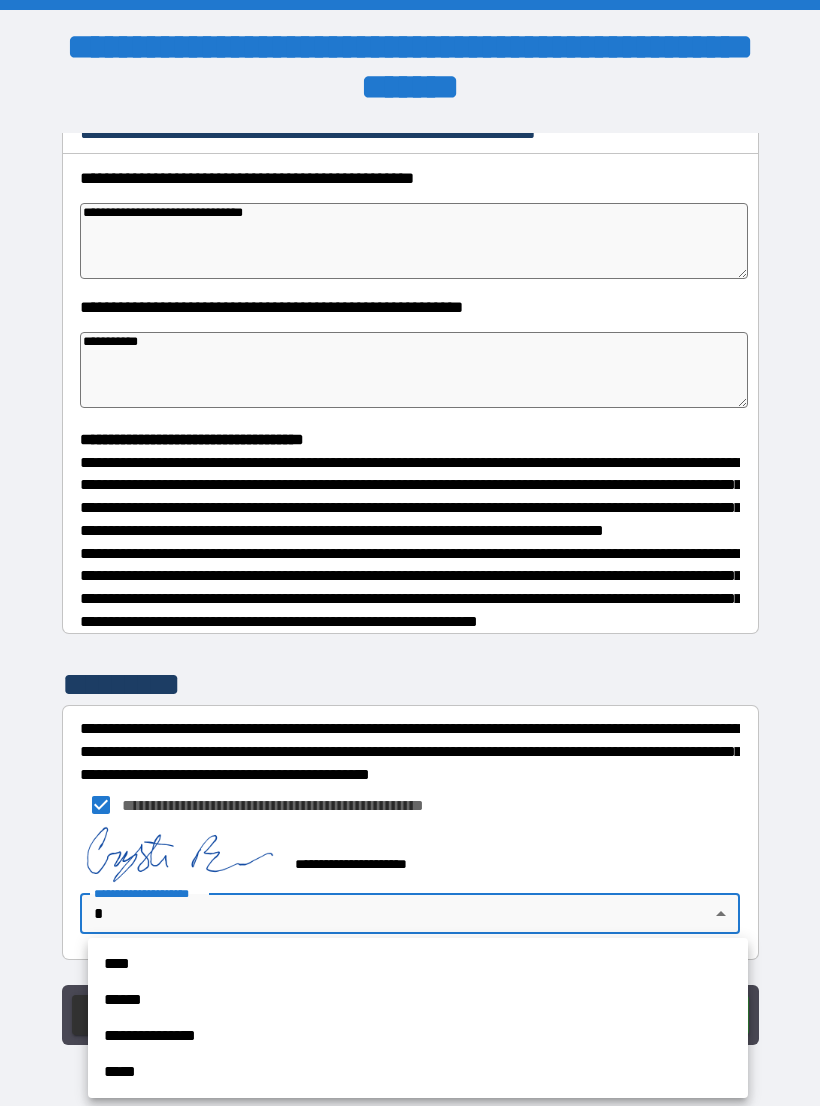 click on "****" at bounding box center (418, 964) 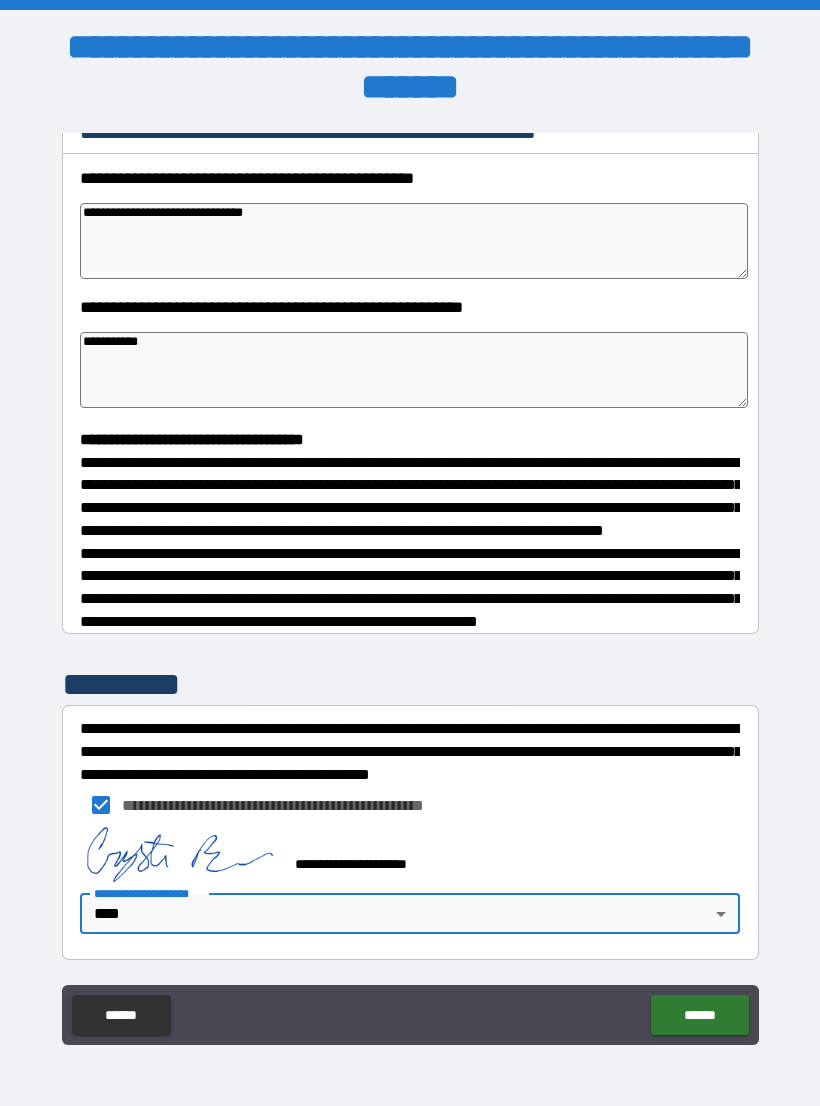 click on "******" at bounding box center (699, 1015) 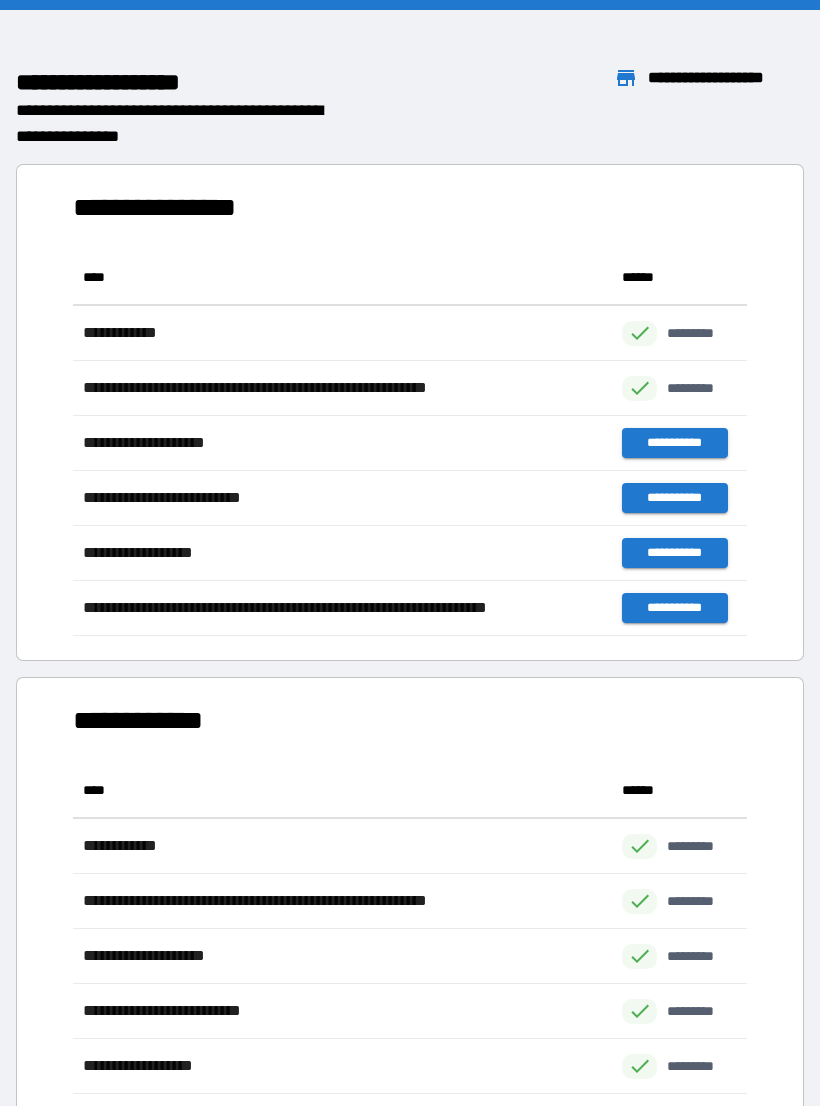 scroll, scrollTop: 386, scrollLeft: 674, axis: both 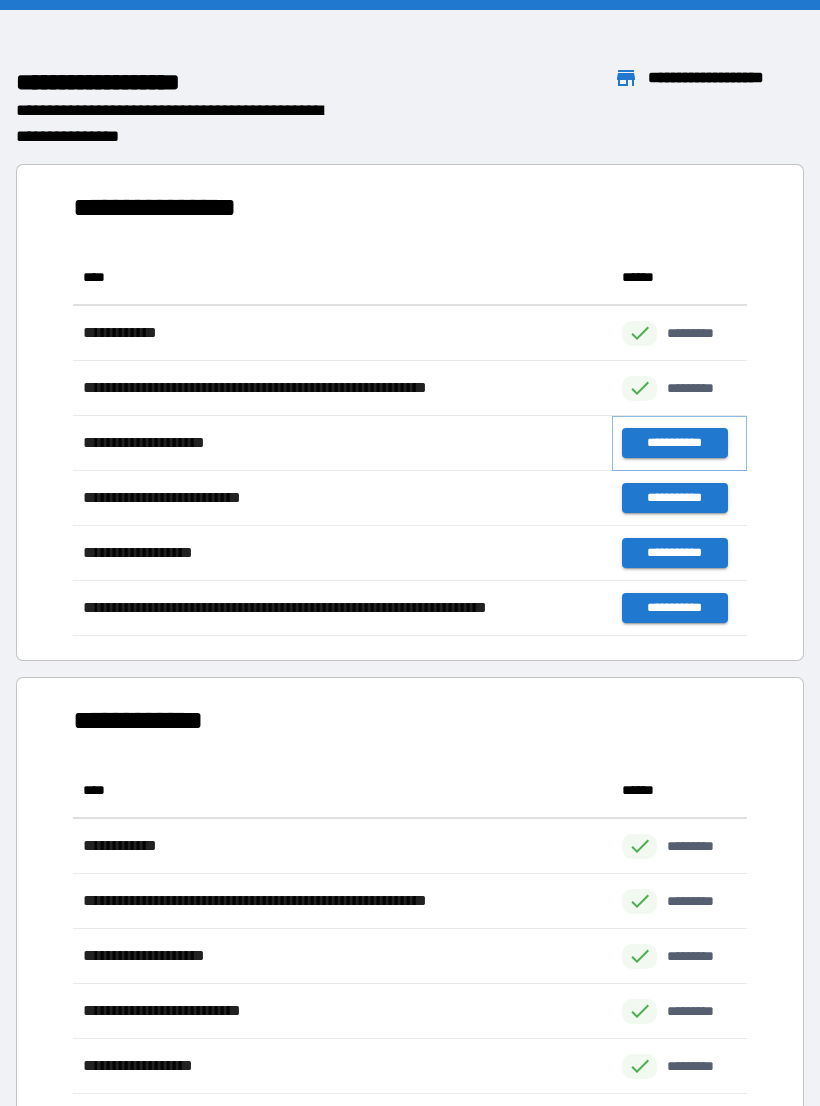 click on "**********" at bounding box center [674, 443] 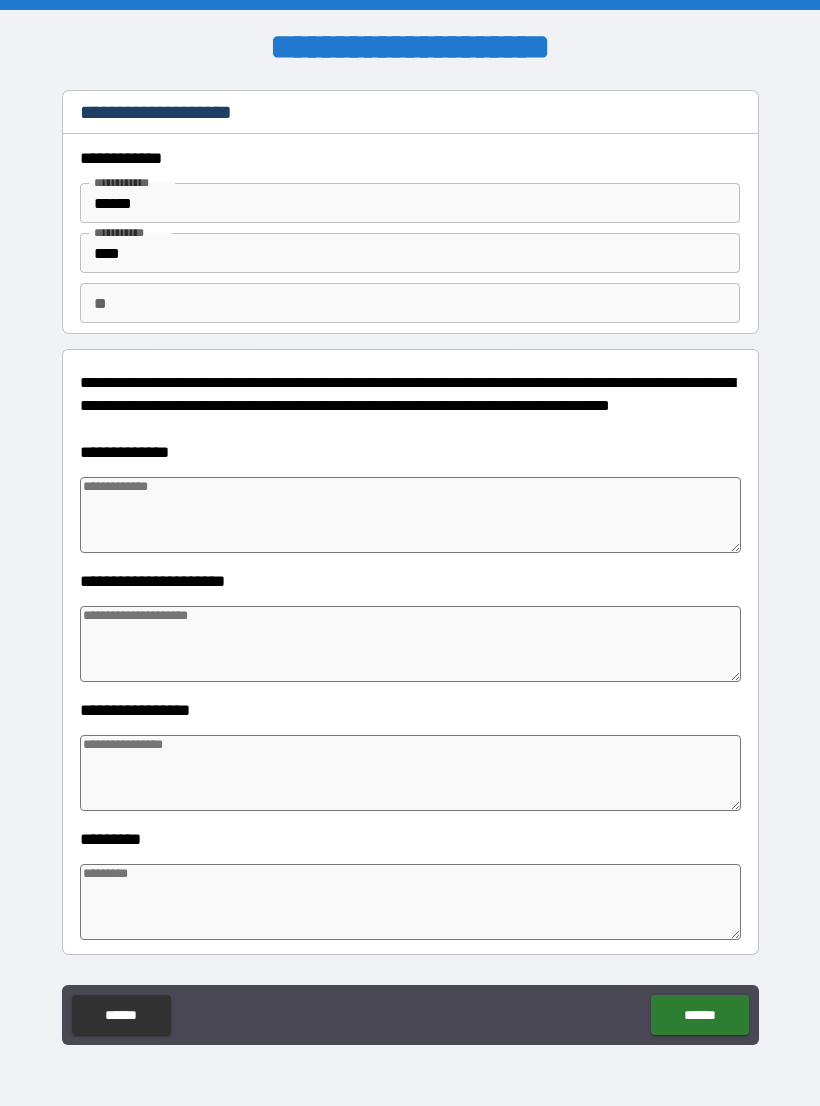 click at bounding box center [410, 515] 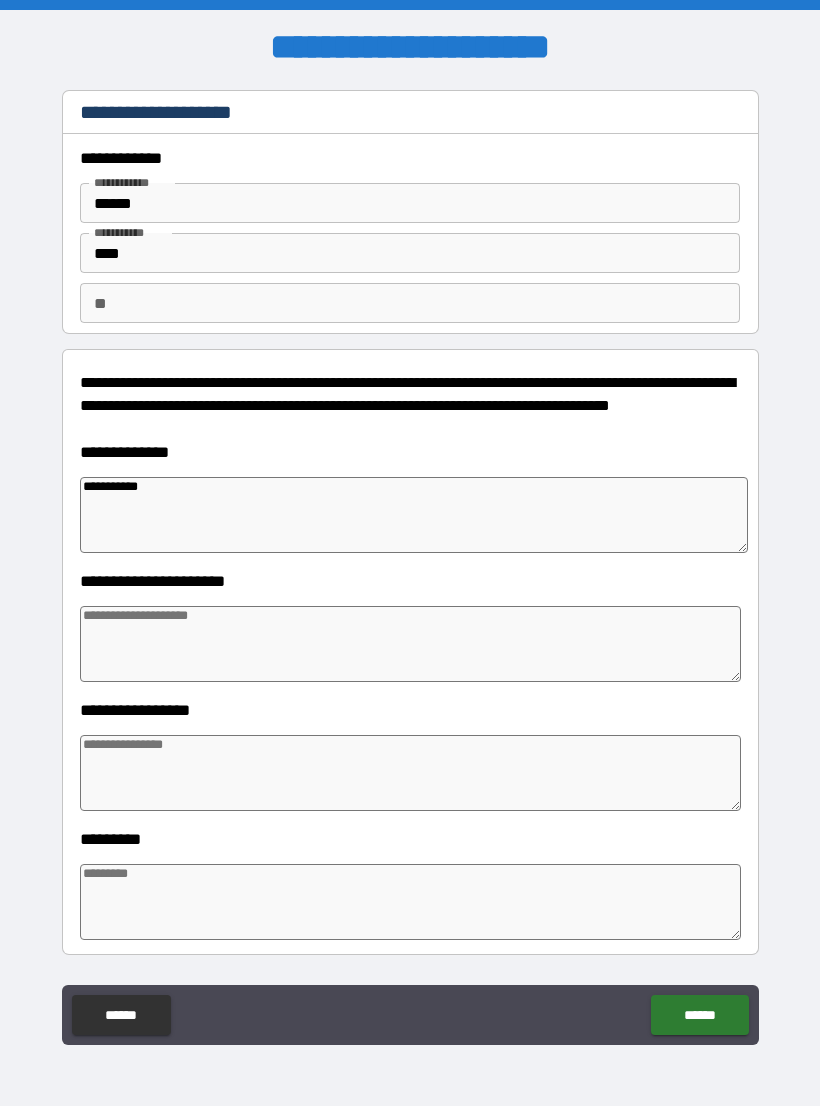 click at bounding box center [410, 644] 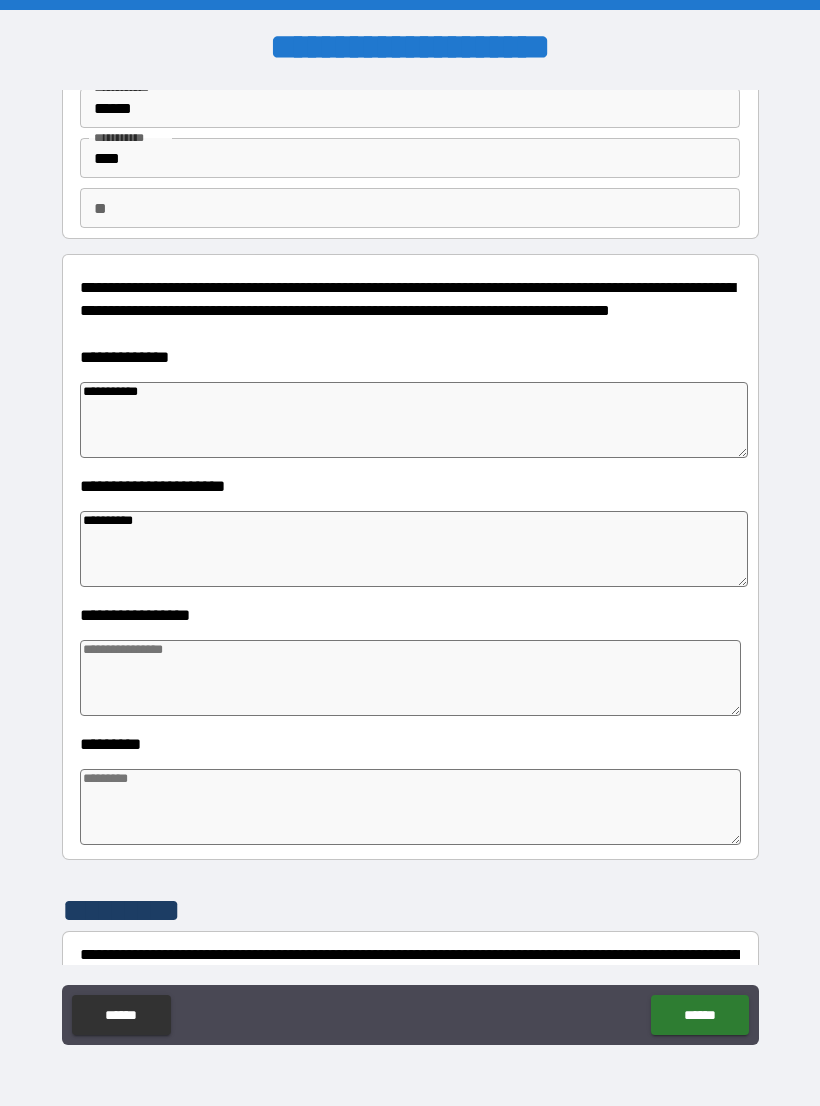 scroll, scrollTop: 123, scrollLeft: 0, axis: vertical 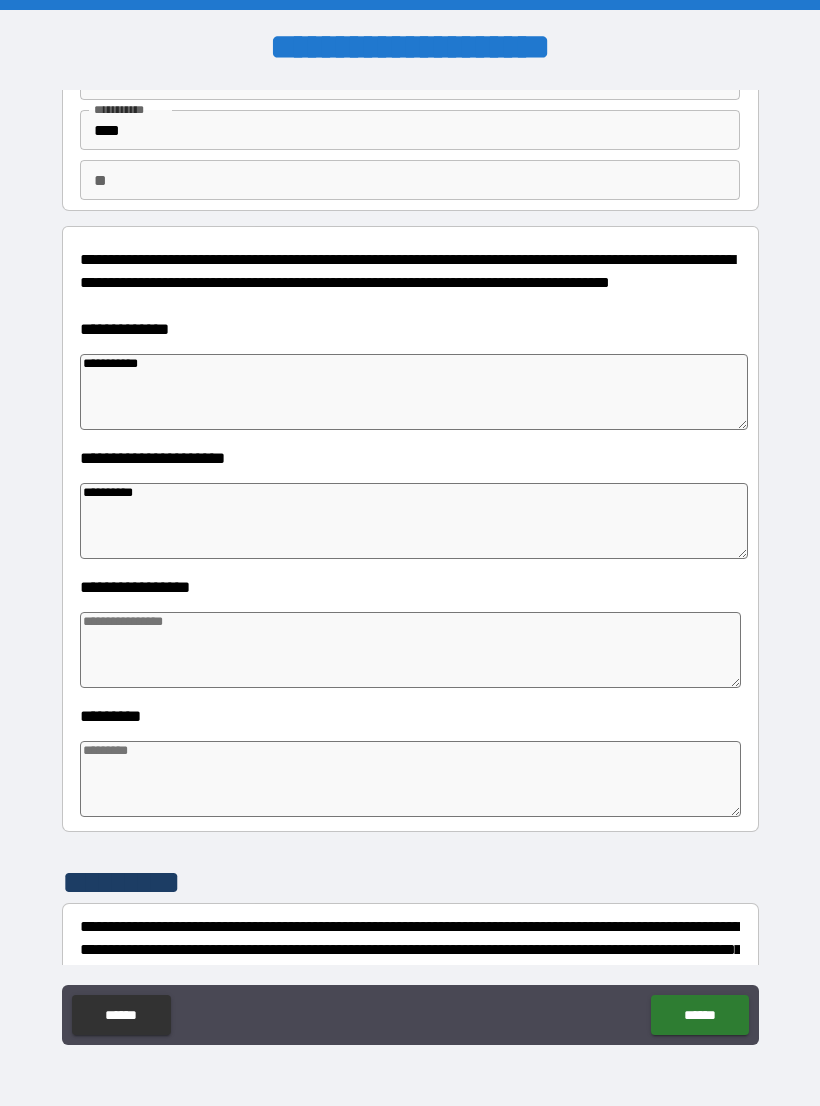 click at bounding box center (410, 650) 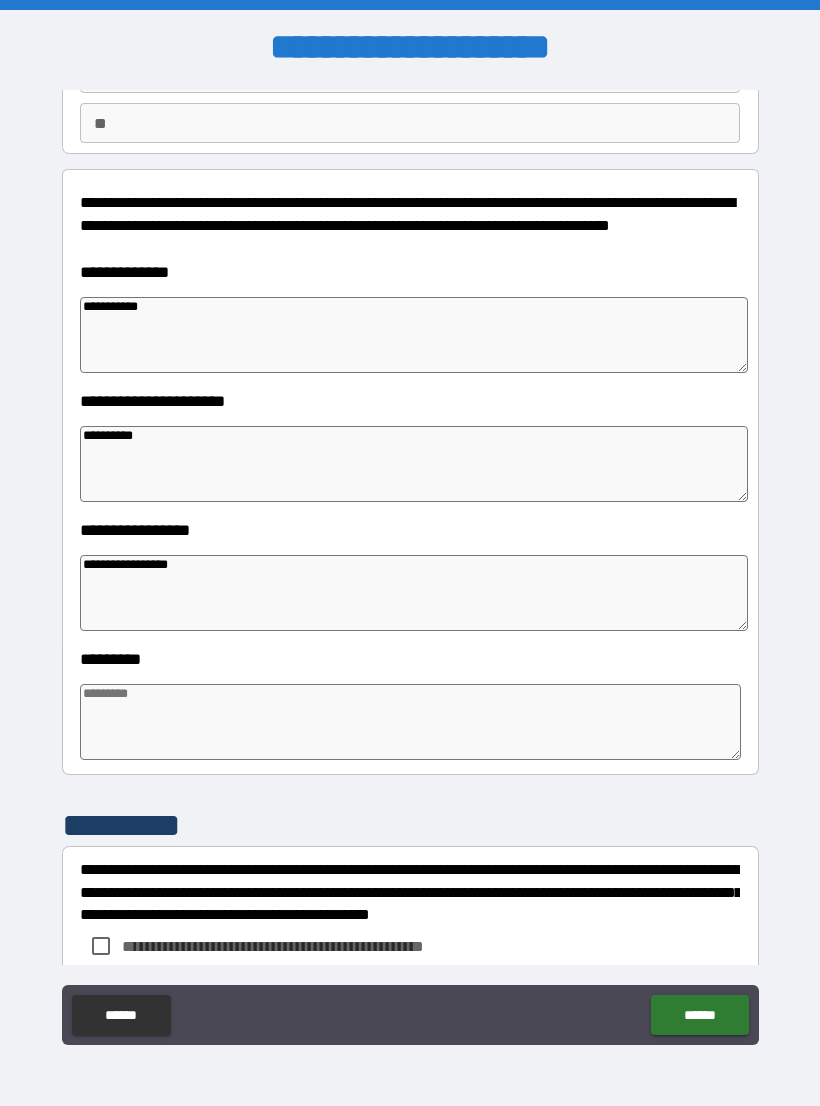 scroll, scrollTop: 269, scrollLeft: 0, axis: vertical 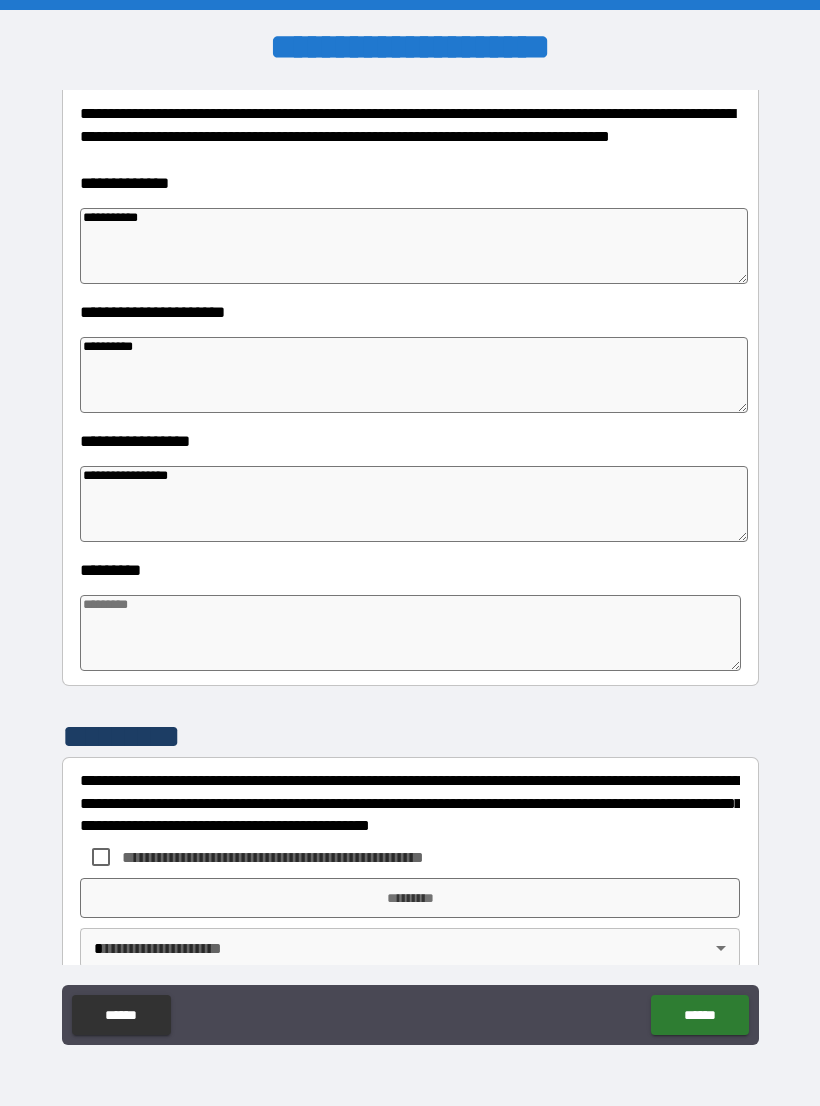 click at bounding box center (410, 633) 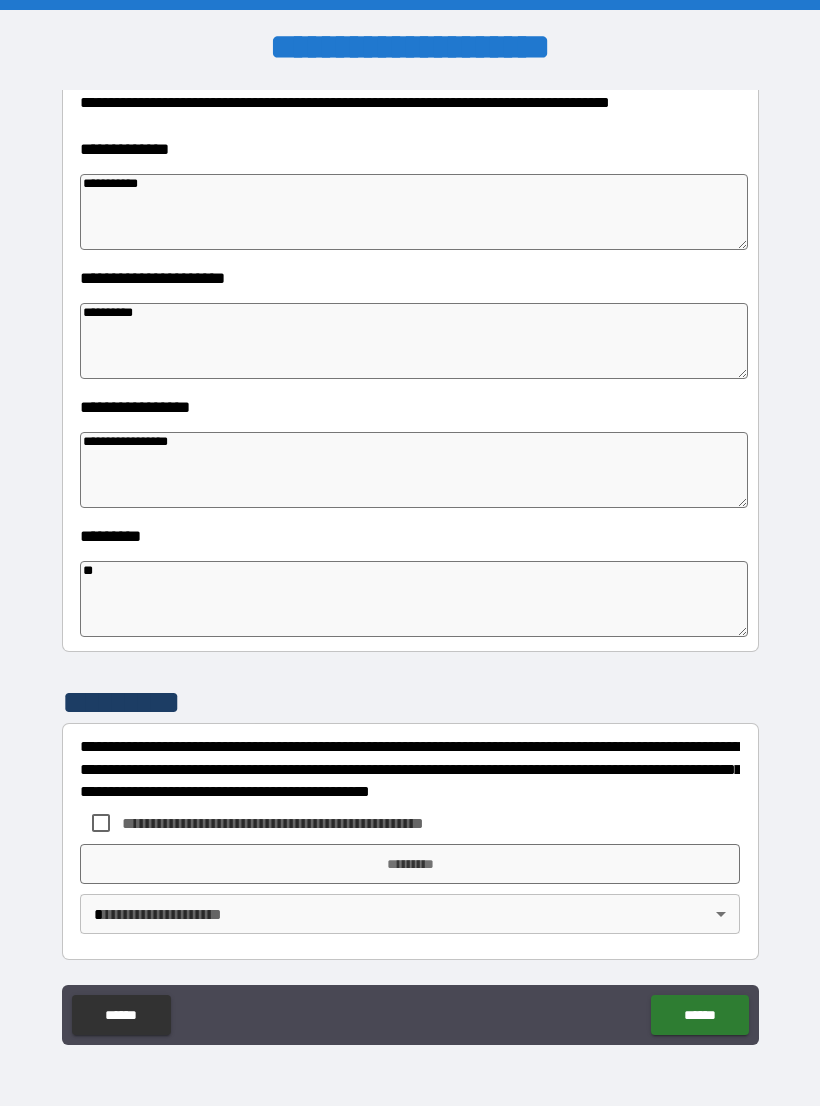 scroll, scrollTop: 303, scrollLeft: 0, axis: vertical 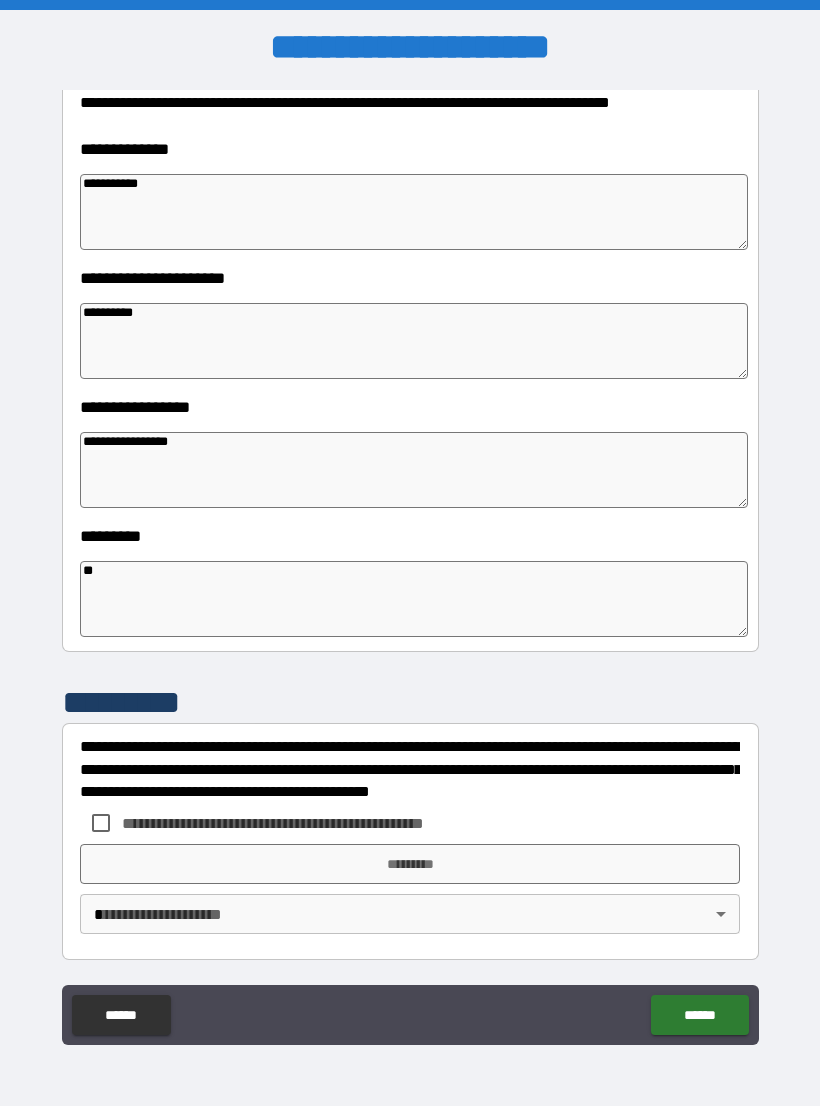 click on "*********" at bounding box center [410, 702] 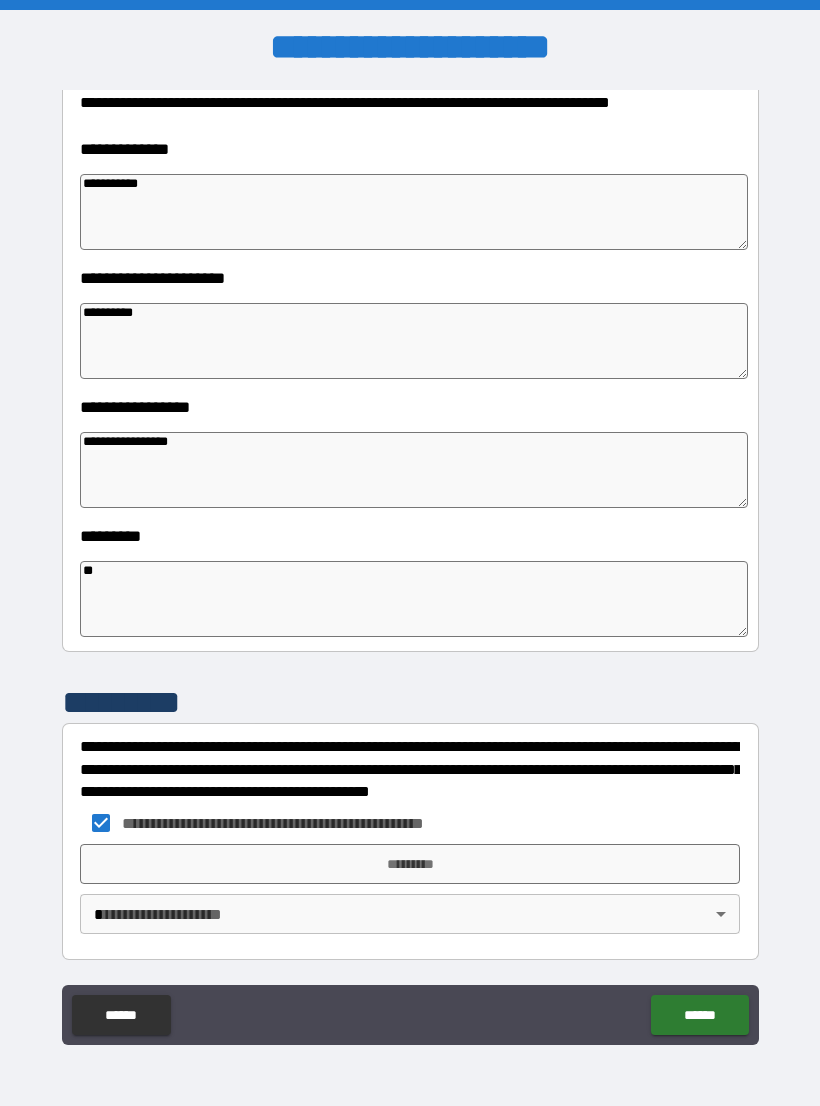 click on "*********" at bounding box center (410, 864) 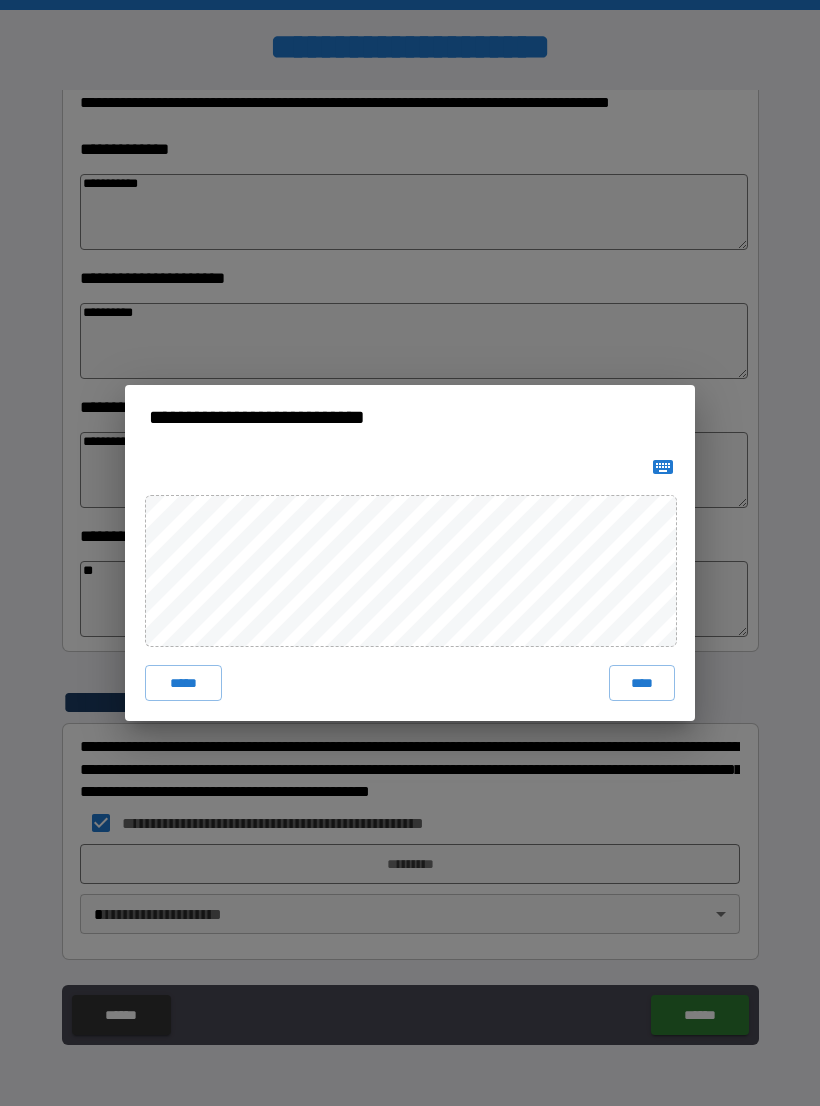 click on "****" at bounding box center (642, 683) 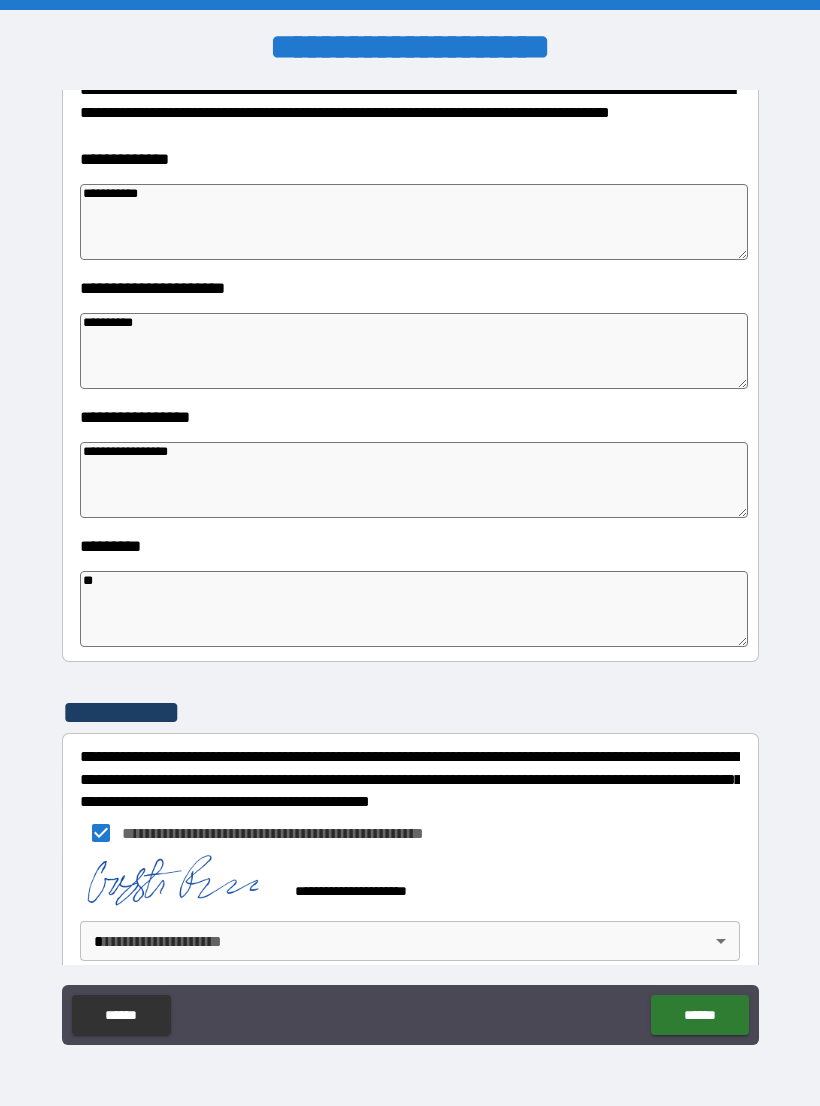 click on "**********" at bounding box center [410, 568] 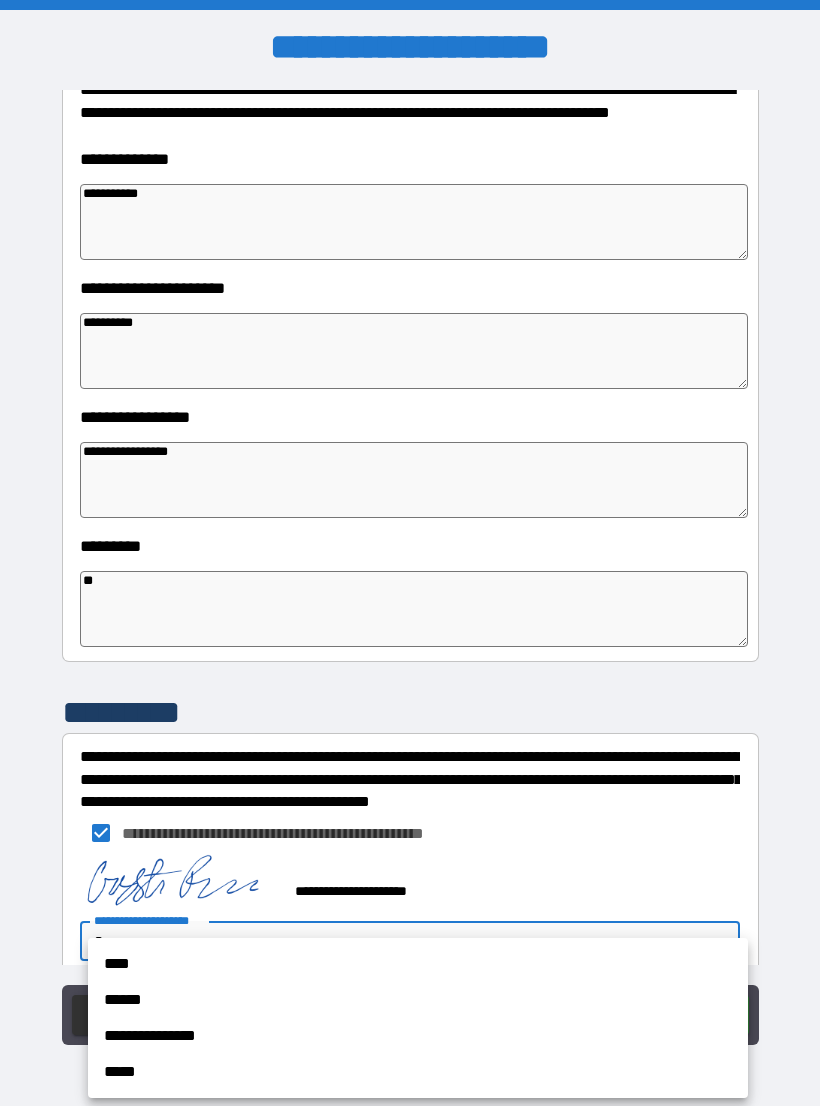 click on "****" at bounding box center [418, 964] 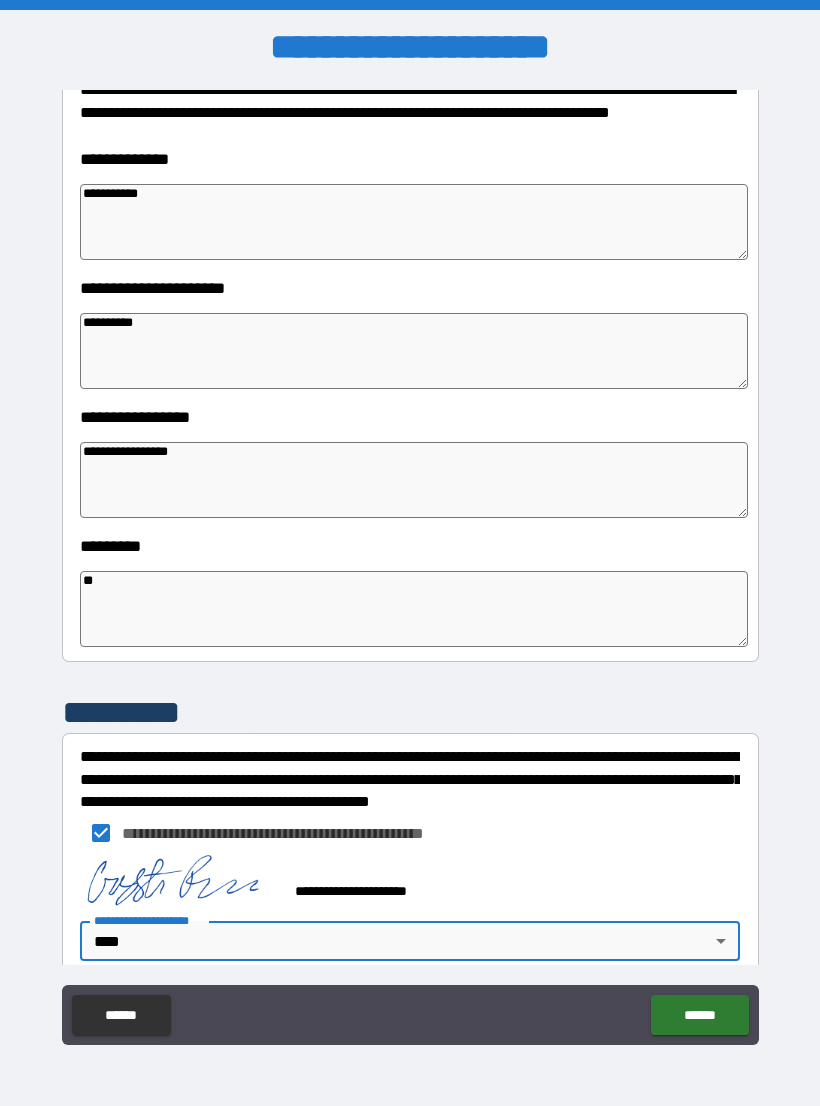 click on "******" at bounding box center (699, 1015) 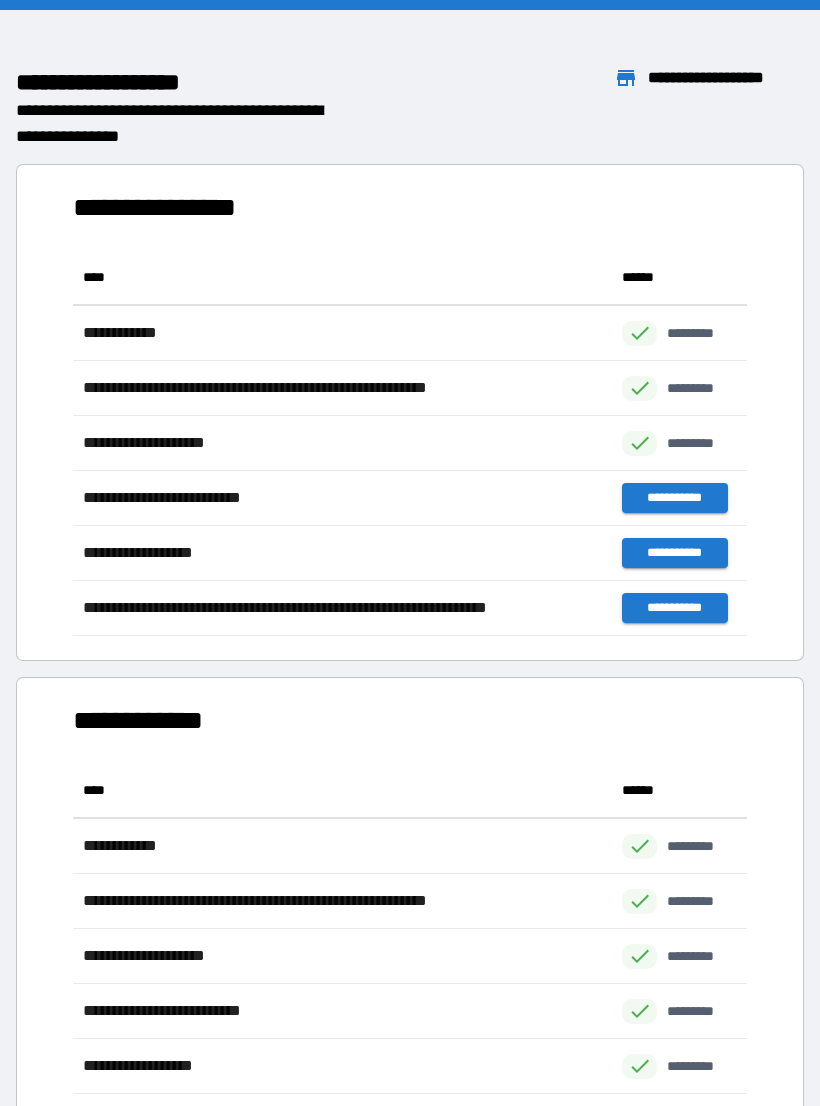 scroll, scrollTop: 1, scrollLeft: 1, axis: both 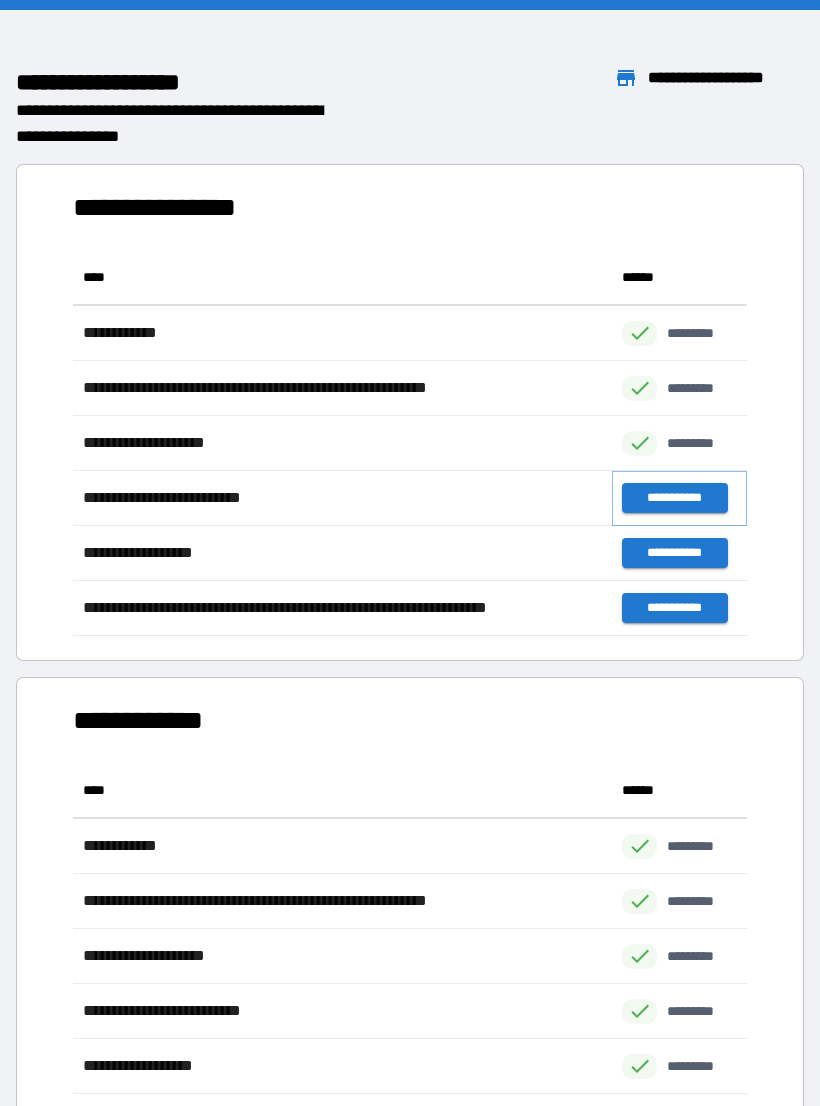click on "**********" at bounding box center (674, 498) 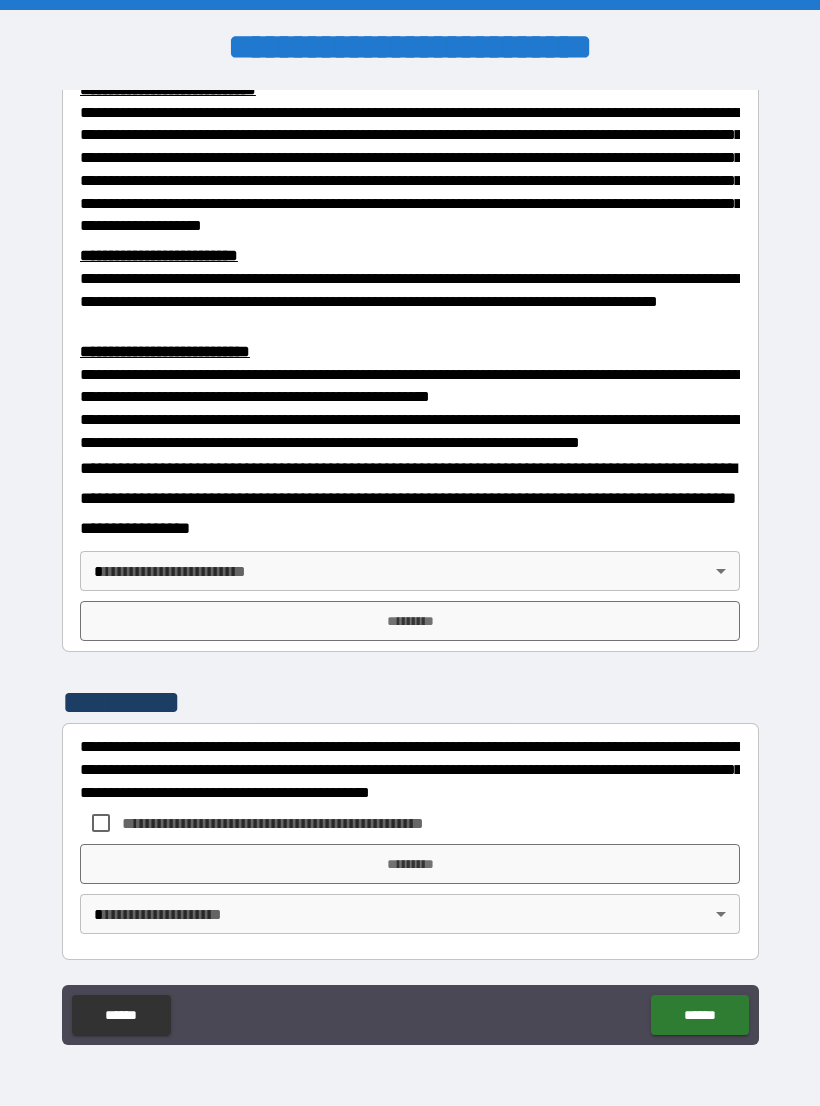 scroll, scrollTop: 549, scrollLeft: 0, axis: vertical 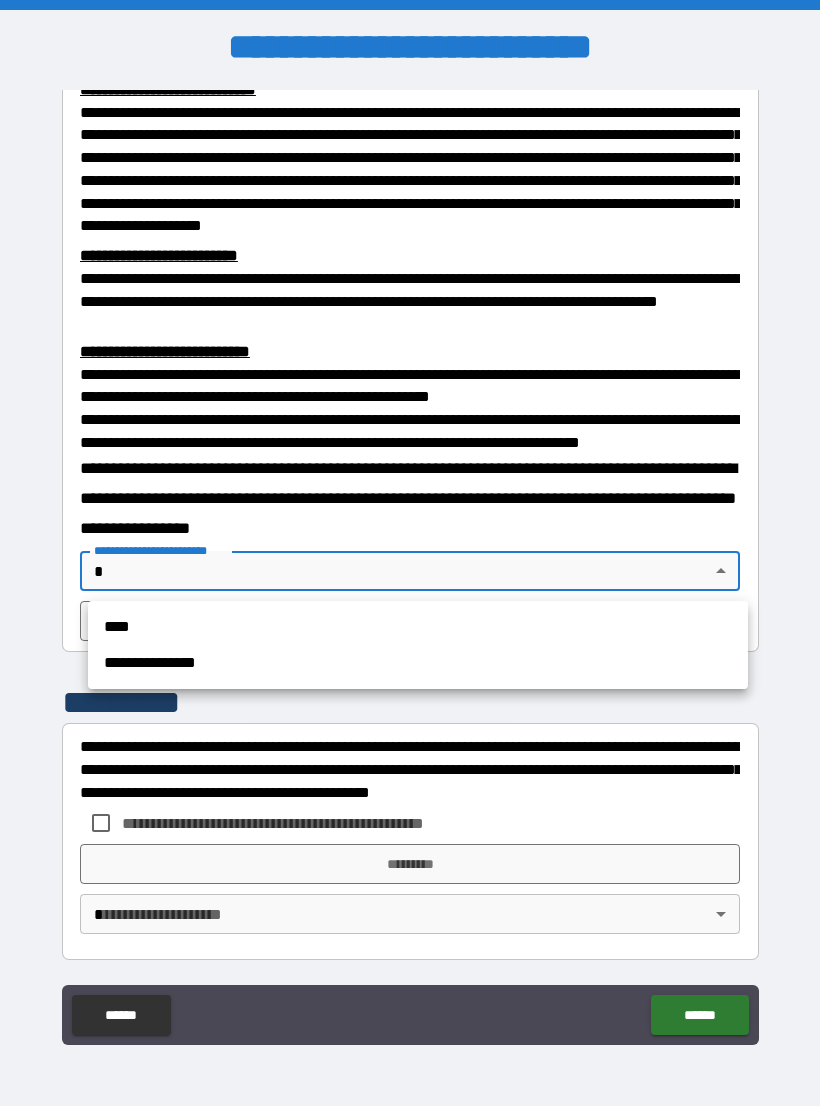 click on "****" at bounding box center (418, 627) 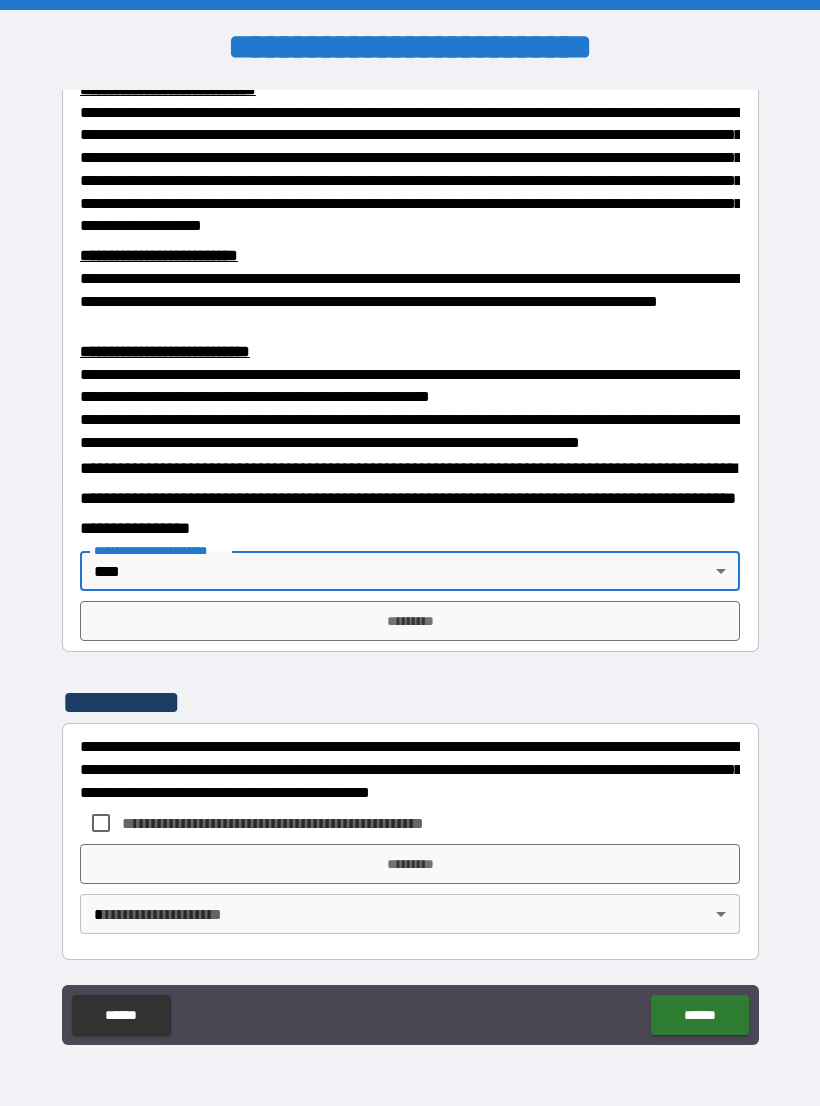 click on "*********" at bounding box center (410, 621) 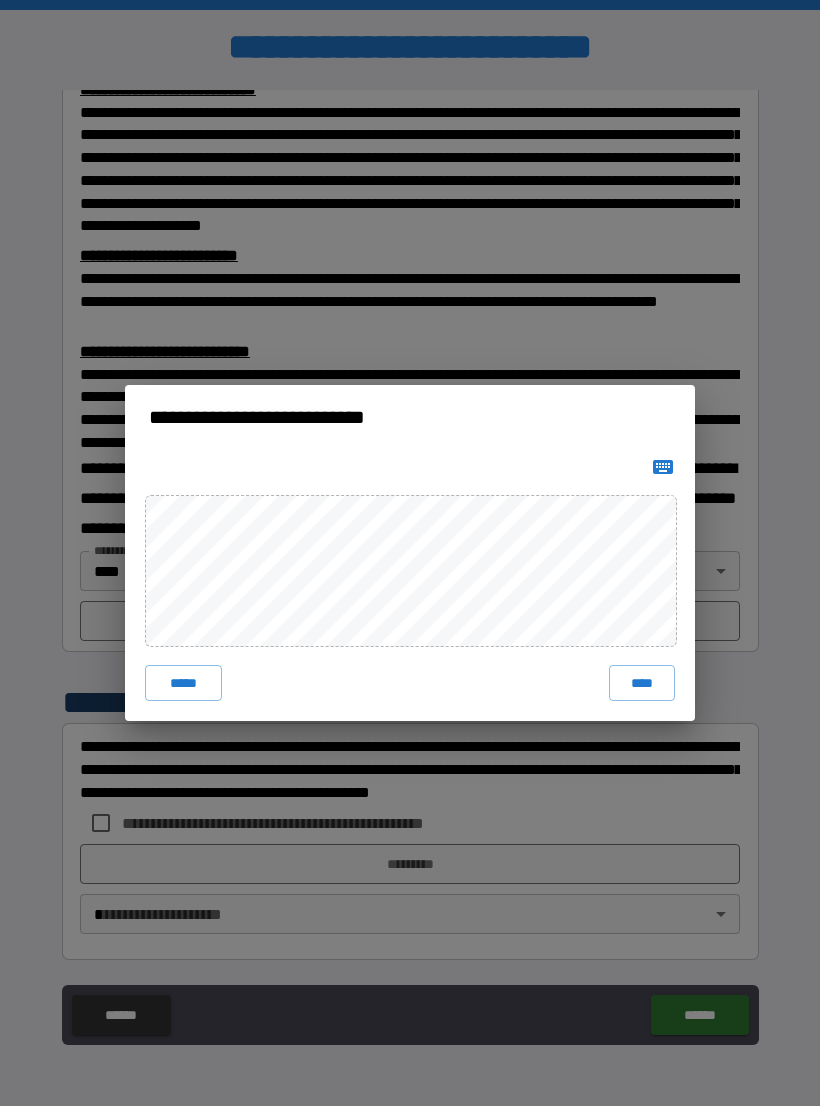 click on "****" at bounding box center [642, 683] 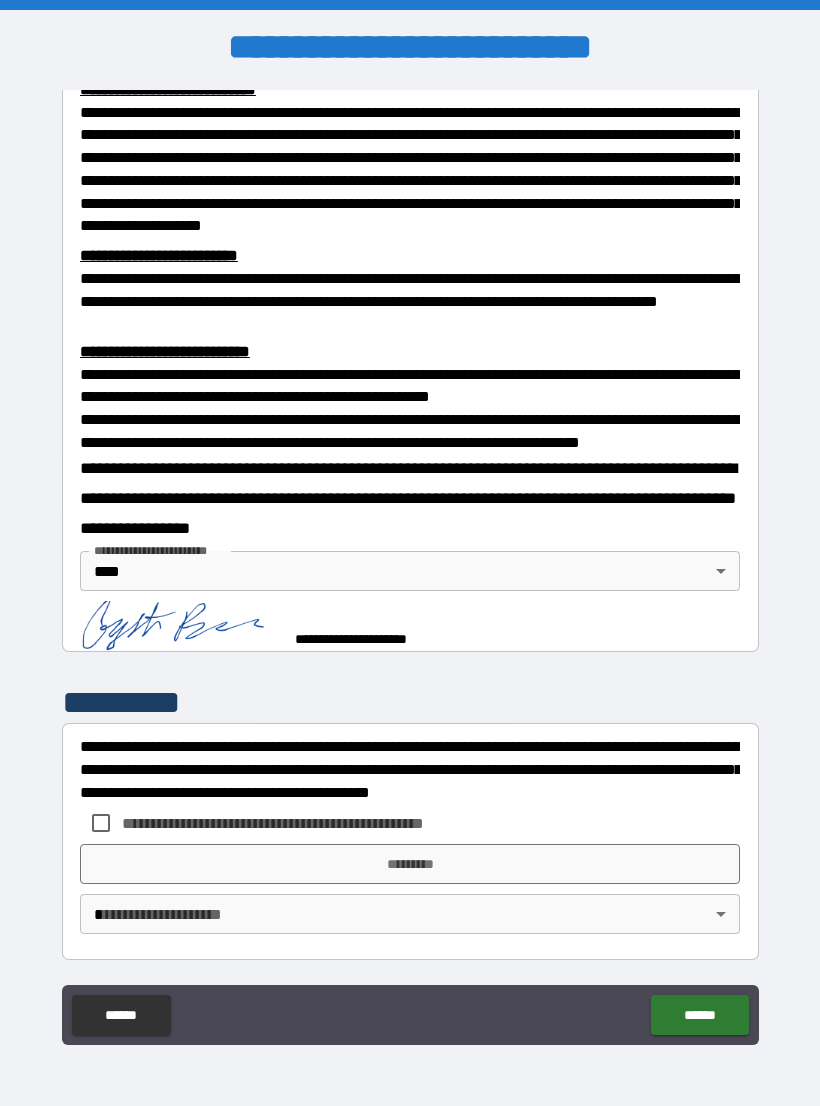 scroll, scrollTop: 539, scrollLeft: 0, axis: vertical 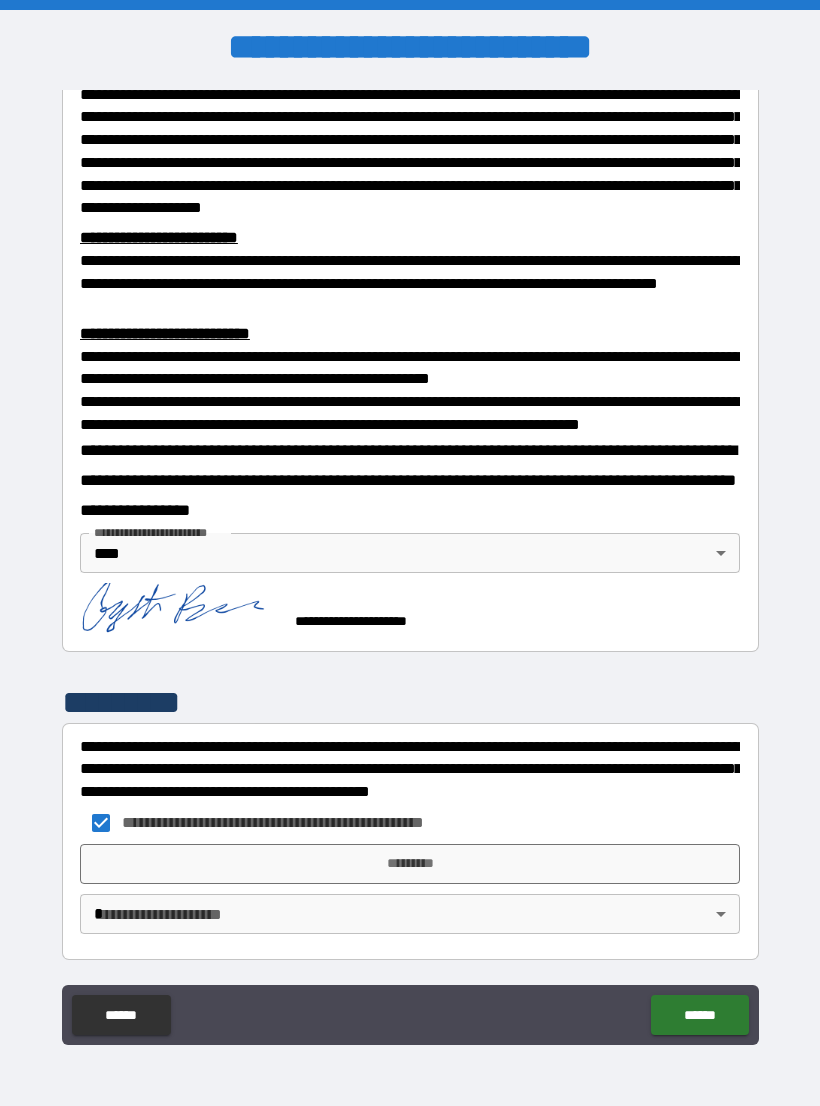 click on "*********" at bounding box center [410, 864] 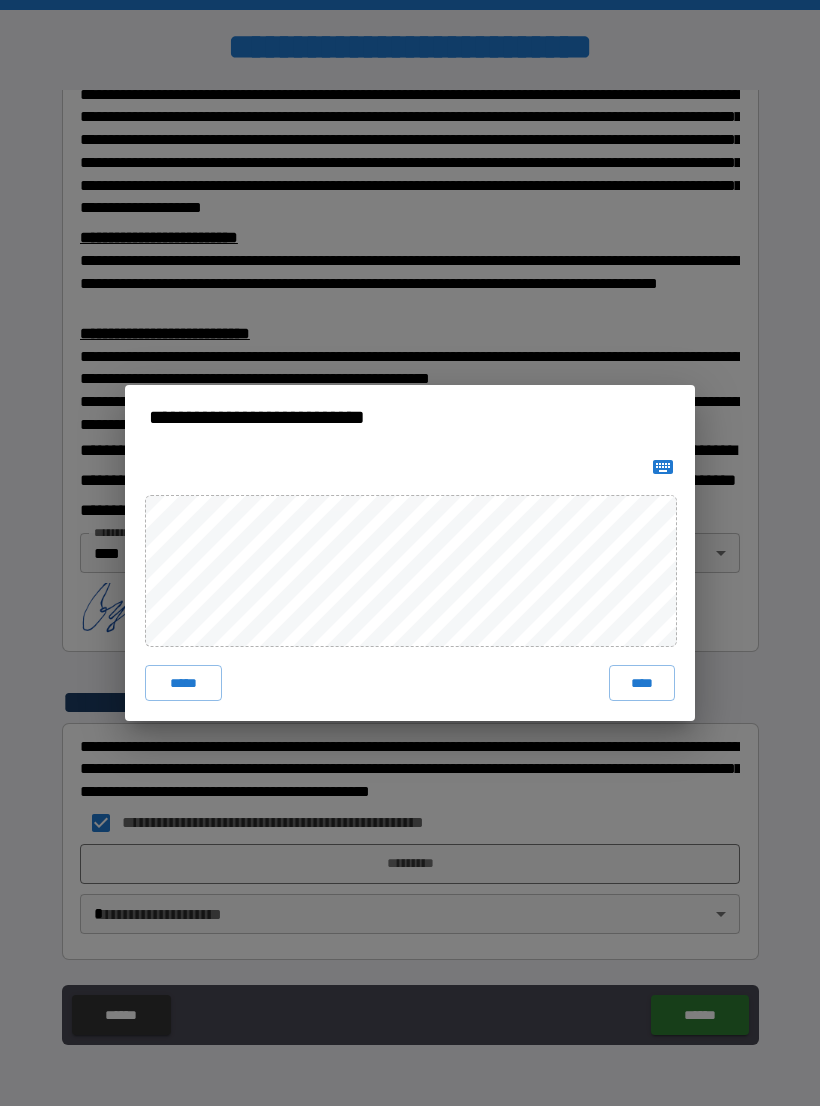 click on "****" at bounding box center (642, 683) 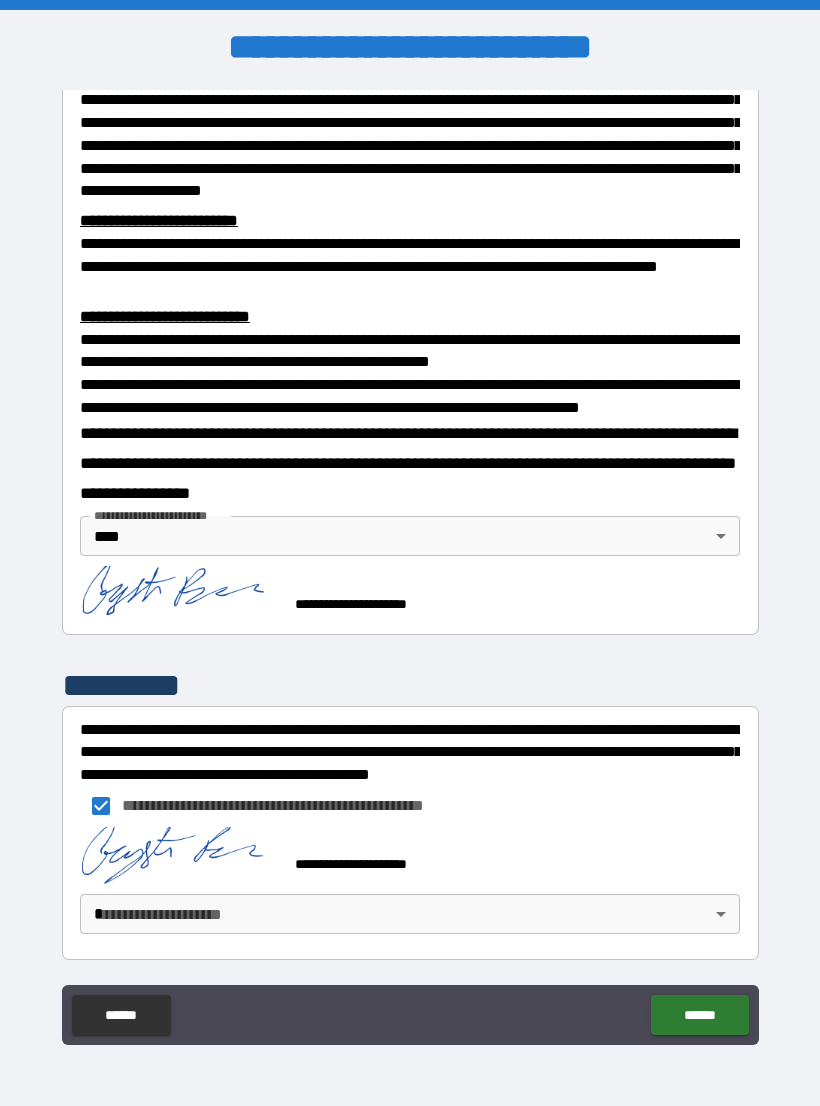 scroll, scrollTop: 583, scrollLeft: 0, axis: vertical 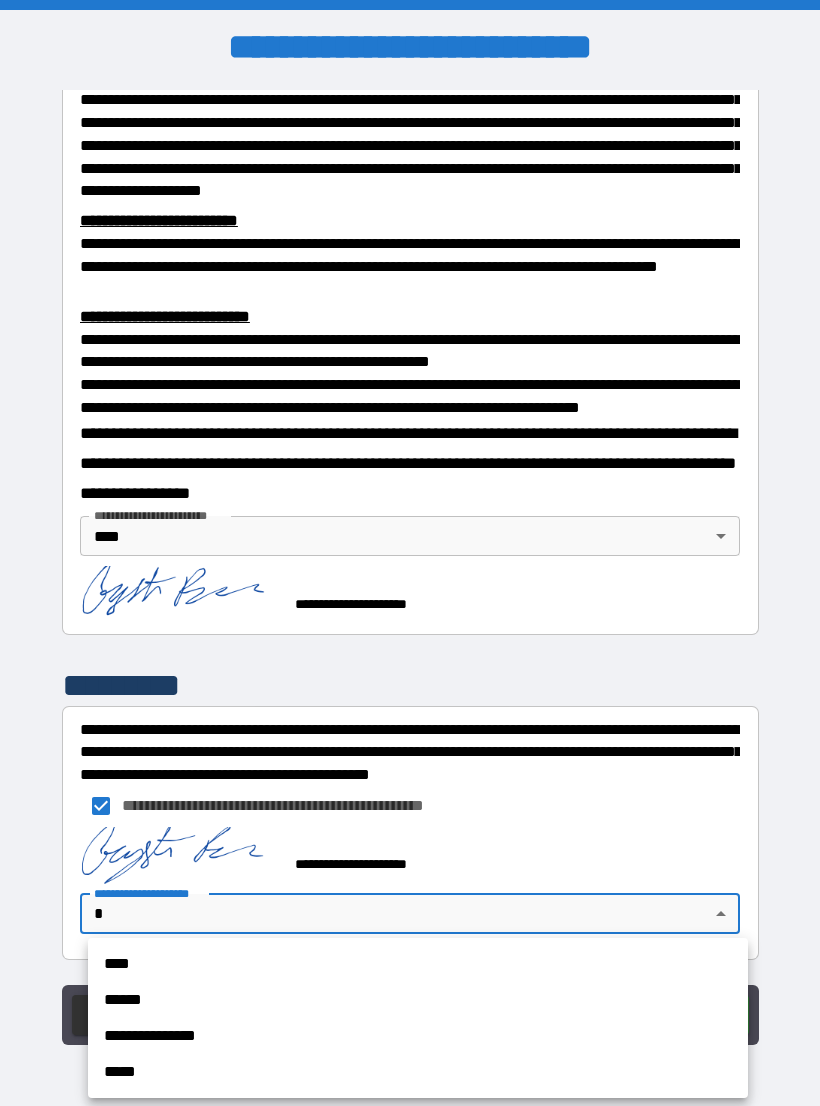 click on "****" at bounding box center [418, 964] 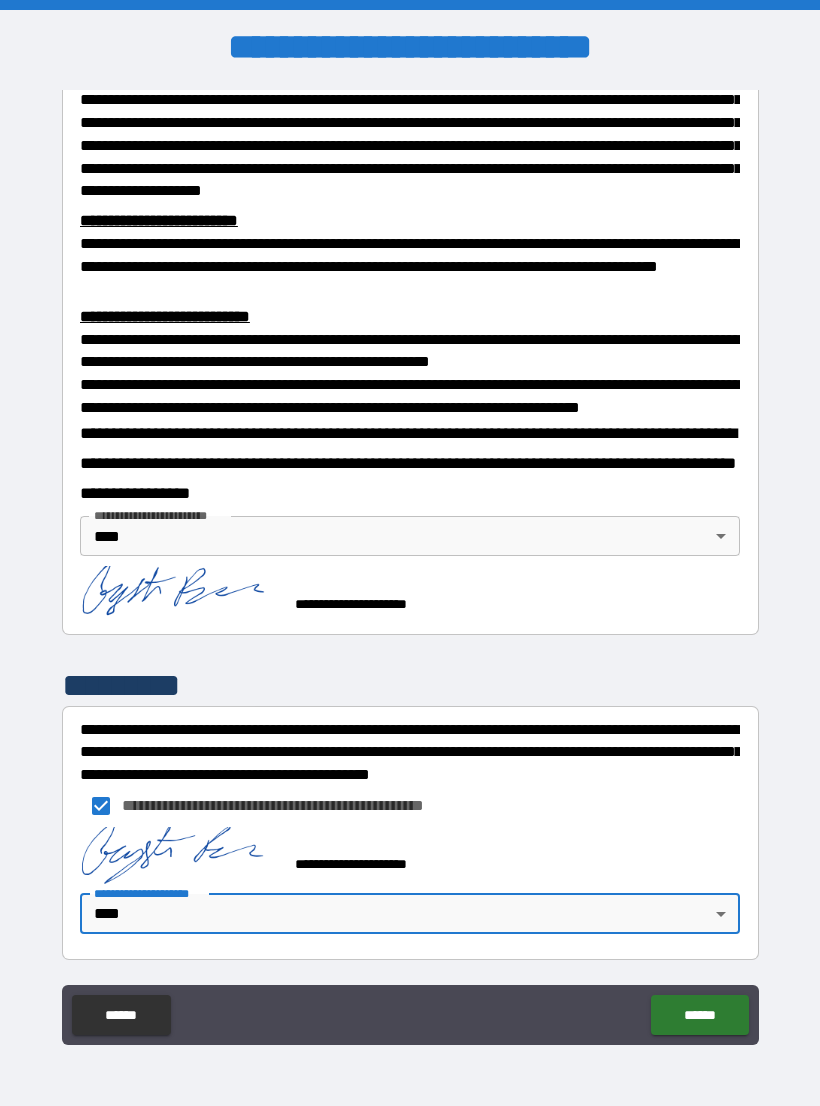 click on "******" at bounding box center [699, 1015] 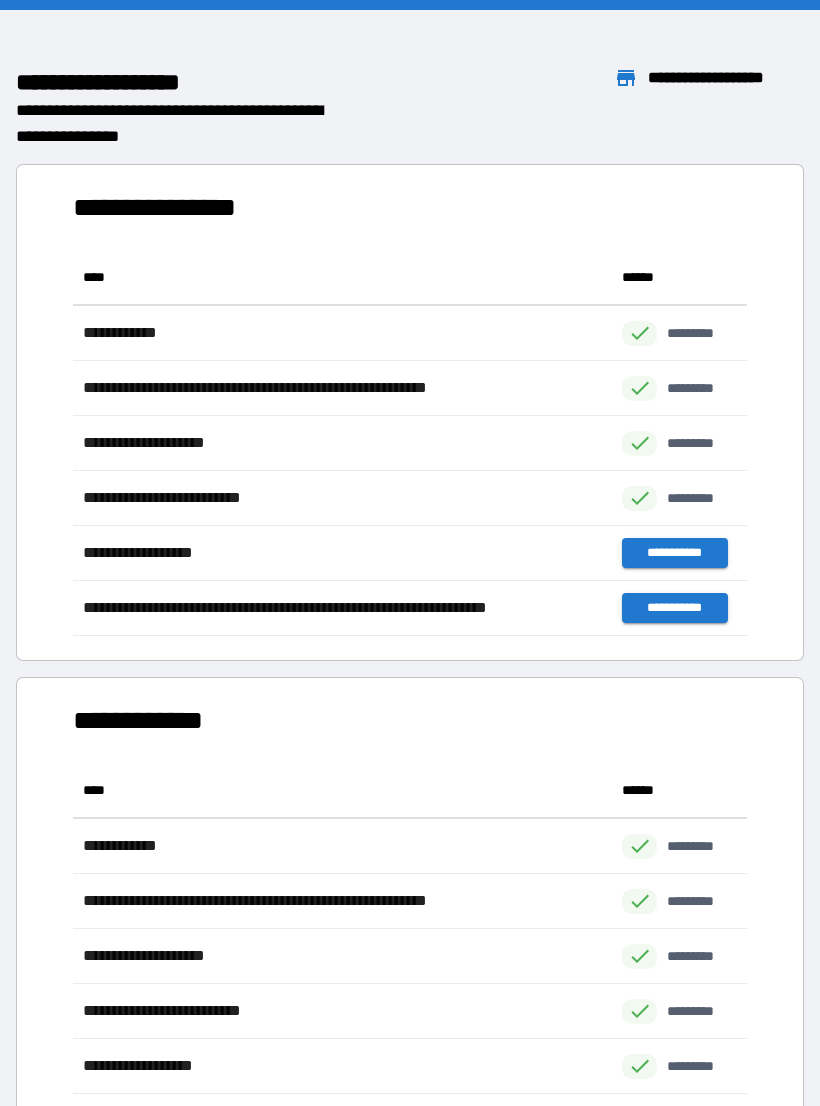 scroll, scrollTop: 1, scrollLeft: 1, axis: both 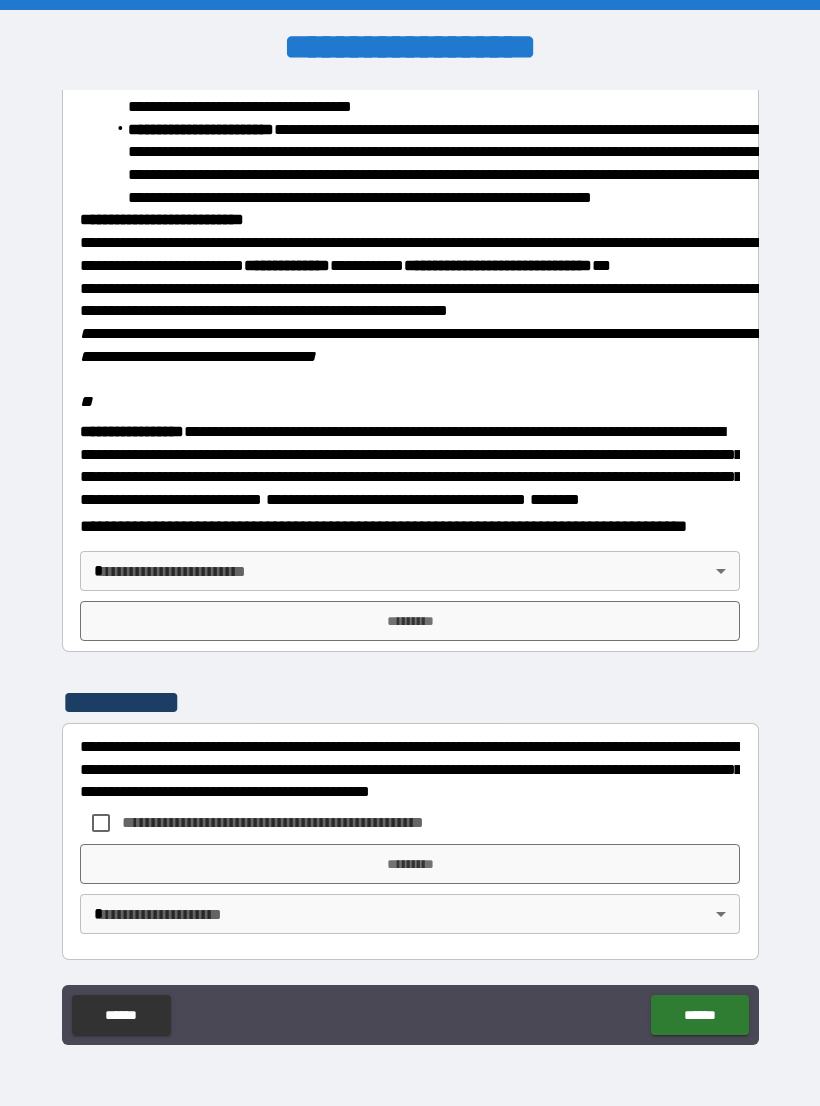 click on "**********" at bounding box center (410, 568) 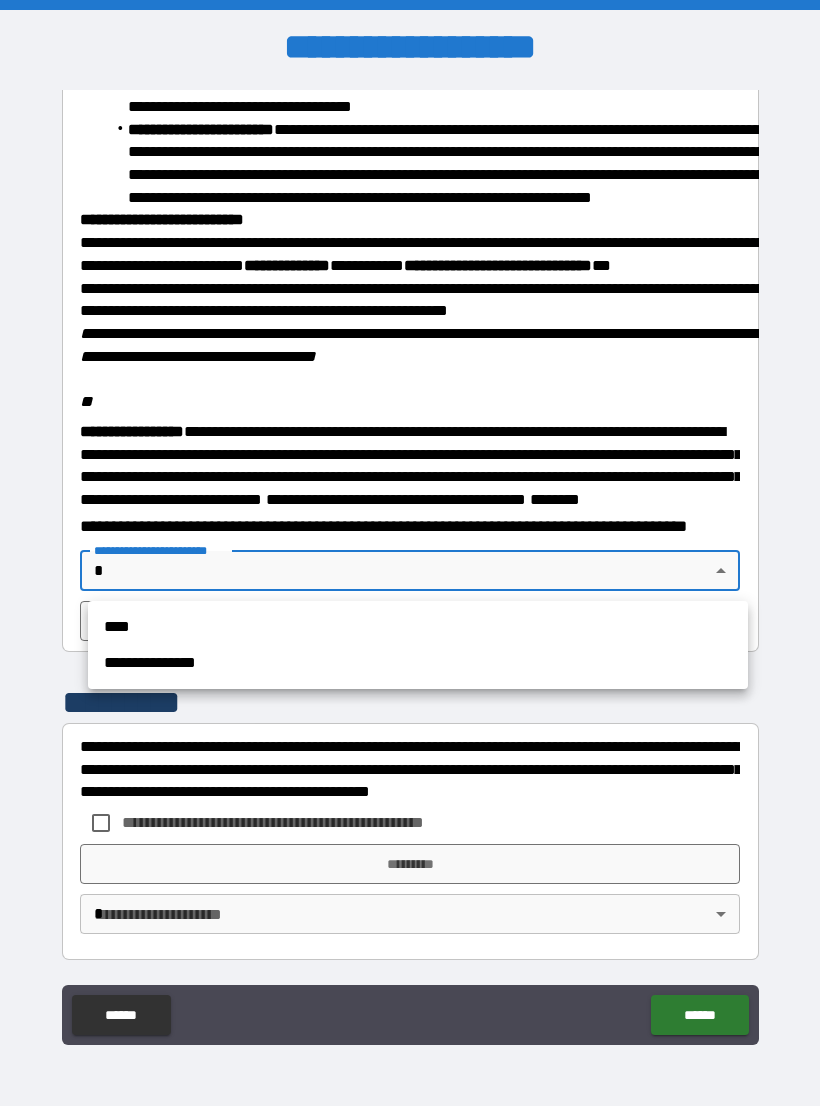 click on "****" at bounding box center [418, 627] 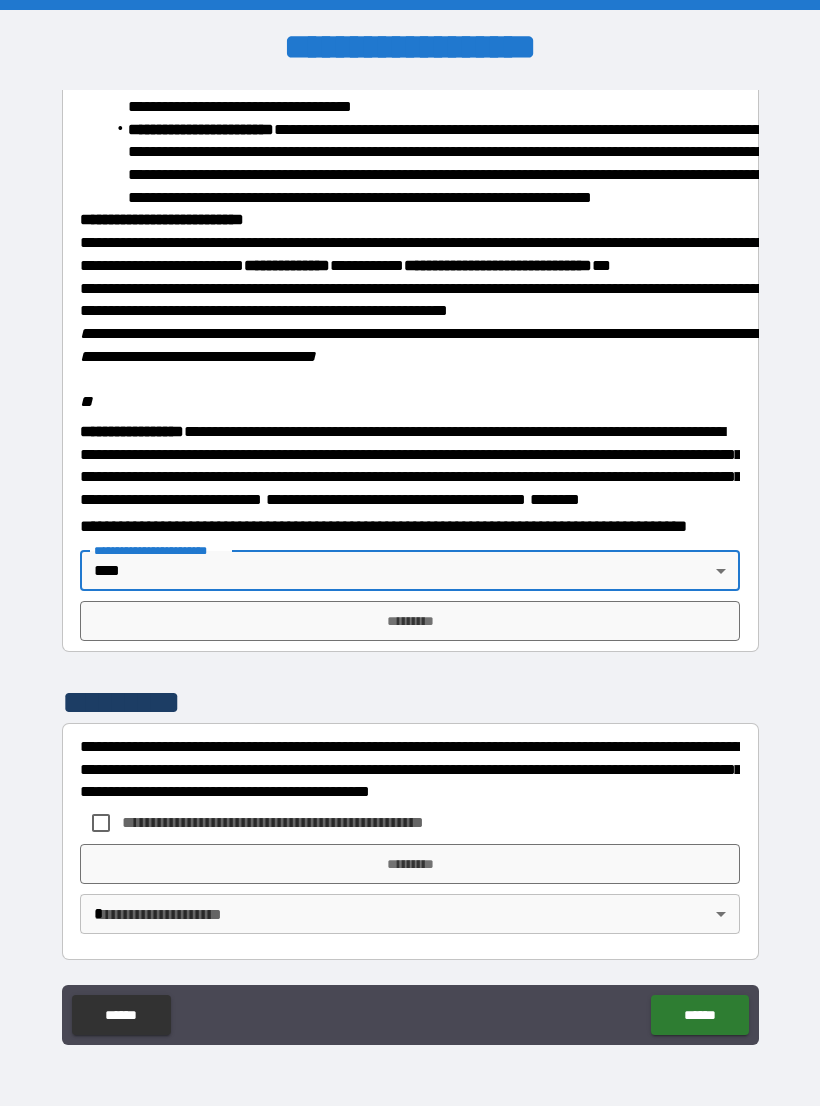 click on "*********" at bounding box center (410, 621) 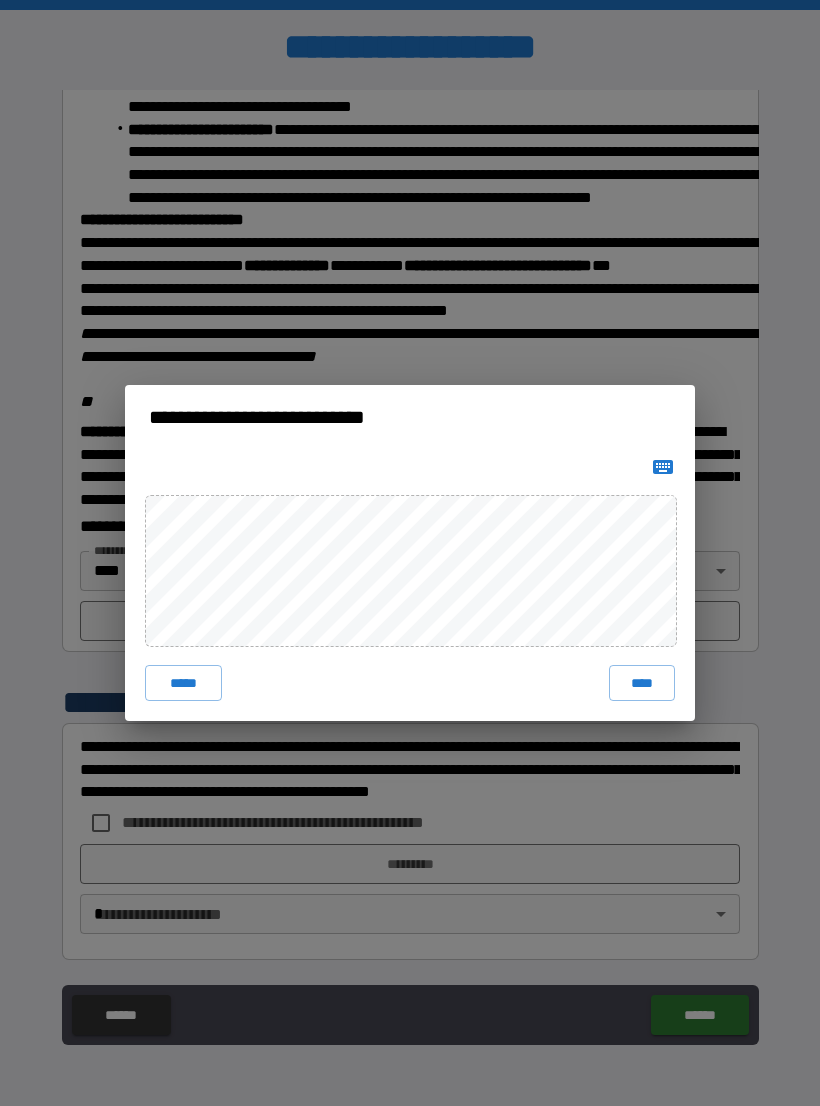 click on "****" at bounding box center [642, 683] 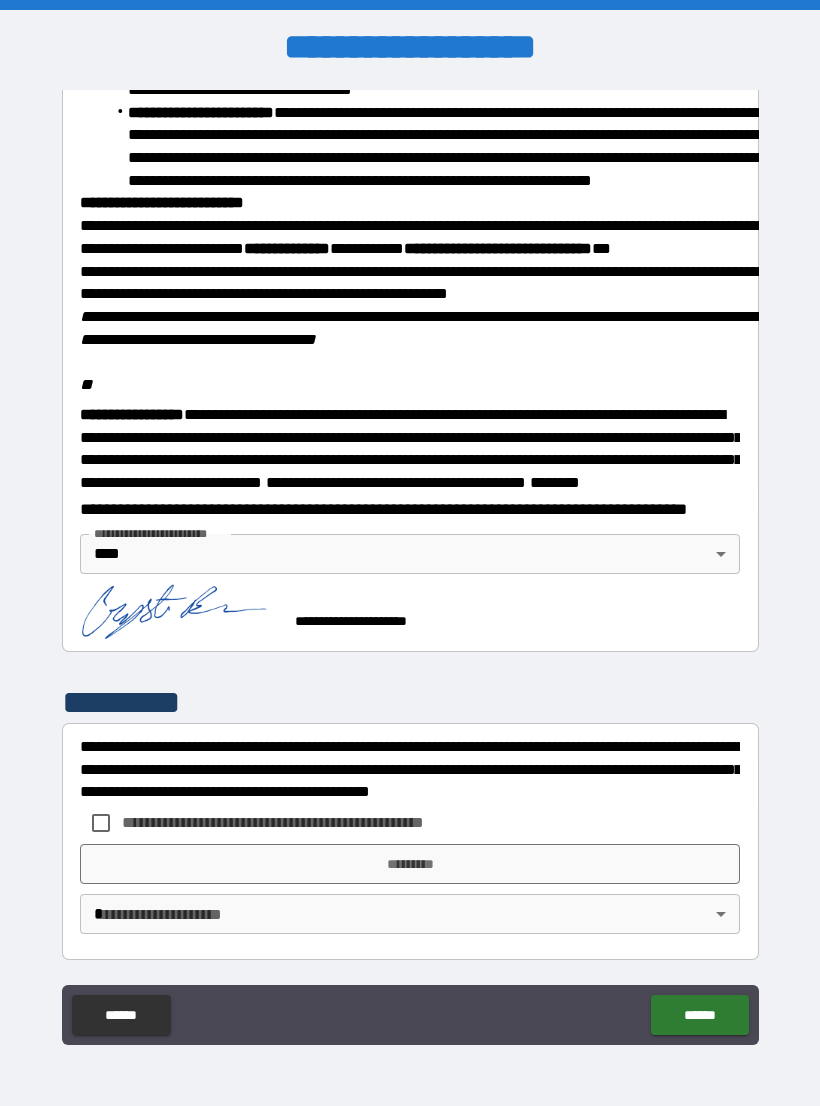 scroll, scrollTop: 2224, scrollLeft: 0, axis: vertical 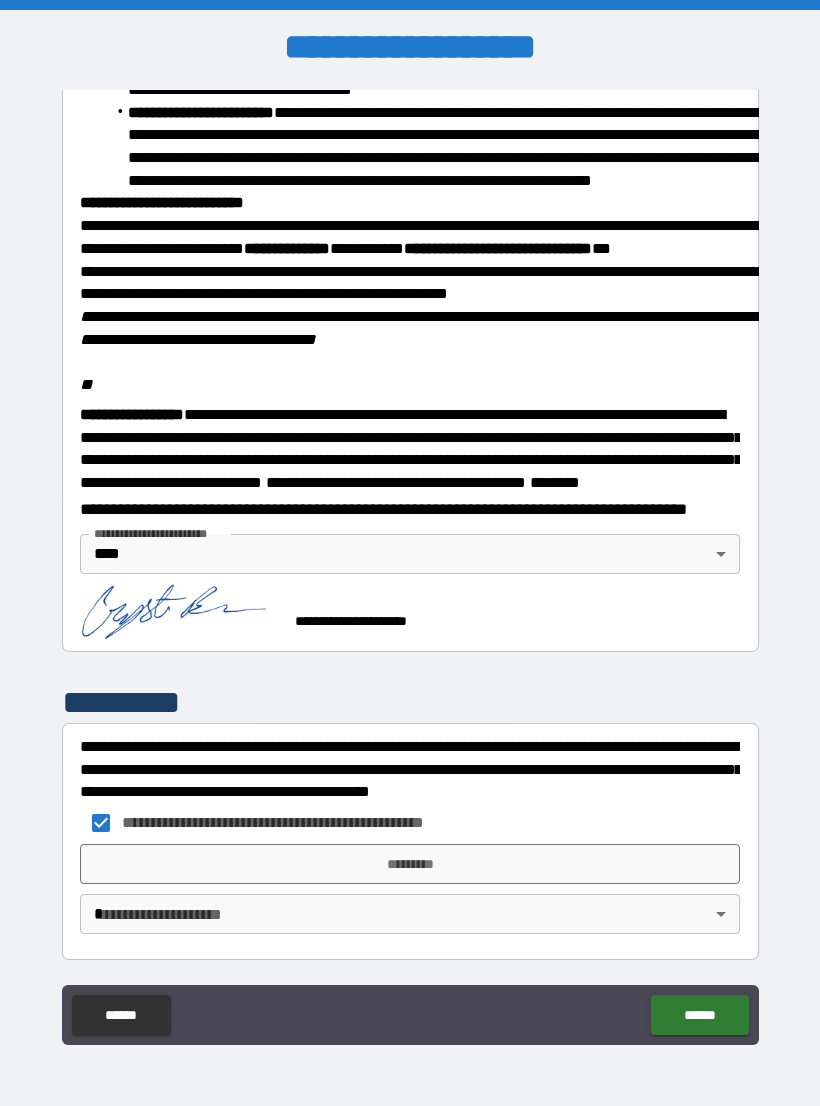 click on "*********" at bounding box center (410, 864) 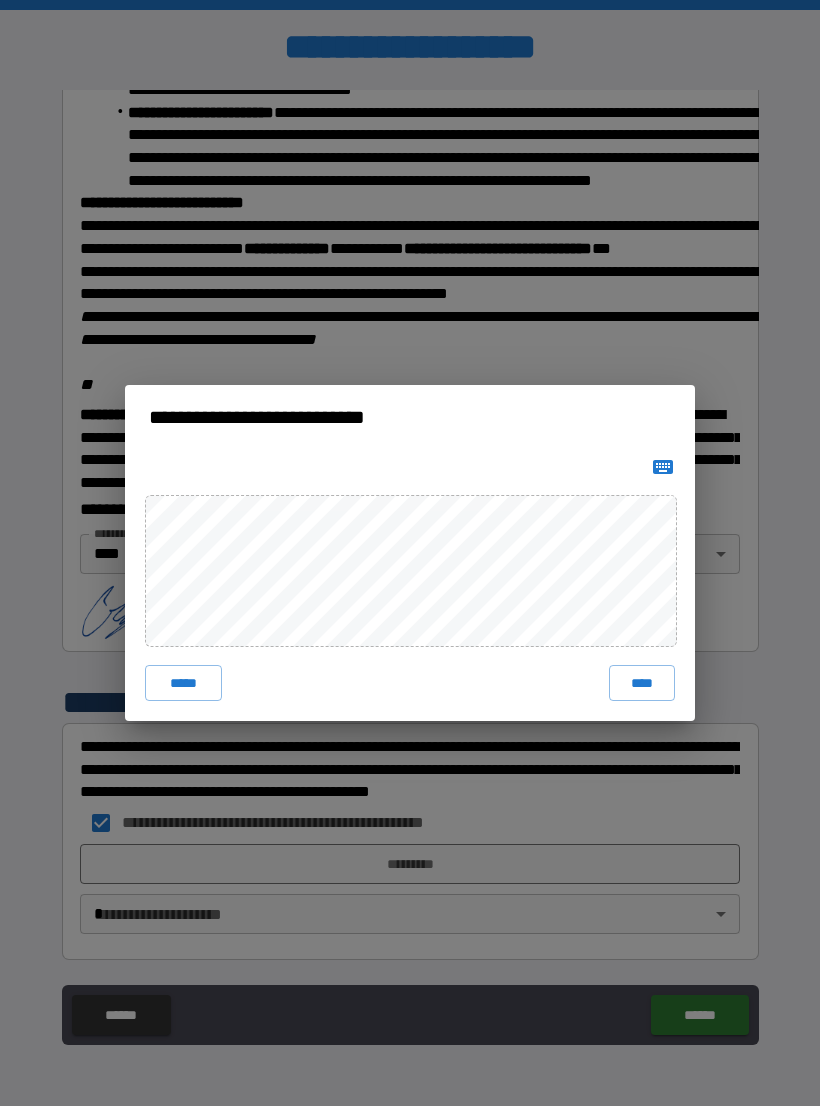 click on "****" at bounding box center (642, 683) 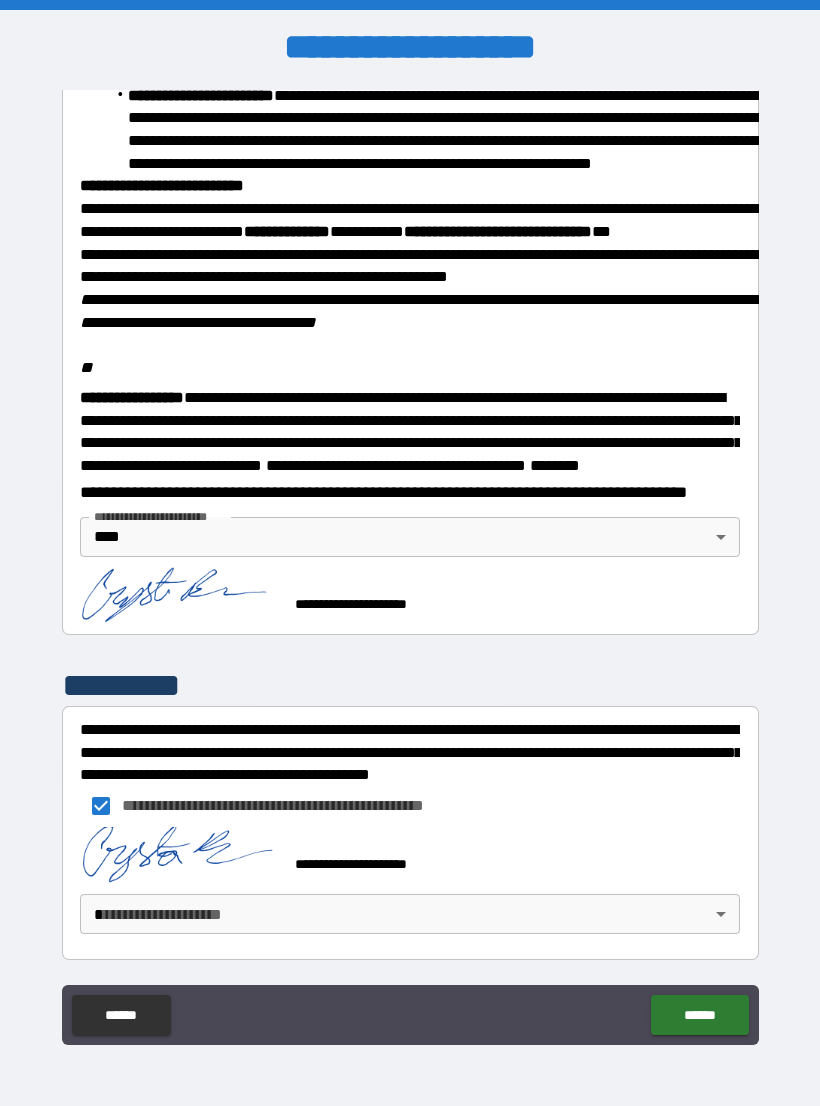 scroll, scrollTop: 2268, scrollLeft: 0, axis: vertical 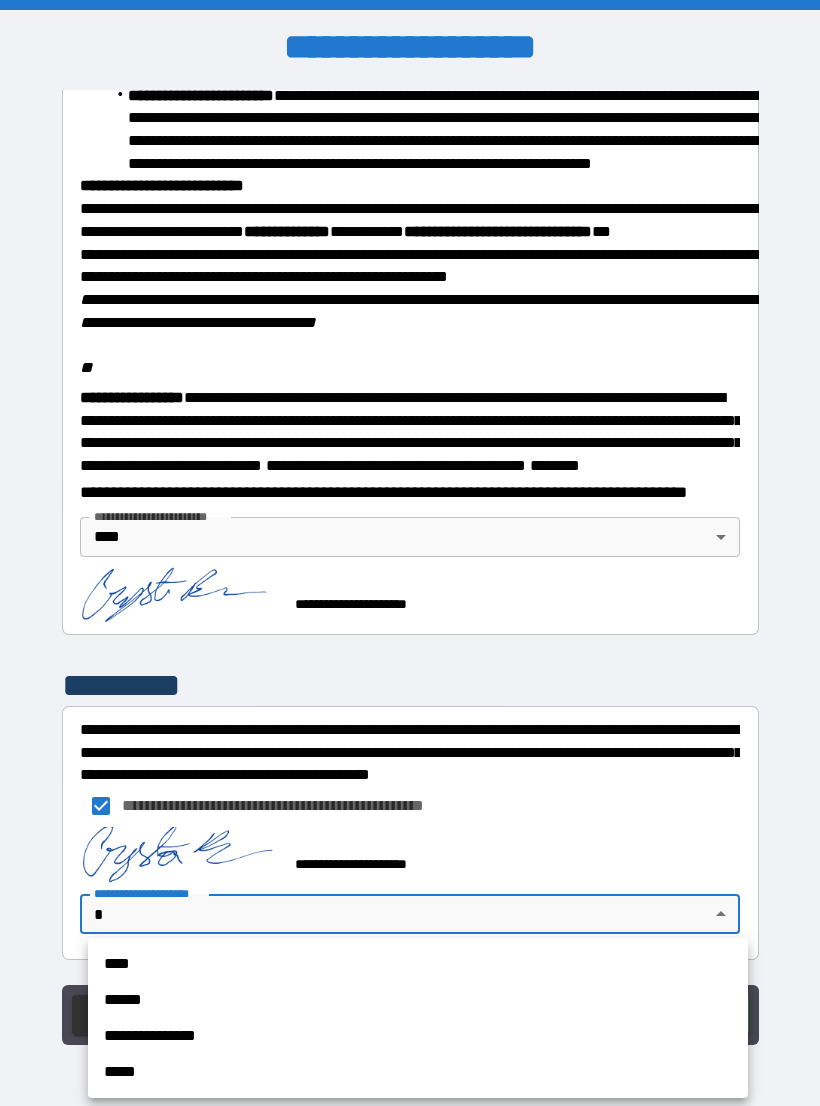 click on "****" at bounding box center (418, 964) 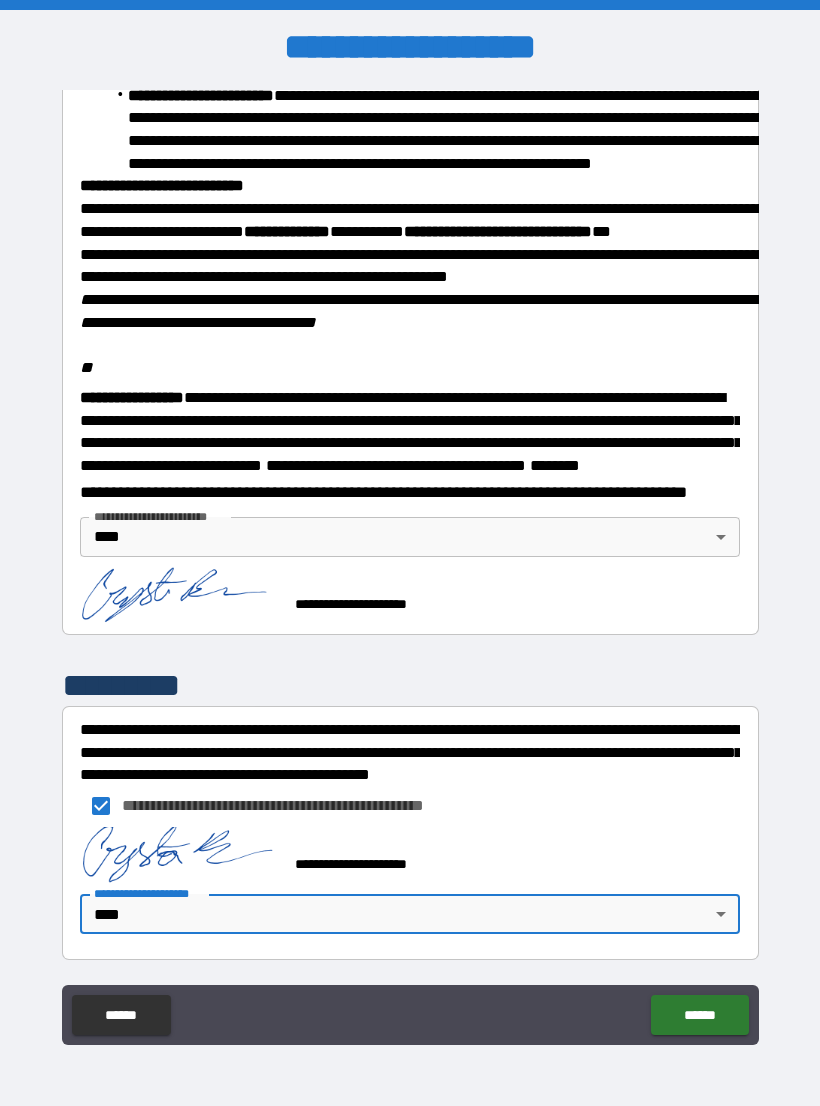 click on "******" at bounding box center [699, 1015] 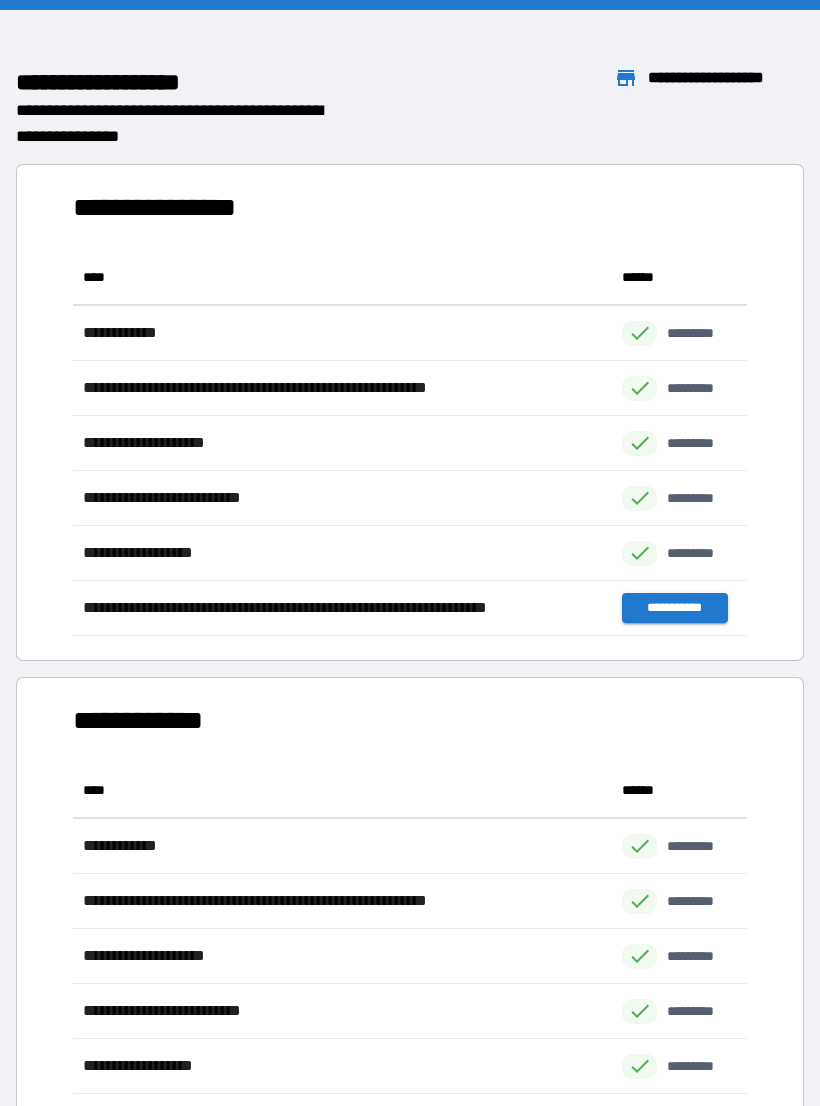 scroll, scrollTop: 1, scrollLeft: 1, axis: both 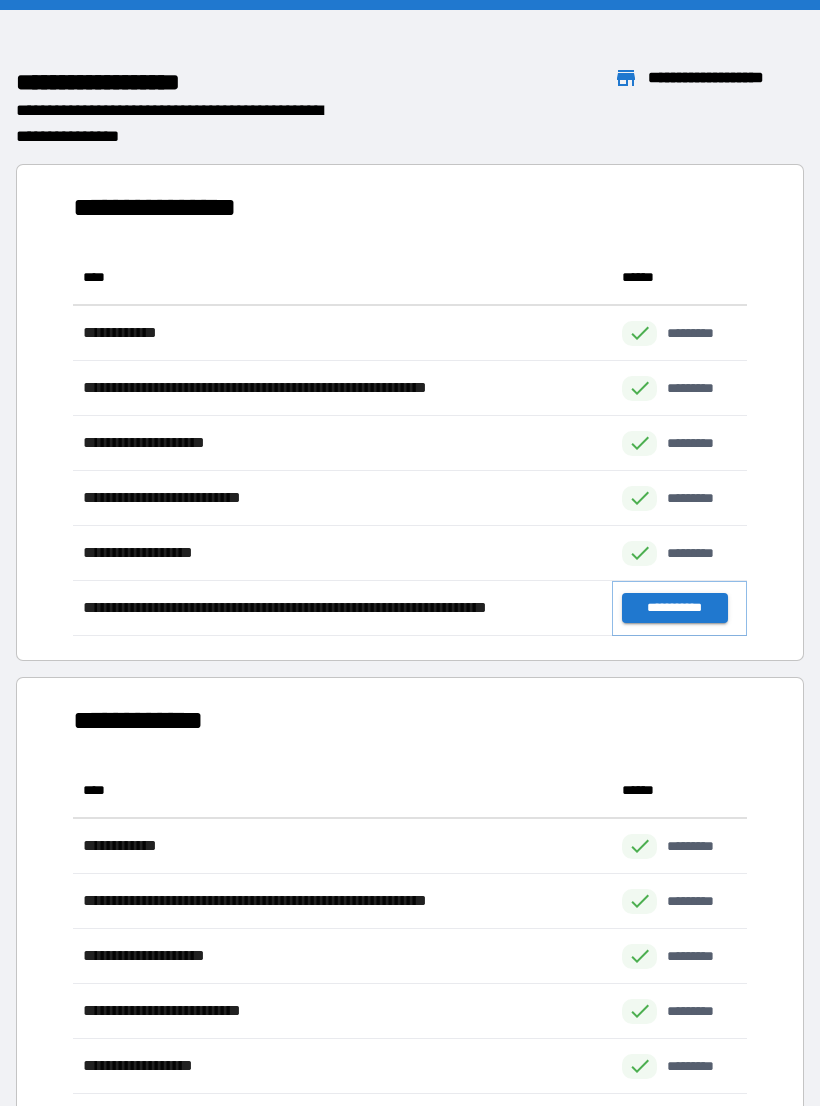 click on "**********" at bounding box center (674, 608) 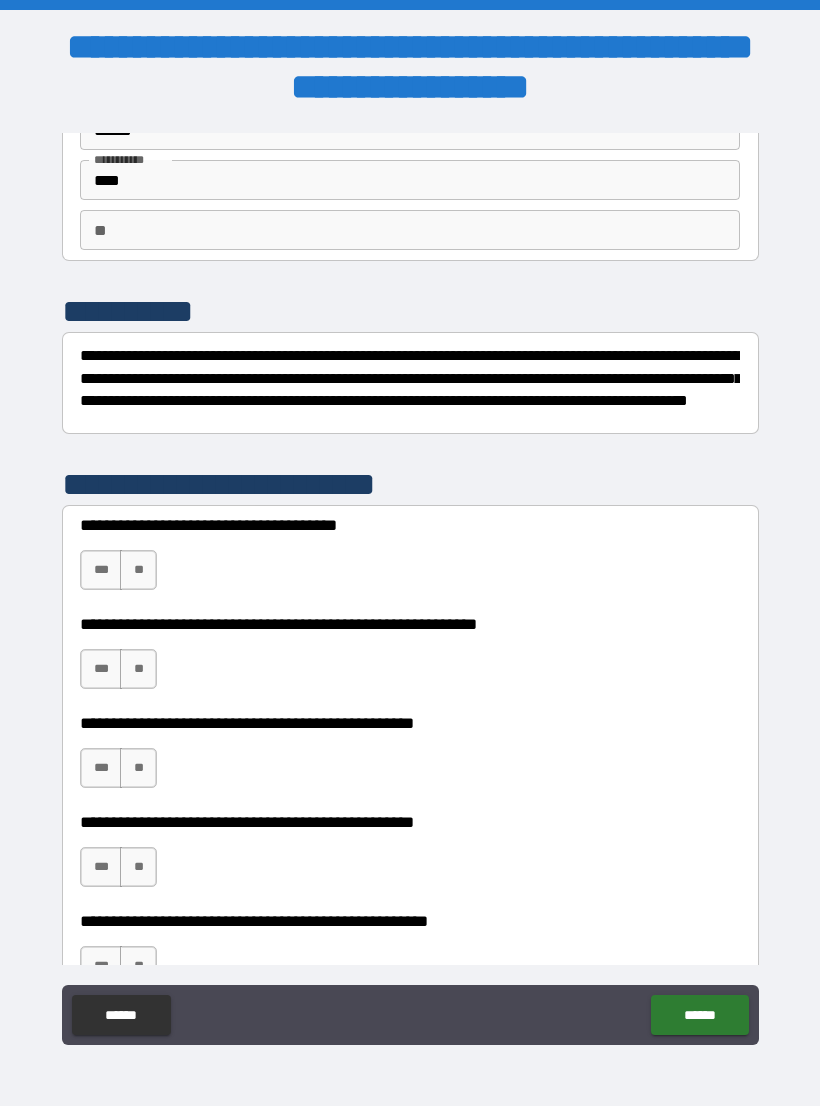 scroll, scrollTop: 117, scrollLeft: 0, axis: vertical 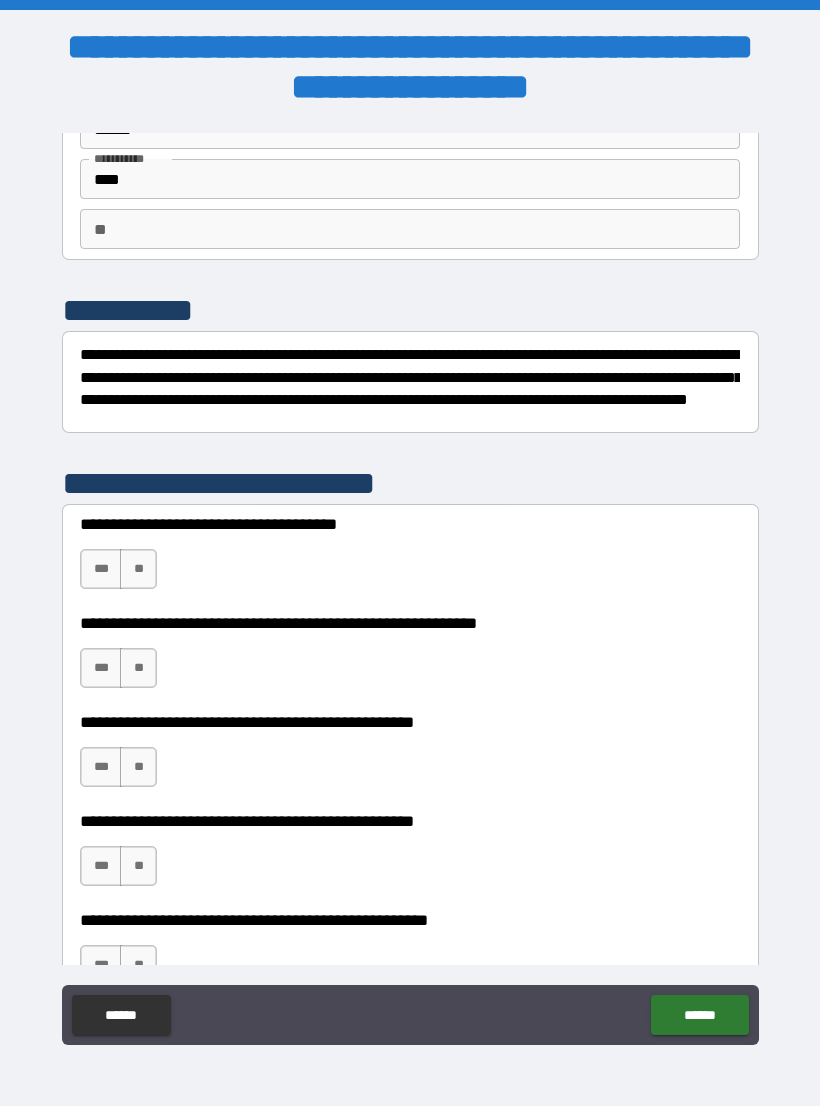 click on "**" at bounding box center [138, 569] 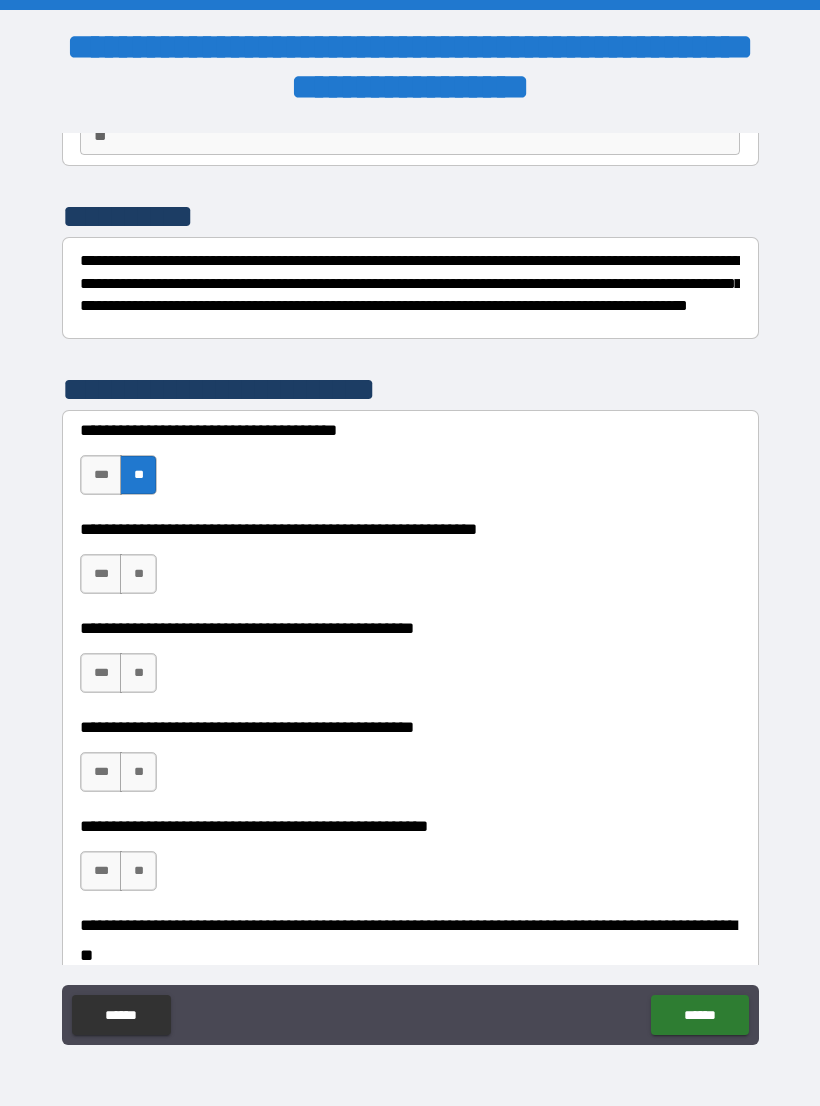 scroll, scrollTop: 212, scrollLeft: 0, axis: vertical 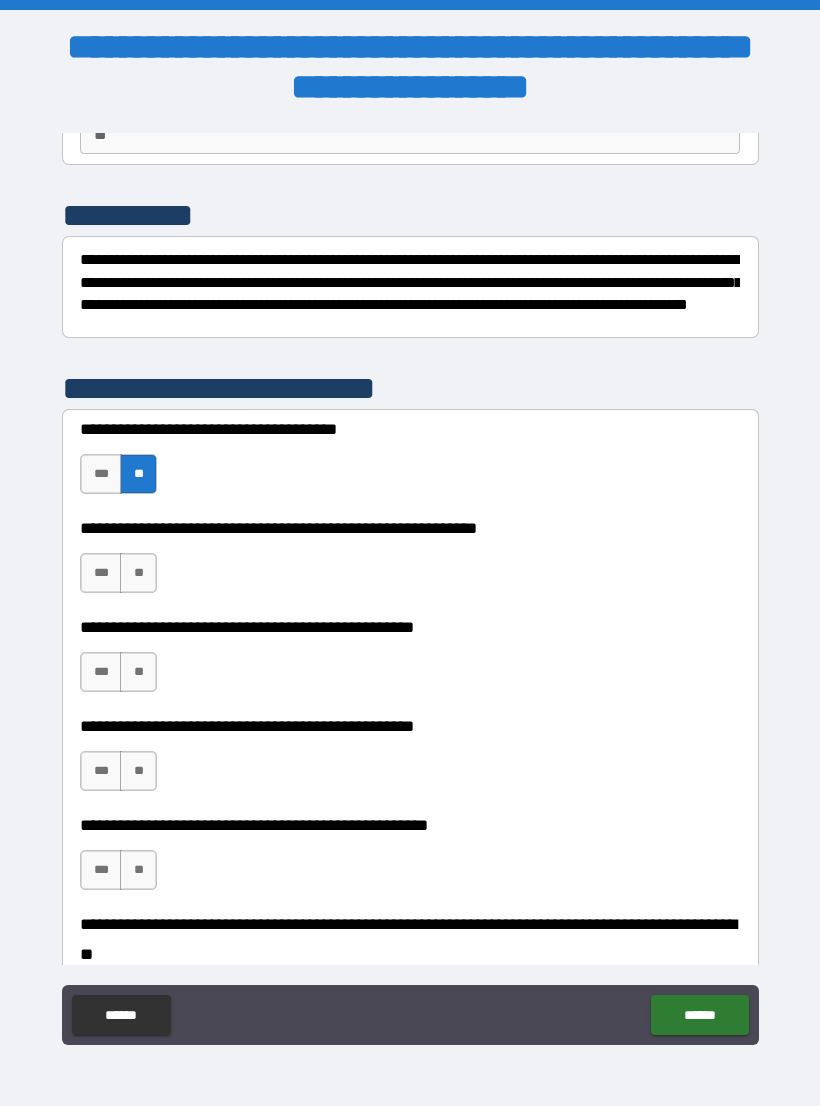 click on "***" at bounding box center (101, 573) 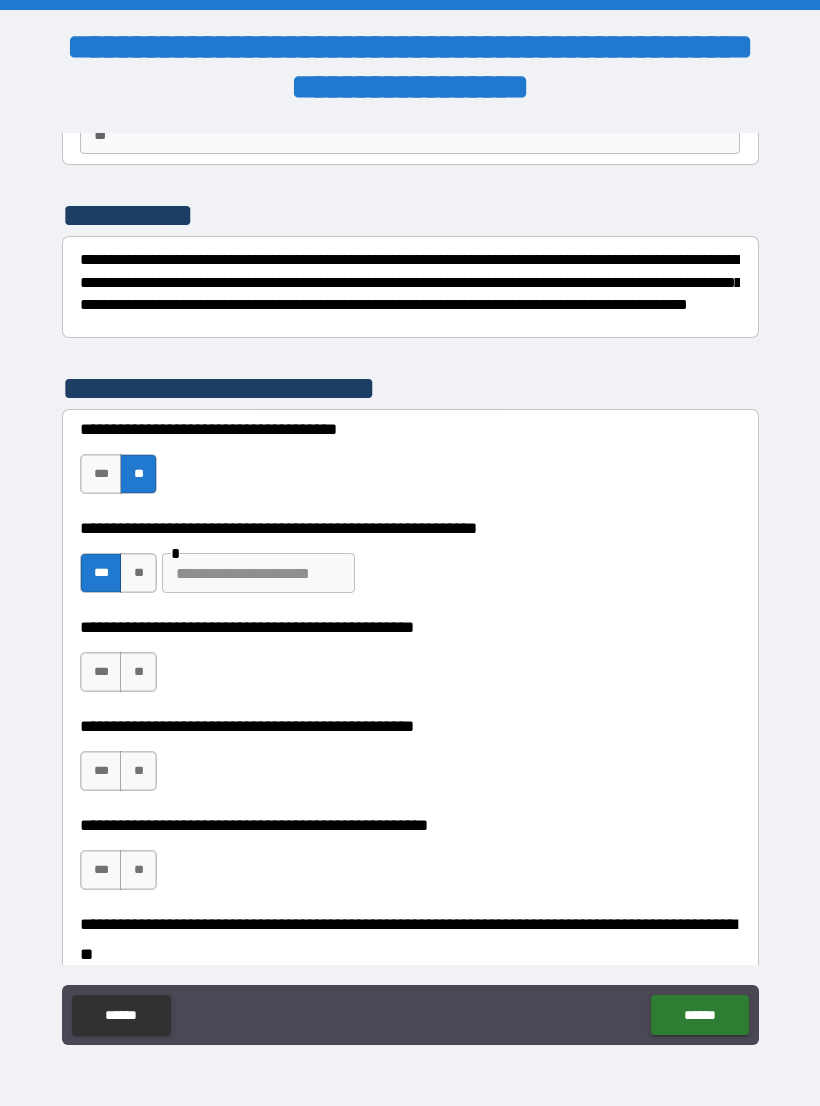 click at bounding box center (258, 573) 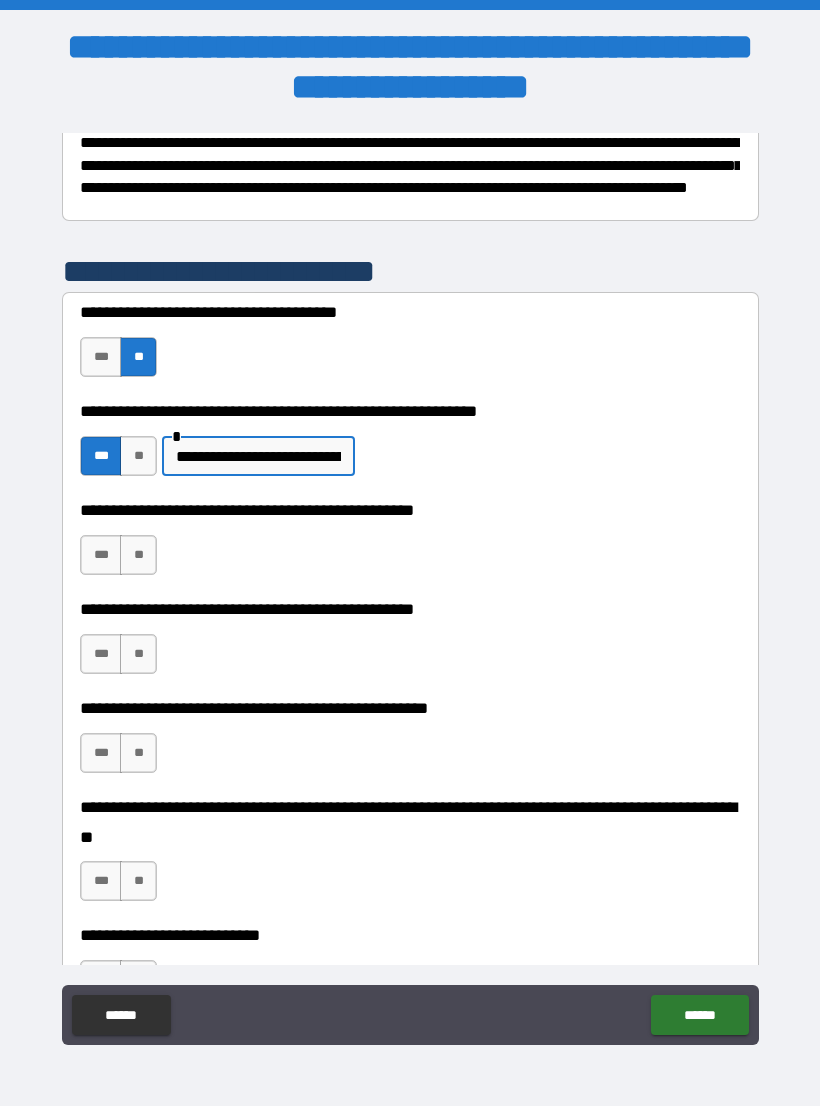 scroll, scrollTop: 330, scrollLeft: 0, axis: vertical 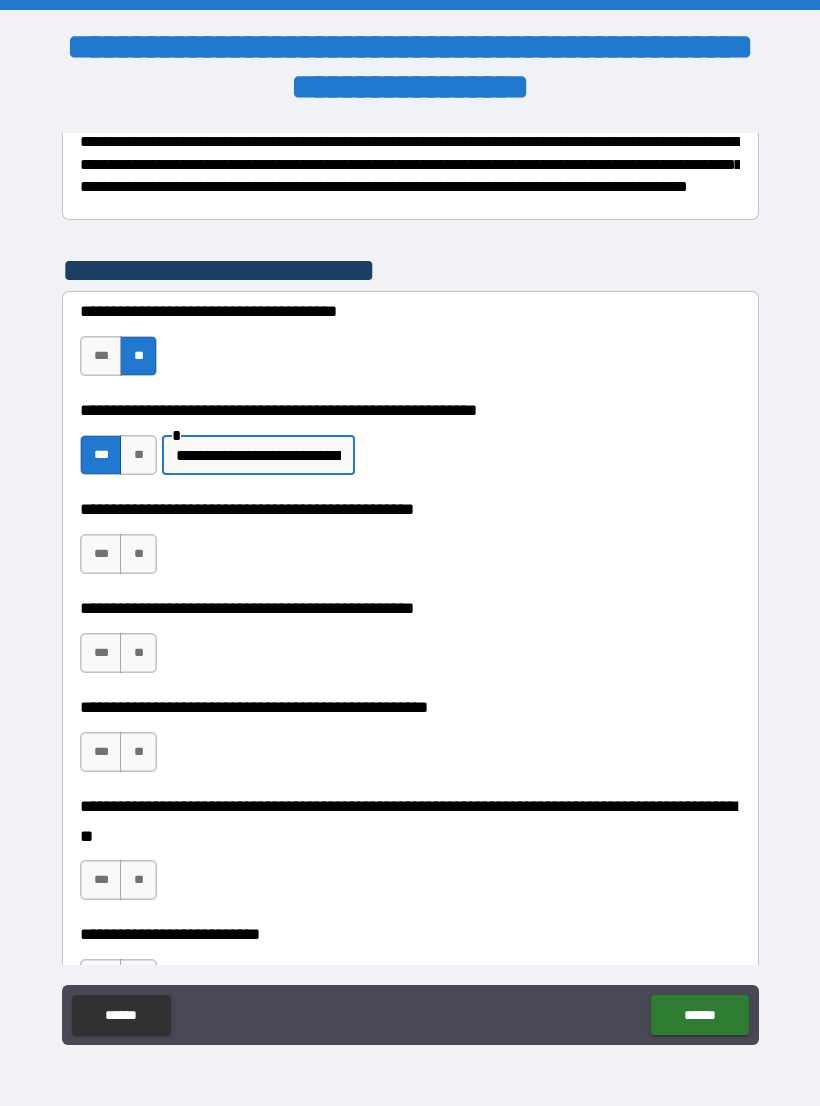 click on "**" at bounding box center (138, 554) 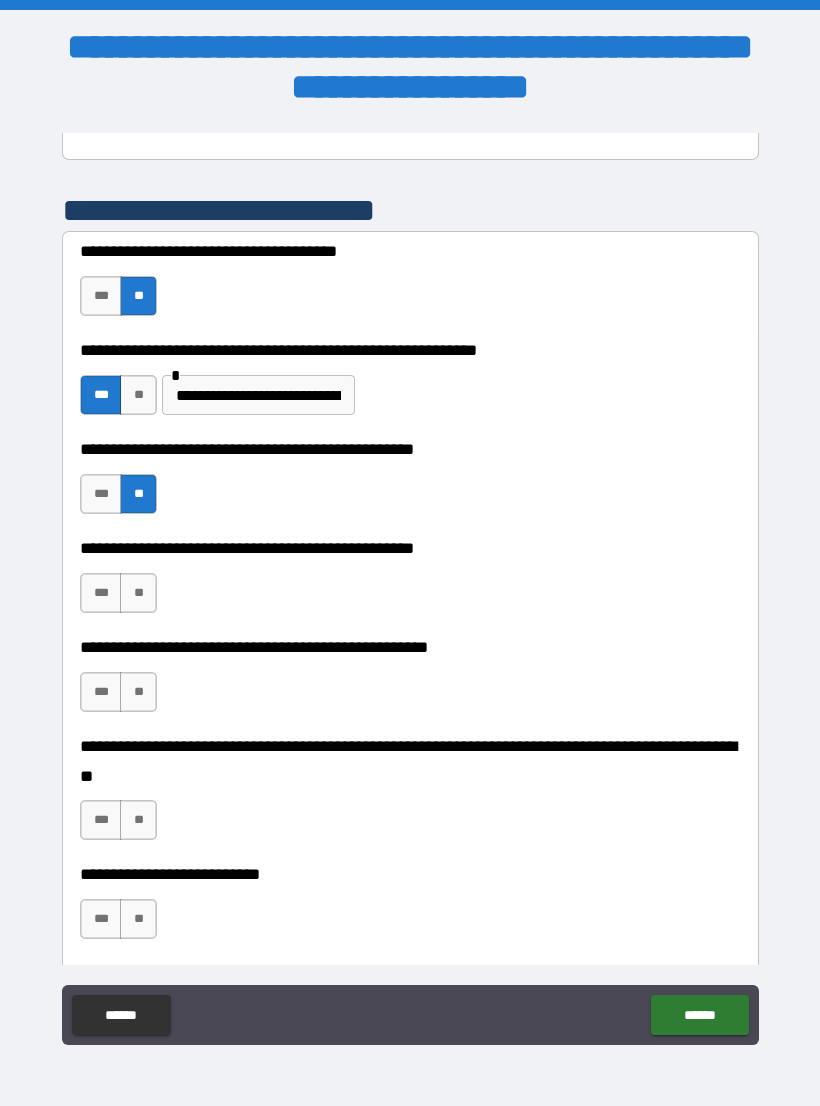 scroll, scrollTop: 391, scrollLeft: 0, axis: vertical 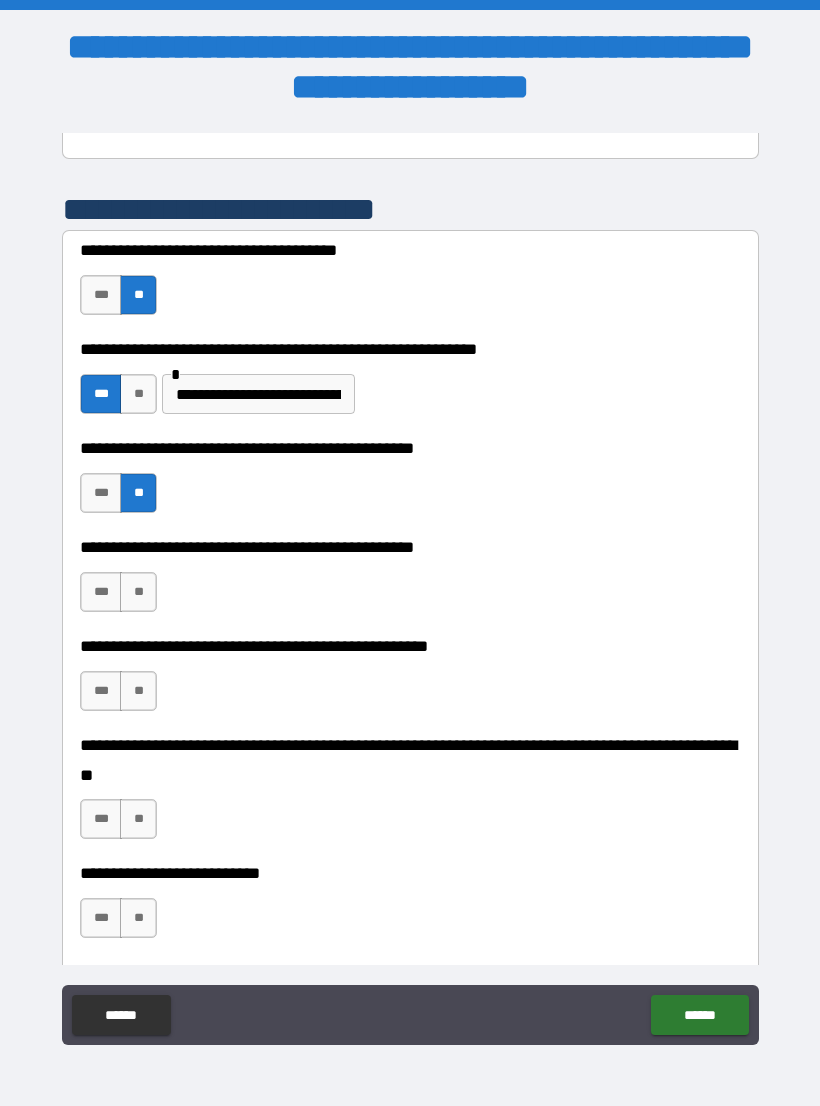 click on "**" at bounding box center (138, 592) 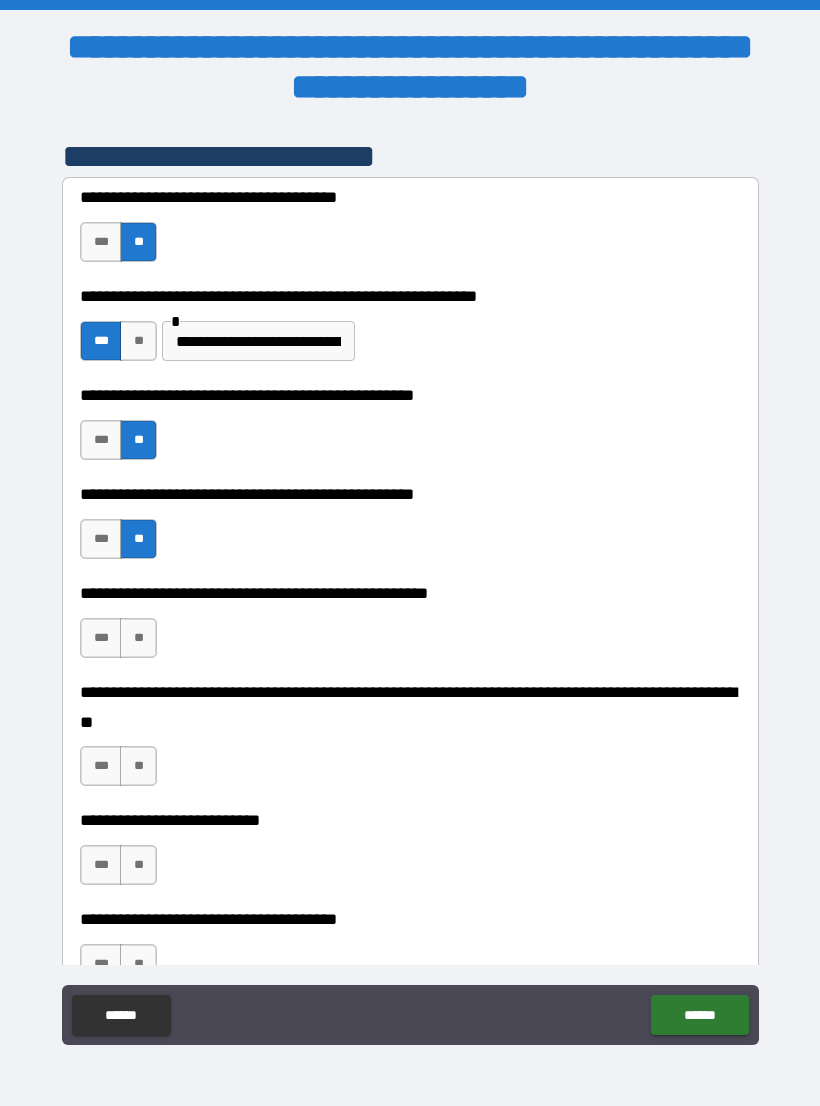 click on "**" at bounding box center [138, 638] 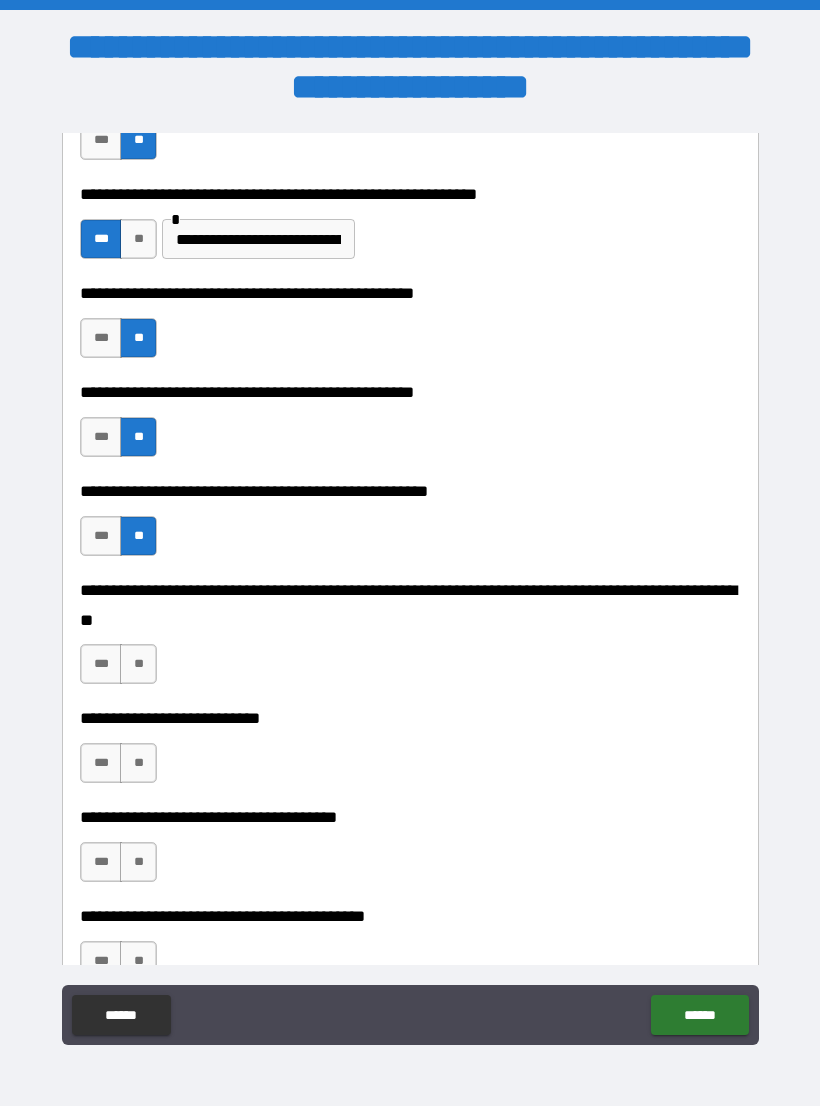 scroll, scrollTop: 548, scrollLeft: 0, axis: vertical 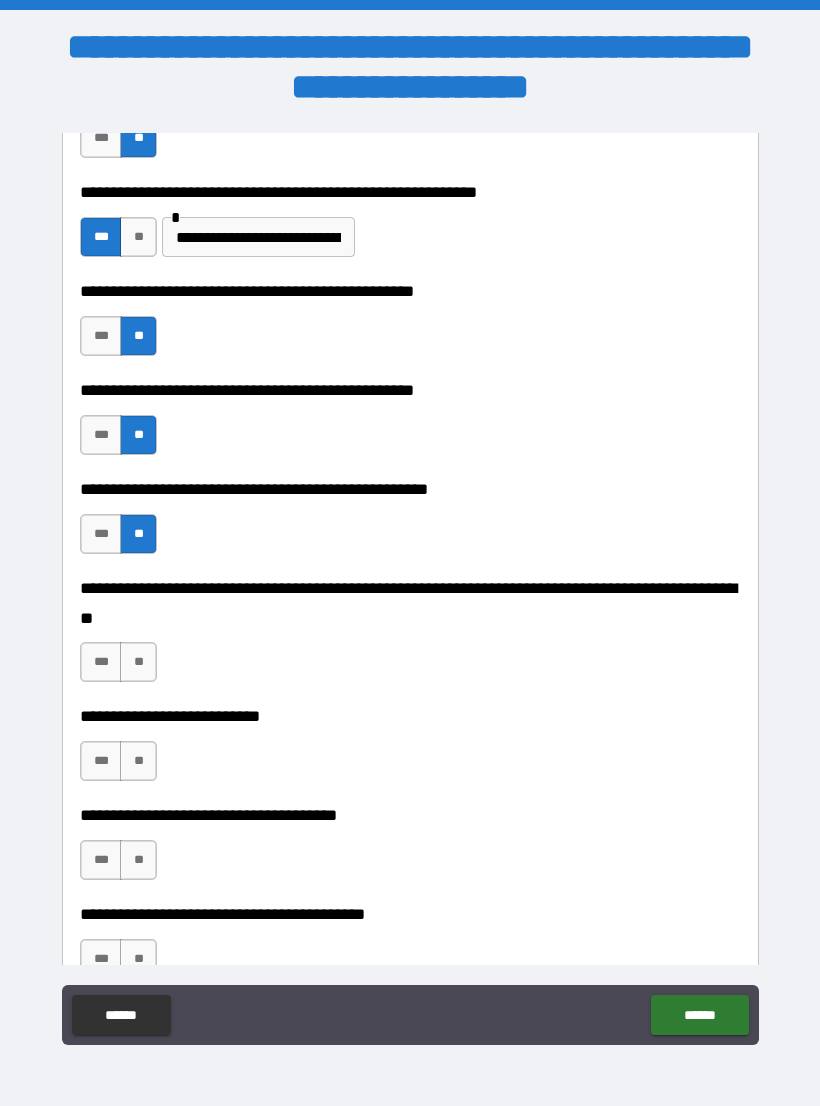 click on "**" at bounding box center (138, 662) 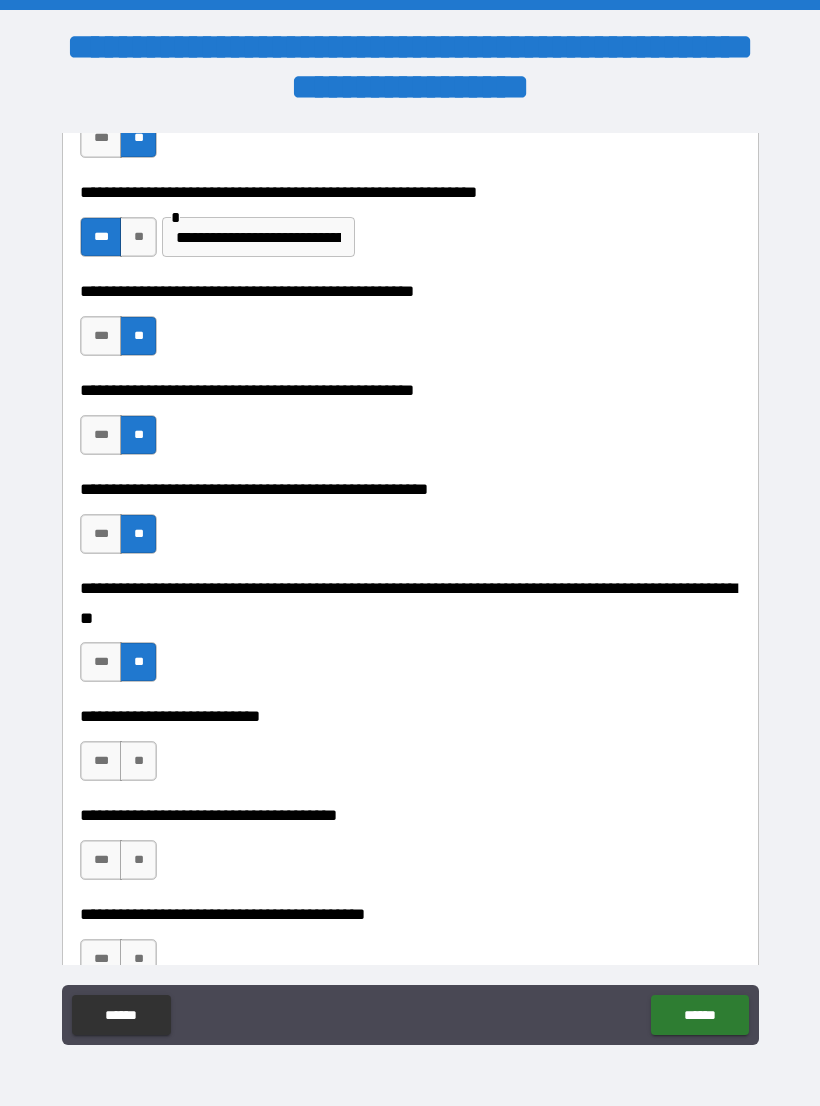 click on "**" at bounding box center (138, 761) 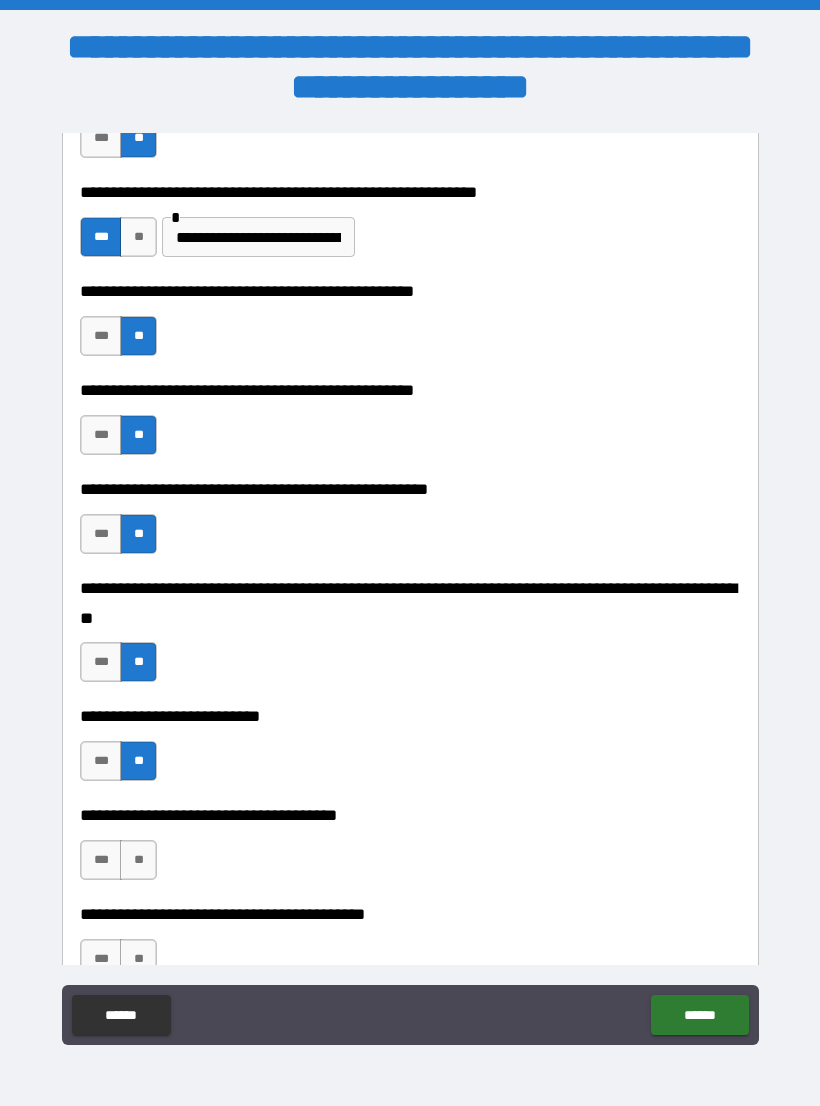 click on "**" at bounding box center (138, 860) 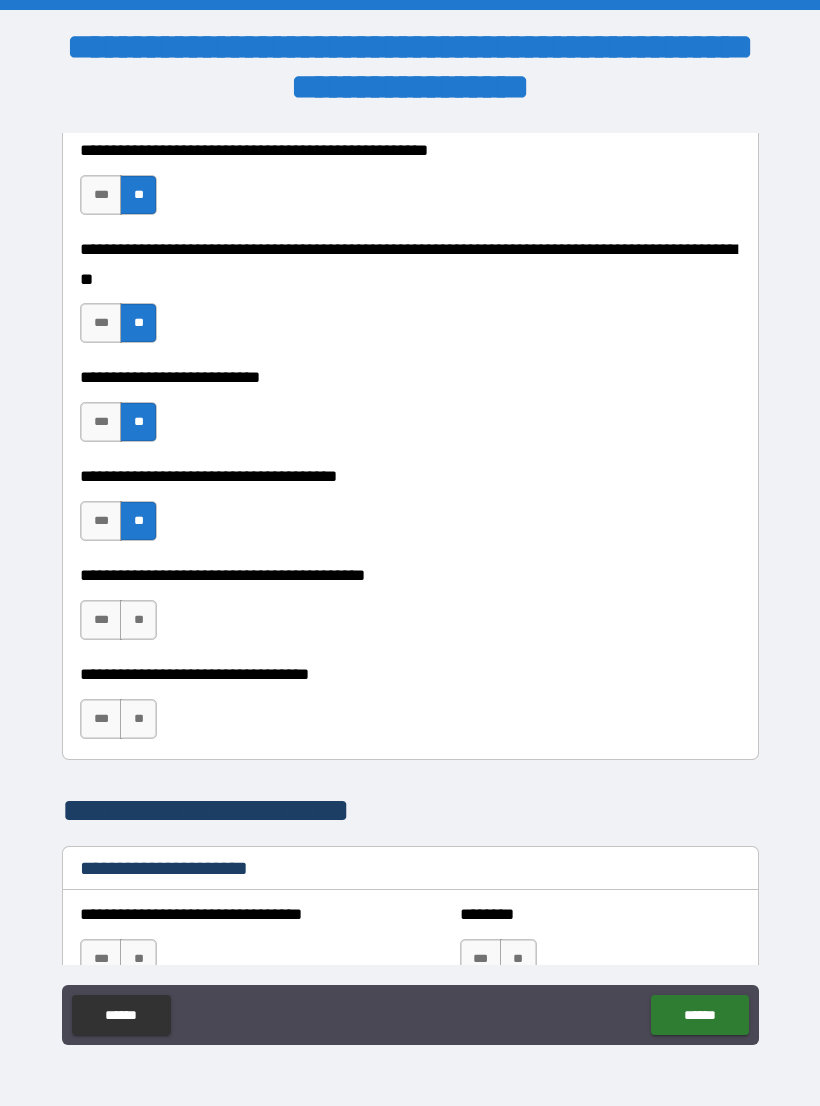 scroll, scrollTop: 904, scrollLeft: 0, axis: vertical 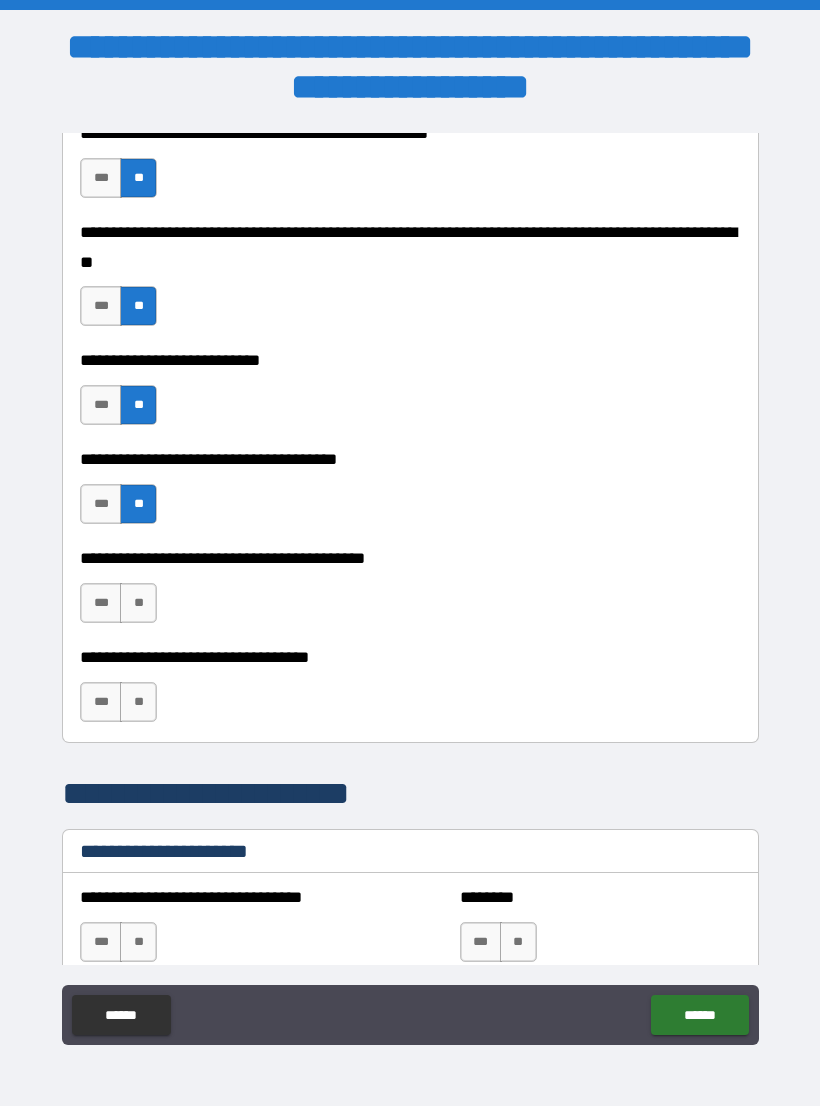 click on "**" at bounding box center (138, 603) 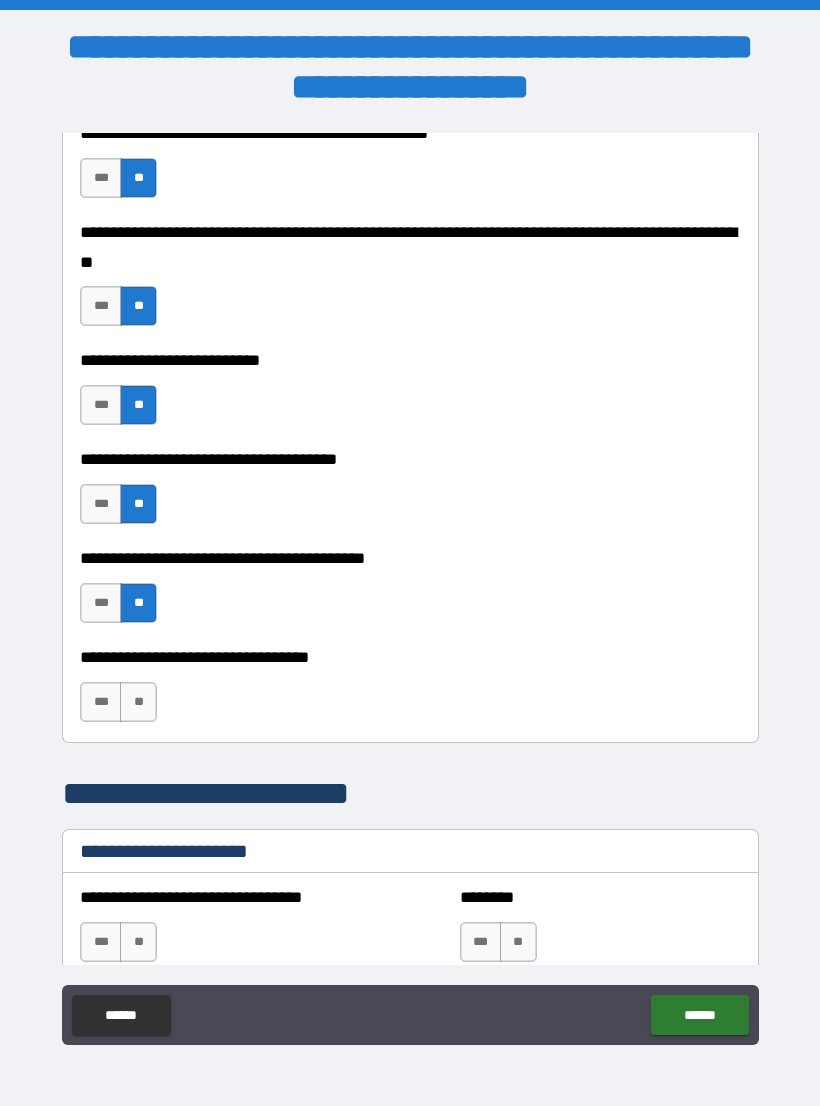 click on "**" at bounding box center (138, 702) 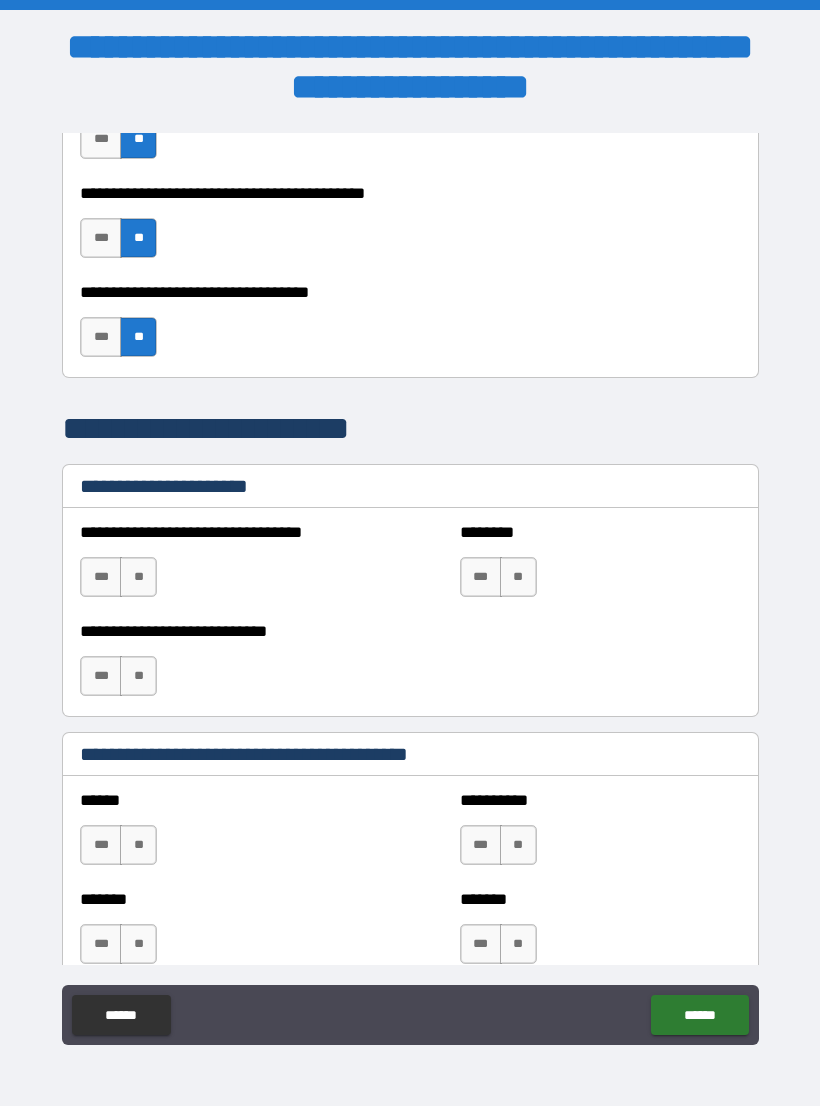 scroll, scrollTop: 1273, scrollLeft: 0, axis: vertical 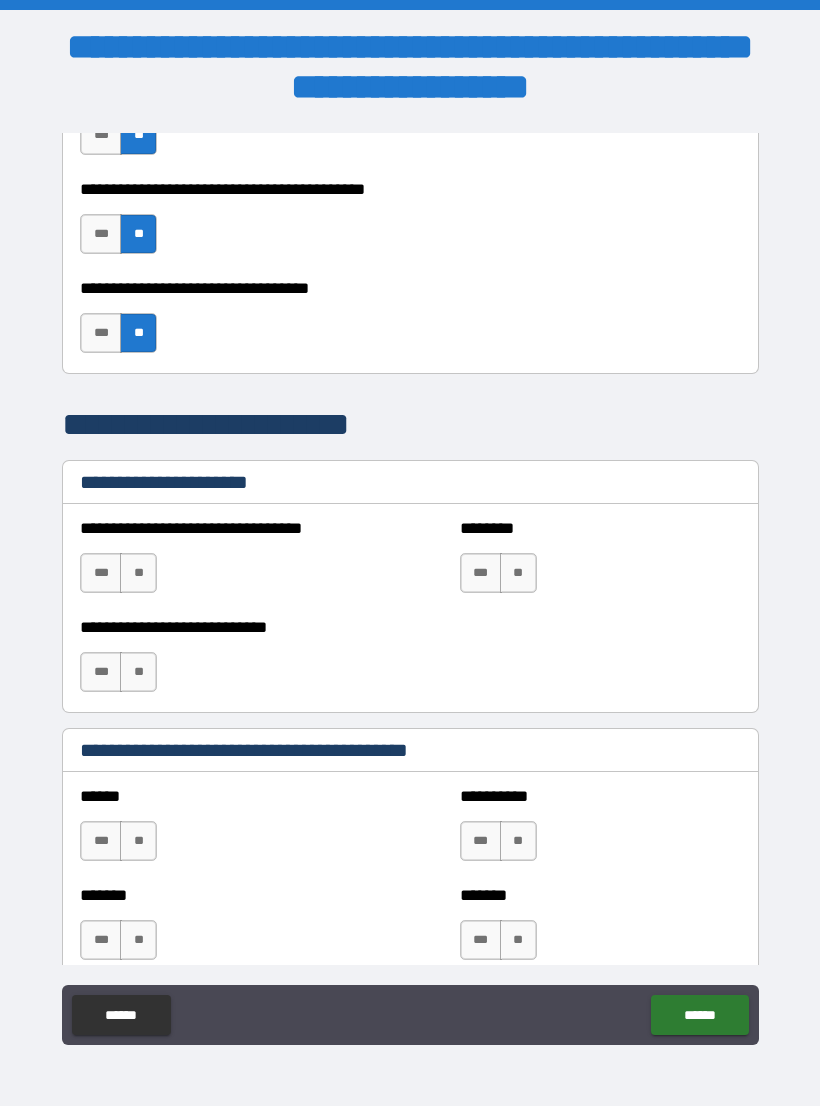 click on "**" at bounding box center (138, 573) 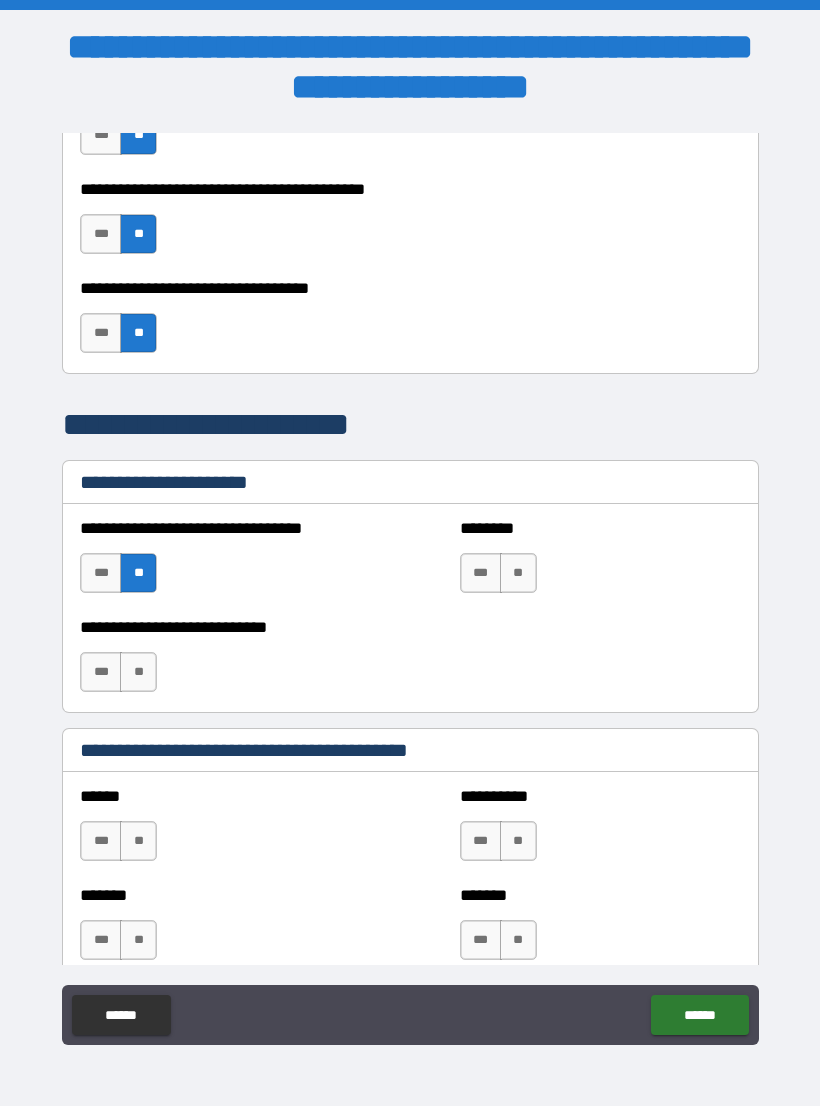 click on "**" at bounding box center (138, 672) 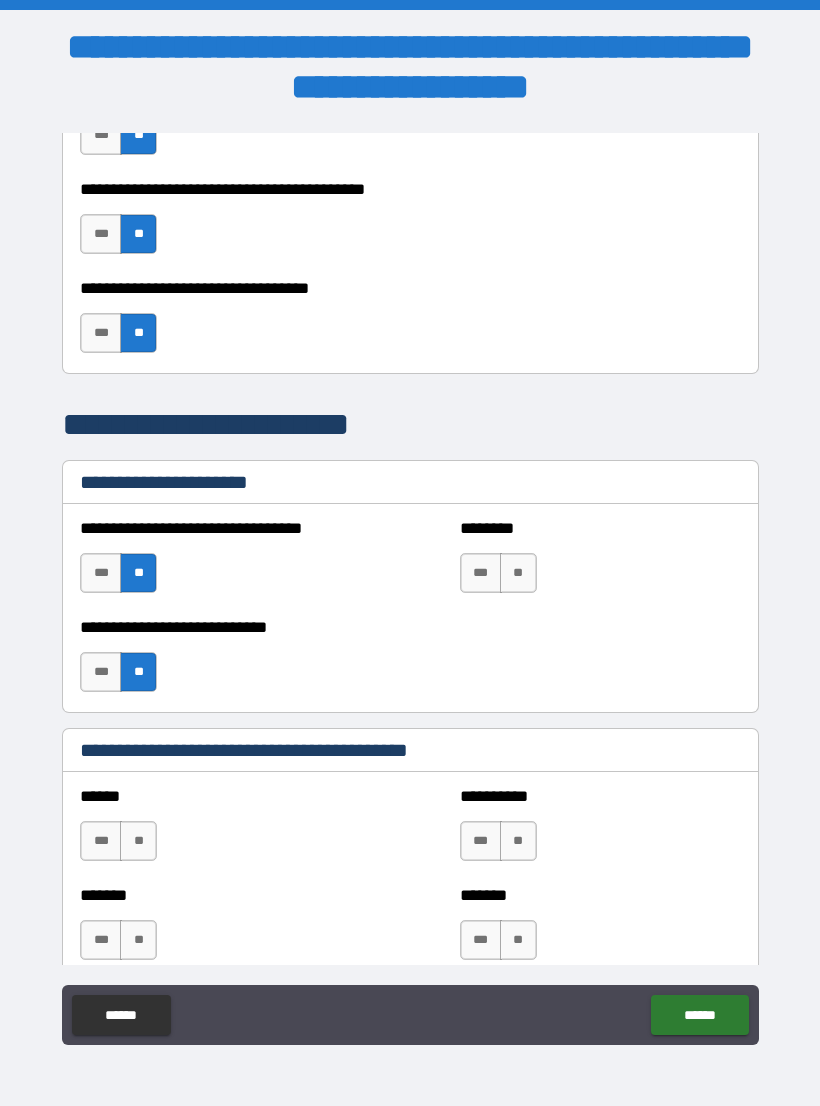 click on "**" at bounding box center [518, 573] 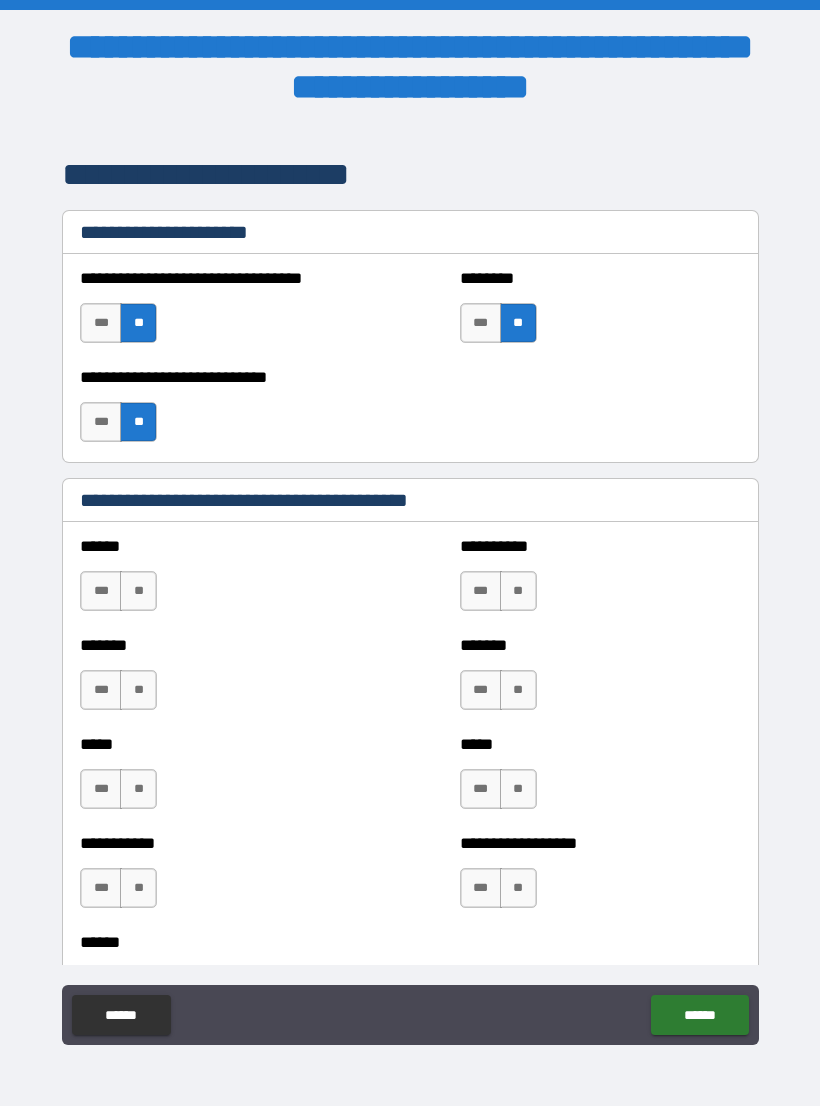 scroll, scrollTop: 1524, scrollLeft: 0, axis: vertical 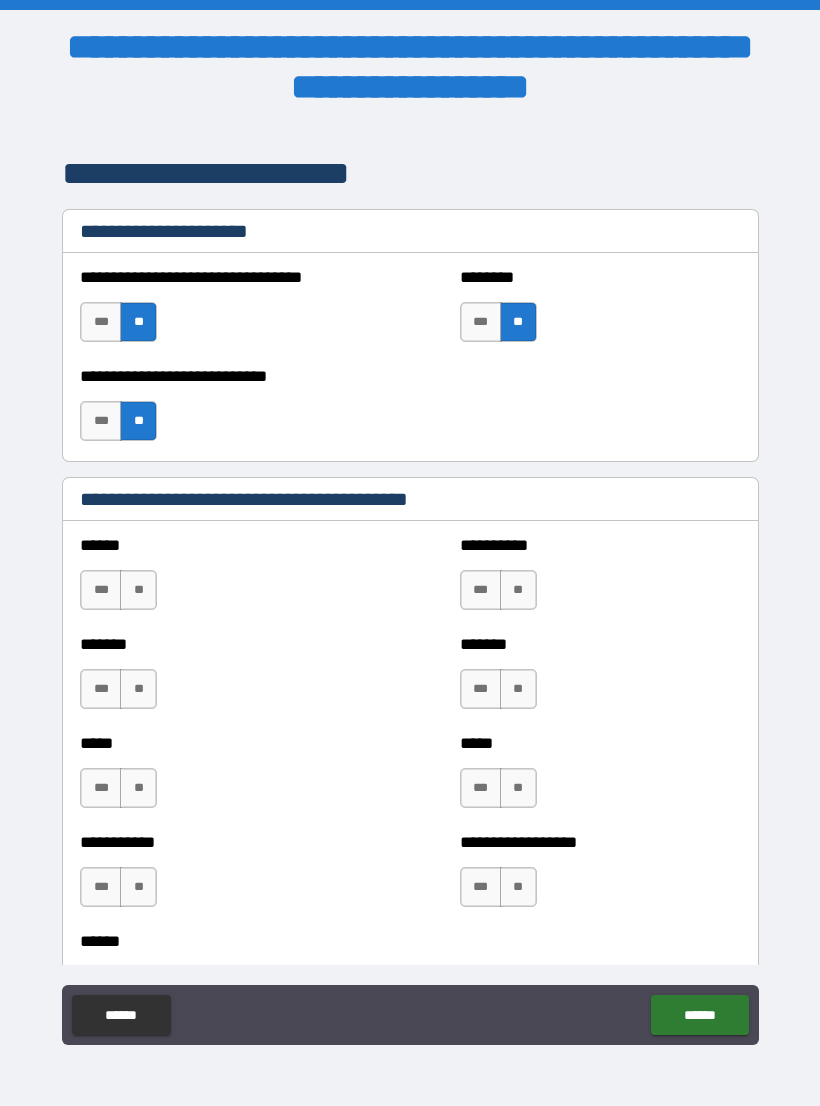 click on "**" at bounding box center [138, 590] 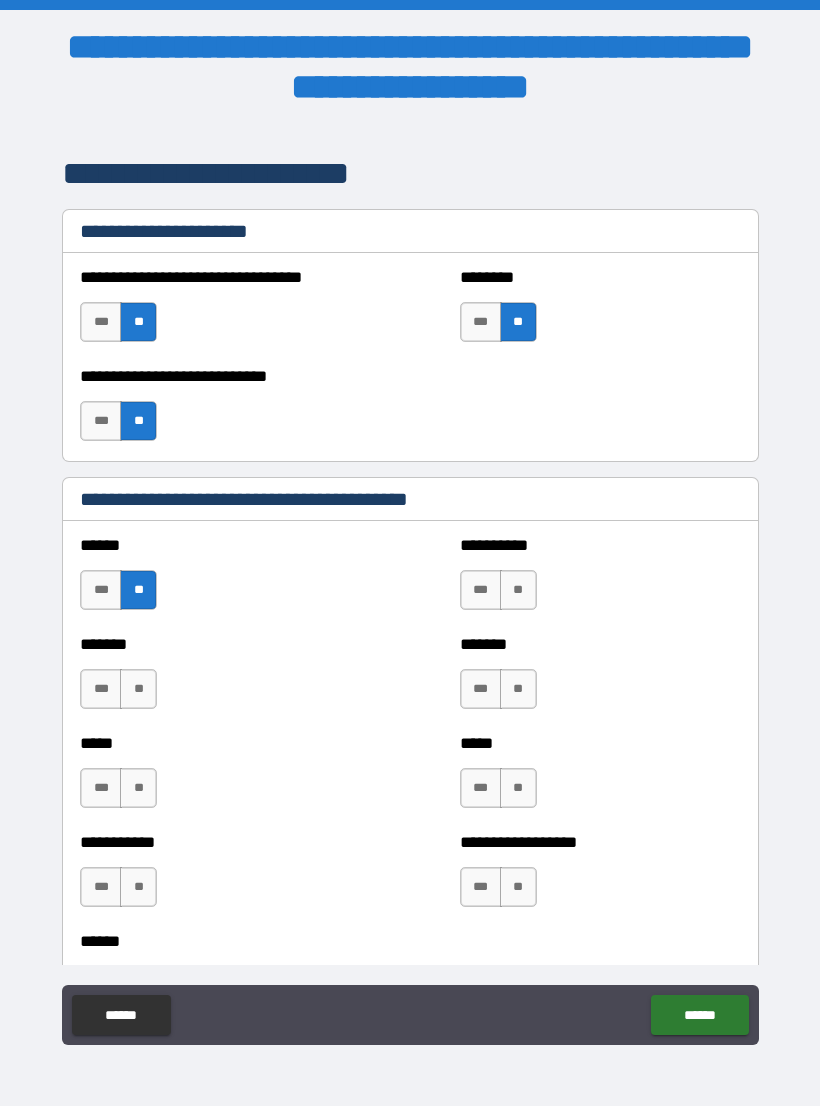click on "**" at bounding box center (518, 590) 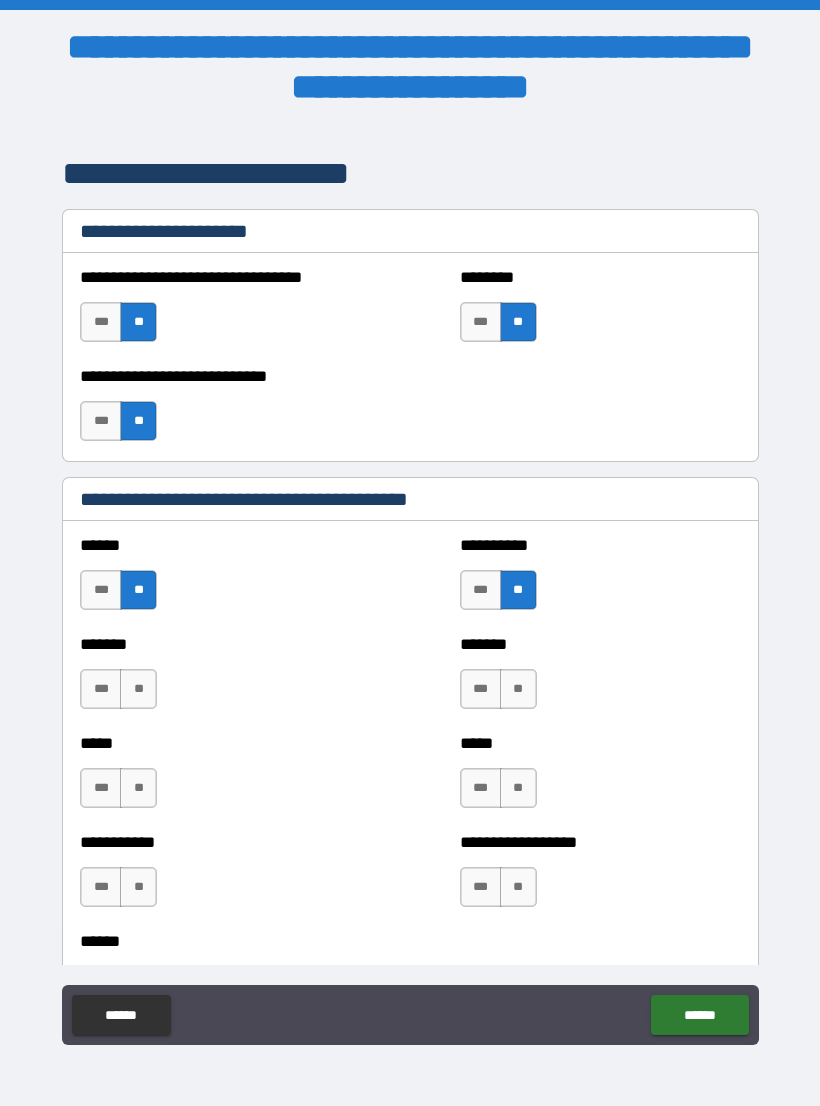 click on "**" at bounding box center [518, 689] 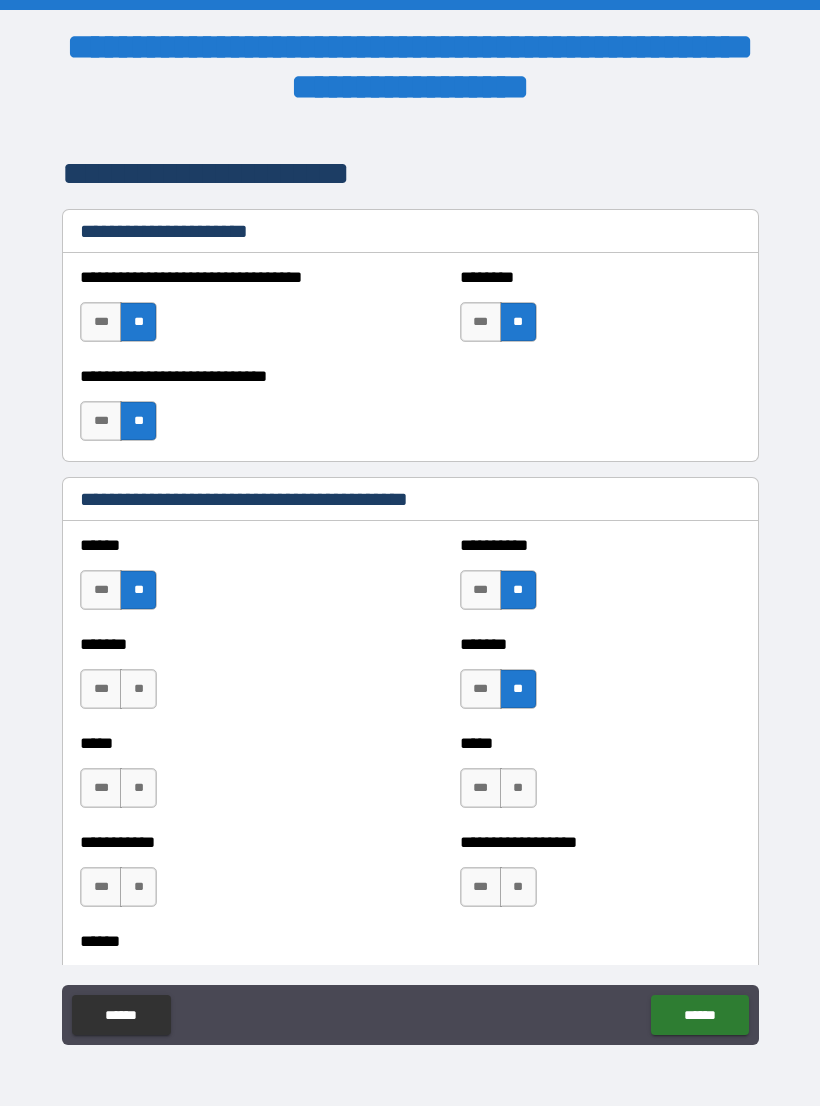 click on "**" at bounding box center [138, 689] 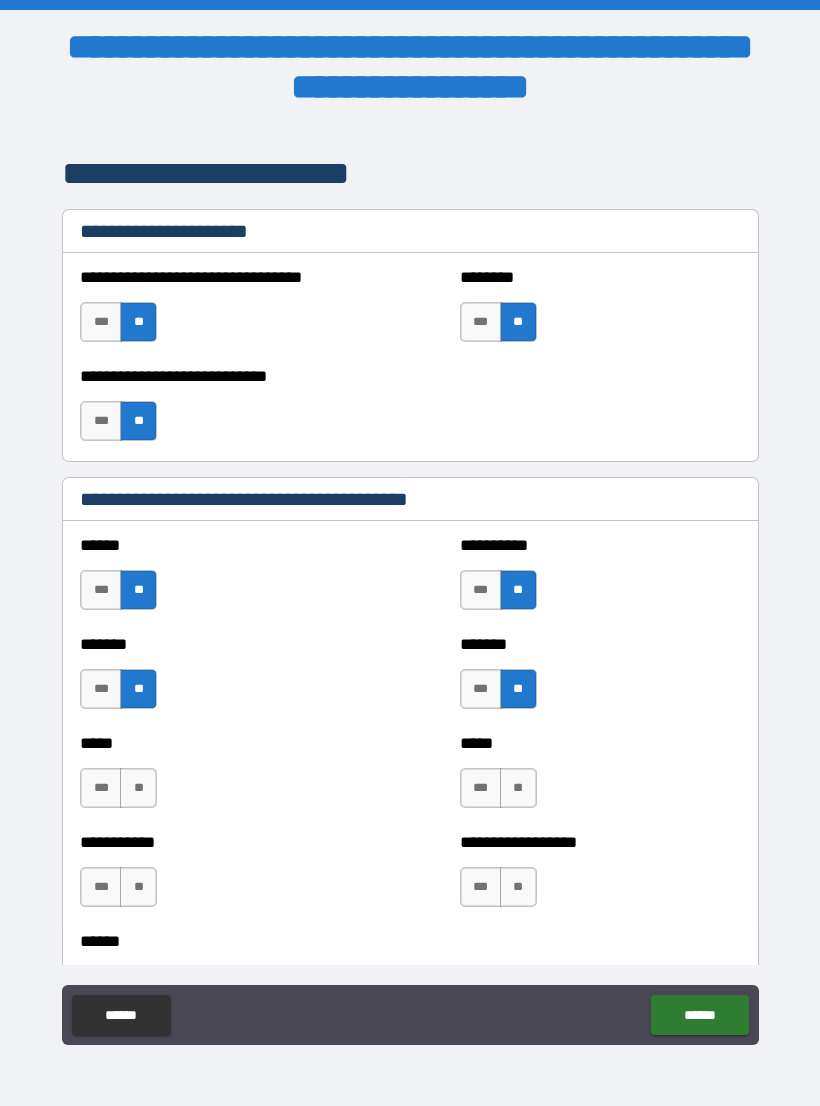 click on "**" at bounding box center (138, 788) 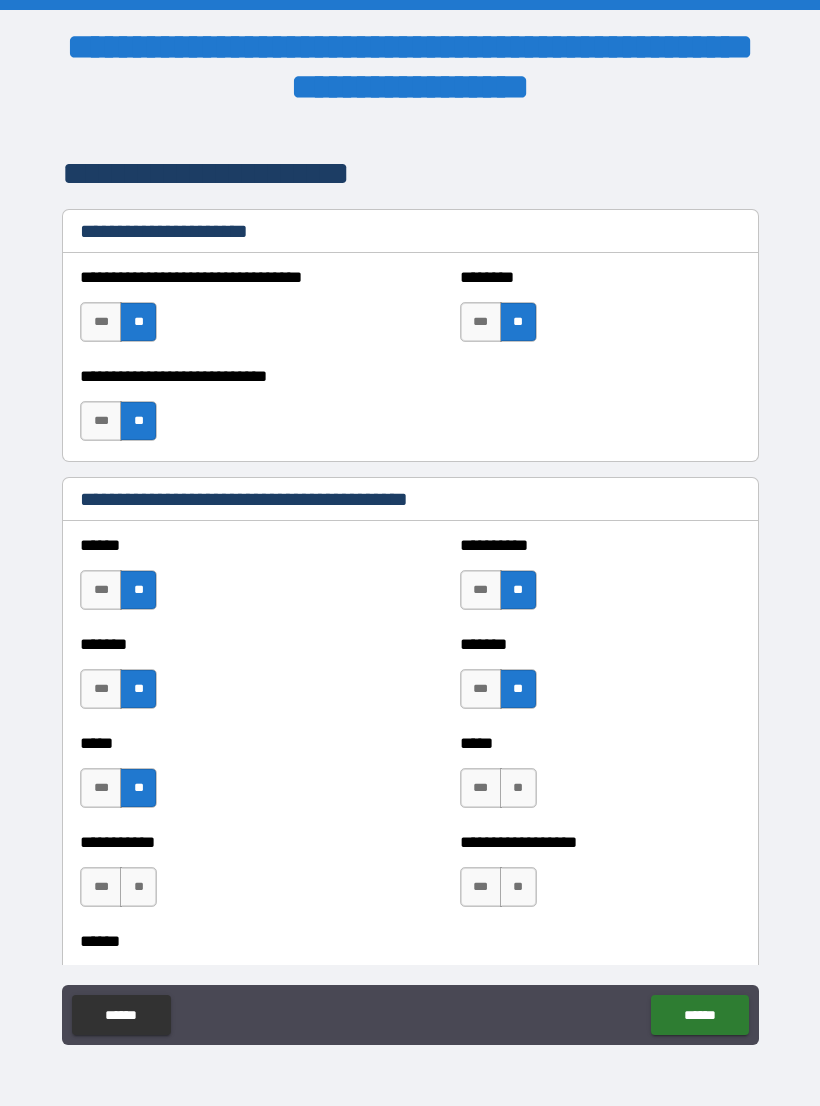 click on "**" at bounding box center [518, 788] 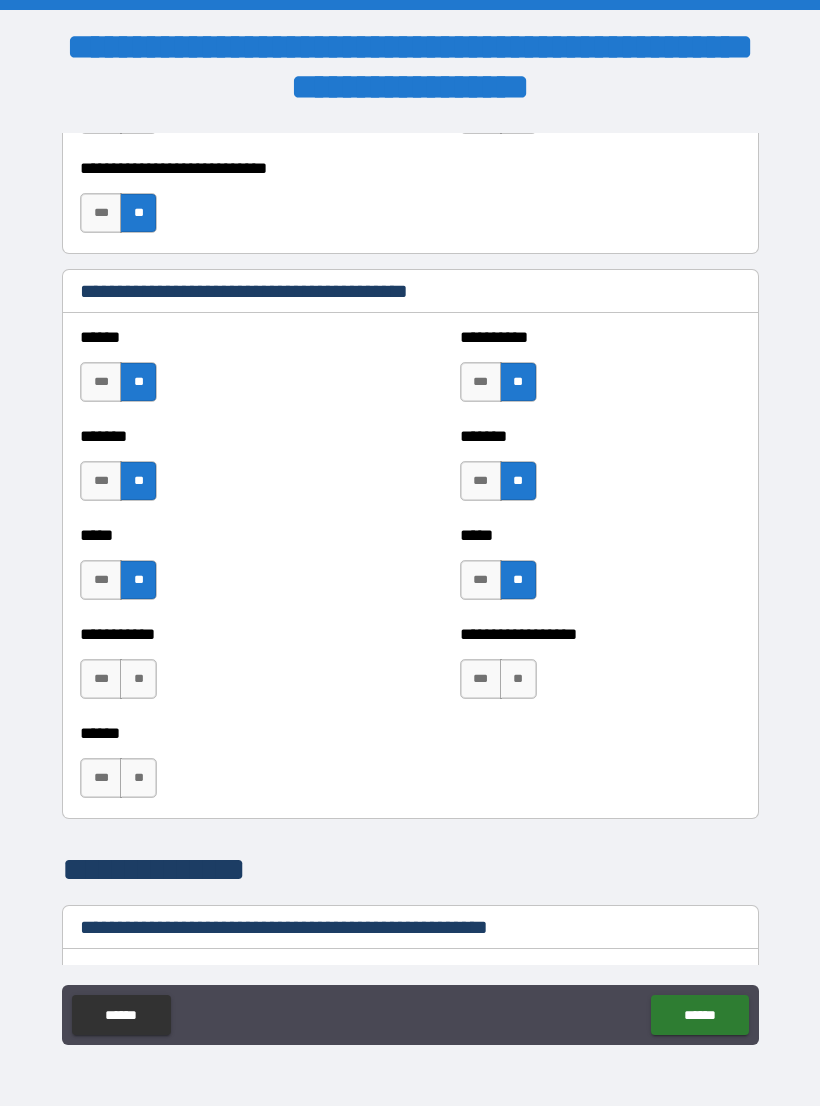scroll, scrollTop: 1734, scrollLeft: 0, axis: vertical 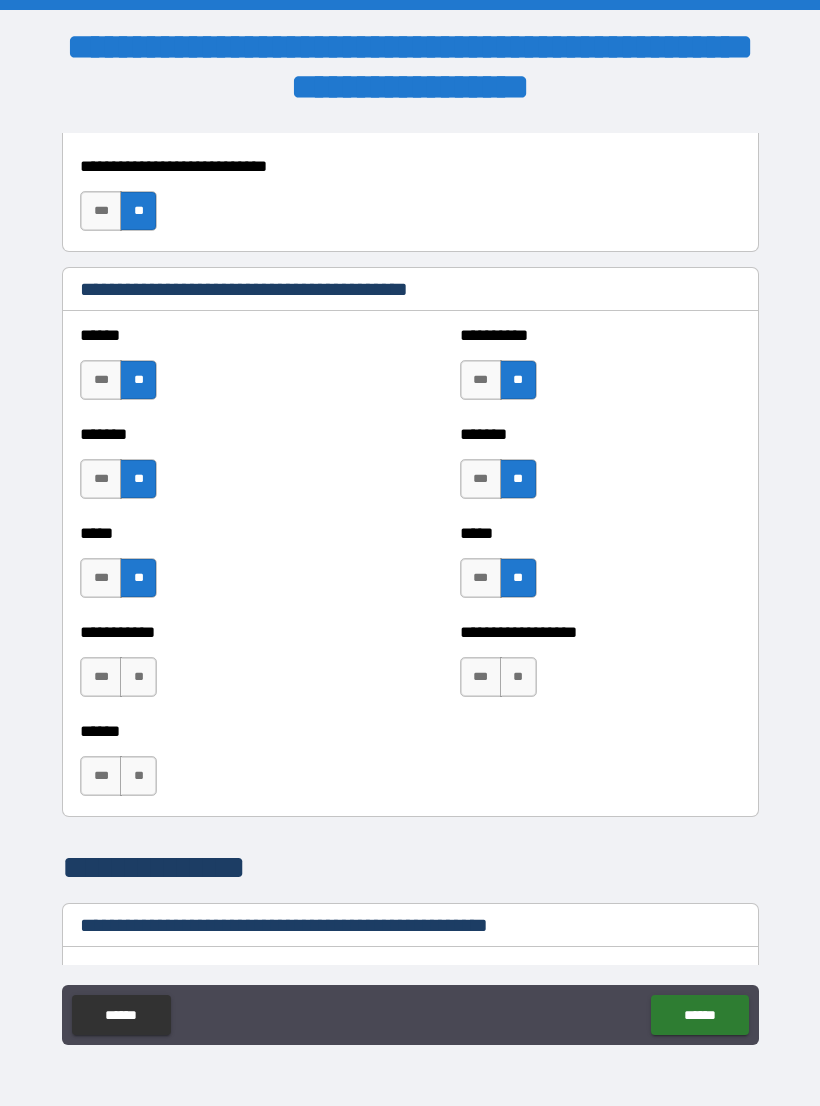 click on "**" at bounding box center (138, 677) 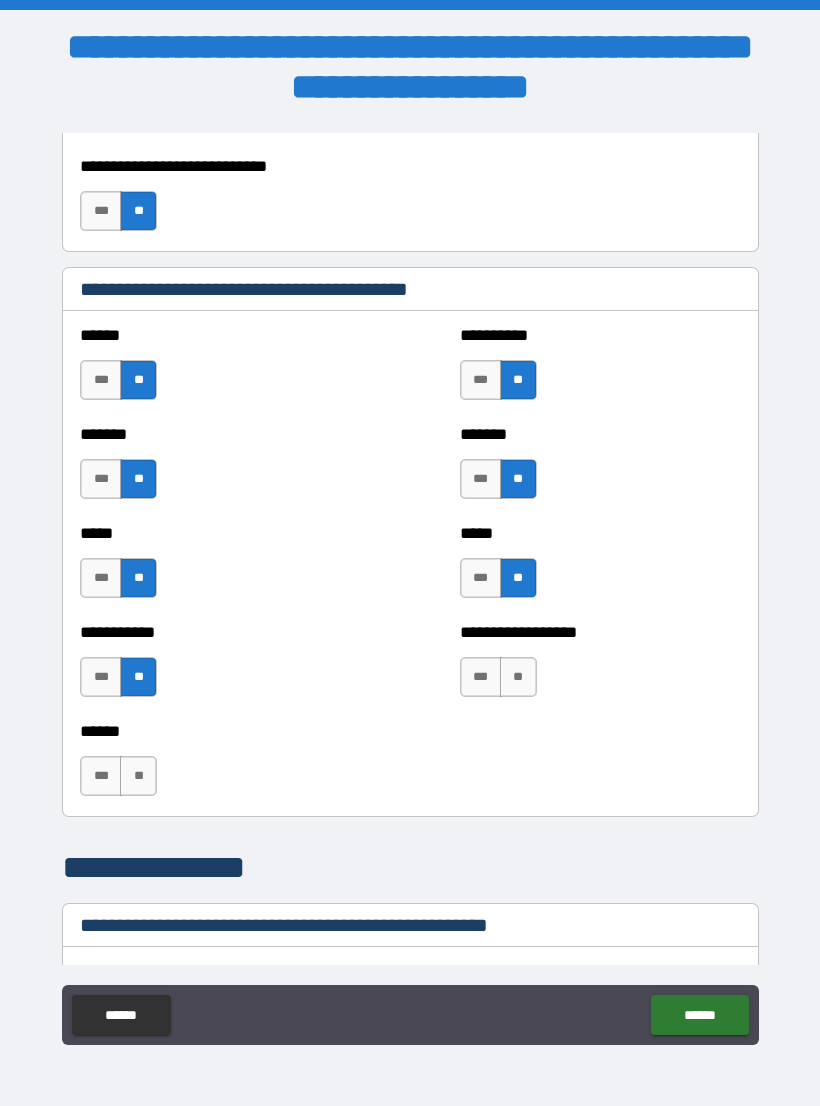 click on "**" at bounding box center (138, 776) 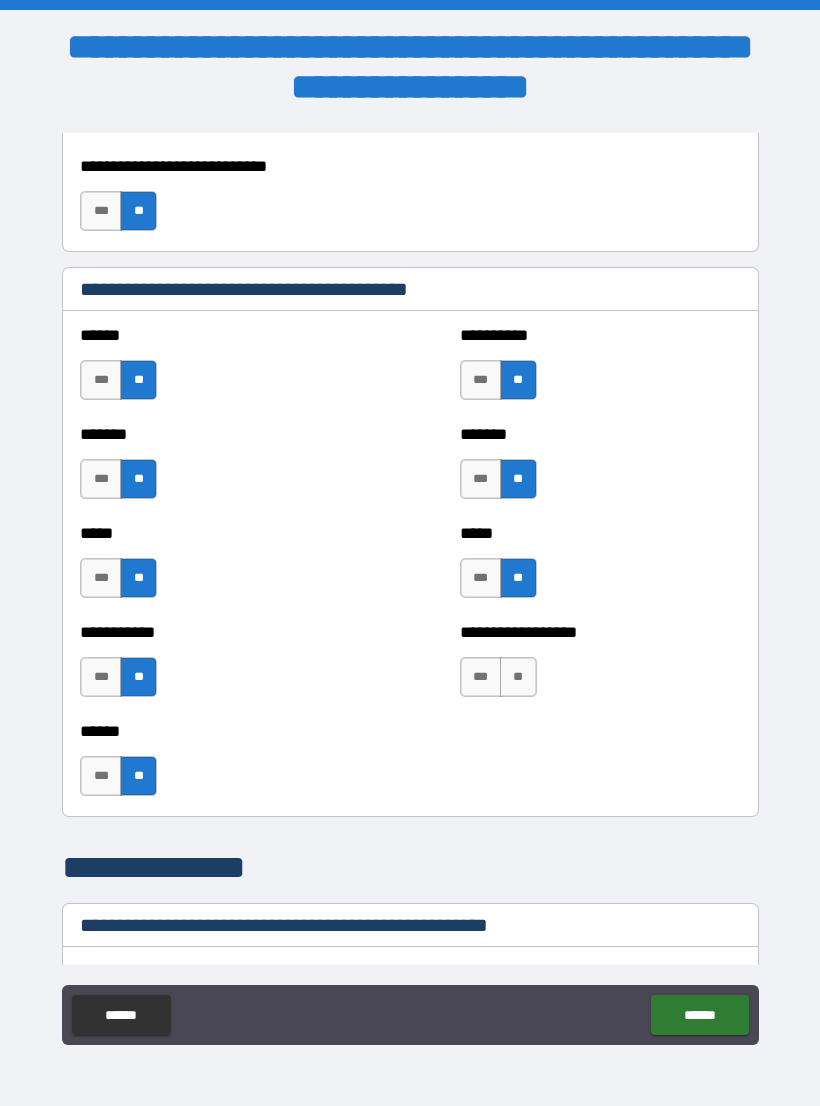 click on "**" at bounding box center (518, 677) 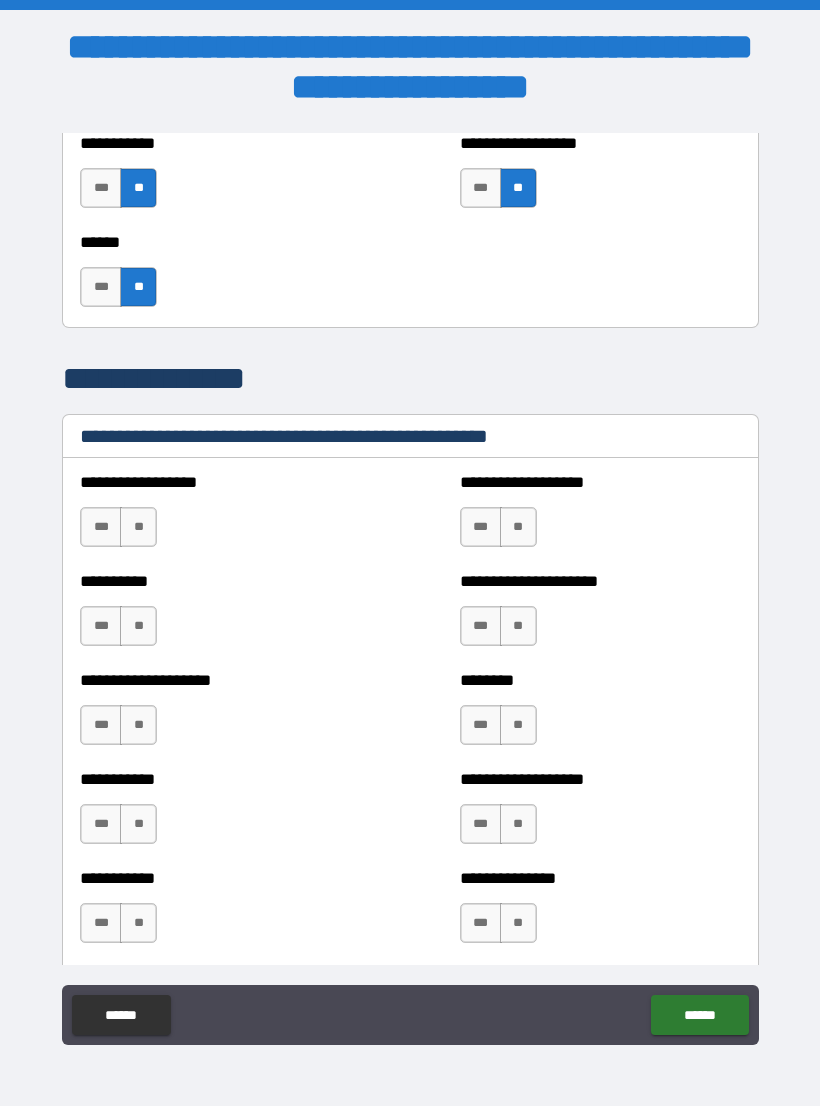 scroll, scrollTop: 2225, scrollLeft: 0, axis: vertical 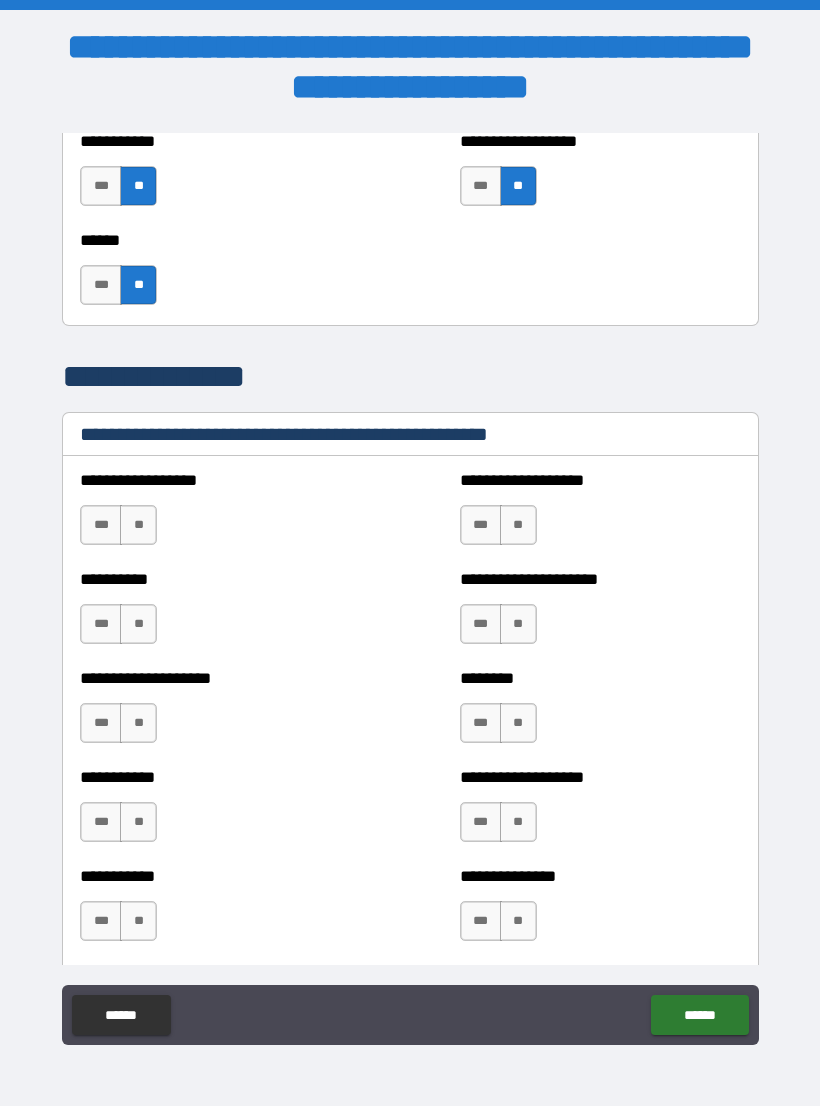 click on "**" at bounding box center (138, 525) 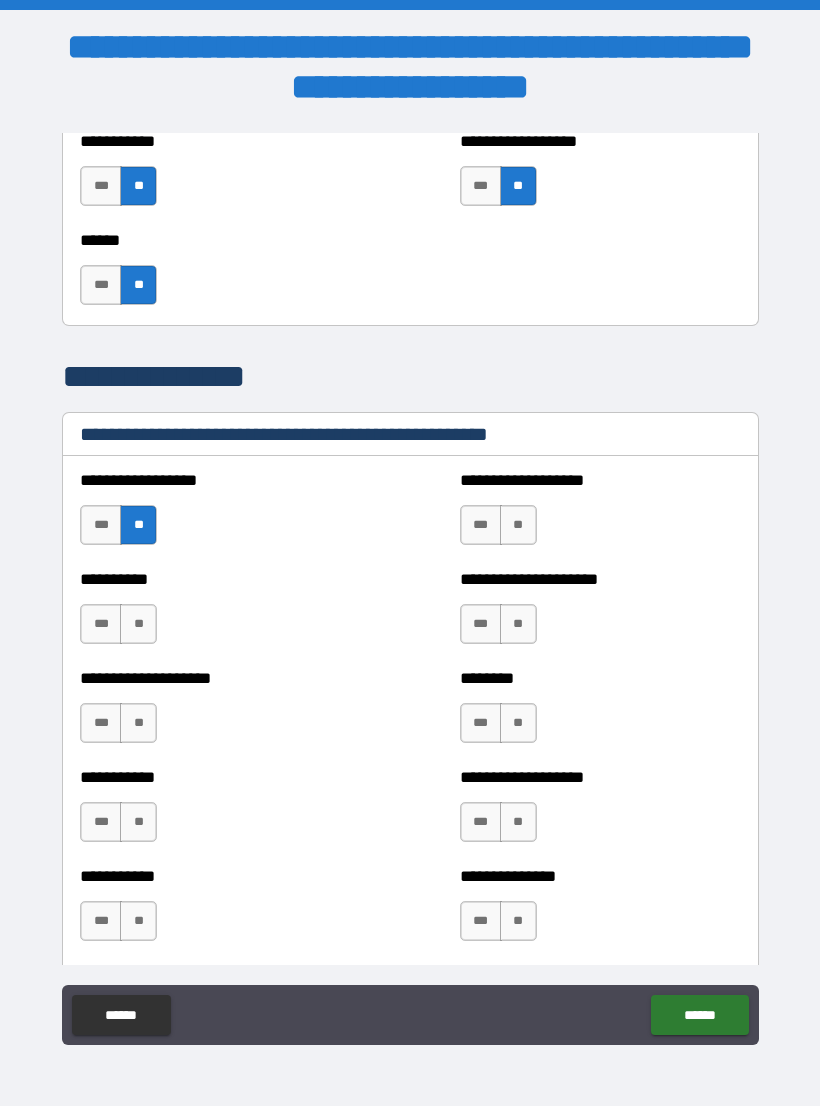 click on "**" at bounding box center (138, 624) 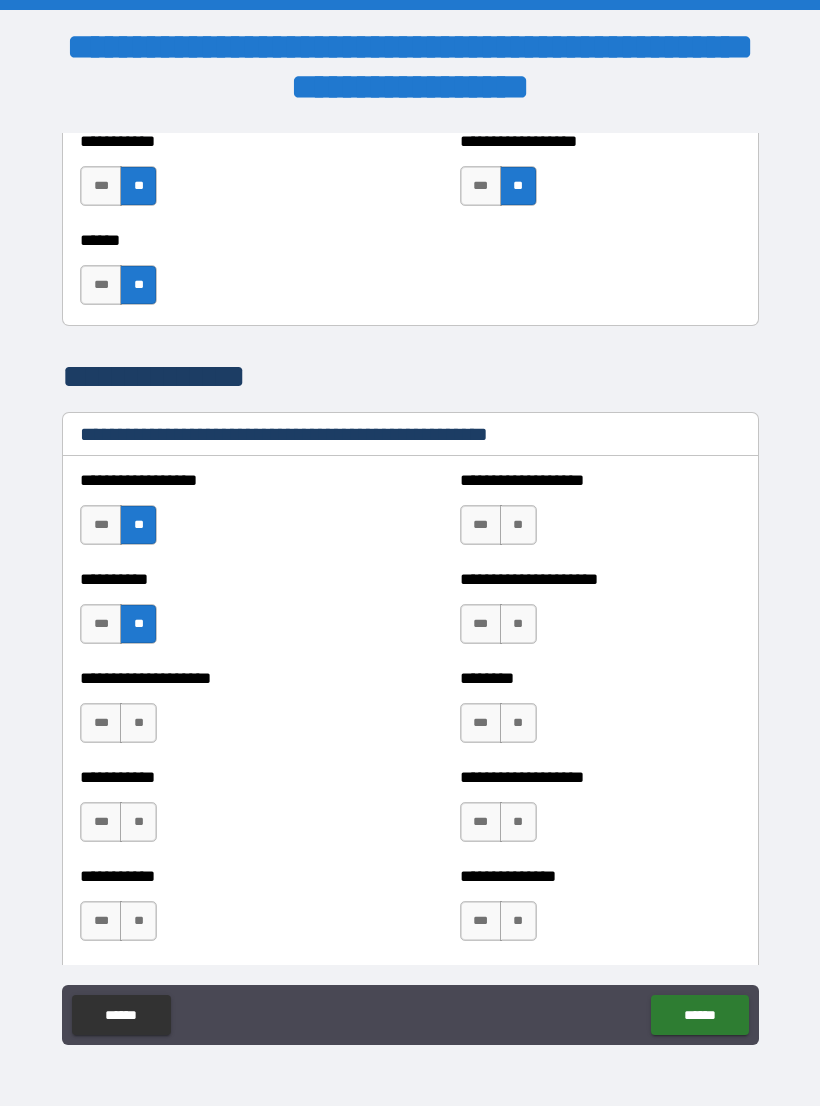 click on "**" at bounding box center (138, 723) 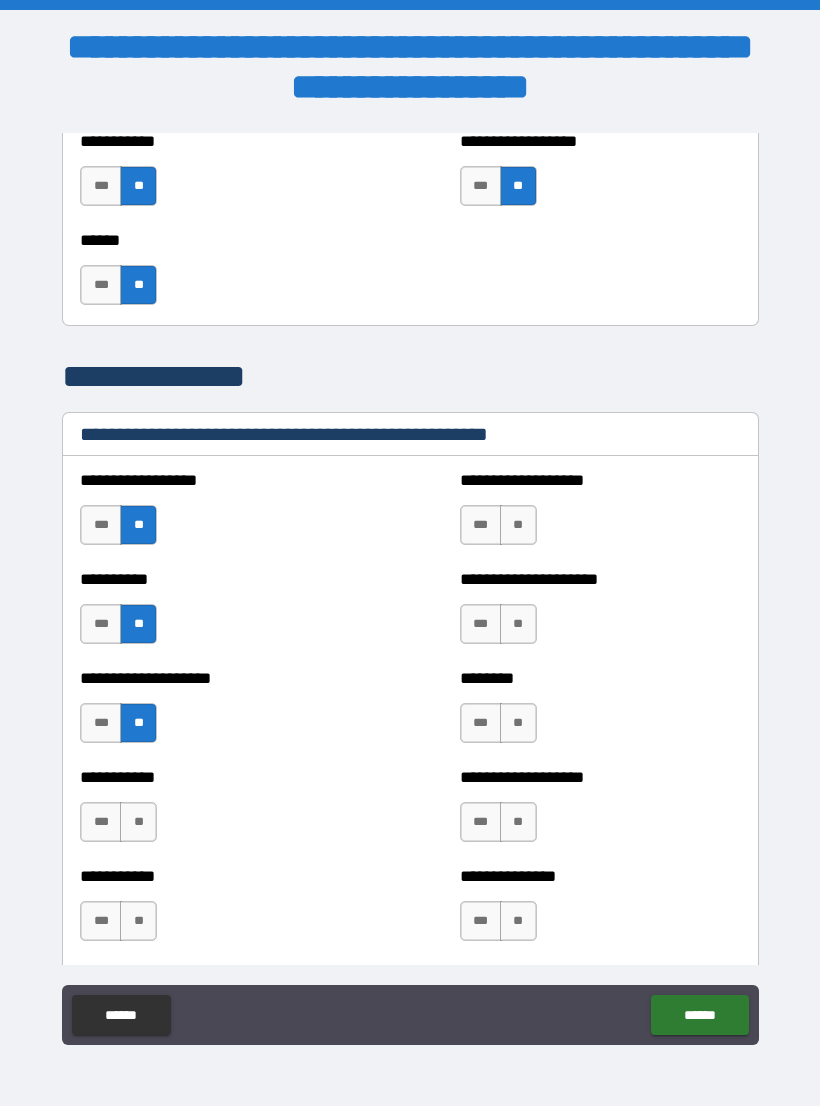 click on "**" at bounding box center [138, 822] 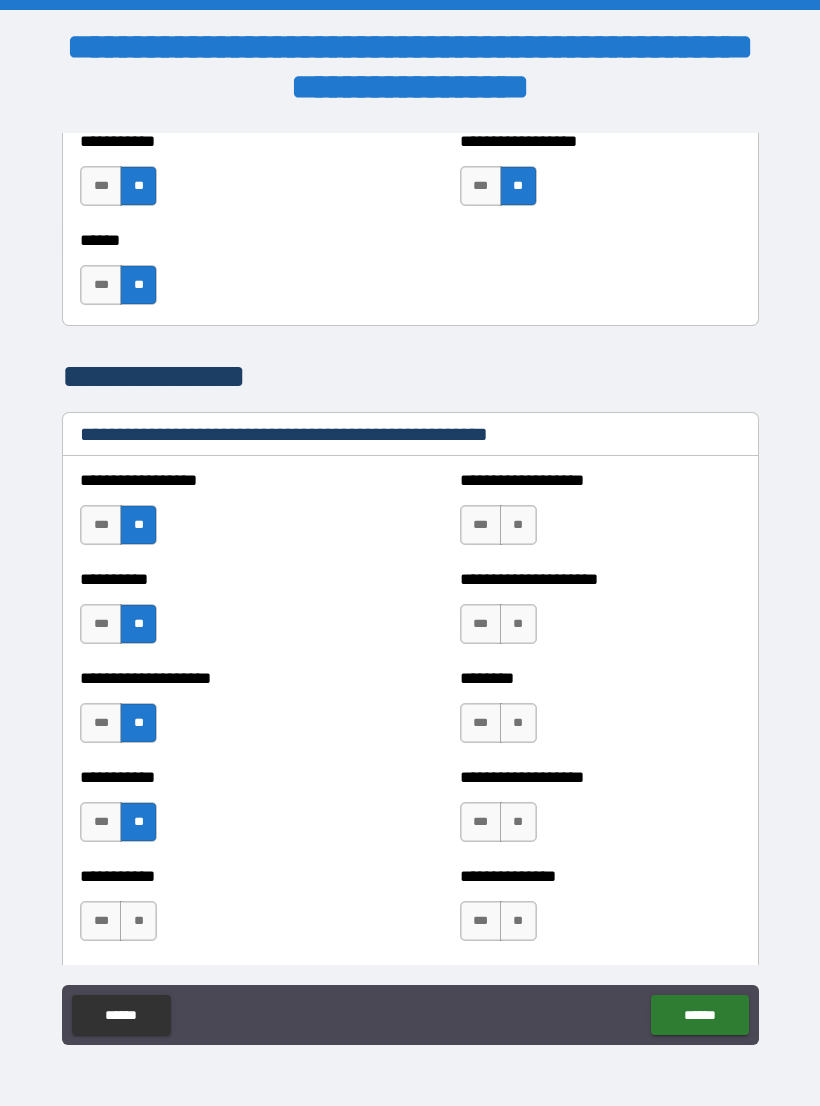 click on "**" at bounding box center (138, 921) 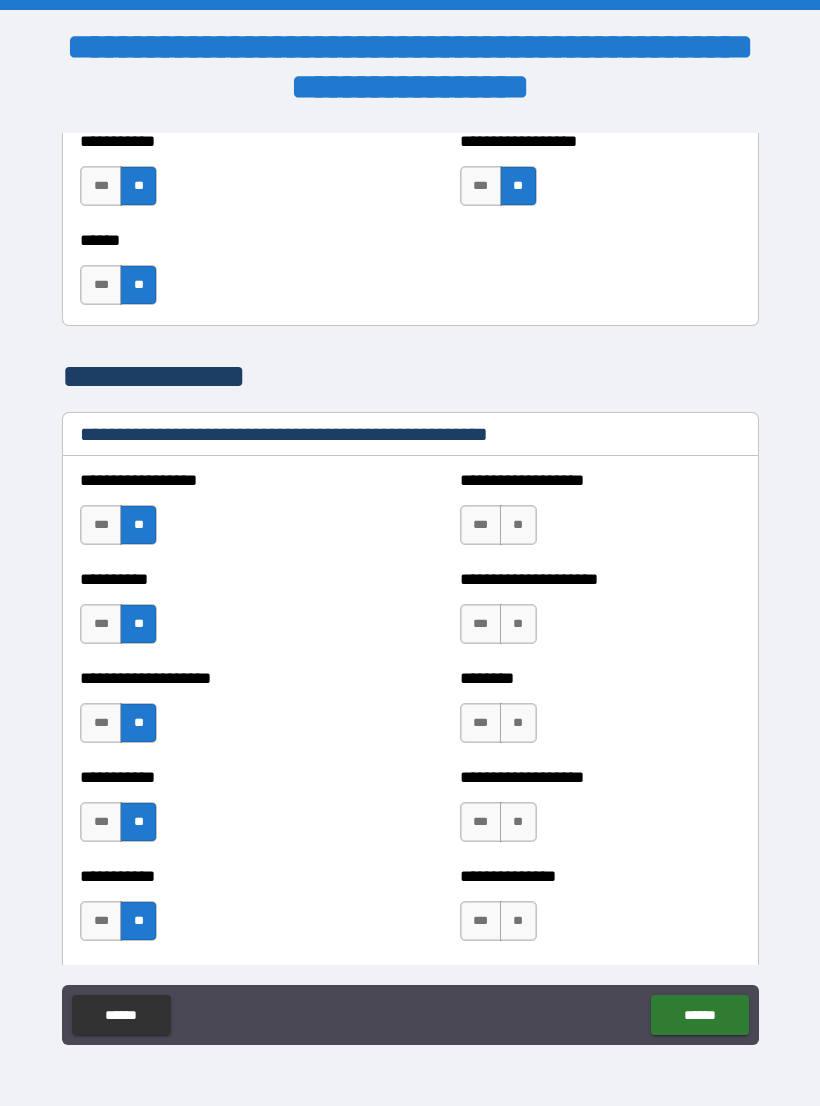 click on "**" at bounding box center (518, 525) 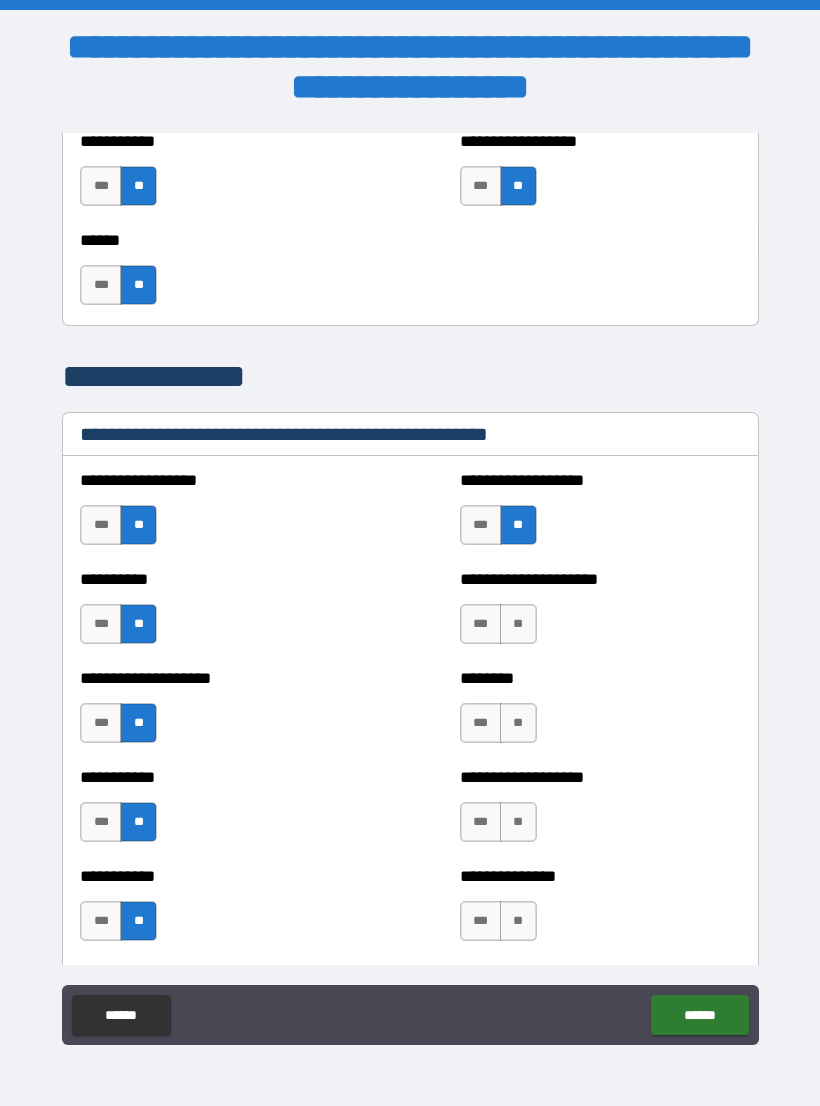 click on "**" at bounding box center (518, 624) 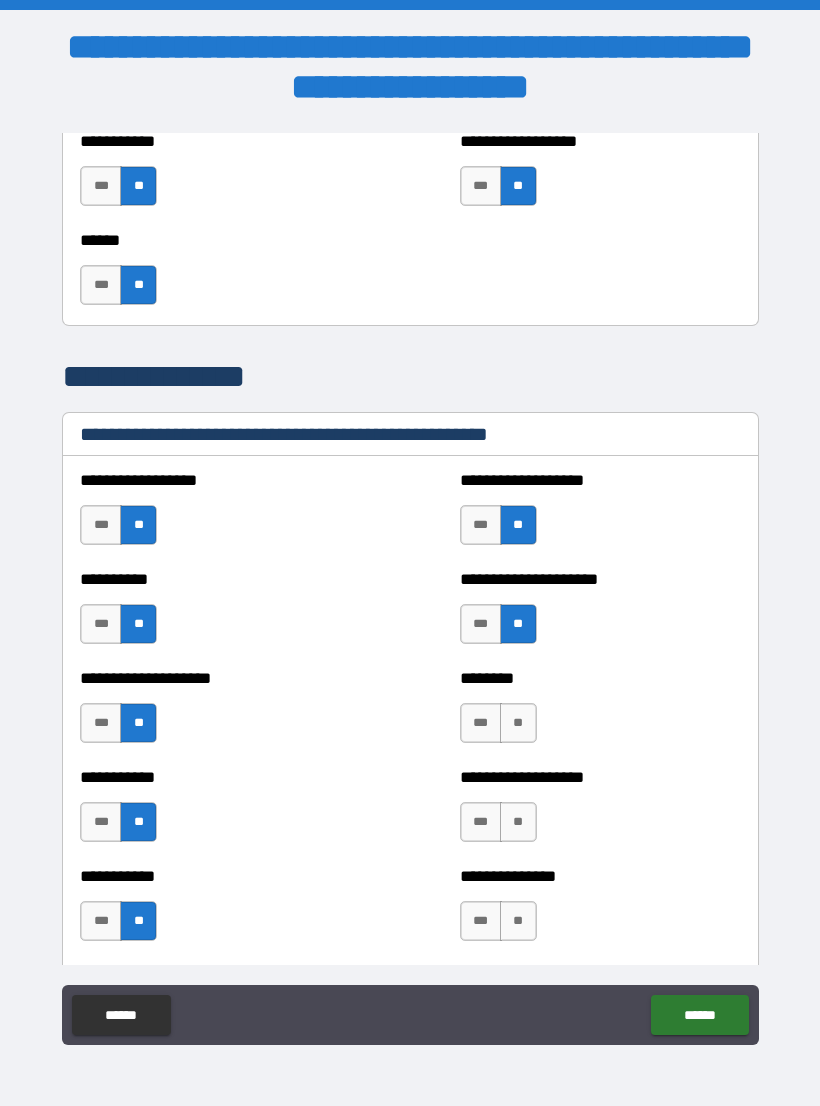 click on "**" at bounding box center (518, 723) 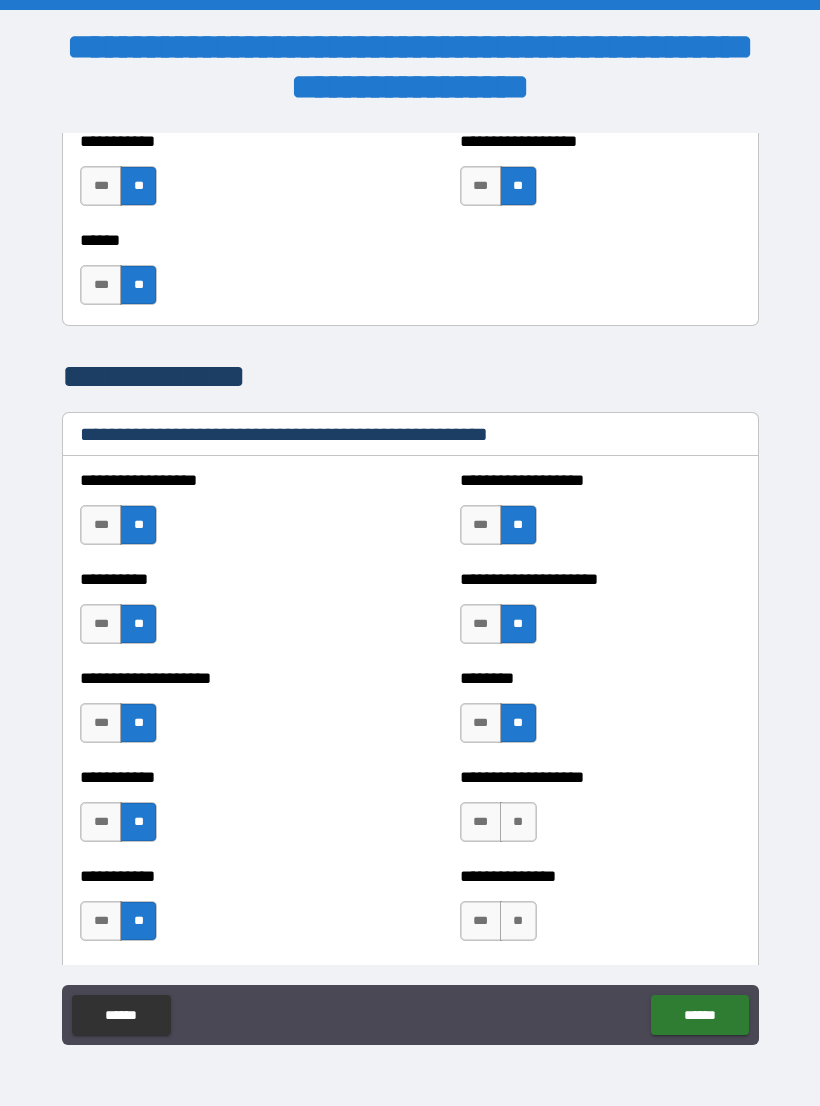 click on "**" at bounding box center [518, 822] 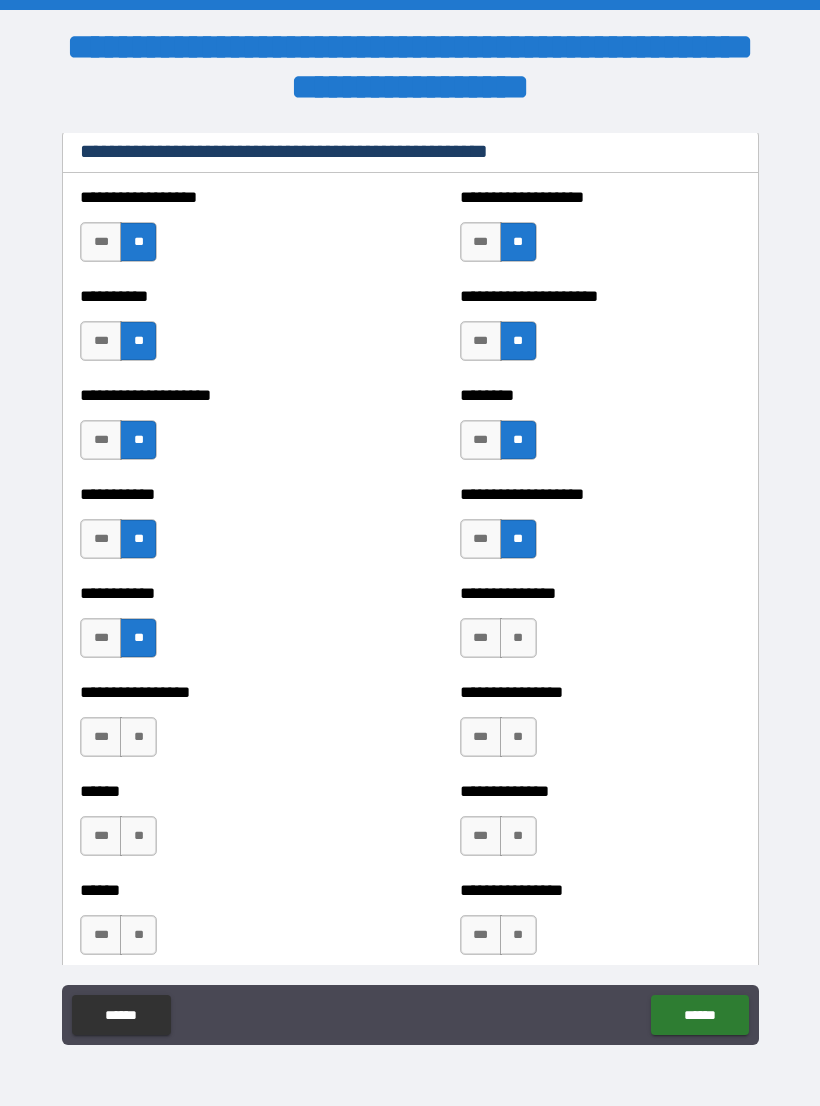 scroll, scrollTop: 2513, scrollLeft: 0, axis: vertical 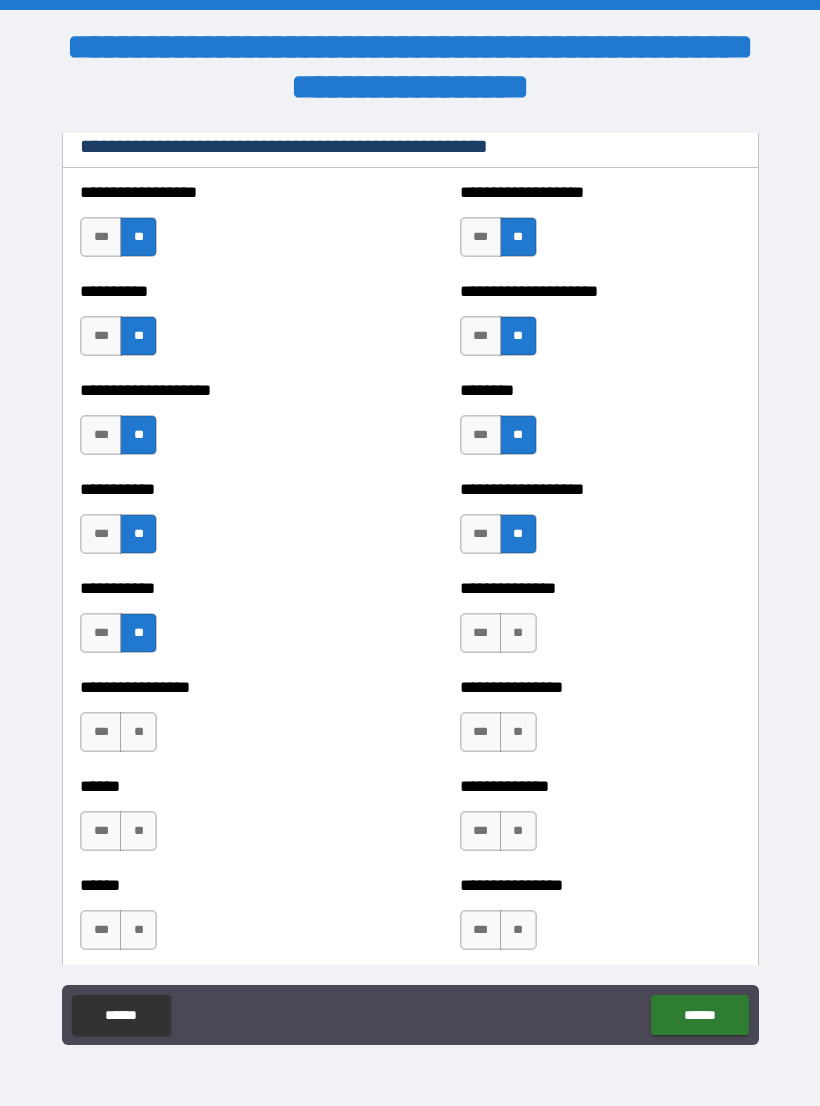 click on "**" at bounding box center [518, 633] 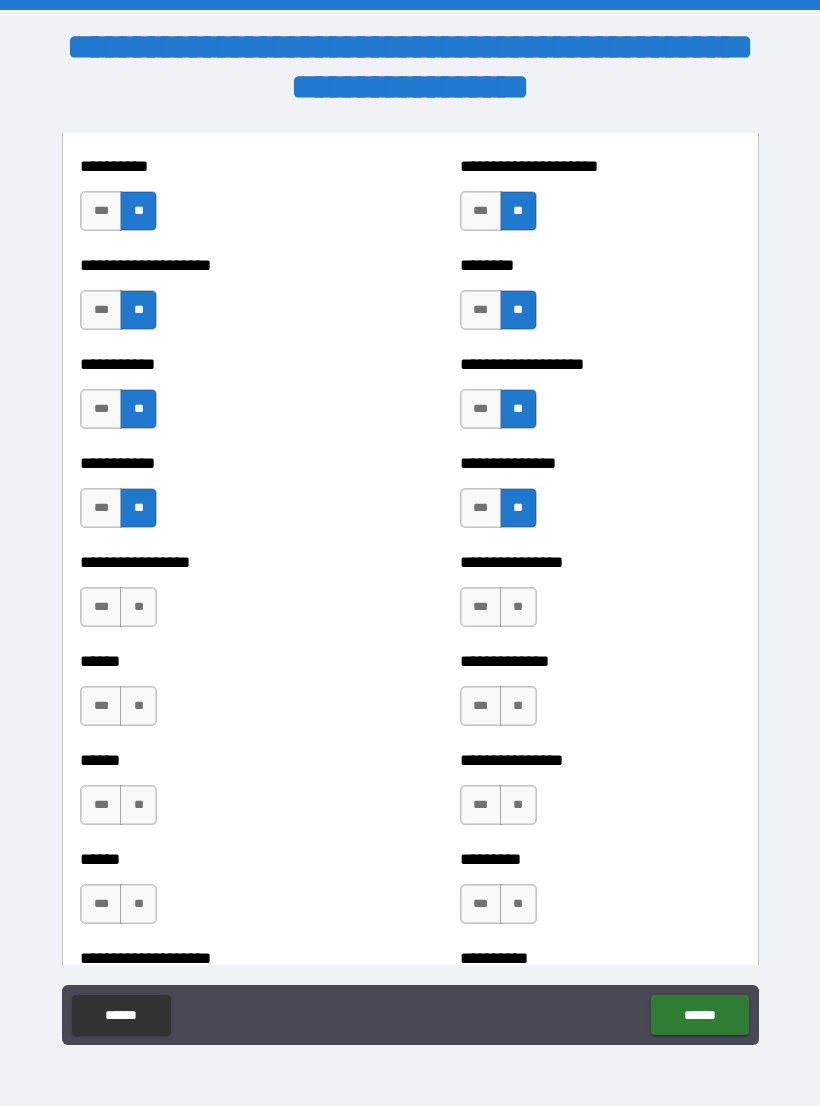 scroll, scrollTop: 2648, scrollLeft: 0, axis: vertical 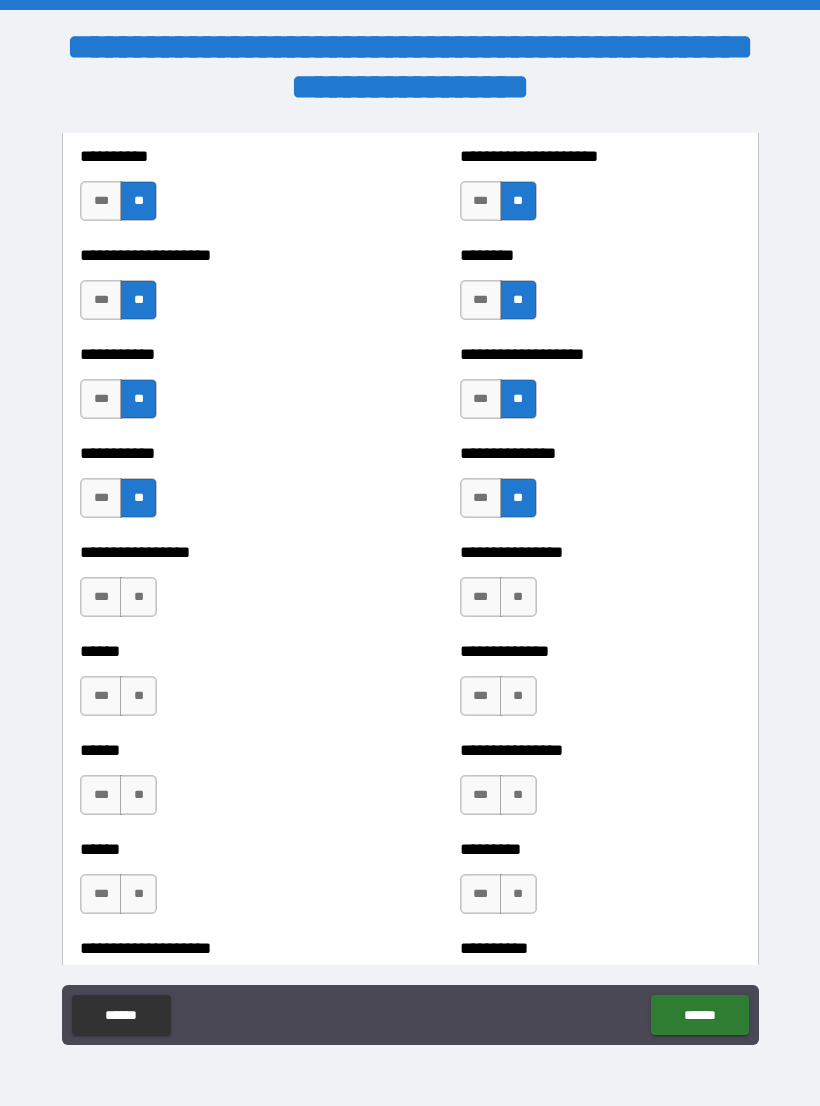 click on "**" at bounding box center [138, 597] 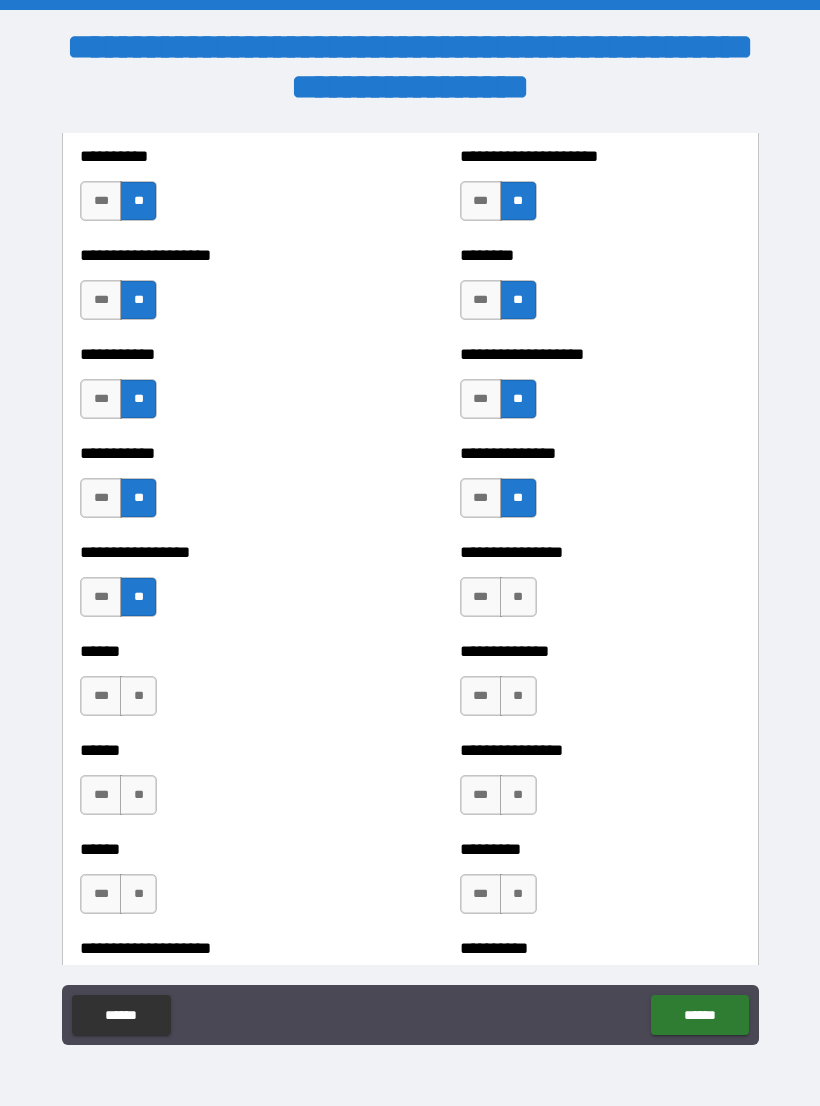 click on "**" at bounding box center [138, 696] 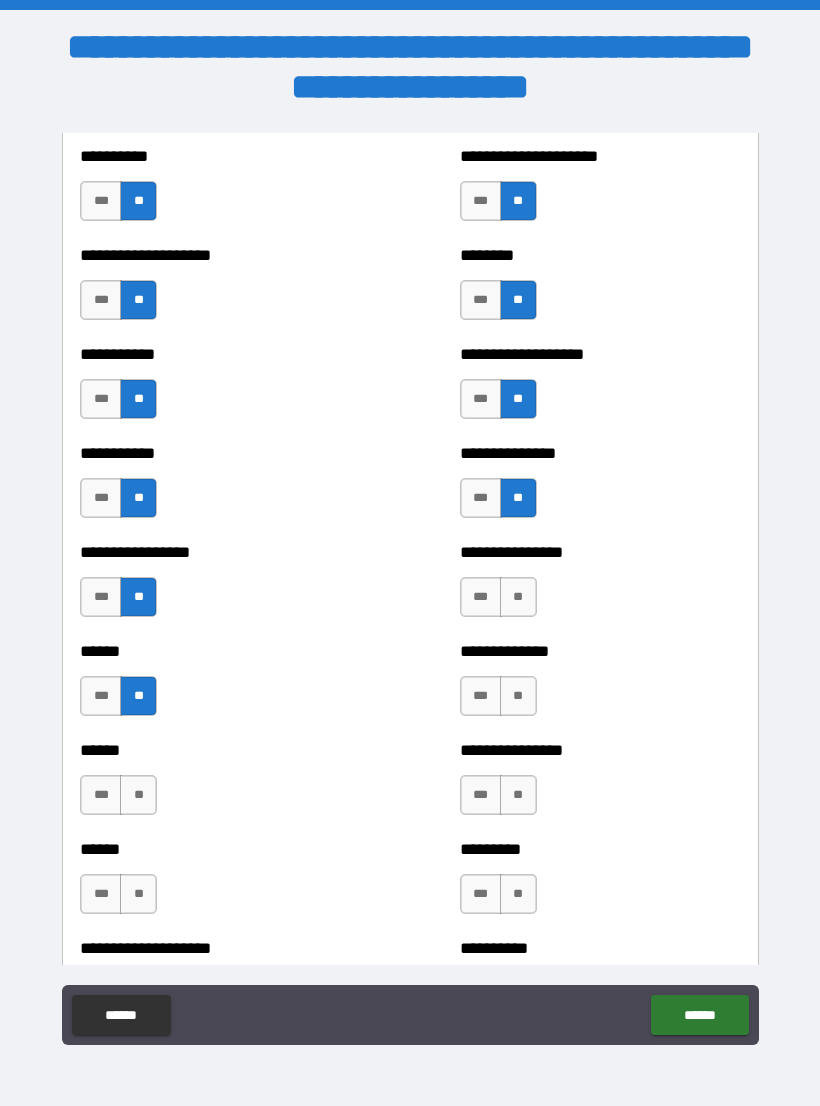 click on "**" at bounding box center [138, 795] 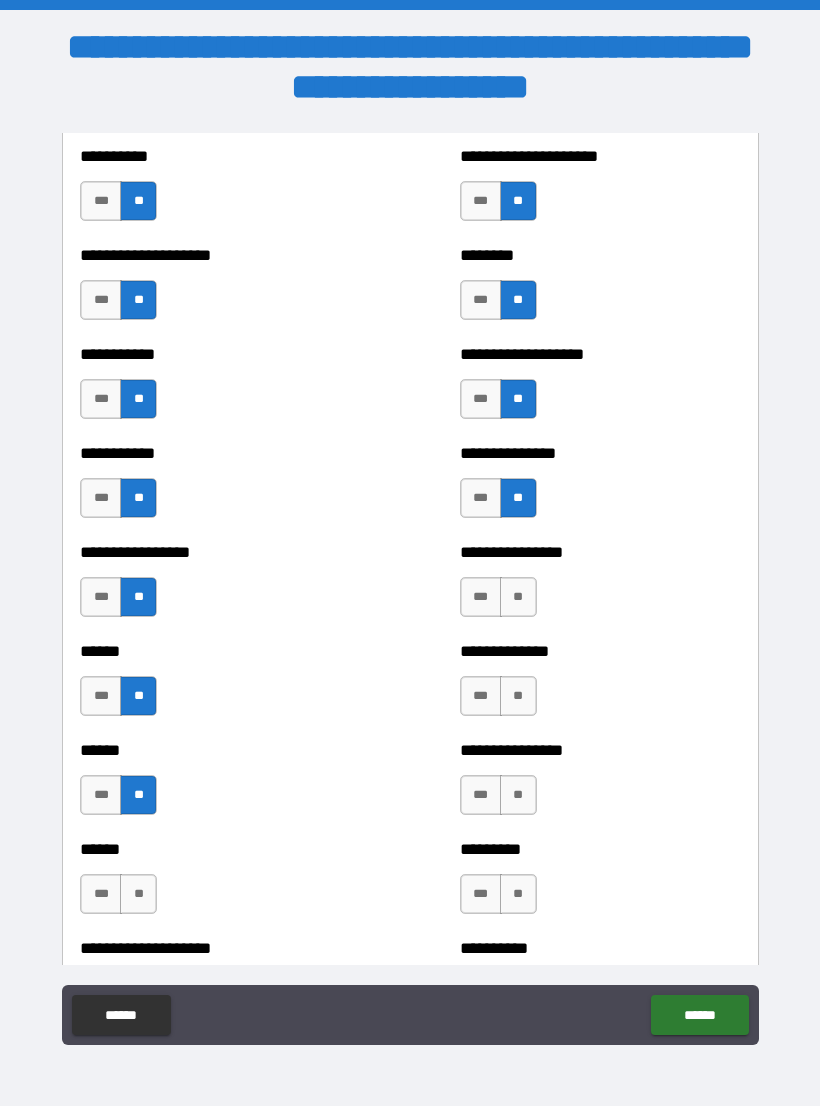 click on "**" at bounding box center [518, 597] 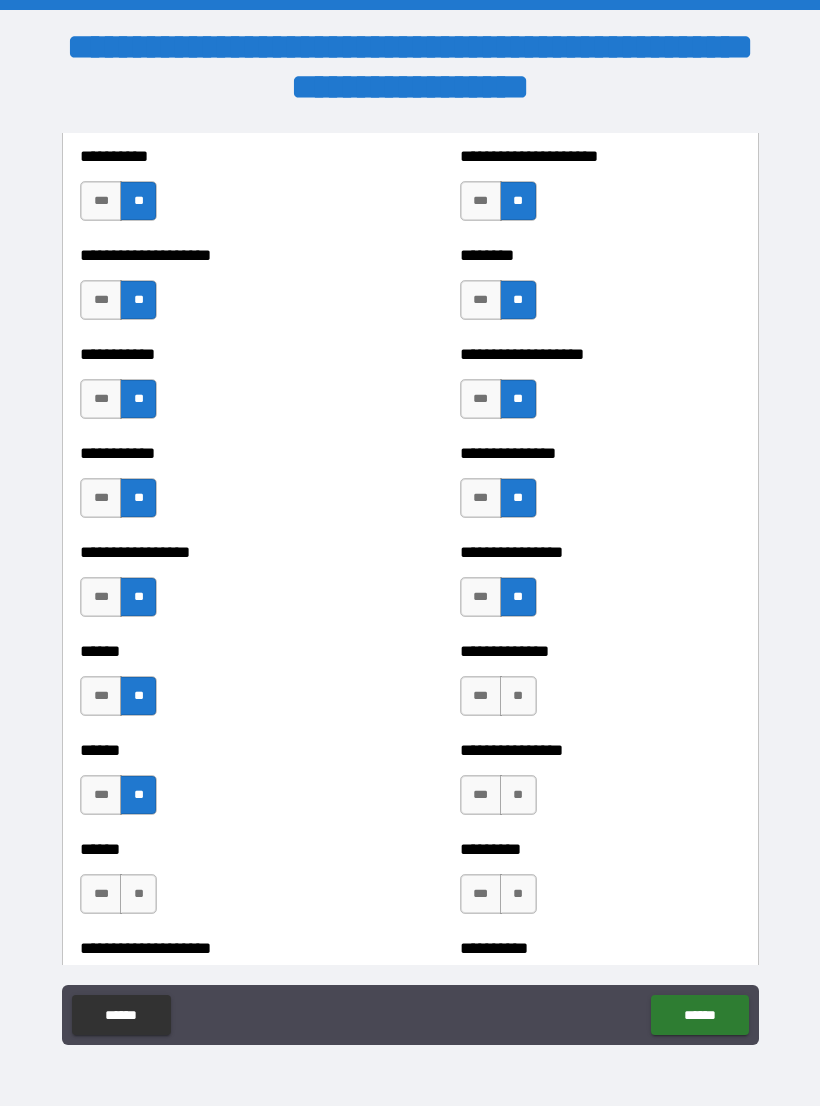 click on "**" at bounding box center [518, 696] 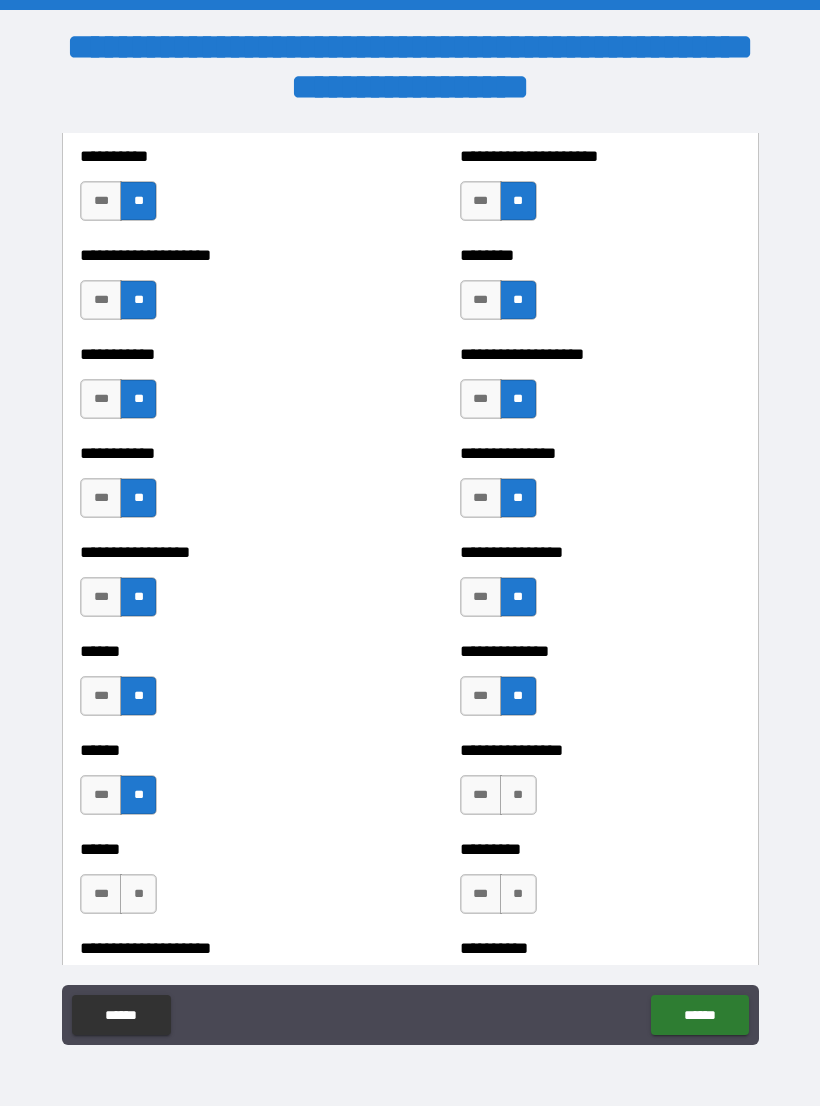 click on "**" at bounding box center (518, 795) 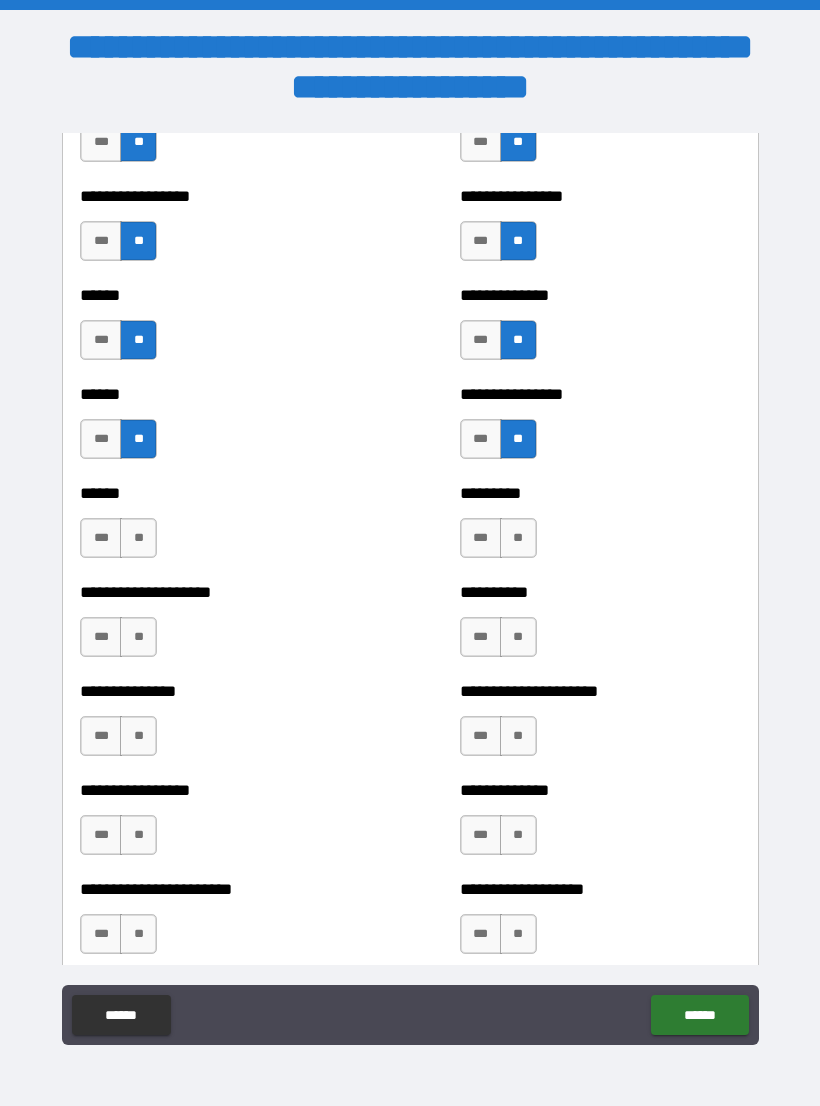 scroll, scrollTop: 3012, scrollLeft: 0, axis: vertical 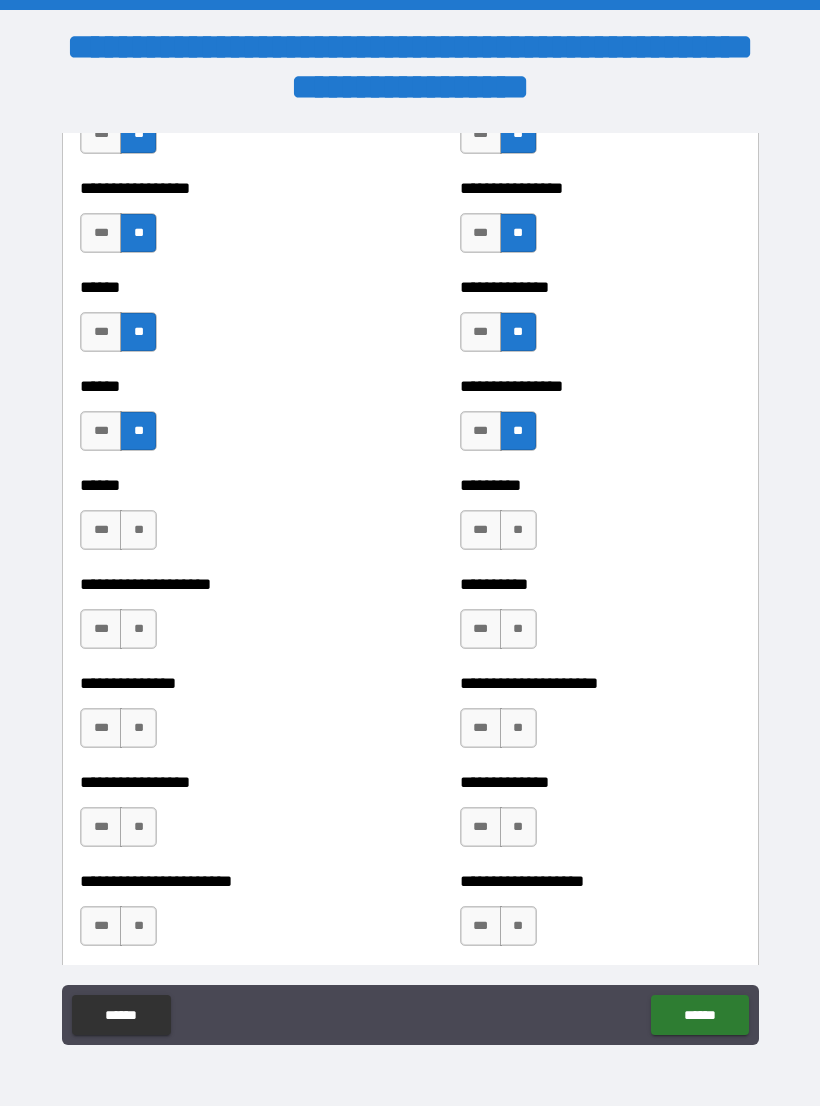 click on "**" at bounding box center (138, 530) 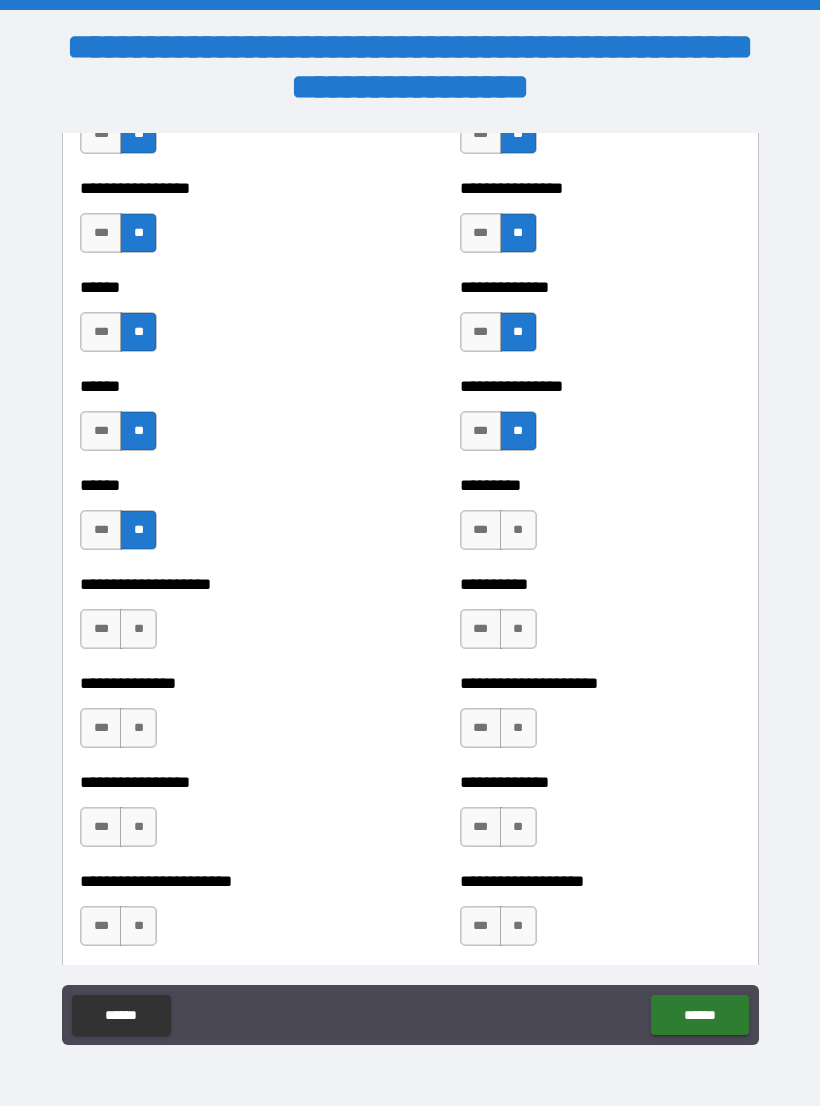 click on "**" at bounding box center (138, 629) 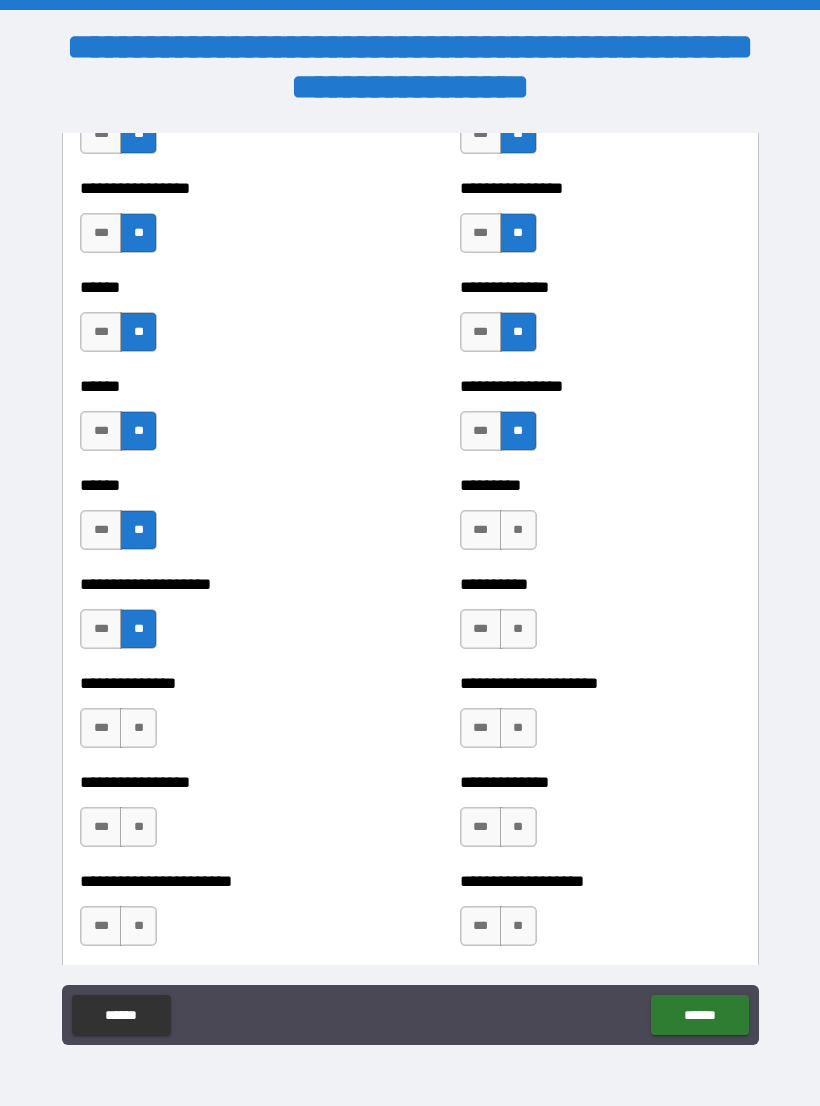 click on "**" at bounding box center [138, 728] 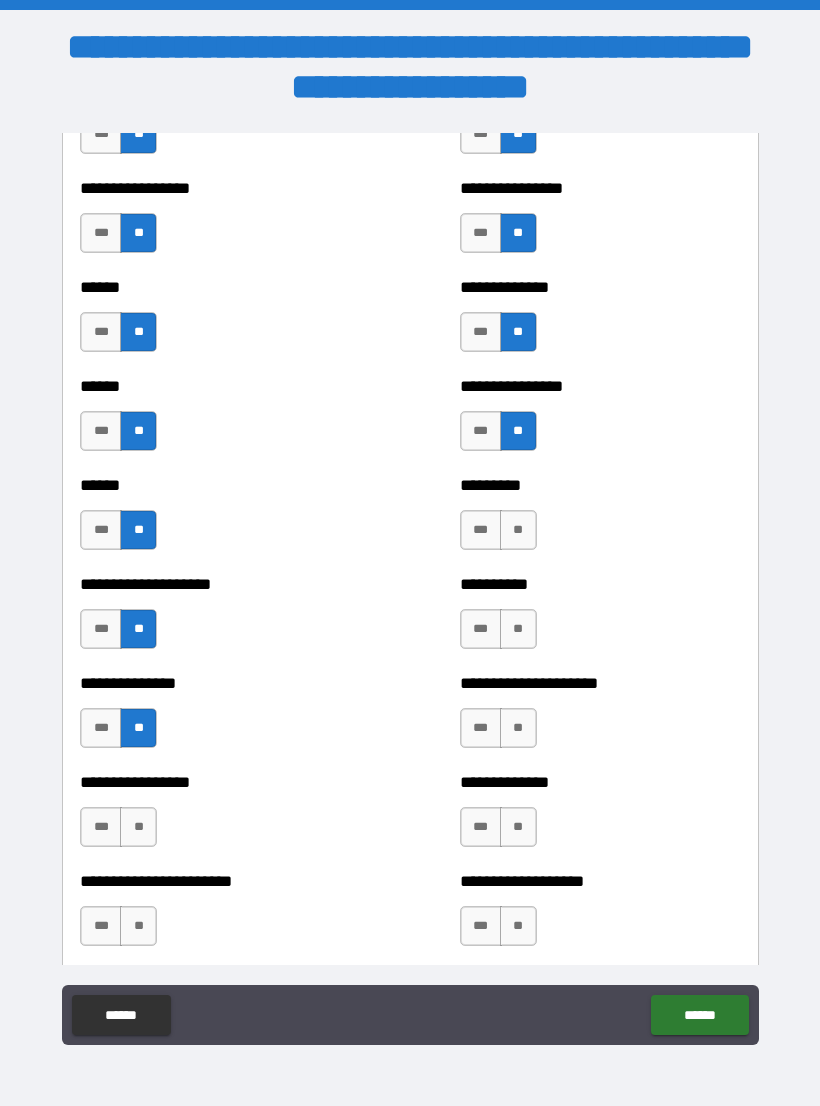 click on "**" at bounding box center (138, 827) 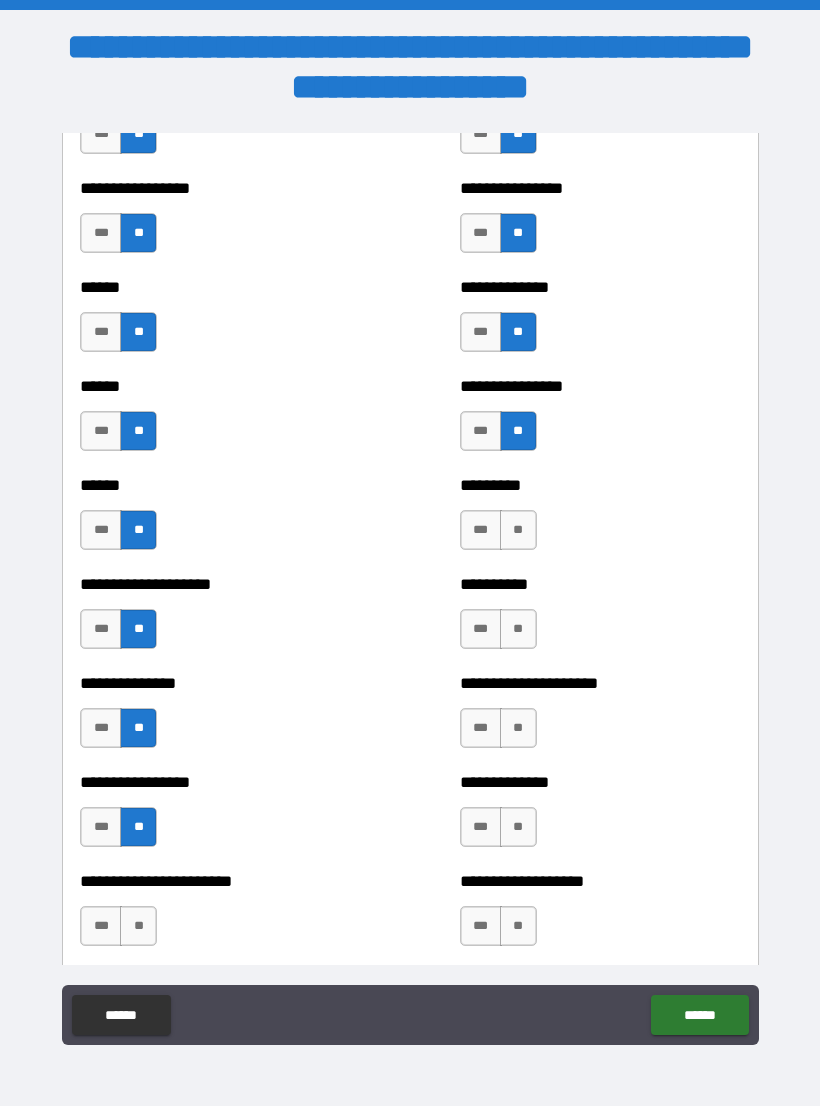 click on "**" at bounding box center [518, 728] 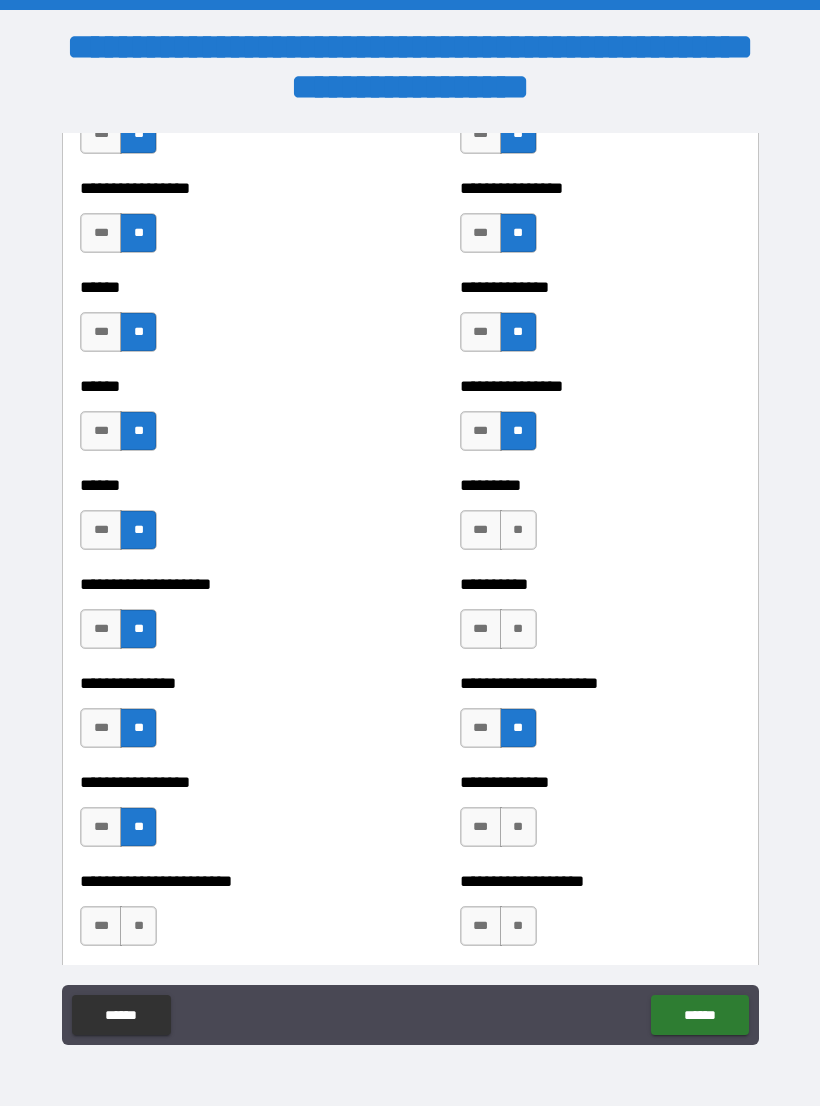 click on "**" at bounding box center (518, 629) 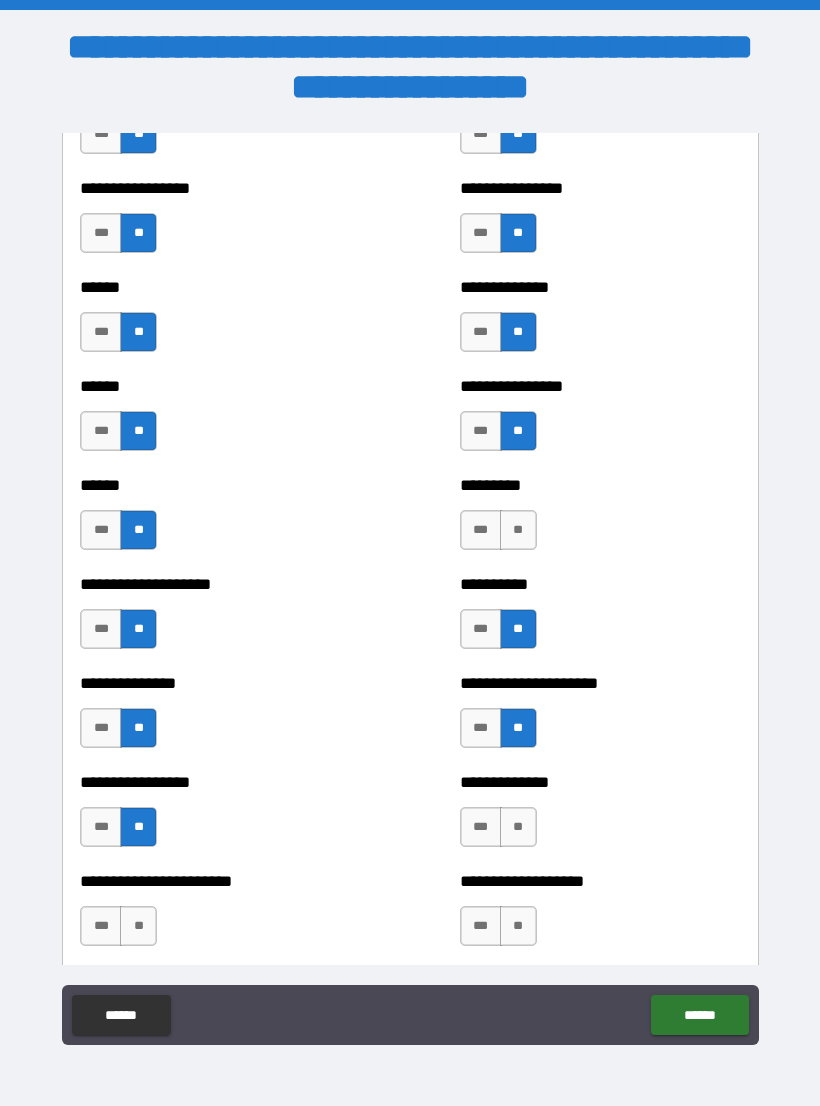 click on "**" at bounding box center [518, 530] 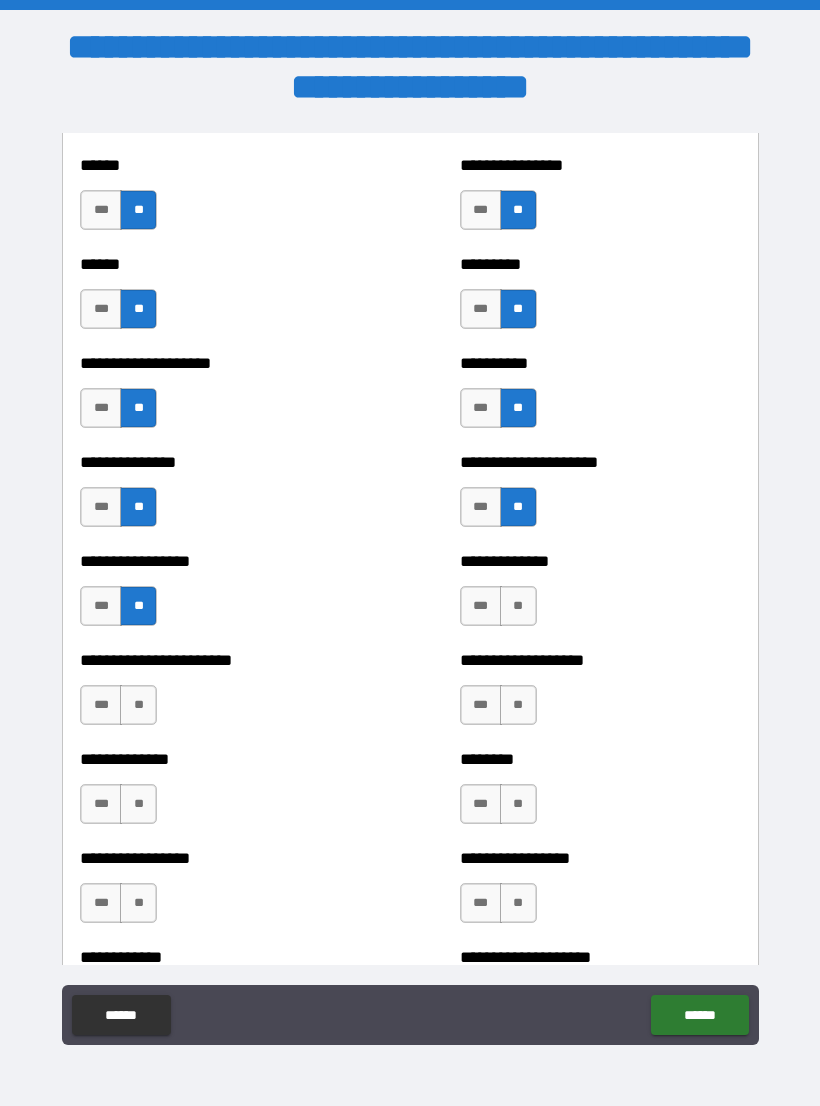 scroll, scrollTop: 3236, scrollLeft: 0, axis: vertical 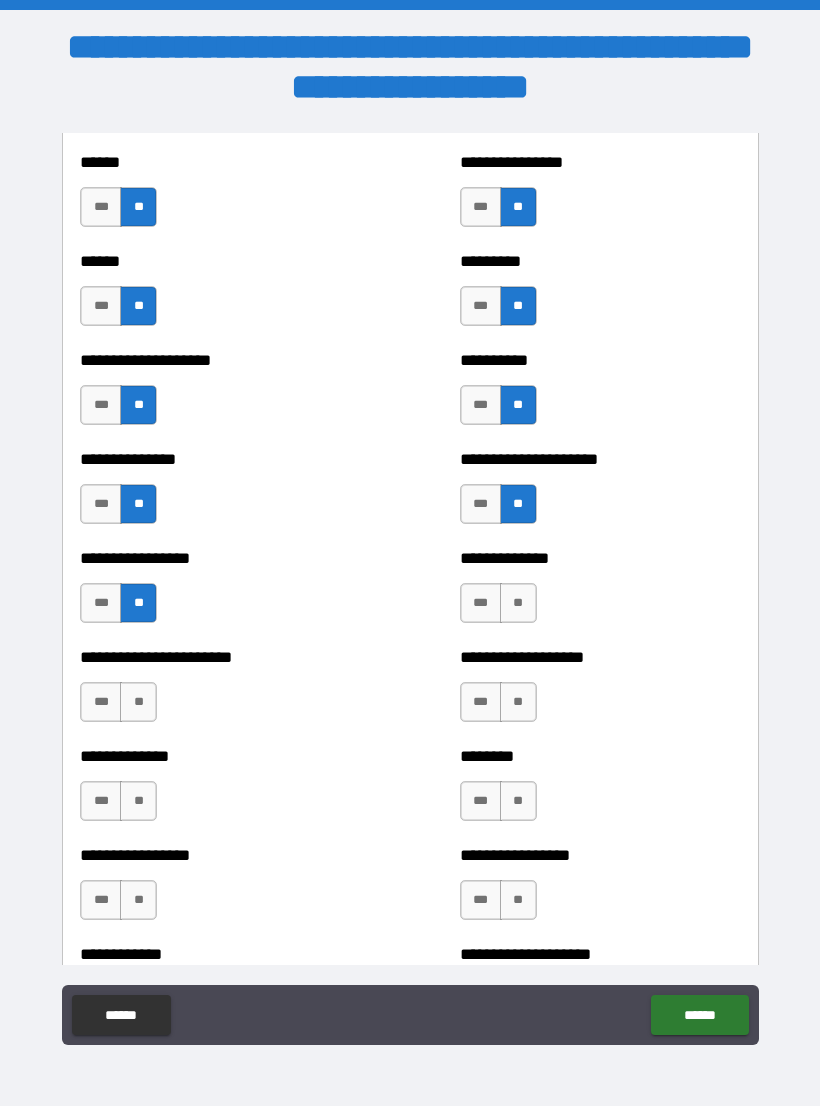 click on "**" at bounding box center (518, 603) 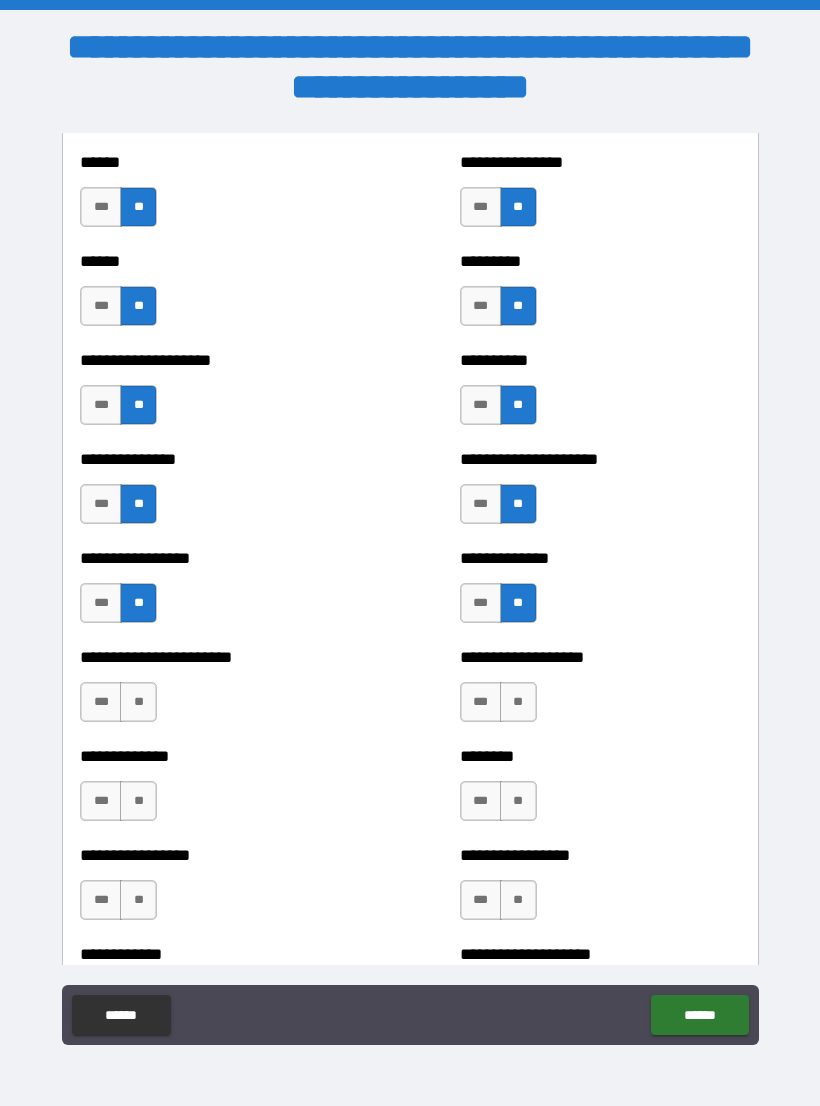 click on "**" at bounding box center (518, 702) 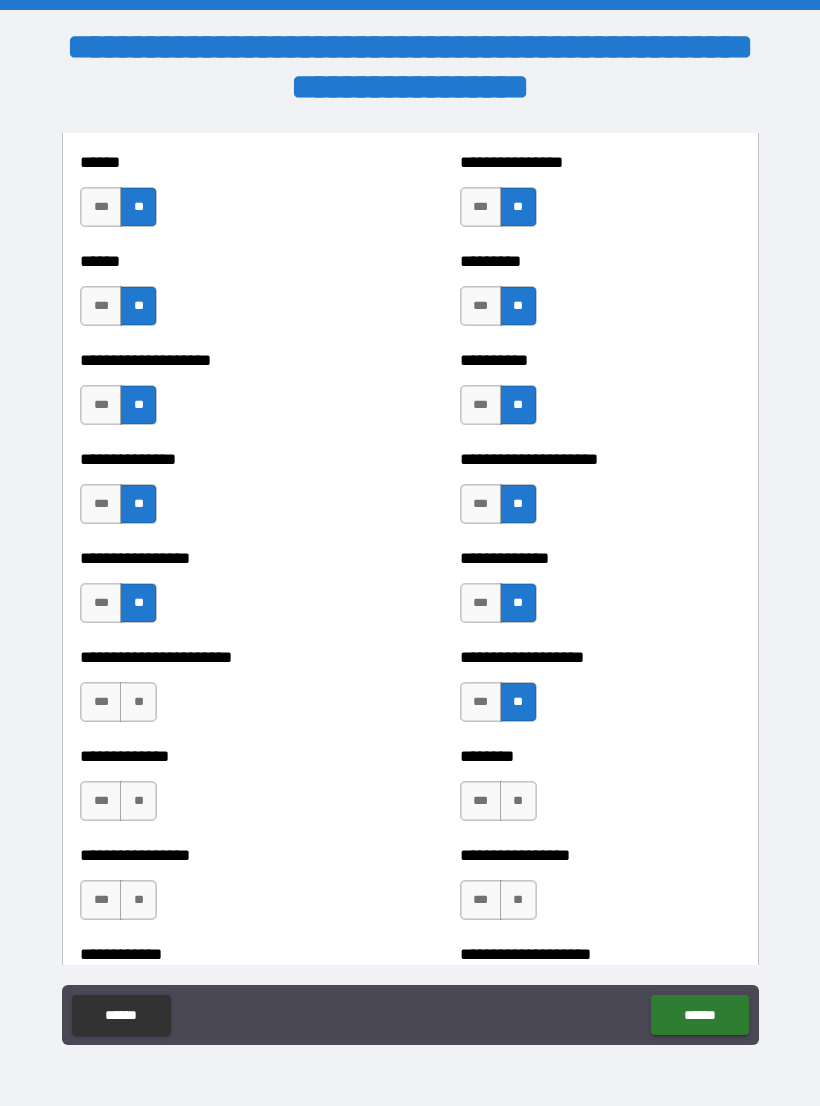 click on "**" at bounding box center (518, 801) 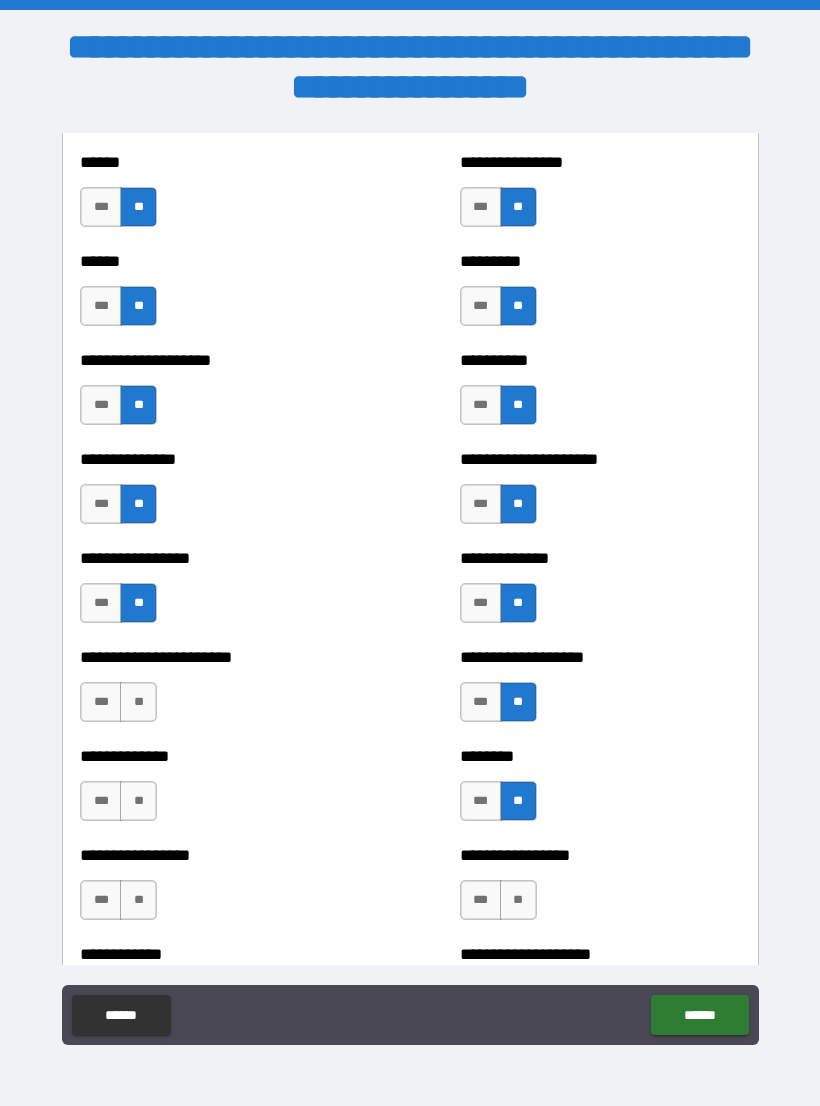 click on "**" at bounding box center (138, 801) 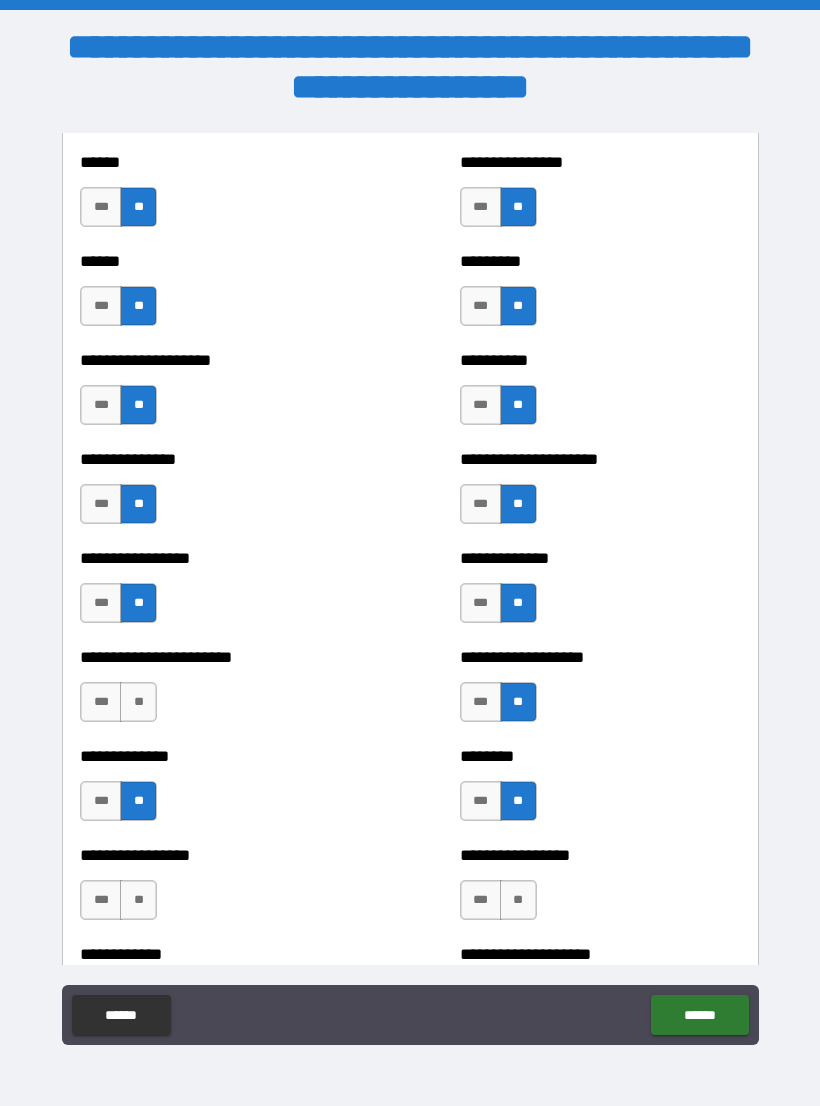 click on "**" at bounding box center [138, 702] 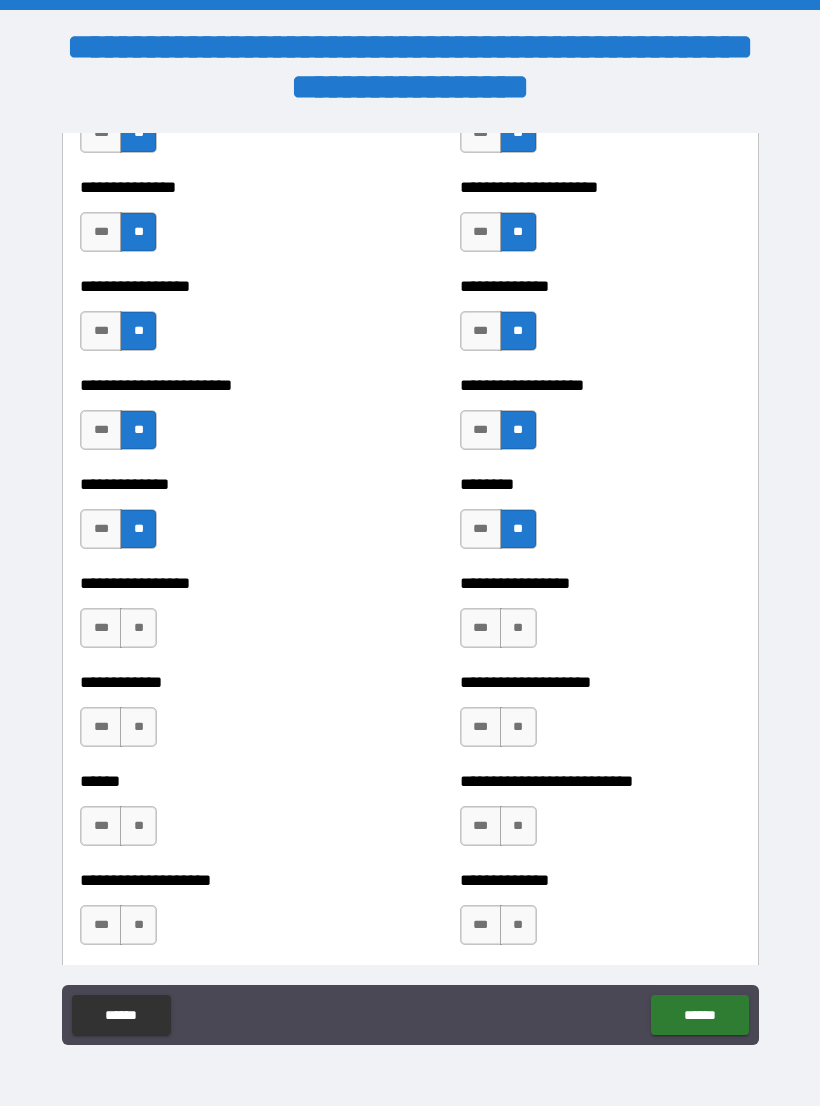 scroll, scrollTop: 3521, scrollLeft: 0, axis: vertical 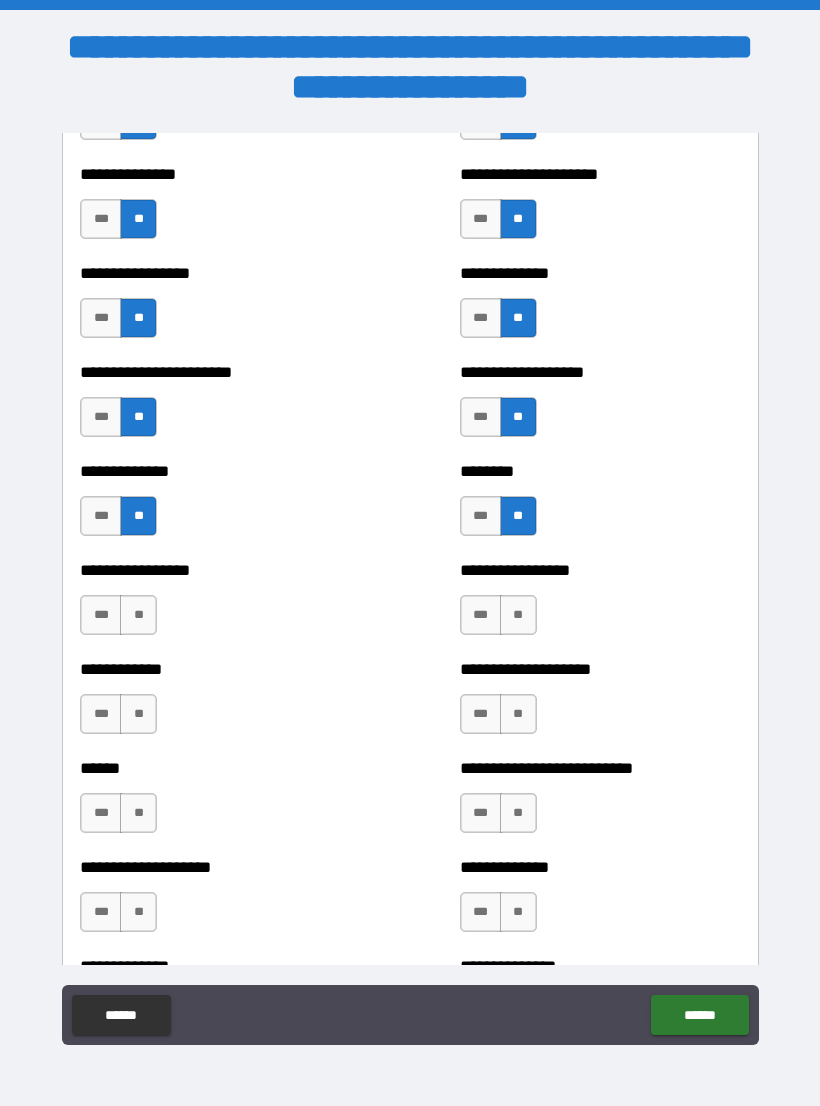 click on "**" at bounding box center [138, 615] 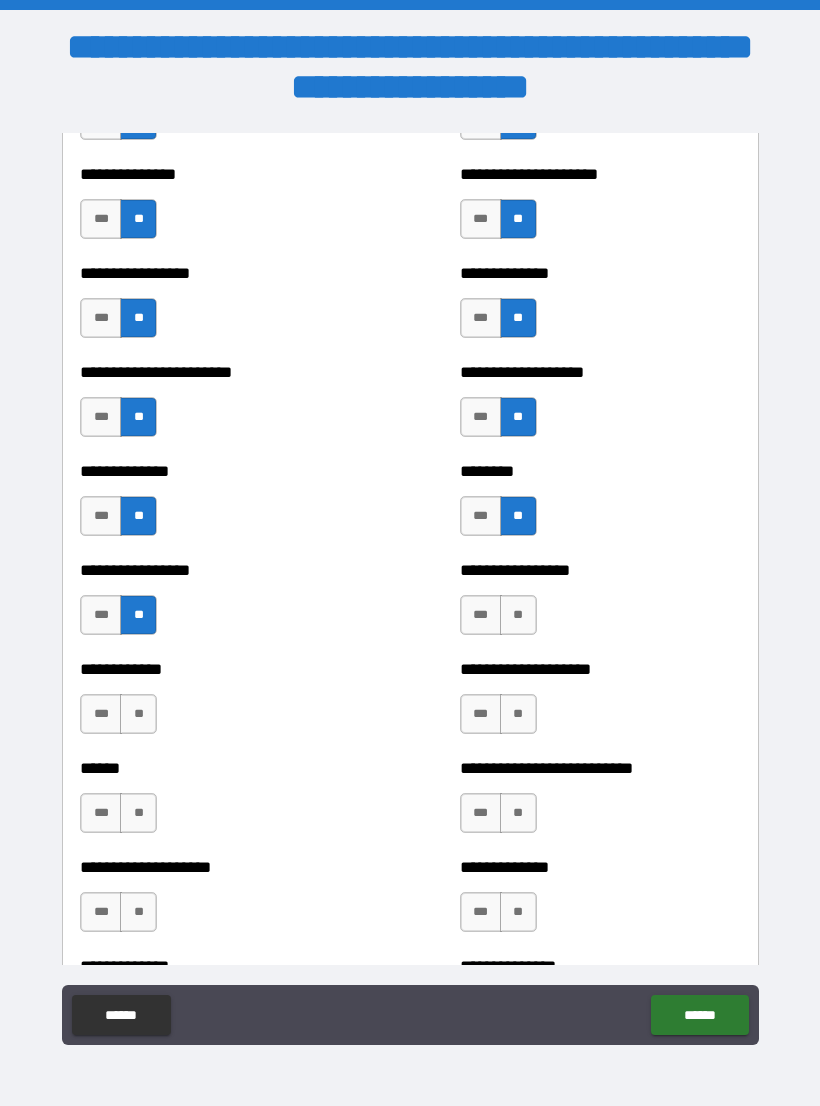 click on "**" at bounding box center (138, 714) 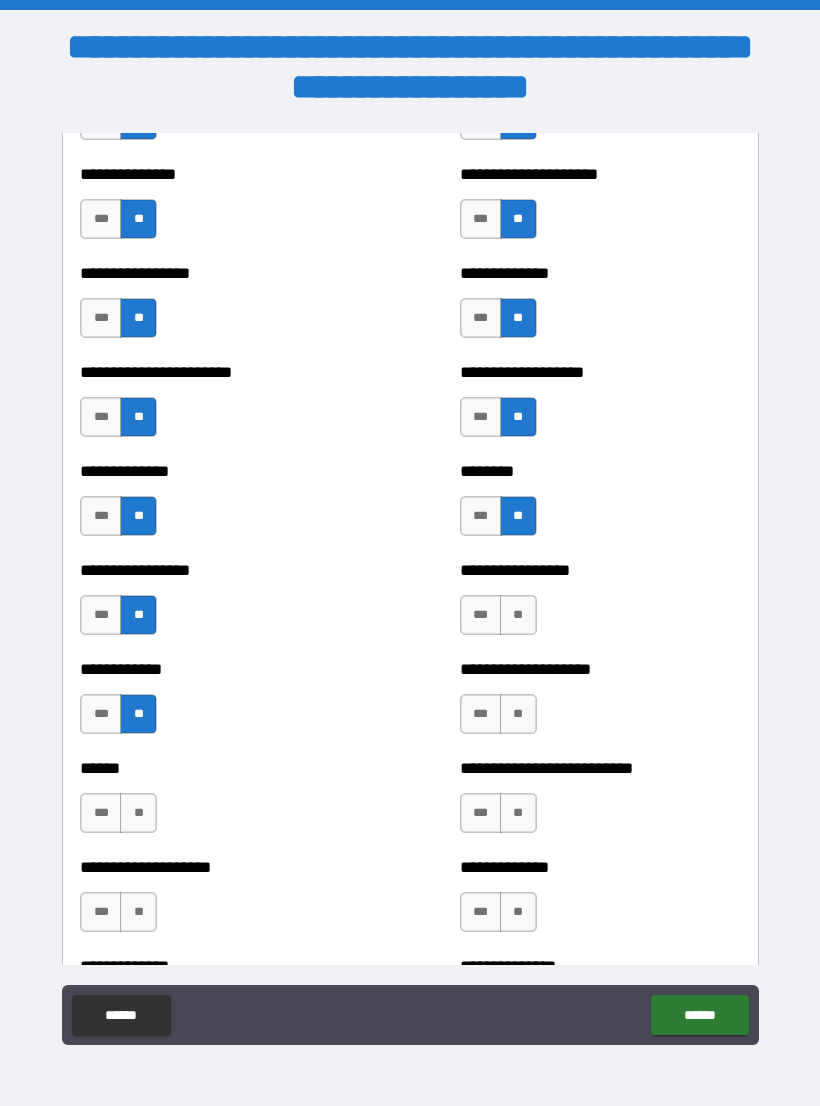 click on "**" at bounding box center [138, 813] 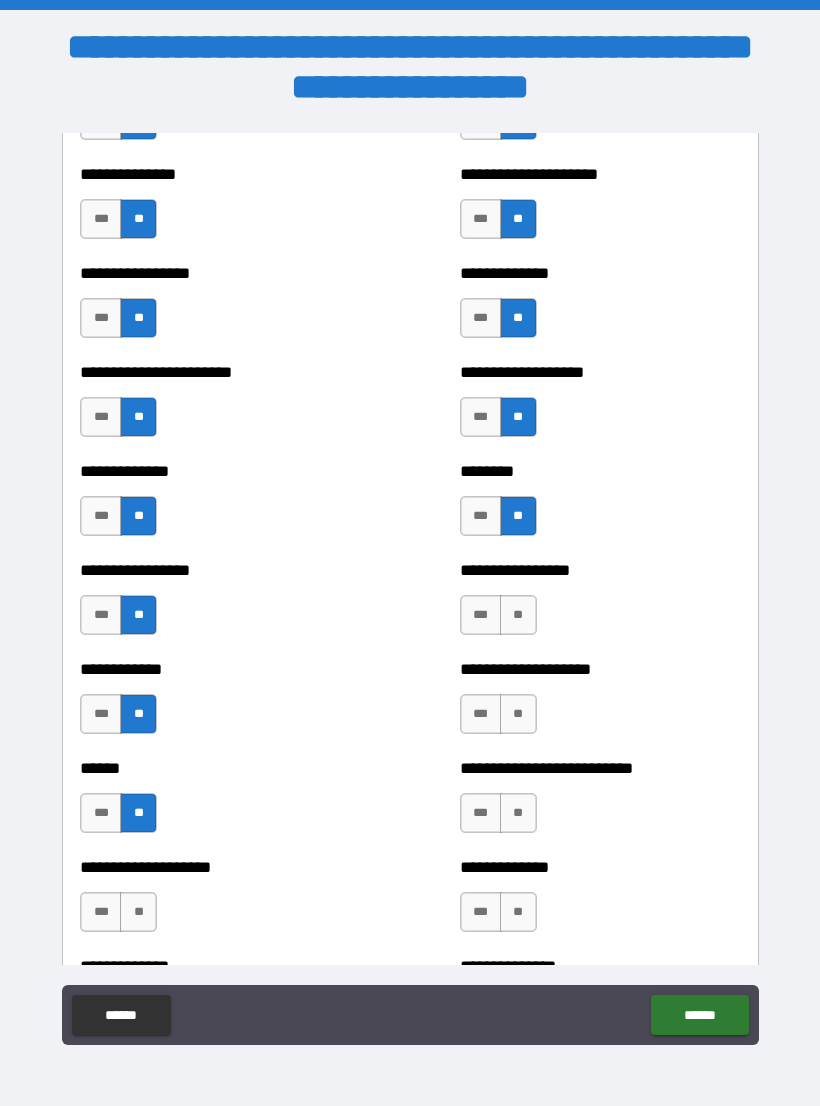 click on "**" at bounding box center [518, 615] 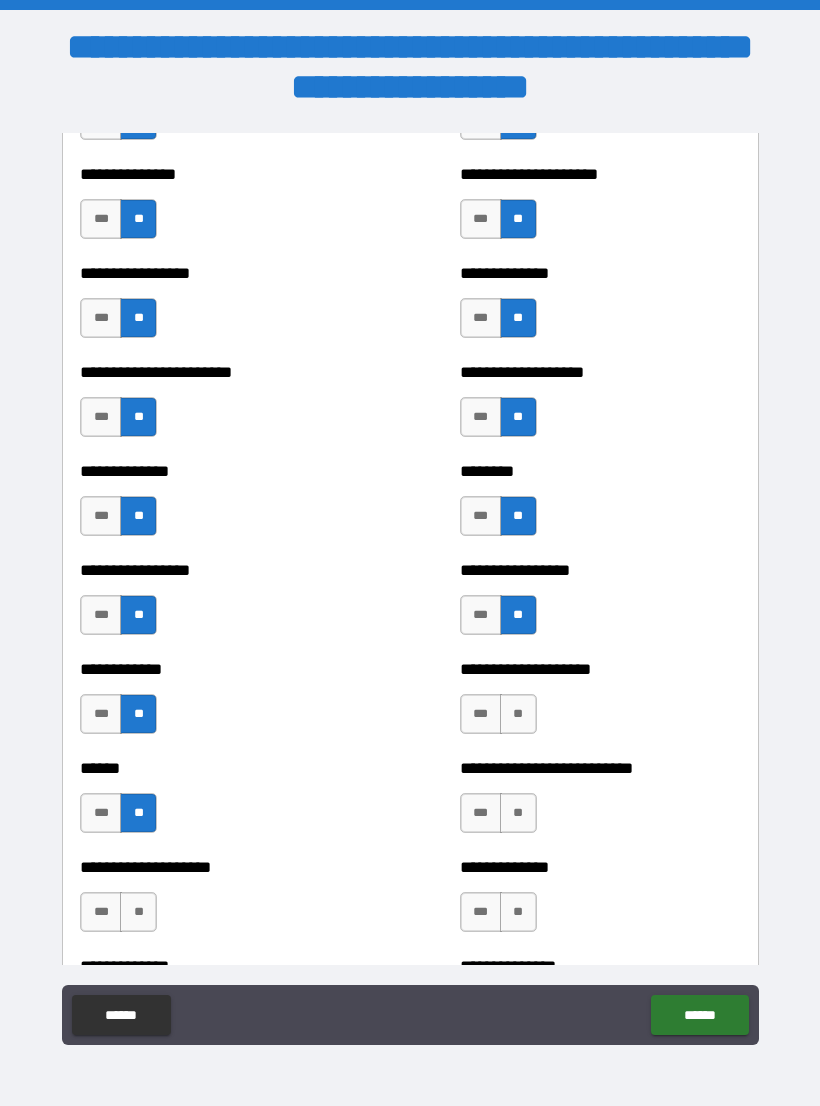 click on "**" at bounding box center [518, 714] 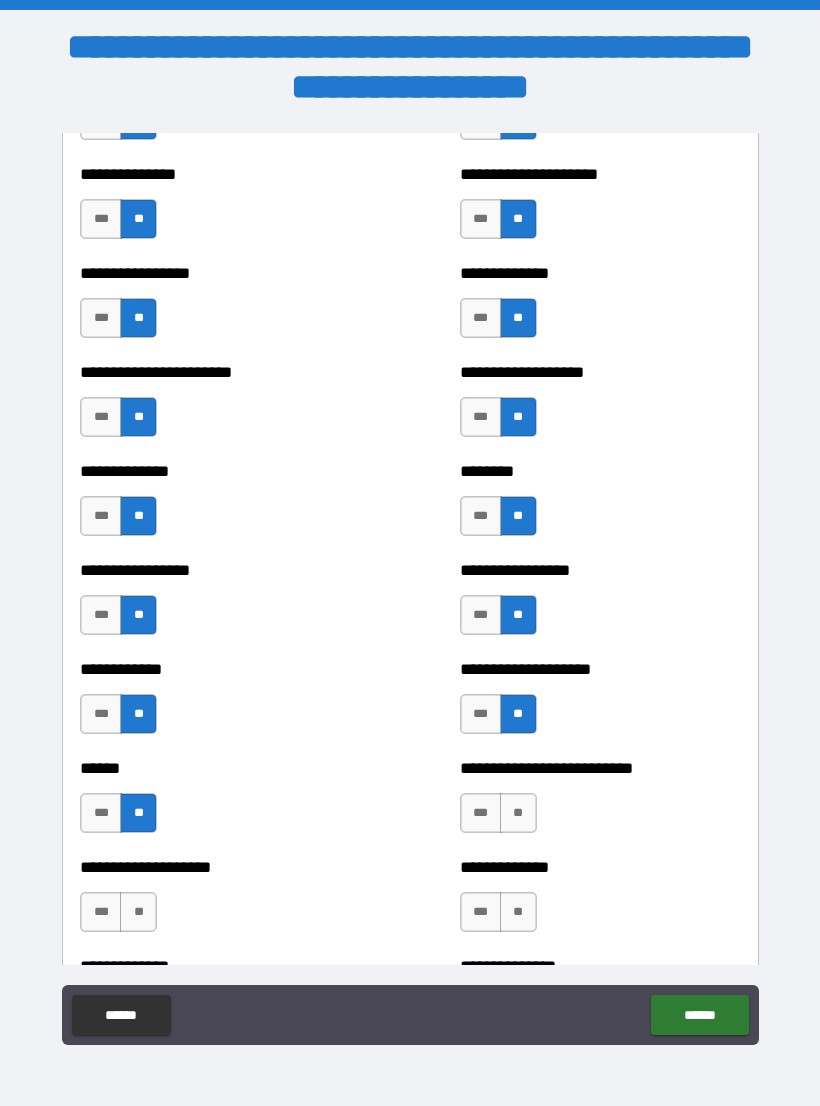 click on "**" at bounding box center [518, 813] 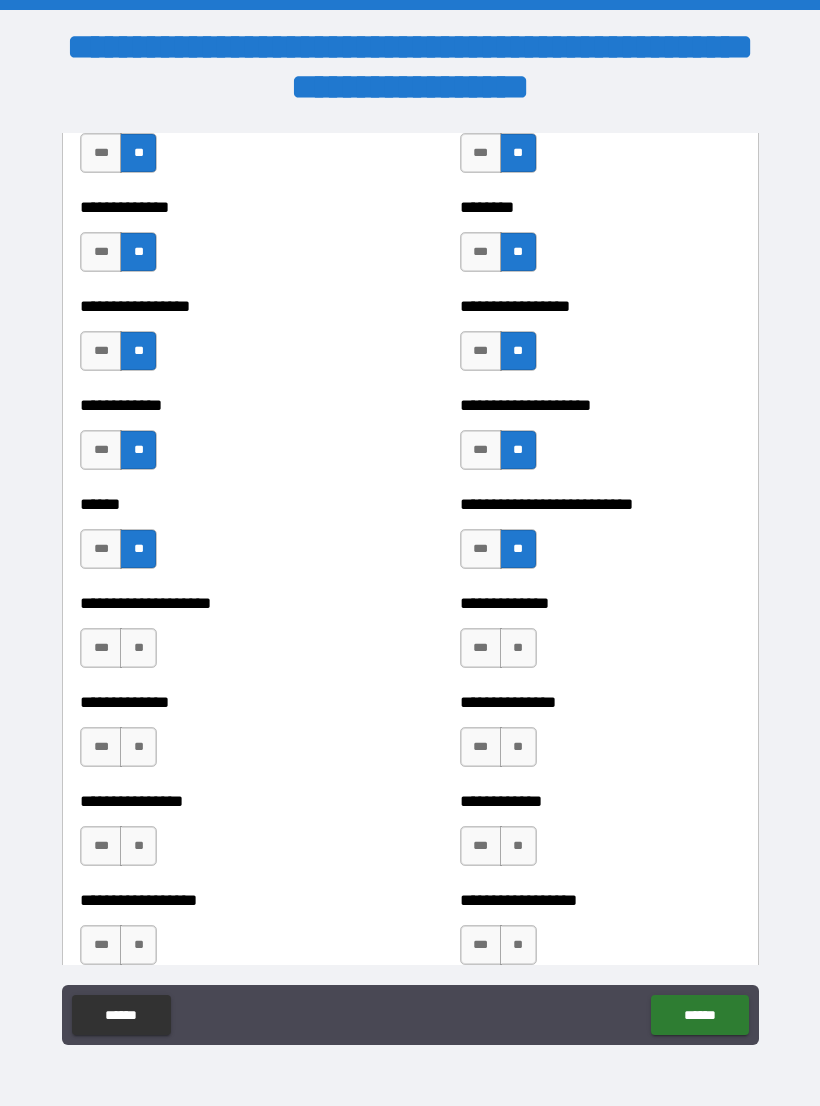 scroll, scrollTop: 3803, scrollLeft: 0, axis: vertical 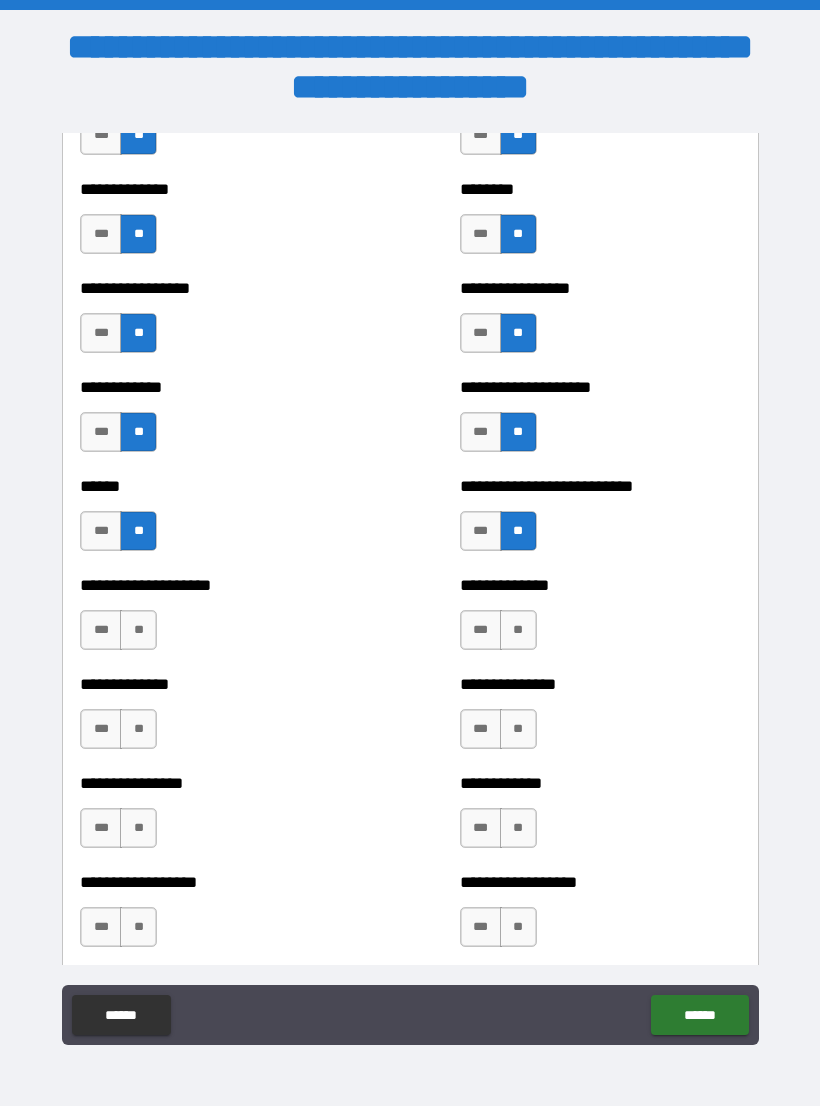 click on "**" at bounding box center (518, 630) 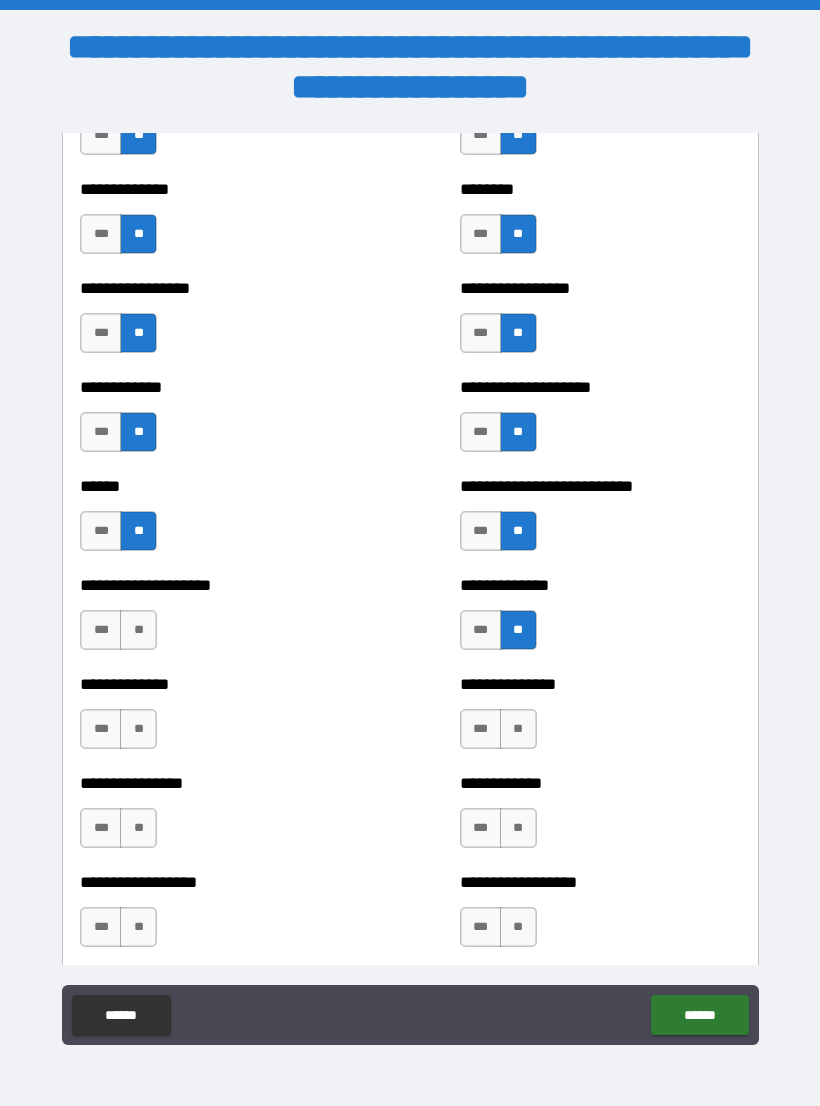 click on "**" at bounding box center (518, 630) 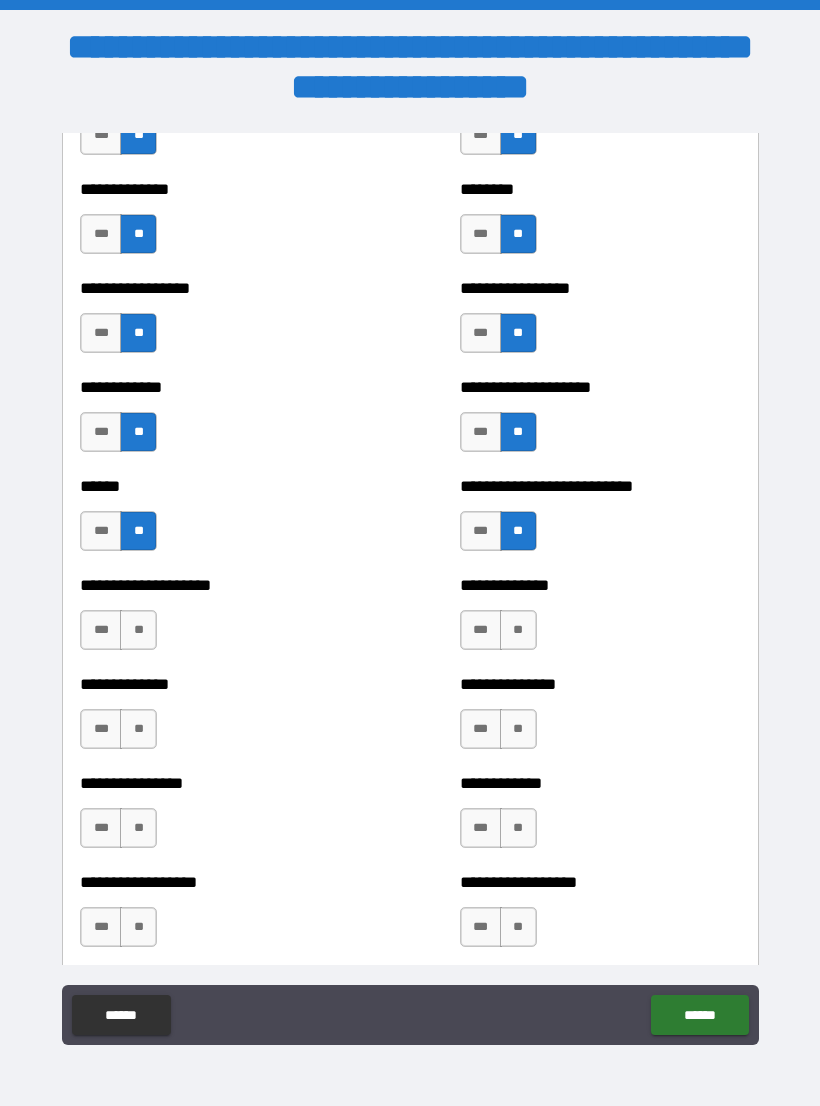 click on "***" at bounding box center [481, 630] 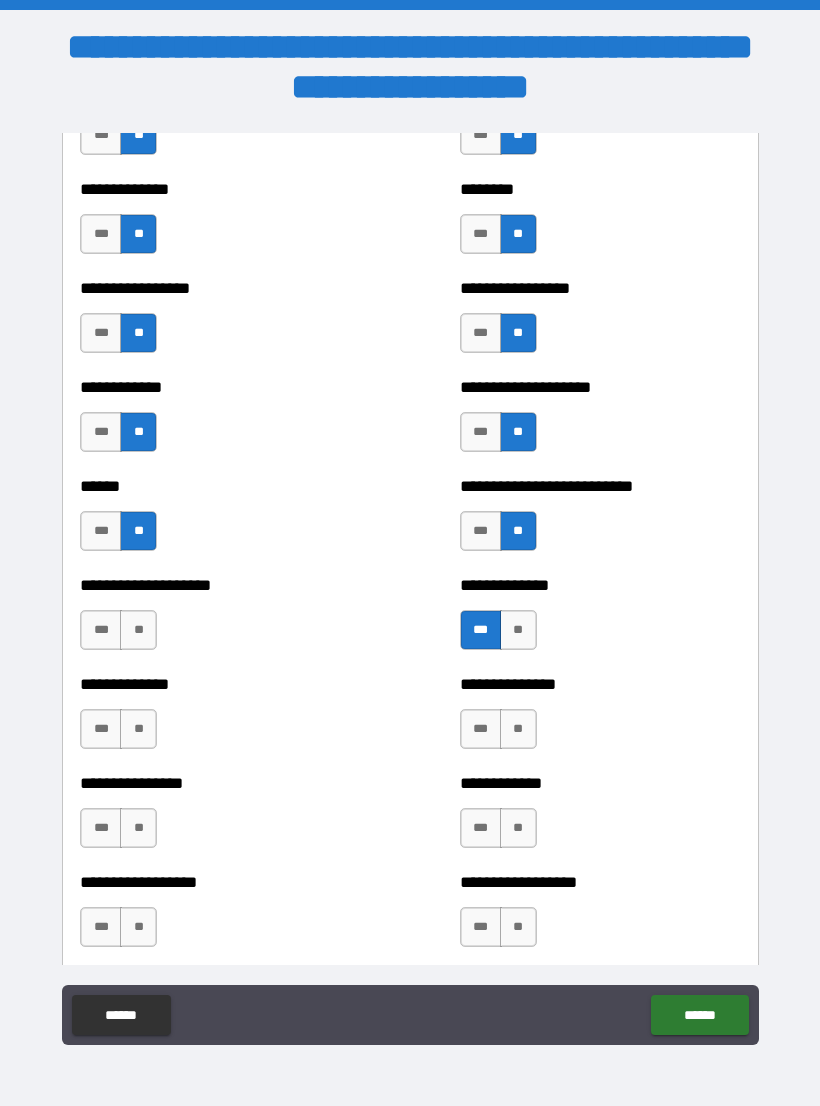 click on "**" at bounding box center [138, 630] 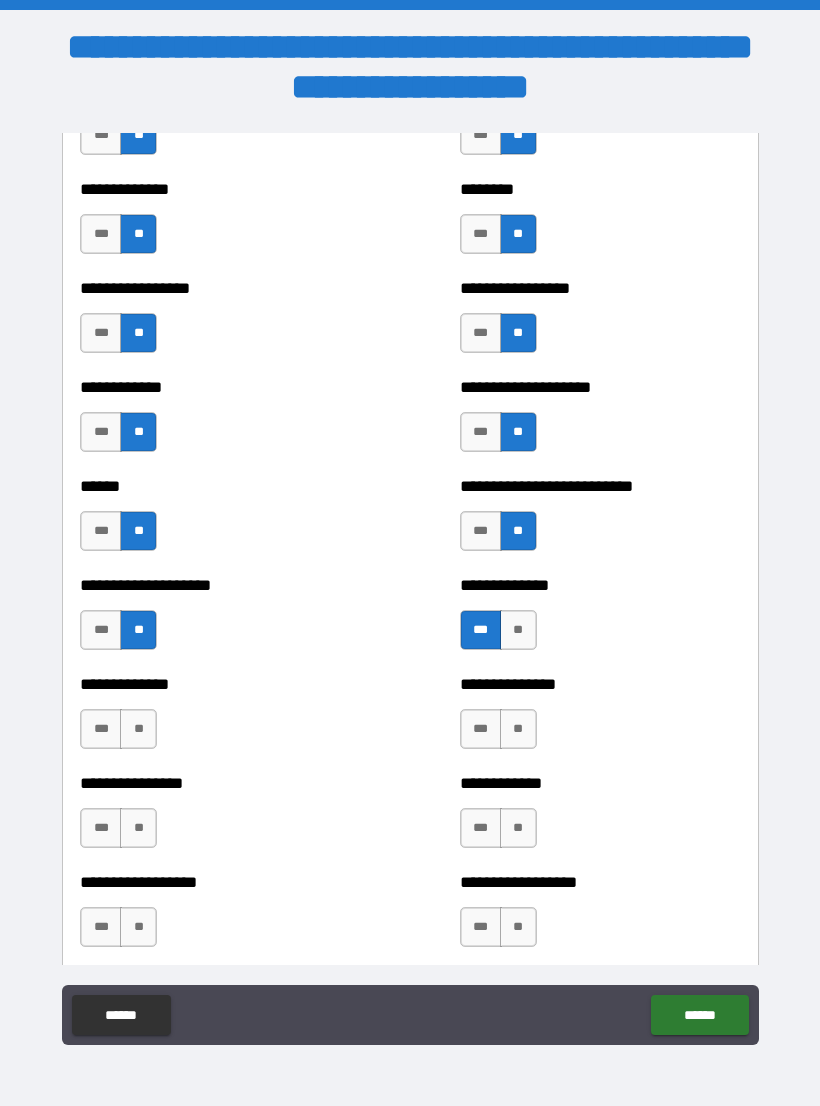 click on "**" at bounding box center (138, 729) 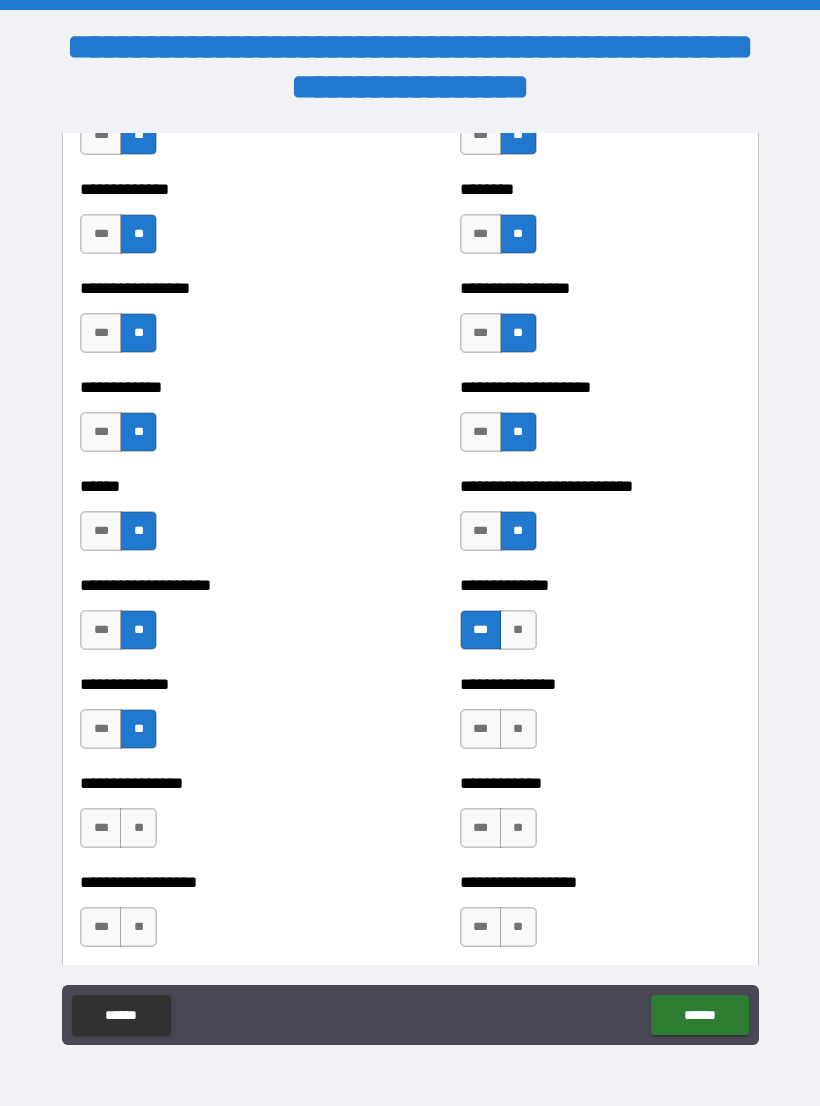 click on "**" at bounding box center [518, 729] 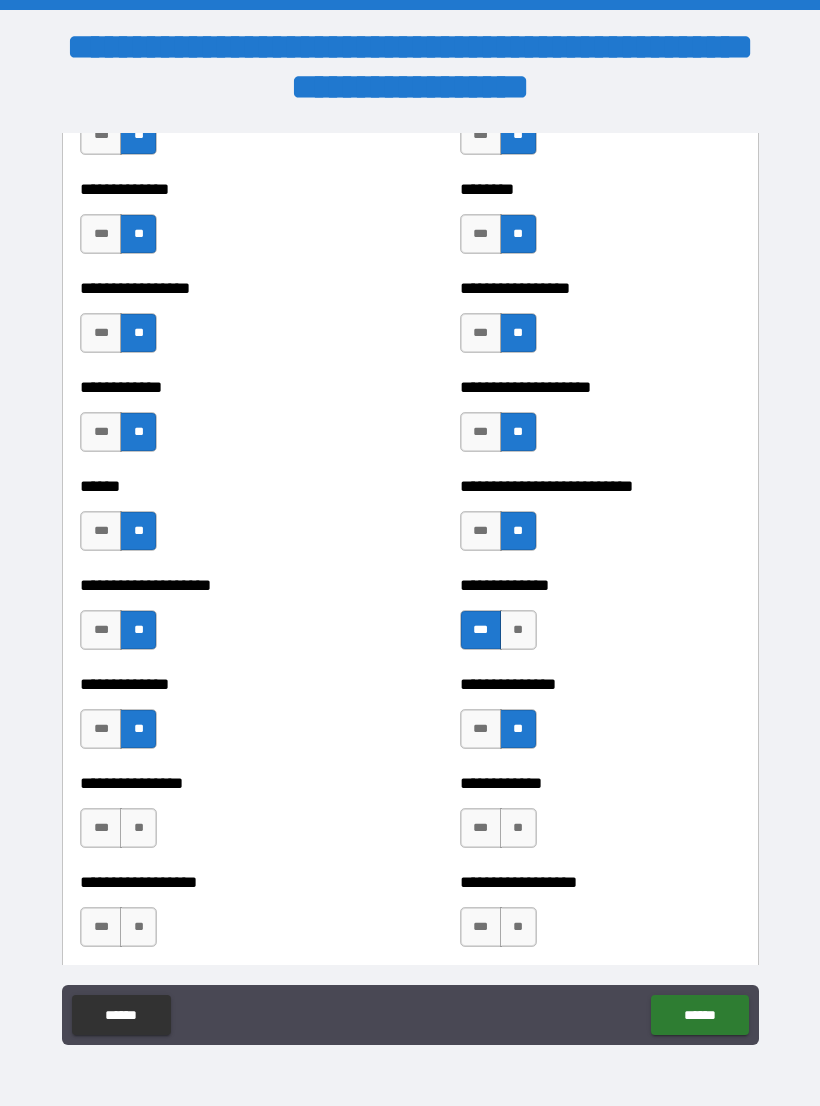 click on "**" at bounding box center [138, 828] 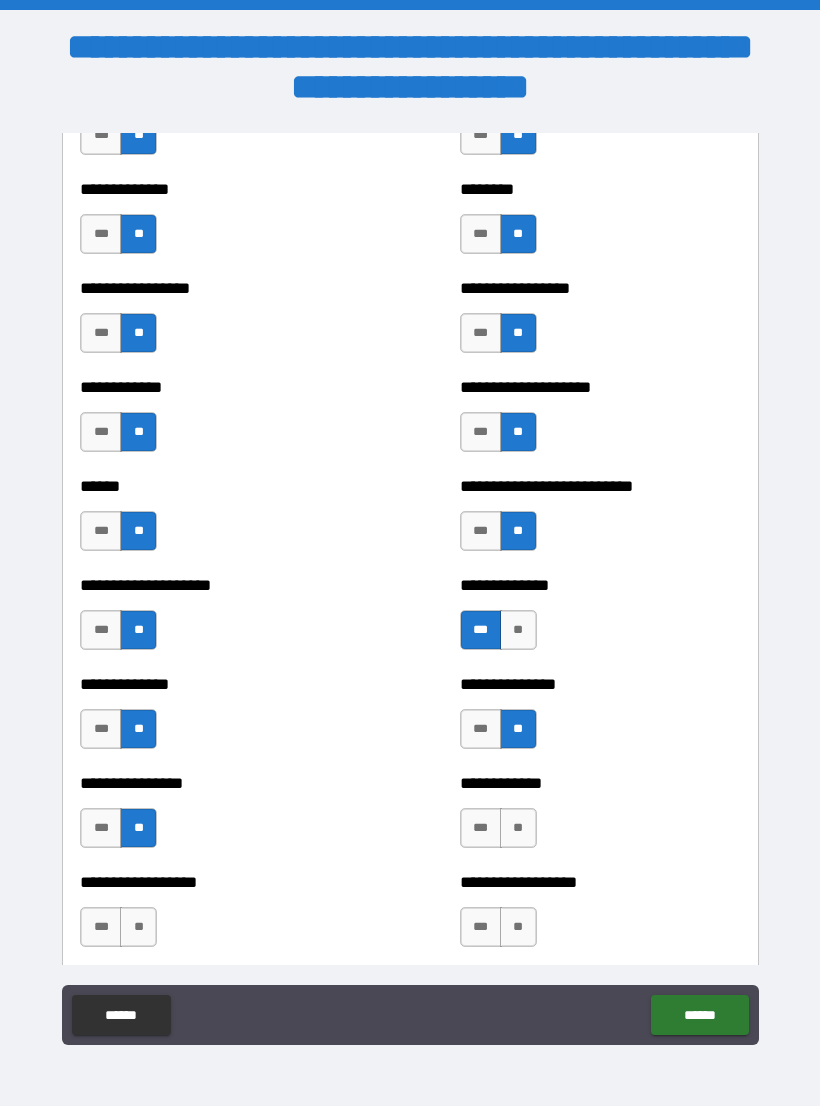 click on "**" at bounding box center (518, 828) 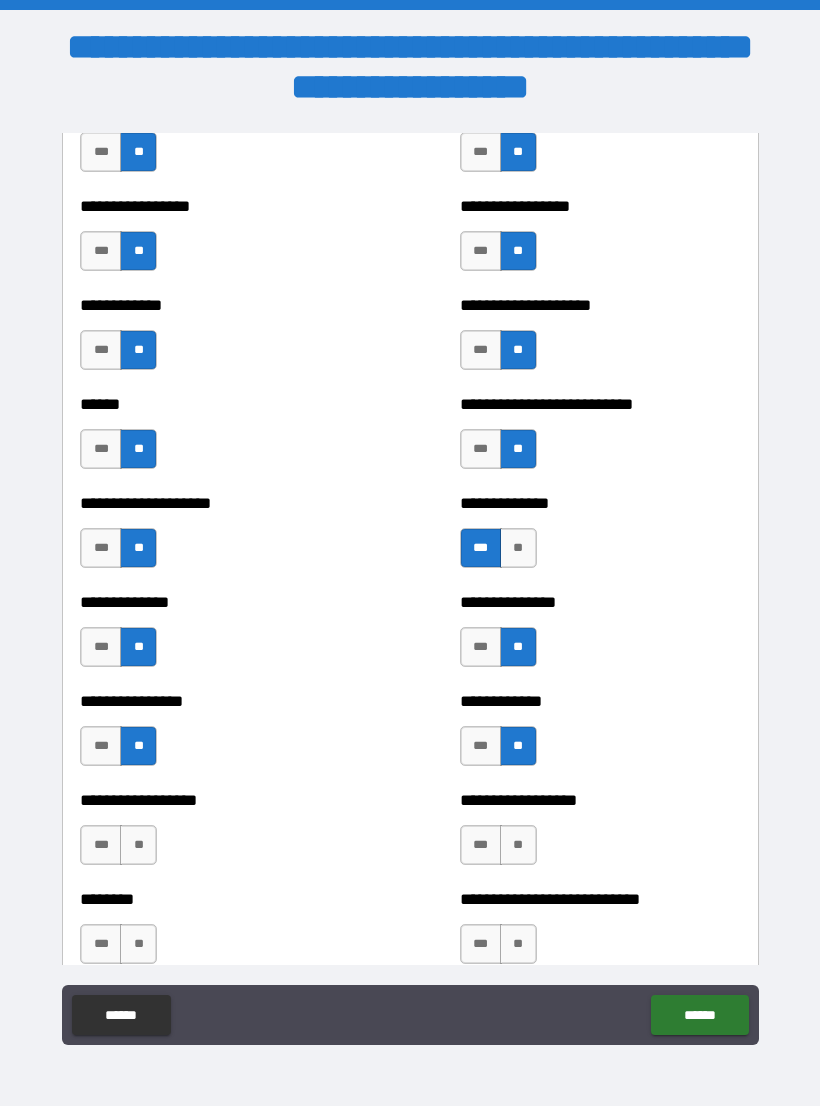 scroll, scrollTop: 3990, scrollLeft: 0, axis: vertical 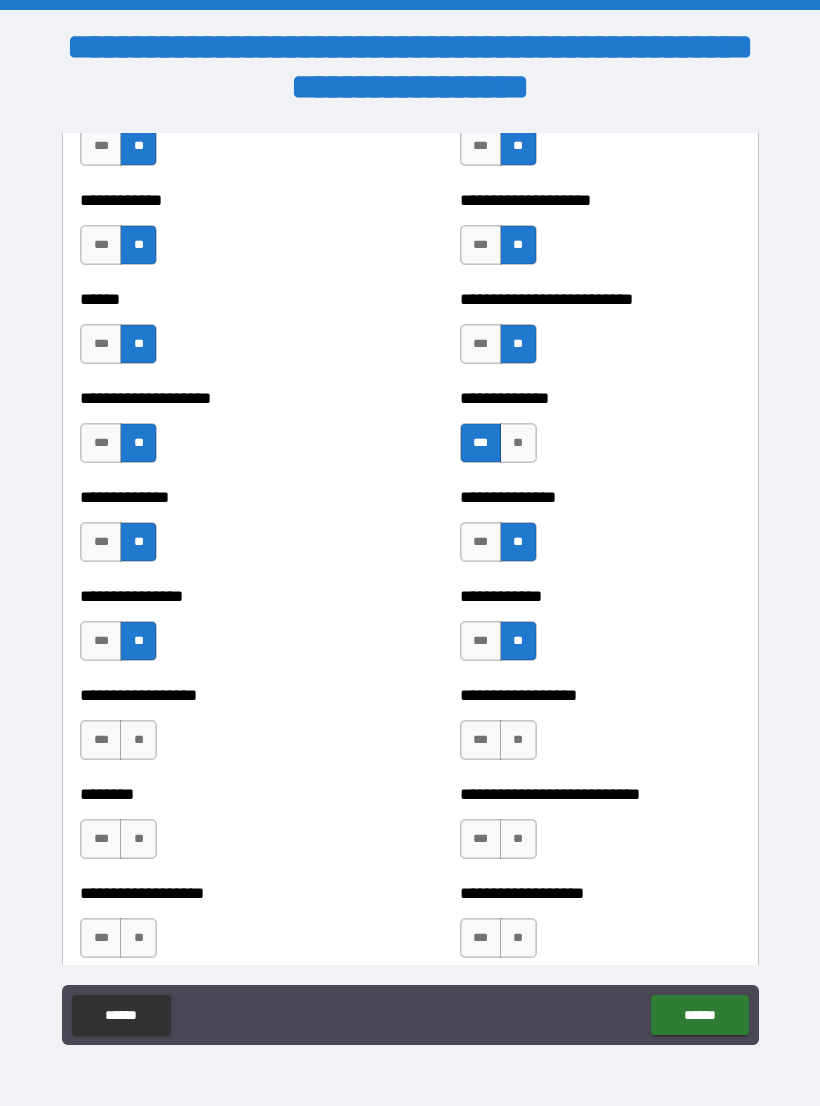 click on "**" at bounding box center (138, 740) 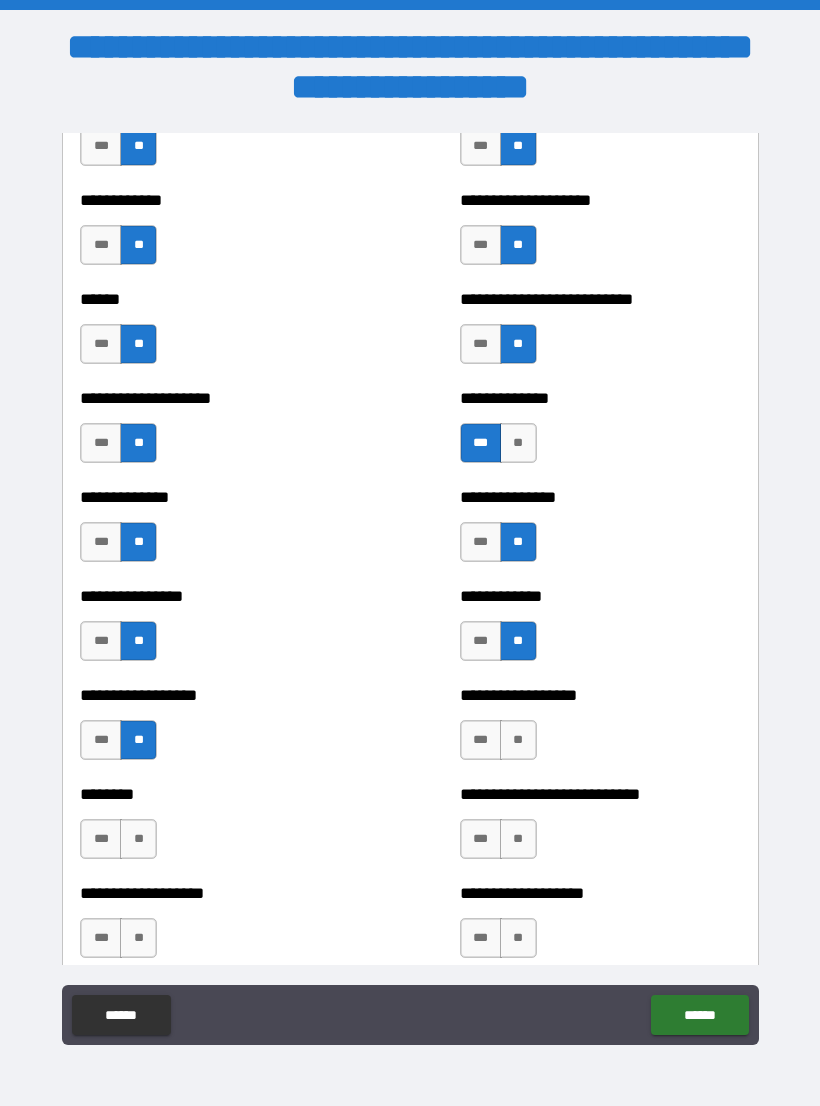 click on "**" at bounding box center (138, 839) 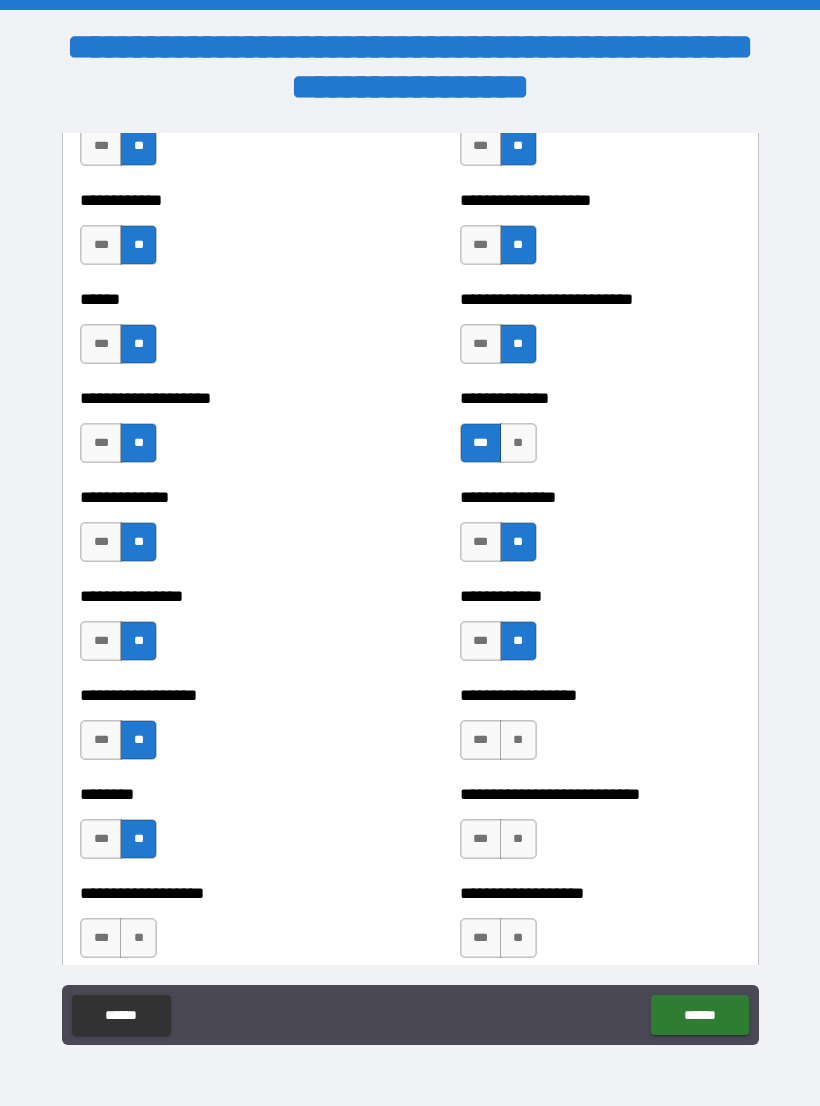 click on "**" at bounding box center (138, 938) 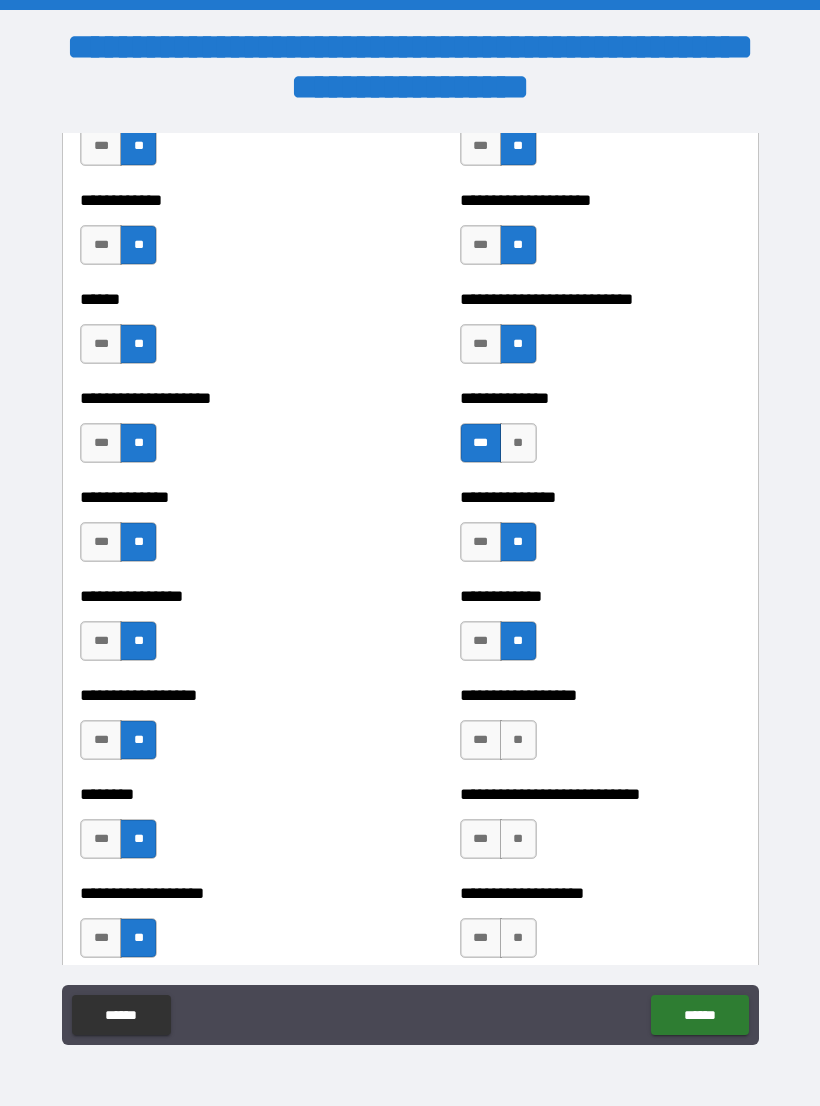 click on "**" at bounding box center [518, 740] 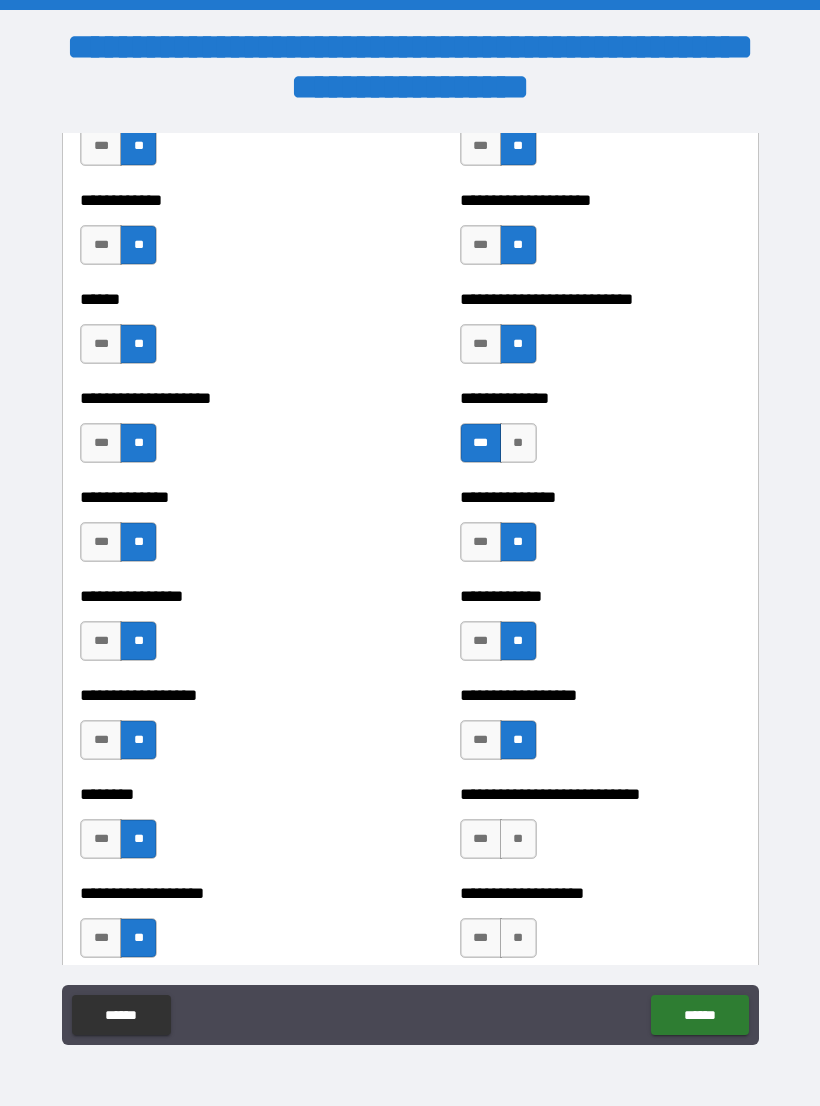 click on "**" at bounding box center [518, 839] 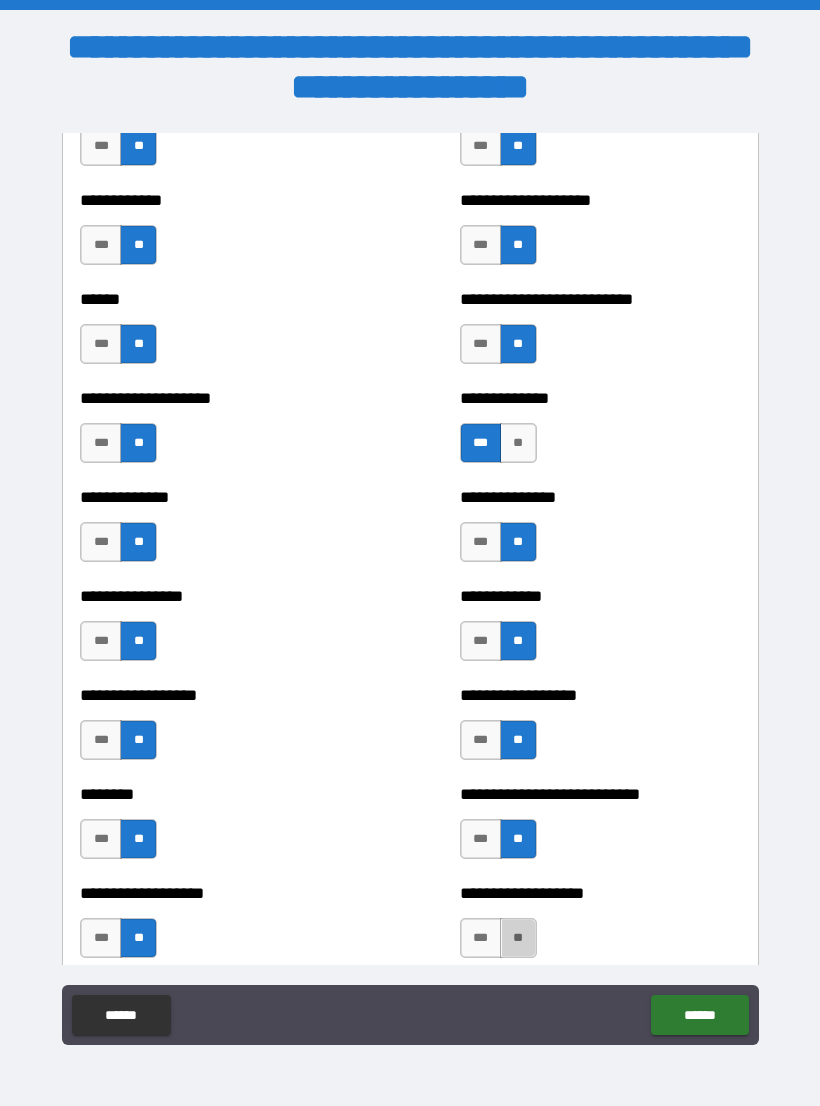 click on "**" at bounding box center (518, 938) 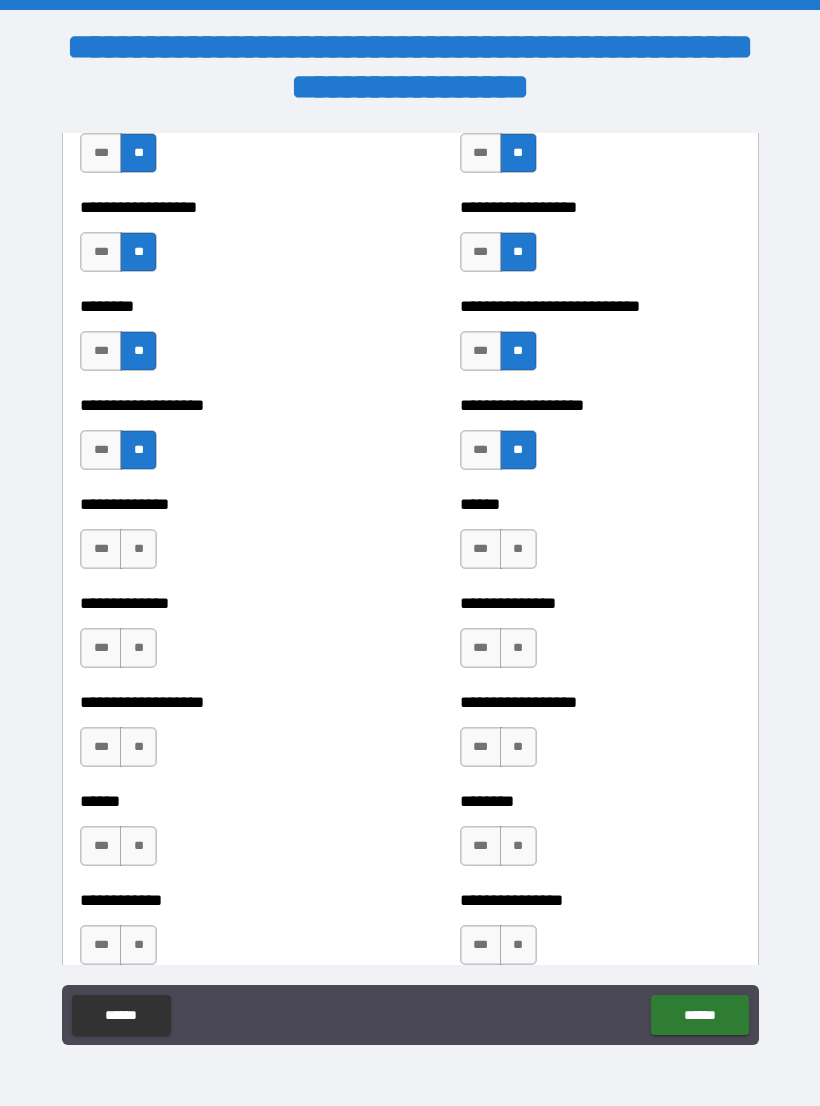 click on "**" at bounding box center [138, 549] 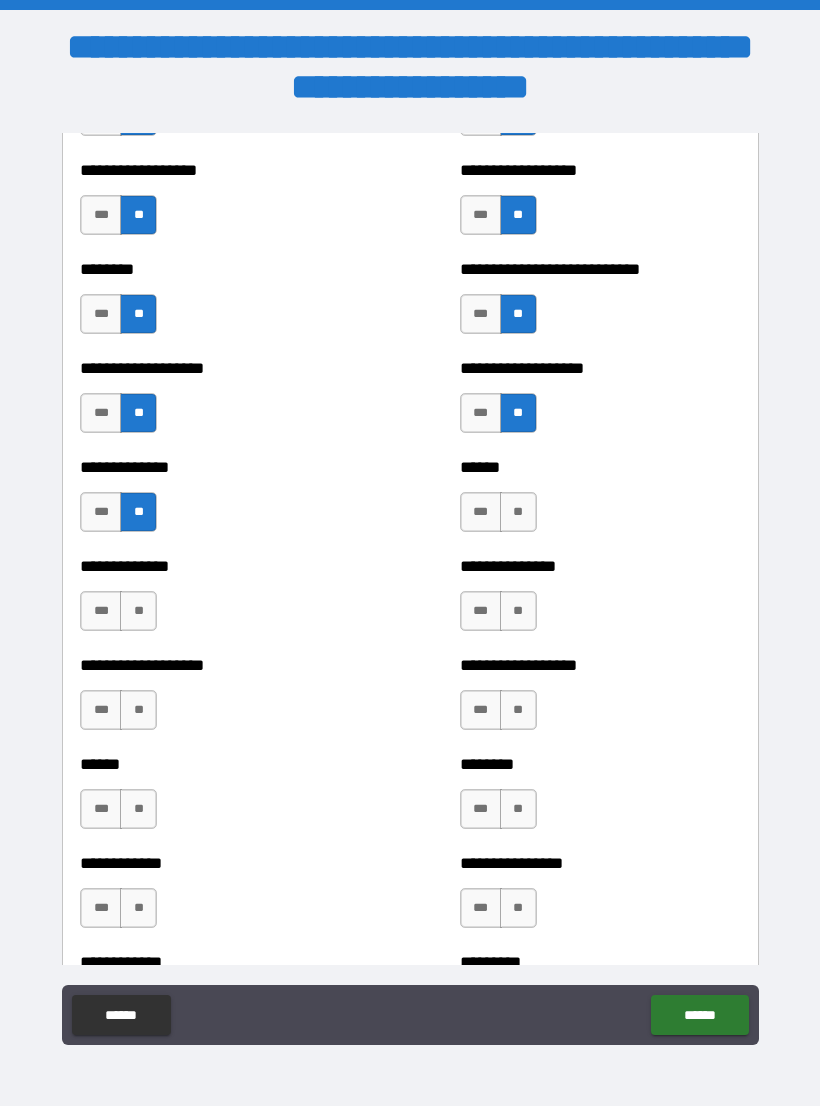 scroll, scrollTop: 4554, scrollLeft: 0, axis: vertical 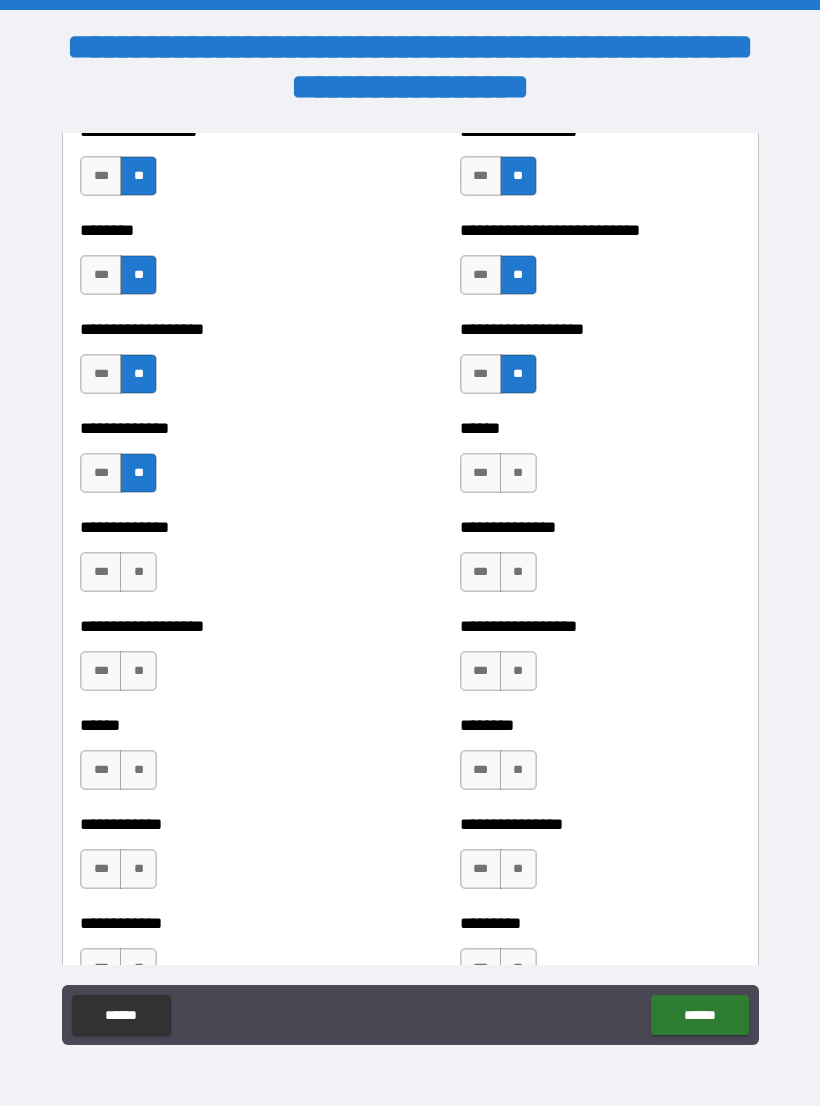 click on "**" at bounding box center (518, 572) 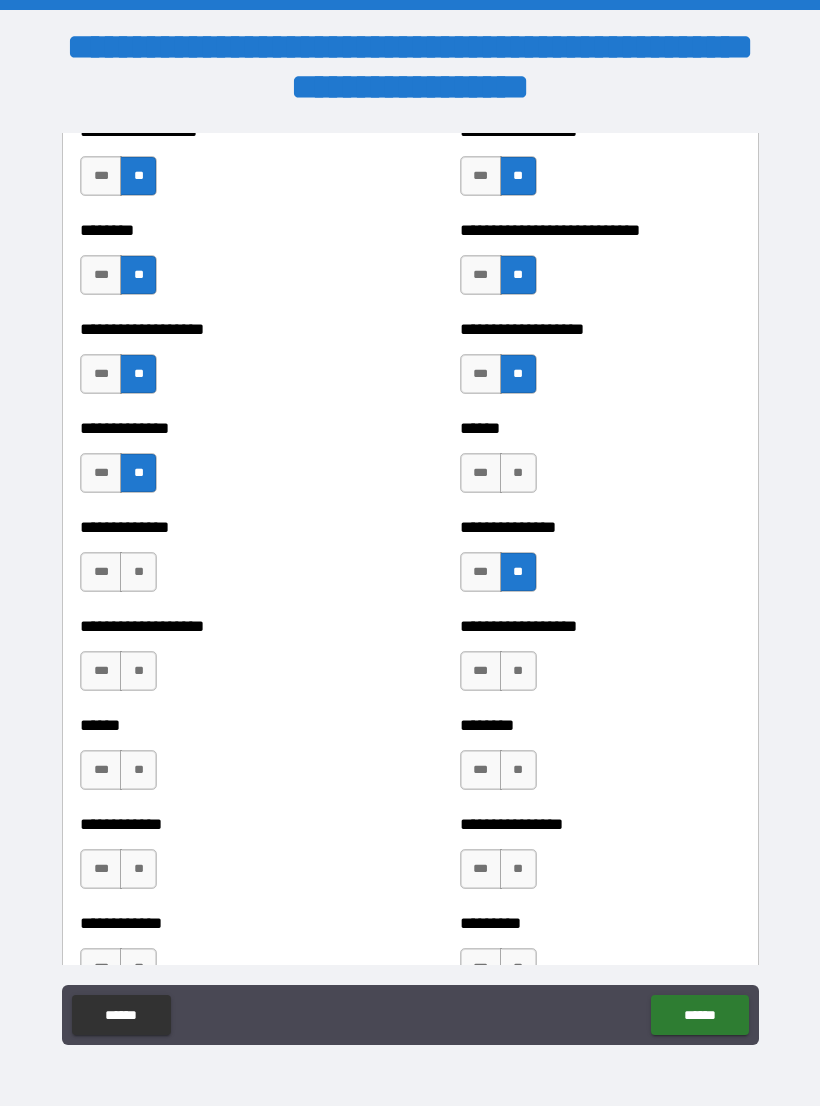 click on "**" at bounding box center (518, 473) 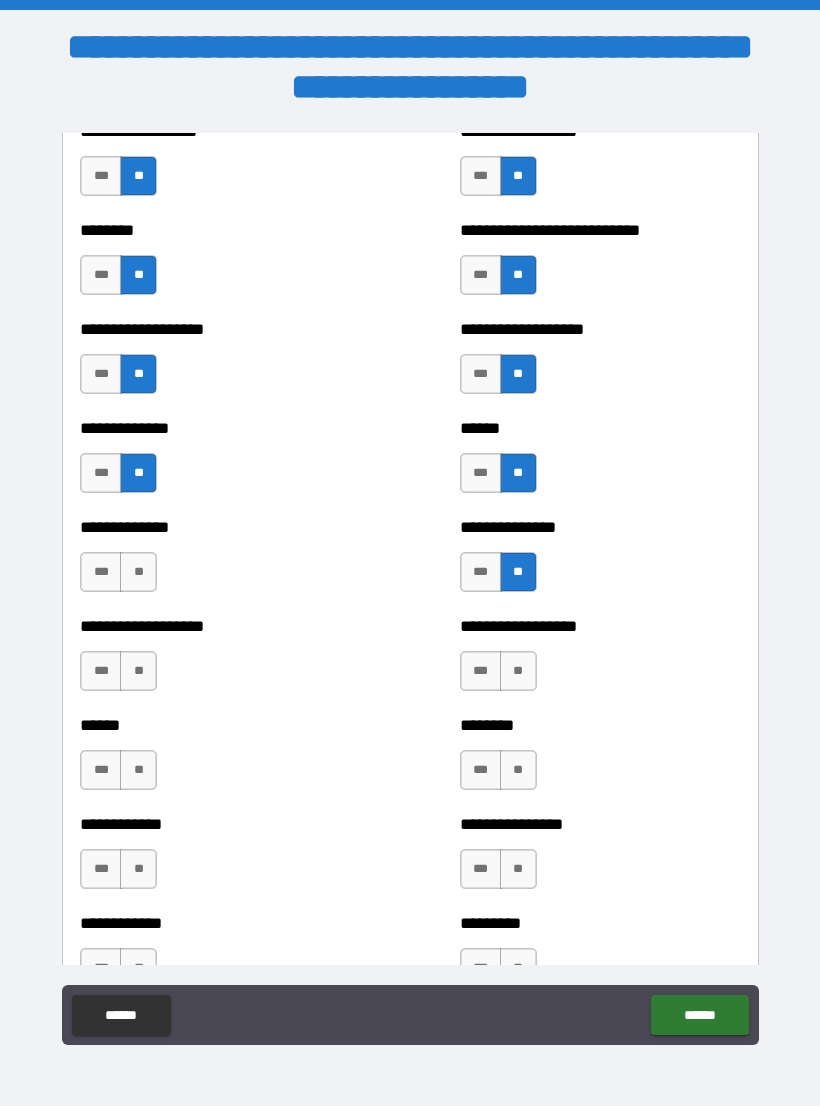 click on "**" at bounding box center (138, 572) 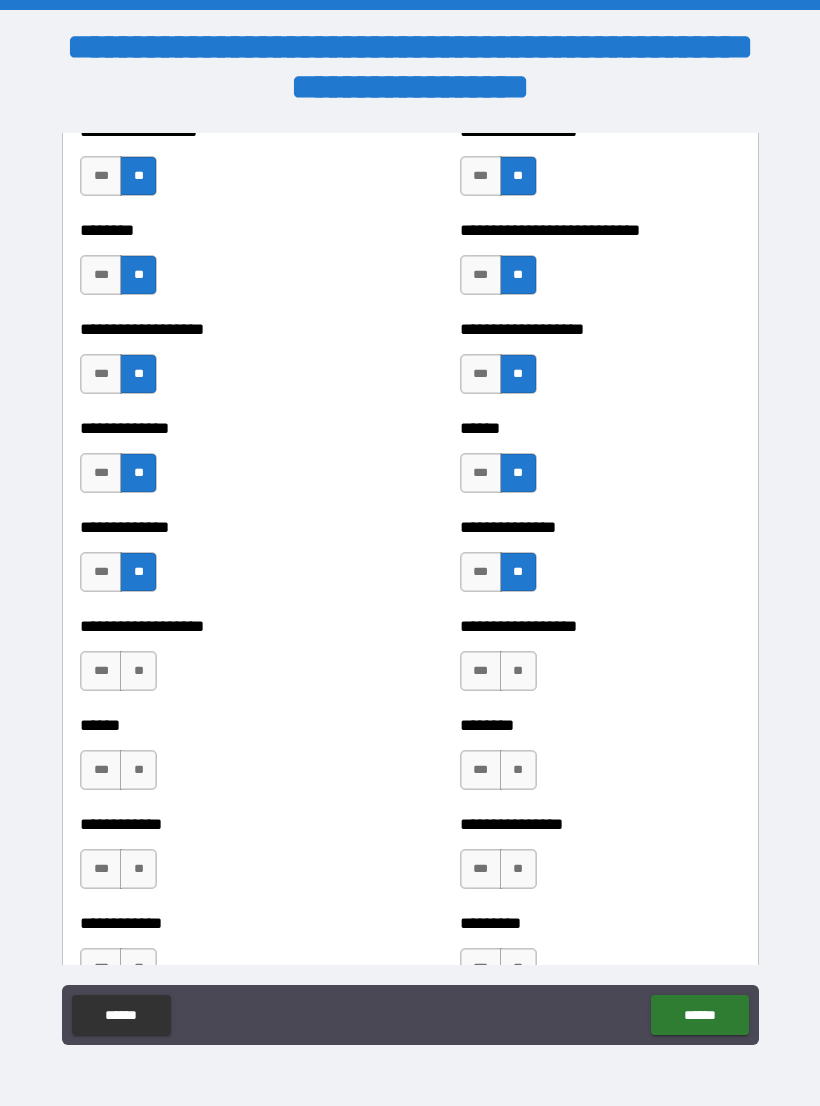 click on "**" at bounding box center [138, 671] 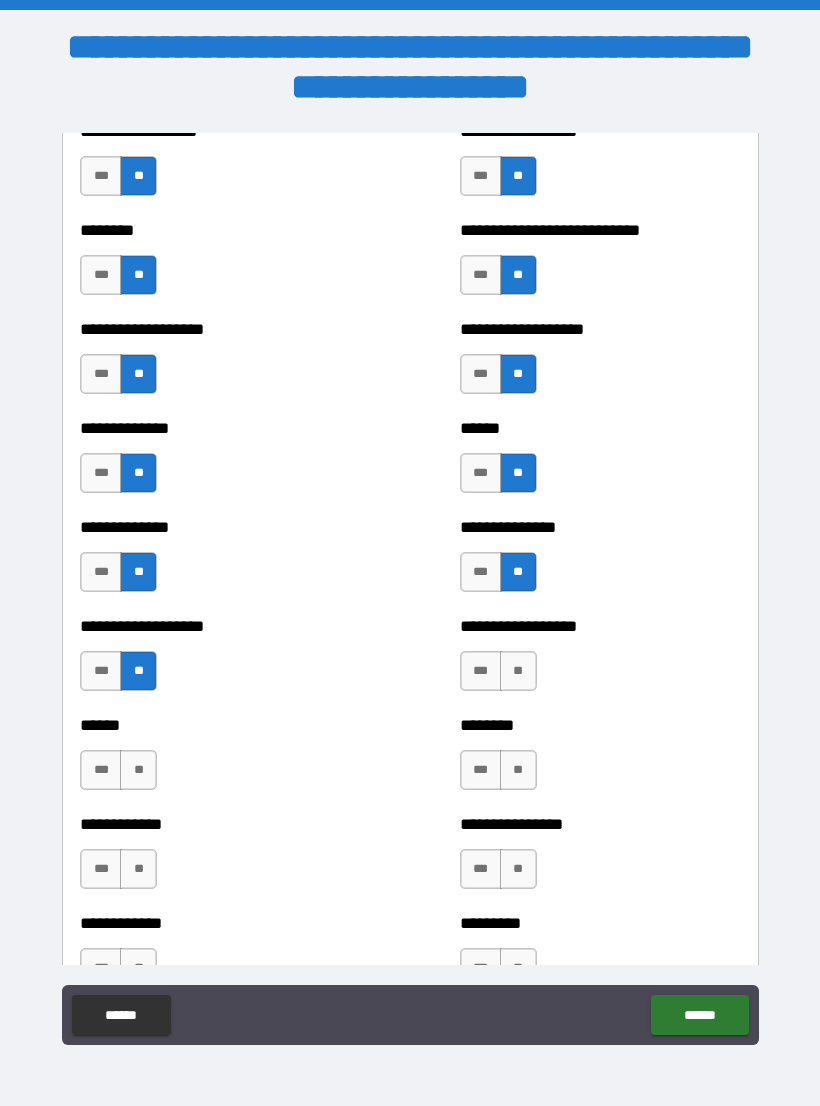 click on "**" at bounding box center (138, 770) 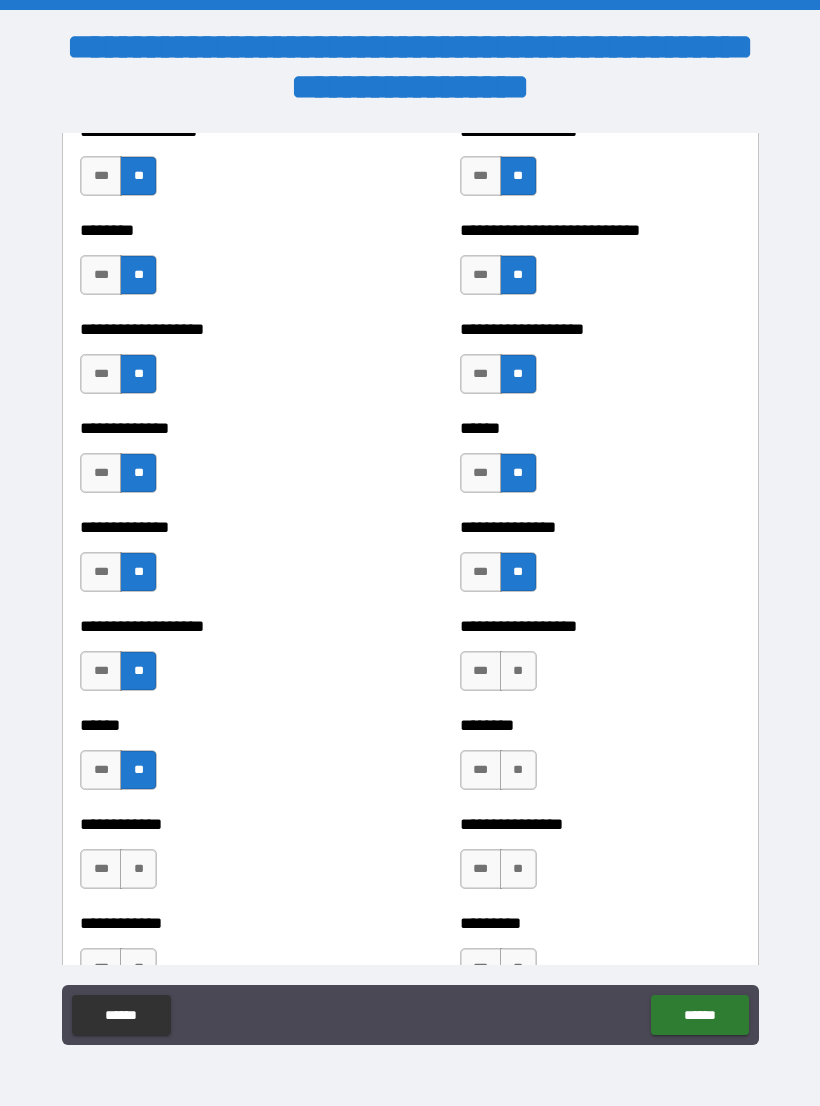 click on "**" at bounding box center [138, 869] 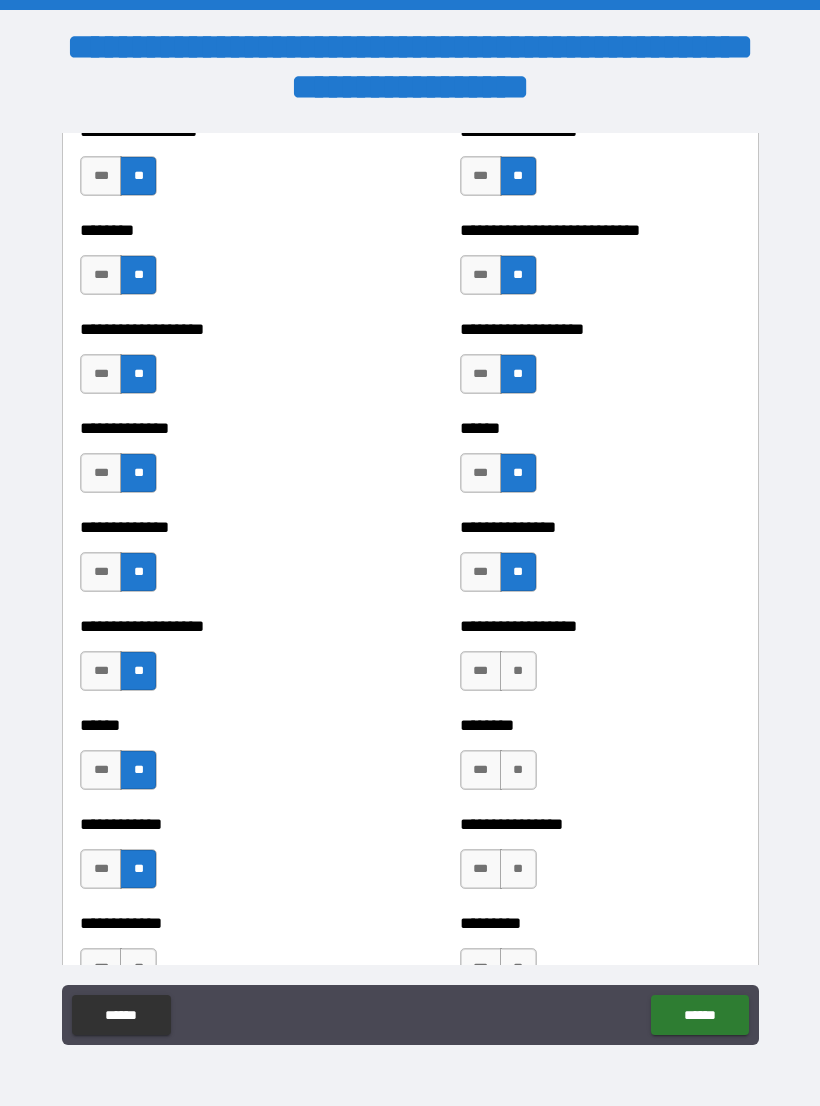 click on "**" at bounding box center (518, 869) 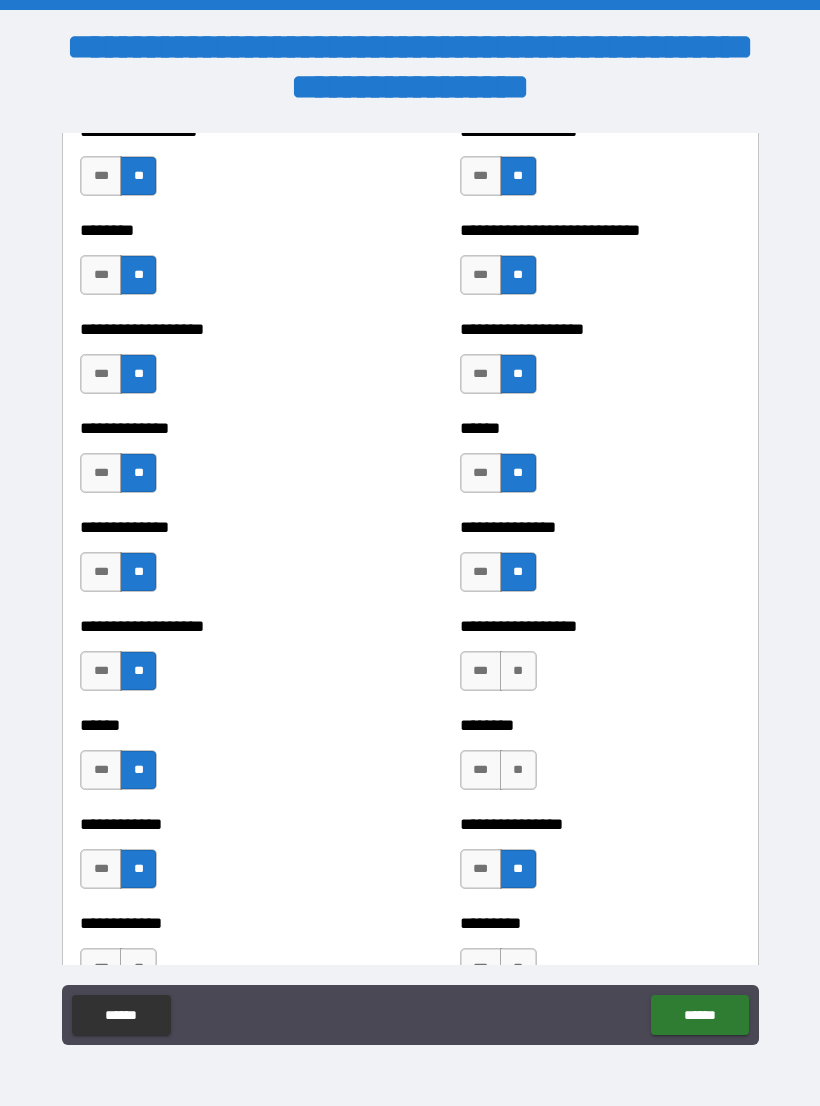 click on "**" at bounding box center (518, 770) 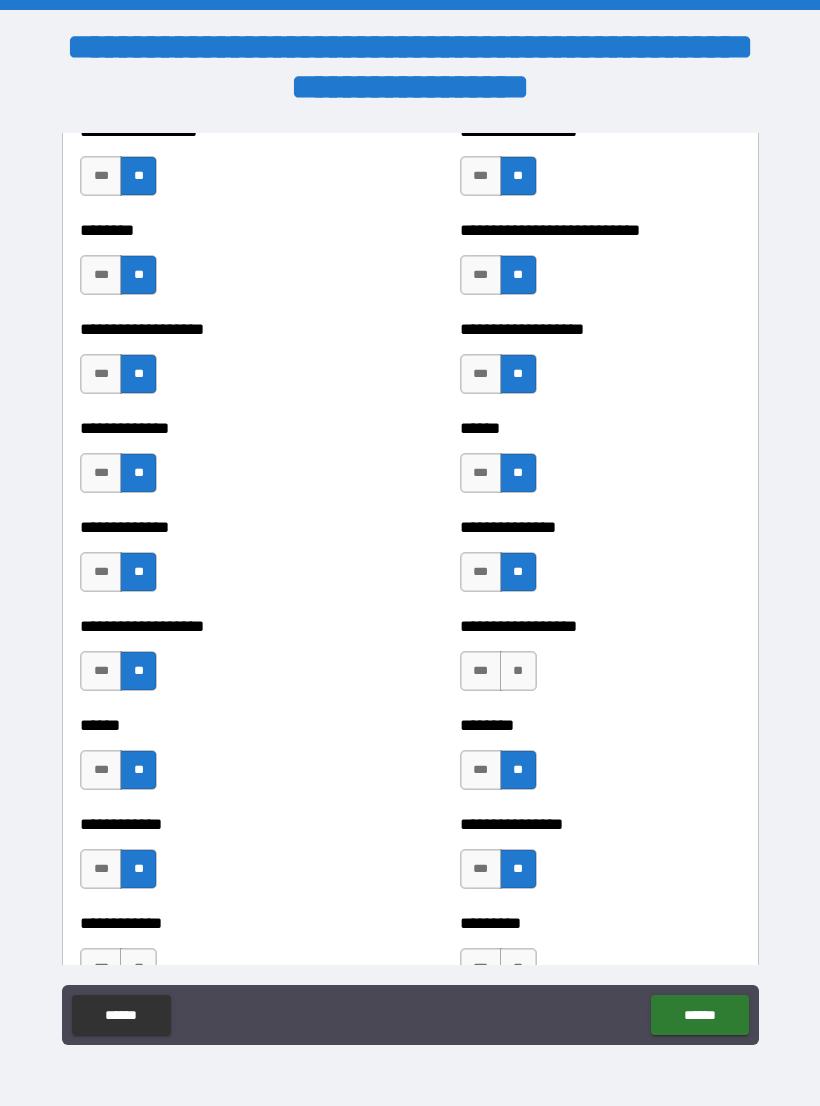 click on "**" at bounding box center (518, 671) 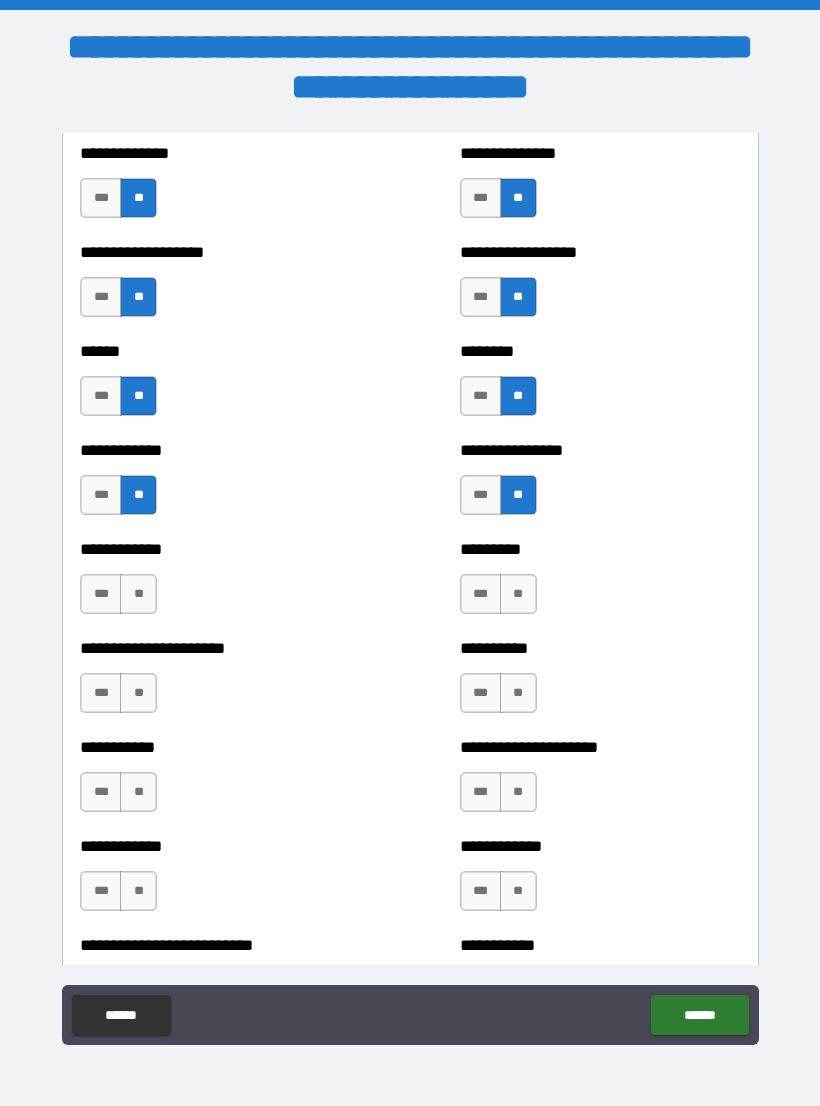 scroll, scrollTop: 4930, scrollLeft: 0, axis: vertical 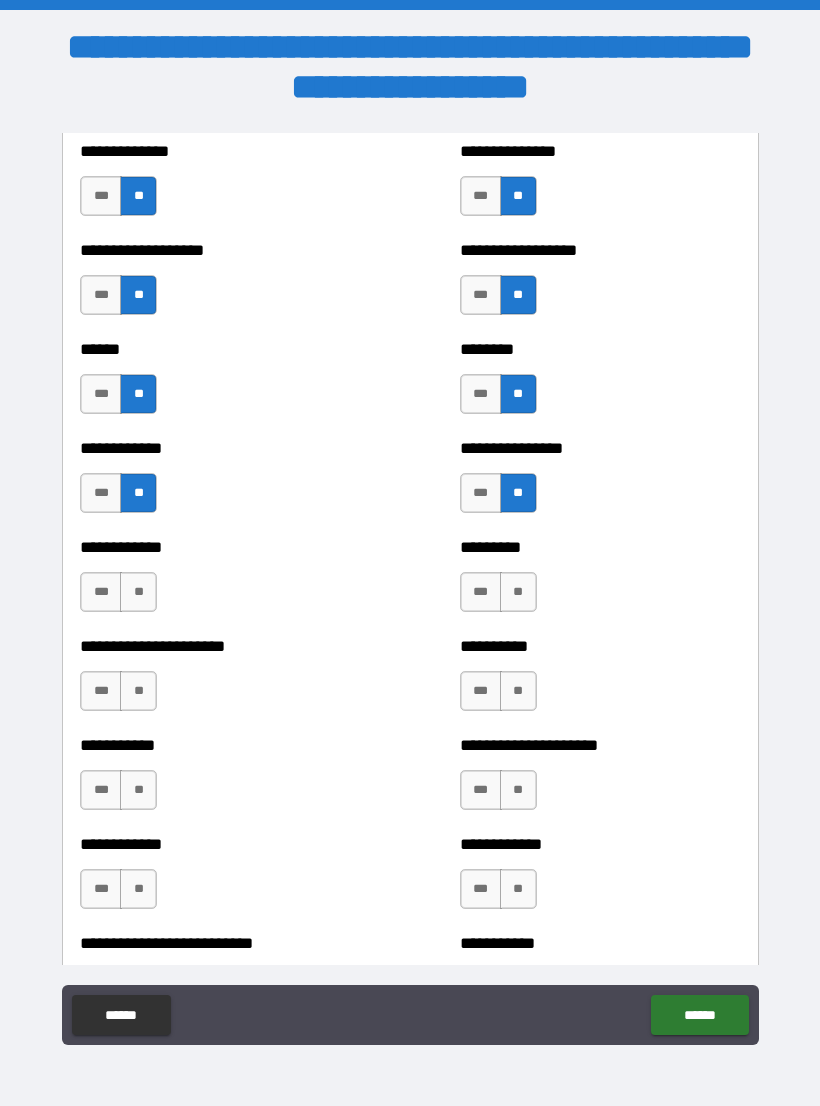 click on "**" at bounding box center (518, 592) 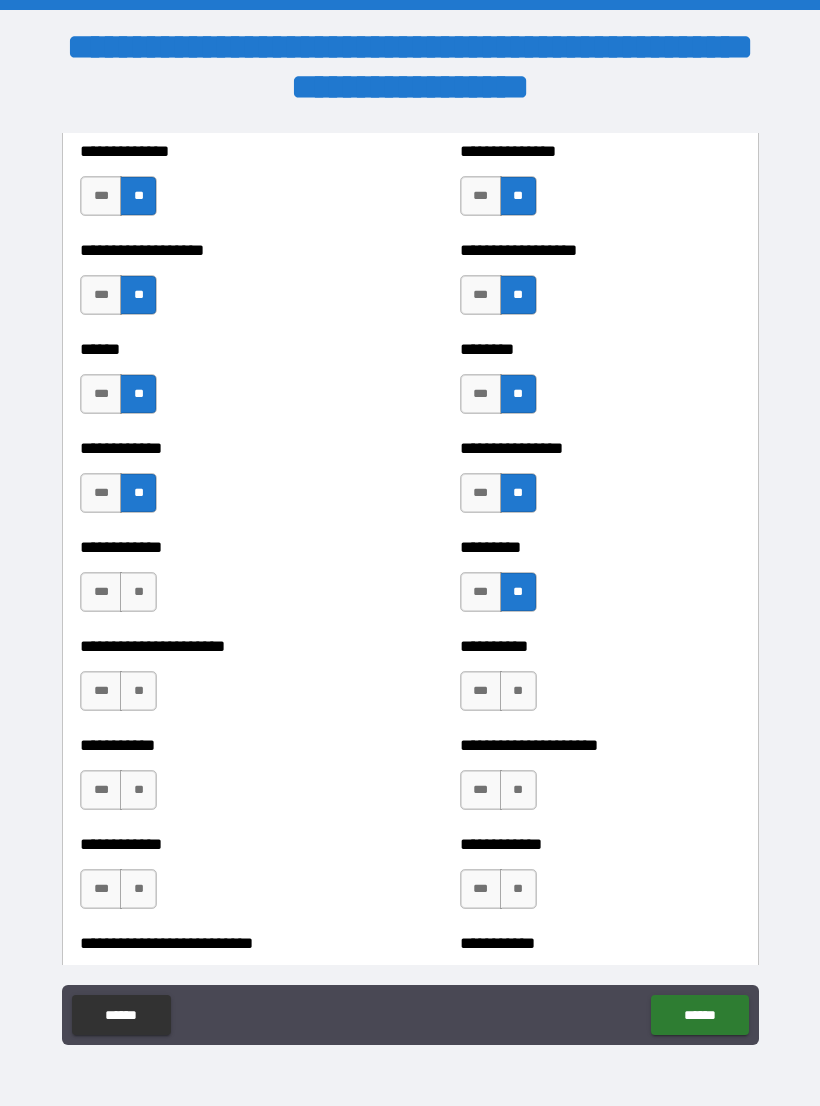 click on "***" at bounding box center (481, 691) 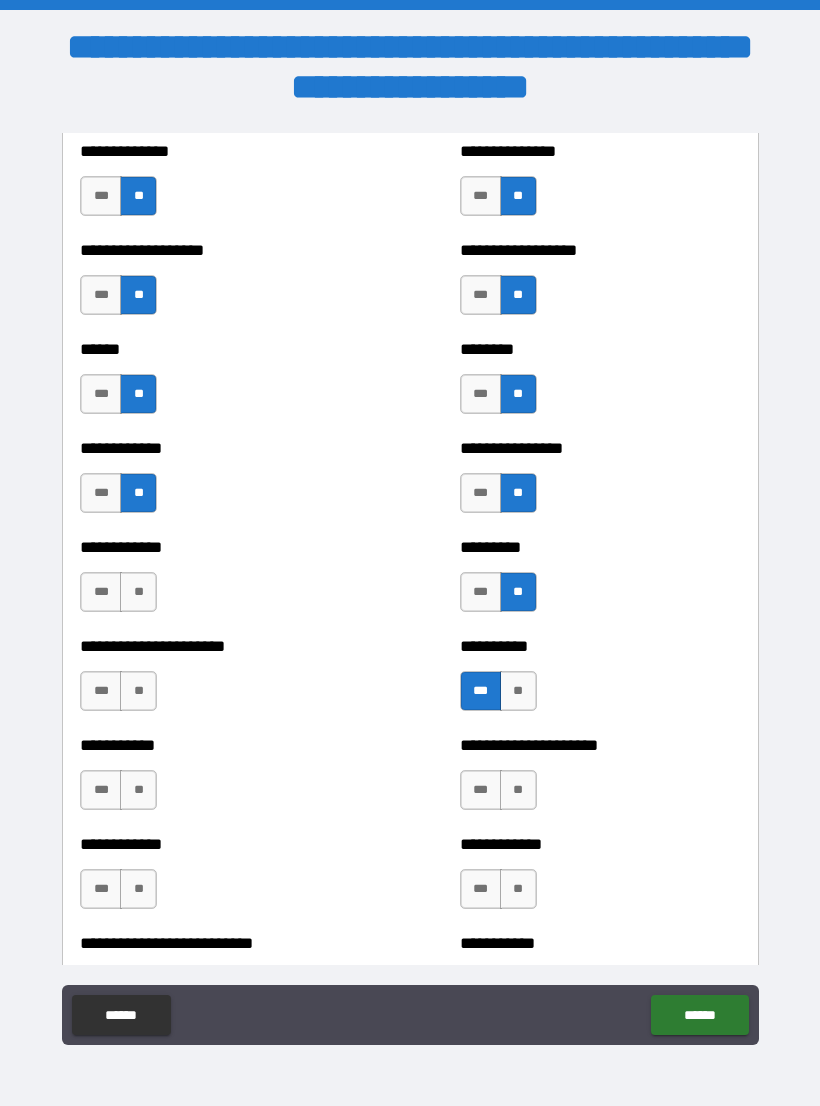 click on "**" at bounding box center (138, 790) 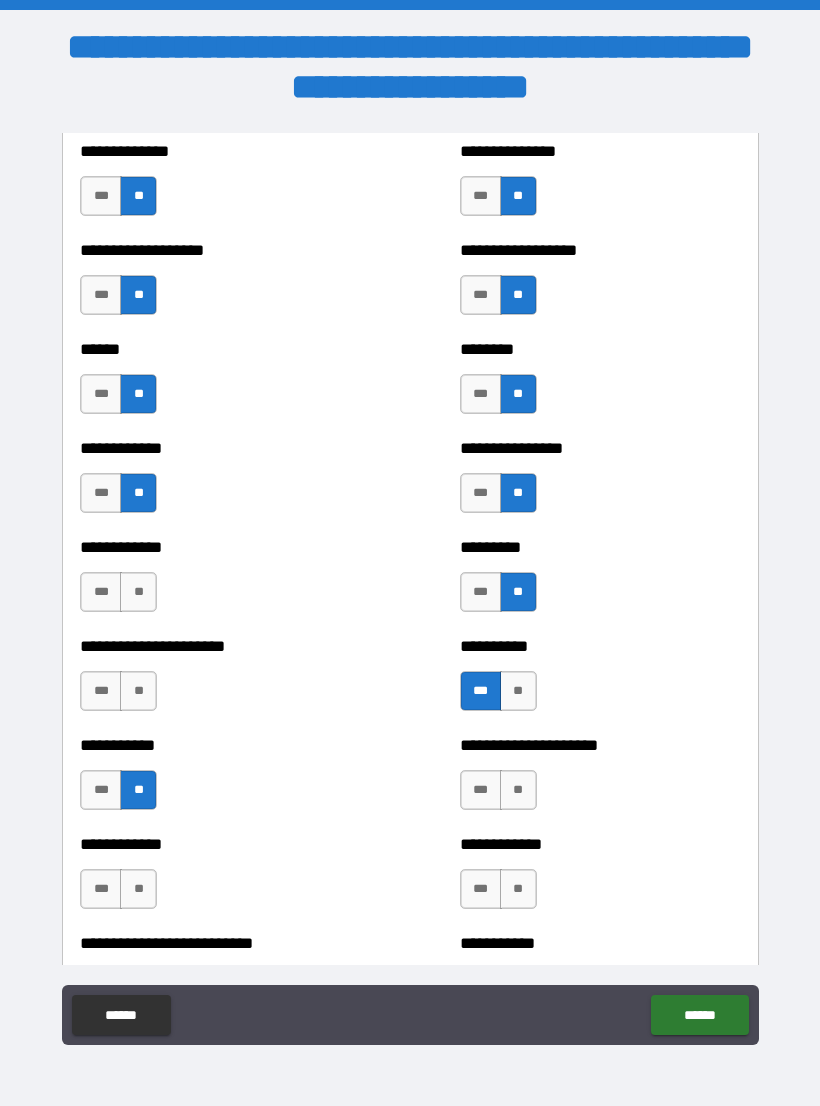 click on "**" at bounding box center (138, 691) 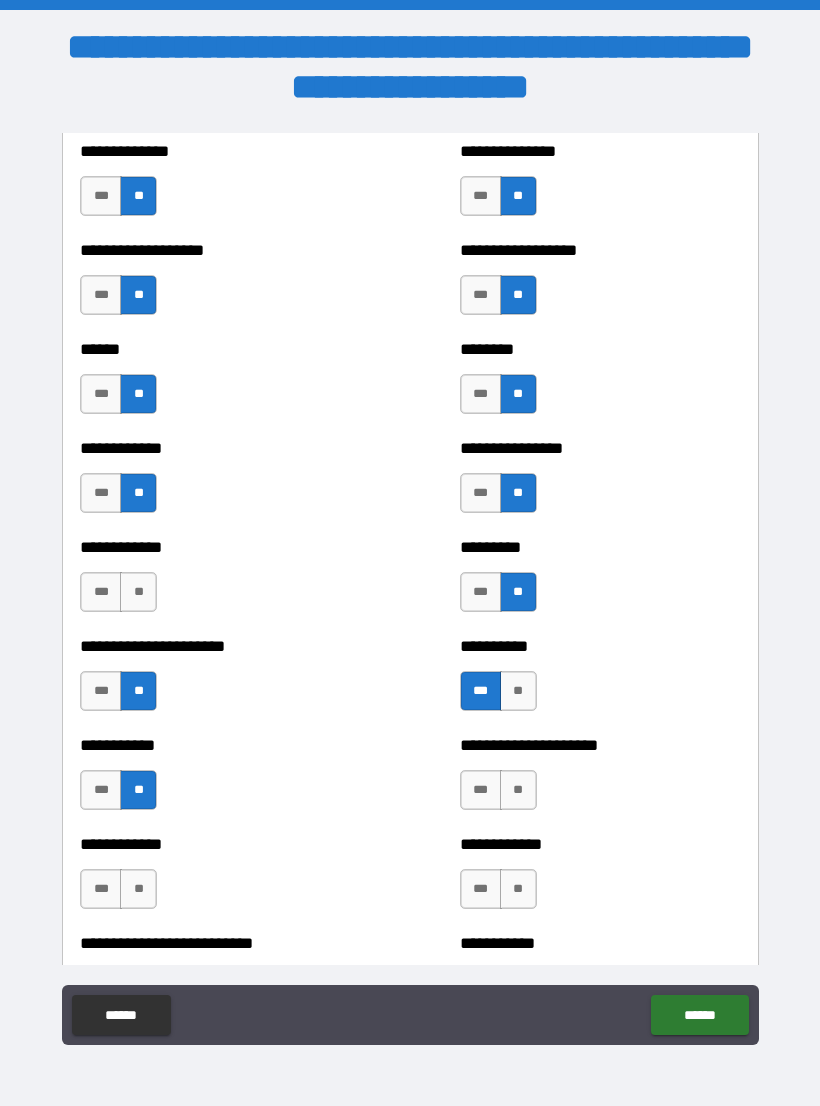click on "**" at bounding box center [138, 592] 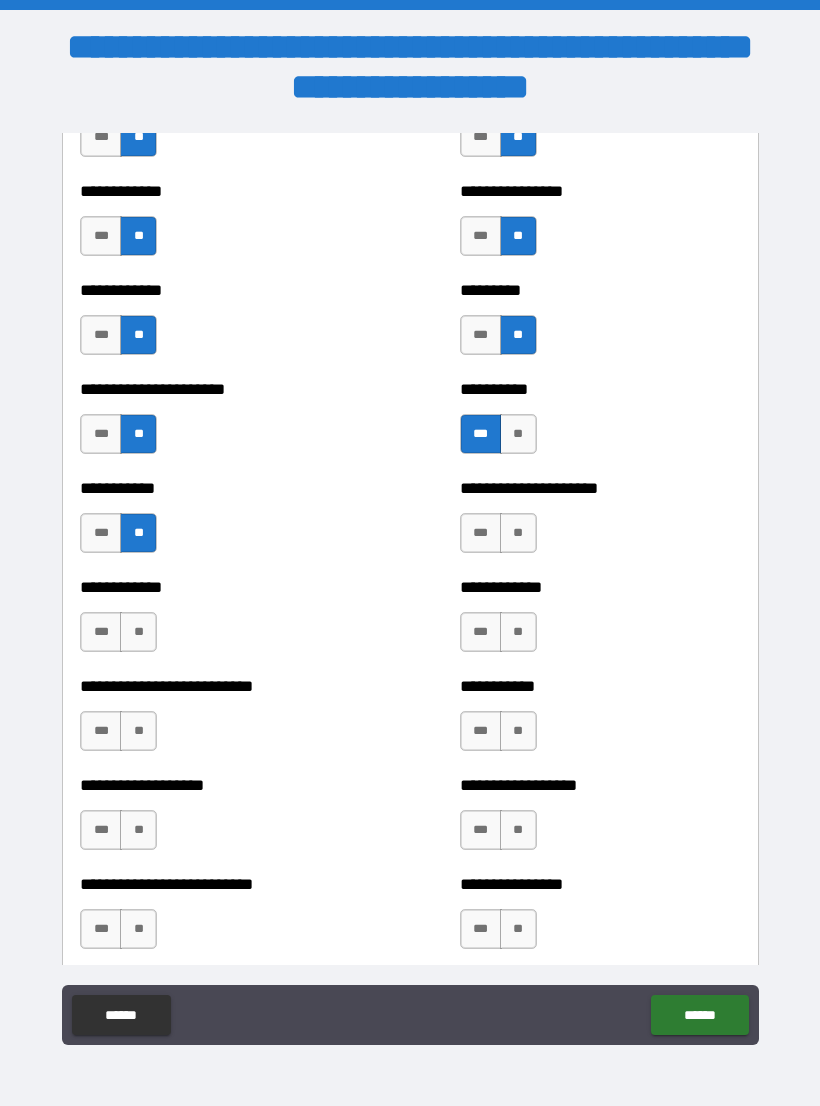 scroll, scrollTop: 5191, scrollLeft: 0, axis: vertical 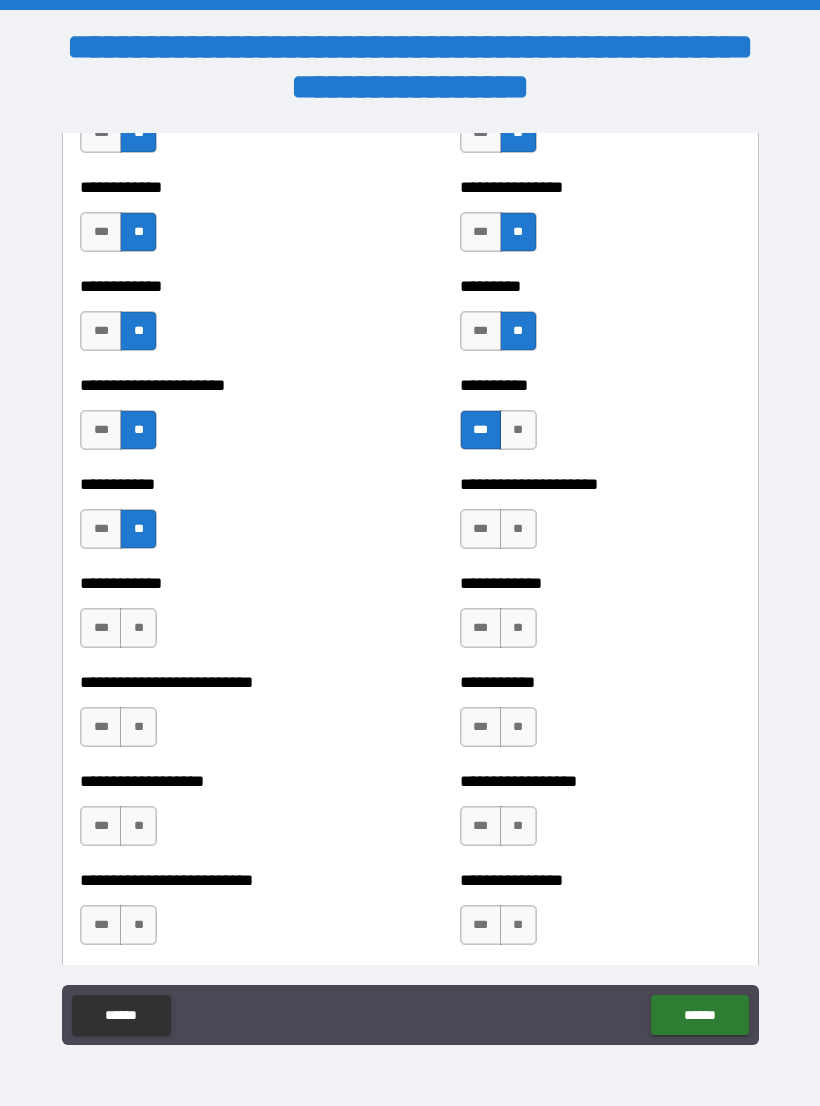 click on "**" at bounding box center (138, 628) 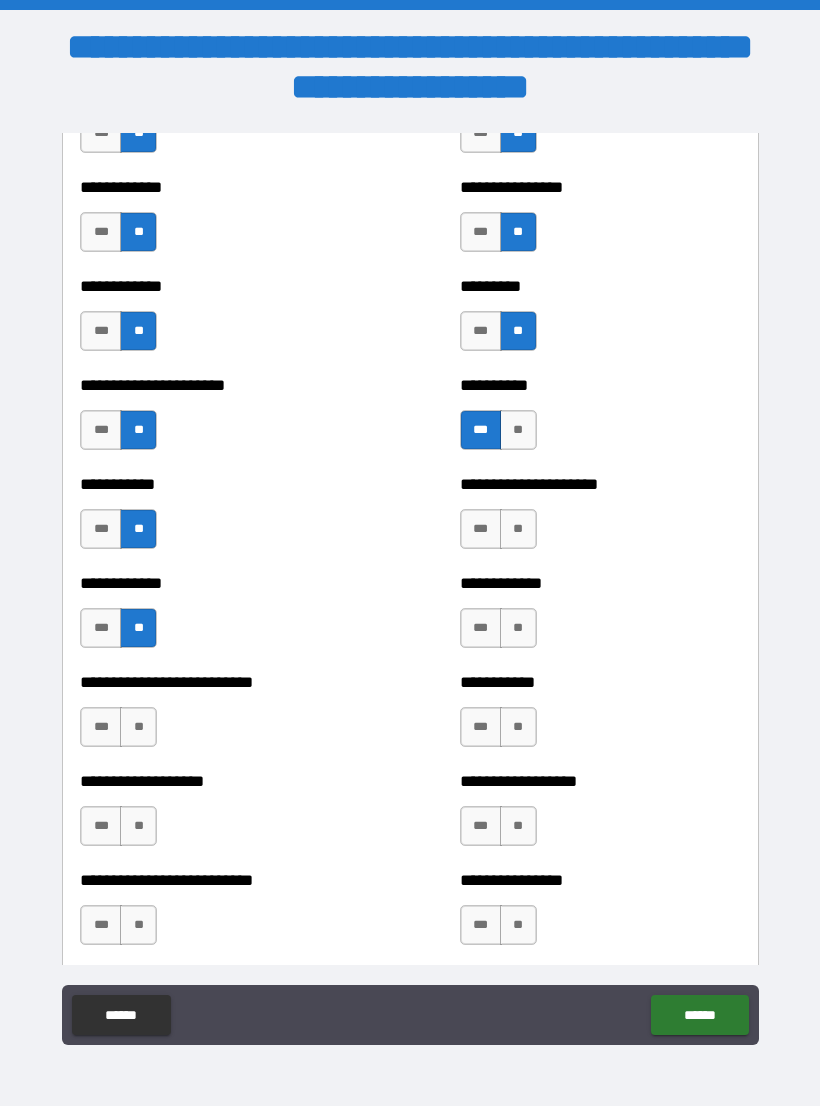 click on "***" at bounding box center (101, 727) 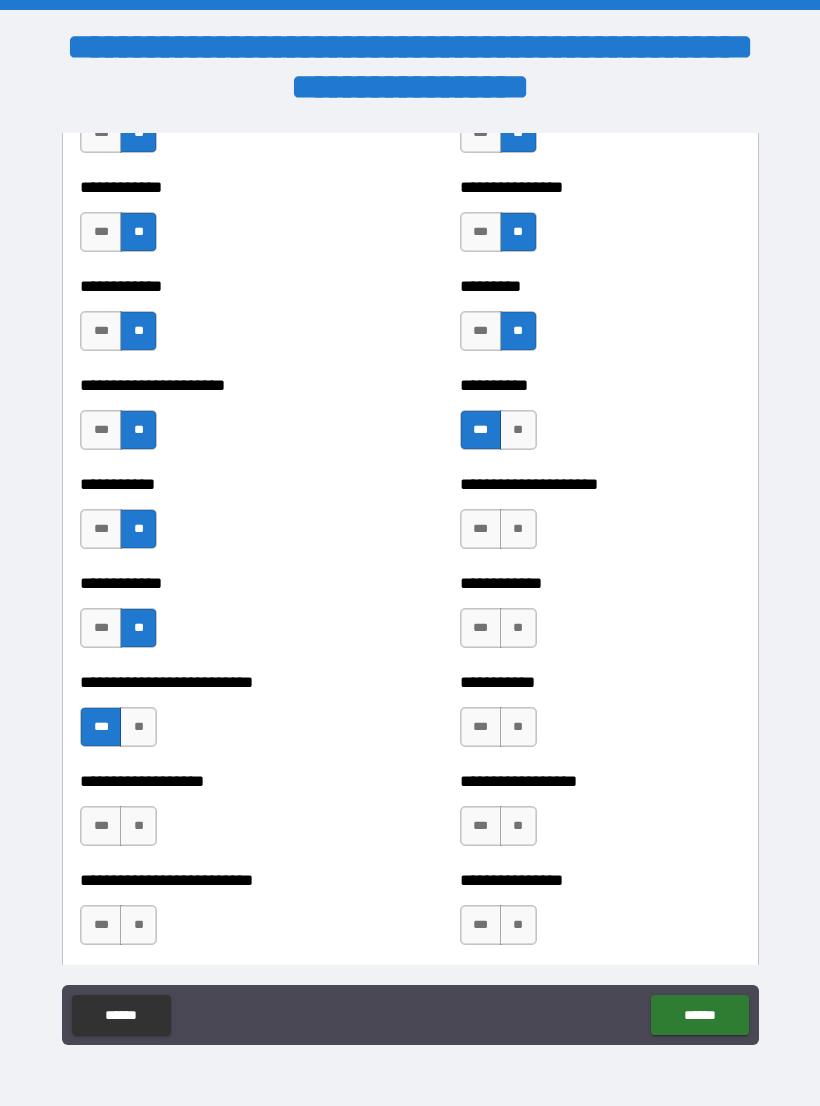 click on "***" at bounding box center (101, 826) 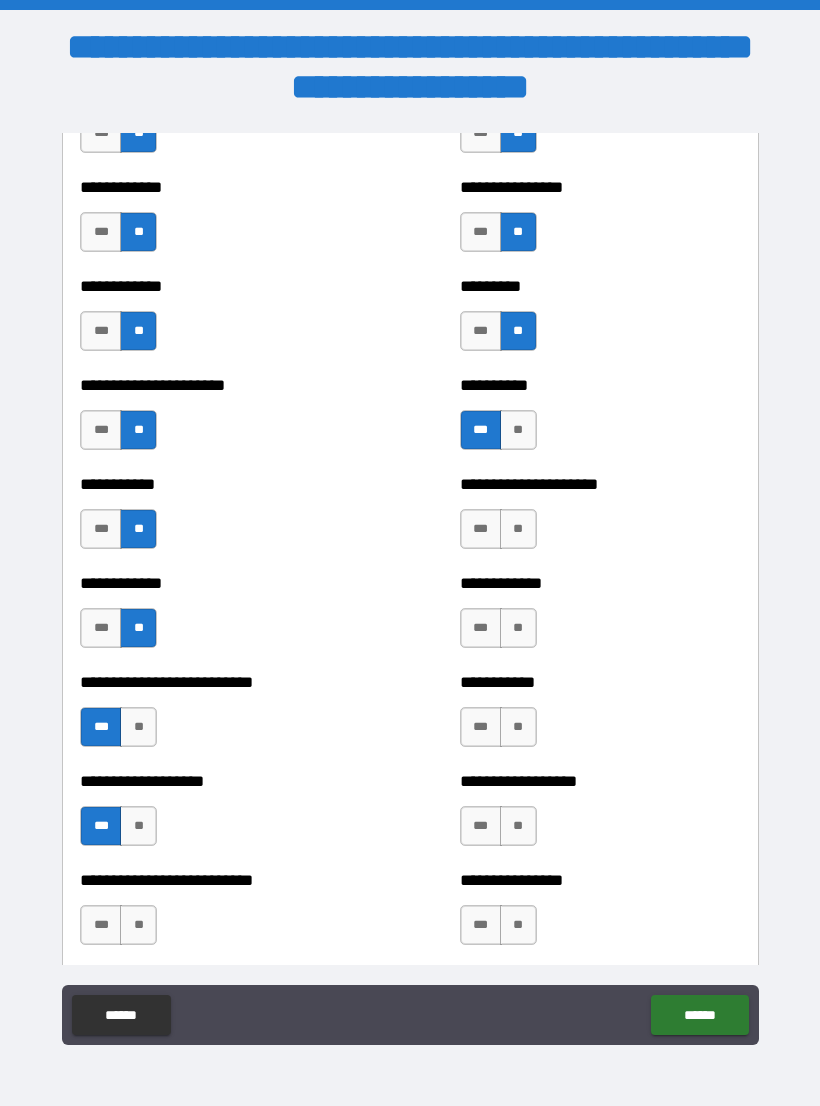 click on "**" at bounding box center [138, 925] 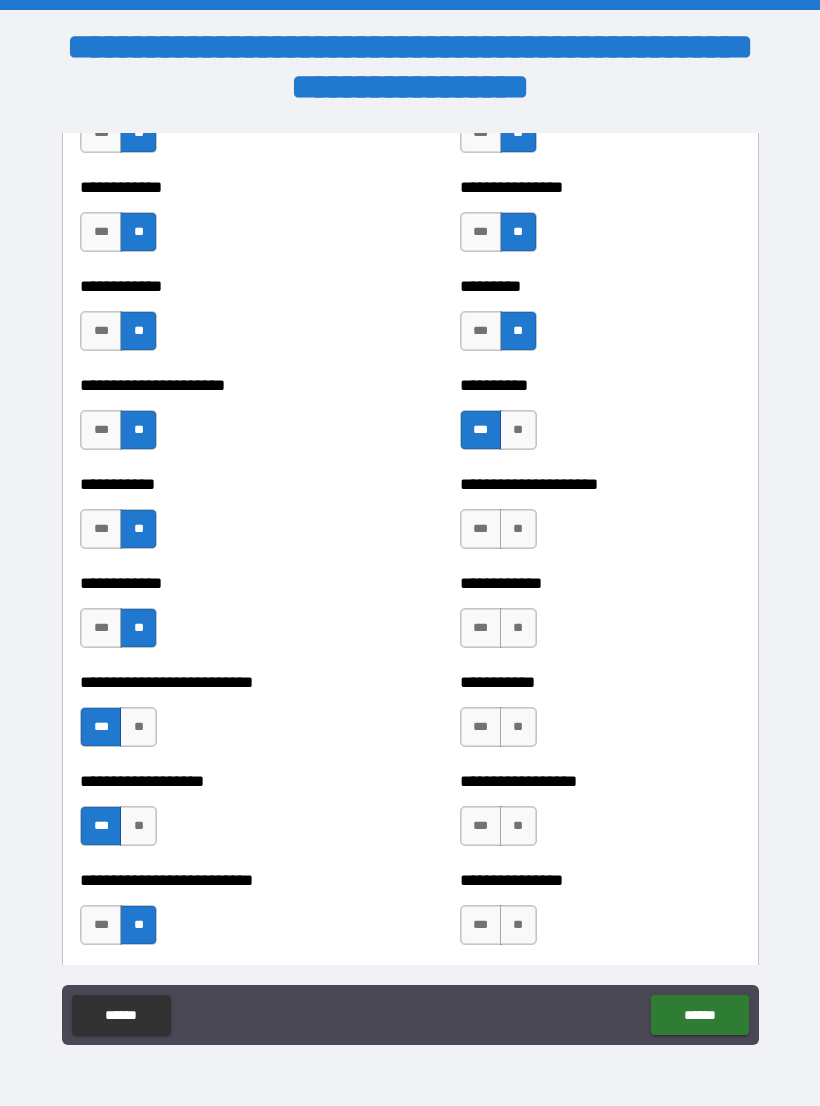 click on "**" at bounding box center (518, 628) 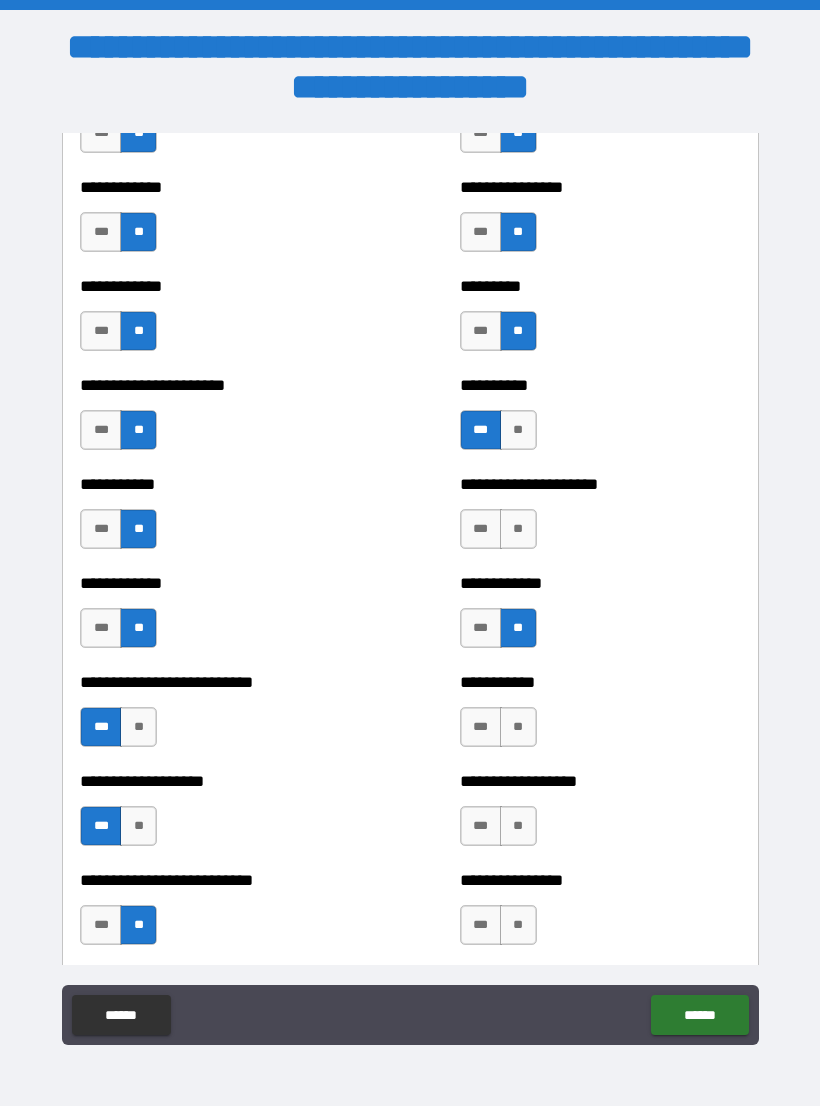 click on "**" at bounding box center [518, 727] 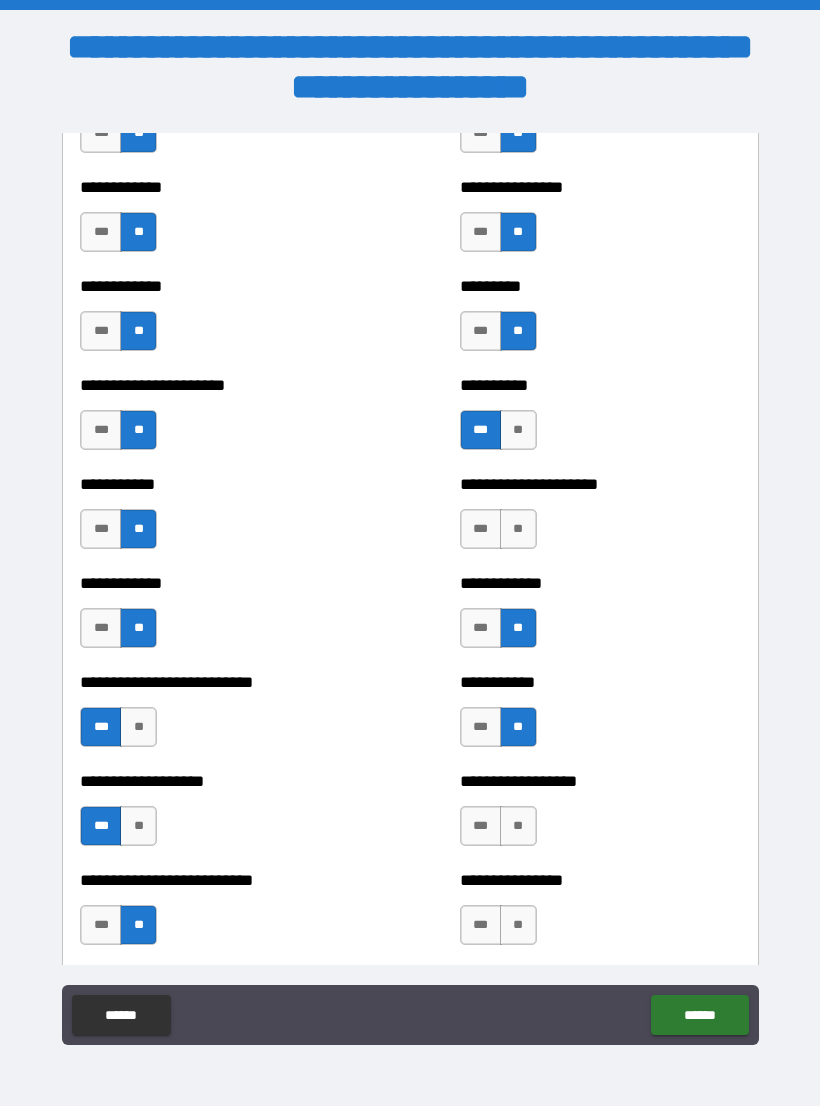 click on "**" at bounding box center [518, 826] 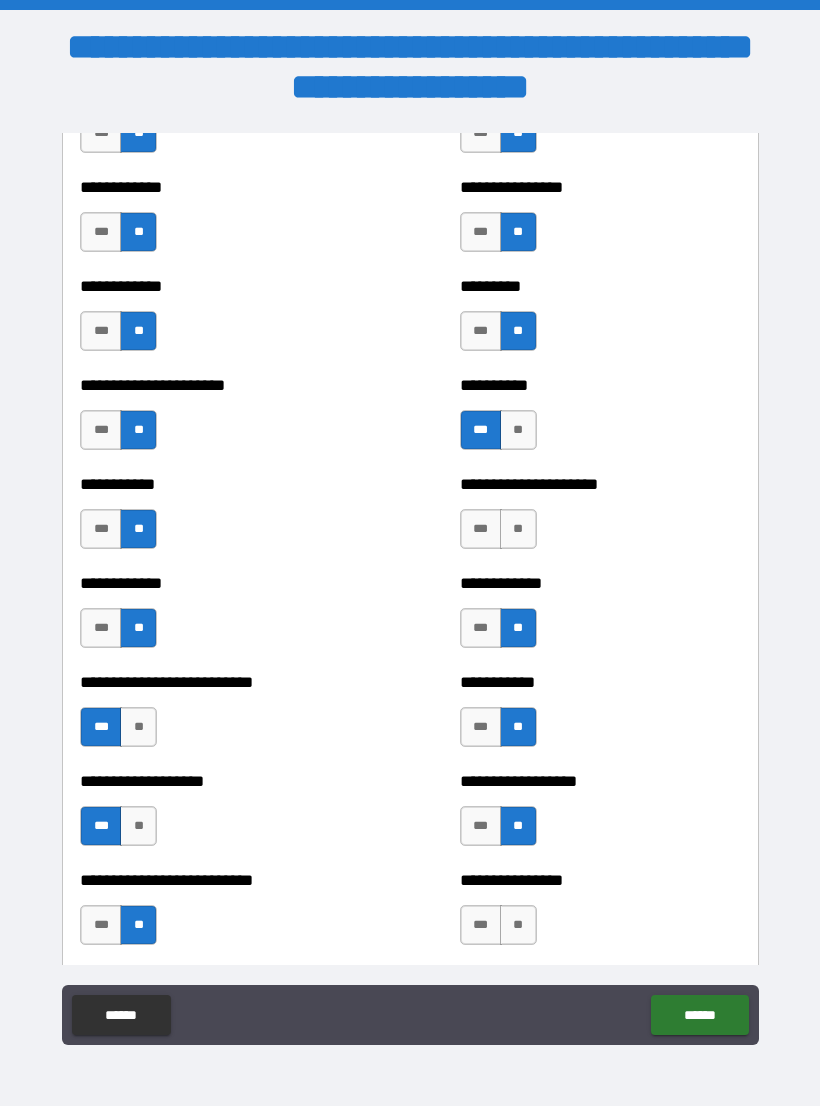 click on "**" at bounding box center [518, 925] 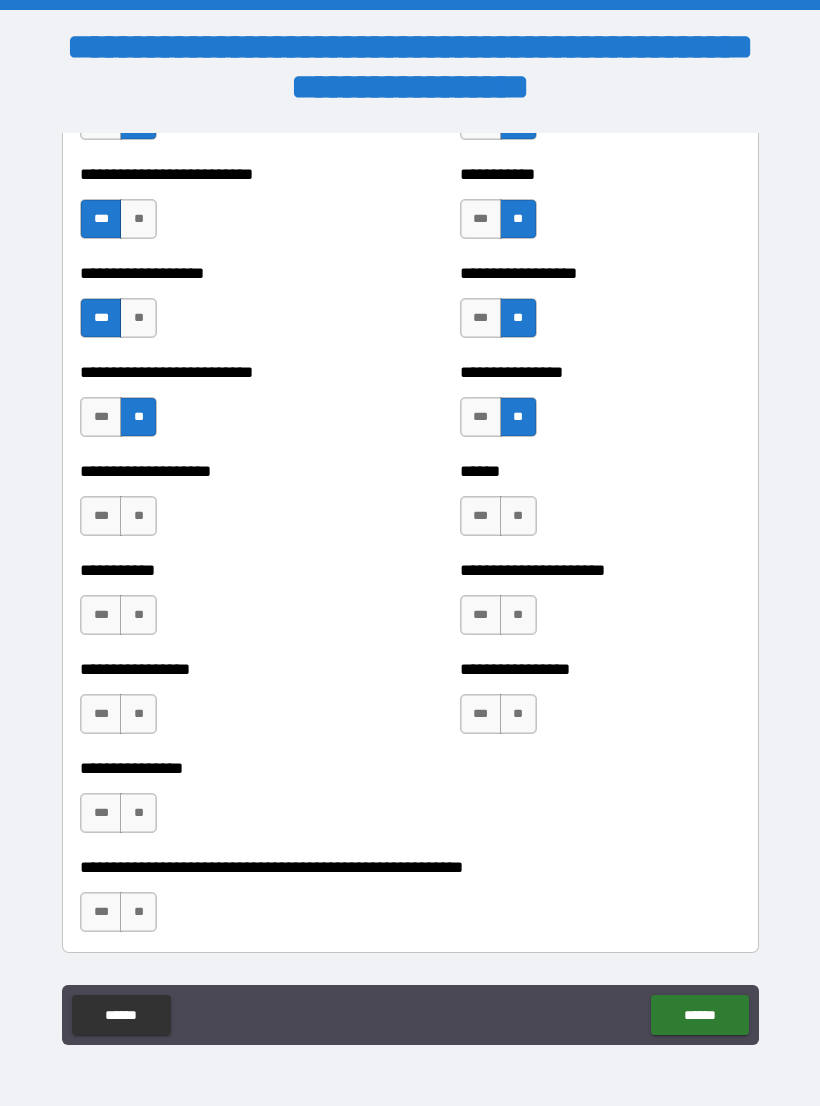 scroll, scrollTop: 5719, scrollLeft: 0, axis: vertical 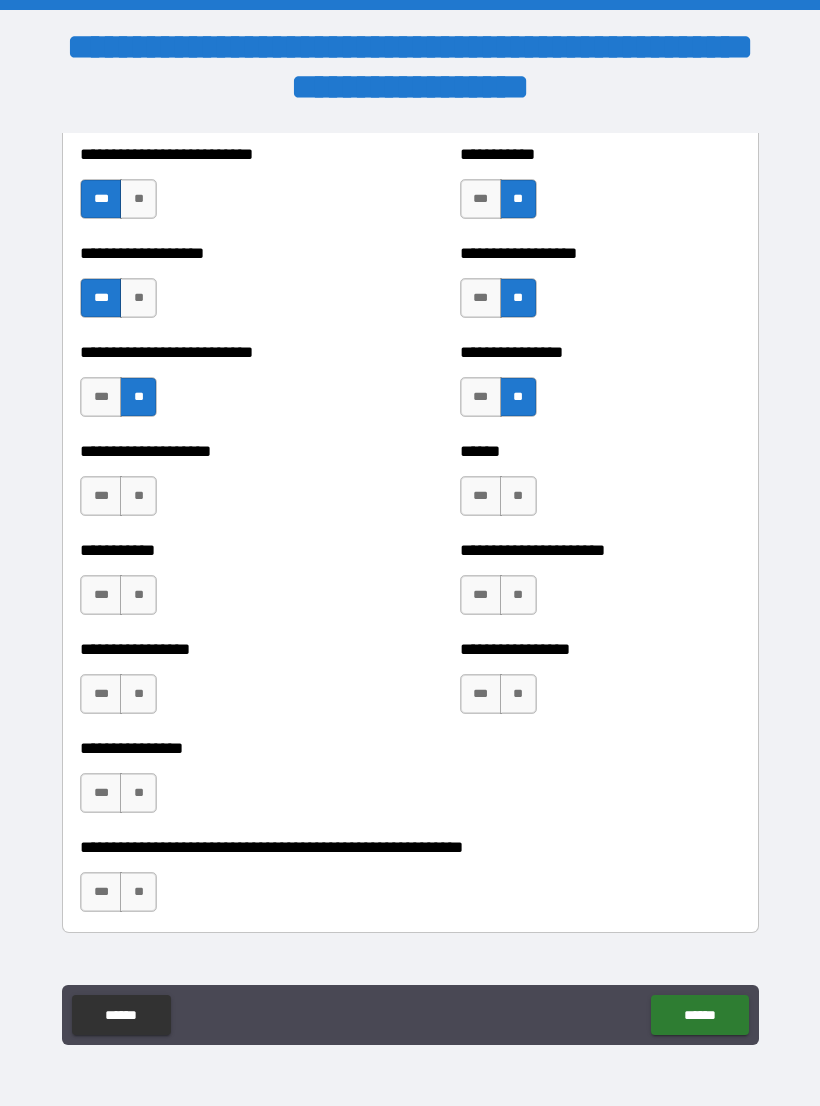 click on "**" at bounding box center (518, 694) 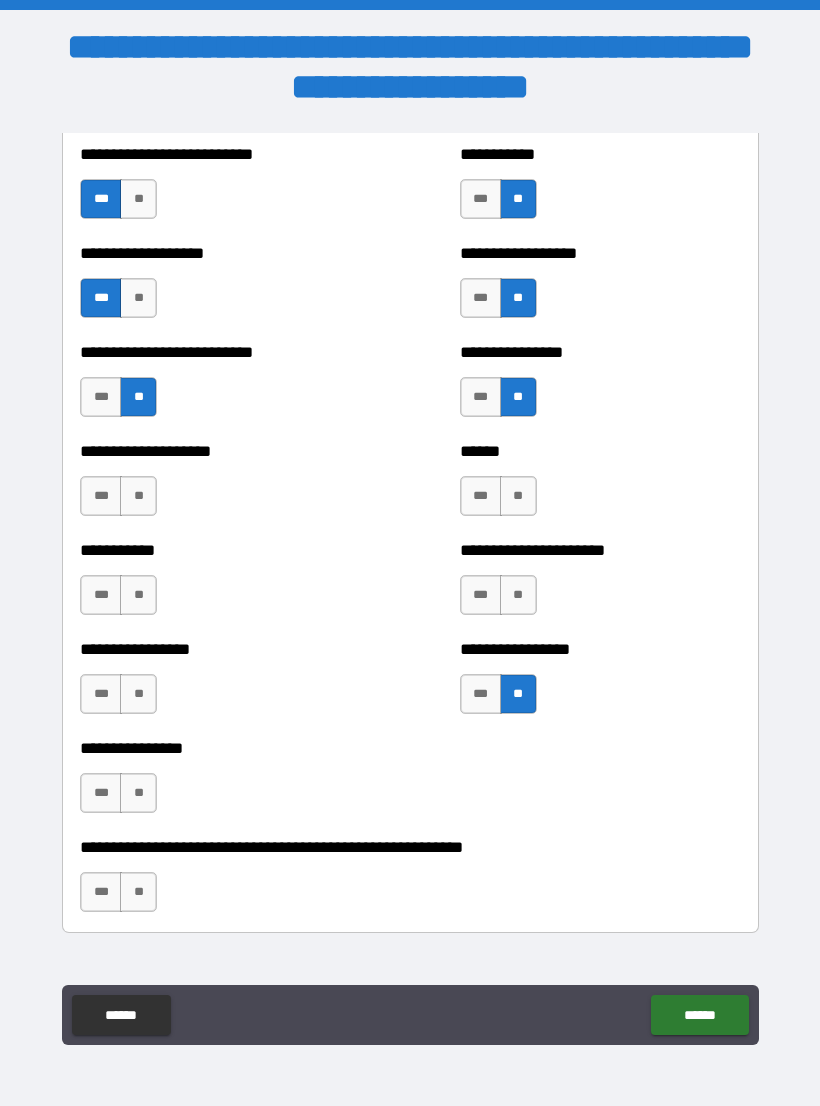 click on "**" at bounding box center [518, 595] 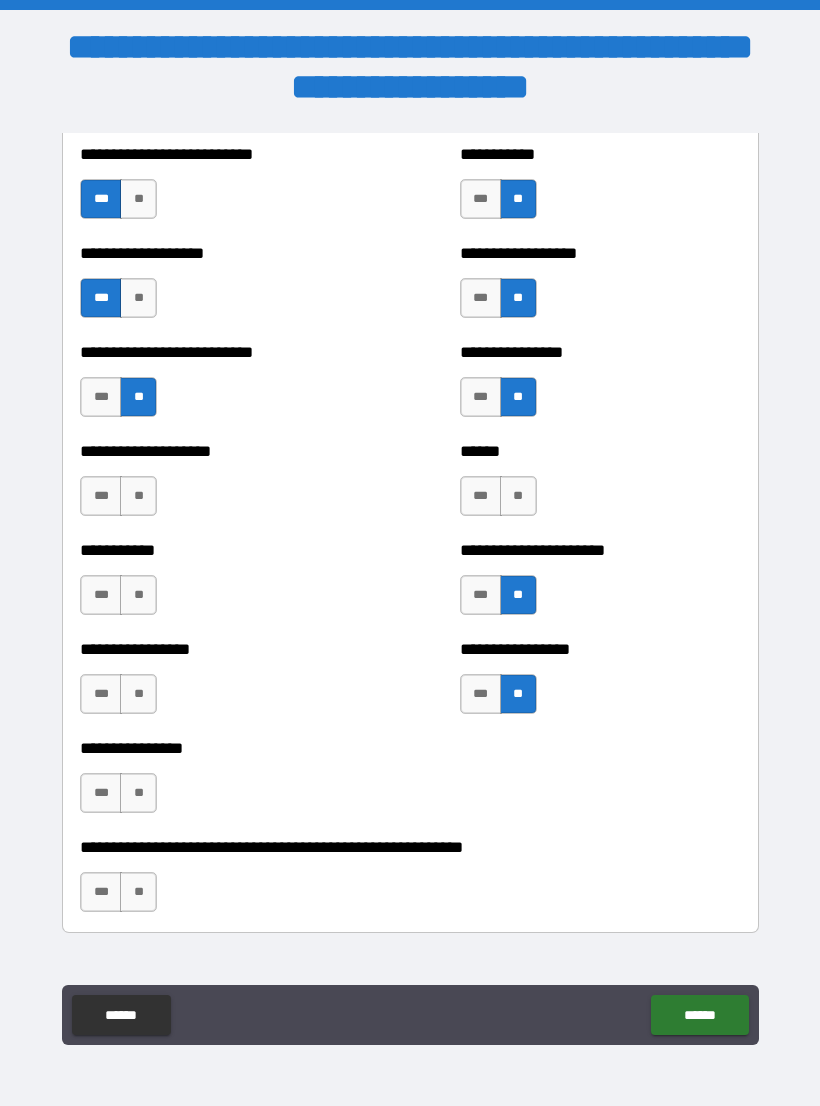 click on "**" at bounding box center [518, 496] 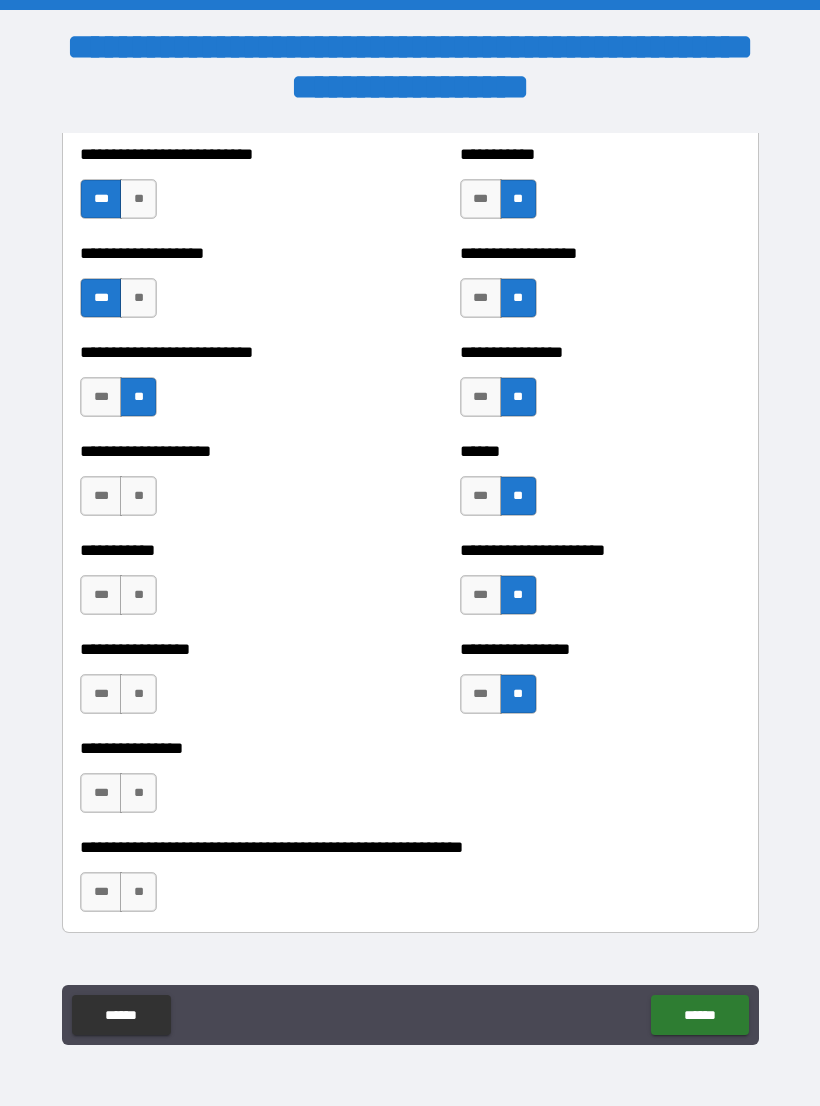 click on "**" at bounding box center [138, 496] 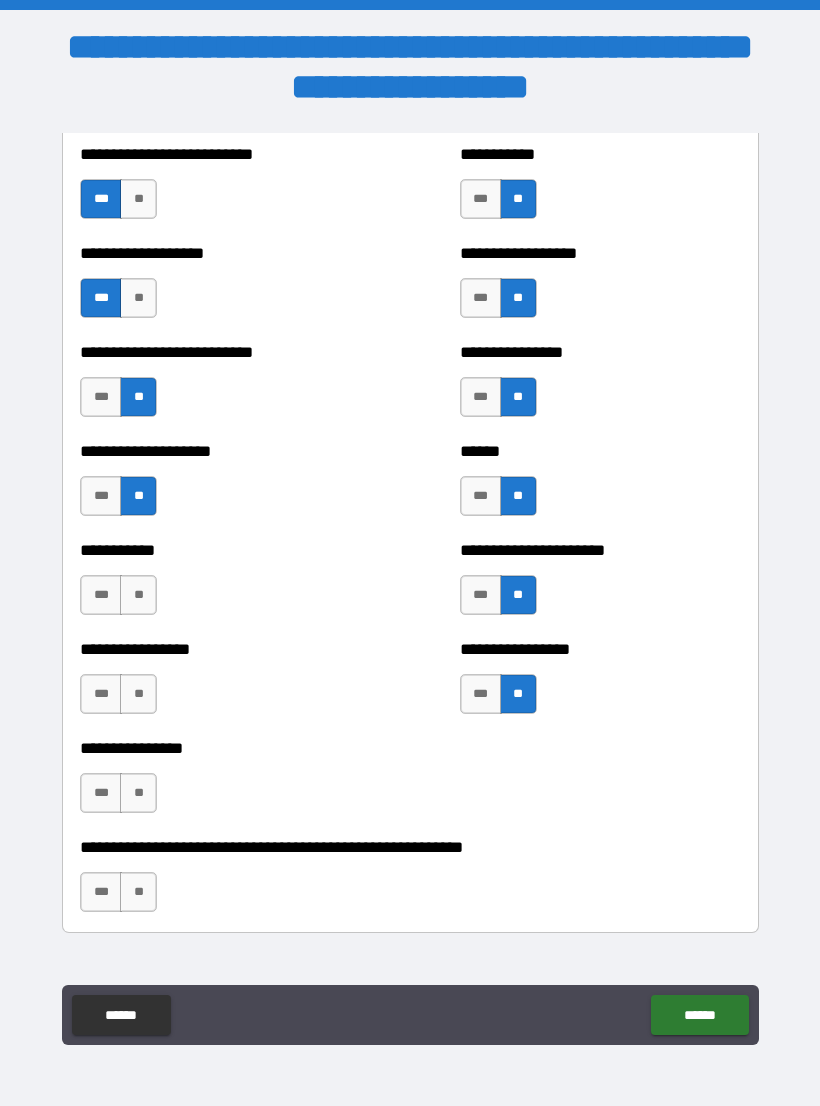 click on "**" at bounding box center (138, 595) 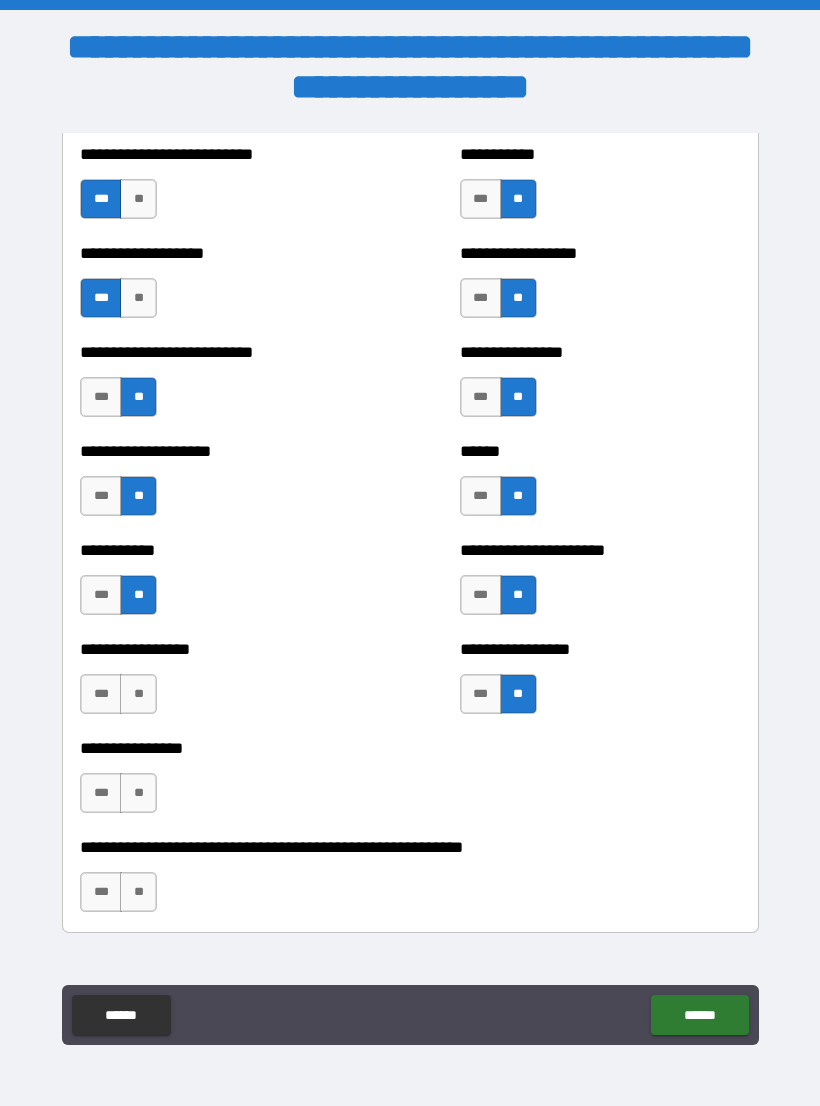 click on "**" at bounding box center (138, 694) 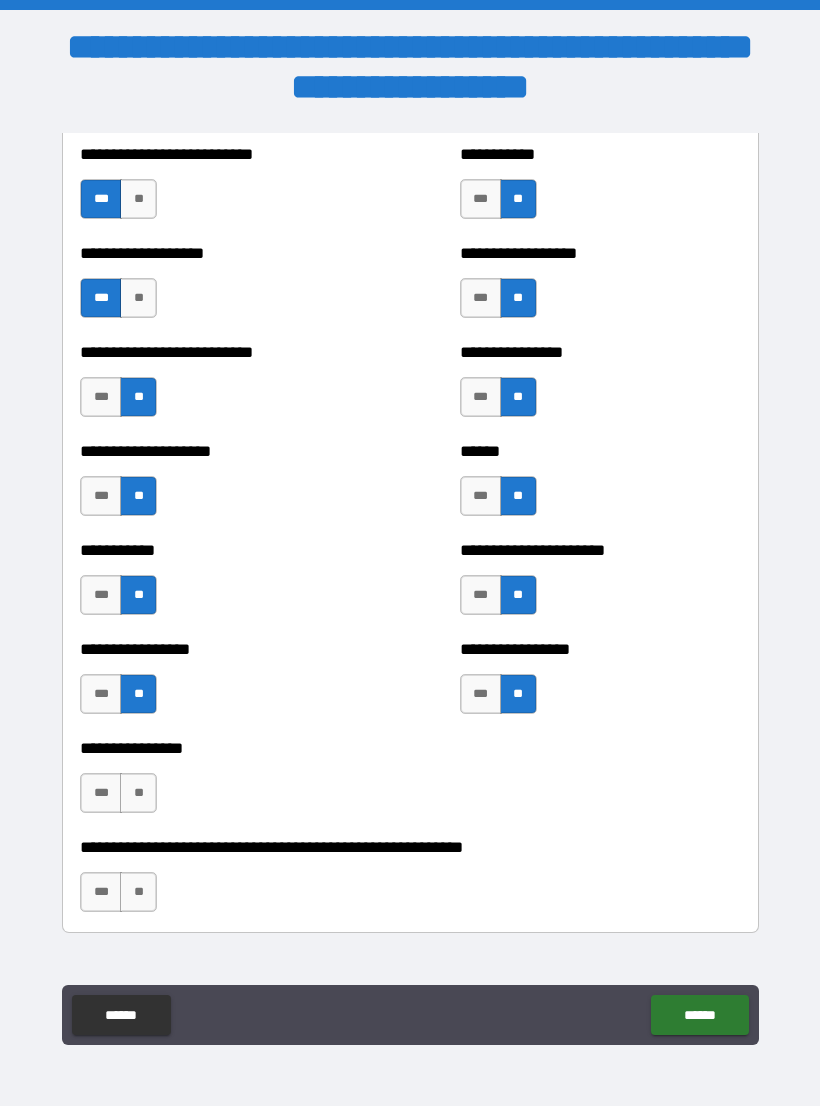 click on "**" at bounding box center (138, 793) 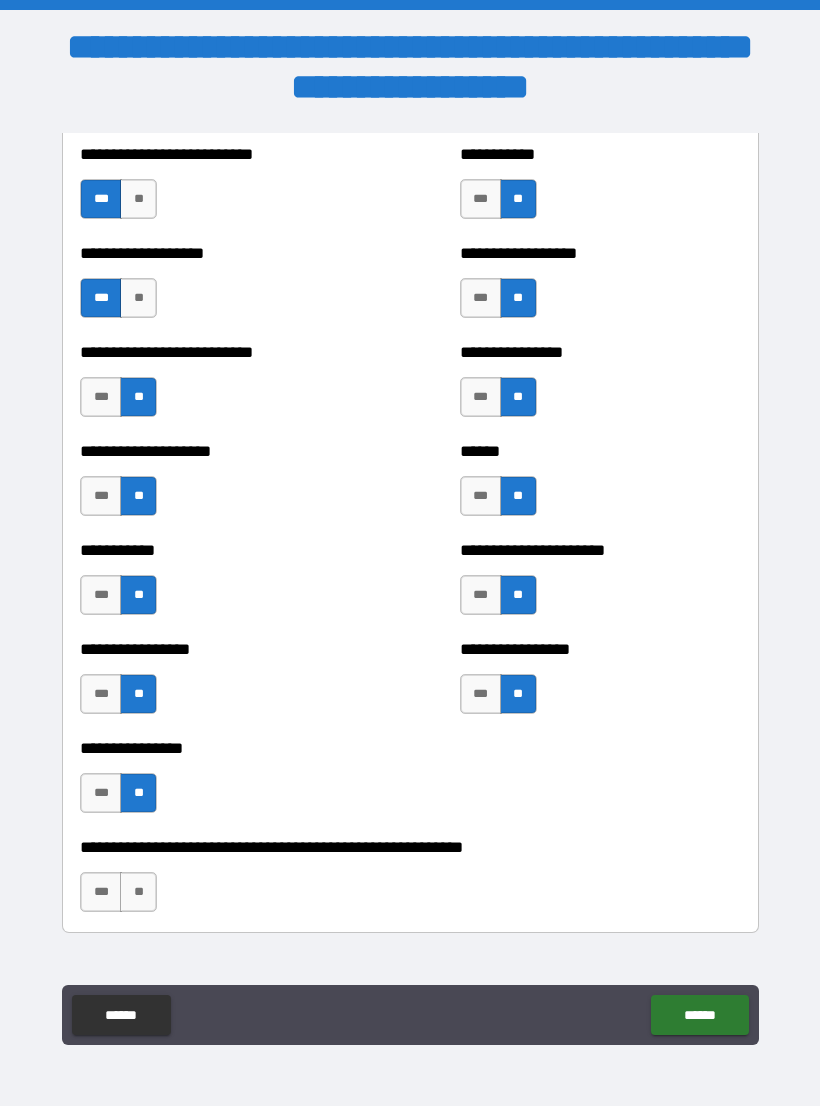 click on "**" at bounding box center (138, 892) 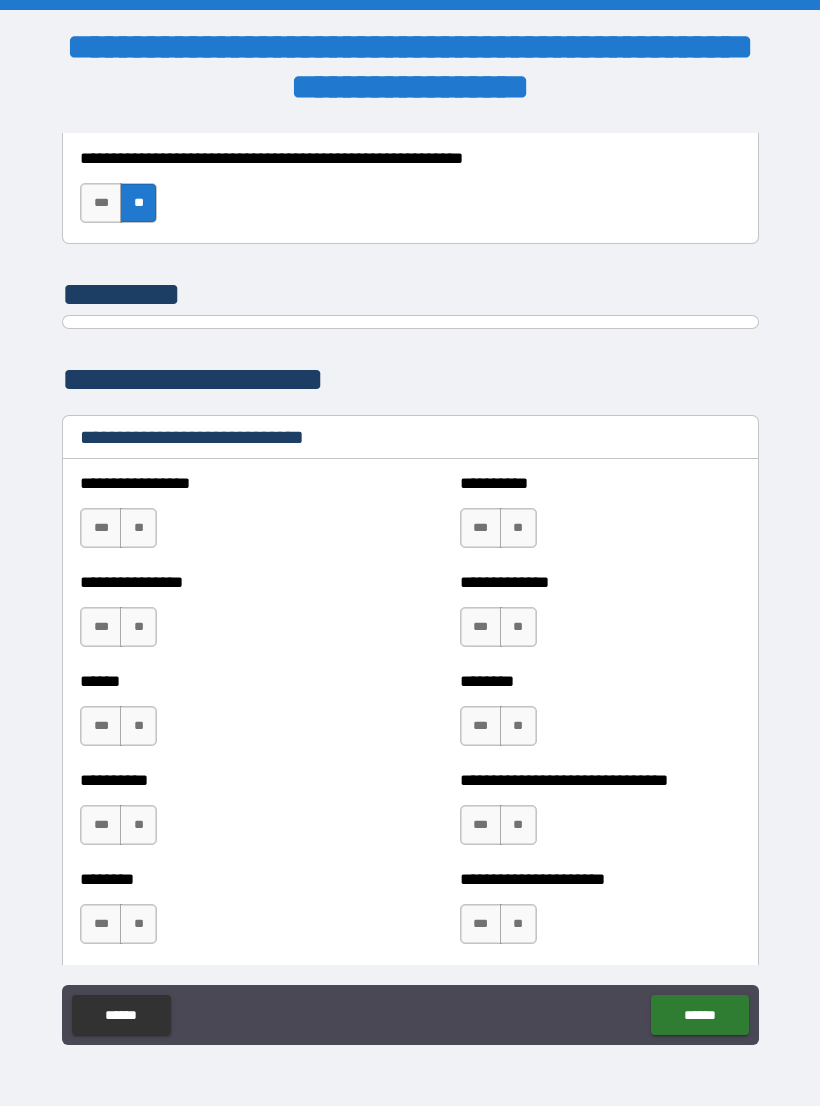 scroll, scrollTop: 6429, scrollLeft: 0, axis: vertical 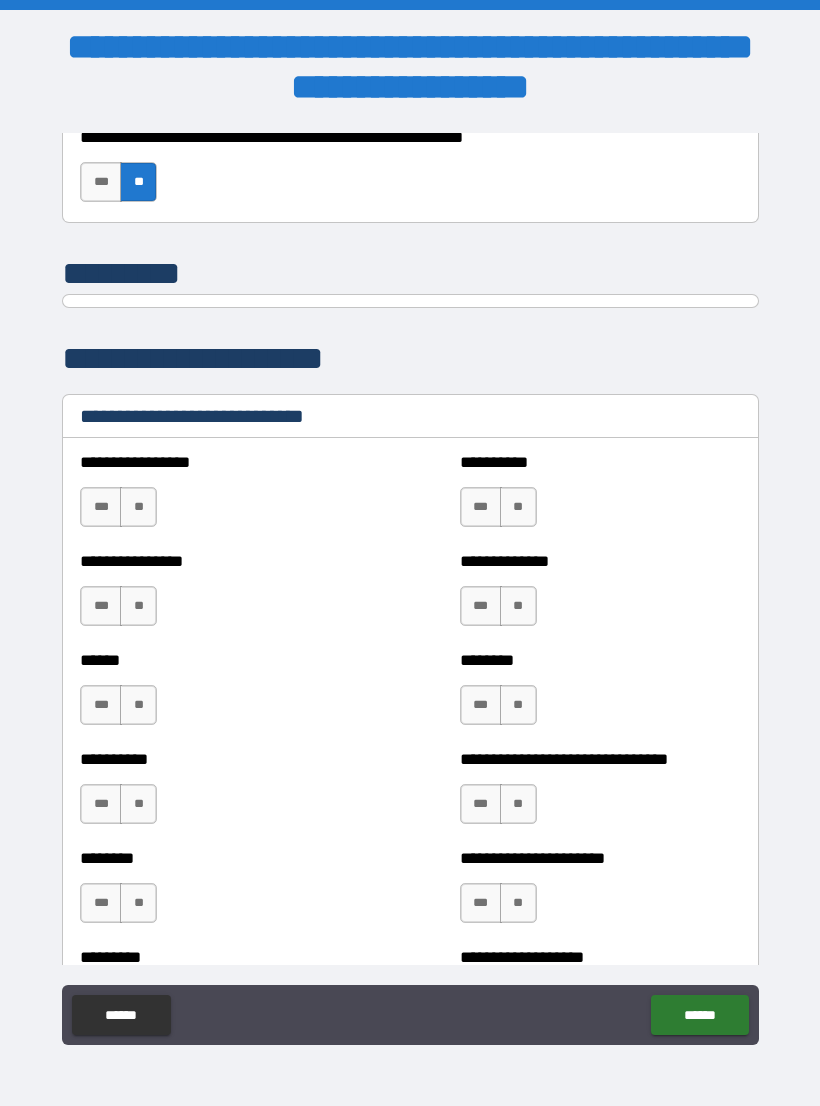 click on "***" at bounding box center (101, 507) 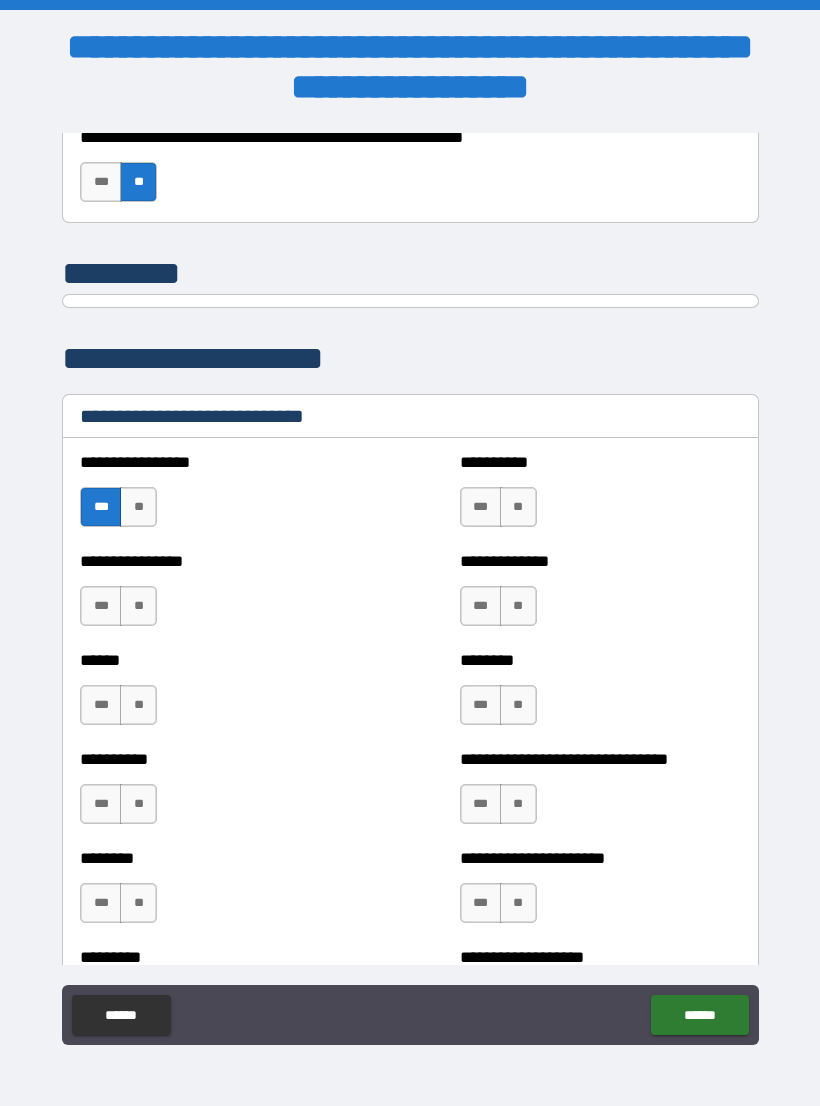 click on "***" at bounding box center (101, 606) 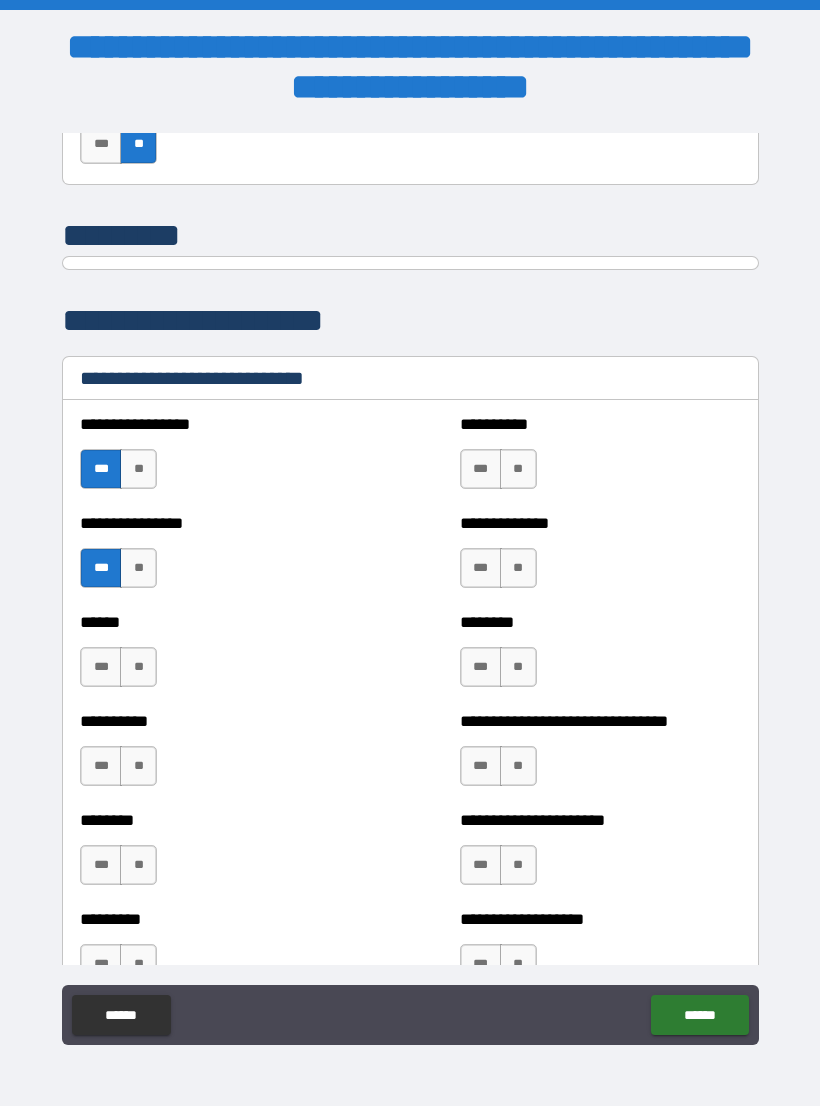 scroll, scrollTop: 6468, scrollLeft: 0, axis: vertical 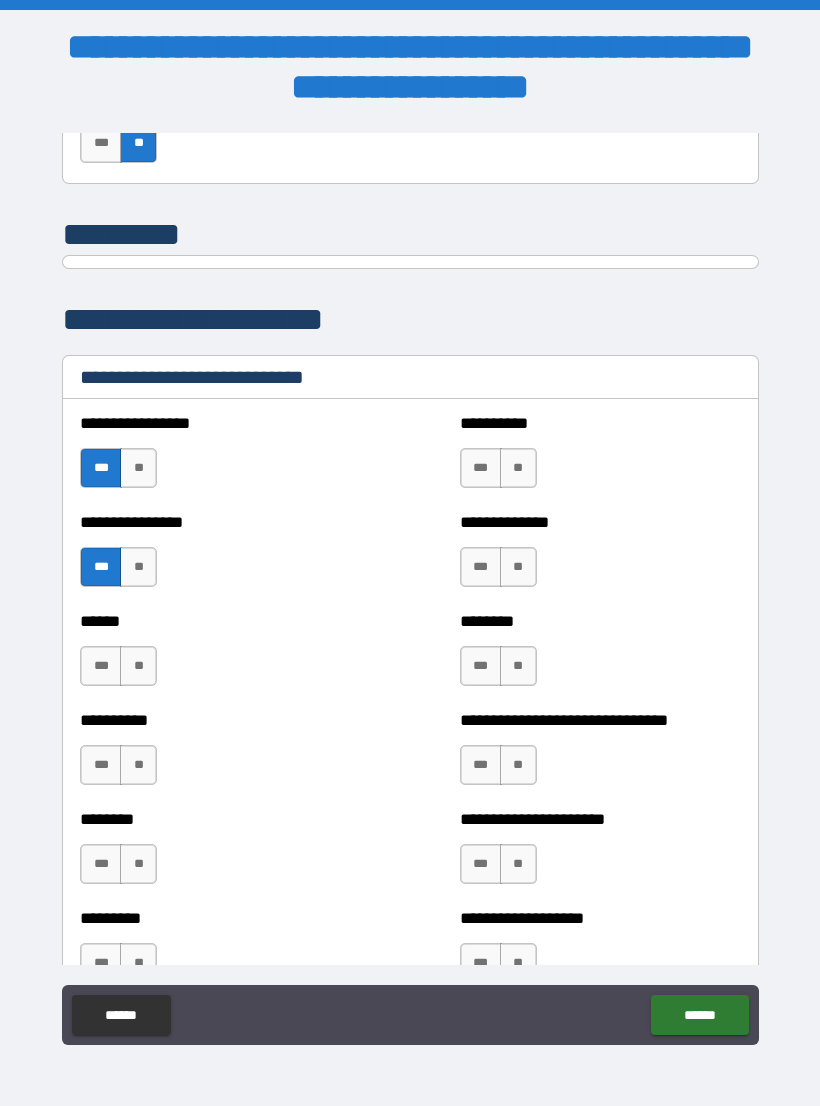 click on "****** *** **" at bounding box center (220, 656) 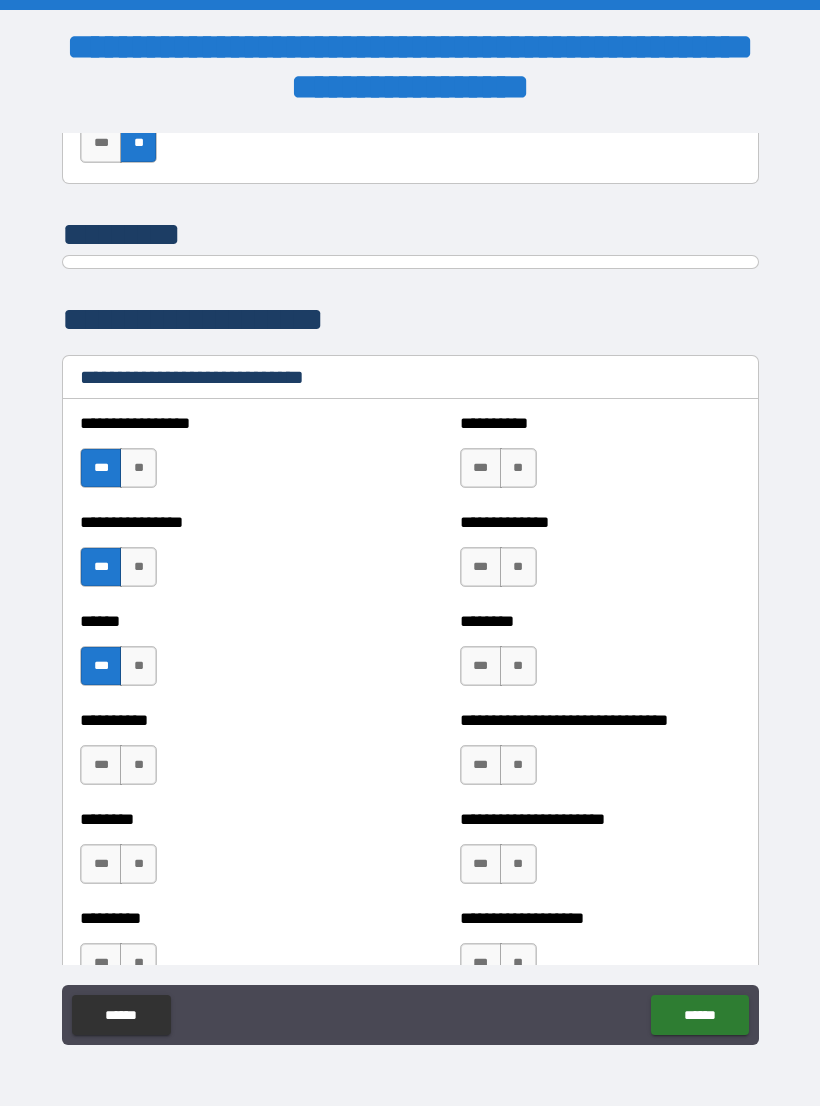 click on "**" at bounding box center [138, 765] 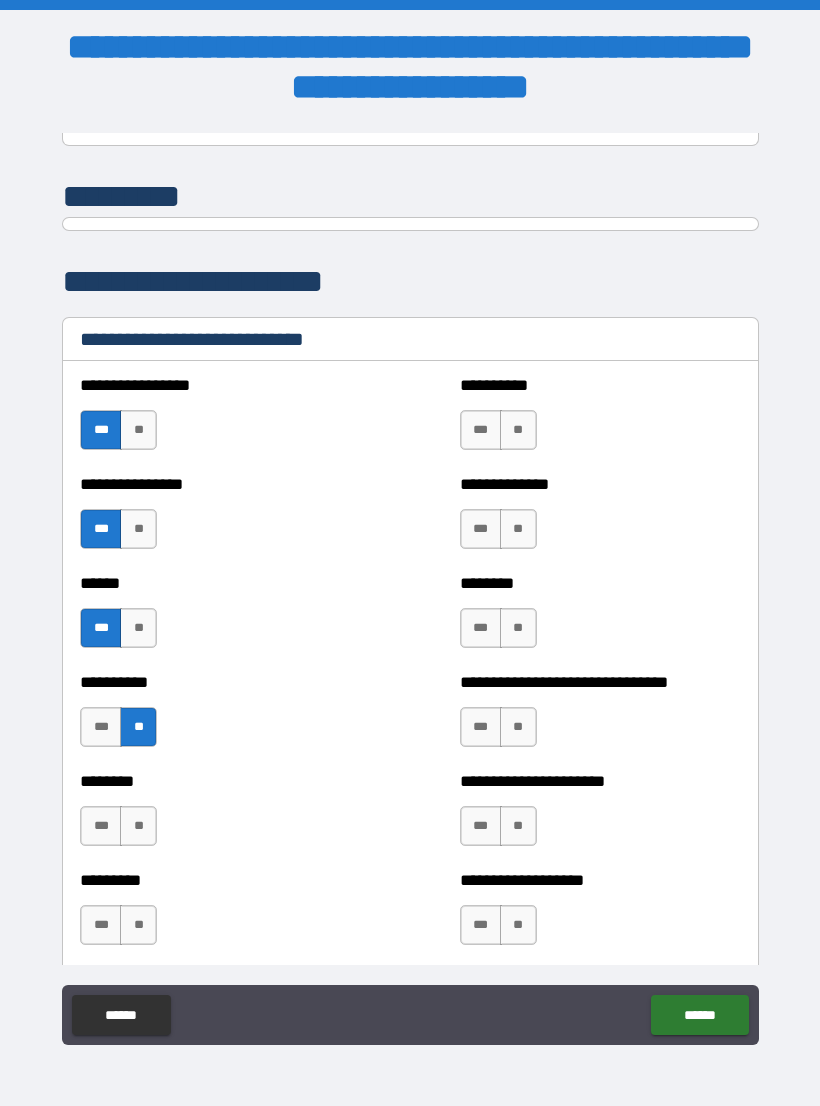 scroll, scrollTop: 6517, scrollLeft: 0, axis: vertical 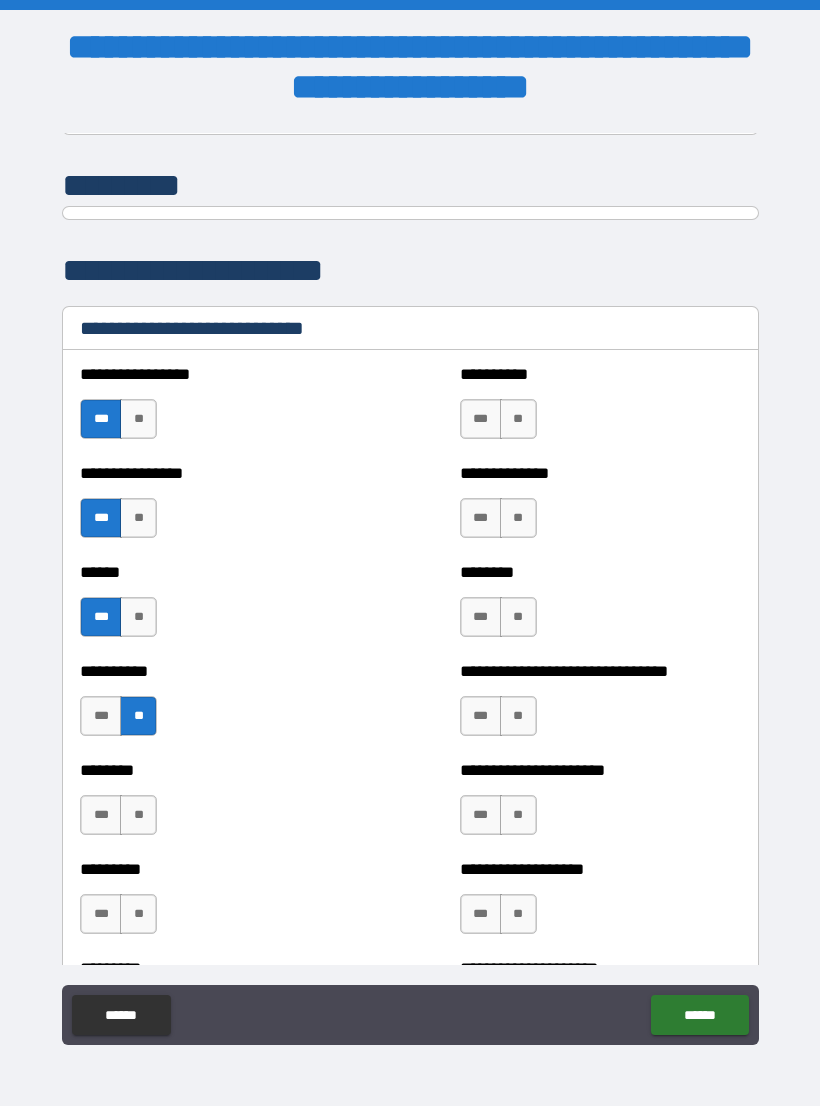 click on "**" at bounding box center [138, 815] 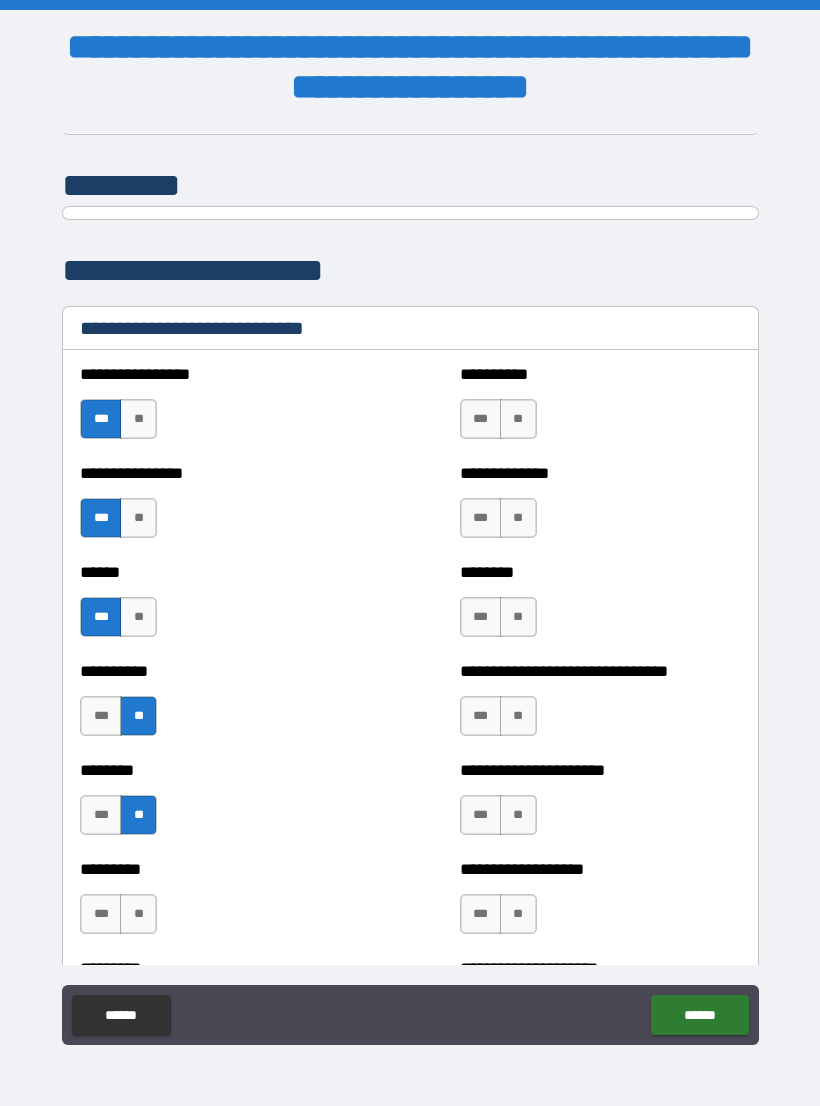 click on "***" at bounding box center (481, 419) 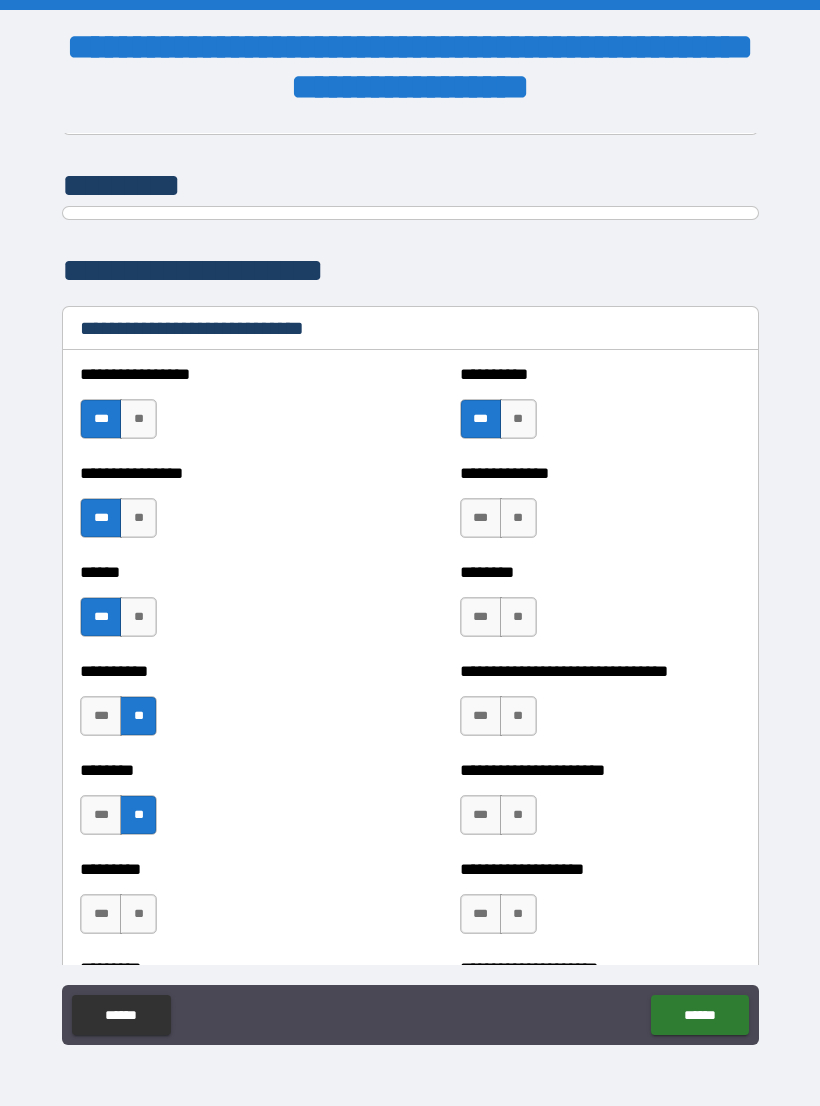 click on "***" at bounding box center (481, 518) 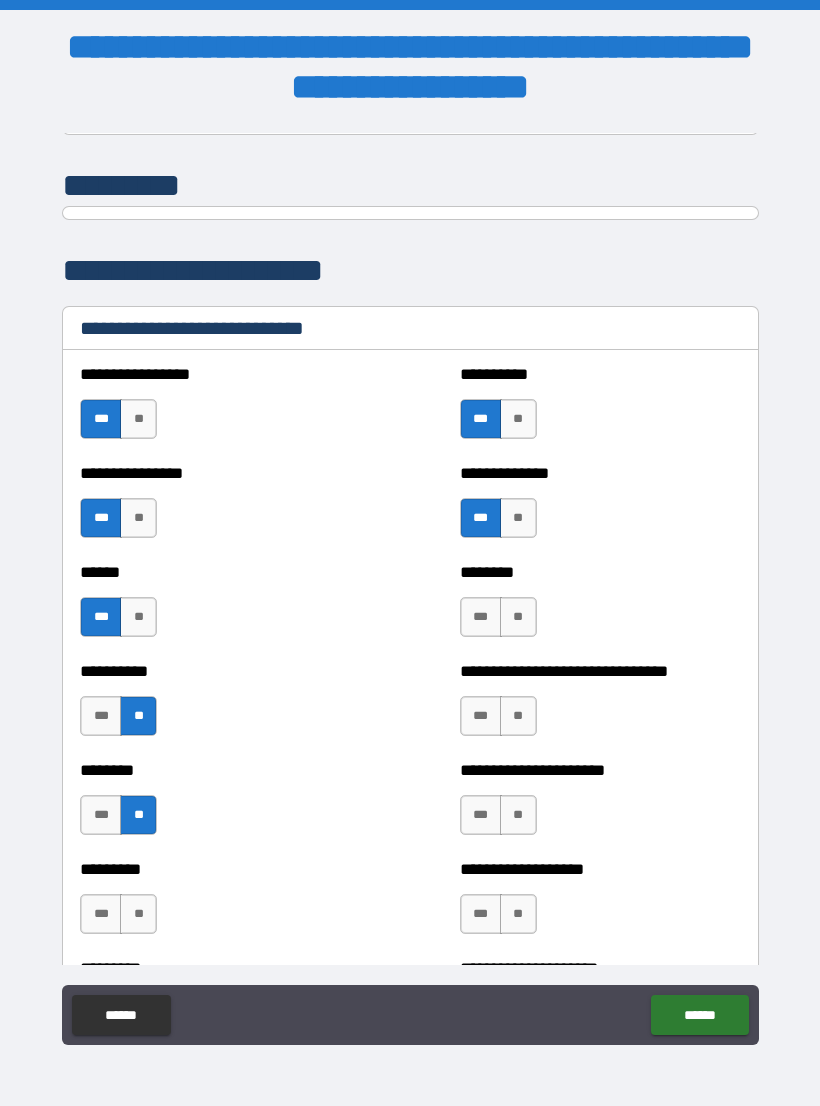 click on "***" at bounding box center [481, 617] 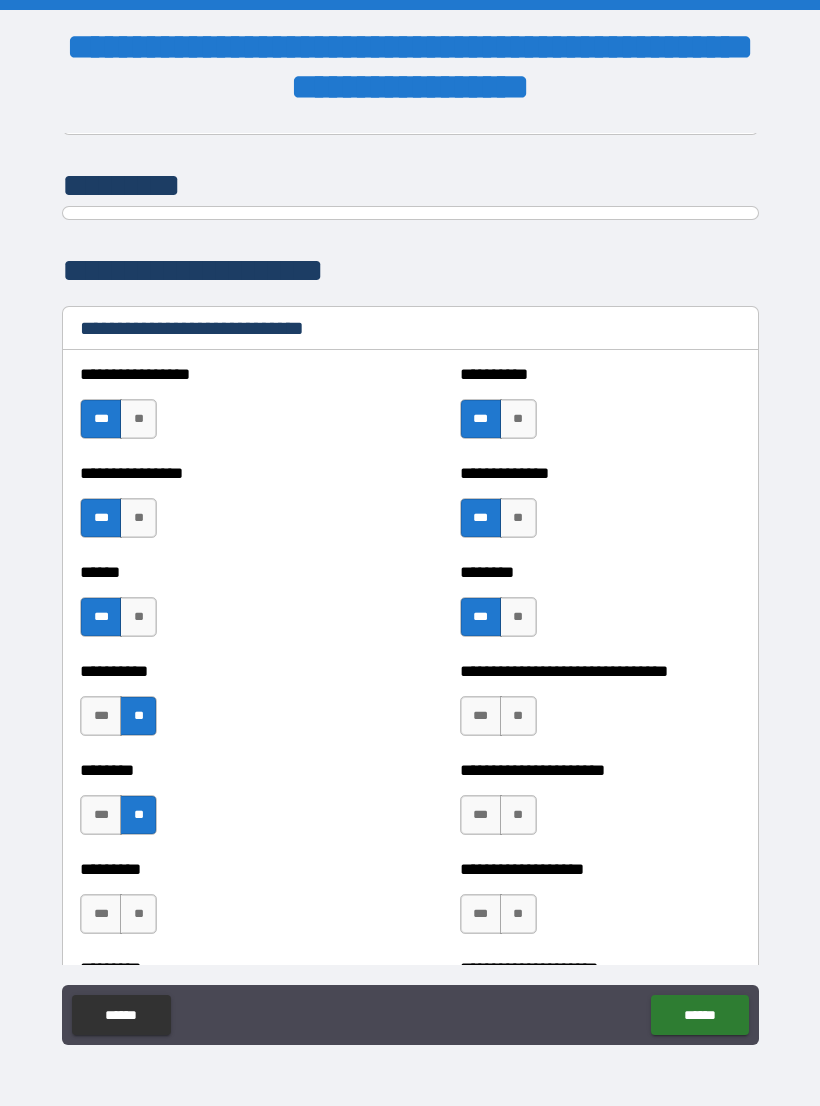 click on "***" at bounding box center (481, 716) 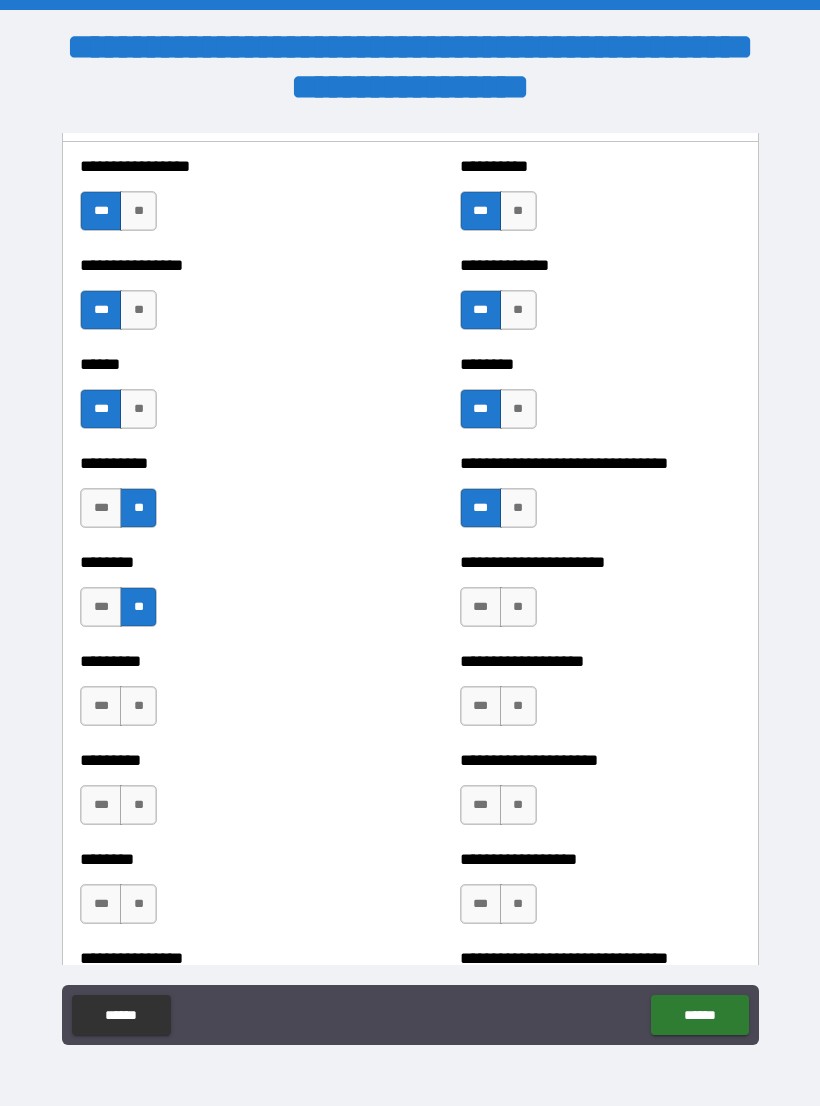 scroll, scrollTop: 6731, scrollLeft: 0, axis: vertical 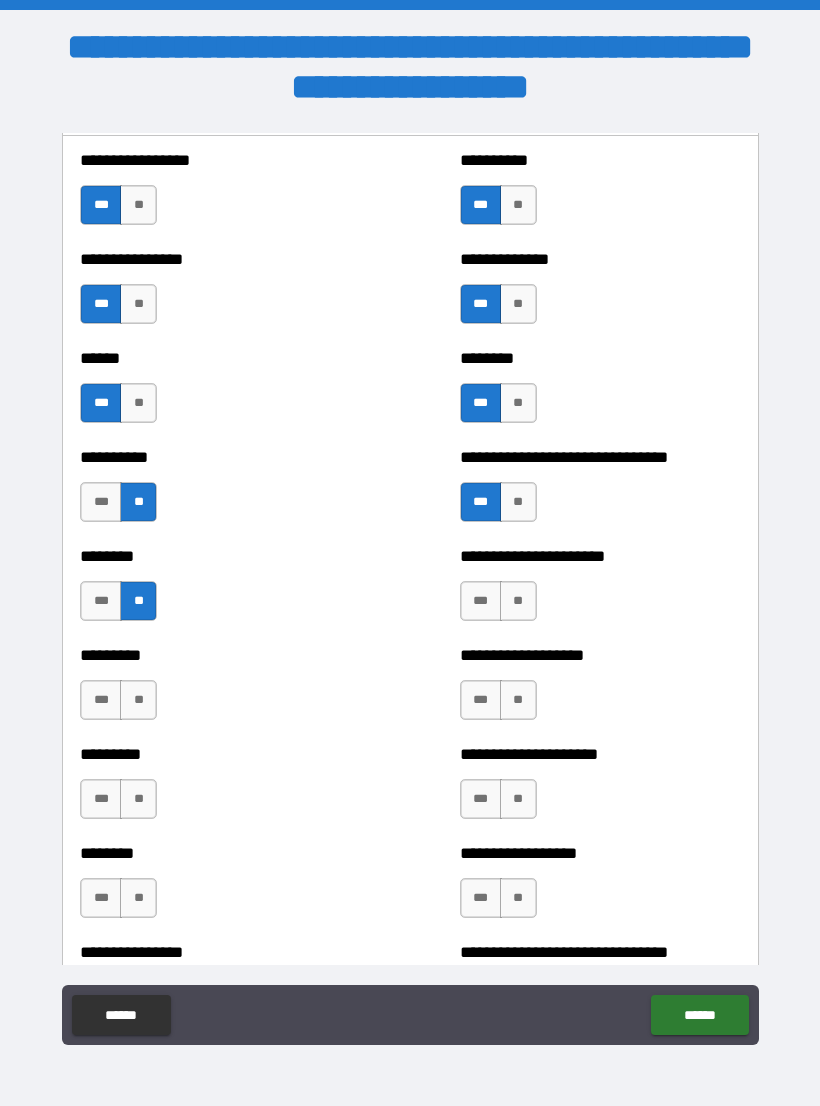 click on "***" at bounding box center [481, 601] 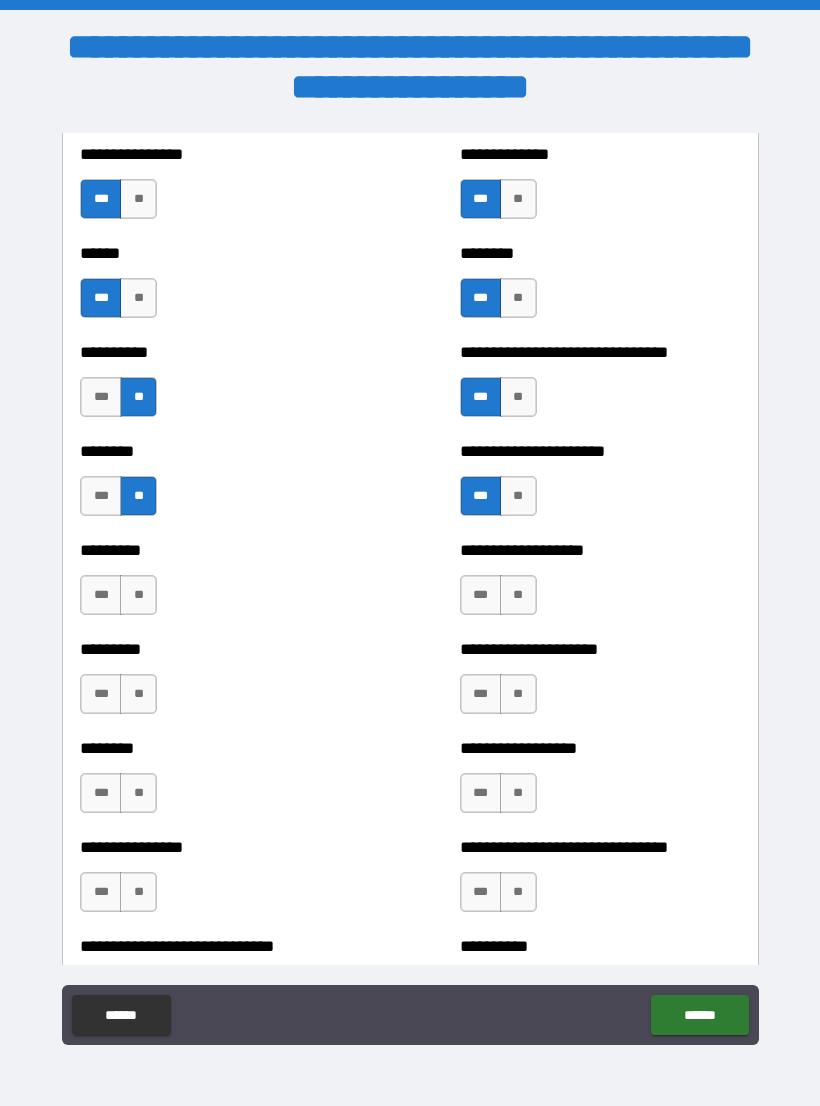 scroll, scrollTop: 6838, scrollLeft: 0, axis: vertical 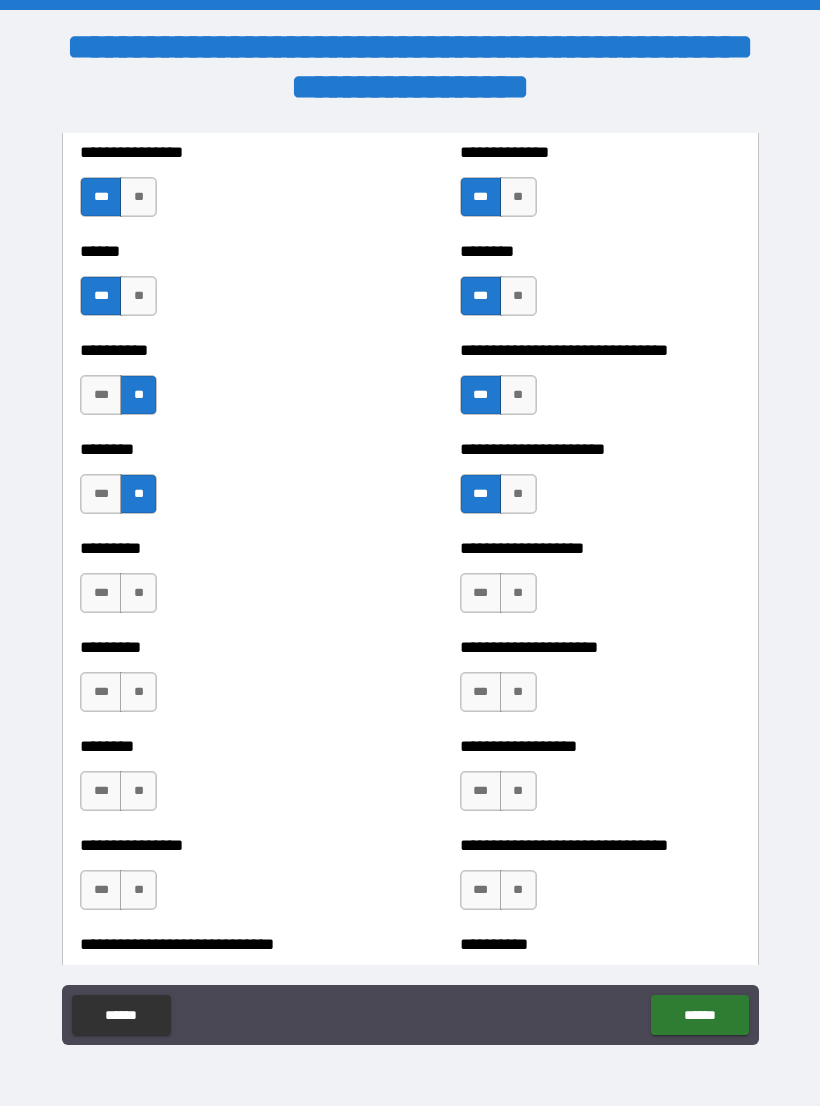 click on "**" at bounding box center (518, 593) 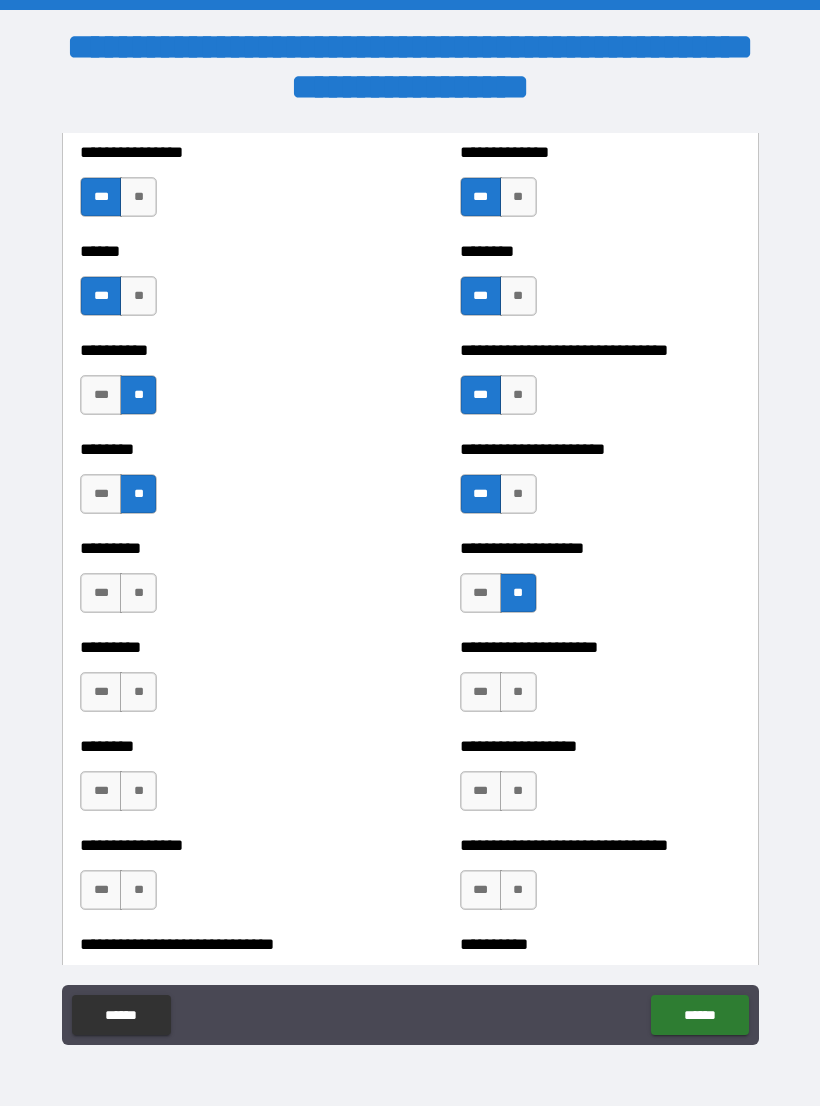 click on "***" at bounding box center [481, 692] 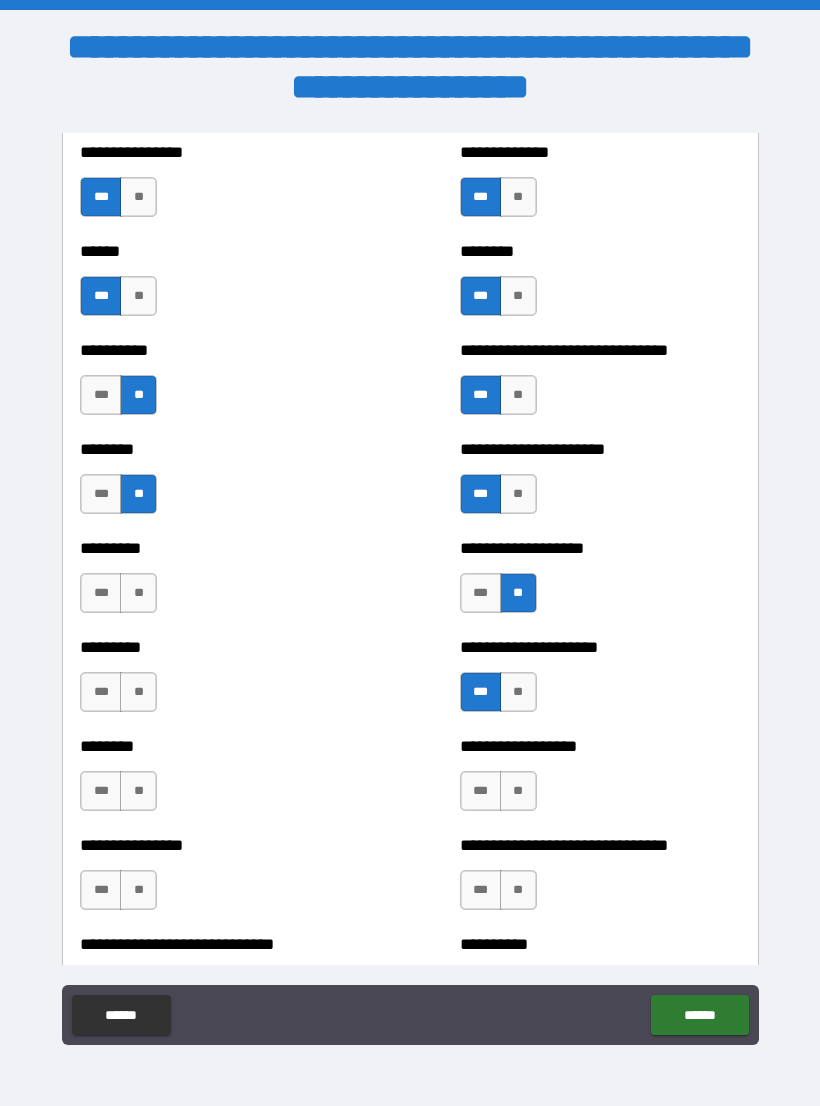 click on "***" at bounding box center (101, 692) 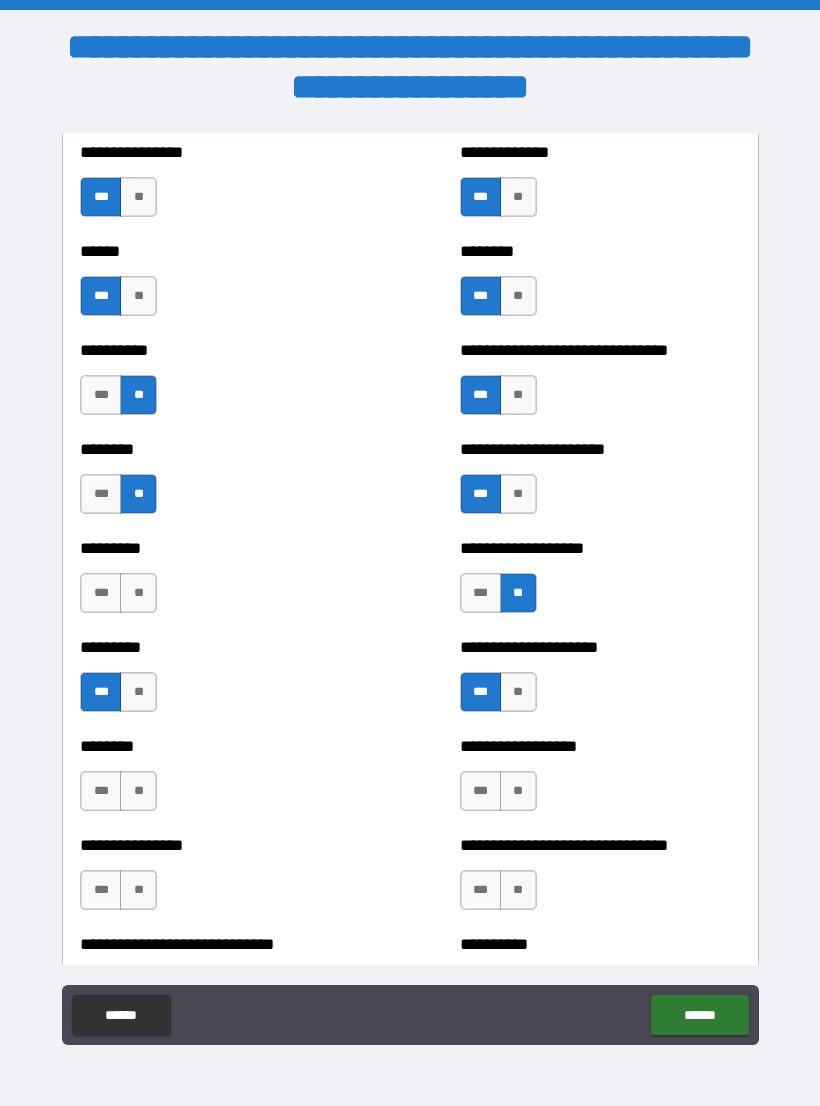 click on "**" at bounding box center [138, 593] 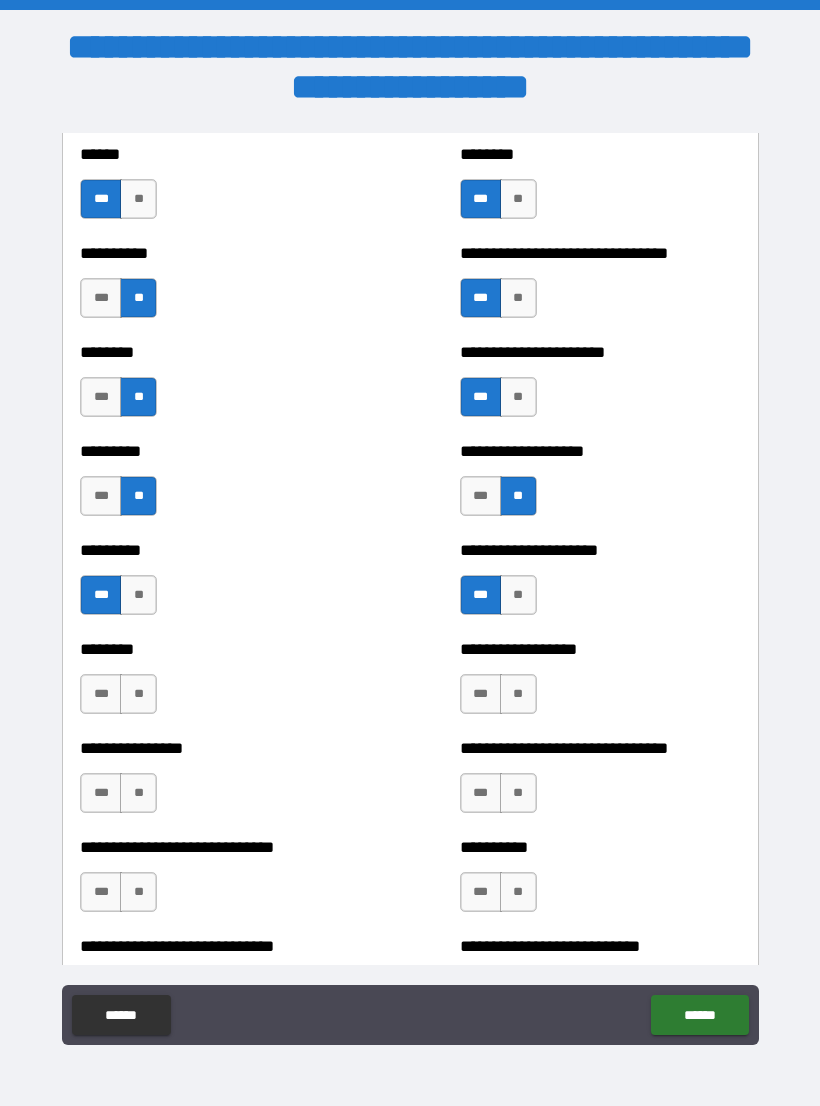 scroll, scrollTop: 6977, scrollLeft: 0, axis: vertical 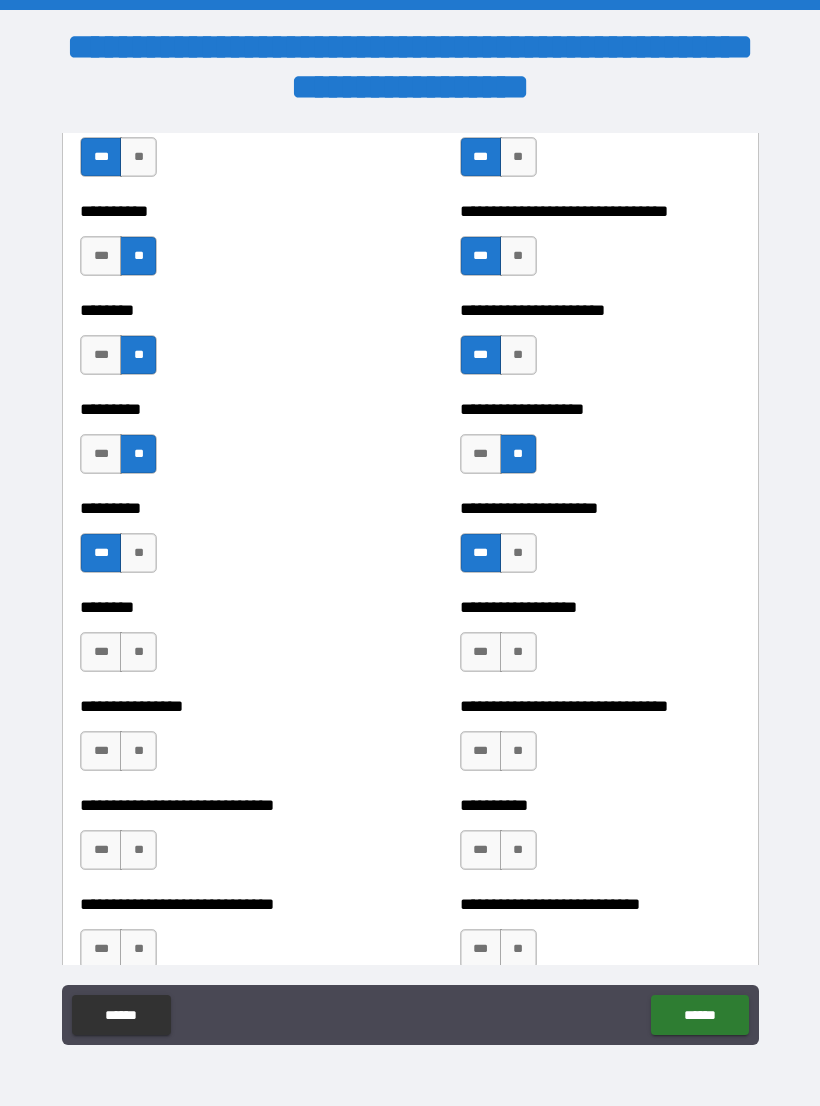 click on "**" at bounding box center [138, 652] 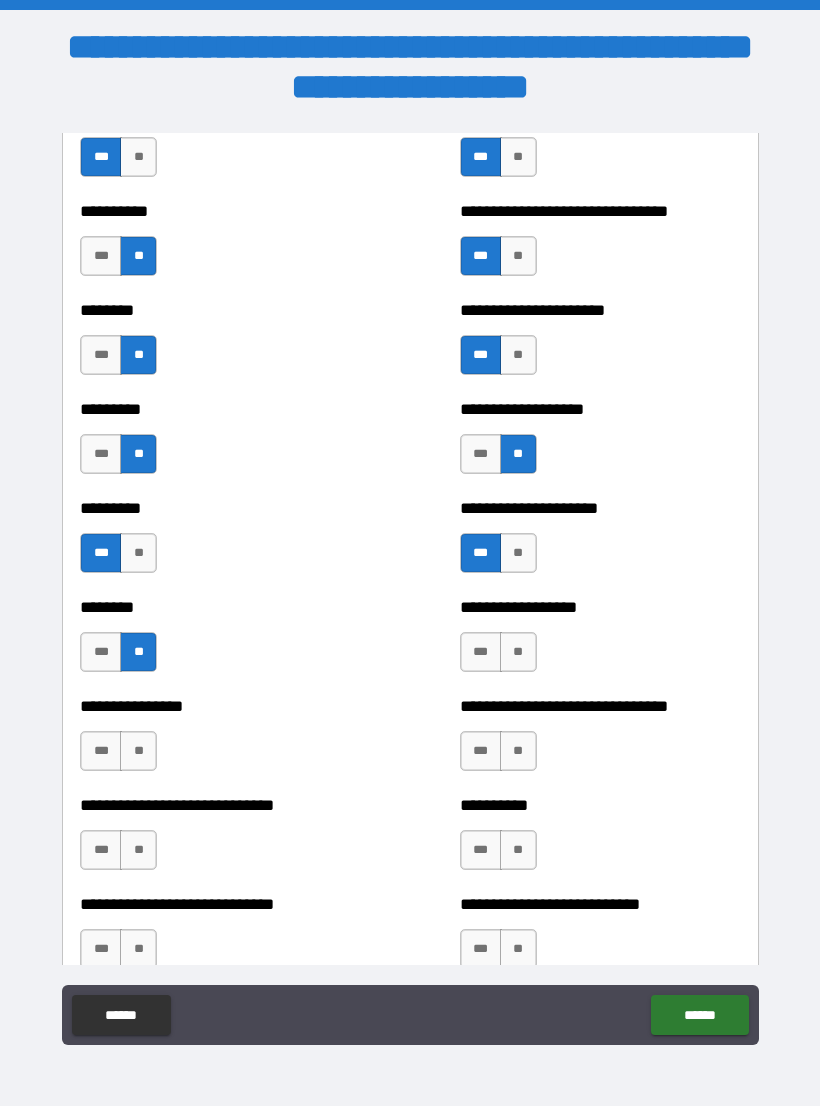 click on "***" at bounding box center [481, 652] 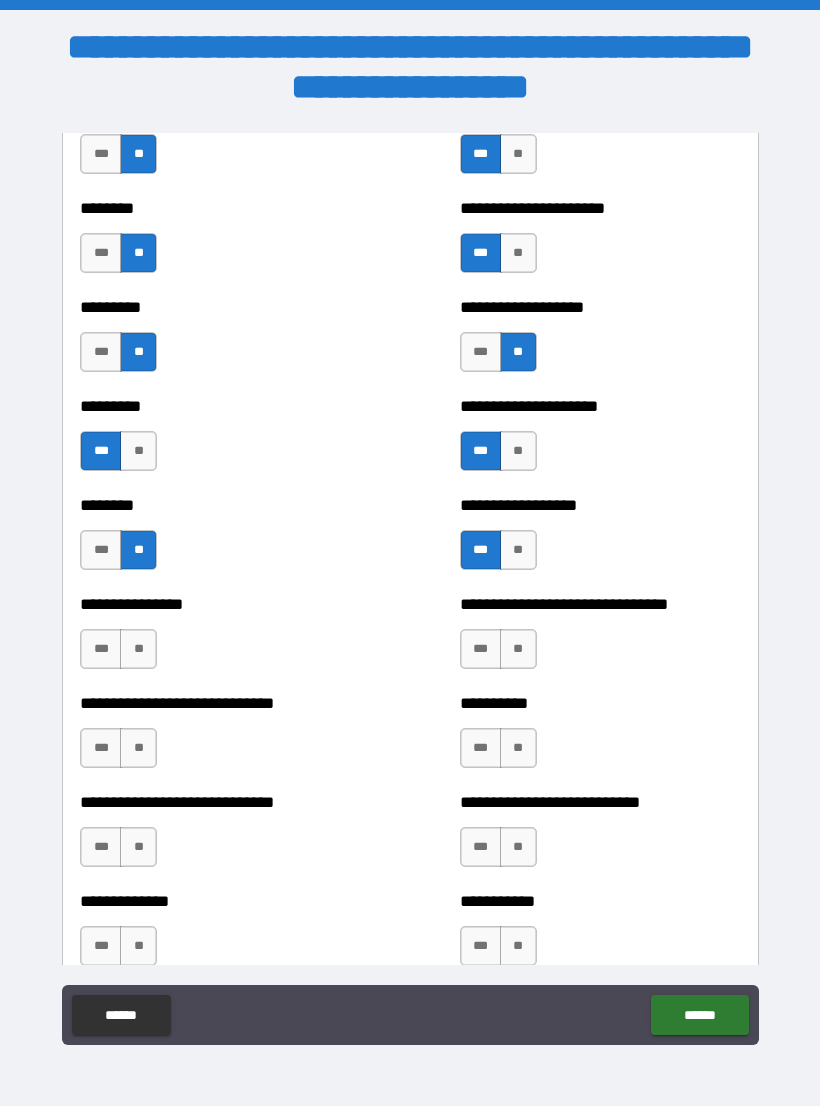 scroll, scrollTop: 7084, scrollLeft: 0, axis: vertical 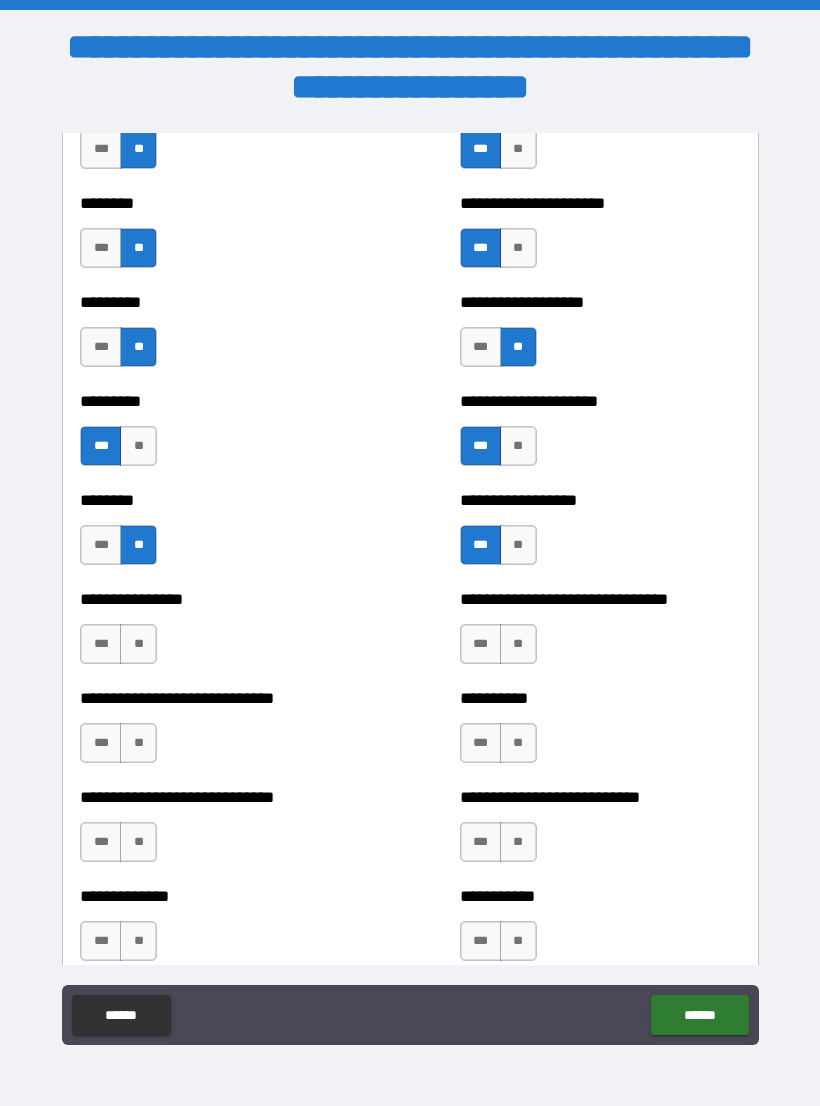 click on "**" at bounding box center (518, 644) 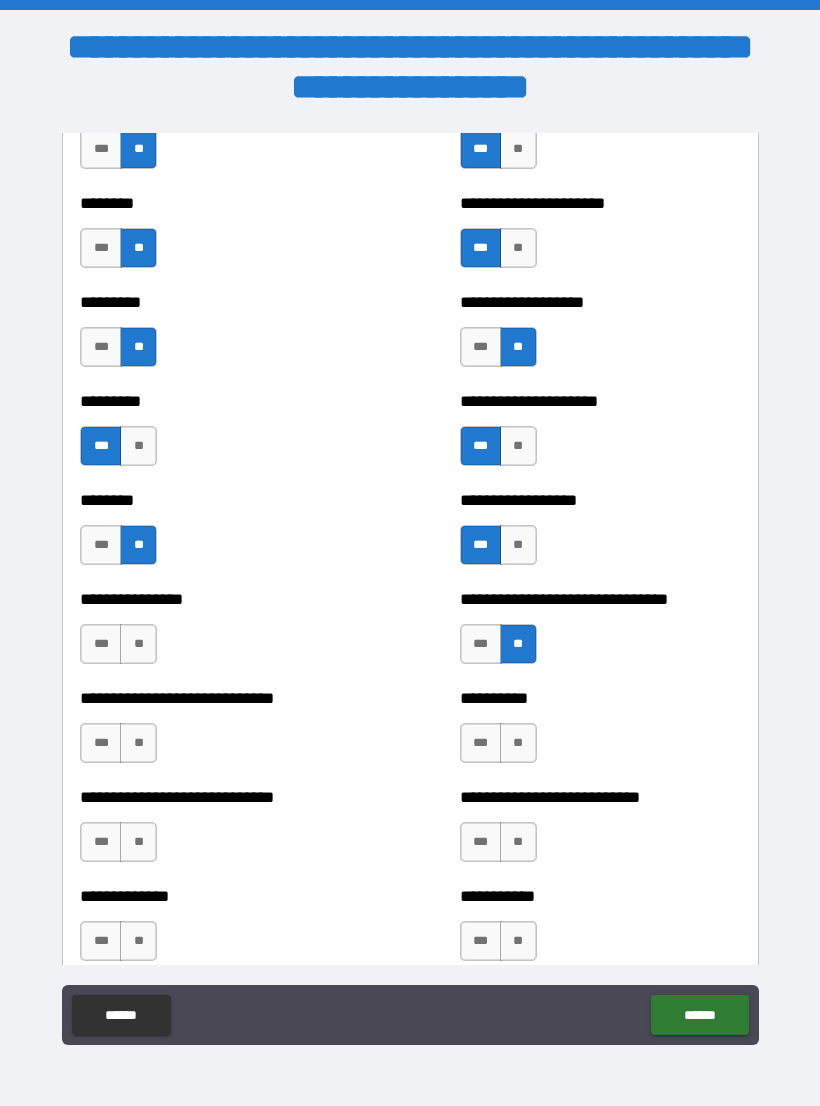 click on "**" at bounding box center (138, 644) 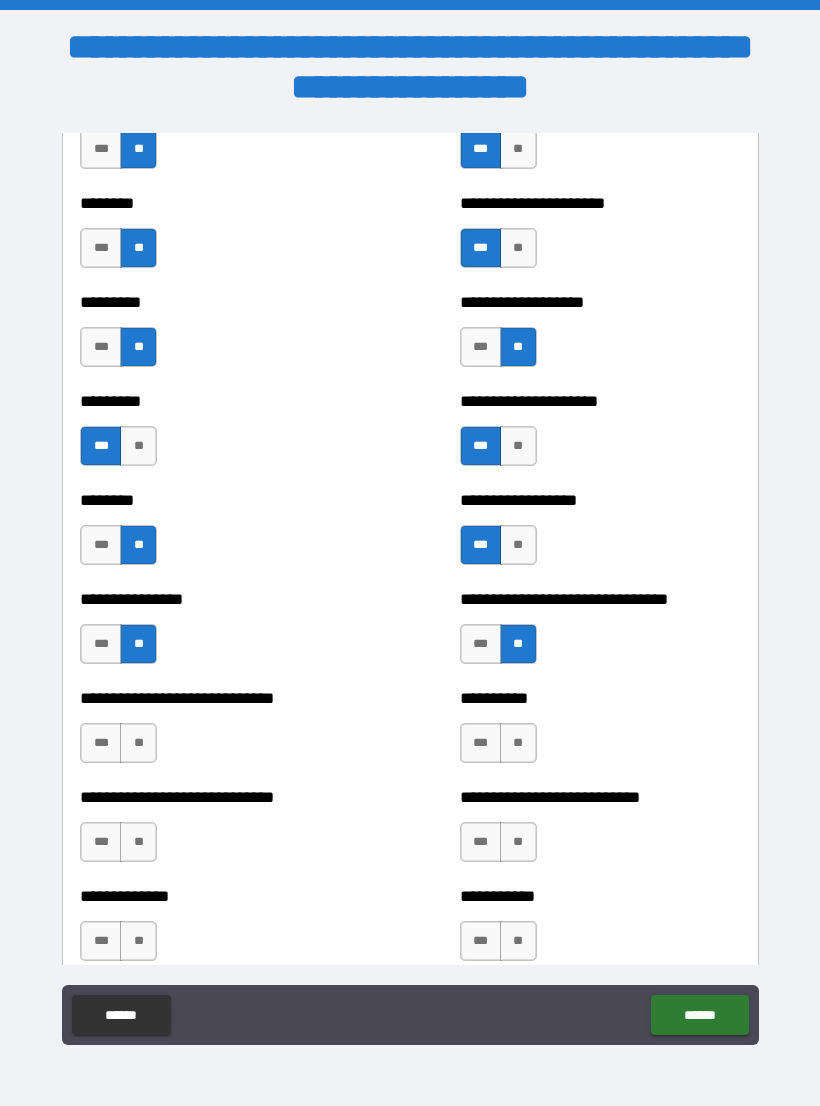 click on "**" at bounding box center (138, 743) 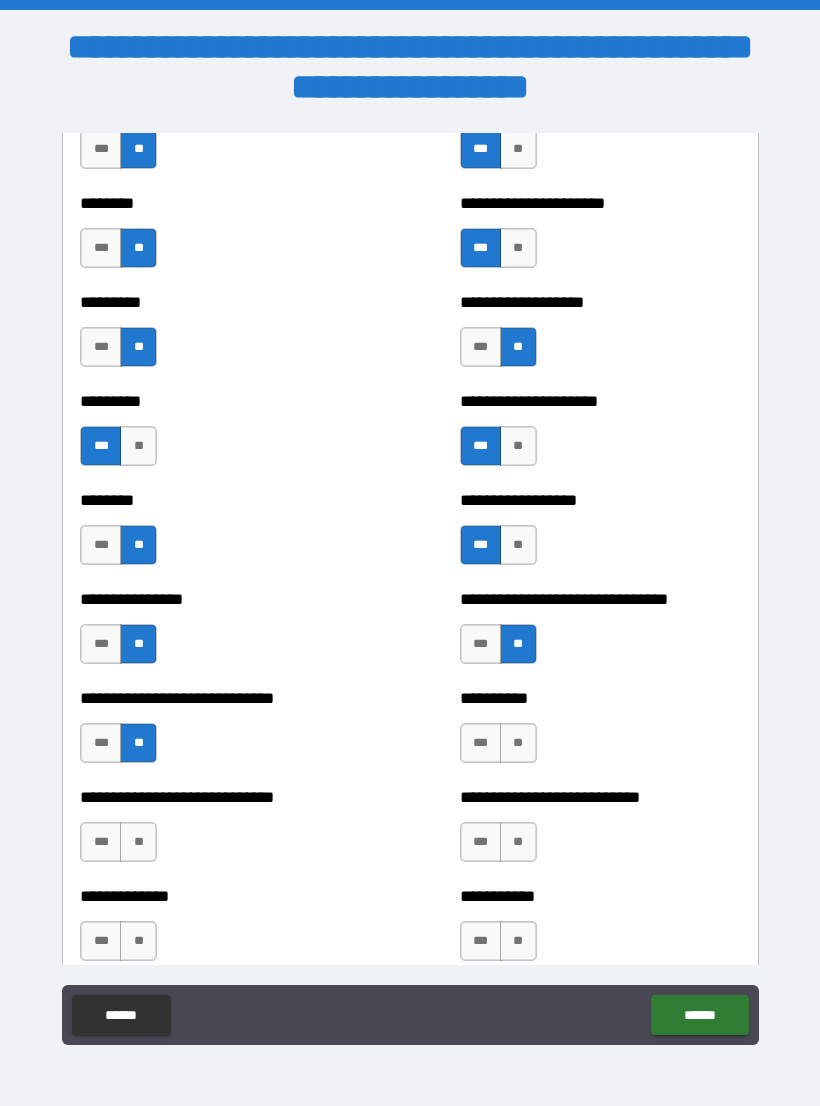 click on "**" at bounding box center [518, 743] 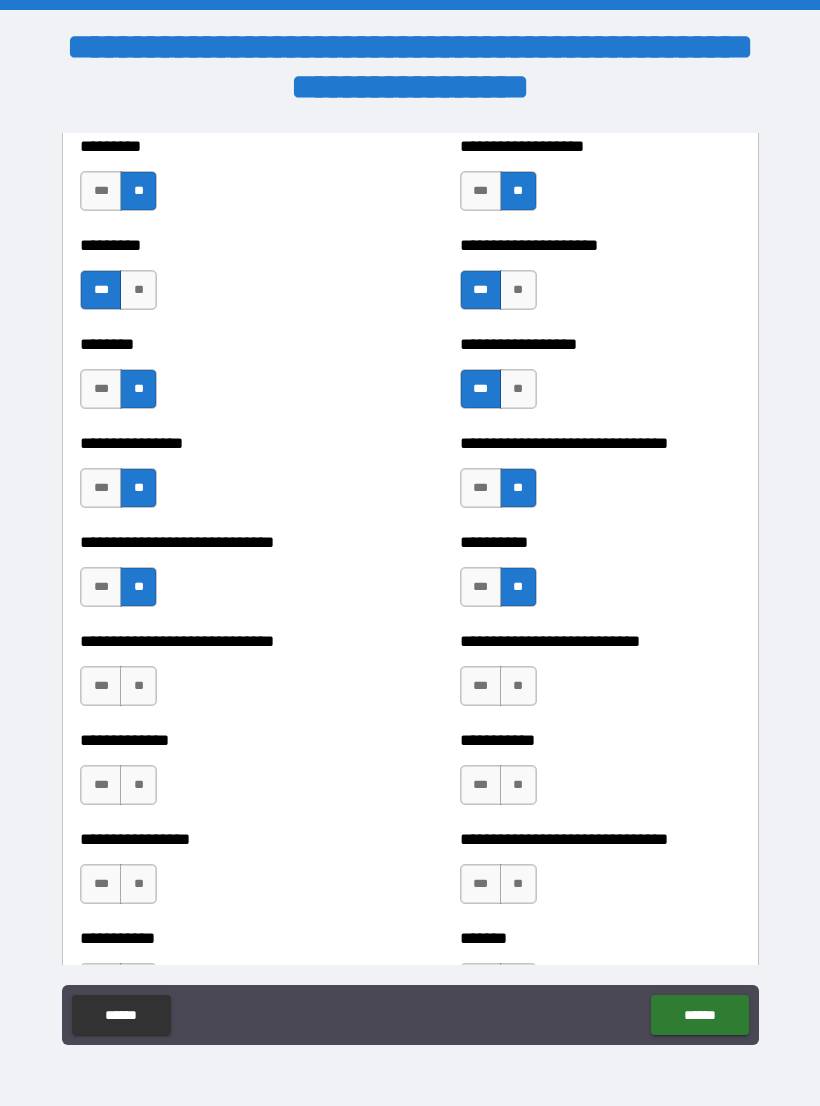 scroll, scrollTop: 7248, scrollLeft: 0, axis: vertical 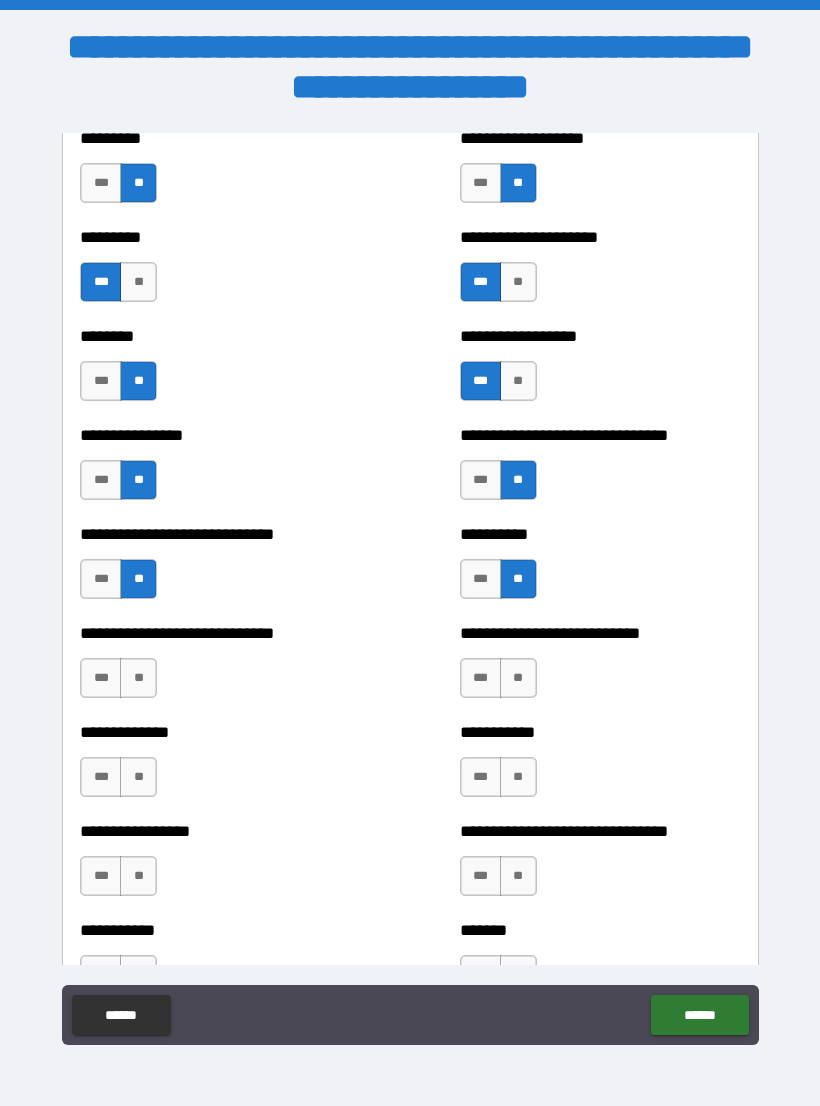 click on "**" at bounding box center [138, 678] 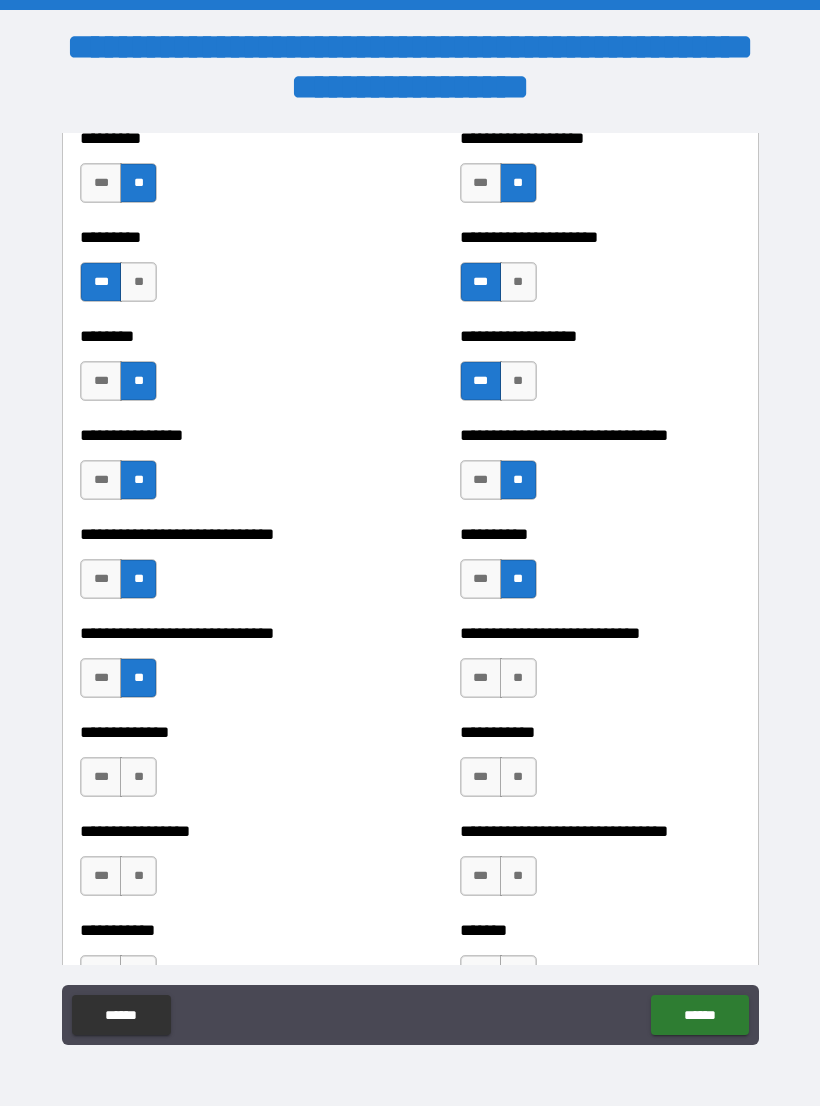 click on "**" at bounding box center (138, 777) 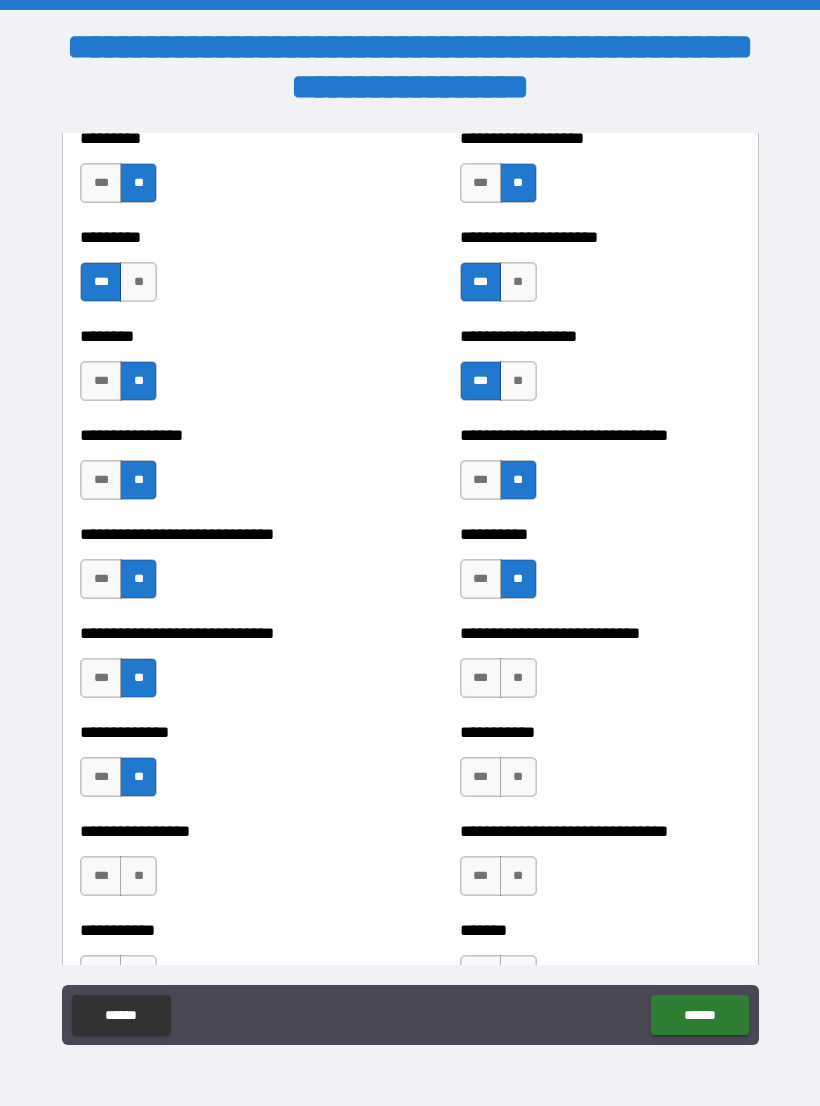 click on "**" at bounding box center [518, 678] 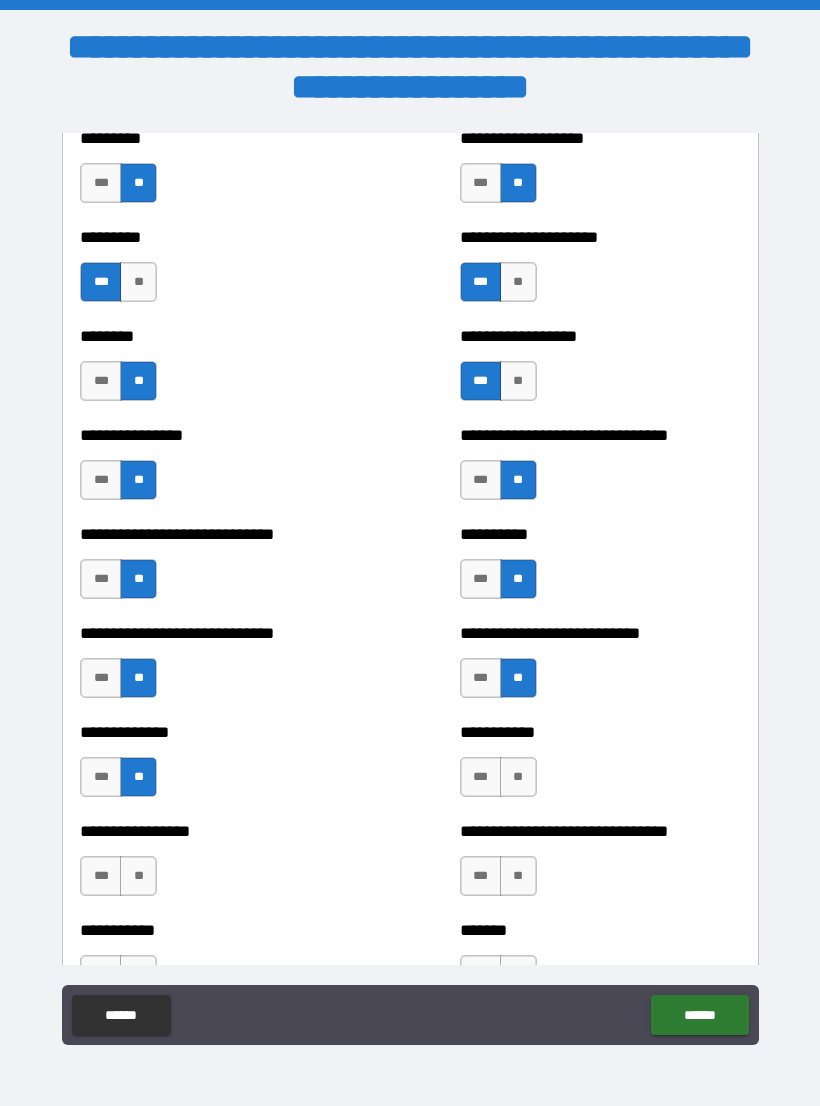 click on "**" at bounding box center (518, 777) 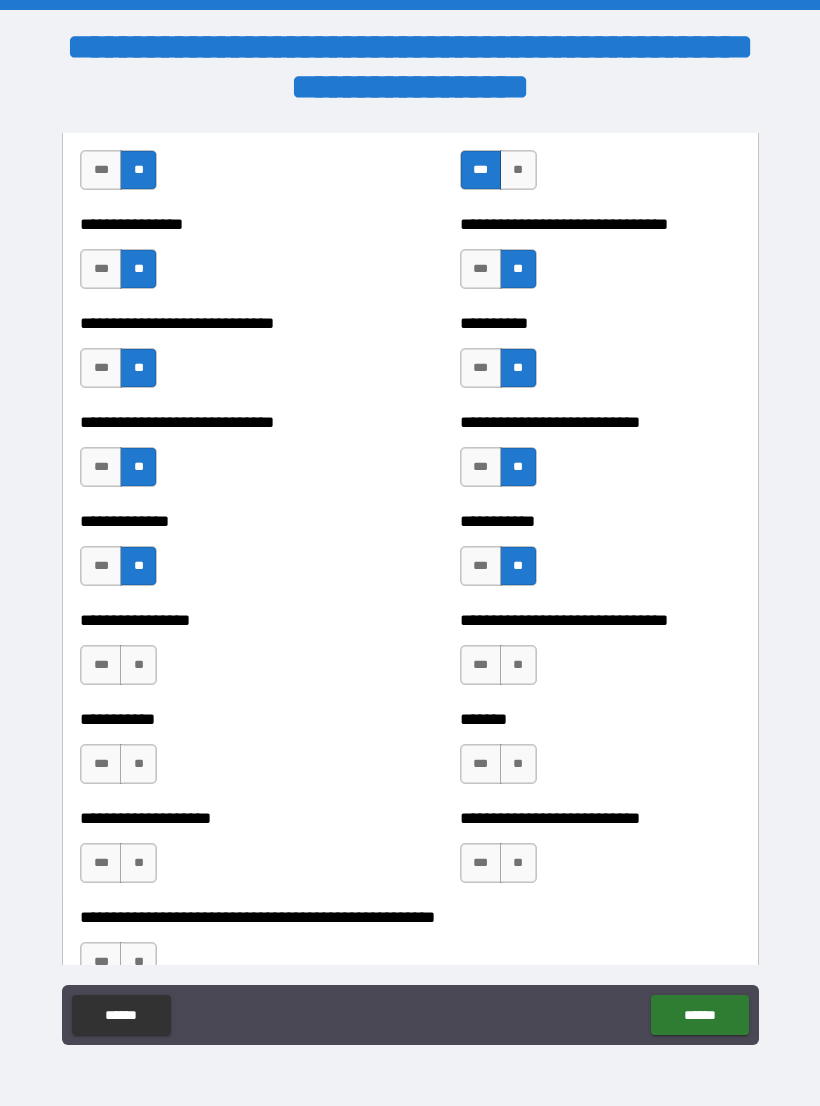 scroll, scrollTop: 7475, scrollLeft: 0, axis: vertical 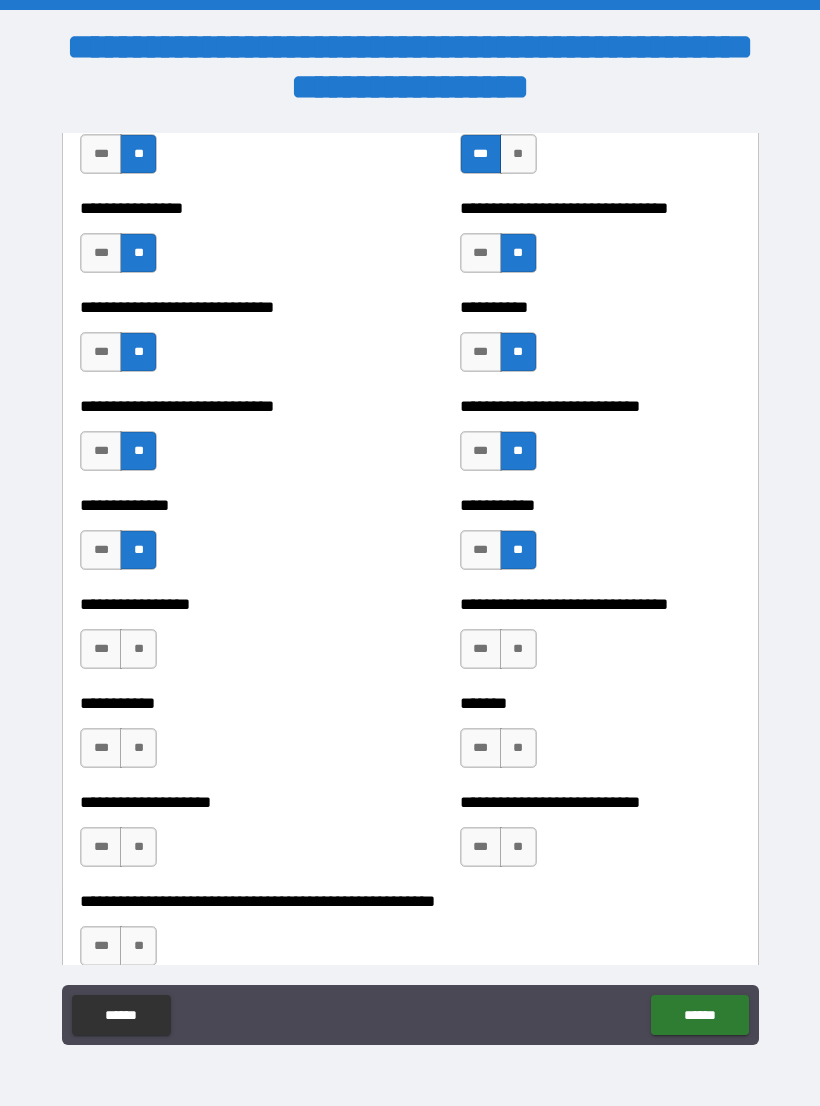 click on "**" at bounding box center (138, 649) 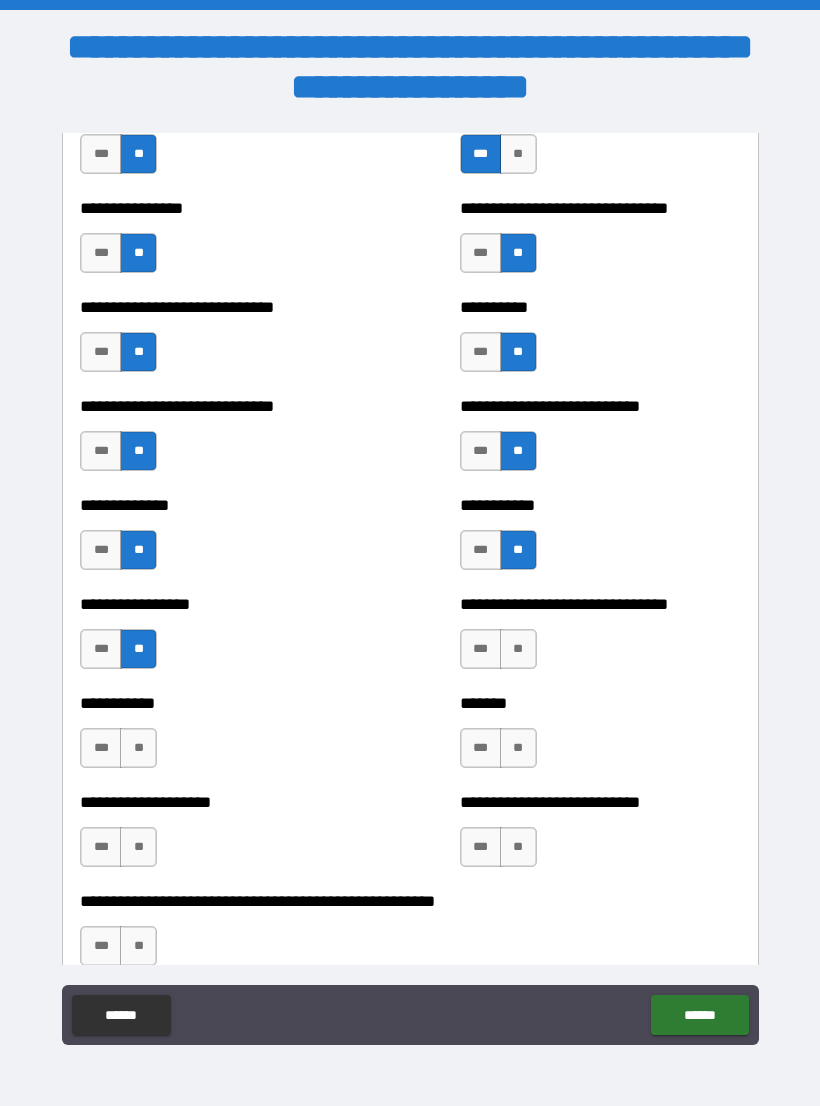 click on "**" at bounding box center [138, 748] 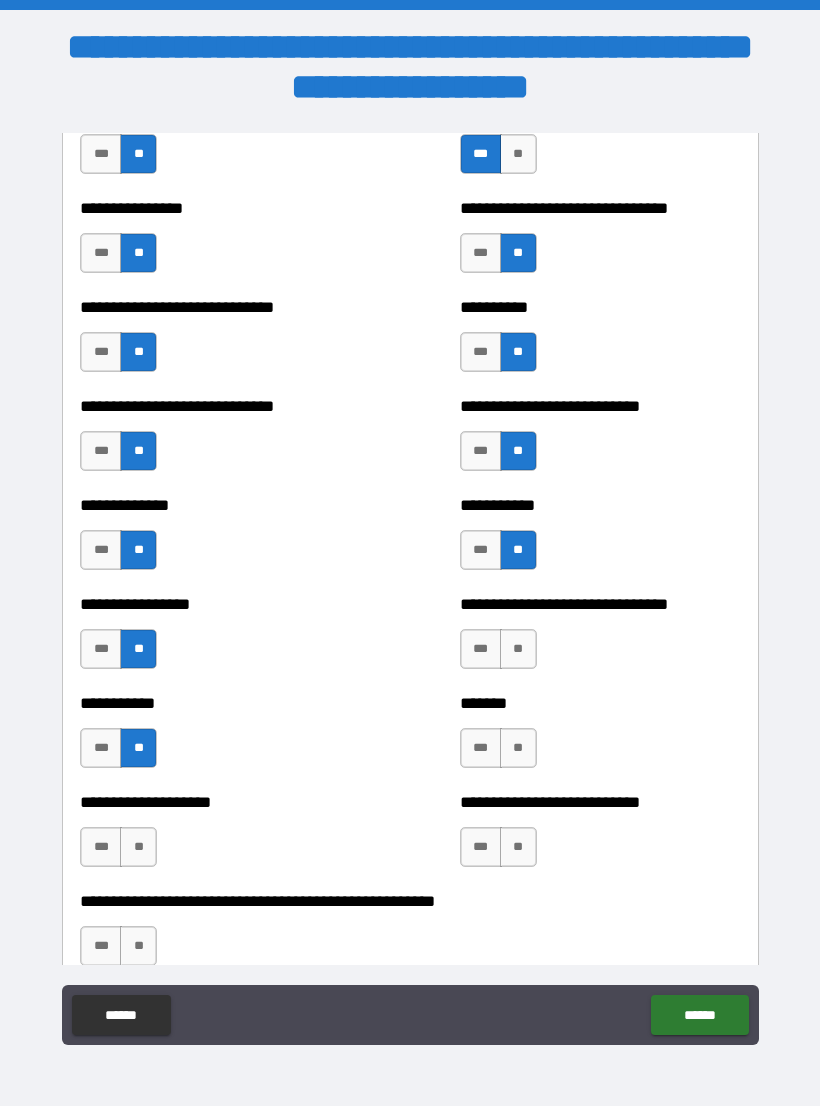 click on "**" at bounding box center [518, 649] 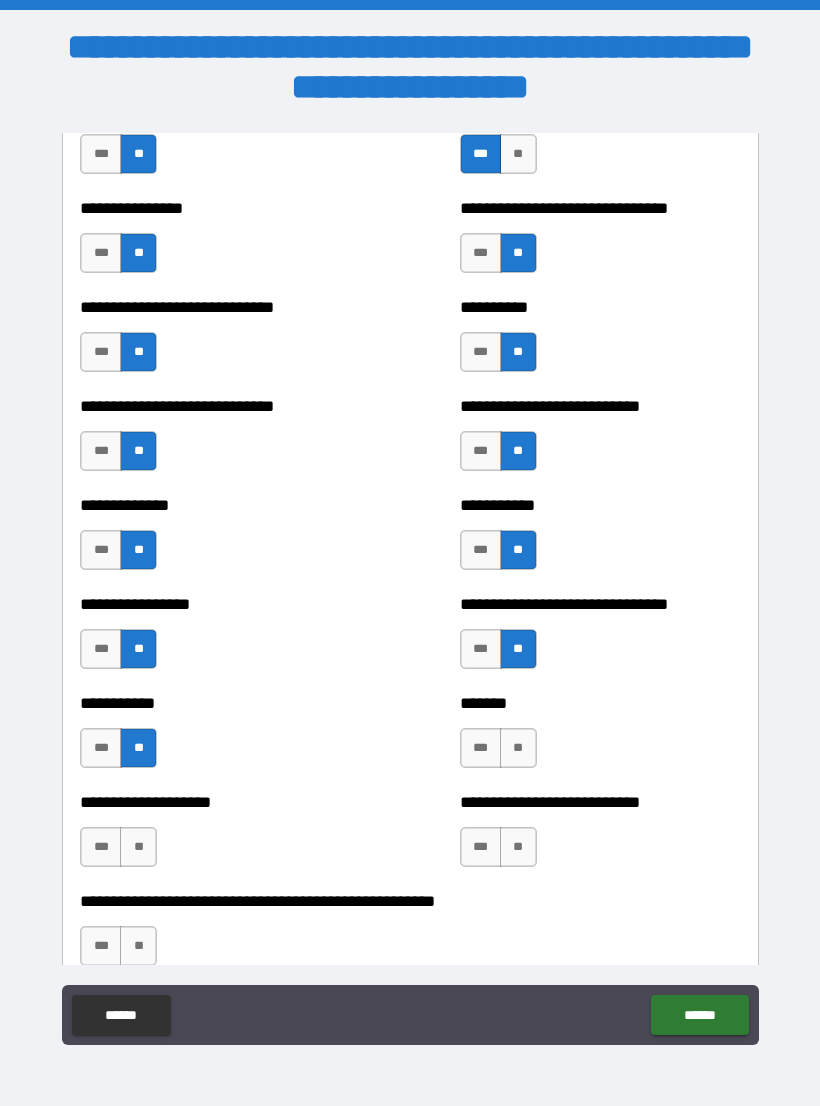 click on "**" at bounding box center (518, 748) 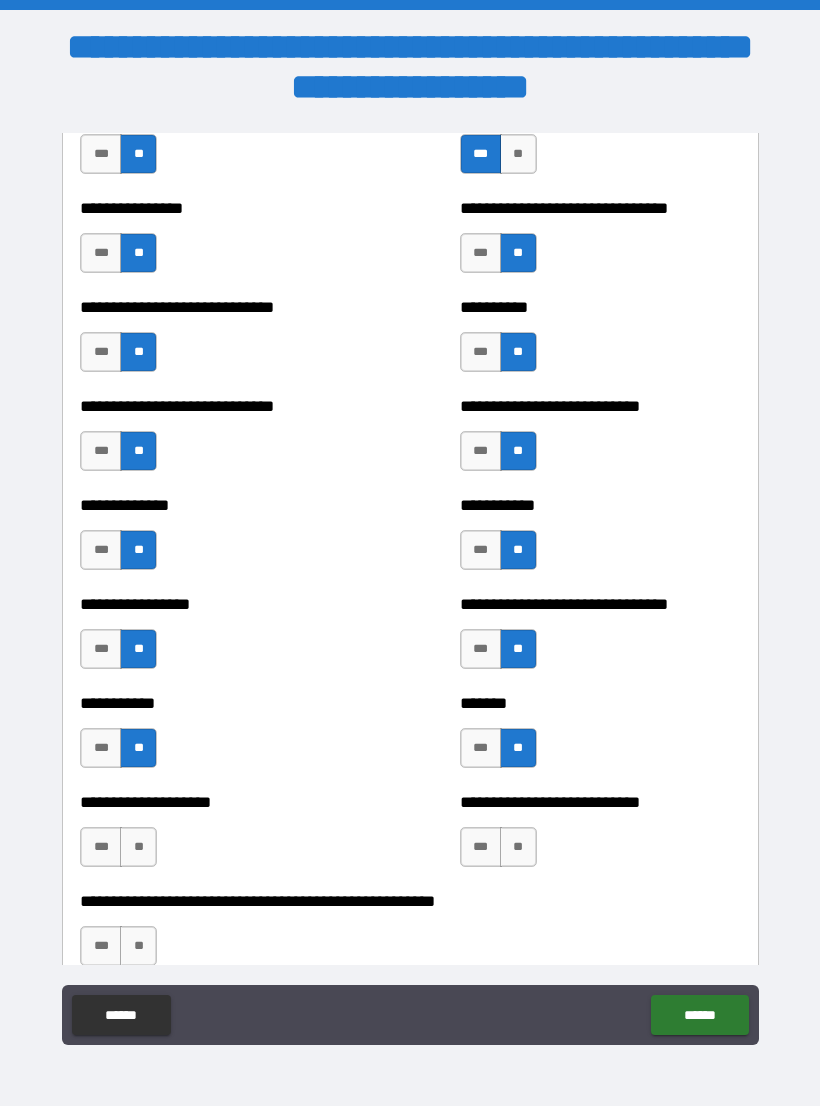 click on "**" at bounding box center (518, 847) 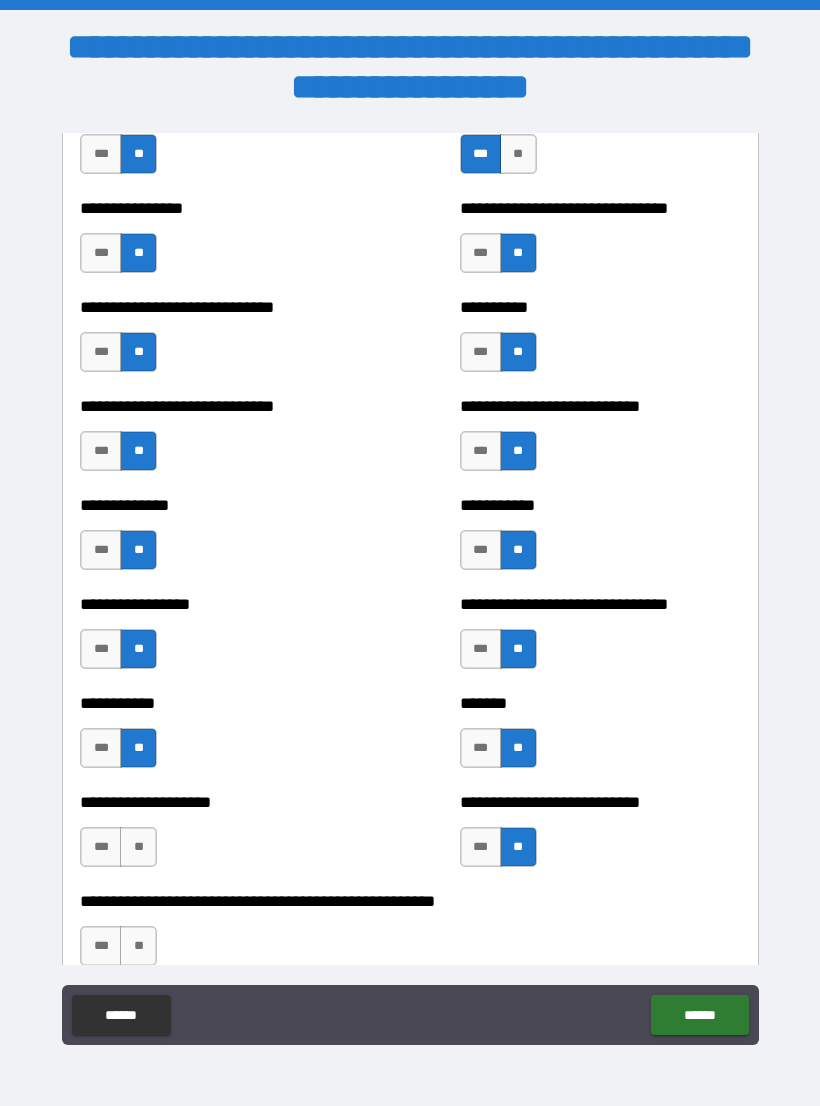 click on "**" at bounding box center (138, 847) 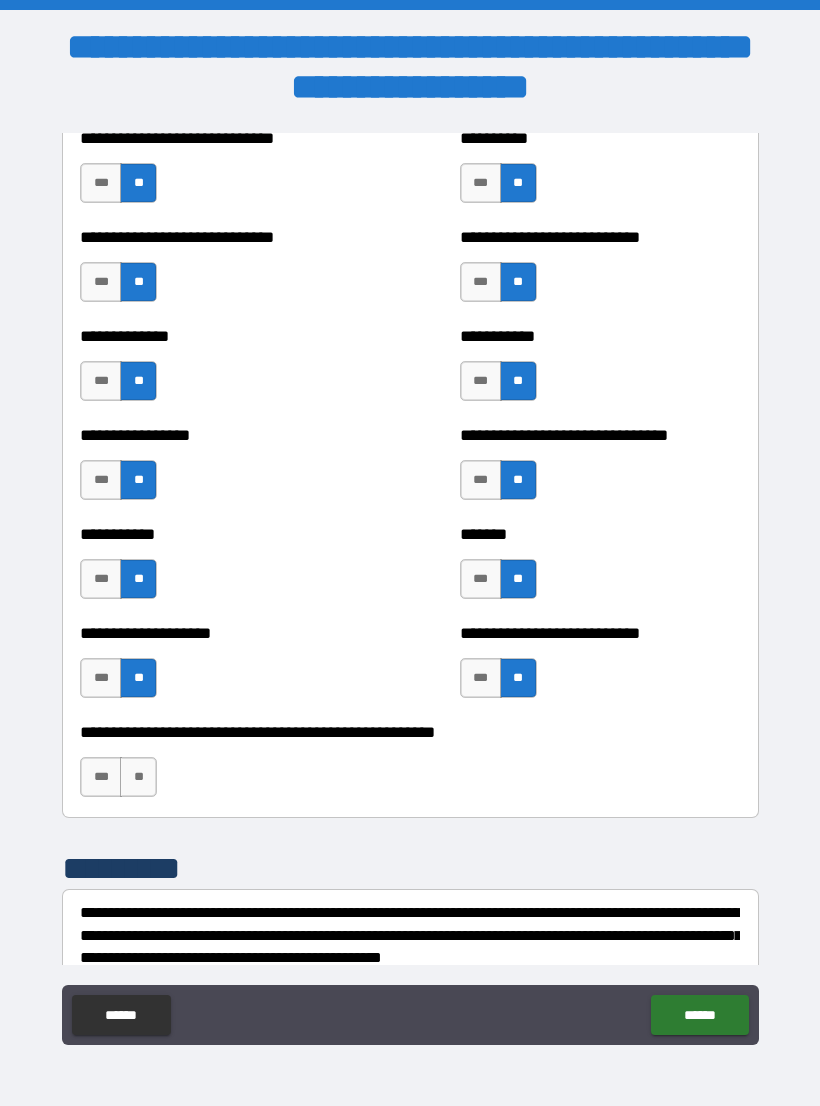click on "**" at bounding box center [138, 777] 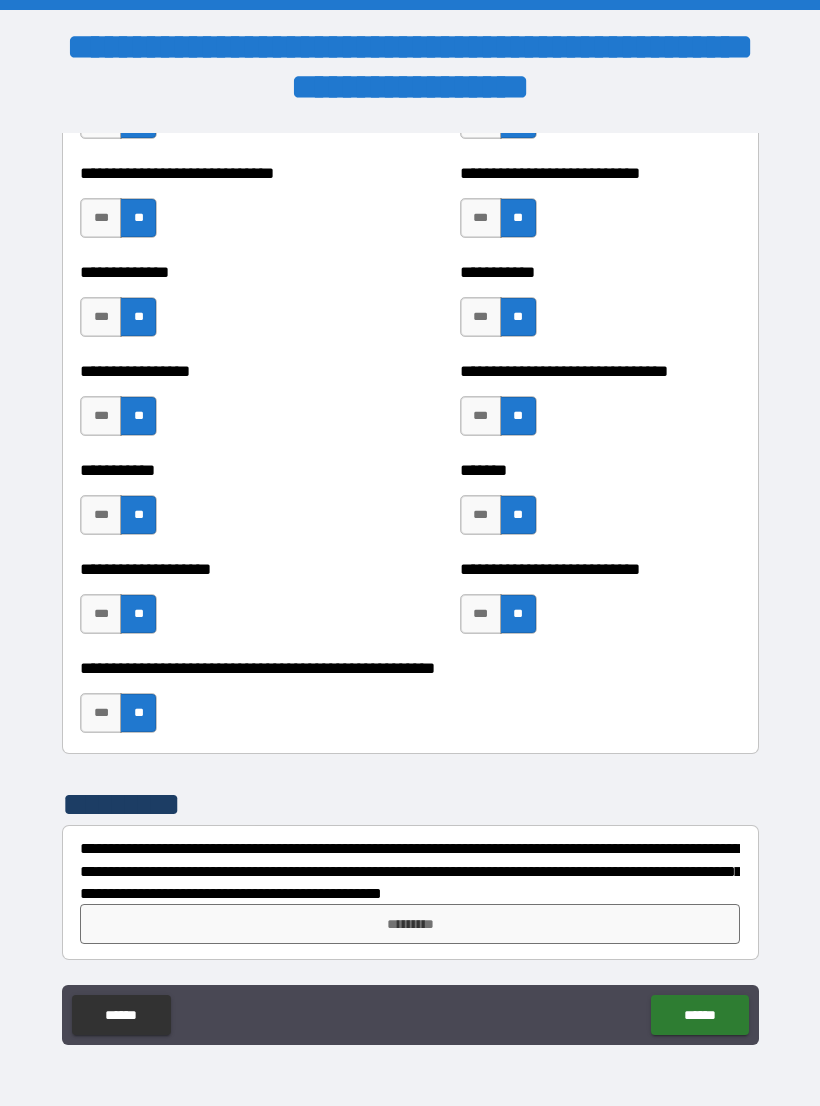 click on "*********" at bounding box center [410, 924] 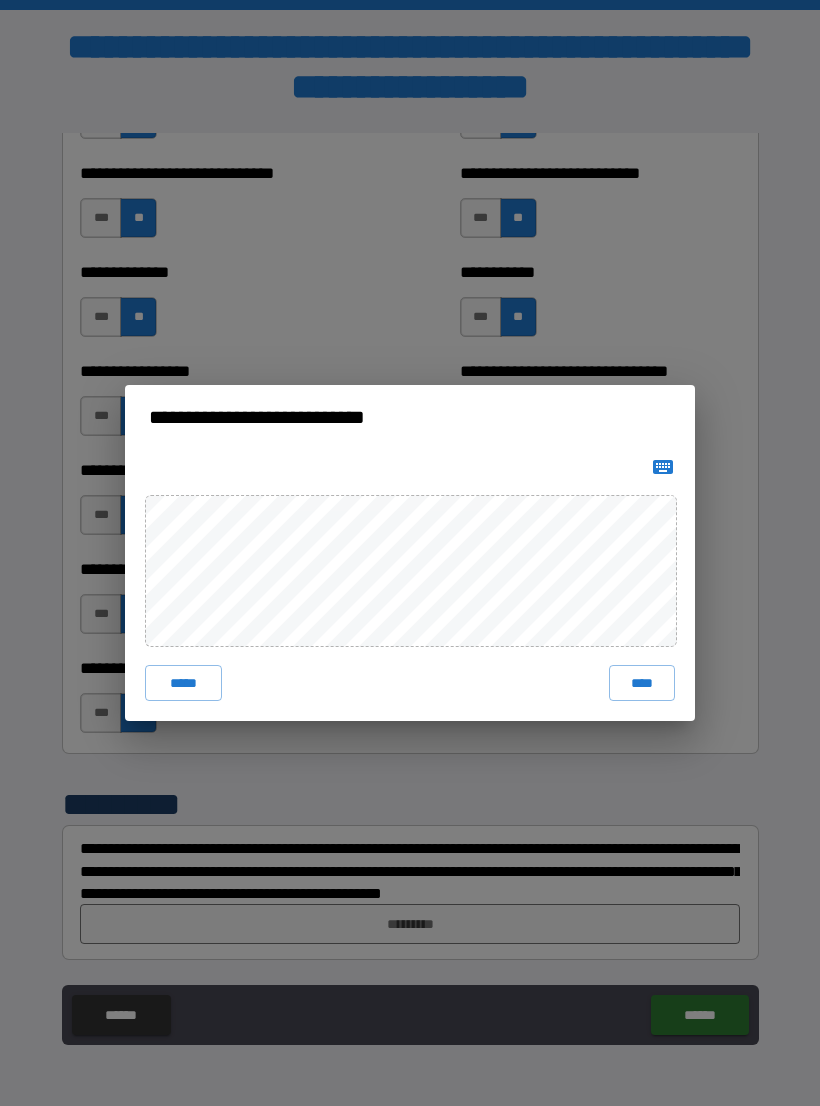 click on "****" at bounding box center [642, 683] 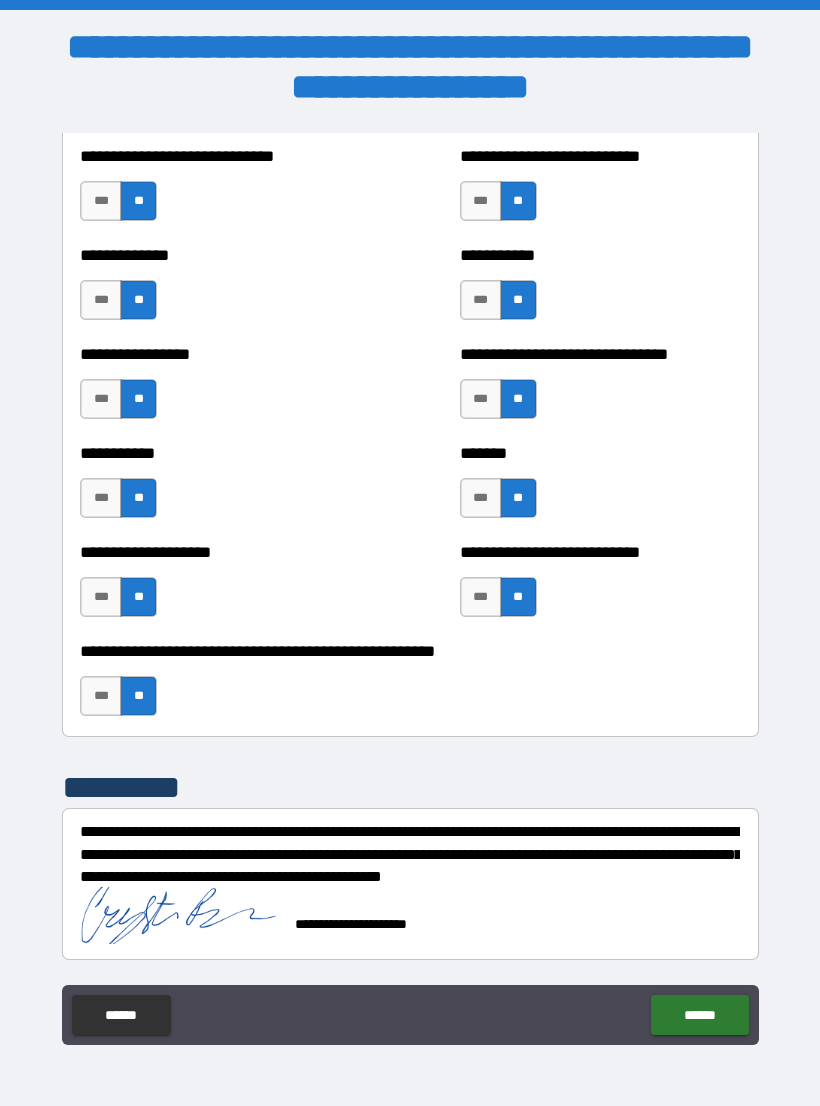 scroll, scrollTop: 7725, scrollLeft: 0, axis: vertical 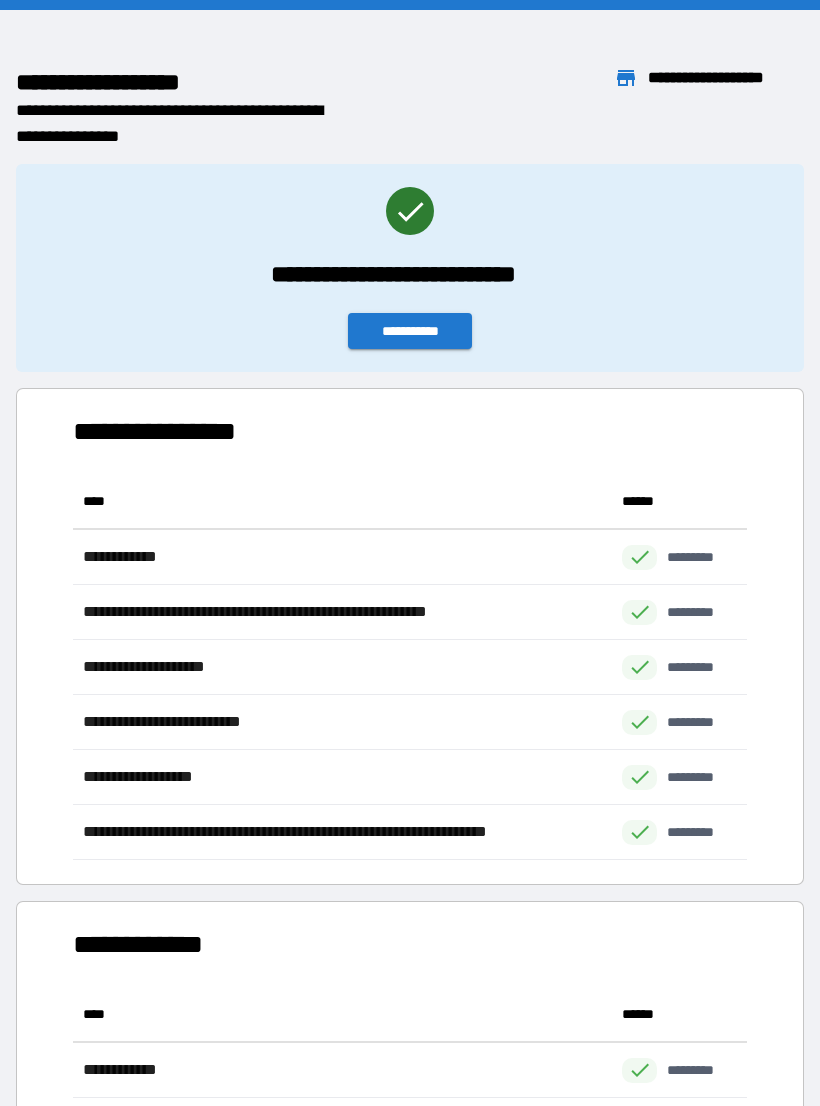 click on "**********" at bounding box center (410, 331) 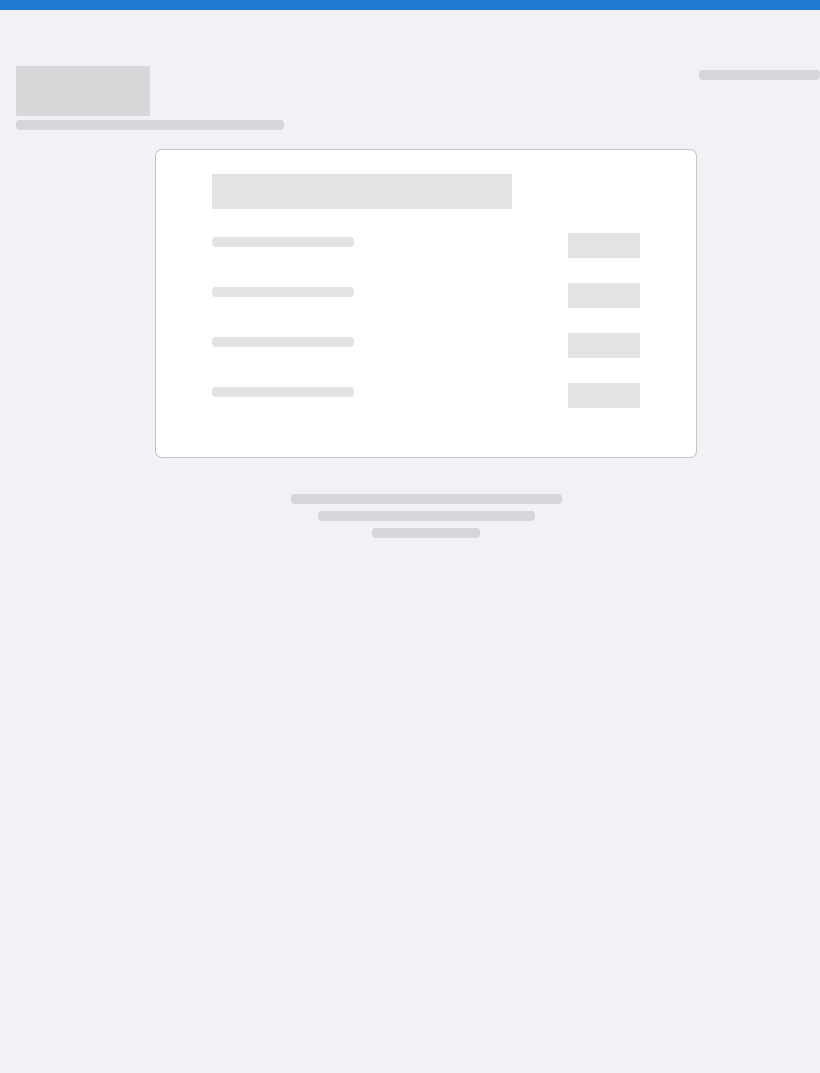 scroll, scrollTop: 0, scrollLeft: 0, axis: both 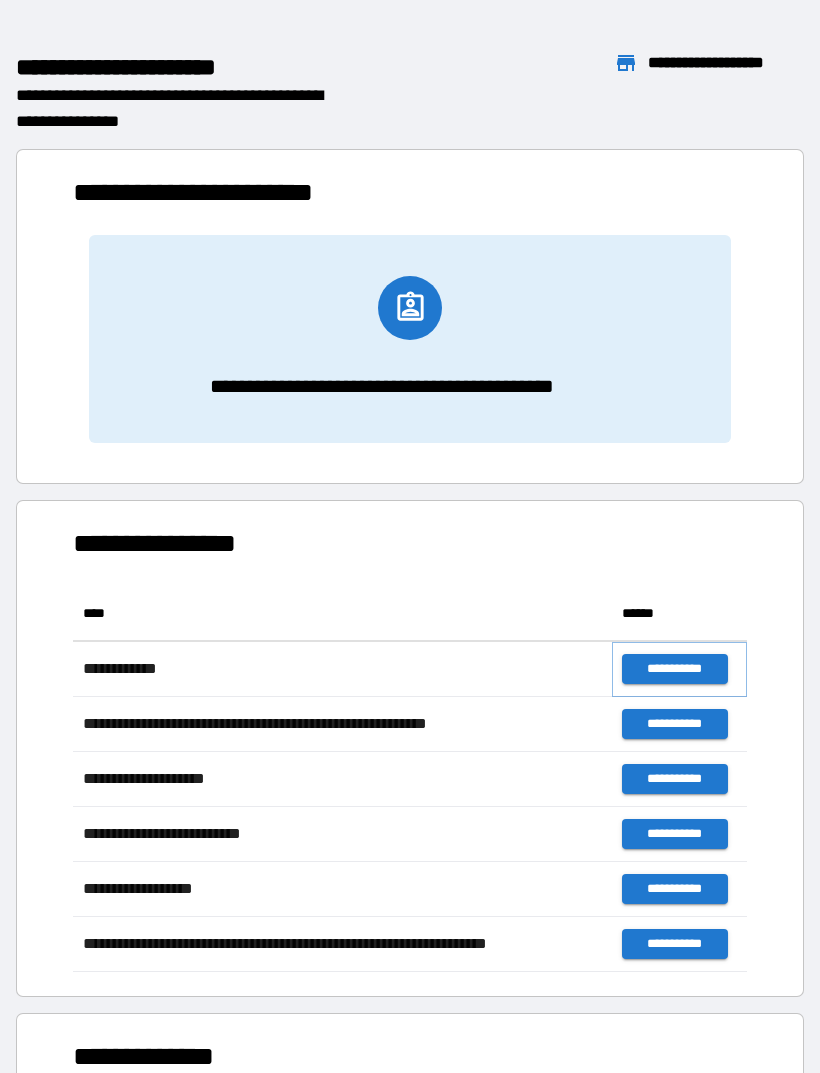 click on "**********" at bounding box center (674, 669) 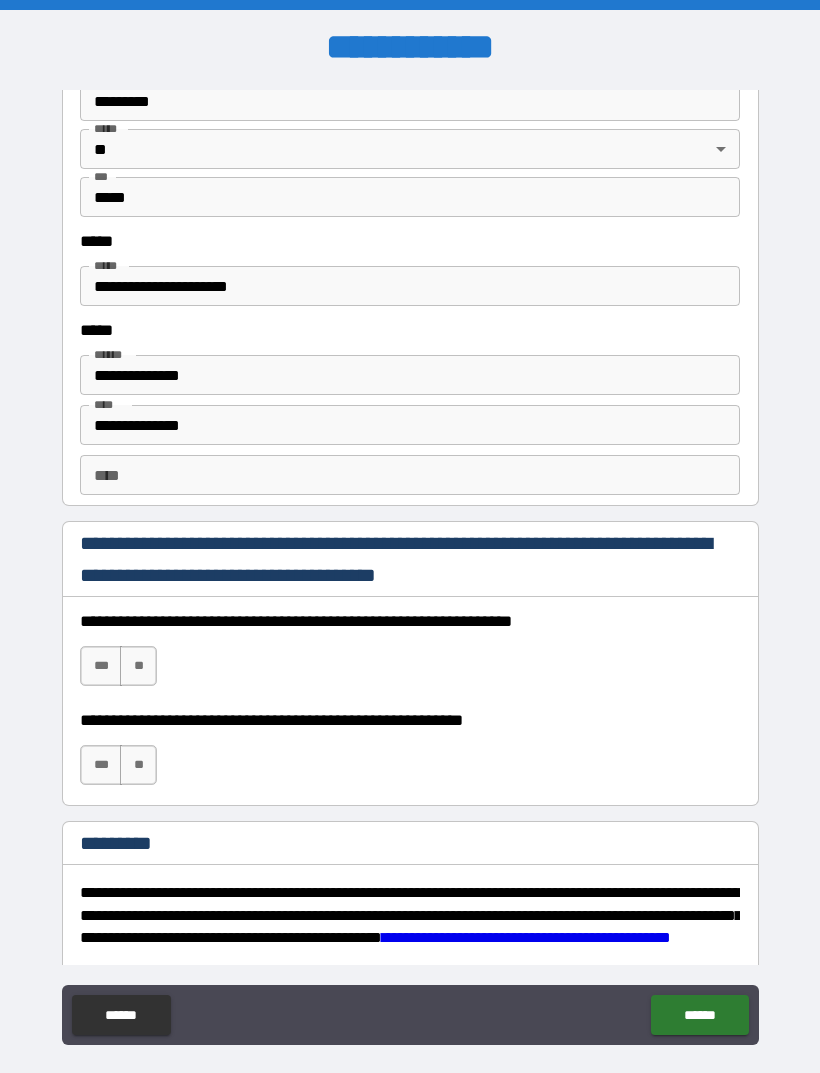 scroll, scrollTop: 2580, scrollLeft: 0, axis: vertical 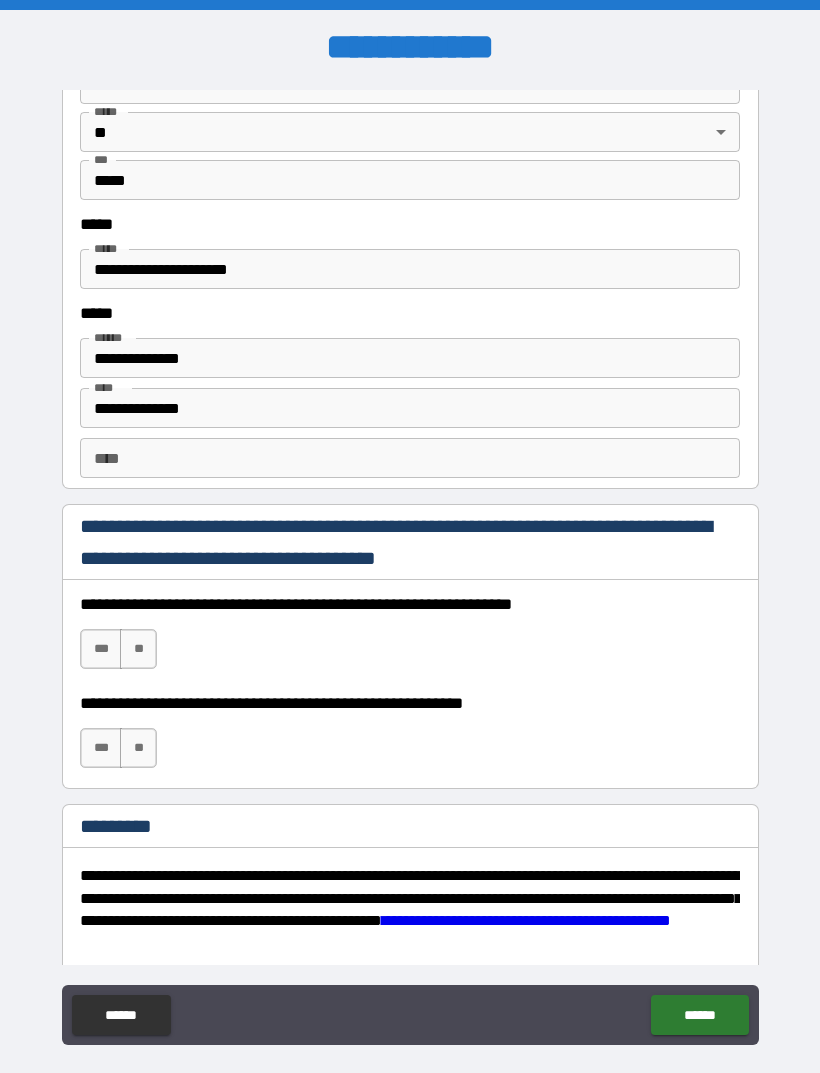click on "***" at bounding box center [101, 649] 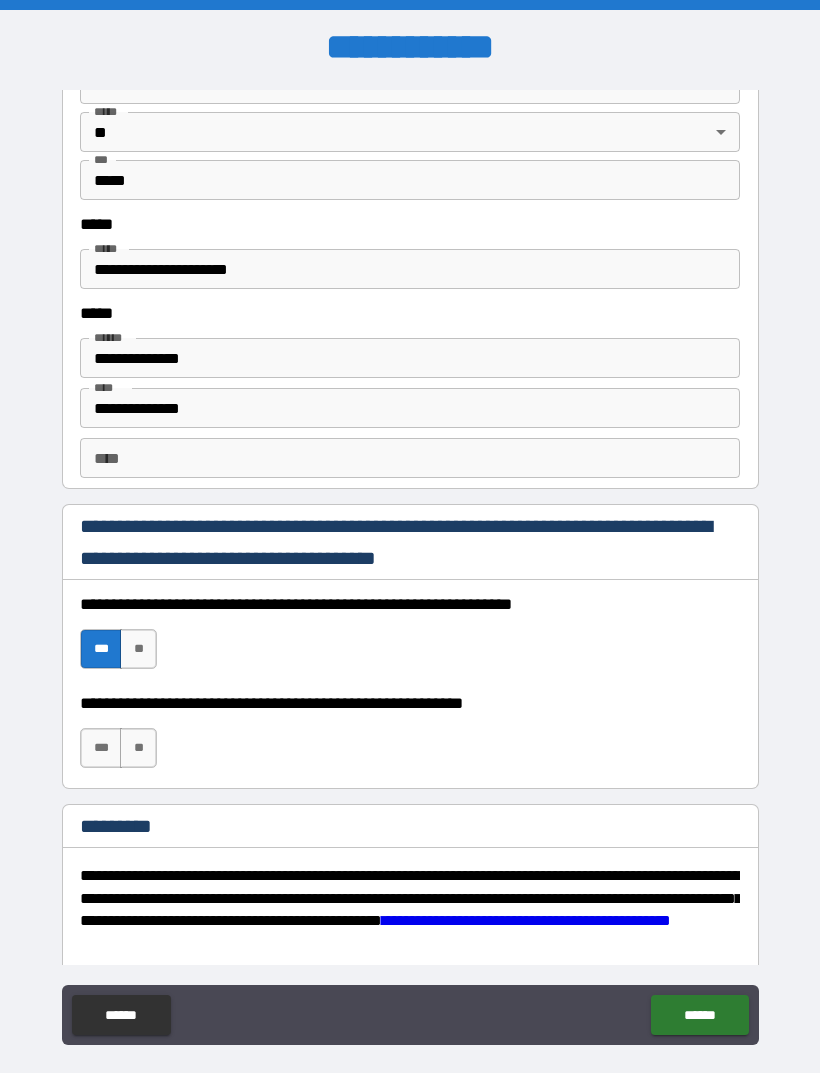 click on "***" at bounding box center (101, 748) 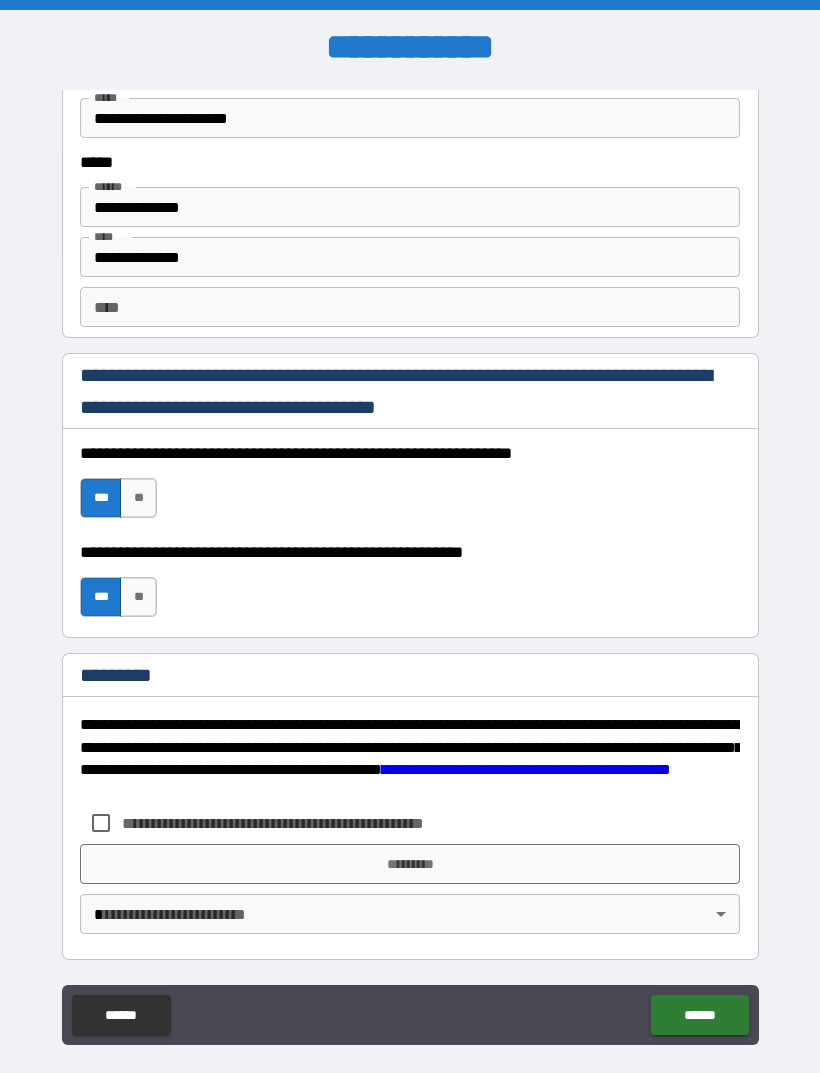 scroll, scrollTop: 2731, scrollLeft: 0, axis: vertical 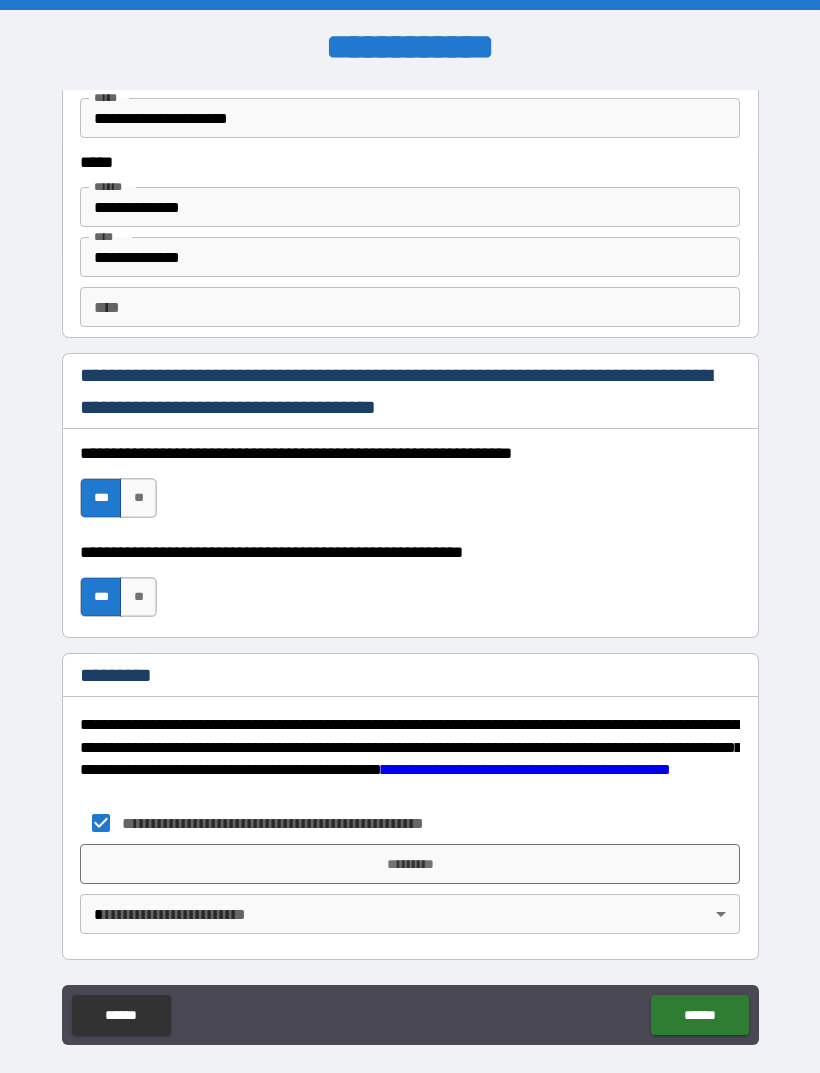 click on "*********" at bounding box center [410, 864] 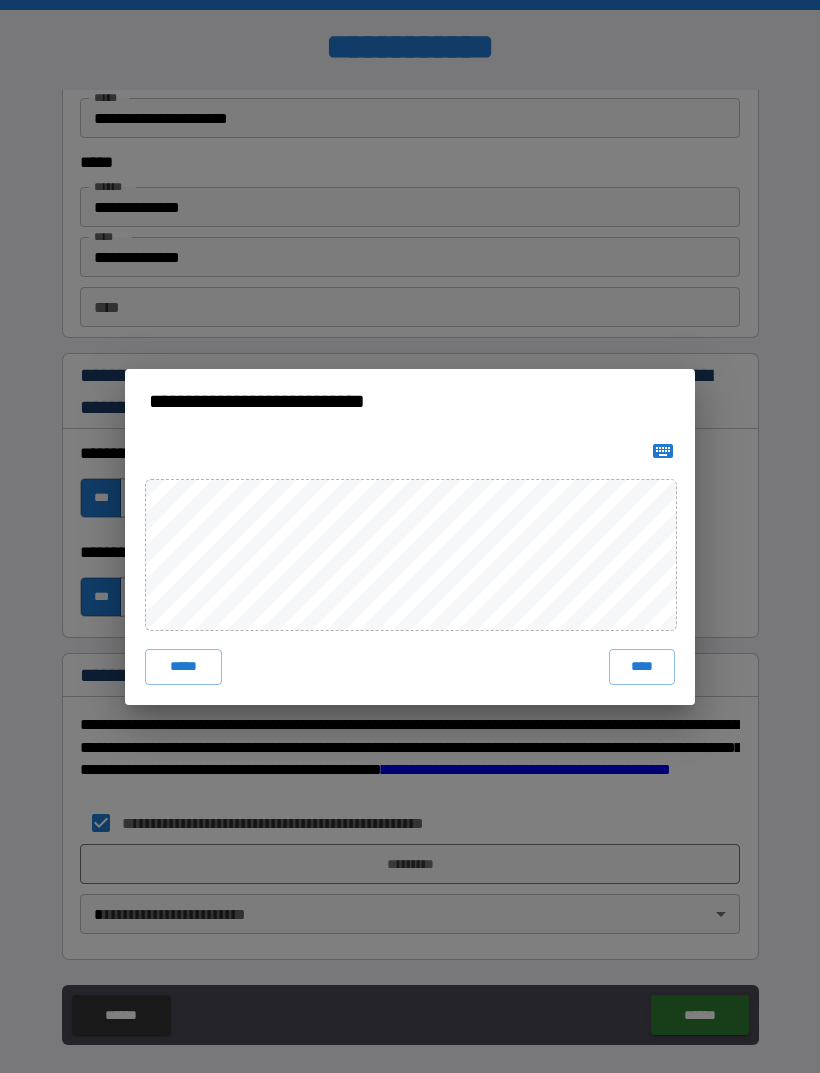 click on "****" at bounding box center [642, 667] 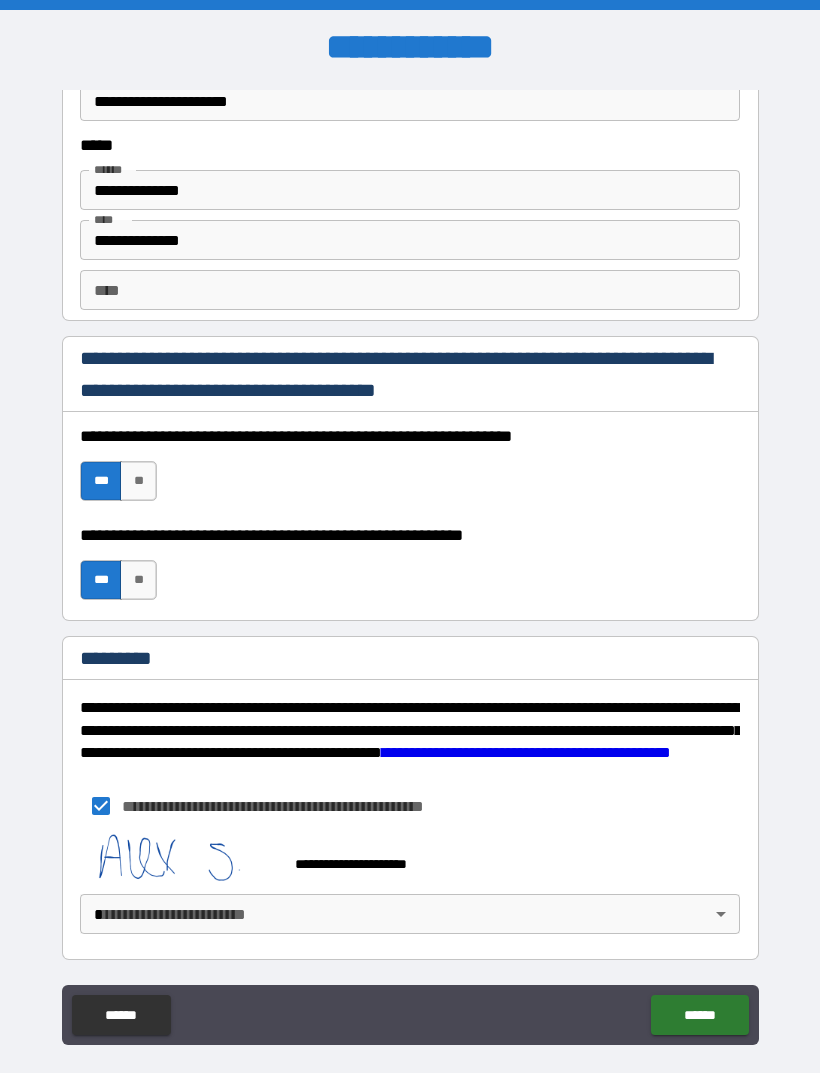 scroll, scrollTop: 2748, scrollLeft: 0, axis: vertical 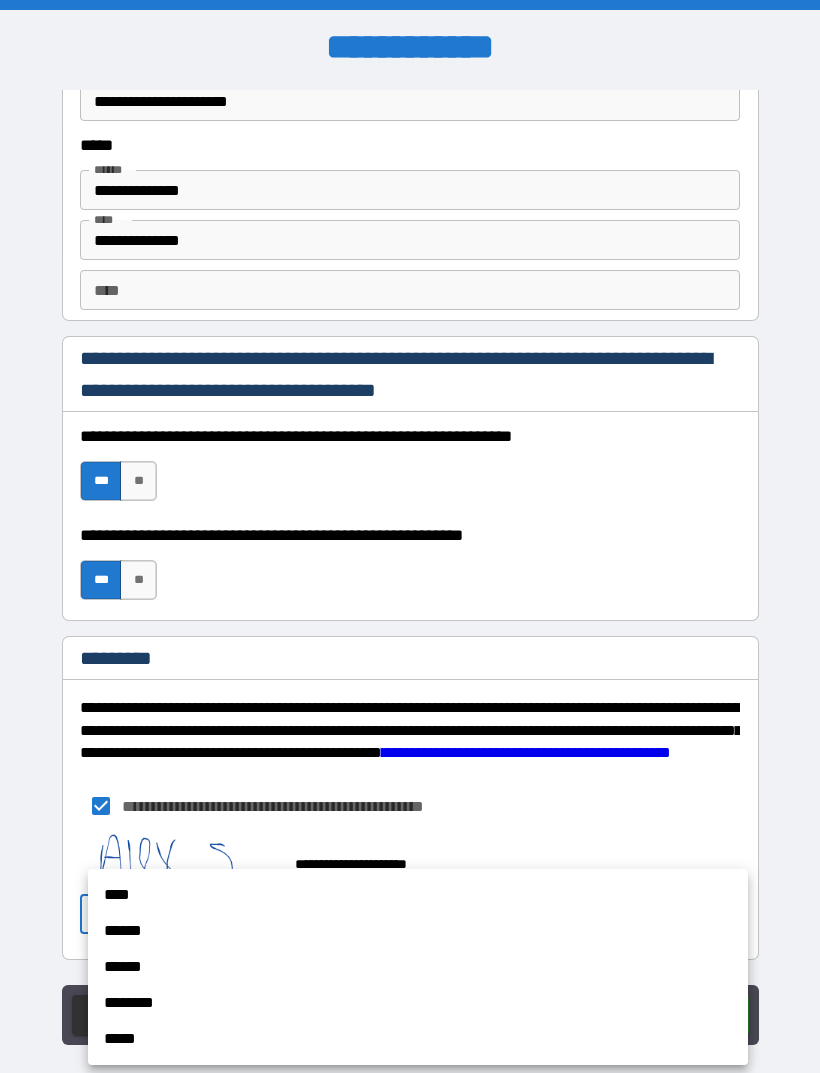 click on "******" at bounding box center [418, 931] 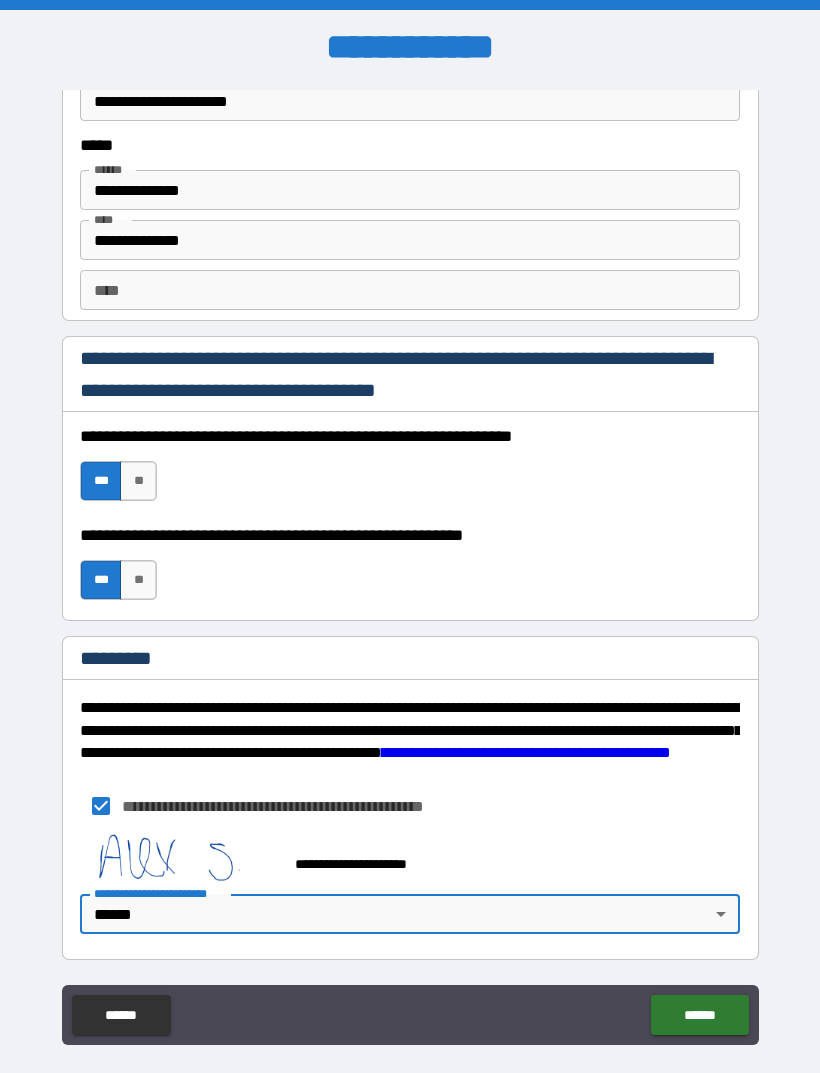 click on "******" at bounding box center (699, 1015) 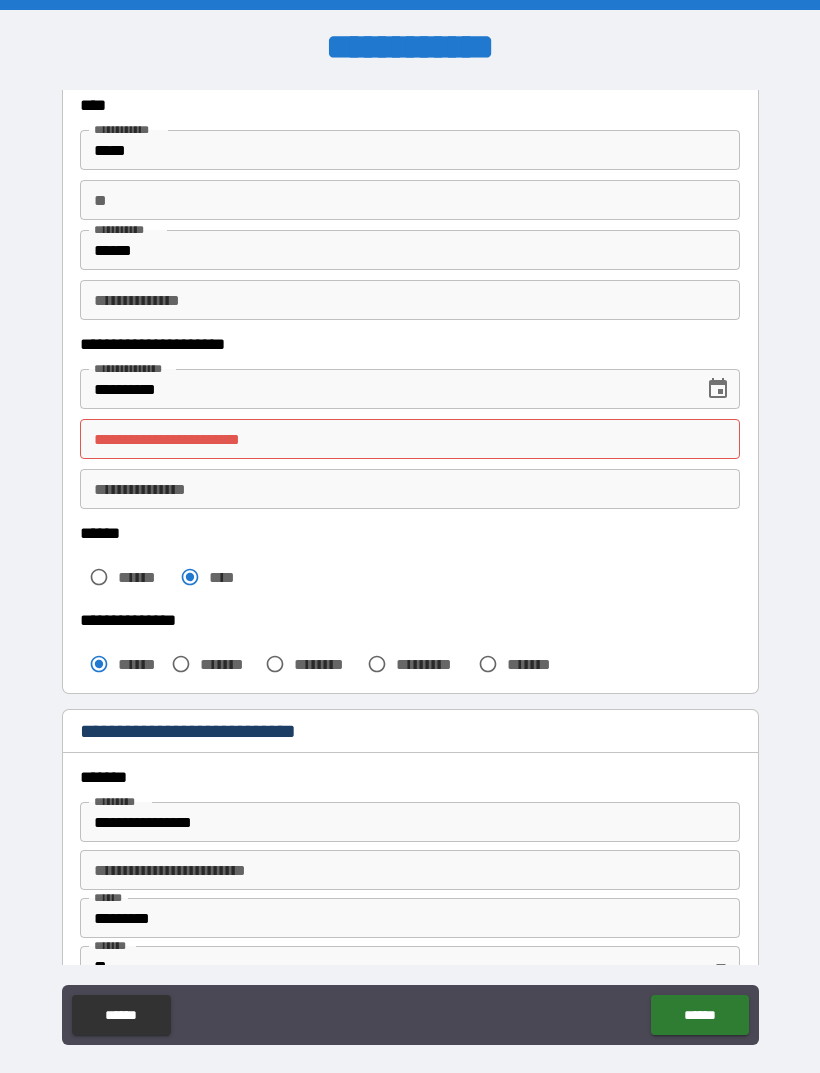 scroll, scrollTop: 107, scrollLeft: 0, axis: vertical 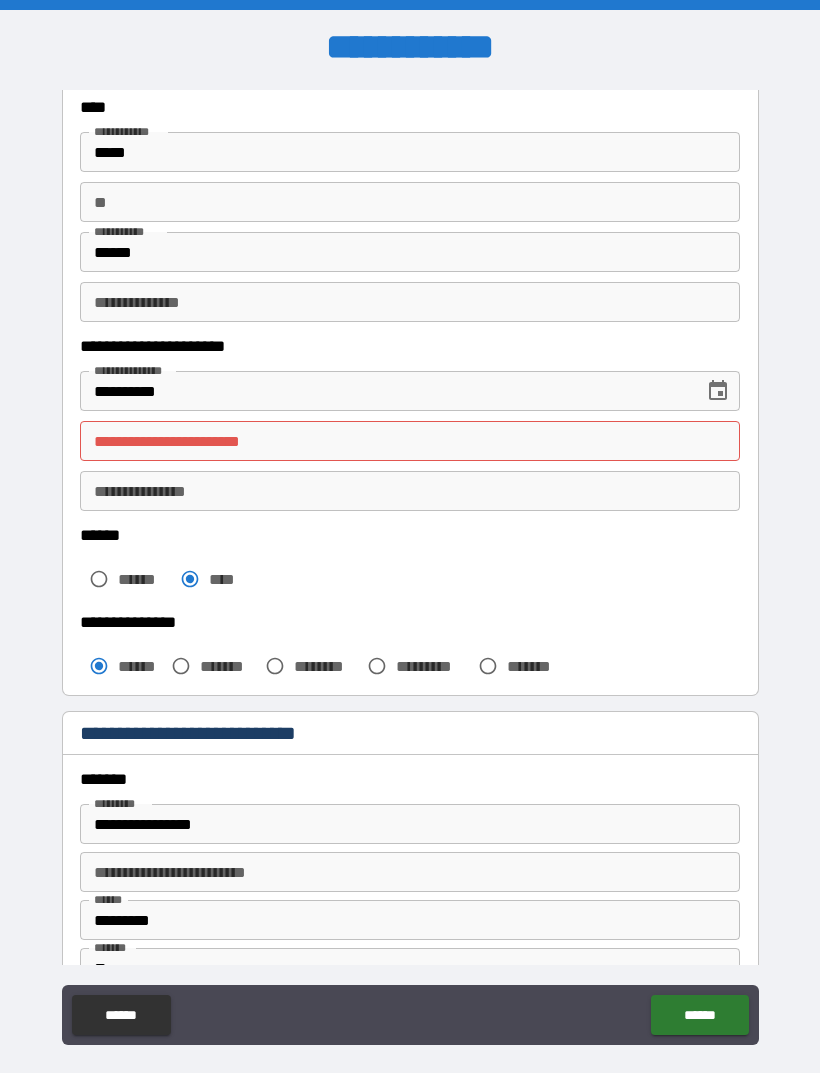click on "**********" at bounding box center [410, 441] 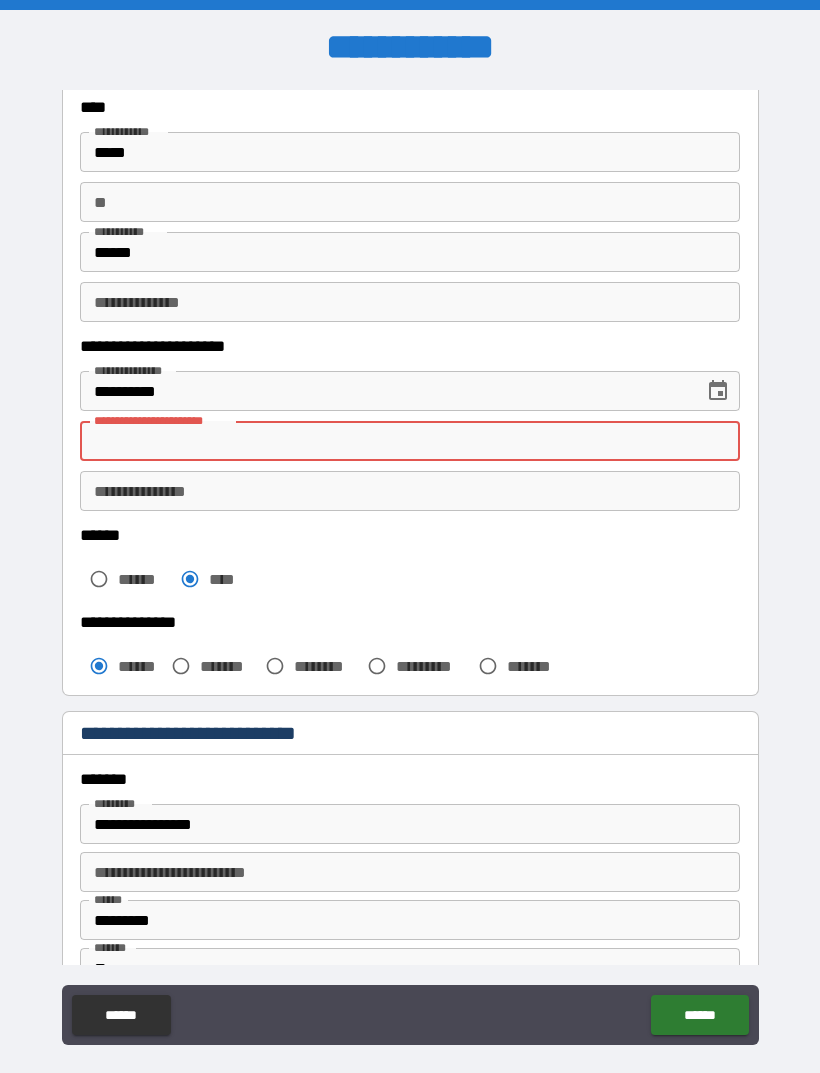 type 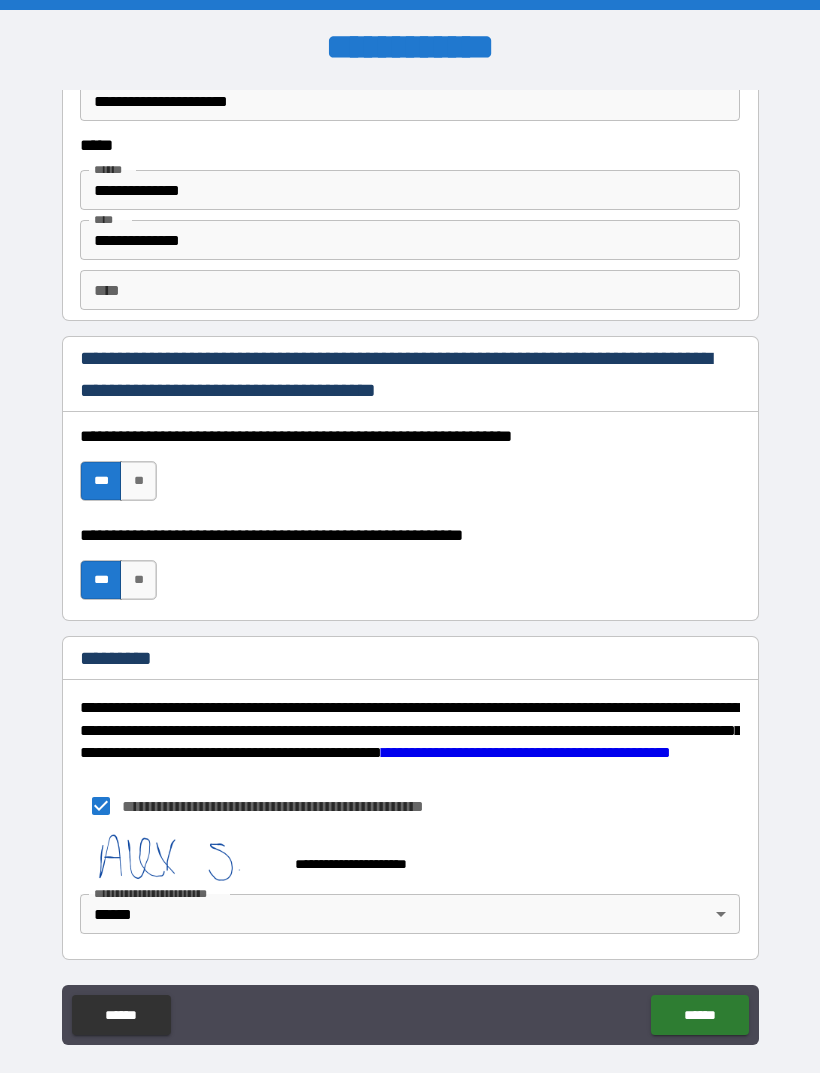 scroll, scrollTop: 2748, scrollLeft: 0, axis: vertical 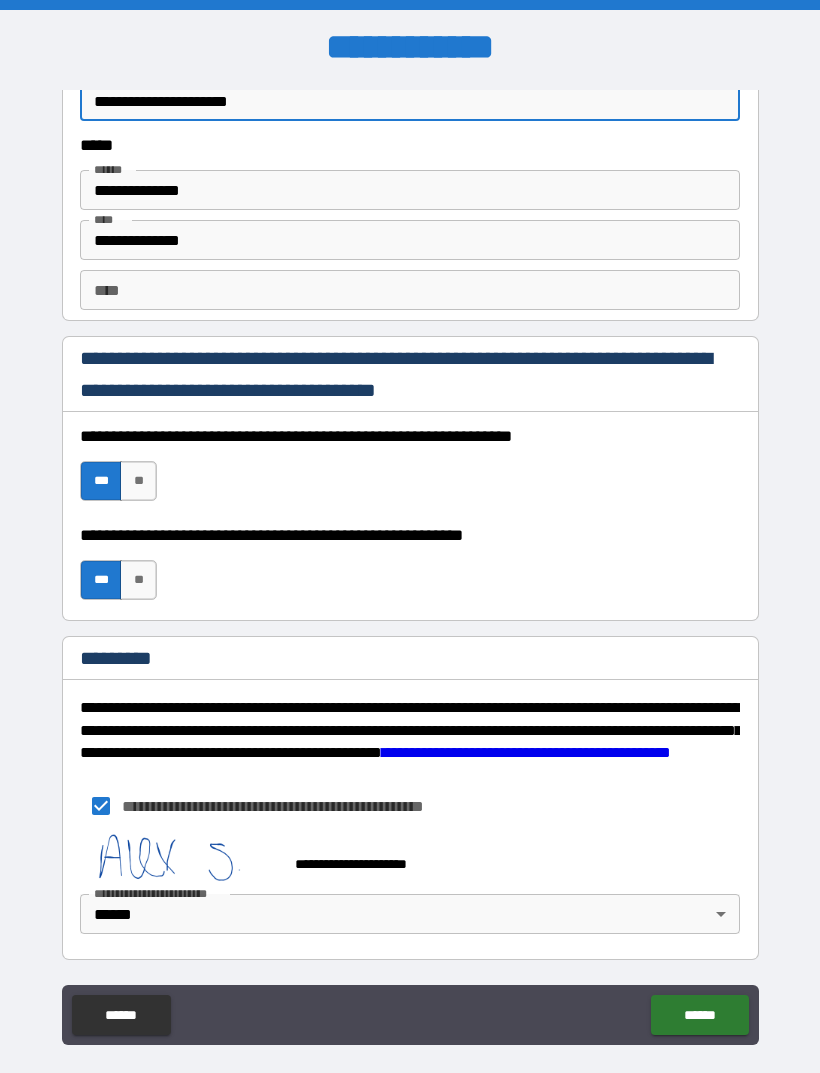 click on "******" at bounding box center [699, 1015] 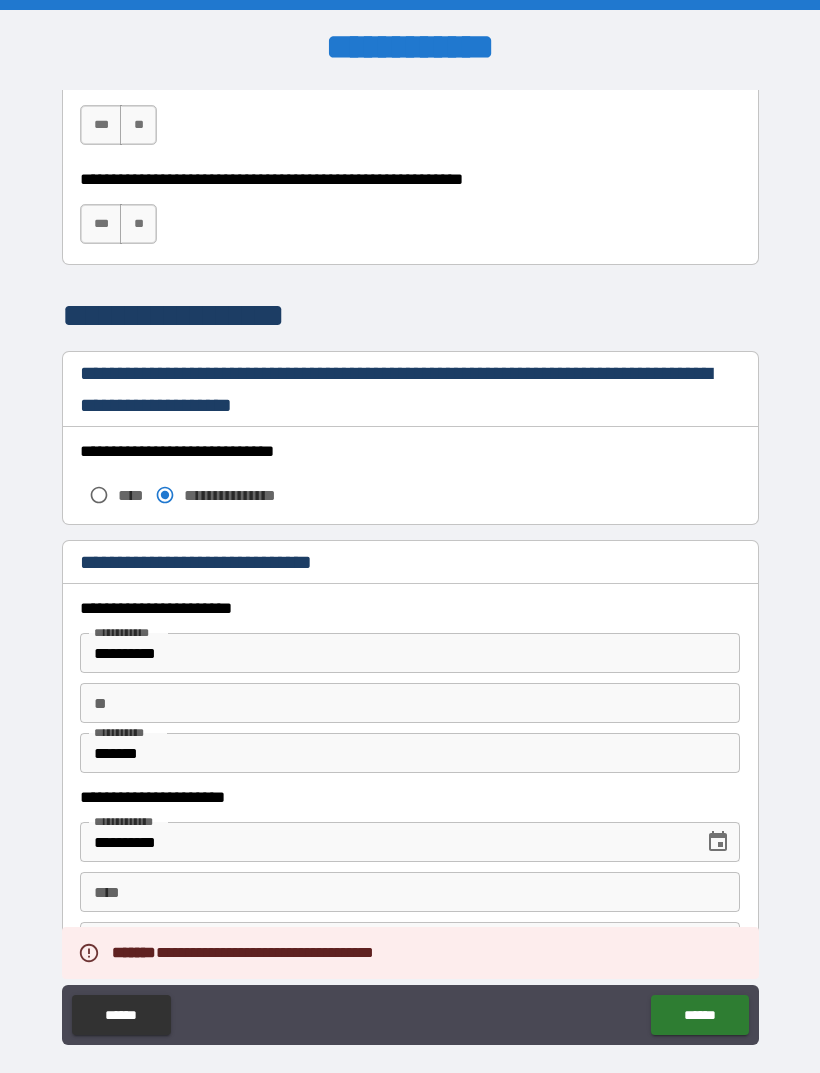 scroll, scrollTop: 1535, scrollLeft: 0, axis: vertical 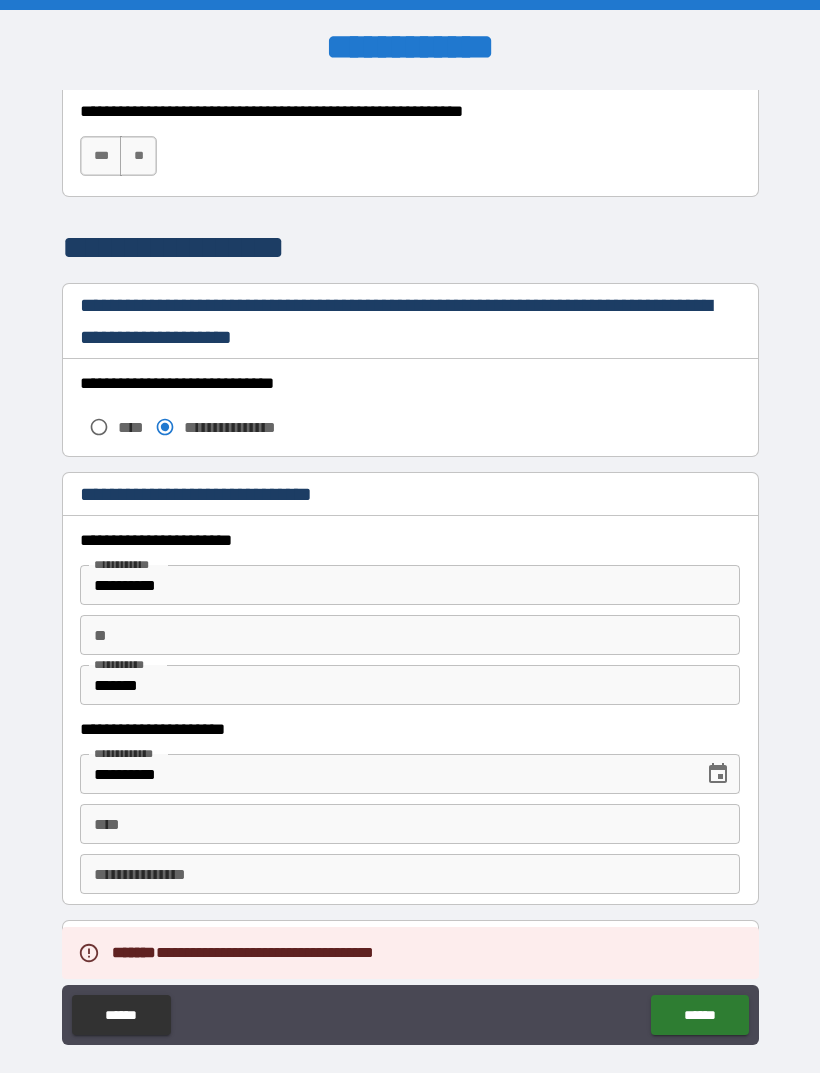 click on "****" at bounding box center [410, 824] 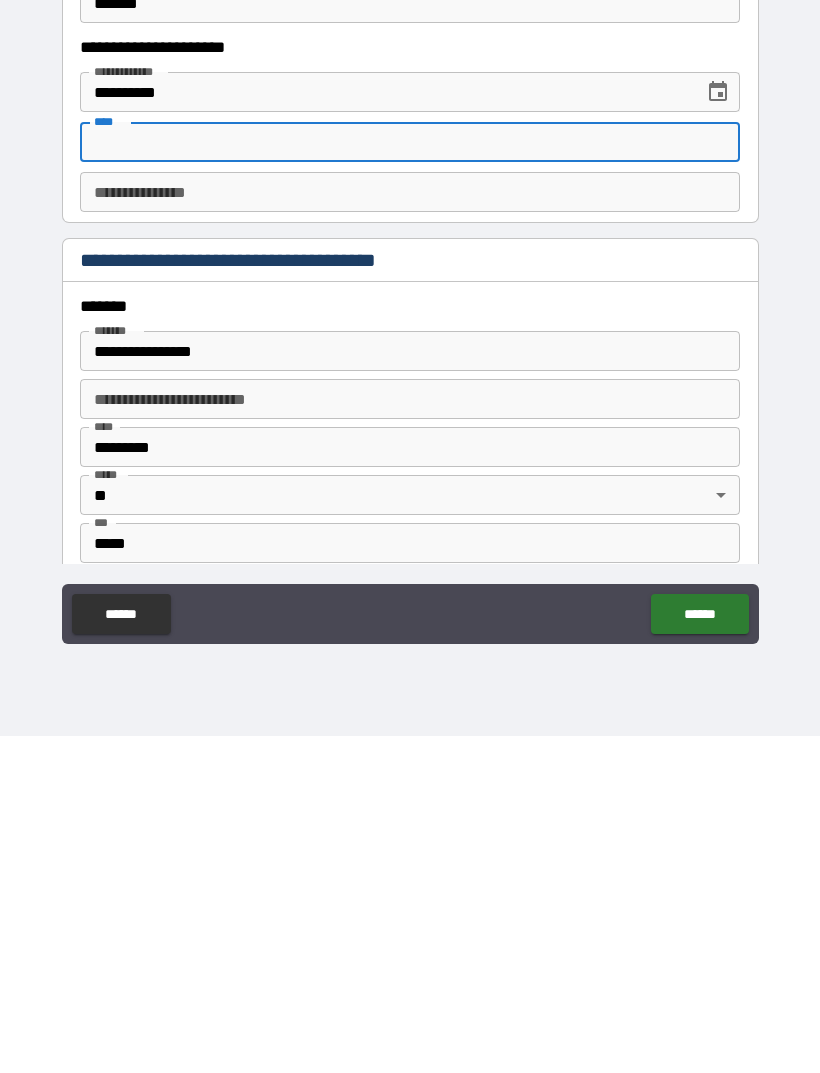 scroll, scrollTop: 1818, scrollLeft: 0, axis: vertical 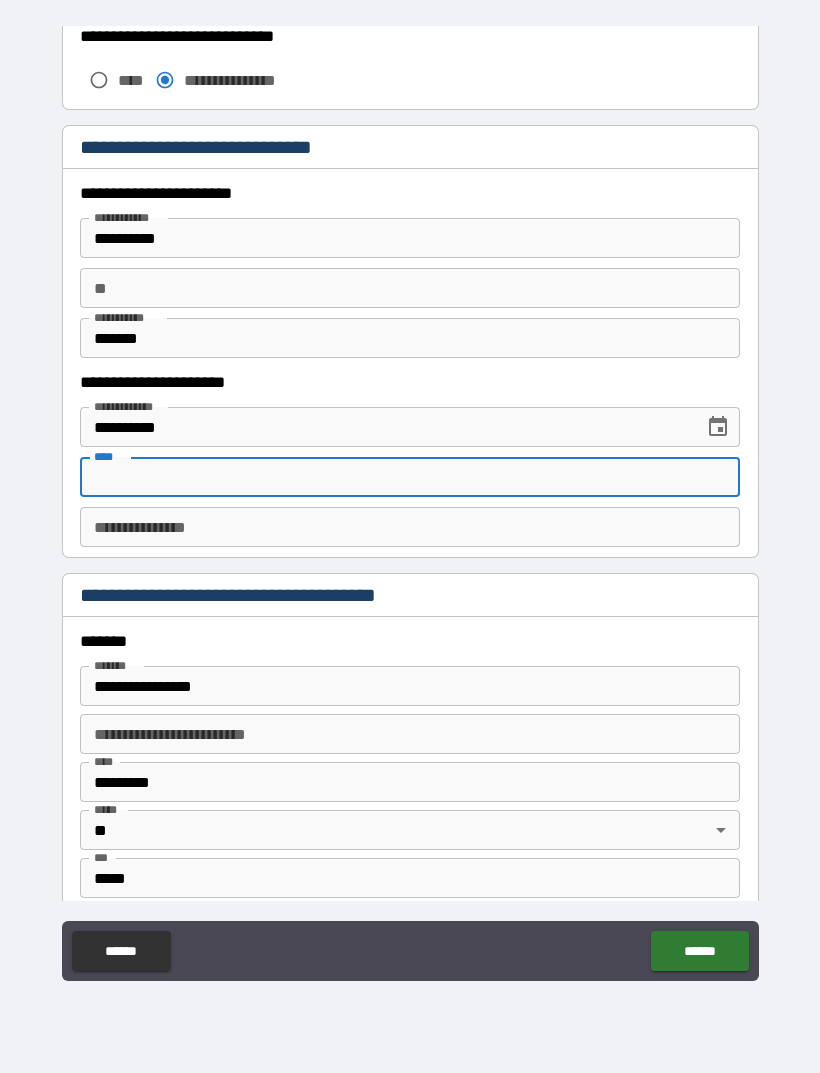 click on "****" at bounding box center [410, 477] 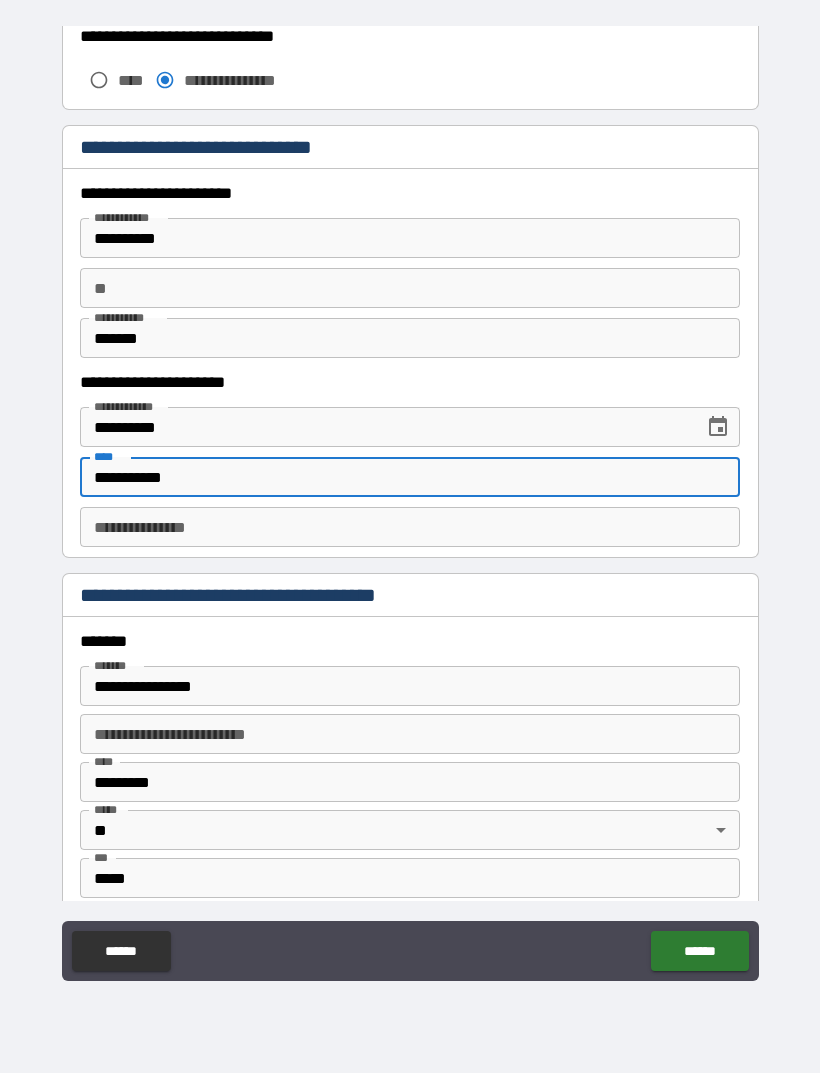 type on "**********" 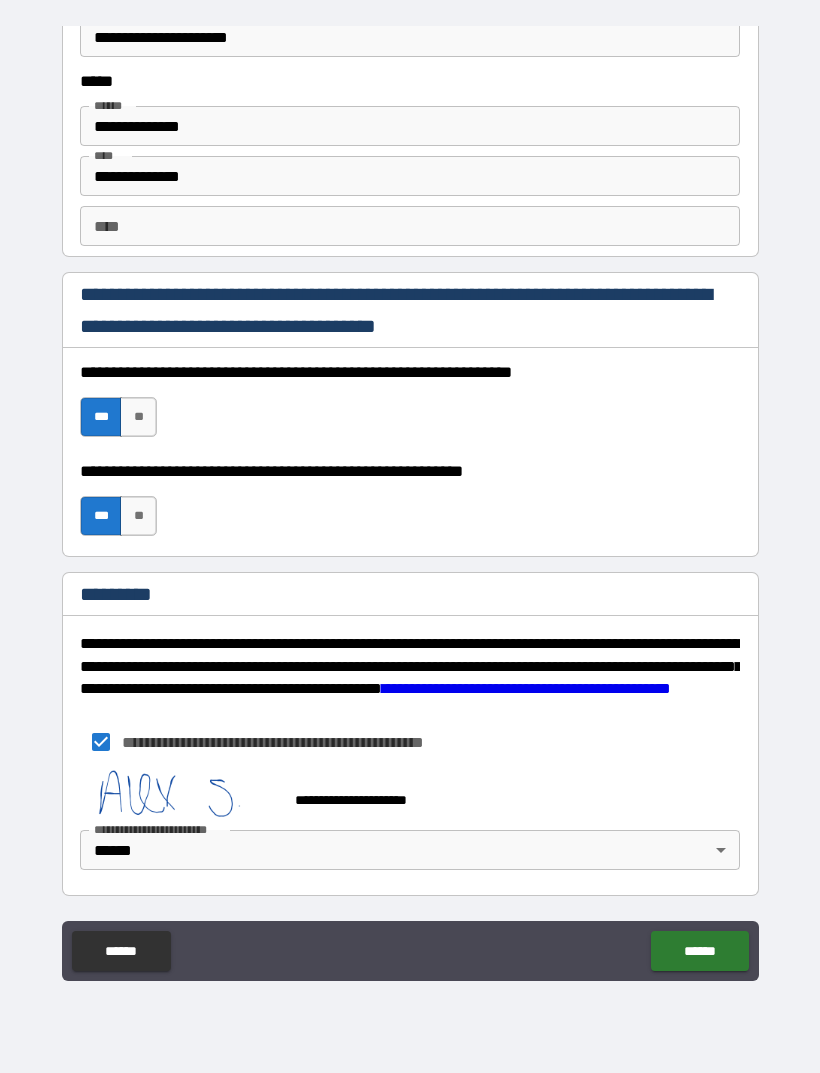 scroll, scrollTop: 2748, scrollLeft: 0, axis: vertical 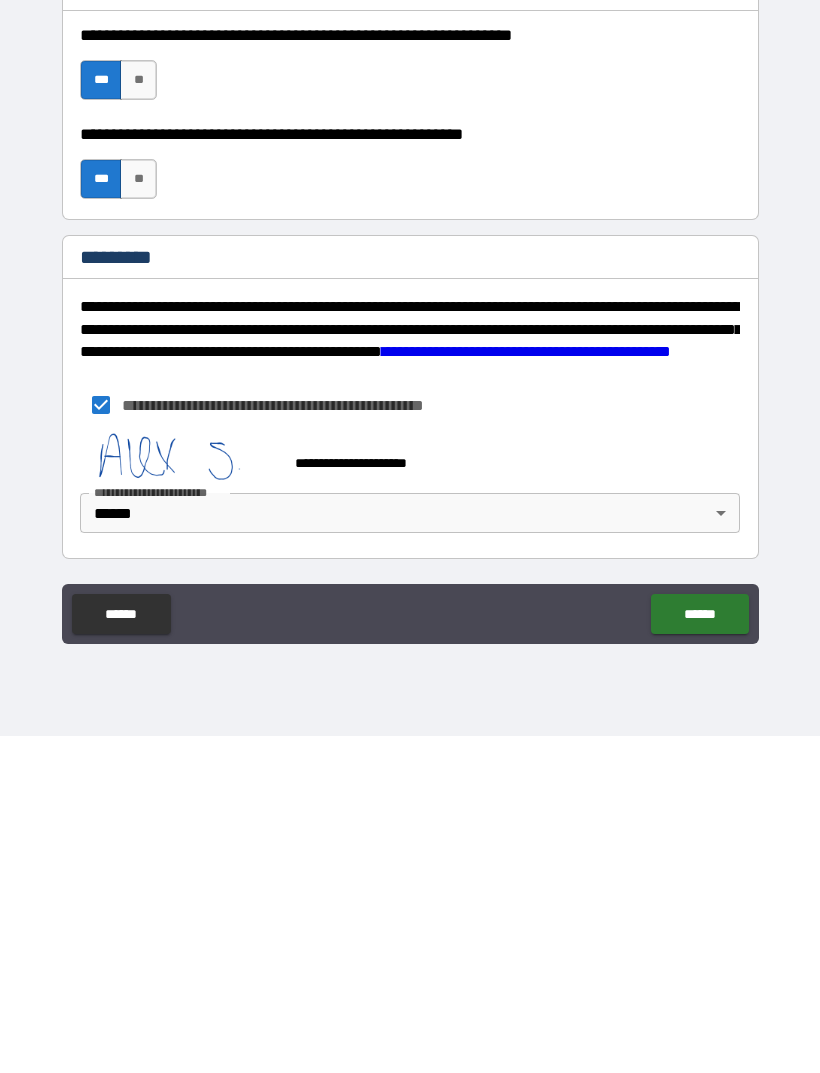 click on "******" at bounding box center (699, 951) 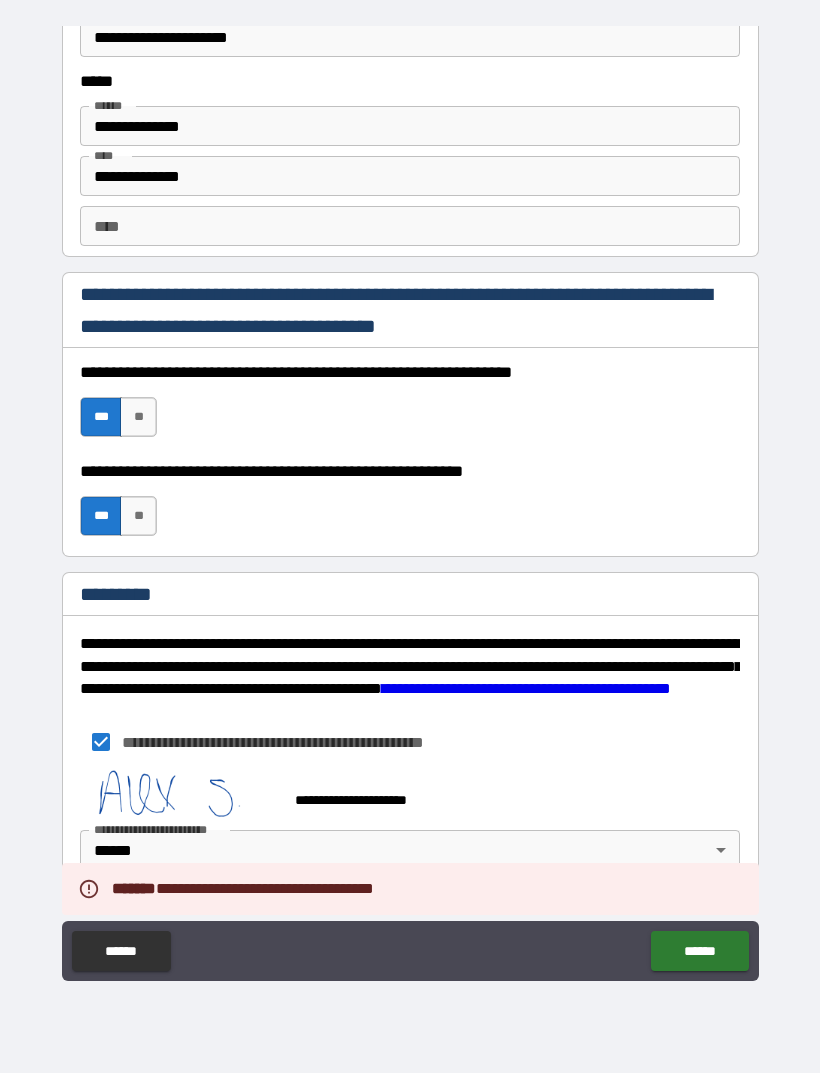 click on "******" at bounding box center (699, 951) 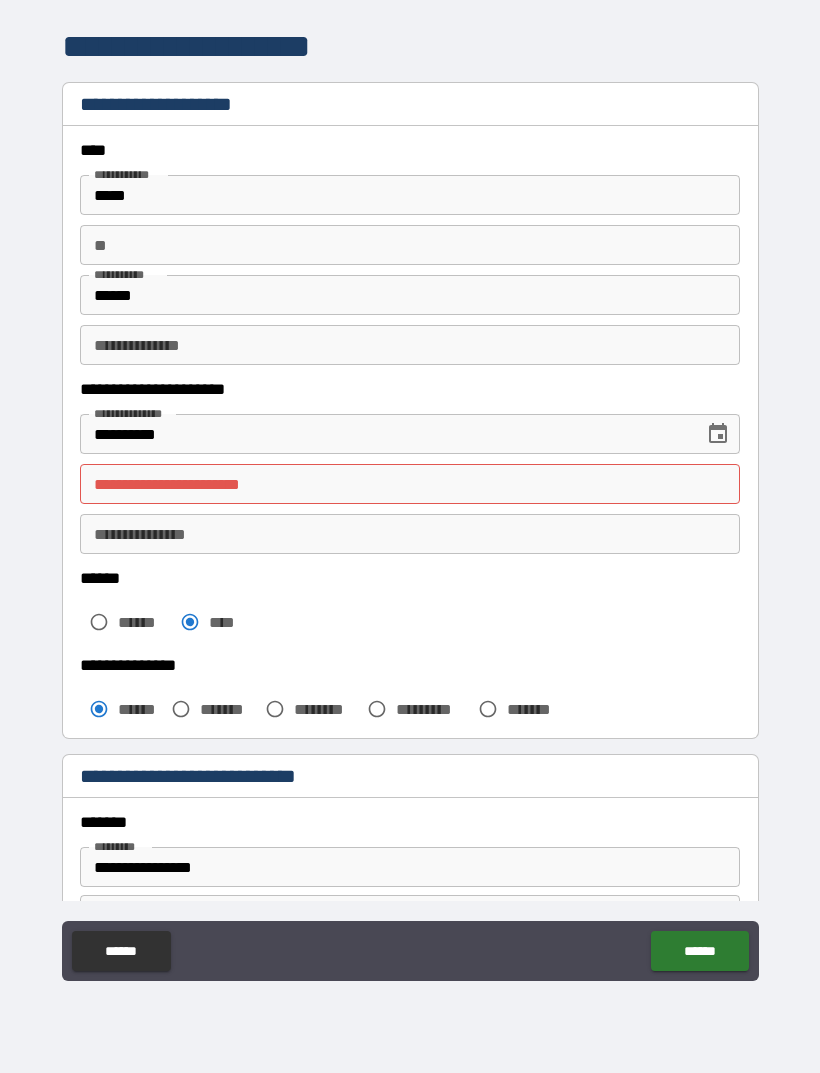 scroll, scrollTop: 0, scrollLeft: 0, axis: both 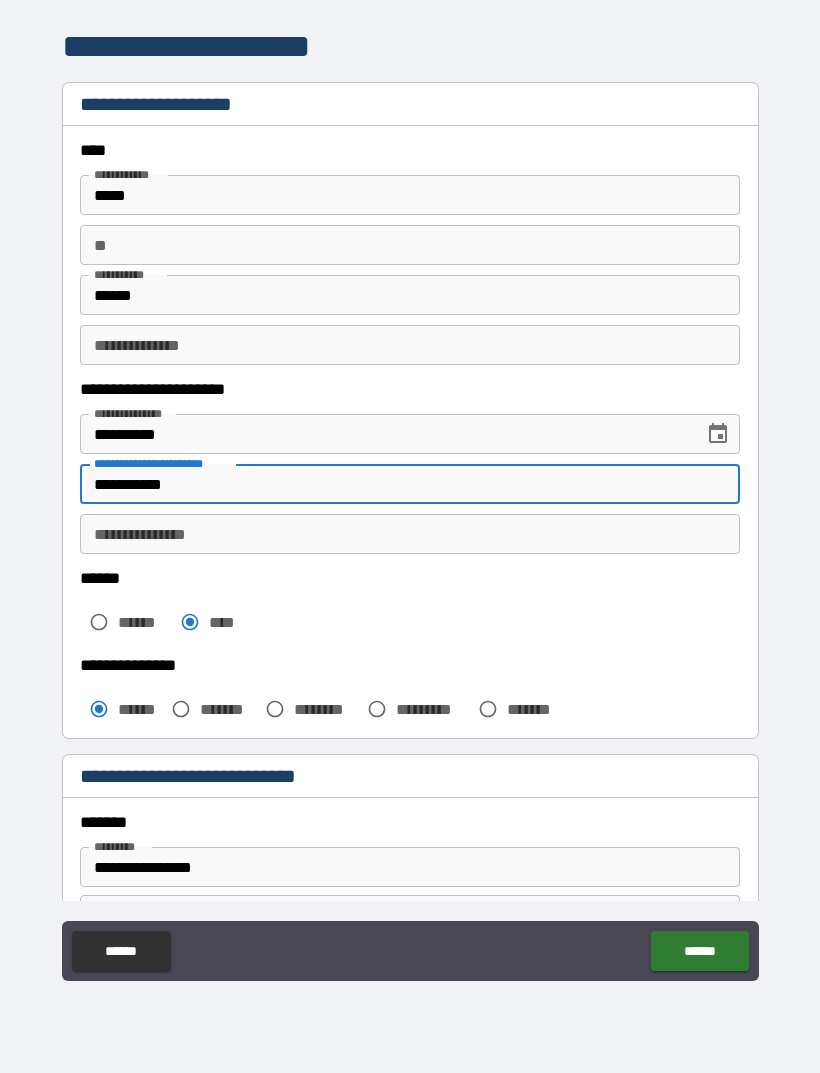 type on "**********" 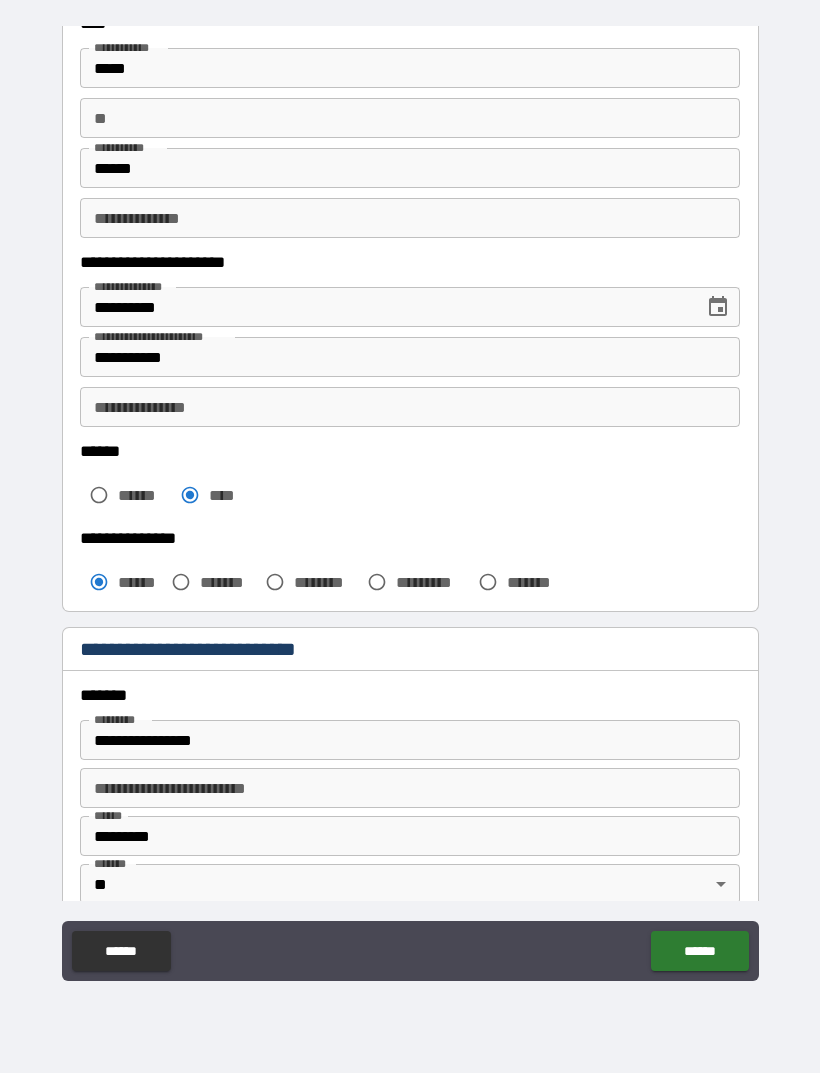scroll, scrollTop: 129, scrollLeft: 0, axis: vertical 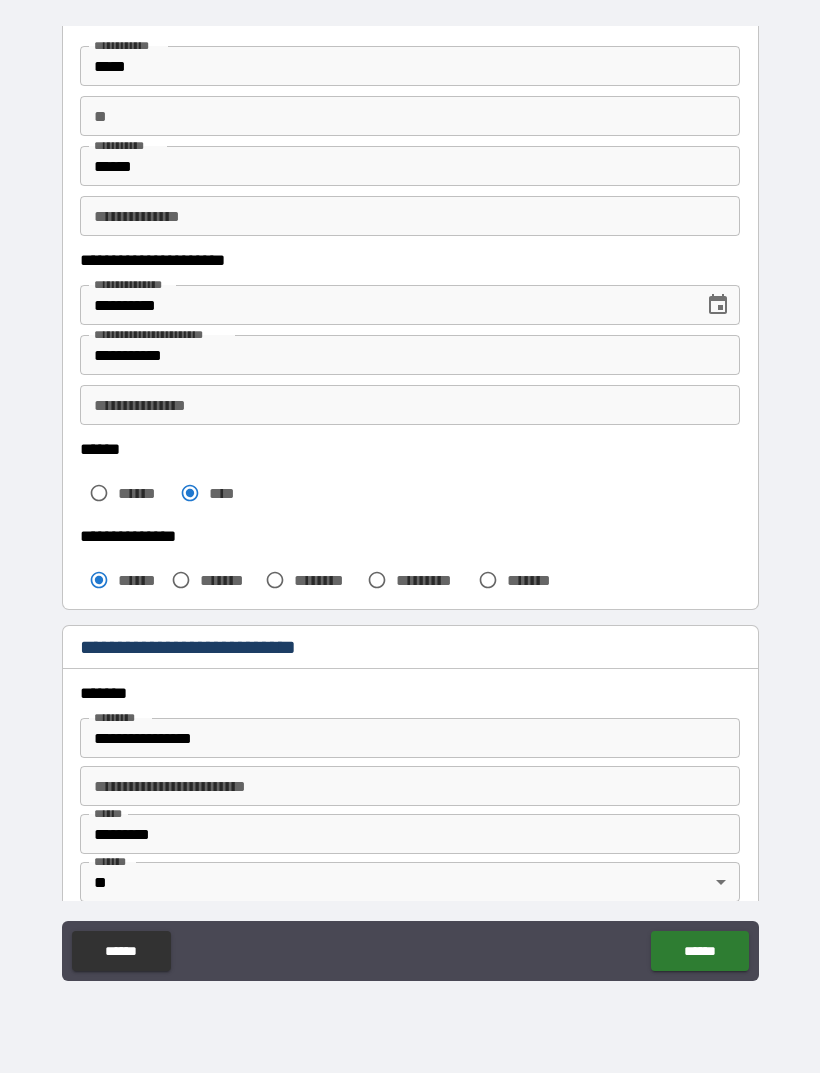 click on "******" at bounding box center [699, 951] 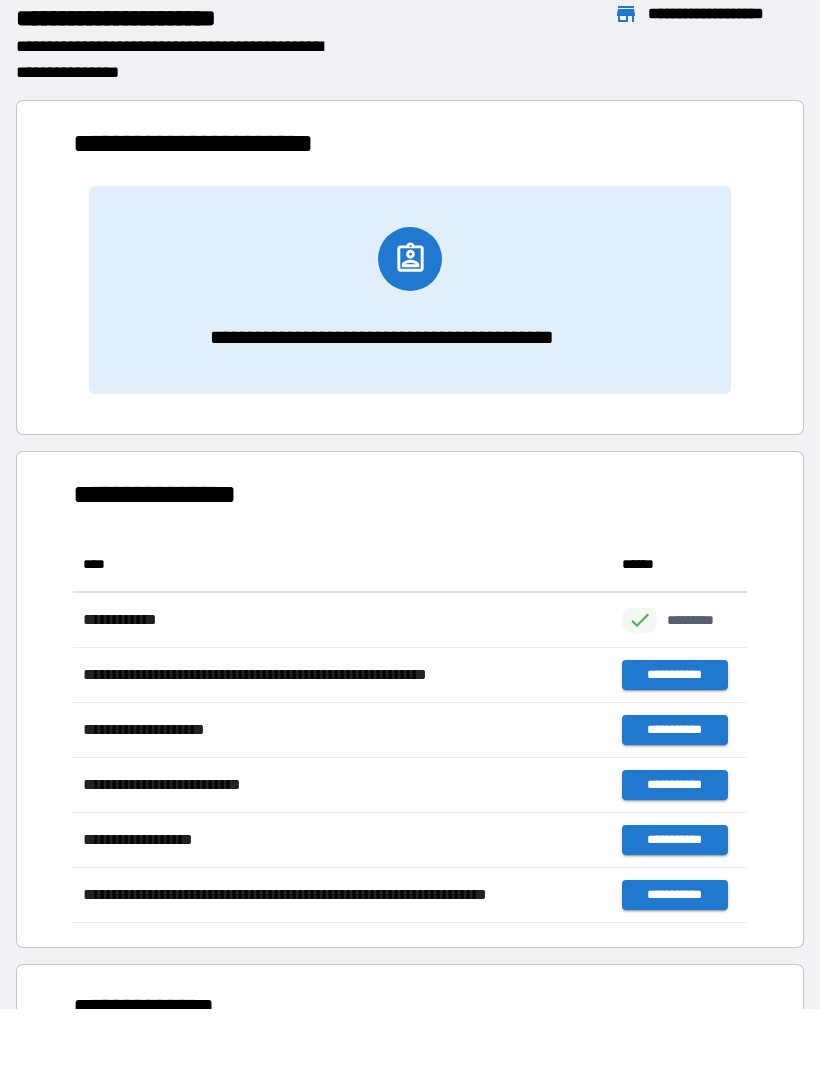 scroll, scrollTop: 1, scrollLeft: 1, axis: both 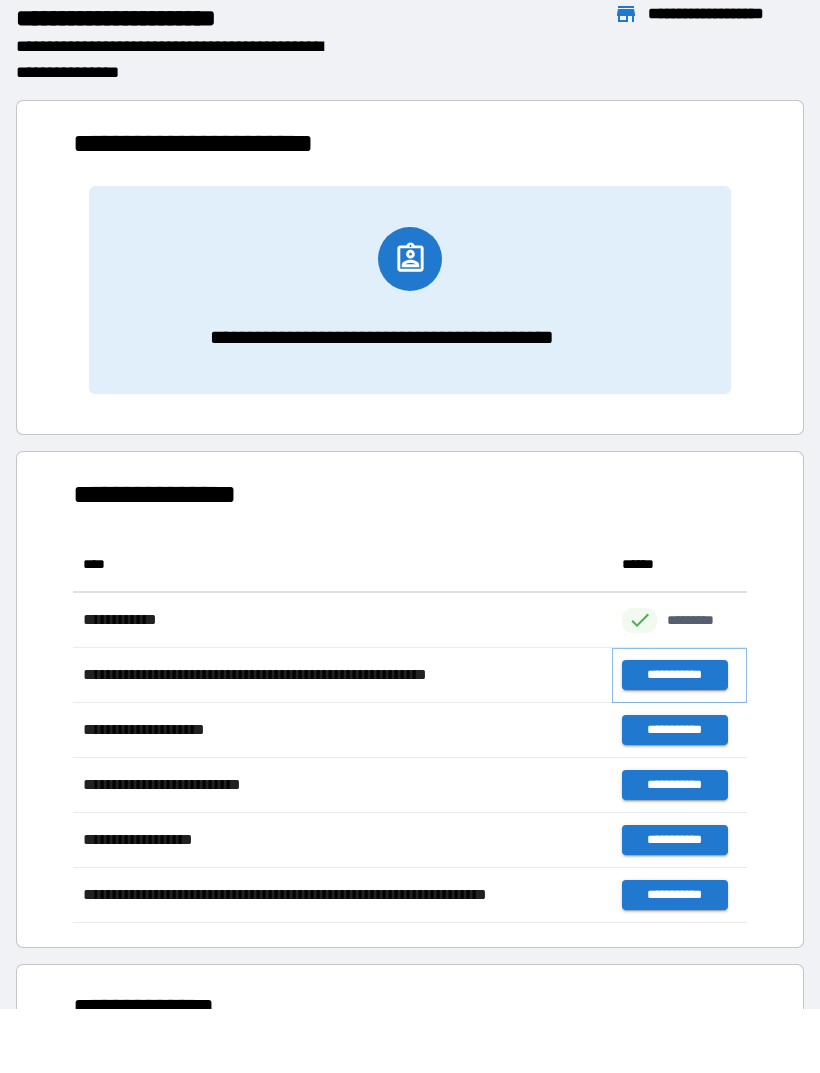 click on "**********" at bounding box center [674, 675] 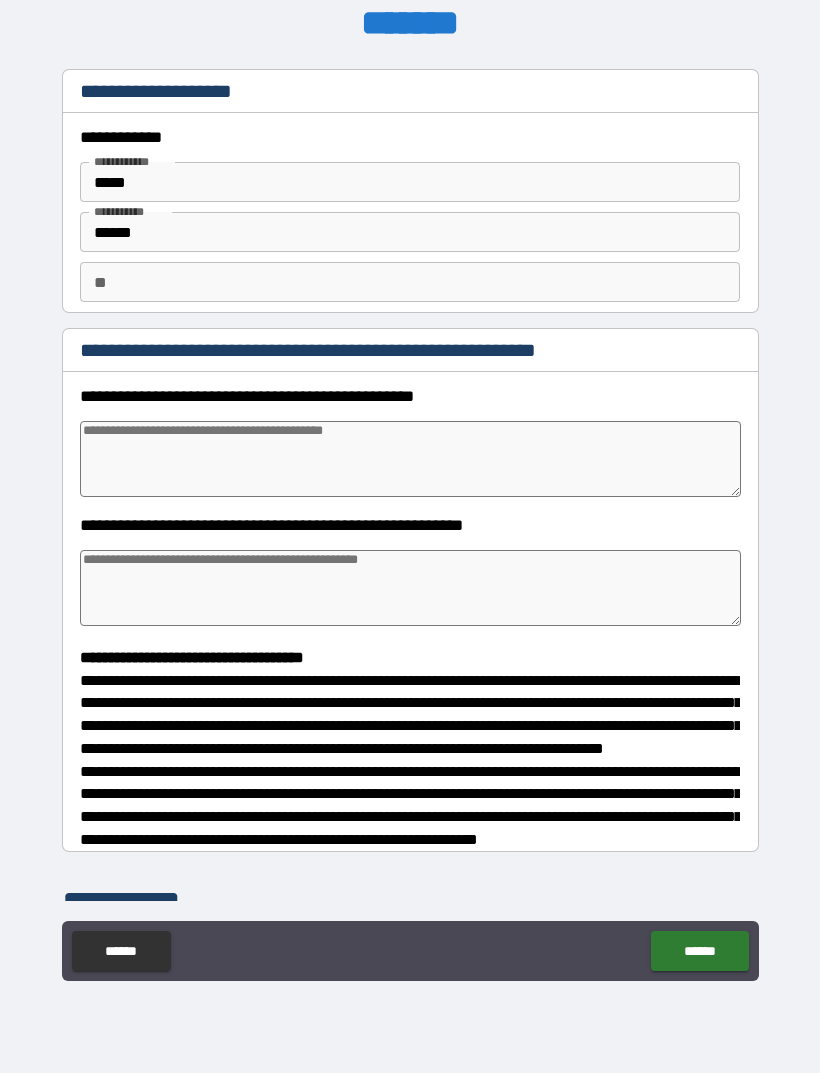 type on "*" 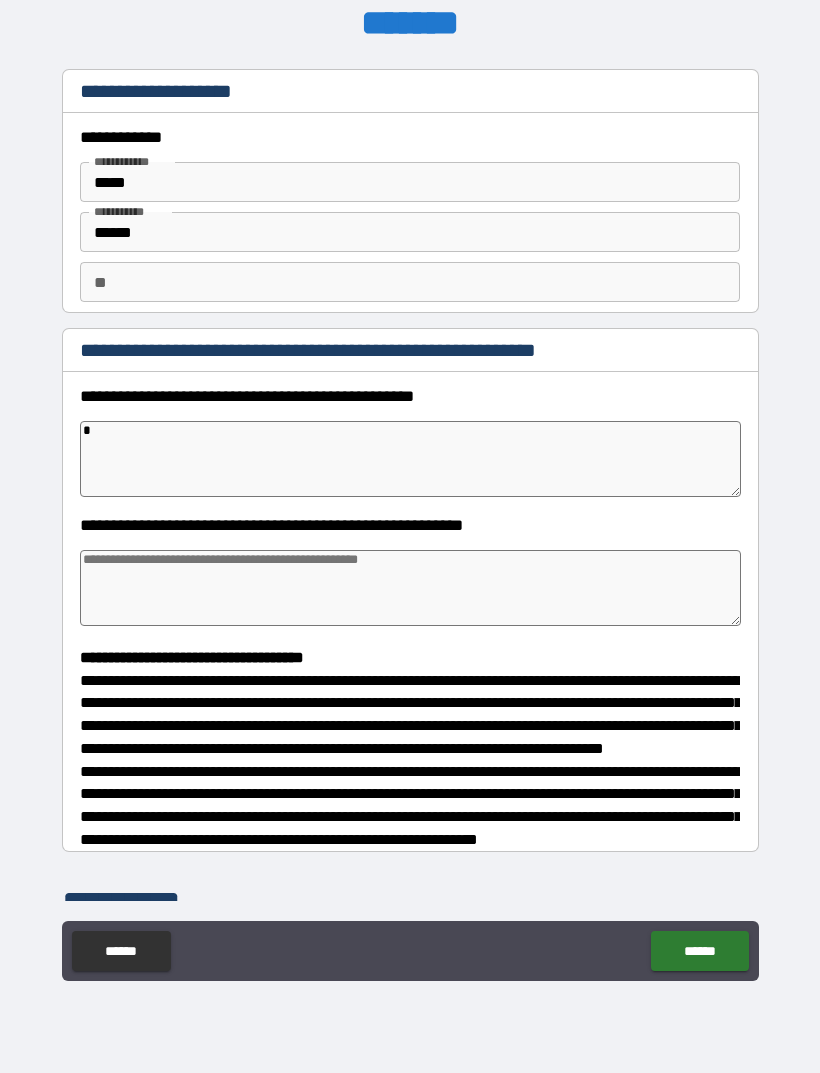 type on "**" 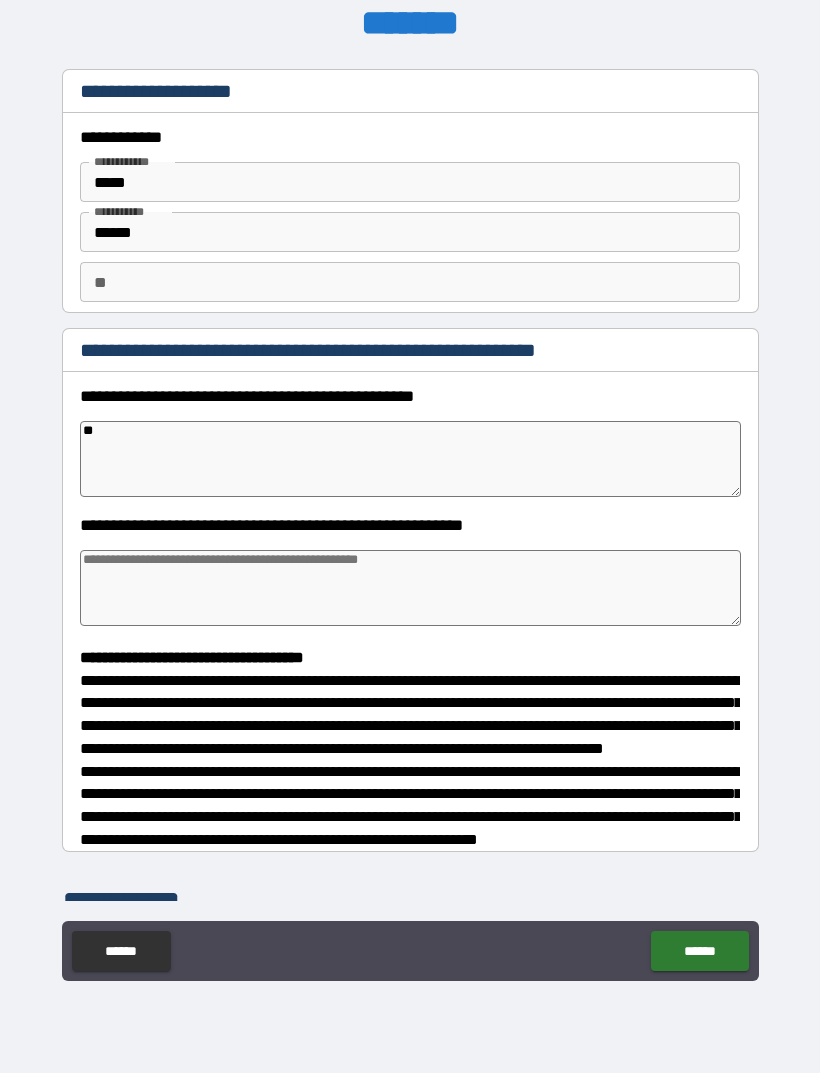 type on "*" 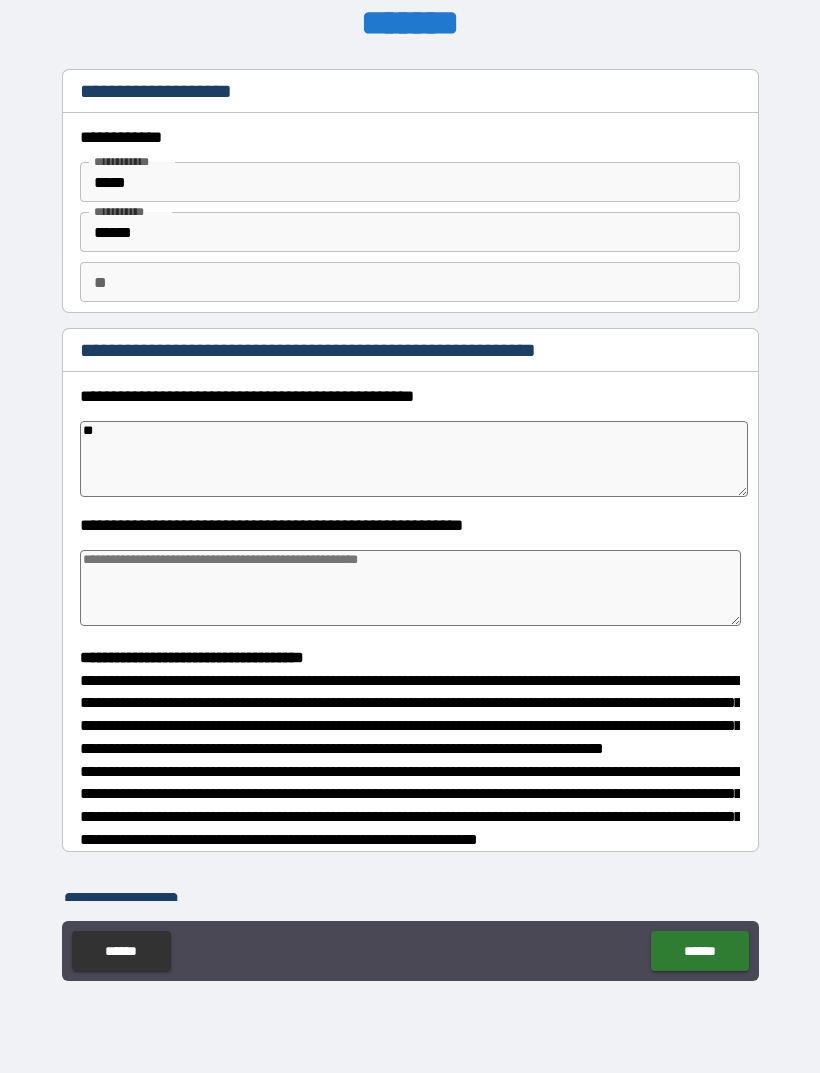type on "*" 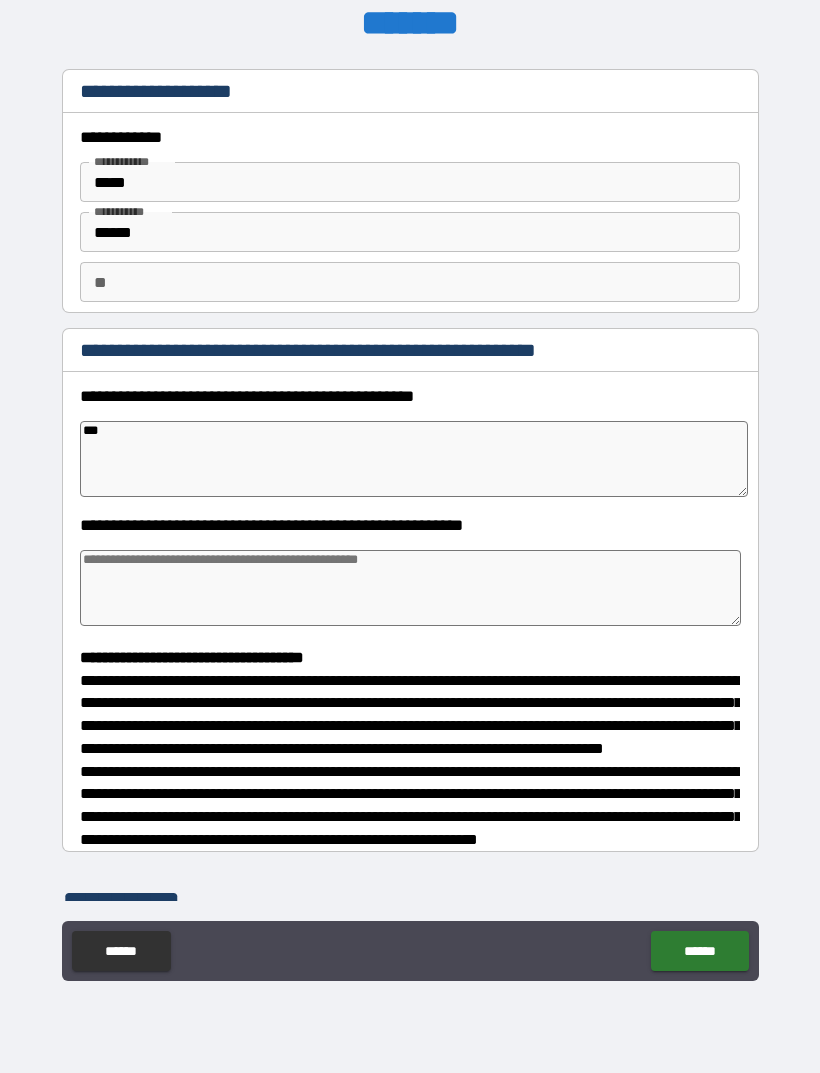 type on "*" 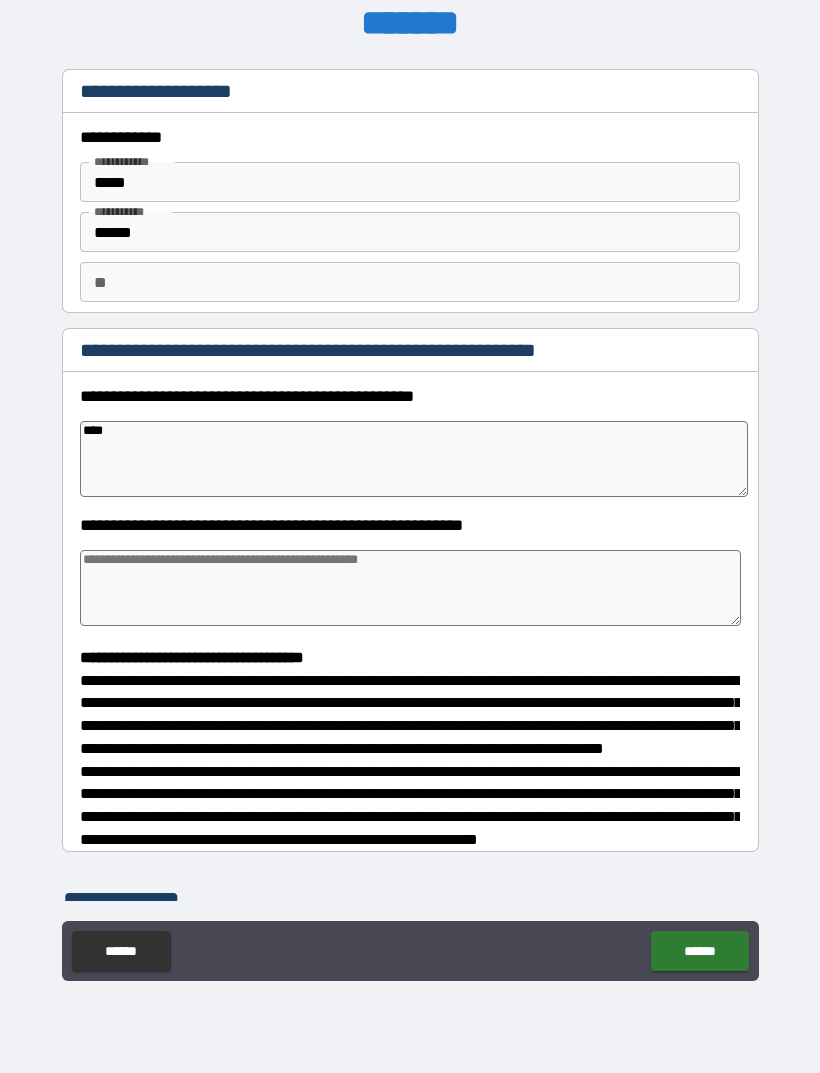 type on "*" 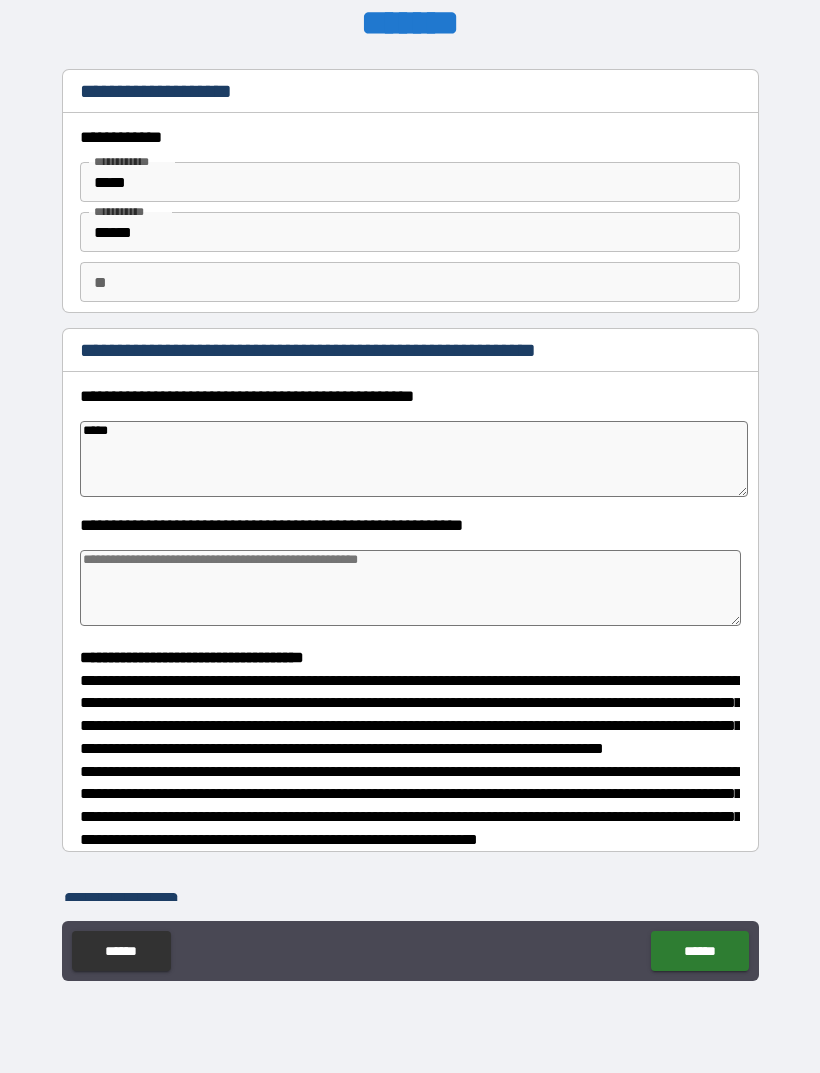 type on "*" 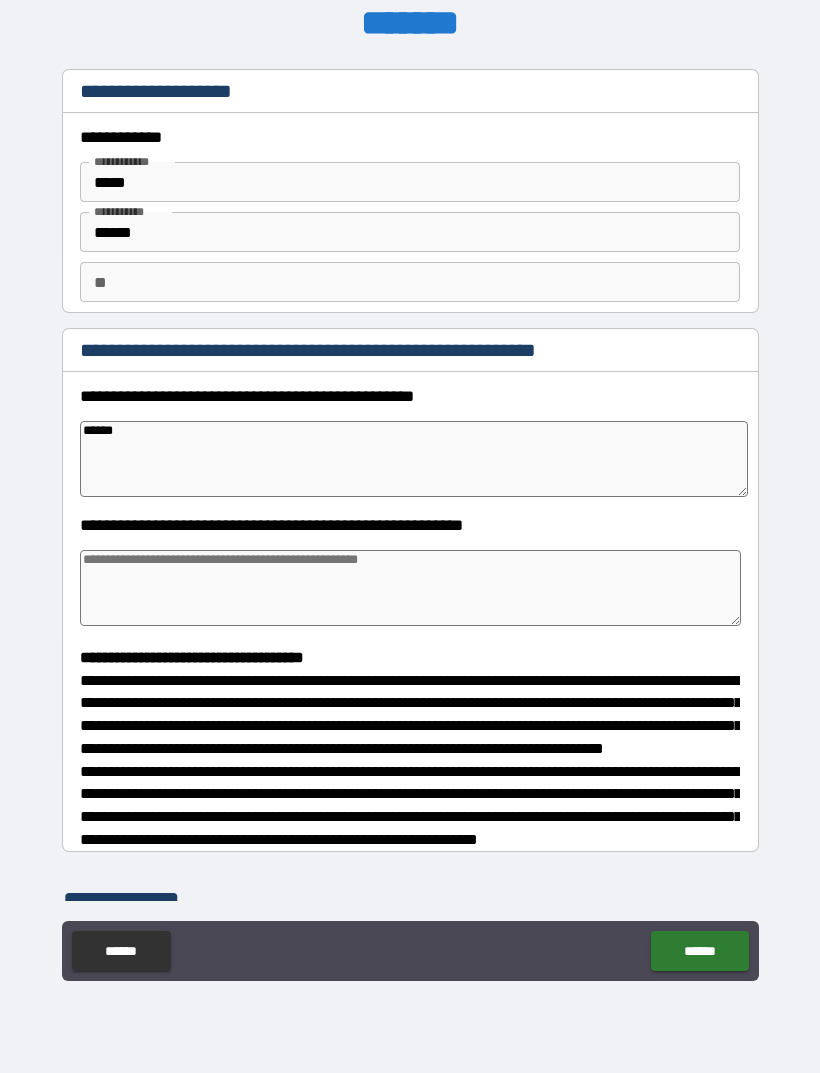 type on "*" 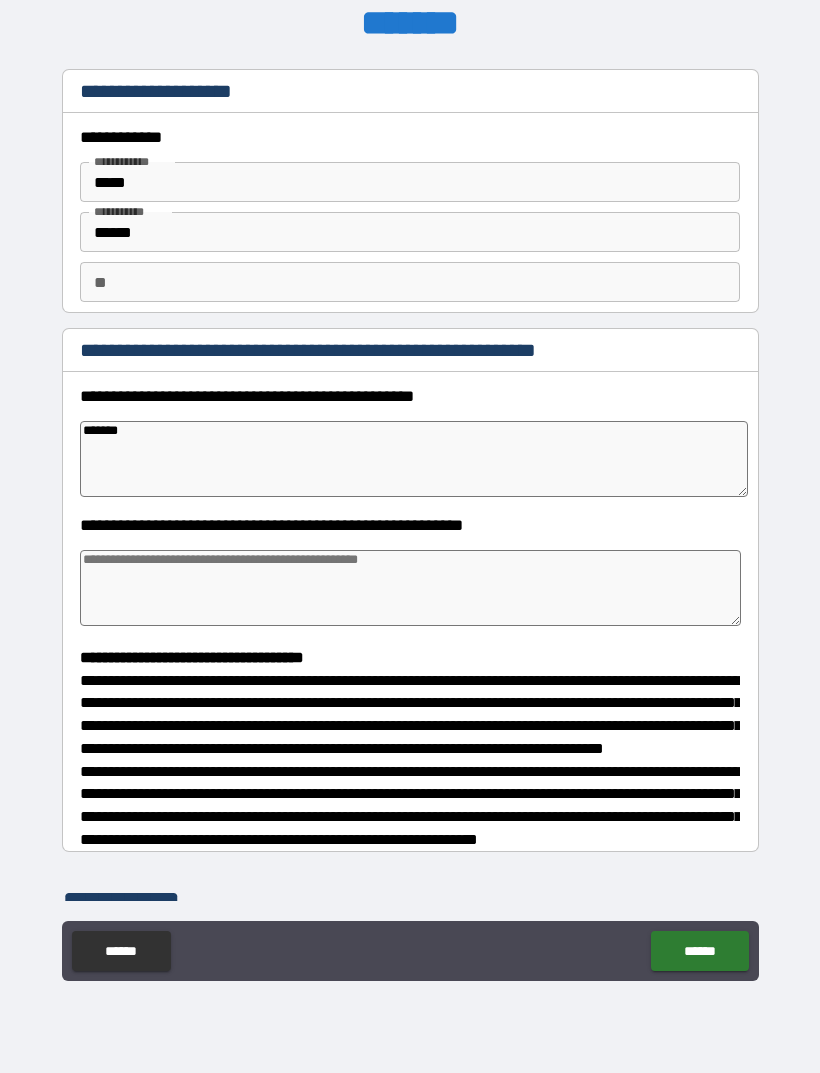 type on "*" 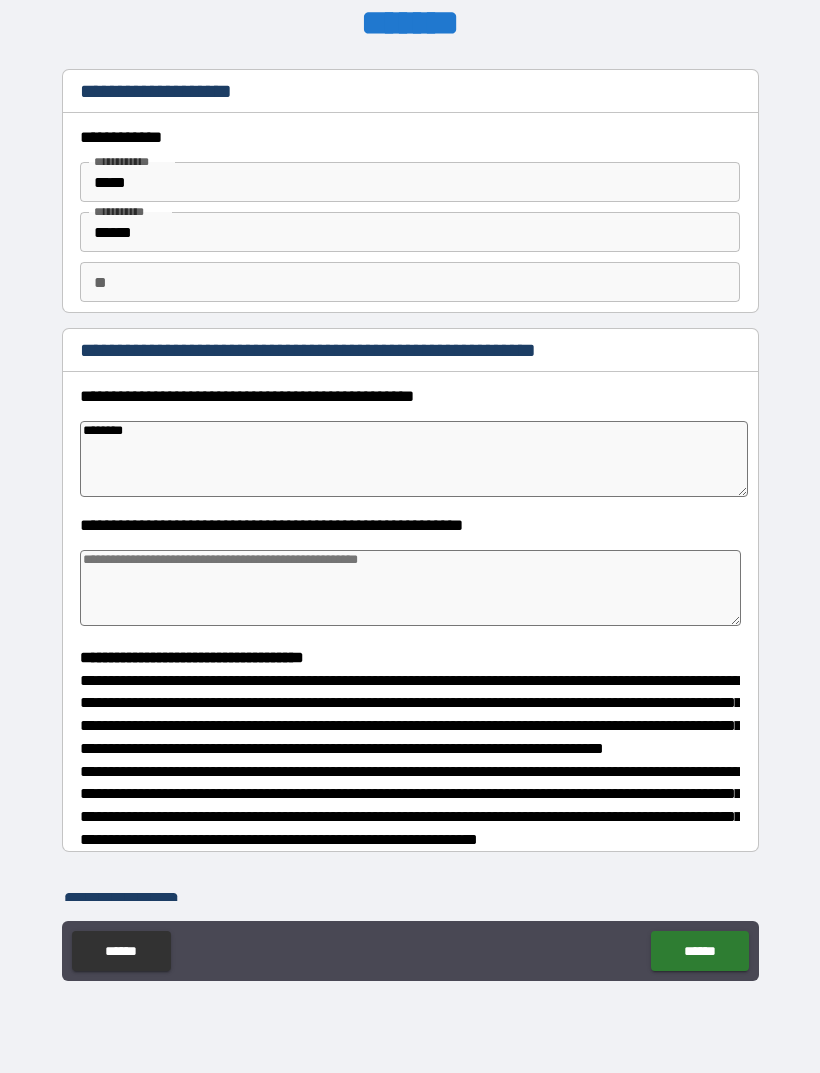 type on "*" 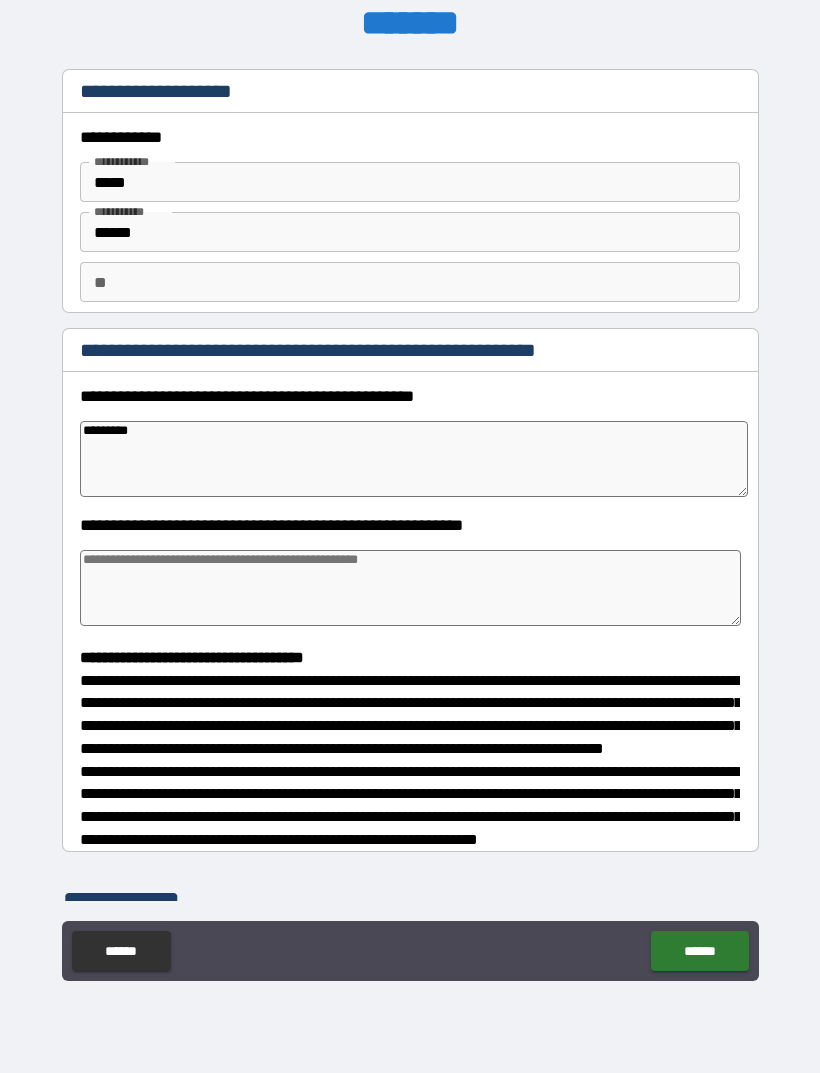 type on "**********" 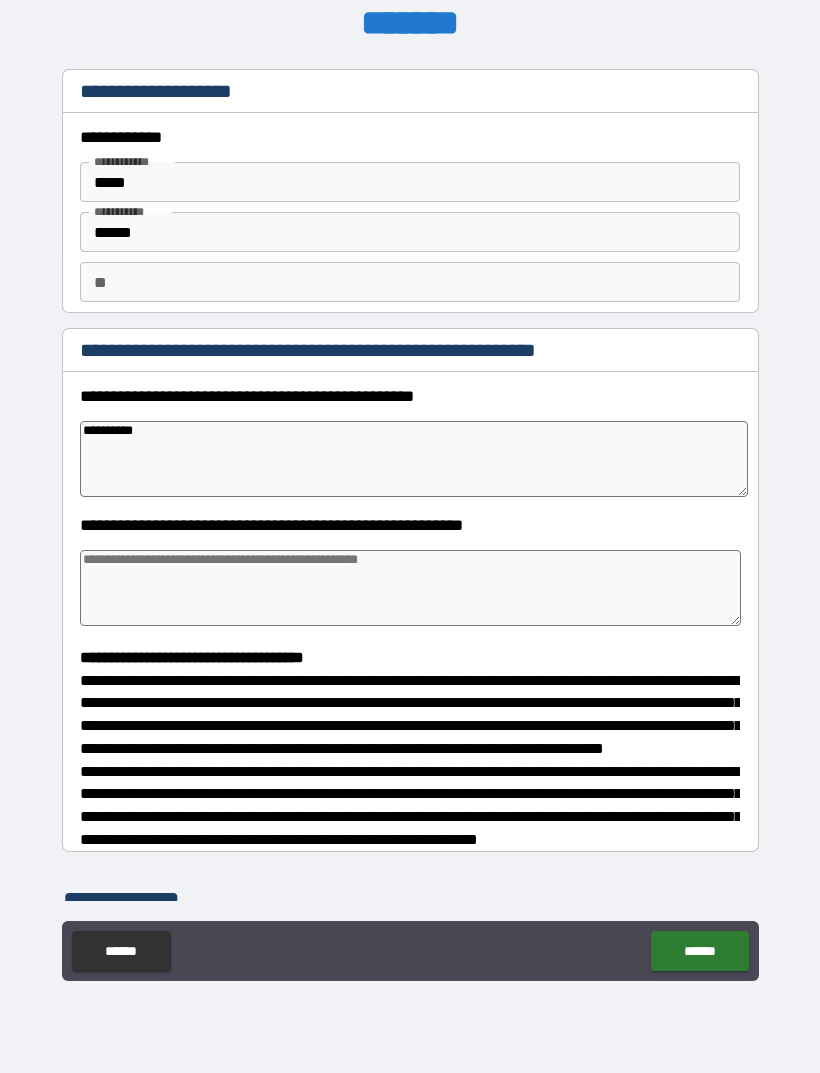 type on "*" 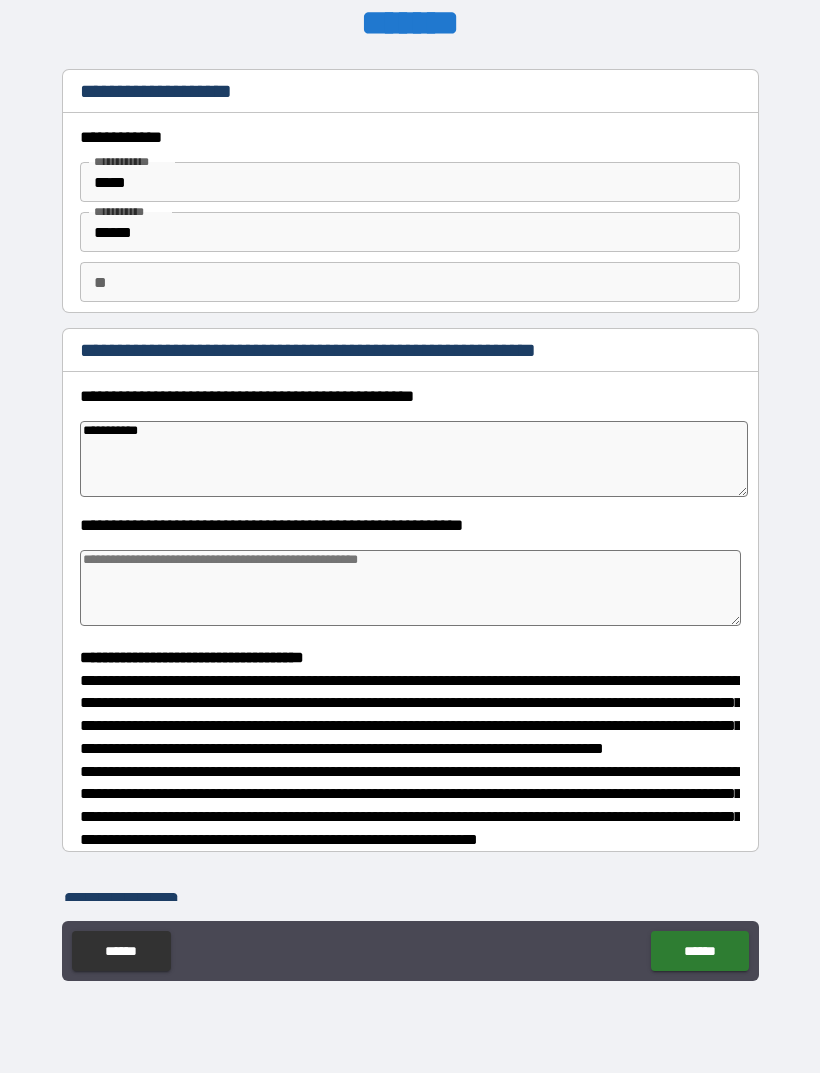 type on "*" 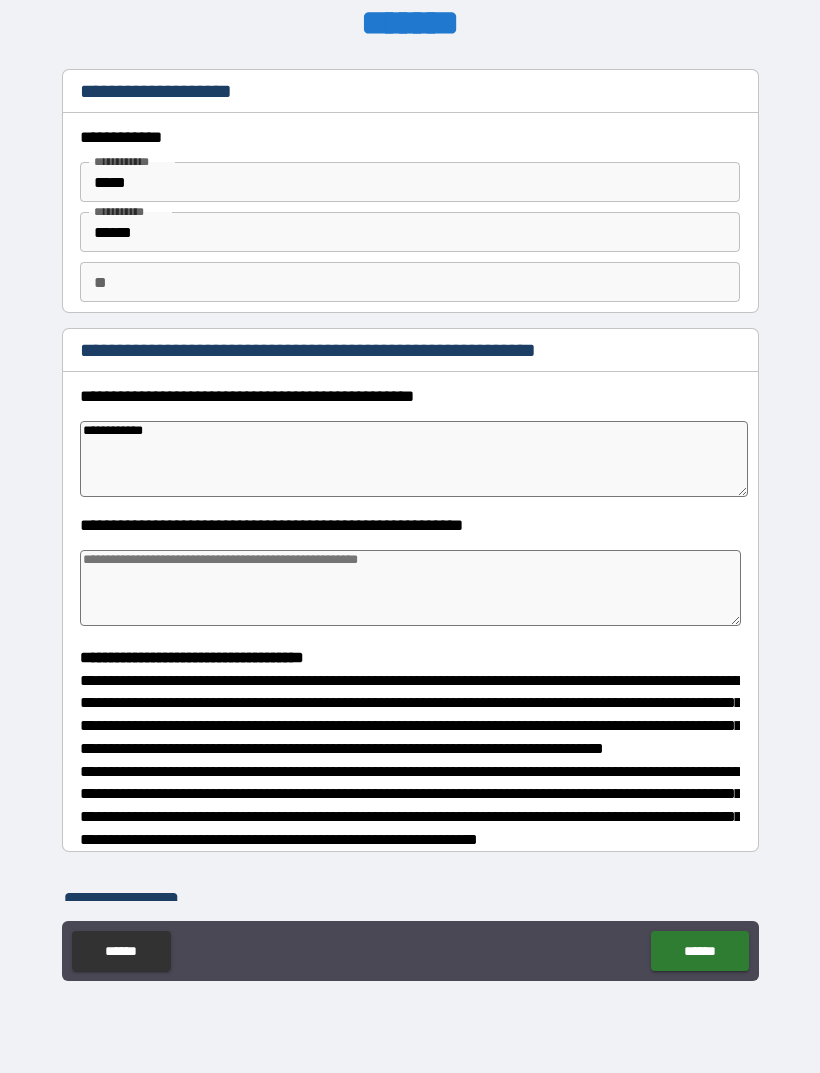 type on "*" 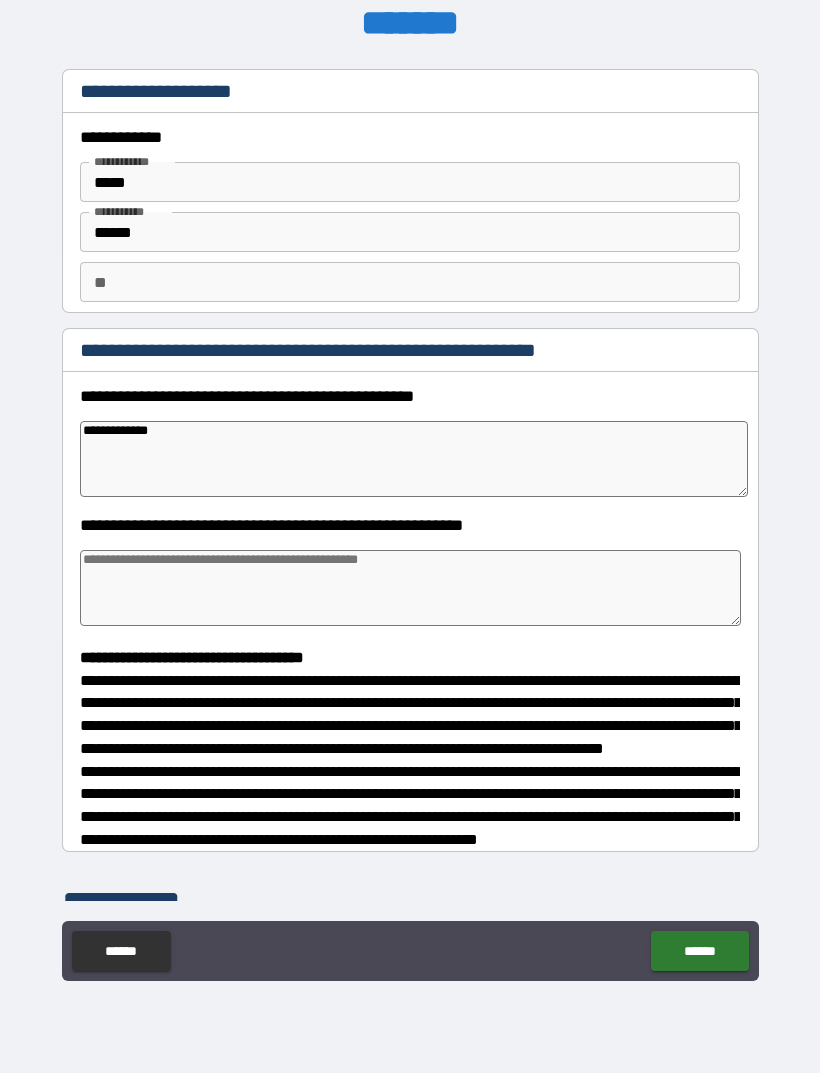 type on "**********" 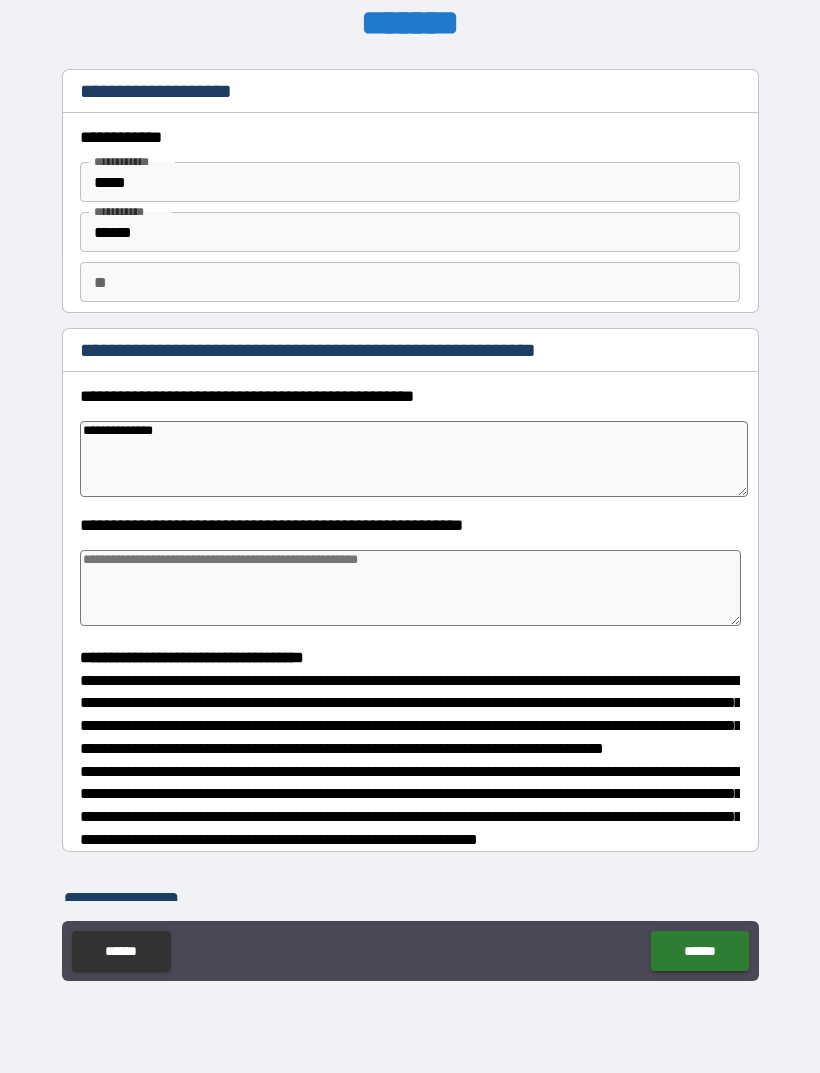 type on "*" 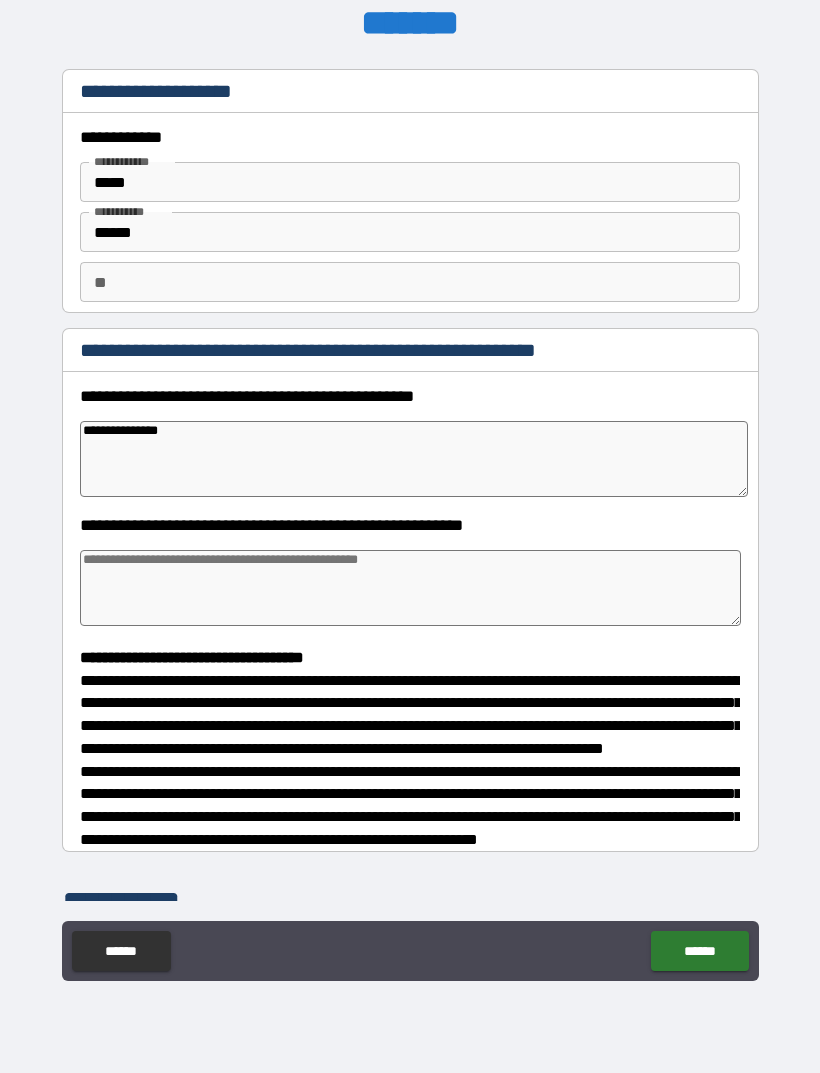 type on "*" 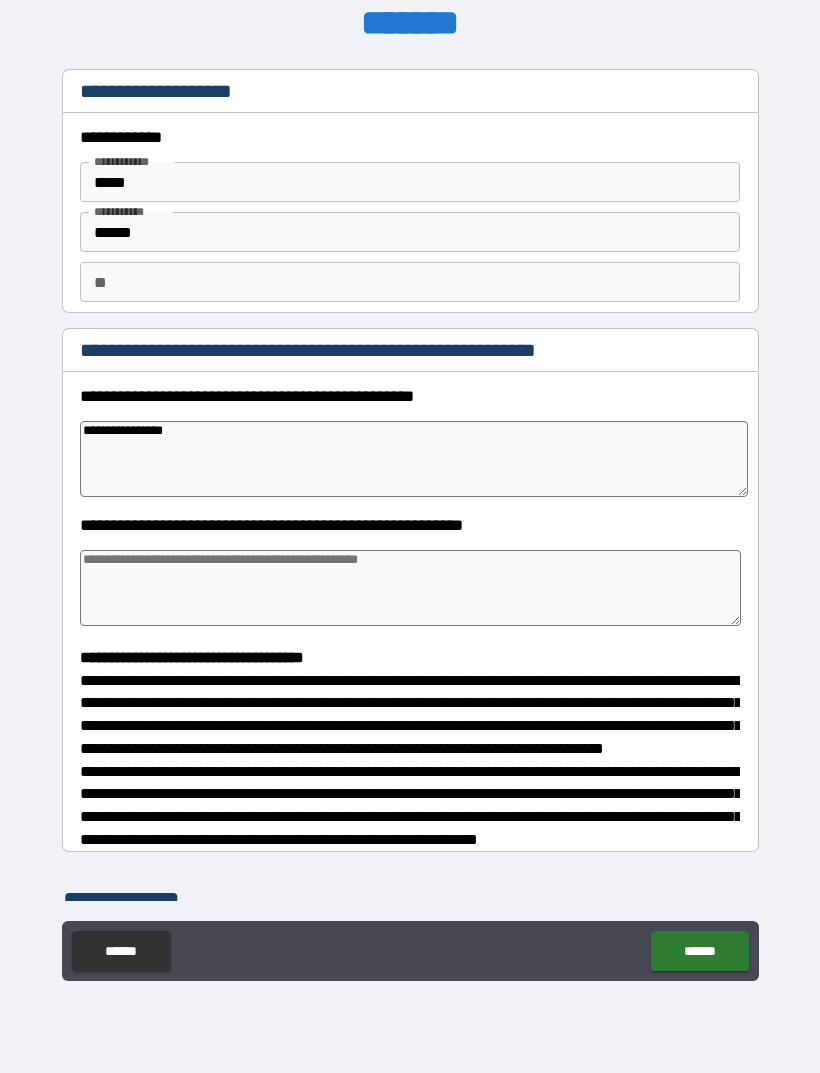 type on "*" 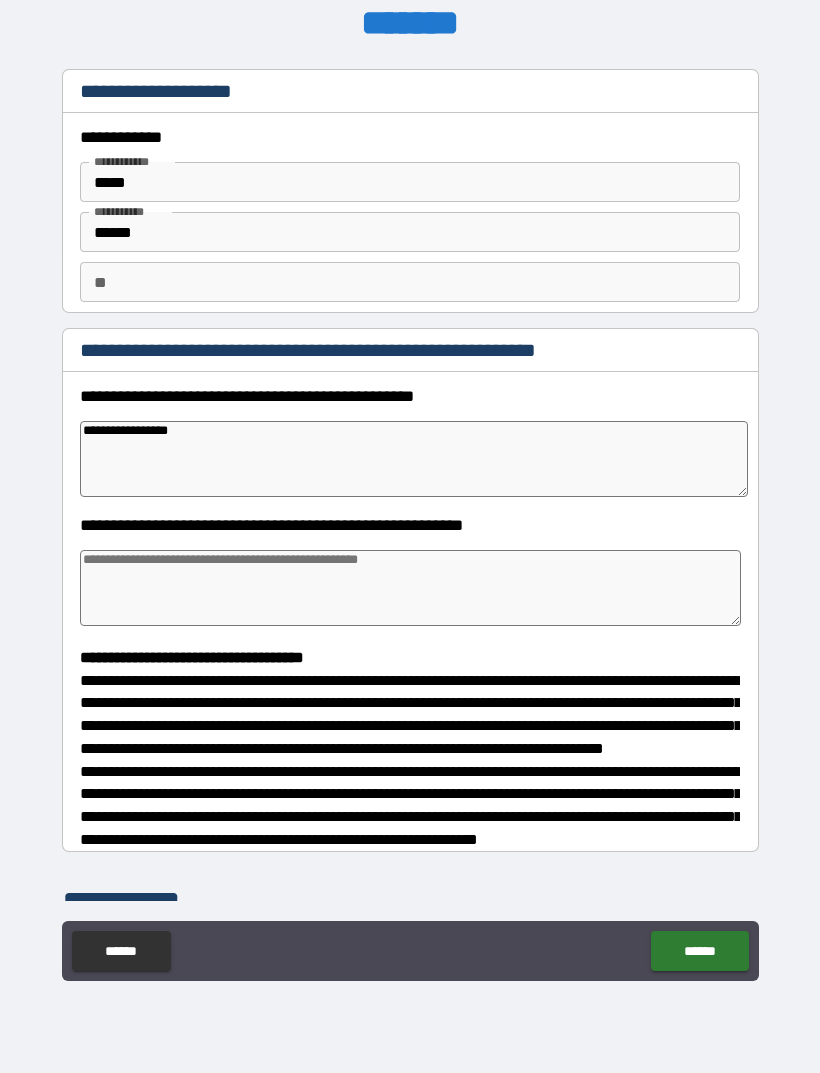 type on "*" 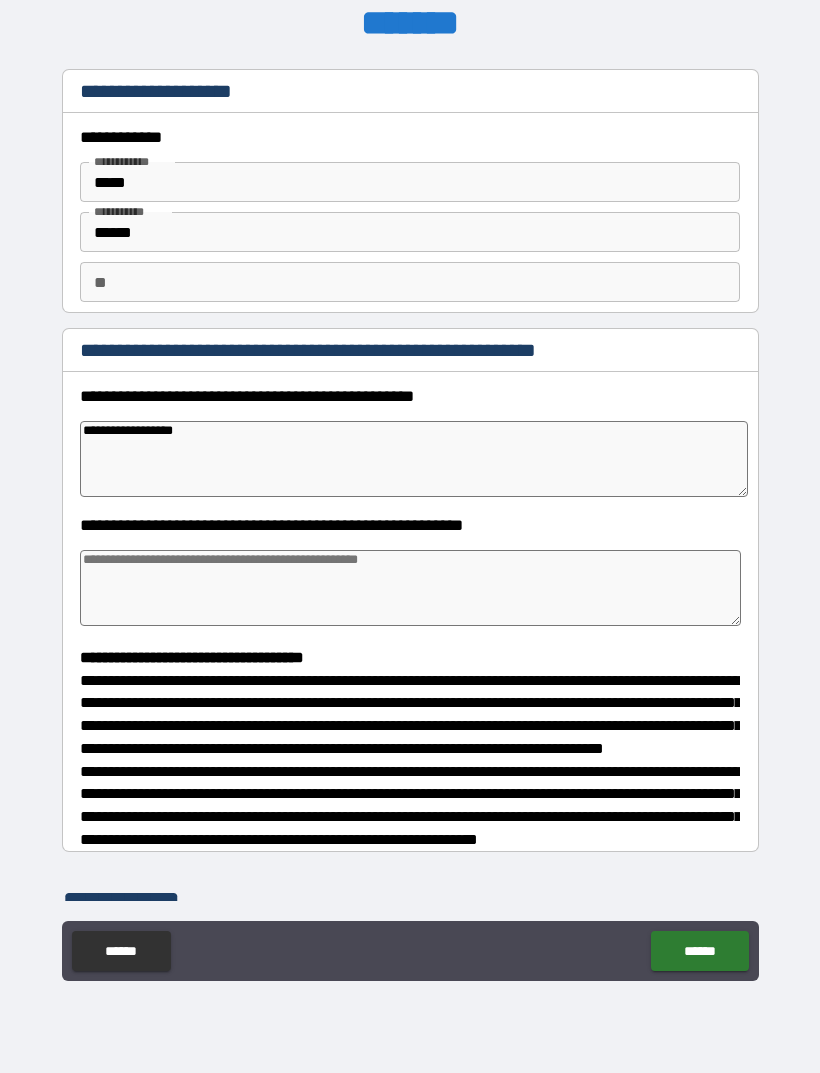 type on "*" 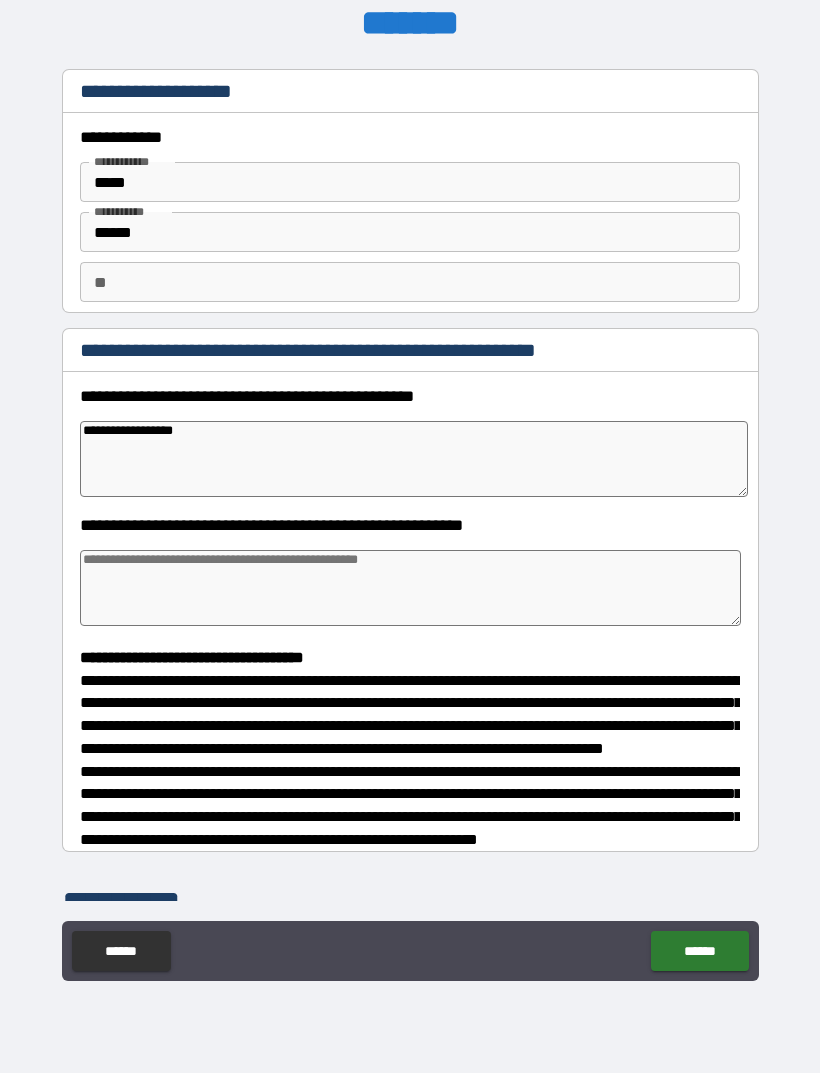 type on "**********" 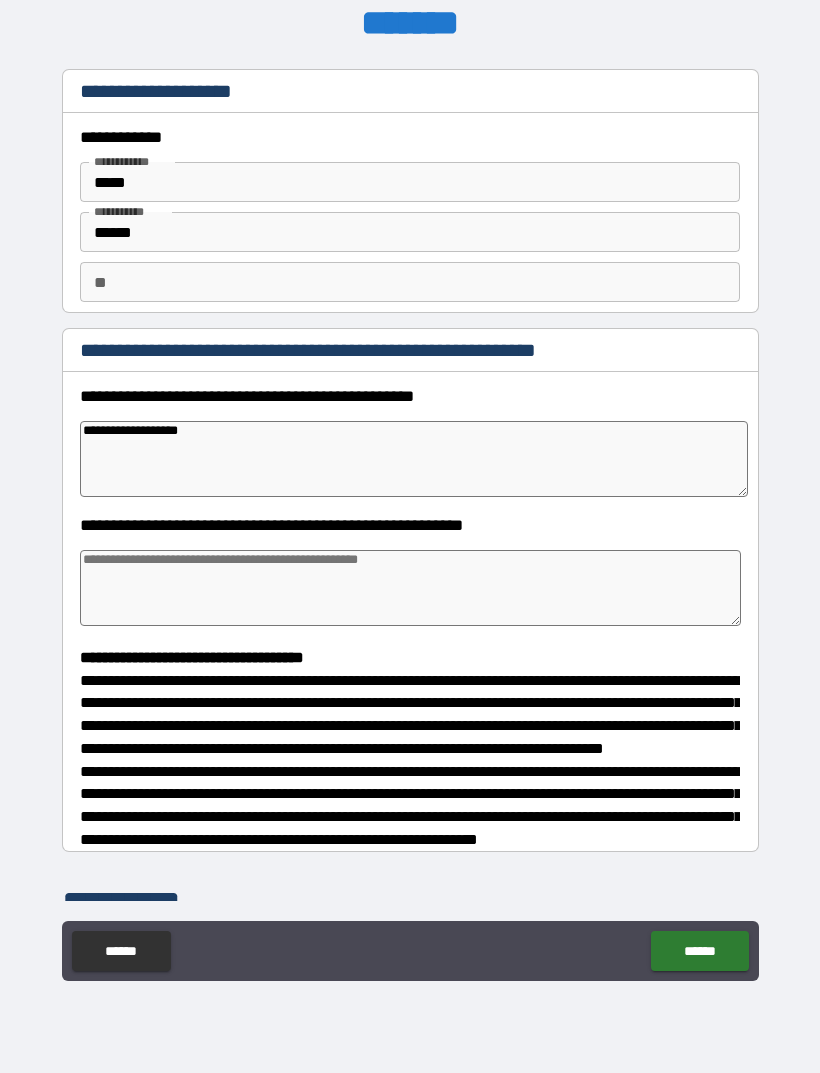 type on "*" 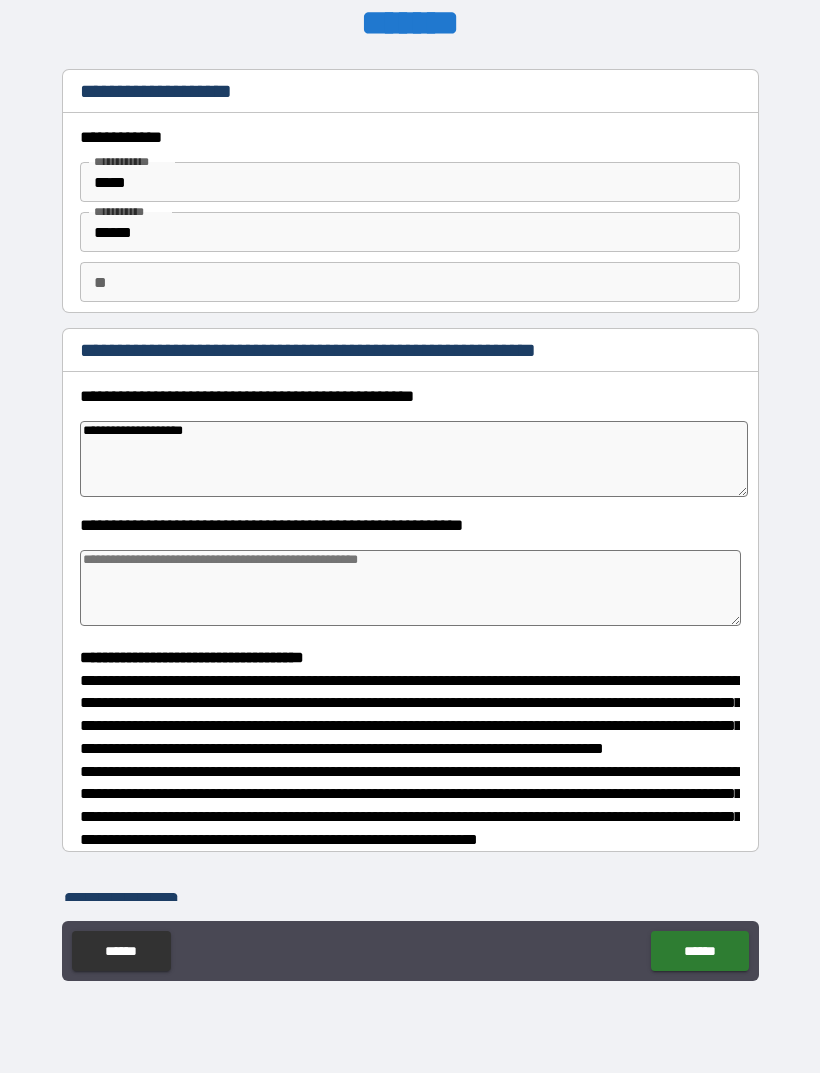 type on "*" 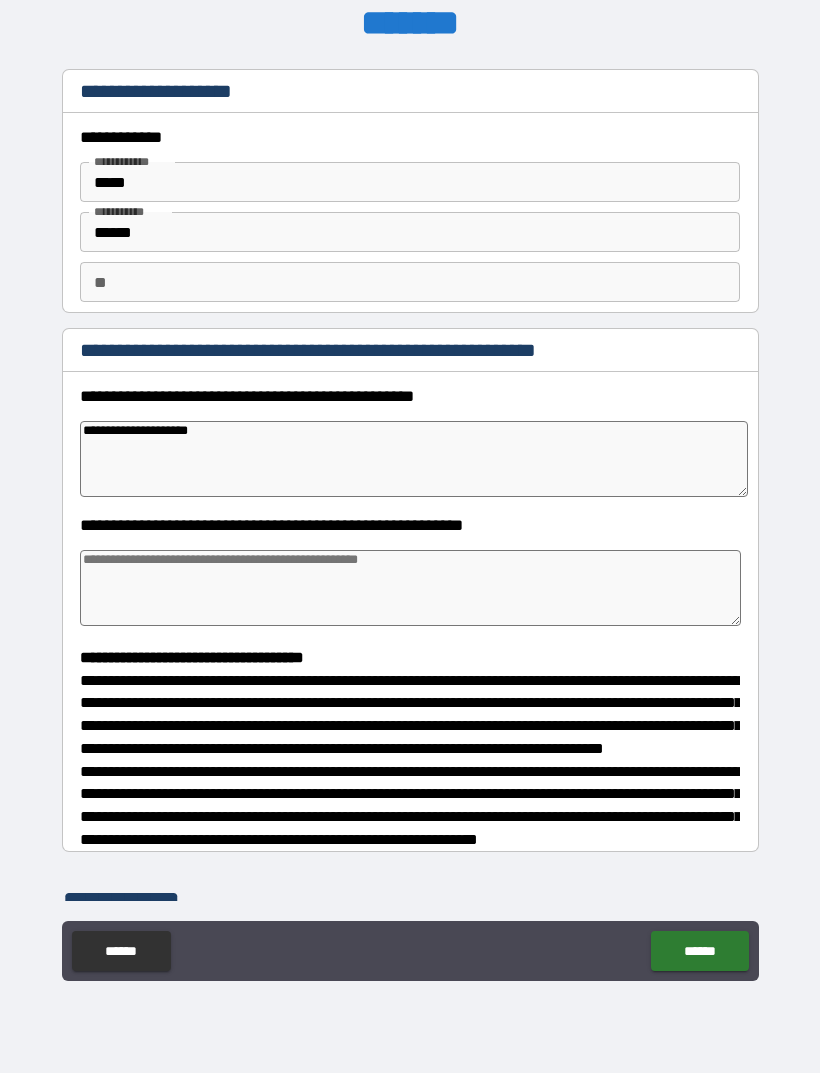 type on "*" 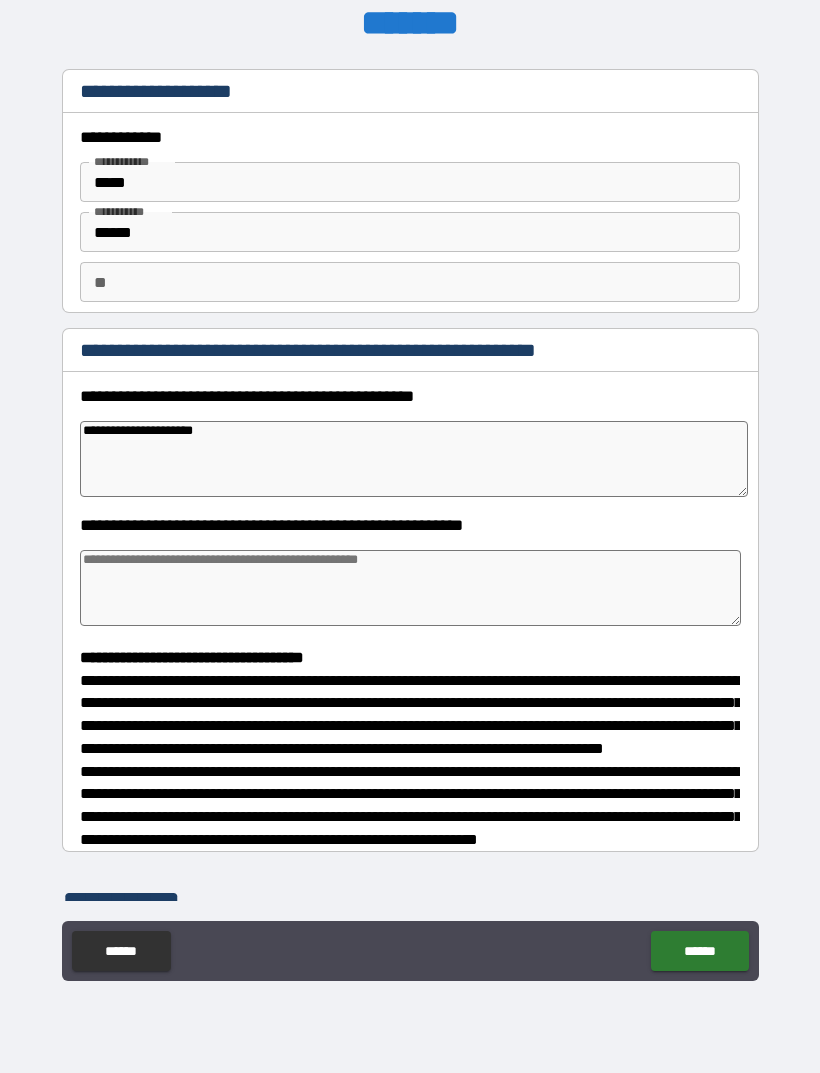 type on "*" 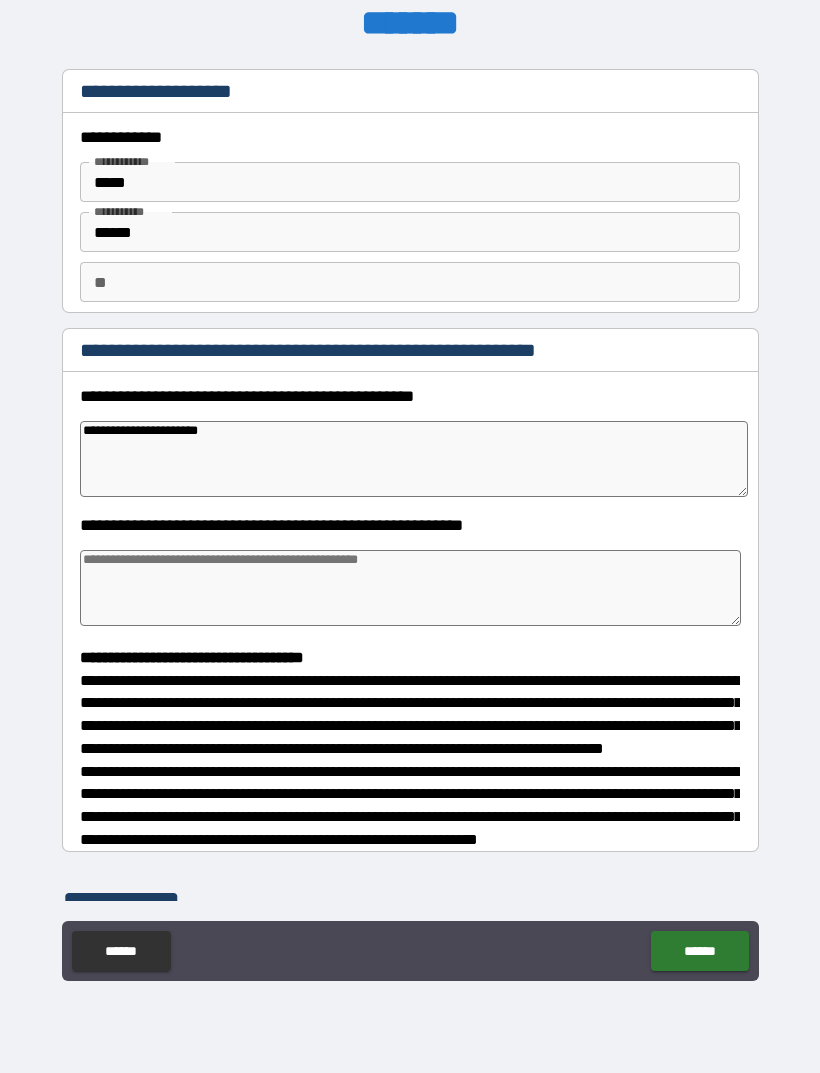 type on "**********" 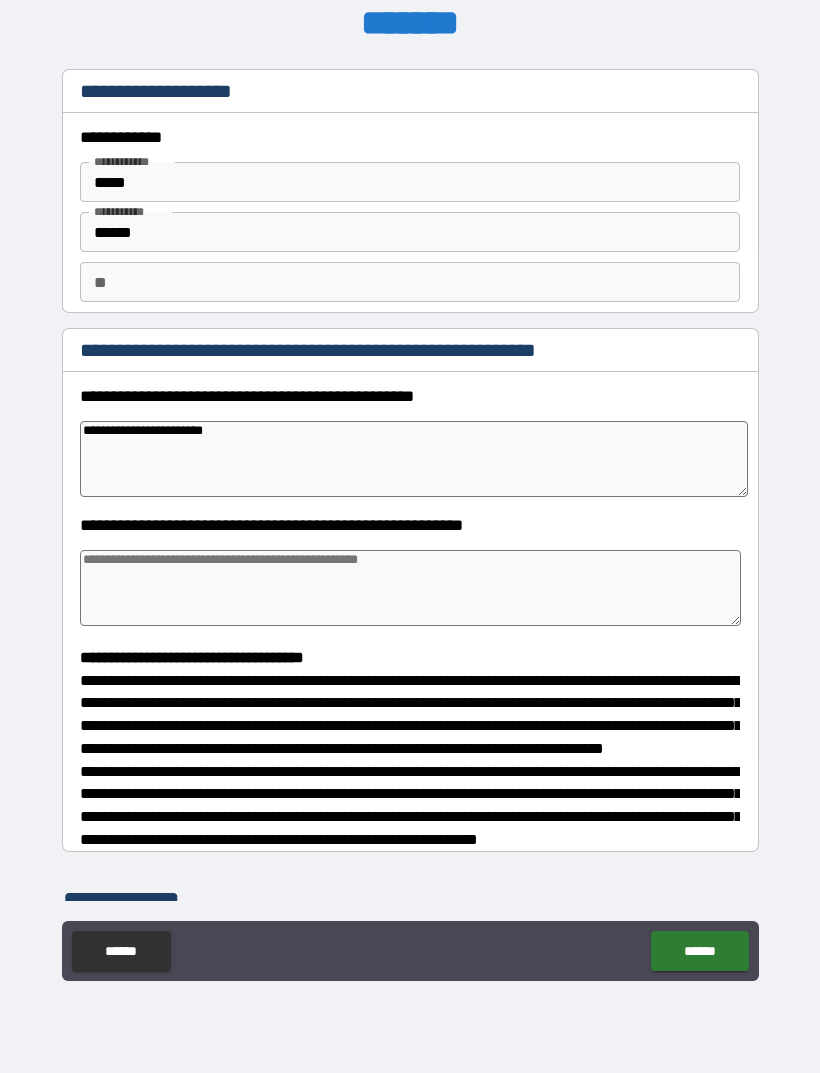 type on "**********" 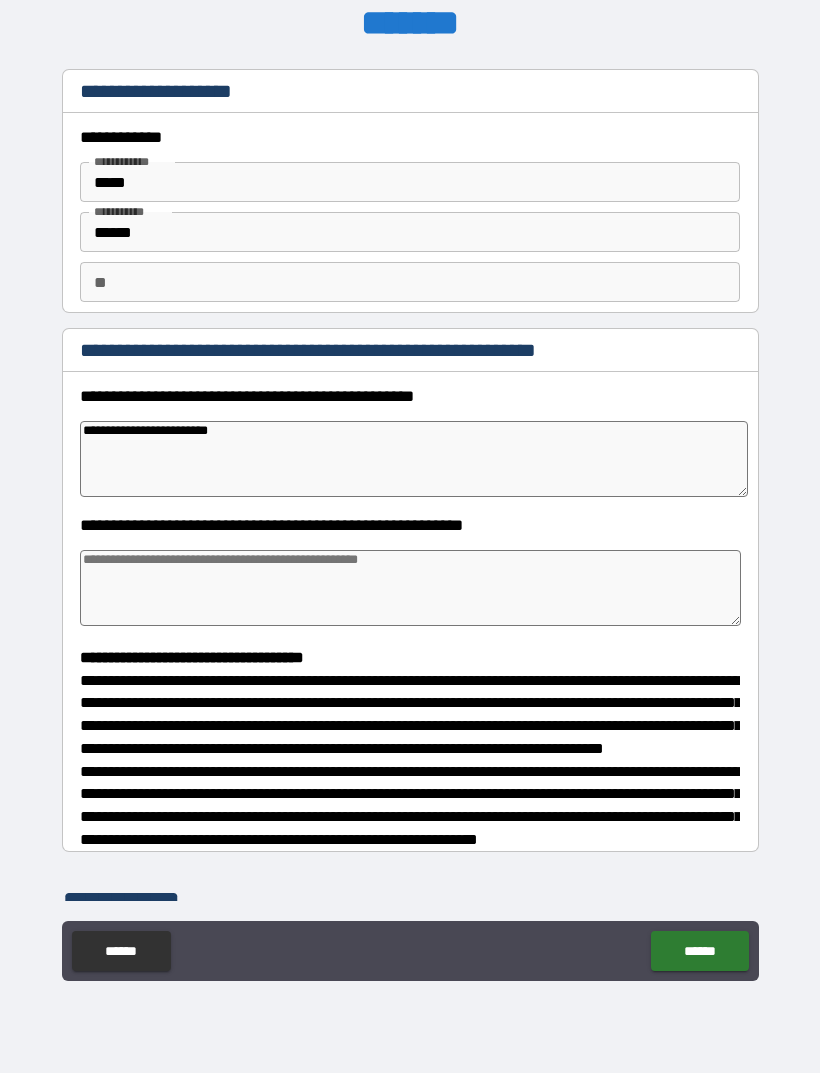 type on "*" 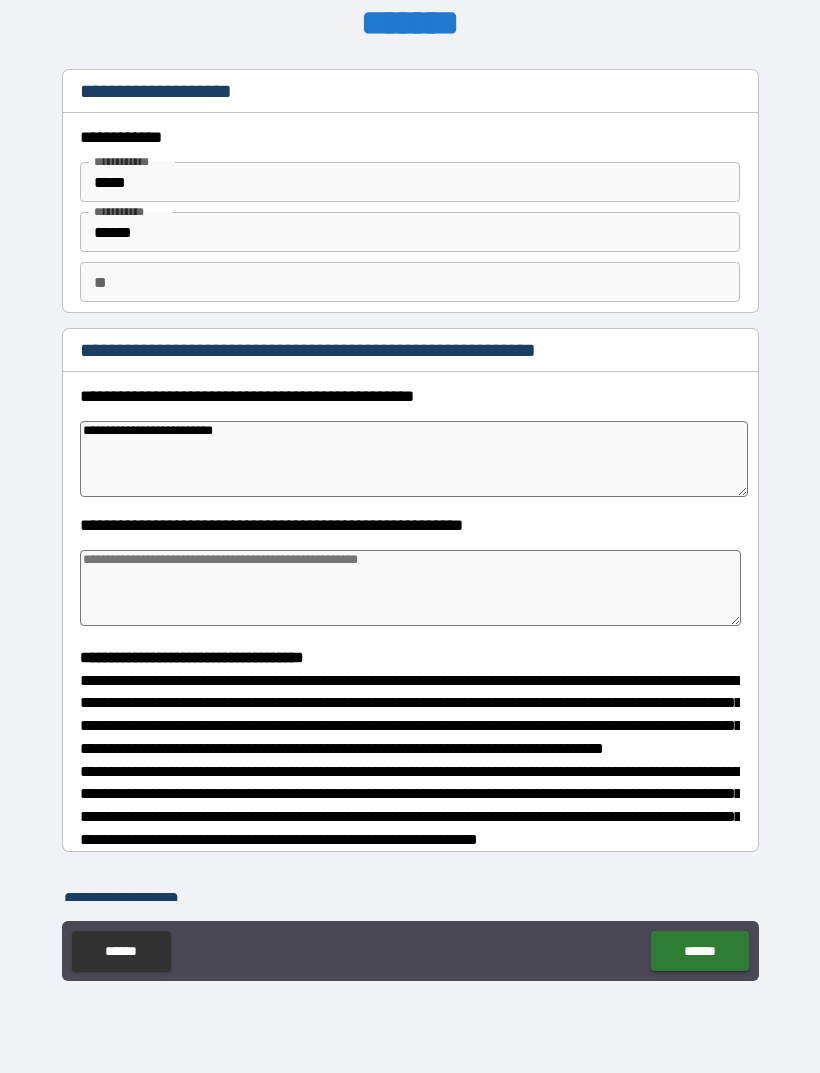type on "*" 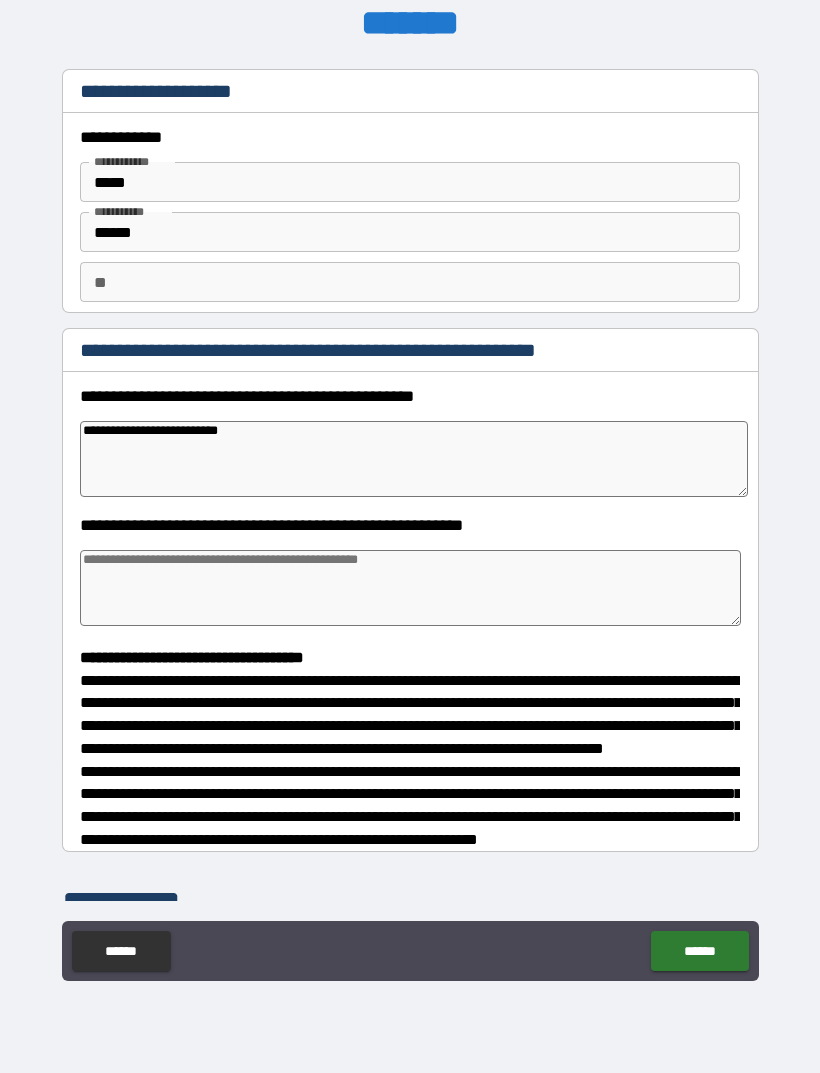 type on "*" 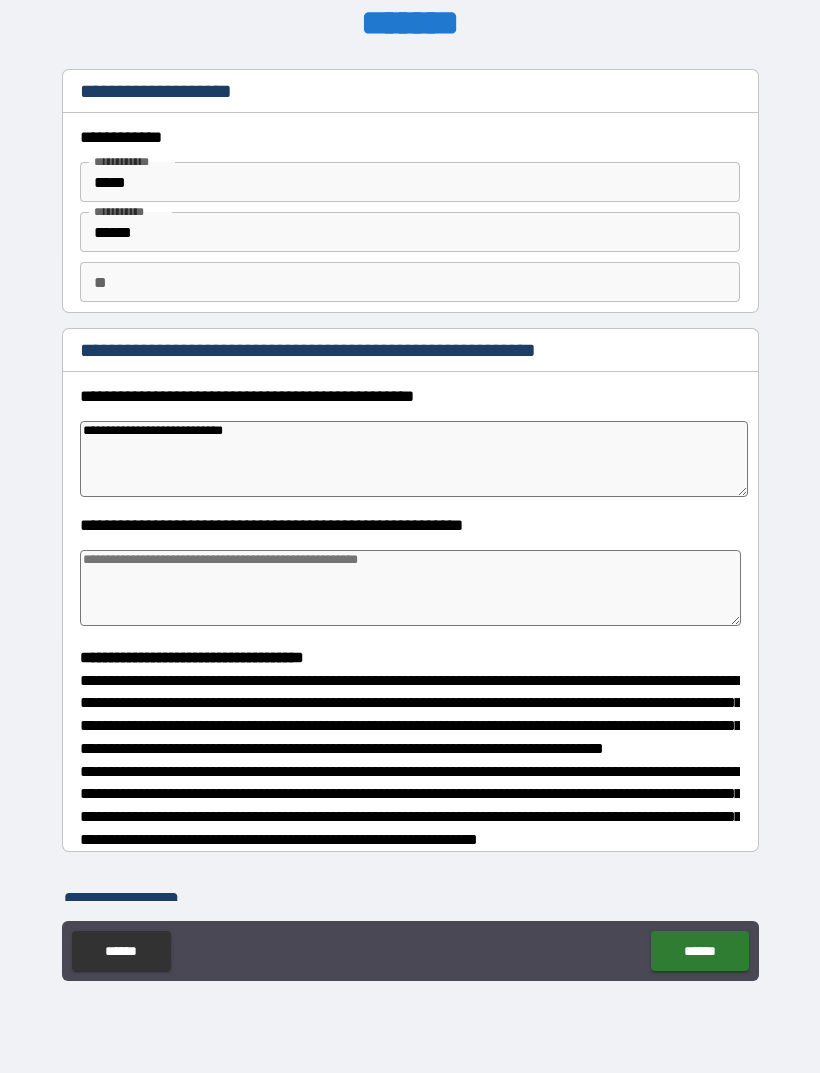 type on "*" 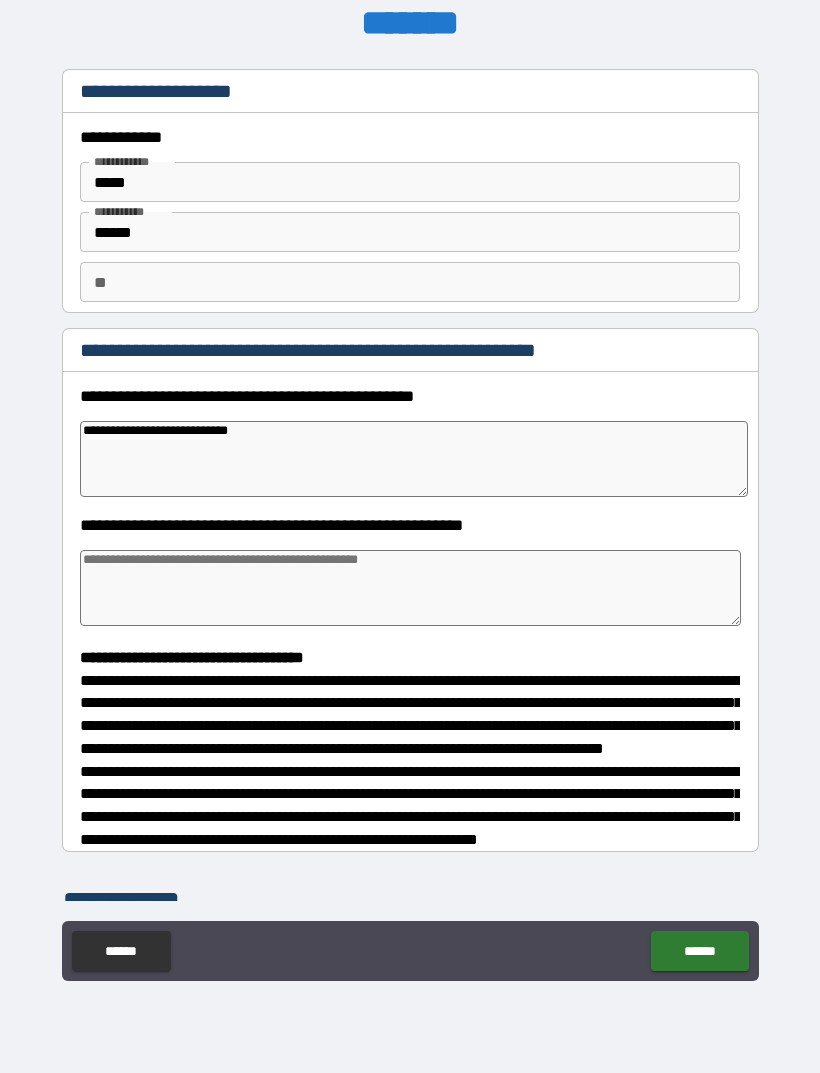 type on "*" 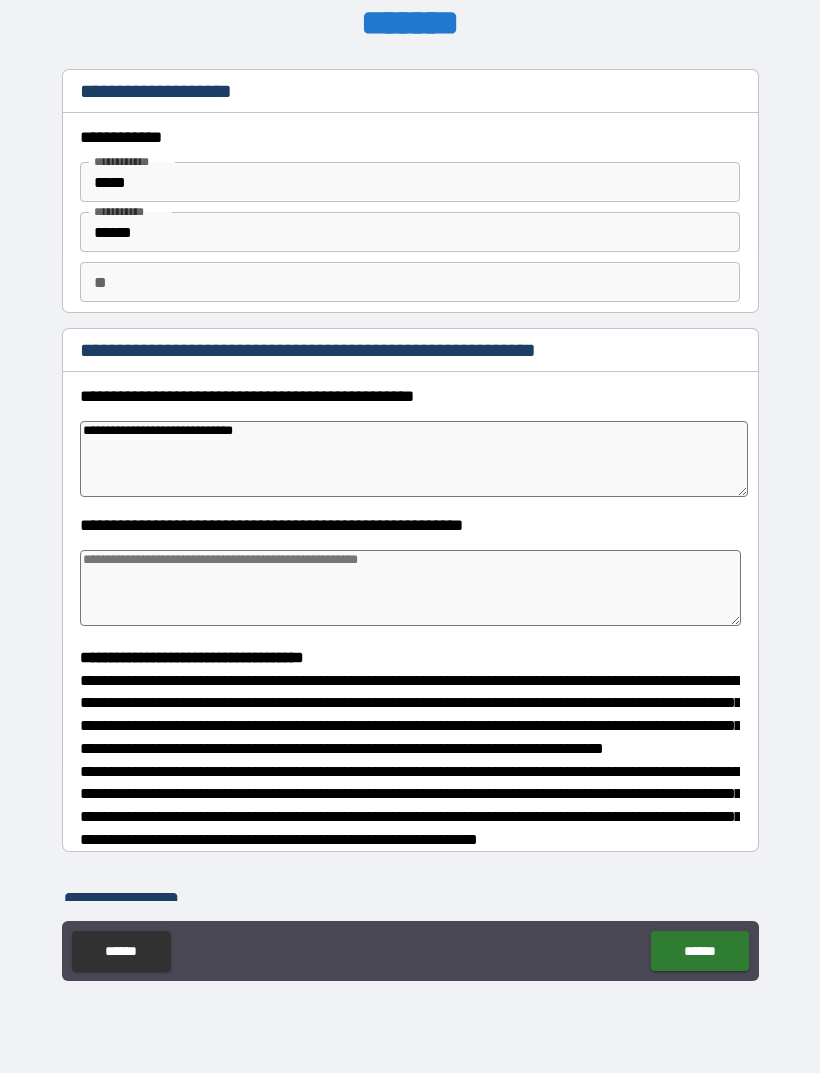 type on "*" 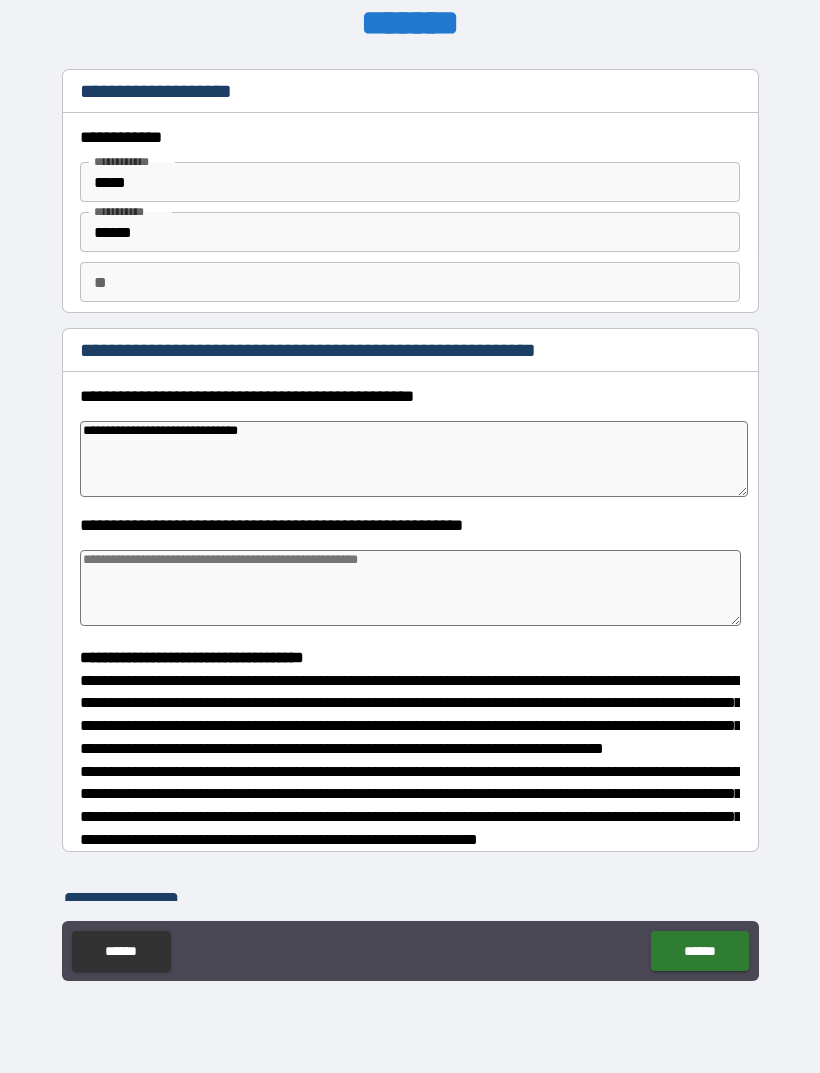 type on "*" 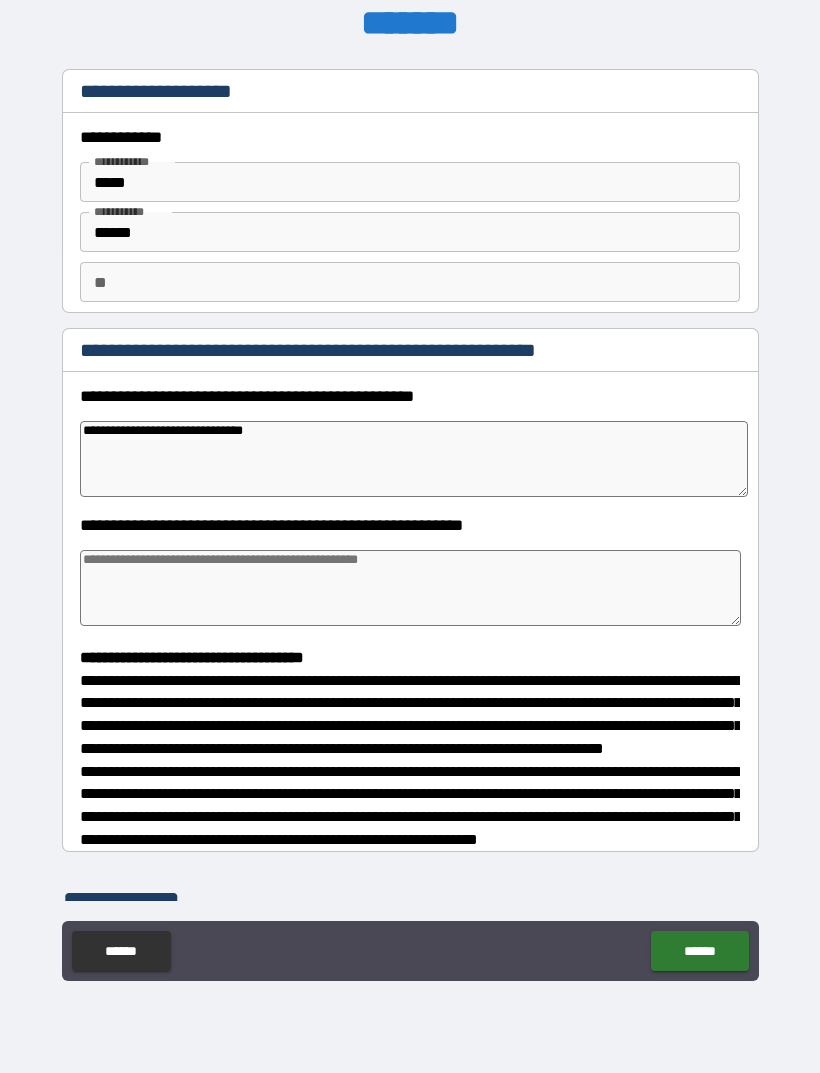 type on "*" 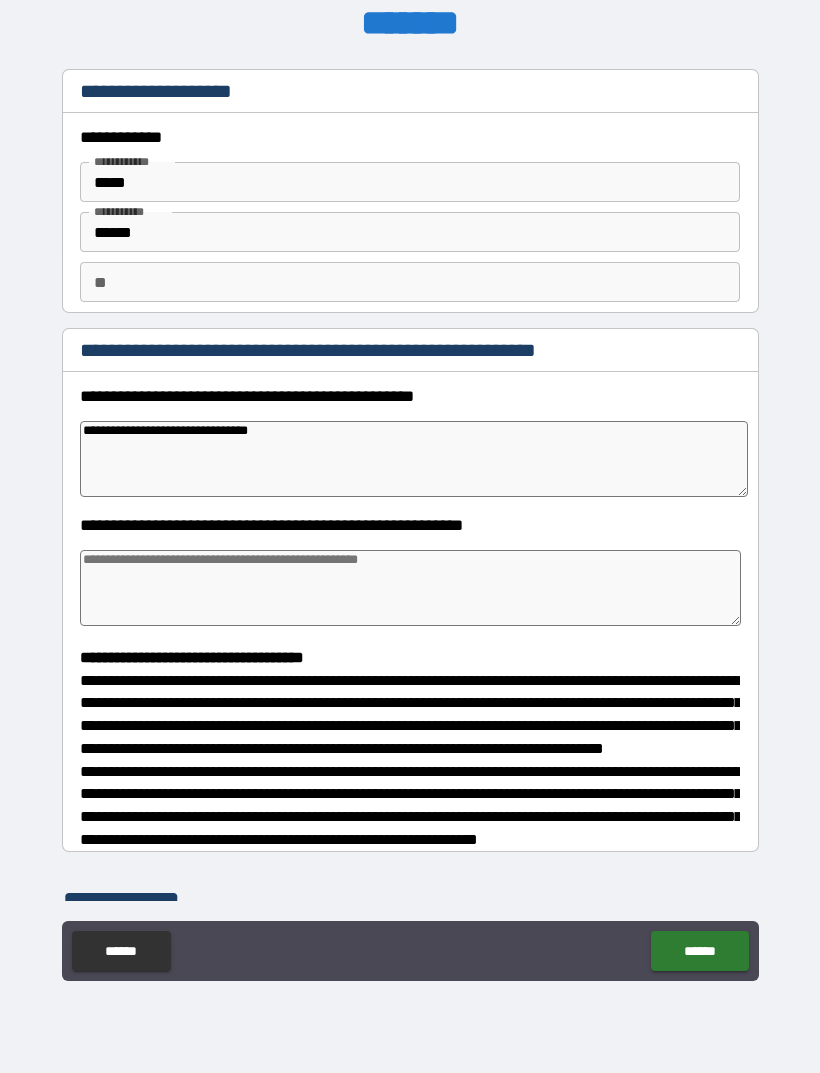 type on "*" 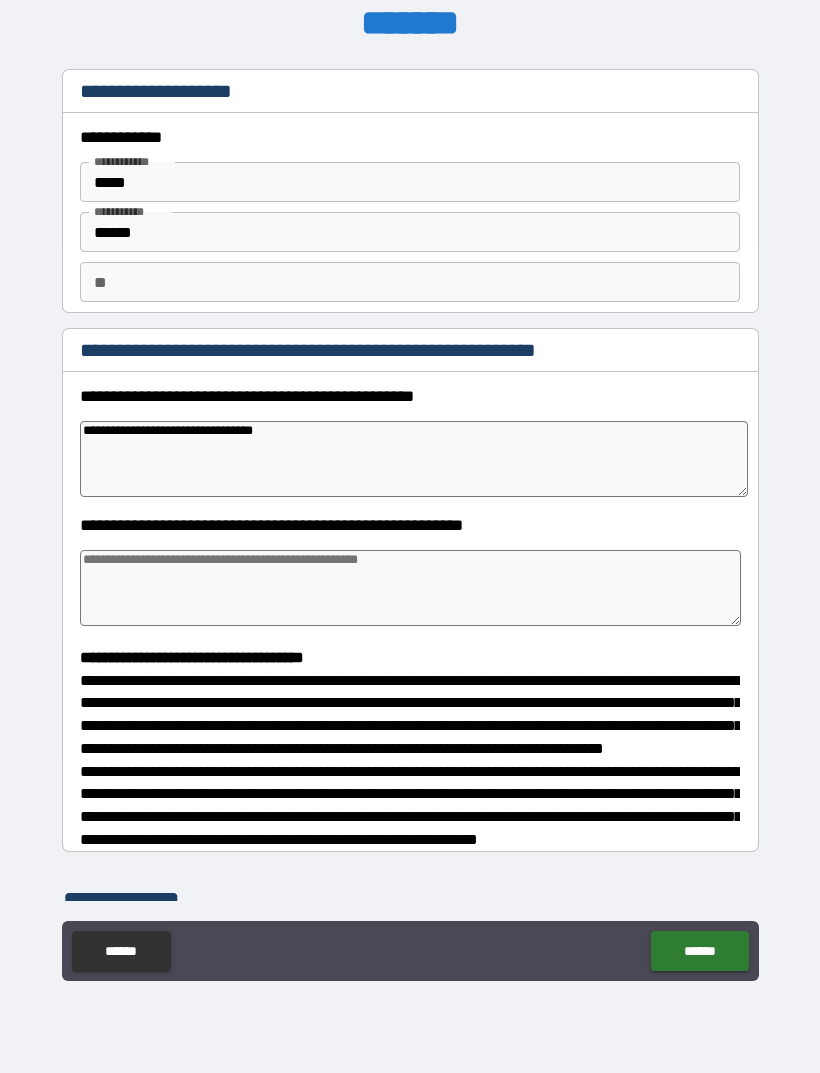 type on "**********" 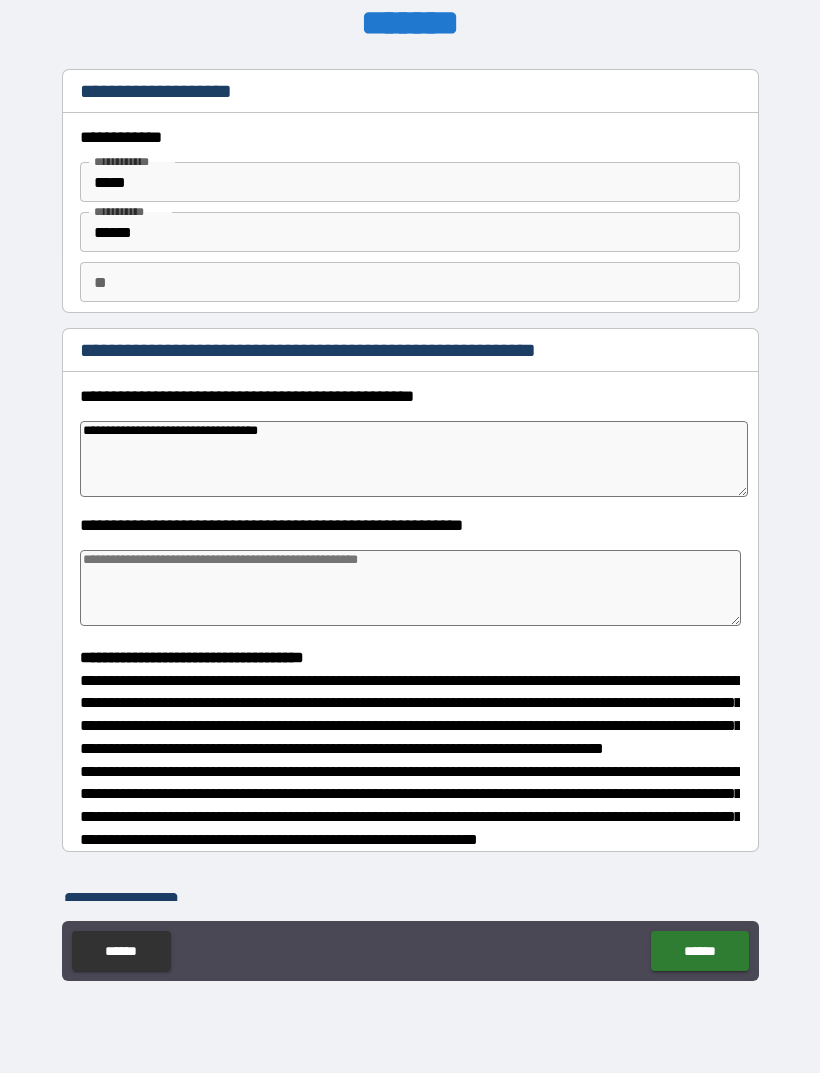 type on "*" 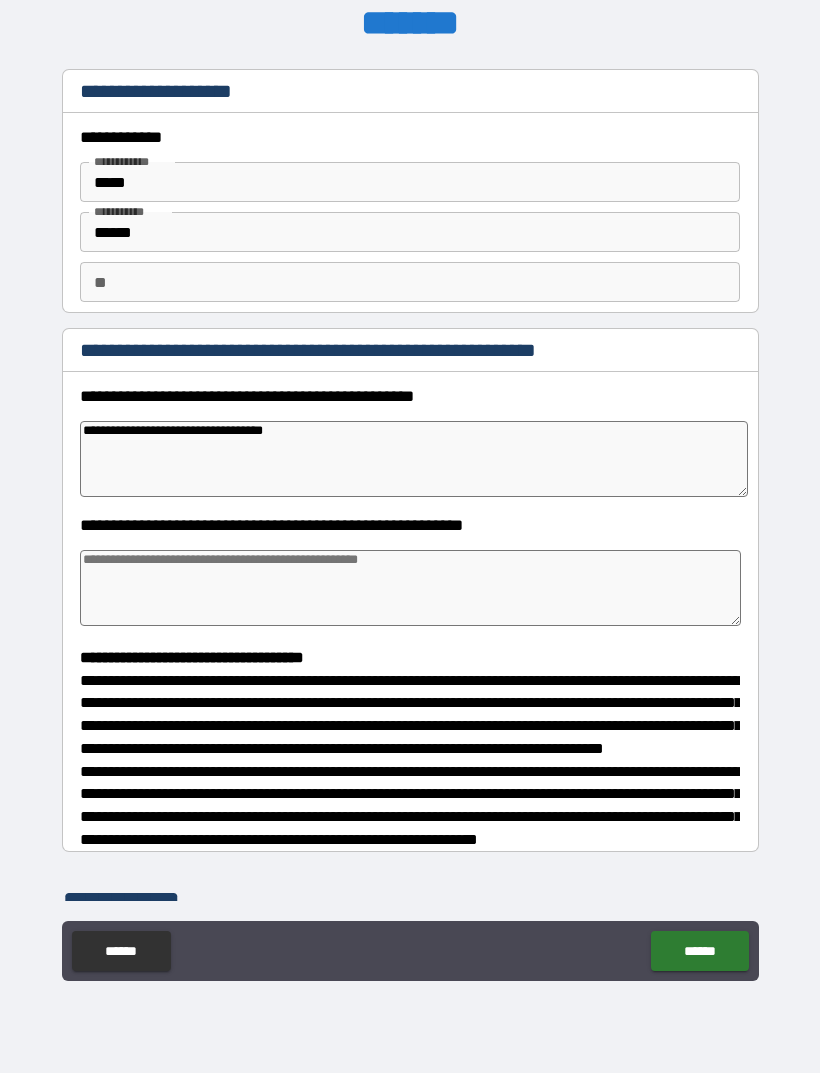 type on "*" 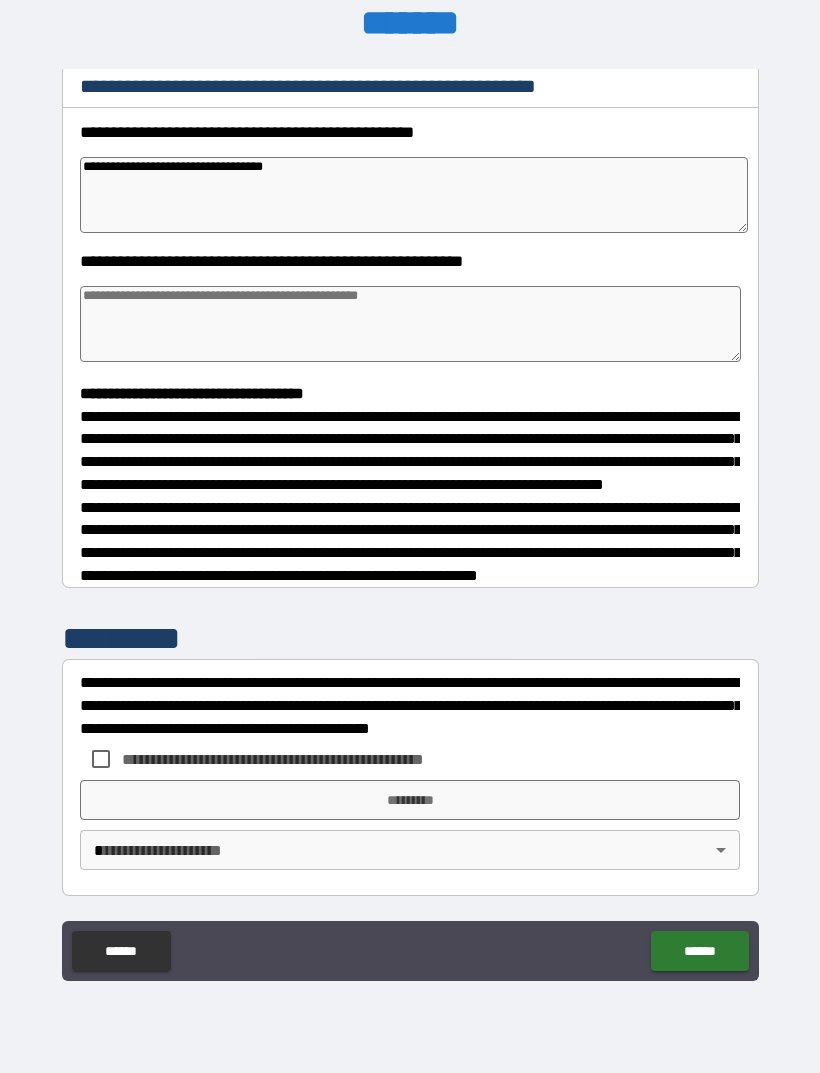 scroll, scrollTop: 302, scrollLeft: 0, axis: vertical 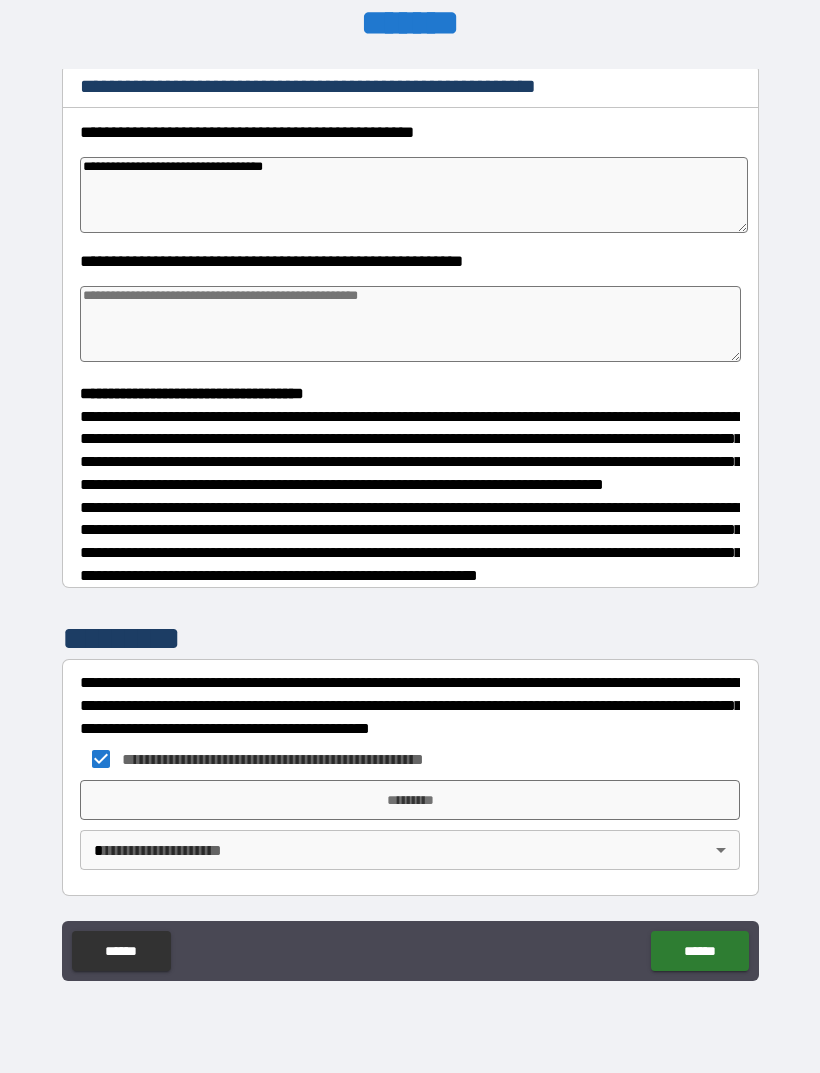 type on "*" 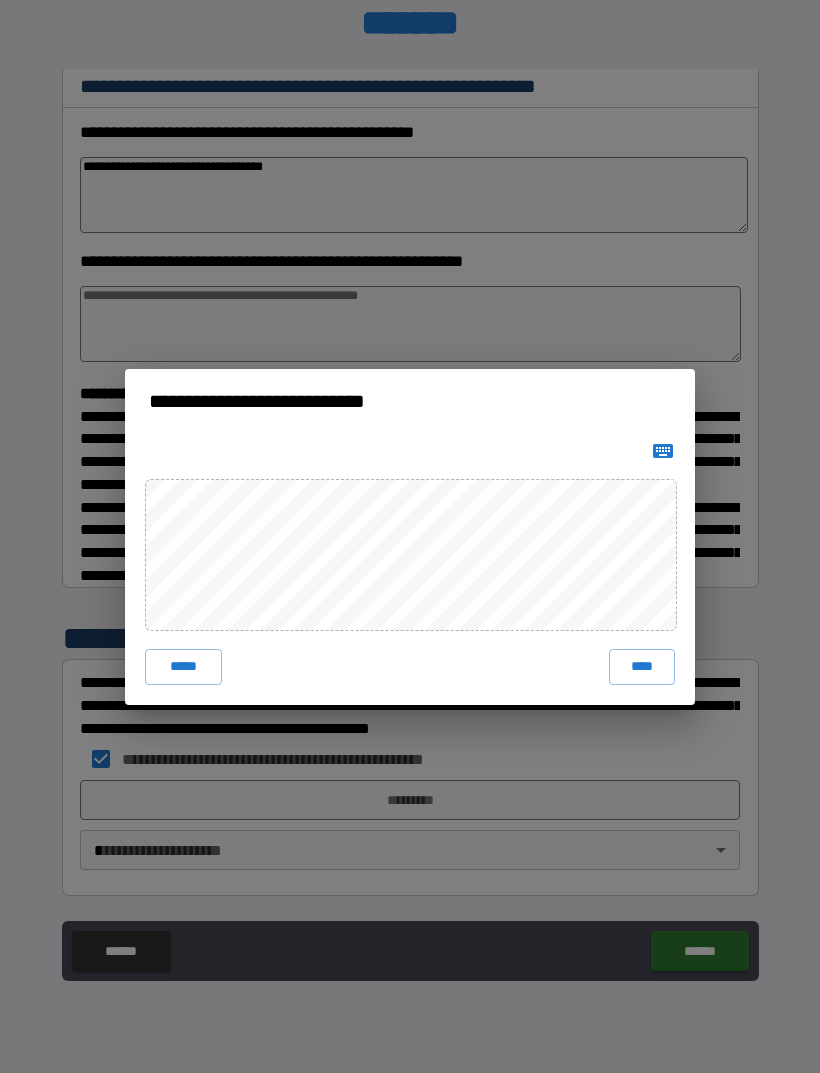 click on "****" at bounding box center [642, 667] 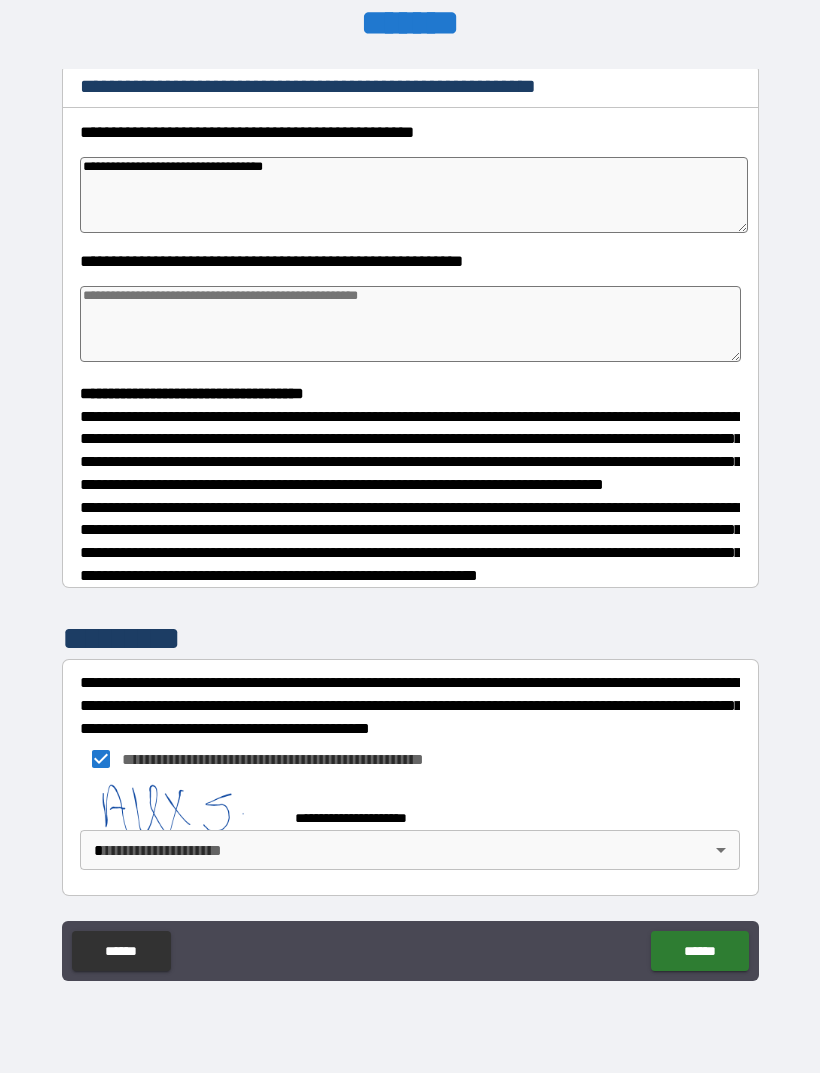 type on "*" 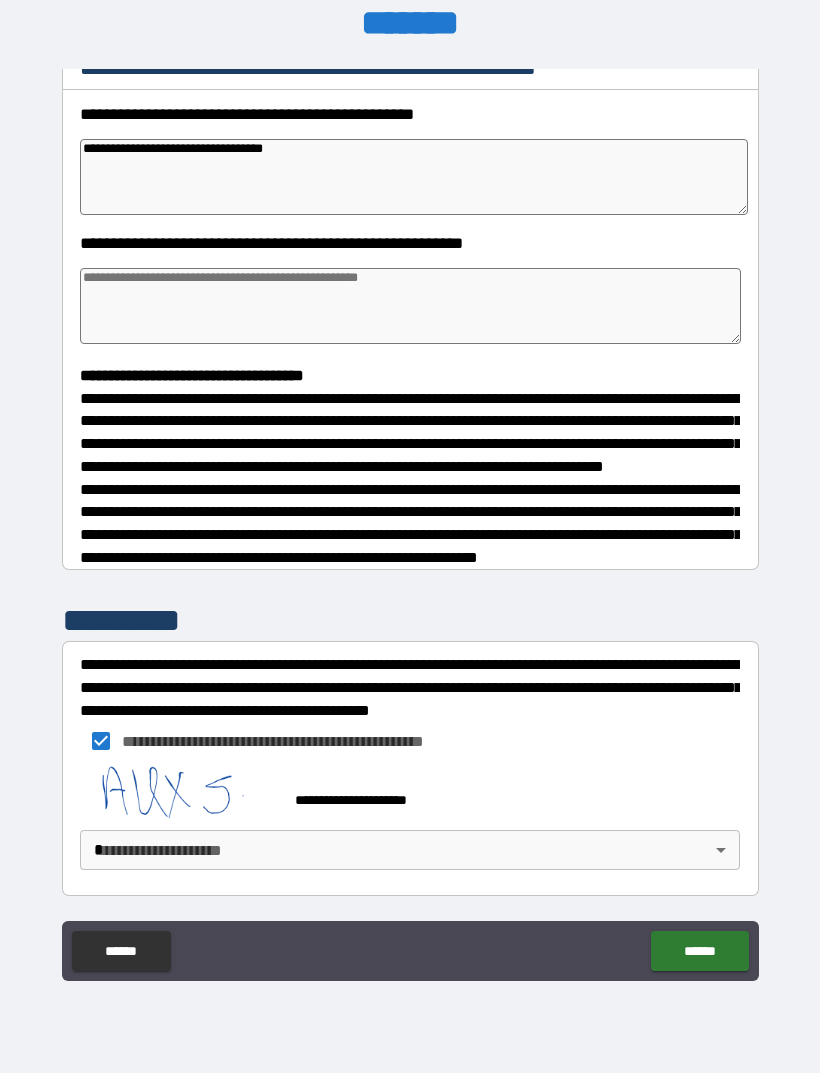 click on "******" at bounding box center [699, 951] 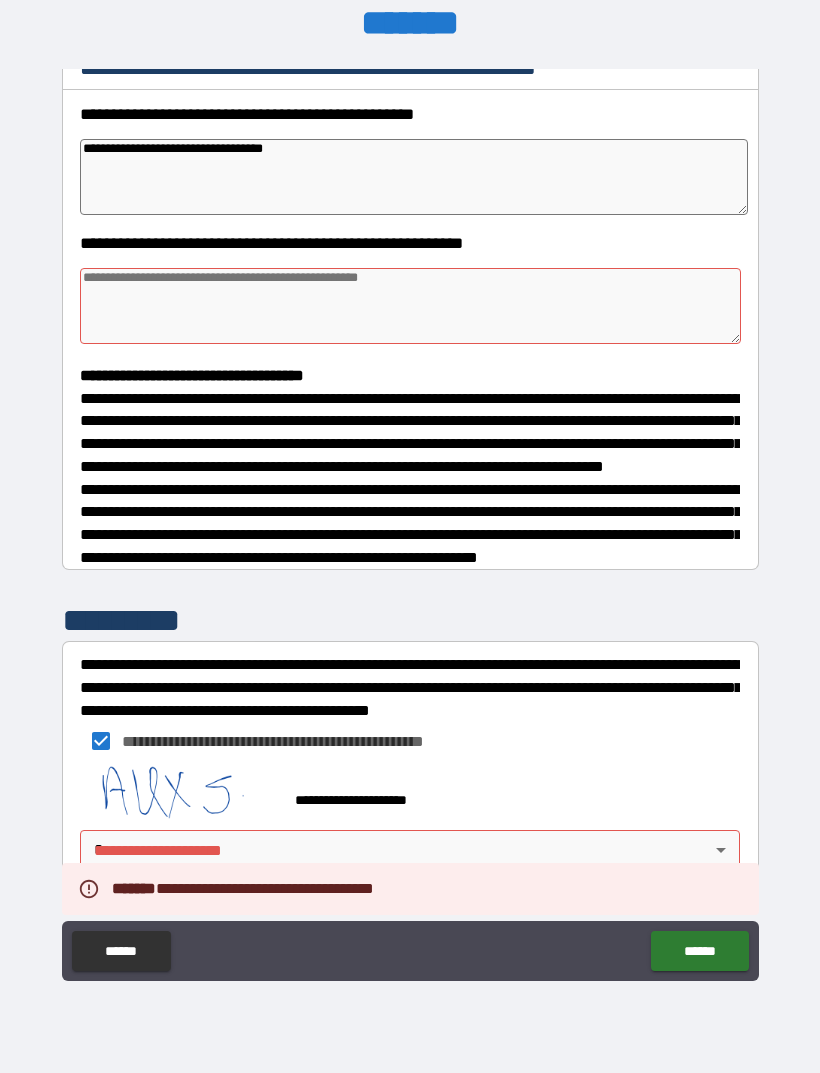 type on "*" 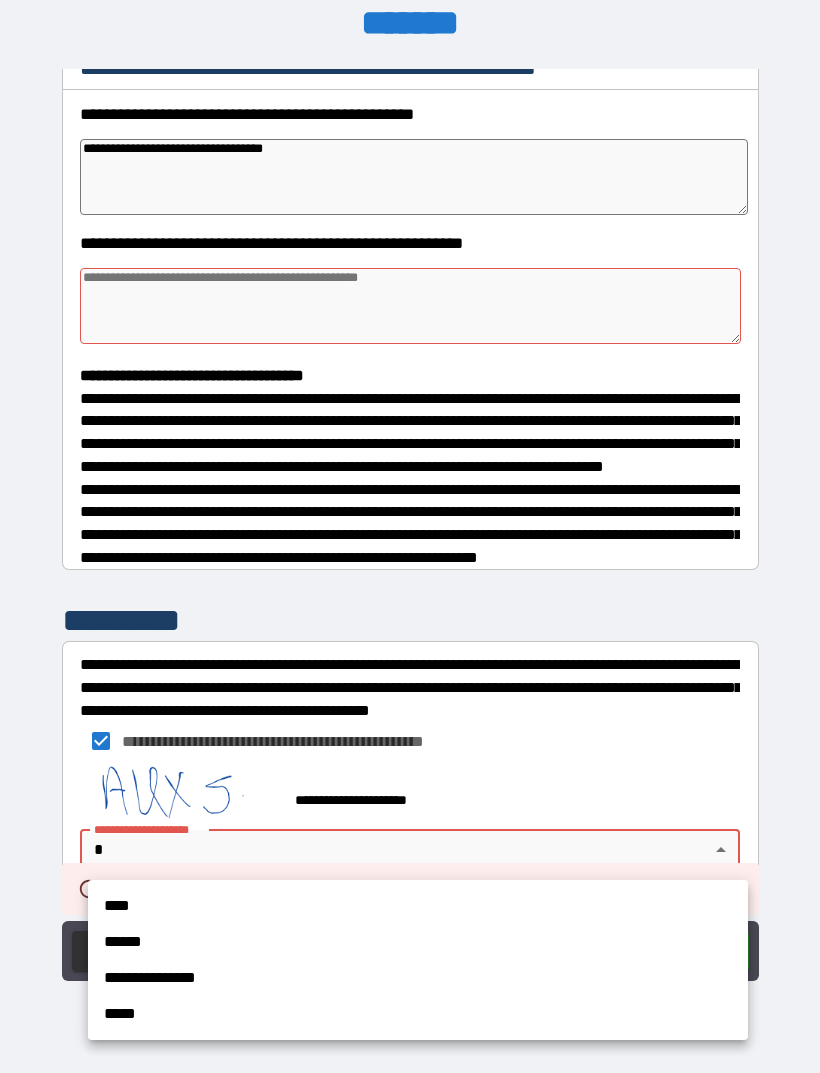 click on "**********" at bounding box center (418, 978) 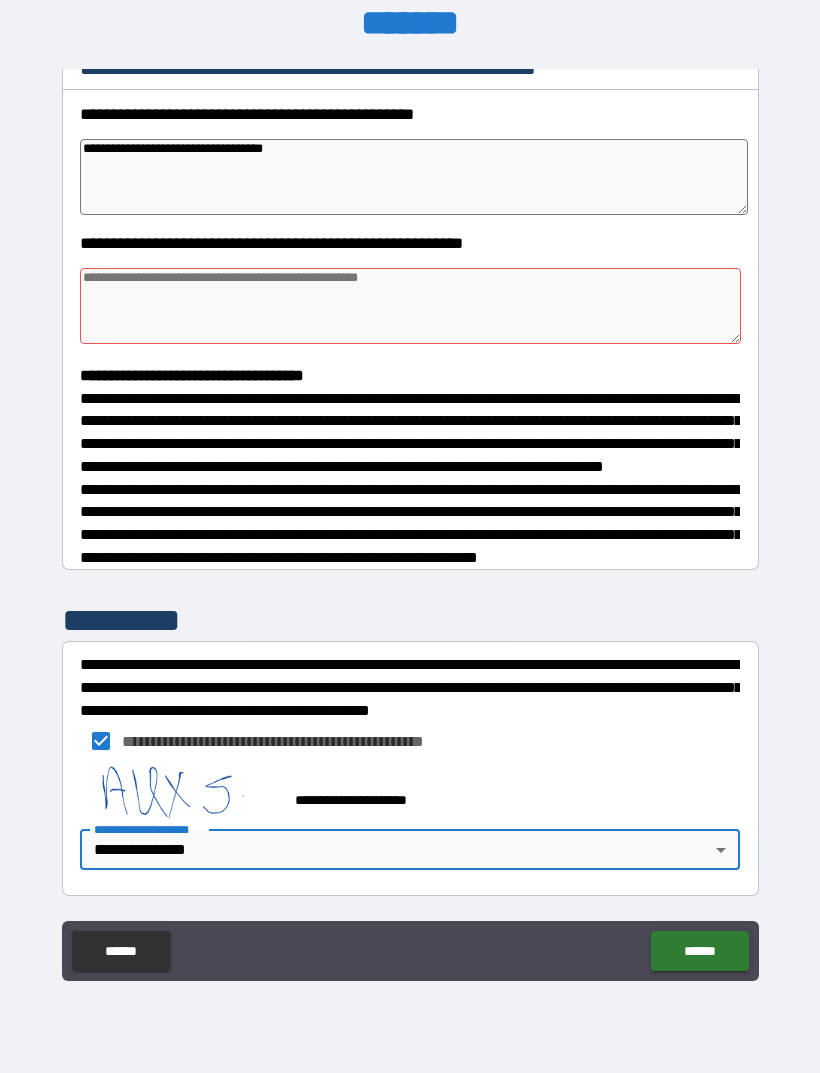 click on "******" at bounding box center [699, 951] 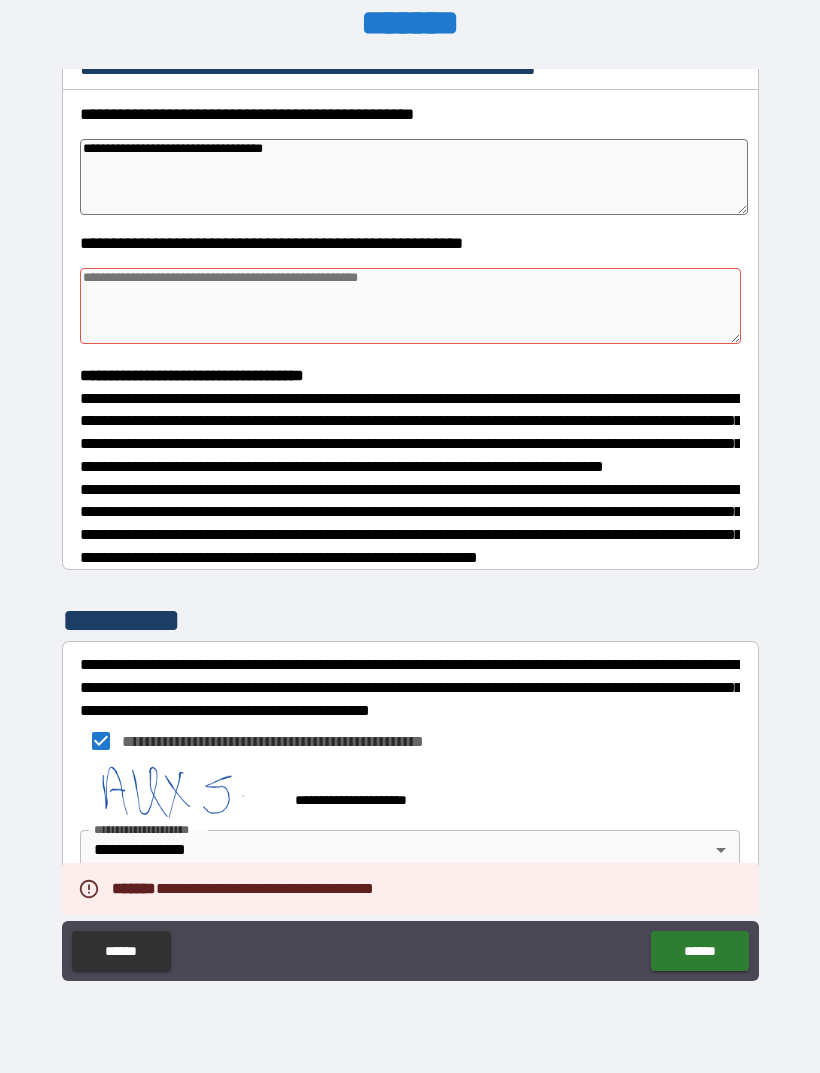 type on "*" 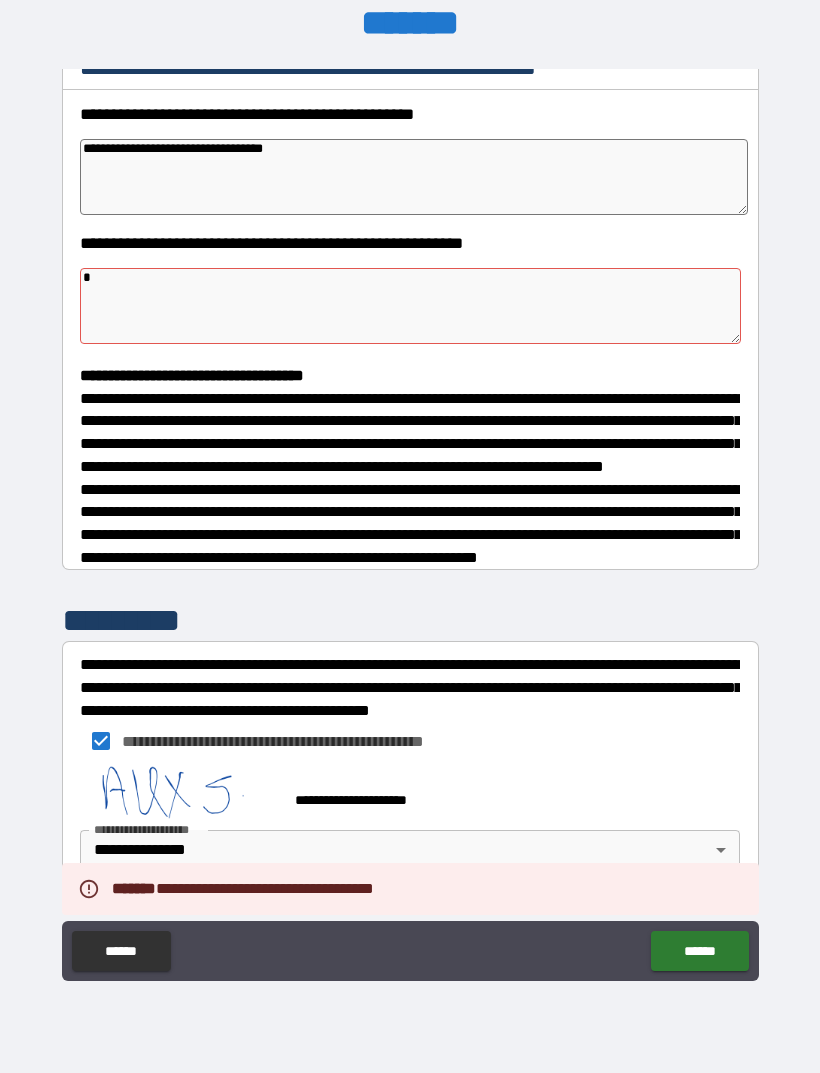type on "*" 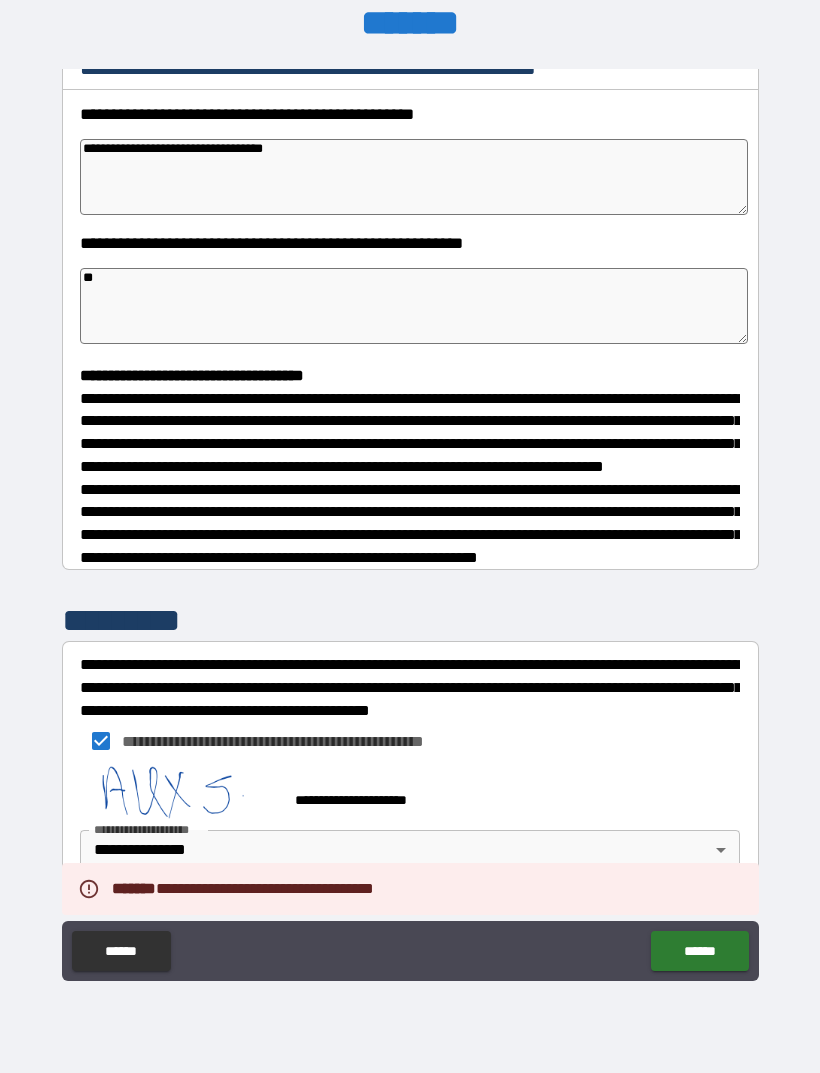 type on "*" 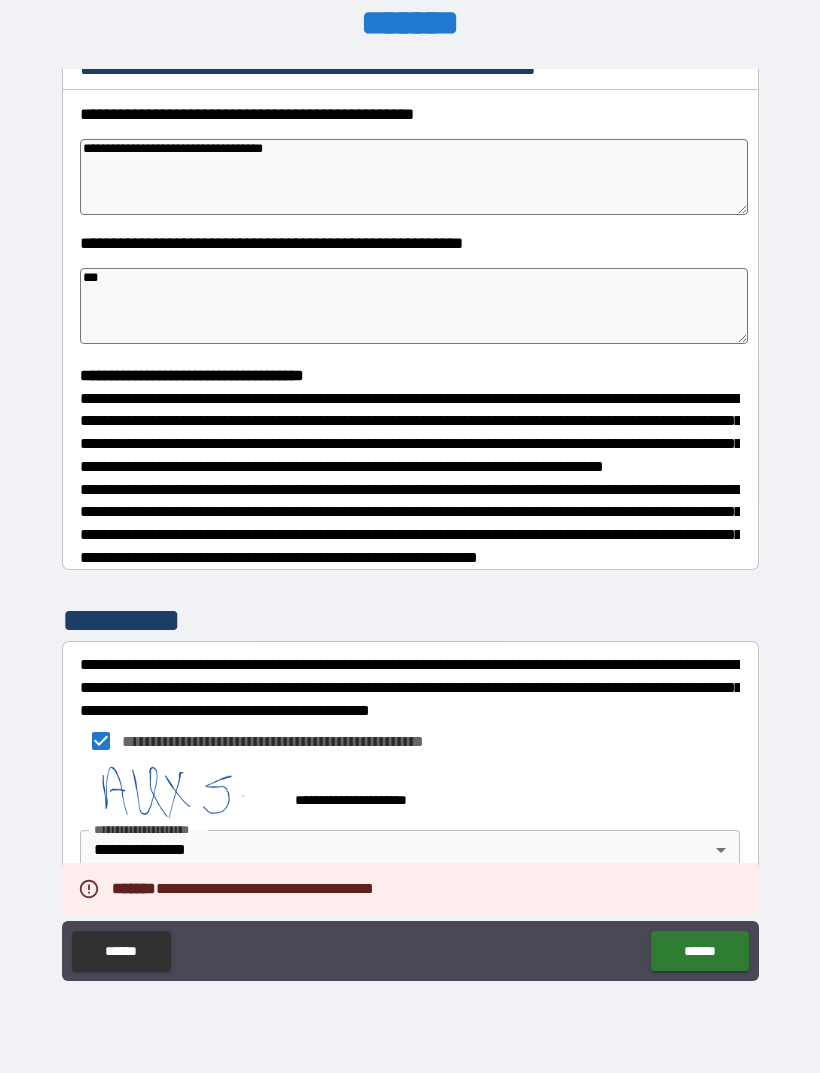 type on "*" 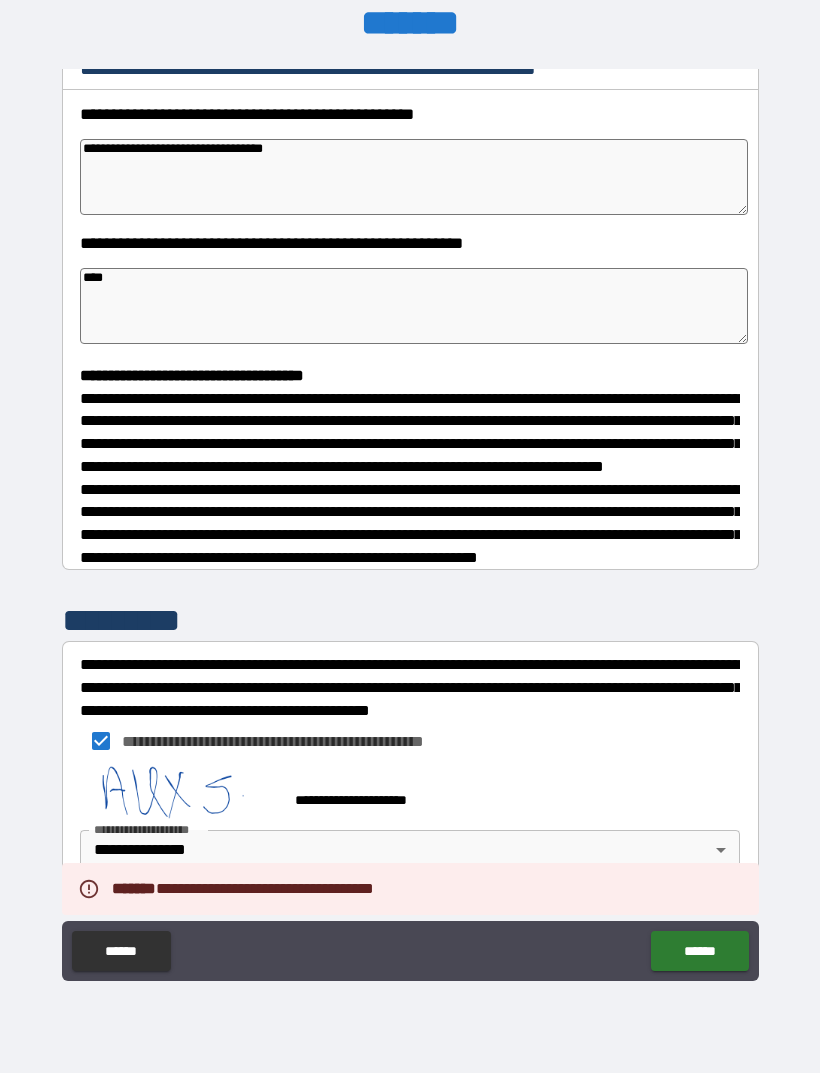 type on "*" 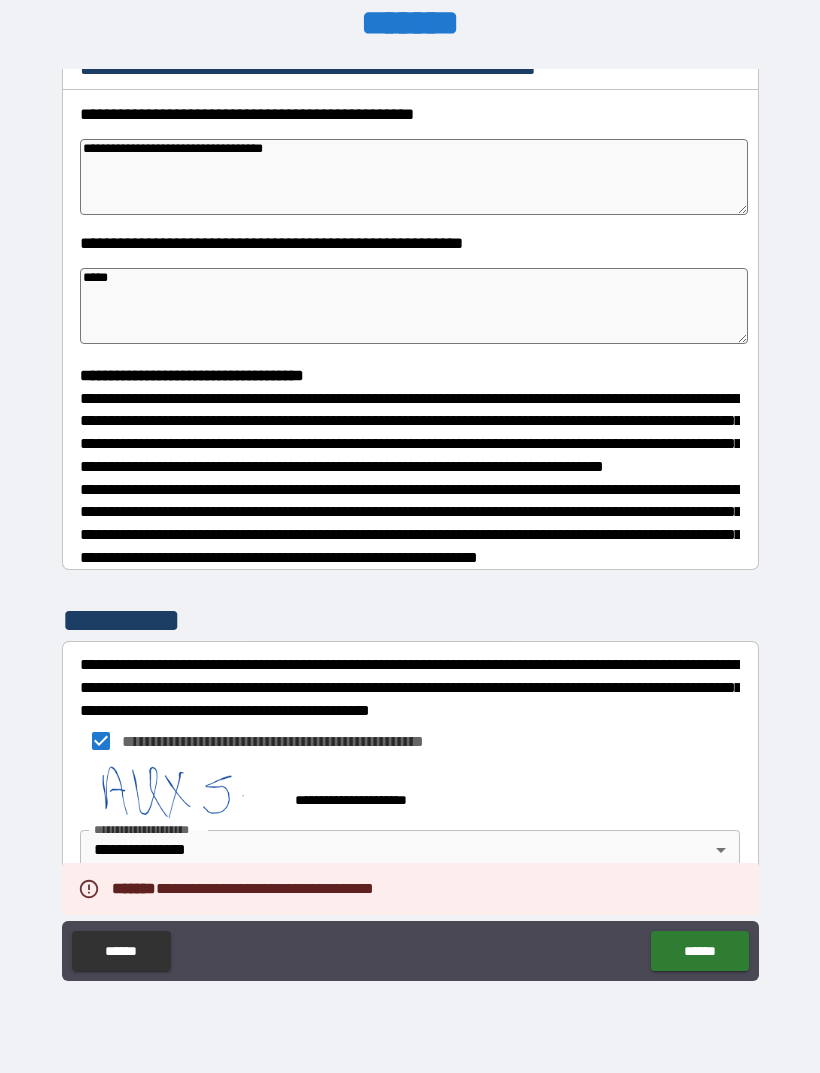 type on "*" 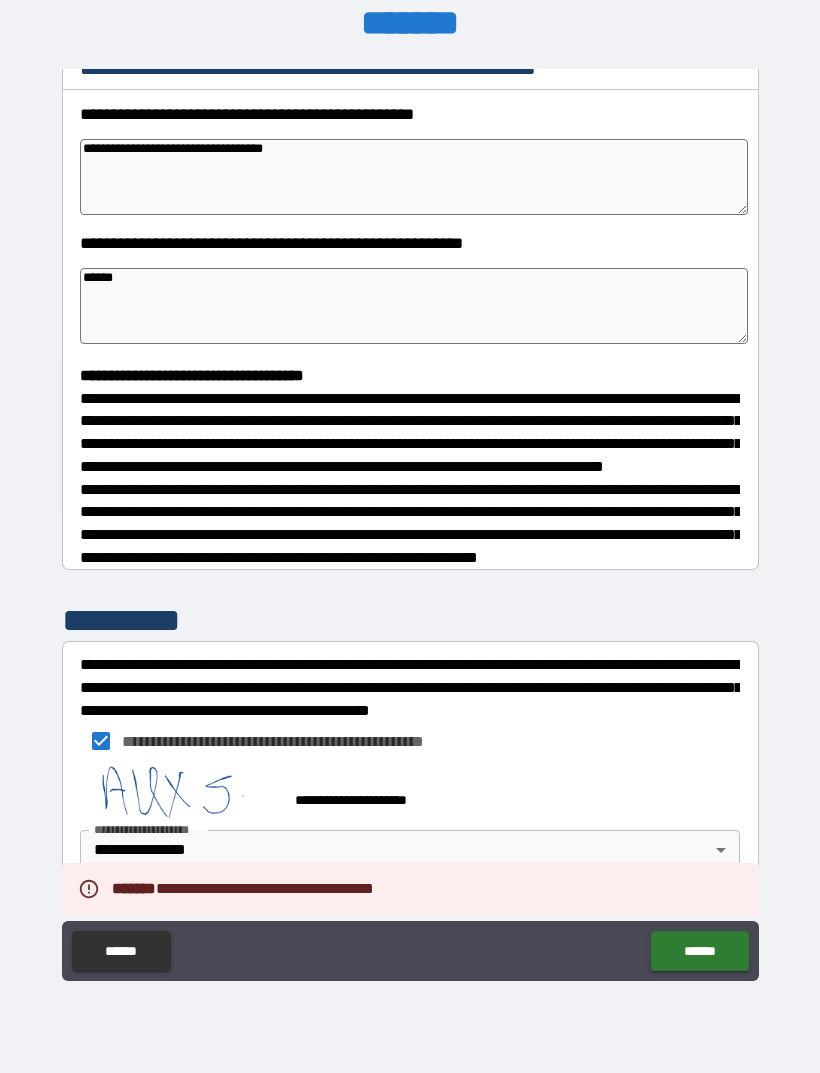 type on "*" 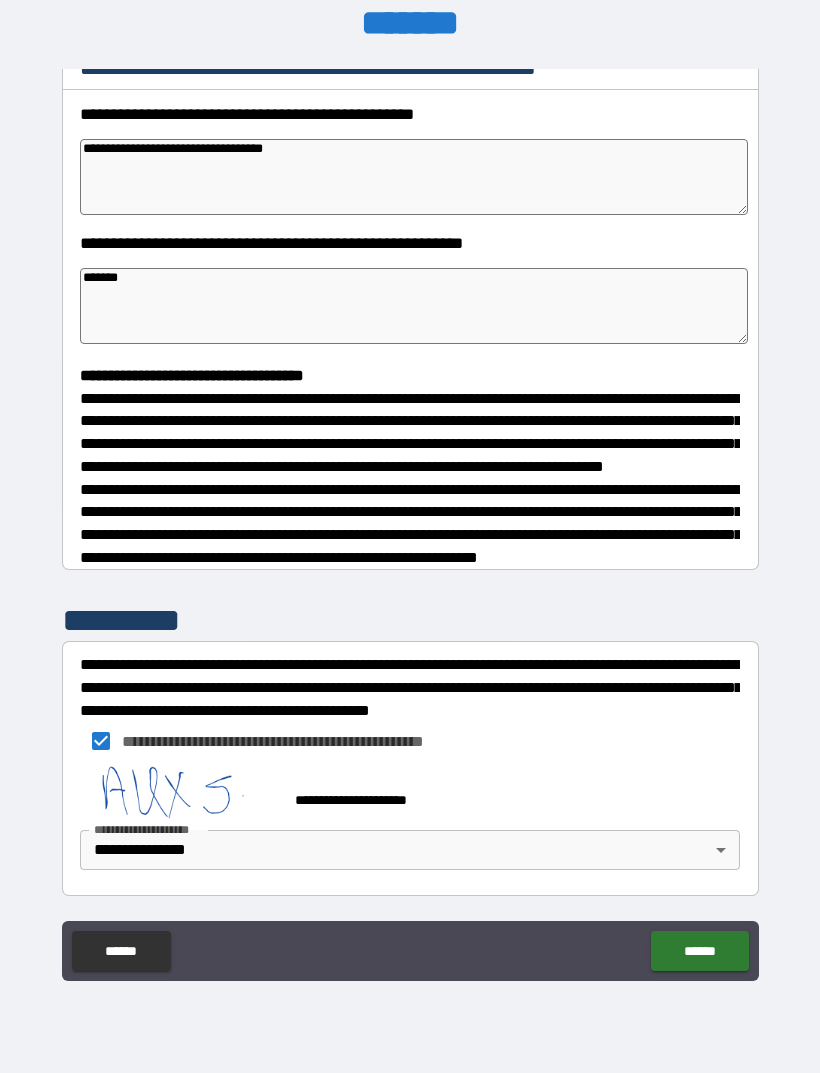 scroll, scrollTop: 327, scrollLeft: 0, axis: vertical 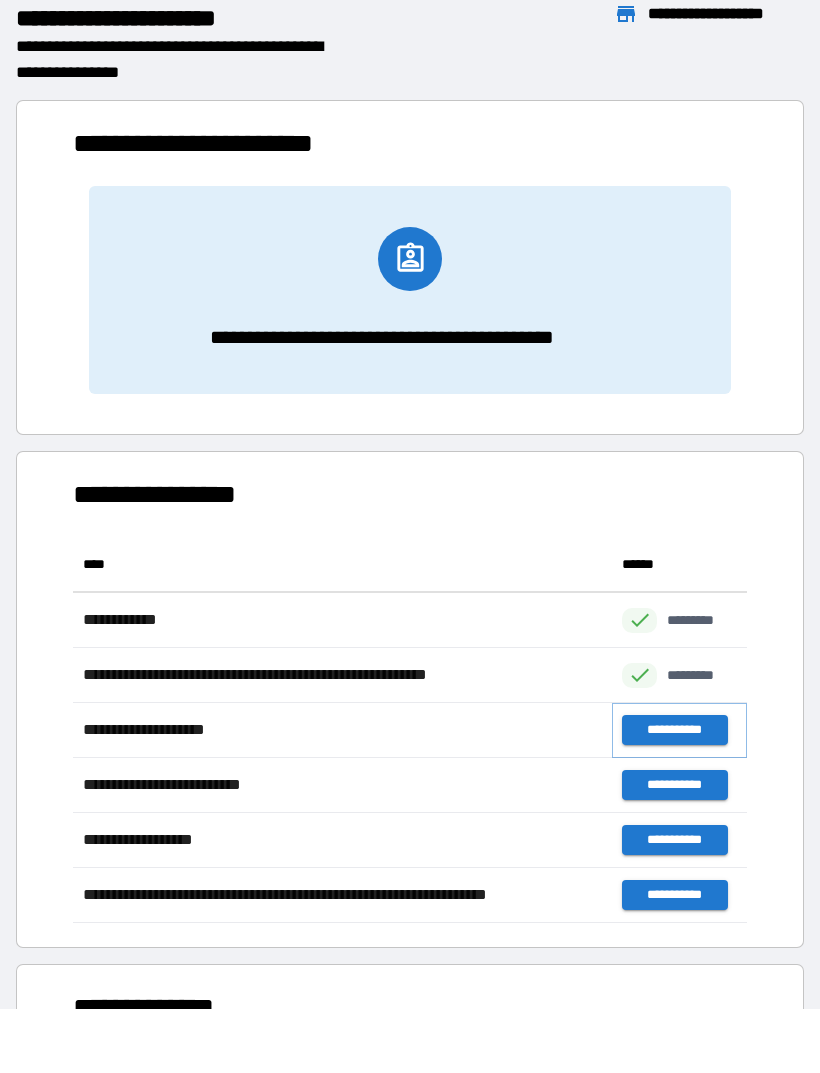 click on "**********" at bounding box center (674, 730) 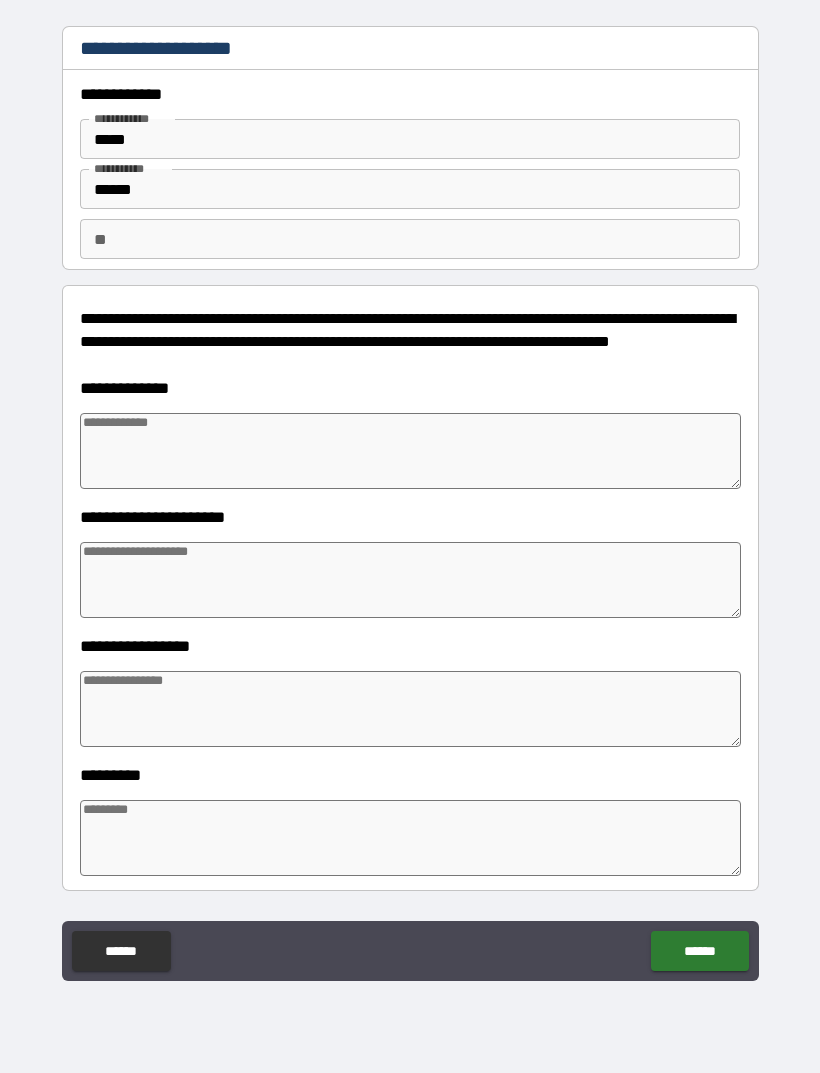 click at bounding box center (410, 451) 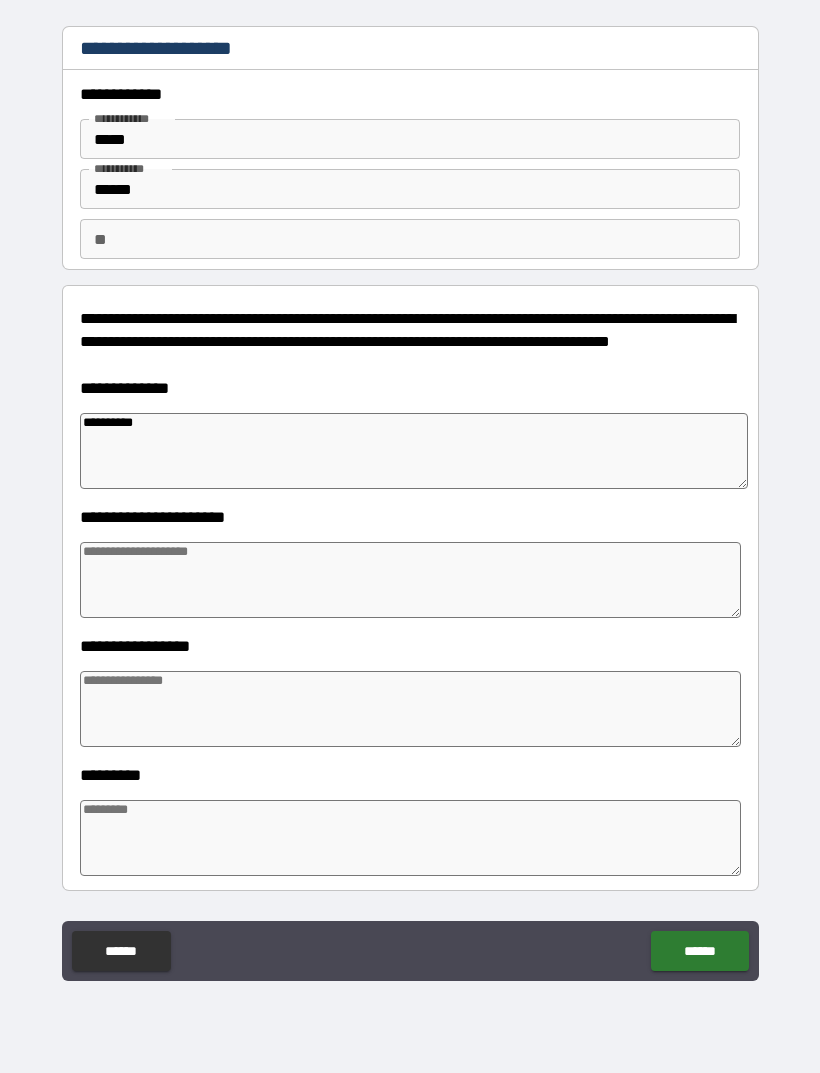 click at bounding box center [410, 580] 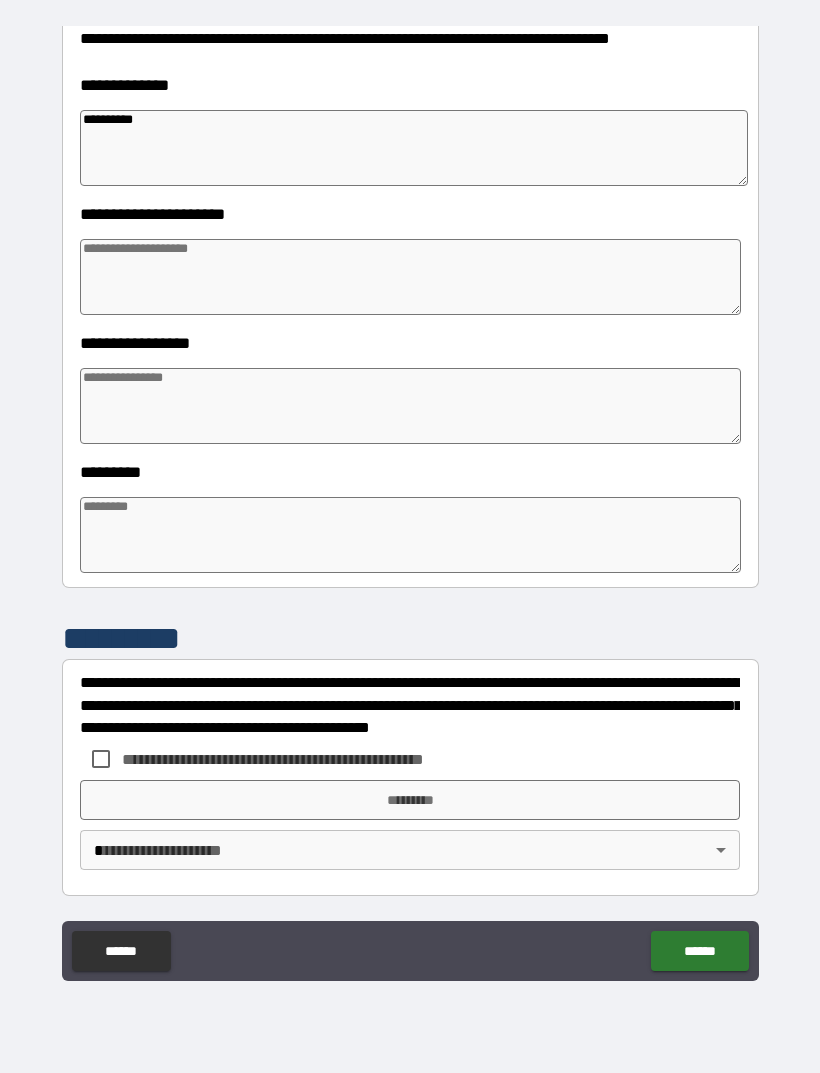 scroll, scrollTop: 303, scrollLeft: 0, axis: vertical 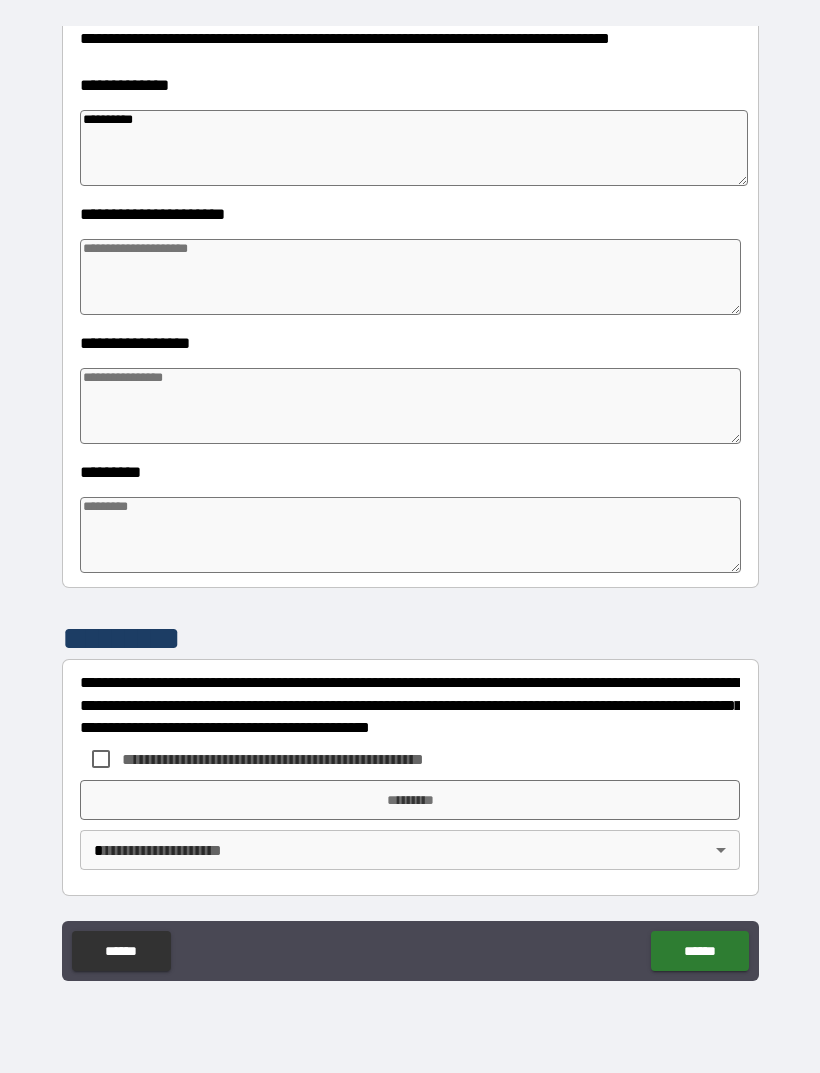 click at bounding box center [410, 535] 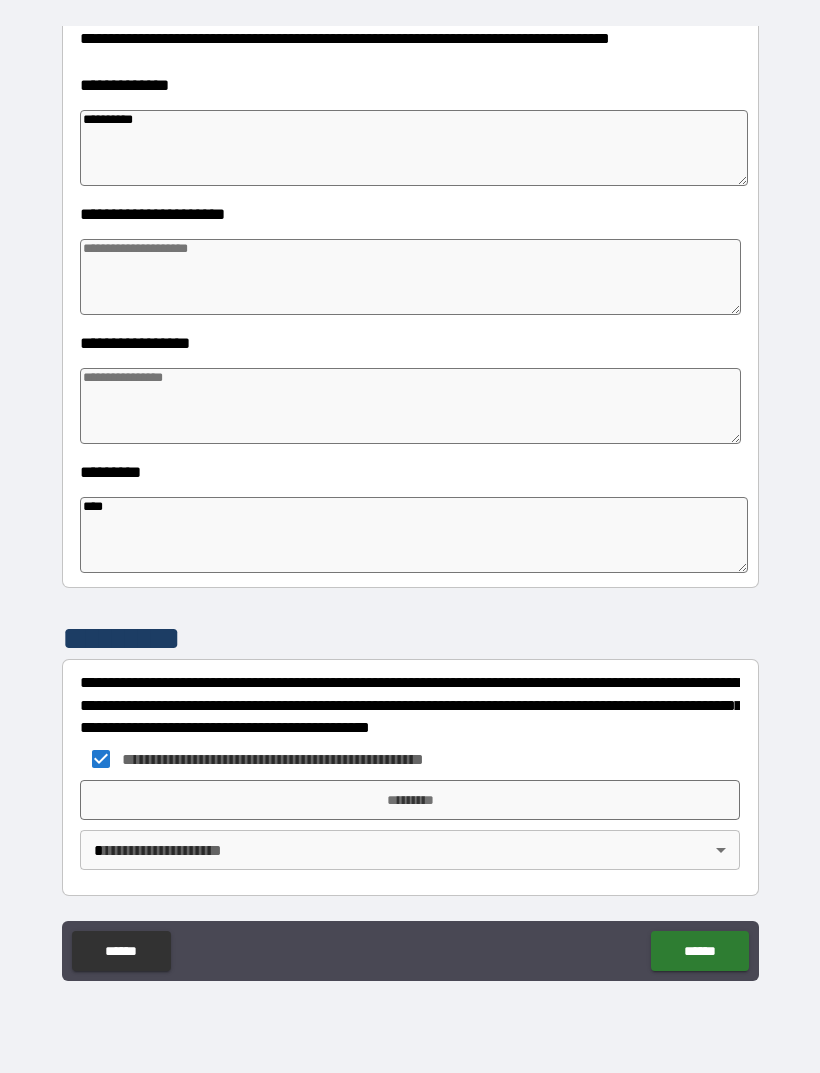 click on "*********" at bounding box center [410, 800] 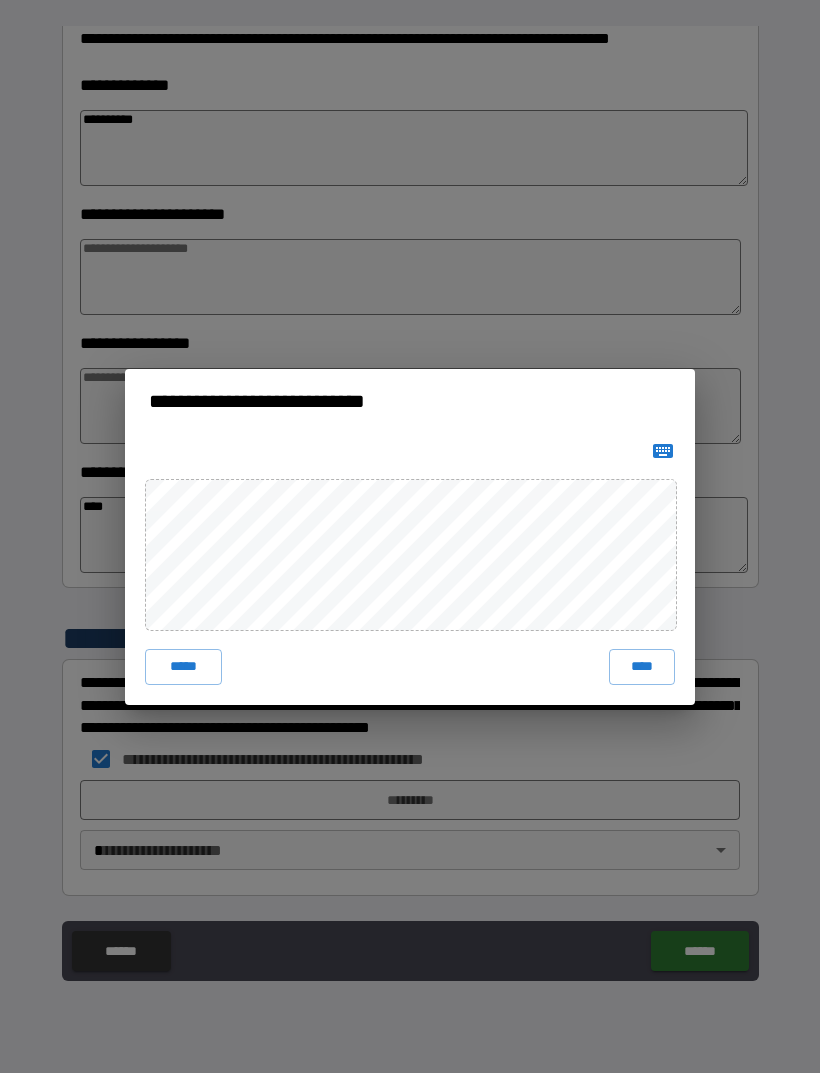 click on "****" at bounding box center (642, 667) 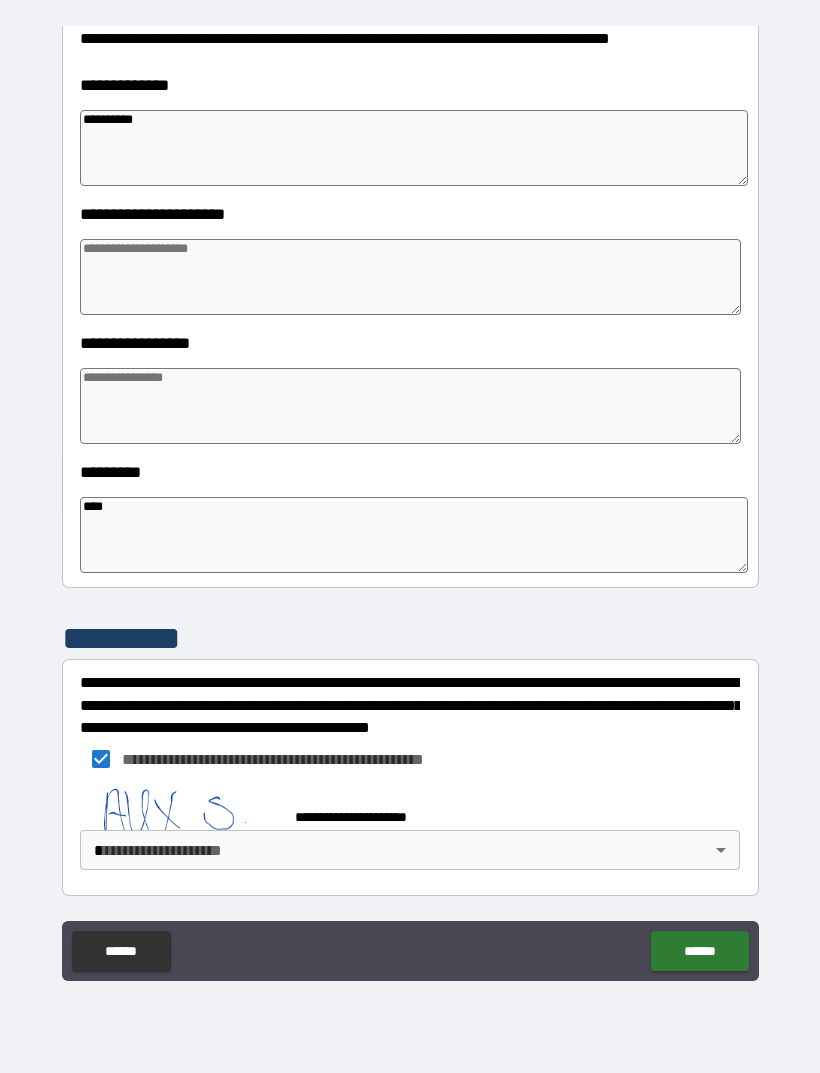 scroll, scrollTop: 293, scrollLeft: 0, axis: vertical 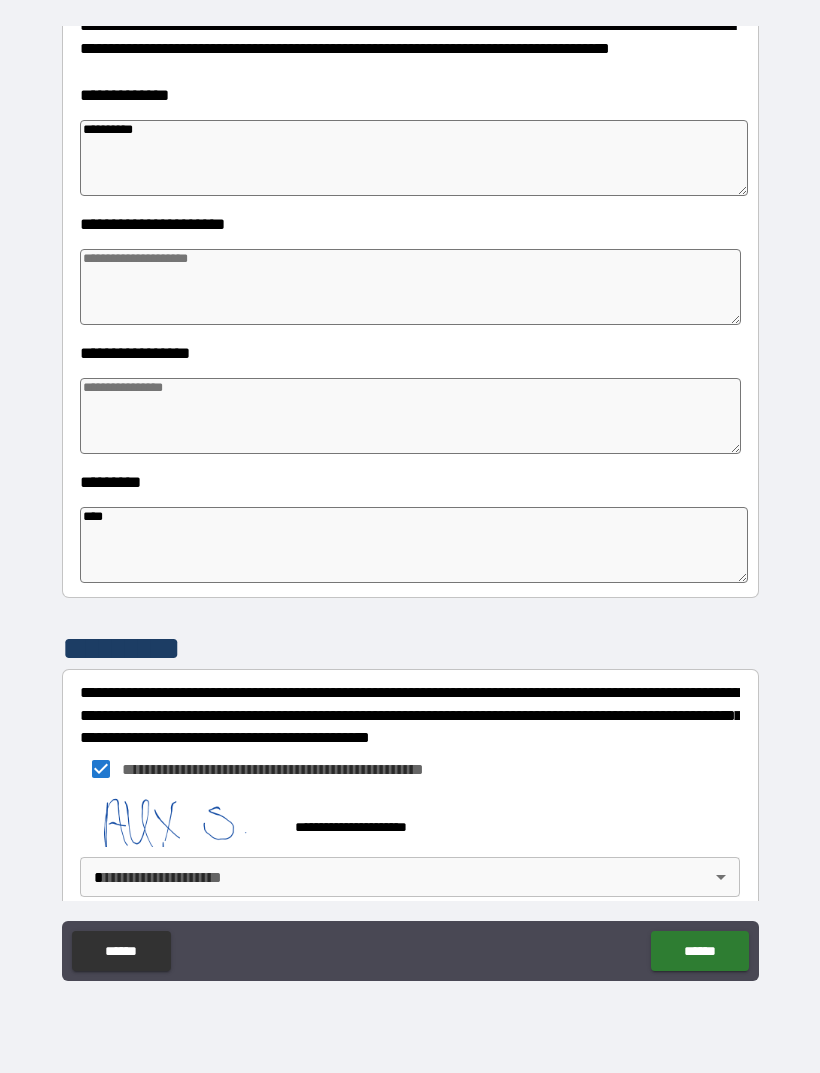 click on "******" at bounding box center [699, 951] 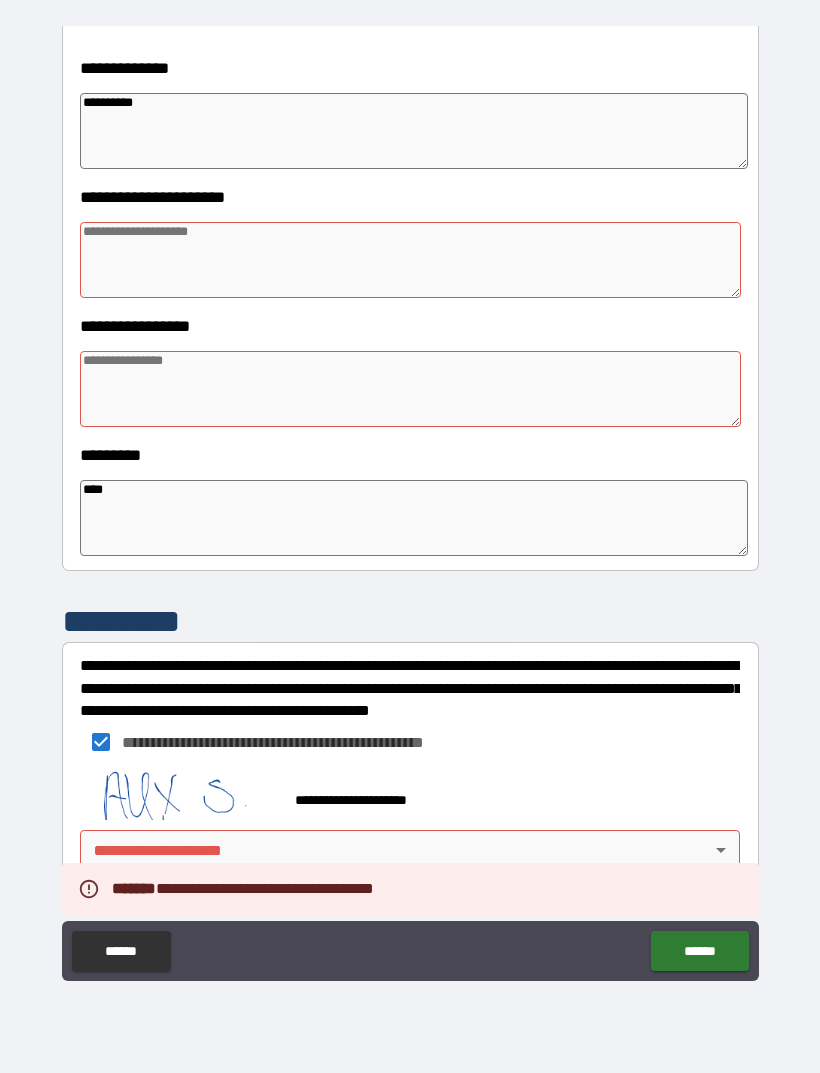 scroll, scrollTop: 320, scrollLeft: 0, axis: vertical 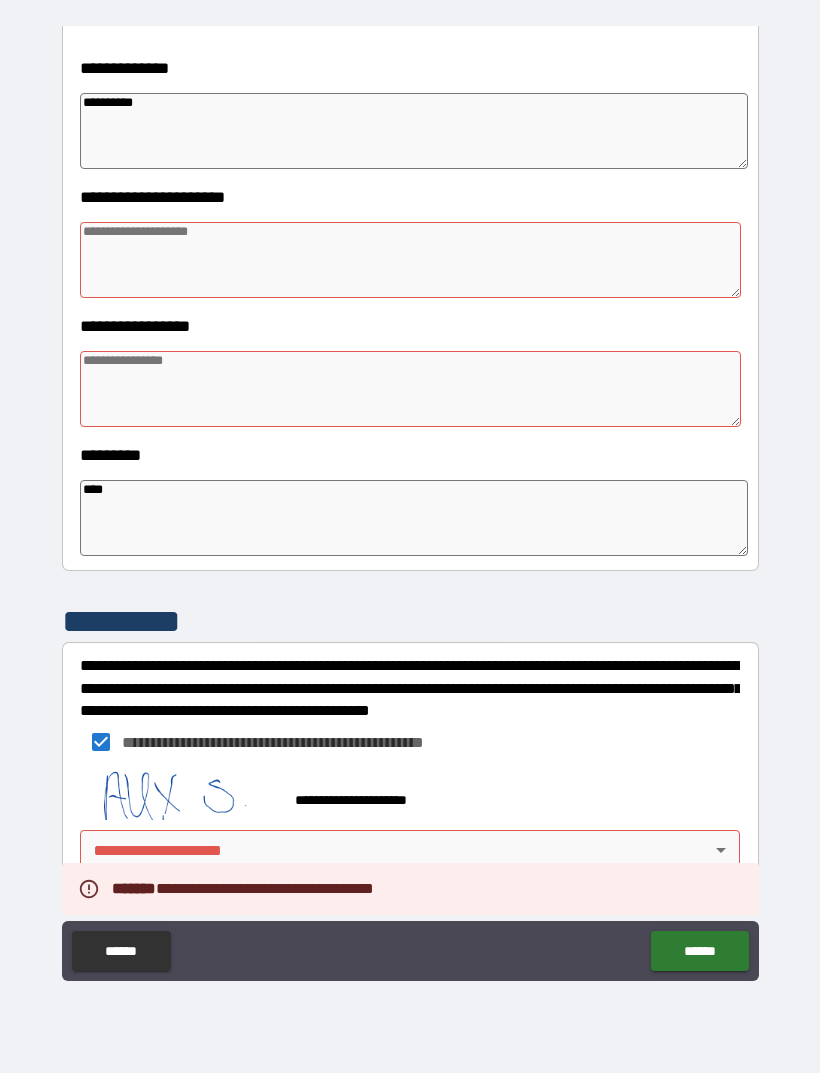 click at bounding box center (410, 260) 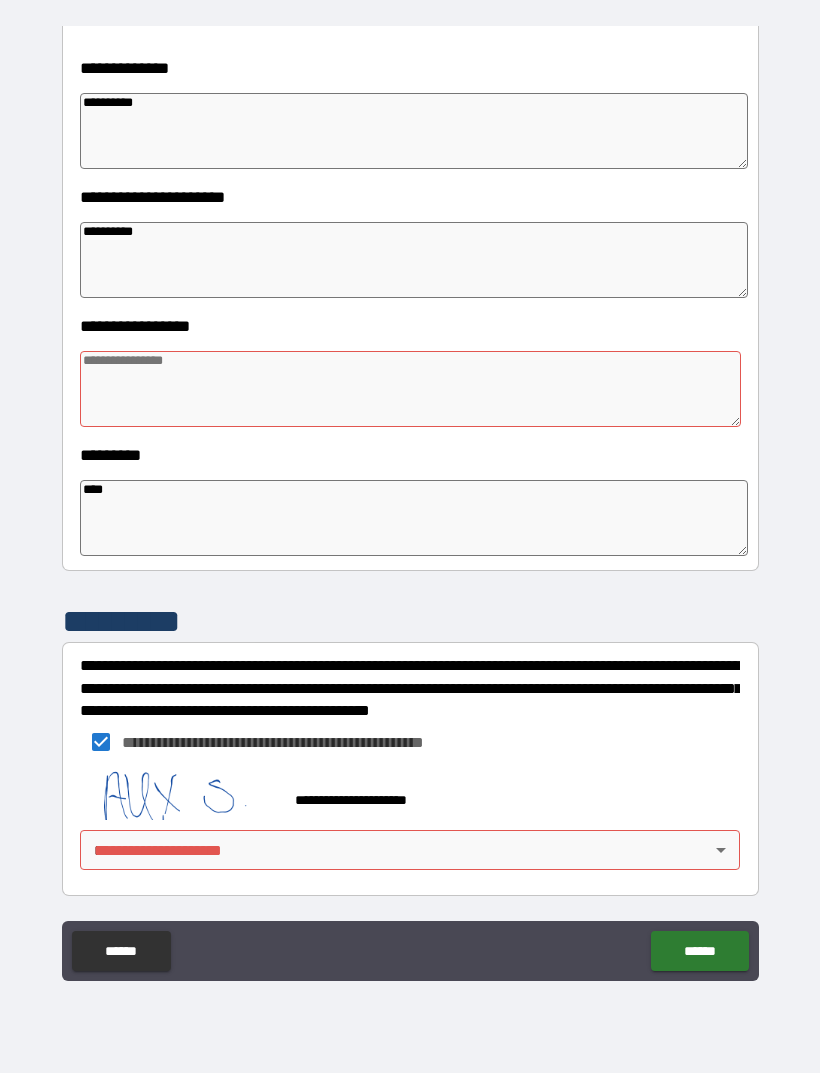 click at bounding box center [410, 389] 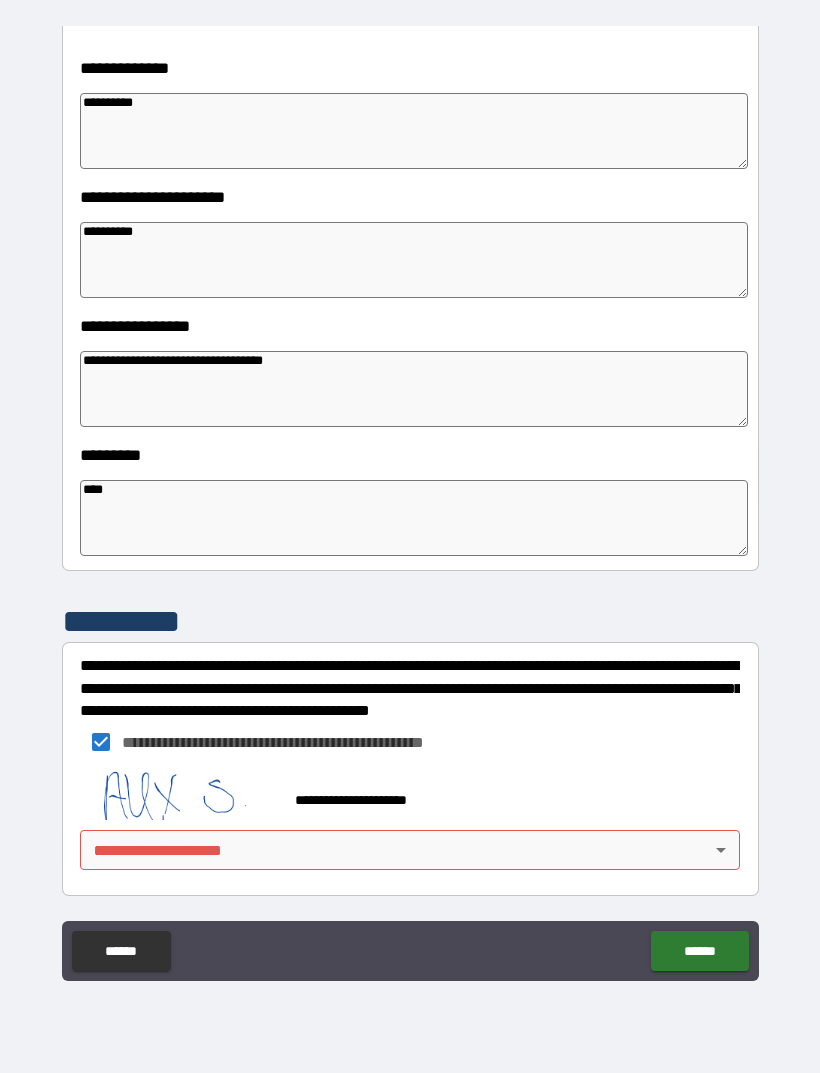 click on "******" at bounding box center [699, 951] 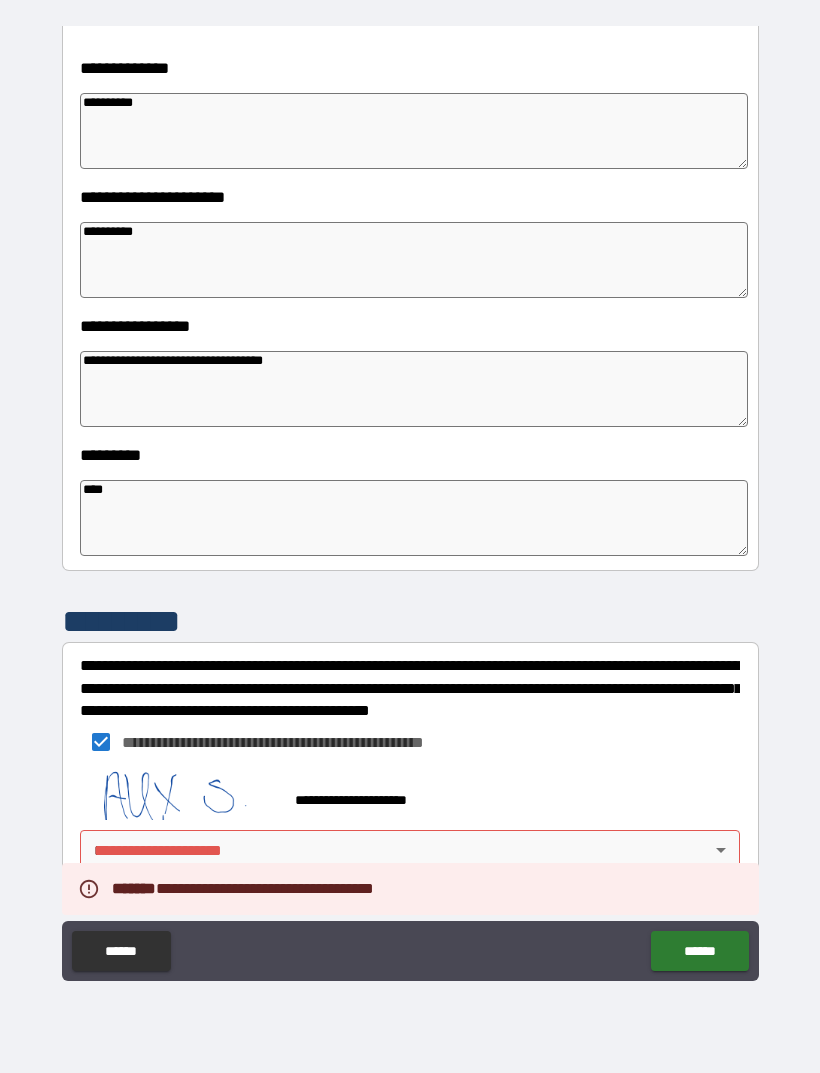 click on "**********" at bounding box center (410, 504) 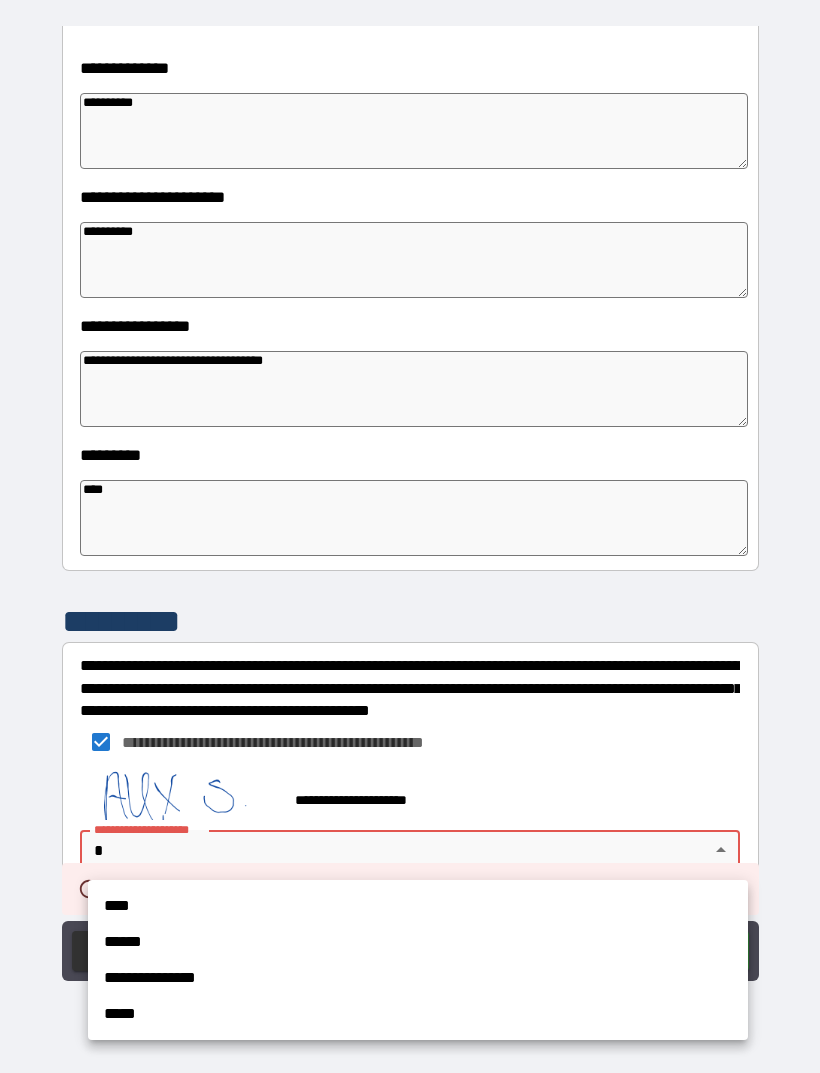 click on "**********" at bounding box center (418, 978) 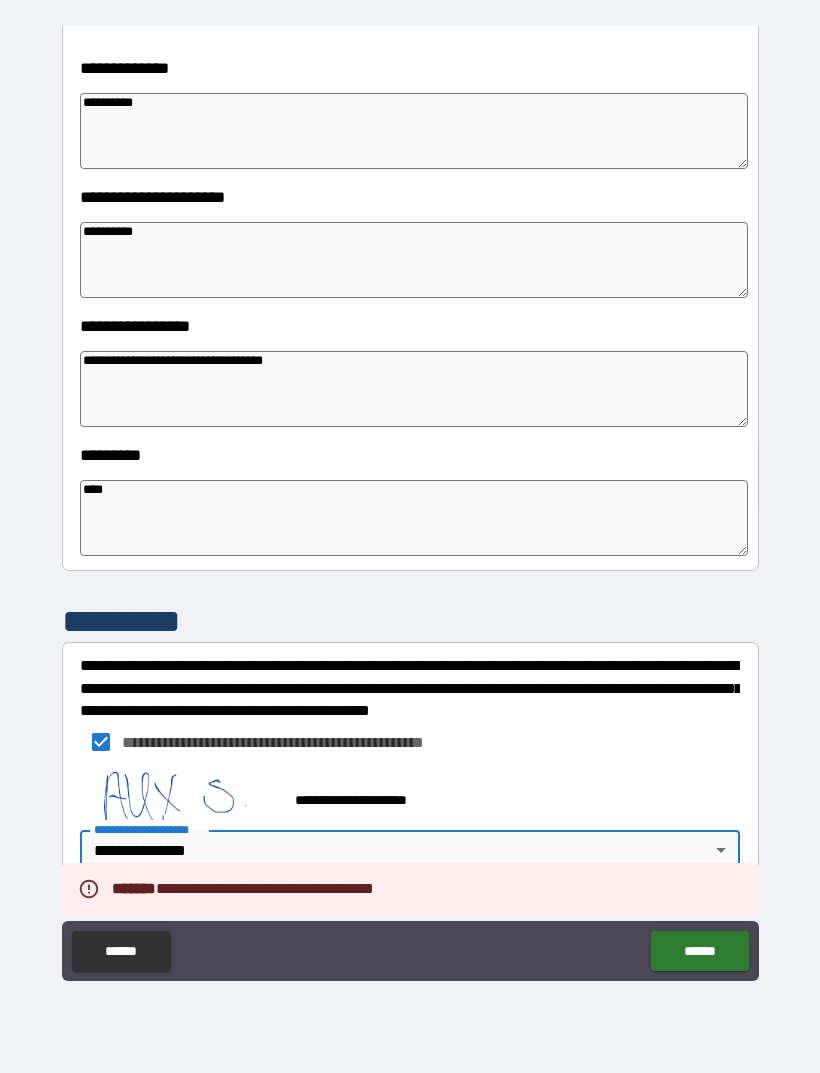 click on "******" at bounding box center (699, 951) 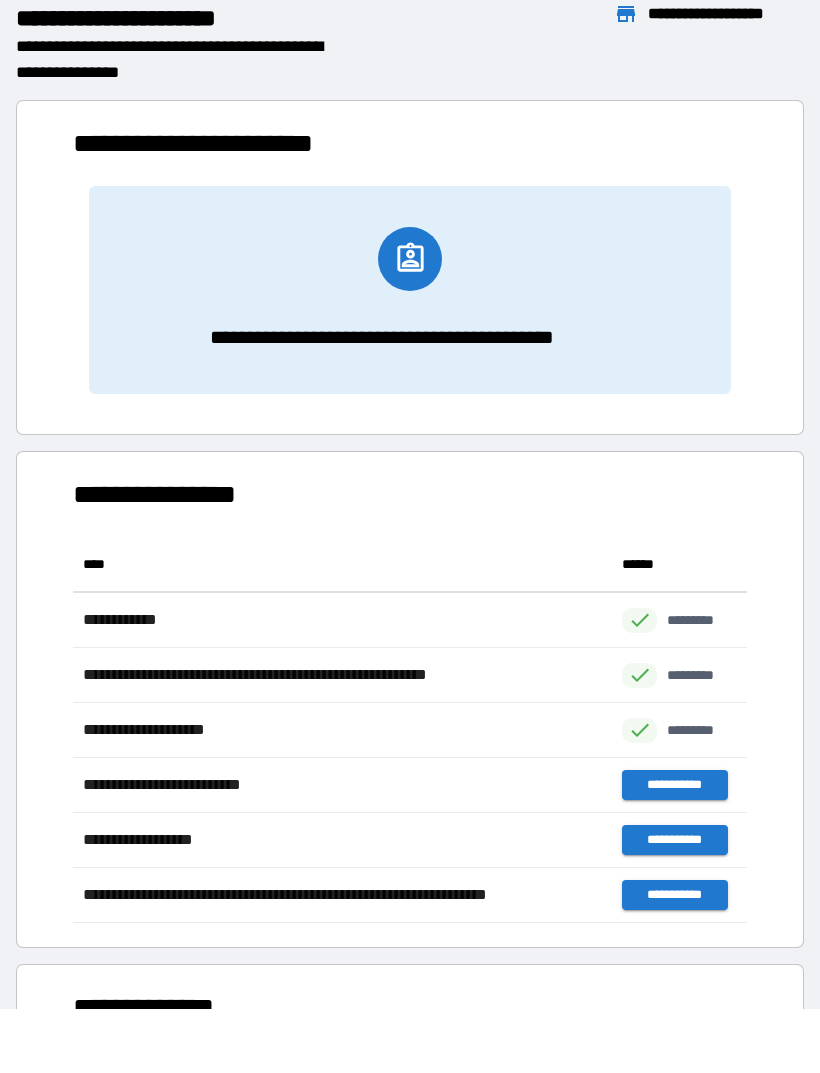scroll, scrollTop: 386, scrollLeft: 674, axis: both 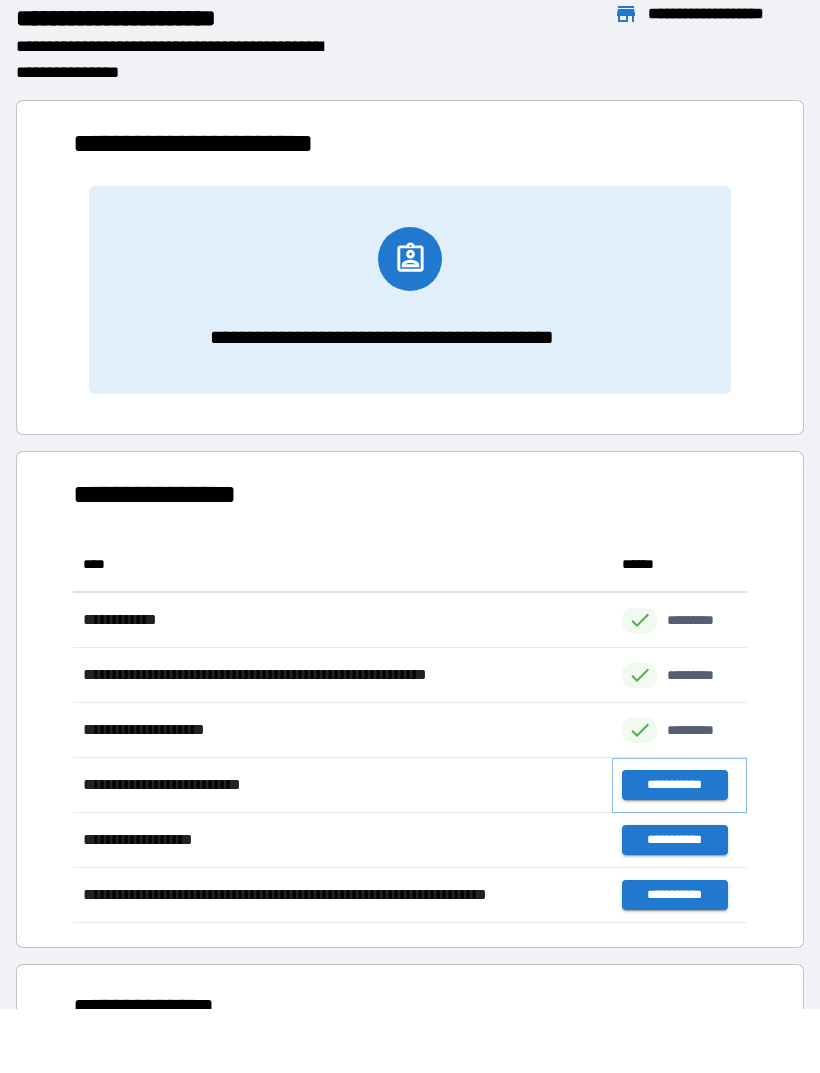 click on "**********" at bounding box center [674, 785] 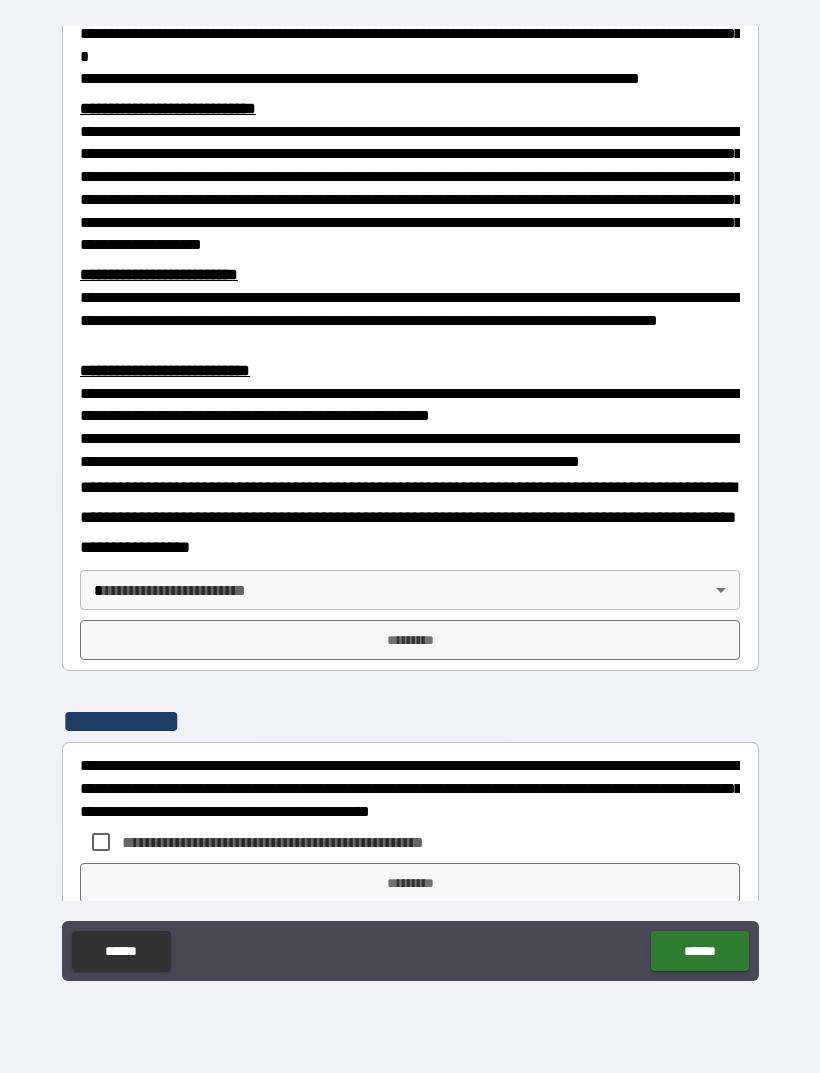 scroll, scrollTop: 498, scrollLeft: 0, axis: vertical 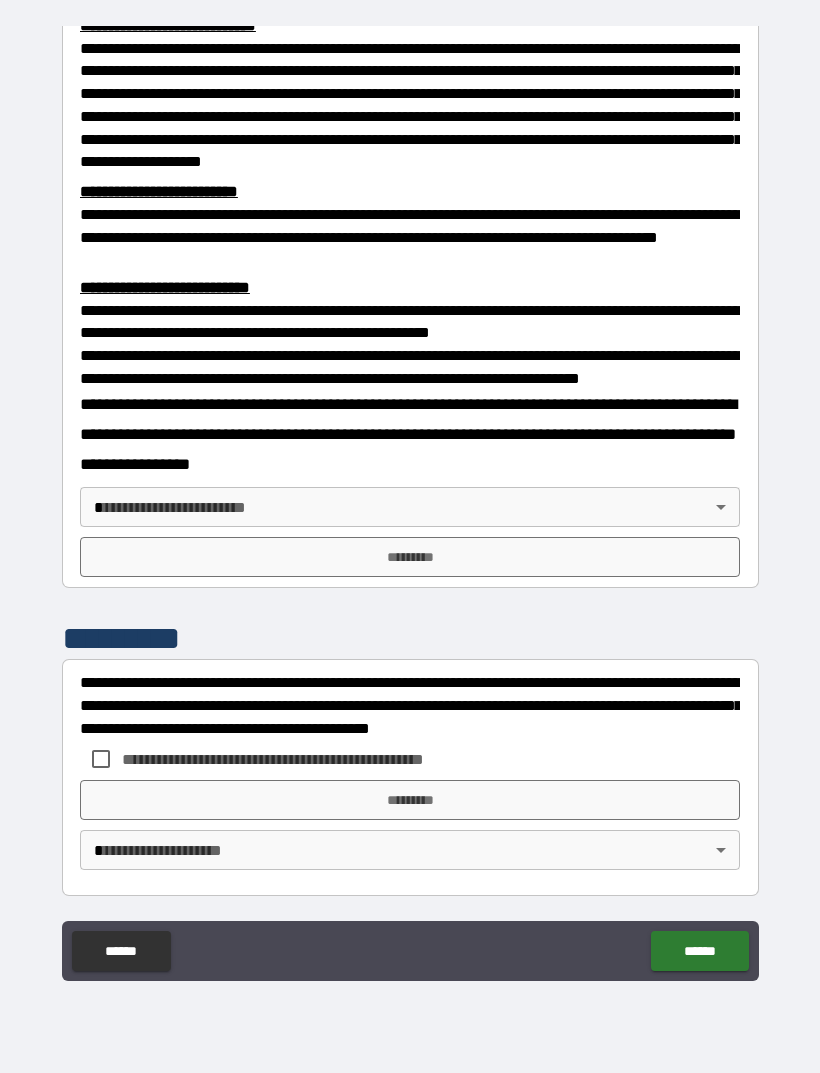 click on "**********" at bounding box center [410, 504] 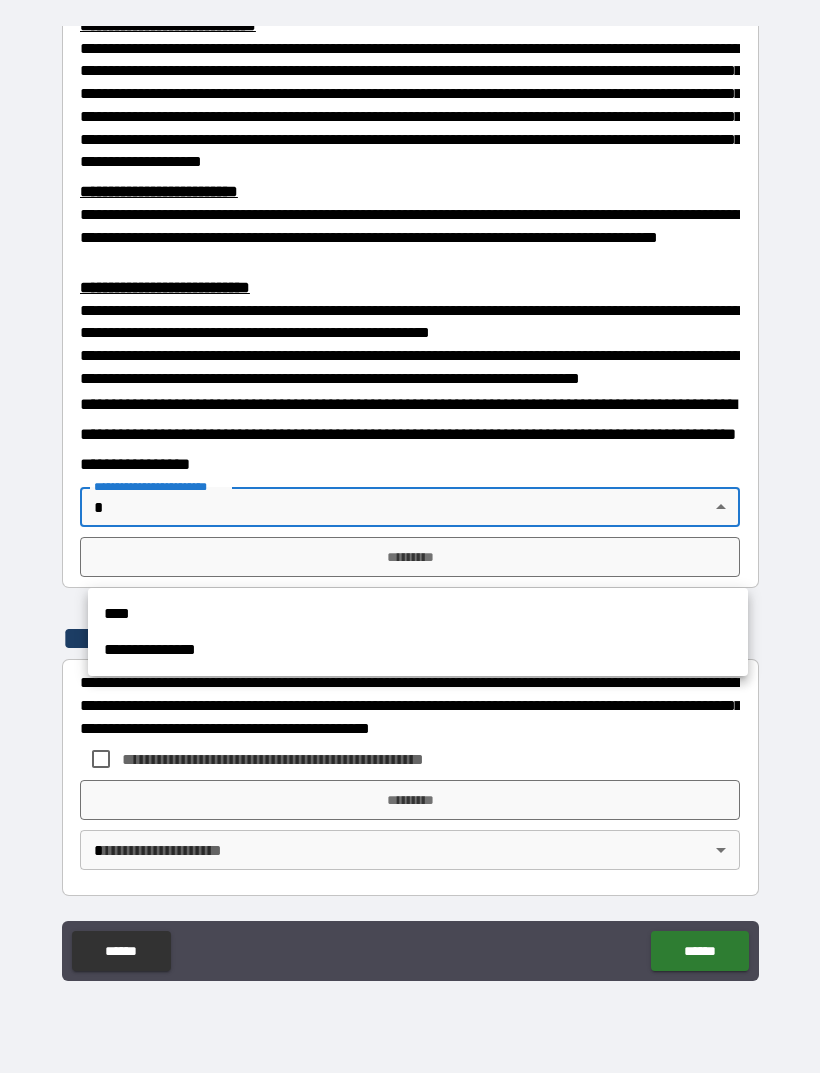 click on "**********" at bounding box center [418, 650] 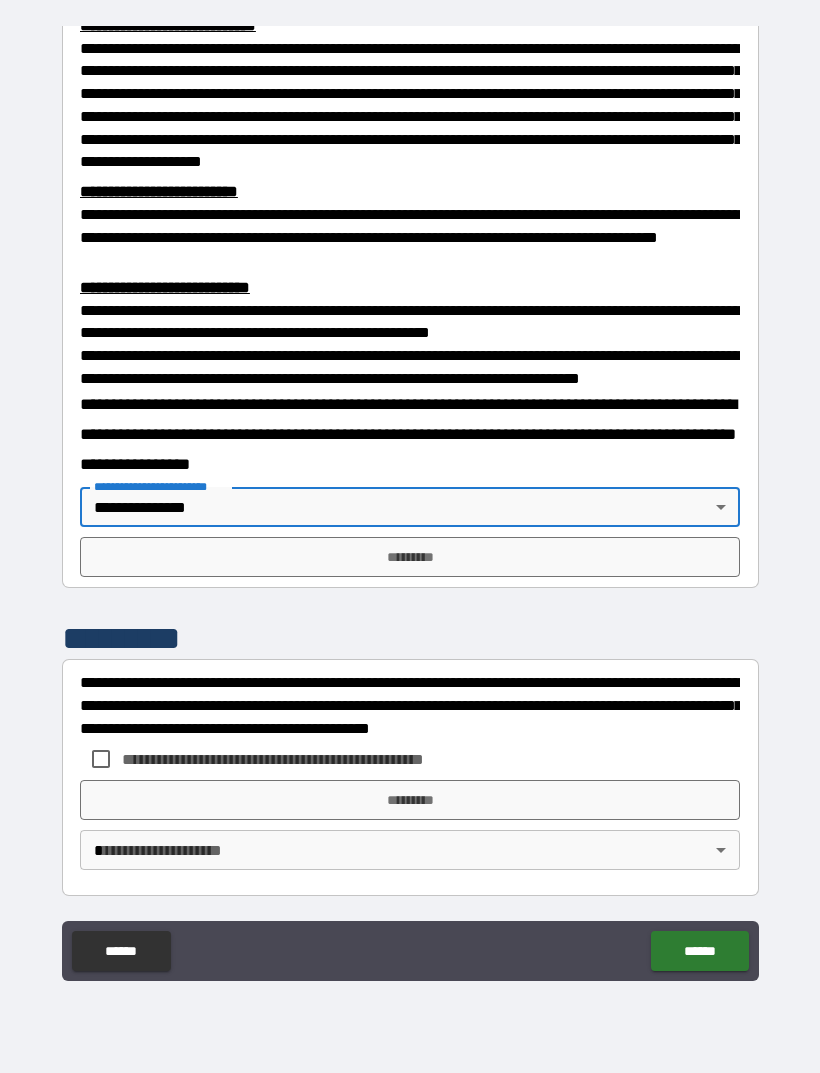 scroll, scrollTop: 549, scrollLeft: 0, axis: vertical 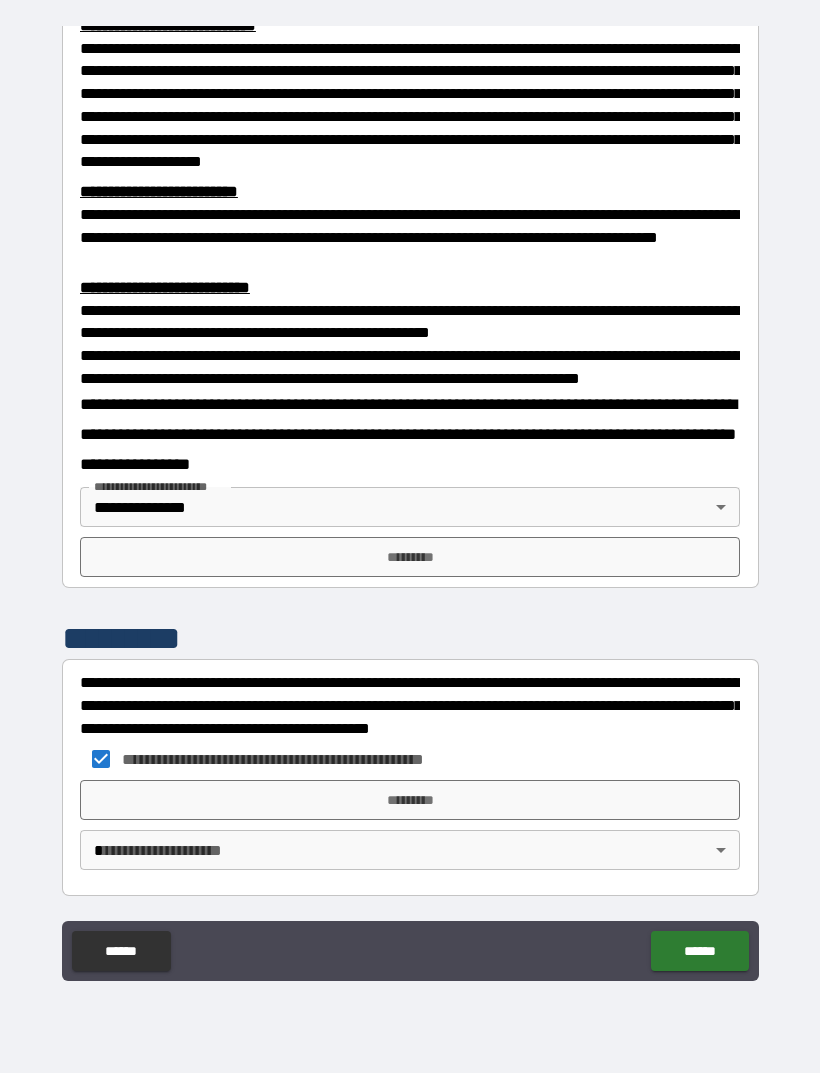 click on "*********" at bounding box center [410, 800] 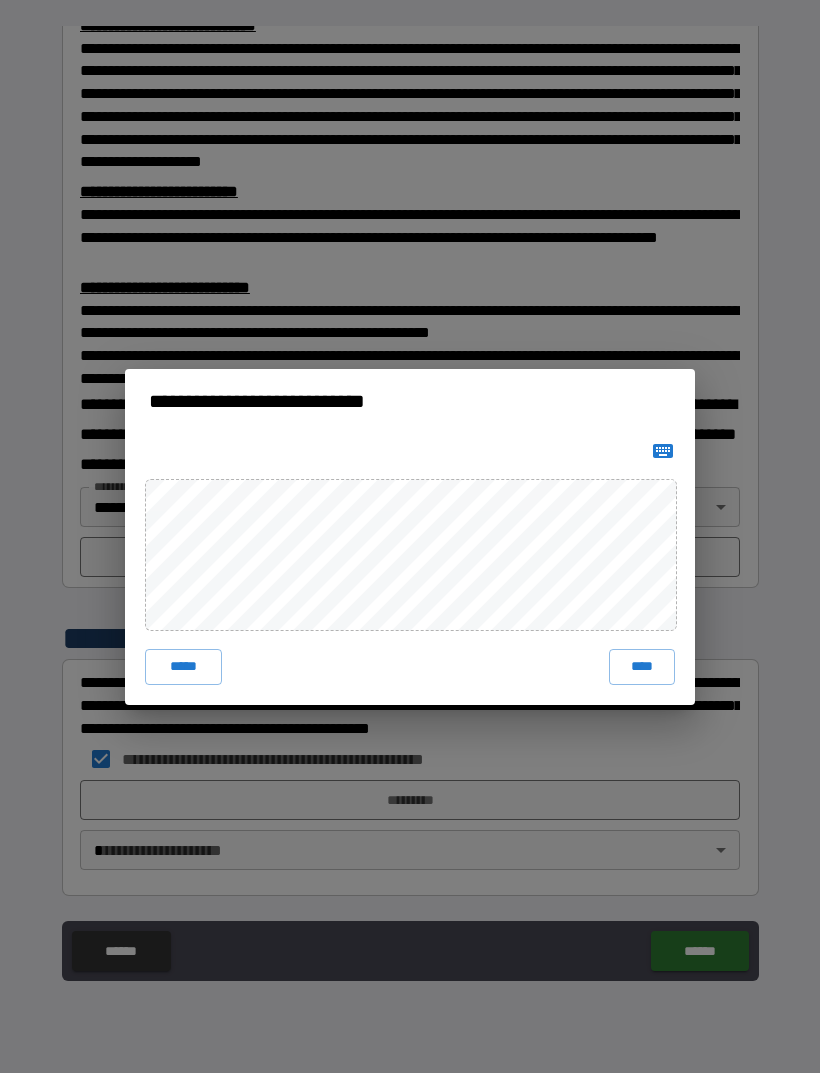click on "****" at bounding box center (642, 667) 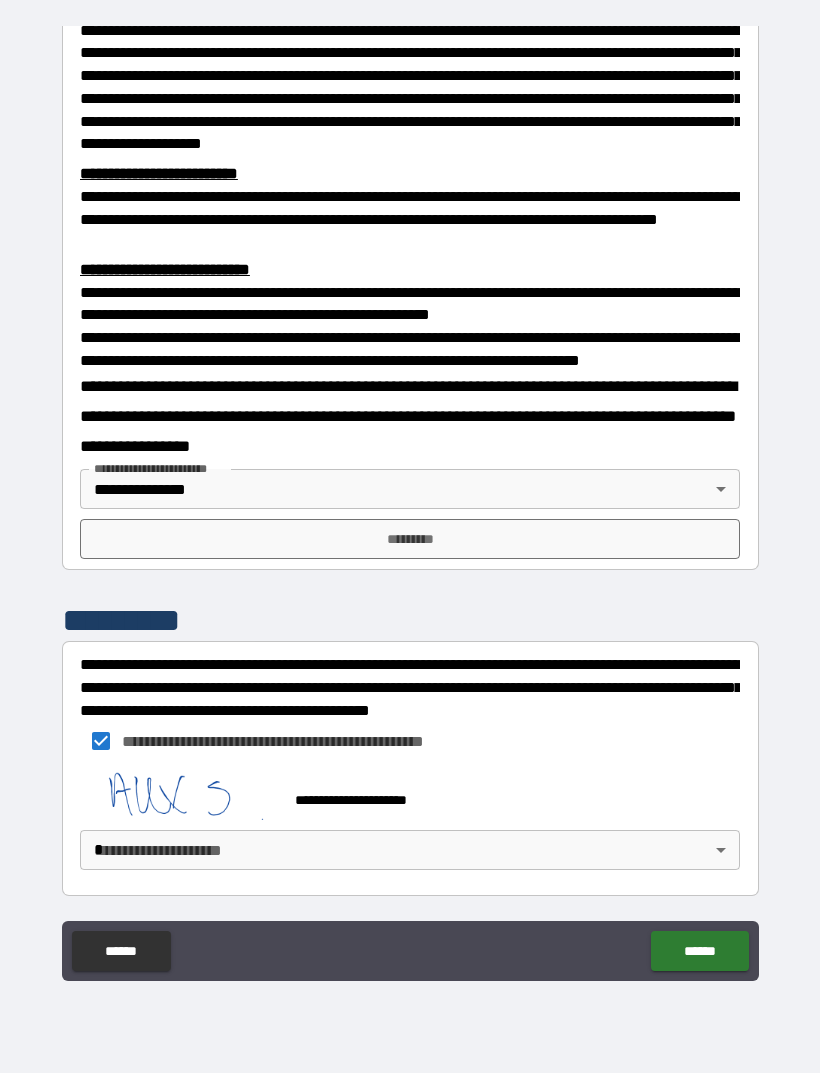 click on "******" at bounding box center (699, 951) 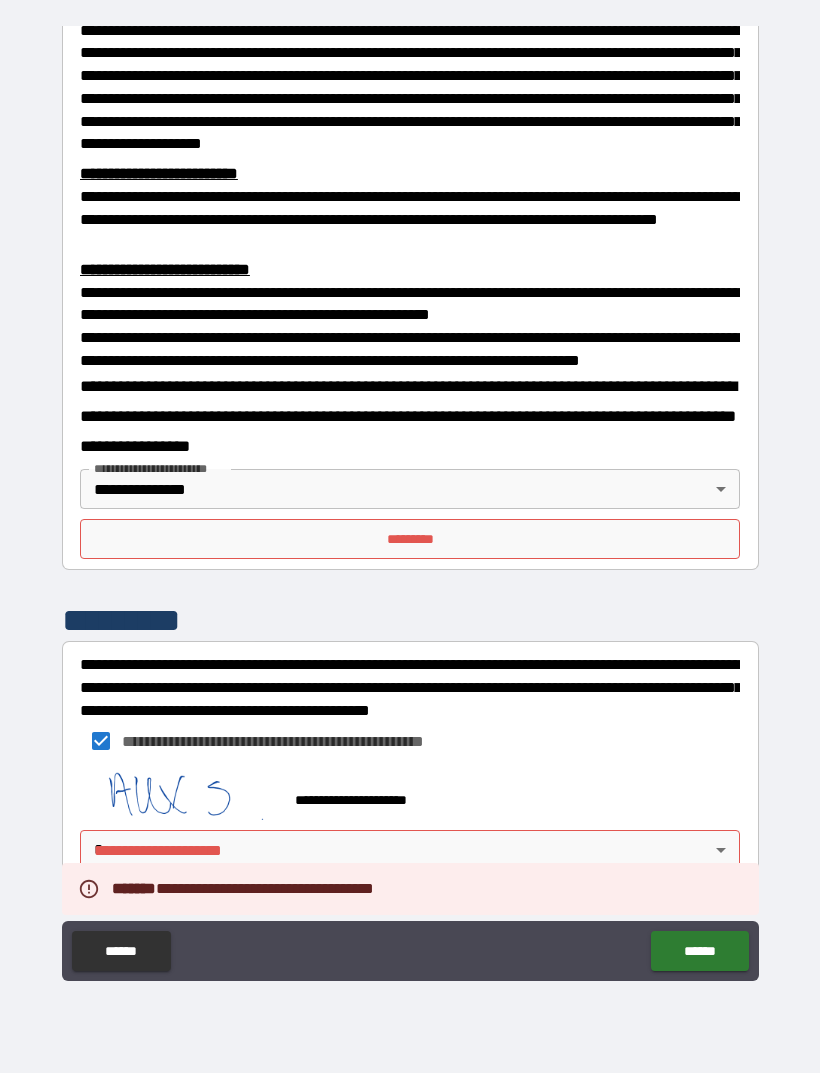 scroll, scrollTop: 566, scrollLeft: 0, axis: vertical 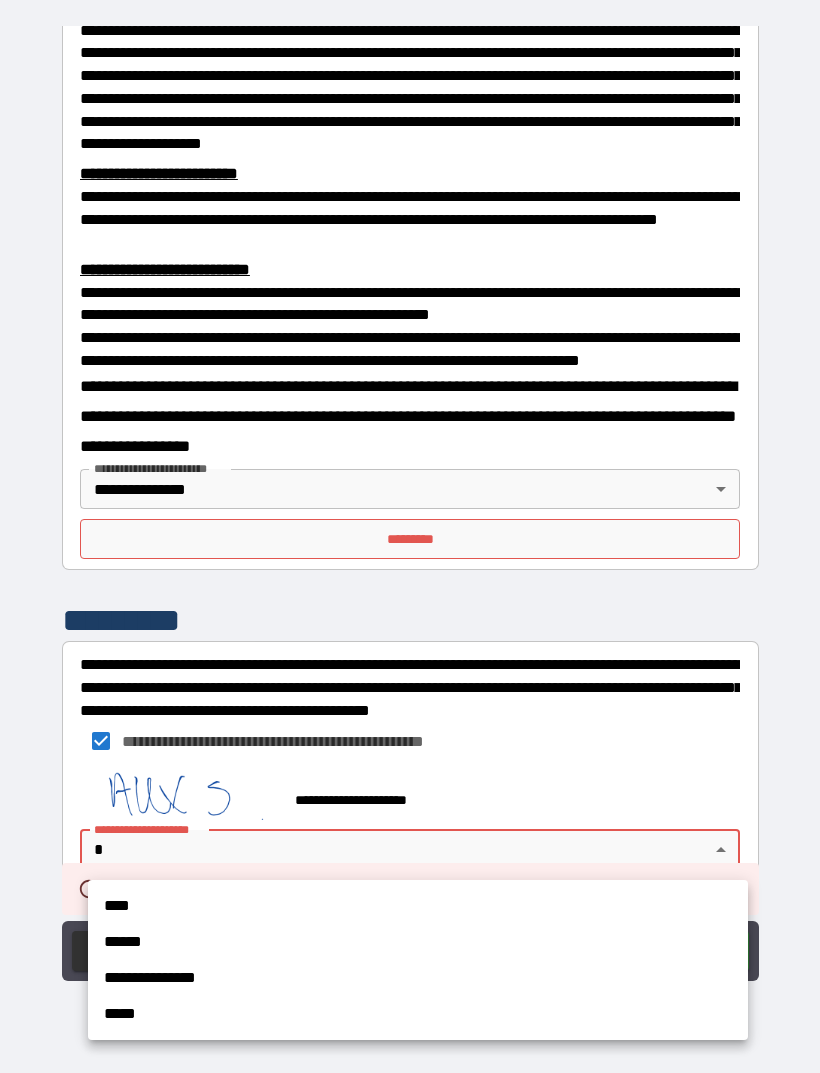 click on "**********" at bounding box center [418, 978] 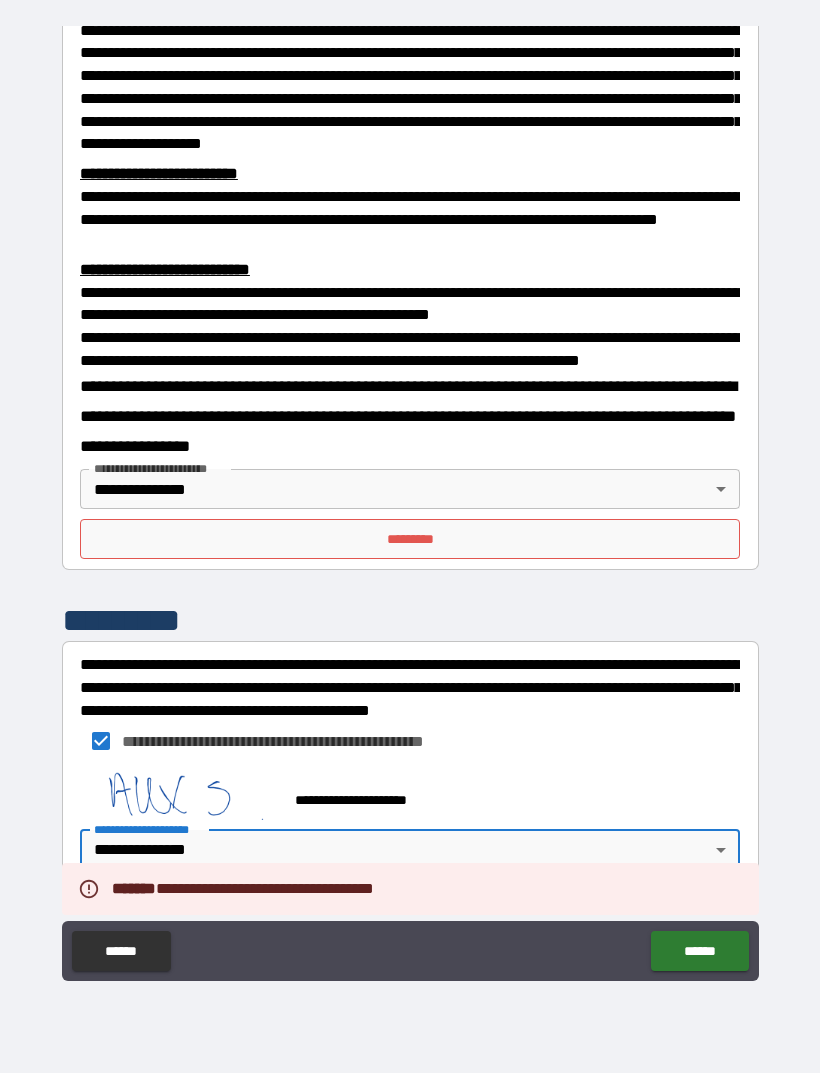 click on "*********" at bounding box center [410, 539] 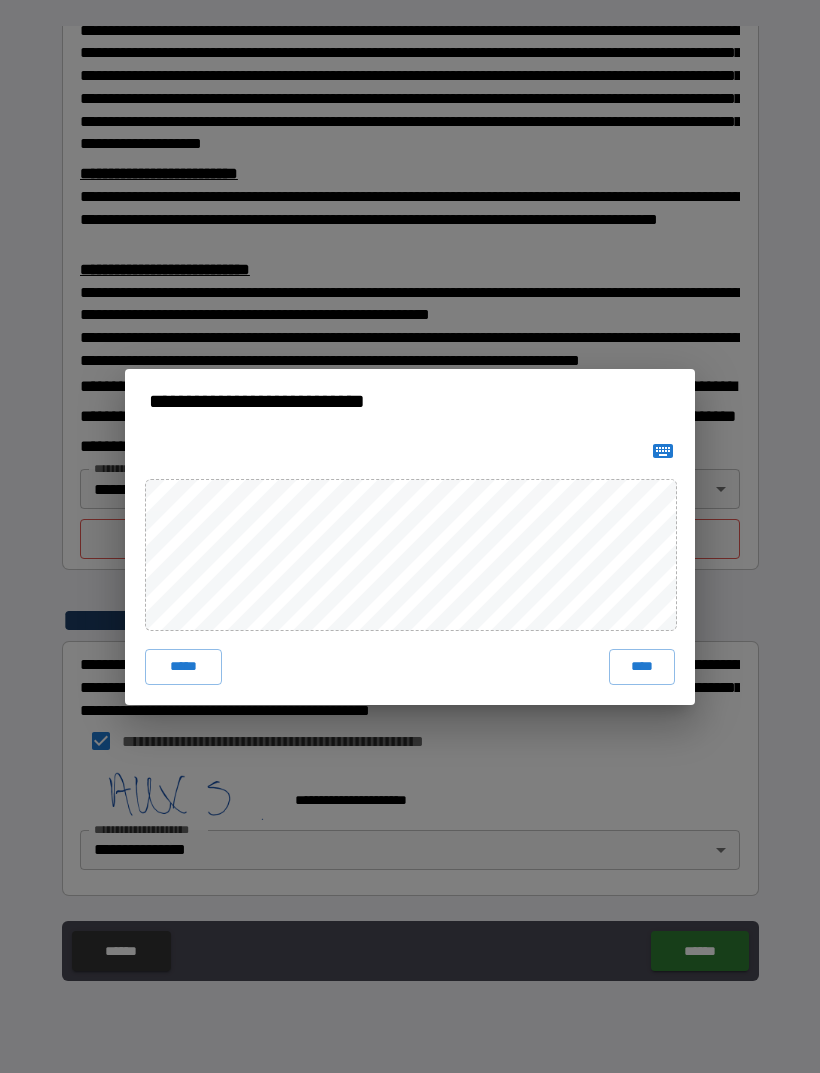 click on "****" at bounding box center [642, 667] 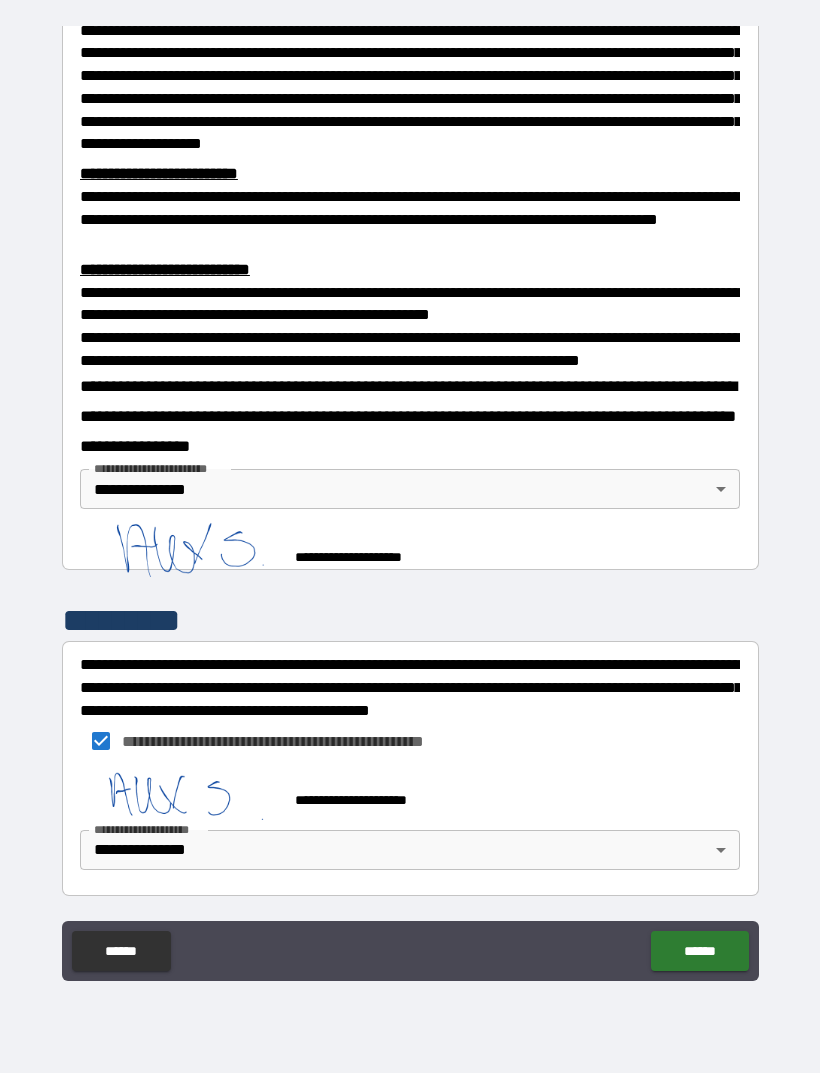 scroll, scrollTop: 556, scrollLeft: 0, axis: vertical 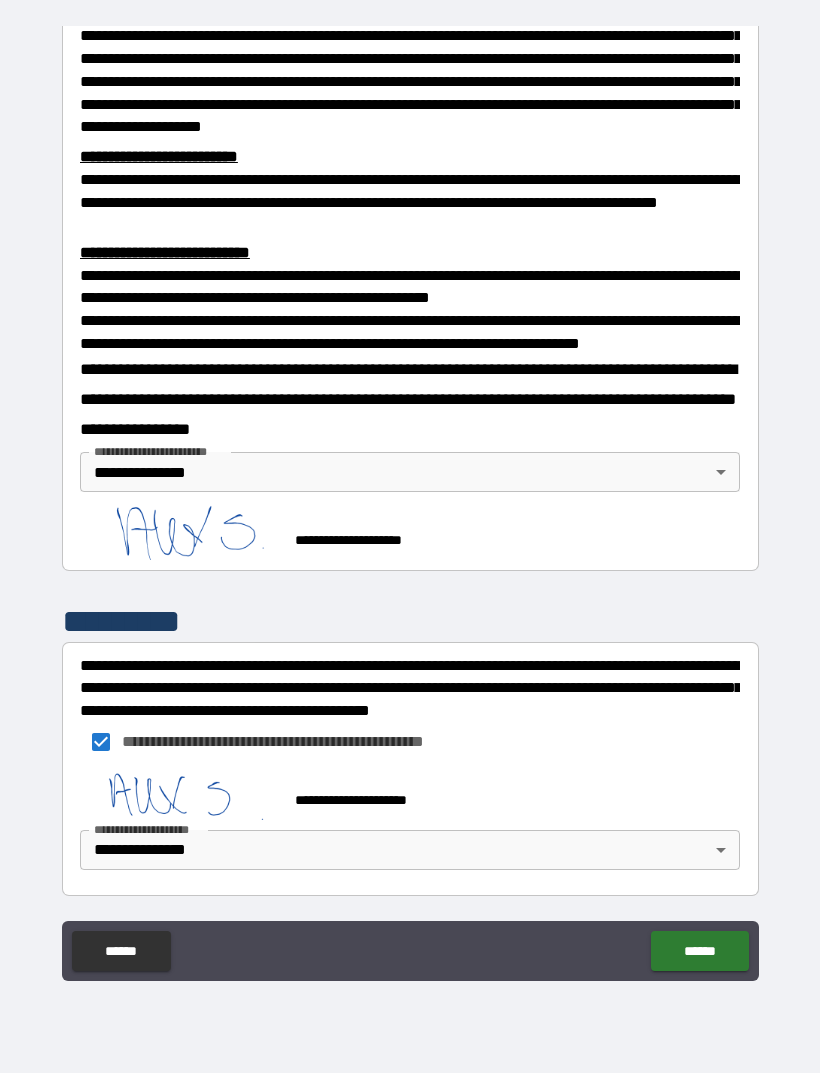 click on "******" at bounding box center [699, 951] 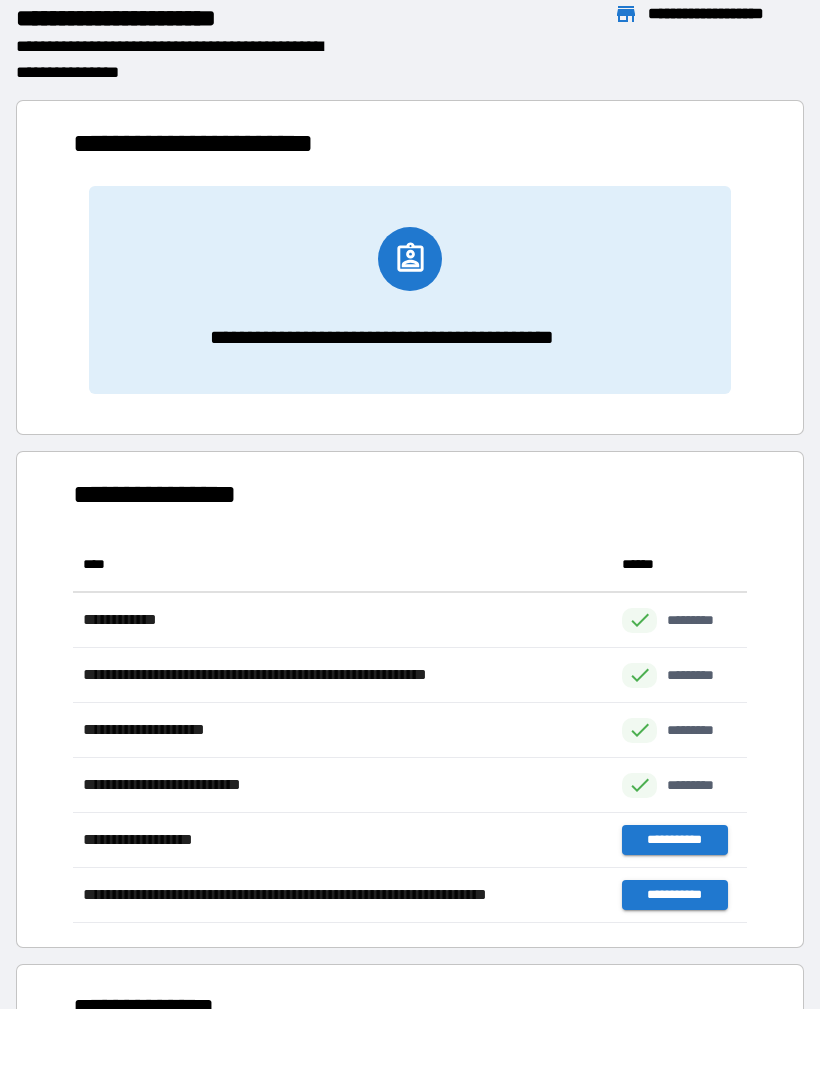 scroll, scrollTop: 386, scrollLeft: 674, axis: both 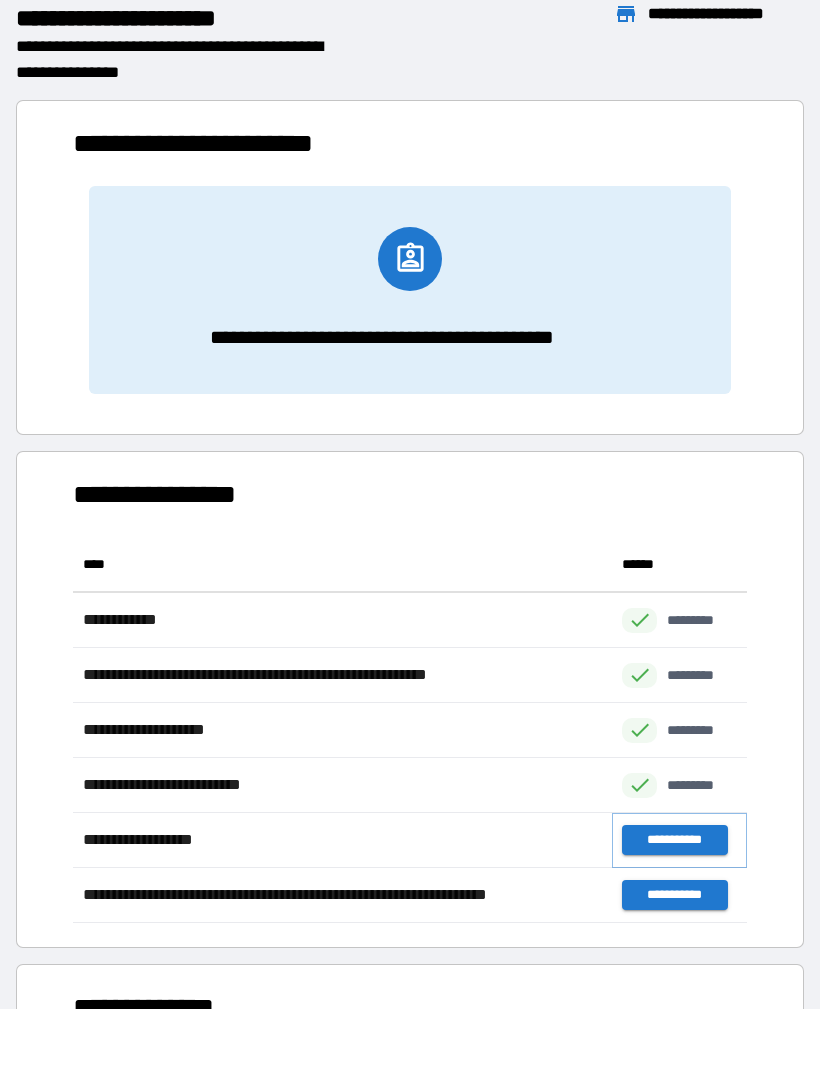 click on "**********" at bounding box center [674, 840] 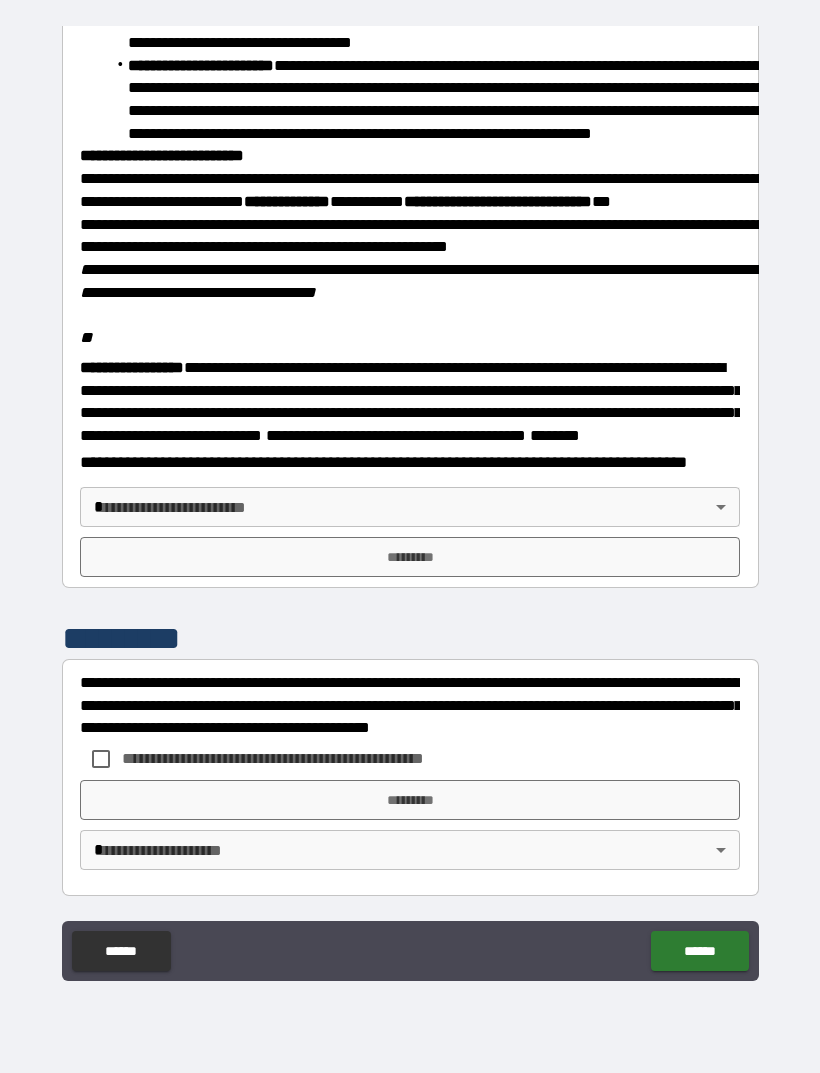 scroll, scrollTop: 2234, scrollLeft: 0, axis: vertical 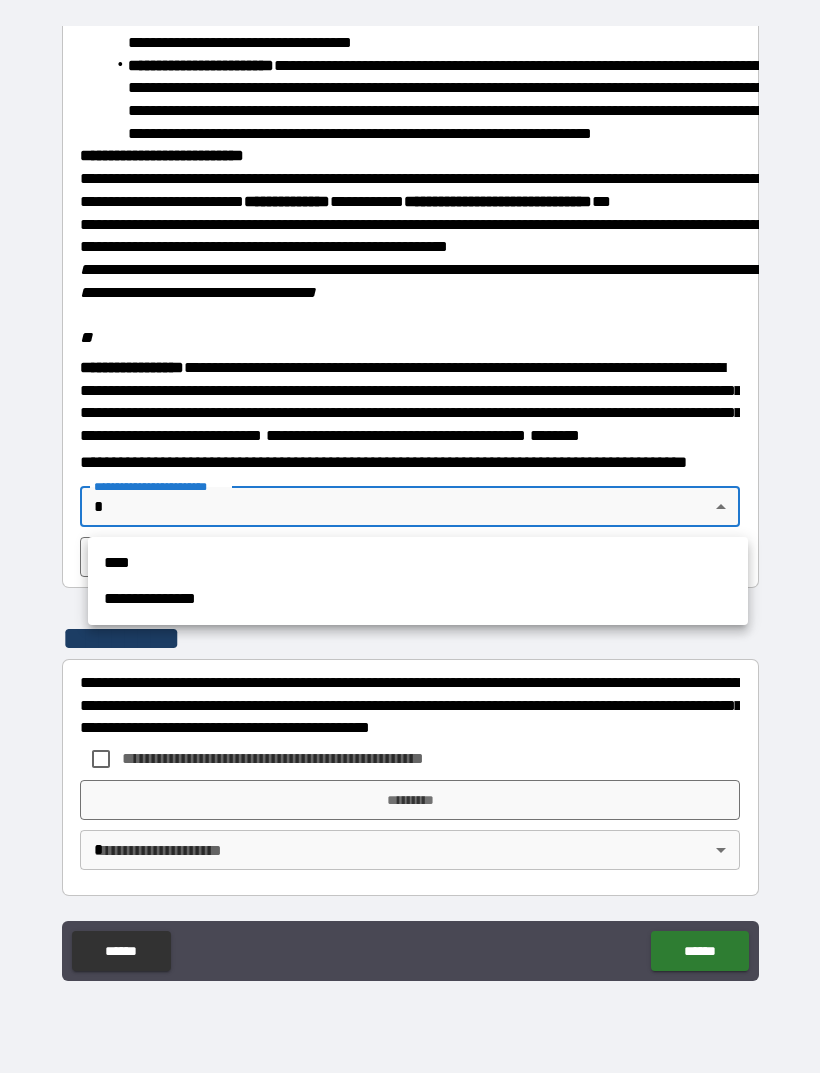 click on "**********" at bounding box center (418, 599) 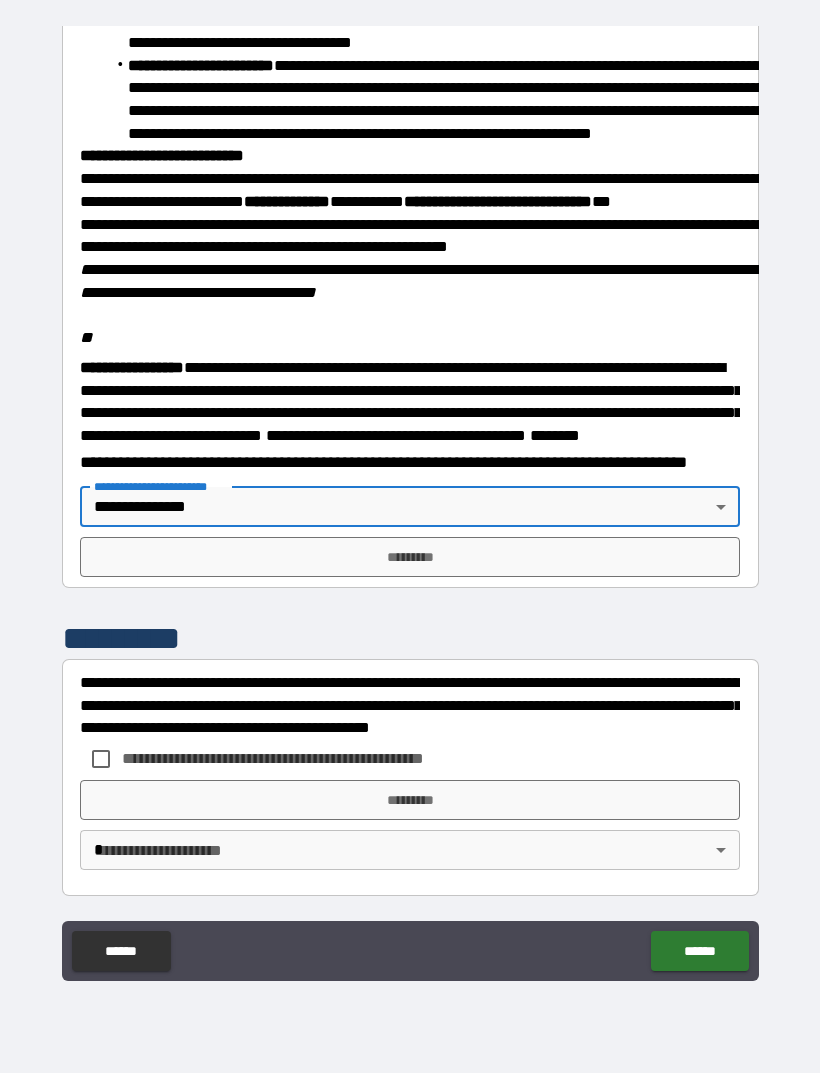 click on "*********" at bounding box center (410, 557) 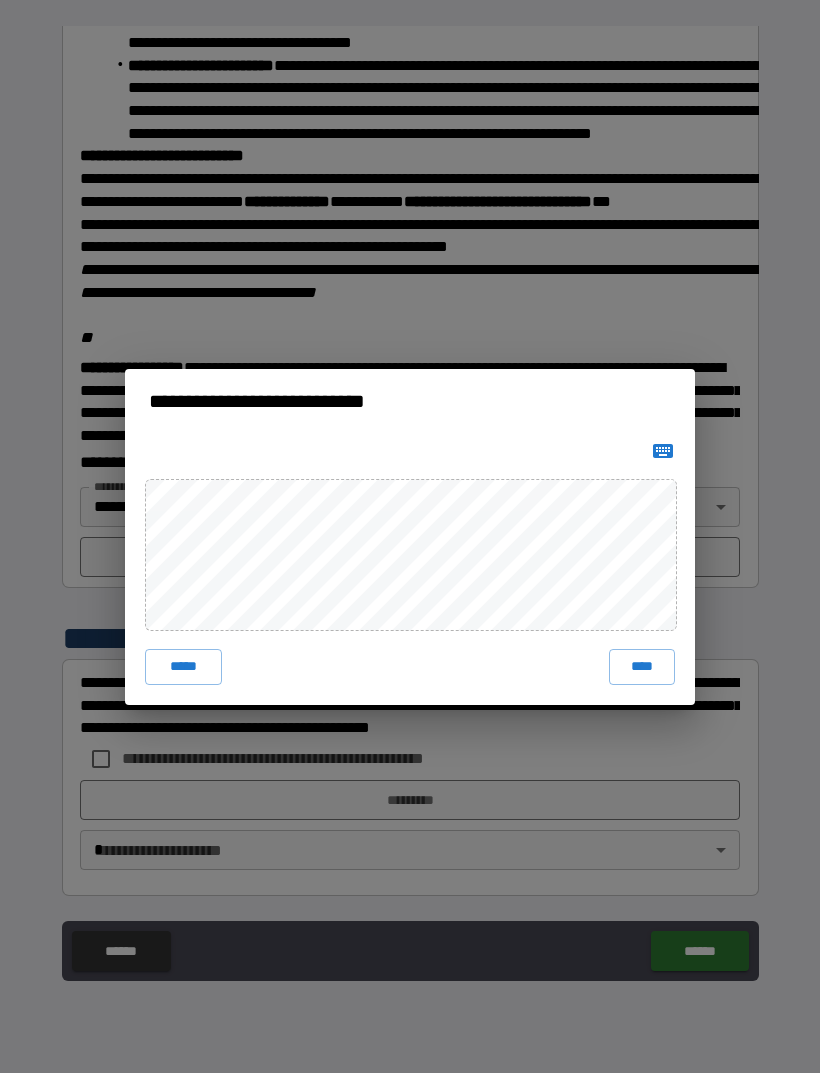 click on "****" at bounding box center (642, 667) 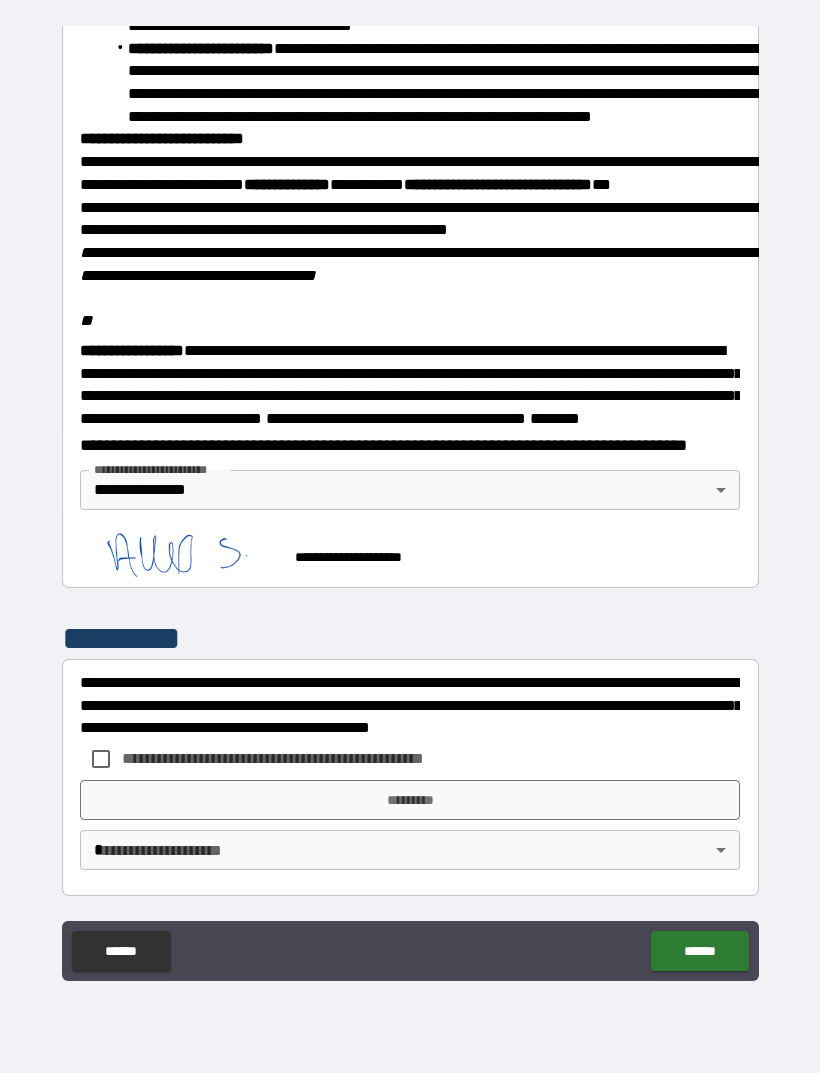scroll, scrollTop: 2224, scrollLeft: 0, axis: vertical 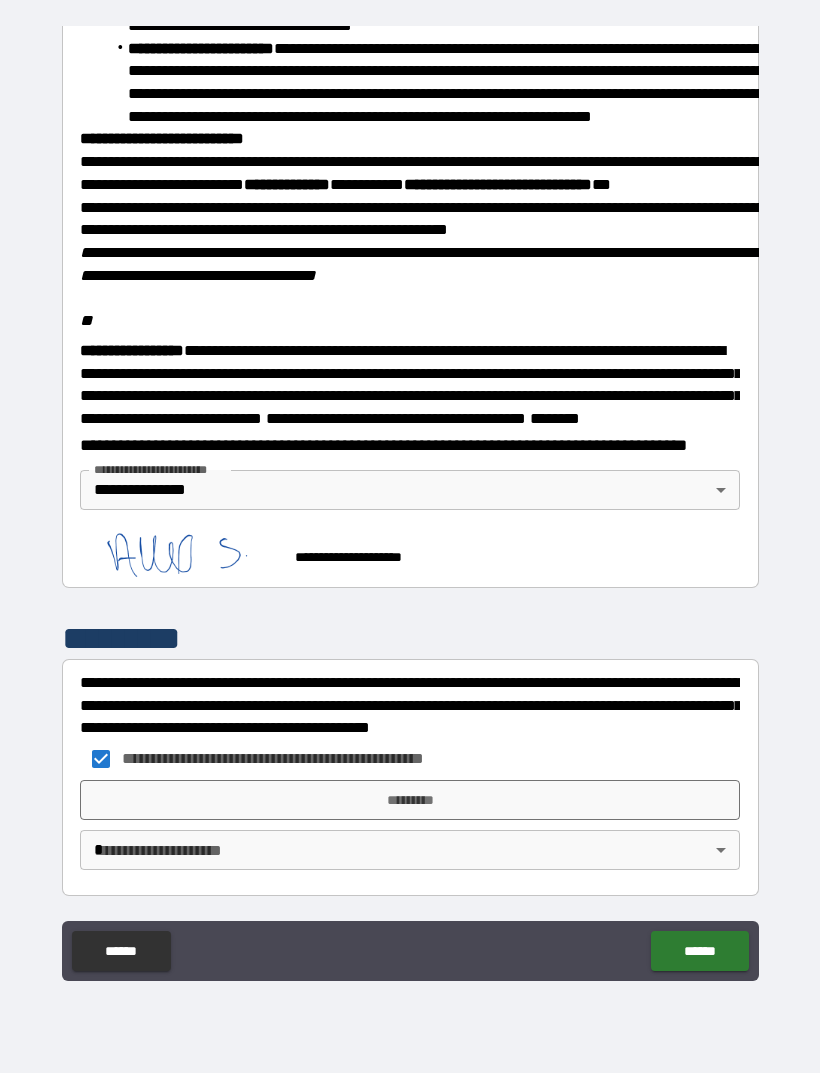 click on "*********" at bounding box center [410, 800] 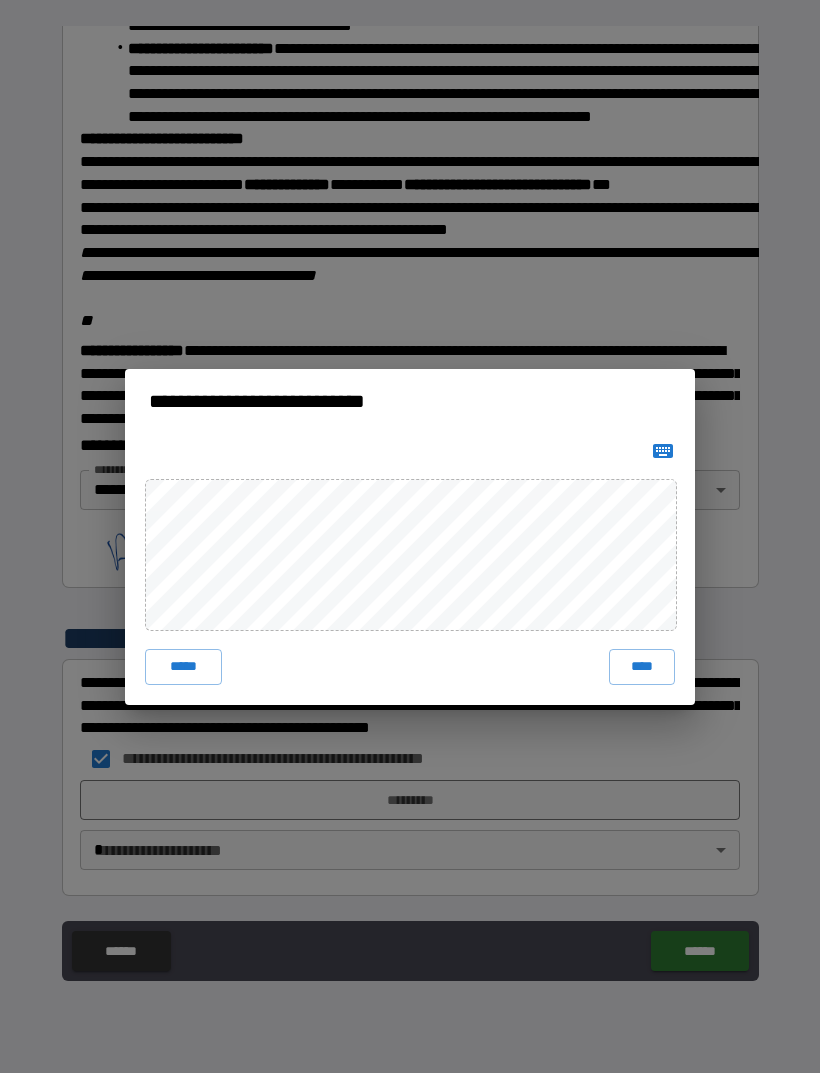 click on "****" at bounding box center [642, 667] 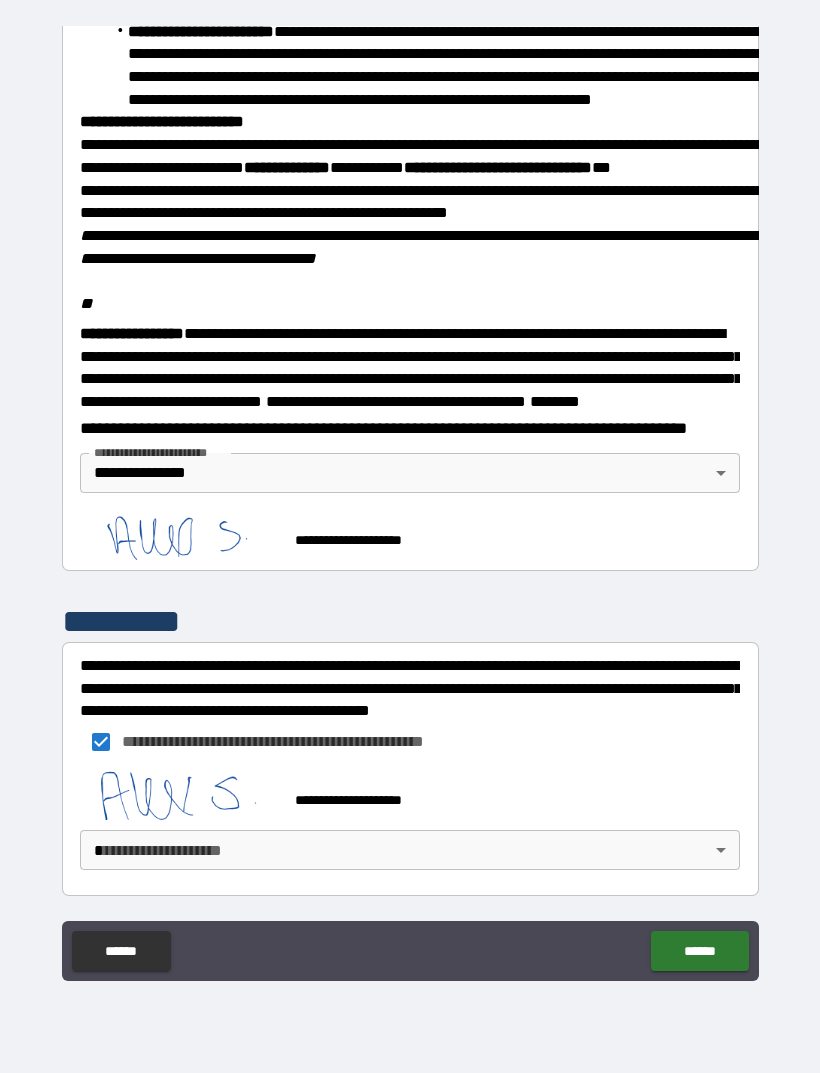 click on "**********" at bounding box center [410, 504] 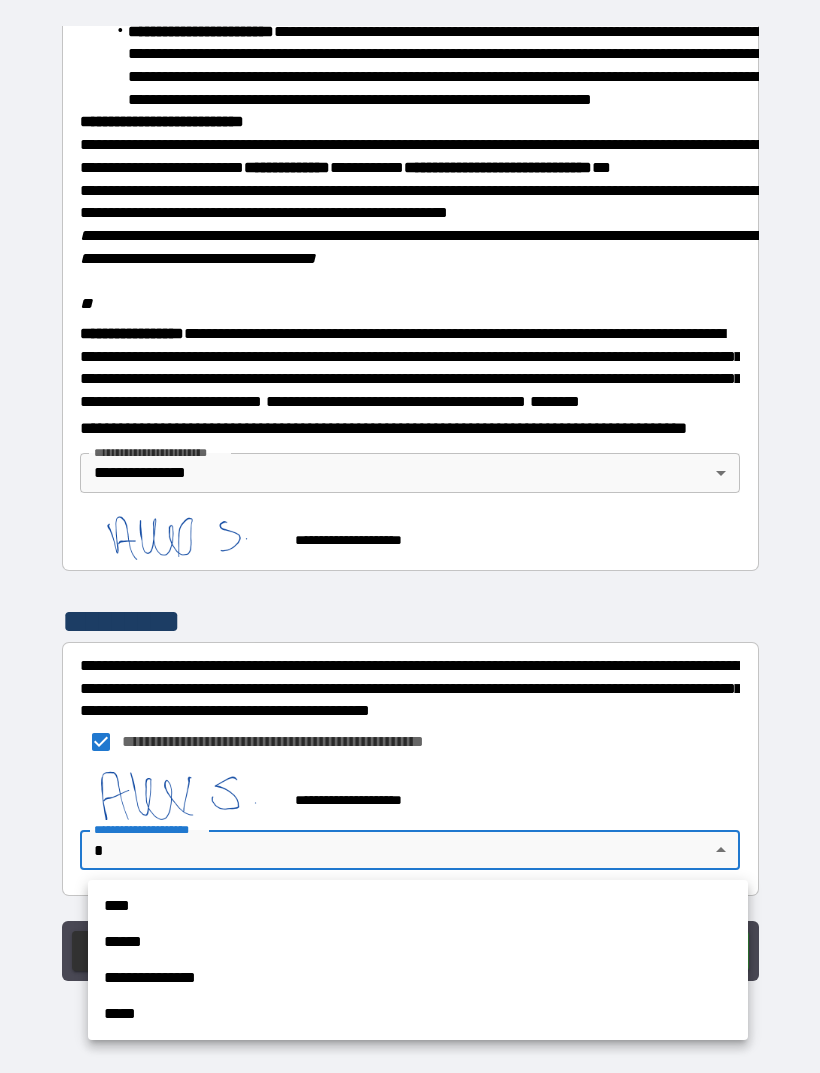 click on "******" at bounding box center (418, 942) 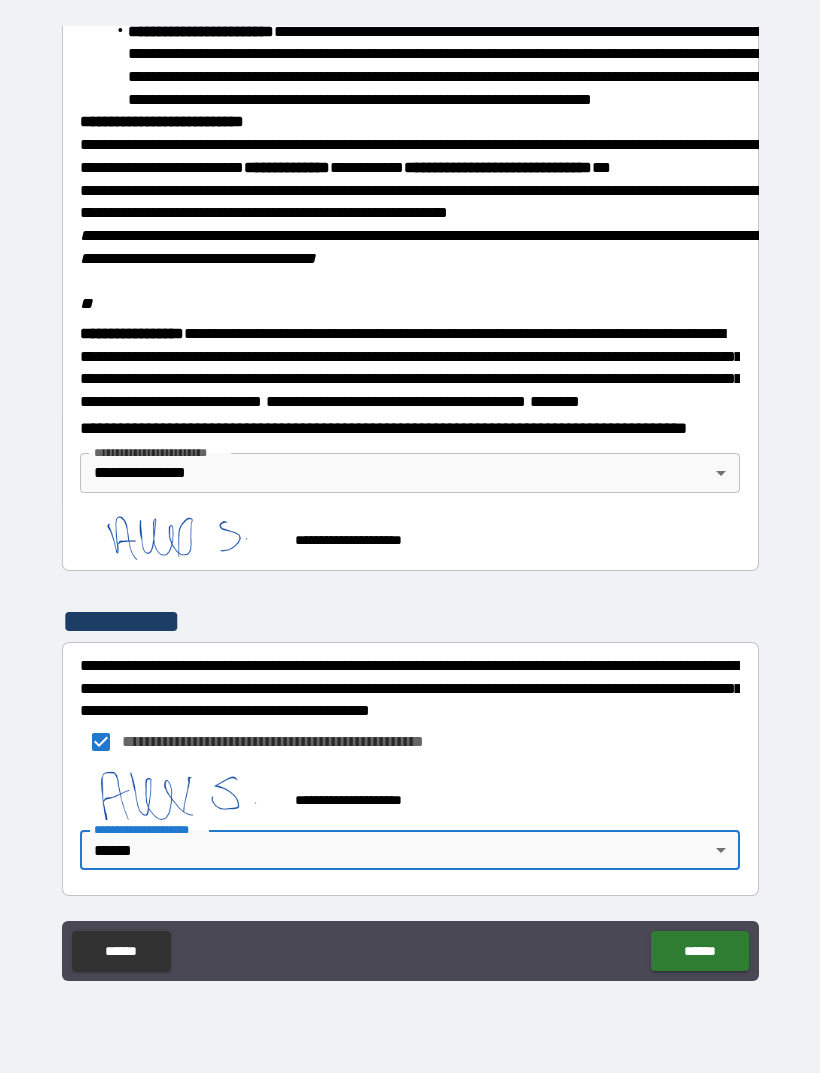 click on "**********" at bounding box center [410, 504] 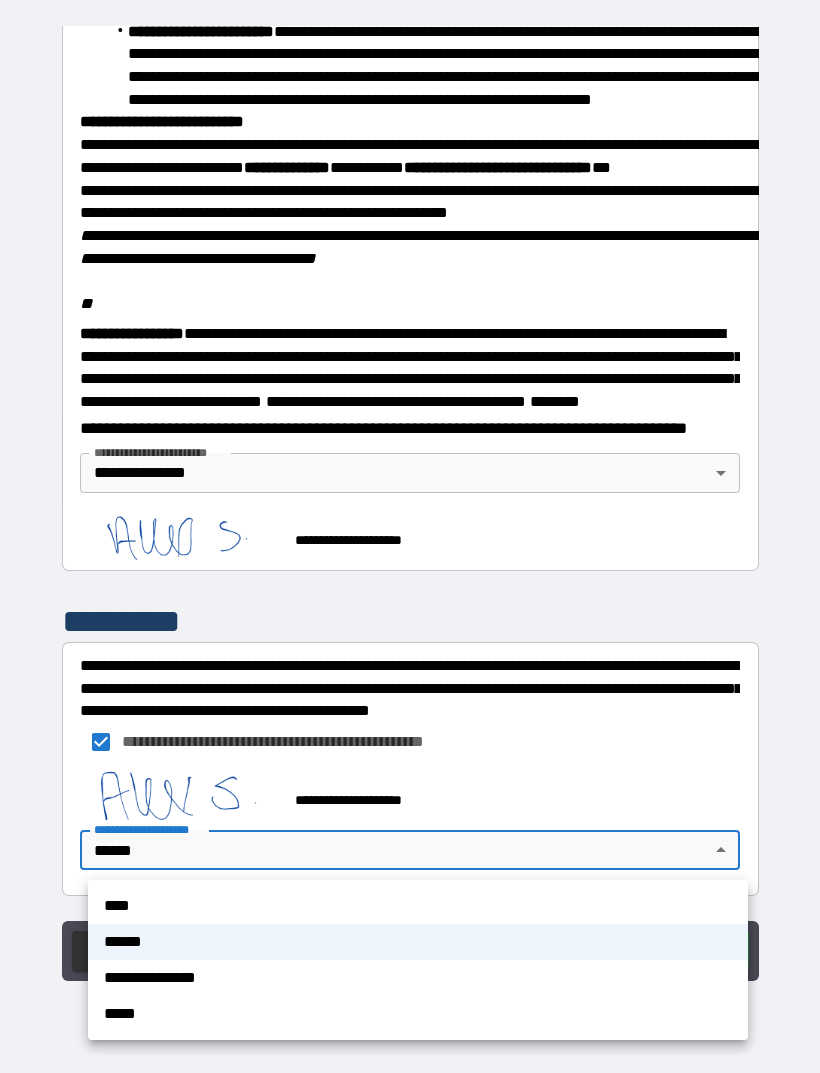 click on "**********" at bounding box center (418, 978) 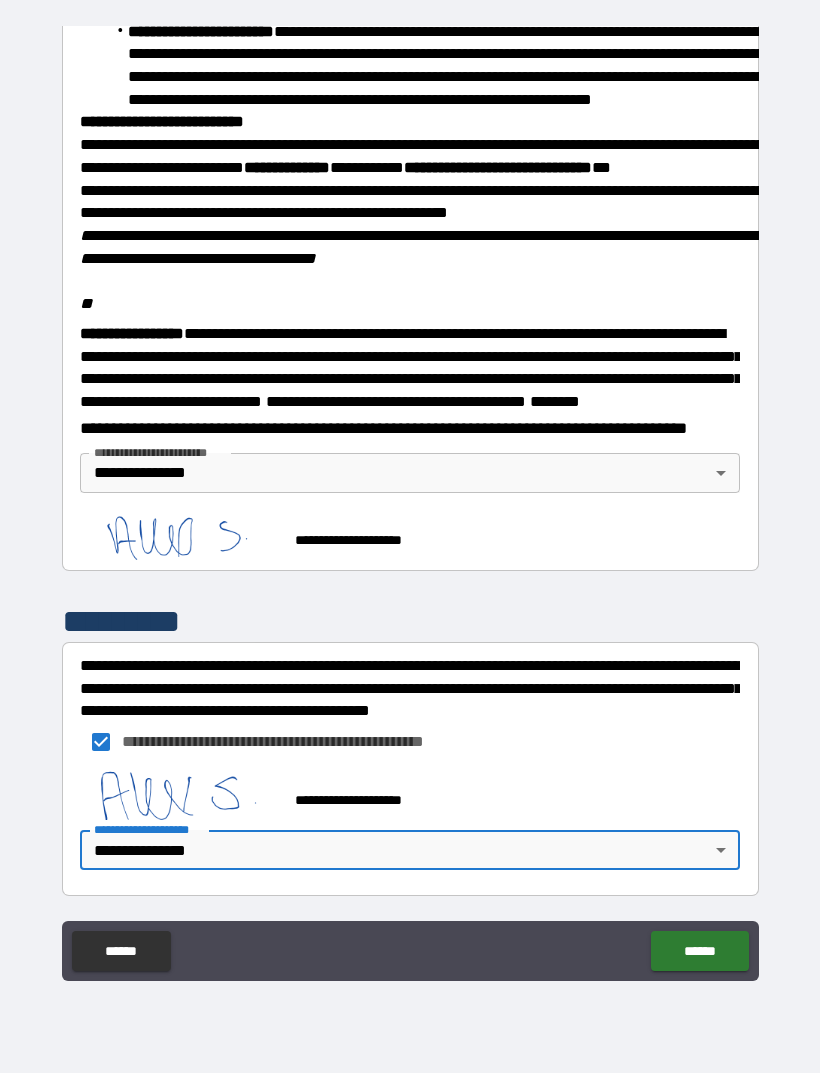 click on "******" at bounding box center [699, 951] 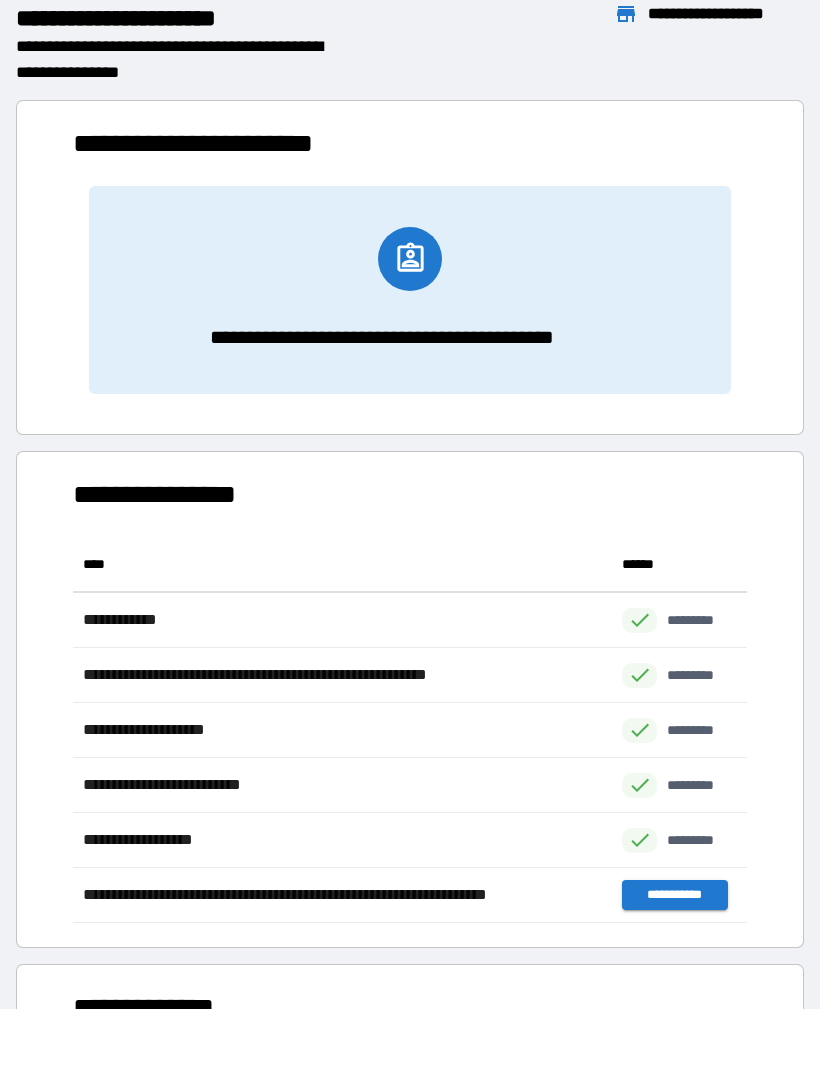 scroll, scrollTop: 1, scrollLeft: 1, axis: both 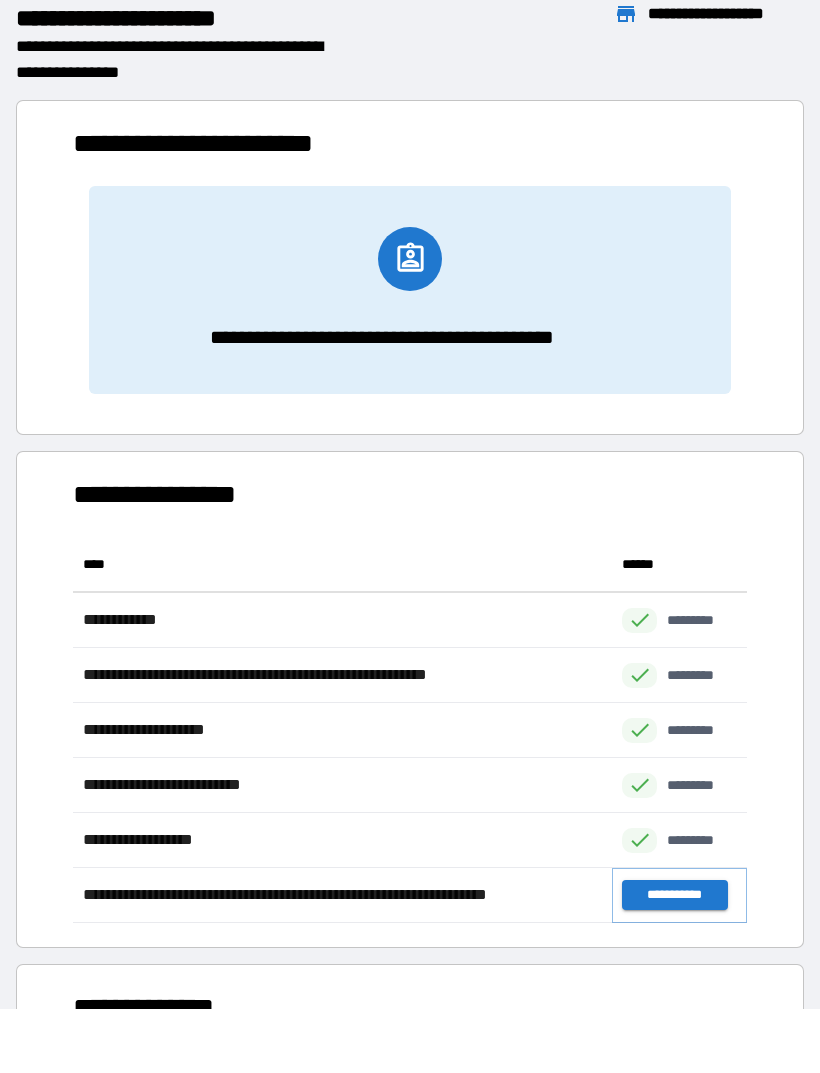 click on "**********" at bounding box center (674, 895) 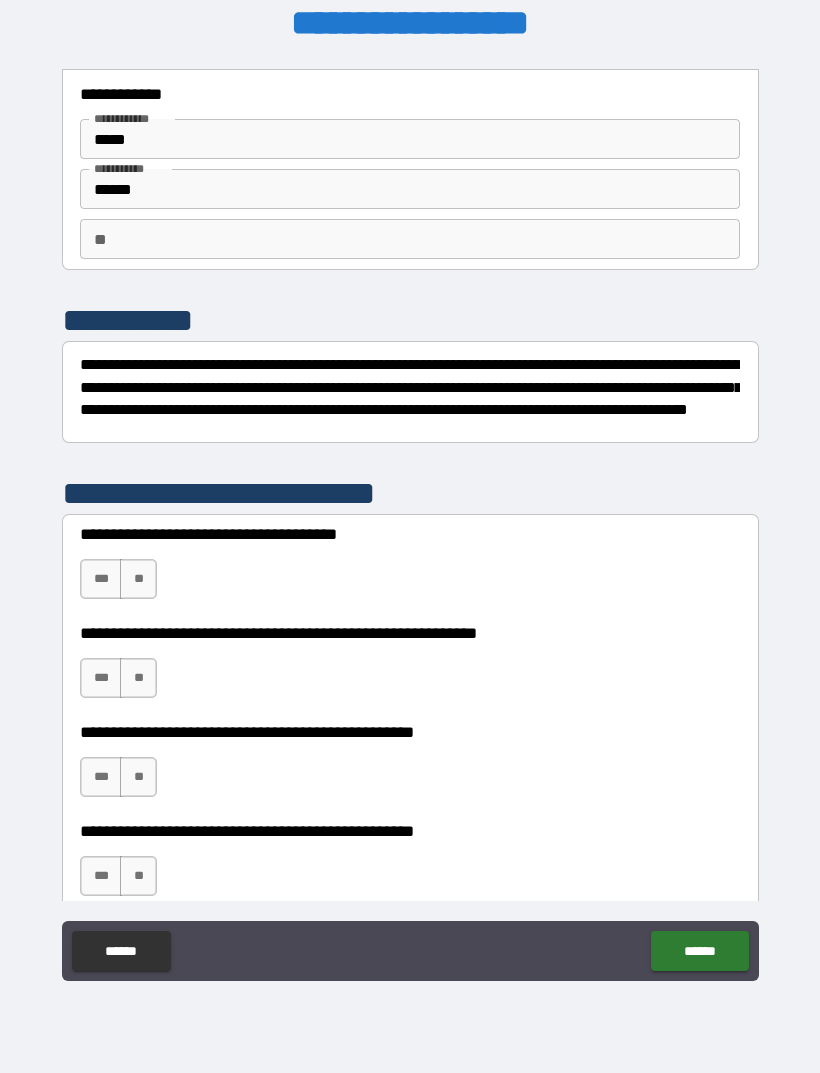 scroll, scrollTop: 38, scrollLeft: 0, axis: vertical 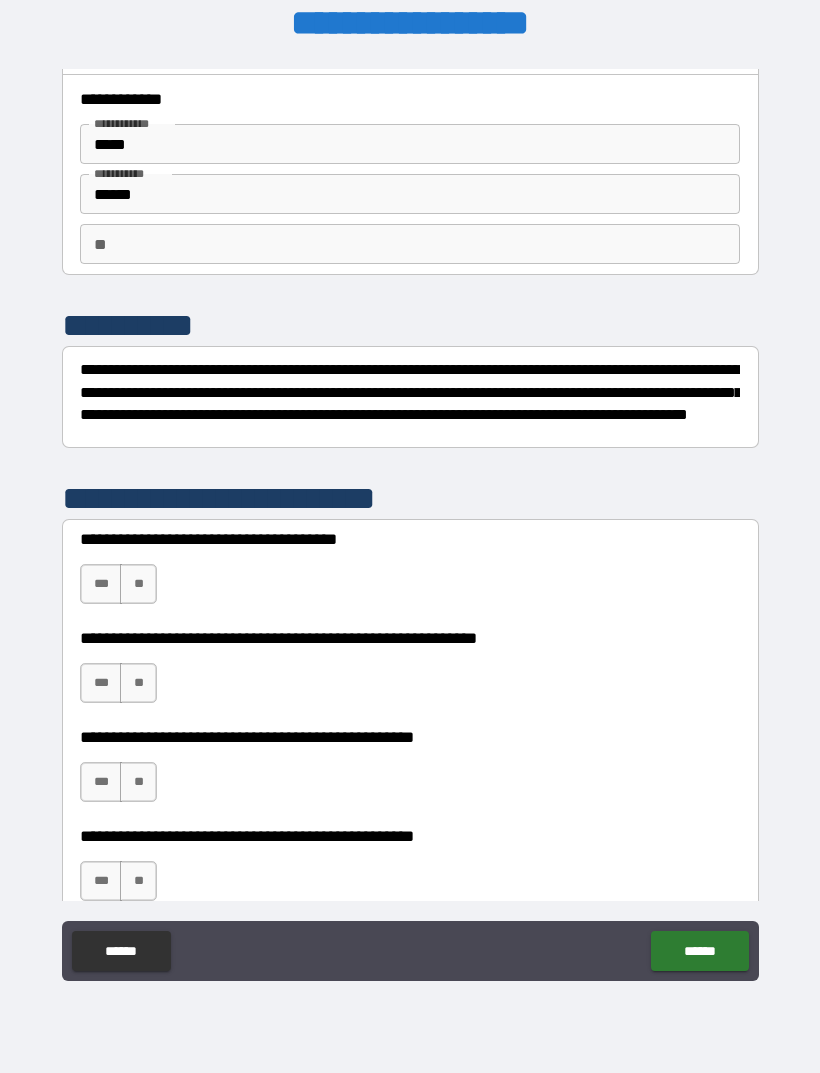 click on "***" at bounding box center (101, 584) 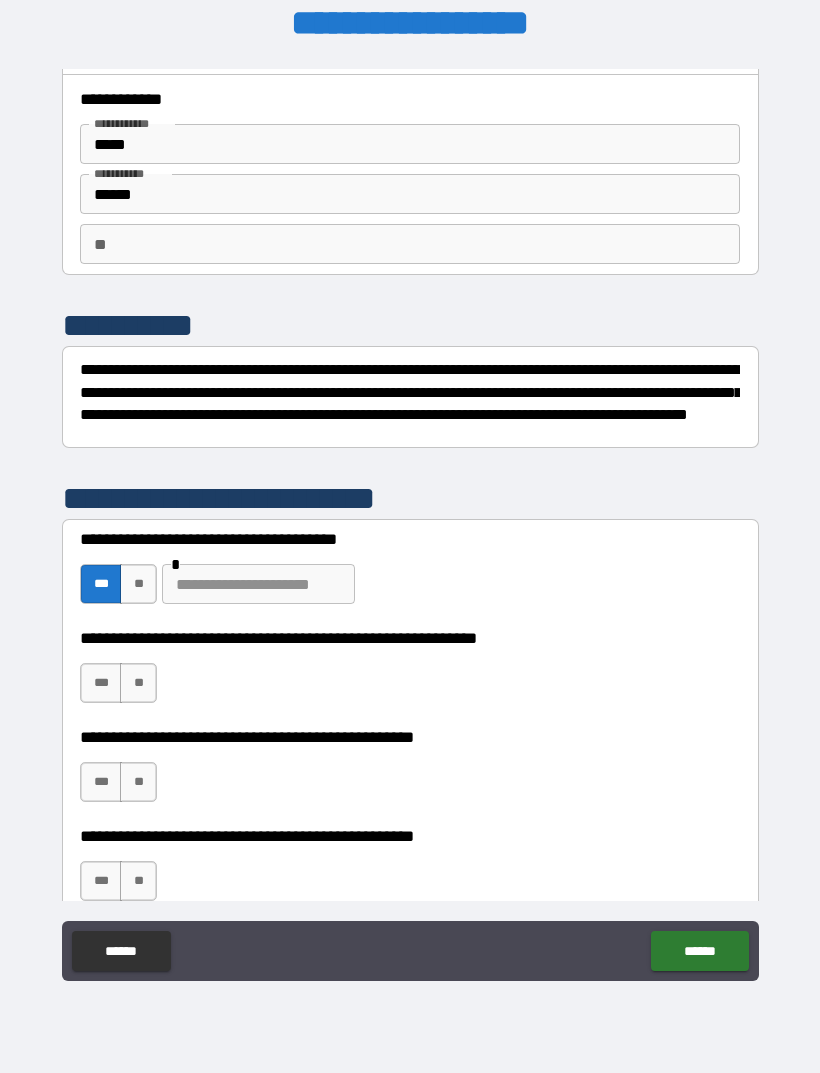click on "**" at bounding box center (138, 683) 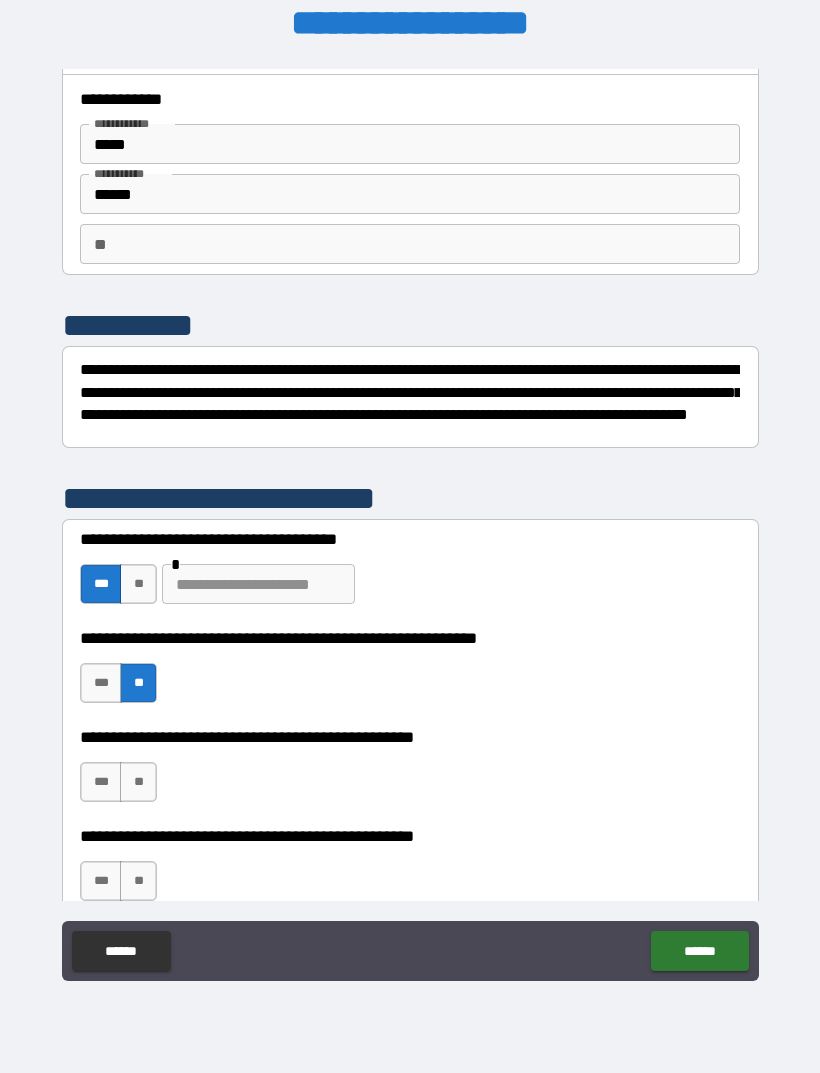 click on "**" at bounding box center (138, 782) 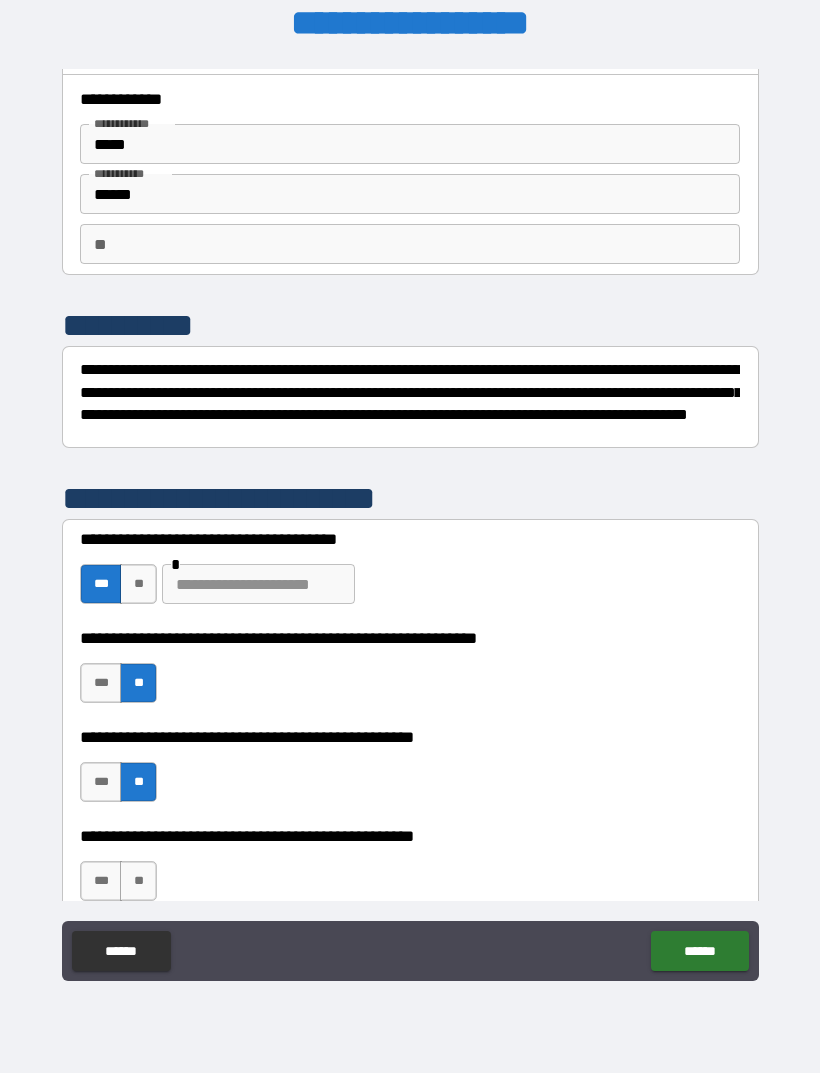 click on "**" at bounding box center (138, 881) 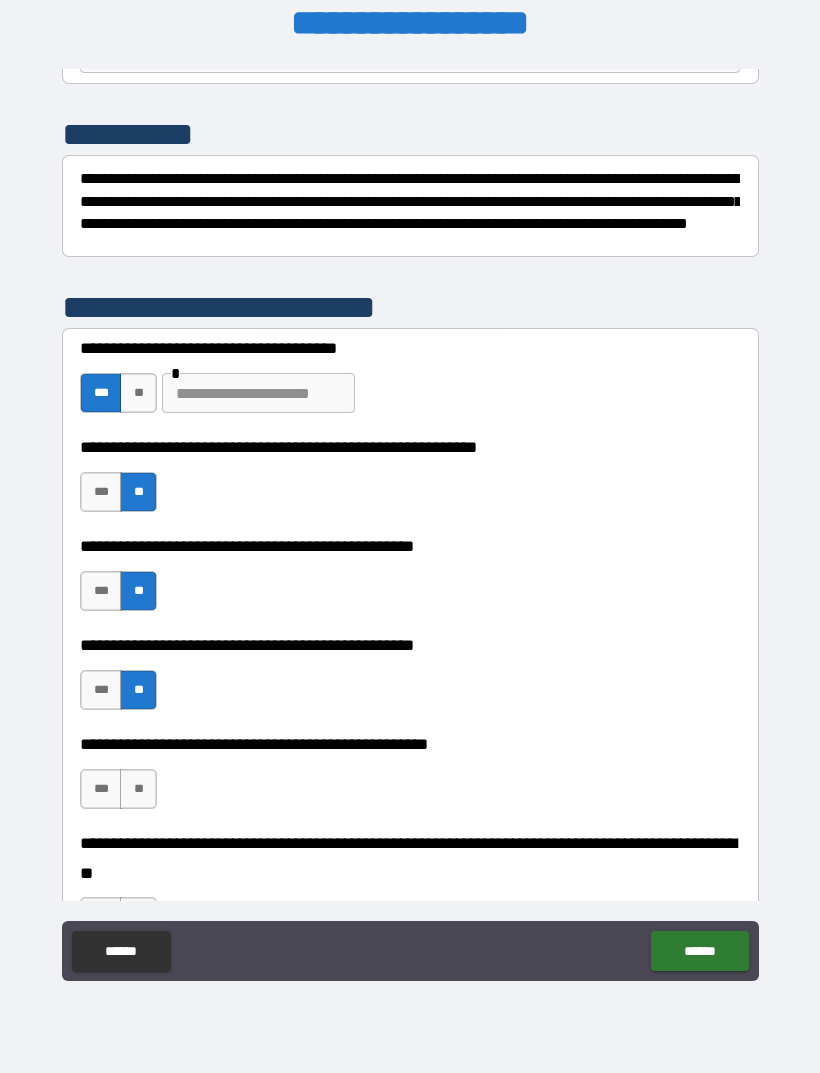 scroll, scrollTop: 230, scrollLeft: 0, axis: vertical 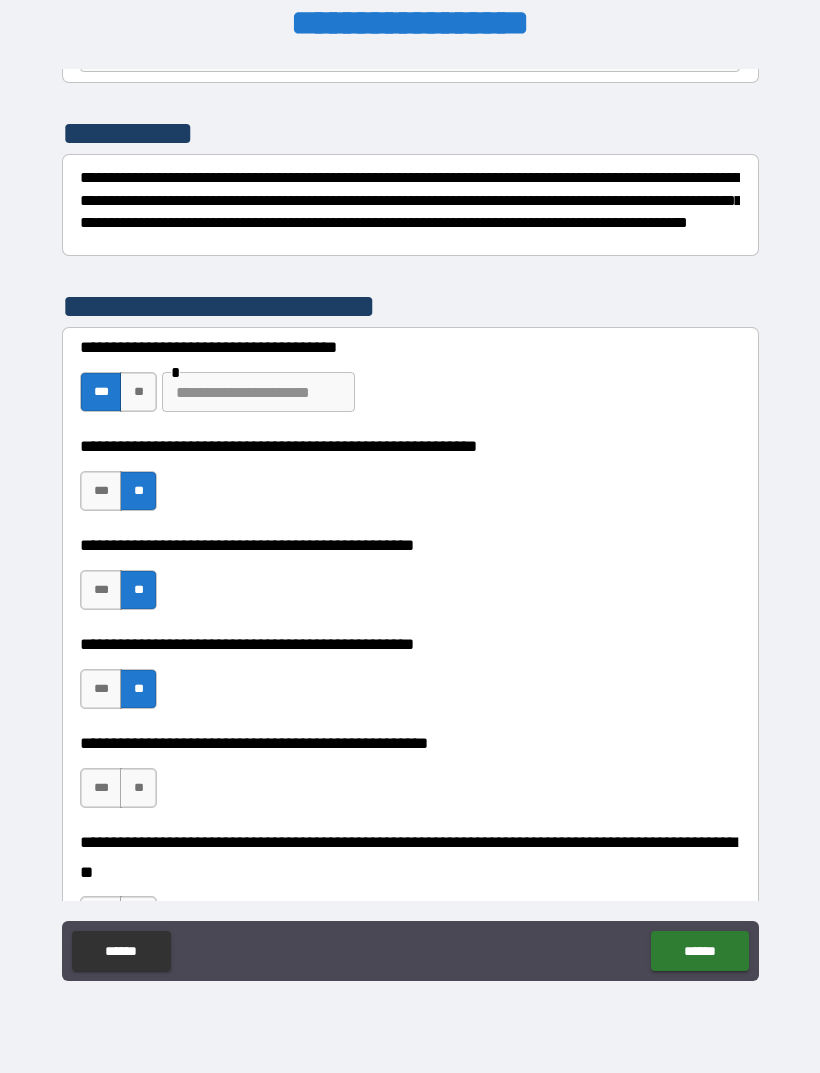 click on "**" at bounding box center (138, 788) 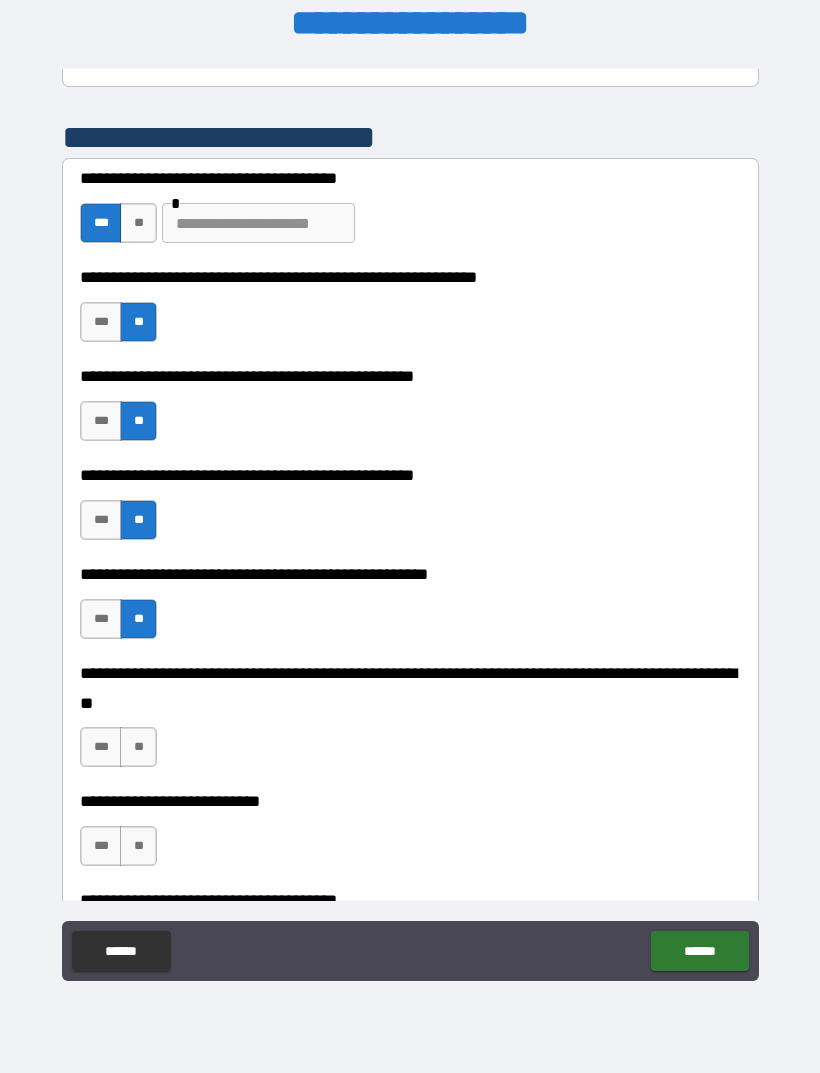 click on "**" at bounding box center (138, 747) 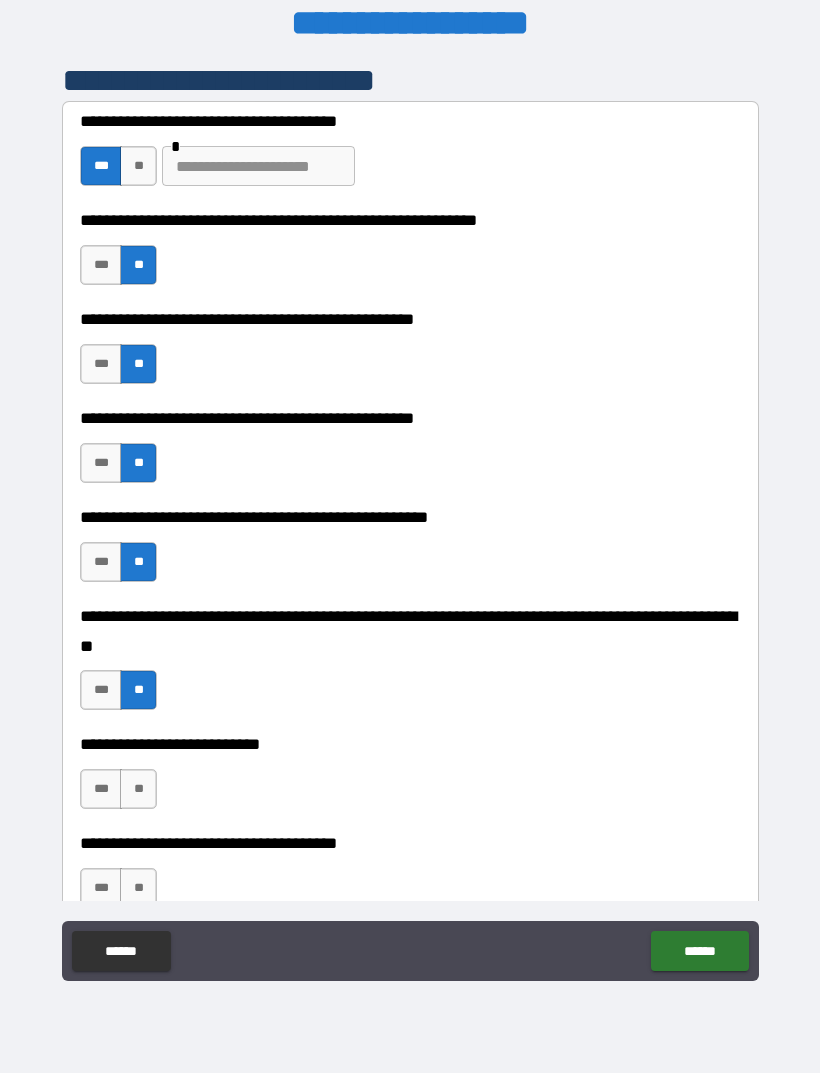 click on "**" at bounding box center [138, 789] 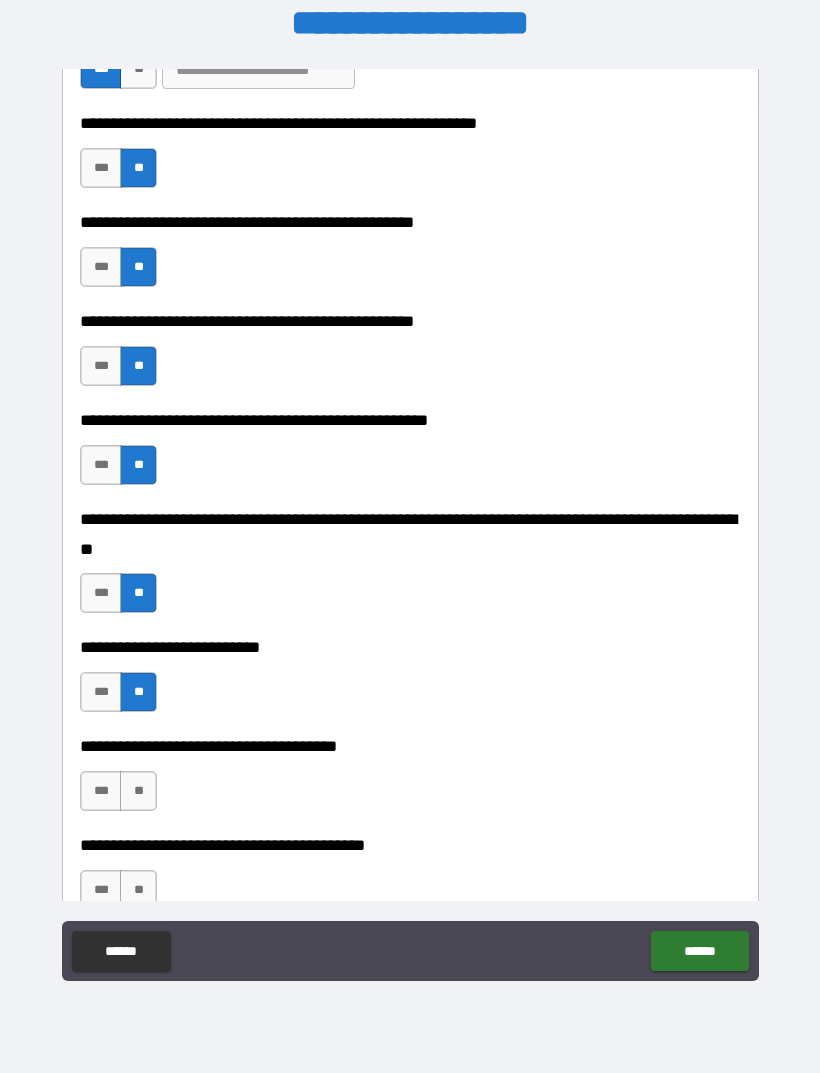 click on "**" at bounding box center (138, 791) 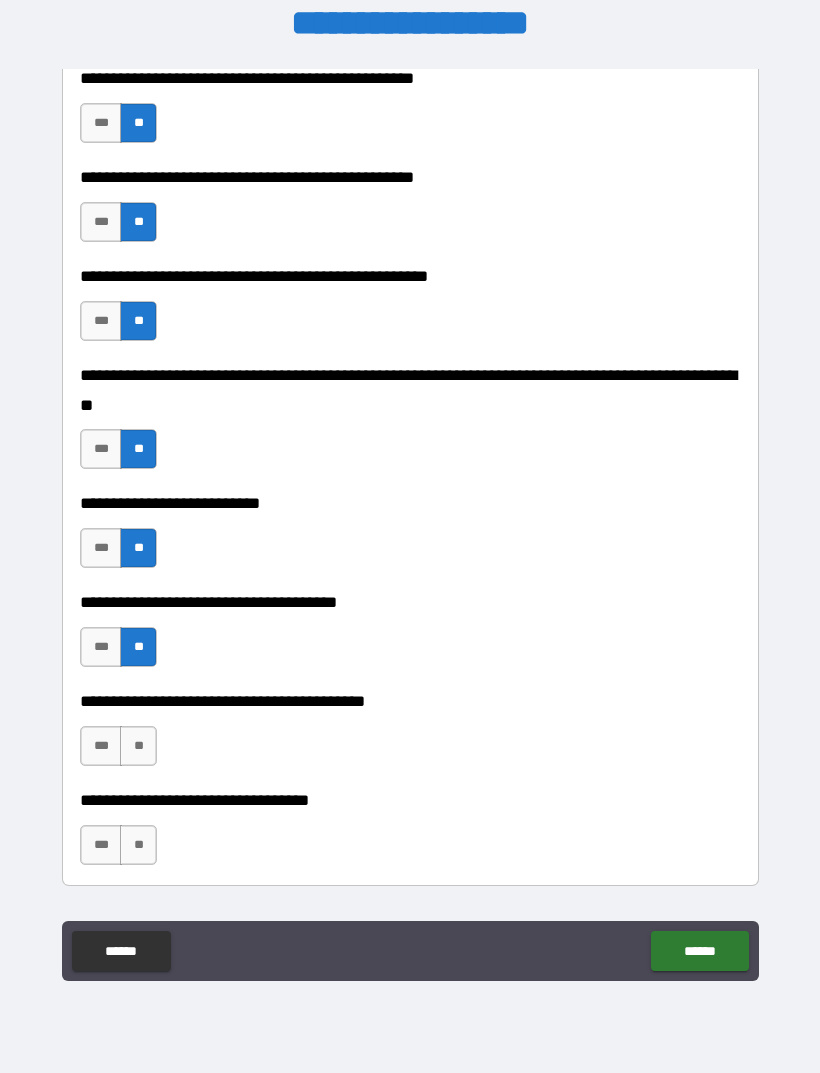 click on "**" at bounding box center [138, 746] 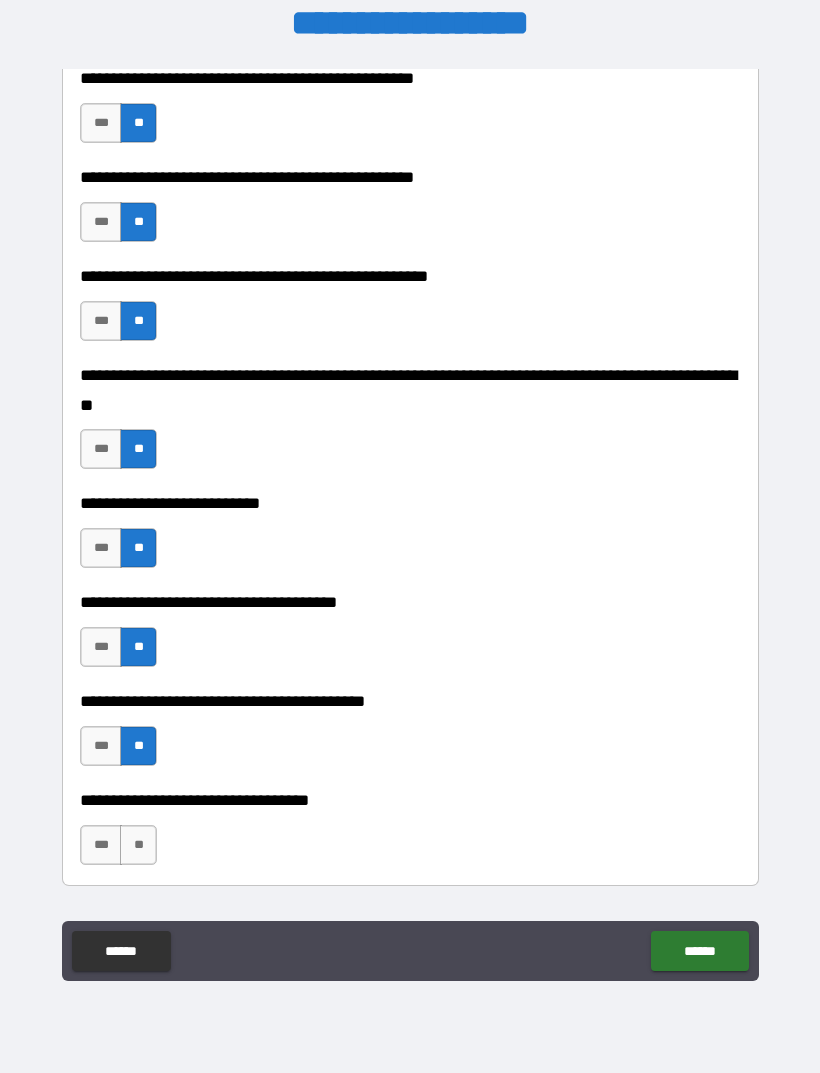 click on "**" at bounding box center (138, 845) 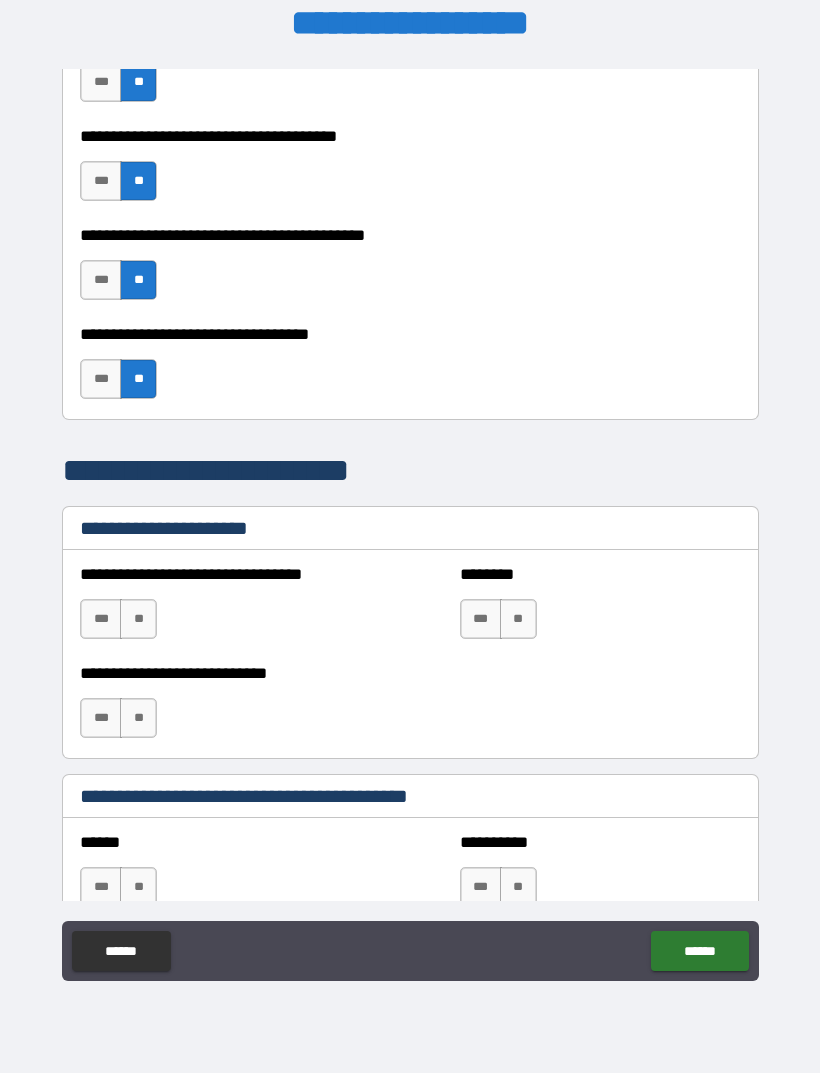 scroll, scrollTop: 1162, scrollLeft: 0, axis: vertical 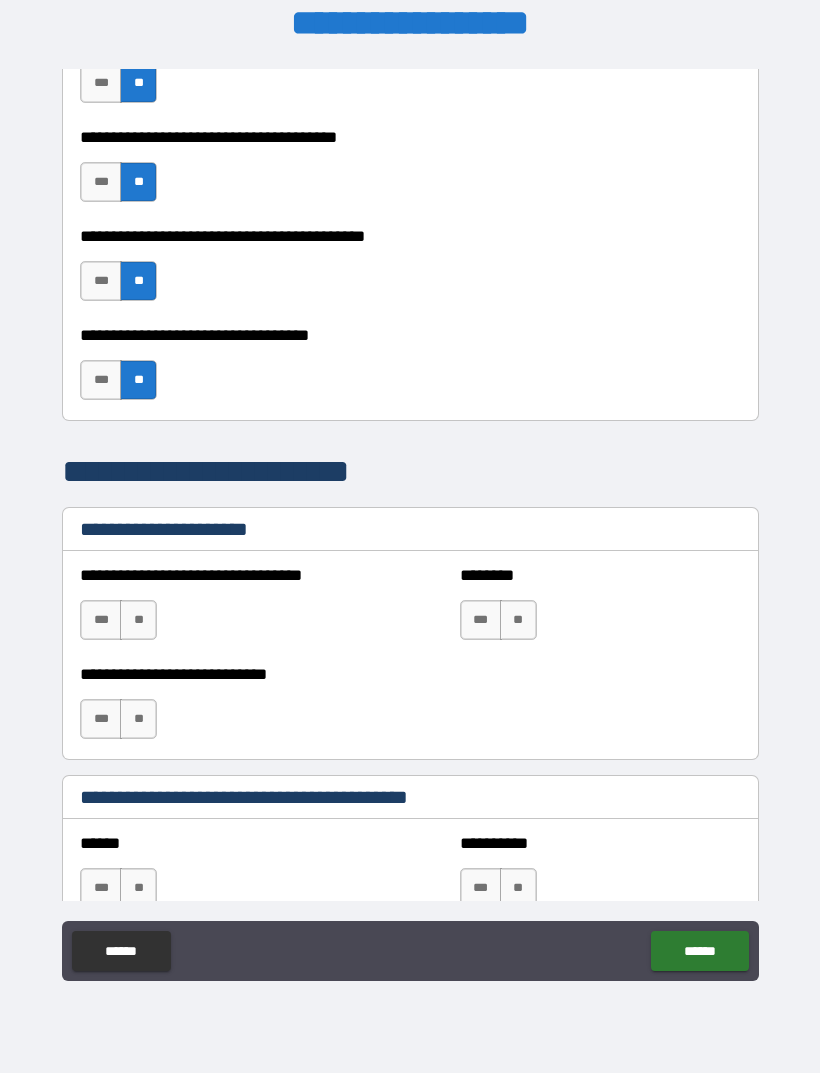 click on "**" at bounding box center (138, 620) 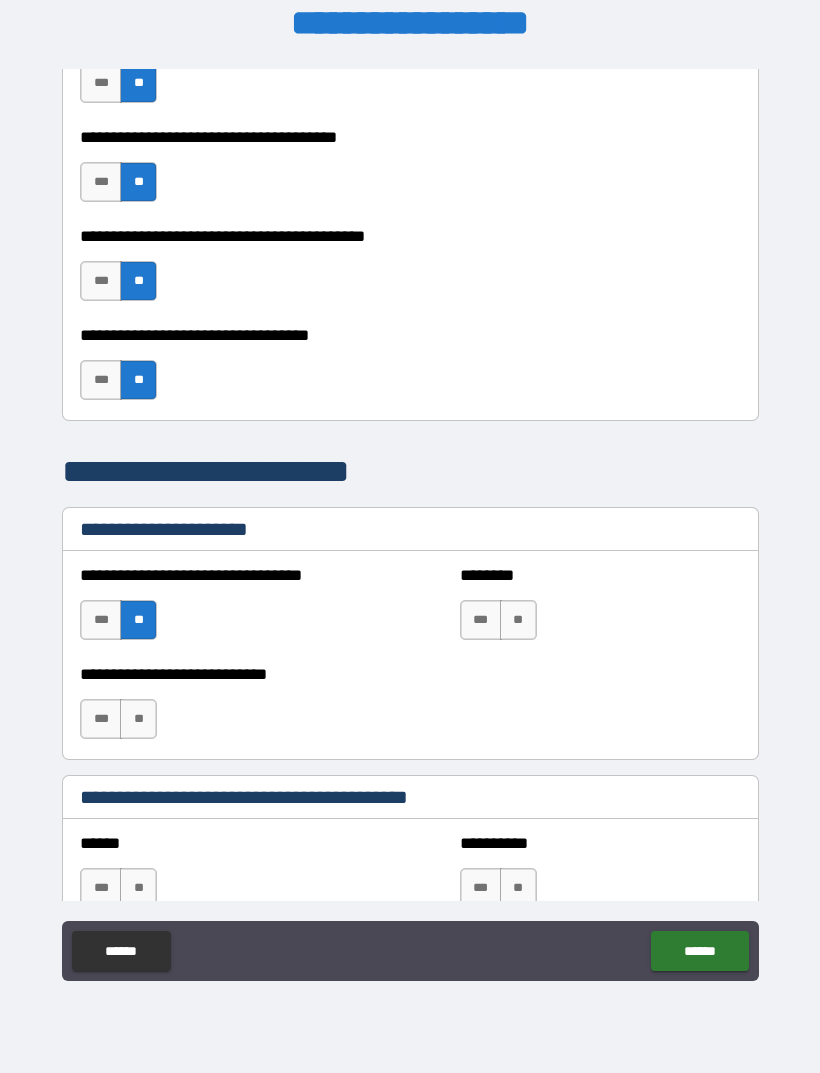 click on "**" at bounding box center [138, 719] 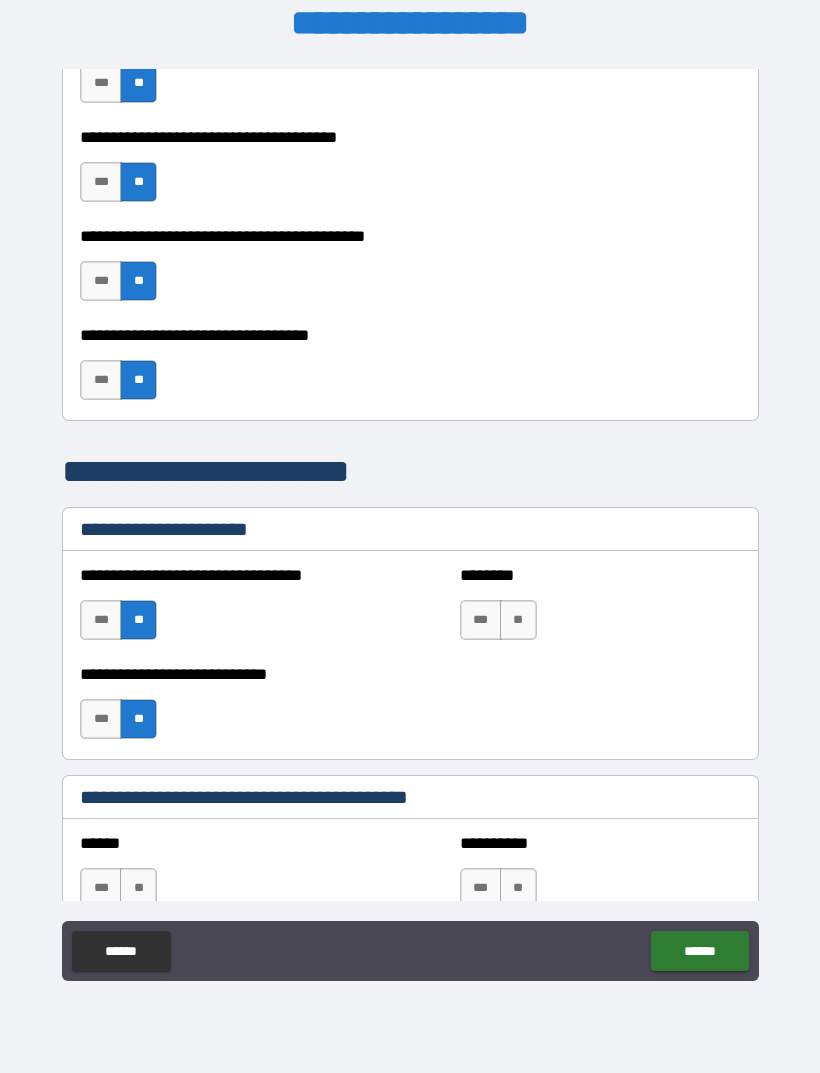 click on "**" at bounding box center (518, 620) 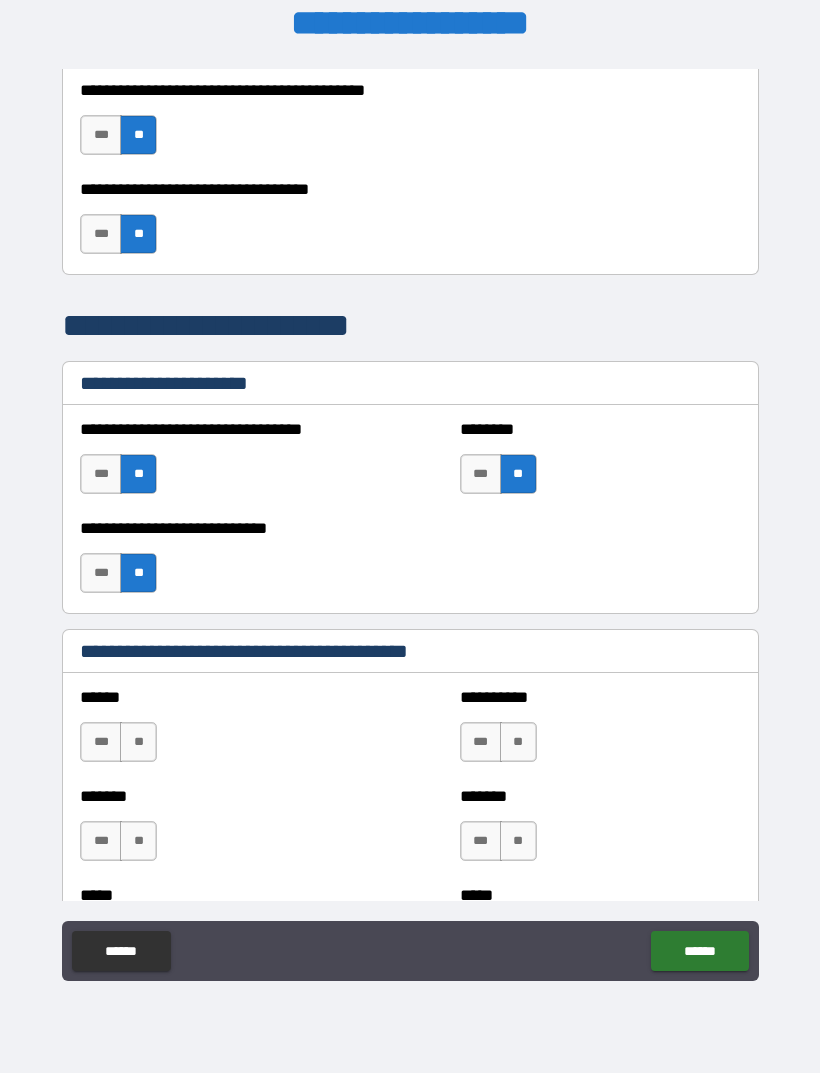 scroll, scrollTop: 1313, scrollLeft: 0, axis: vertical 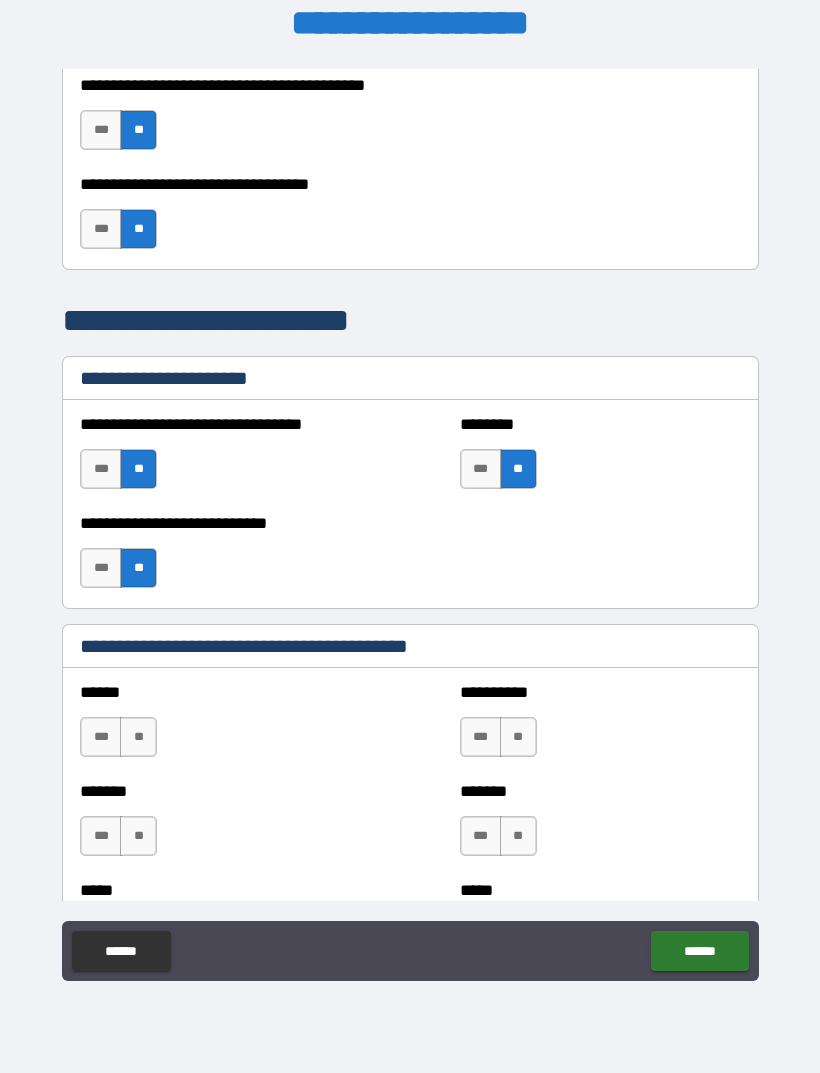 click on "**" at bounding box center (138, 737) 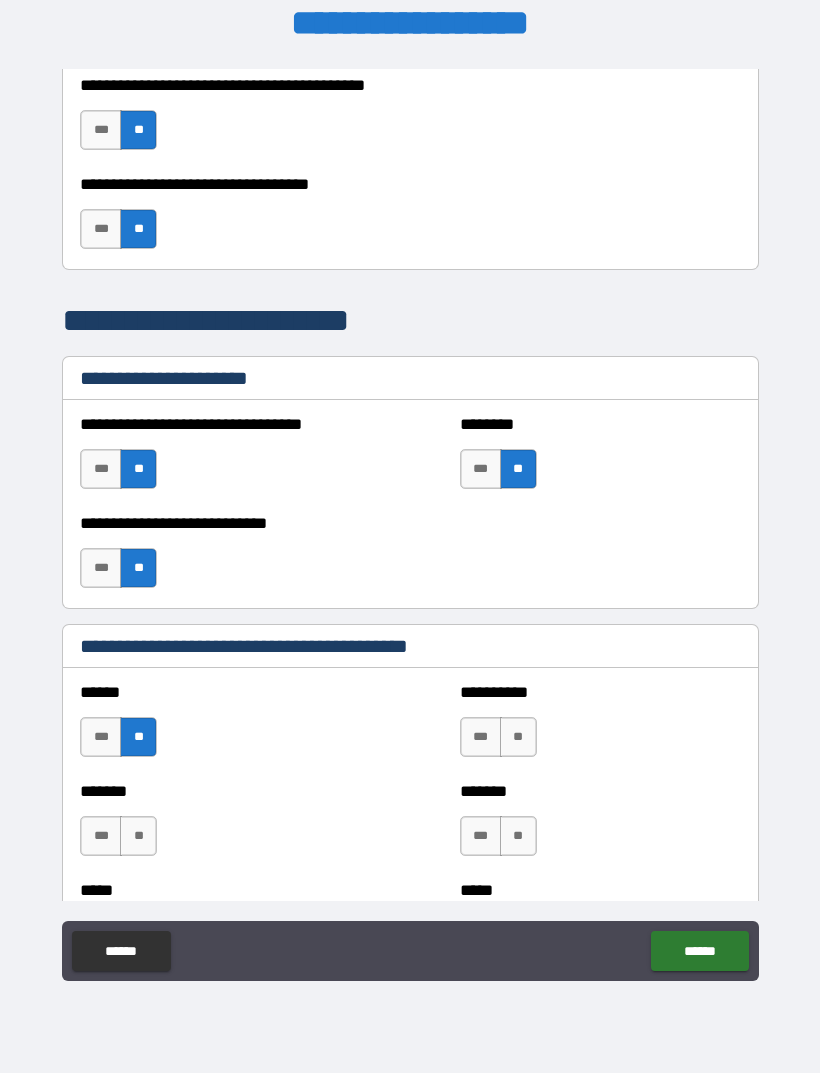 click on "**" at bounding box center (518, 737) 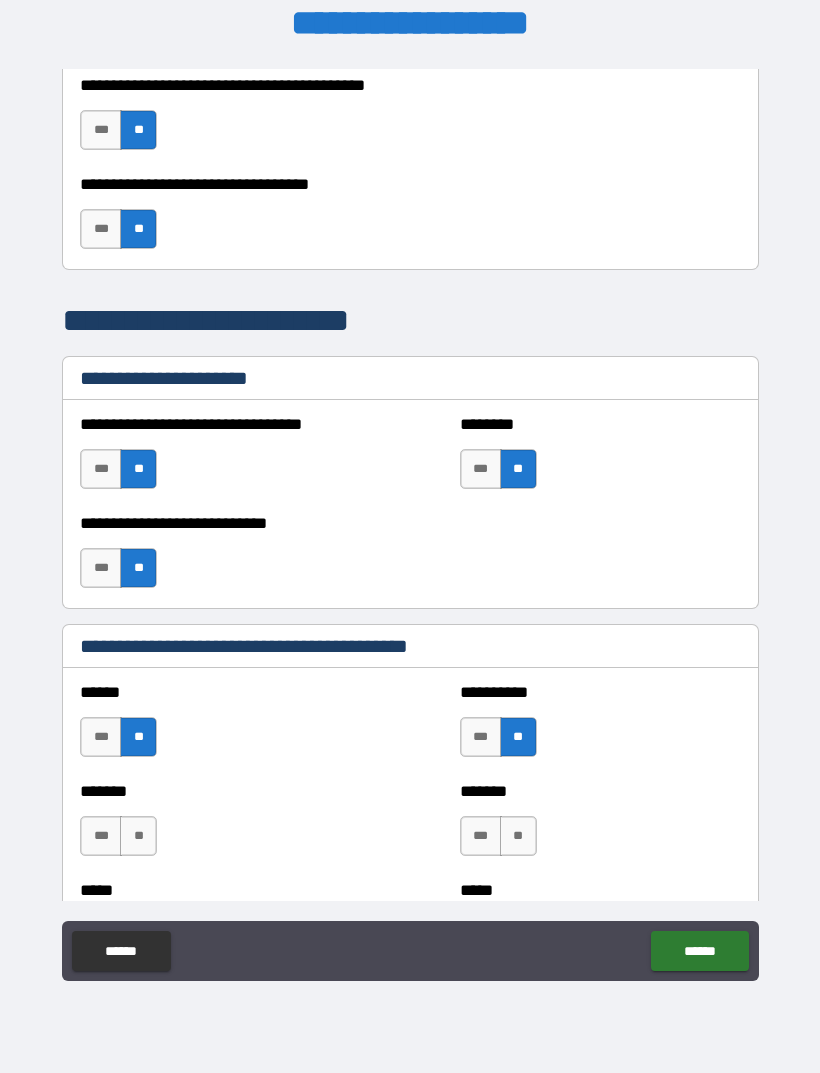 click on "**" at bounding box center (518, 836) 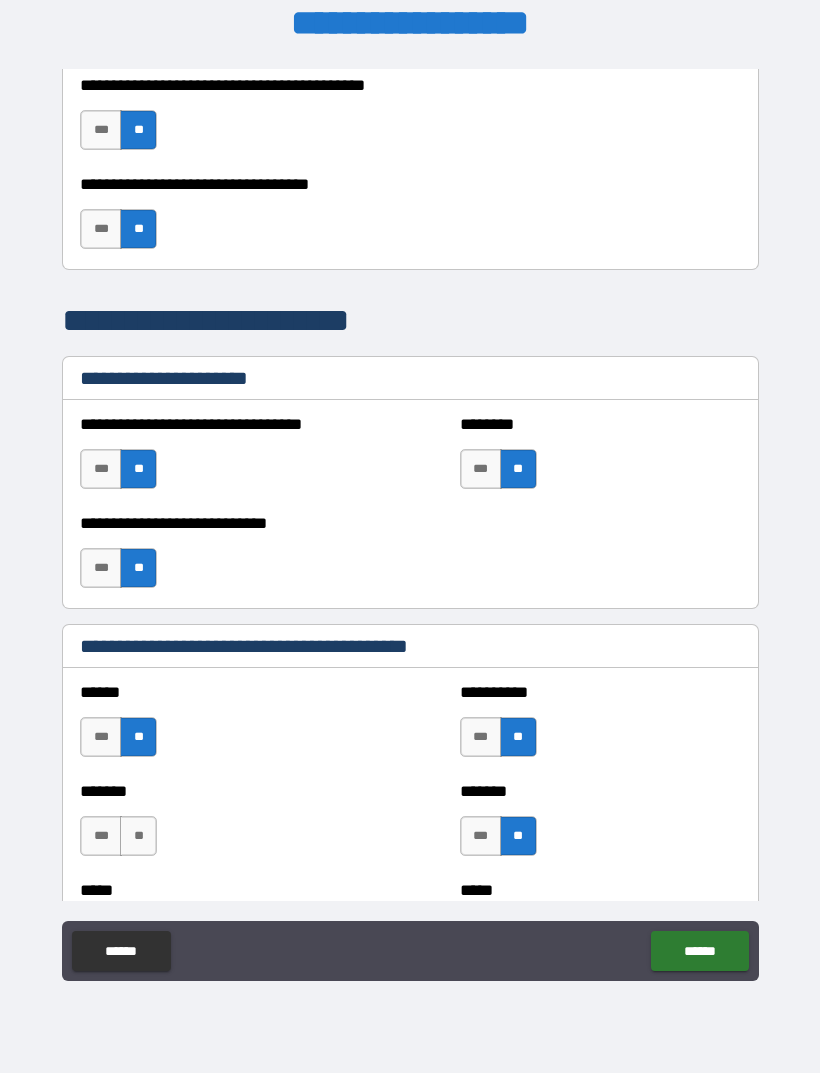 click on "**" at bounding box center [138, 836] 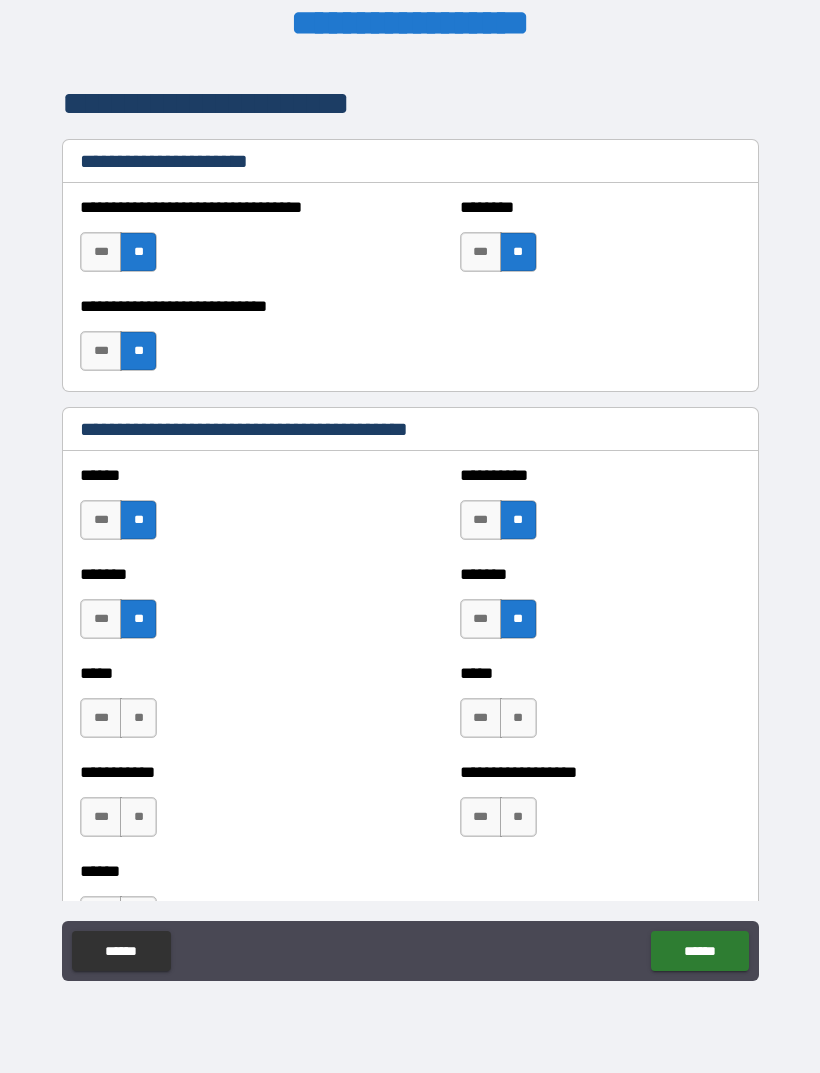 scroll, scrollTop: 1540, scrollLeft: 0, axis: vertical 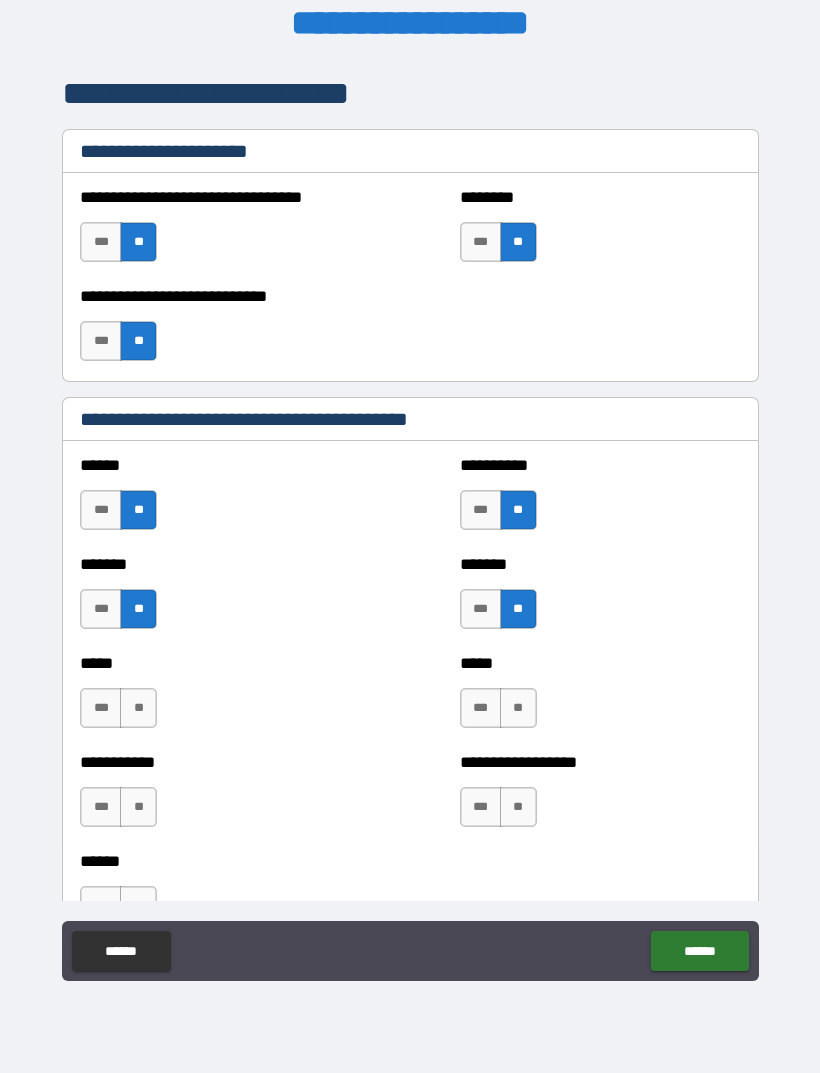 click on "**" at bounding box center [138, 708] 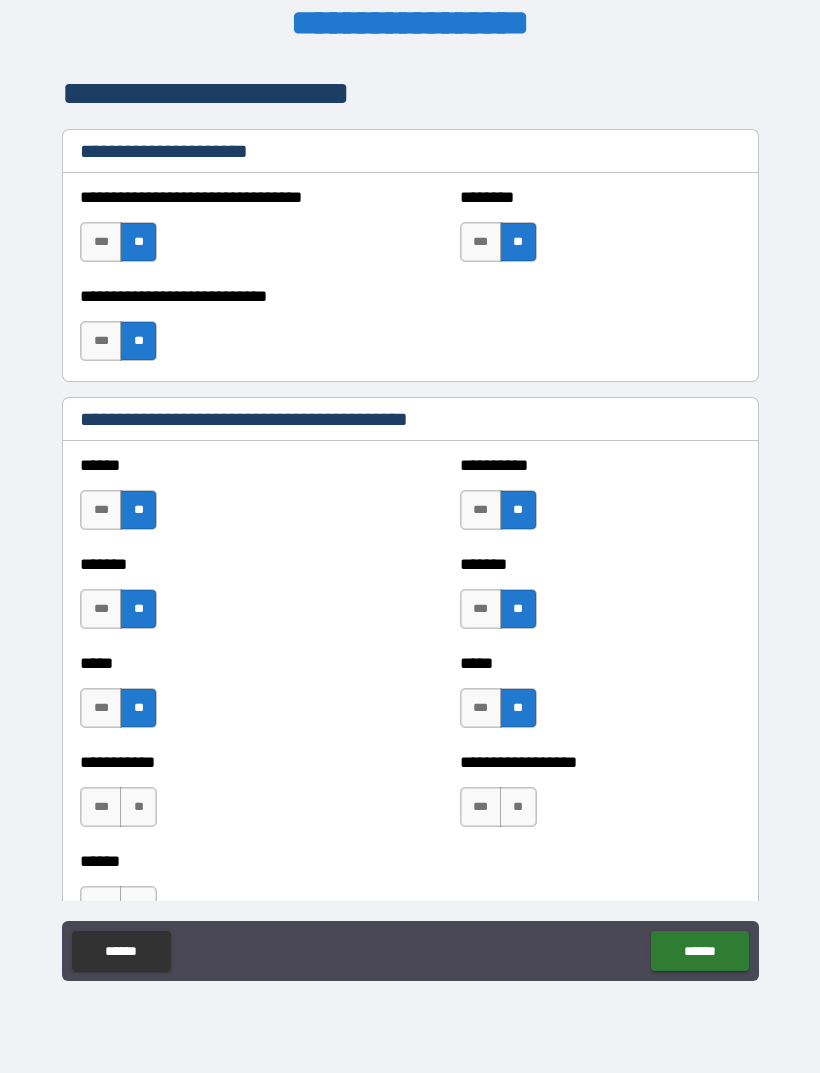 click on "**" at bounding box center (518, 807) 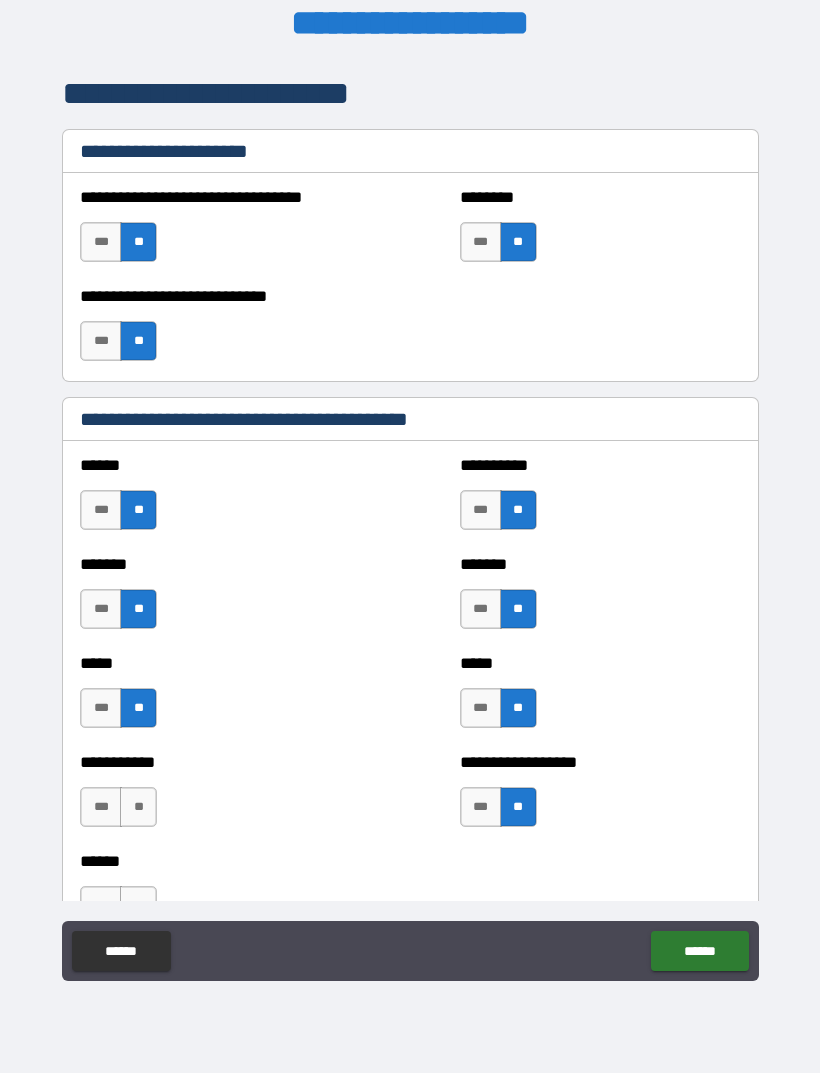 click on "**" at bounding box center (138, 807) 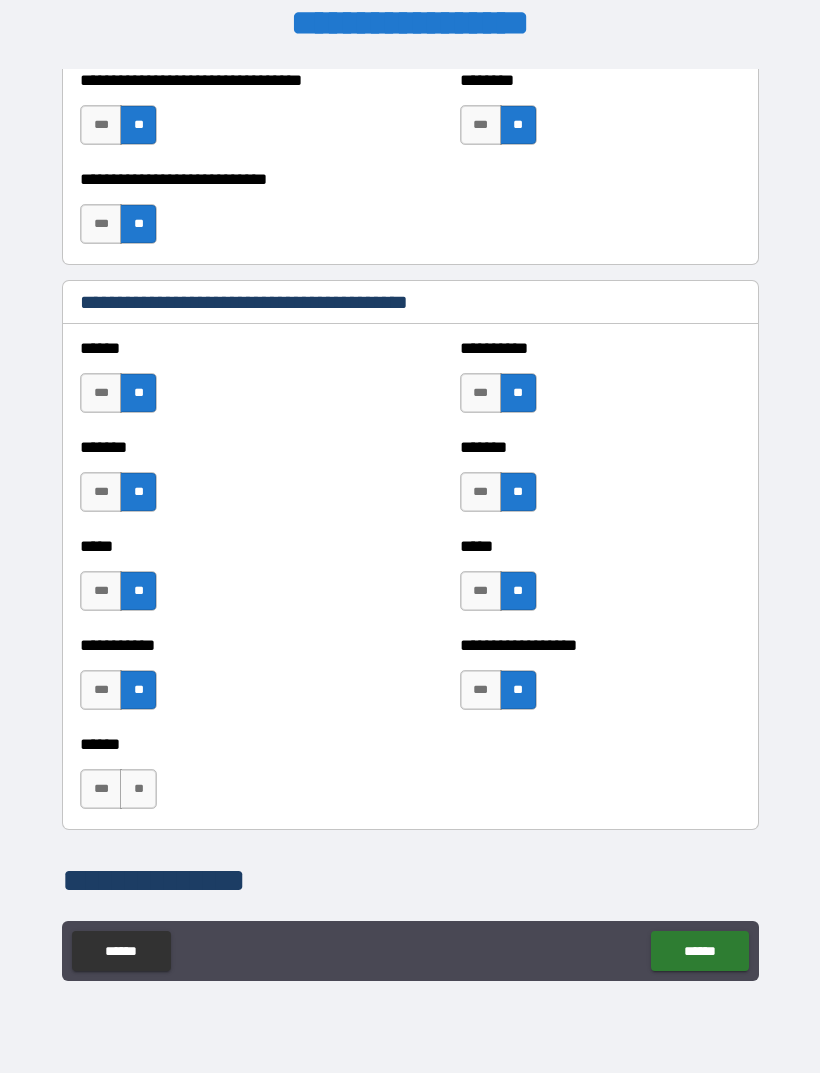 scroll, scrollTop: 1658, scrollLeft: 0, axis: vertical 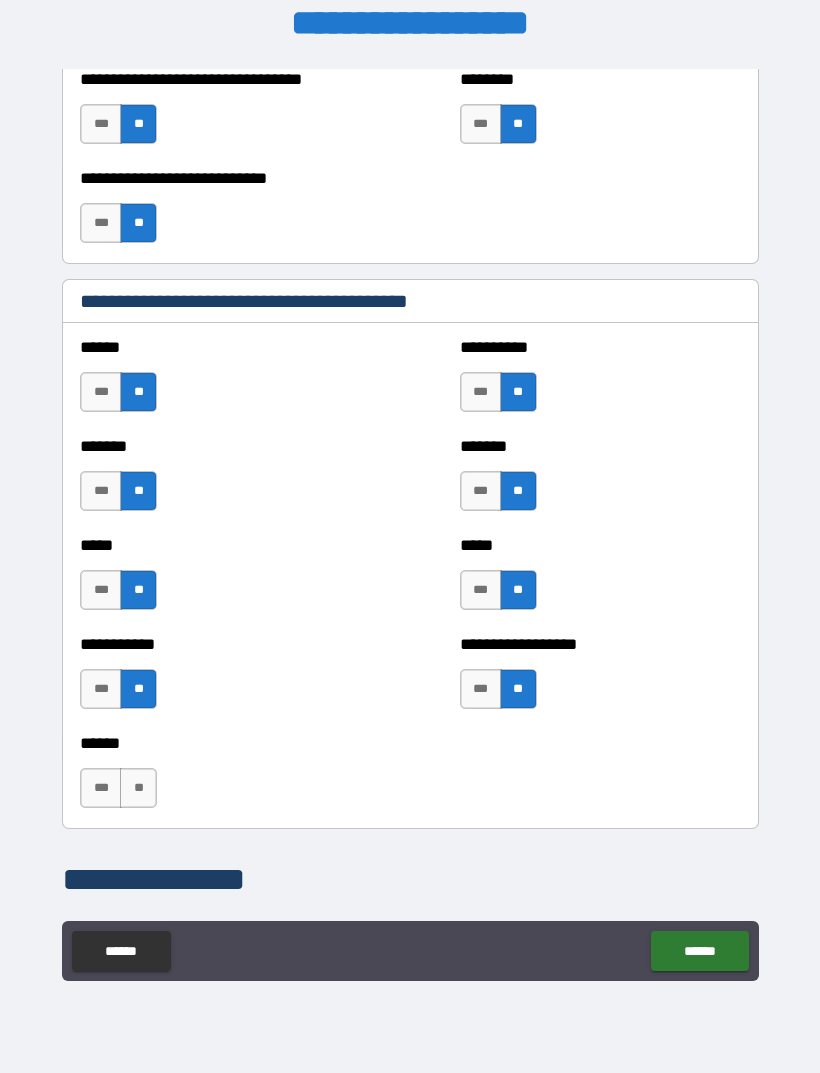 click on "**" at bounding box center [138, 788] 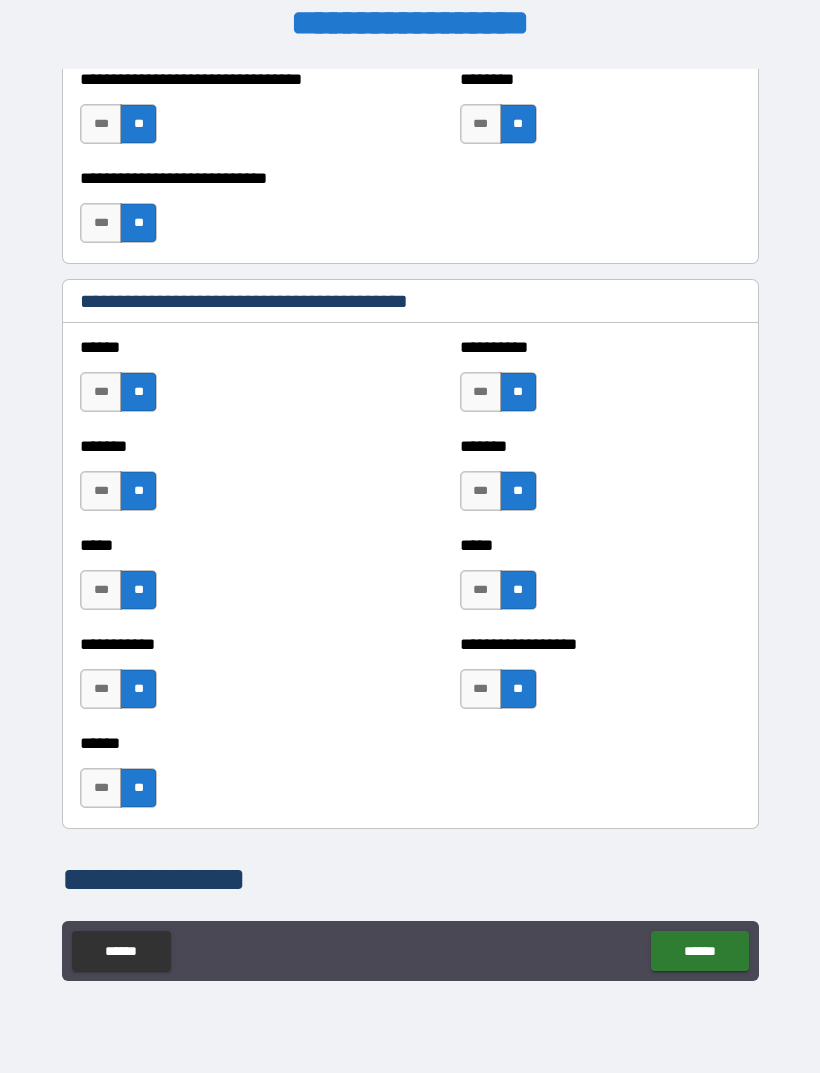 click on "******" at bounding box center (699, 951) 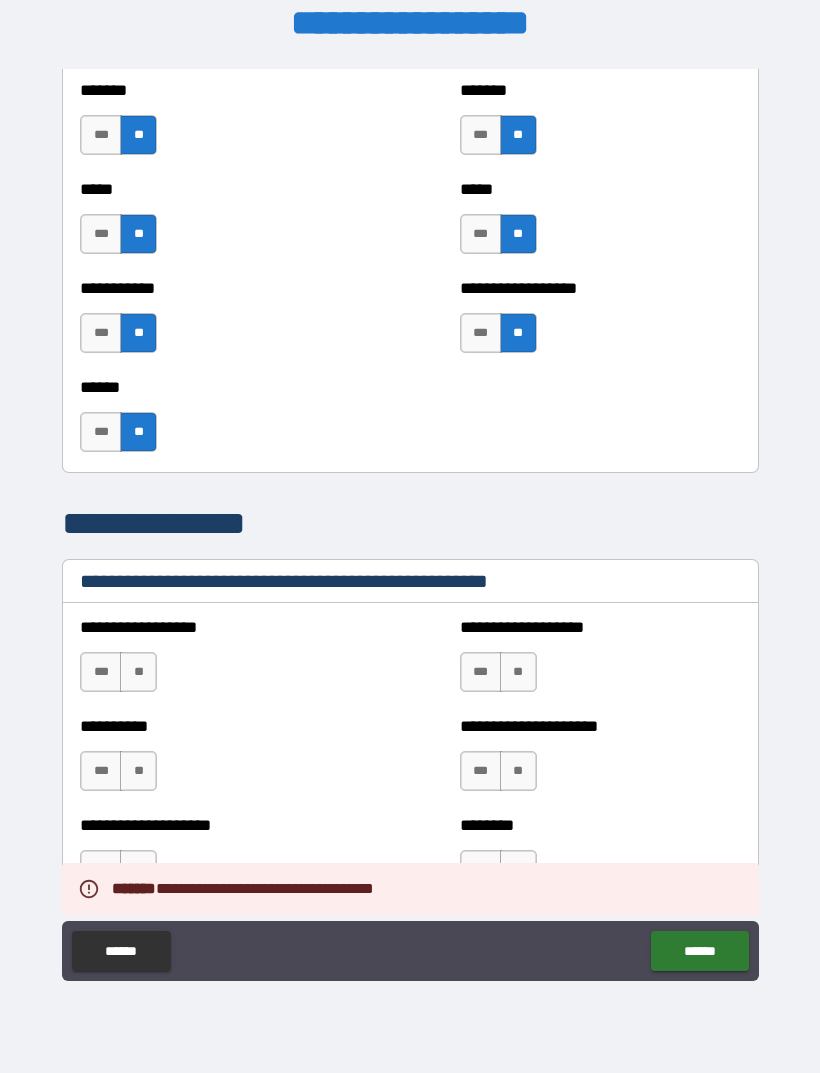 scroll, scrollTop: 2167, scrollLeft: 0, axis: vertical 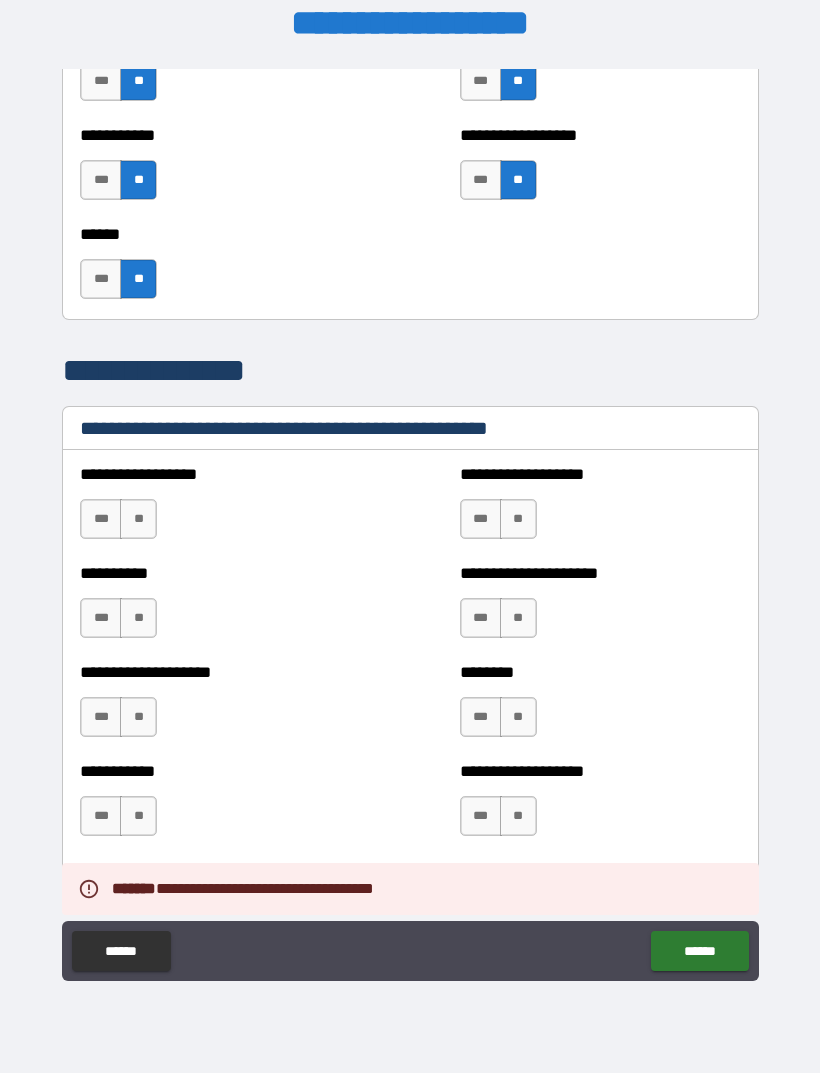 click on "**" at bounding box center (138, 519) 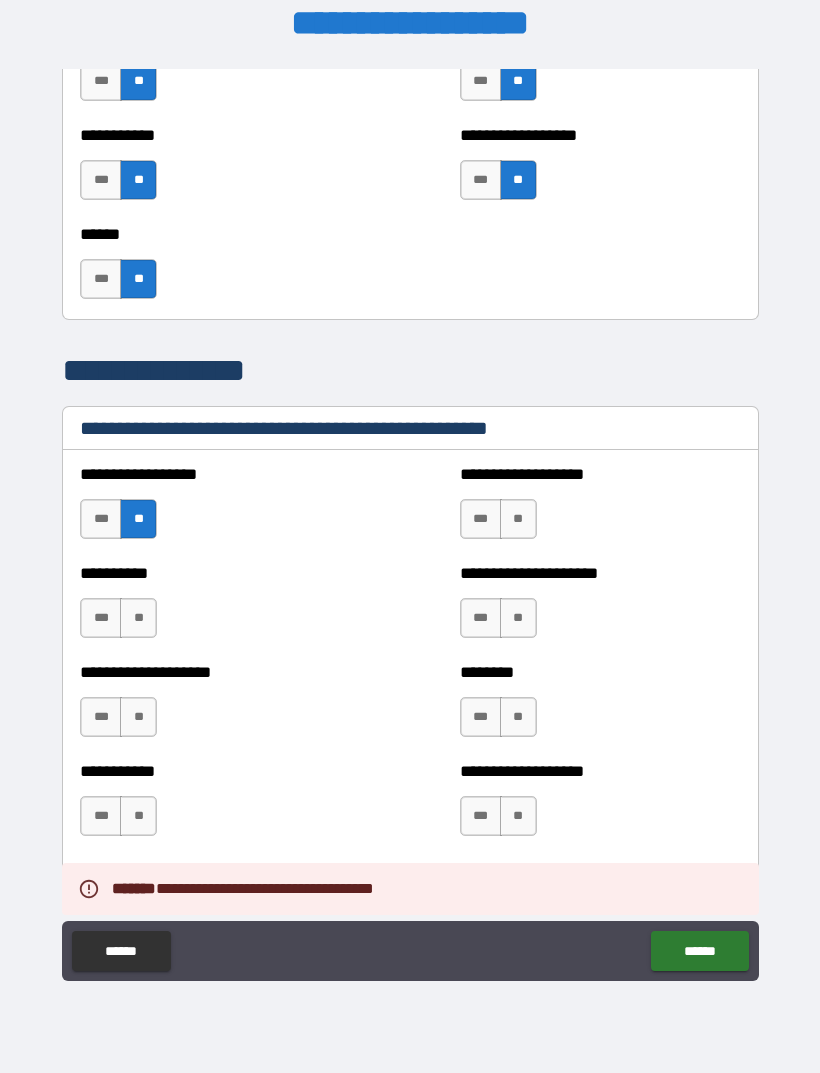 click on "**" at bounding box center (138, 618) 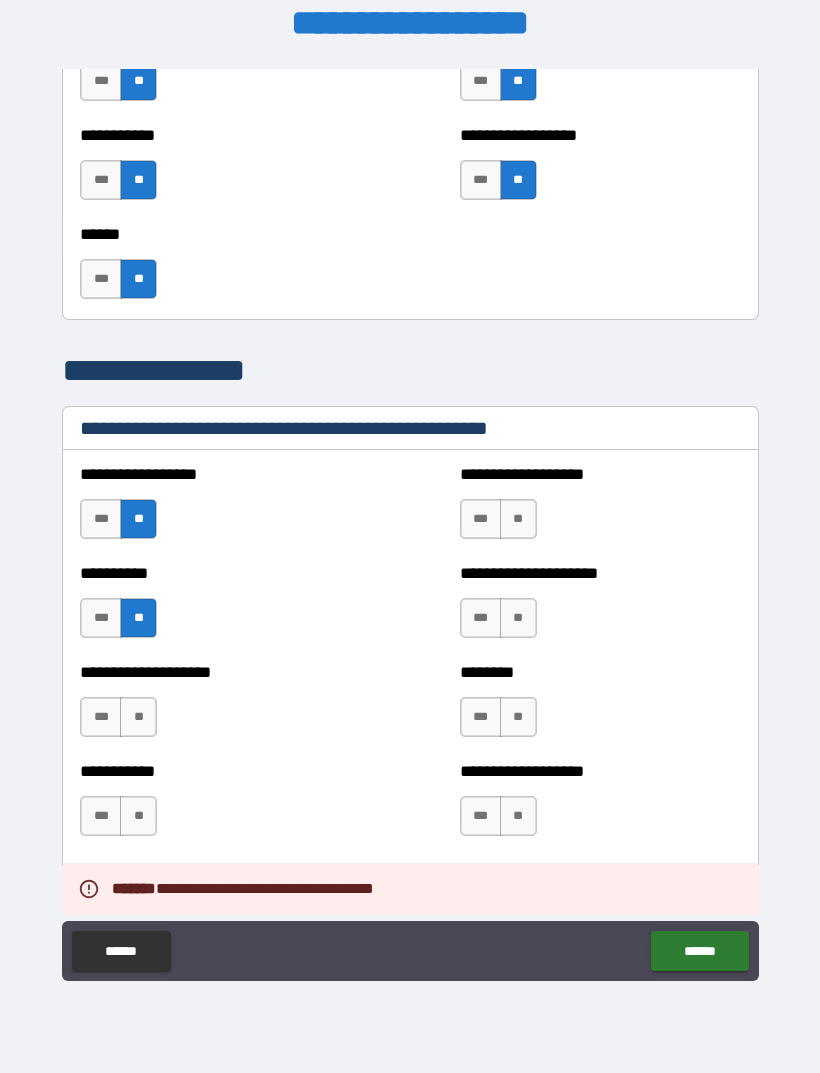 click on "**" at bounding box center (138, 717) 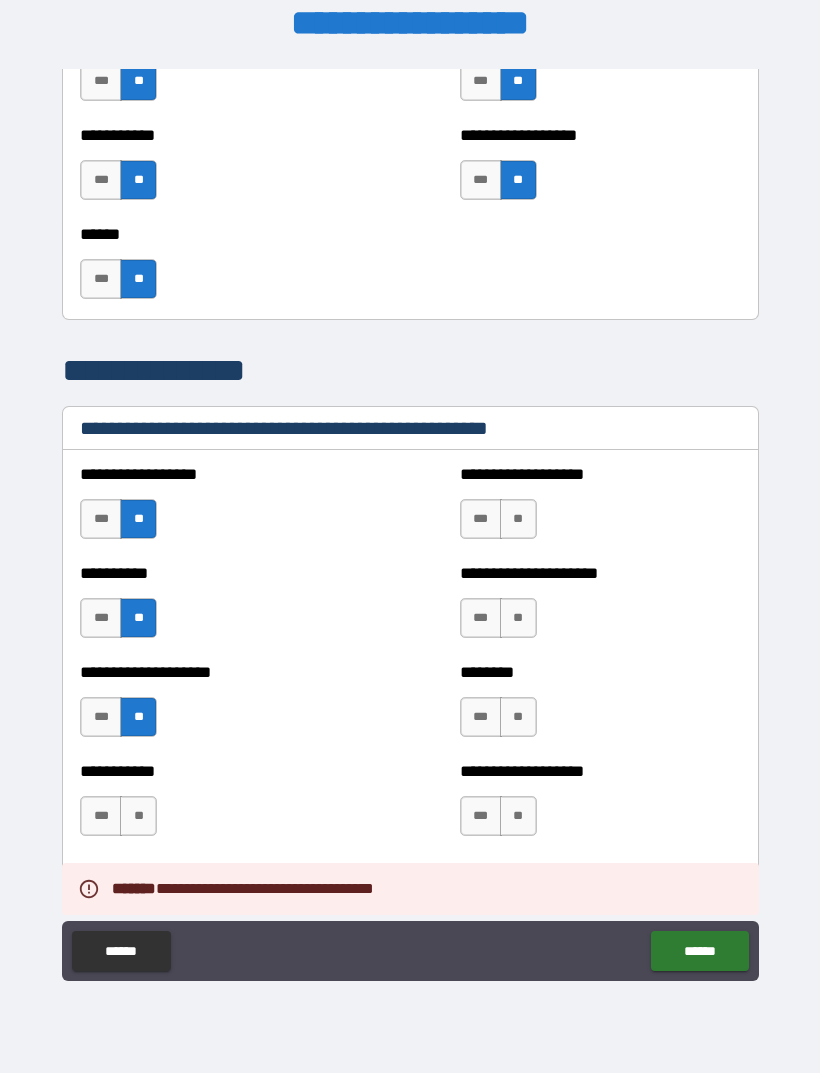 click on "**" at bounding box center (518, 618) 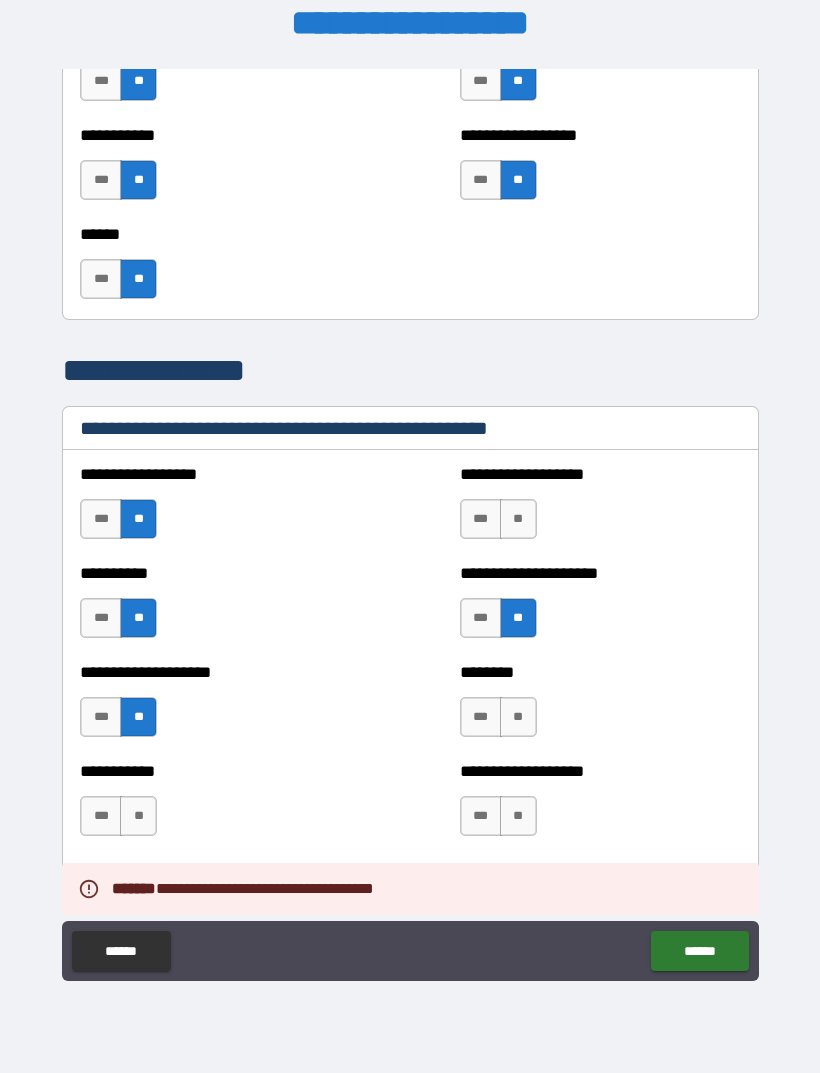 click on "**" at bounding box center [518, 519] 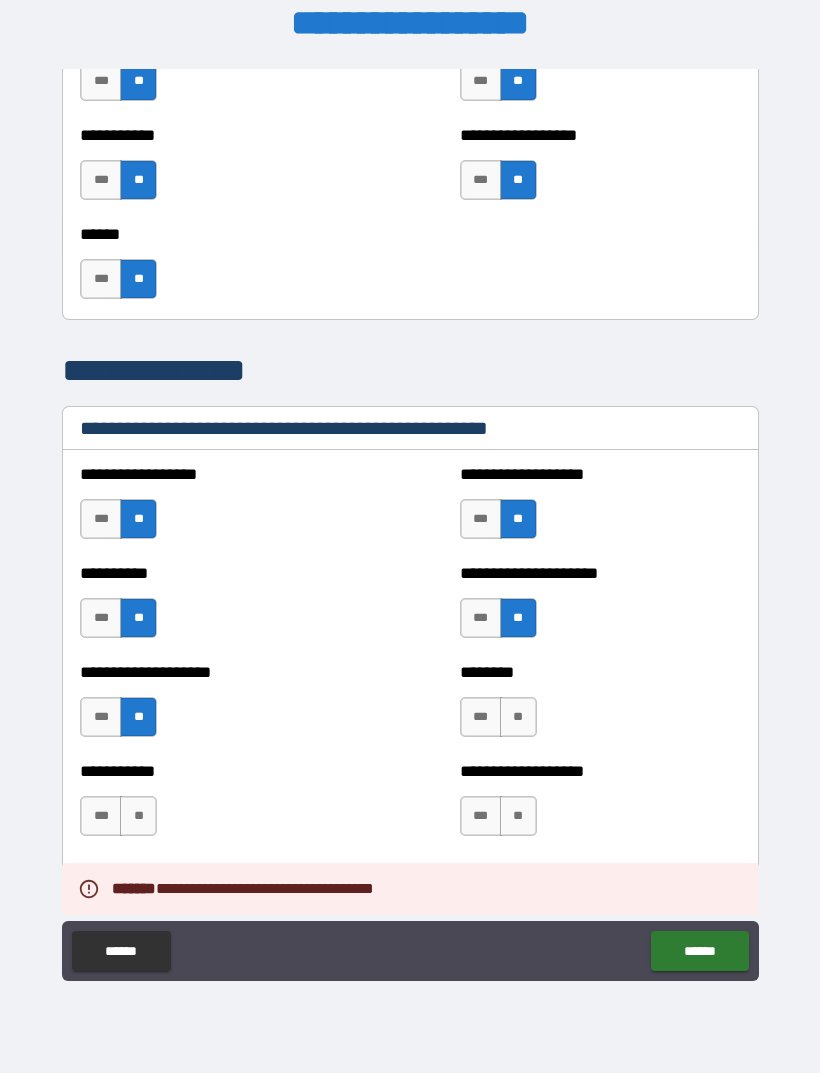 click on "**" at bounding box center (518, 717) 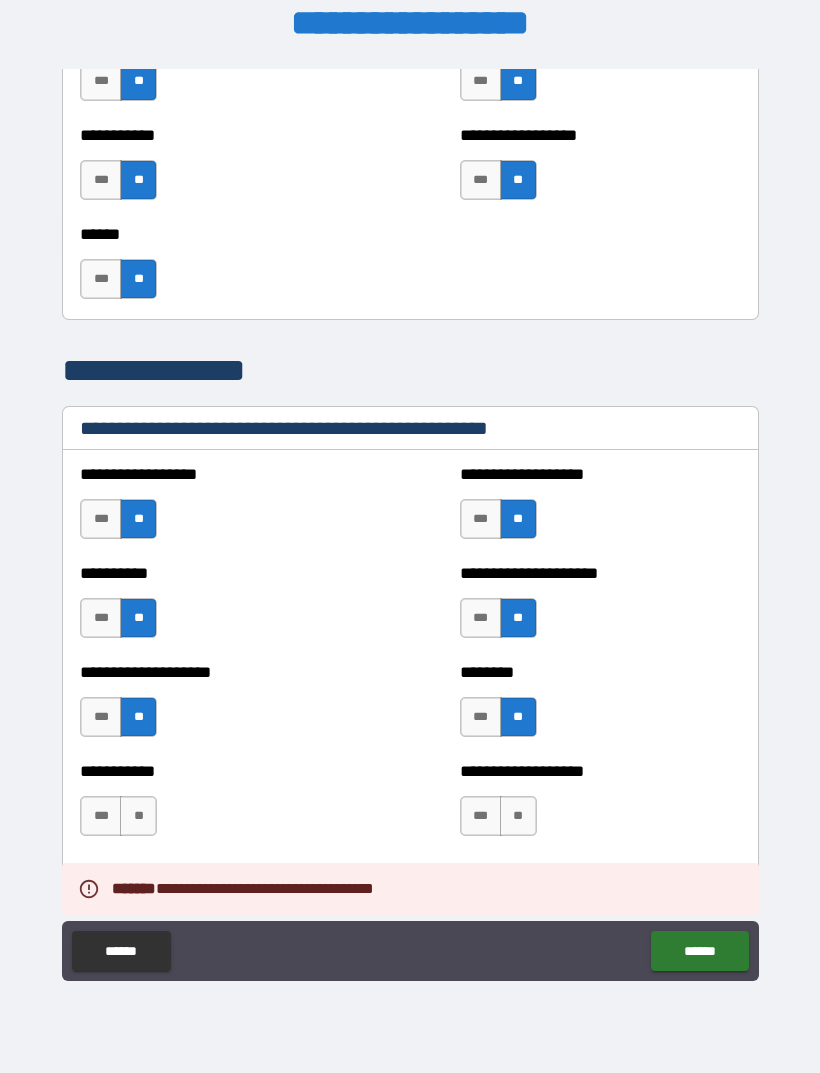 click on "**" at bounding box center (518, 816) 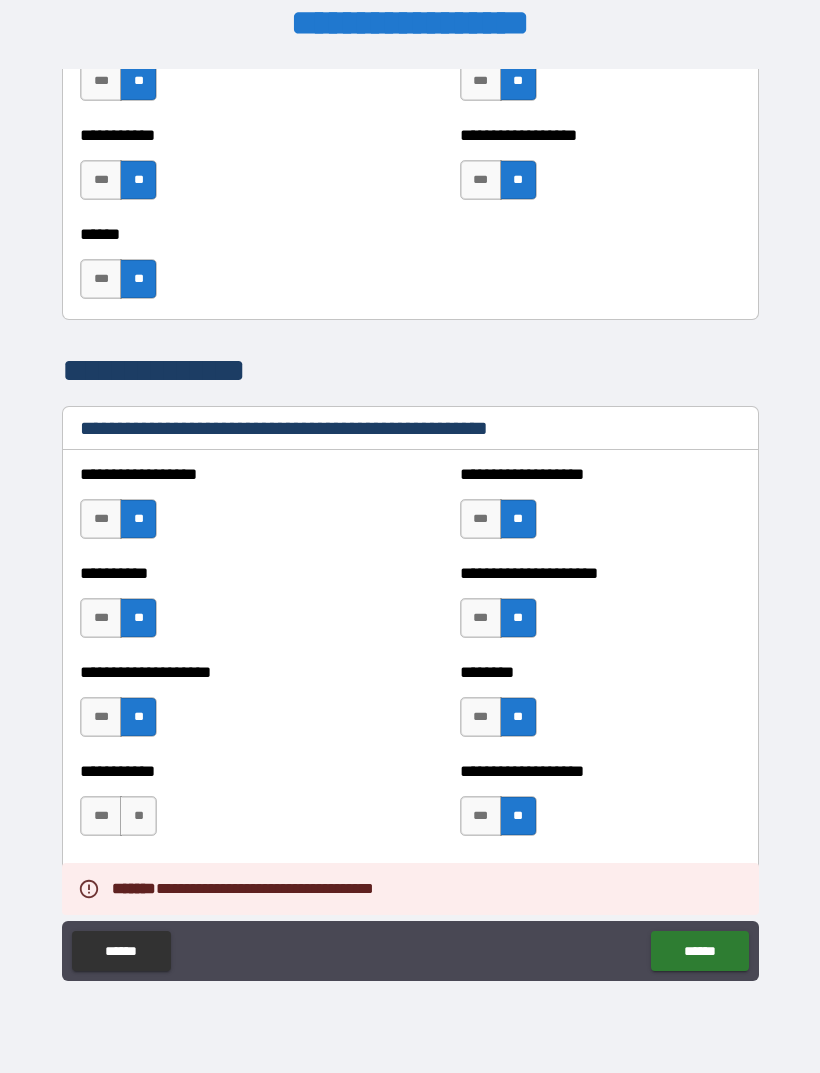 click on "**" at bounding box center [138, 816] 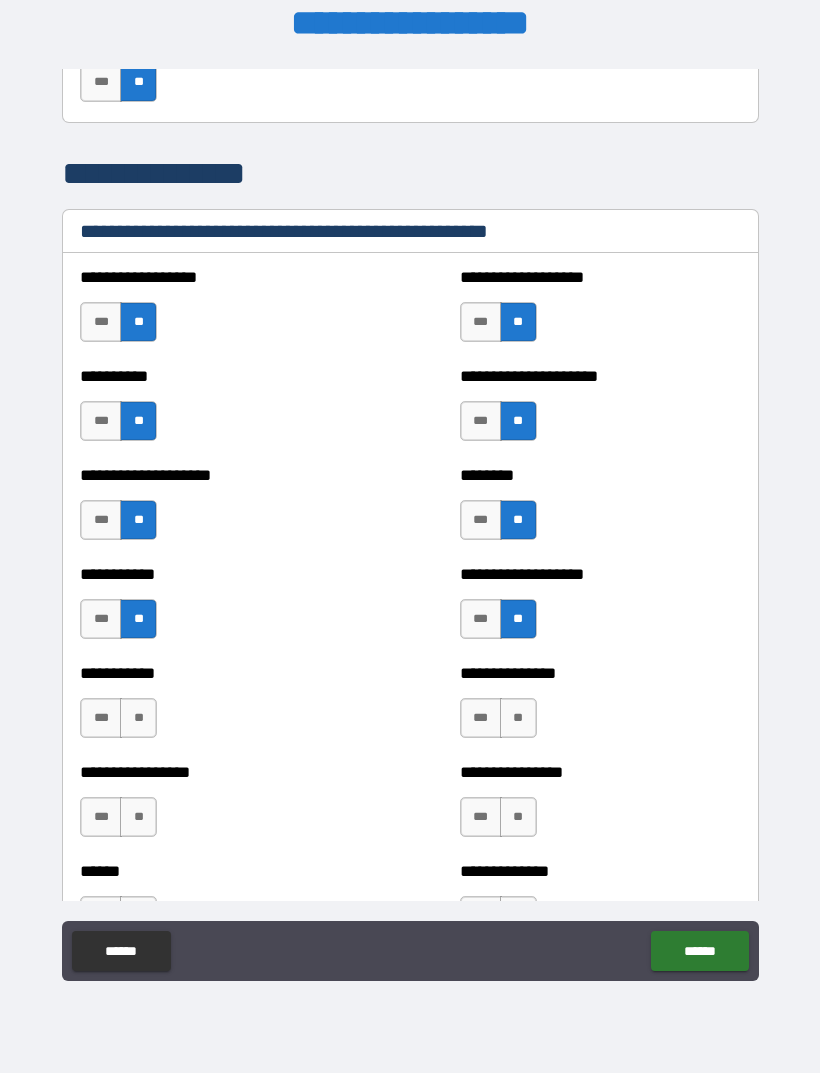 scroll, scrollTop: 2365, scrollLeft: 0, axis: vertical 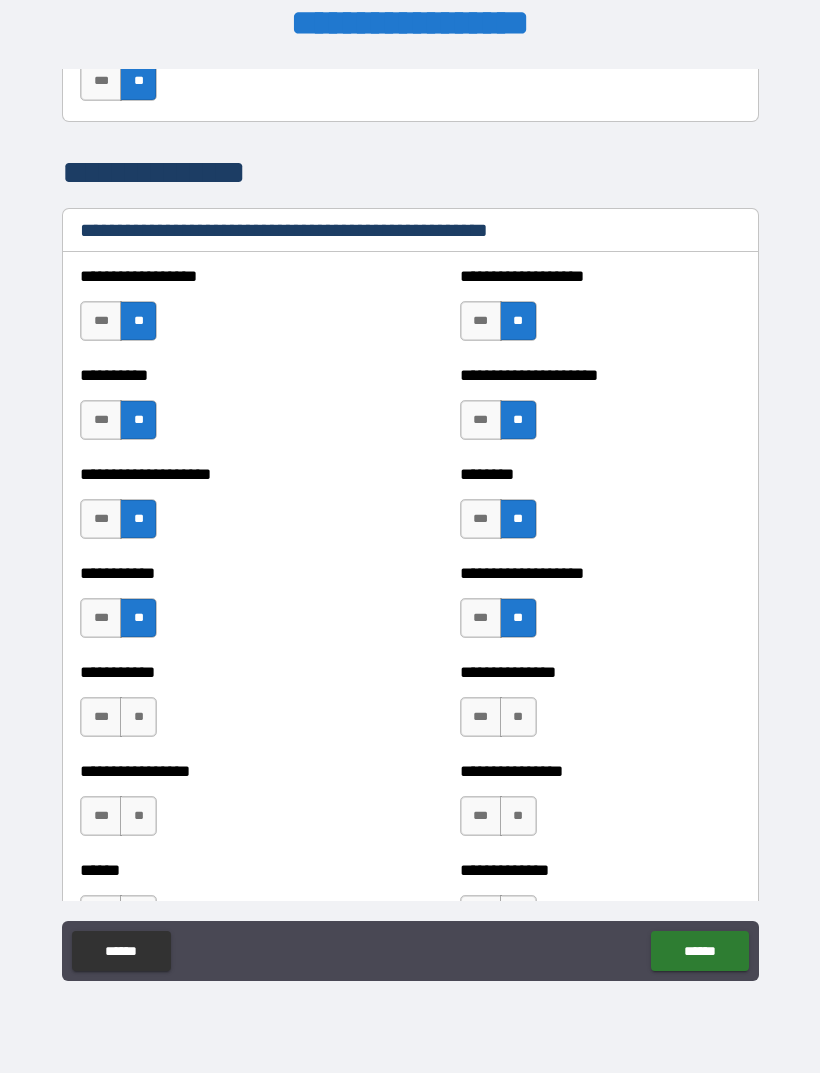 click on "**" at bounding box center [138, 717] 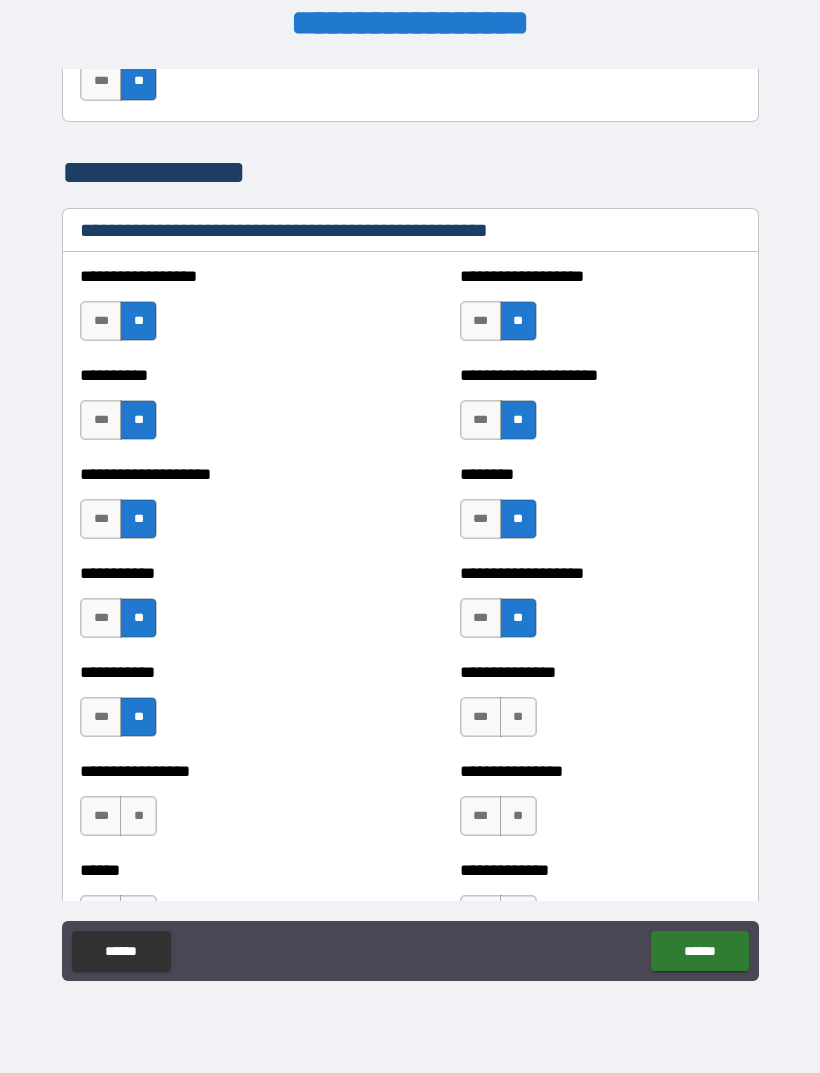 click on "**" at bounding box center [518, 717] 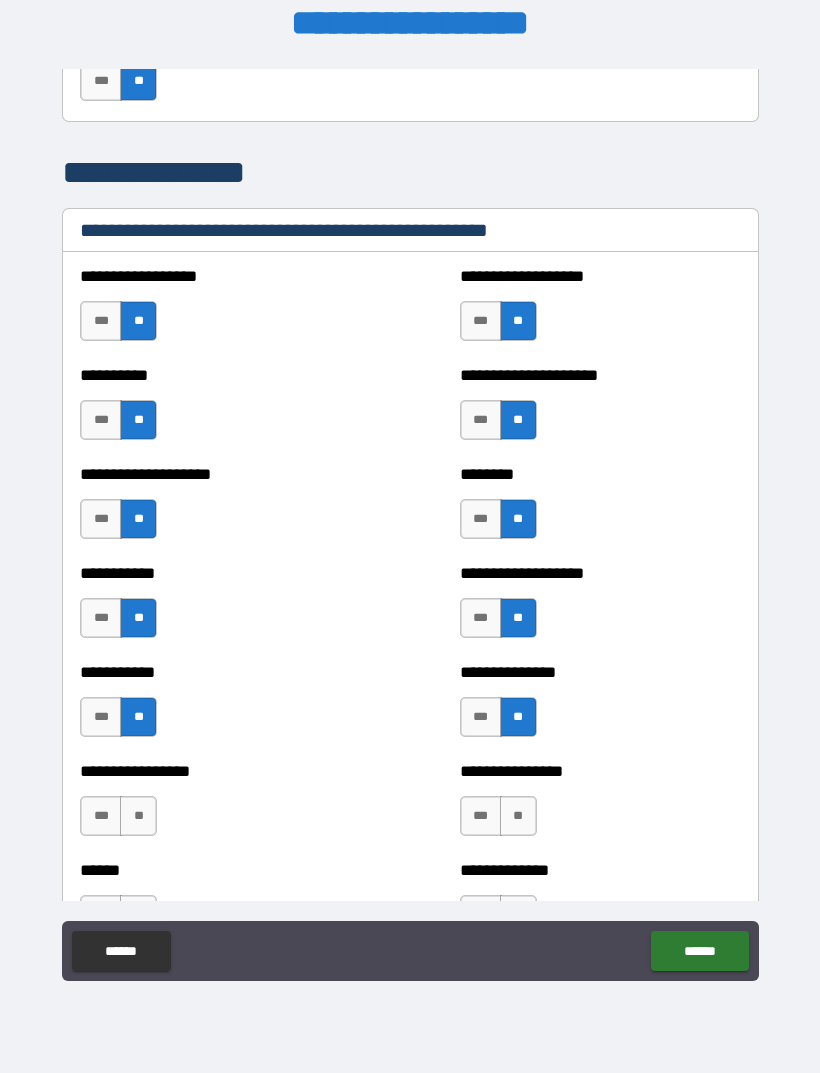 click on "**" at bounding box center [518, 816] 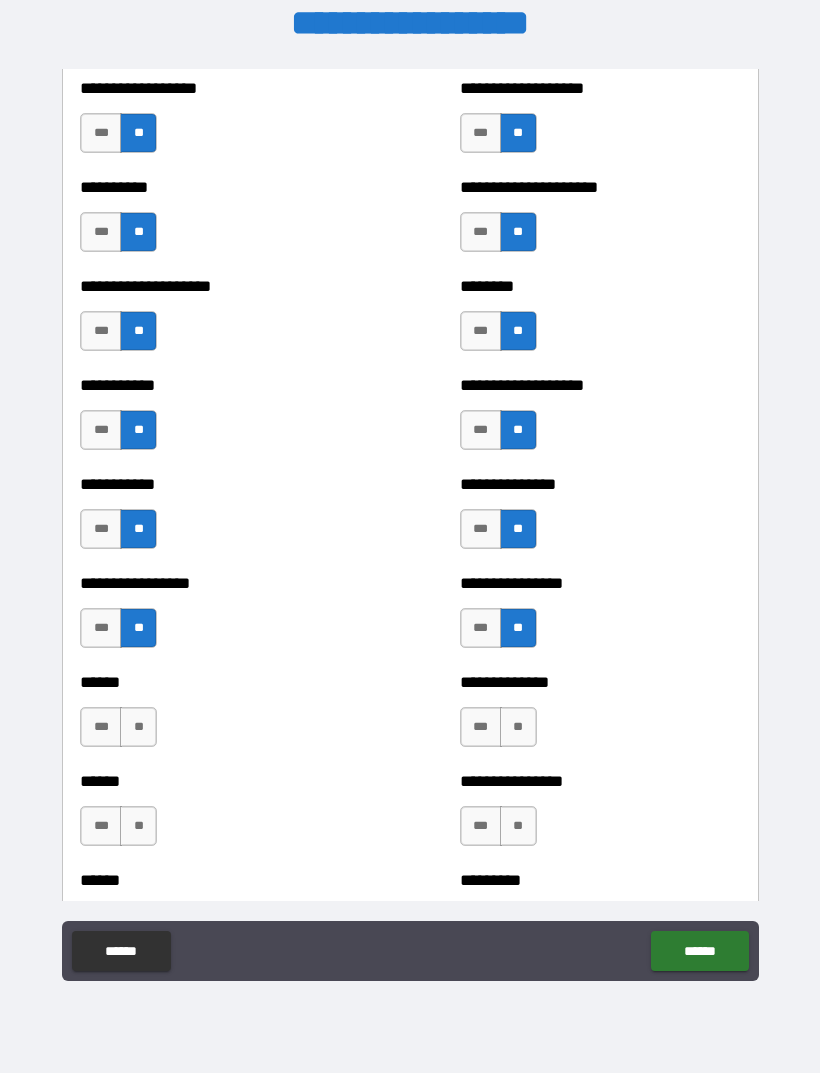 scroll, scrollTop: 2565, scrollLeft: 0, axis: vertical 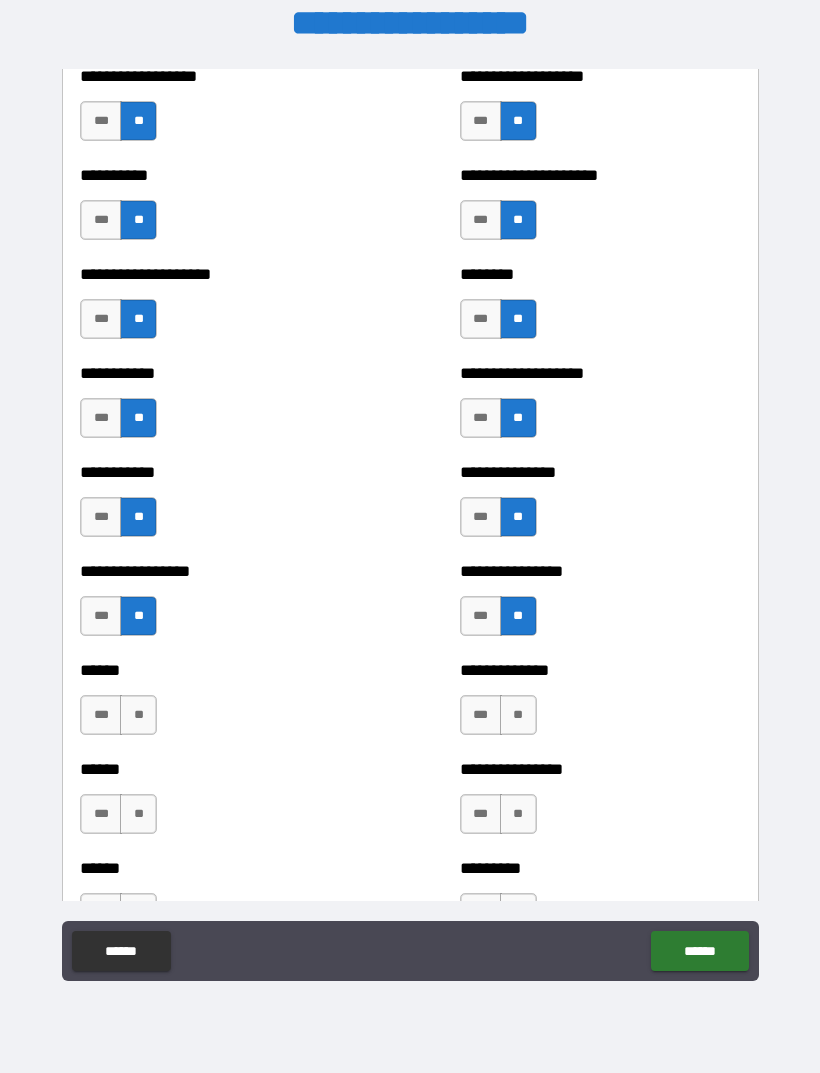 click on "**" at bounding box center (518, 715) 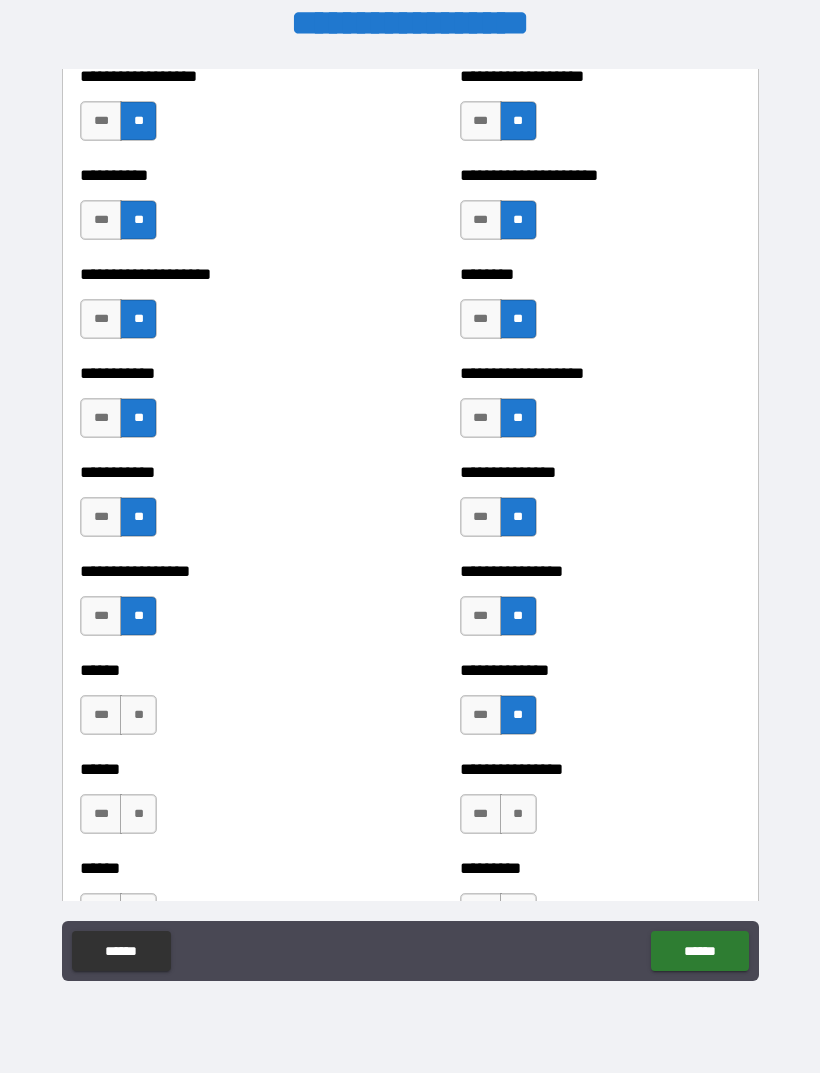 click on "**" at bounding box center [138, 715] 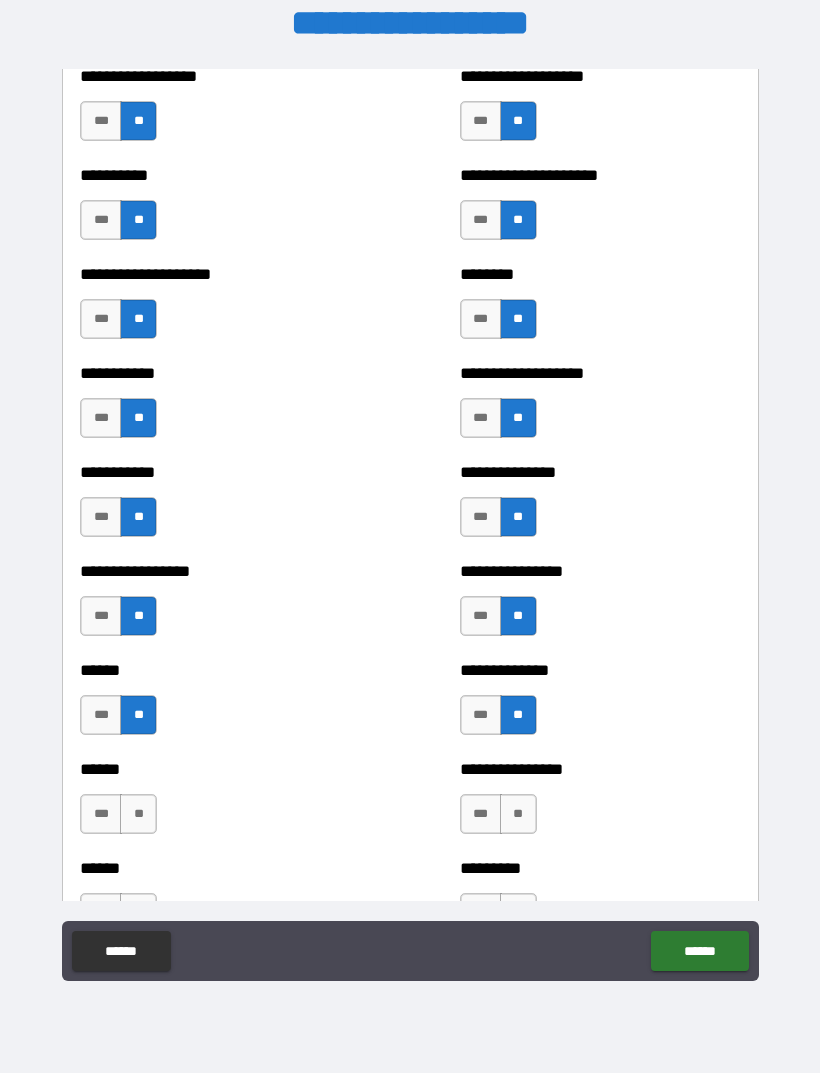 click on "**" at bounding box center (518, 814) 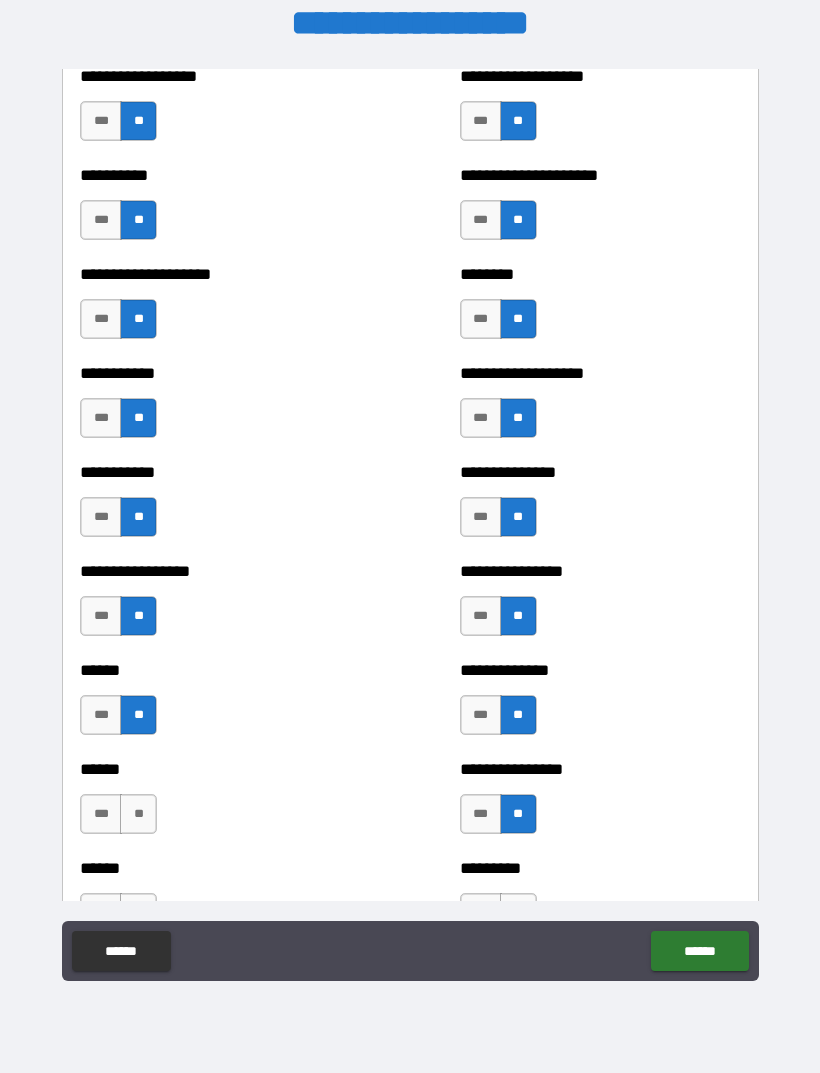 click on "**" at bounding box center (138, 814) 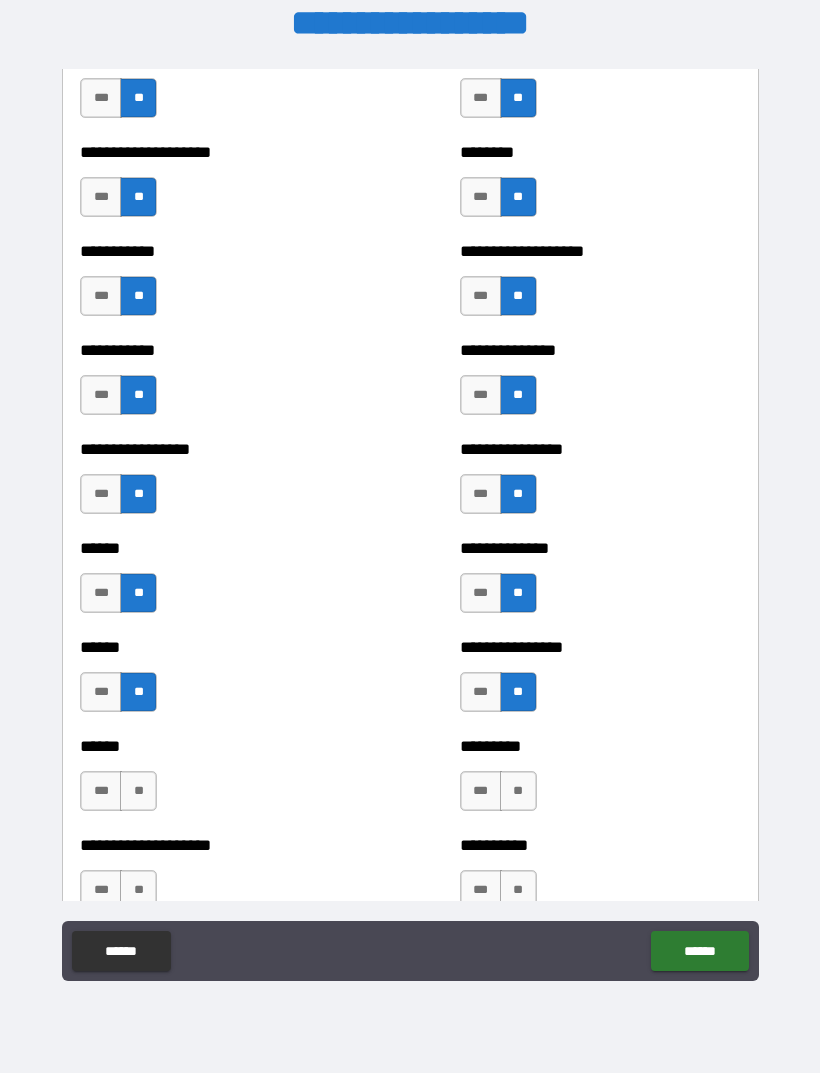 click on "**" at bounding box center (518, 791) 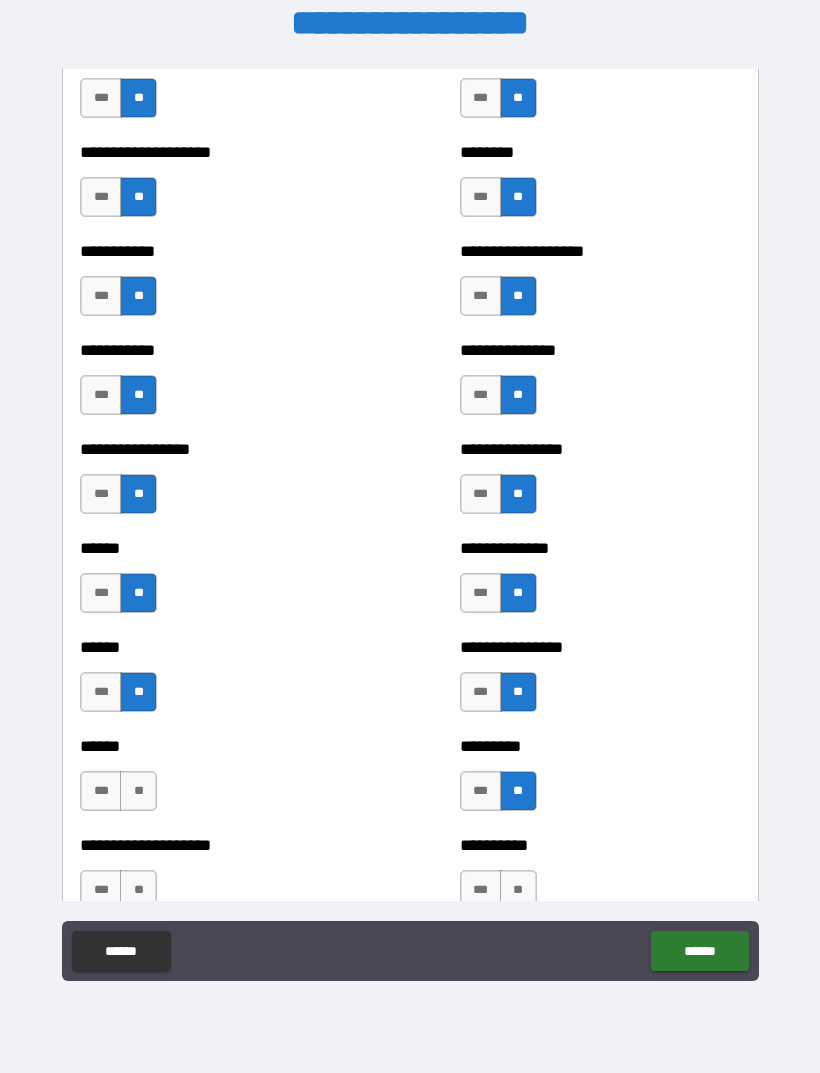 click on "**" at bounding box center [138, 791] 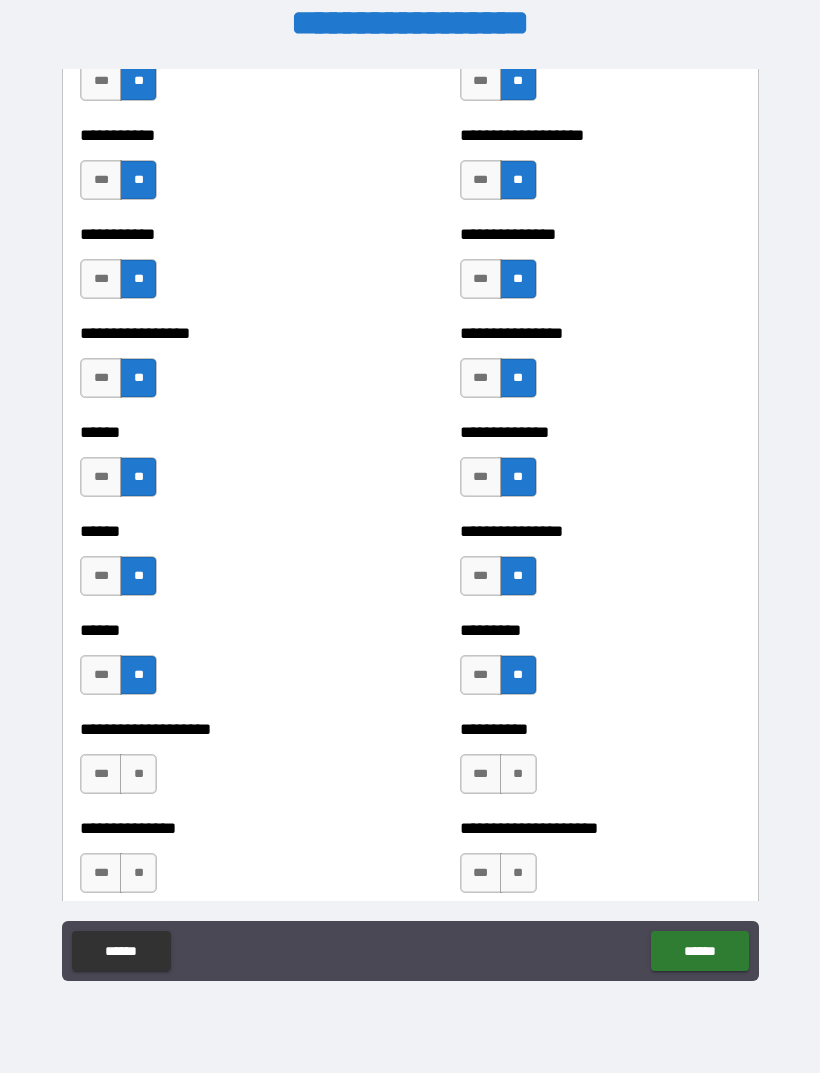 scroll, scrollTop: 2802, scrollLeft: 0, axis: vertical 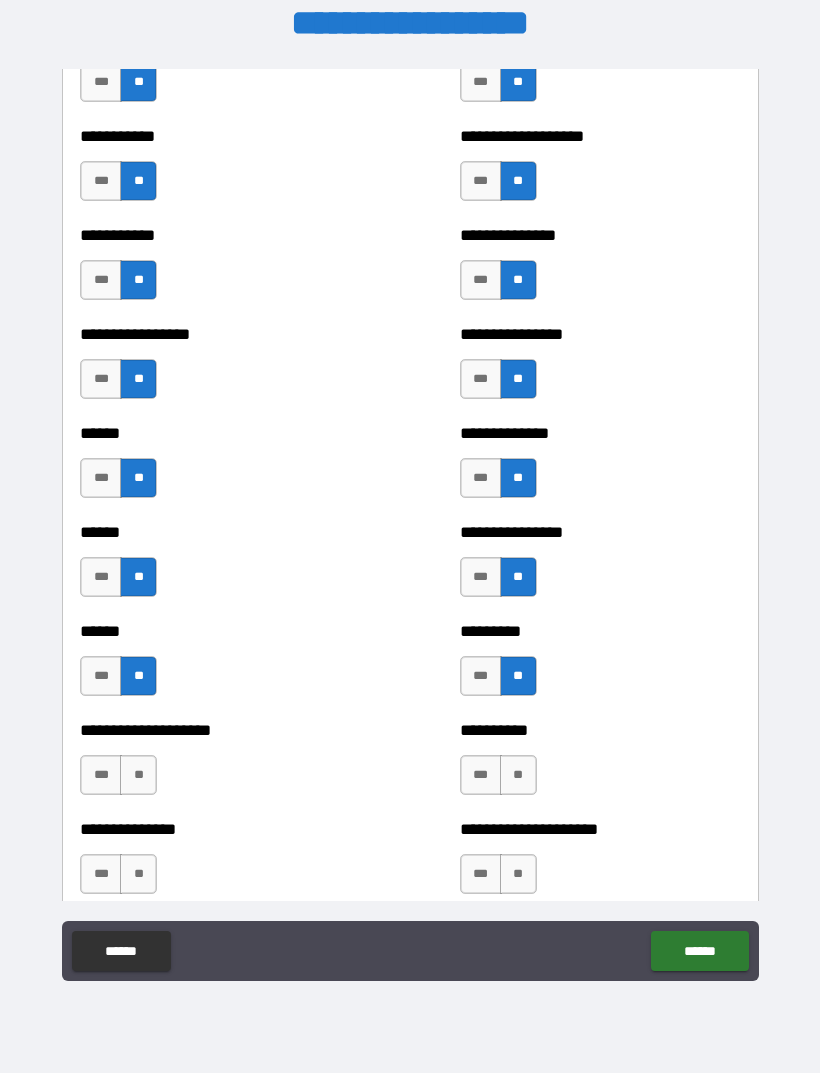 click on "**" at bounding box center (518, 775) 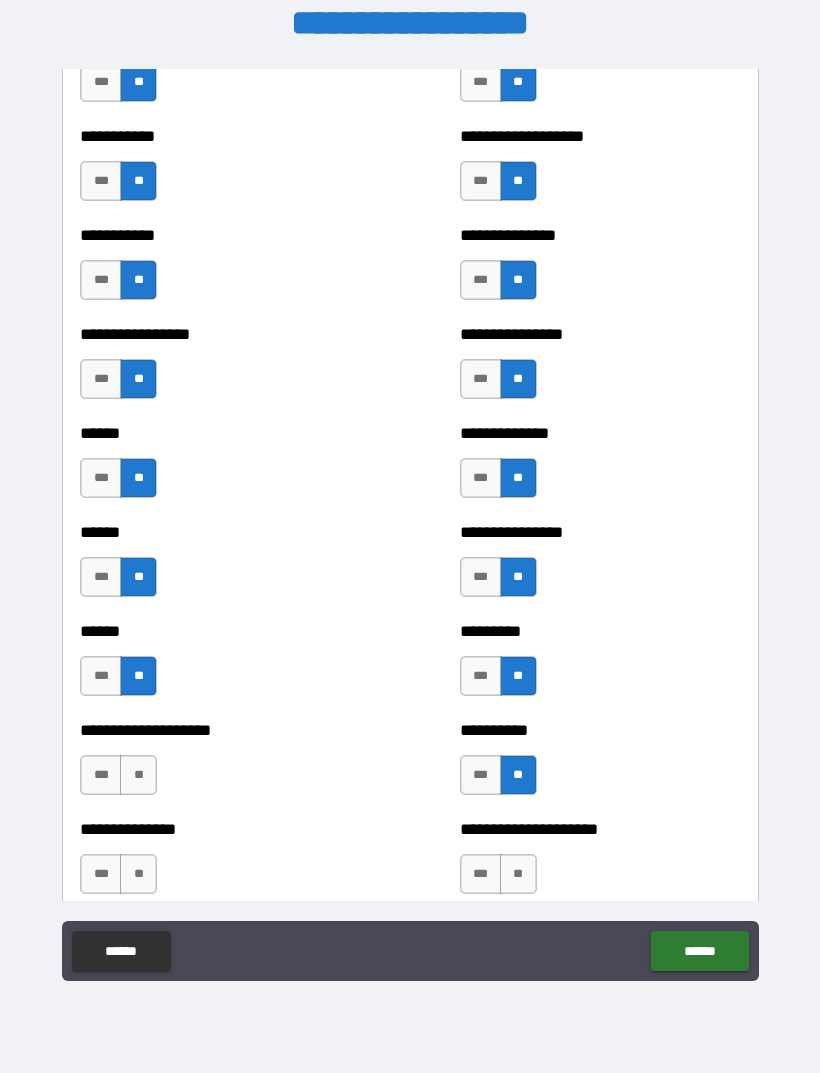 click on "**" at bounding box center [138, 775] 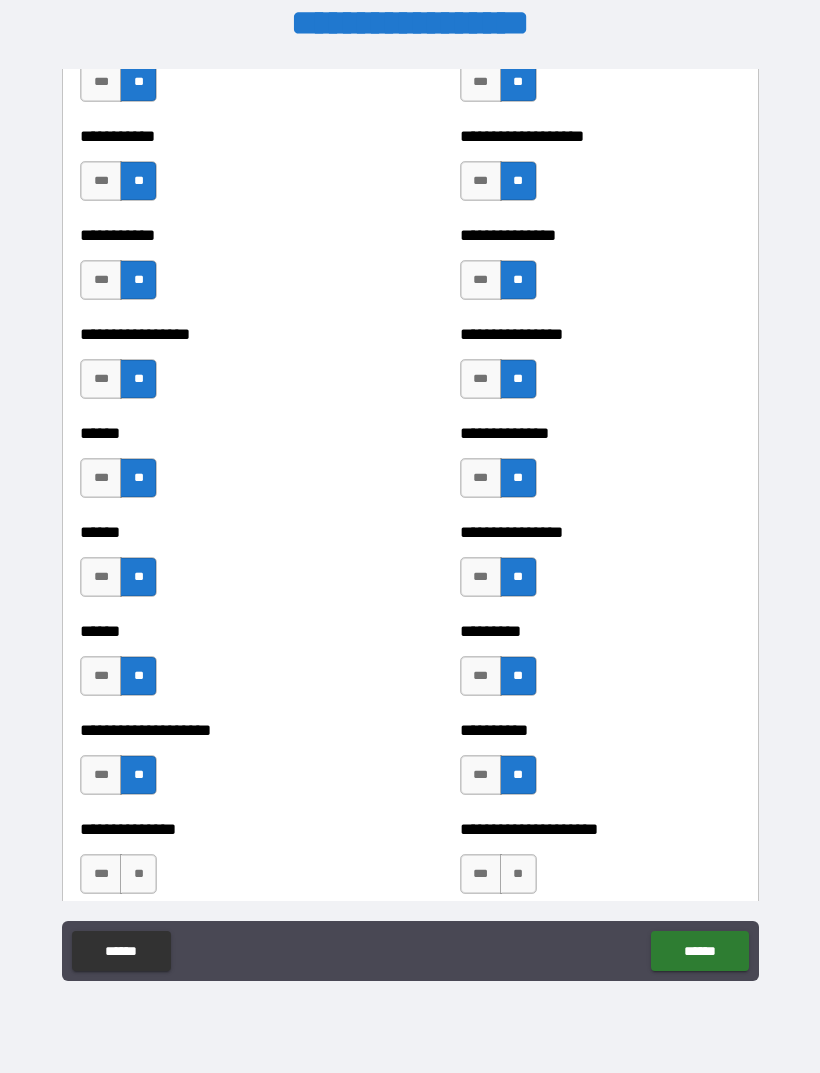 click on "**" at bounding box center [518, 874] 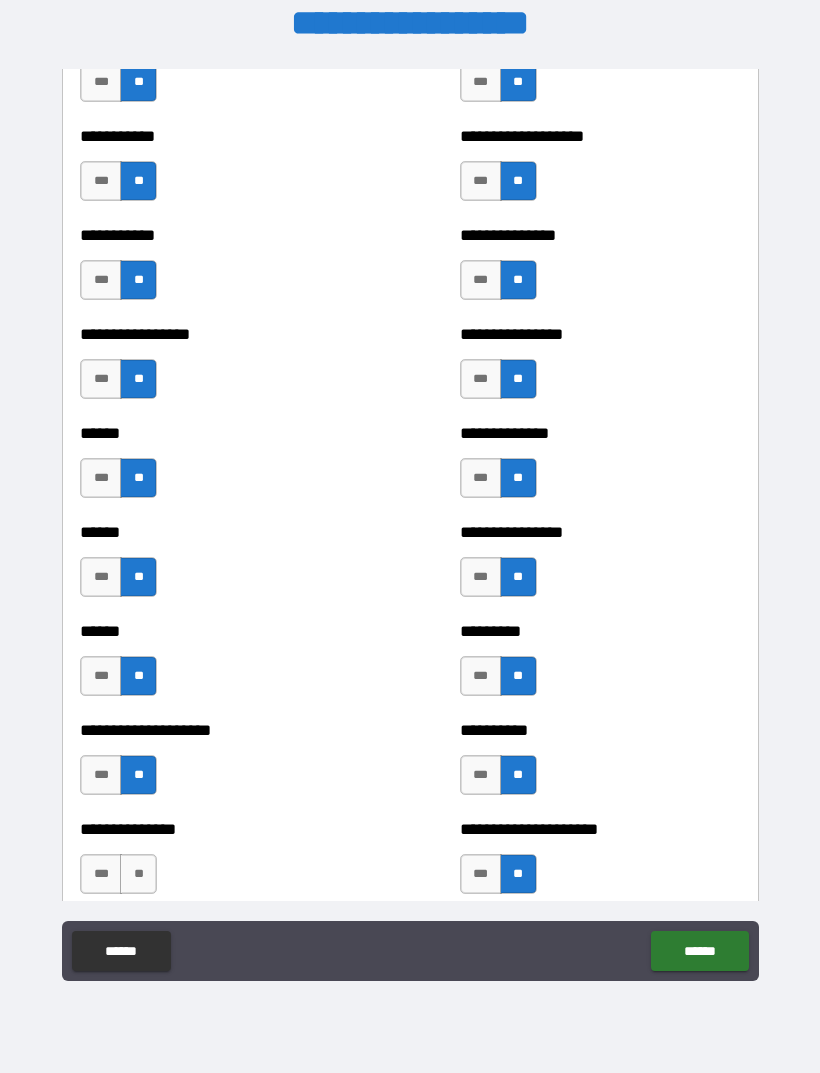 click on "**" at bounding box center [138, 874] 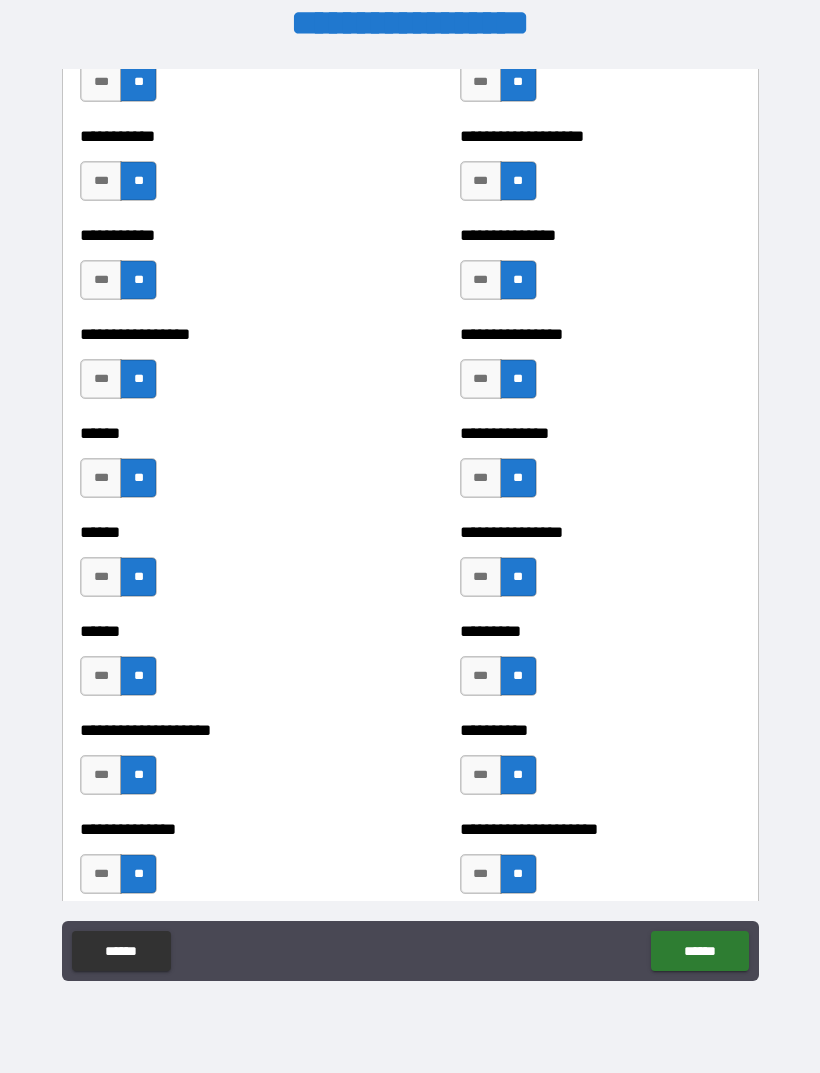 scroll, scrollTop: 3038, scrollLeft: 0, axis: vertical 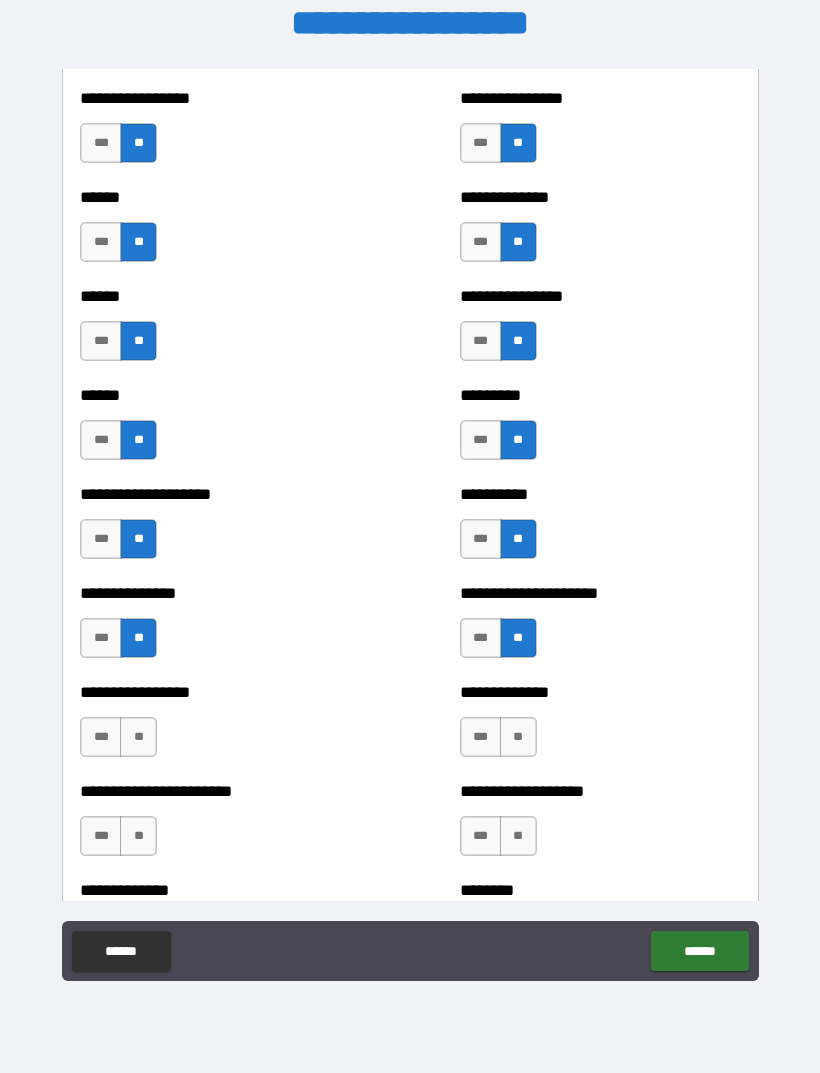 click on "**" at bounding box center (518, 737) 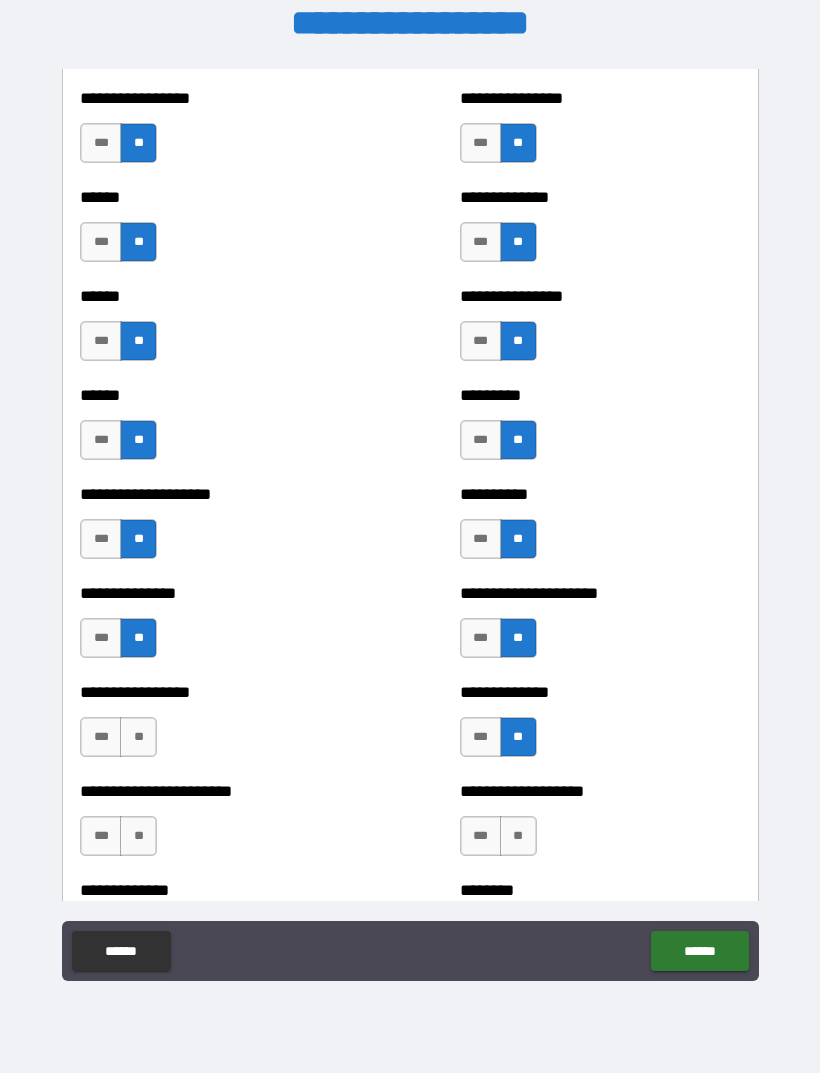 click on "**" at bounding box center (138, 737) 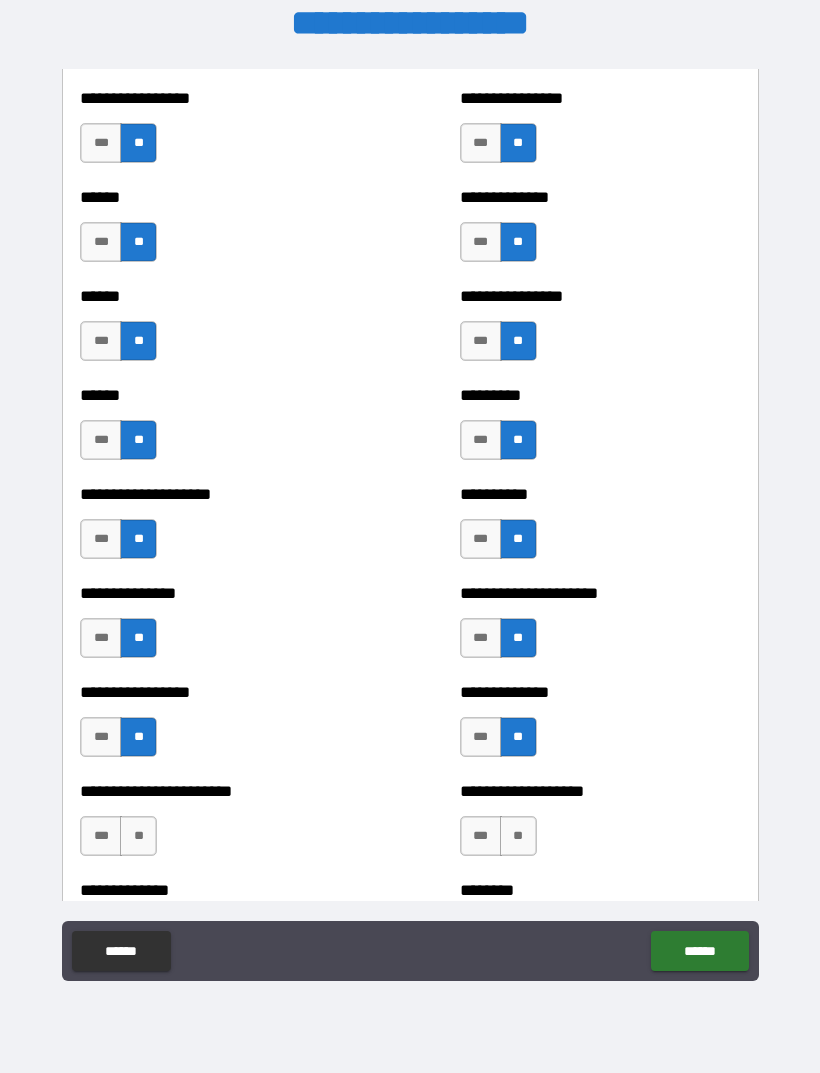click on "**" at bounding box center [518, 836] 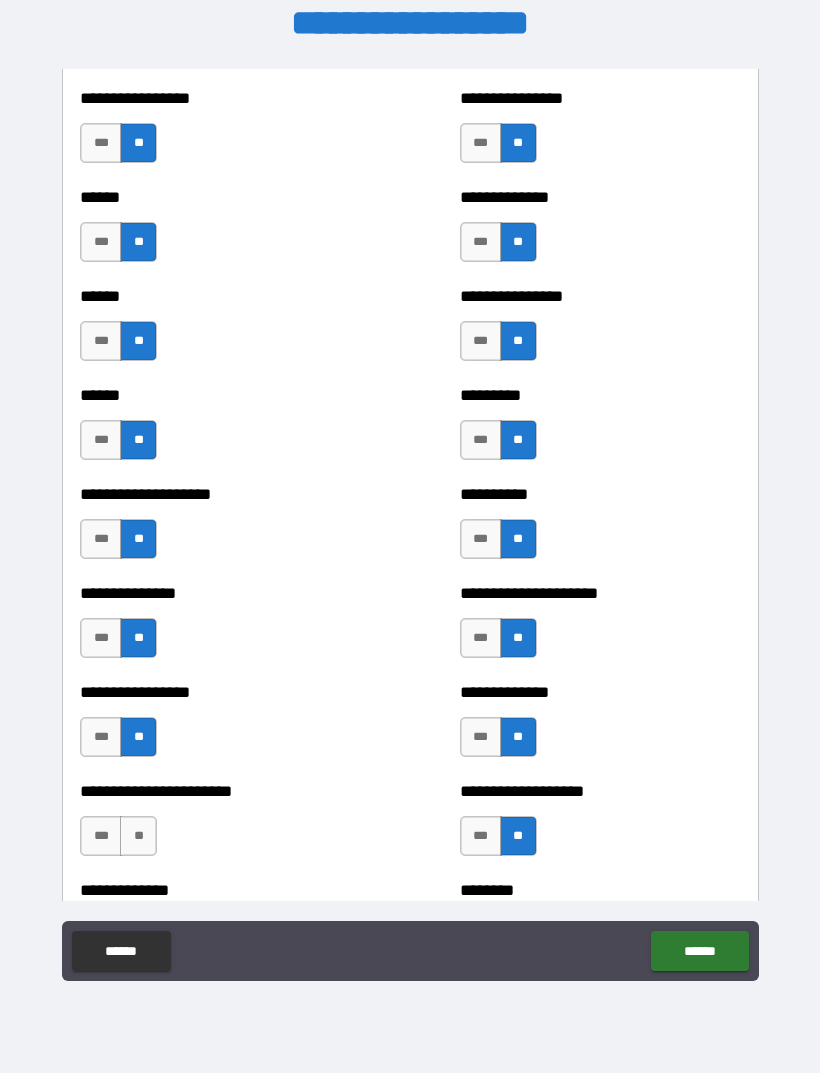 click on "**" at bounding box center (138, 836) 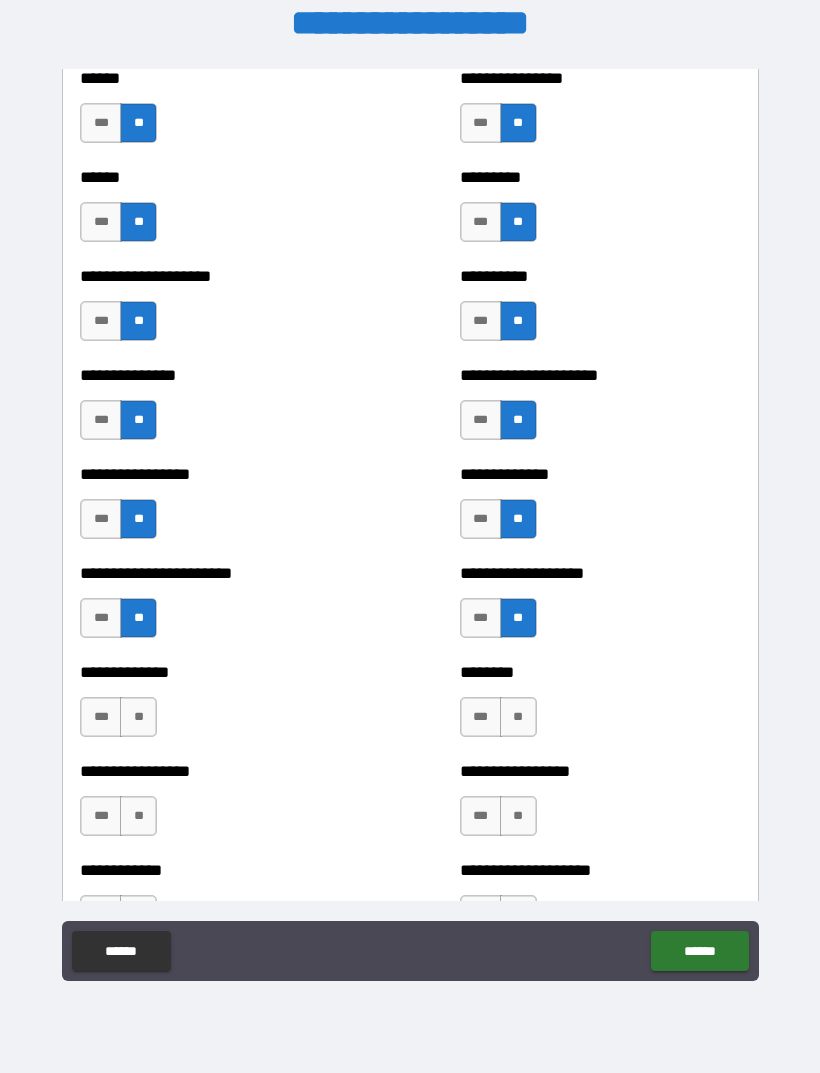 scroll, scrollTop: 3255, scrollLeft: 0, axis: vertical 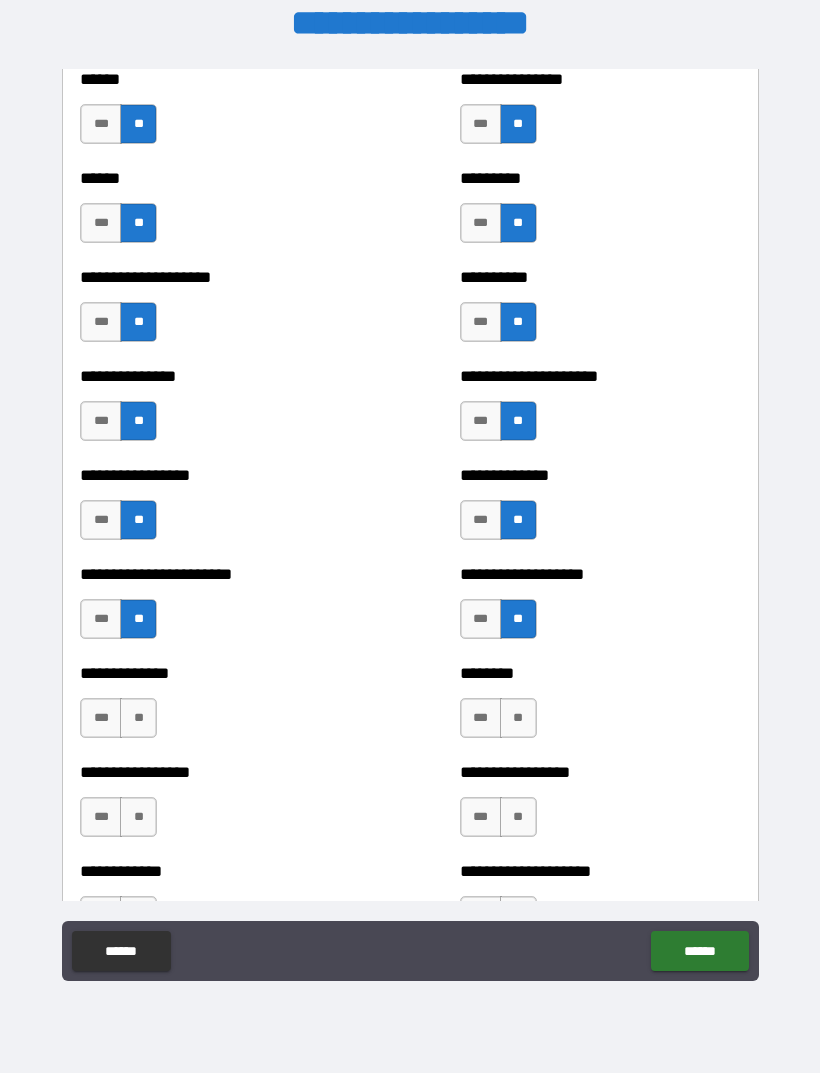 click on "**" at bounding box center (138, 718) 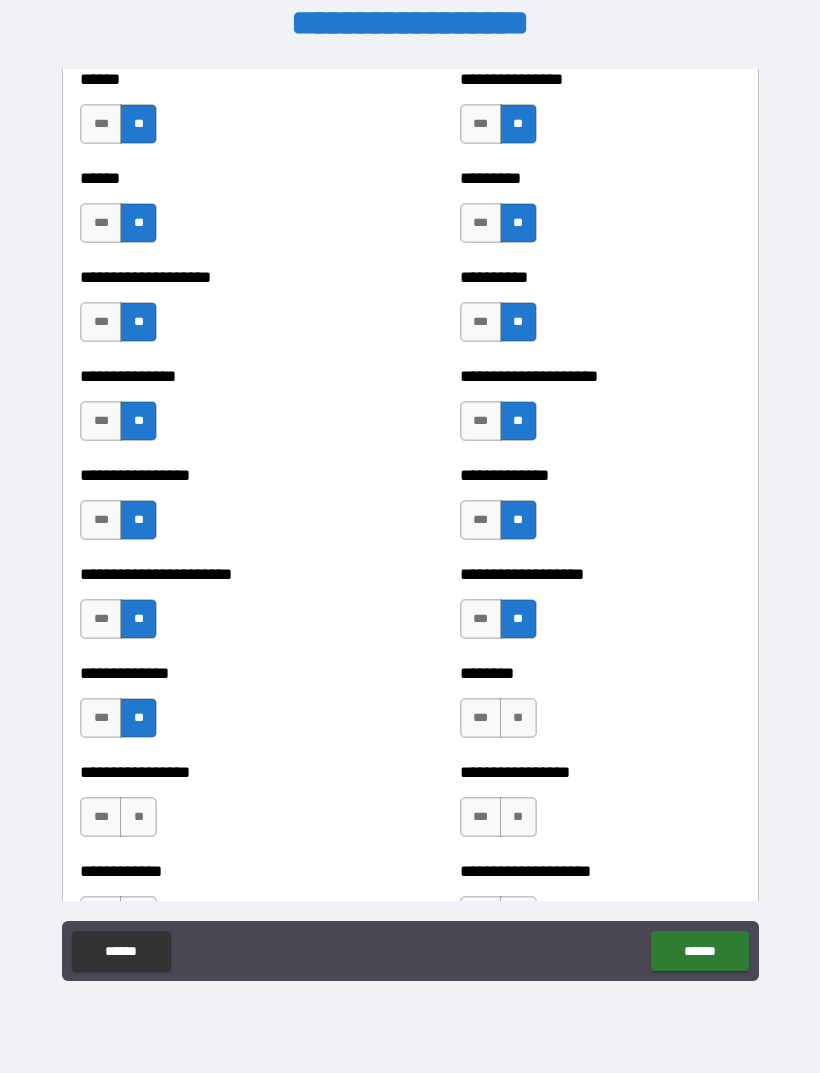 click on "**" at bounding box center [518, 718] 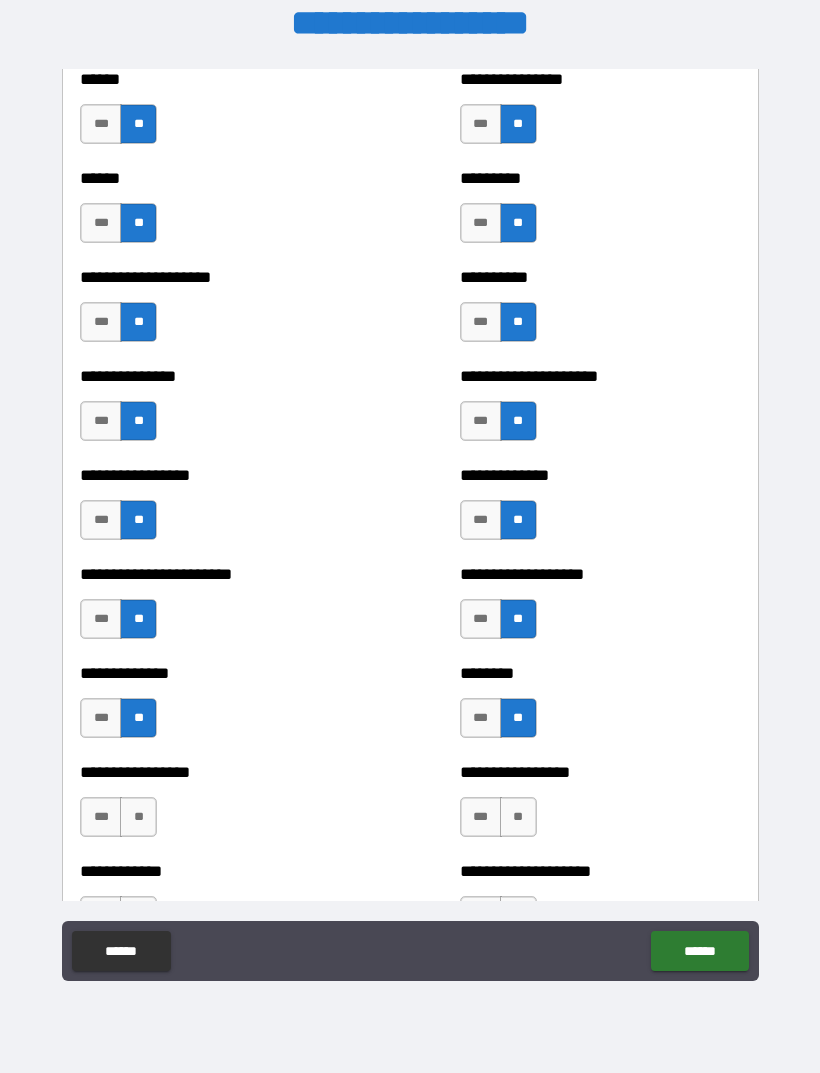click on "**" at bounding box center [518, 817] 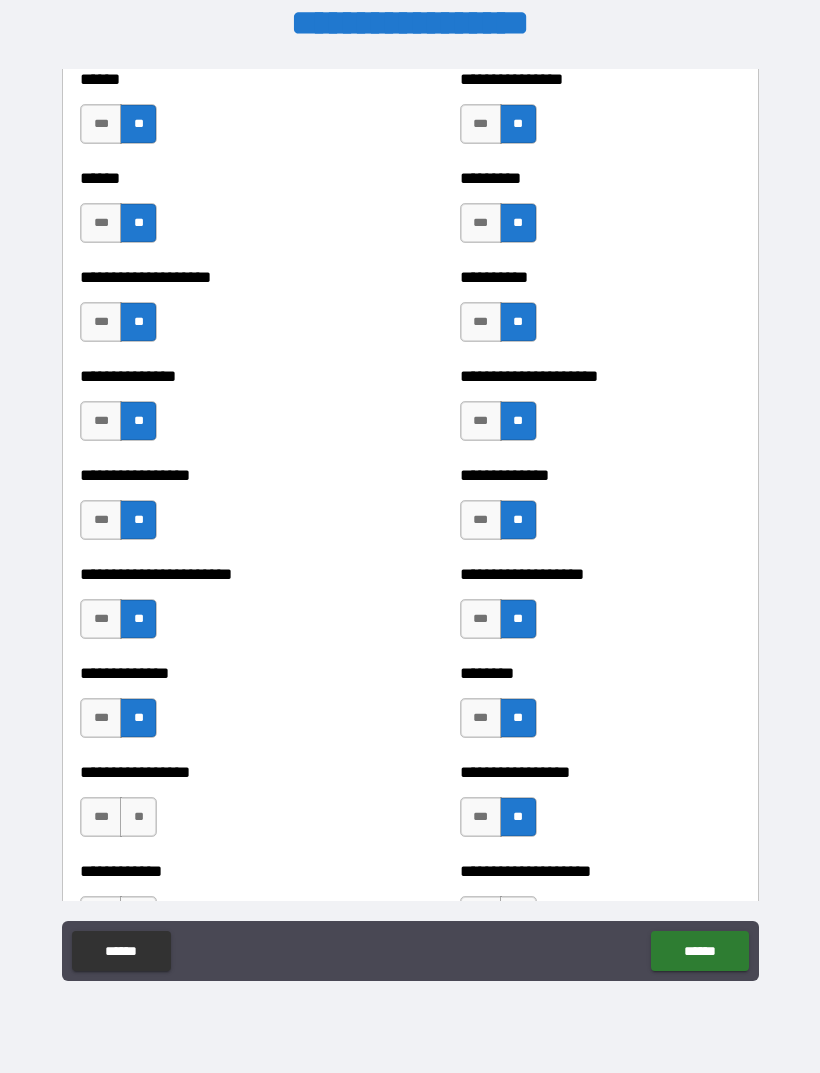 click on "**" at bounding box center (138, 817) 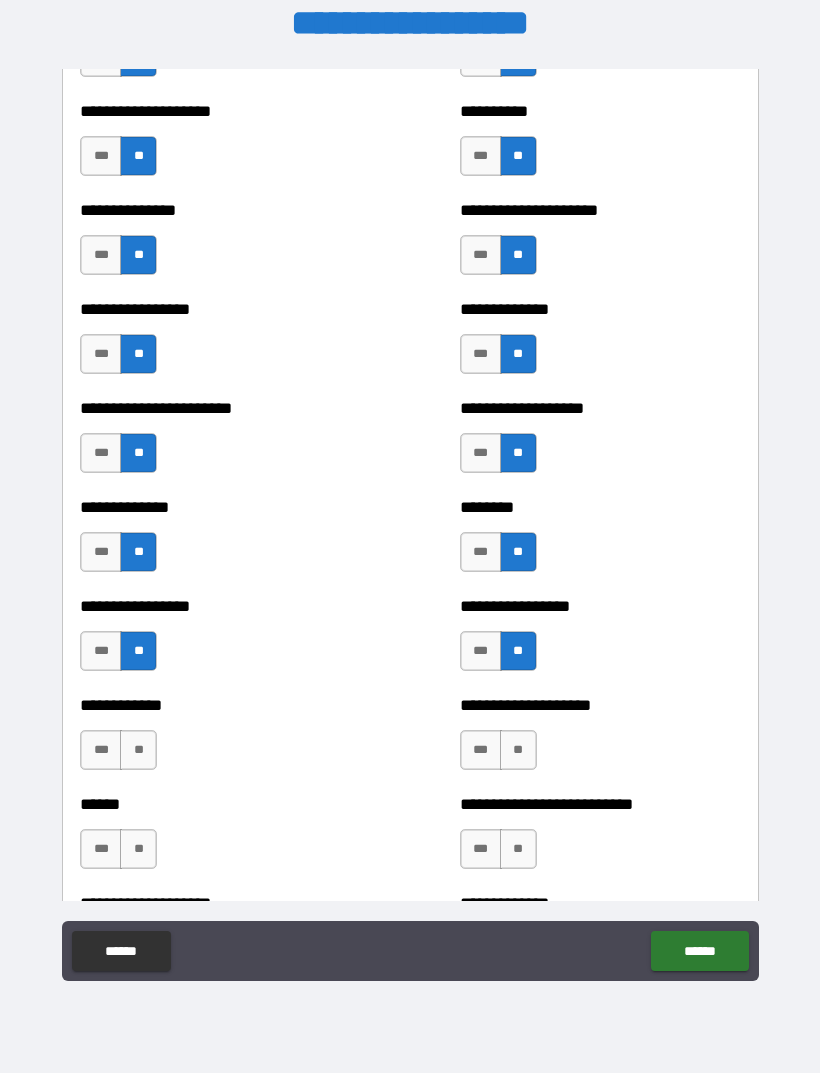 scroll, scrollTop: 3433, scrollLeft: 0, axis: vertical 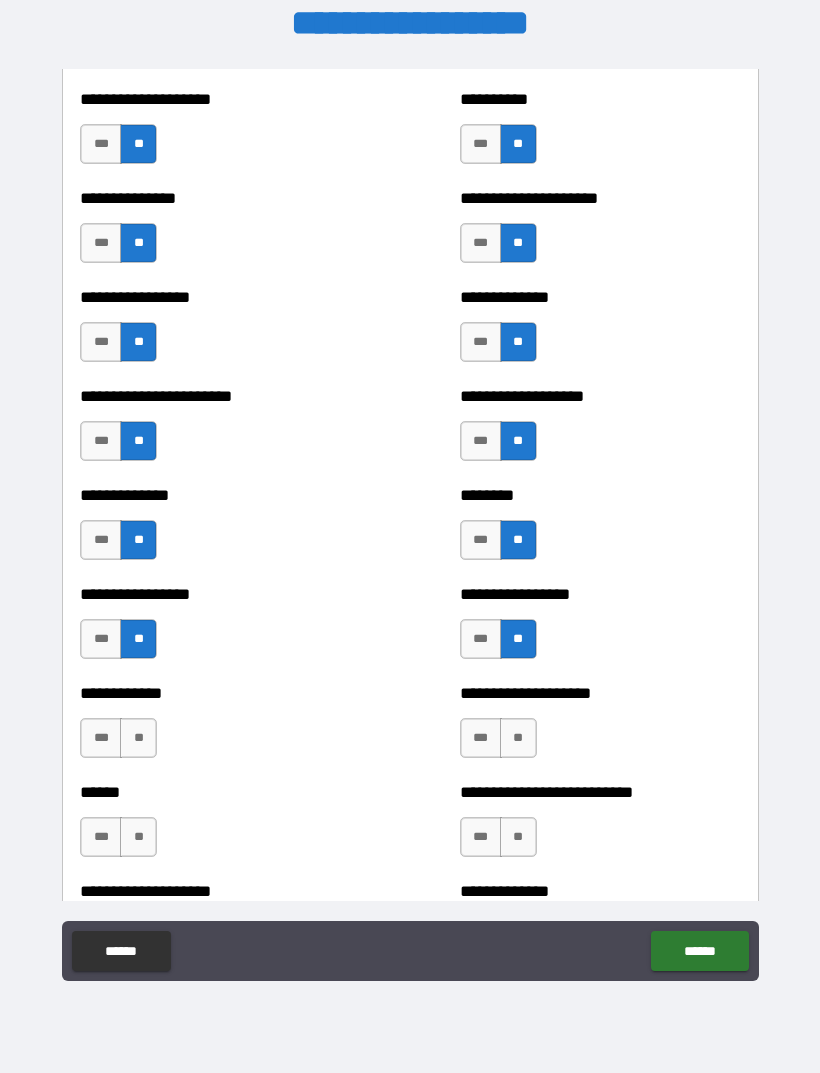 click on "**" at bounding box center (138, 738) 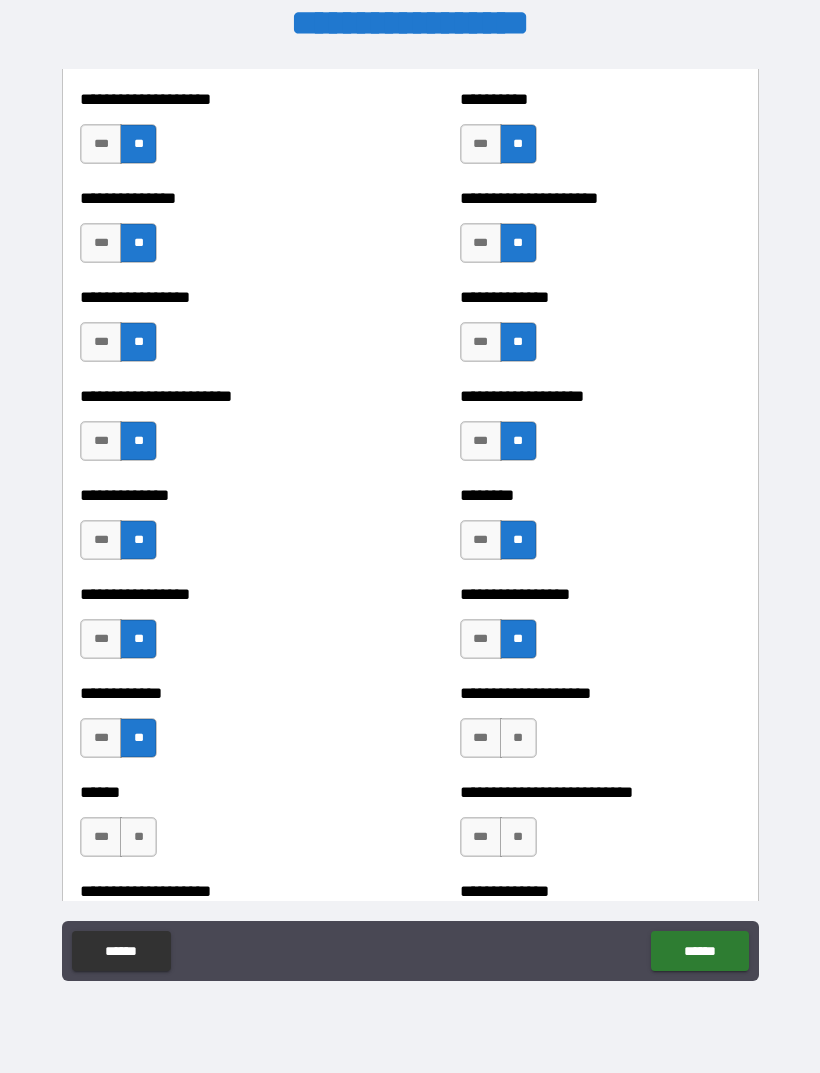 click on "**" at bounding box center (518, 738) 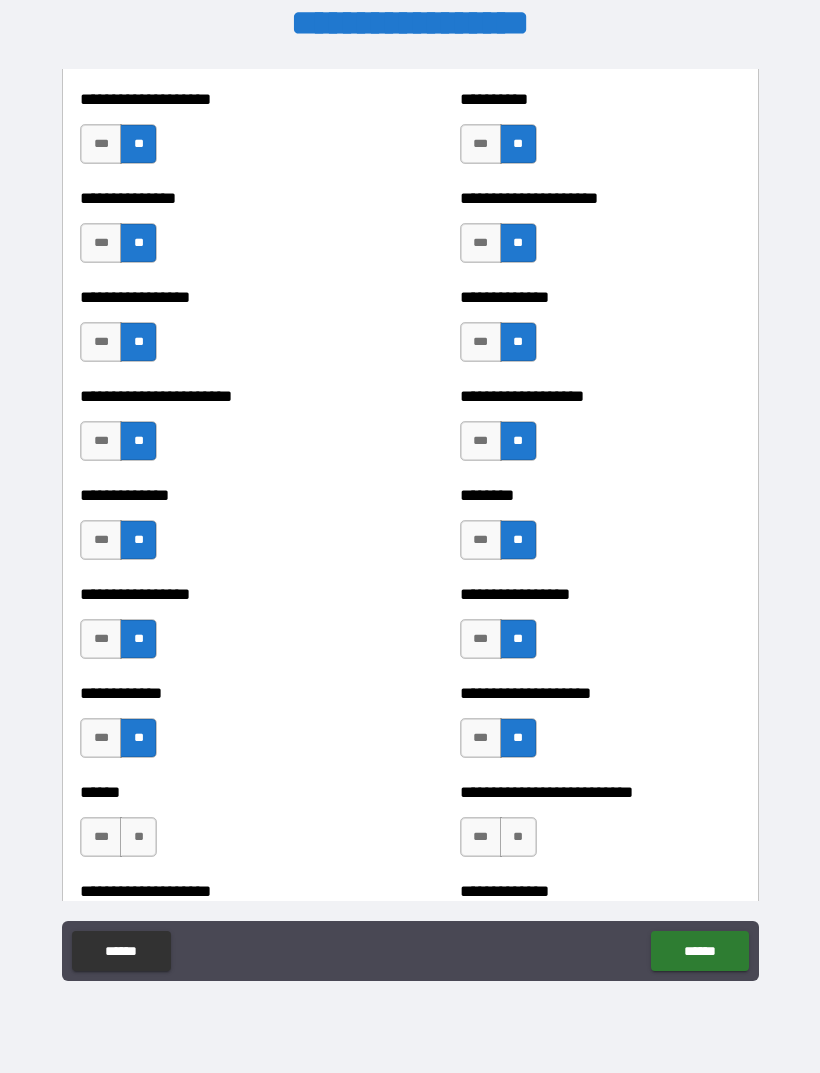 click on "**" at bounding box center (518, 837) 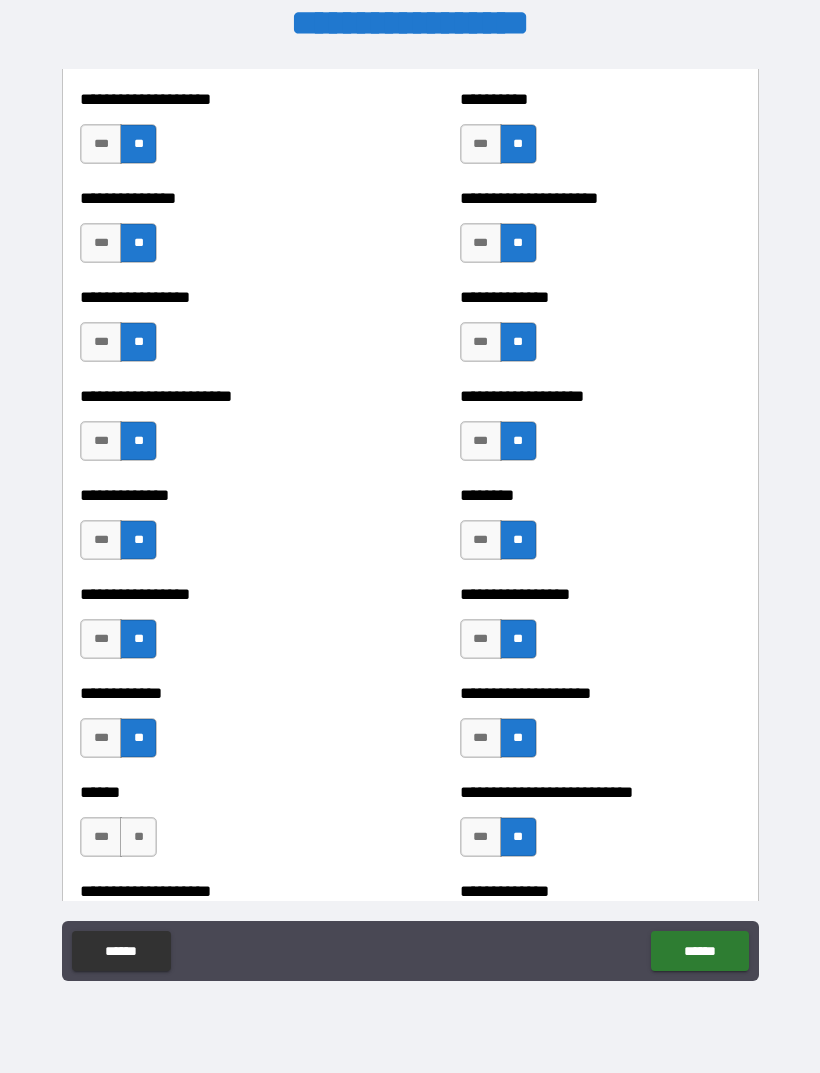 click on "**" at bounding box center [138, 837] 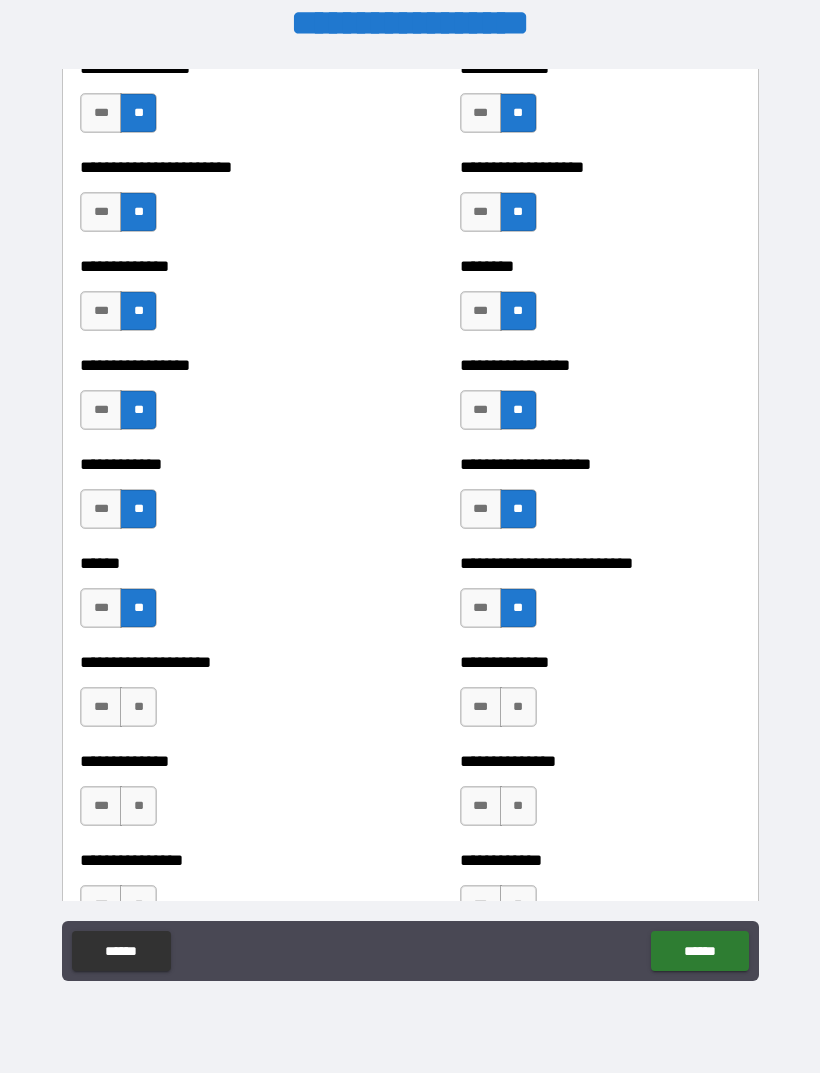 scroll, scrollTop: 3663, scrollLeft: 0, axis: vertical 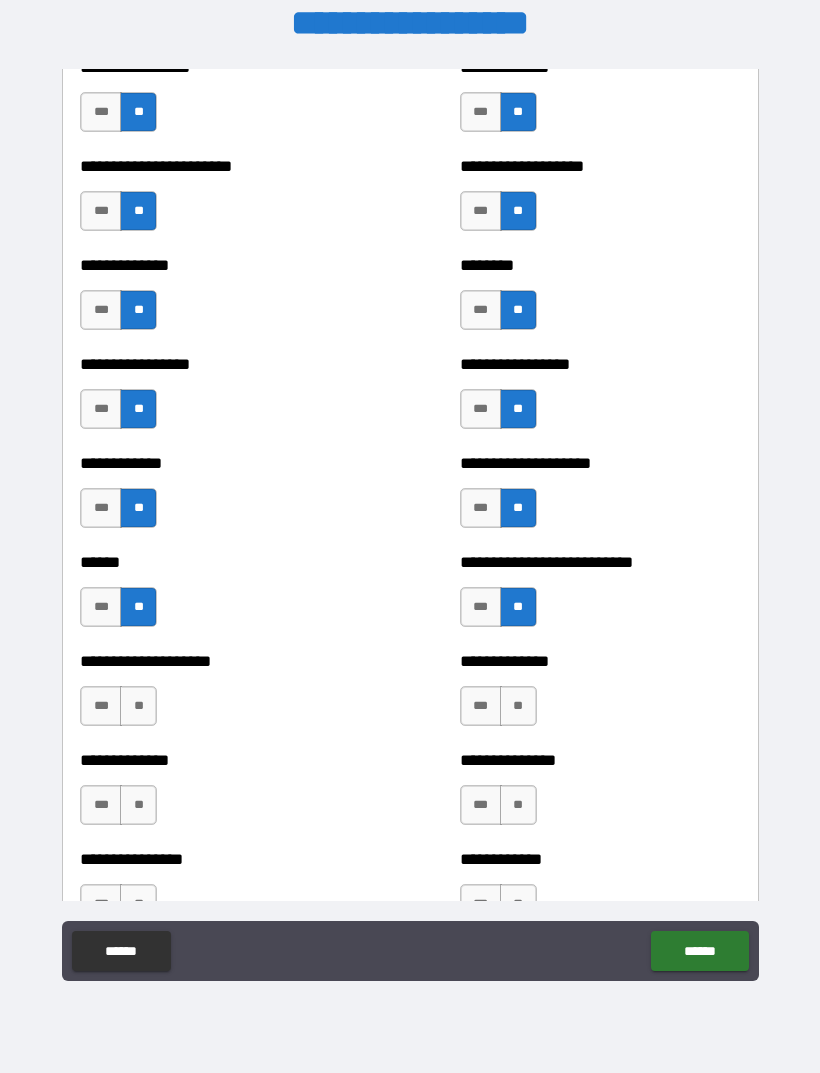 click on "**" at bounding box center (138, 706) 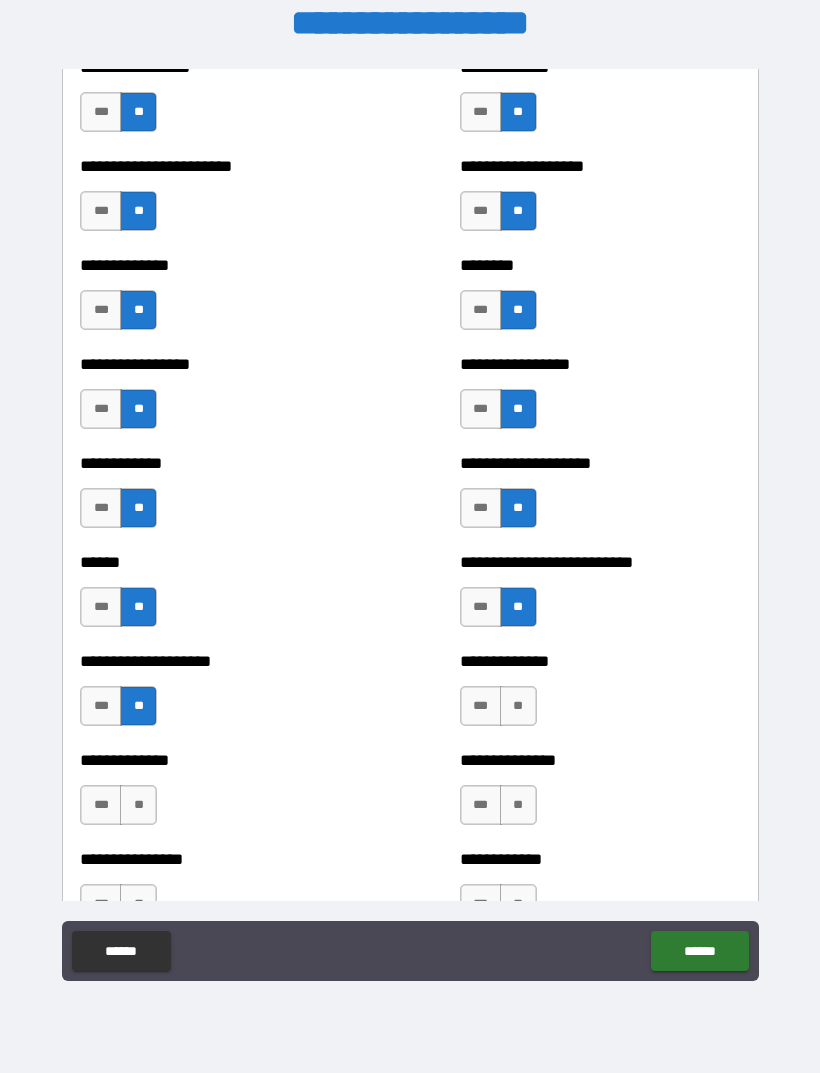 click on "**" at bounding box center [518, 706] 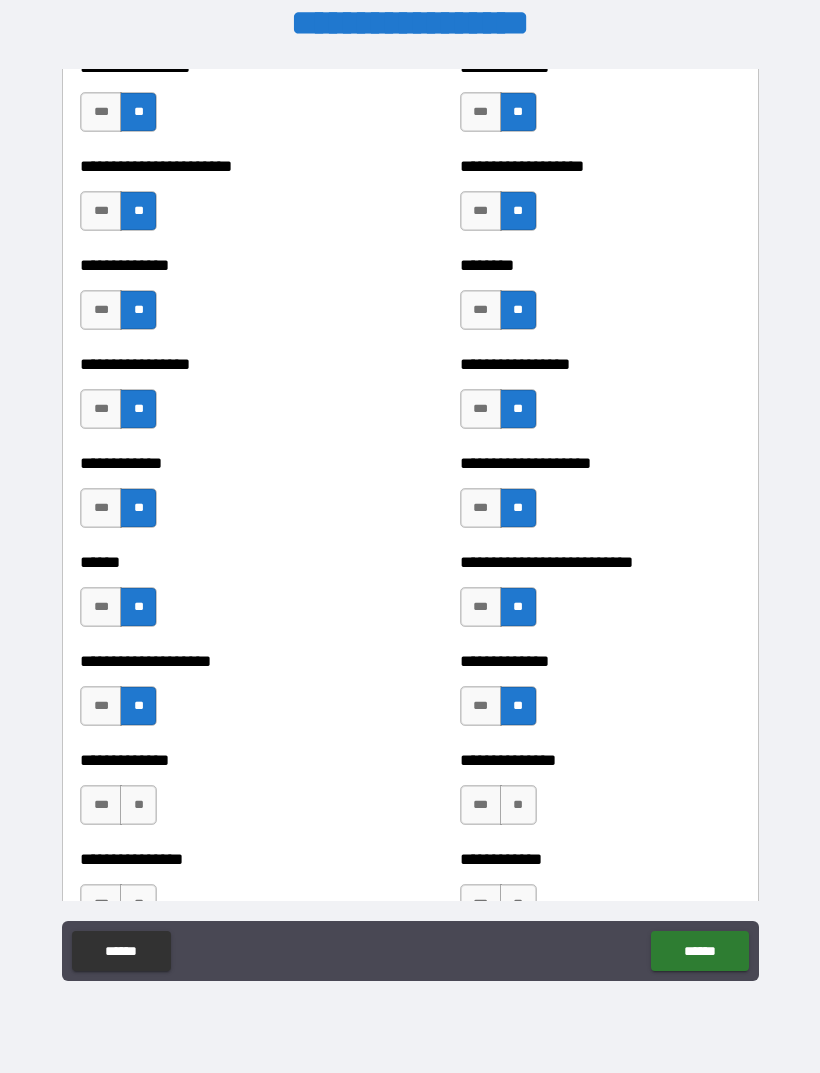 click on "**" at bounding box center (518, 805) 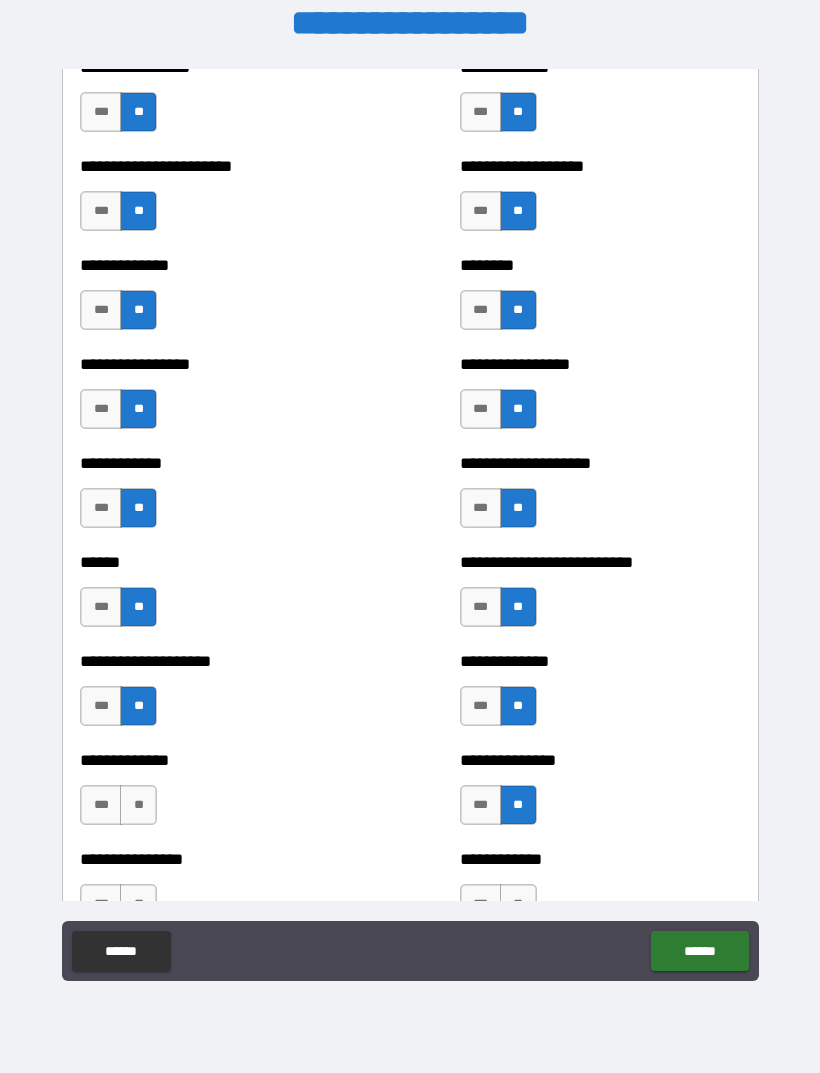 click on "**" at bounding box center (138, 805) 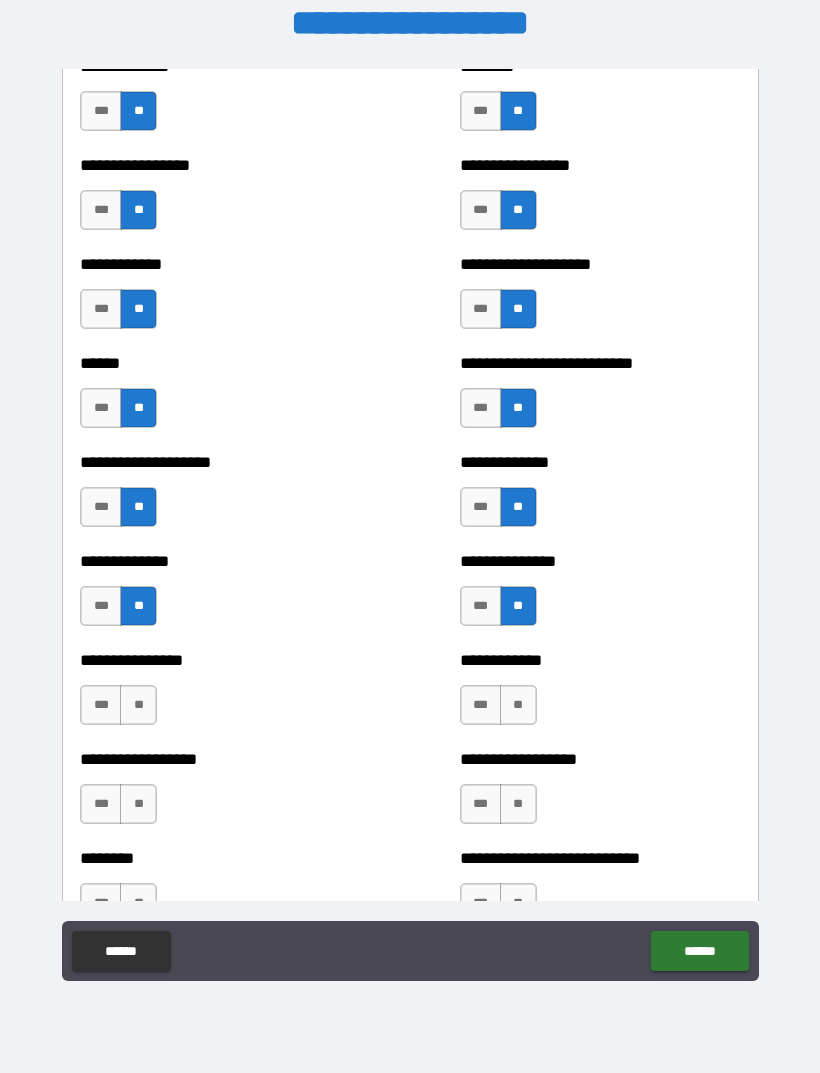 scroll, scrollTop: 3865, scrollLeft: 0, axis: vertical 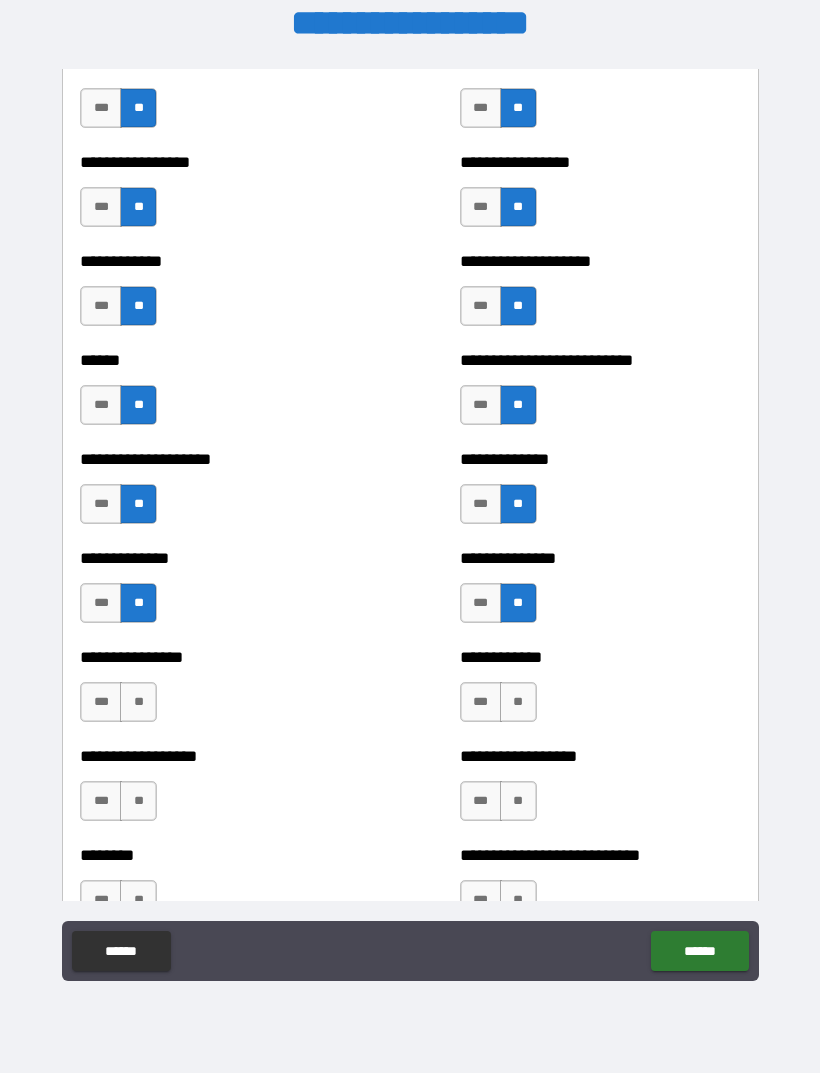 click on "**" at bounding box center [138, 702] 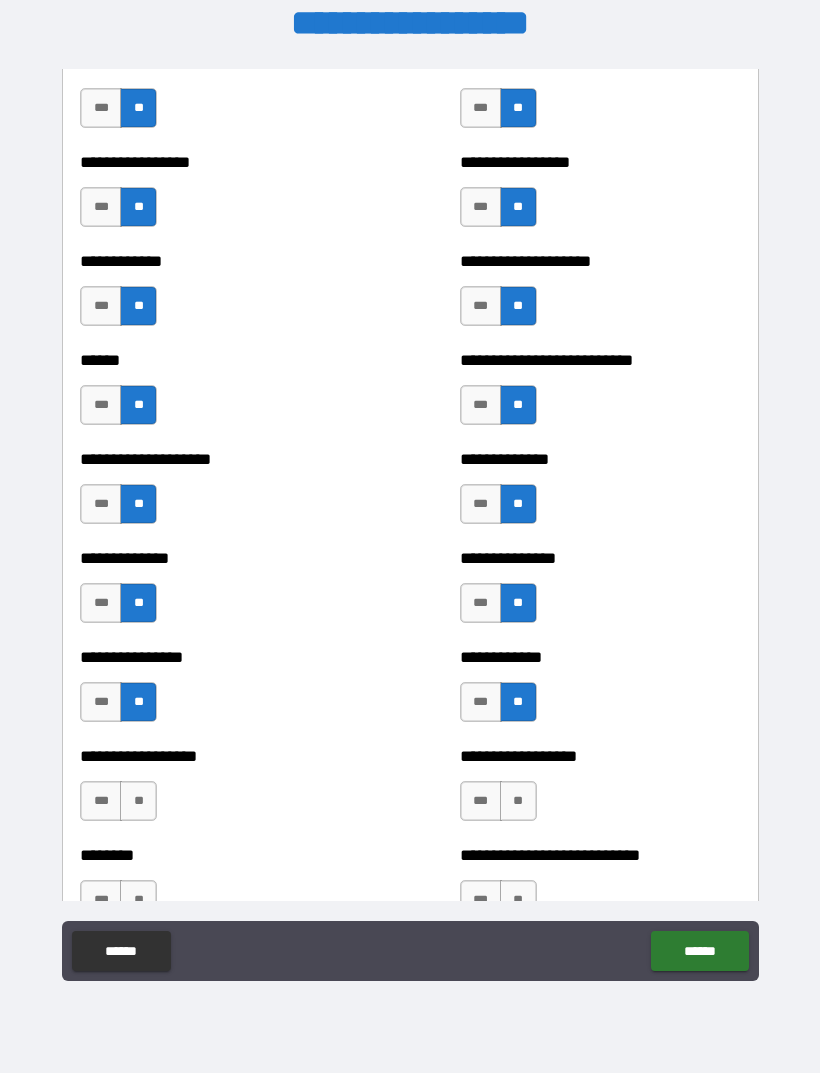 click on "**" at bounding box center (138, 801) 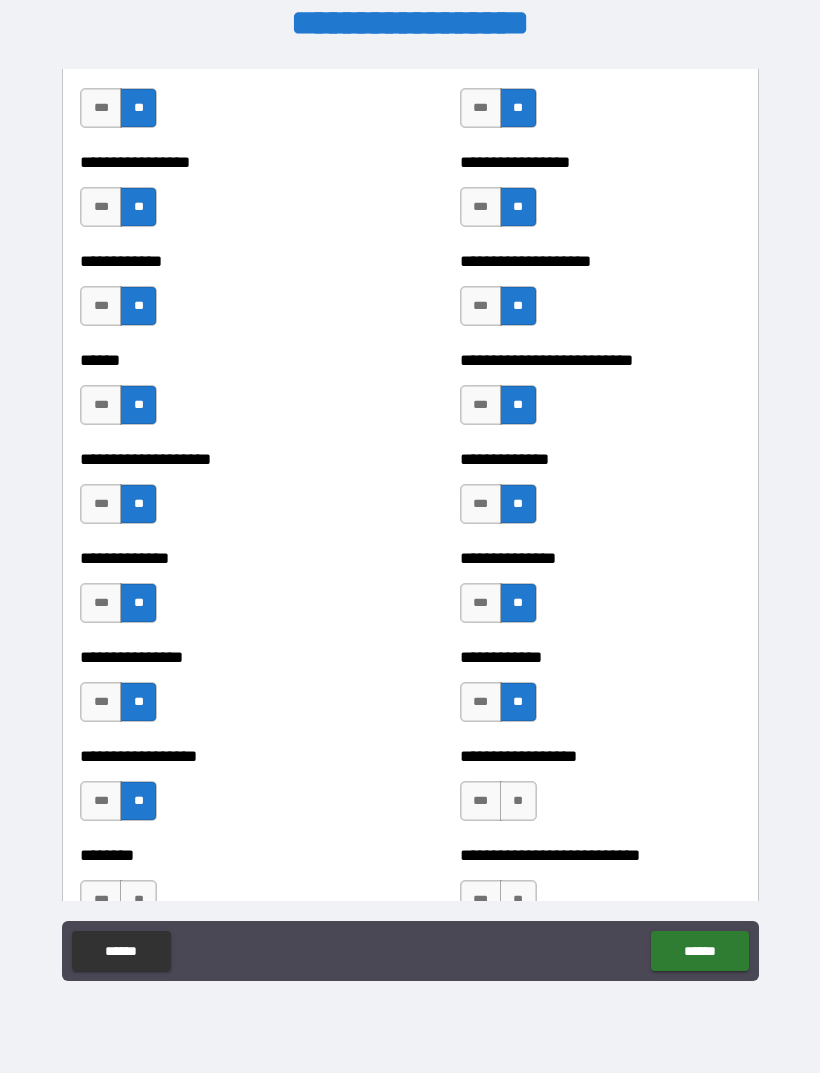 click on "**" at bounding box center (518, 801) 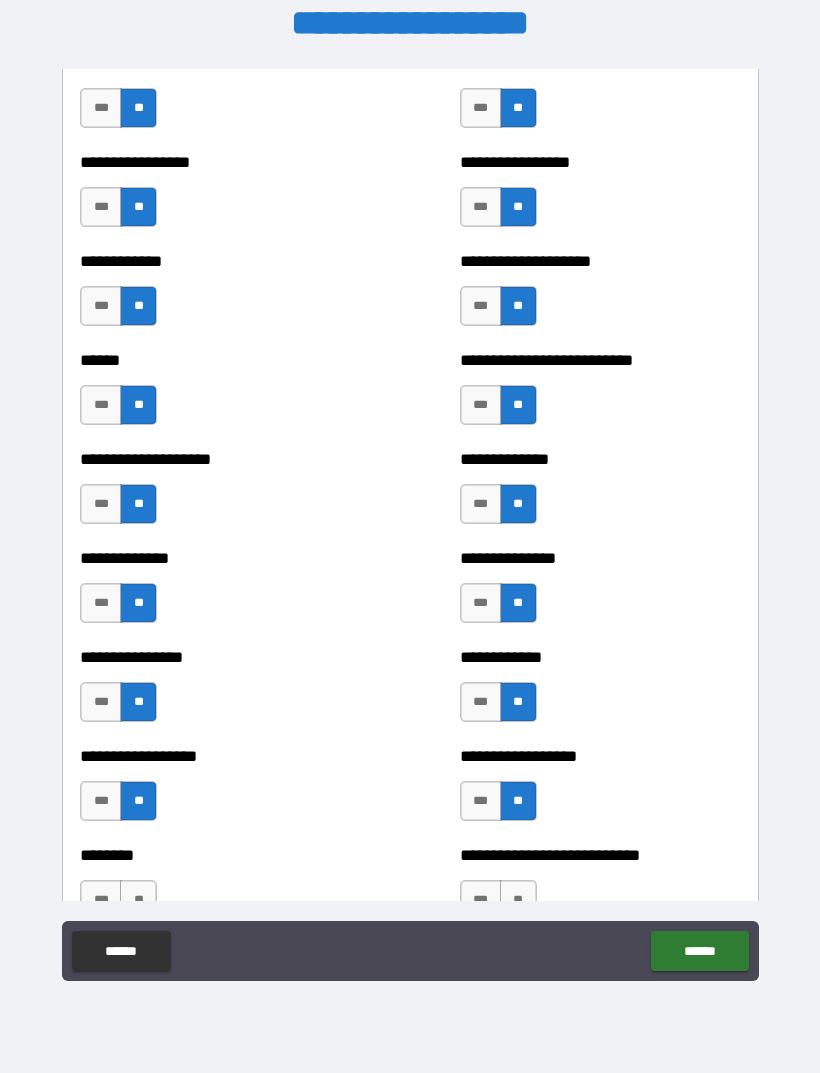 scroll, scrollTop: 4031, scrollLeft: 0, axis: vertical 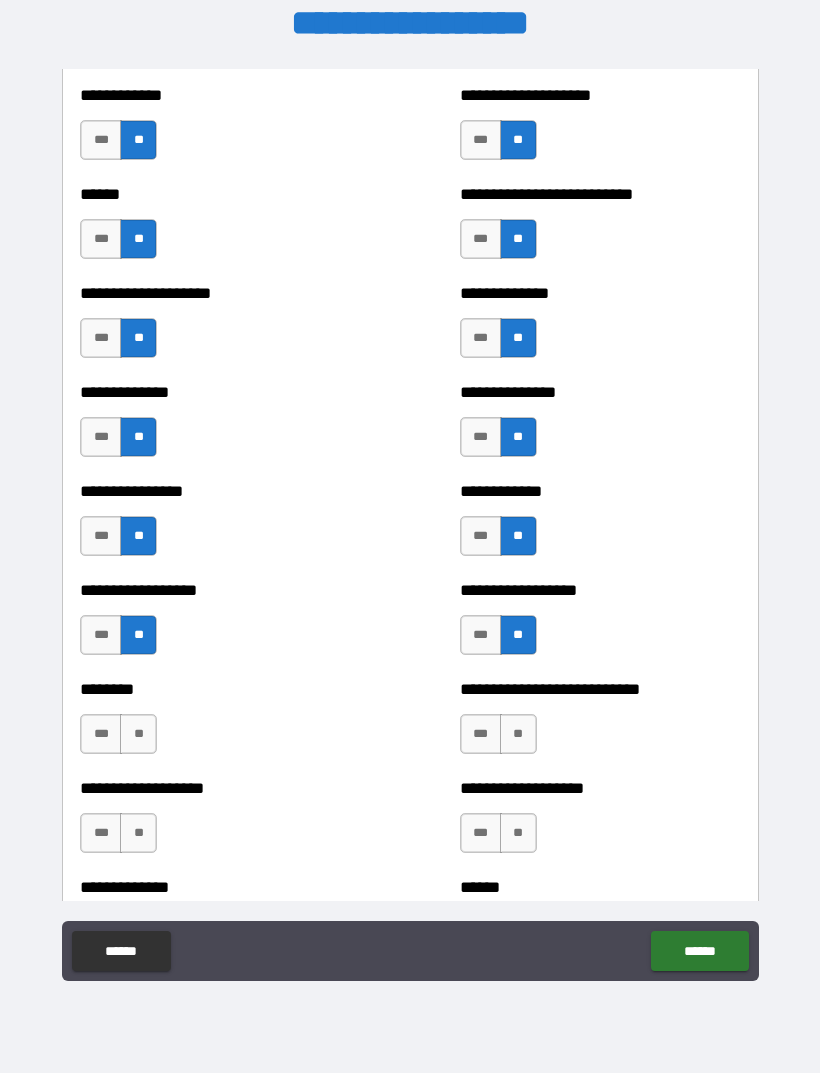 click on "**" at bounding box center (518, 734) 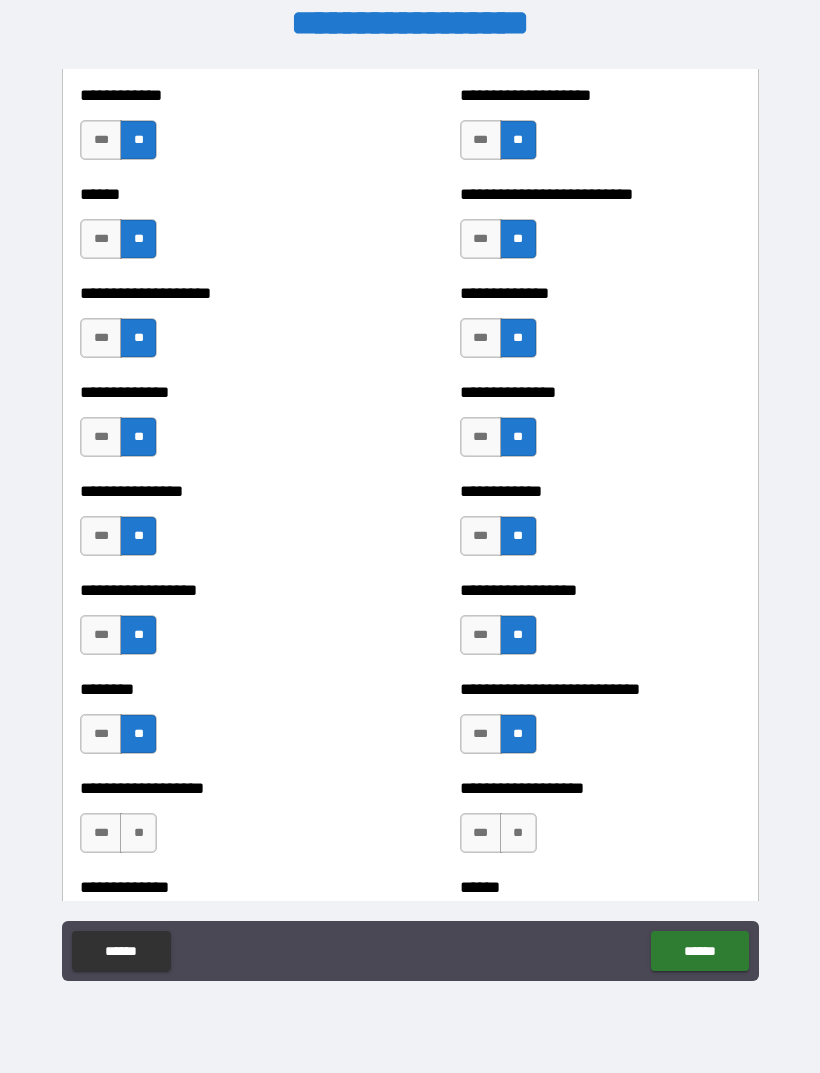 click on "**" at bounding box center (518, 833) 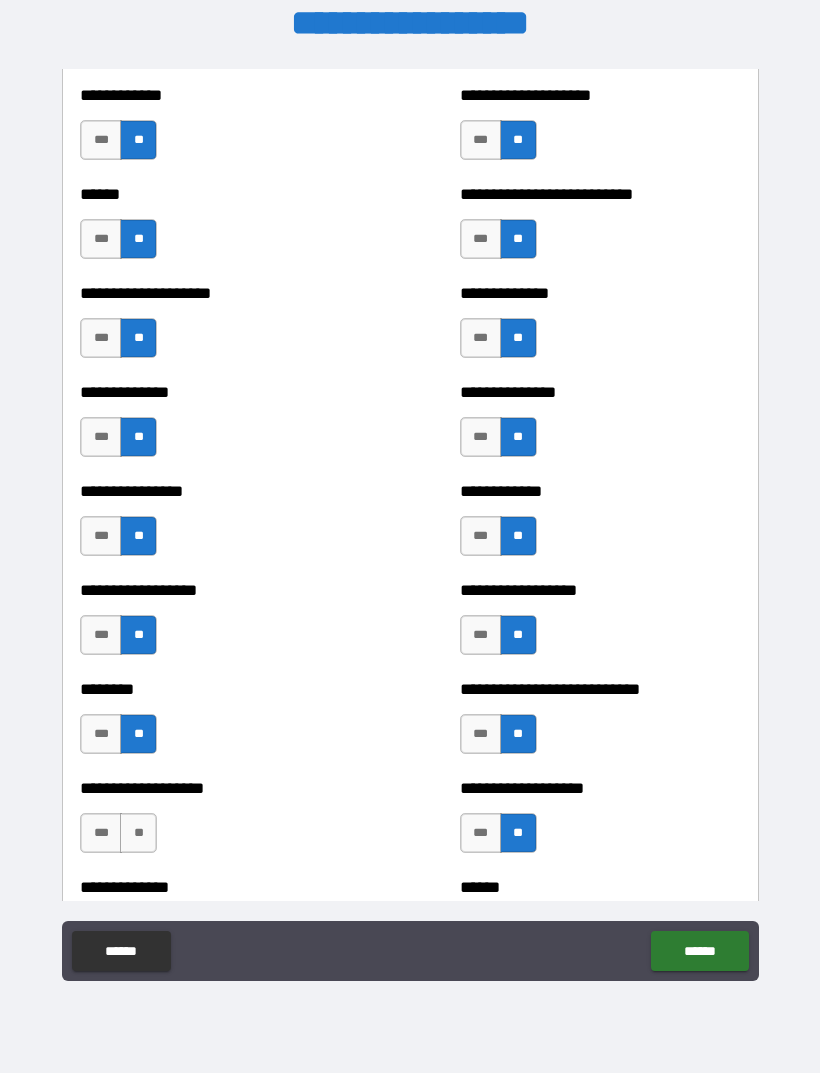 click on "**" at bounding box center (138, 833) 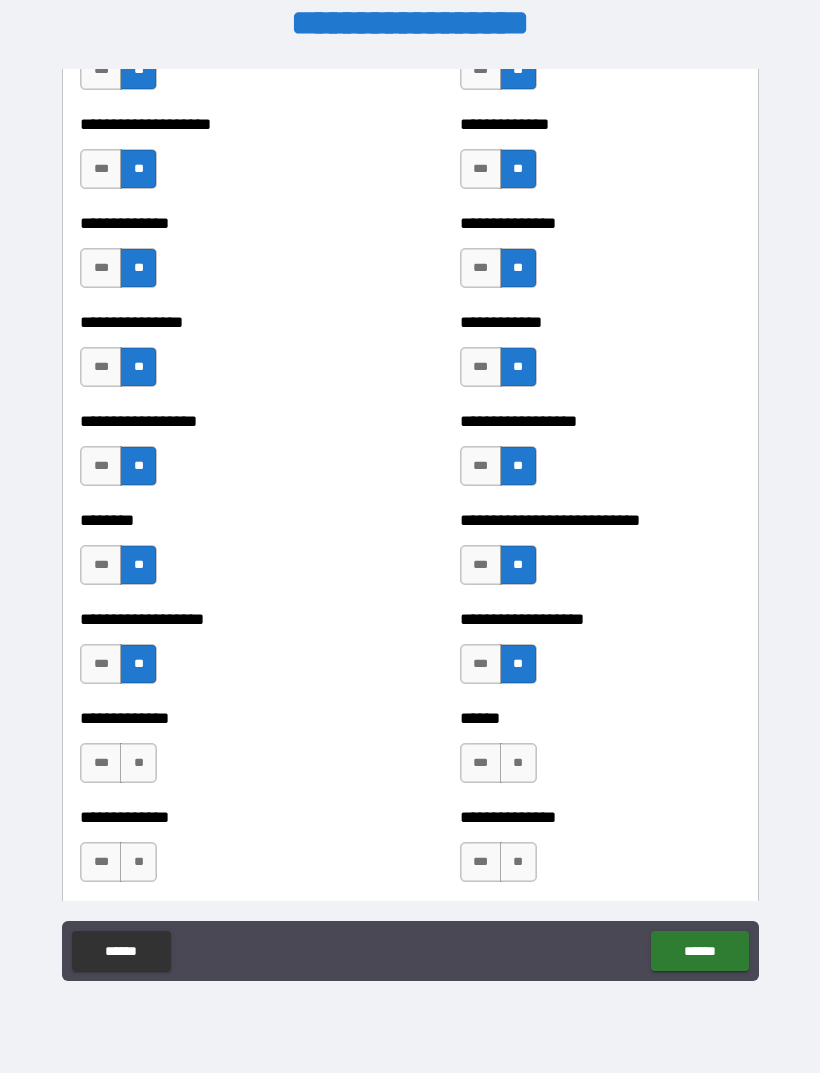 scroll, scrollTop: 4221, scrollLeft: 0, axis: vertical 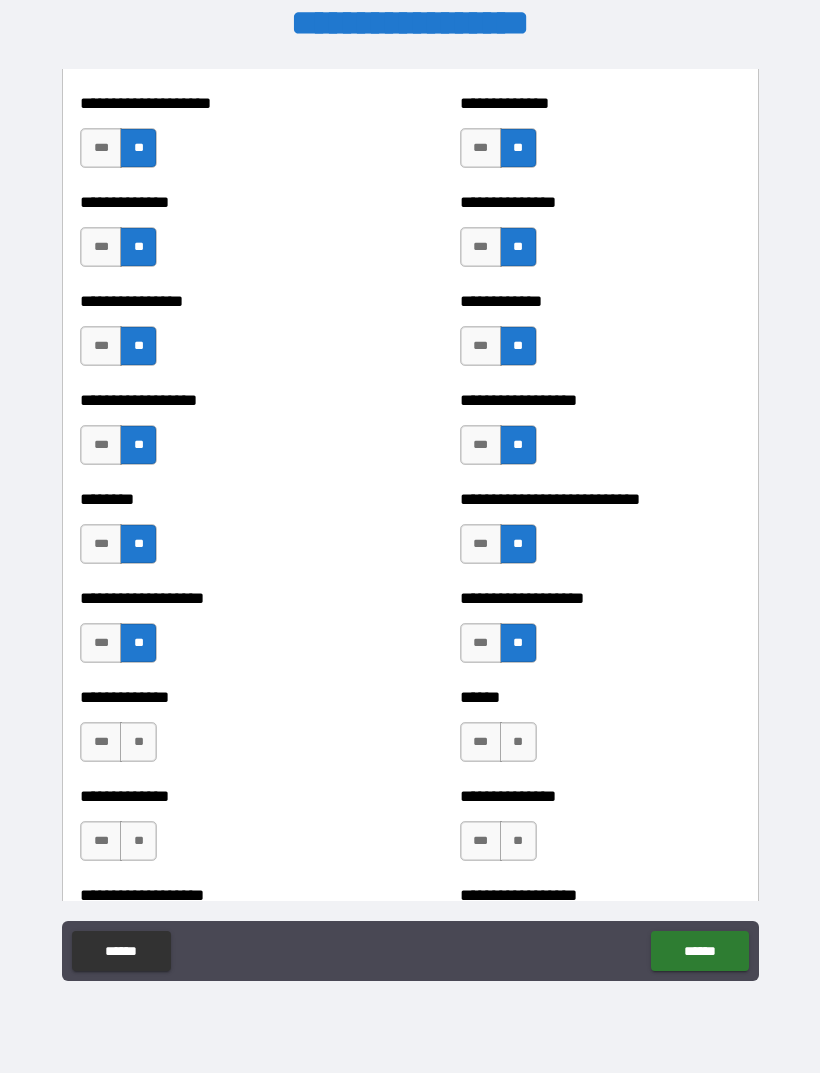 click on "**" at bounding box center [518, 742] 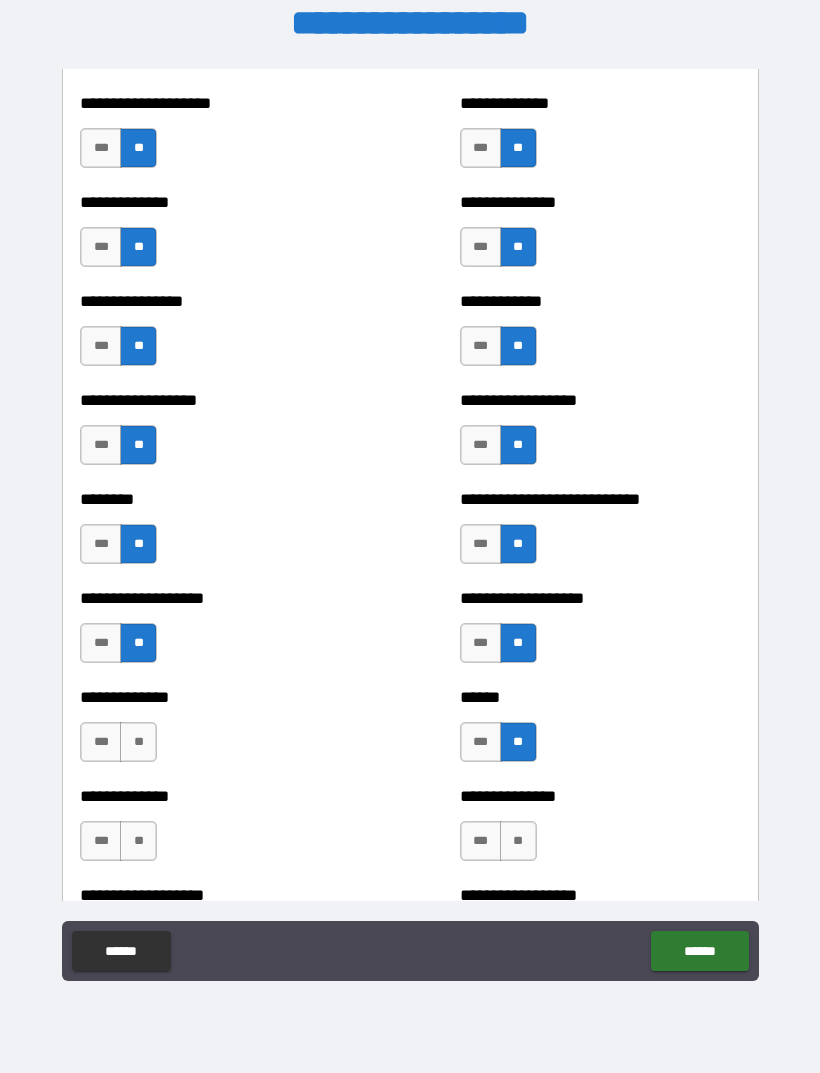 click on "**" at bounding box center (138, 742) 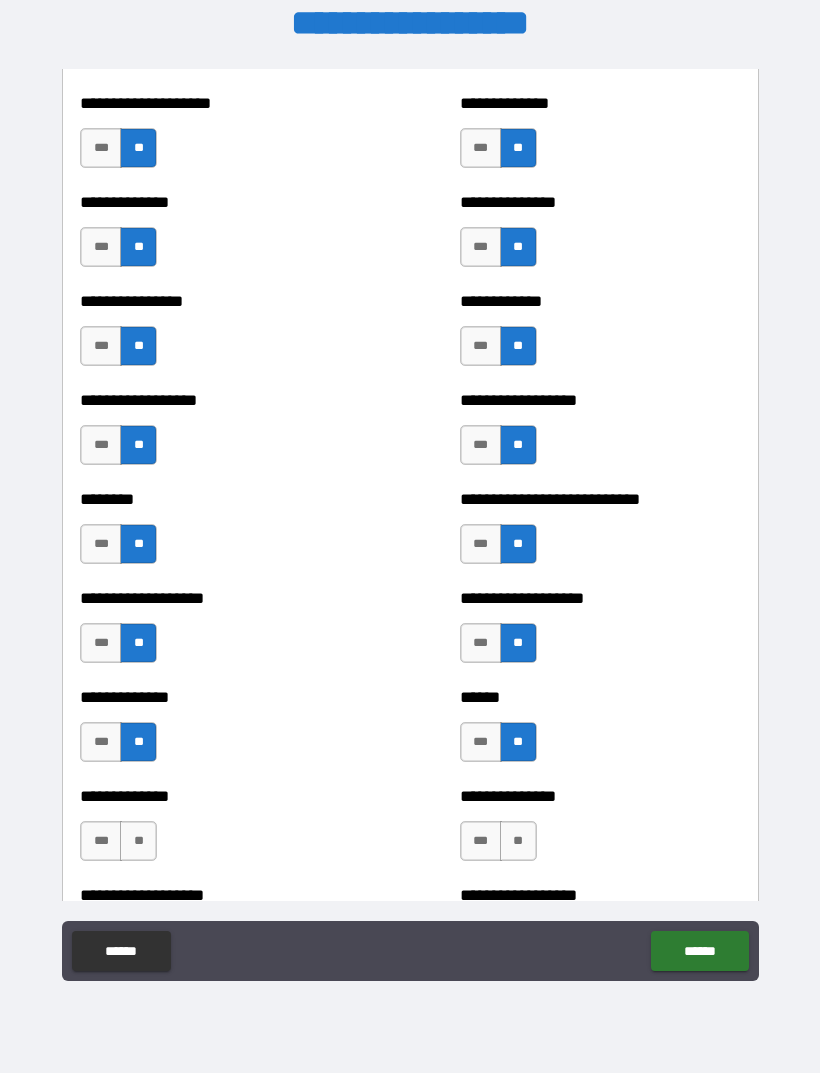 click on "**" at bounding box center (518, 841) 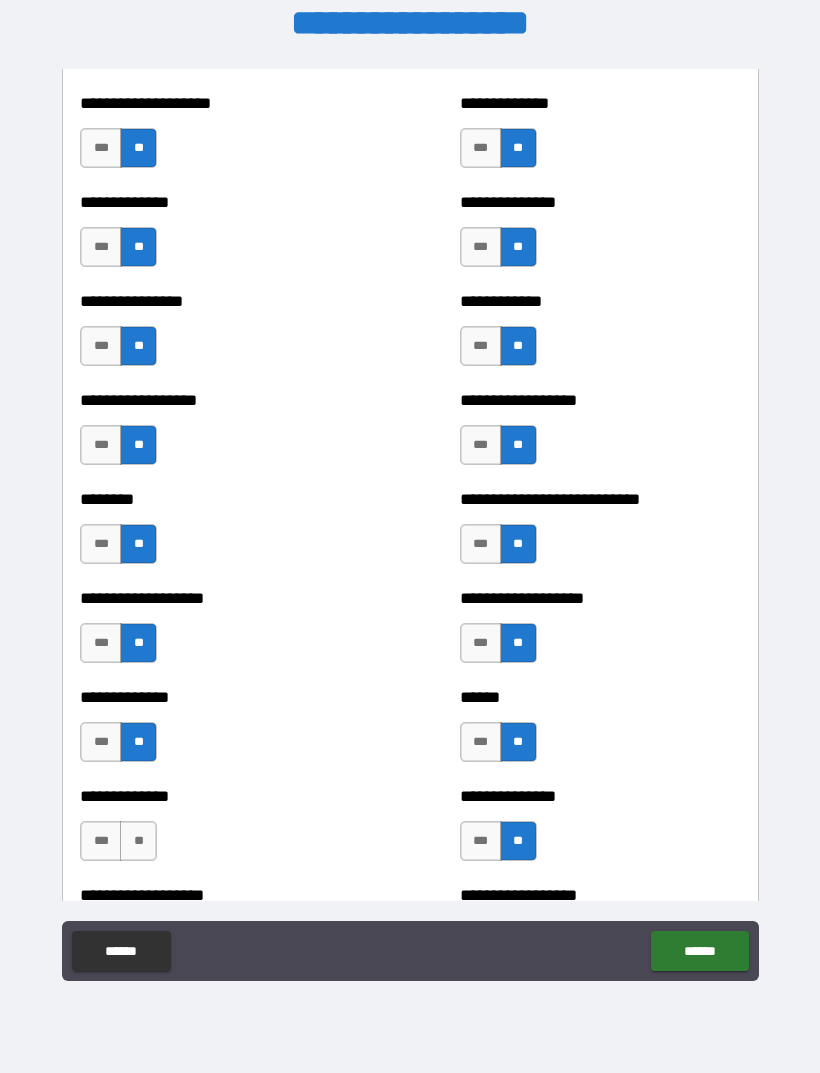 click on "**" at bounding box center [138, 841] 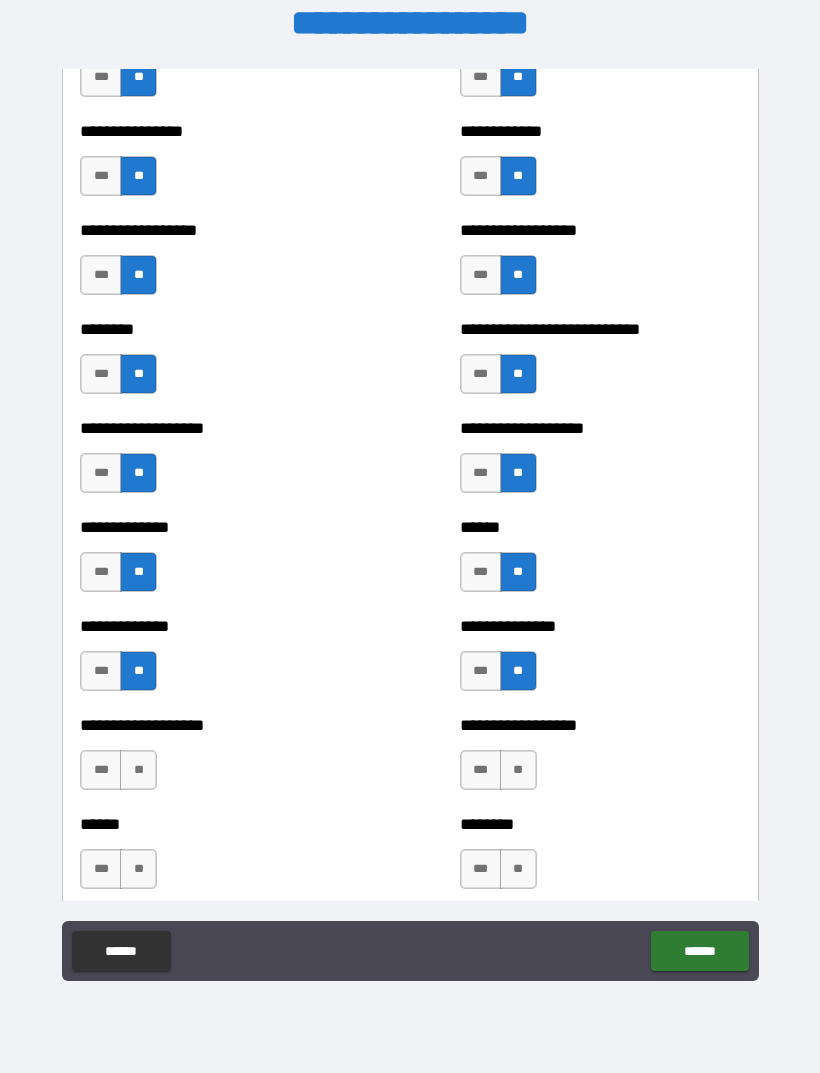 scroll, scrollTop: 4400, scrollLeft: 0, axis: vertical 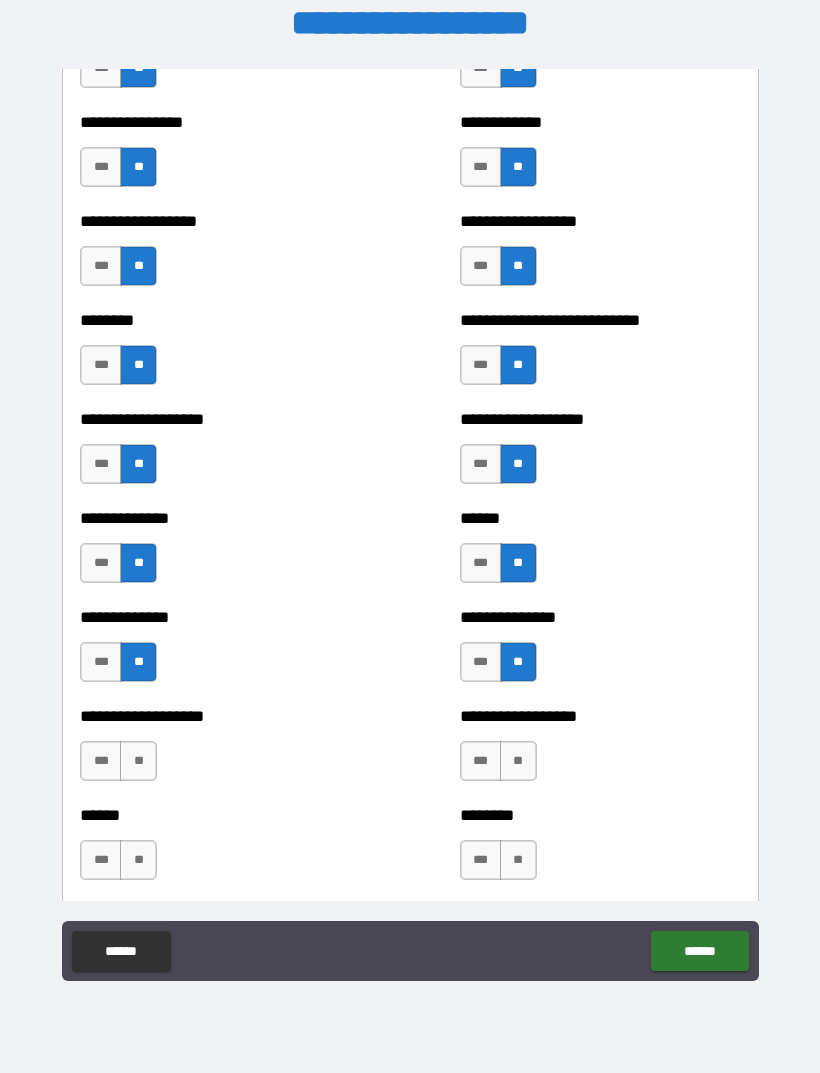 click on "**" at bounding box center (518, 761) 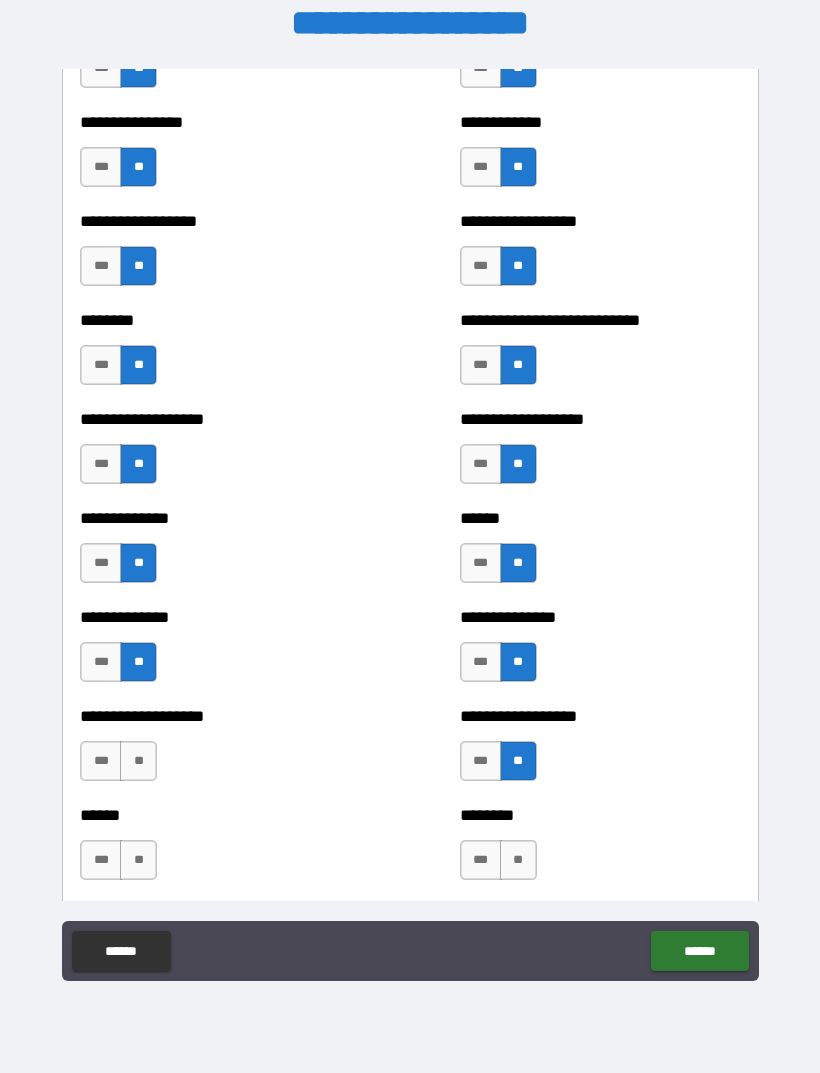 click on "**" at bounding box center (138, 761) 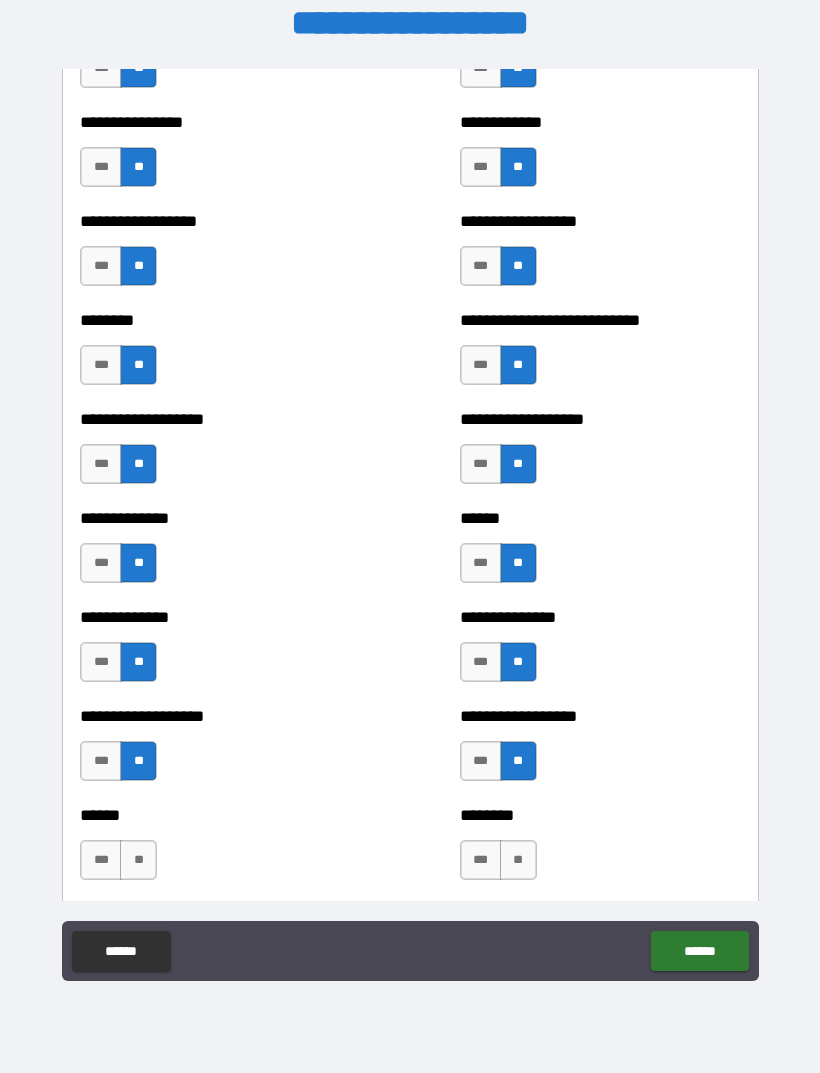 click on "**" at bounding box center (518, 860) 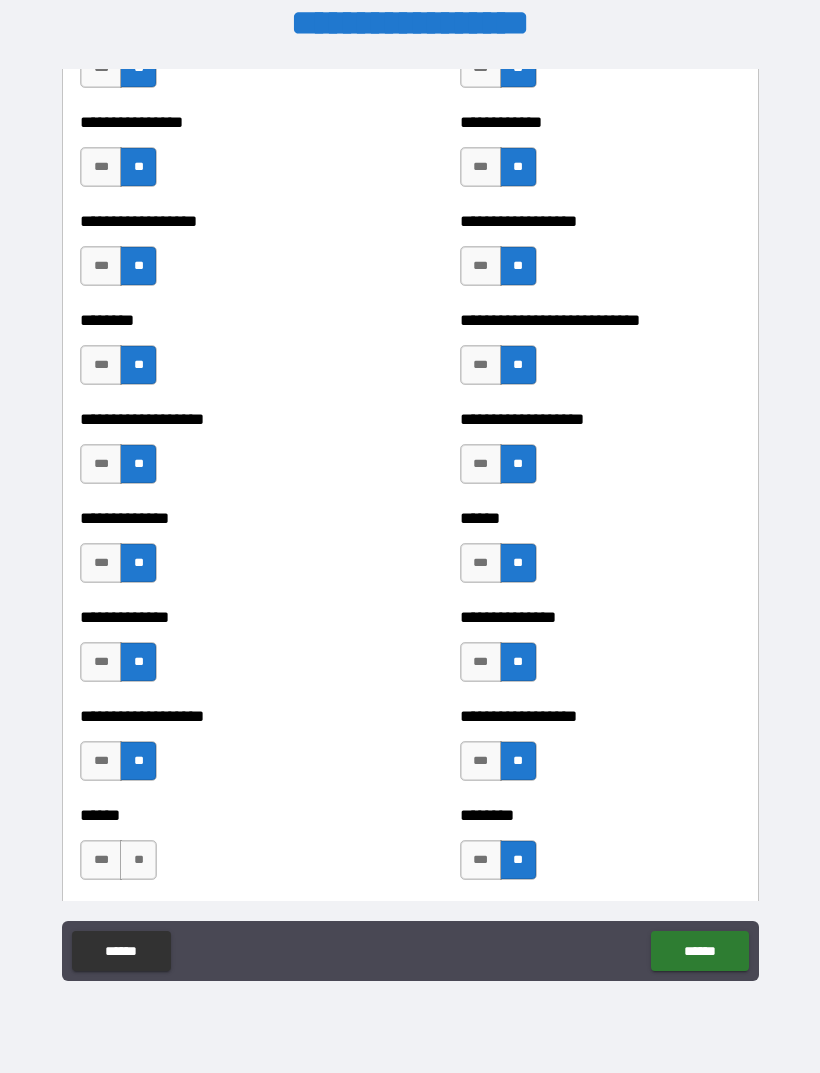 click on "**" at bounding box center [138, 860] 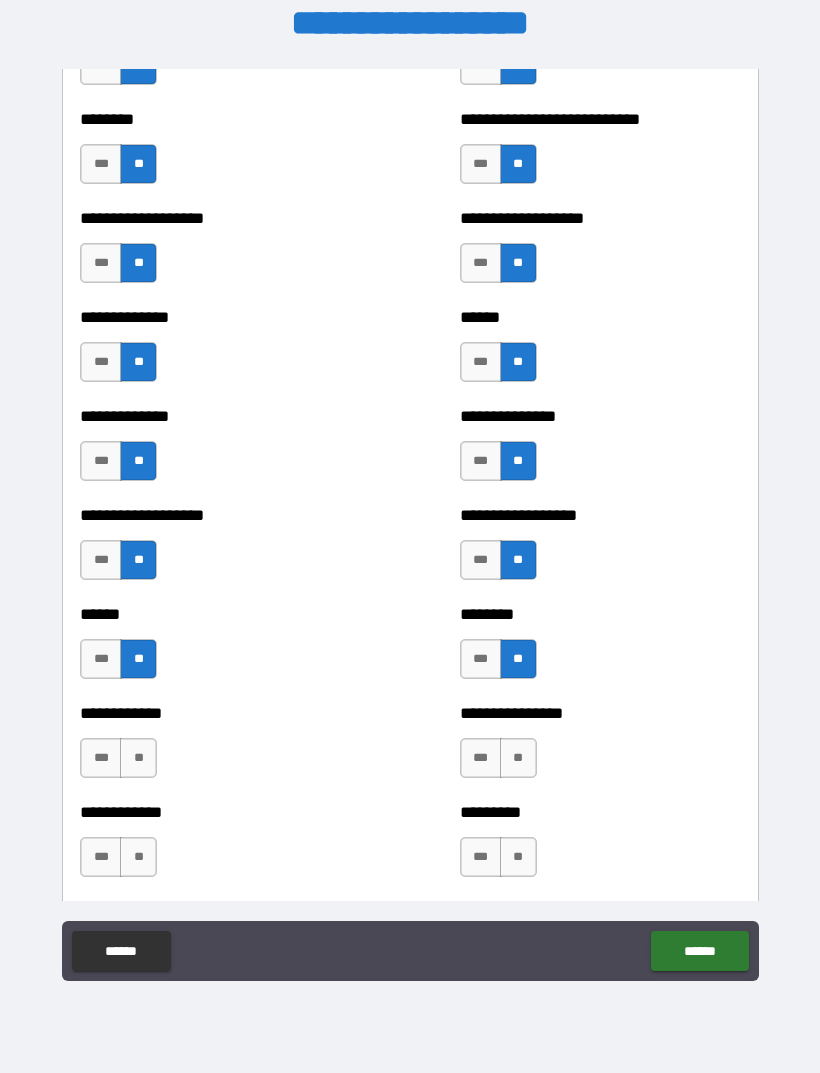 scroll, scrollTop: 4627, scrollLeft: 0, axis: vertical 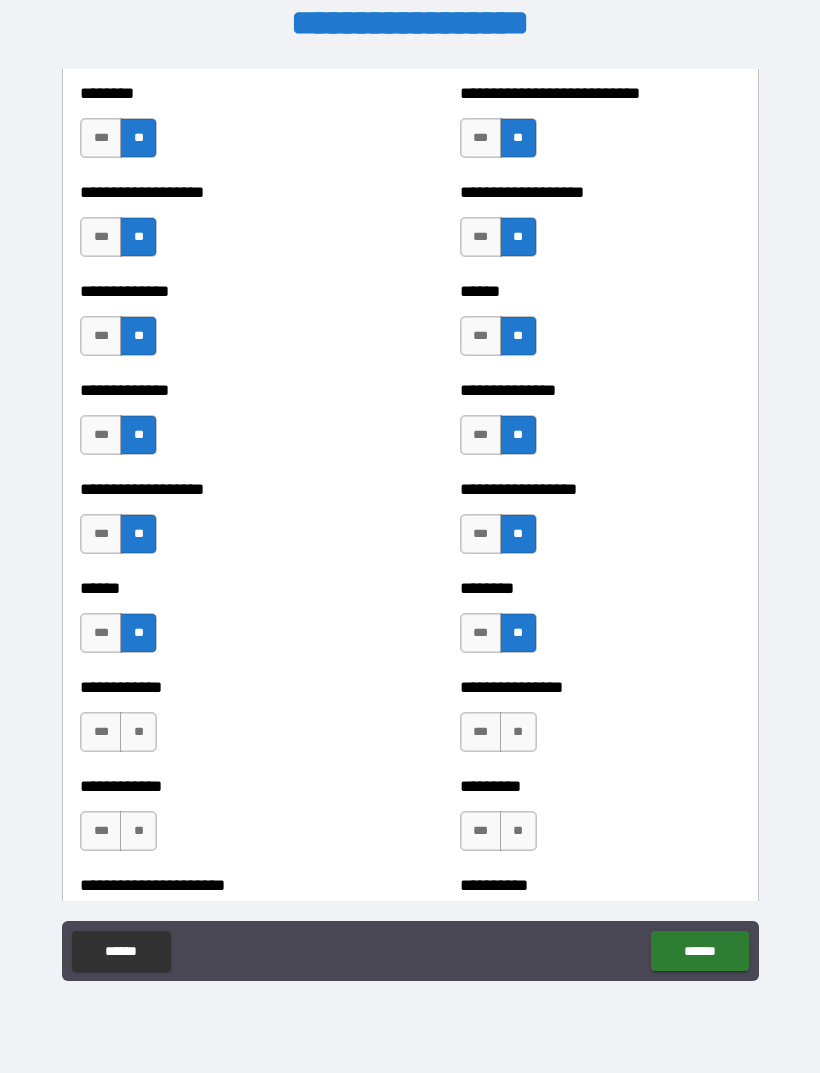 click on "**" at bounding box center (518, 732) 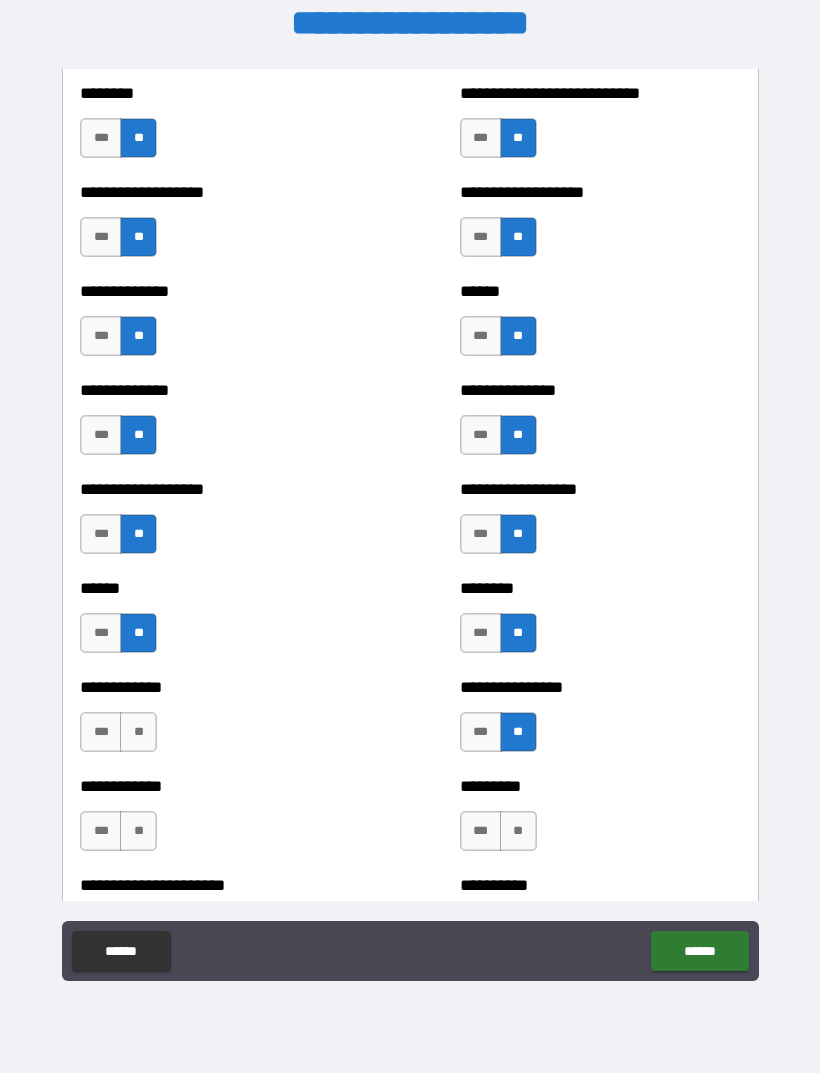 click on "**" at bounding box center (518, 831) 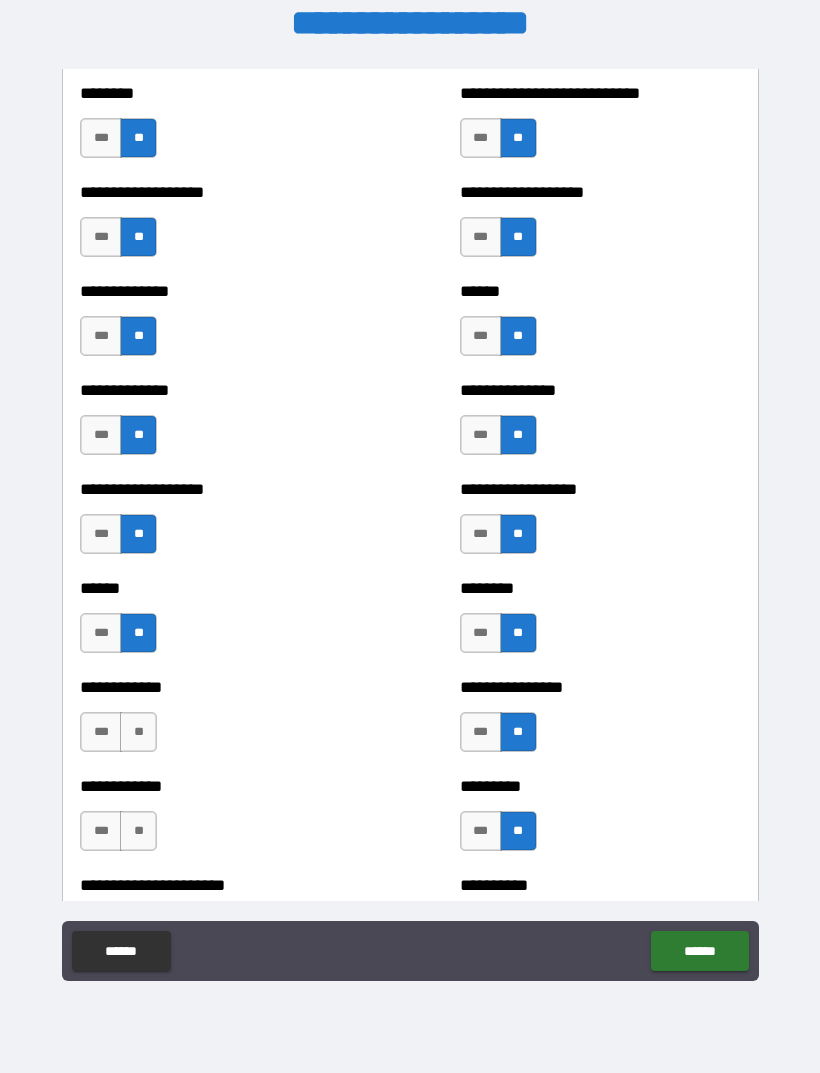 click on "**" at bounding box center [138, 732] 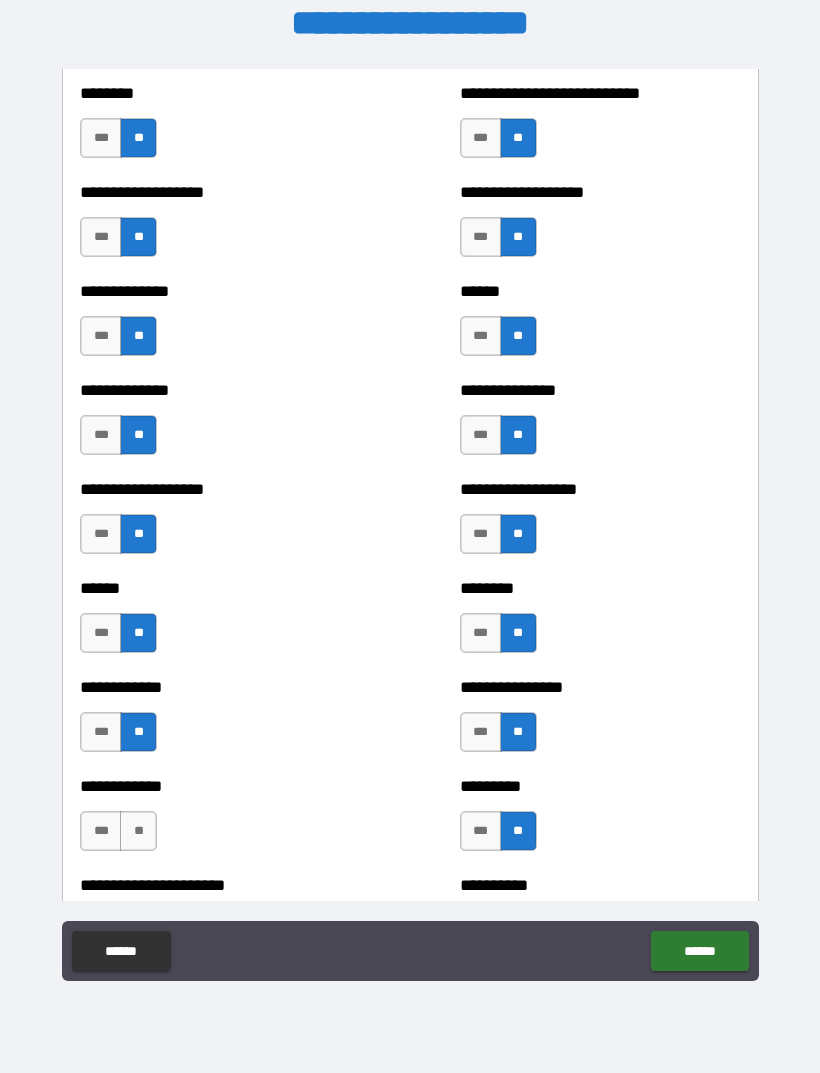 click on "***" at bounding box center (101, 831) 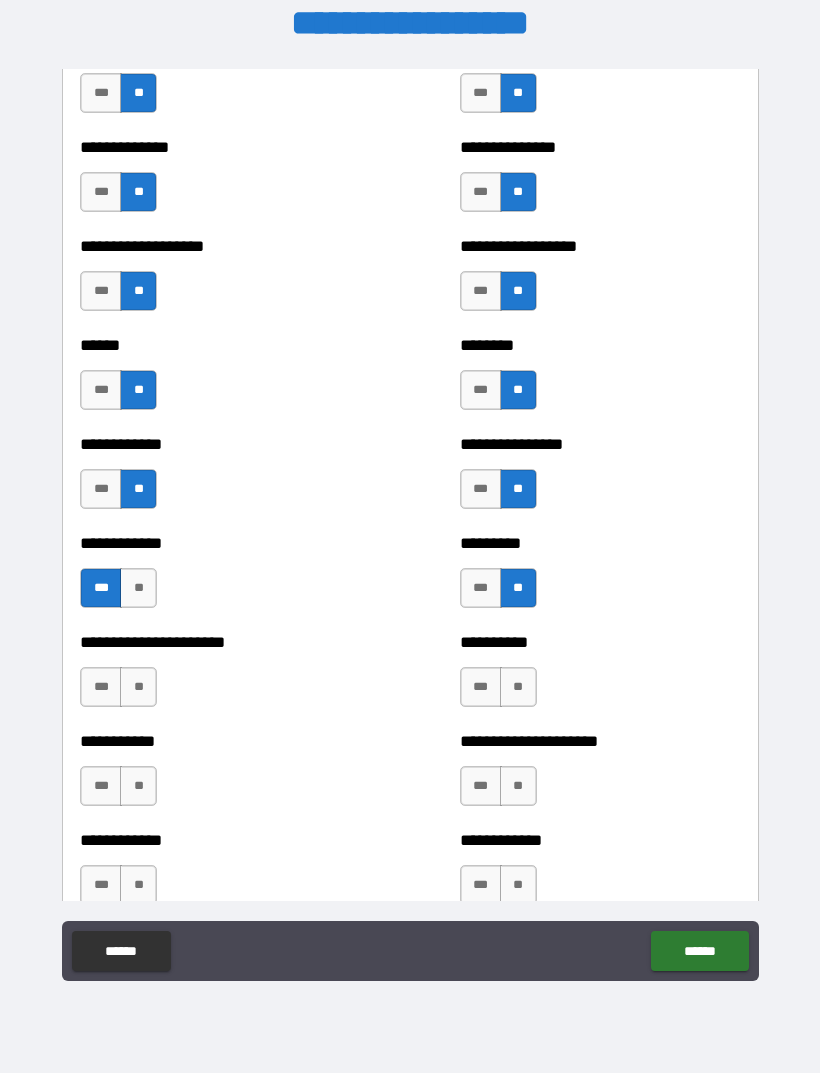 scroll, scrollTop: 4869, scrollLeft: 0, axis: vertical 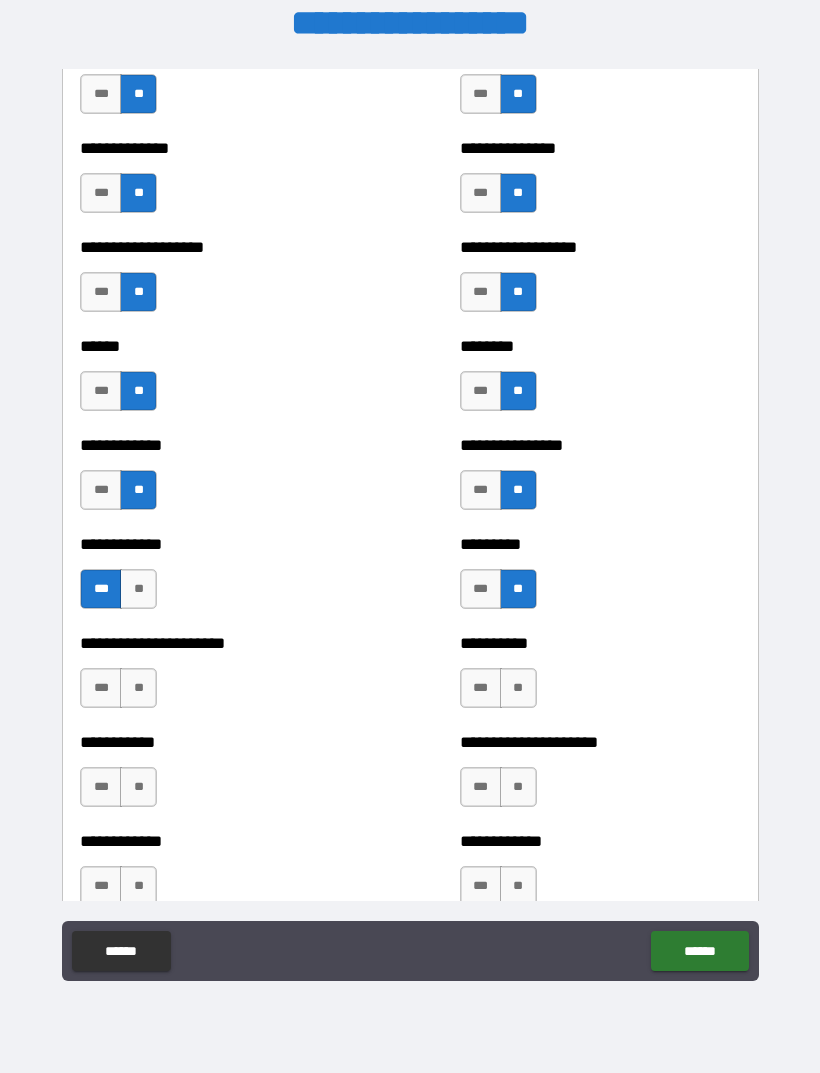 click on "**" at bounding box center (138, 589) 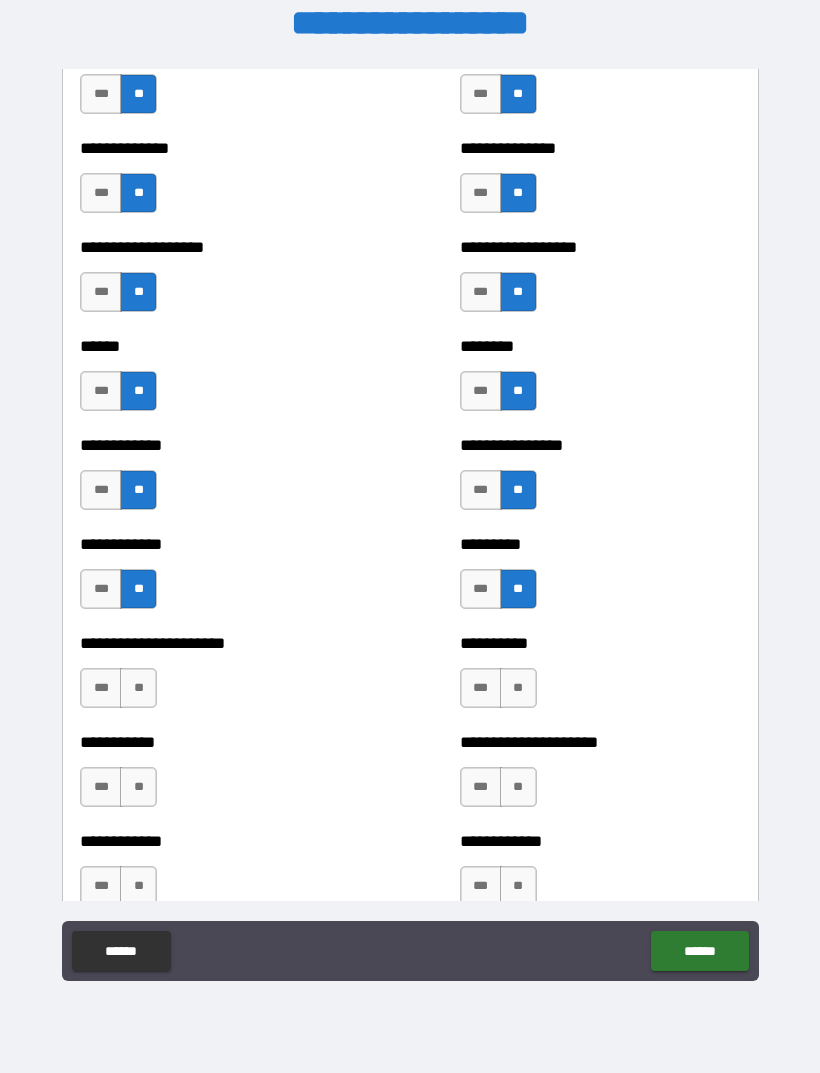 click on "**" at bounding box center (138, 688) 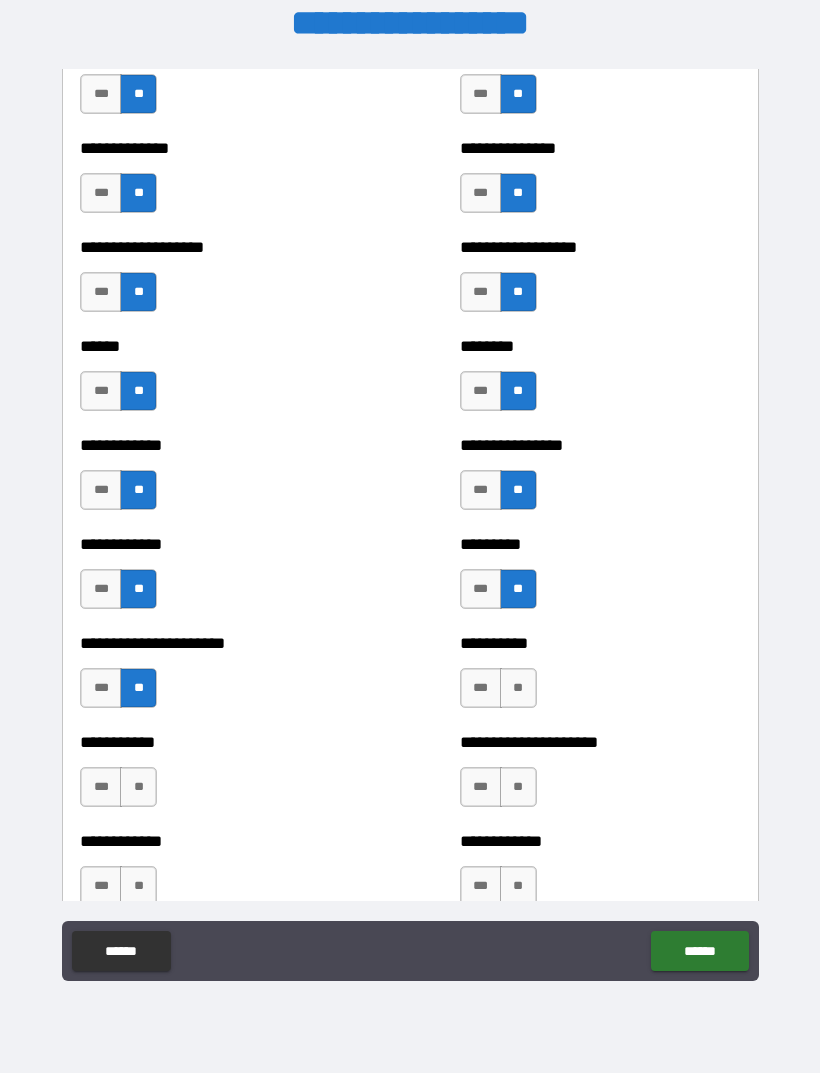 click on "**" at bounding box center [138, 787] 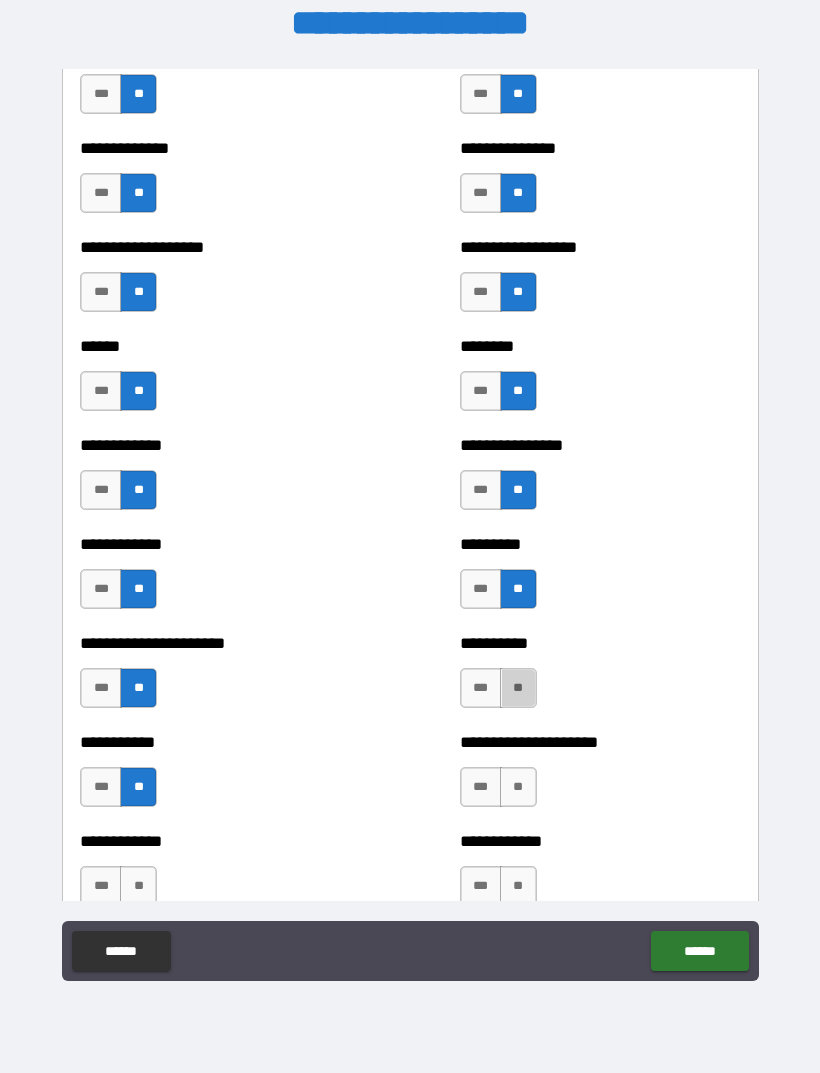 click on "**" at bounding box center (518, 688) 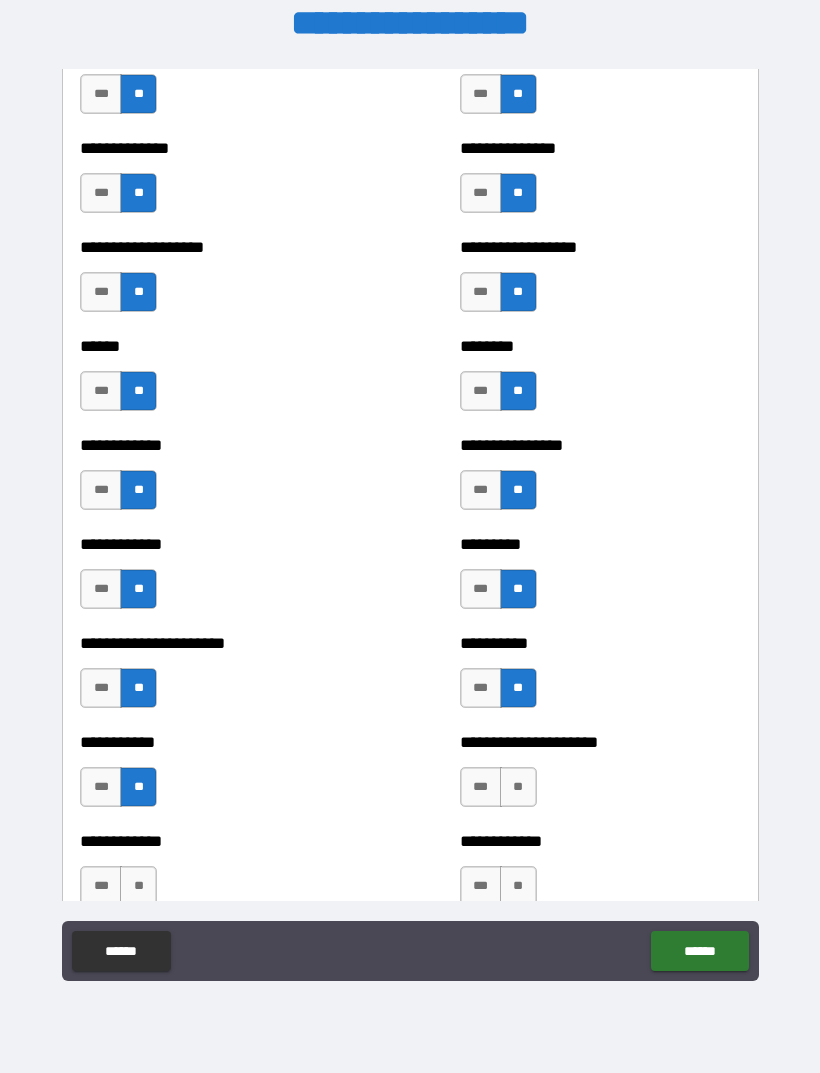 click on "**" at bounding box center (518, 787) 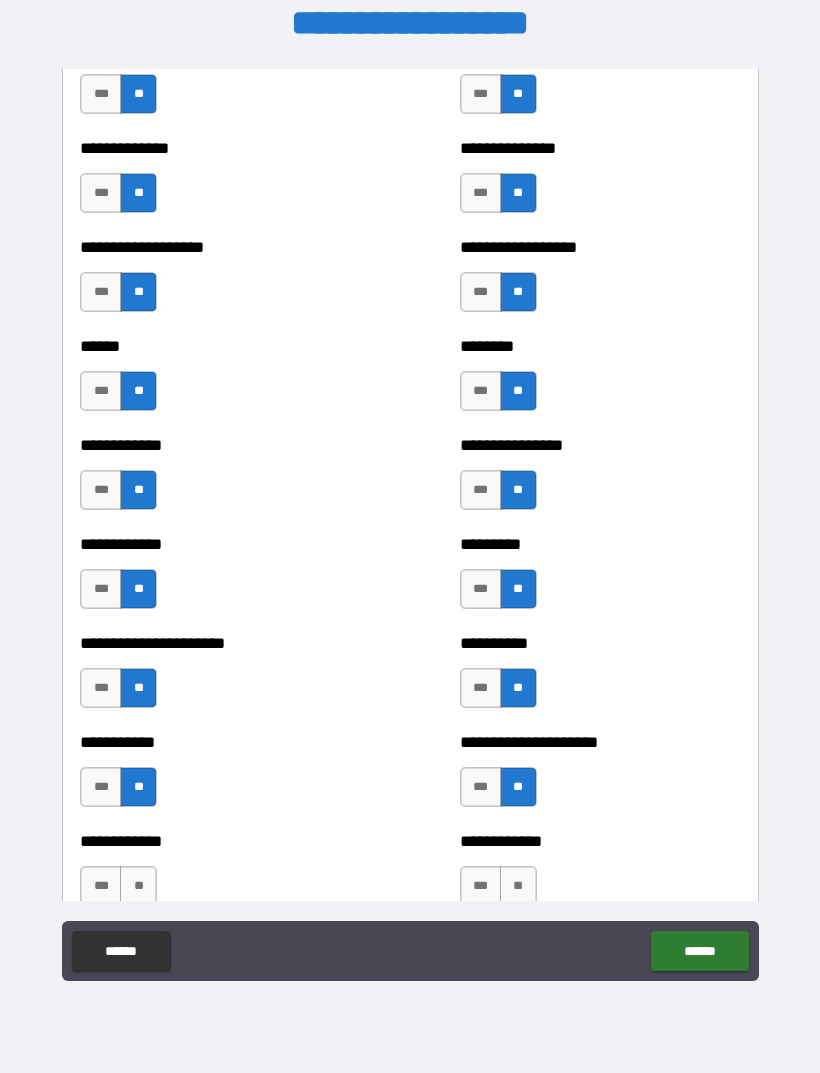click on "**" at bounding box center (518, 886) 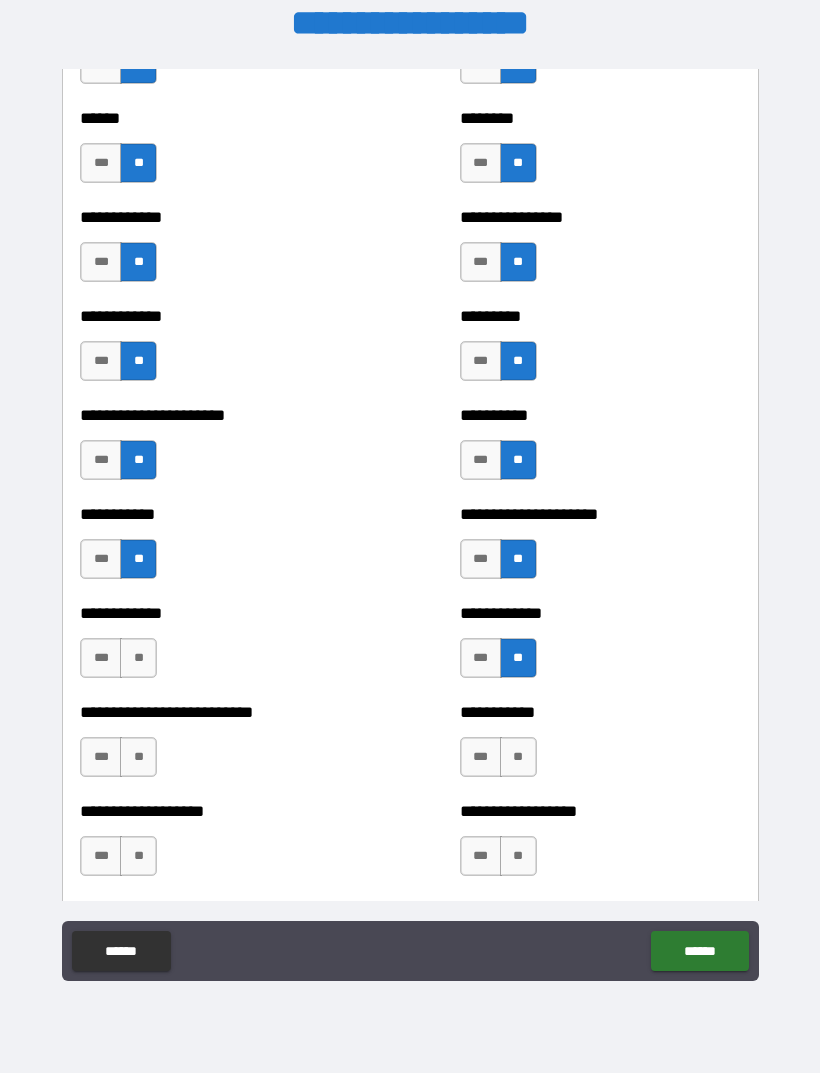scroll, scrollTop: 5096, scrollLeft: 0, axis: vertical 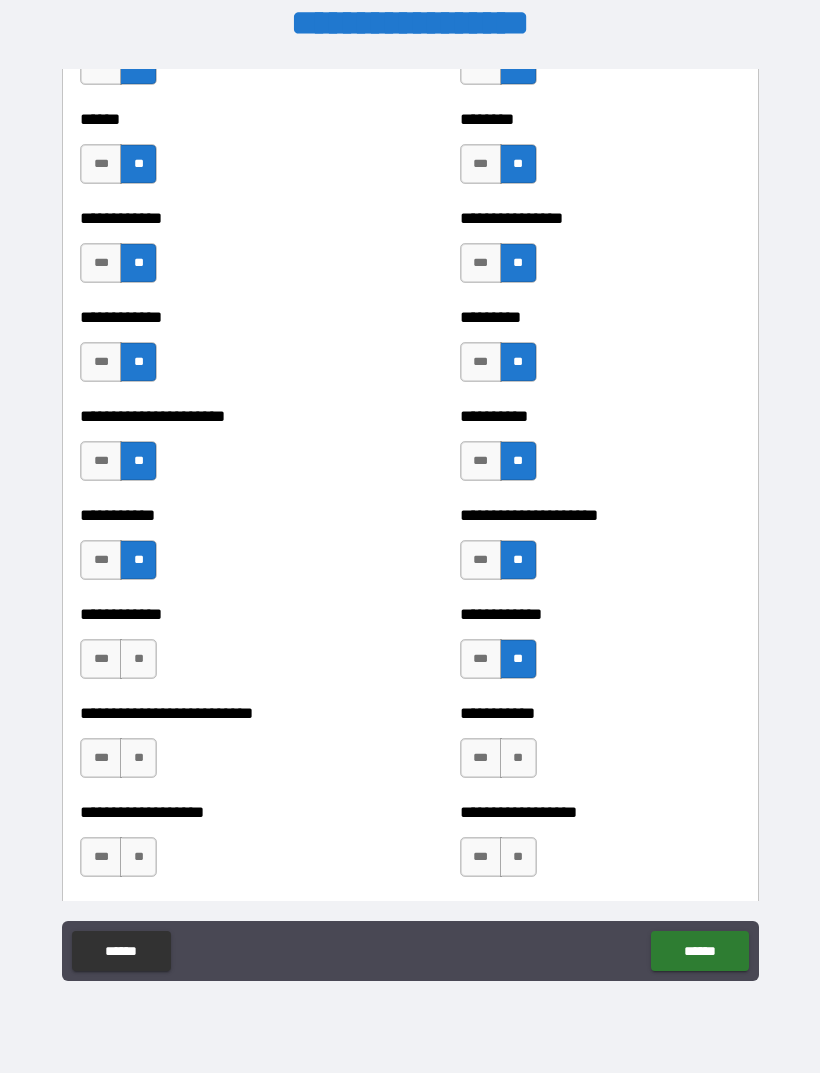 click on "**" at bounding box center [138, 659] 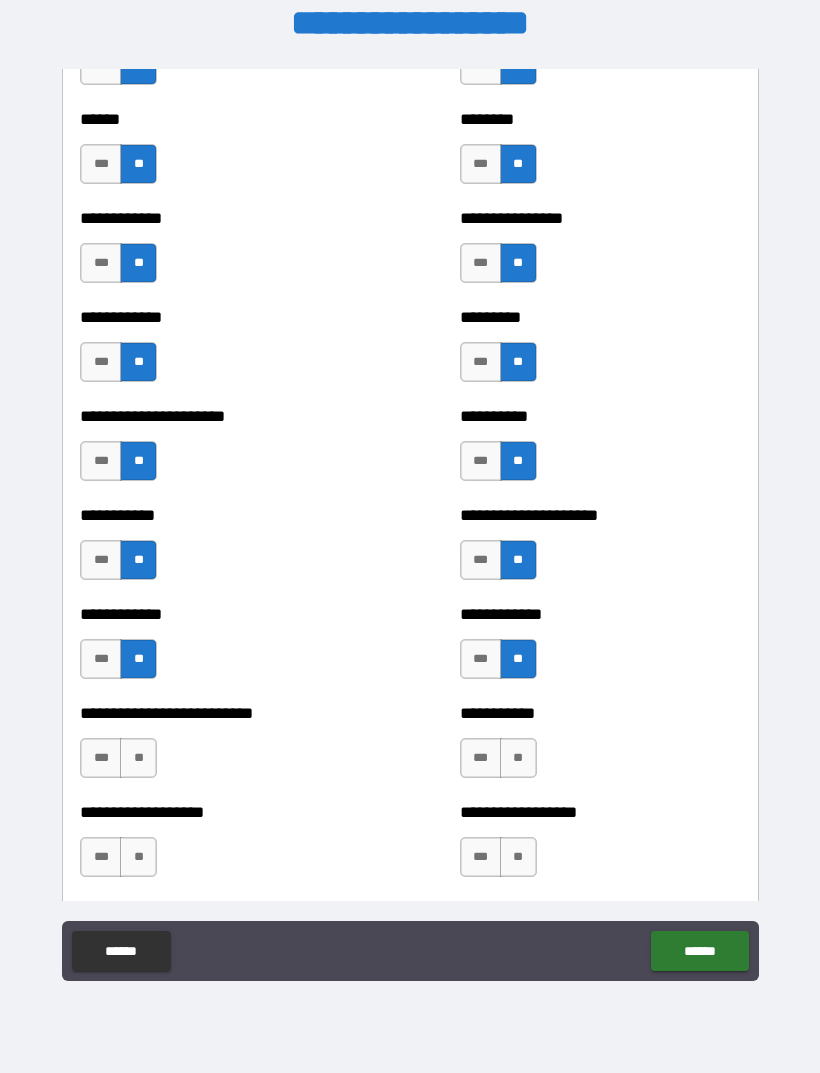 click on "**" at bounding box center (138, 758) 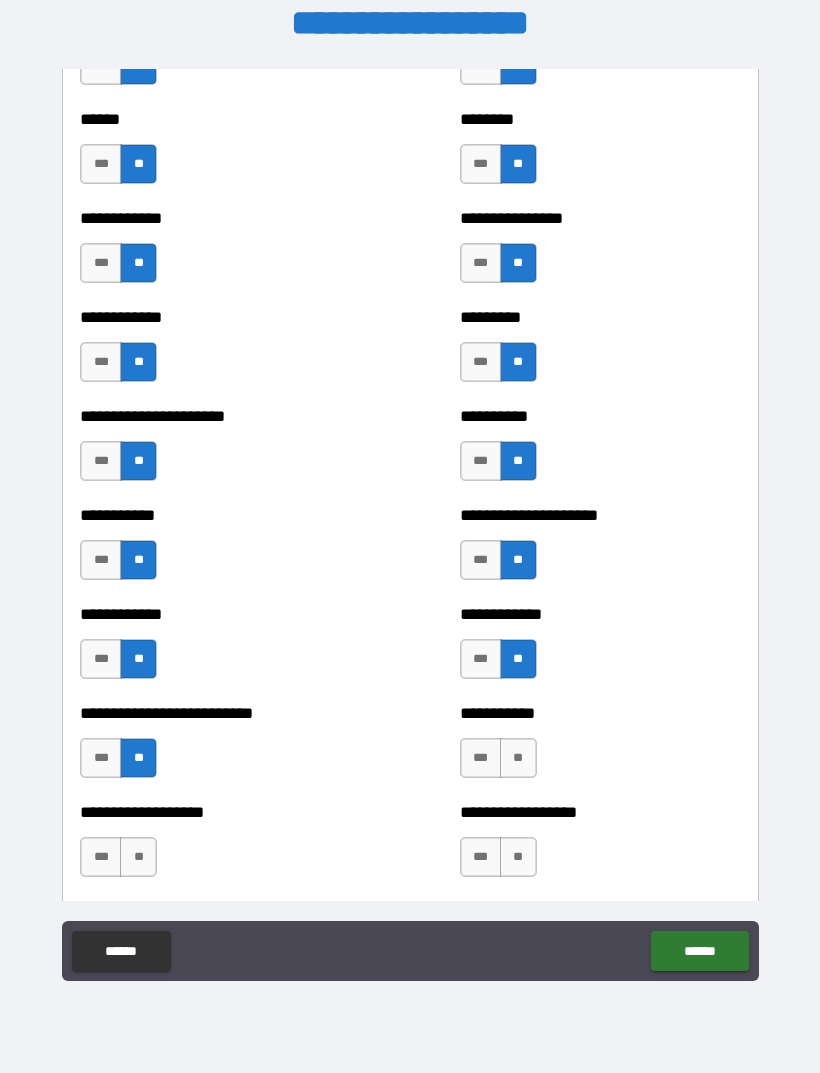 click on "**" at bounding box center (138, 857) 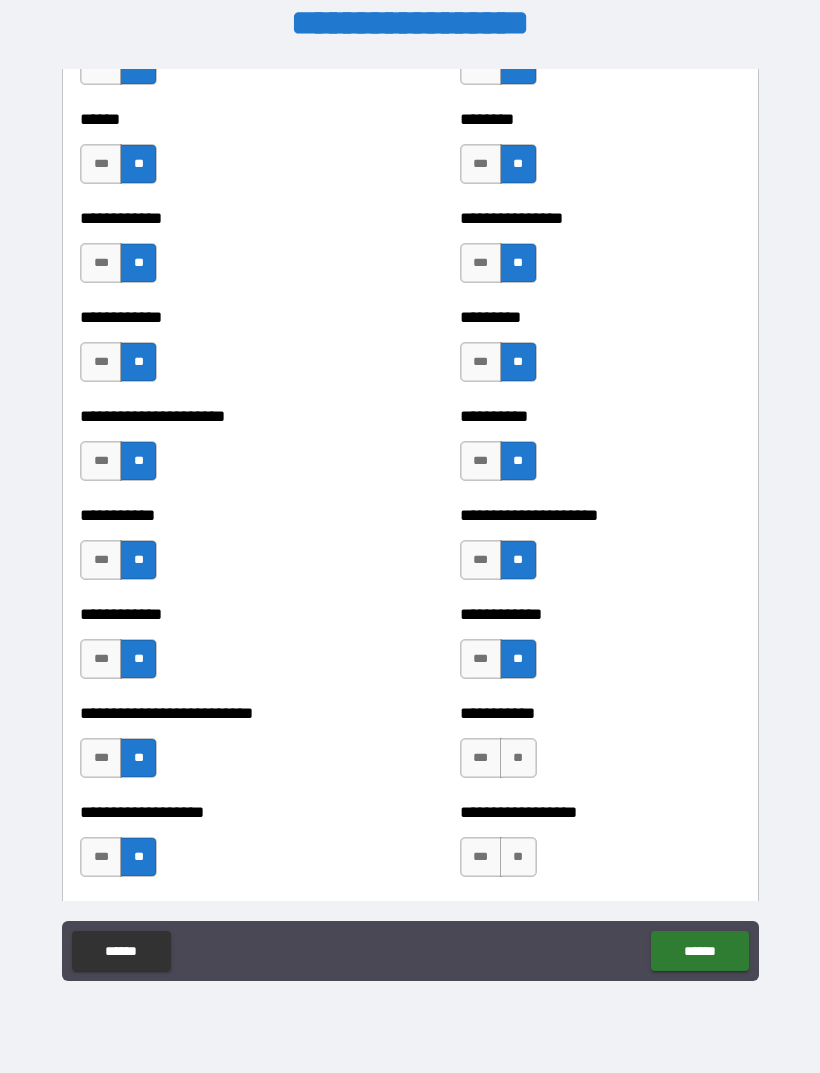 click on "**" at bounding box center (518, 857) 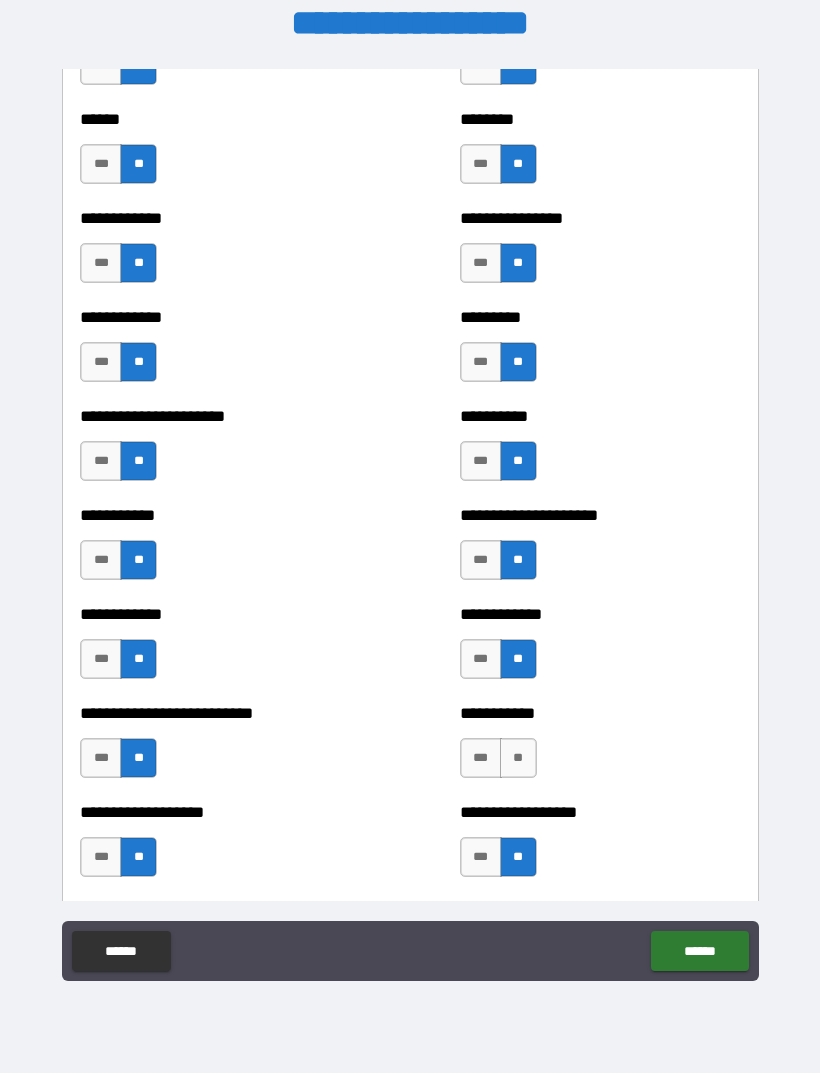 click on "**" at bounding box center [518, 758] 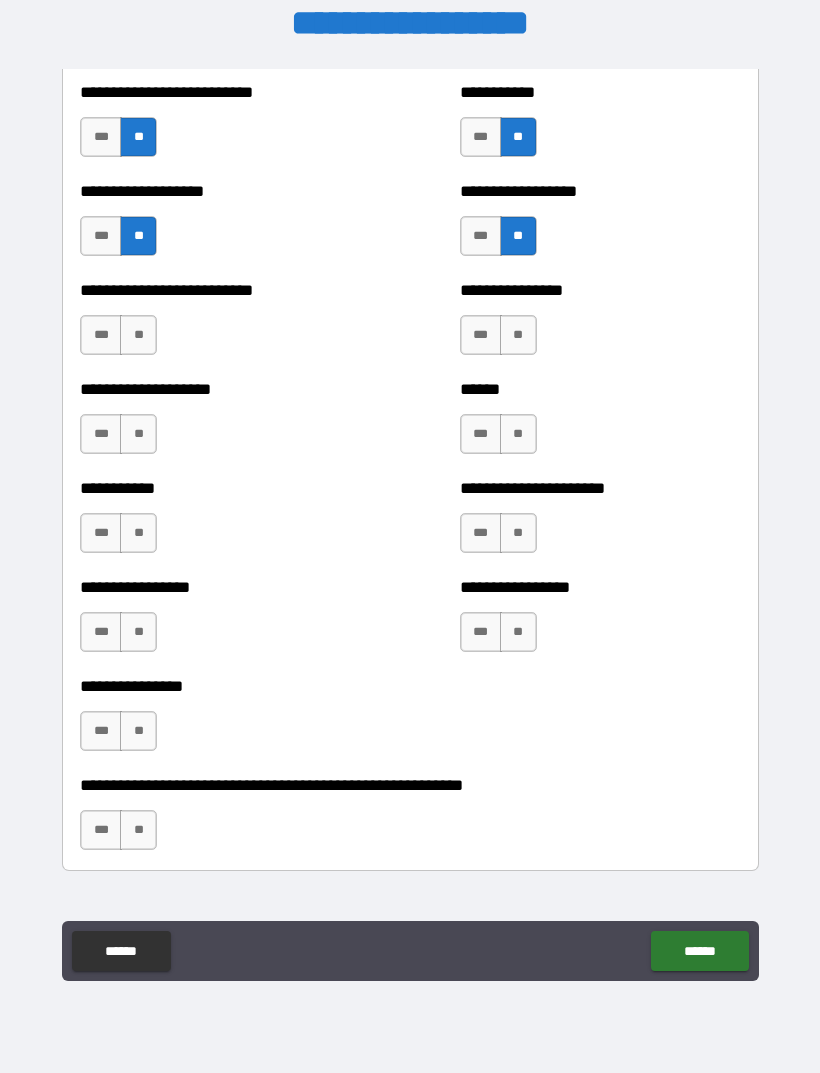 scroll, scrollTop: 5717, scrollLeft: 0, axis: vertical 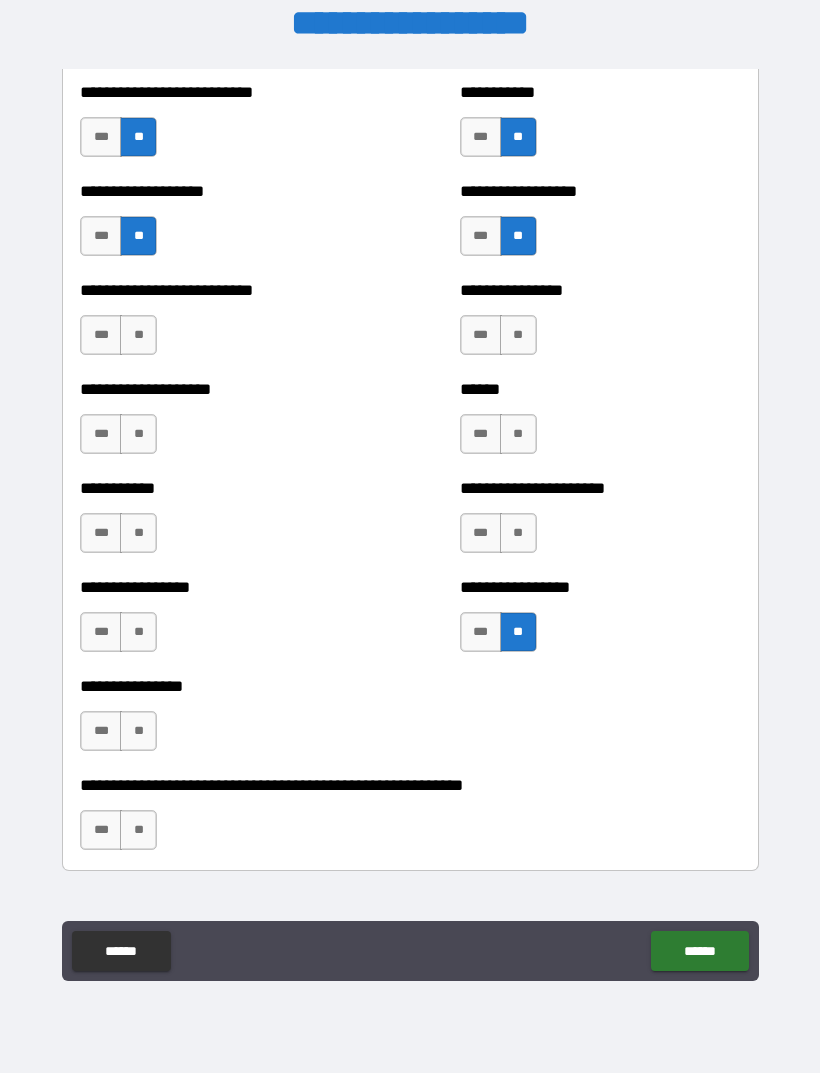 click on "**" at bounding box center [138, 830] 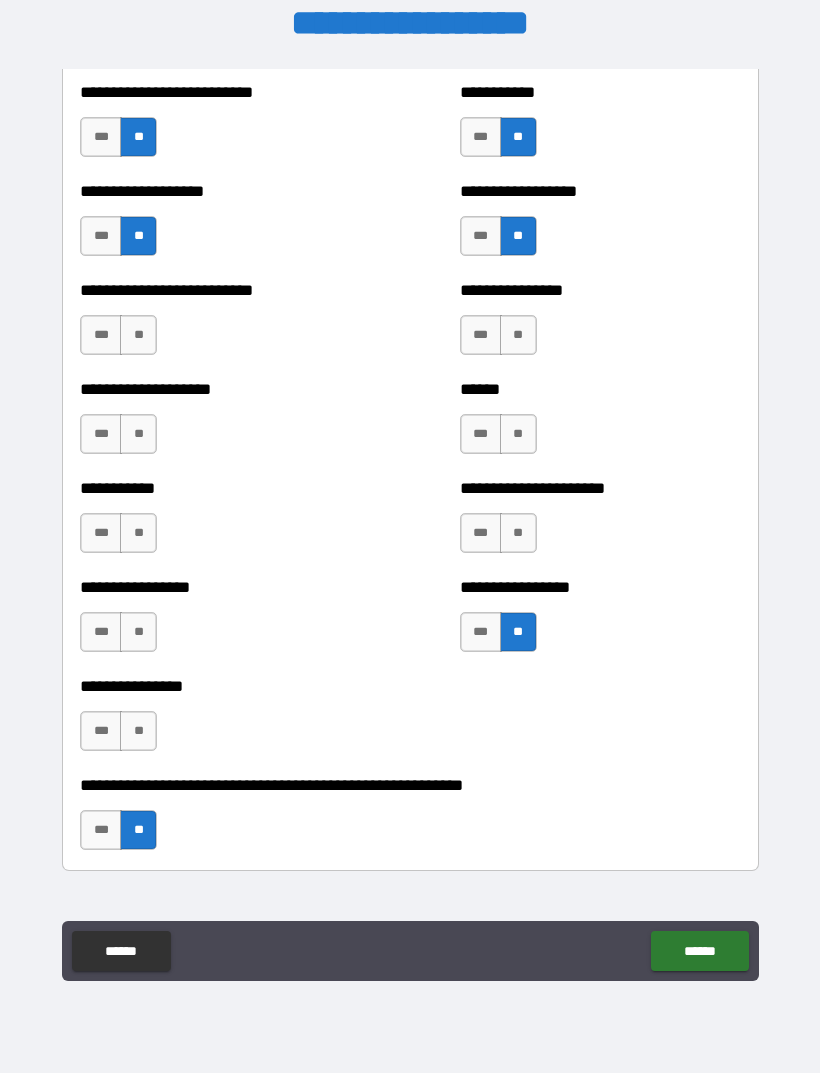 click on "**" at bounding box center (138, 731) 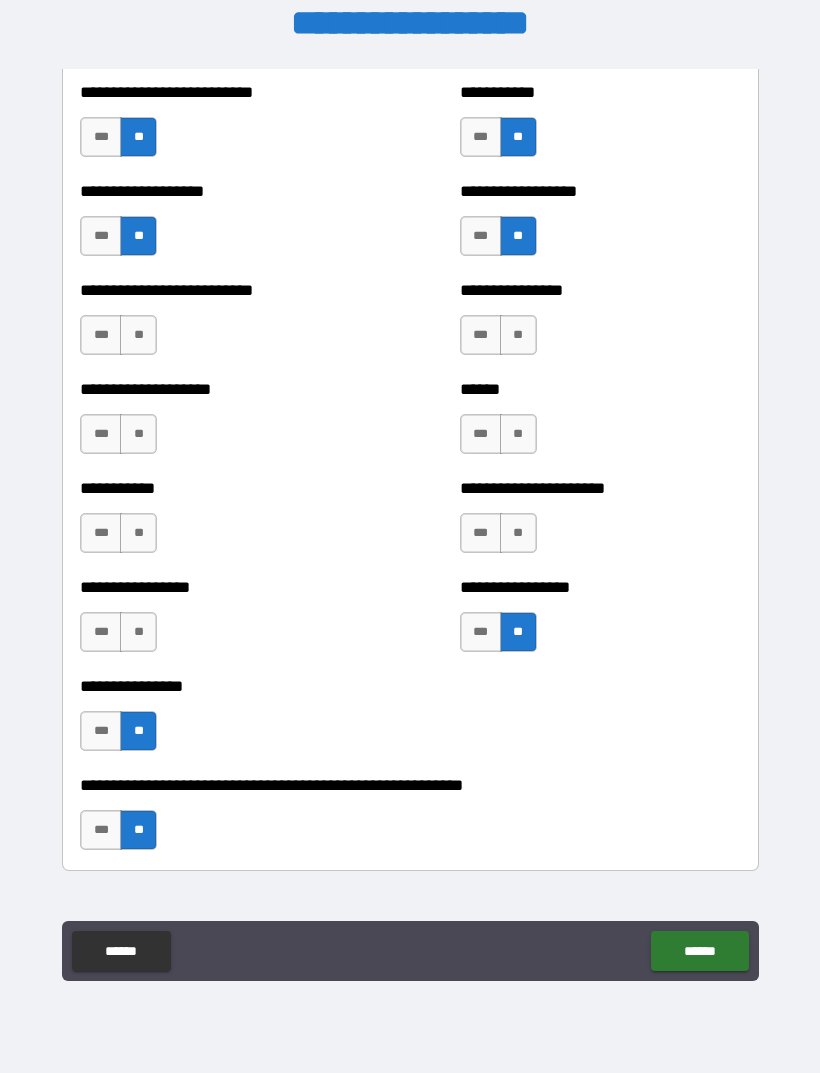 click on "**" at bounding box center (138, 632) 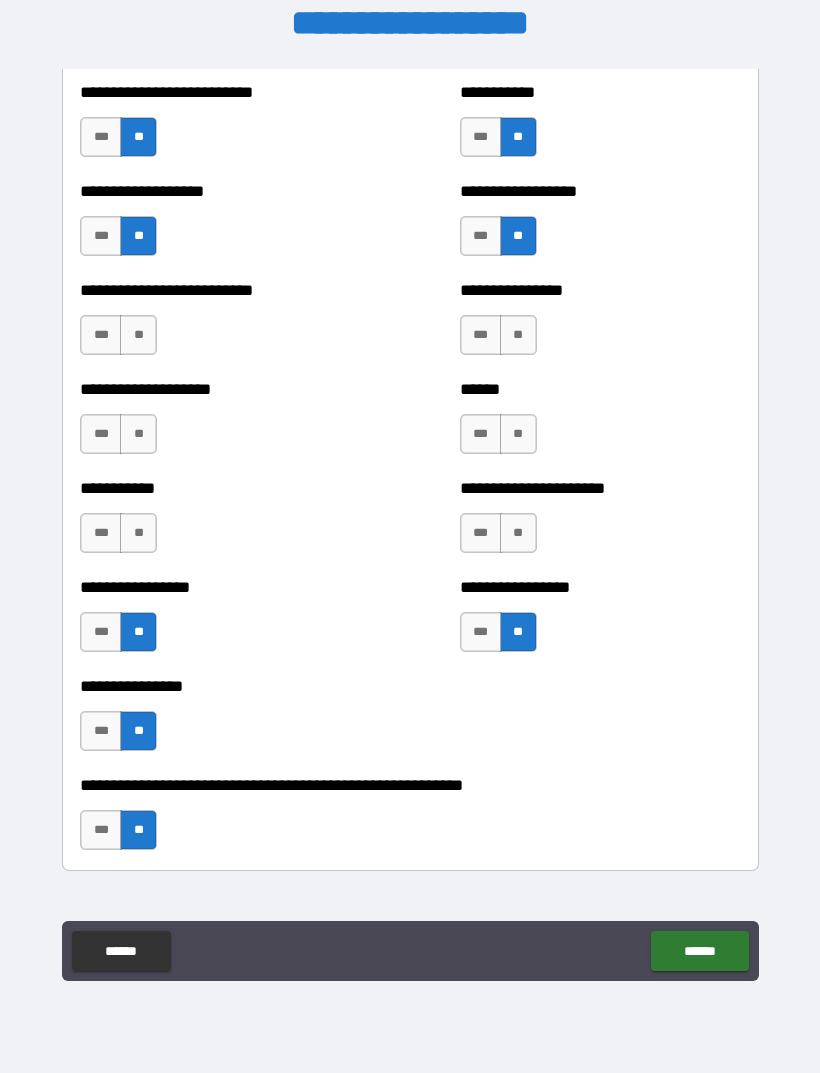 click on "**" at bounding box center [138, 533] 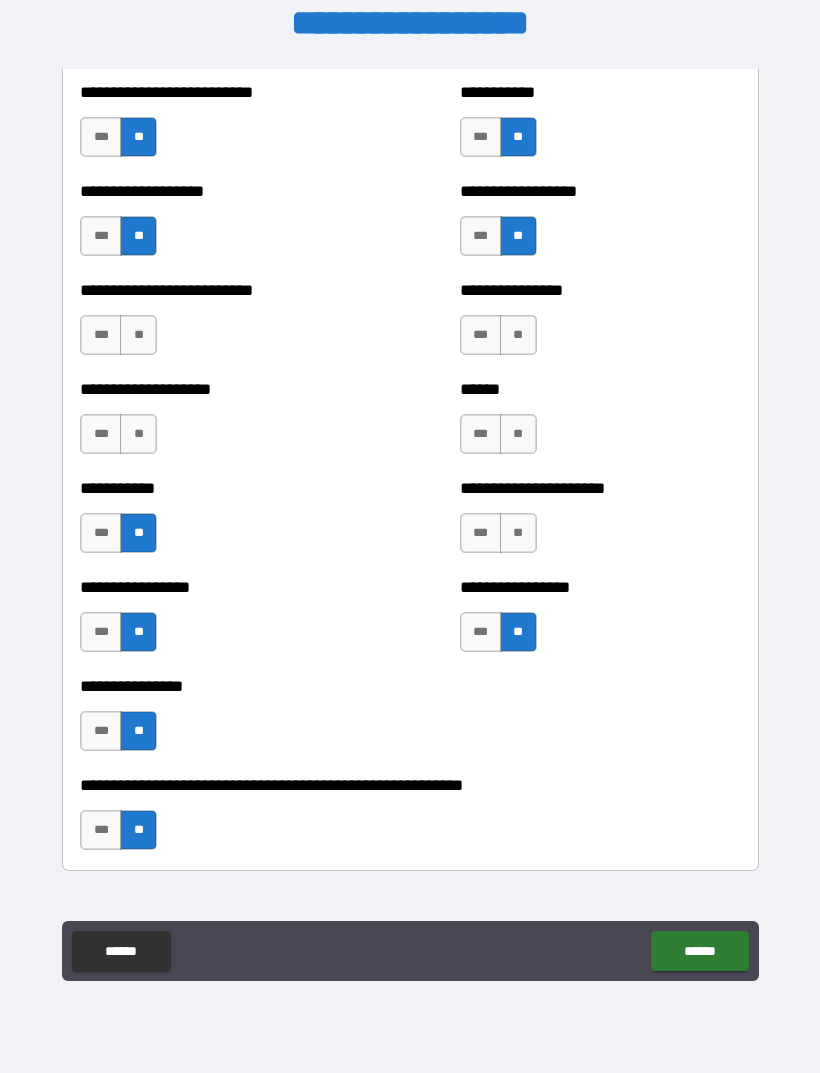 click on "**" at bounding box center (518, 533) 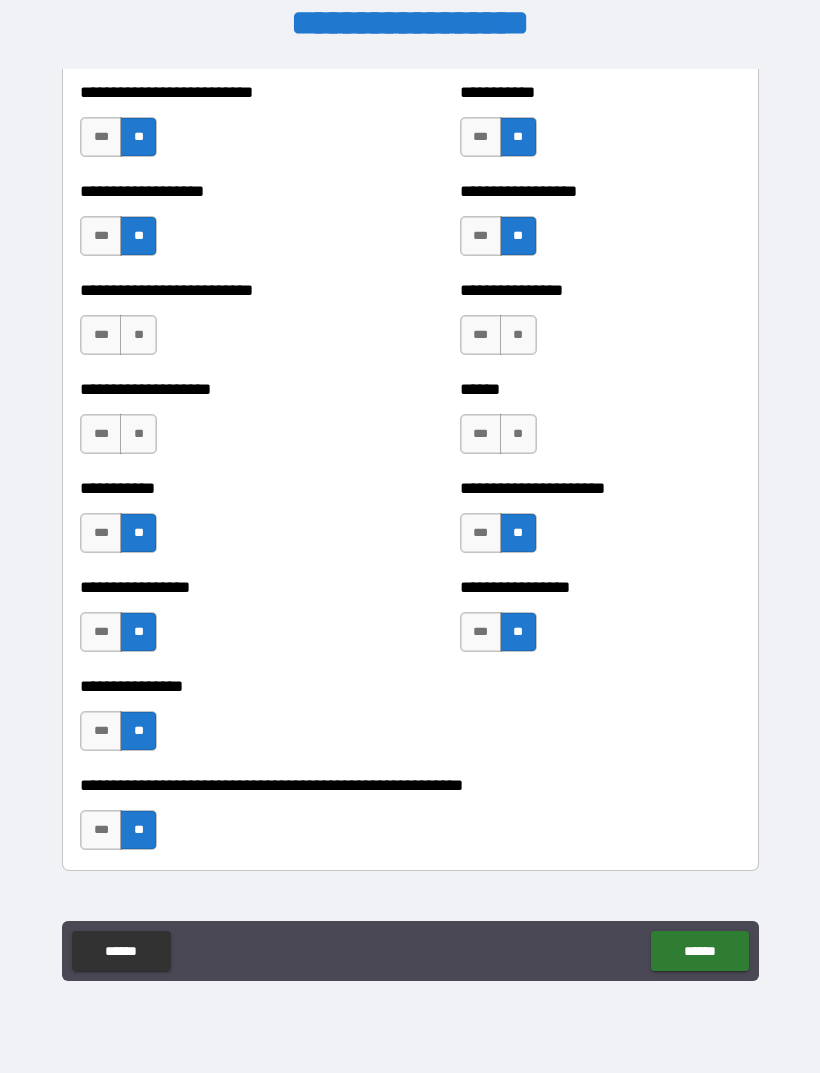click on "**" at bounding box center (518, 434) 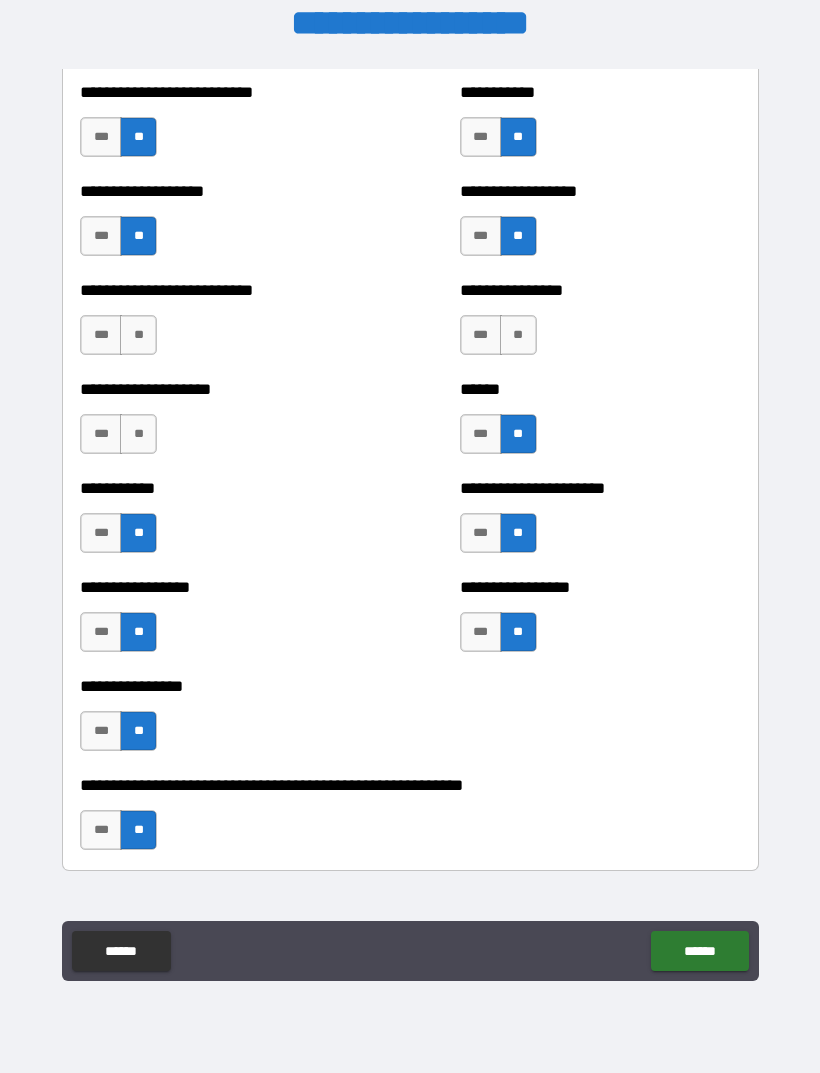 click on "**" at bounding box center (518, 335) 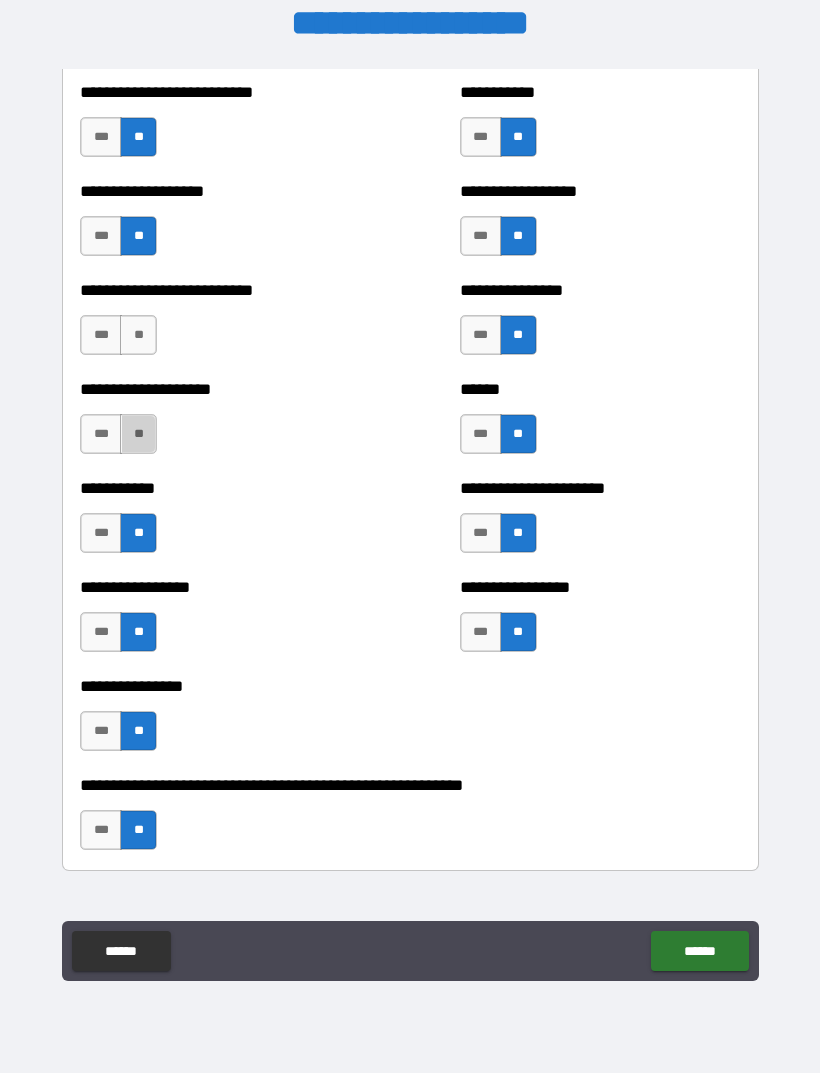 click on "**" at bounding box center [138, 434] 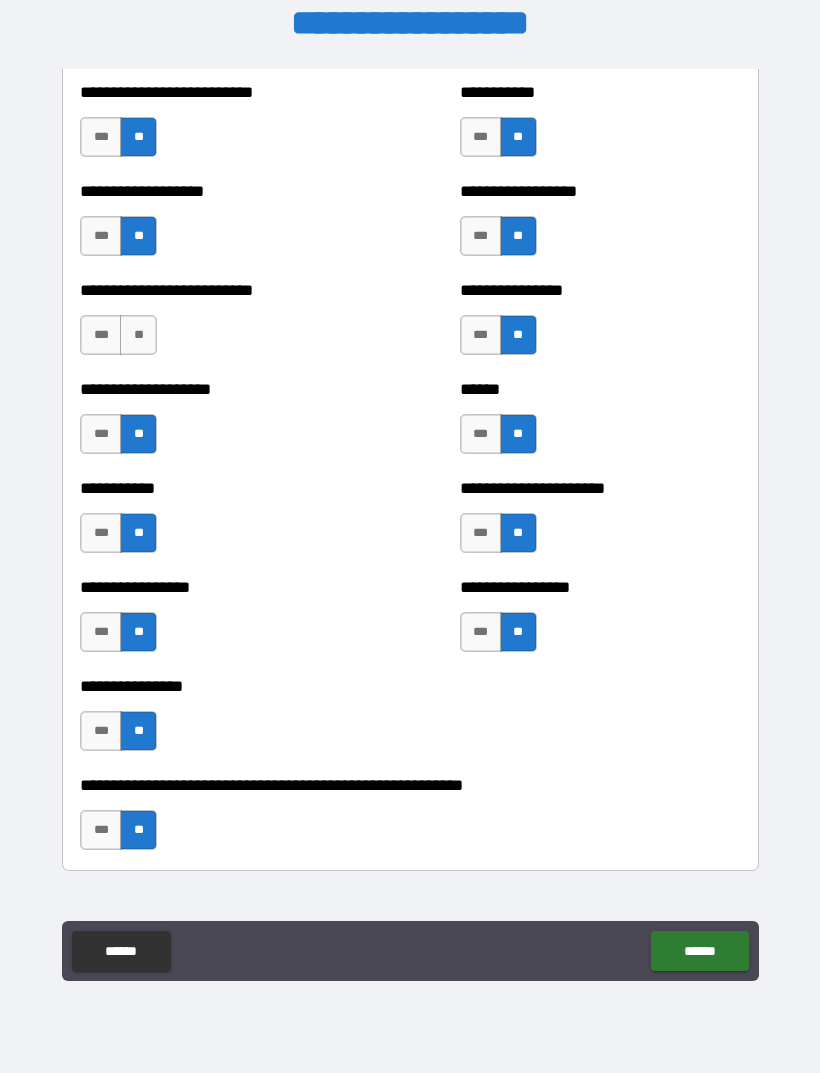 click on "**" at bounding box center (138, 335) 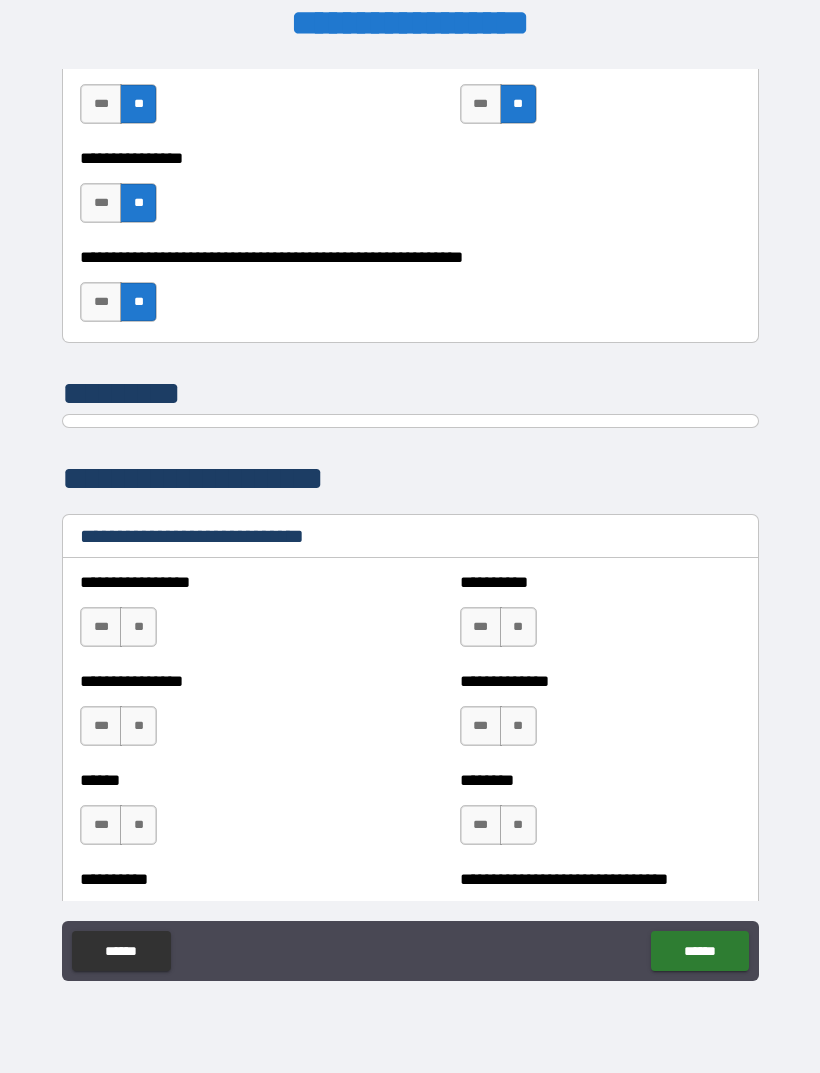 scroll, scrollTop: 6457, scrollLeft: 0, axis: vertical 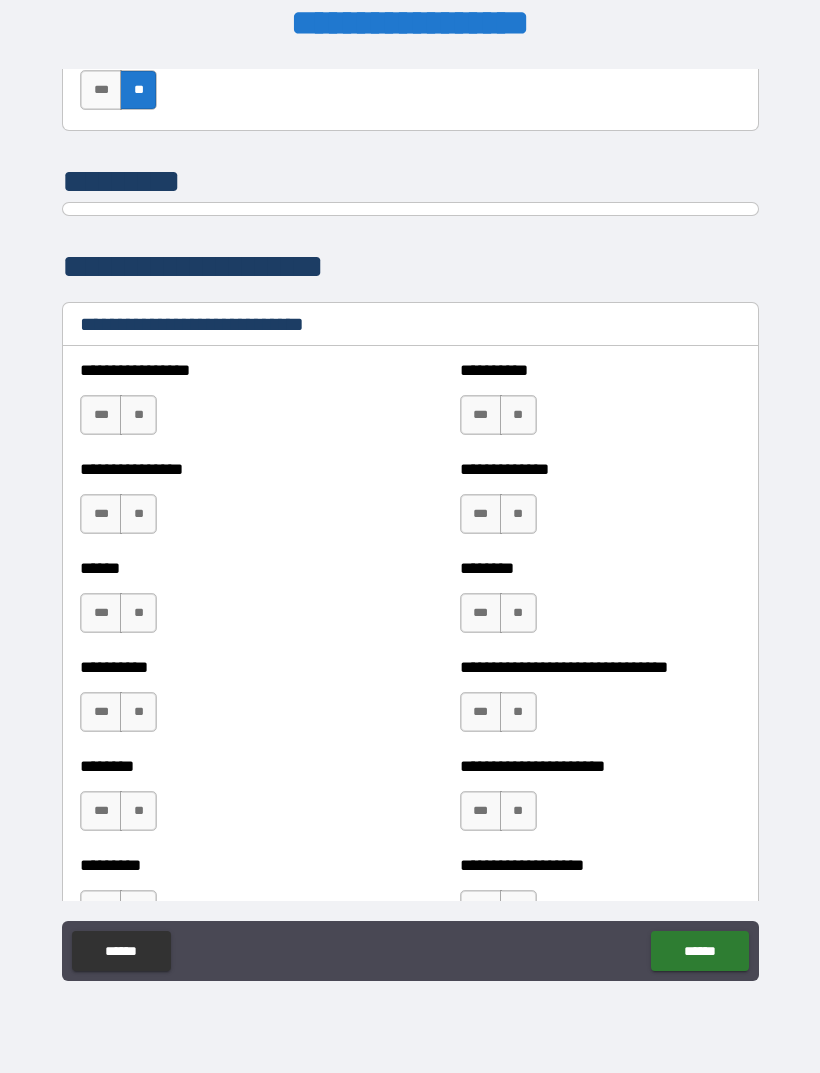 click on "**" at bounding box center [138, 415] 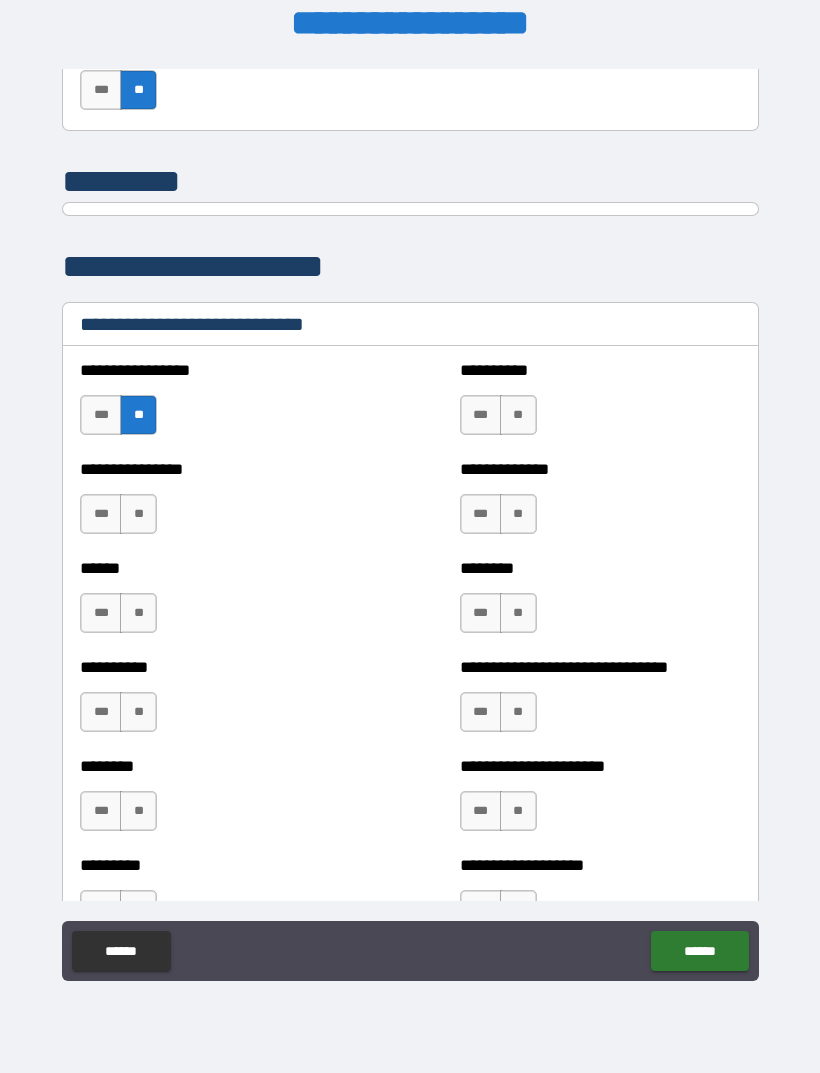 click on "**" at bounding box center [138, 514] 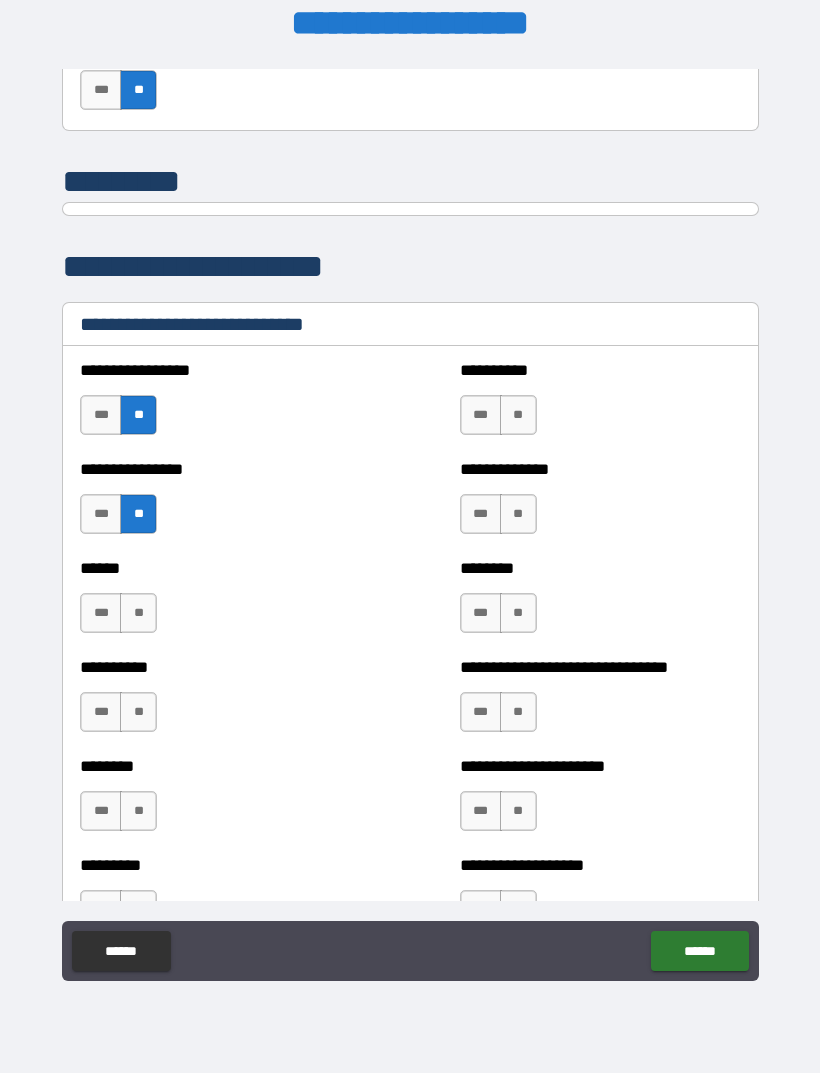 click on "**" at bounding box center (518, 415) 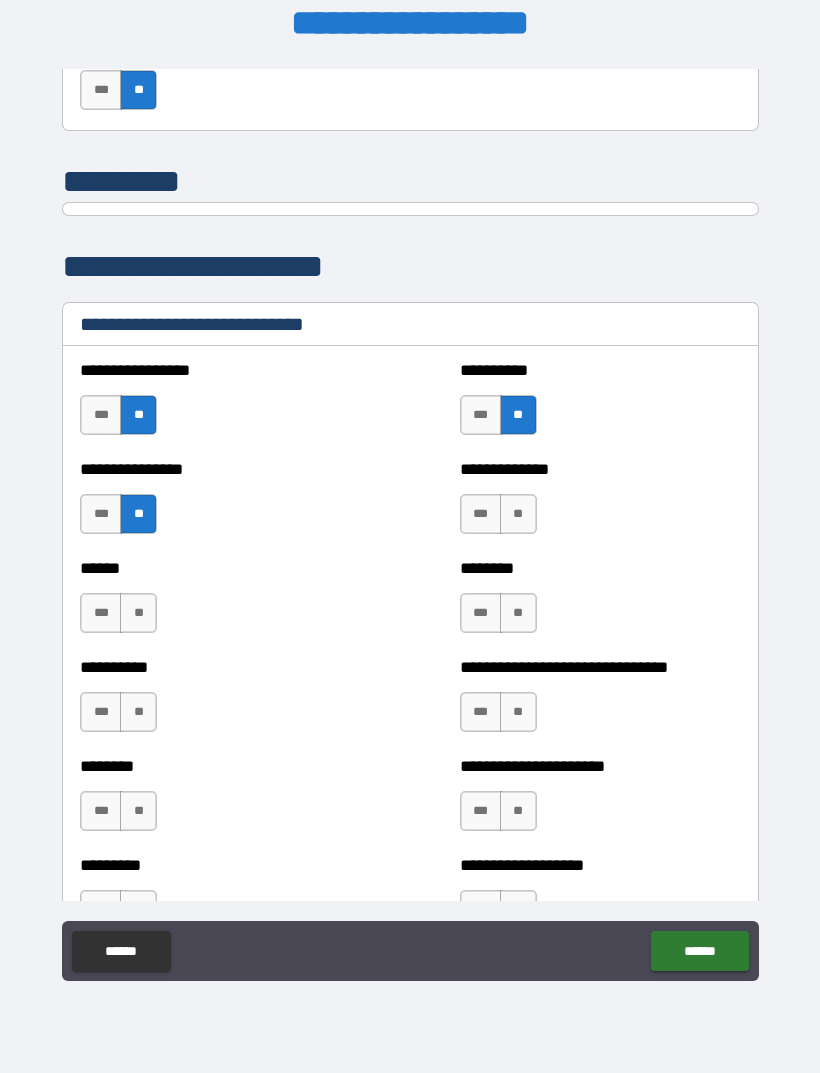 click on "**" at bounding box center (518, 514) 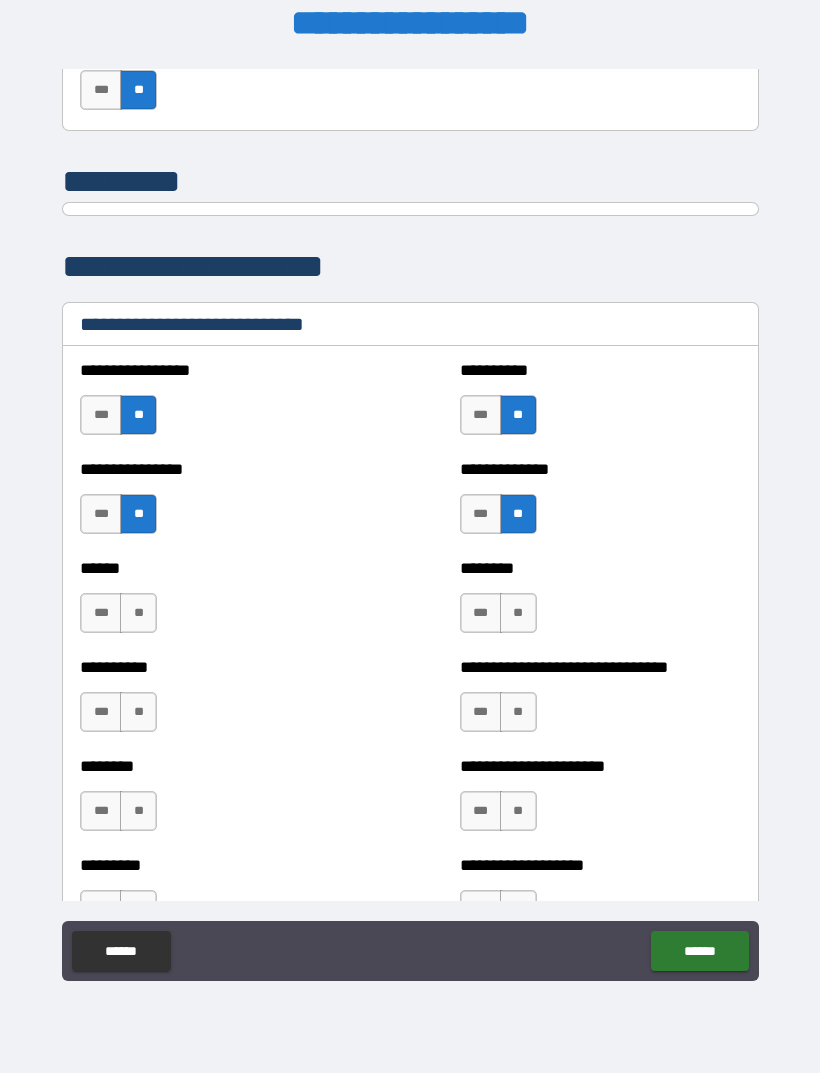 click on "**" at bounding box center (518, 613) 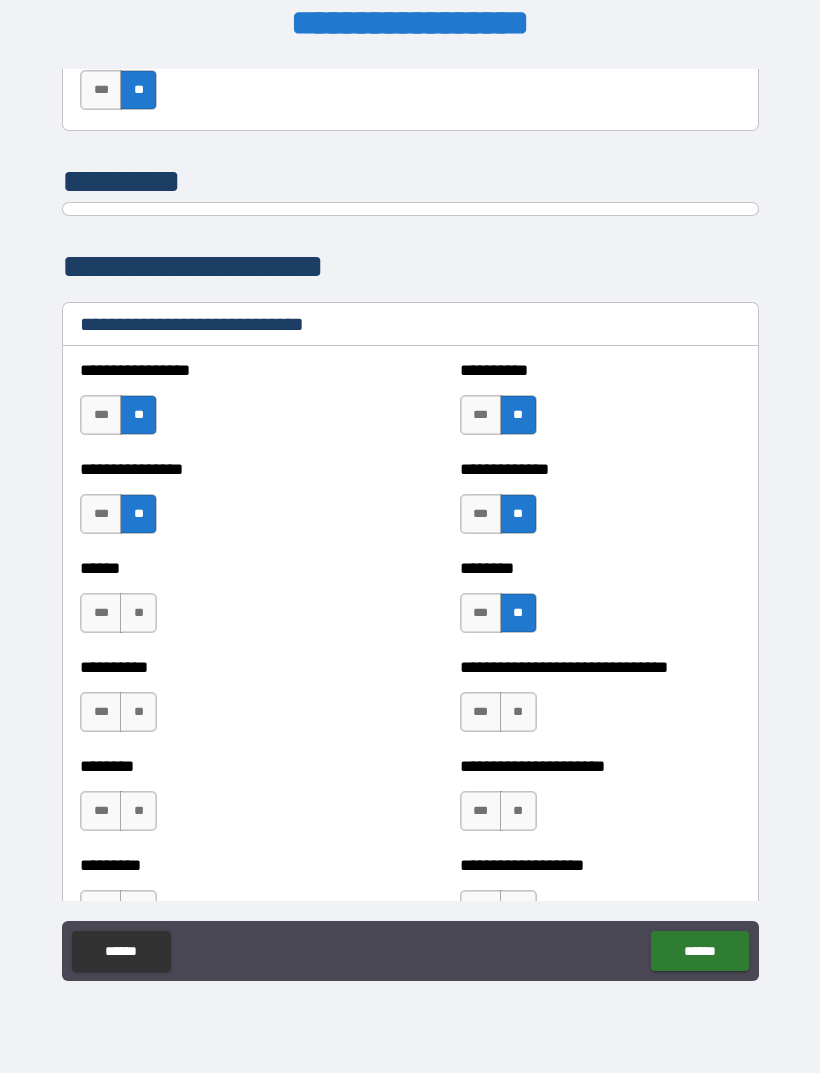 click on "**" at bounding box center [138, 613] 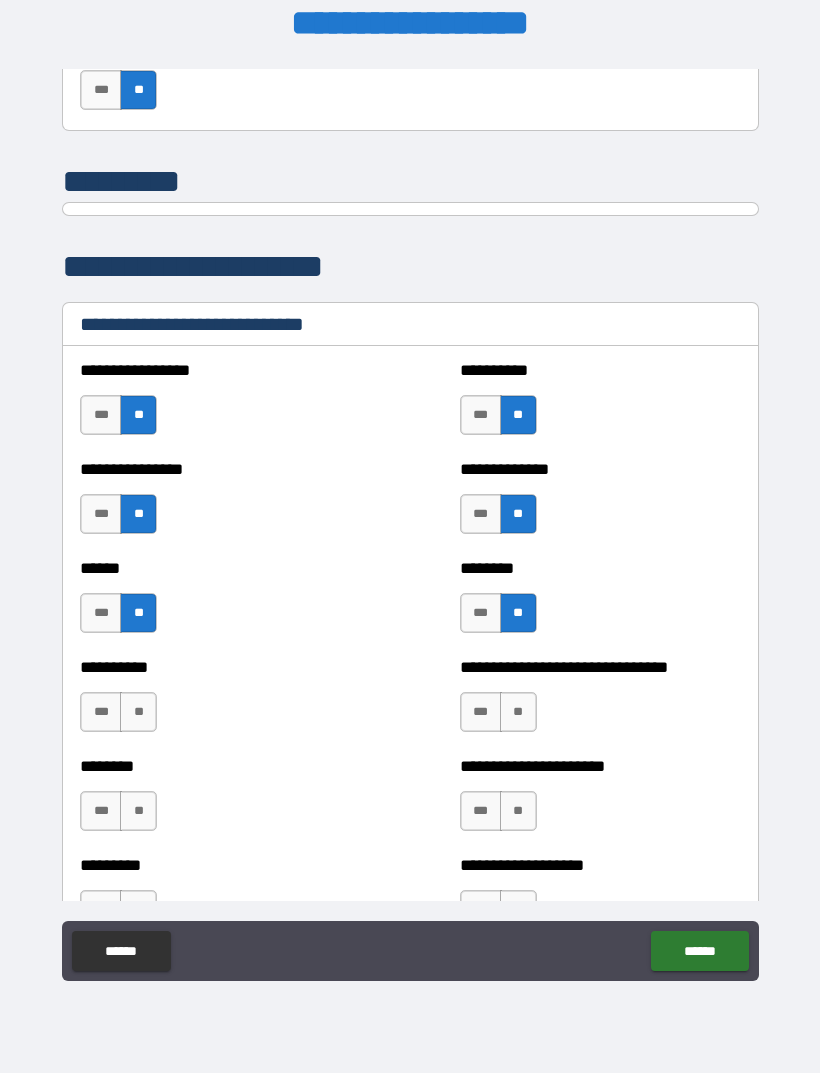 click on "**" at bounding box center (138, 712) 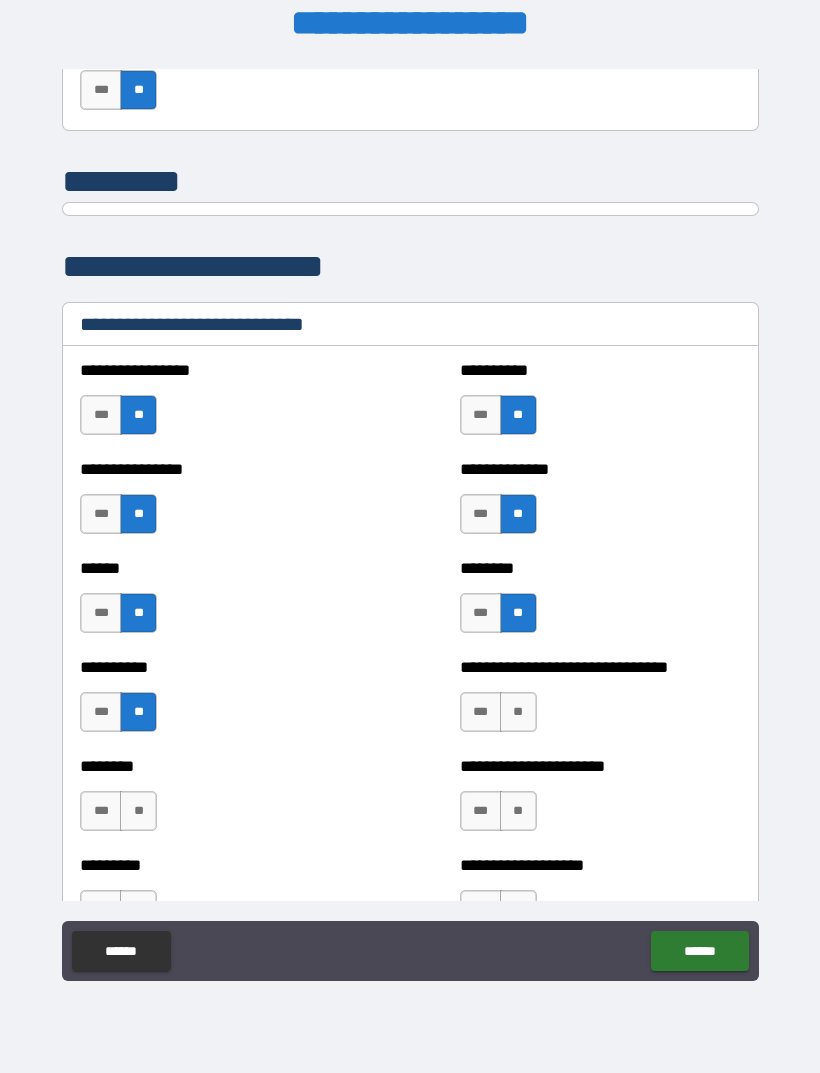 click on "**" at bounding box center [518, 712] 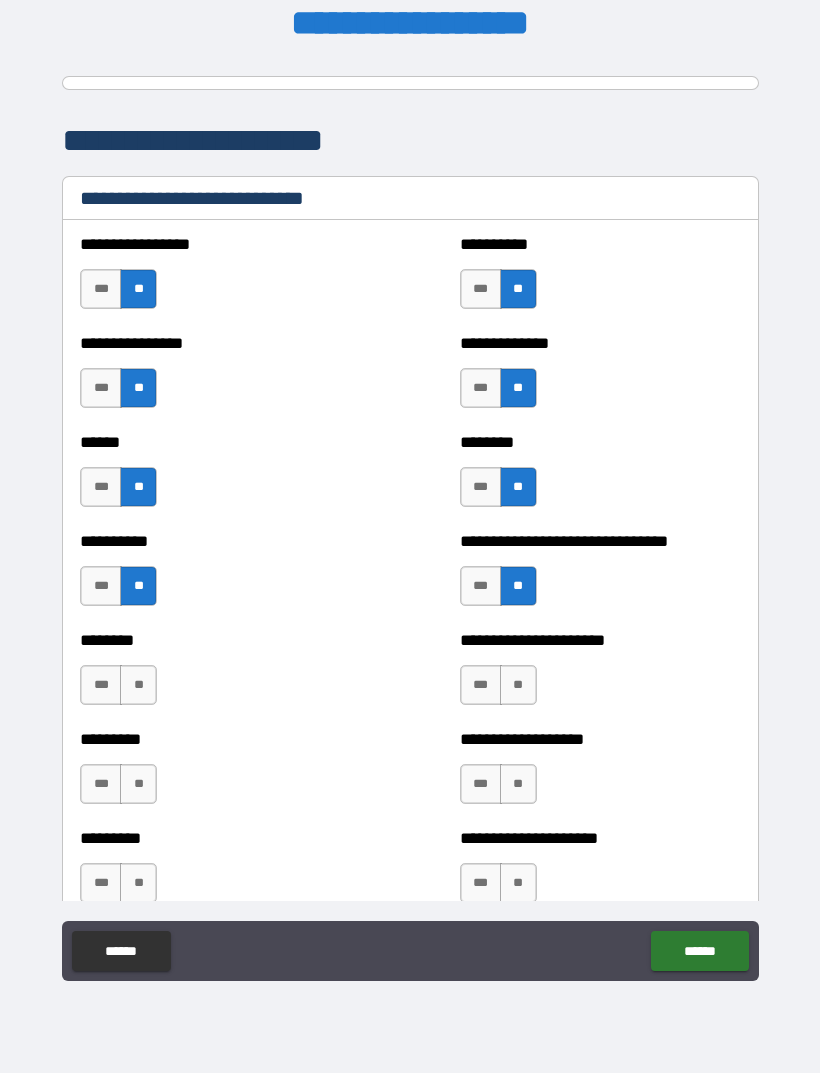 scroll, scrollTop: 6595, scrollLeft: 0, axis: vertical 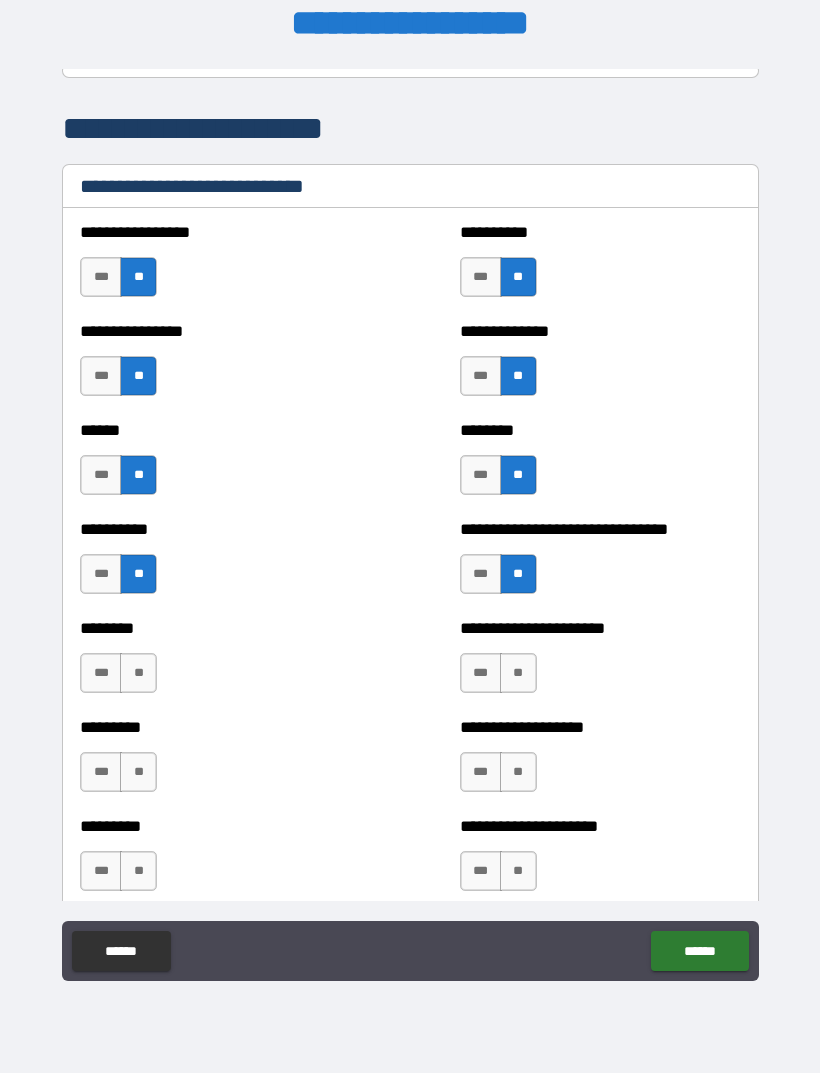 click on "**" at bounding box center (518, 673) 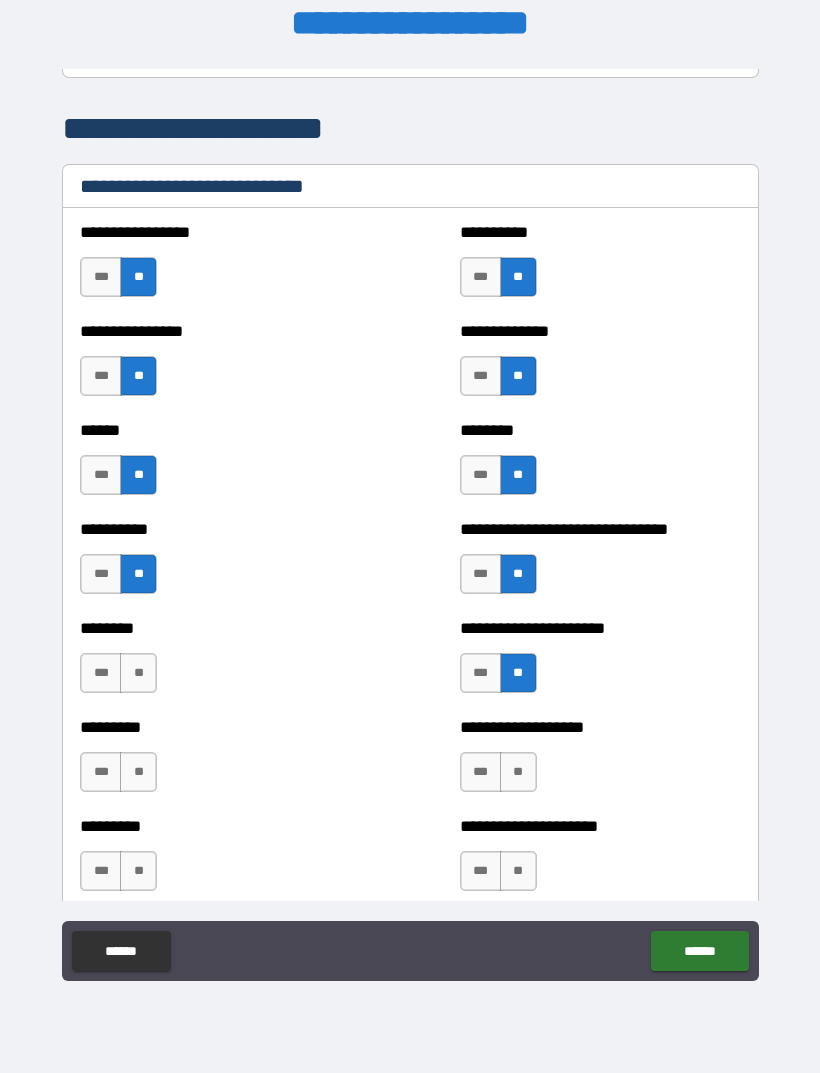 click on "**" at bounding box center [138, 673] 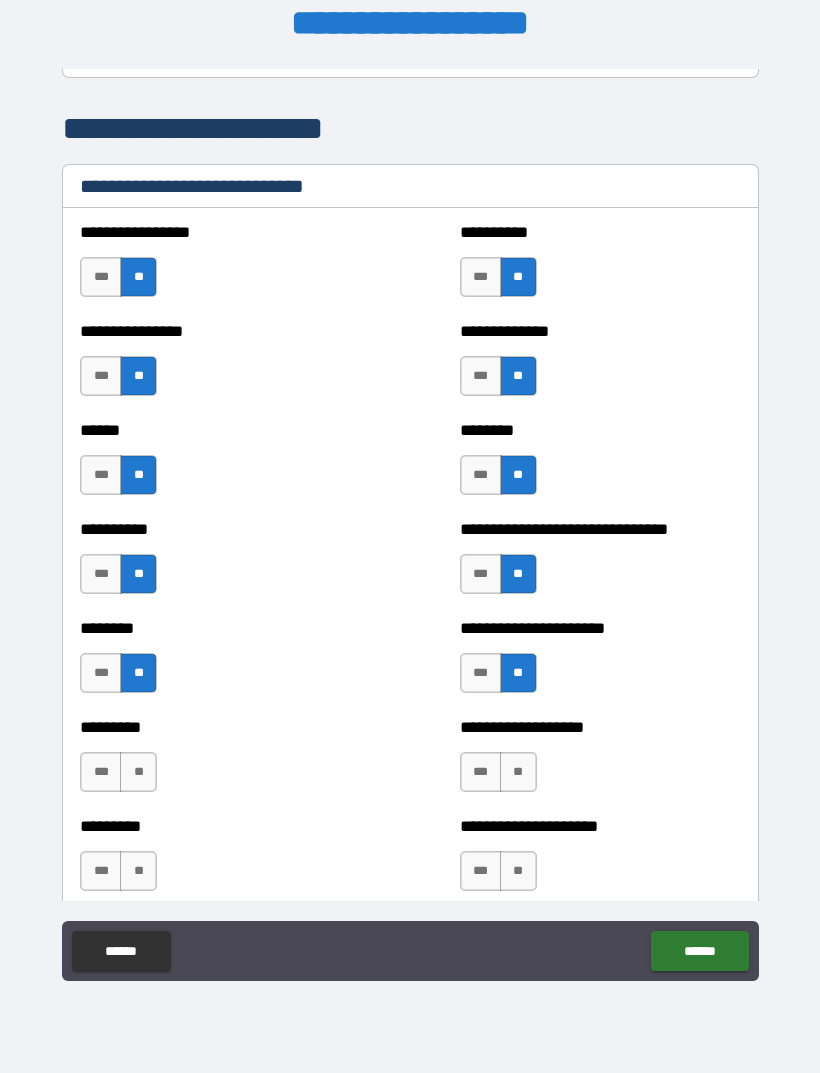 click on "**" at bounding box center (138, 772) 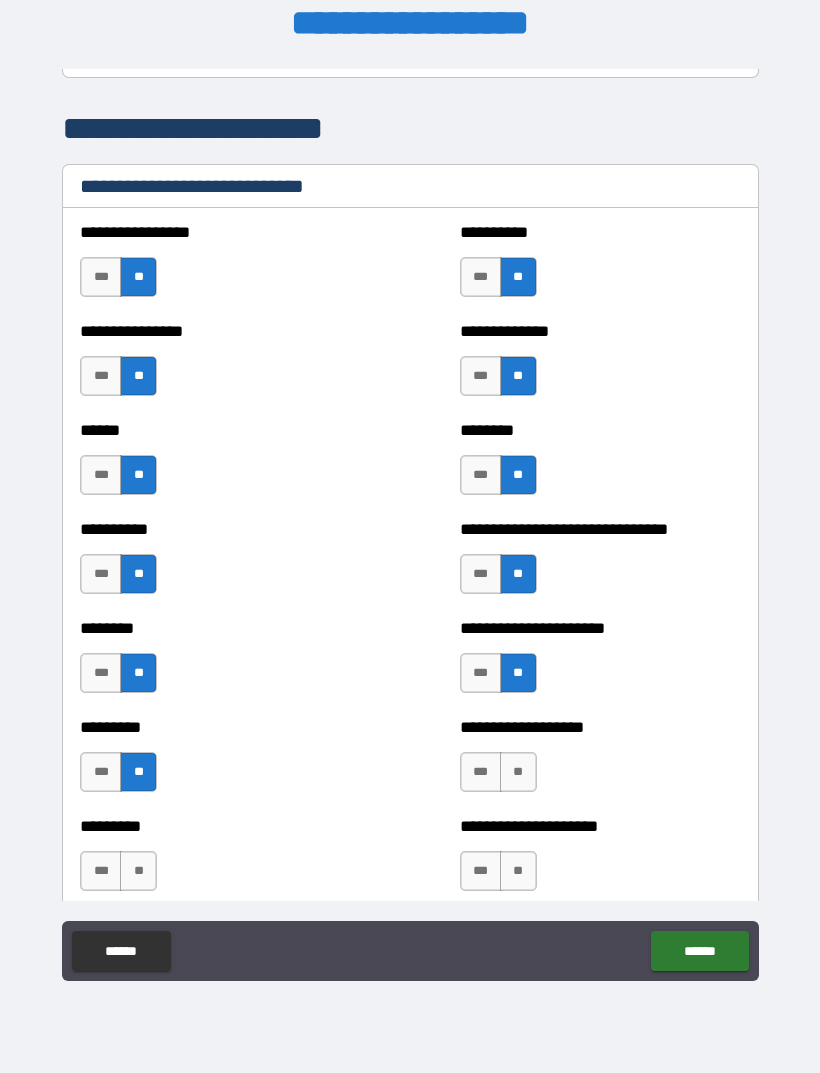 click on "**" at bounding box center [518, 772] 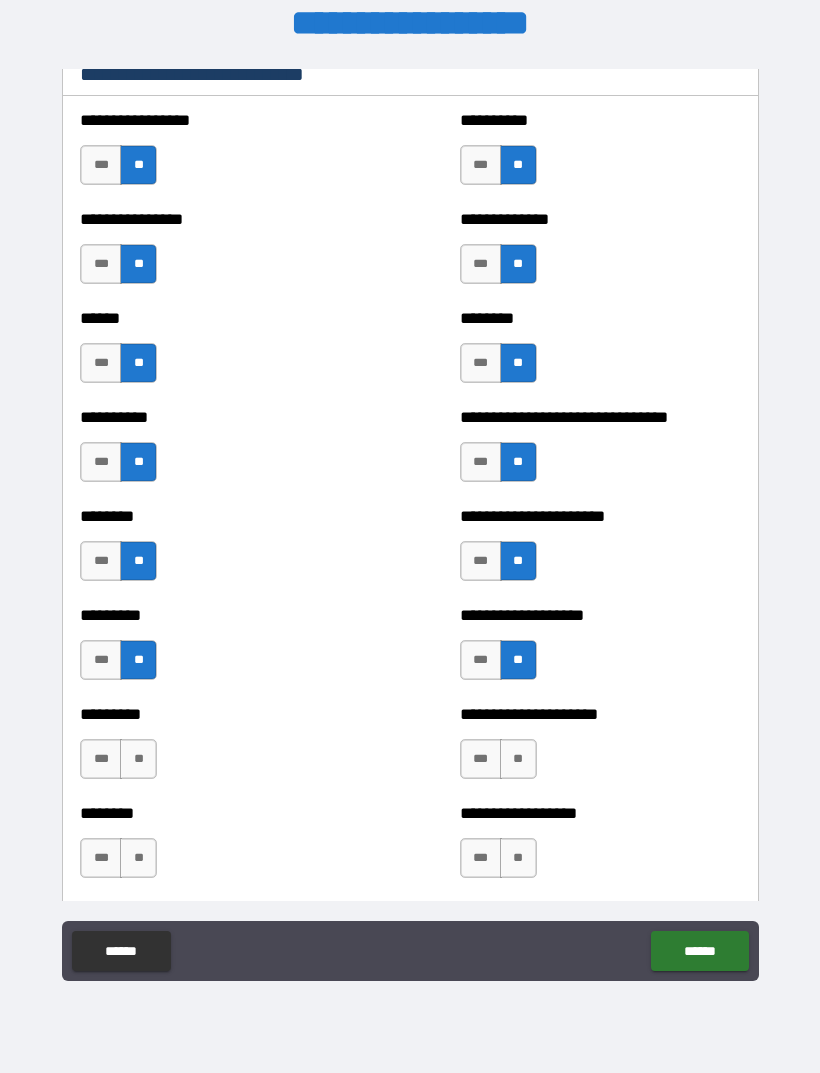 scroll, scrollTop: 6734, scrollLeft: 0, axis: vertical 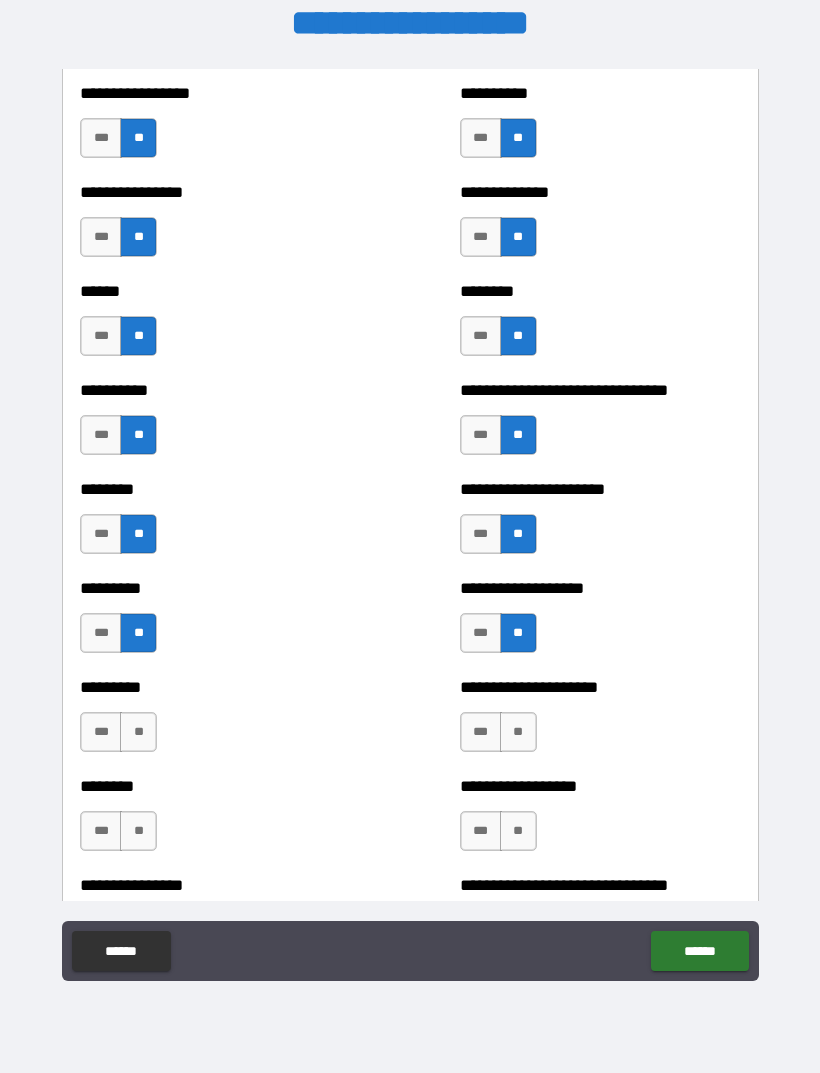 click on "**" at bounding box center [518, 732] 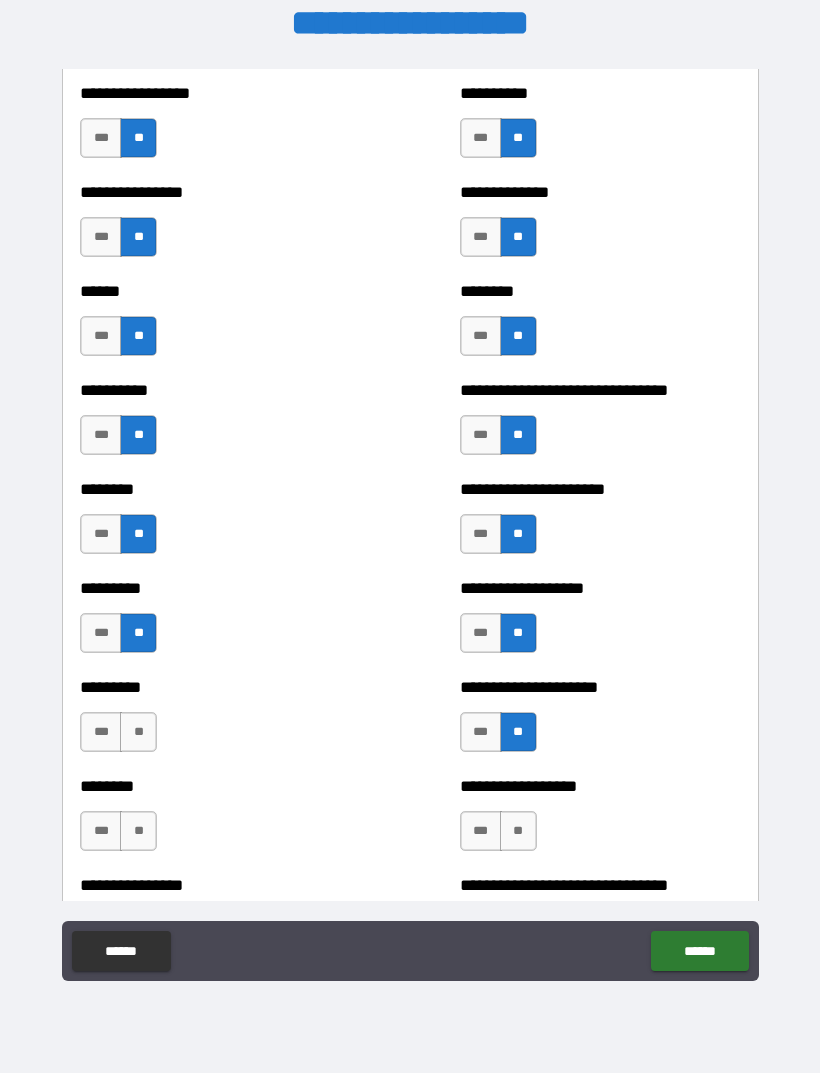 click on "**" at bounding box center [138, 732] 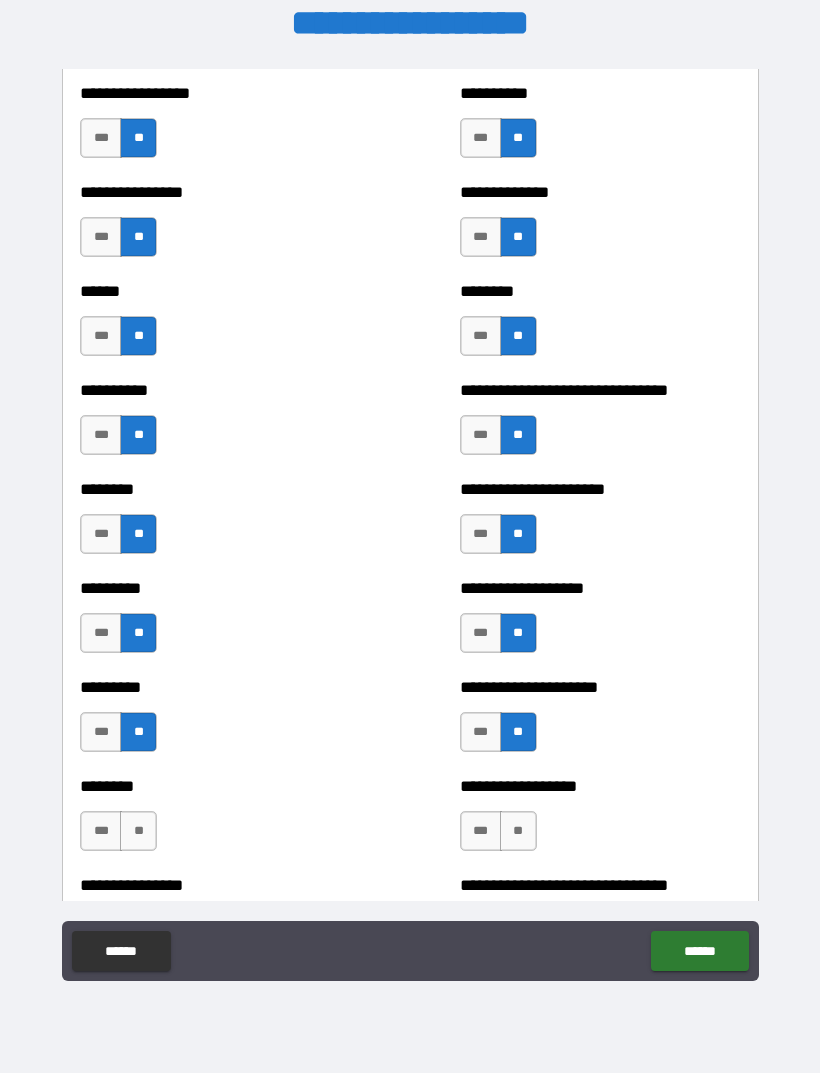 click on "**" at bounding box center (518, 831) 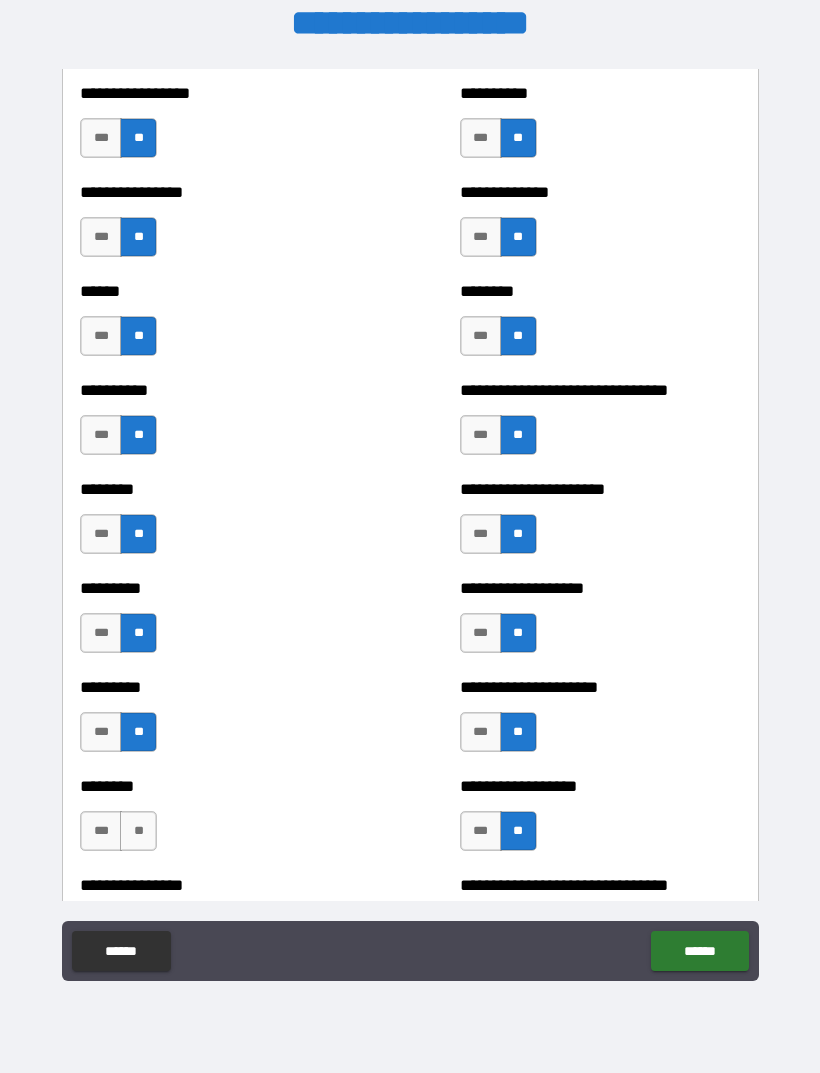 click on "**" at bounding box center (138, 831) 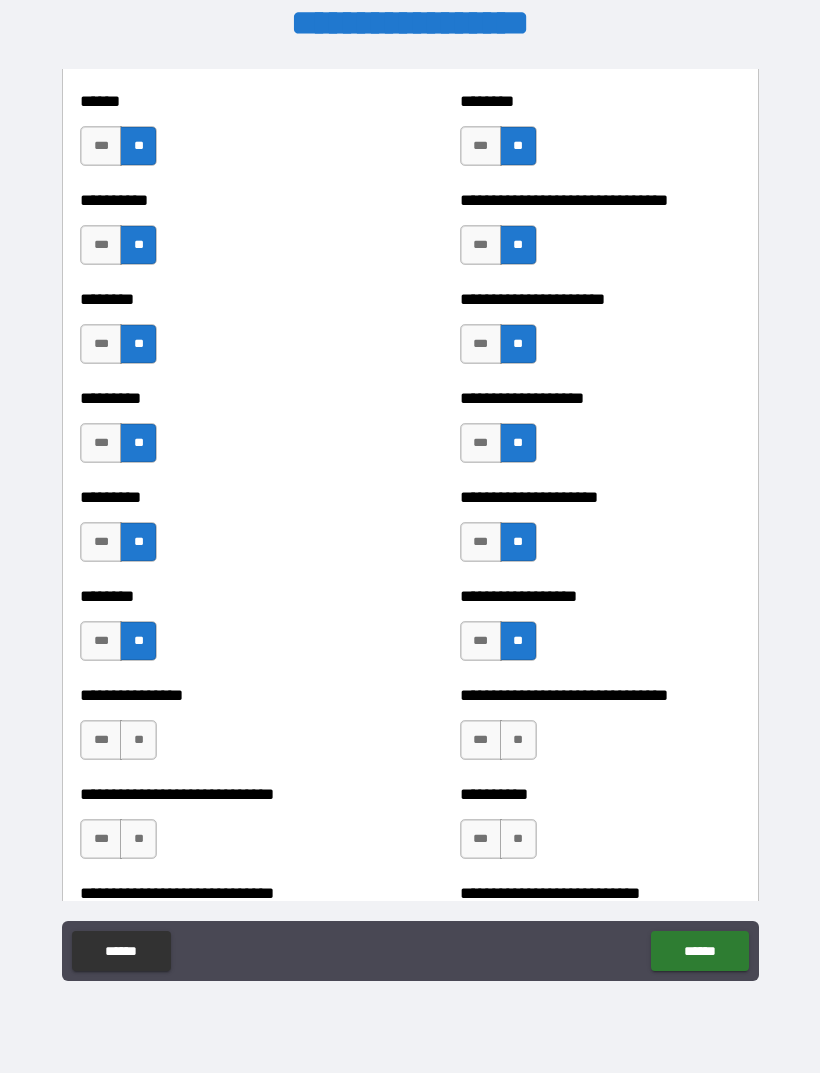 scroll, scrollTop: 6953, scrollLeft: 0, axis: vertical 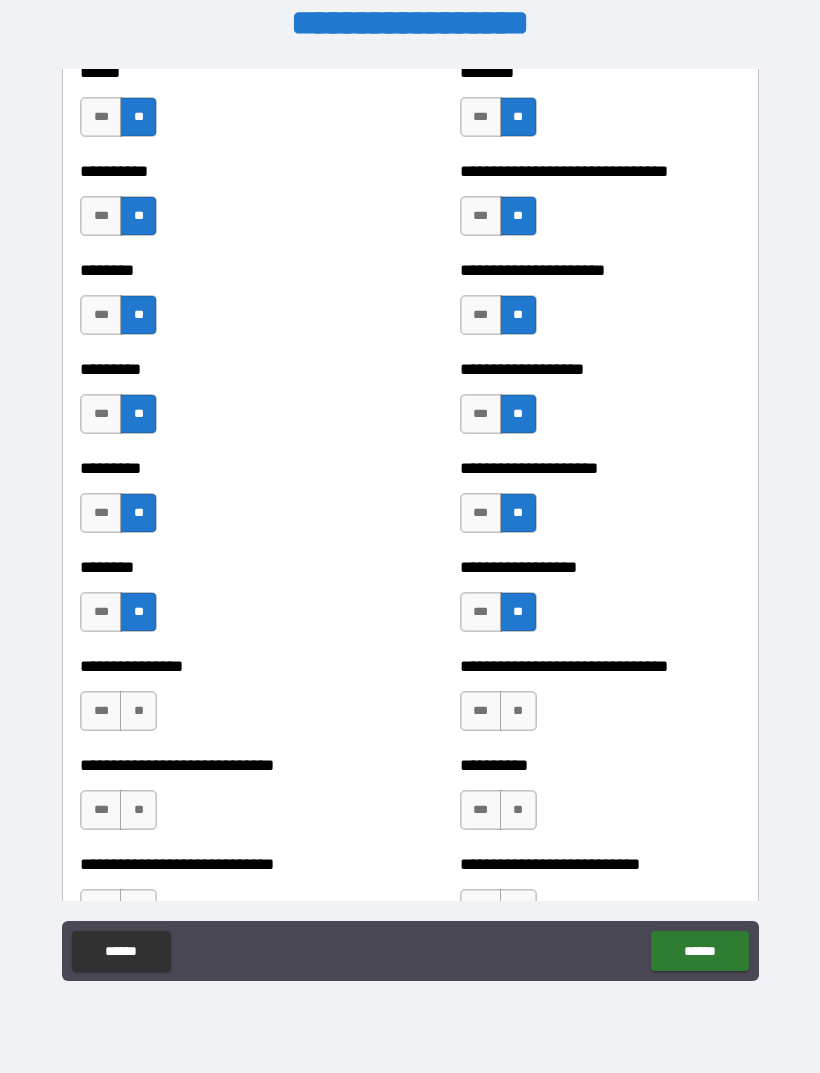 click on "**" at bounding box center [138, 711] 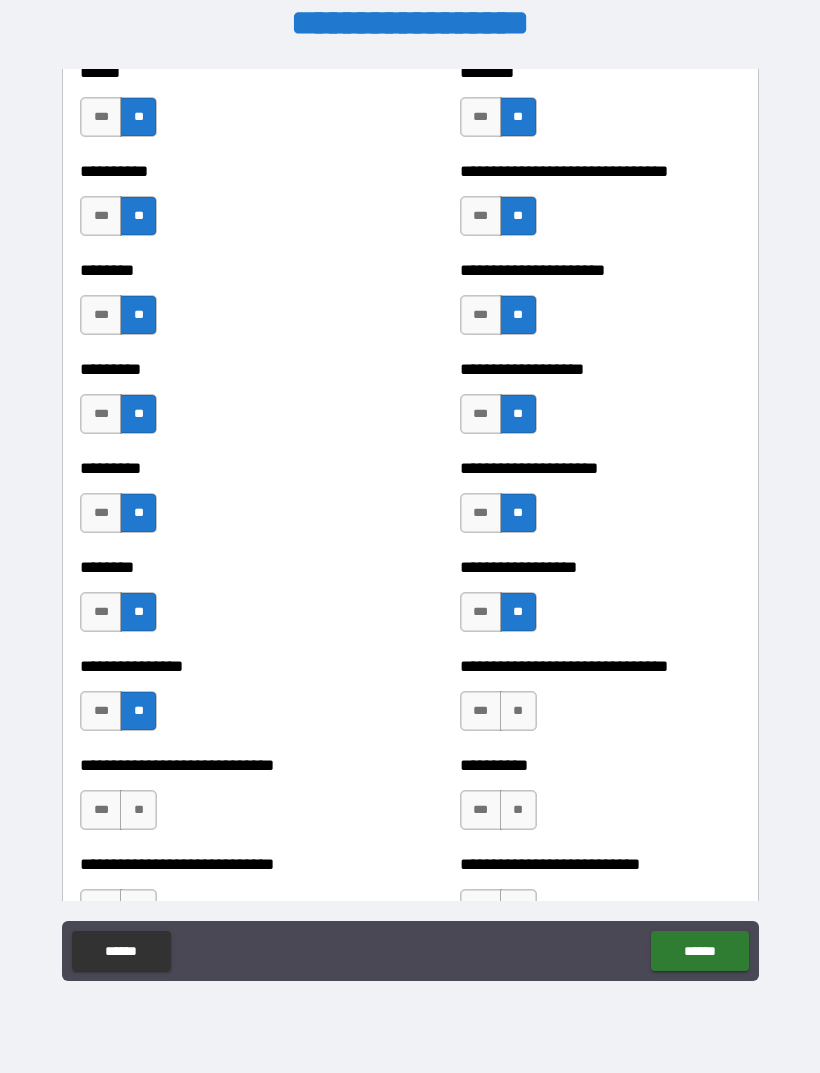 click on "**" at bounding box center [138, 810] 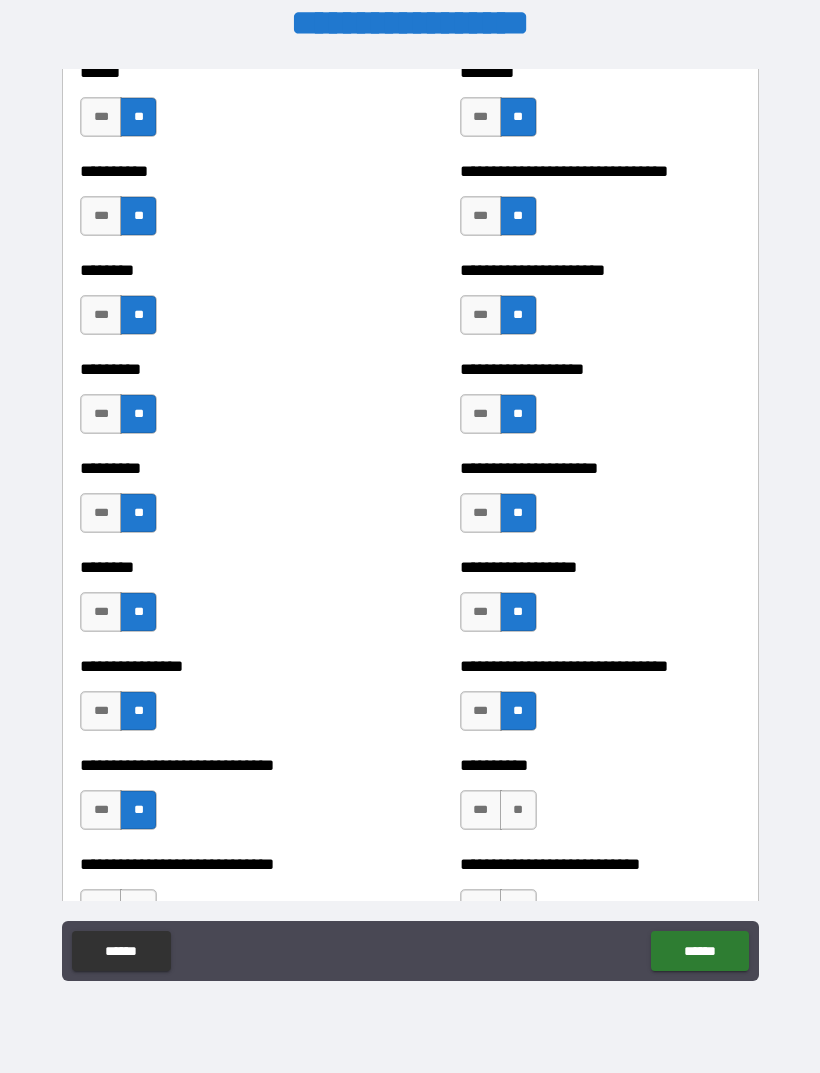 click on "**" at bounding box center [518, 810] 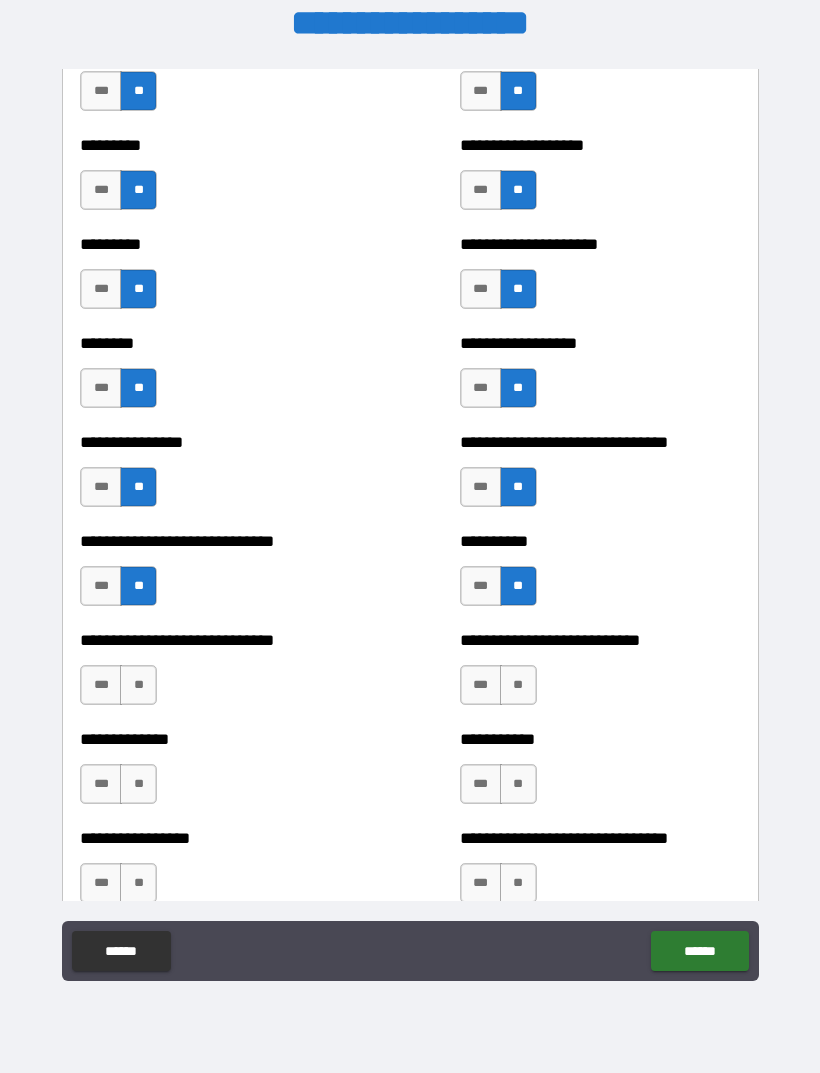 scroll, scrollTop: 7217, scrollLeft: 0, axis: vertical 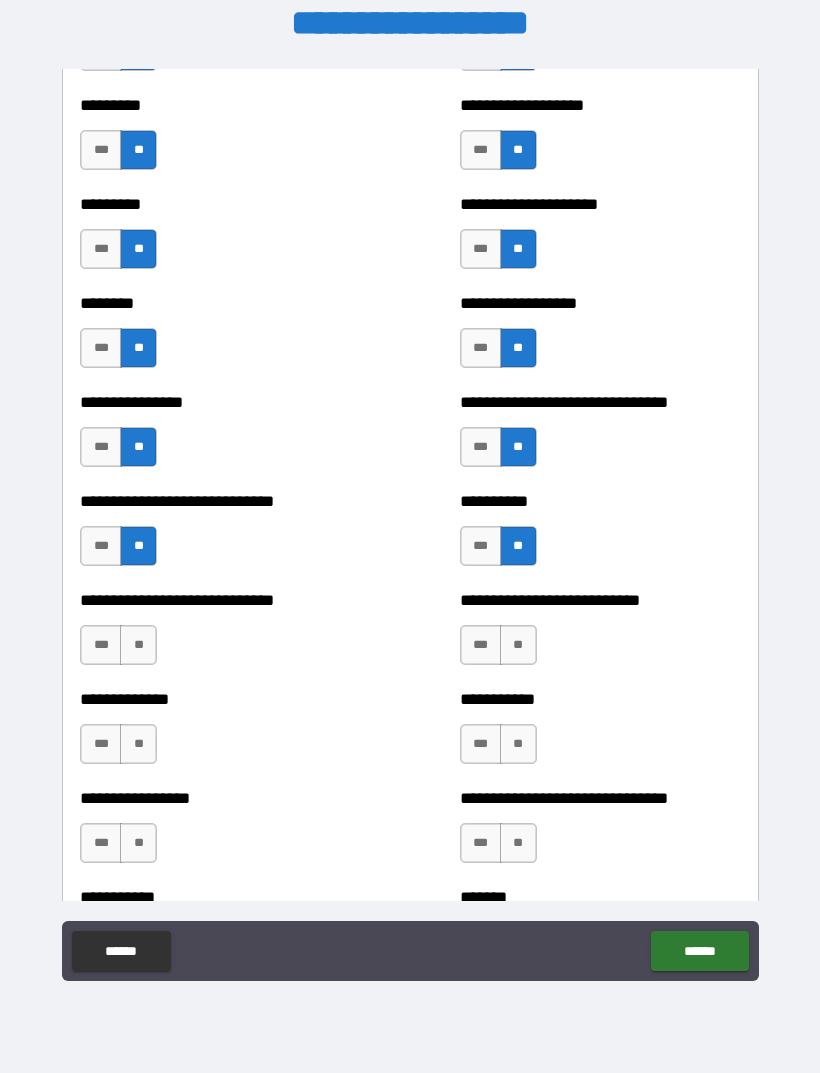 click on "**" at bounding box center [518, 645] 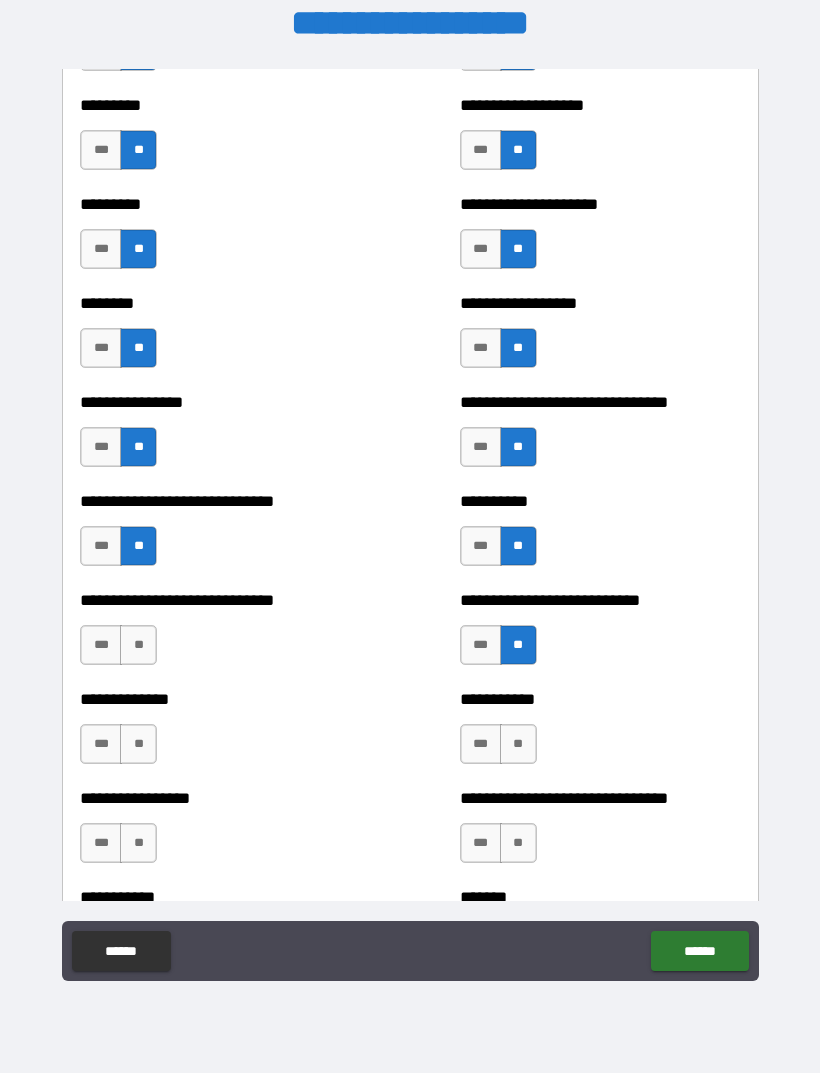 click on "**" at bounding box center (138, 645) 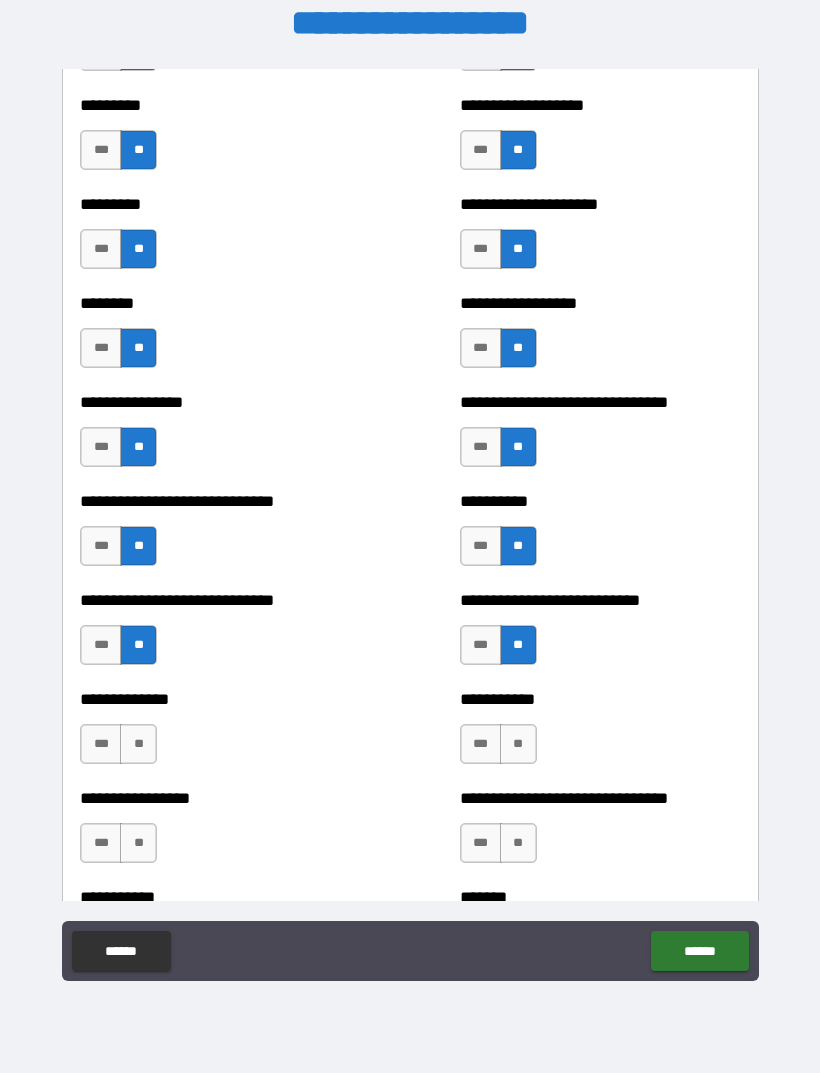 click on "**" at bounding box center (138, 744) 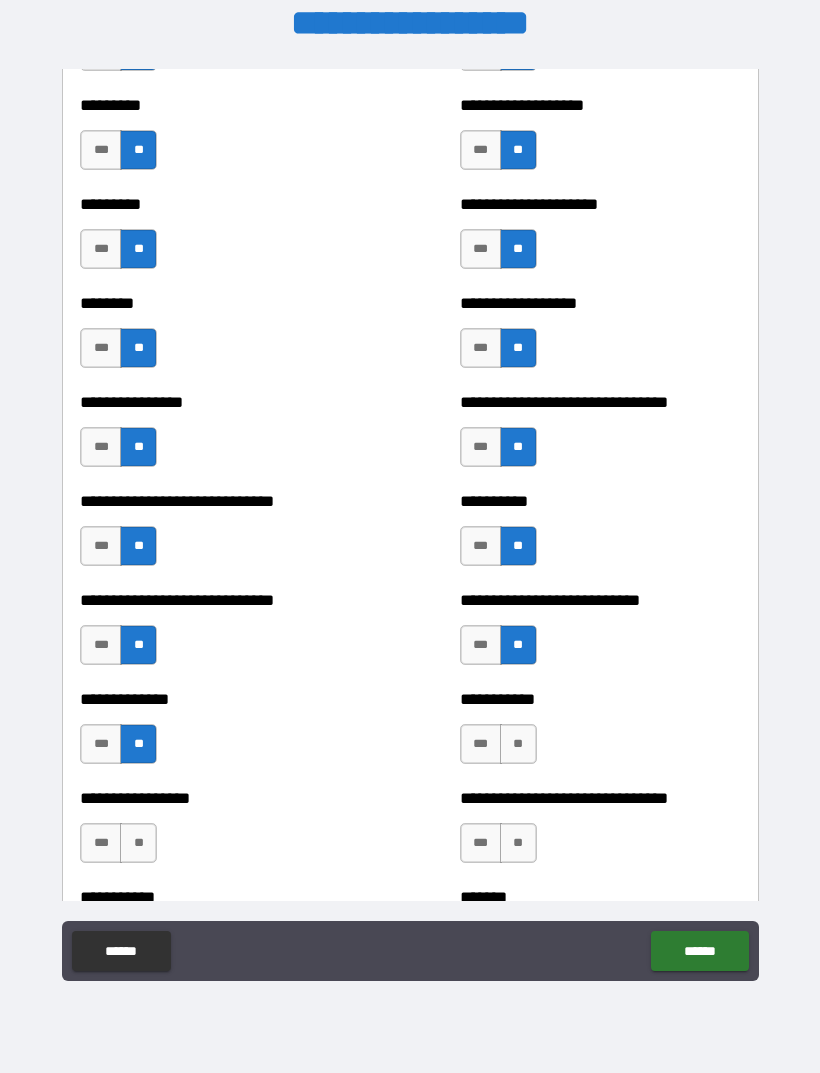 click on "**" at bounding box center (518, 744) 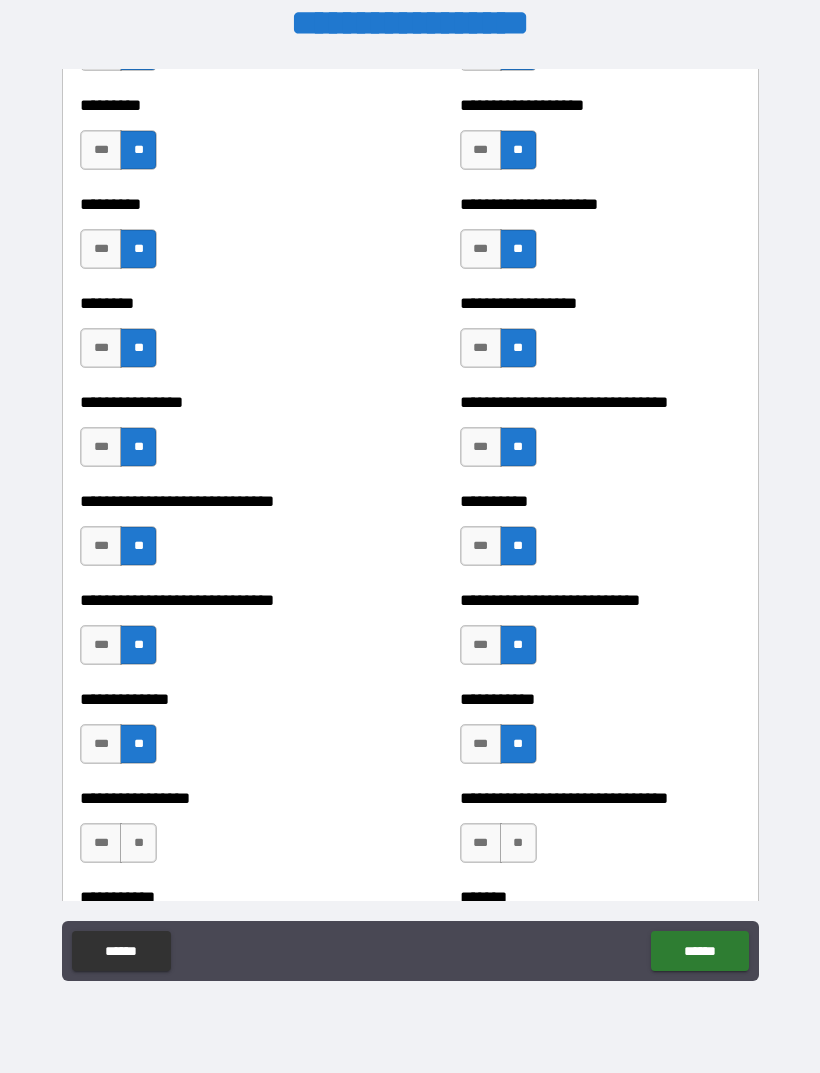 click on "**" at bounding box center [518, 843] 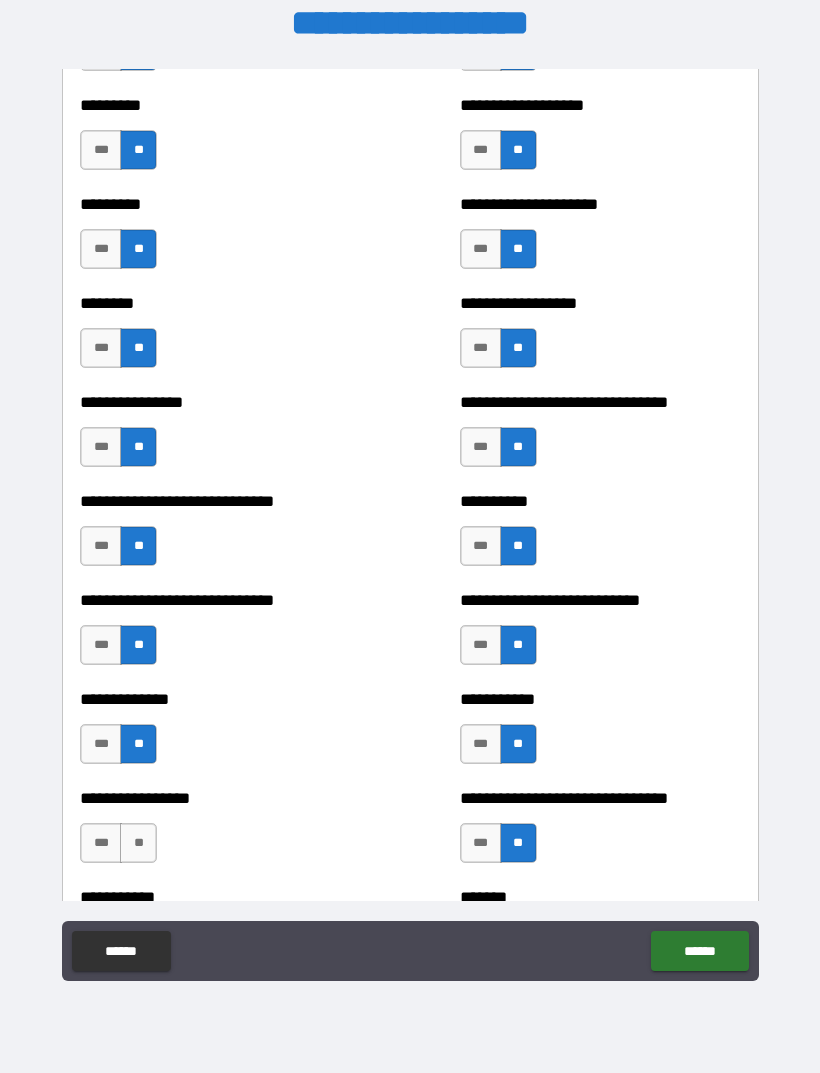 click on "**" at bounding box center [138, 843] 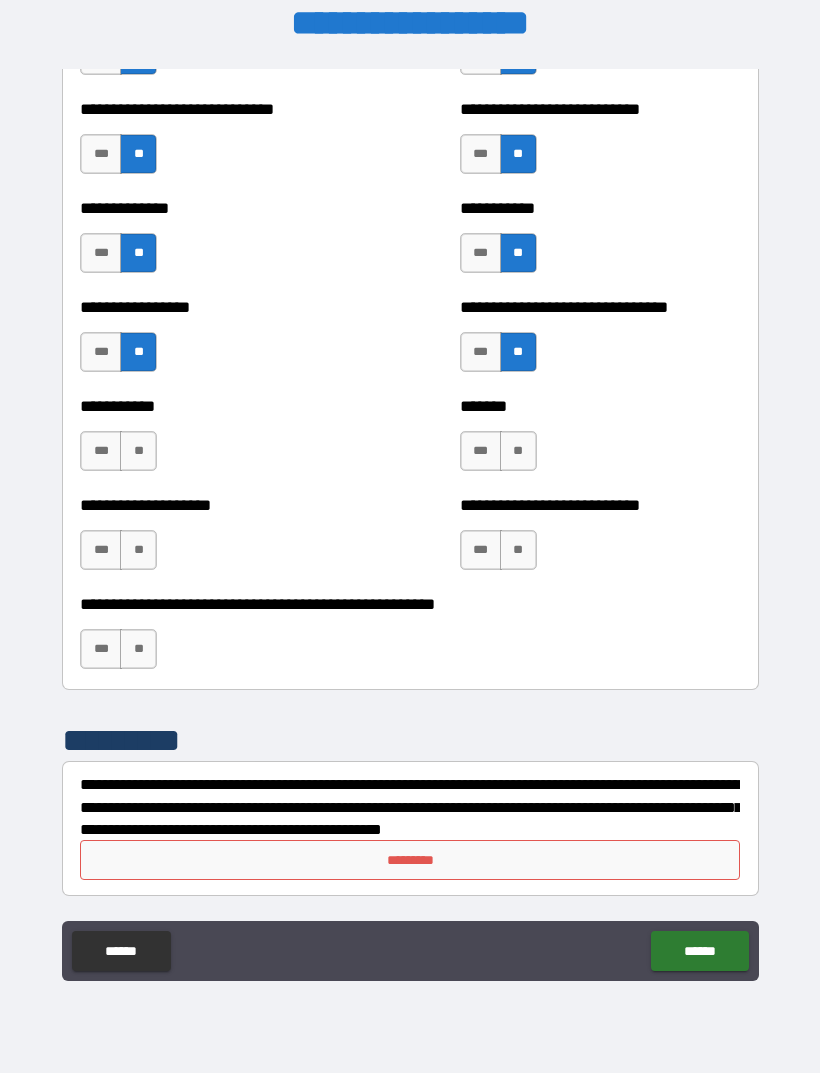 scroll, scrollTop: 7708, scrollLeft: 0, axis: vertical 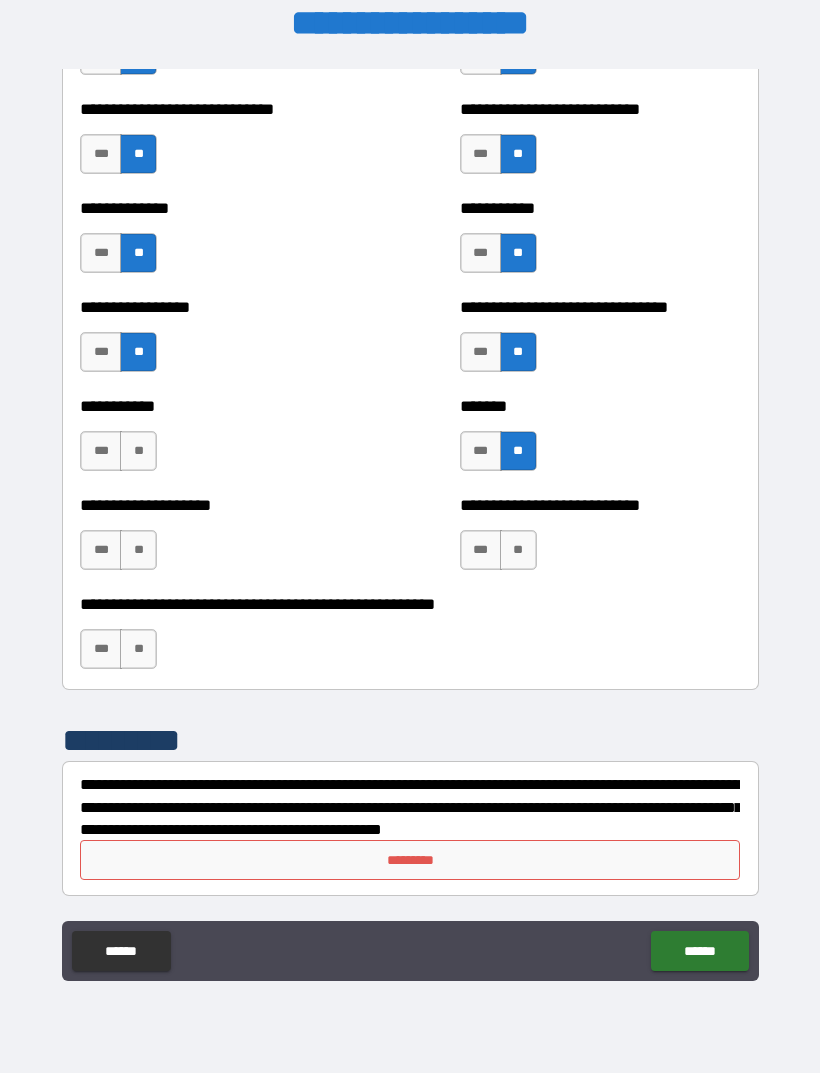 click on "**" at bounding box center [518, 550] 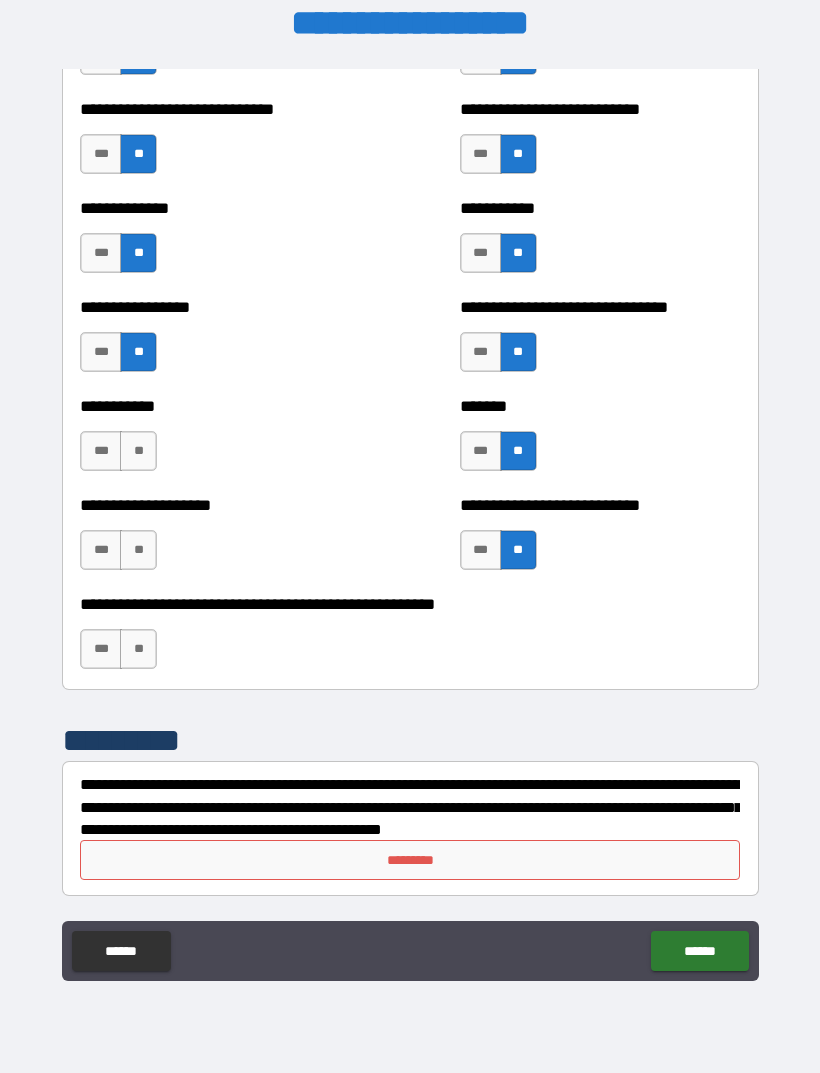 click on "**" at bounding box center (138, 451) 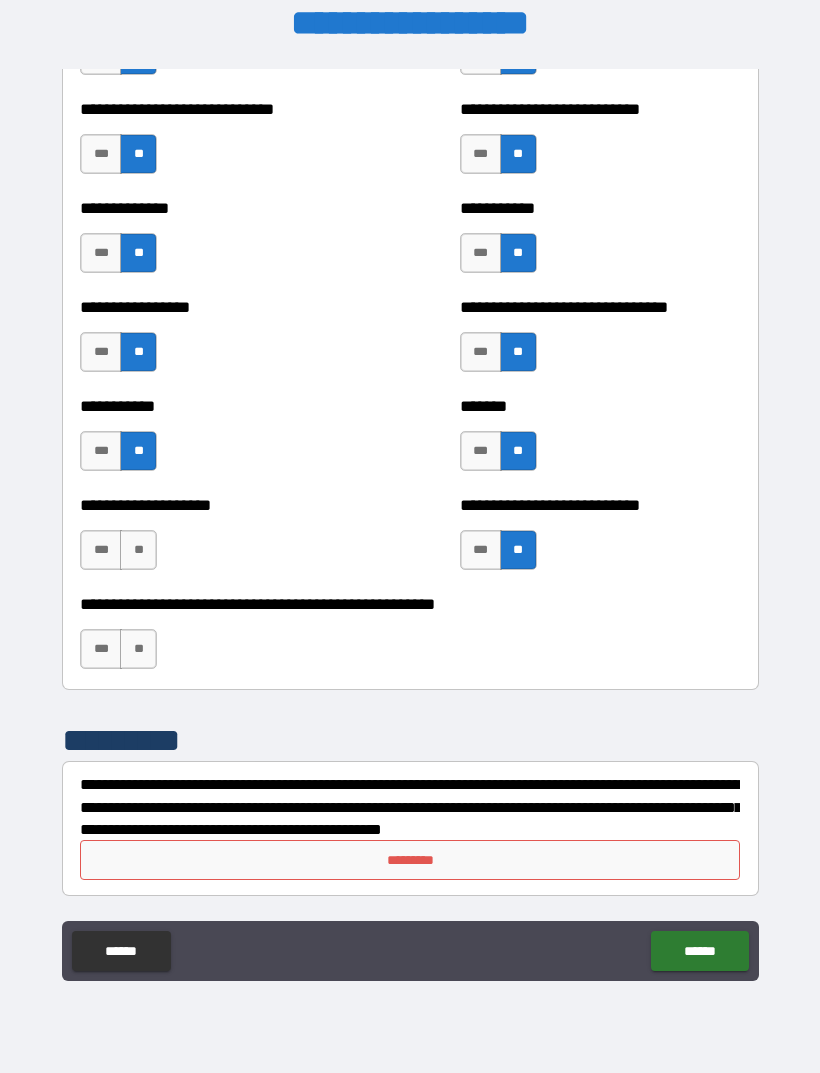 click on "**" at bounding box center (138, 550) 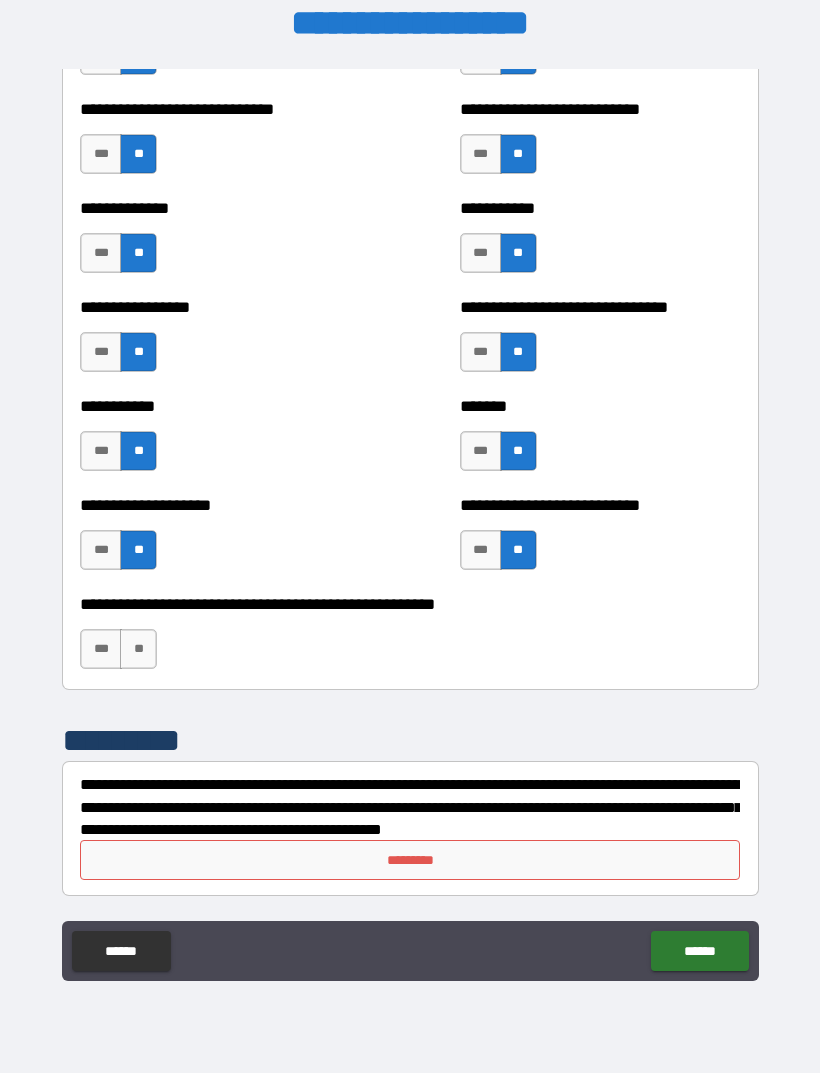 click on "**" at bounding box center [138, 649] 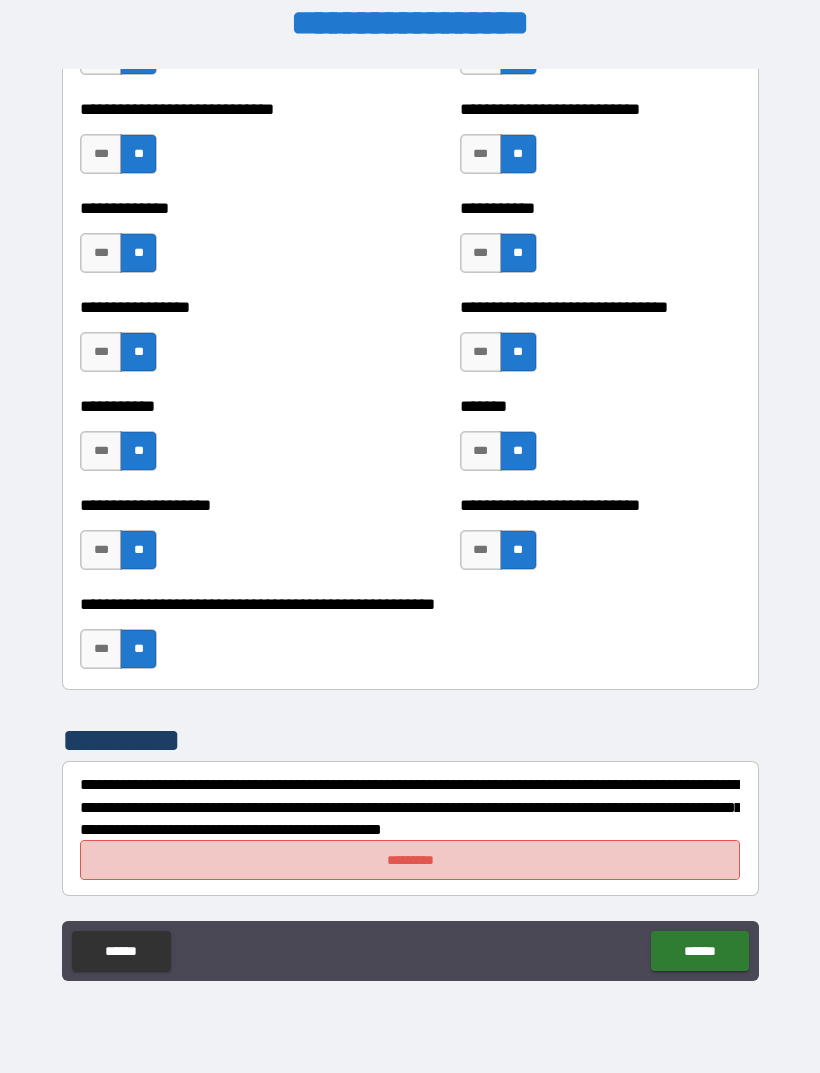 click on "*********" at bounding box center [410, 860] 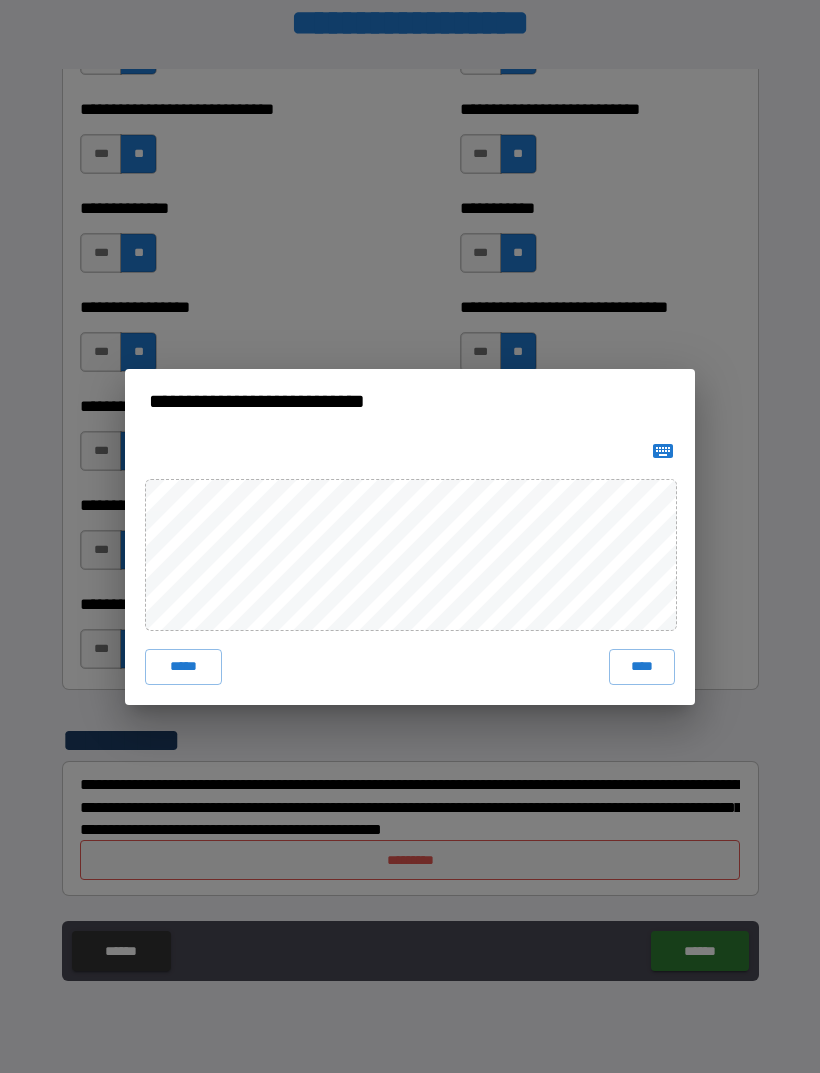 click on "****" at bounding box center (642, 667) 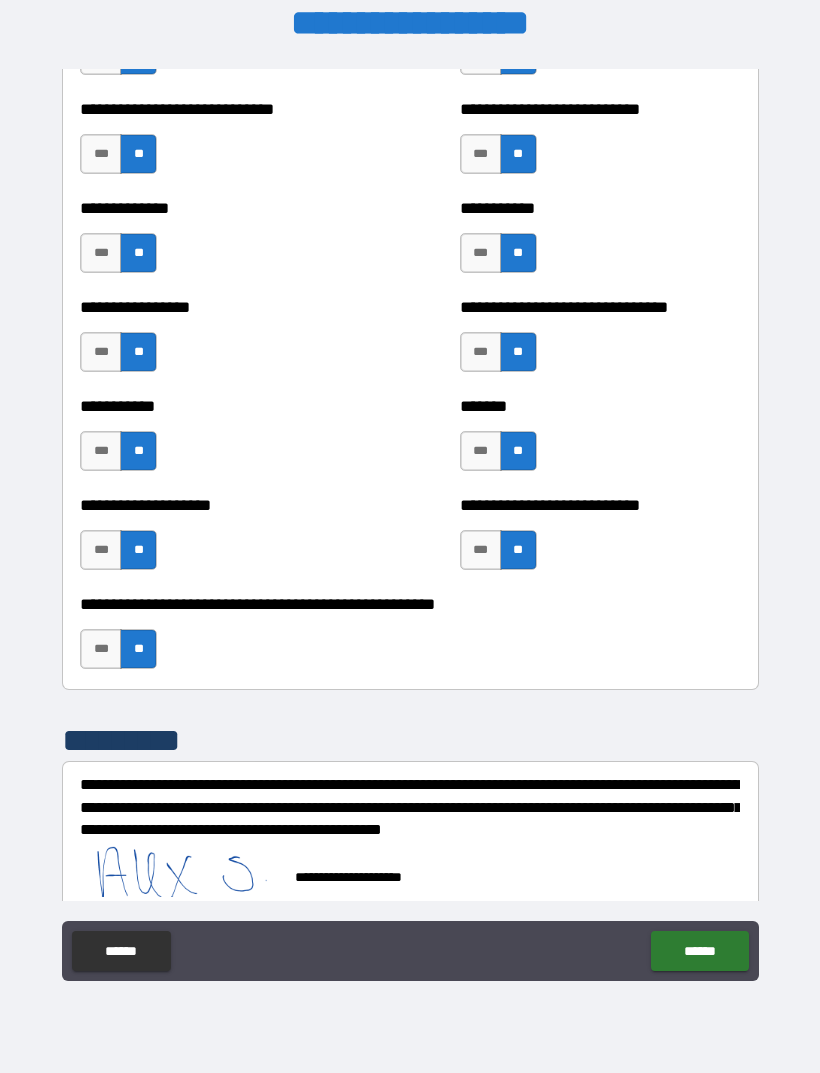 scroll, scrollTop: 7698, scrollLeft: 0, axis: vertical 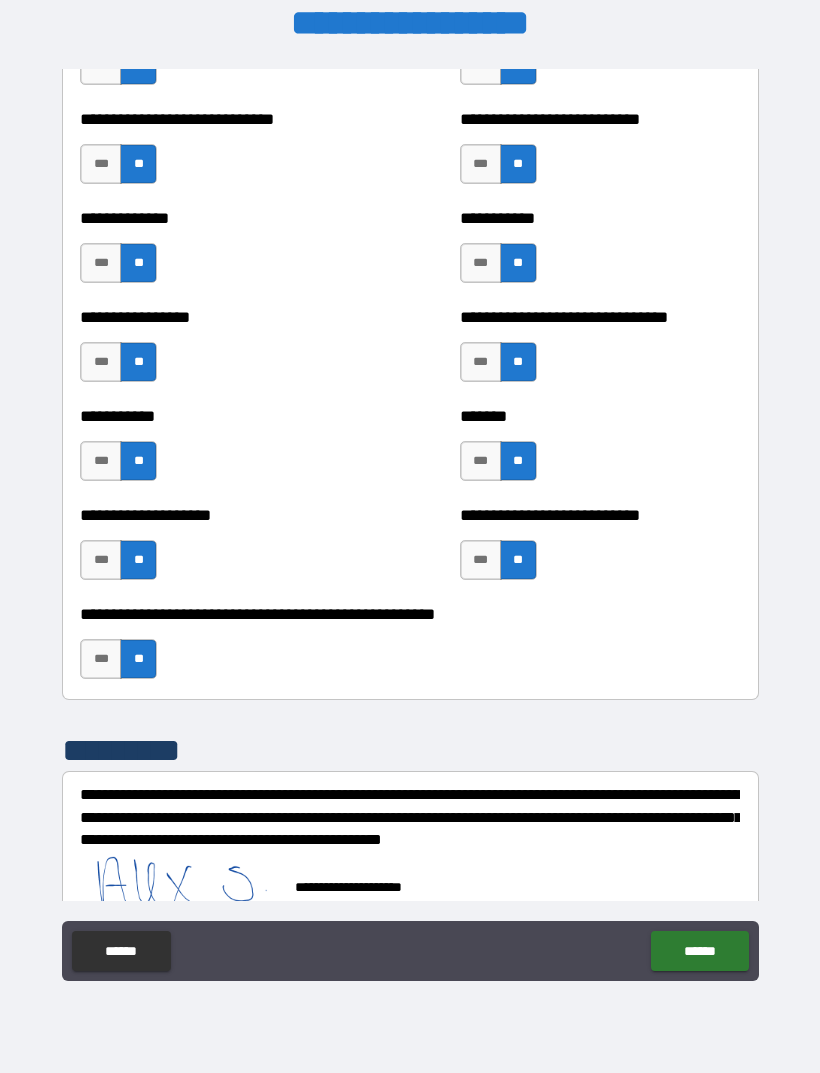click on "******" at bounding box center [699, 951] 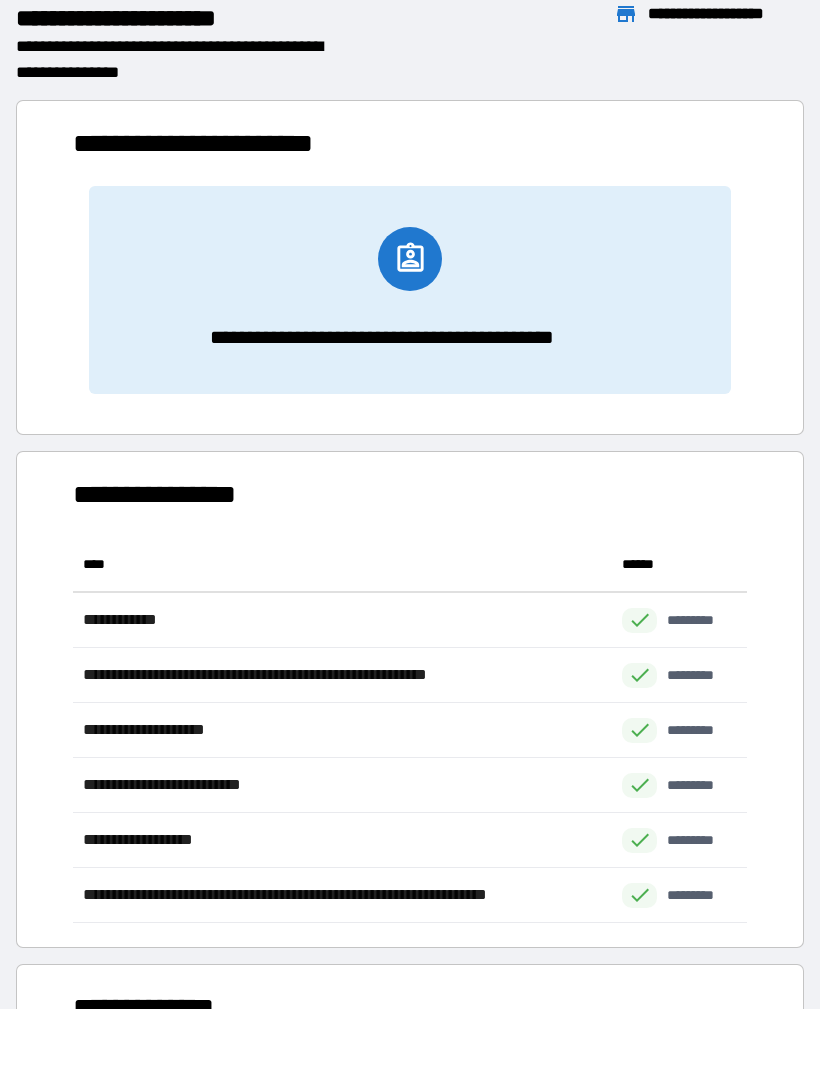 scroll, scrollTop: 1, scrollLeft: 1, axis: both 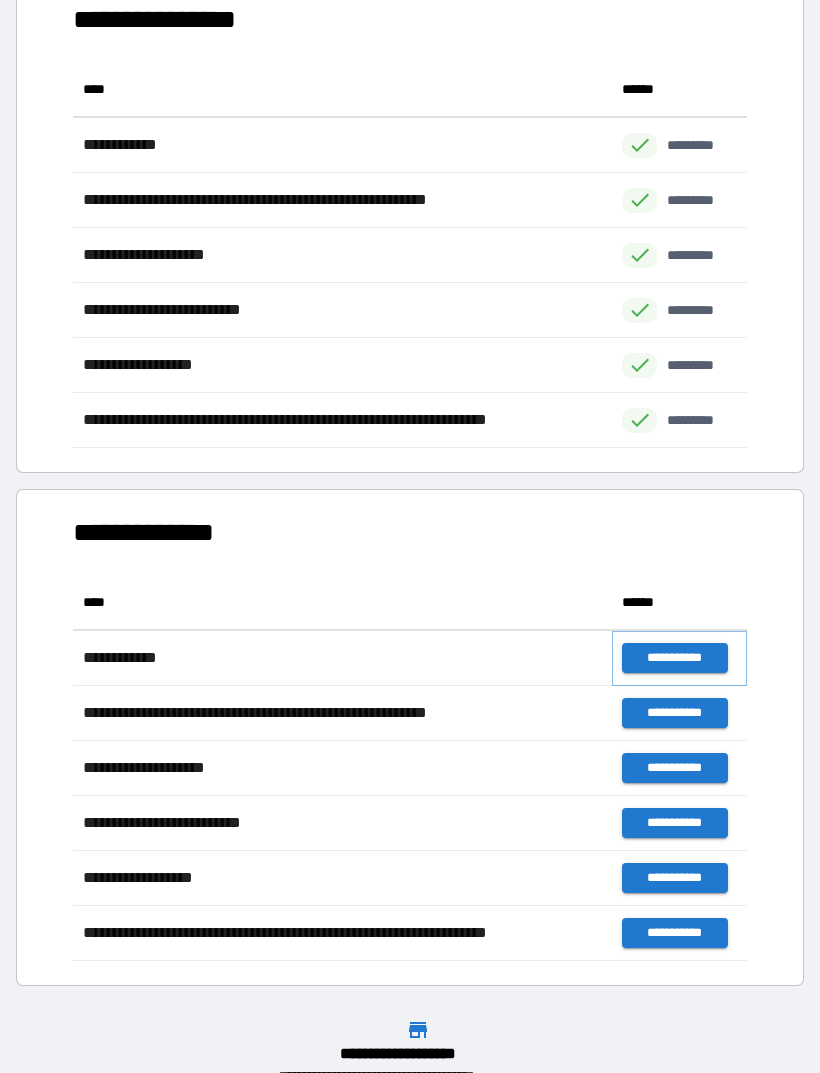click on "**********" at bounding box center [674, 658] 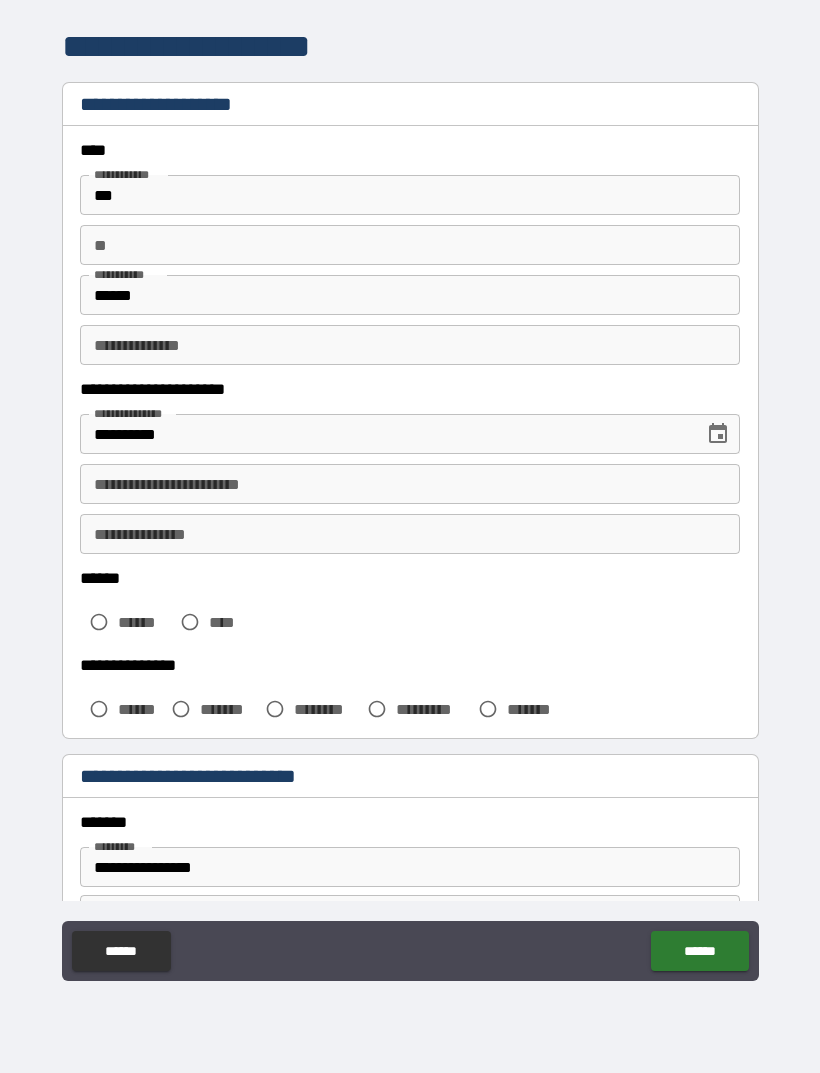 click on "******" at bounding box center [410, 295] 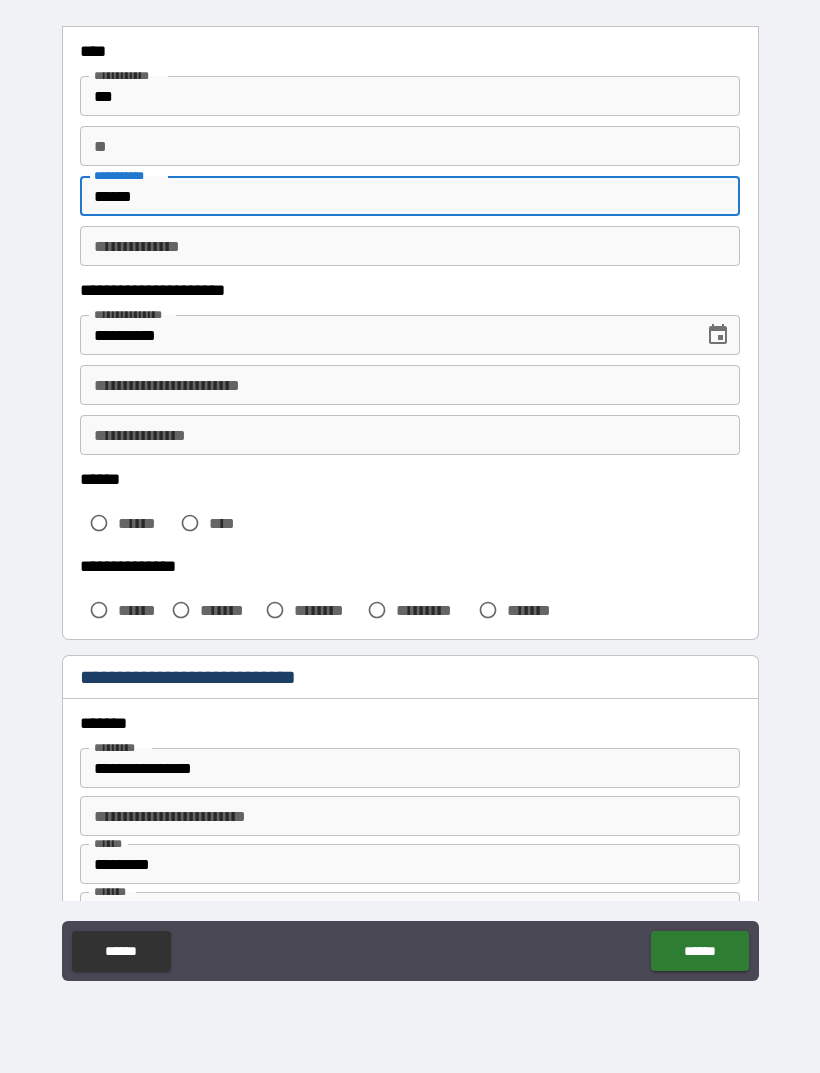 scroll, scrollTop: 102, scrollLeft: 0, axis: vertical 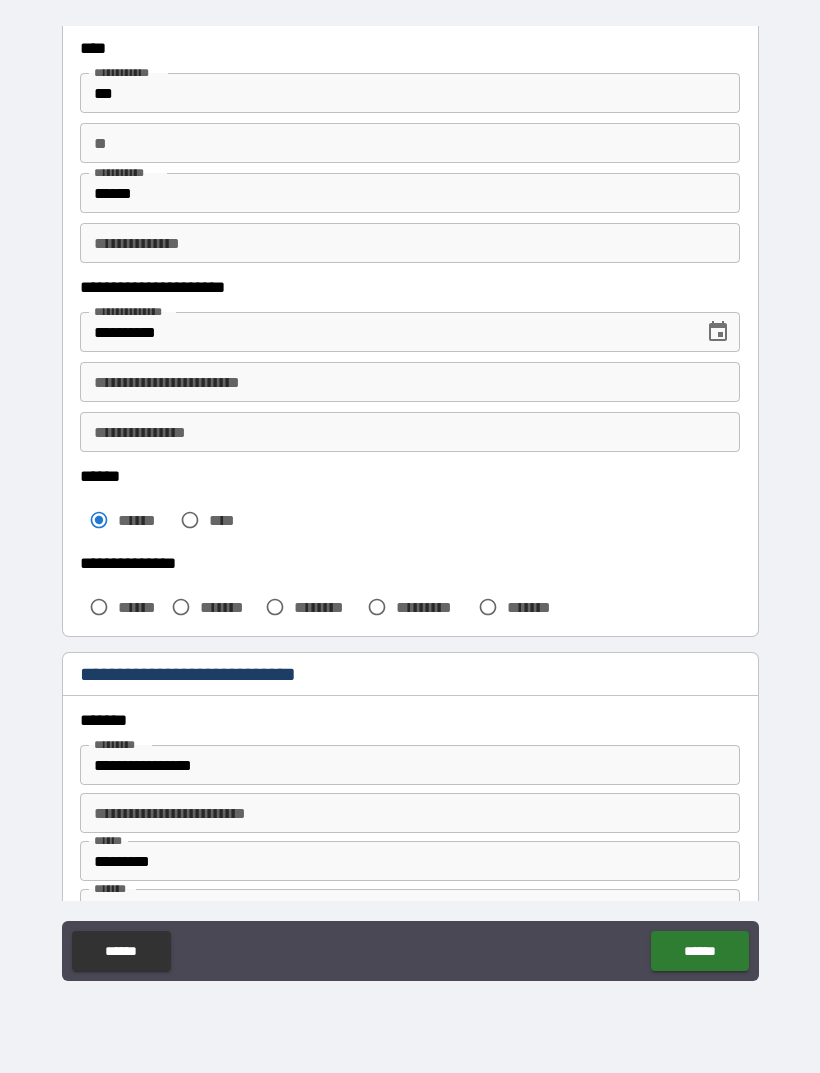 click on "**********" at bounding box center (410, 382) 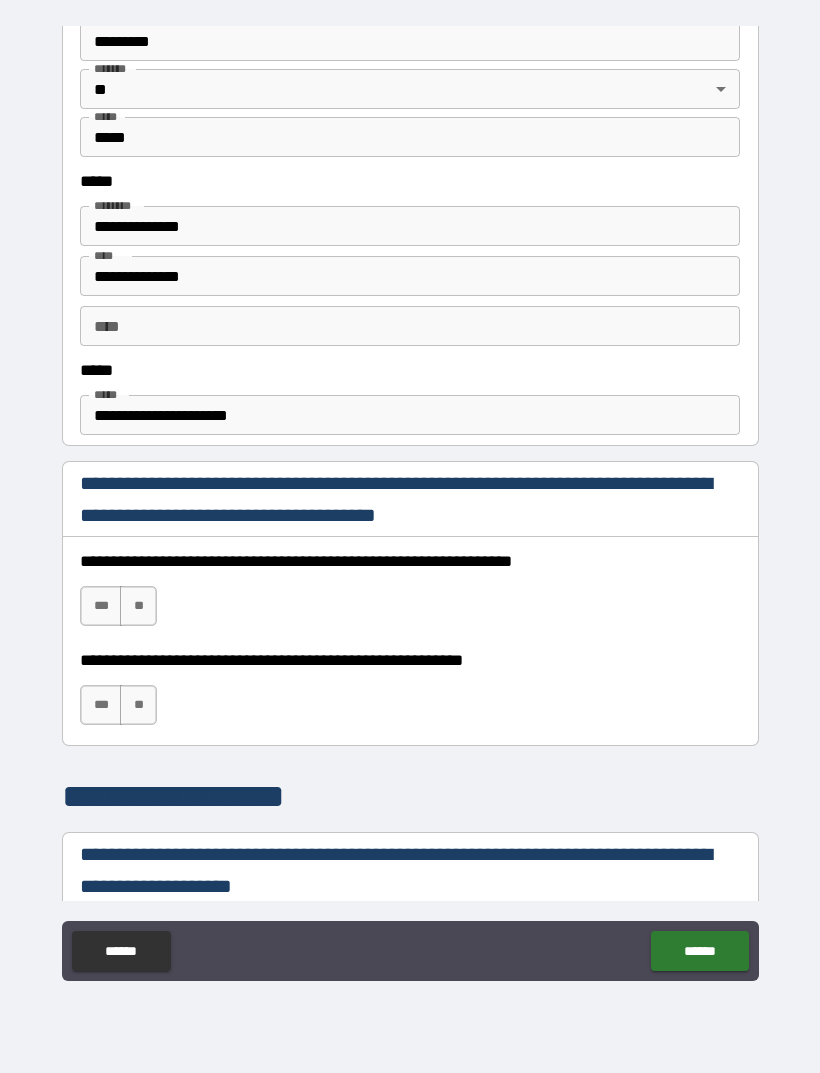 scroll, scrollTop: 923, scrollLeft: 0, axis: vertical 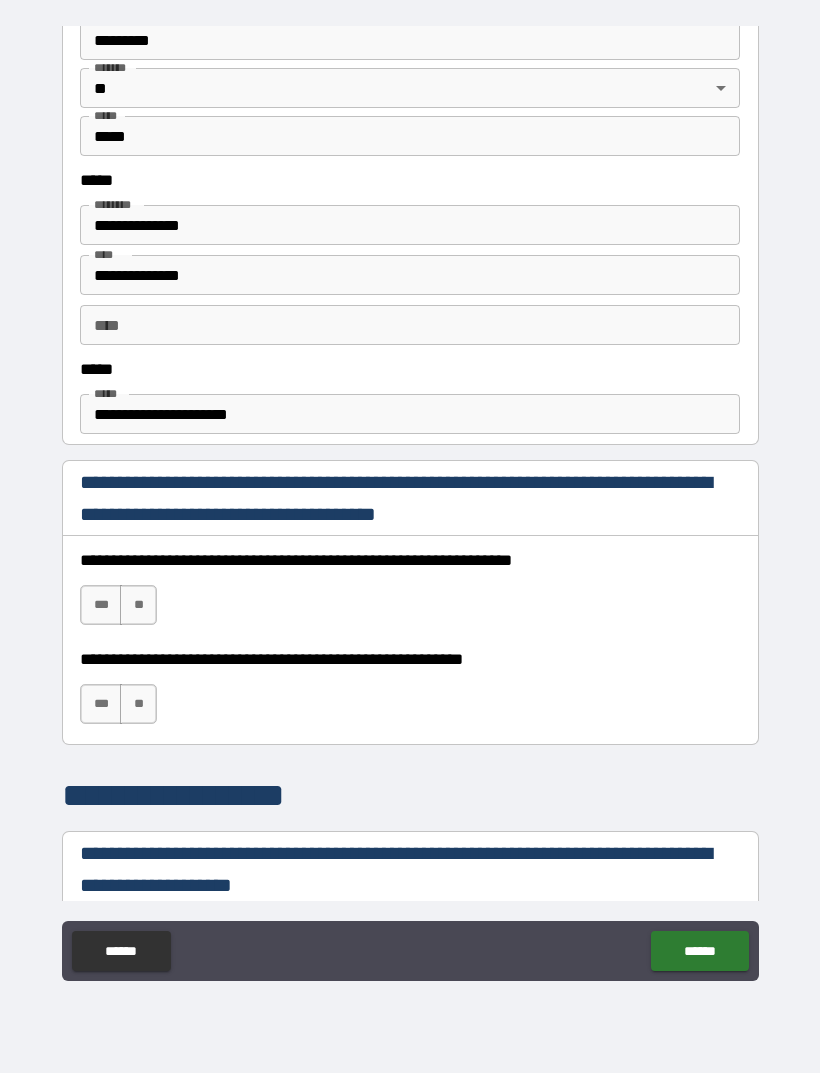 click on "**" at bounding box center (138, 605) 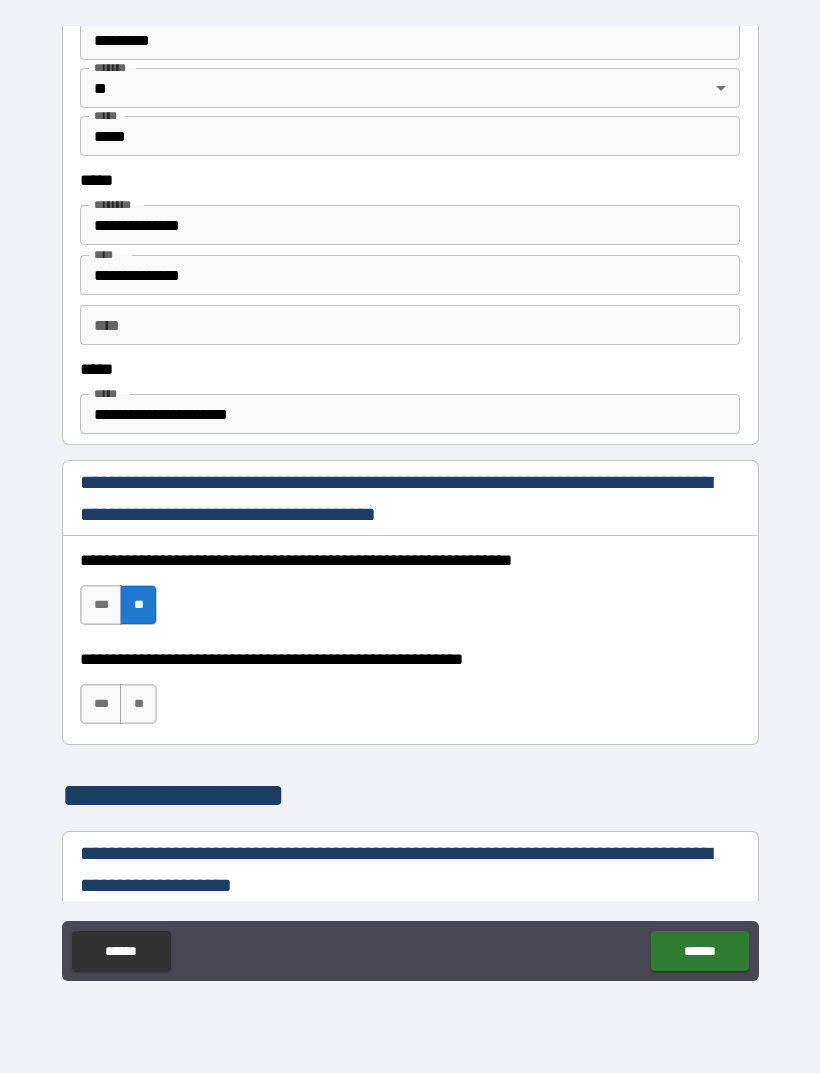 click on "**" at bounding box center (138, 704) 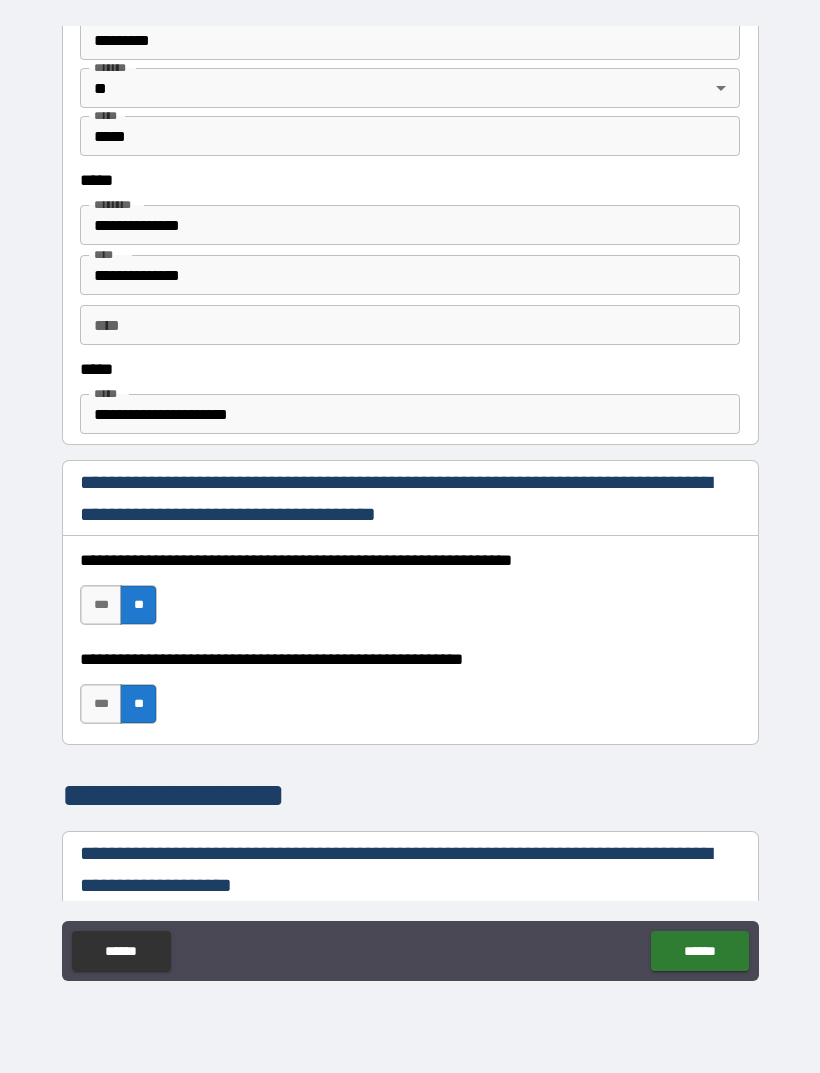 click on "***" at bounding box center [101, 704] 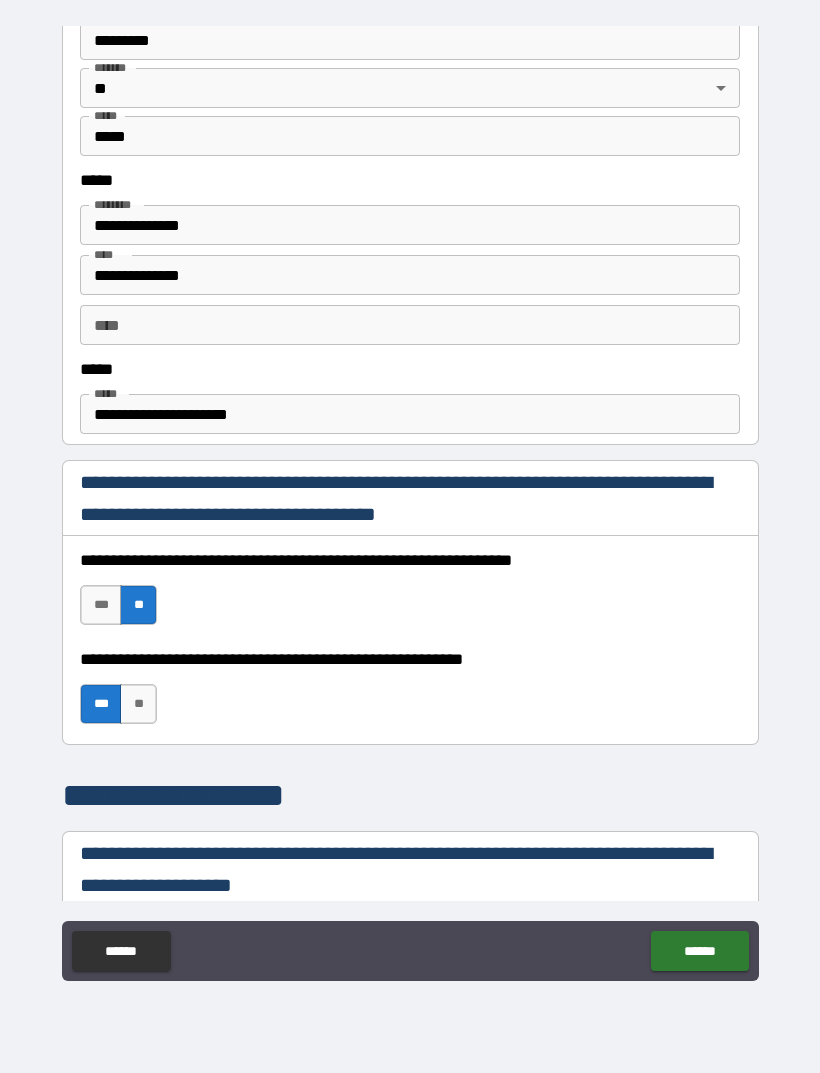click on "***" at bounding box center (101, 605) 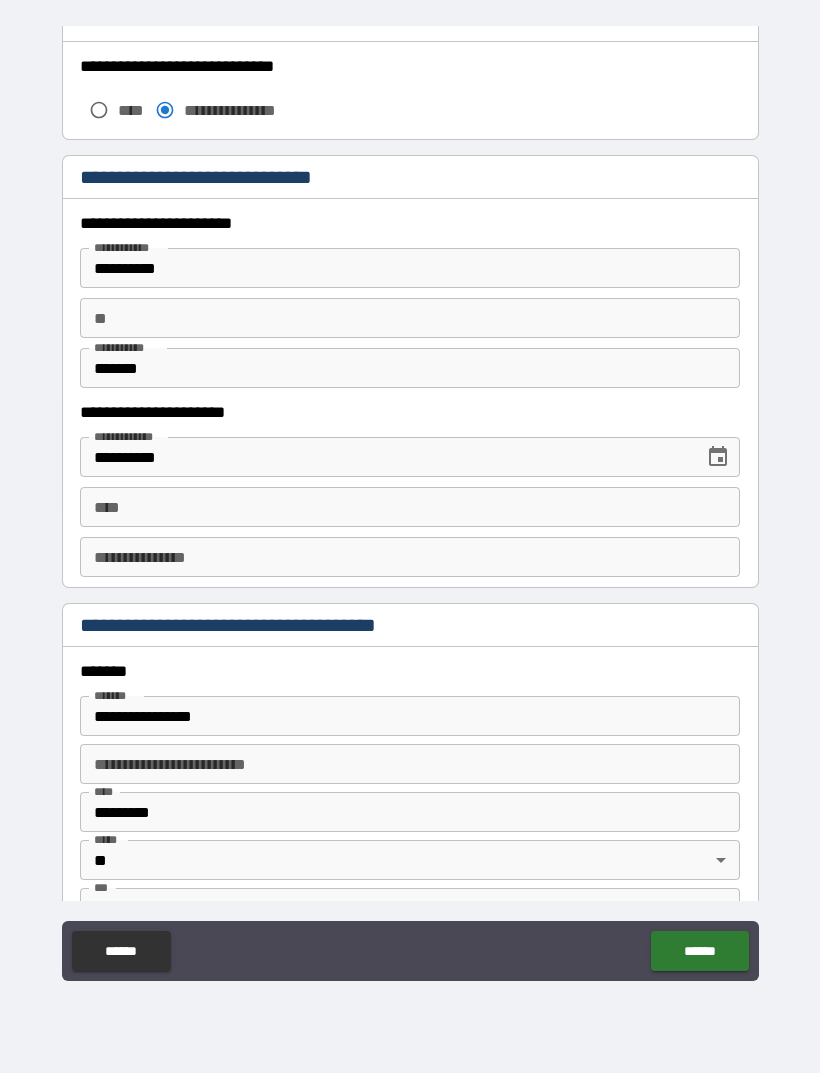 scroll, scrollTop: 2084, scrollLeft: 0, axis: vertical 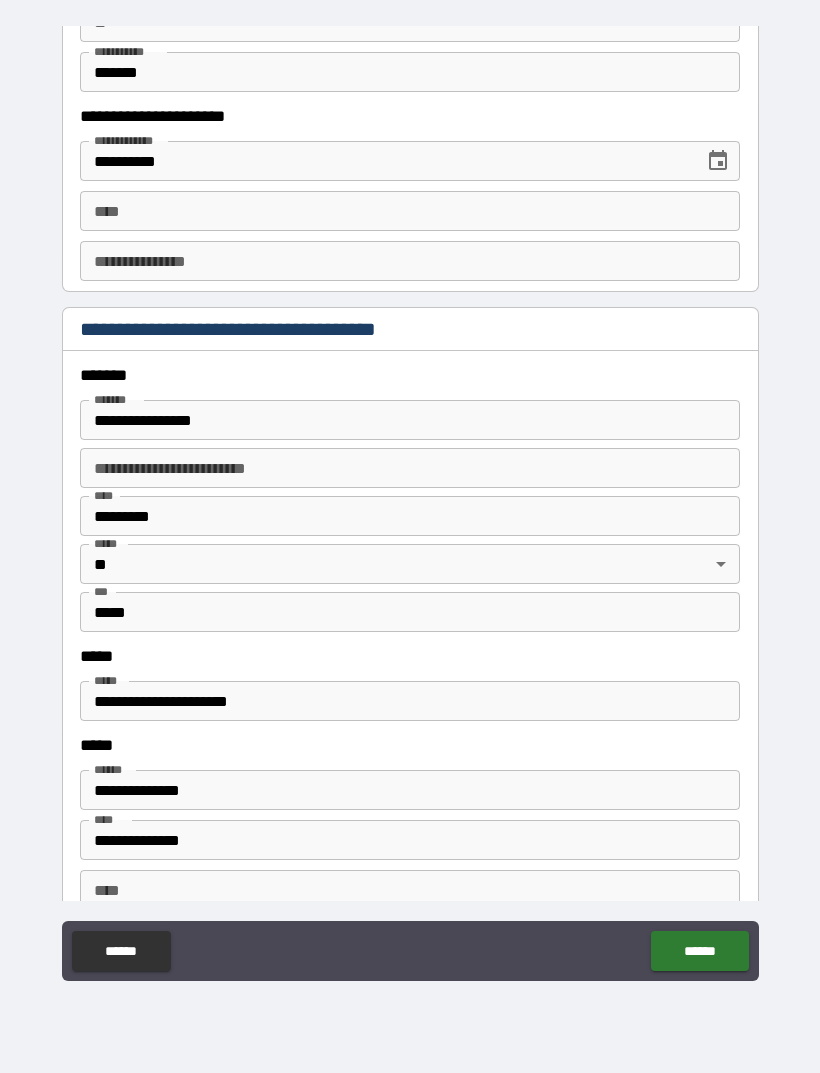 click on "****" at bounding box center (410, 211) 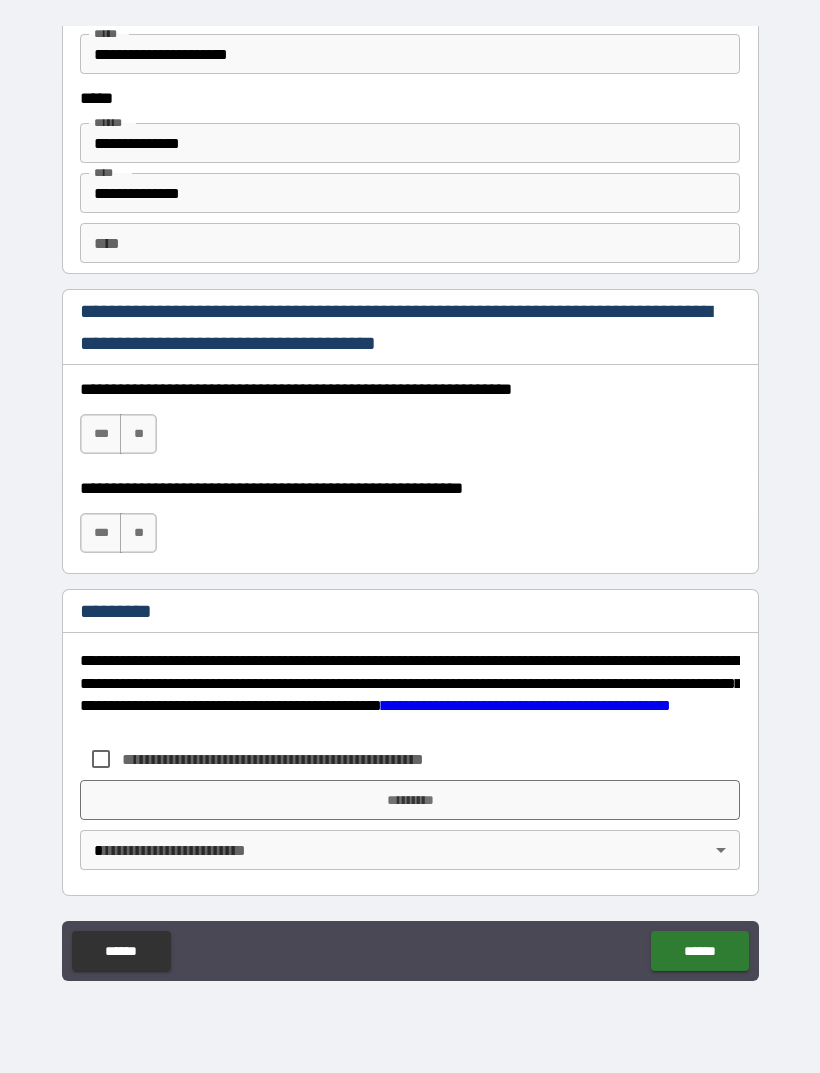 scroll, scrollTop: 2731, scrollLeft: 0, axis: vertical 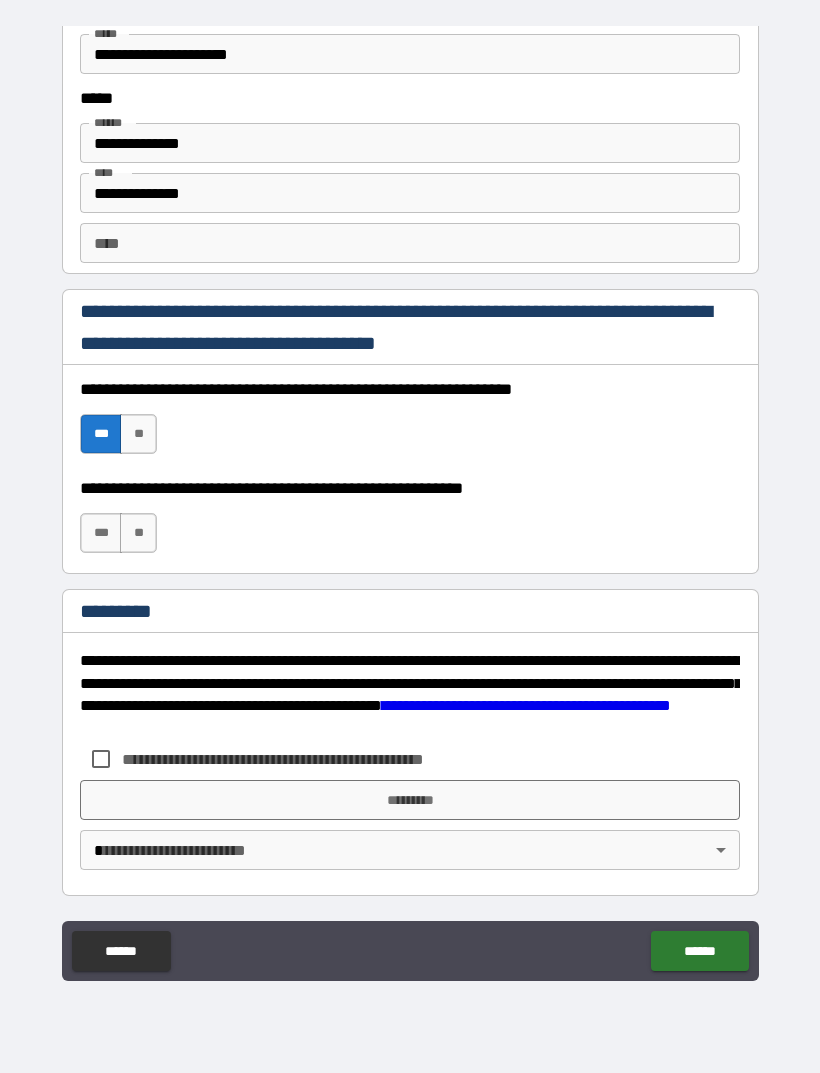 click on "***" at bounding box center (101, 533) 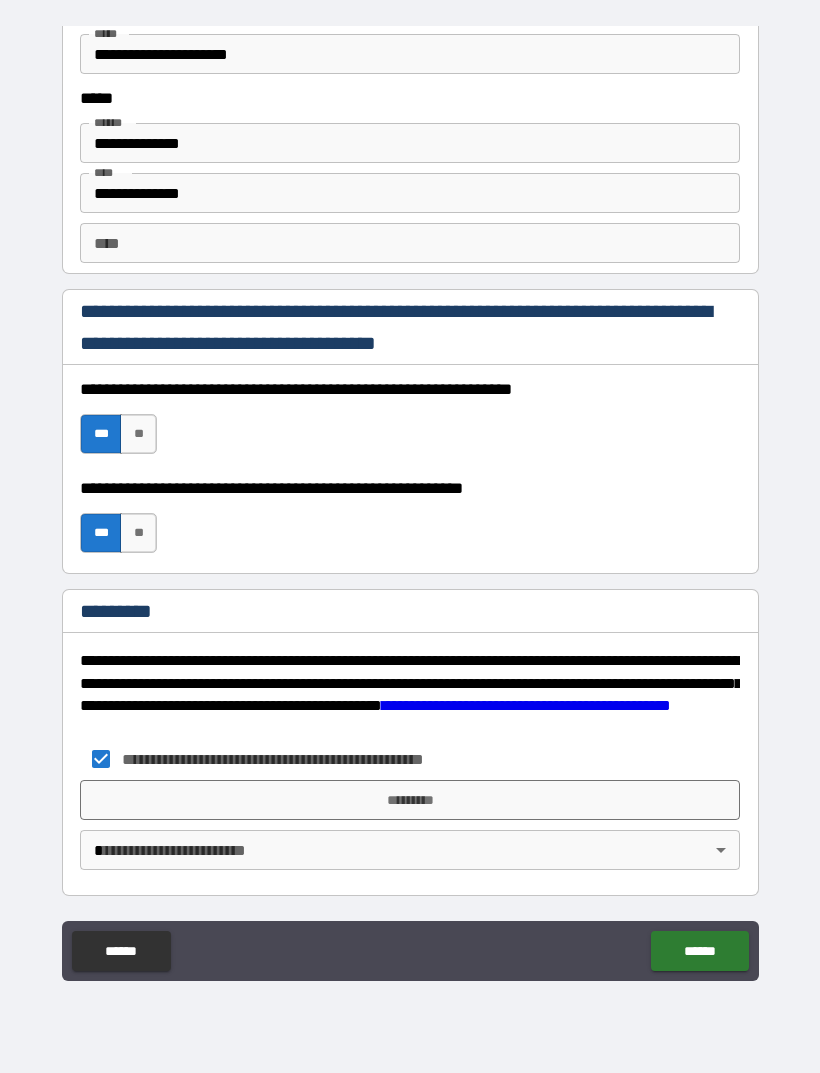click on "*********" at bounding box center (410, 800) 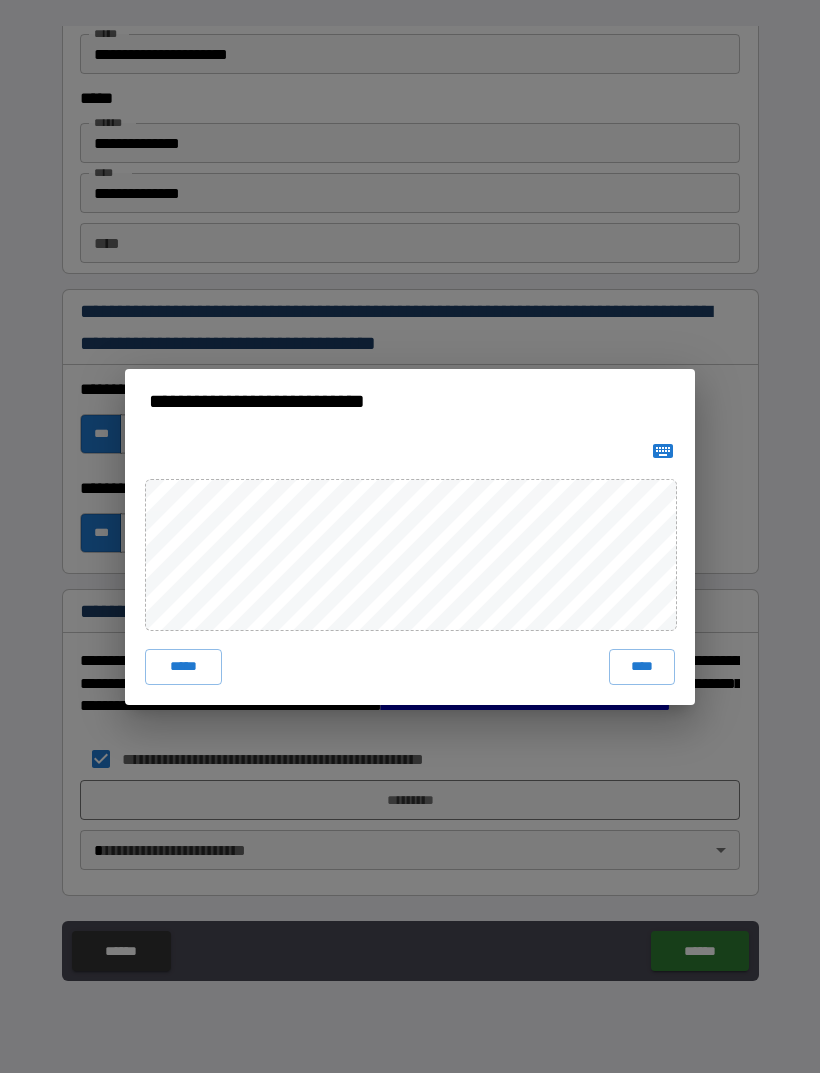 click on "****" at bounding box center (642, 667) 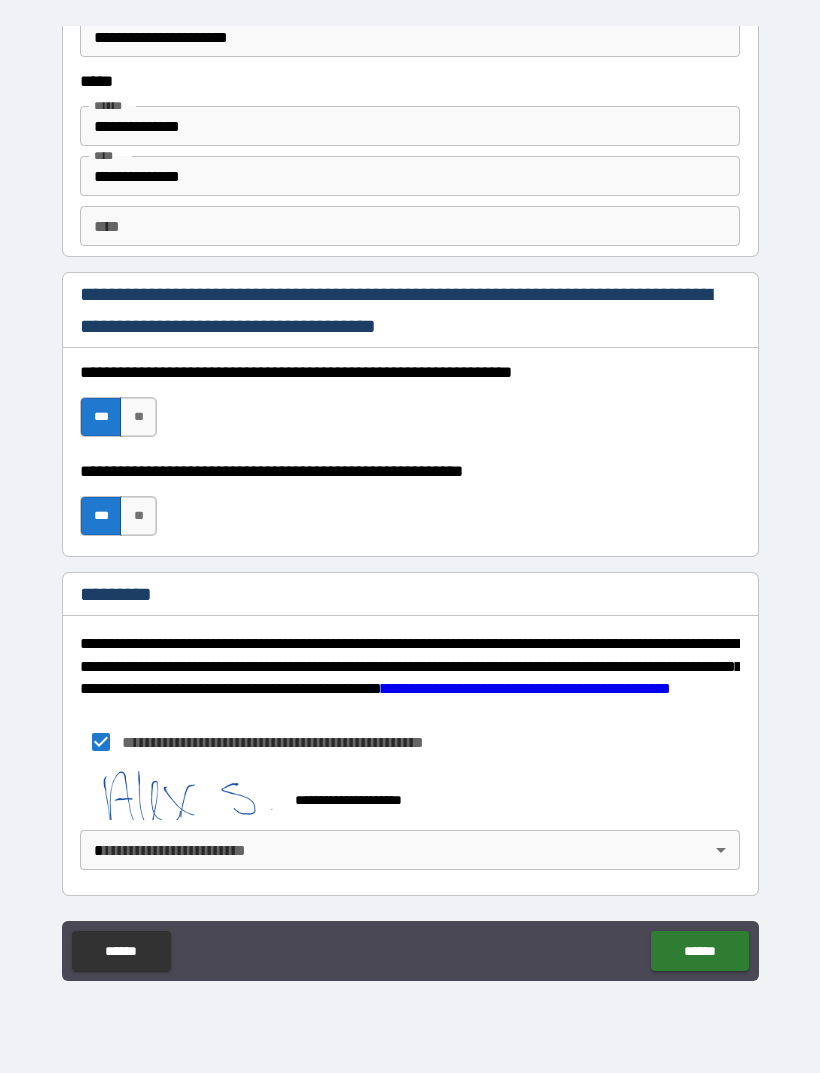 scroll, scrollTop: 2748, scrollLeft: 0, axis: vertical 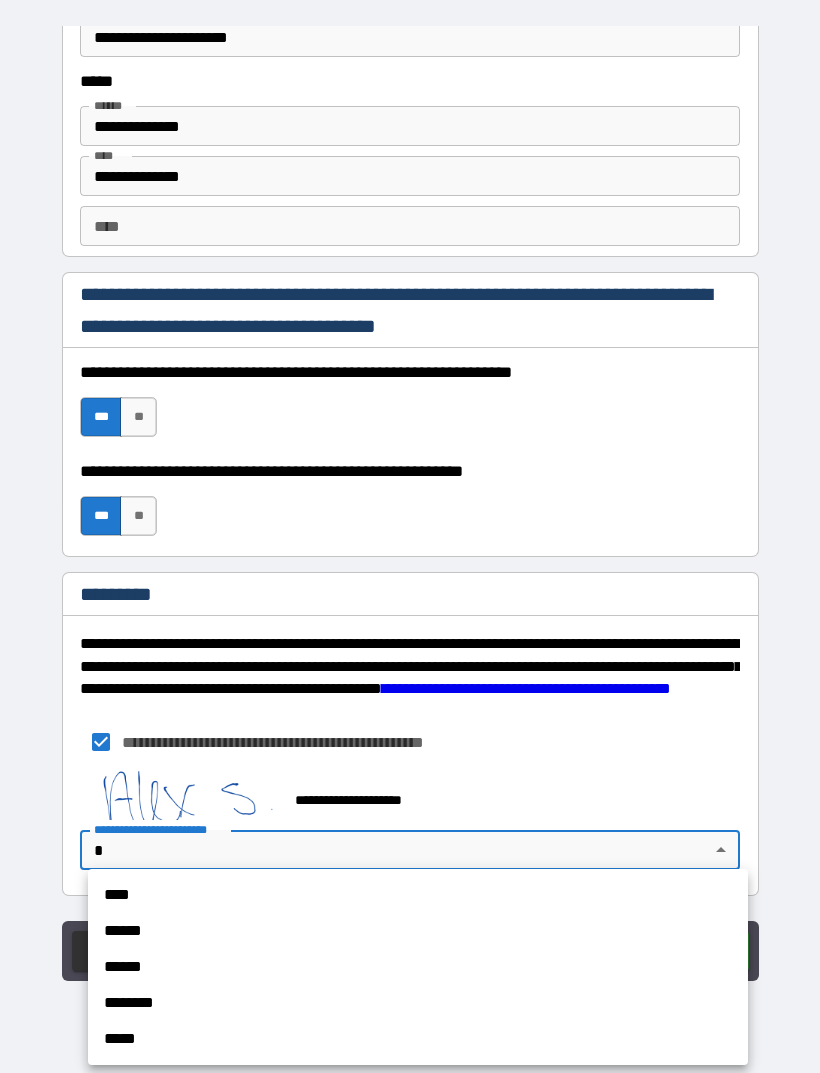 click on "******" at bounding box center (418, 931) 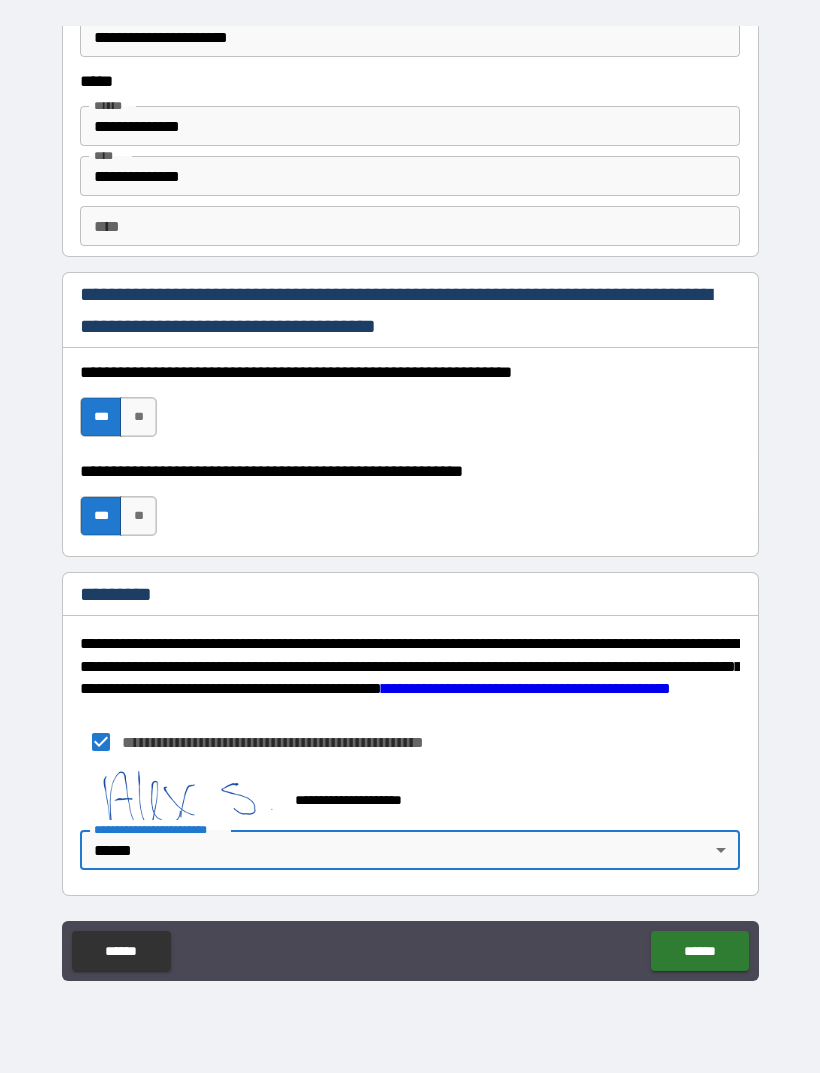 click on "******" at bounding box center (699, 951) 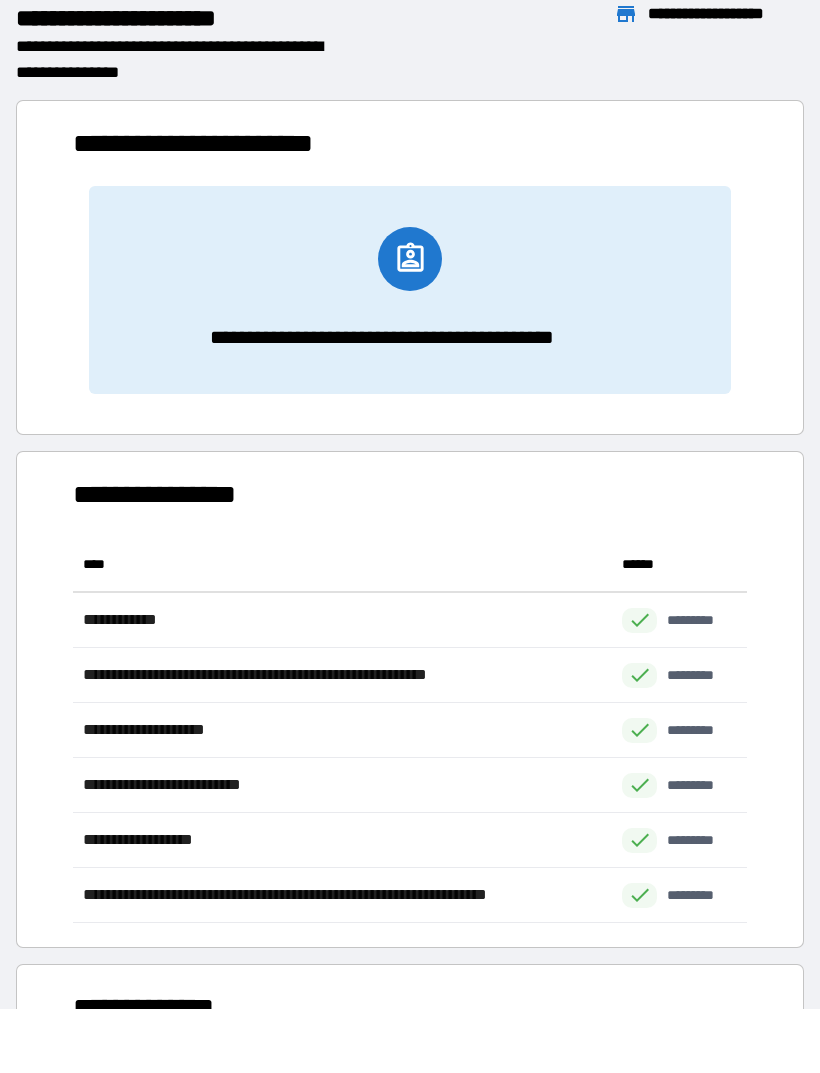 scroll, scrollTop: 1, scrollLeft: 1, axis: both 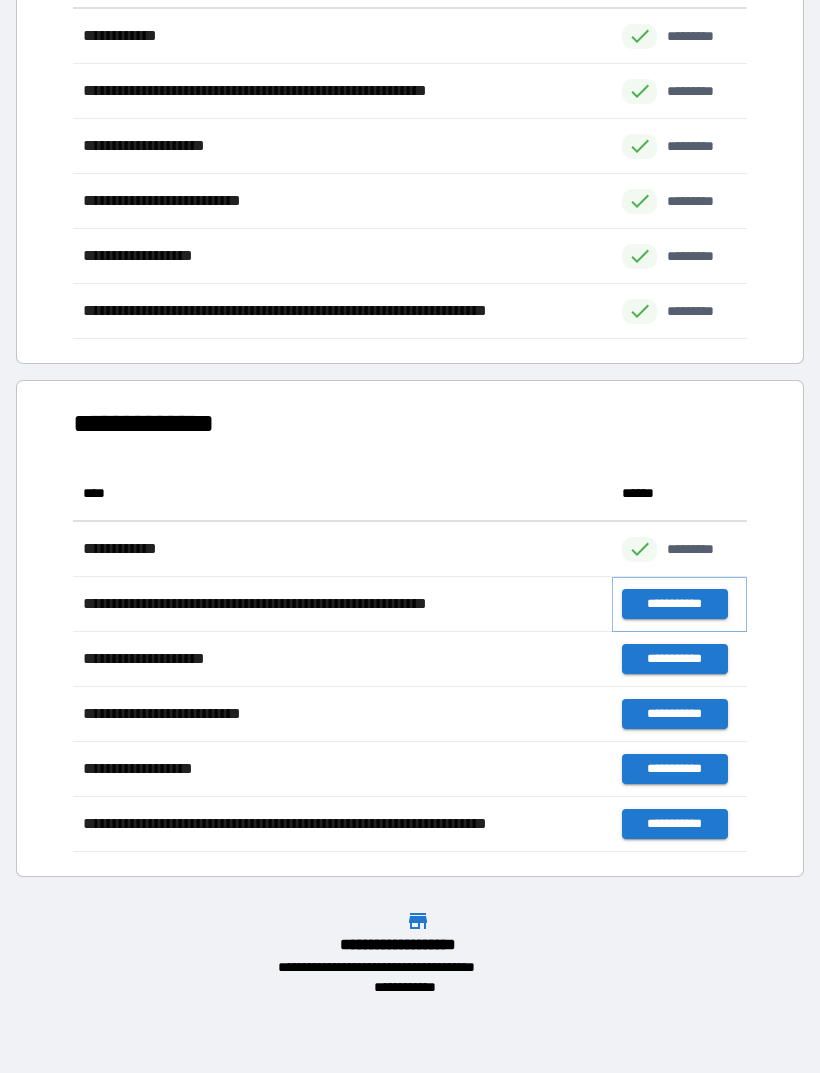 click on "**********" at bounding box center (674, 604) 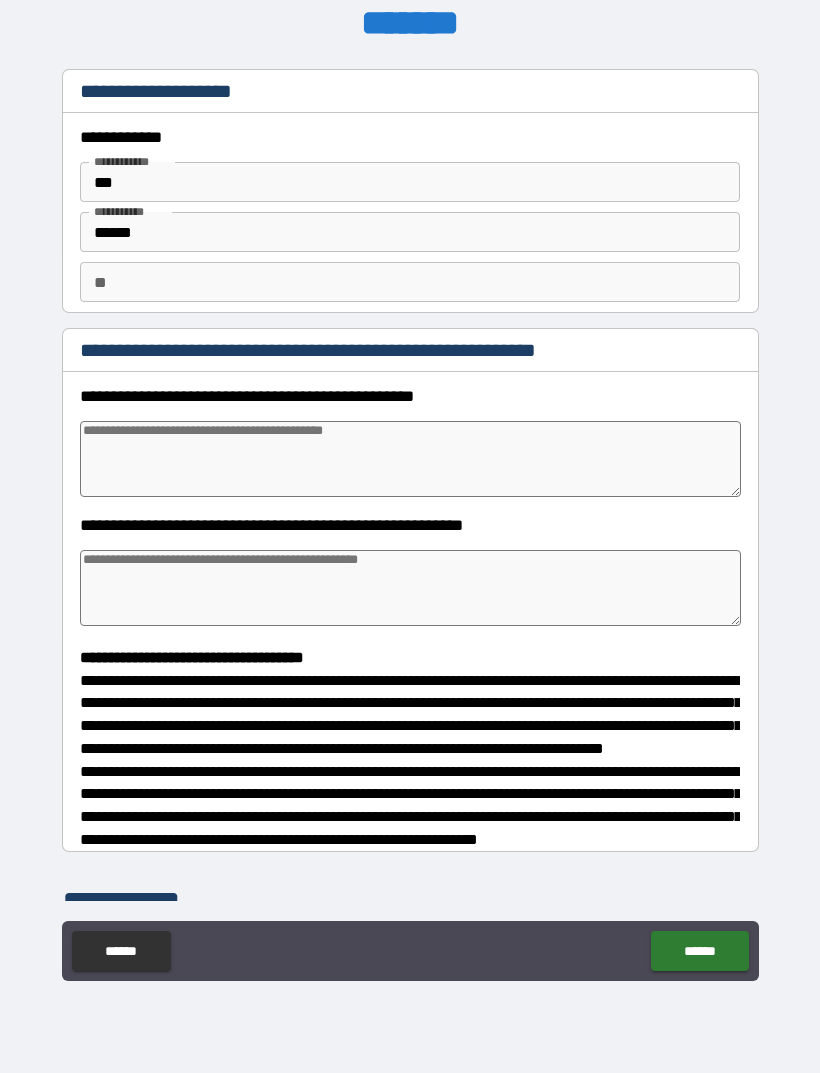 click at bounding box center [410, 459] 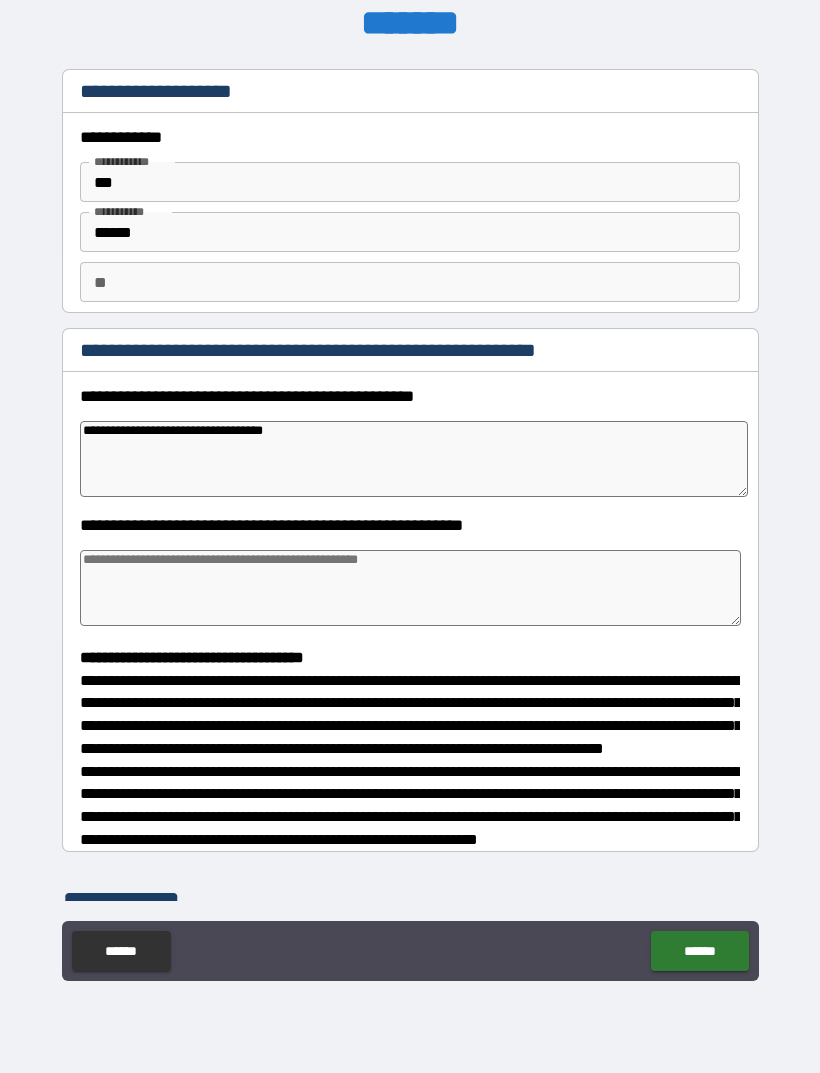 click at bounding box center [410, 588] 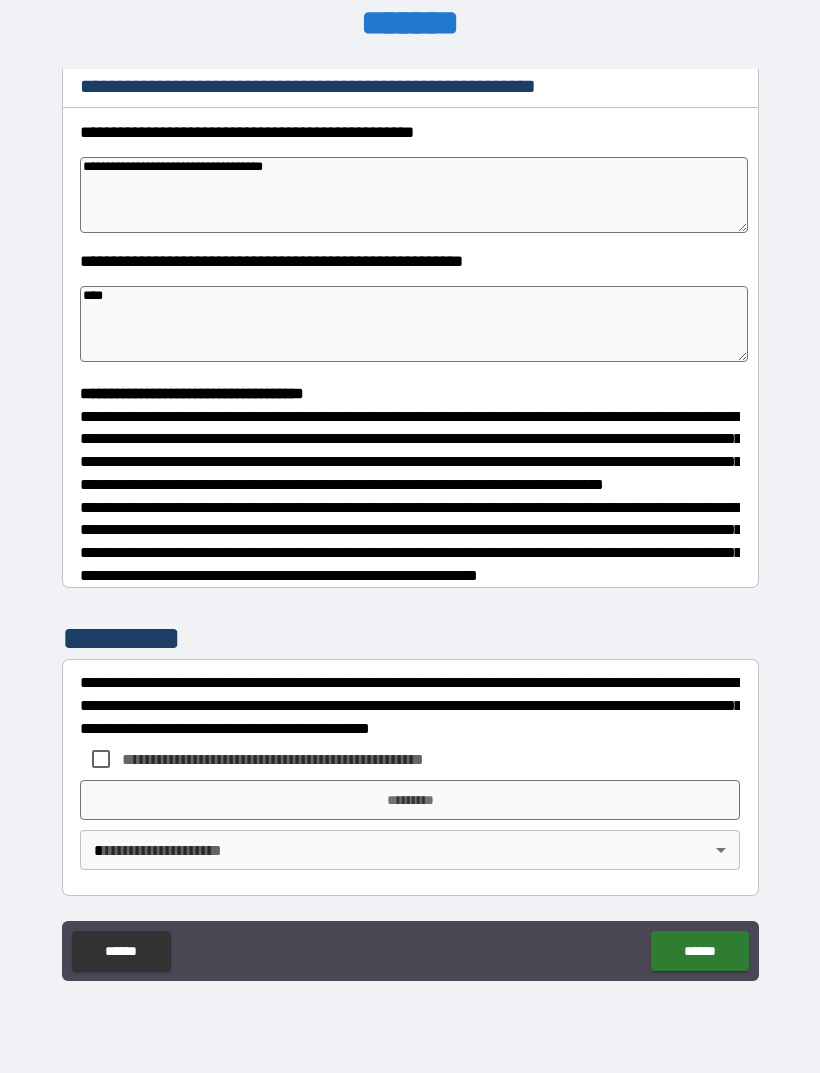 scroll, scrollTop: 302, scrollLeft: 0, axis: vertical 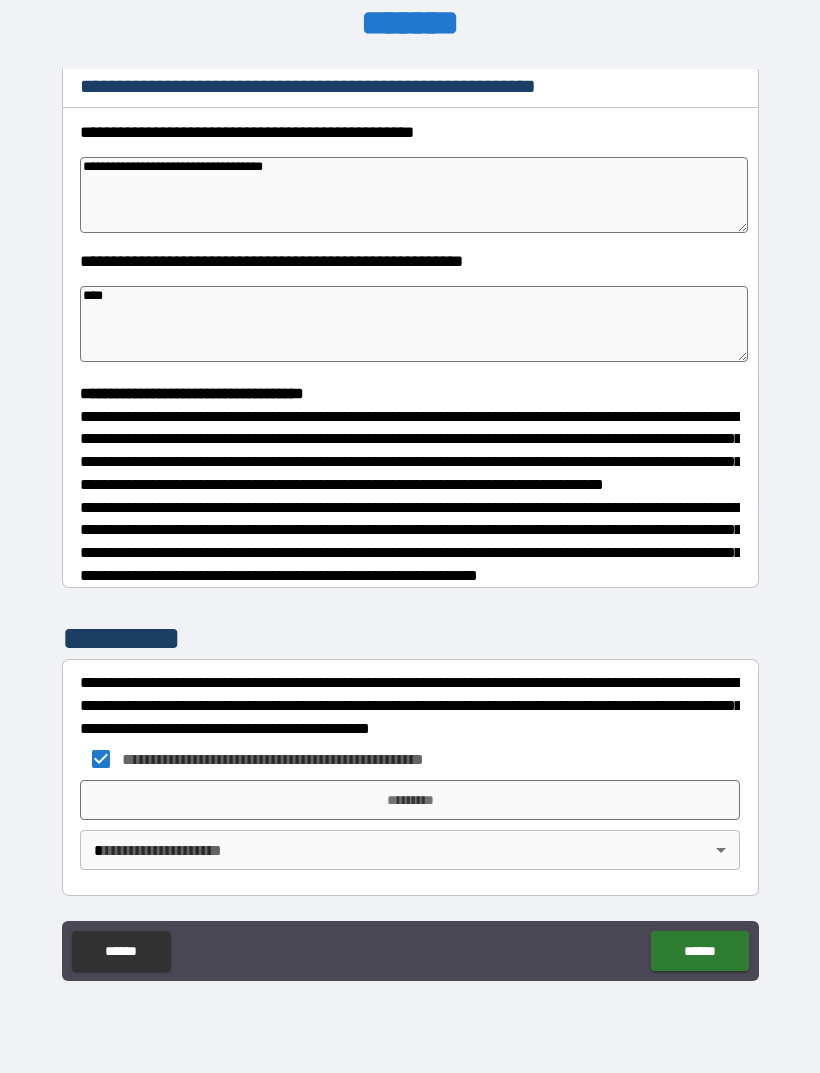 click on "*********" at bounding box center (410, 800) 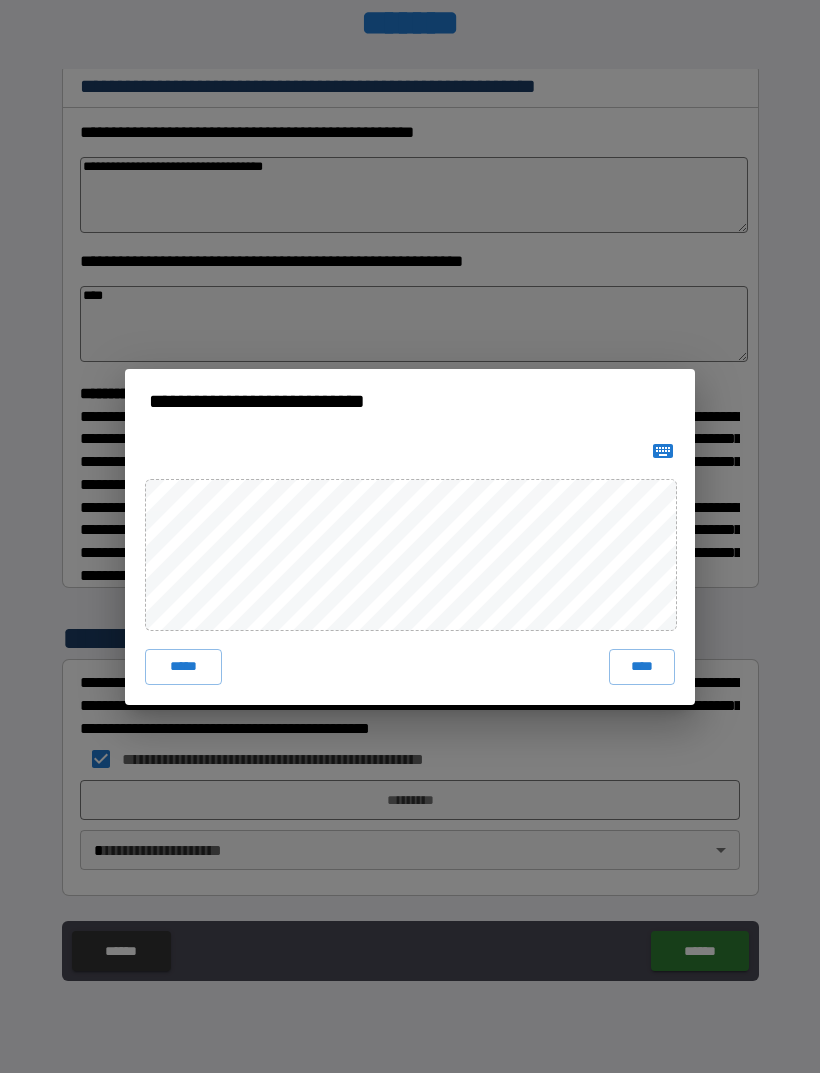 click on "****" at bounding box center (642, 667) 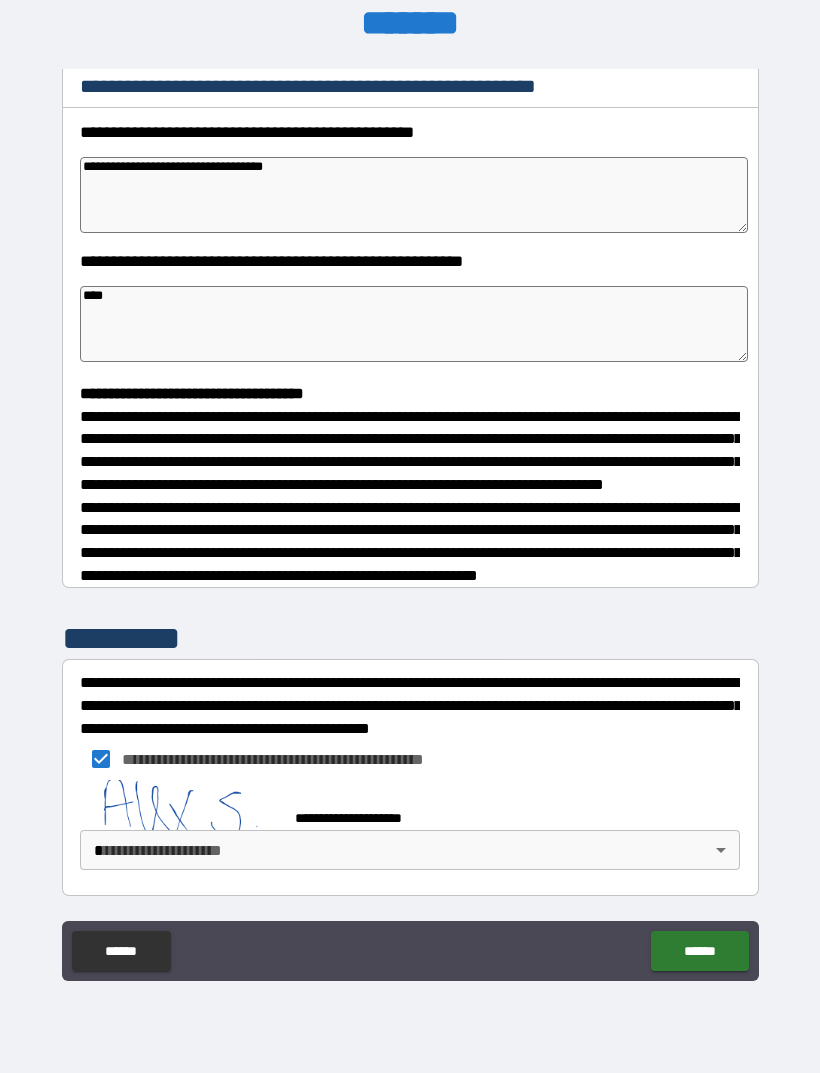 scroll, scrollTop: 292, scrollLeft: 0, axis: vertical 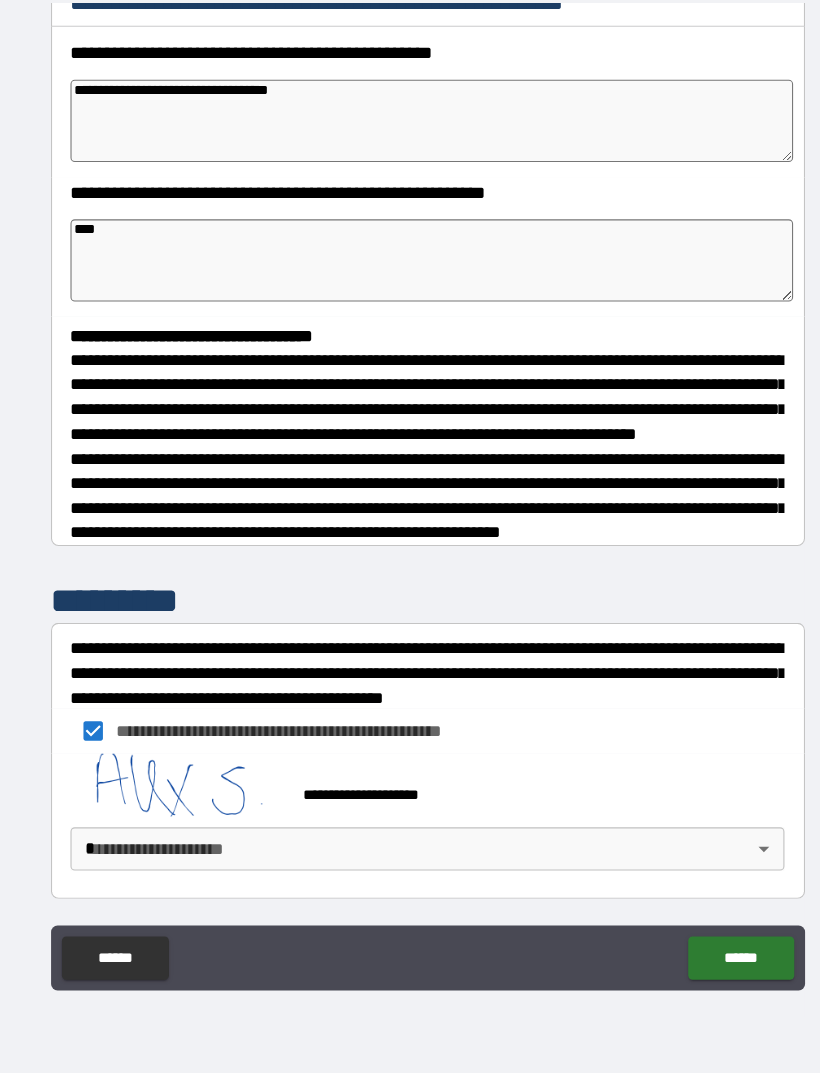 click at bounding box center [180, 790] 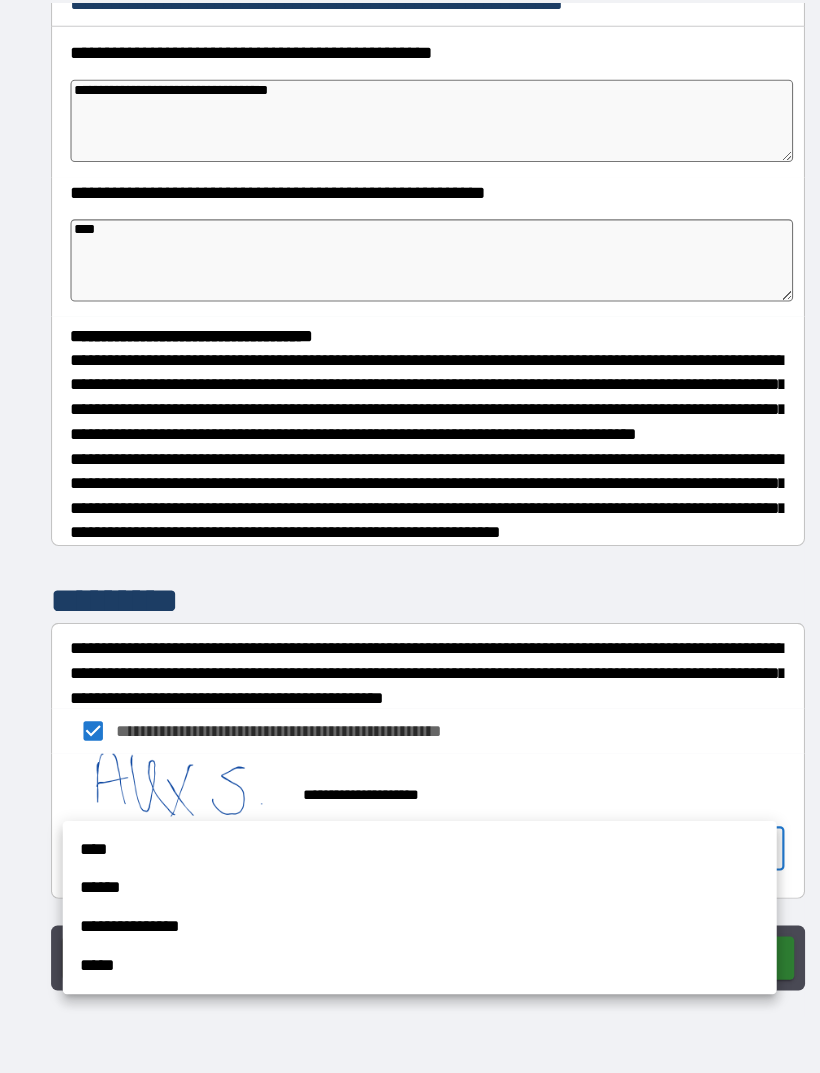 click on "**********" at bounding box center [403, 922] 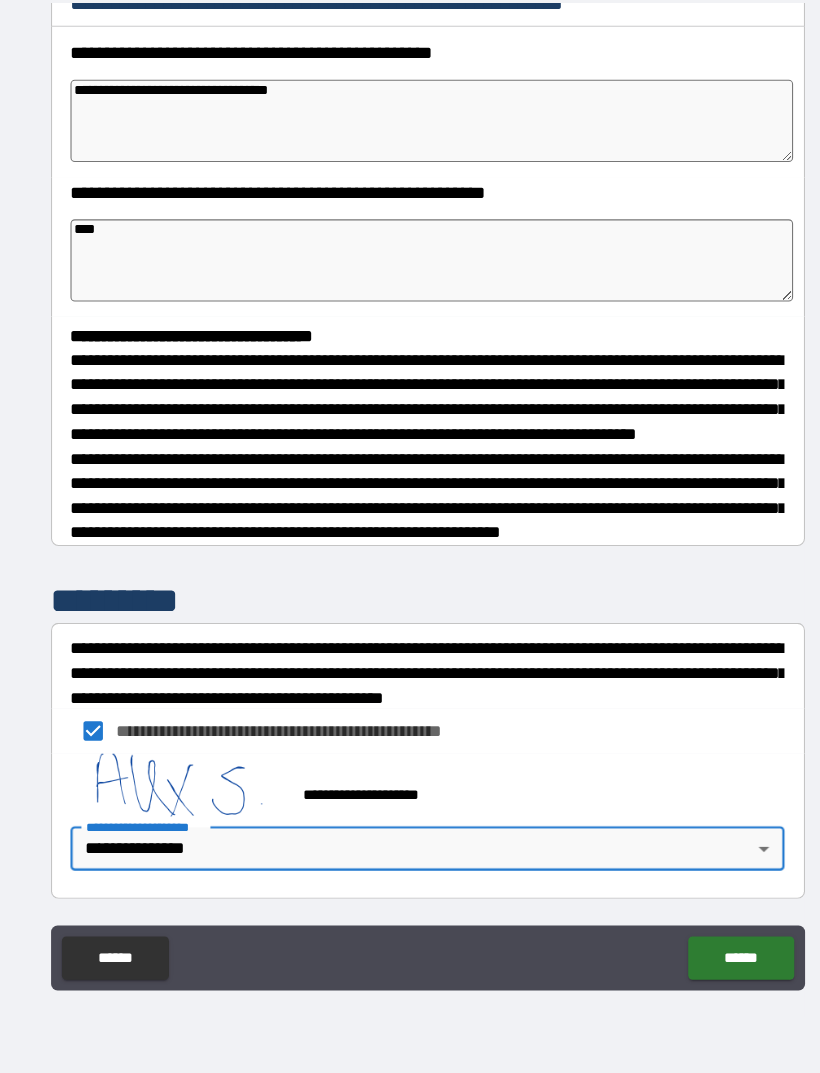 click on "******" at bounding box center [699, 951] 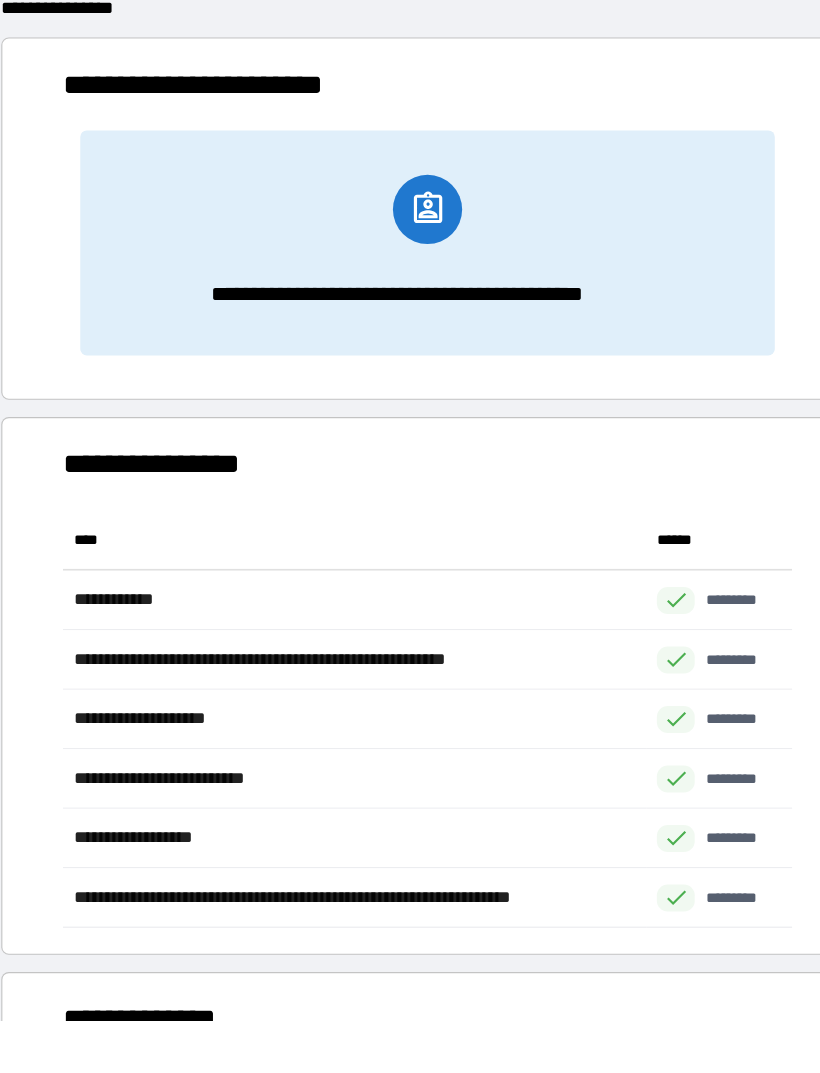 scroll, scrollTop: 1, scrollLeft: 1, axis: both 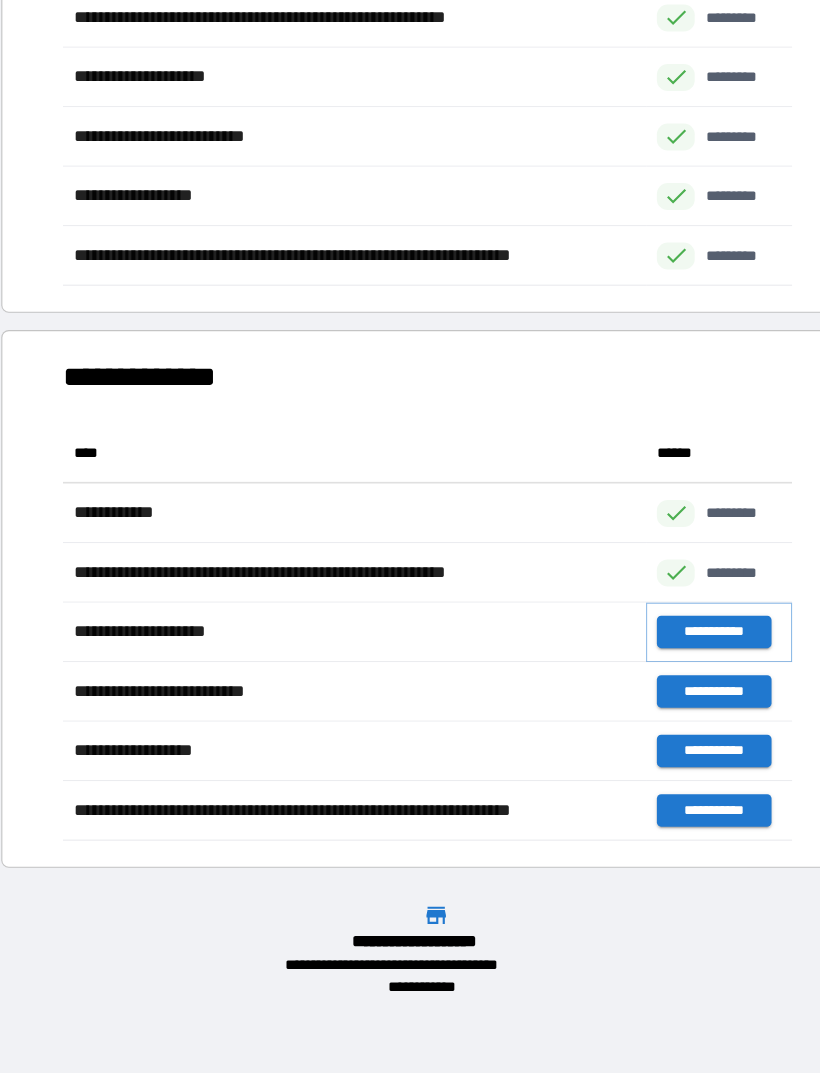 click on "**********" at bounding box center [674, 650] 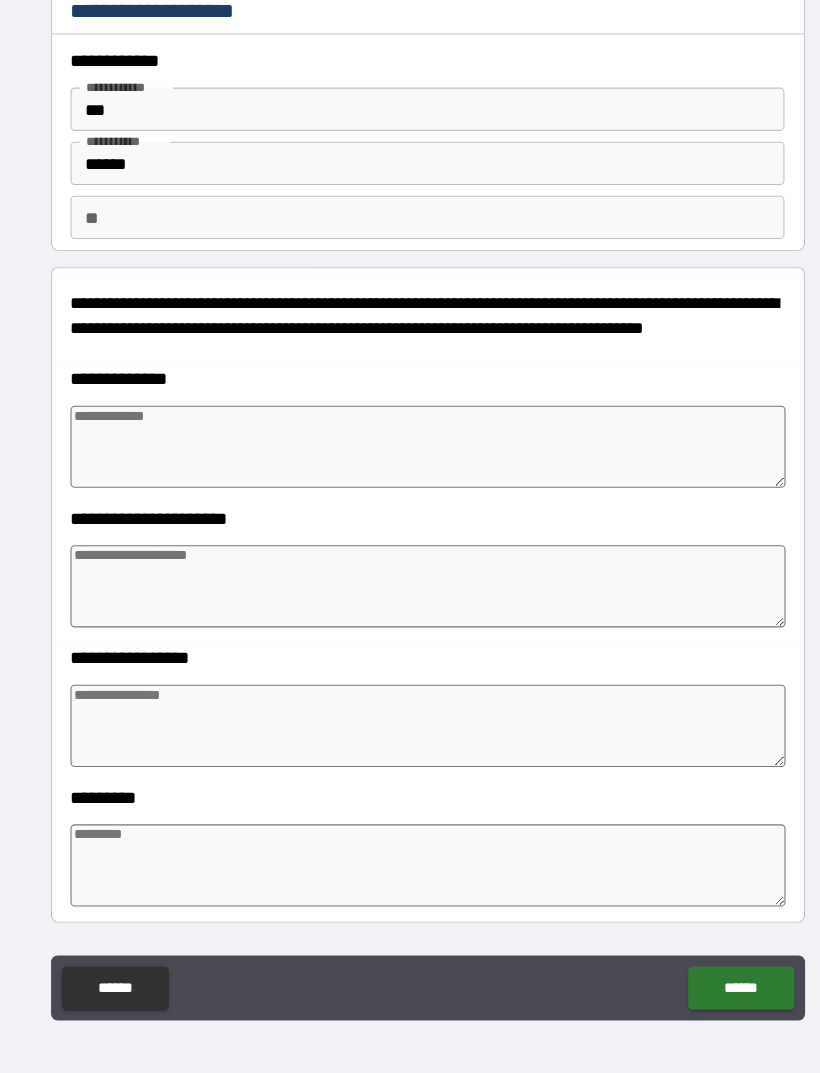 scroll, scrollTop: 39, scrollLeft: 0, axis: vertical 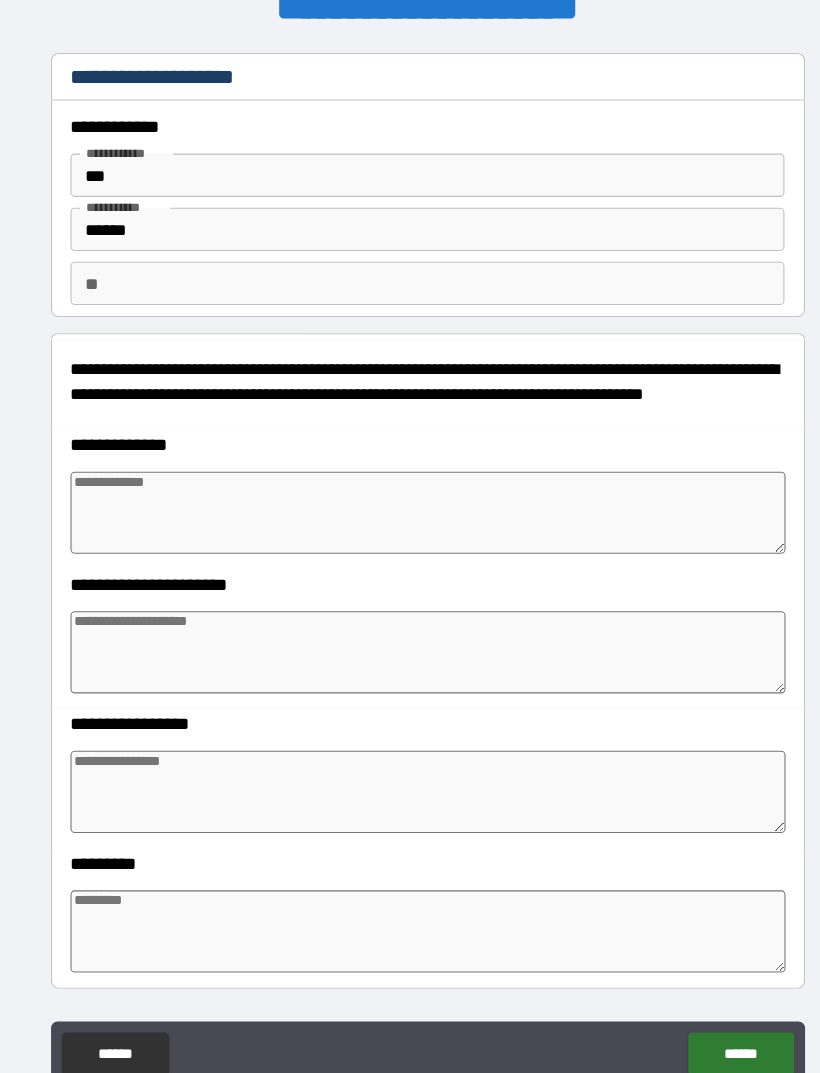 click at bounding box center (410, 476) 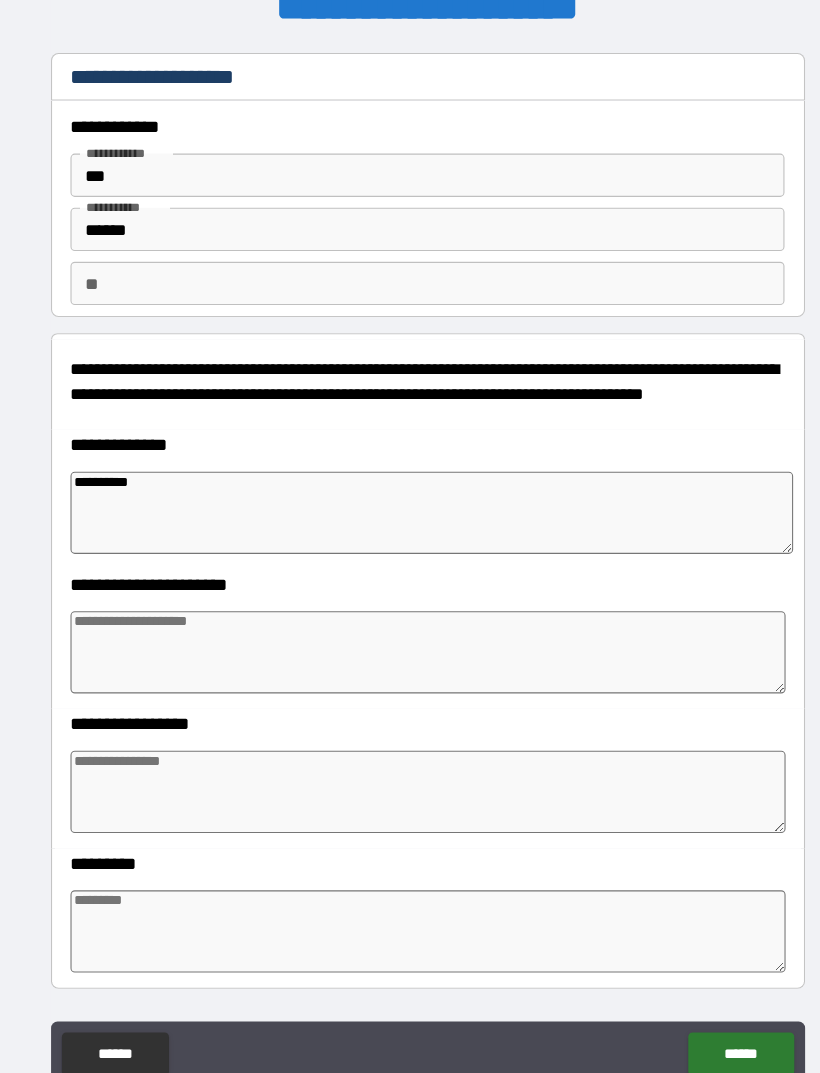 click at bounding box center (410, 605) 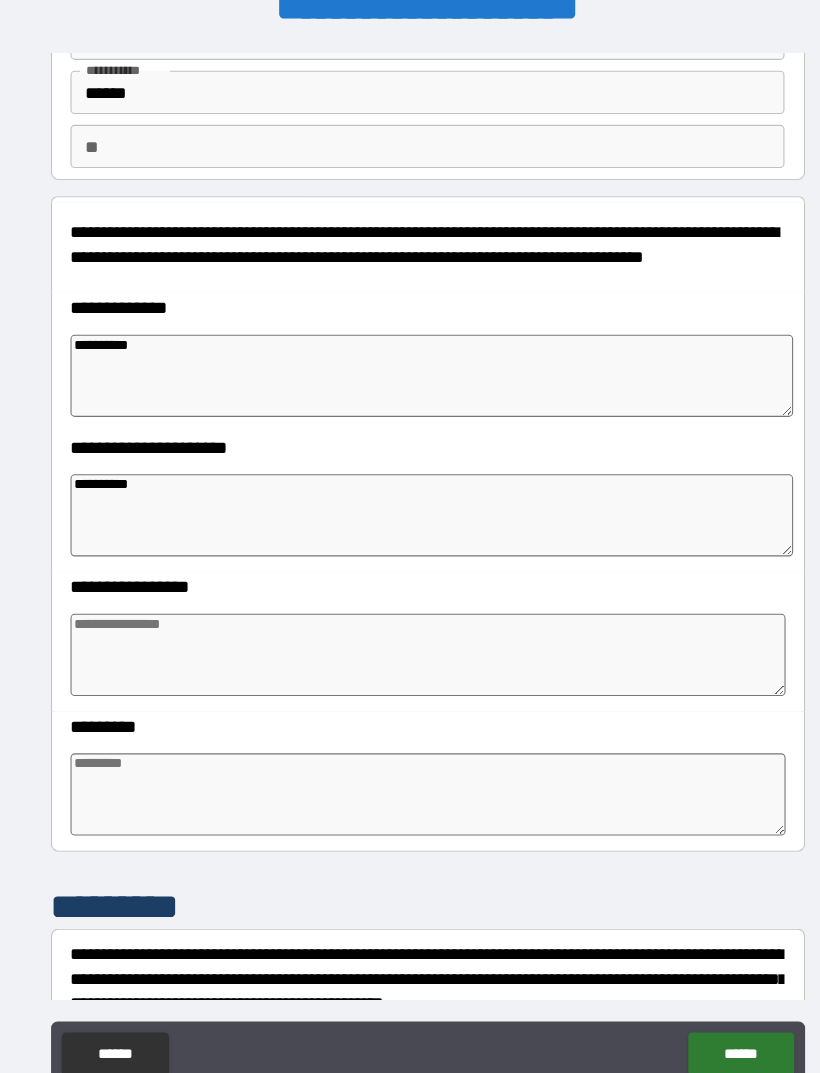 scroll, scrollTop: 137, scrollLeft: 0, axis: vertical 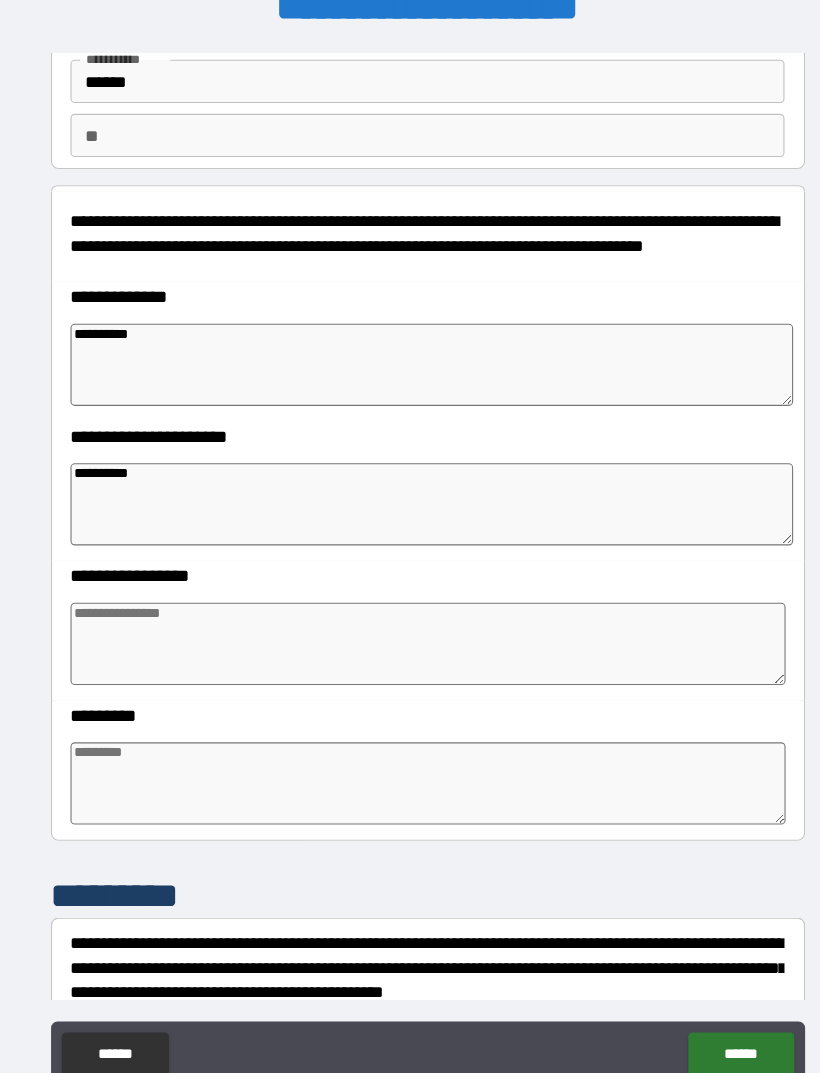 click on "**********" at bounding box center (414, 468) 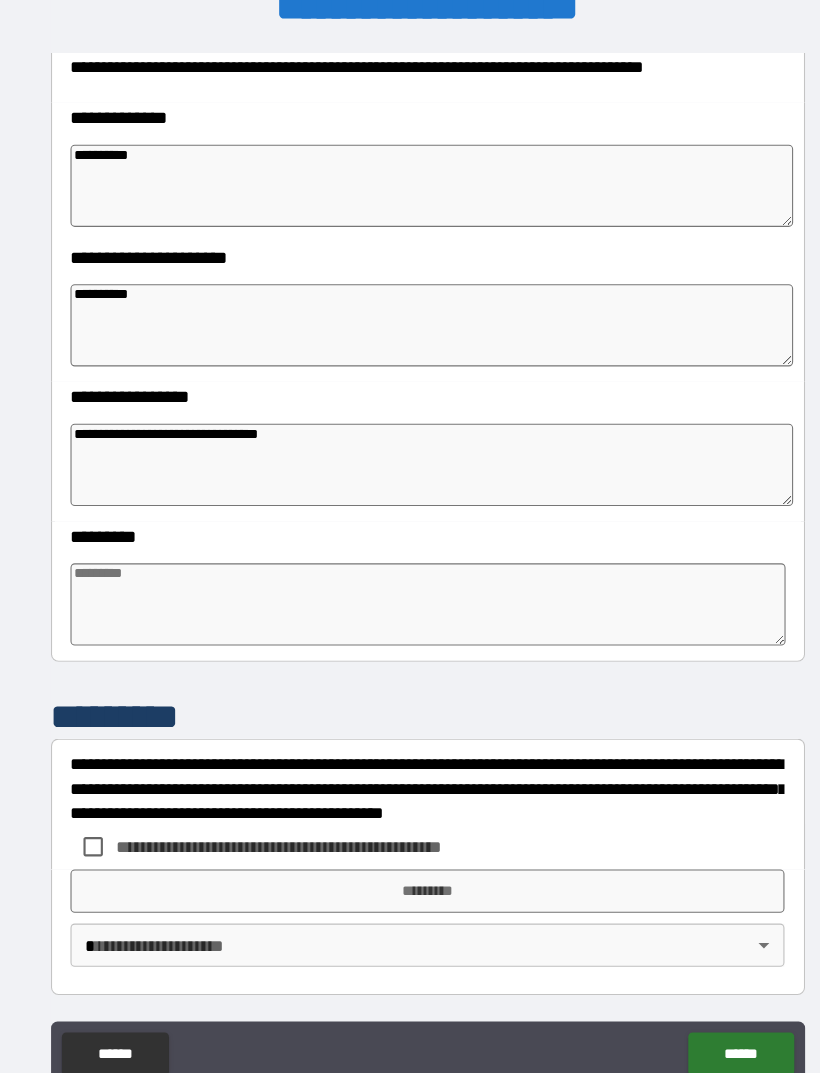 scroll, scrollTop: 303, scrollLeft: 0, axis: vertical 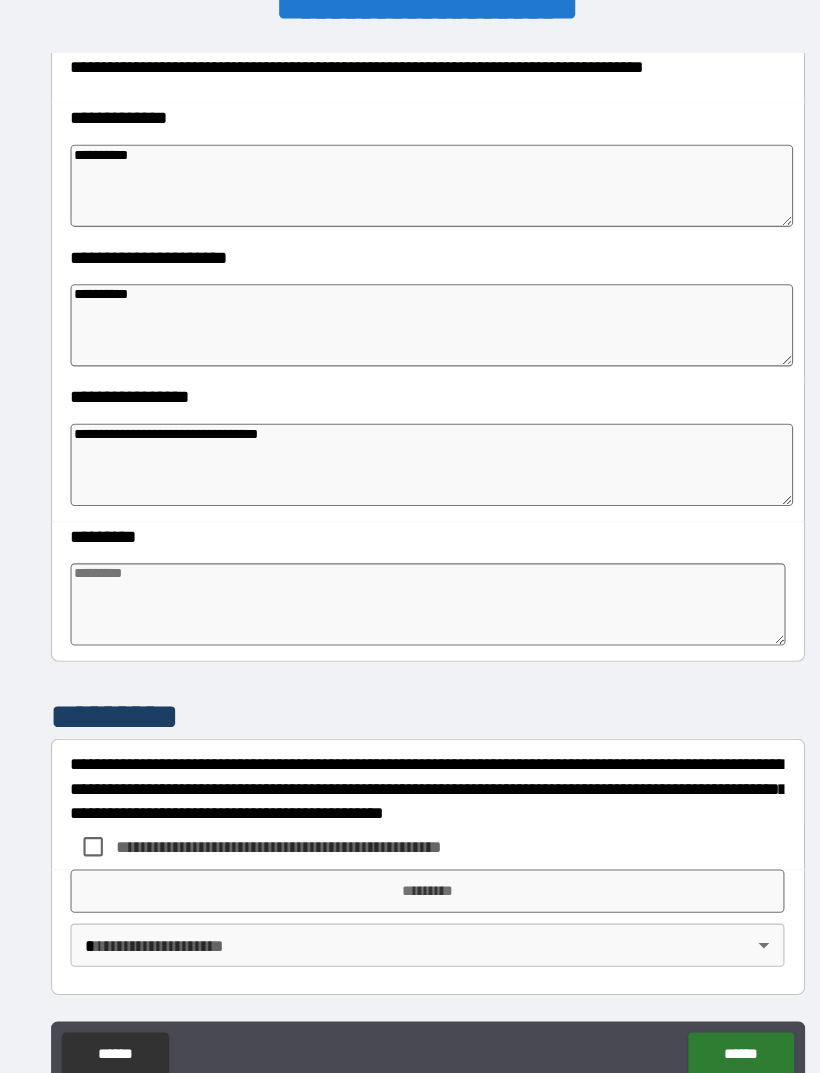 click at bounding box center (410, 560) 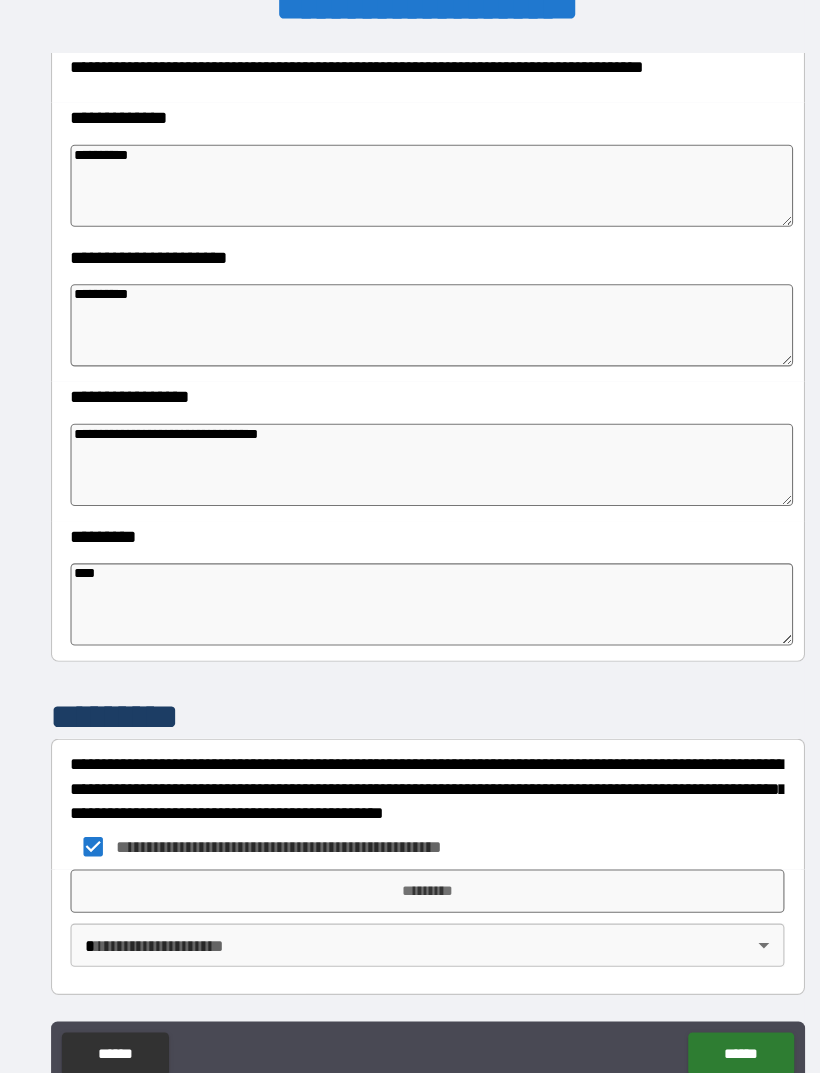 click on "*********" at bounding box center [410, 825] 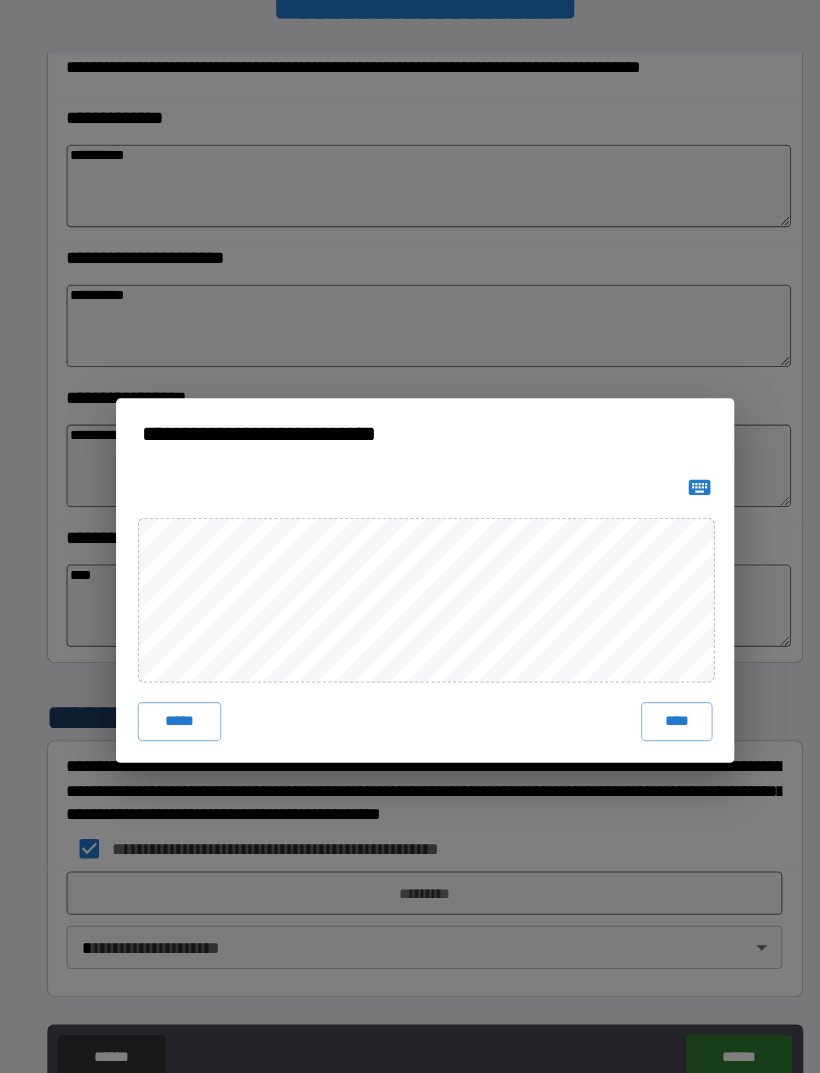 scroll, scrollTop: 0, scrollLeft: 0, axis: both 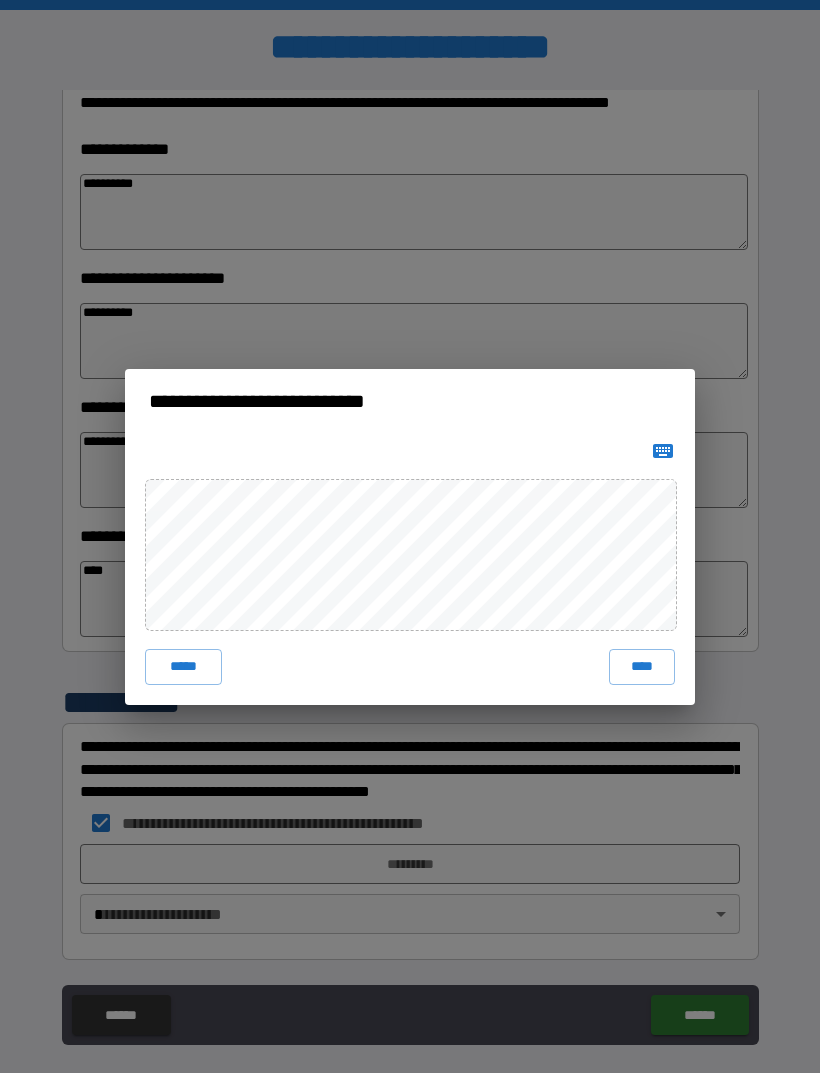 click on "**********" at bounding box center [410, 536] 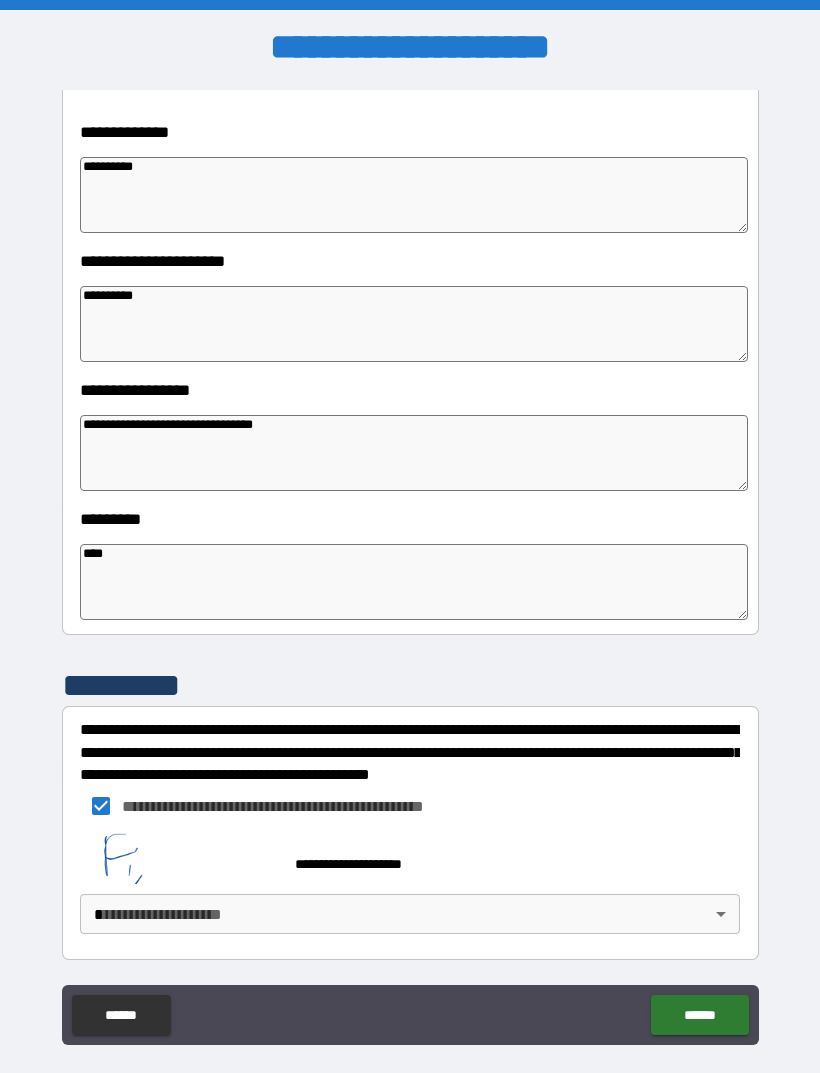 scroll, scrollTop: 320, scrollLeft: 0, axis: vertical 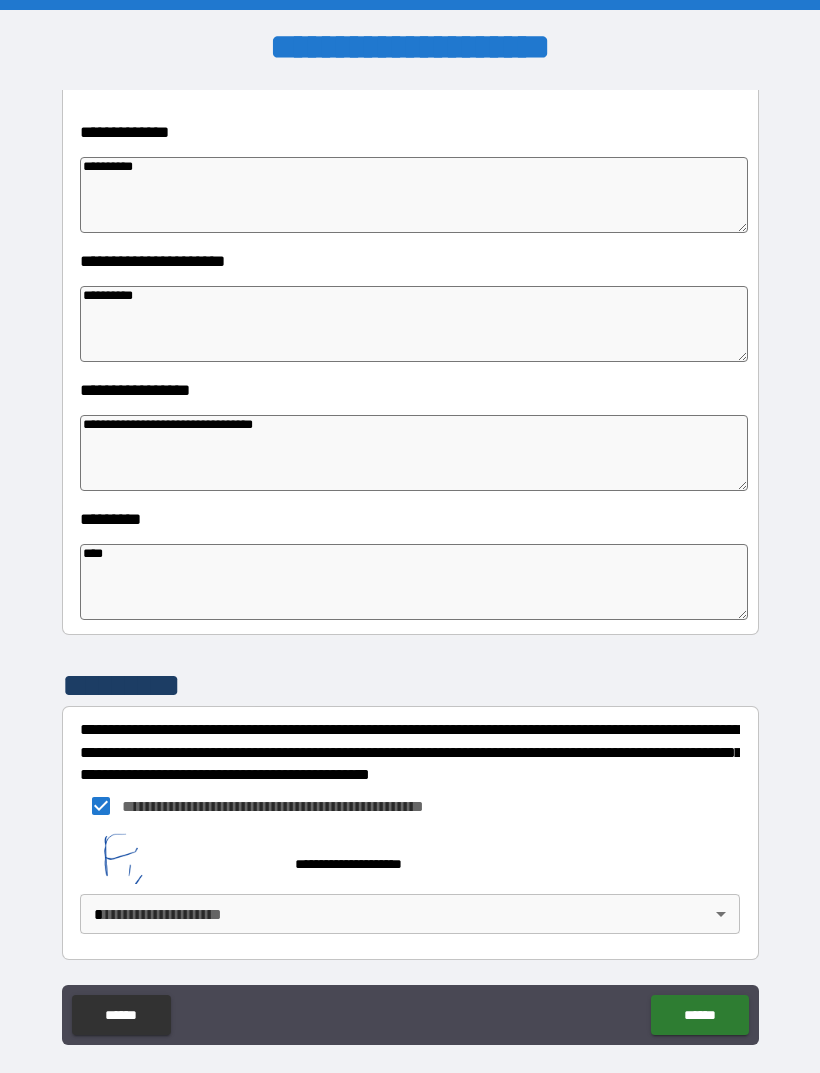 click at bounding box center (180, 855) 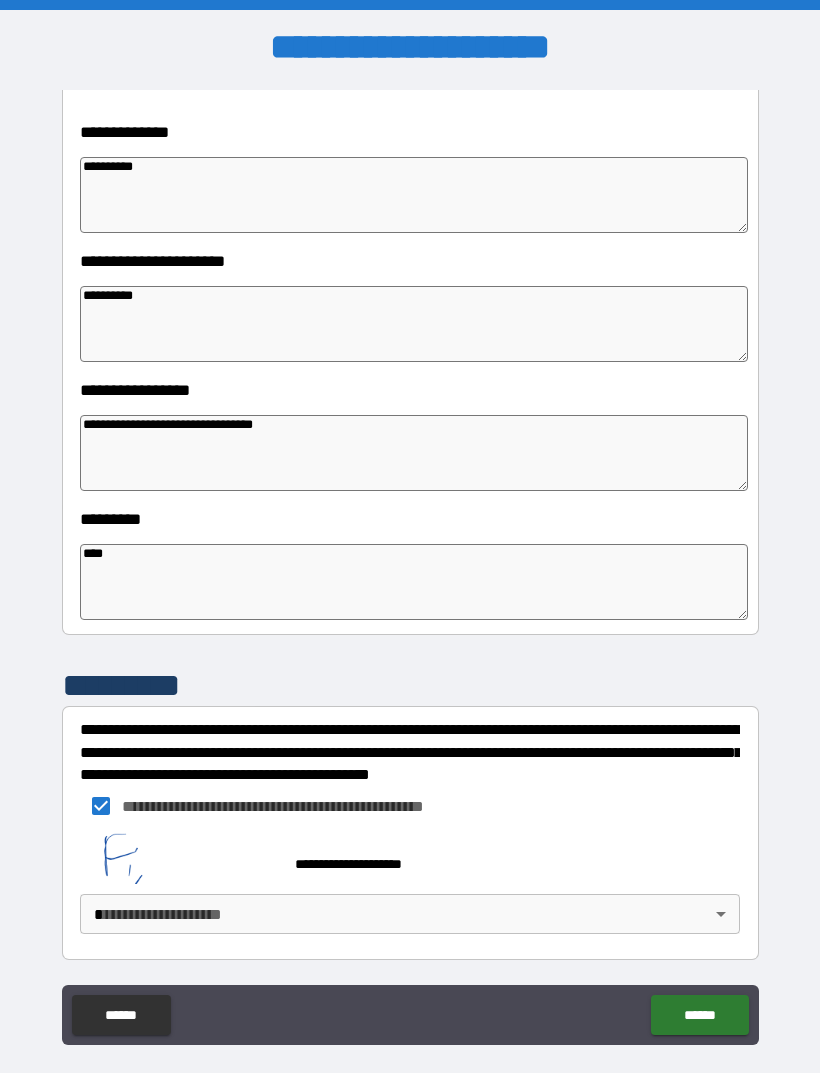 scroll, scrollTop: 320, scrollLeft: 0, axis: vertical 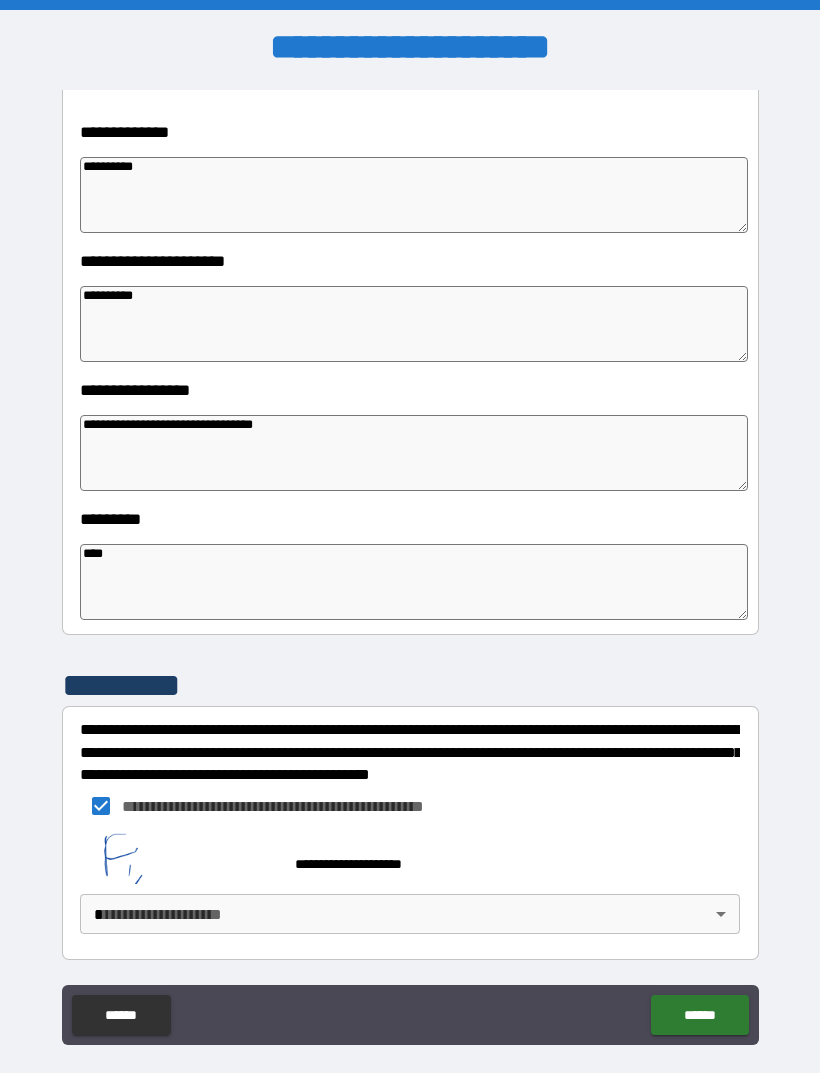 click on "**********" at bounding box center (410, 855) 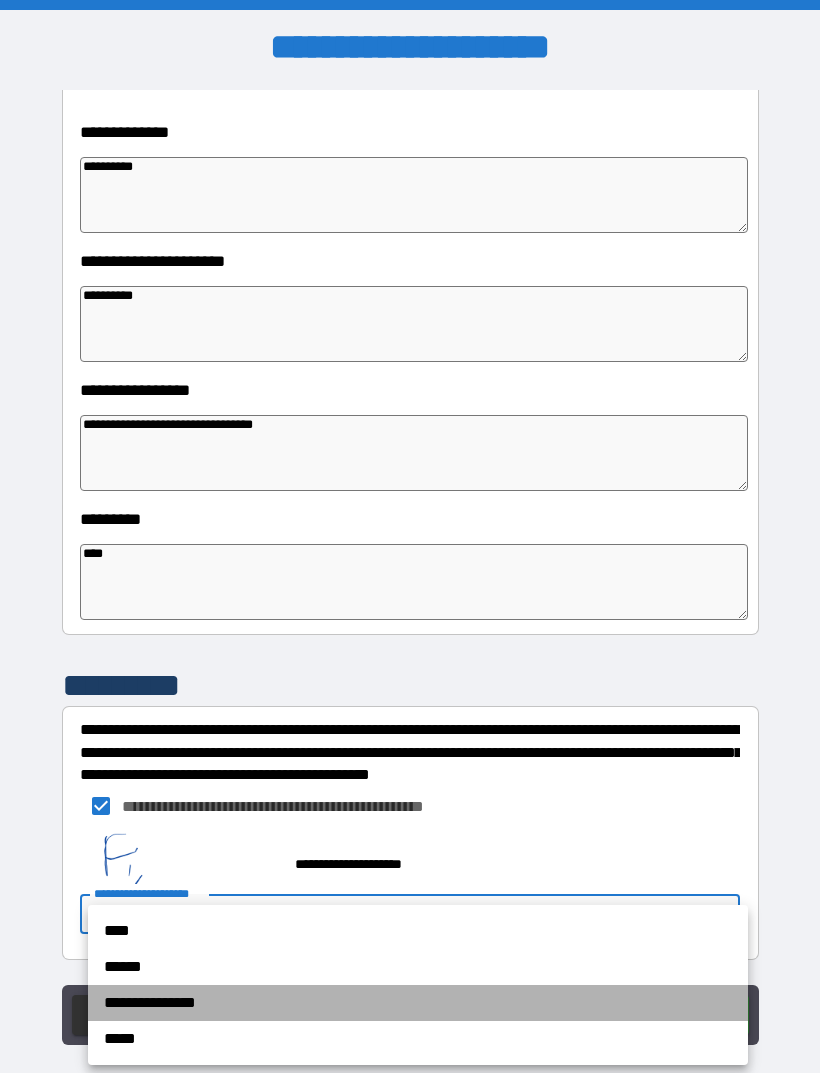 click on "**********" at bounding box center [418, 1003] 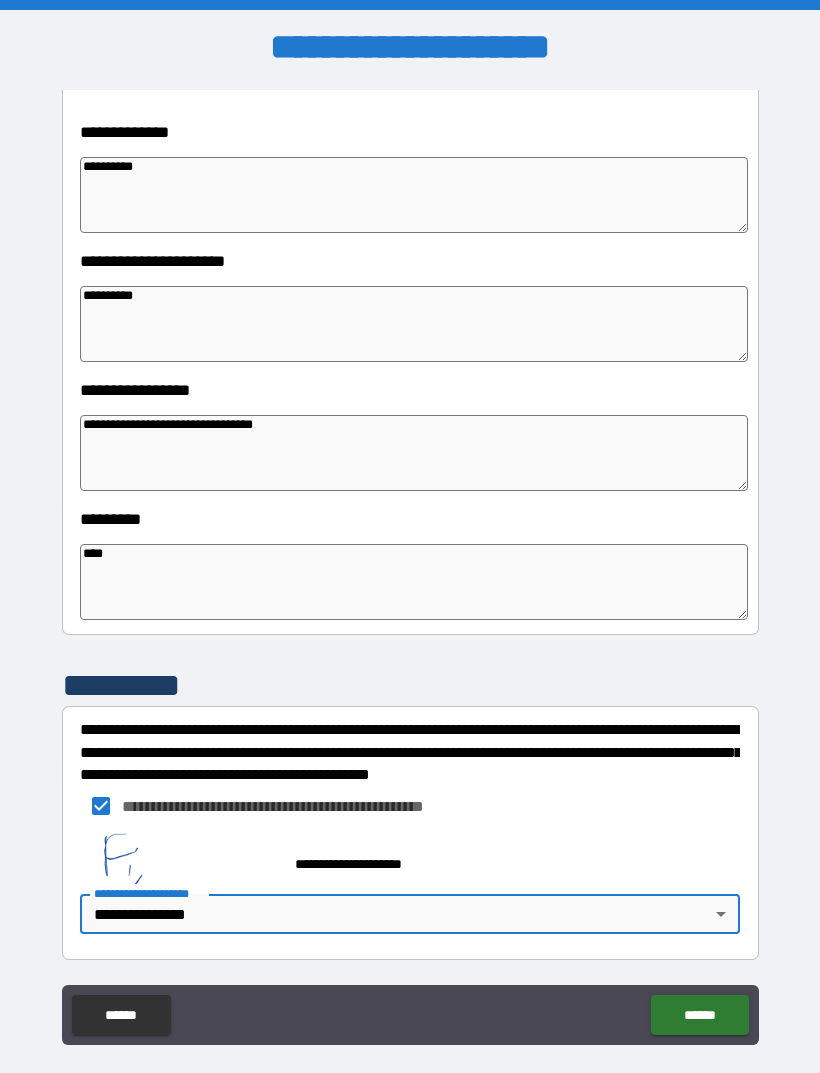 click on "******" at bounding box center (699, 1015) 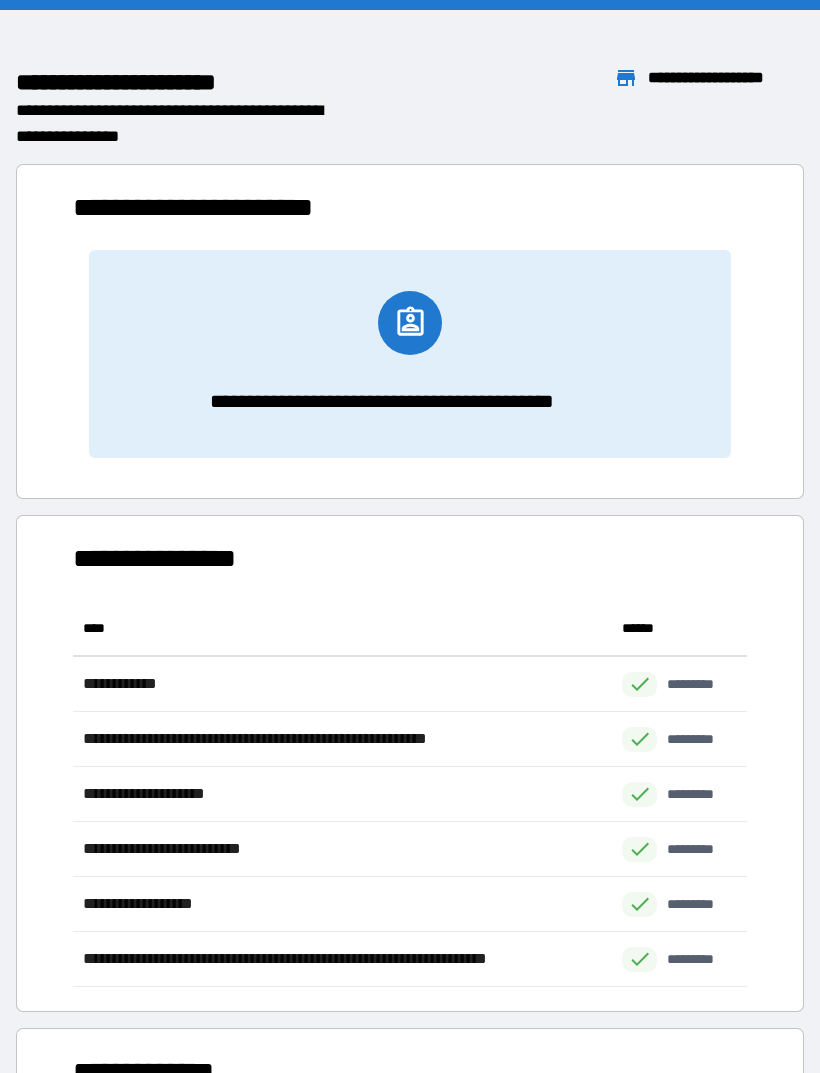scroll, scrollTop: 1, scrollLeft: 1, axis: both 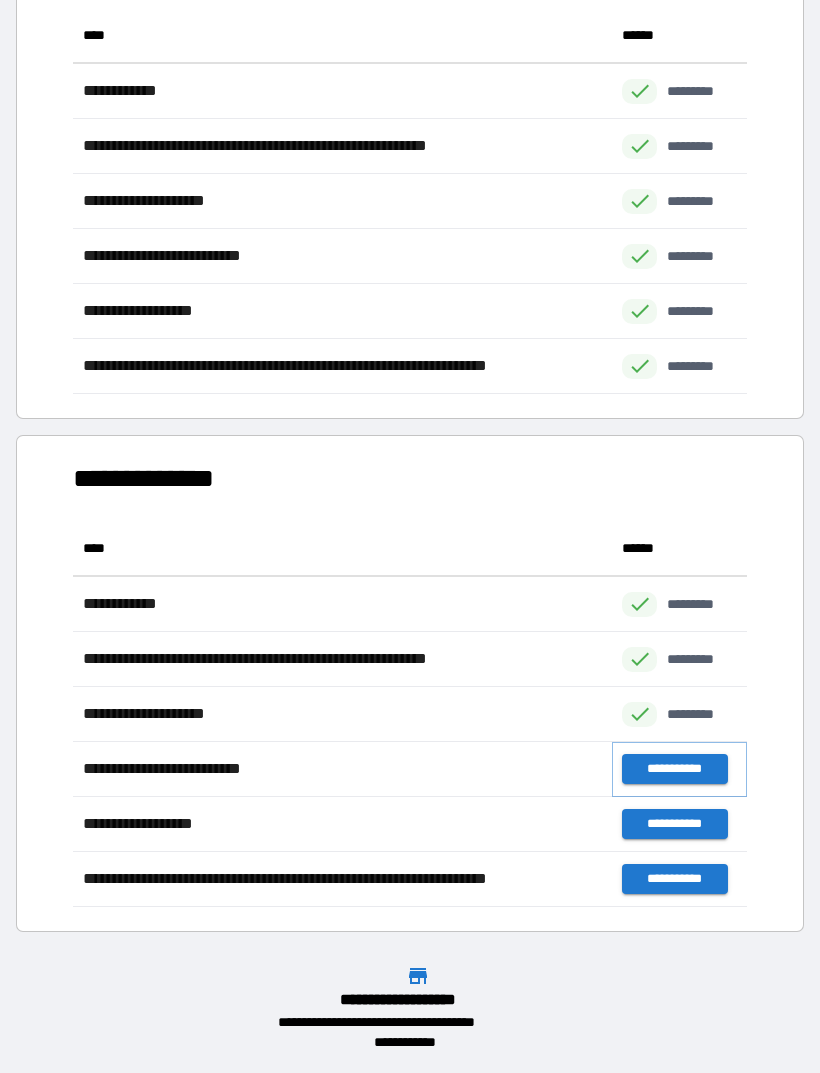 click on "**********" at bounding box center (674, 769) 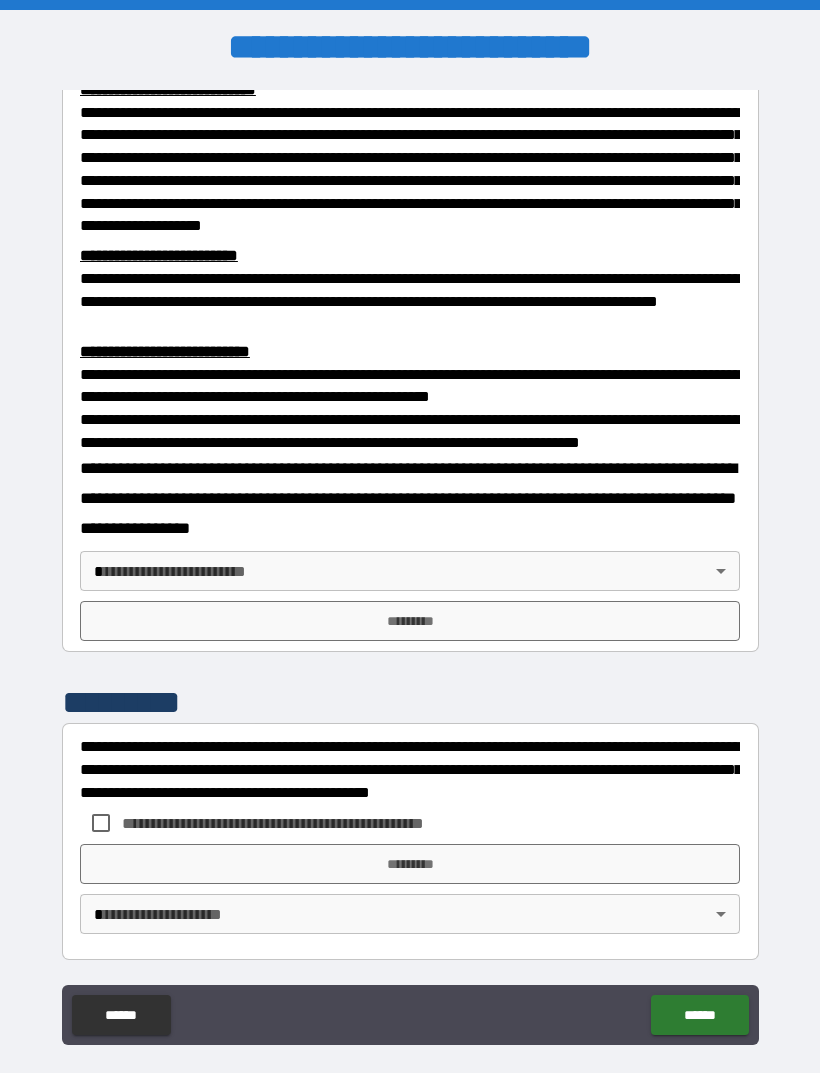 scroll, scrollTop: 549, scrollLeft: 0, axis: vertical 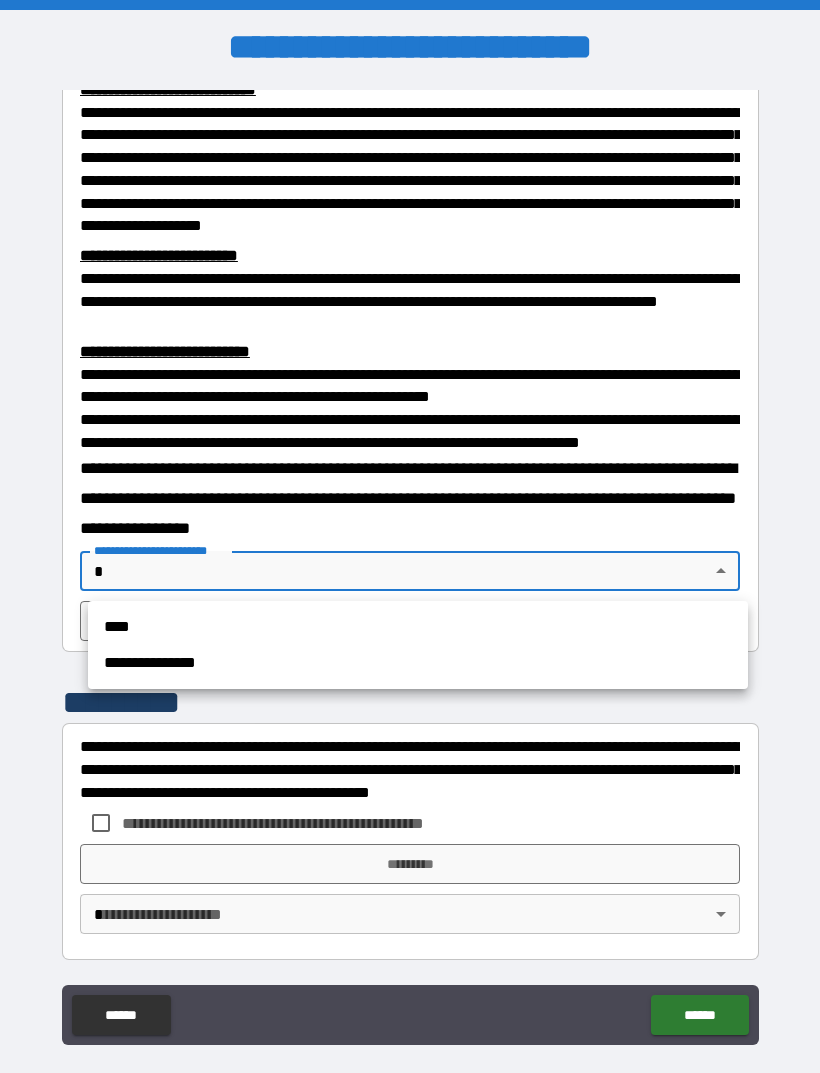 click on "**********" at bounding box center (418, 663) 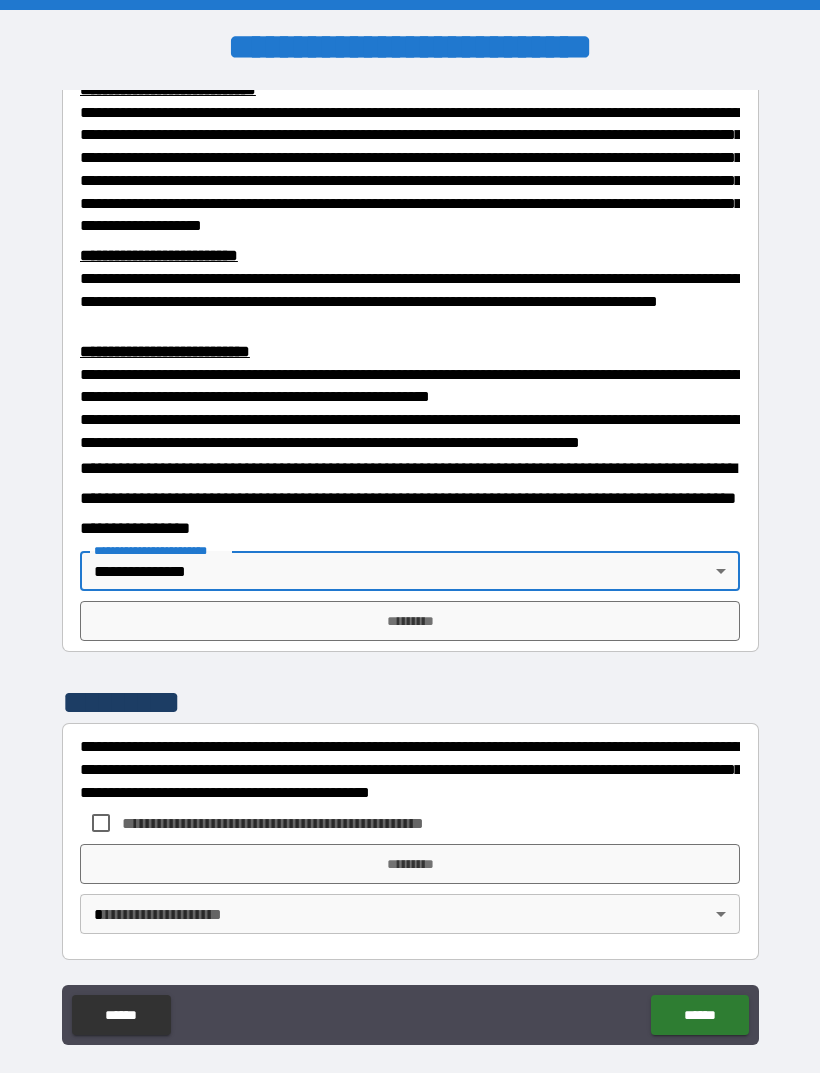 click on "*********" at bounding box center [410, 621] 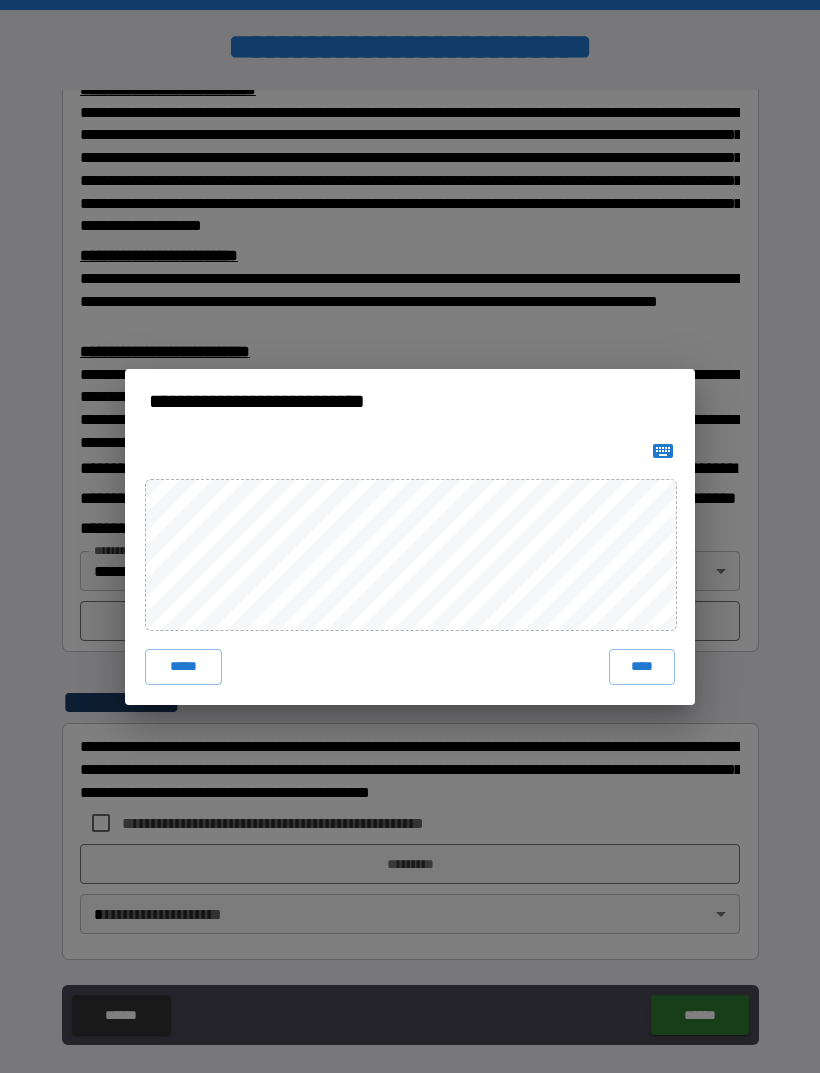 click on "****" at bounding box center [642, 667] 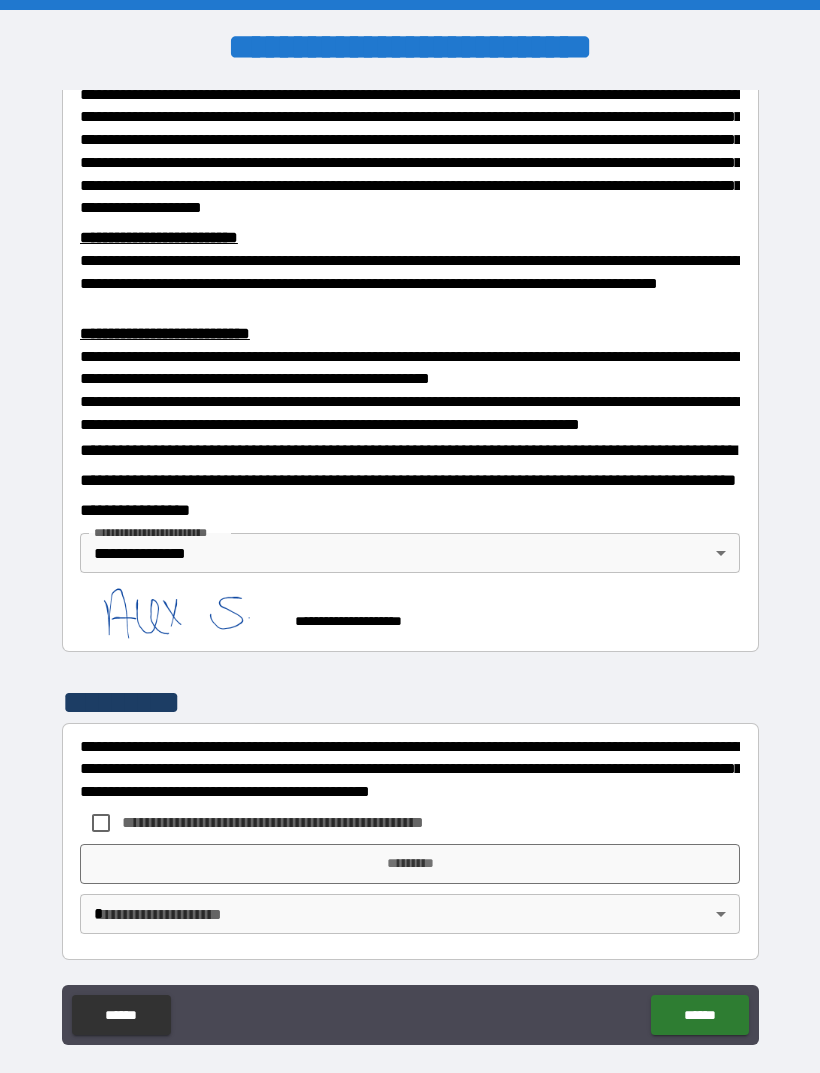 scroll, scrollTop: 539, scrollLeft: 0, axis: vertical 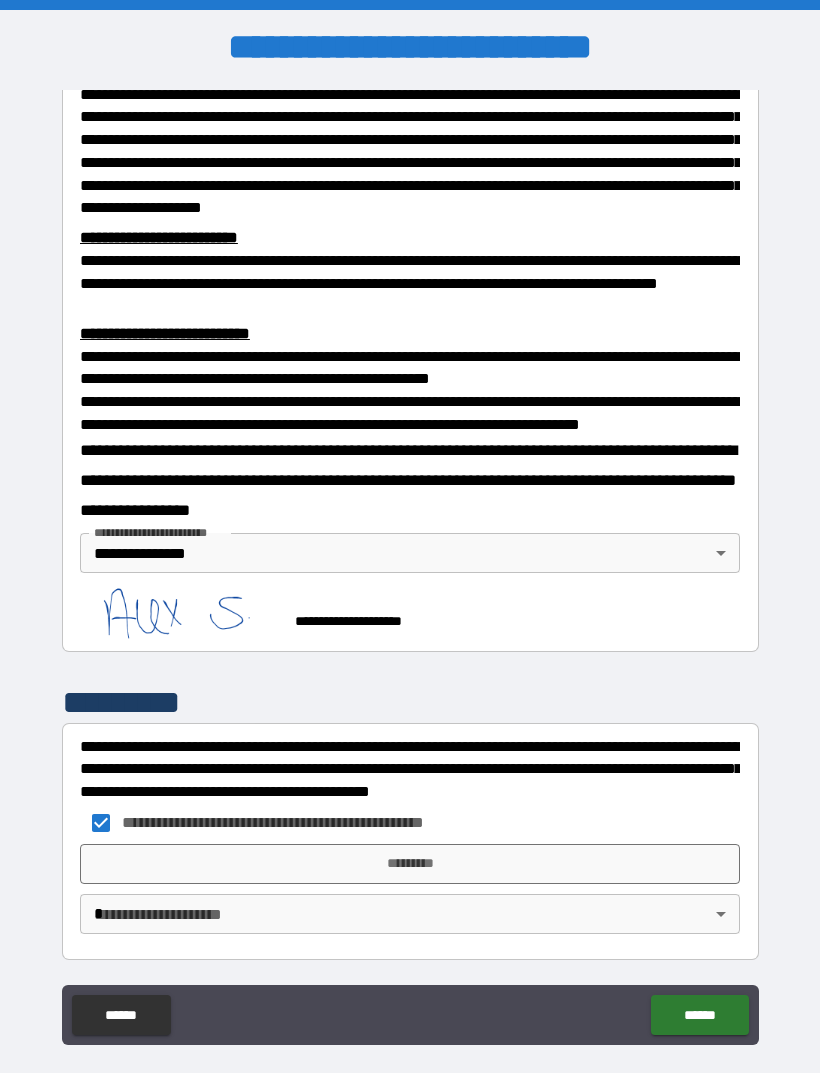 click on "*********" at bounding box center [410, 864] 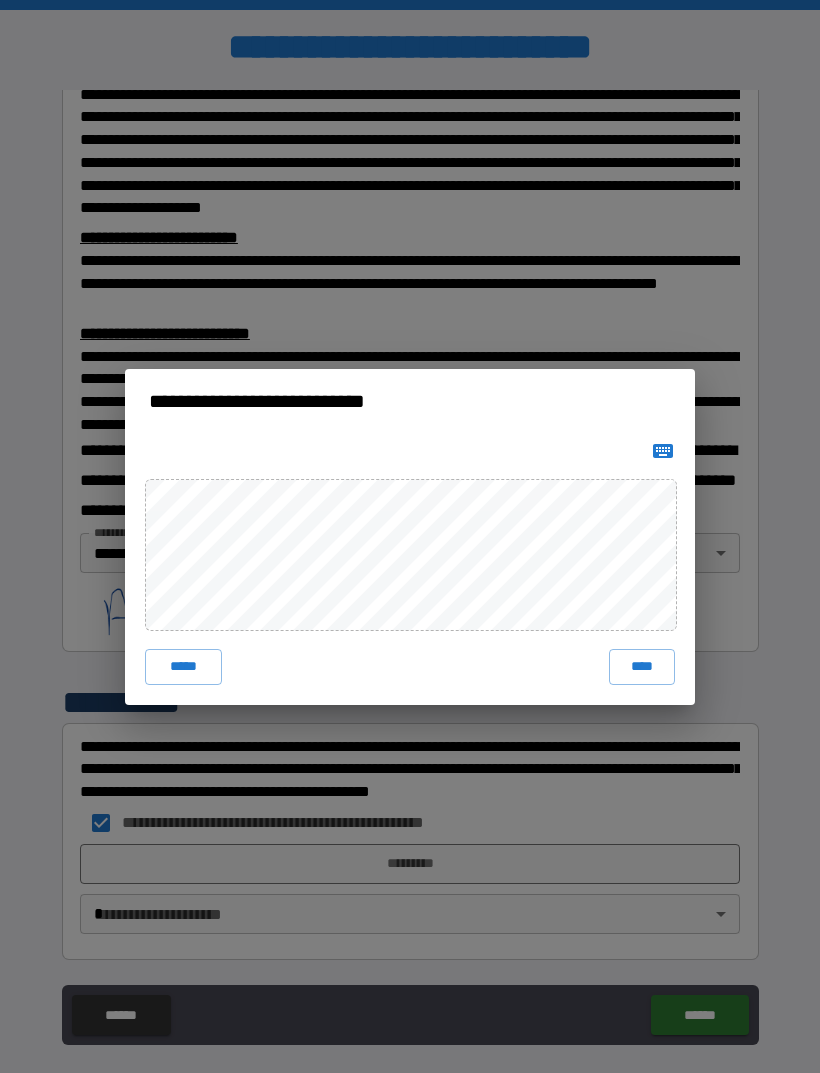 click on "****" at bounding box center [642, 667] 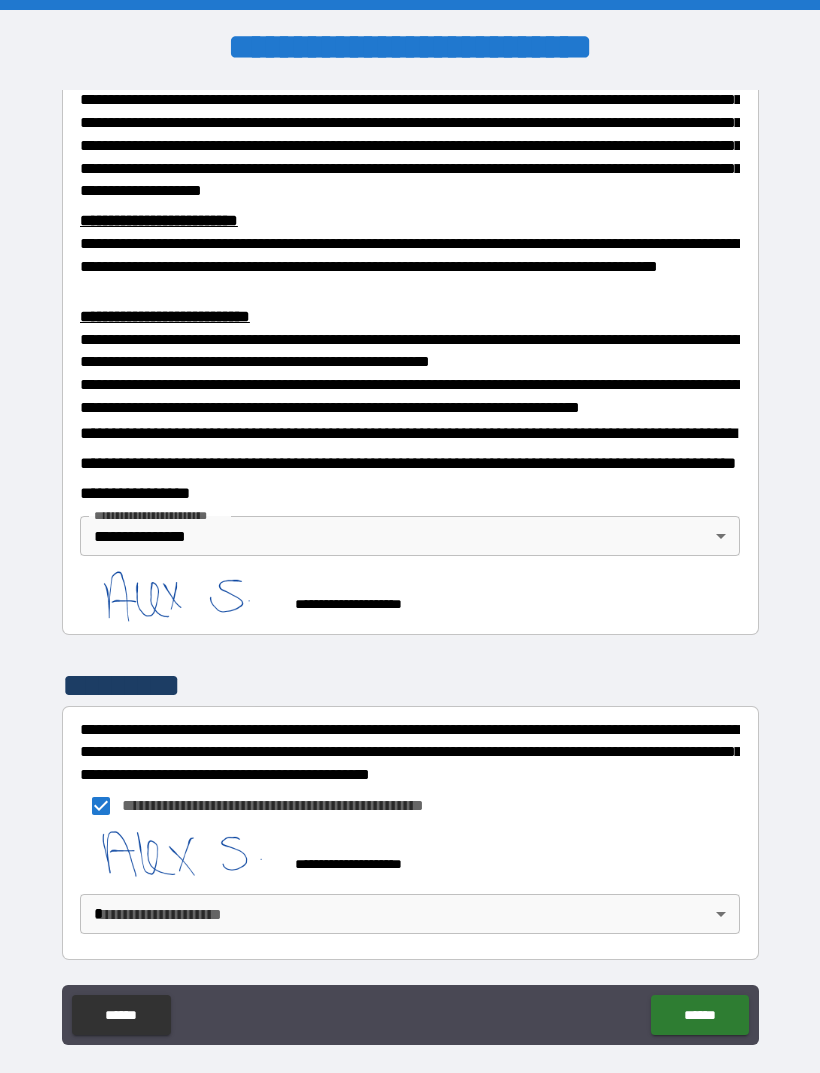 scroll, scrollTop: 583, scrollLeft: 0, axis: vertical 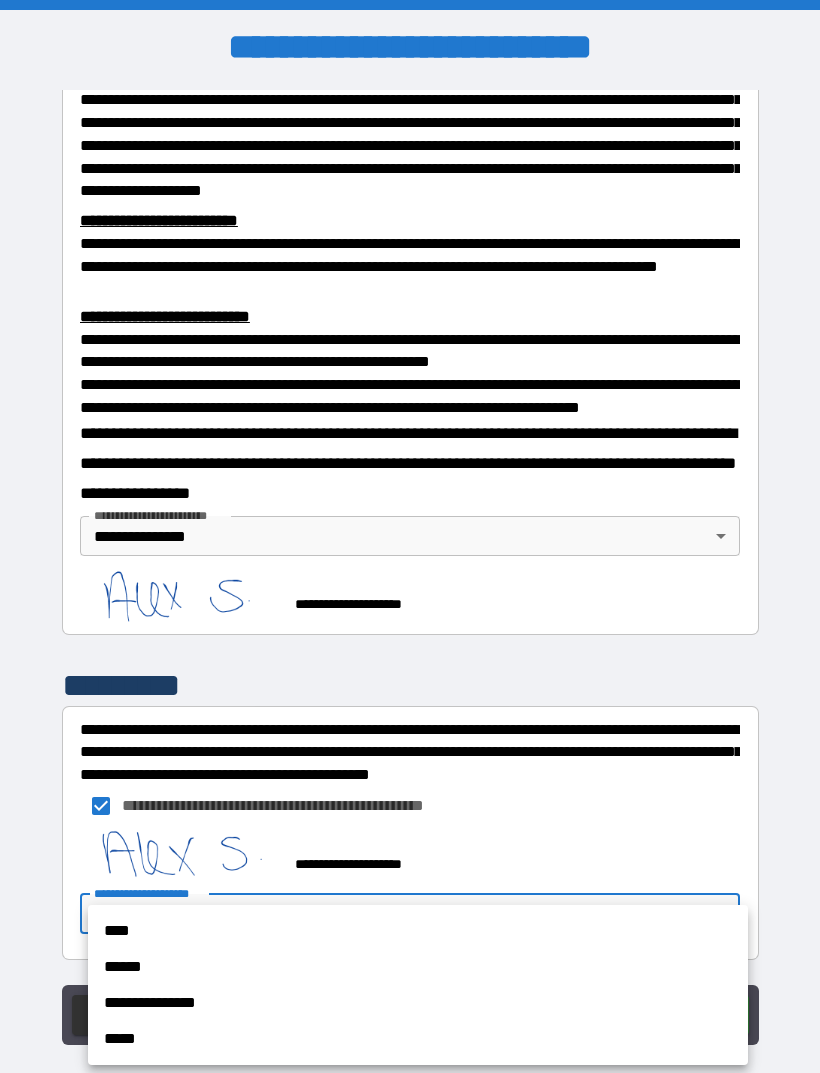 click on "**********" at bounding box center (418, 1003) 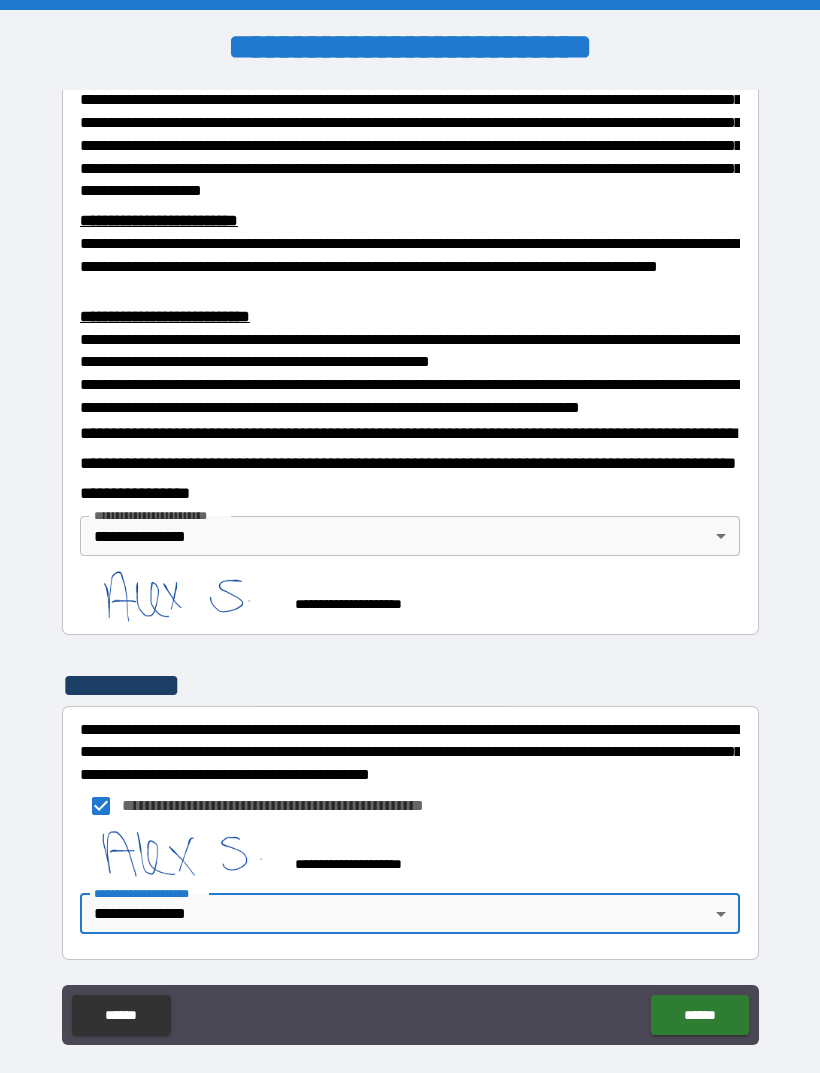 click on "******" at bounding box center (699, 1015) 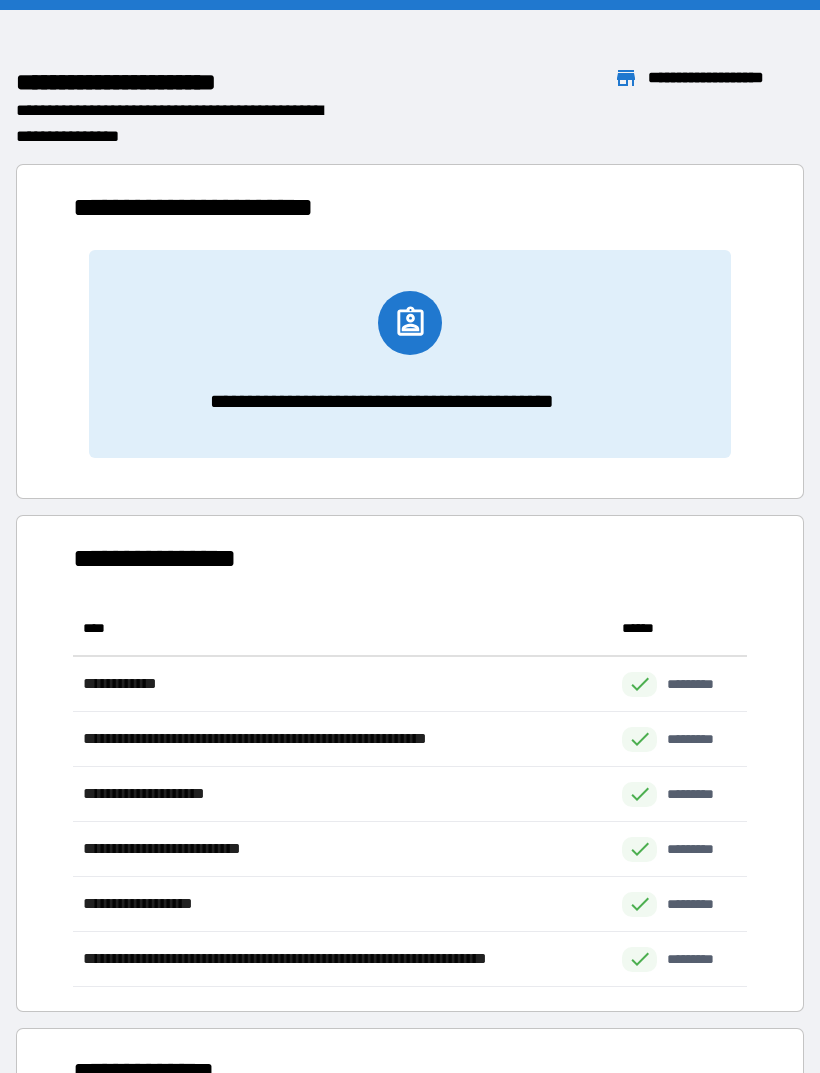 scroll, scrollTop: 1, scrollLeft: 1, axis: both 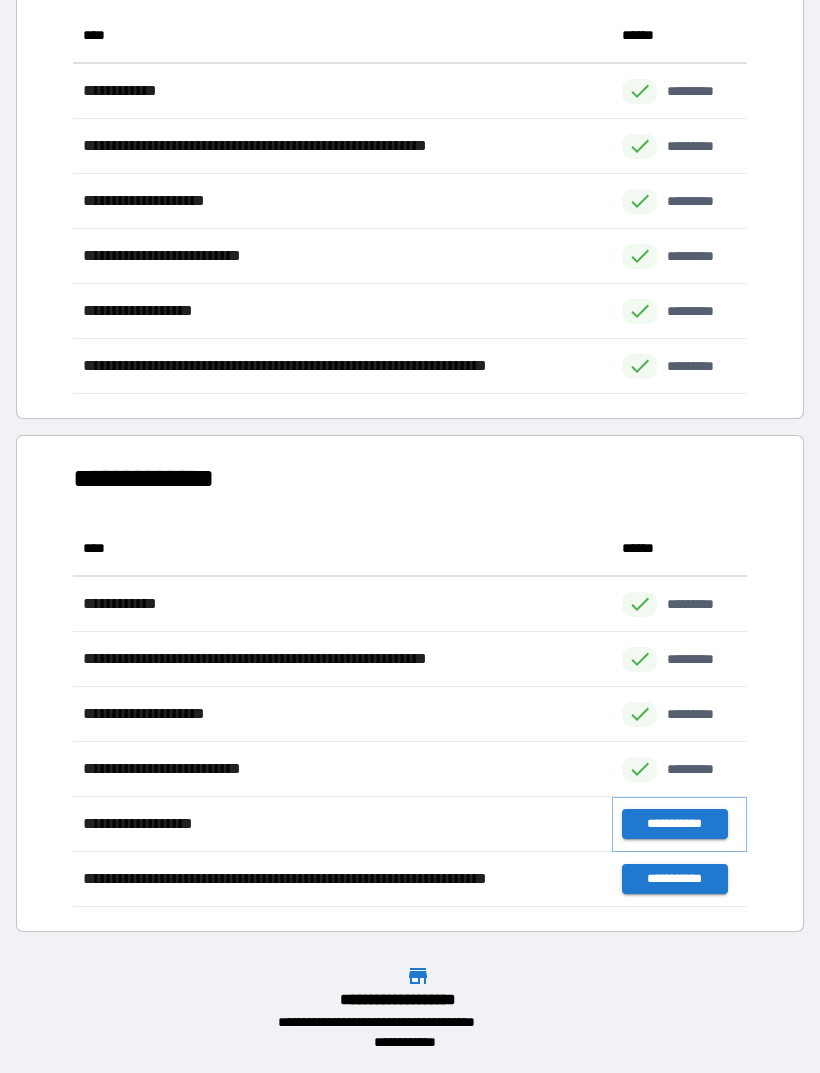 click on "**********" at bounding box center [674, 824] 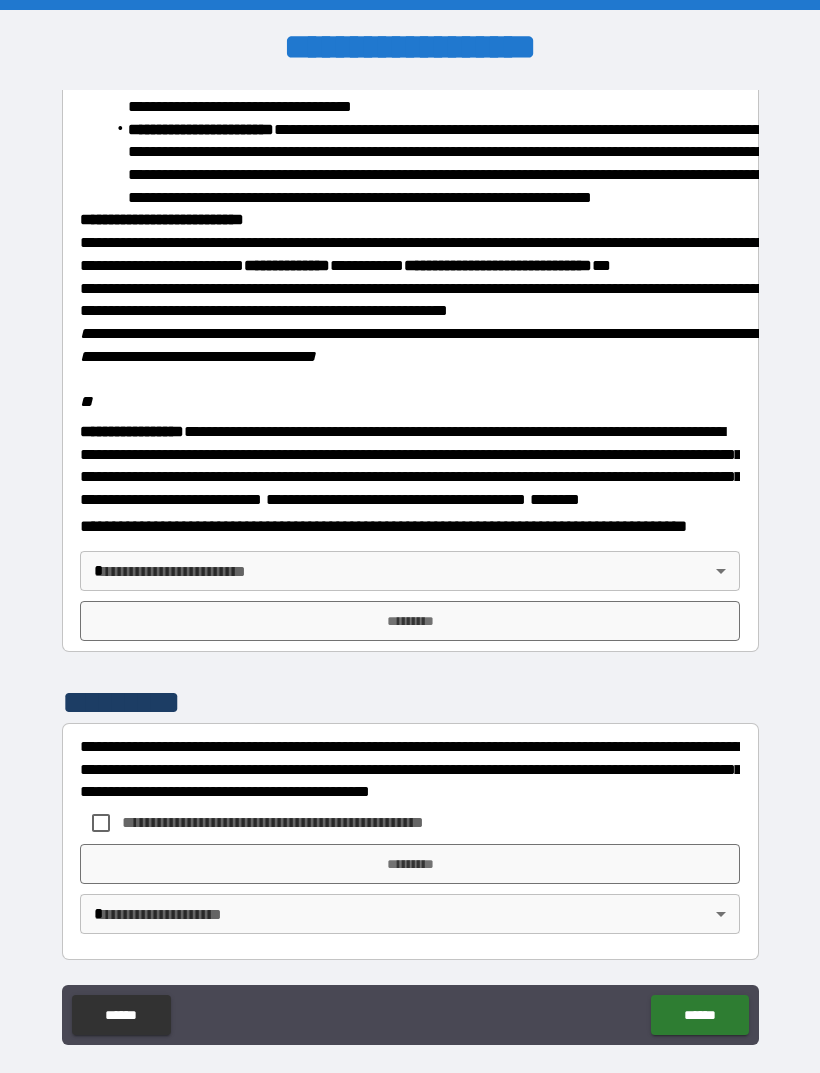 scroll, scrollTop: 2234, scrollLeft: 0, axis: vertical 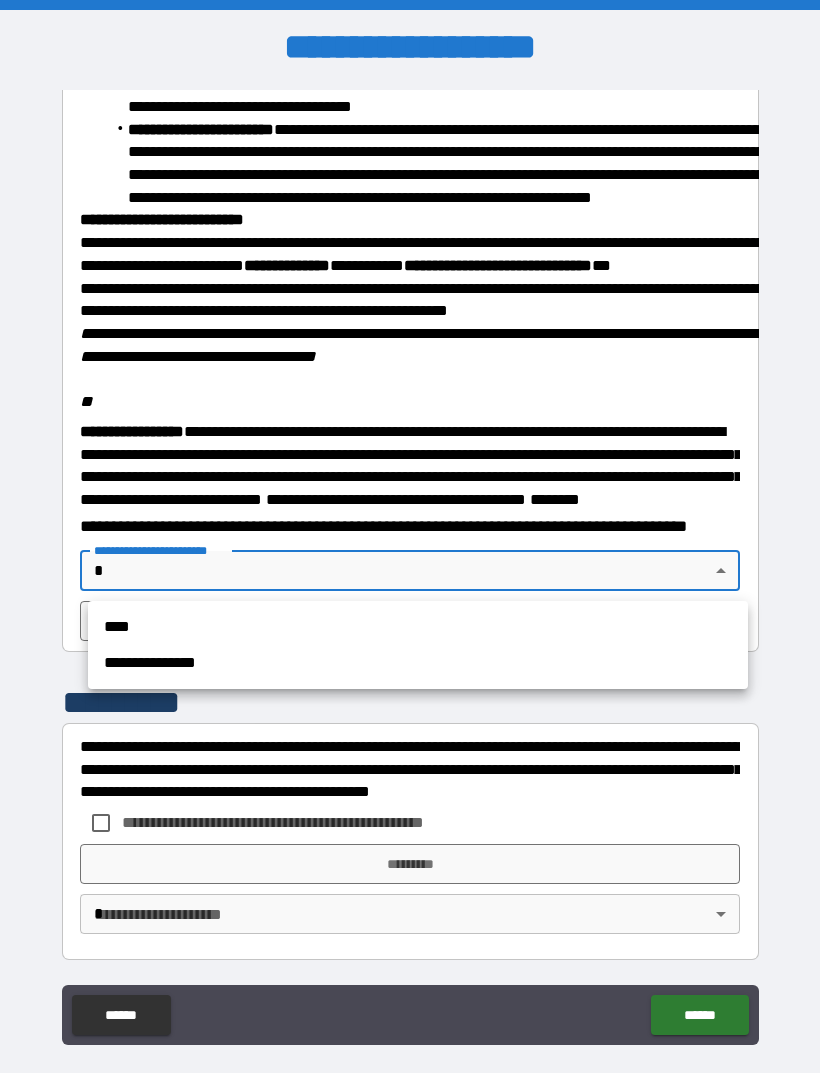 click on "**********" at bounding box center (418, 663) 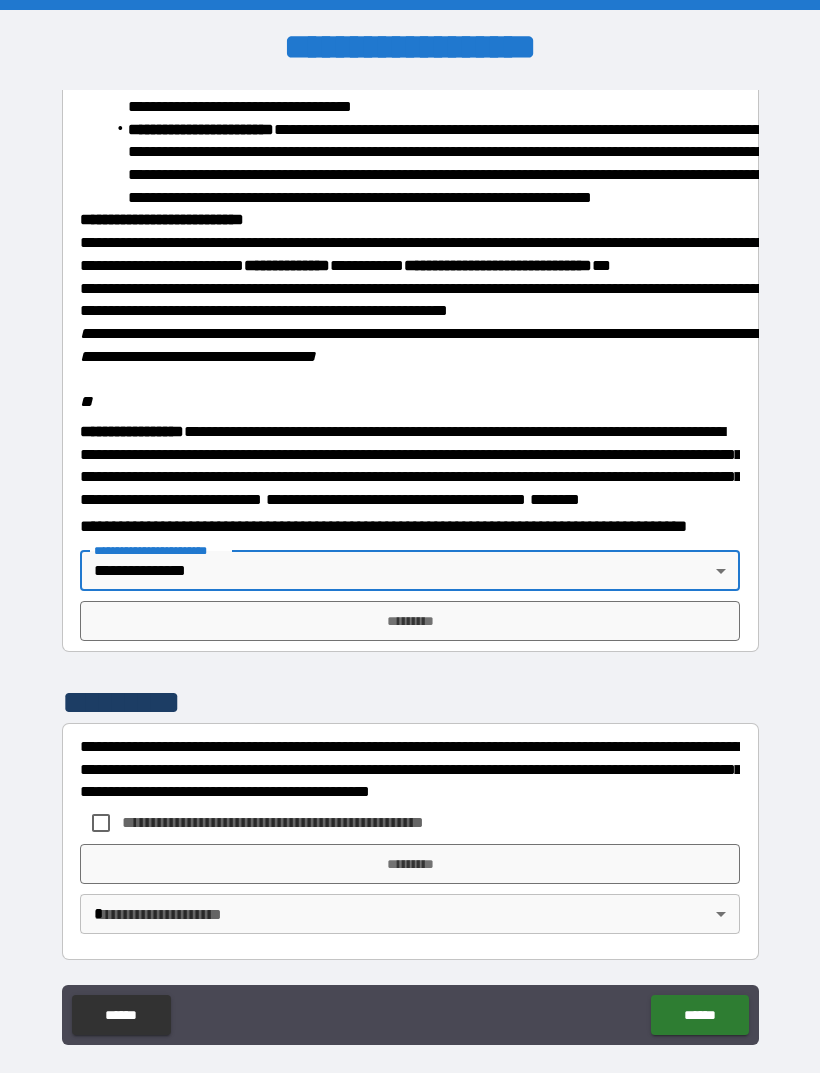 click on "*********" at bounding box center [410, 621] 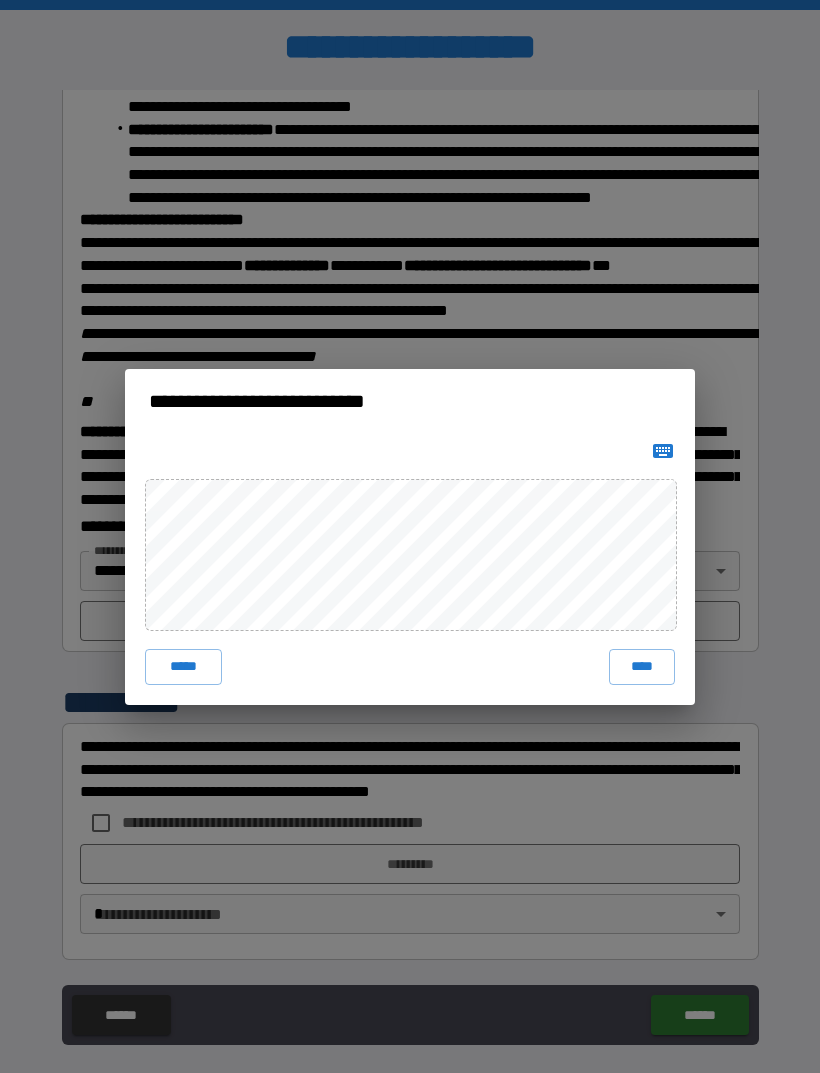 click on "*****" at bounding box center (183, 667) 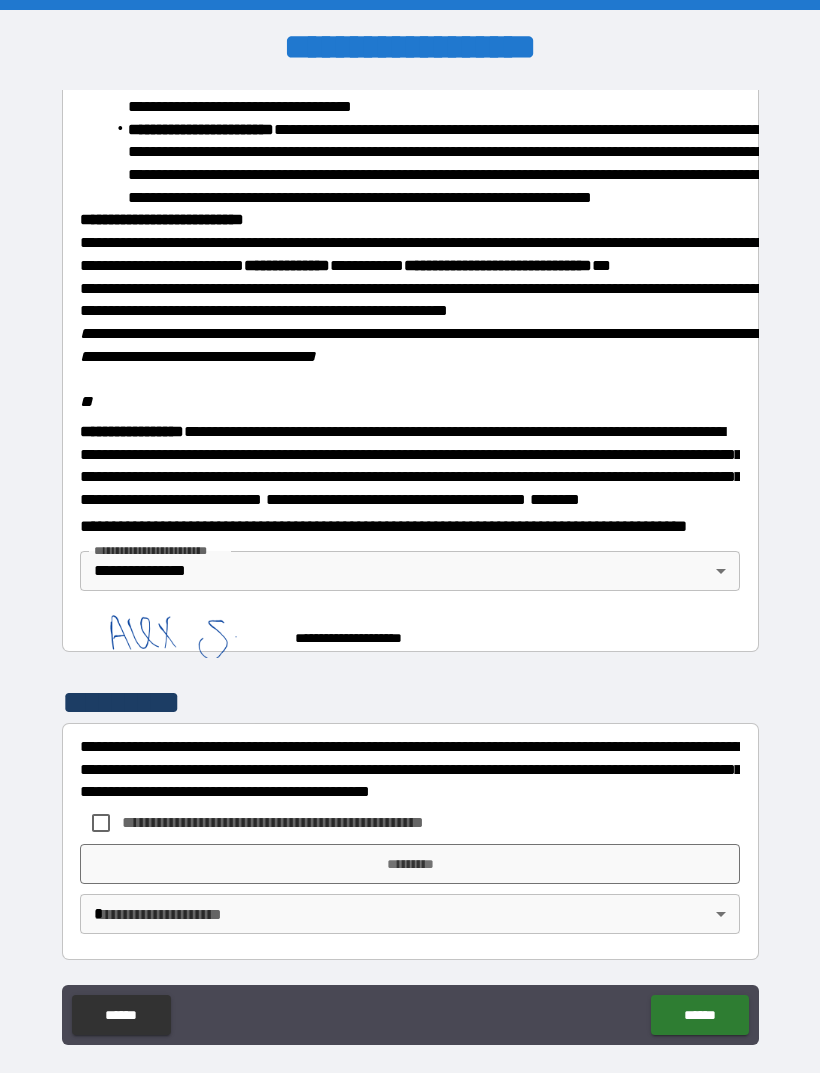 scroll, scrollTop: 2224, scrollLeft: 0, axis: vertical 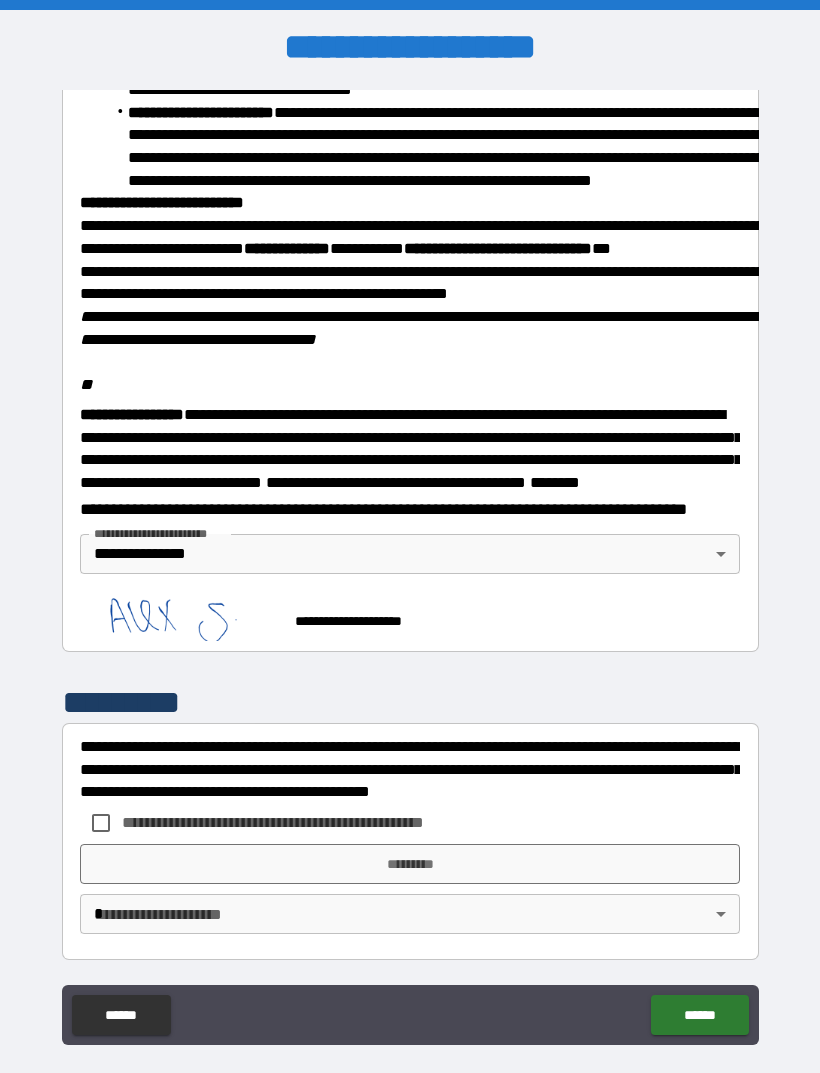click on "*********" at bounding box center [410, 864] 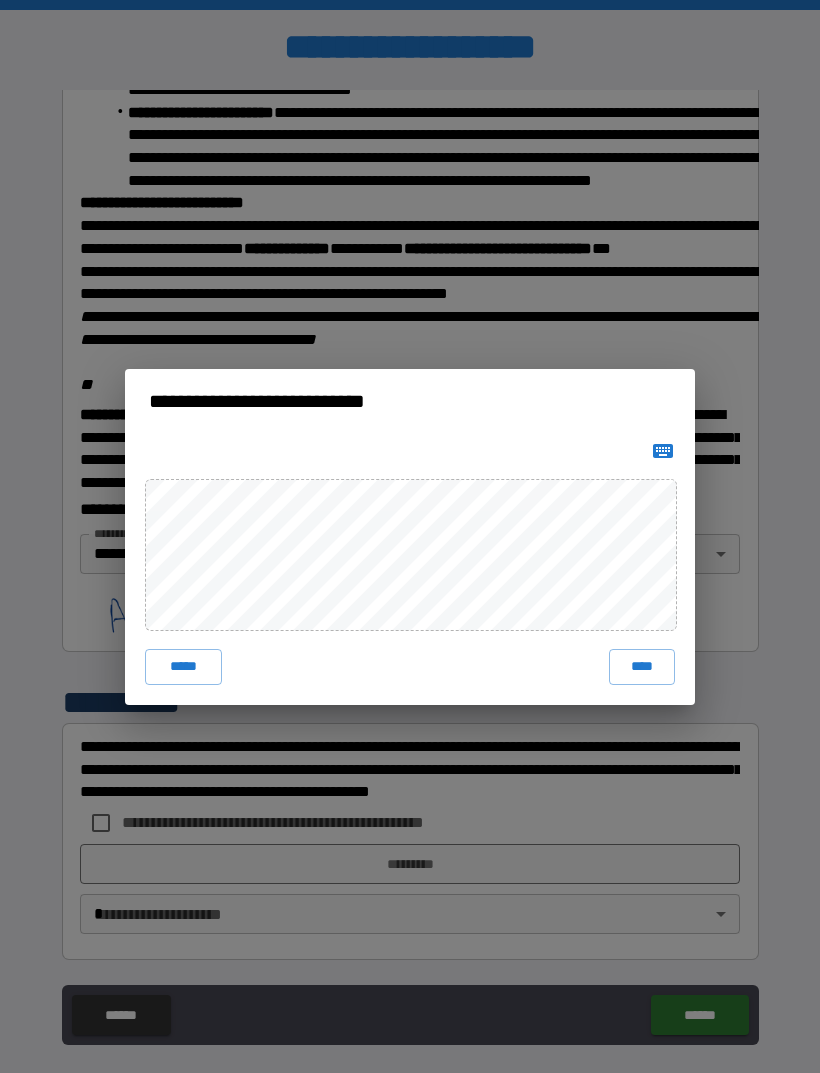 click on "*****" at bounding box center [183, 667] 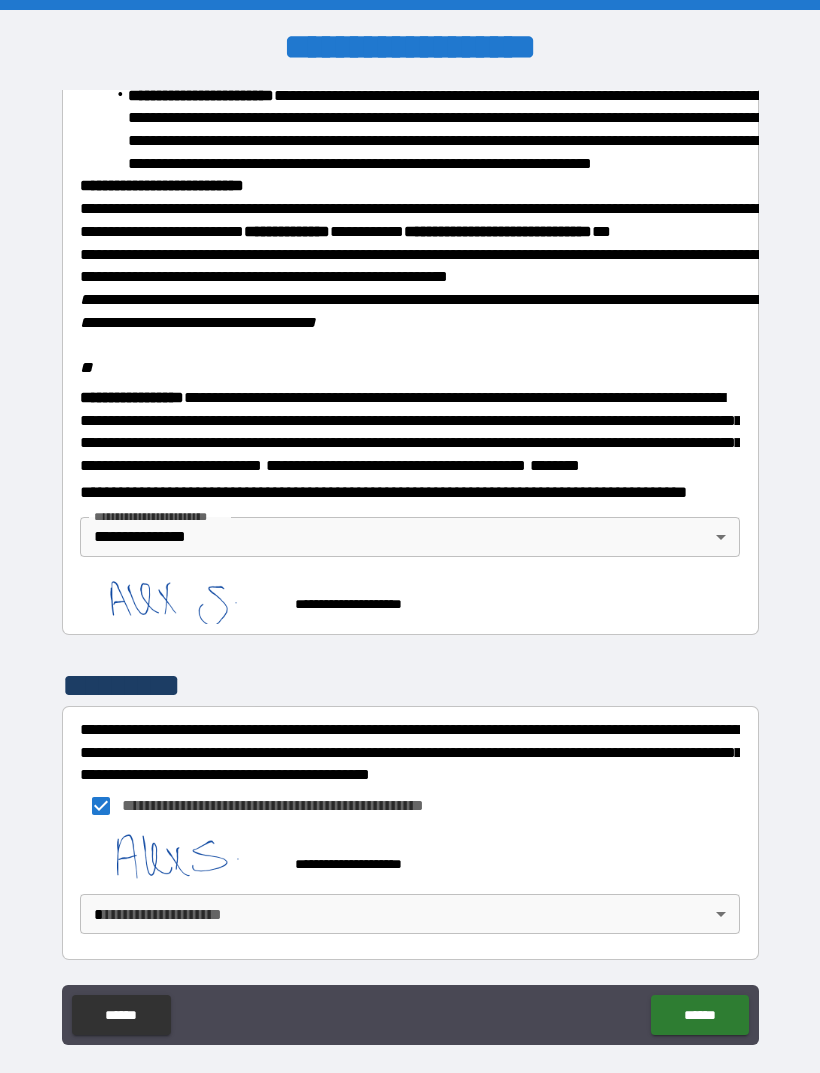 scroll, scrollTop: 2268, scrollLeft: 0, axis: vertical 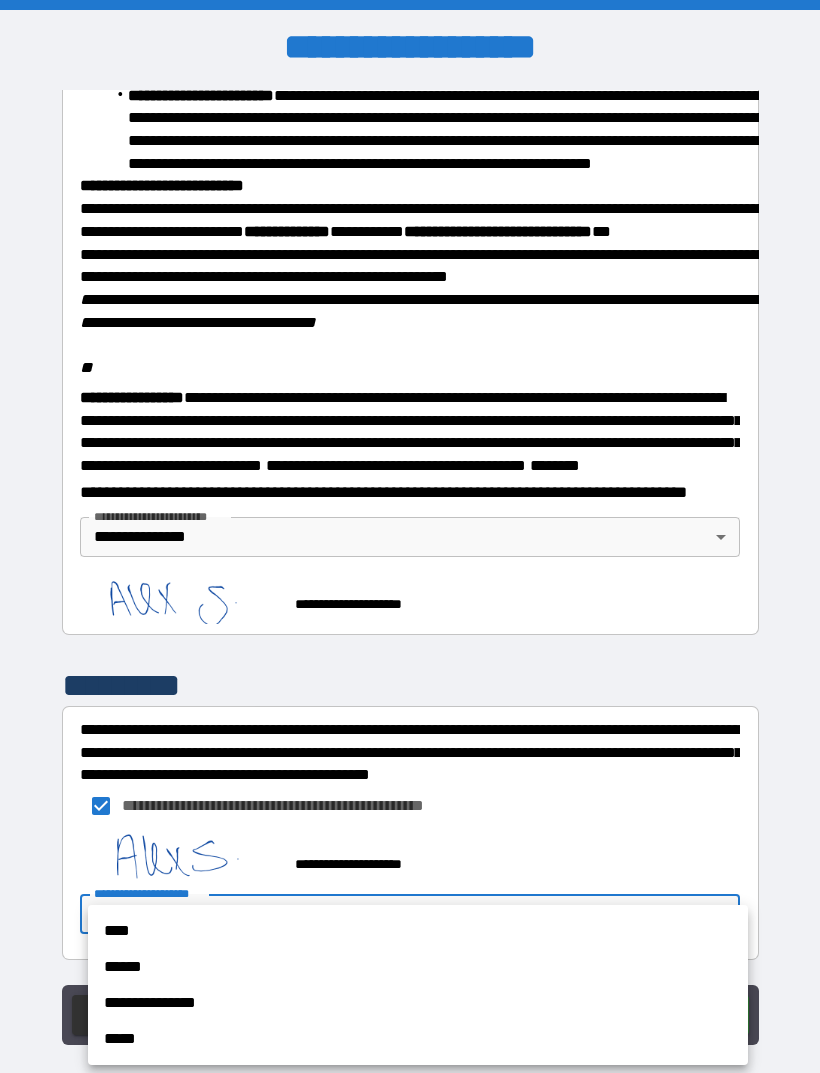 click on "**********" at bounding box center [418, 1003] 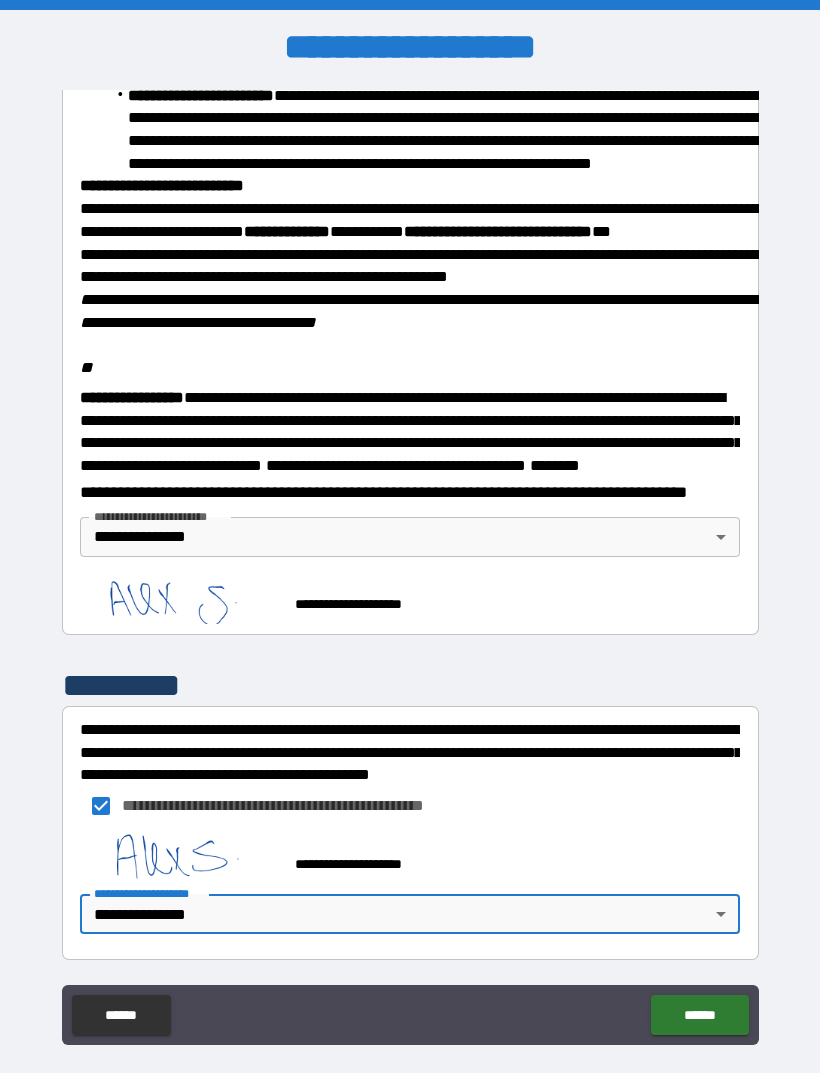 click on "******" at bounding box center [699, 1015] 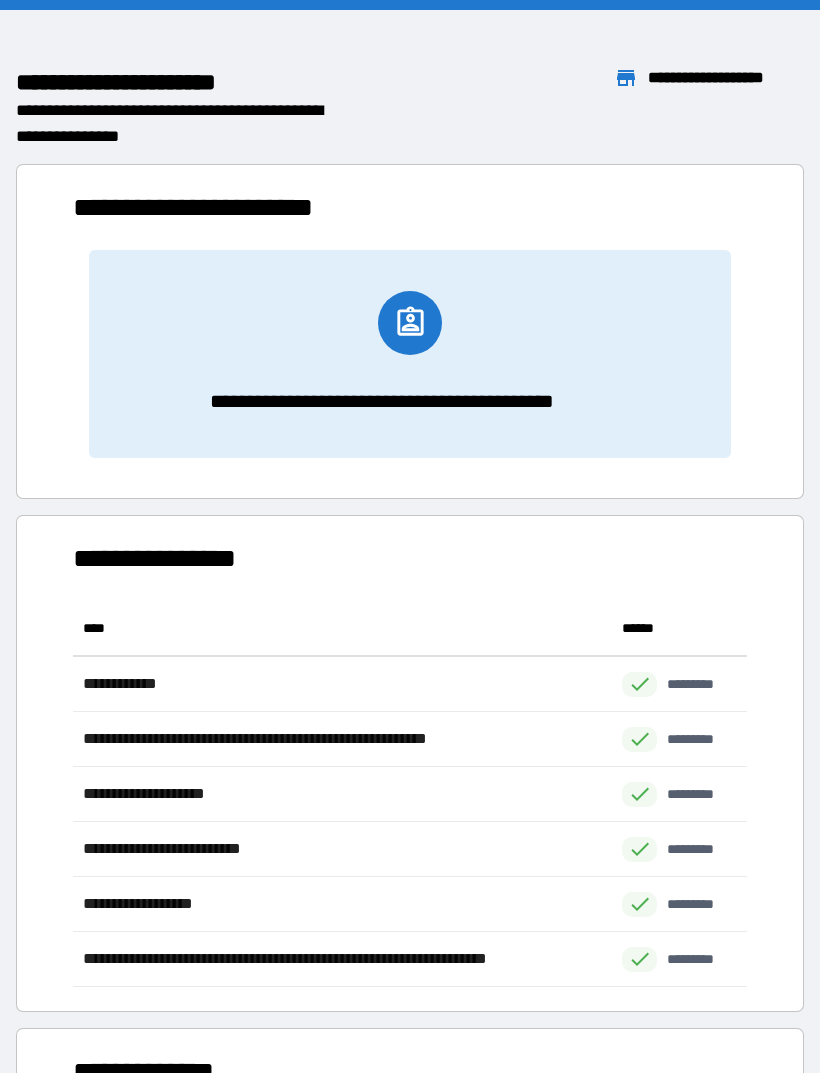 scroll, scrollTop: 1, scrollLeft: 1, axis: both 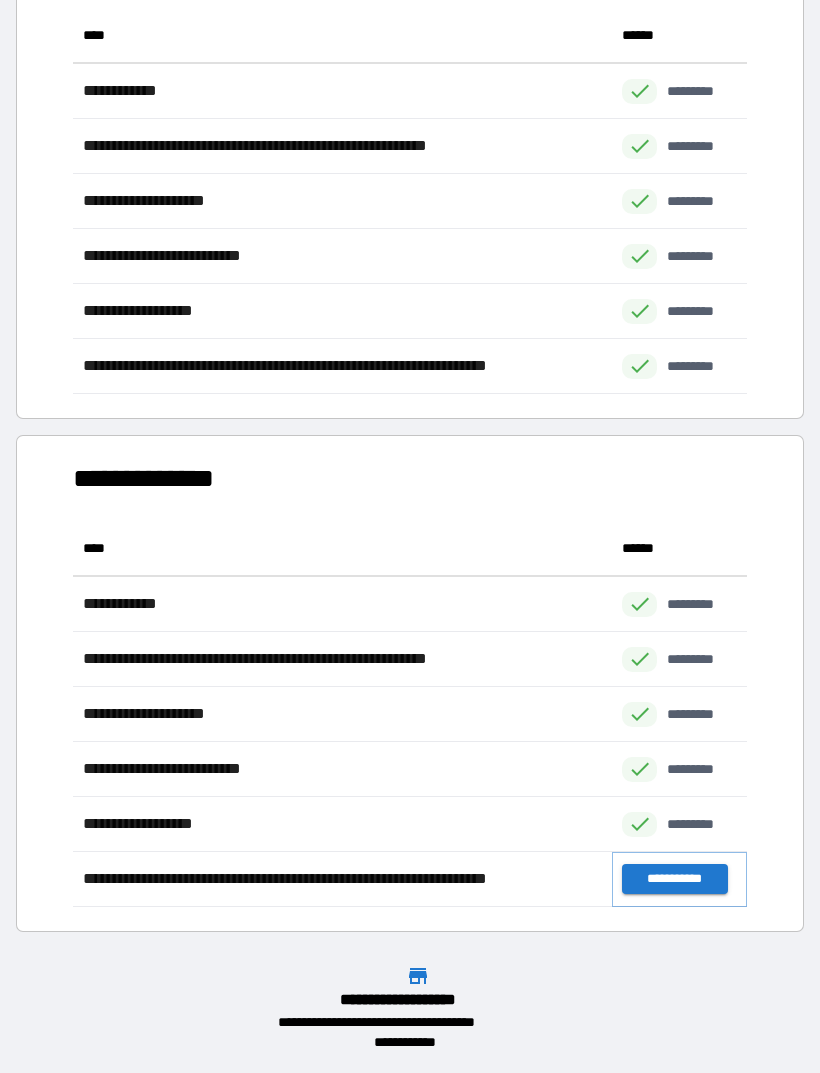click on "**********" at bounding box center (674, 879) 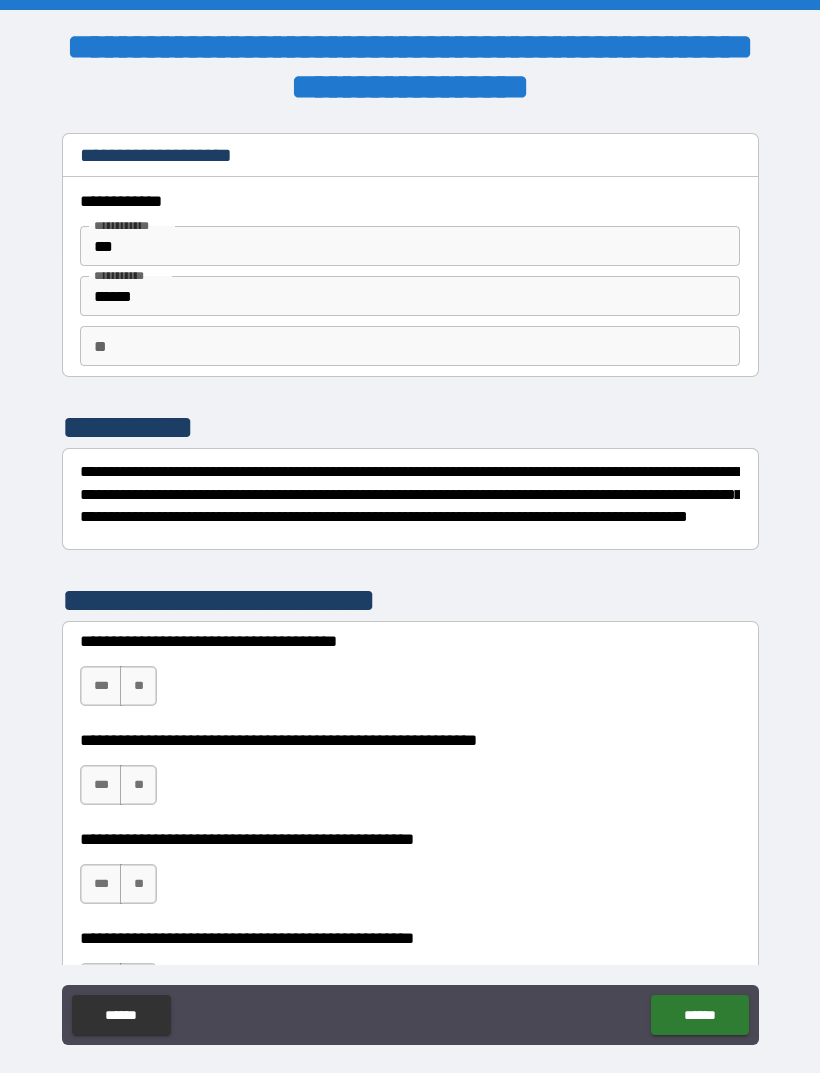 click on "**" at bounding box center (138, 686) 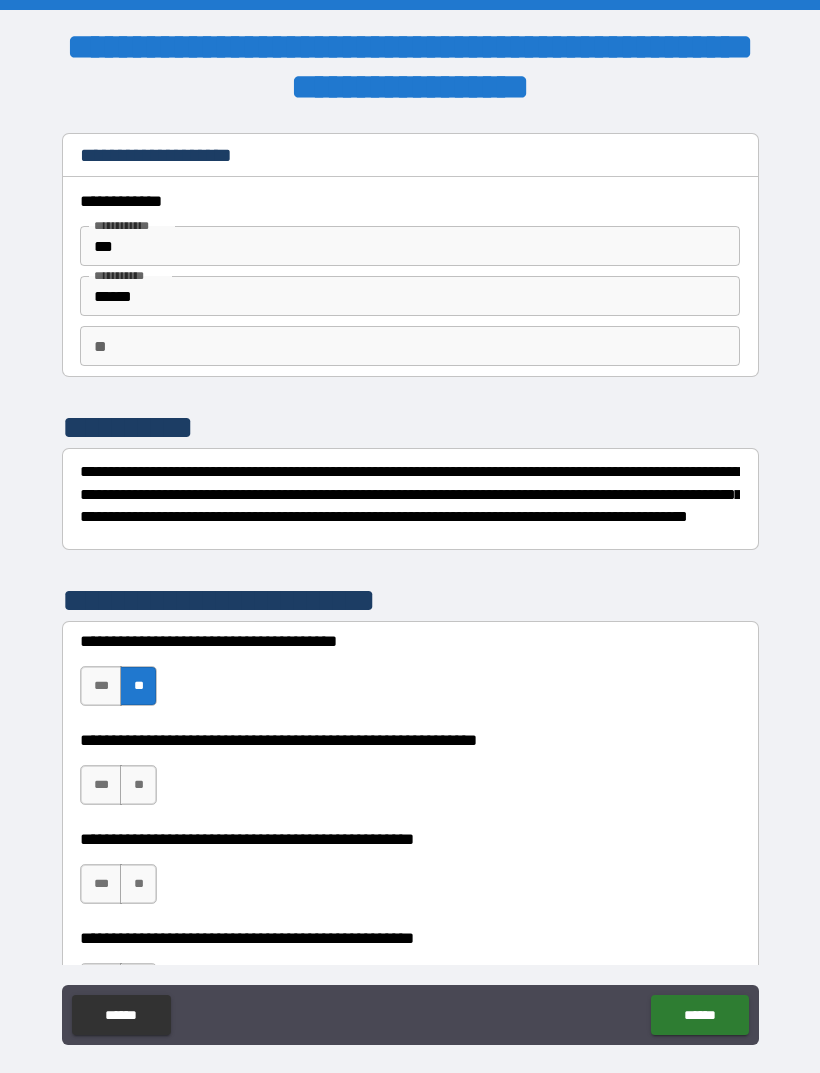 click on "***" at bounding box center [101, 686] 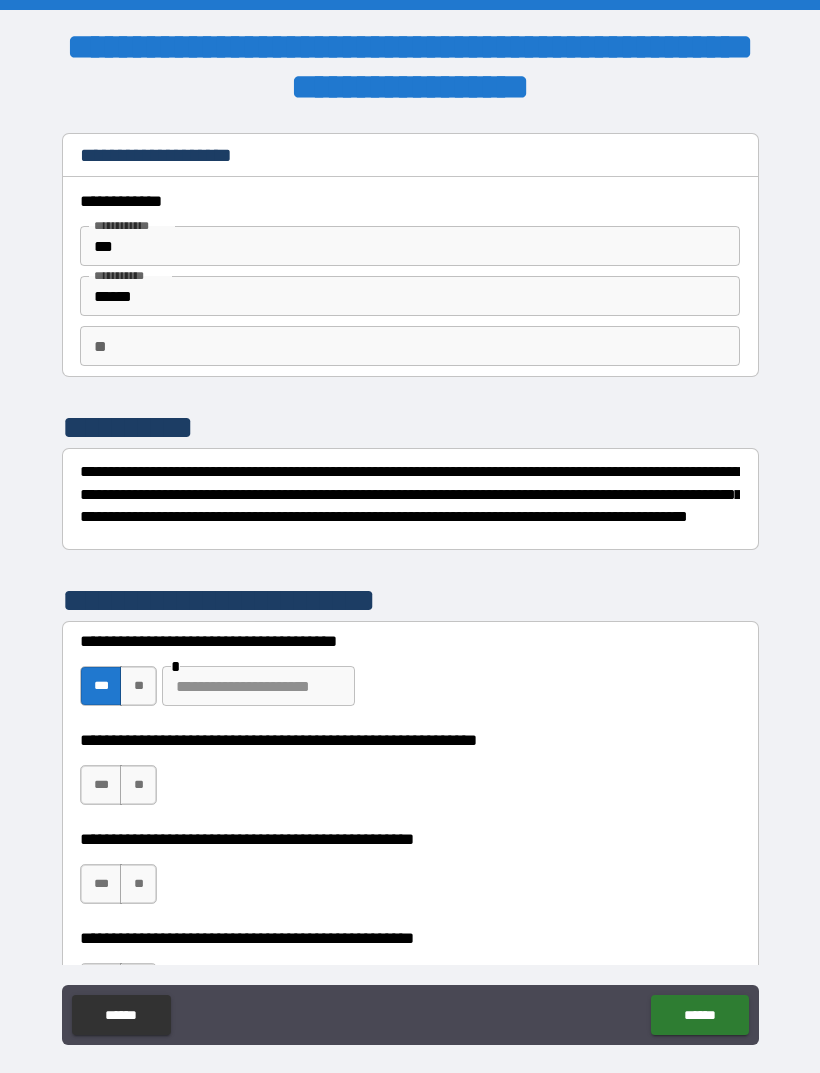 click on "**" at bounding box center [138, 785] 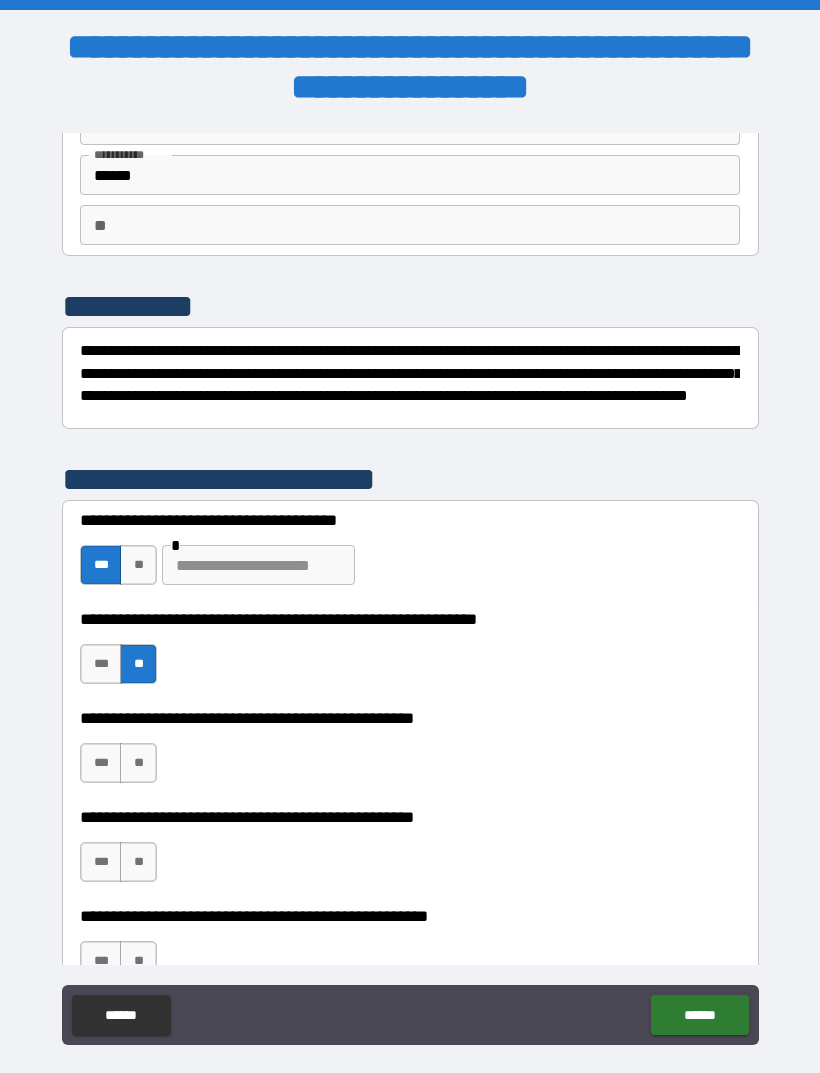 scroll, scrollTop: 140, scrollLeft: 0, axis: vertical 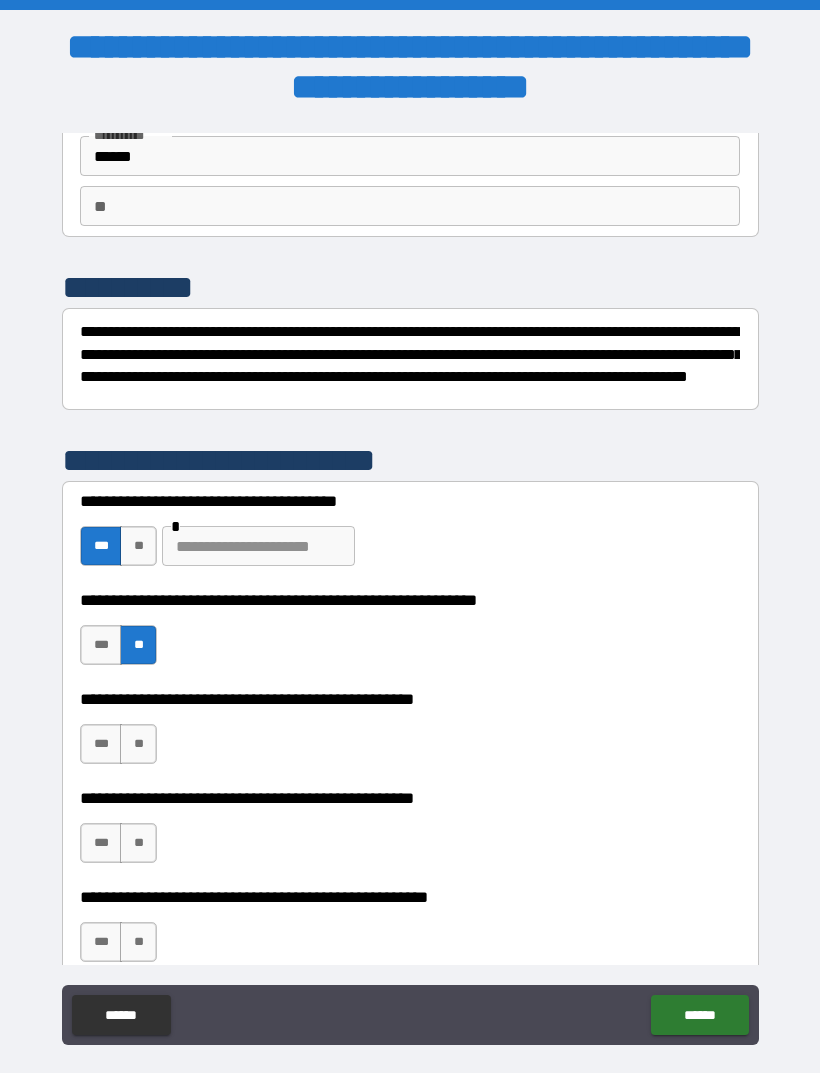 click on "**" at bounding box center [138, 744] 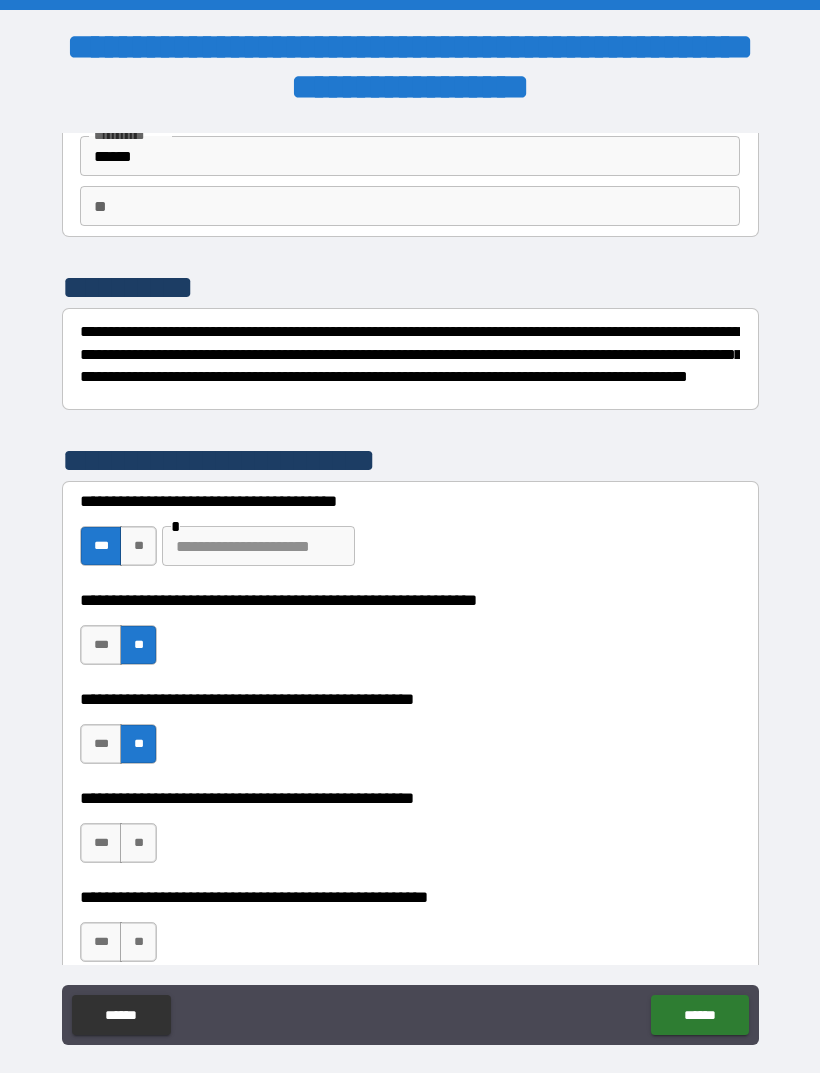 click on "**" at bounding box center (138, 843) 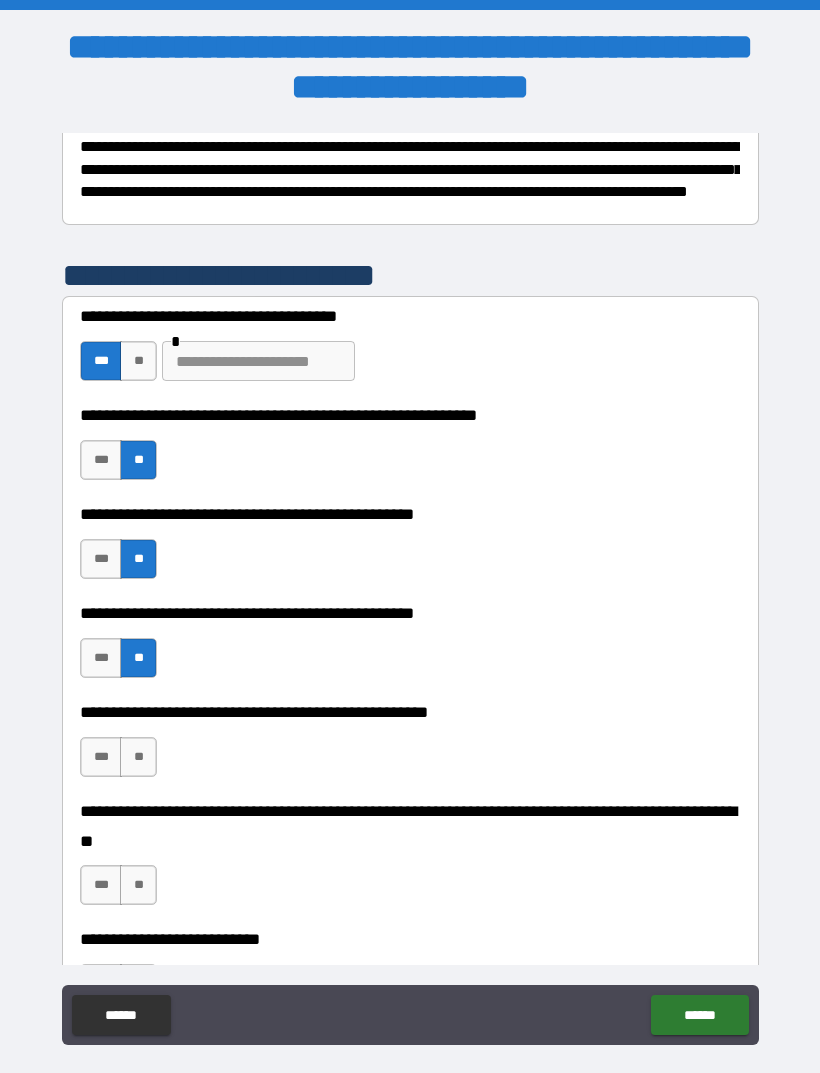 click on "**" at bounding box center (138, 757) 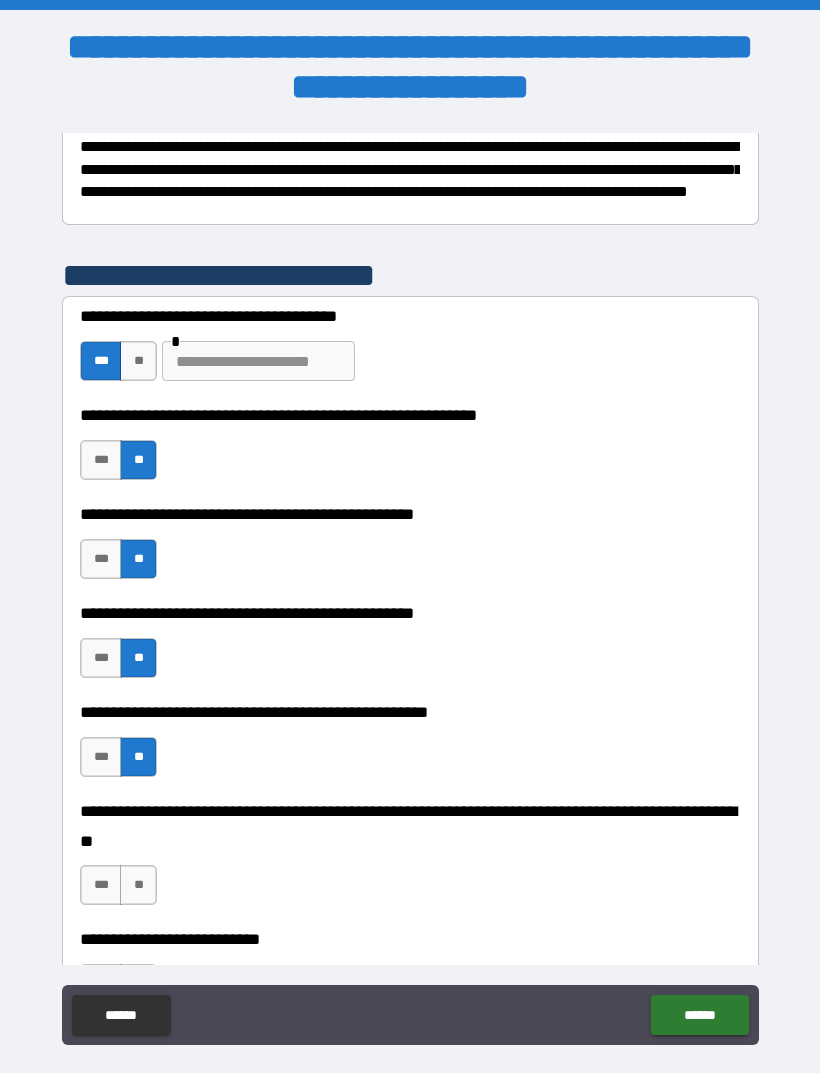 click on "**" at bounding box center (138, 885) 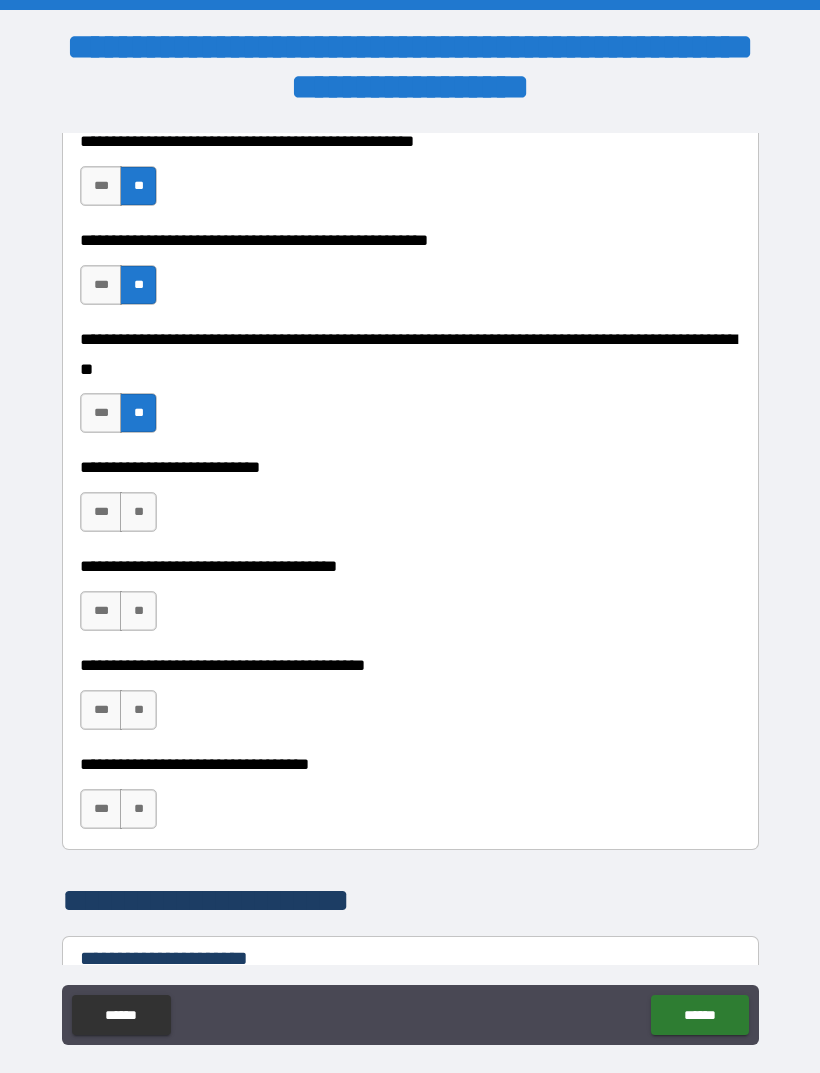 scroll, scrollTop: 829, scrollLeft: 0, axis: vertical 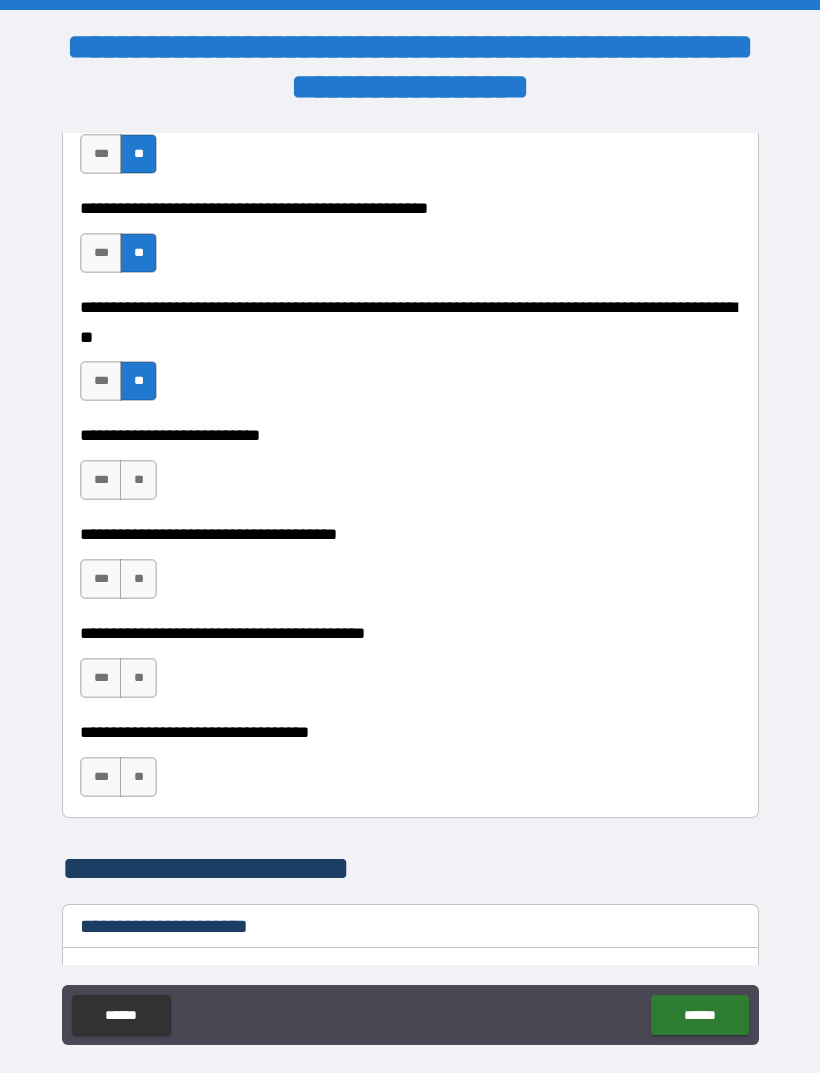 click on "**" at bounding box center (138, 480) 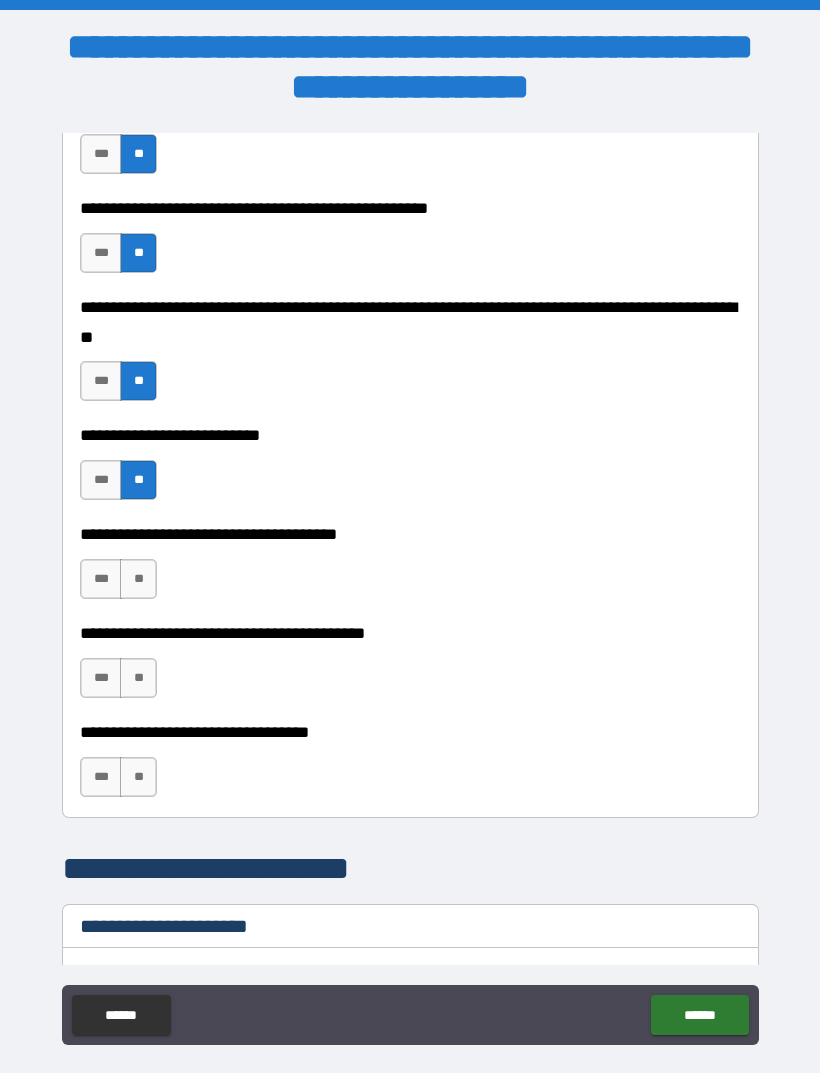 click on "**" at bounding box center [138, 579] 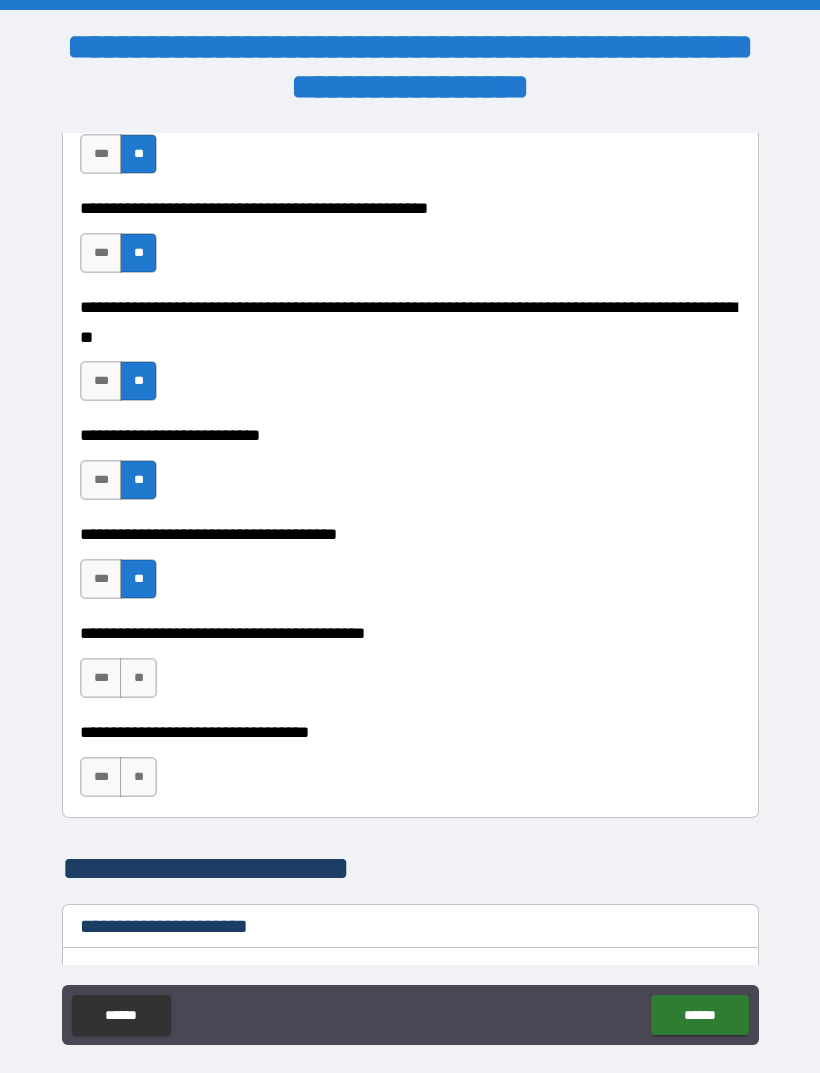 click on "**" at bounding box center [138, 678] 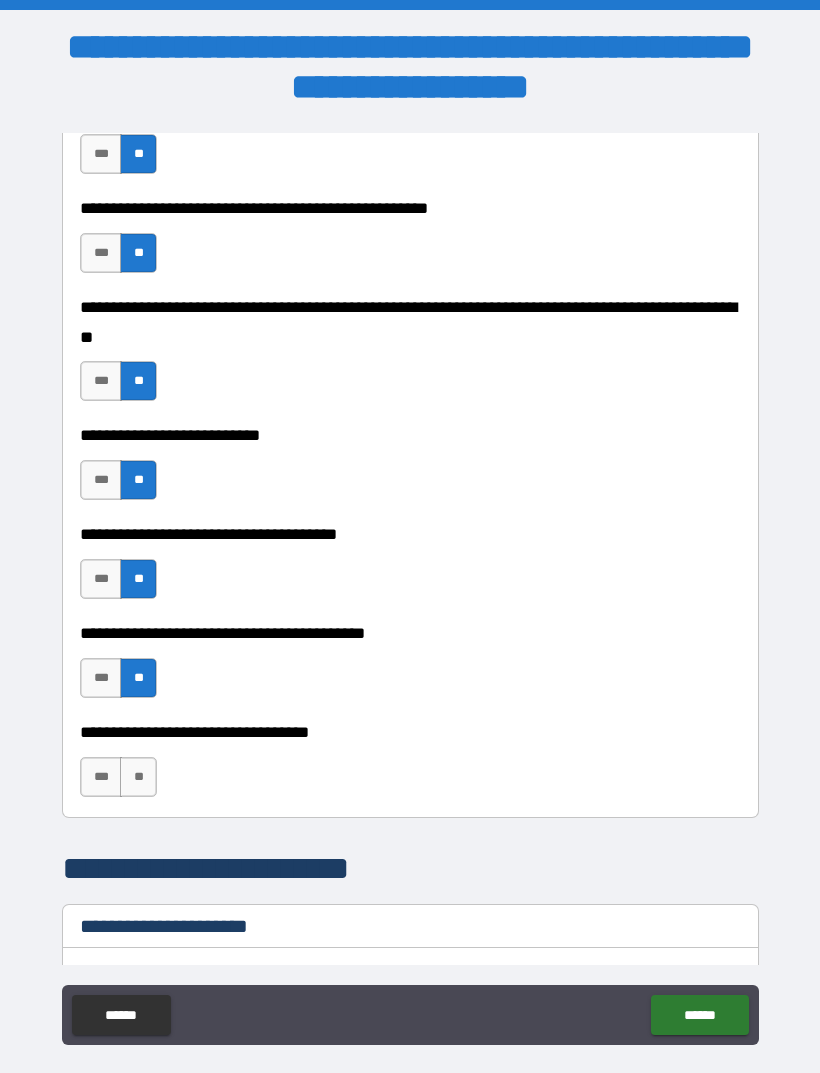 click on "**" at bounding box center [138, 777] 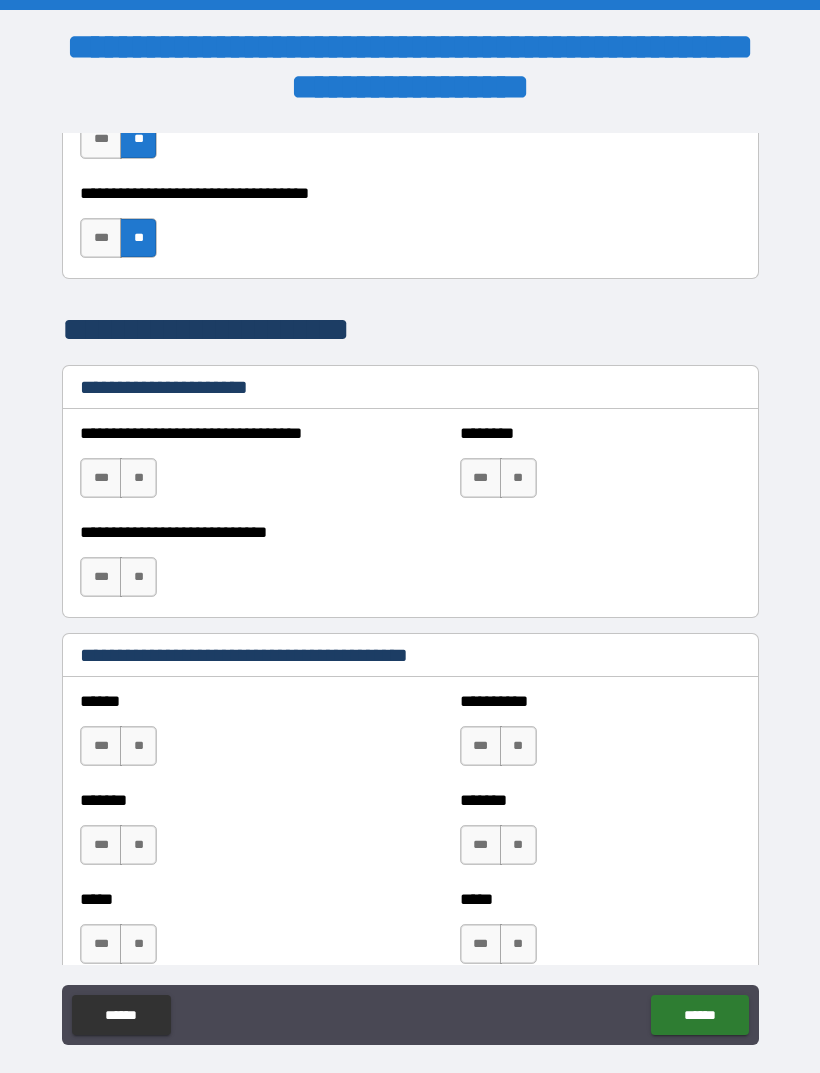 scroll, scrollTop: 1440, scrollLeft: 0, axis: vertical 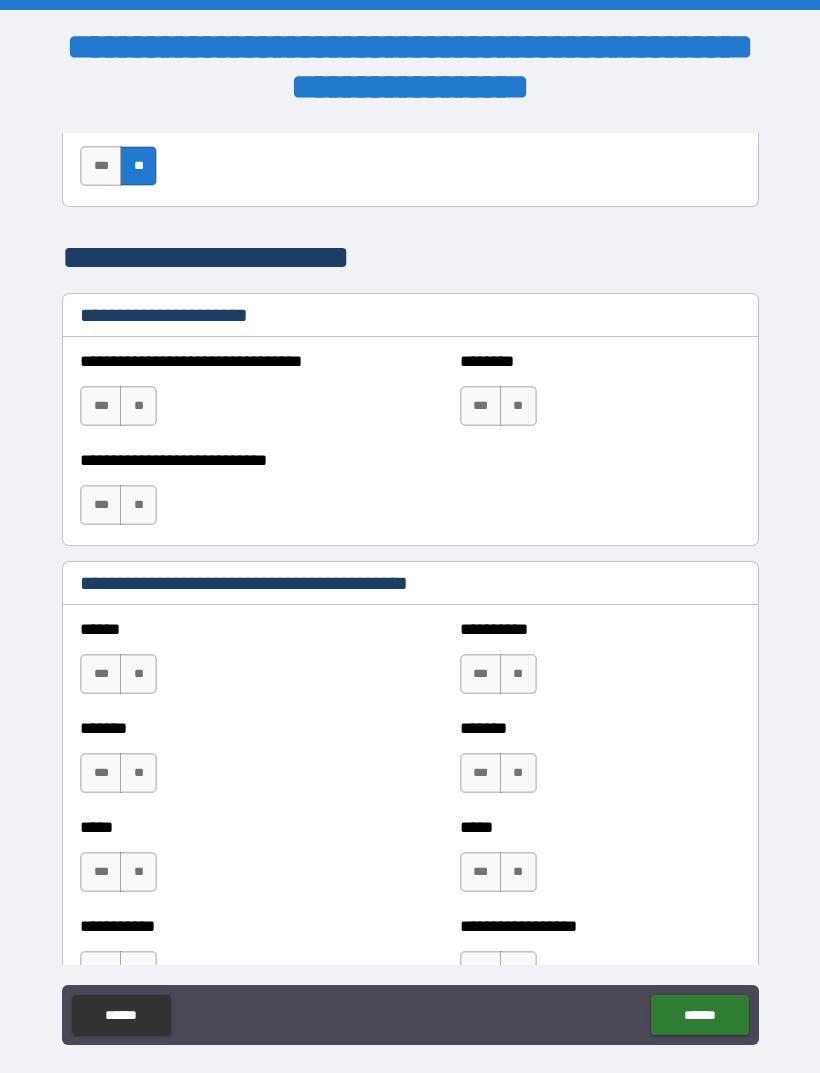 click on "**" at bounding box center [138, 406] 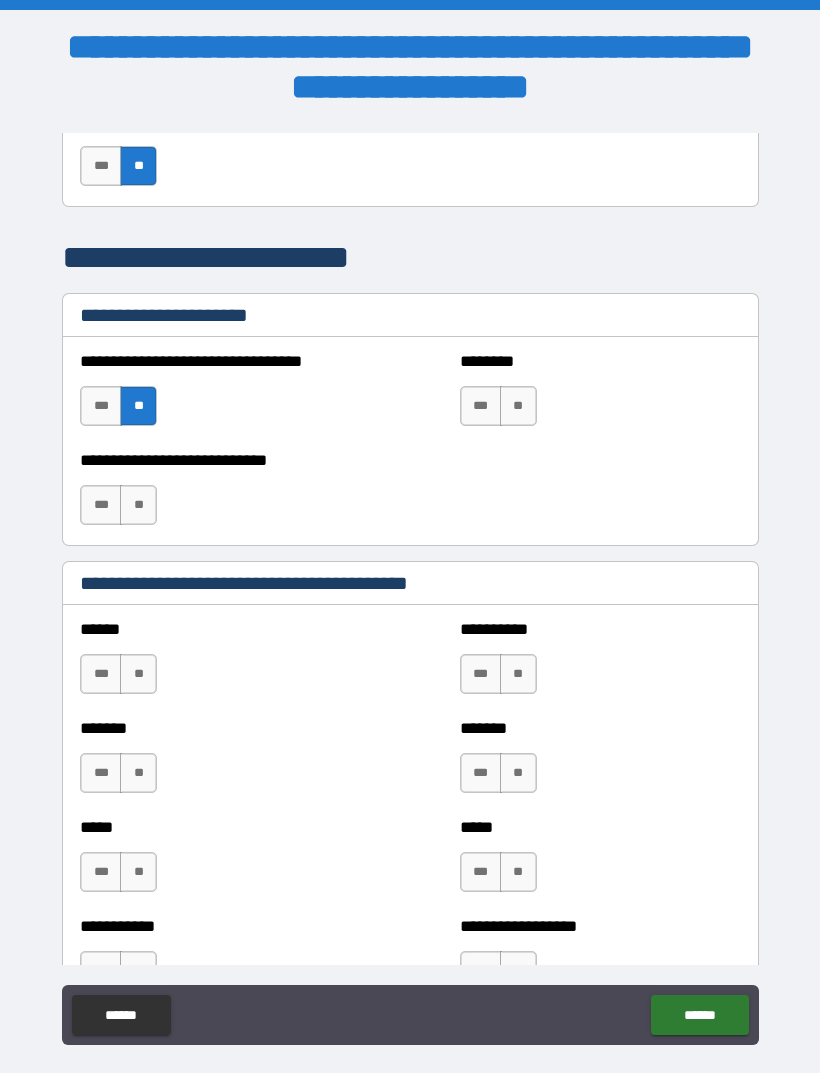 click on "**" at bounding box center (138, 505) 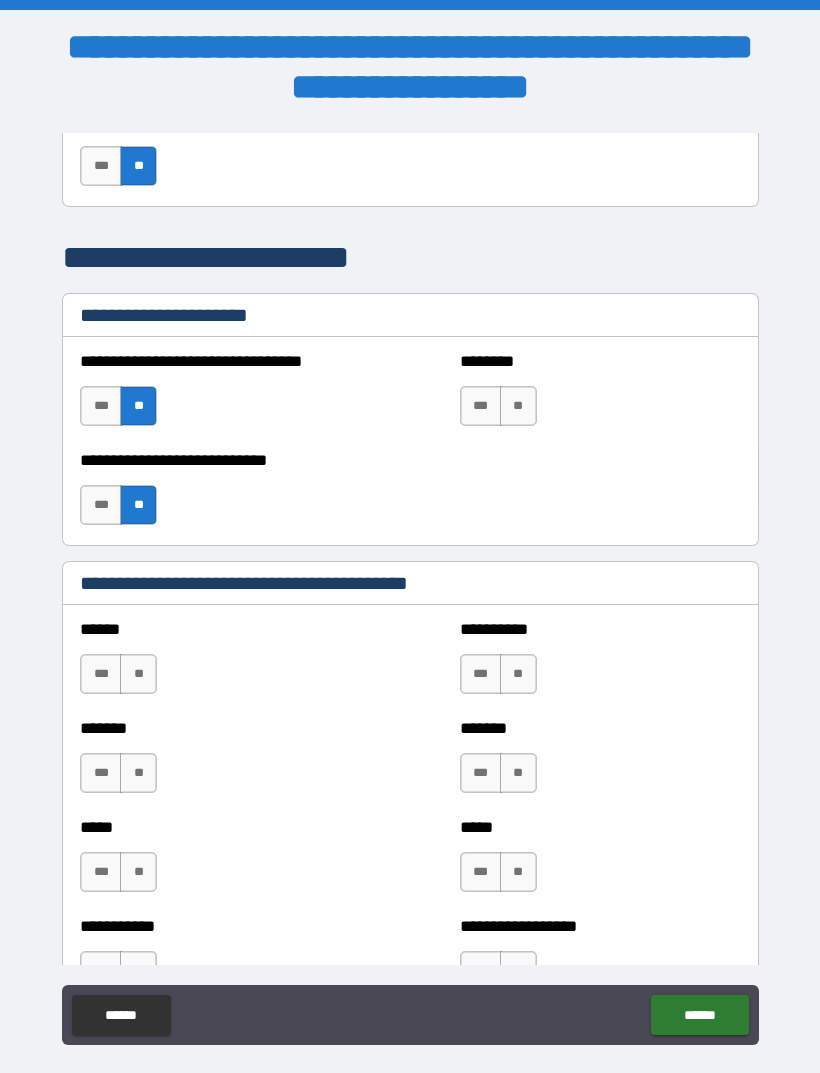 click on "**" at bounding box center [518, 406] 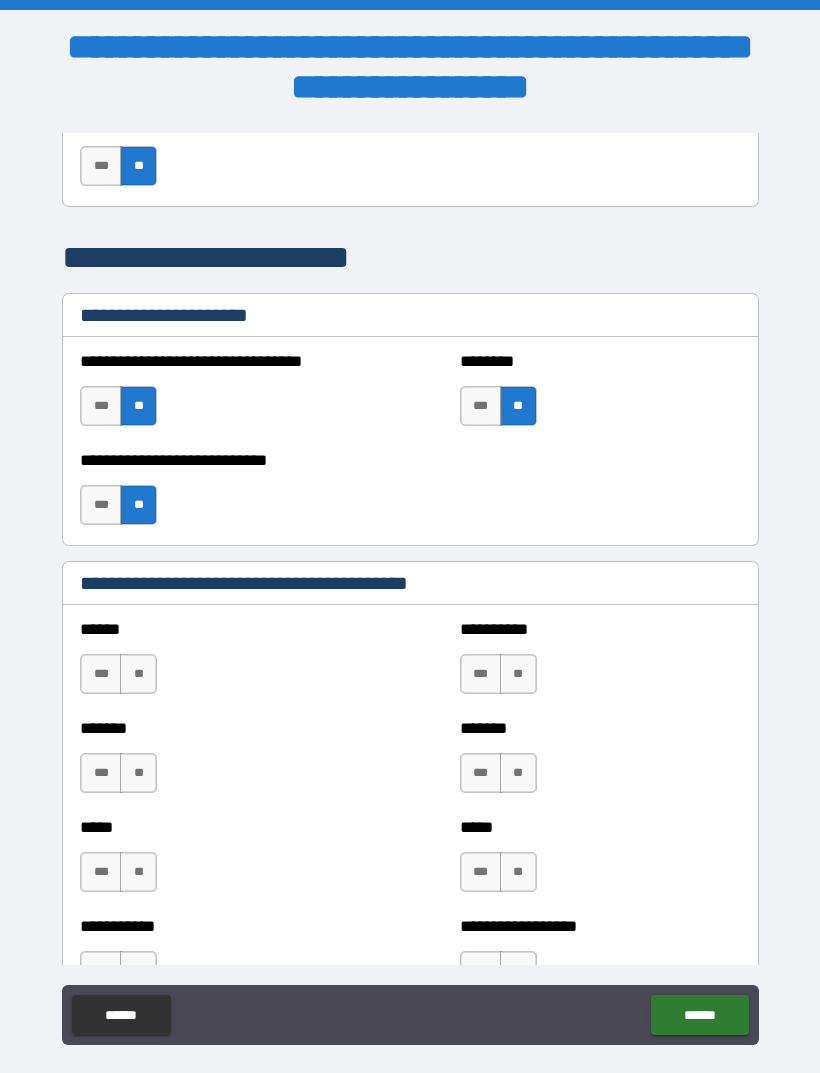 click on "**" at bounding box center [518, 674] 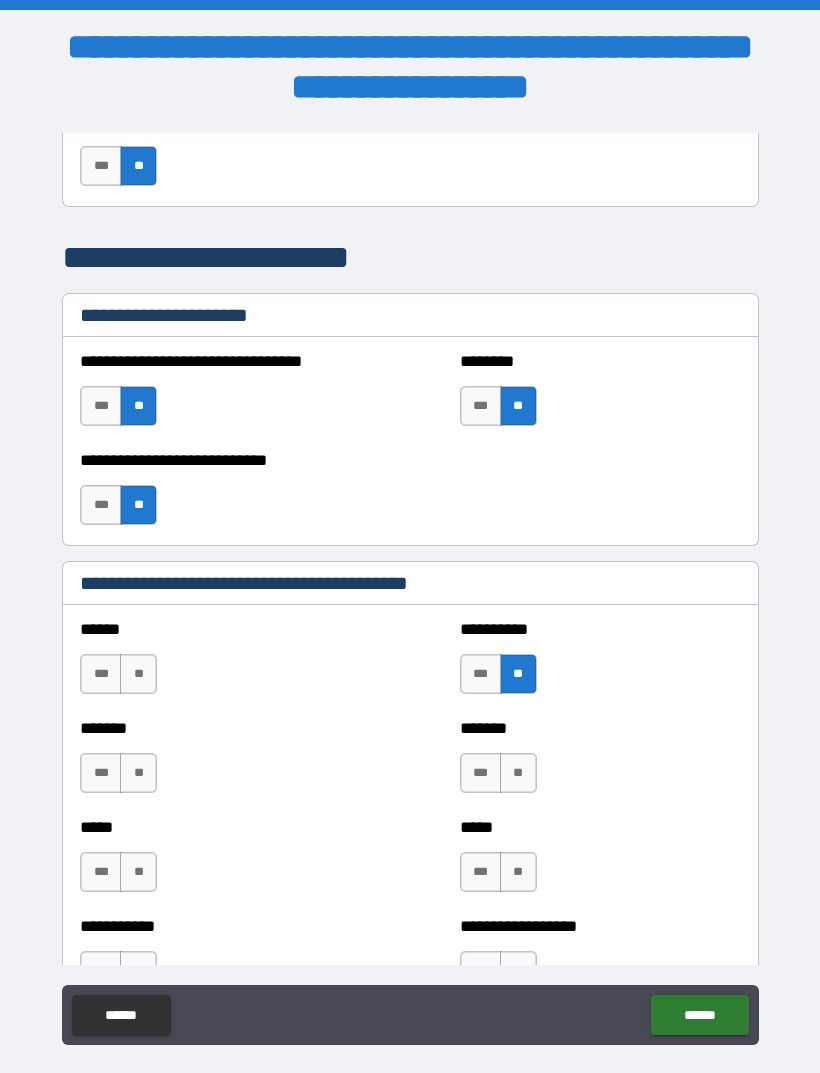 click on "**" at bounding box center [518, 773] 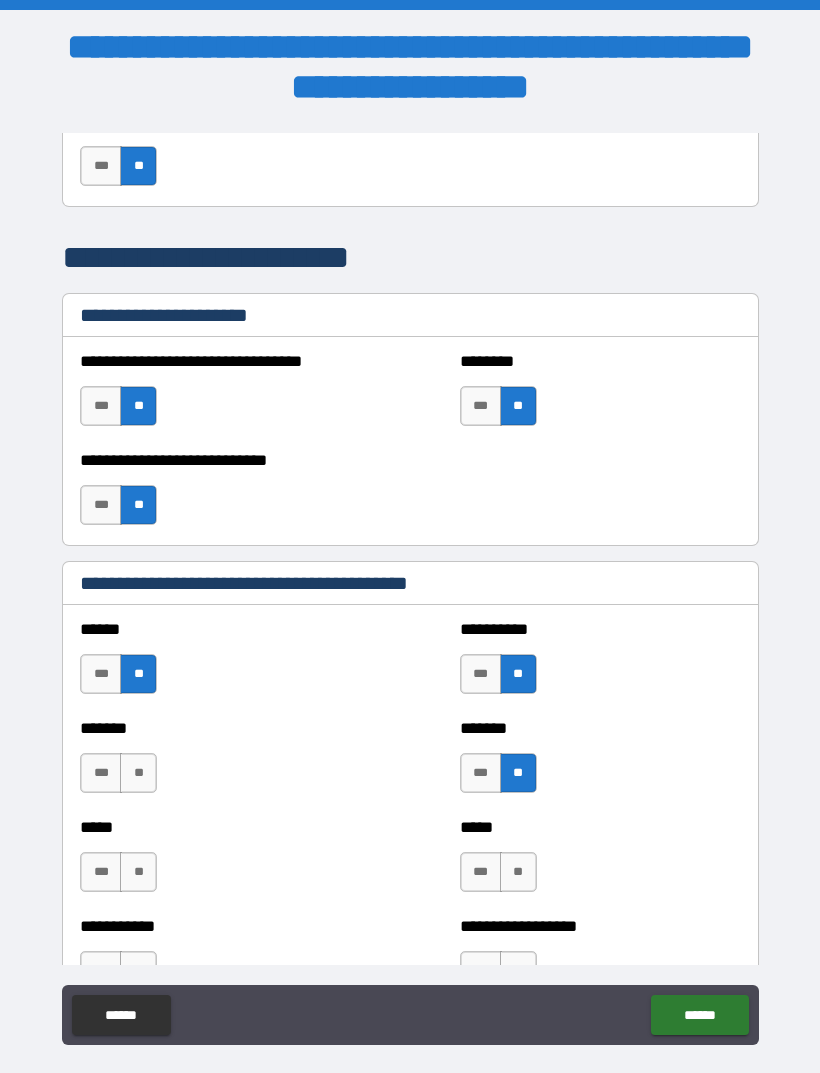 click on "**" at bounding box center (138, 773) 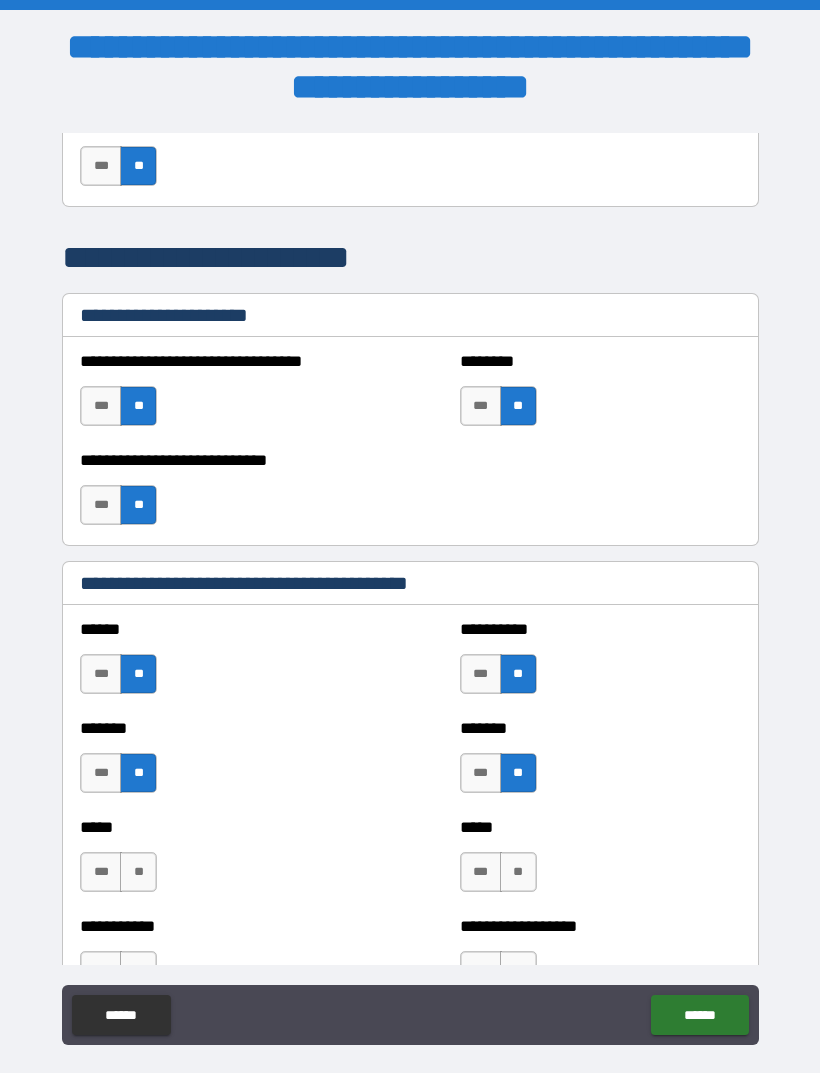 click on "**" at bounding box center [518, 872] 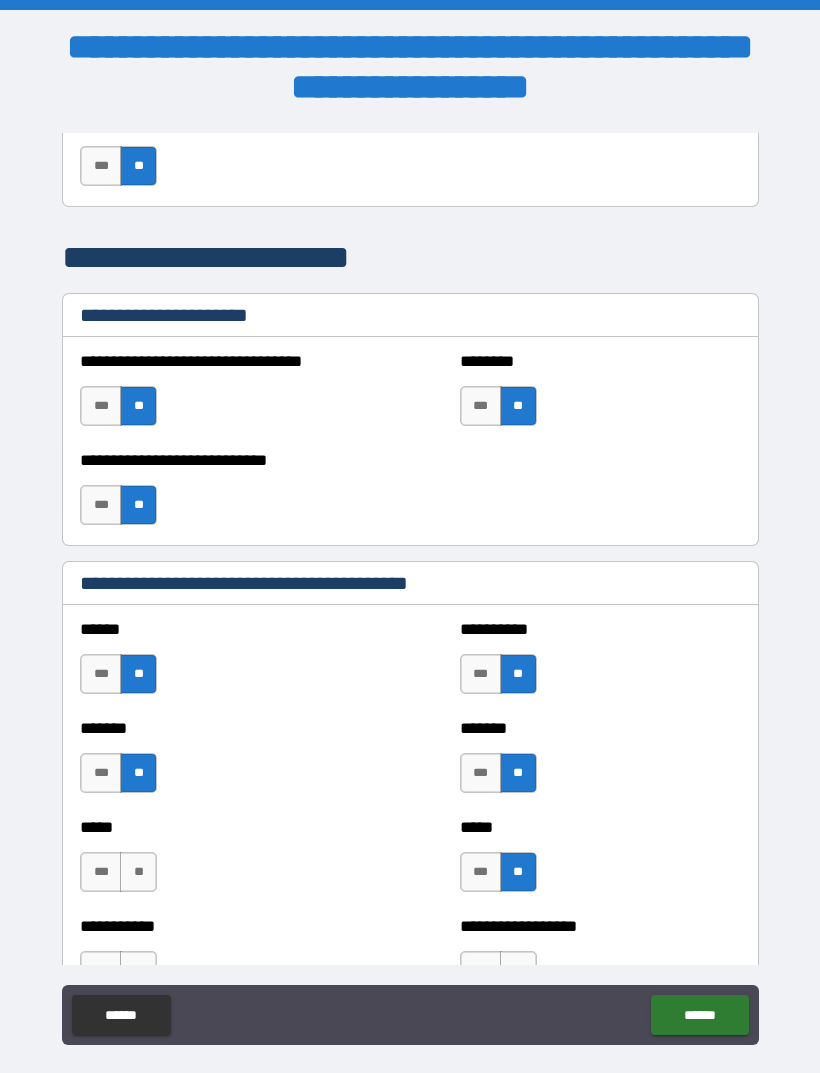 click on "**" at bounding box center [138, 872] 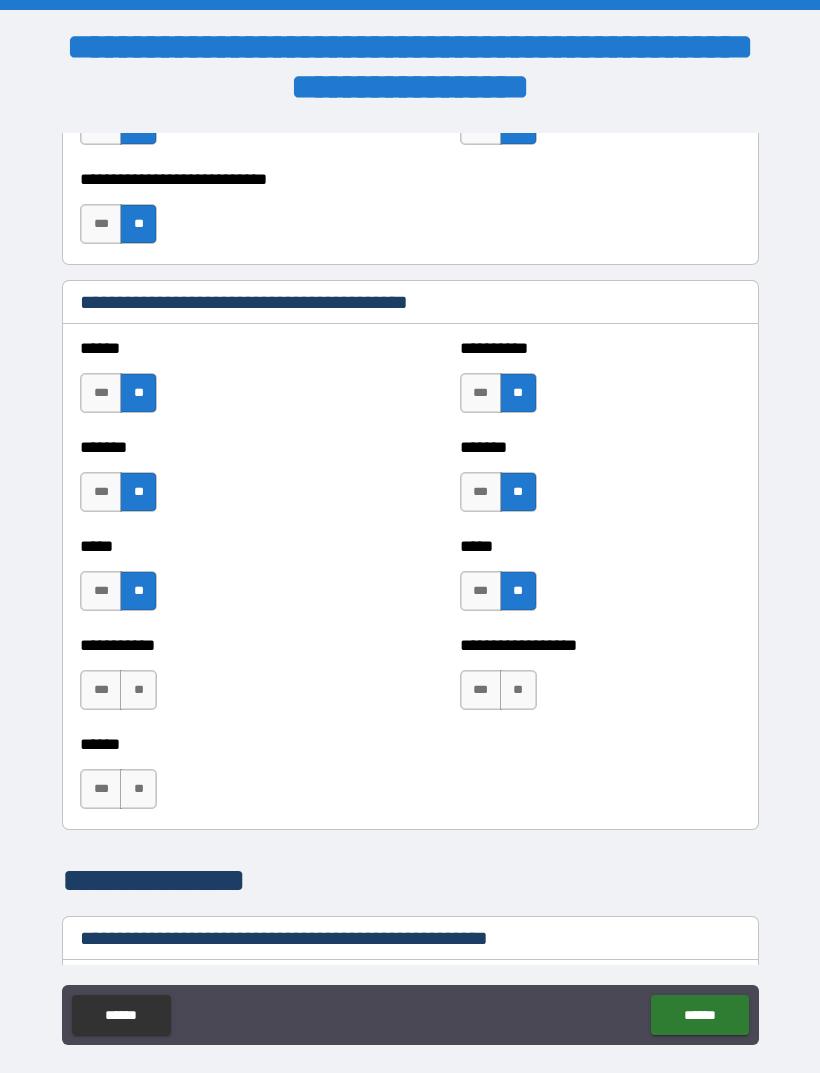 scroll, scrollTop: 1764, scrollLeft: 0, axis: vertical 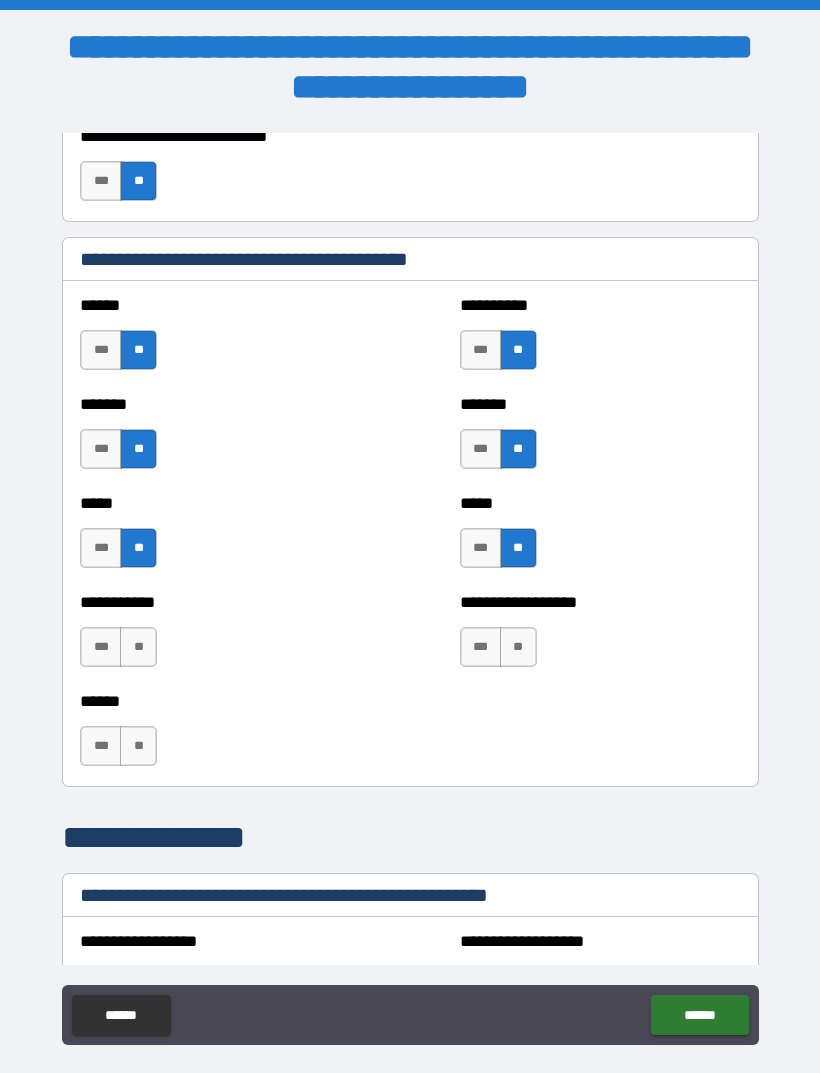 click on "**" at bounding box center (518, 647) 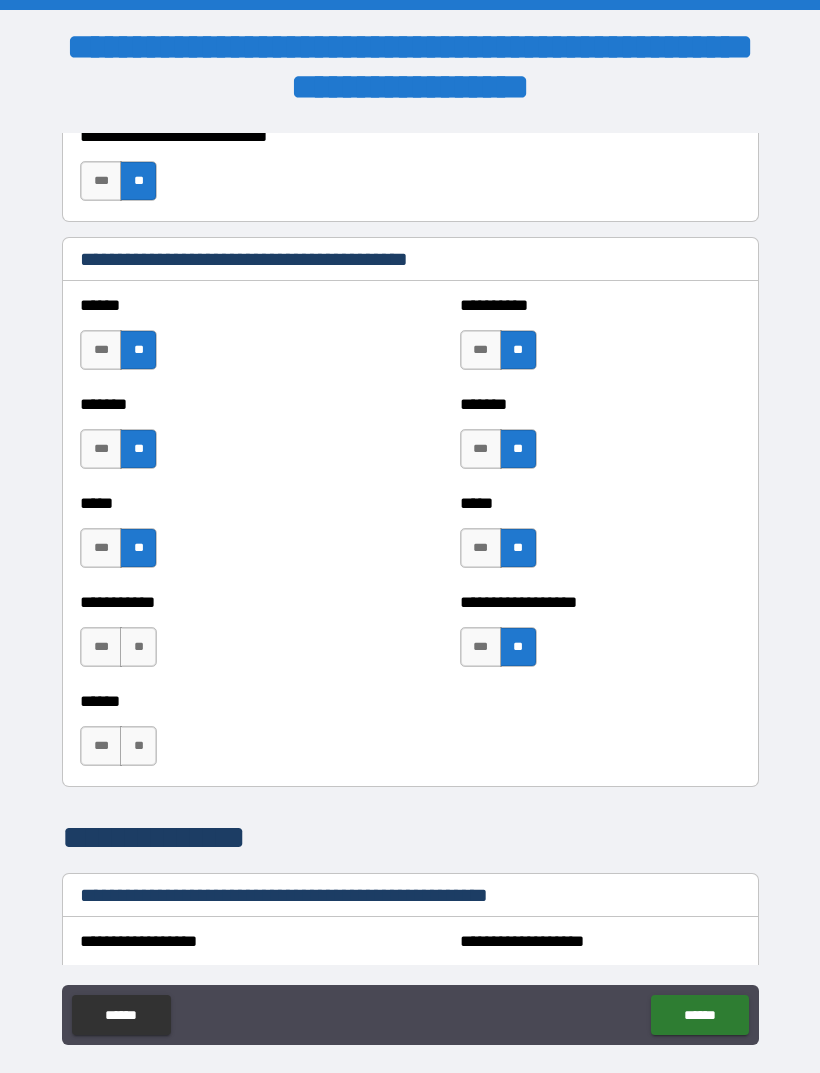 click on "**" at bounding box center (138, 647) 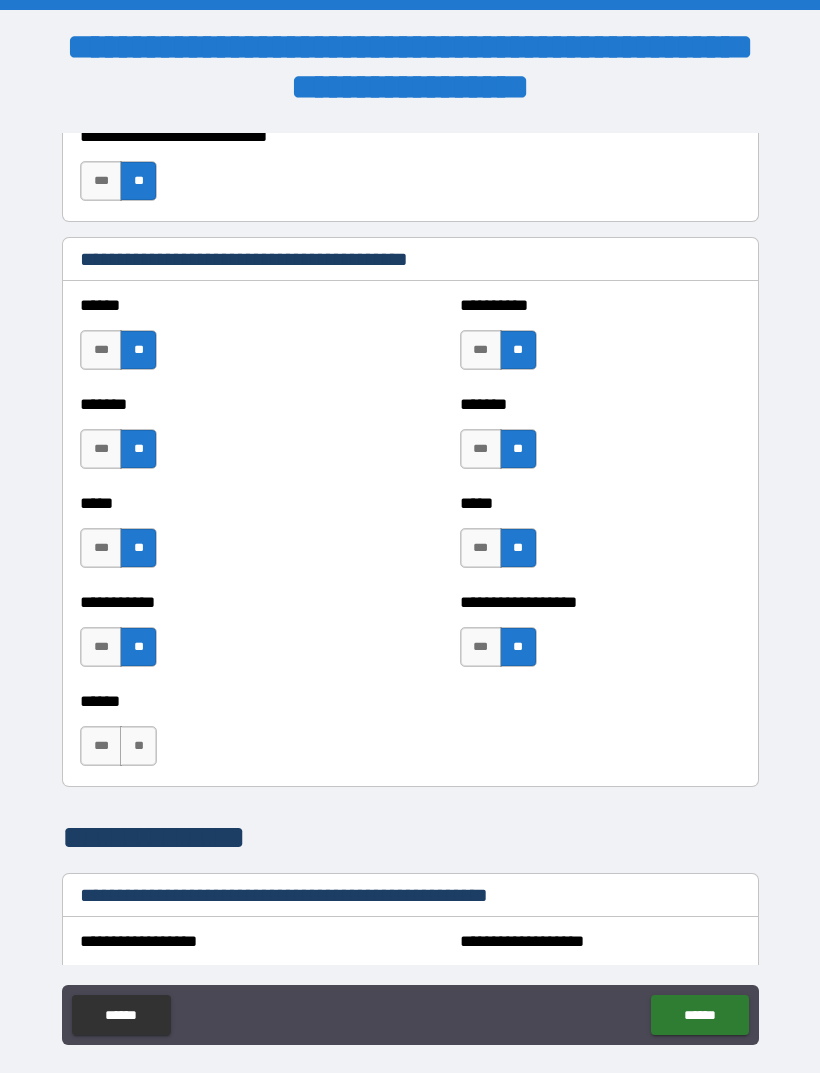 click on "**" at bounding box center (138, 746) 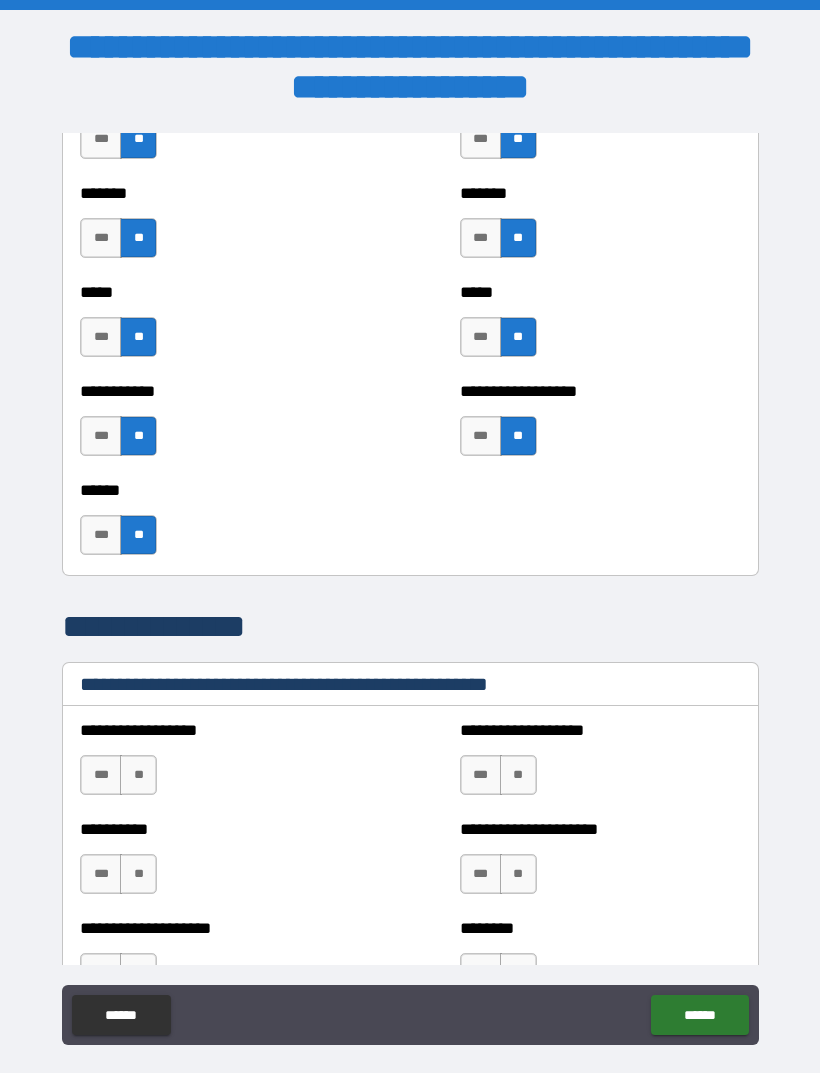 scroll, scrollTop: 1976, scrollLeft: 0, axis: vertical 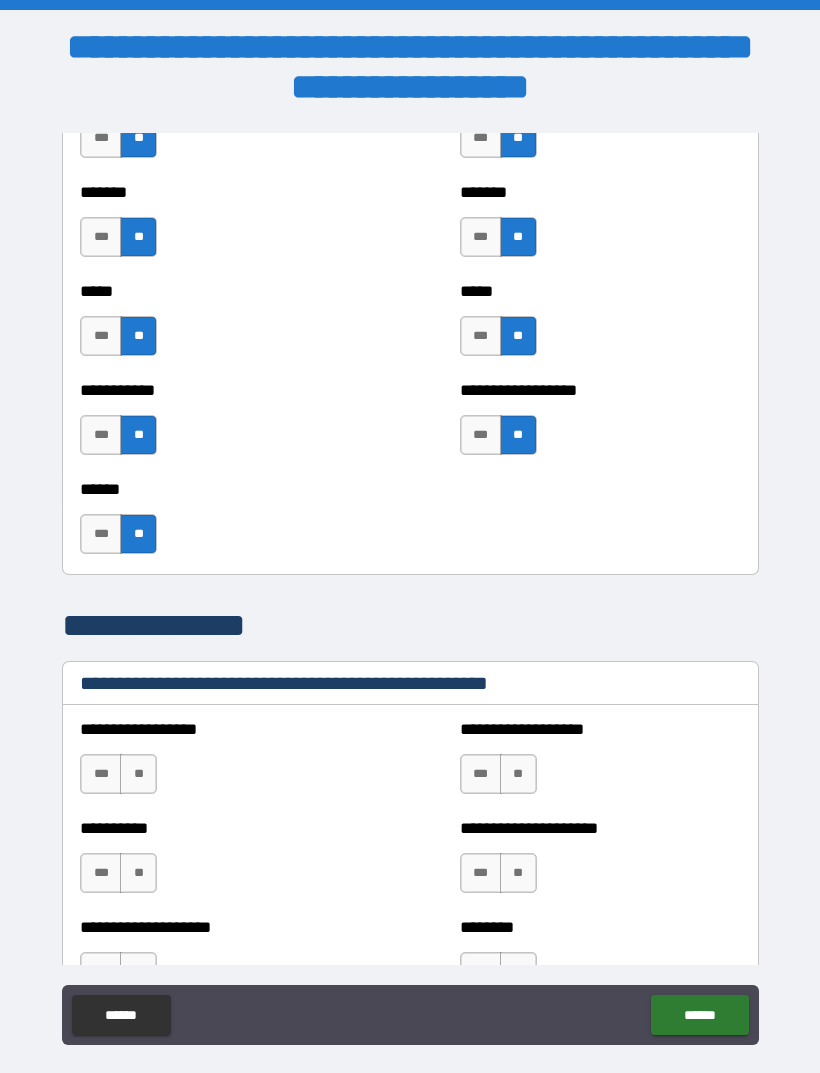 click on "**" at bounding box center [518, 774] 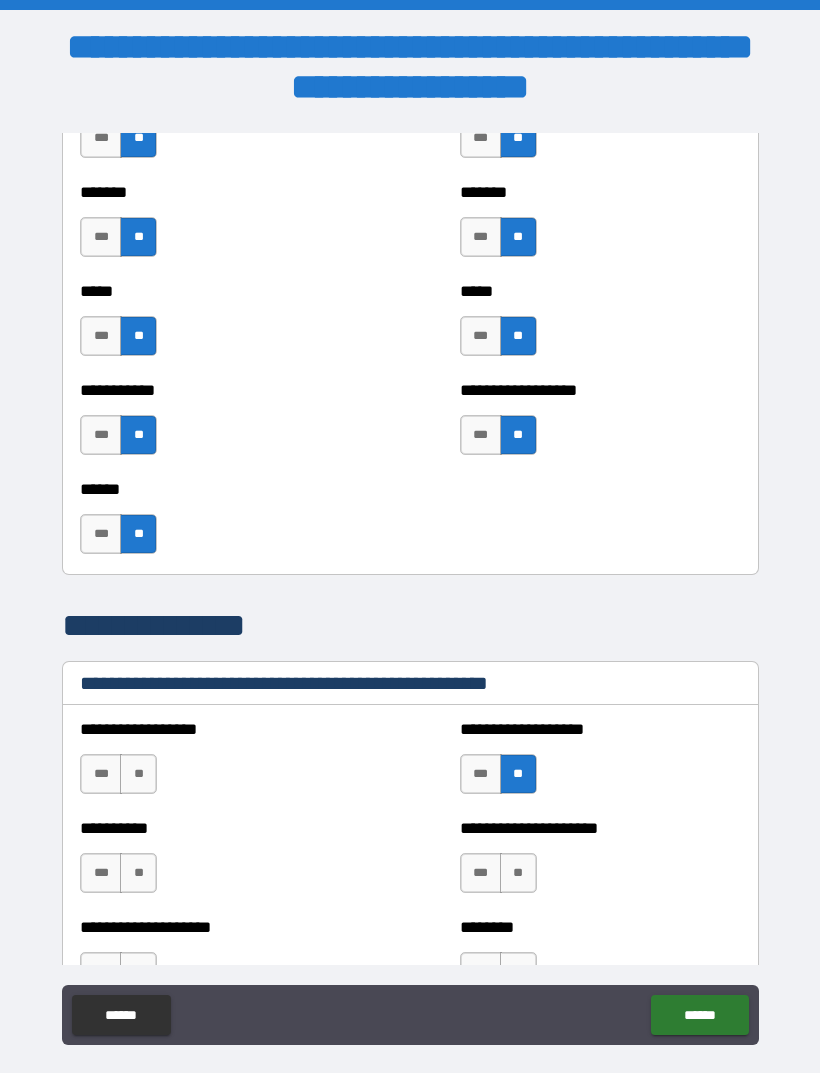click on "**" at bounding box center (518, 873) 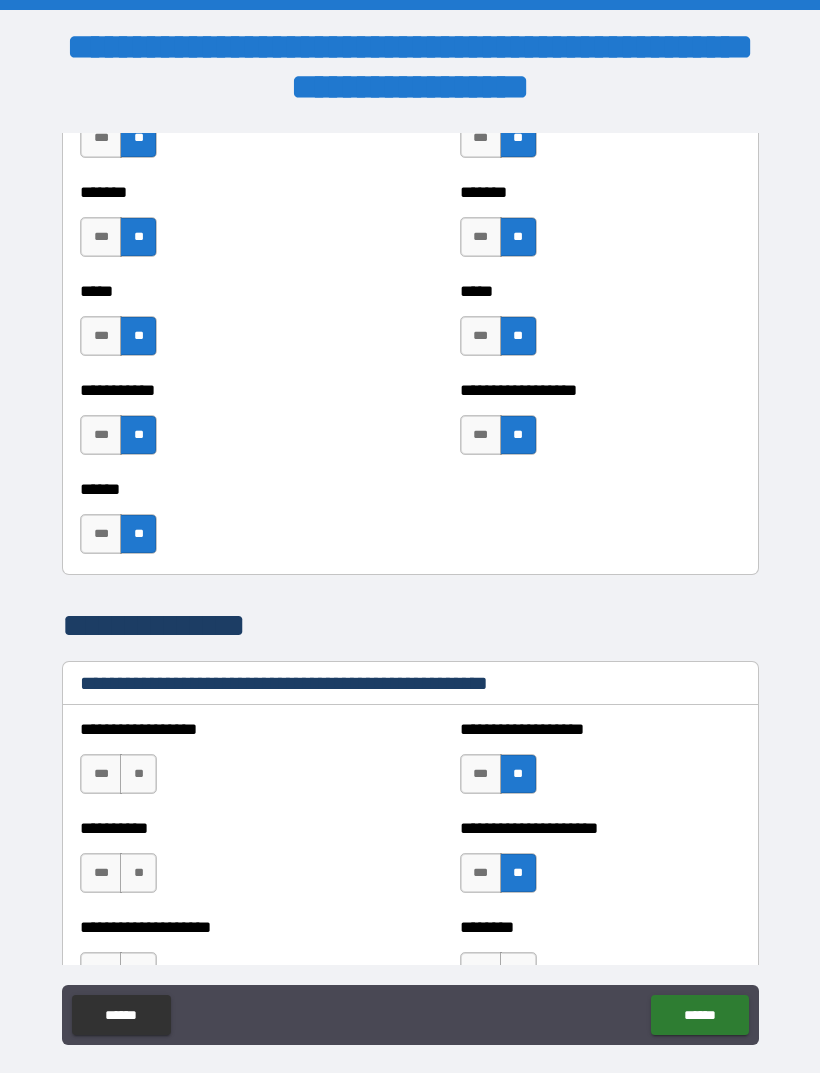 click on "**" at bounding box center [138, 774] 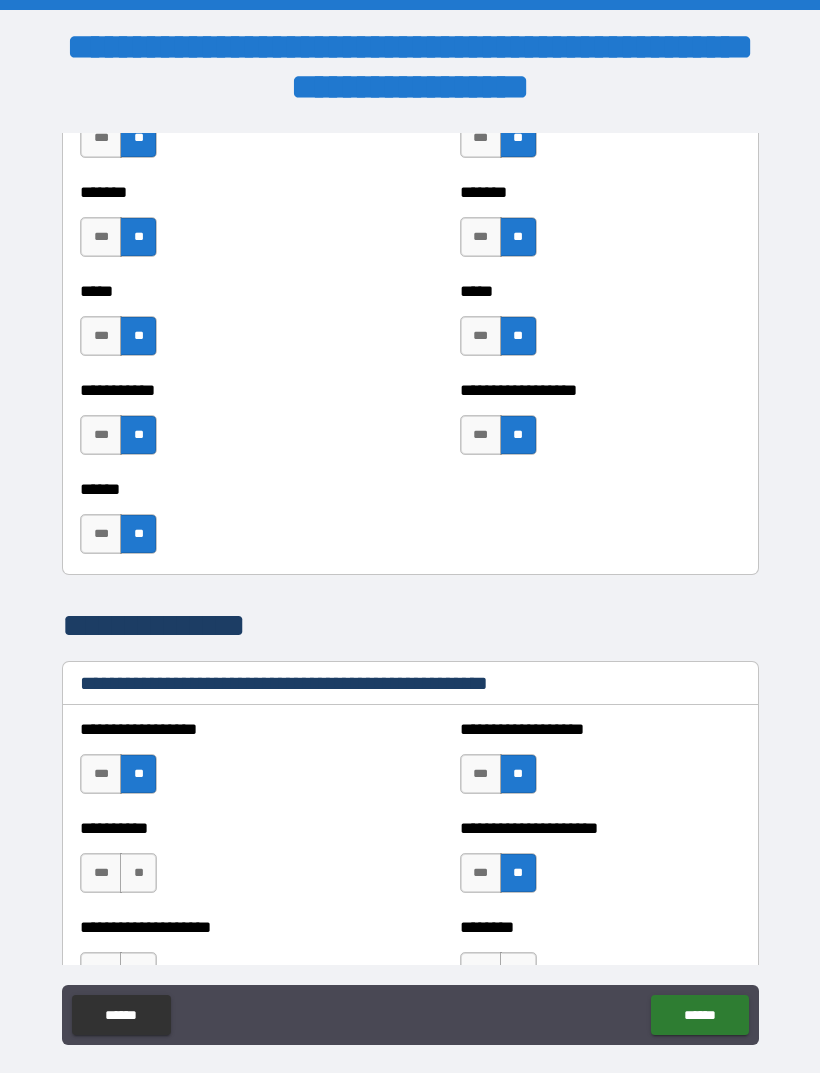 click on "**" at bounding box center (138, 873) 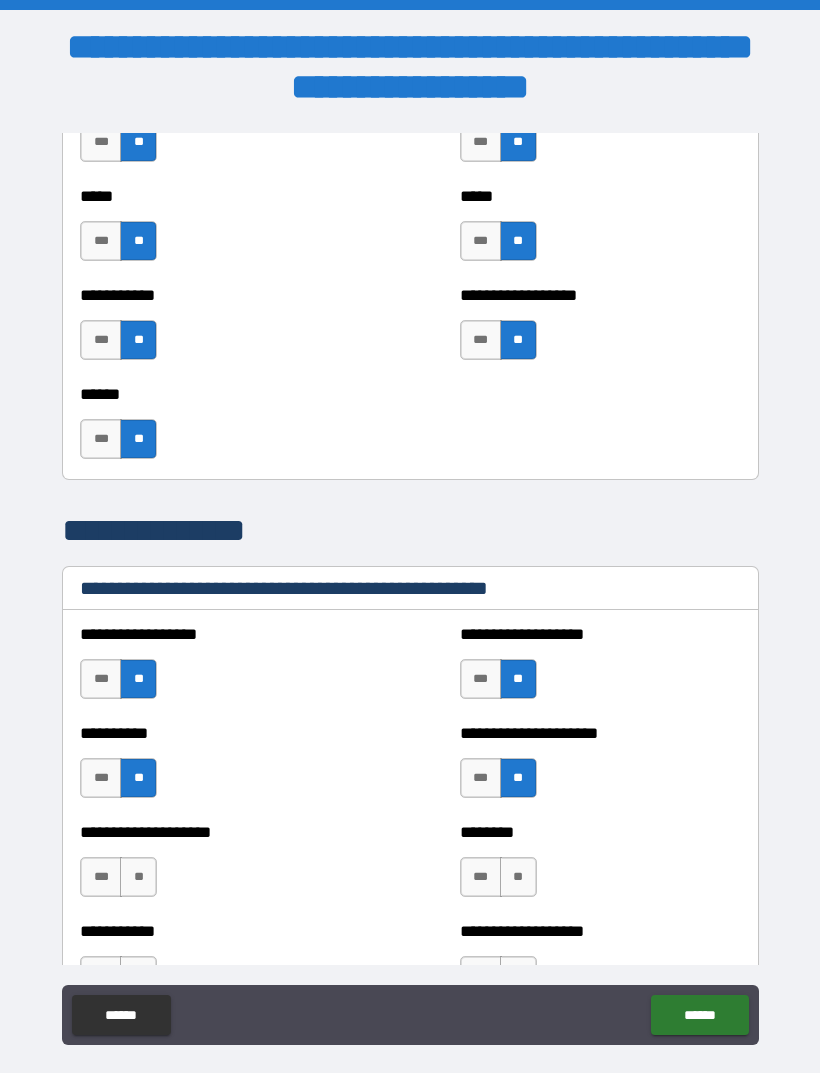 scroll, scrollTop: 2132, scrollLeft: 0, axis: vertical 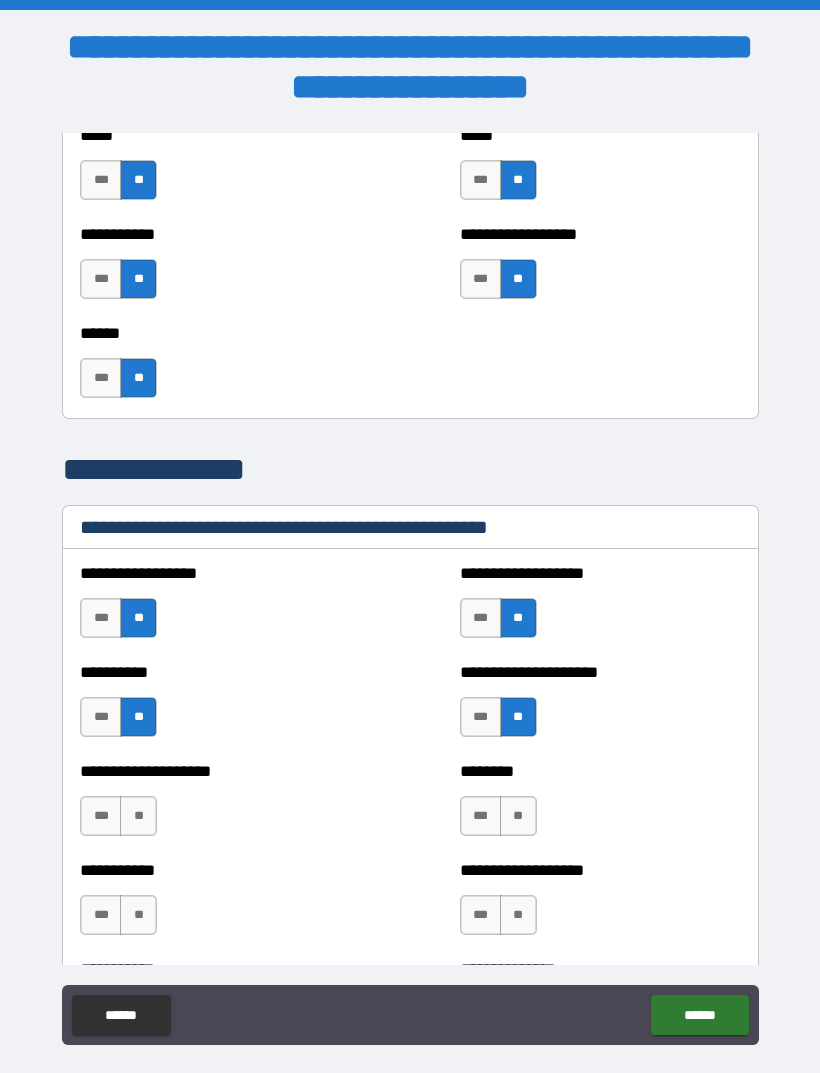 click on "**" at bounding box center (518, 816) 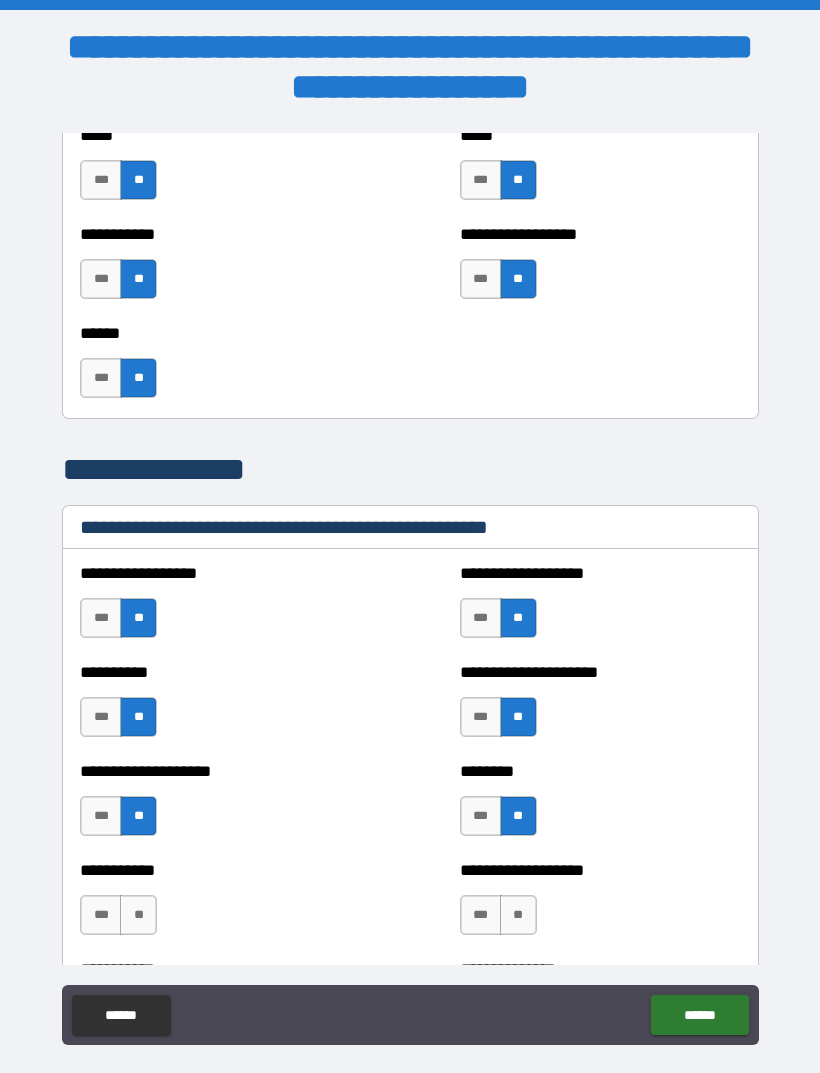 click on "**" at bounding box center [138, 915] 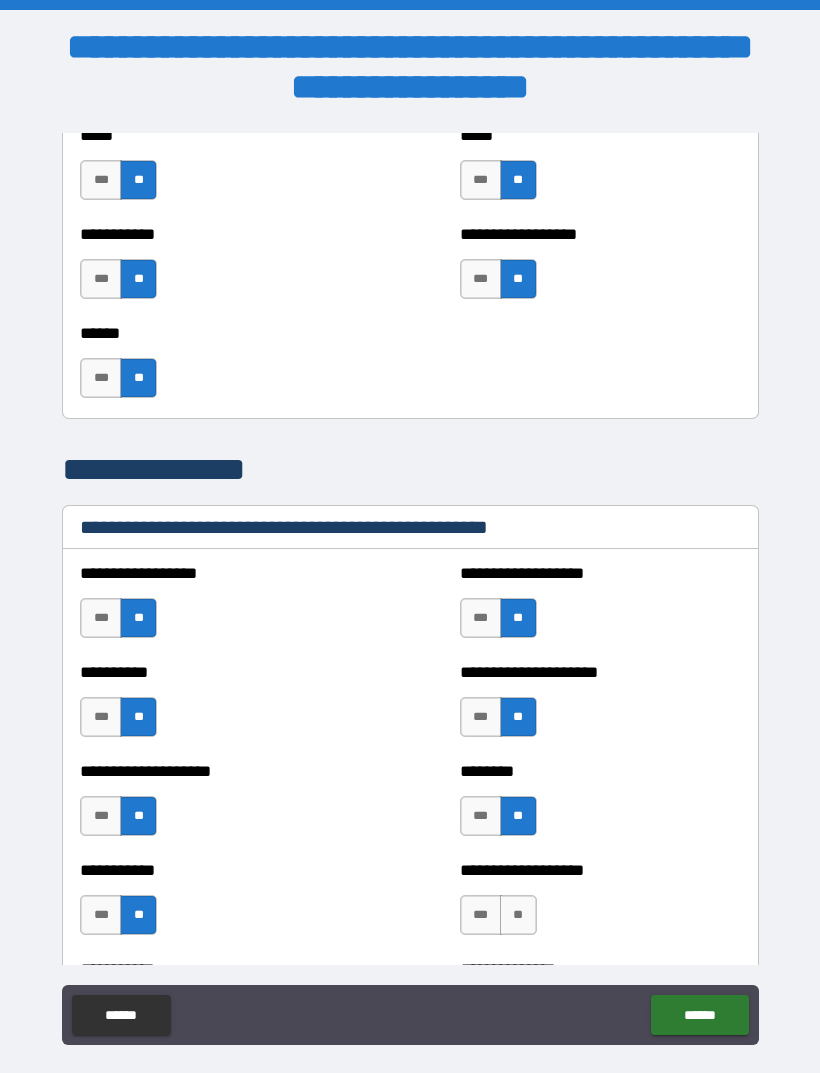 click on "**" at bounding box center [518, 915] 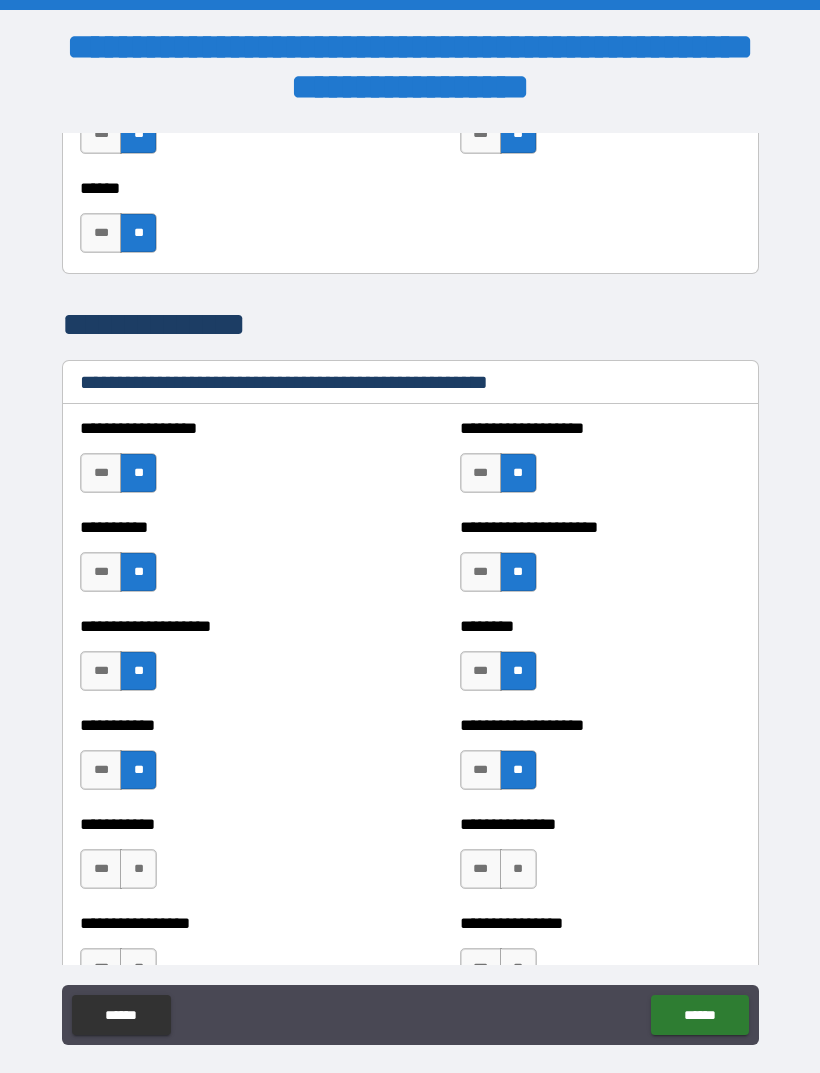scroll, scrollTop: 2347, scrollLeft: 0, axis: vertical 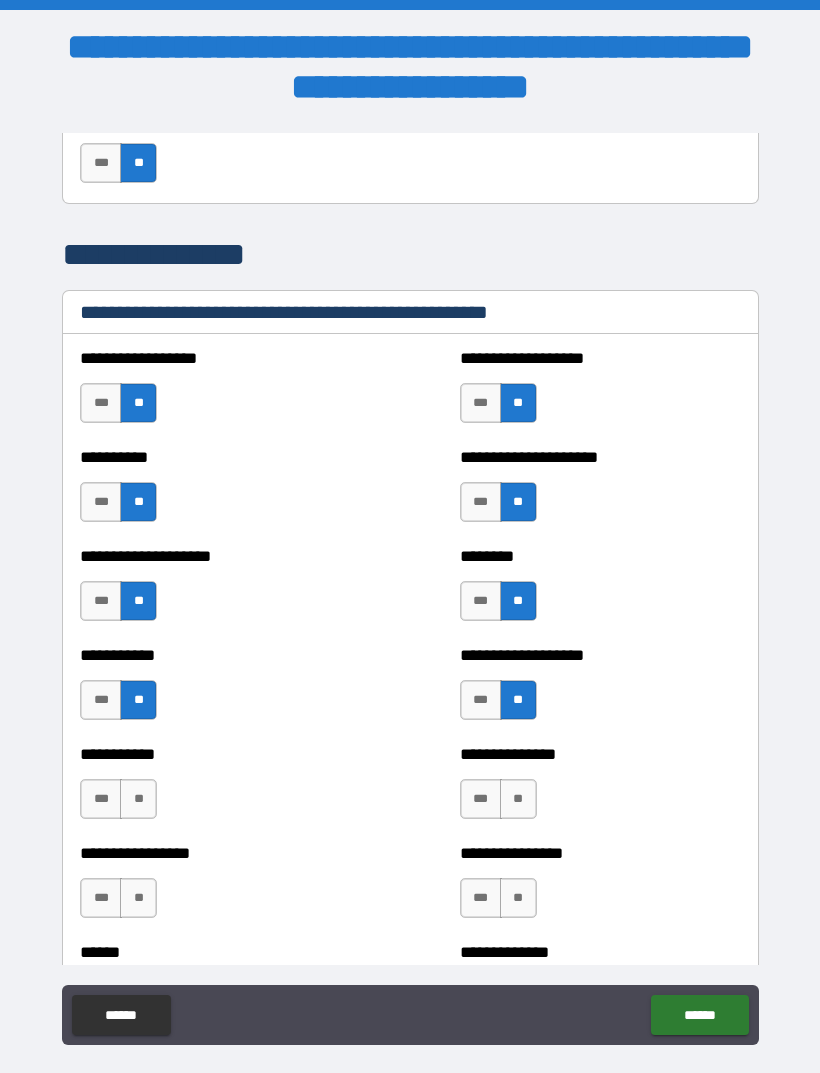 click on "**" at bounding box center (518, 799) 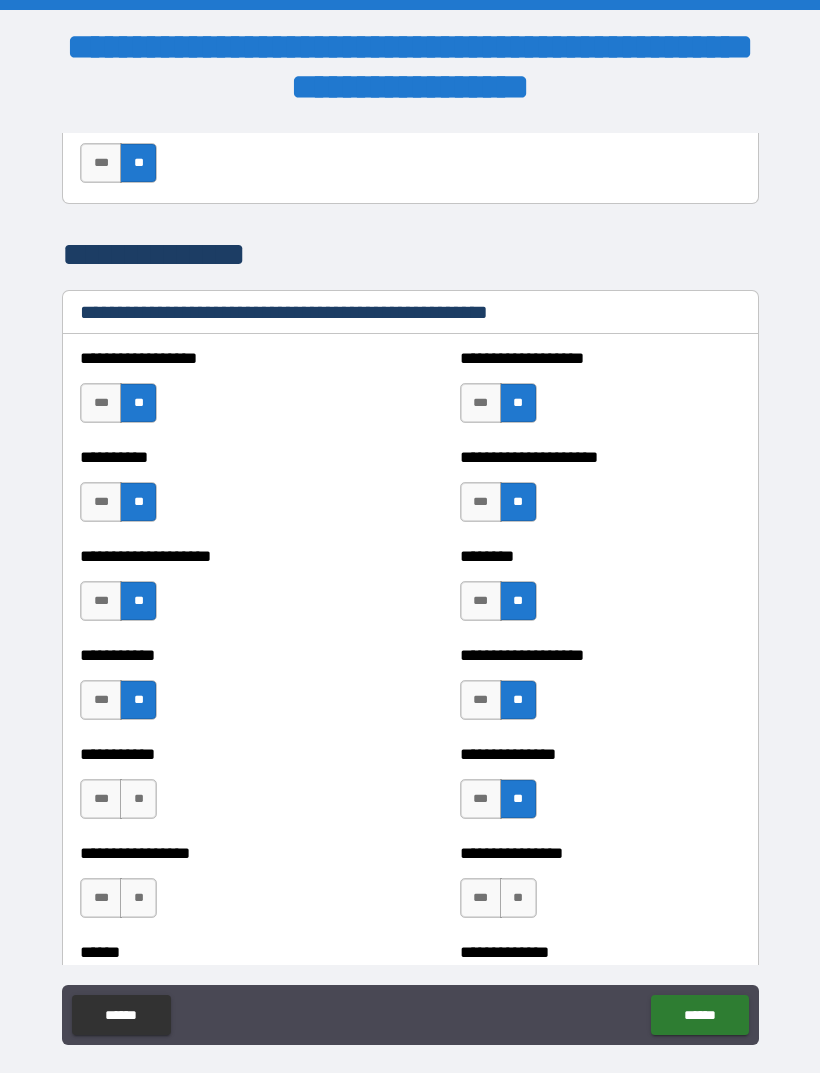 click on "**" at bounding box center (138, 799) 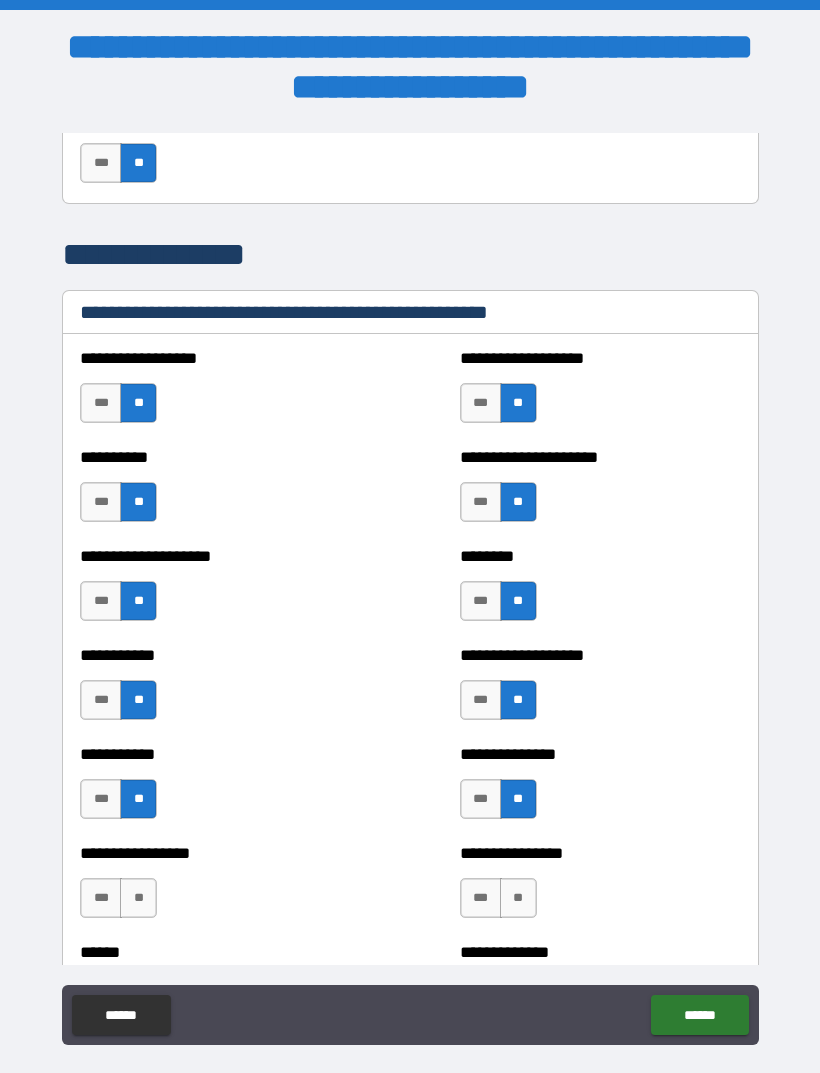 click on "**" at bounding box center (518, 898) 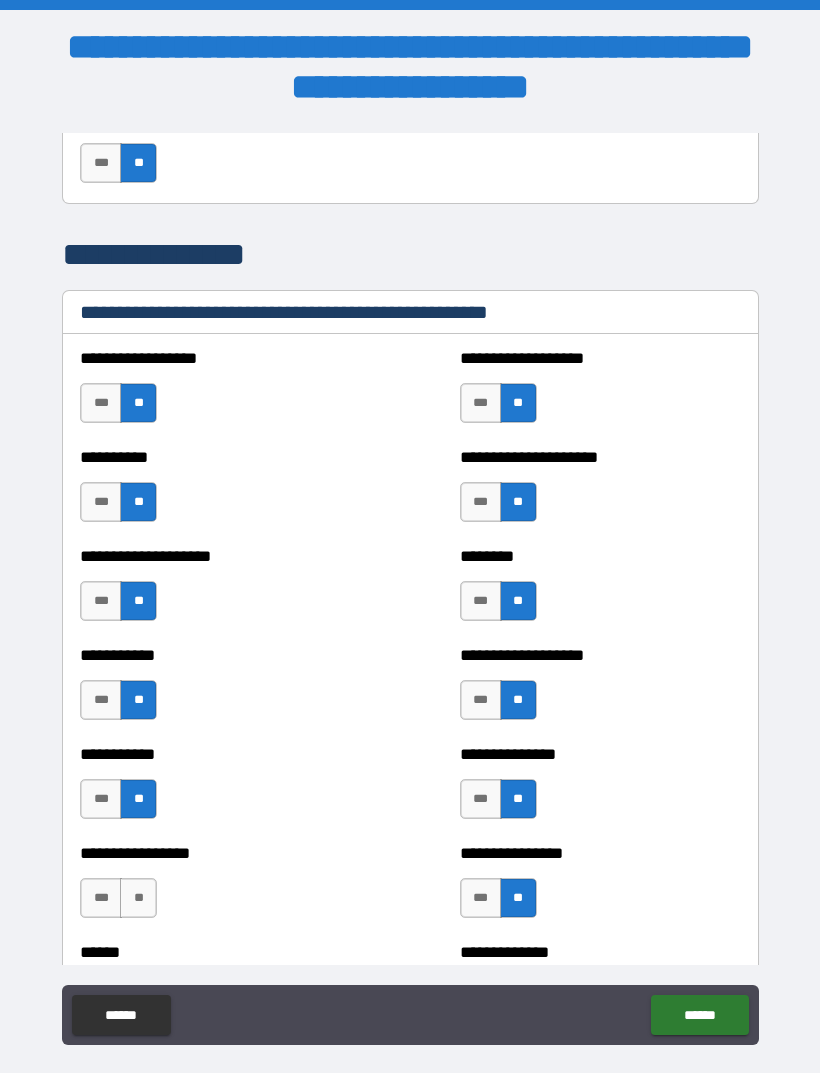 click on "**" at bounding box center [138, 898] 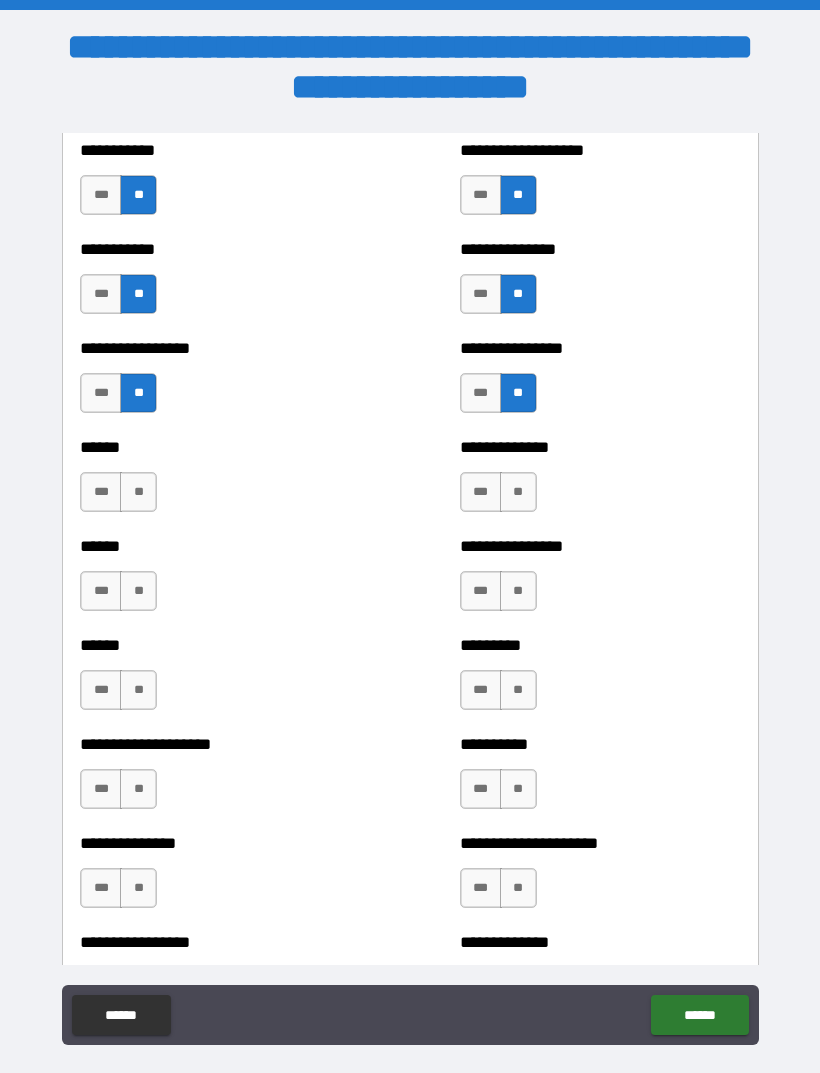 scroll, scrollTop: 2908, scrollLeft: 0, axis: vertical 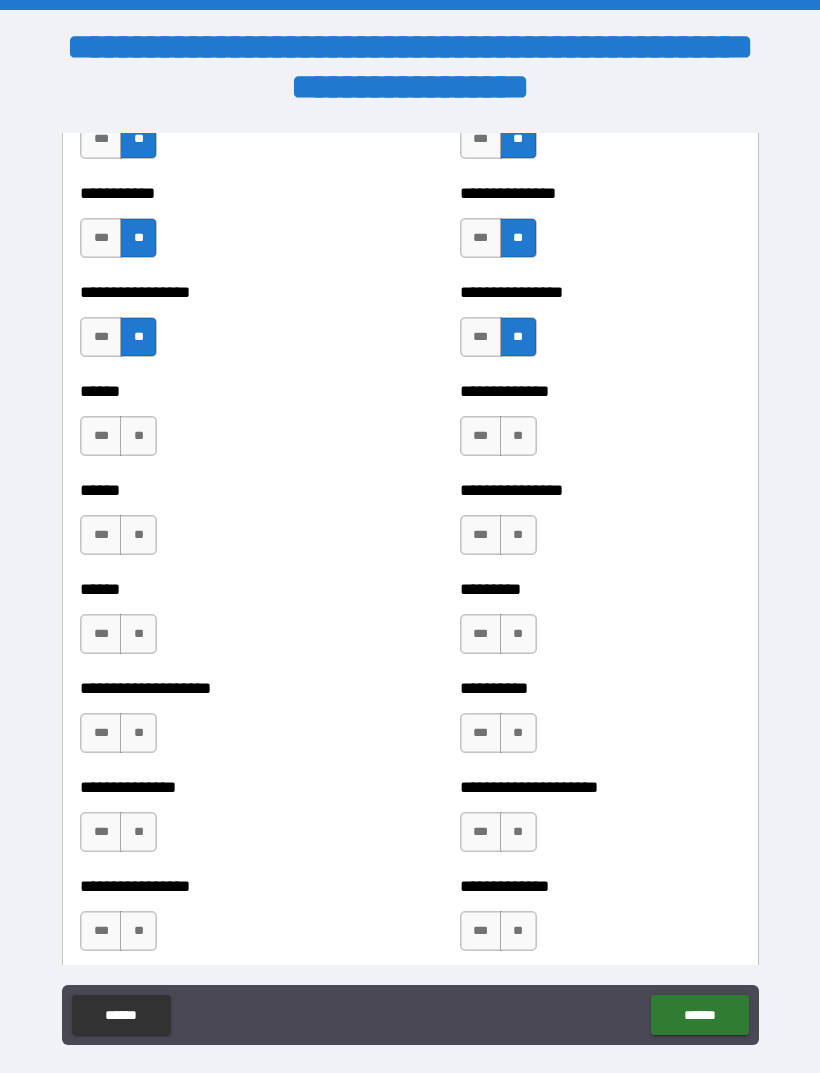 click on "**" at bounding box center (518, 436) 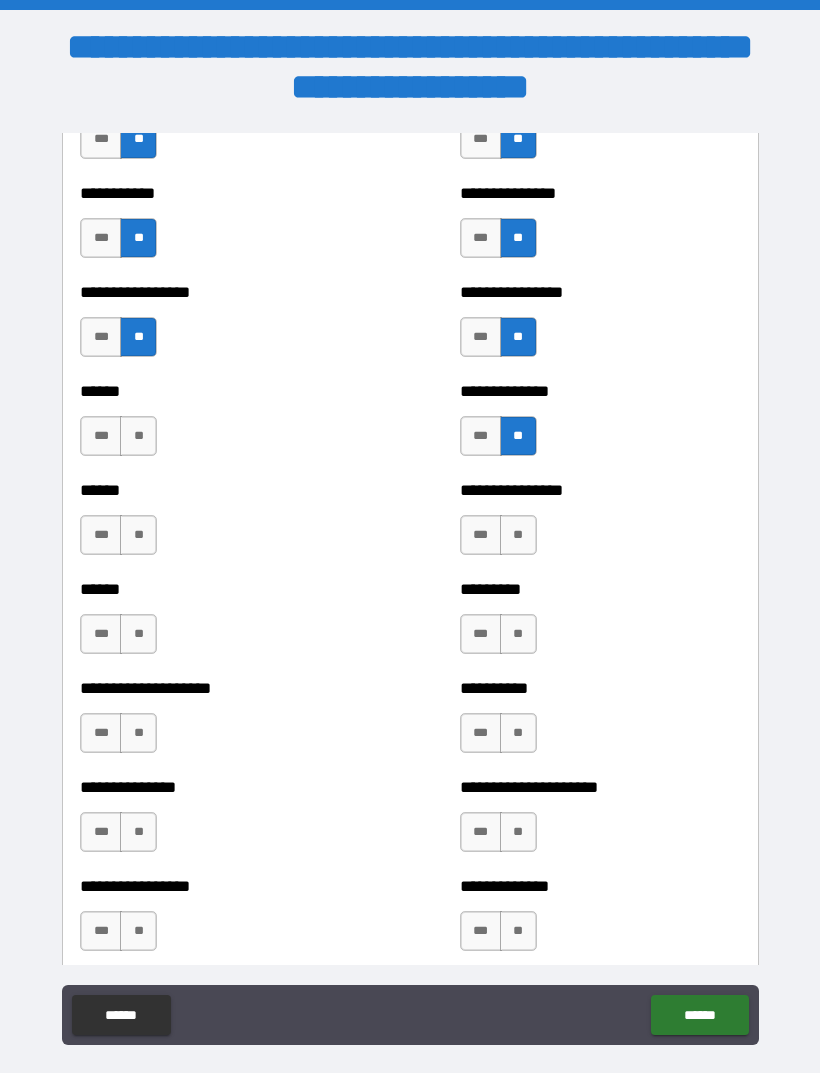 click on "**" at bounding box center [518, 535] 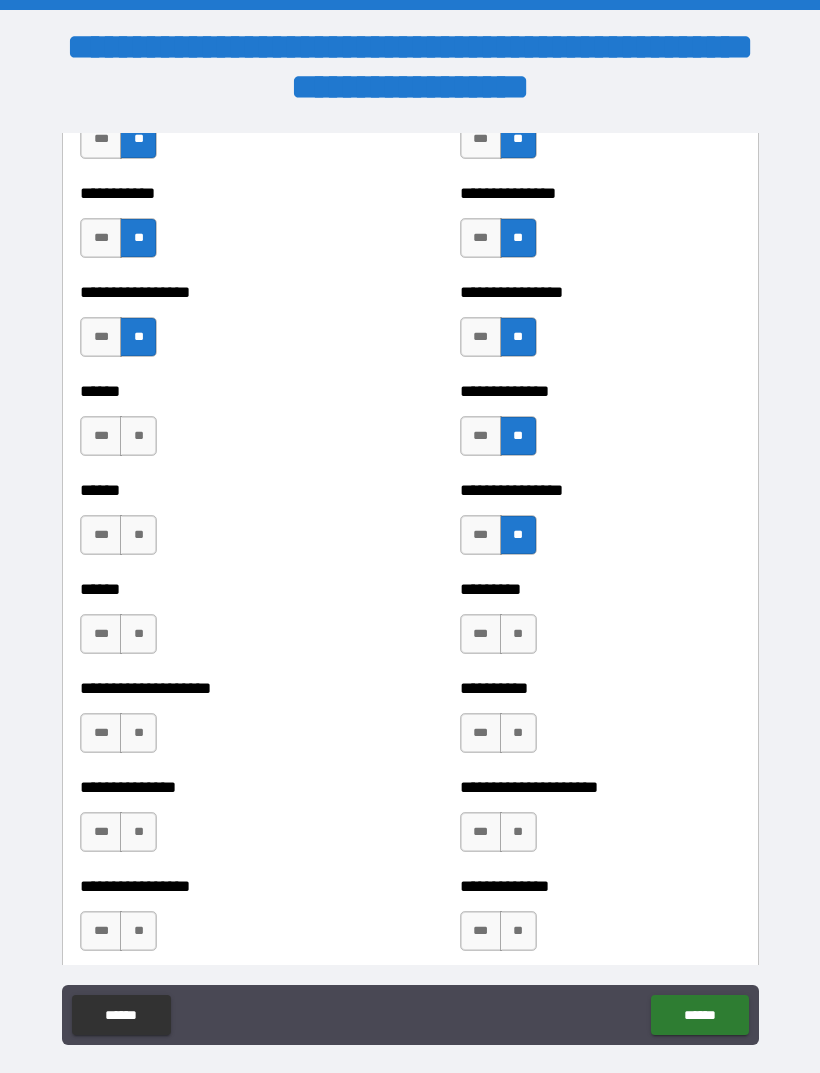click on "**" at bounding box center (518, 634) 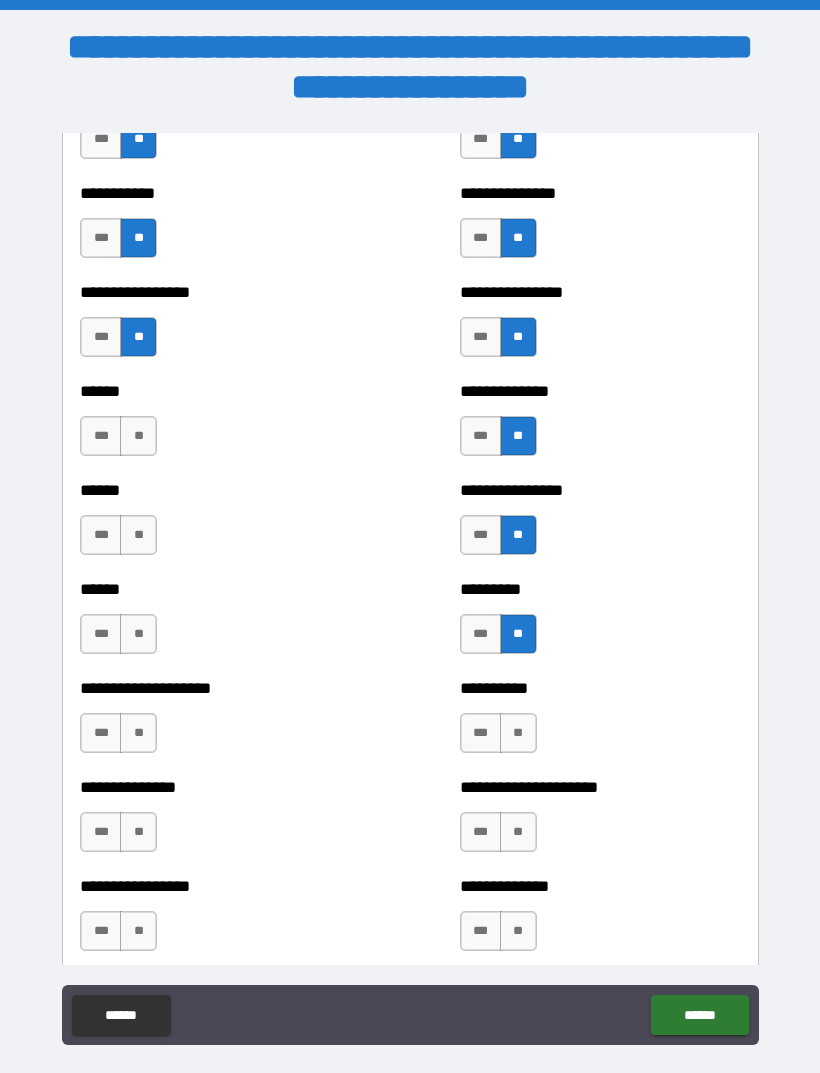 click on "**" at bounding box center [518, 733] 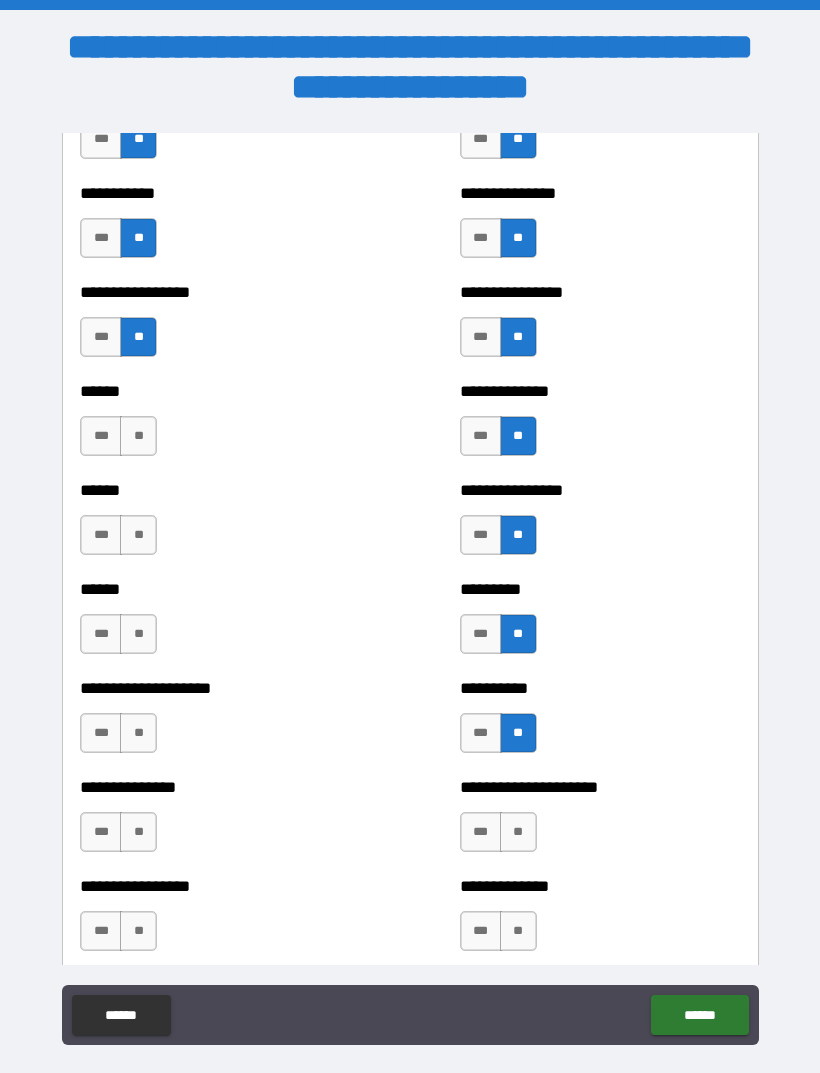 click on "**" at bounding box center (518, 832) 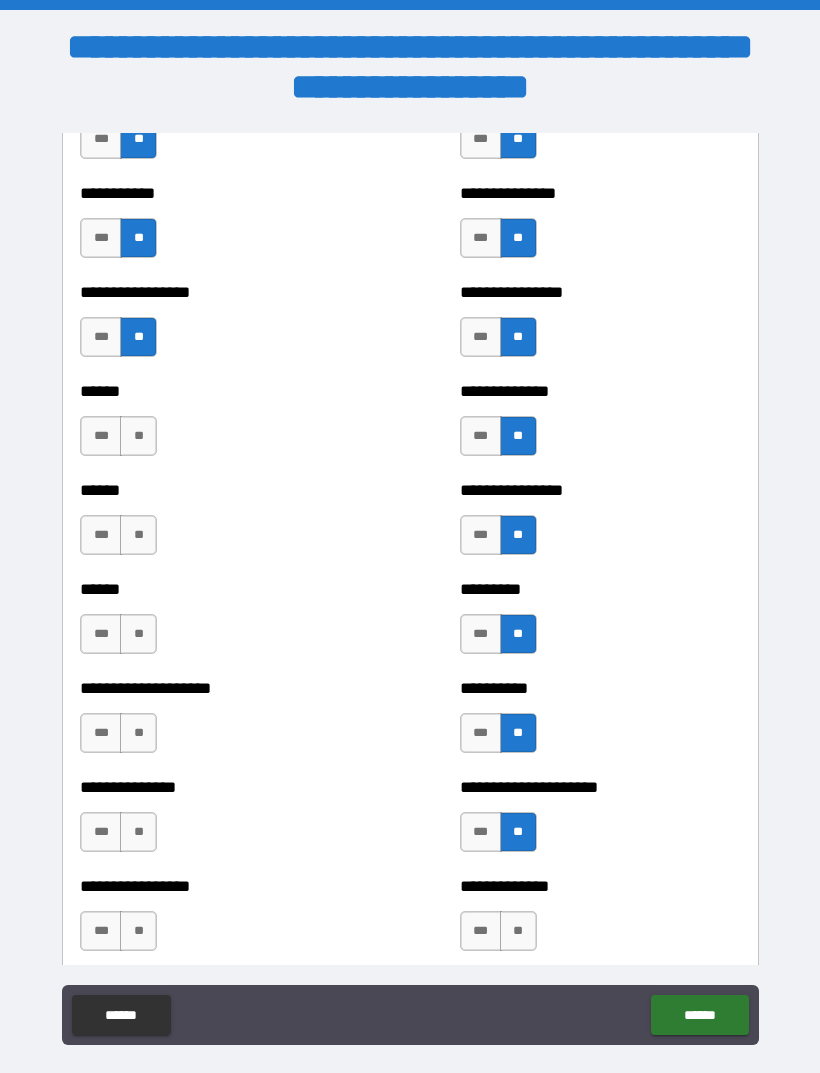 click on "**" at bounding box center (518, 931) 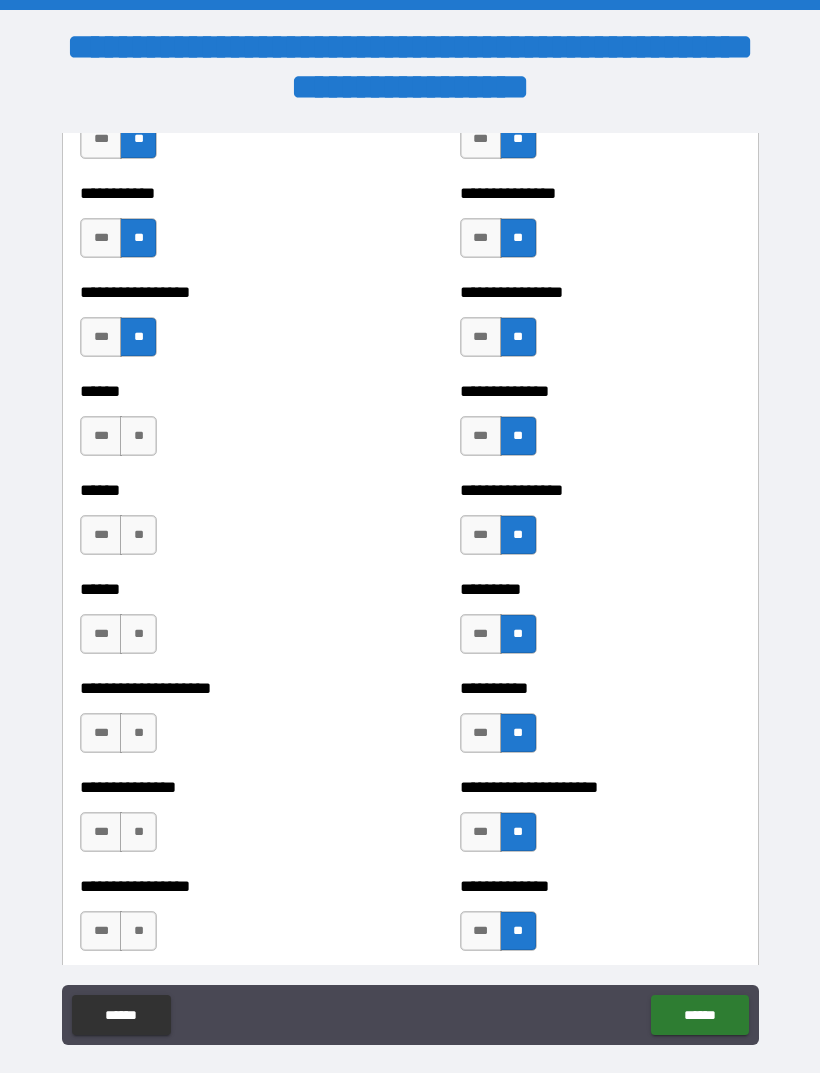 click on "**" at bounding box center (138, 931) 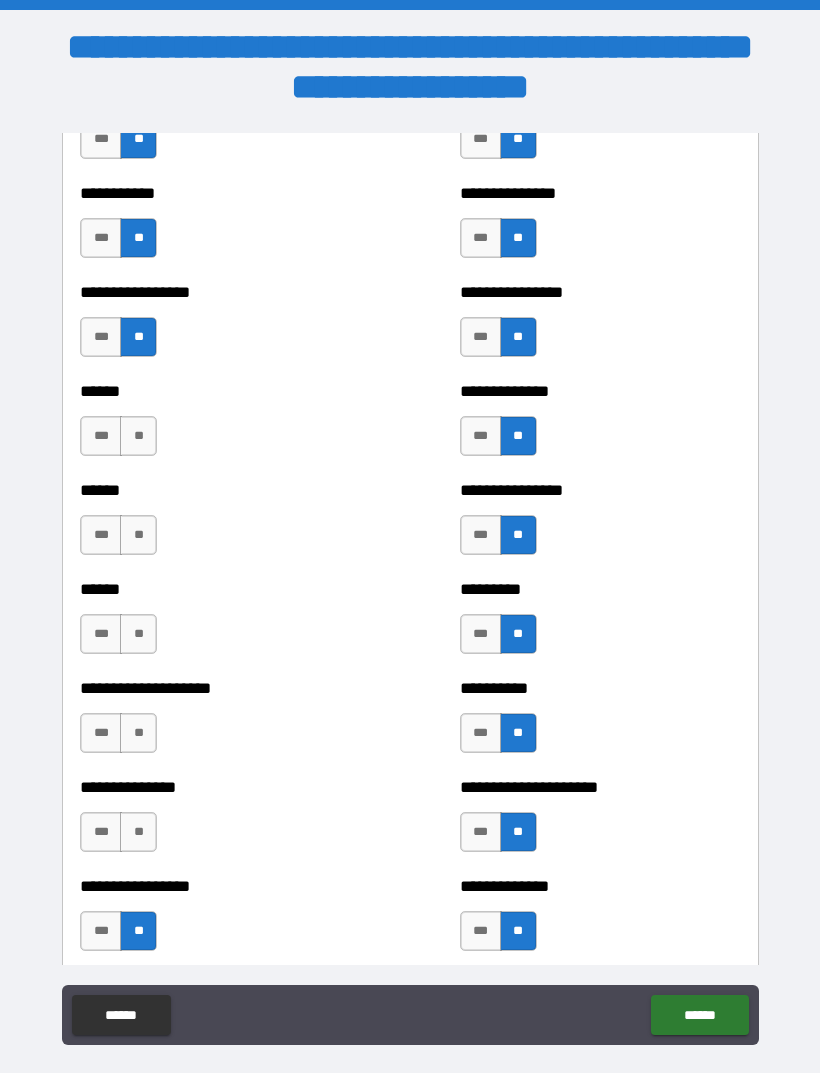 click on "**" at bounding box center [138, 832] 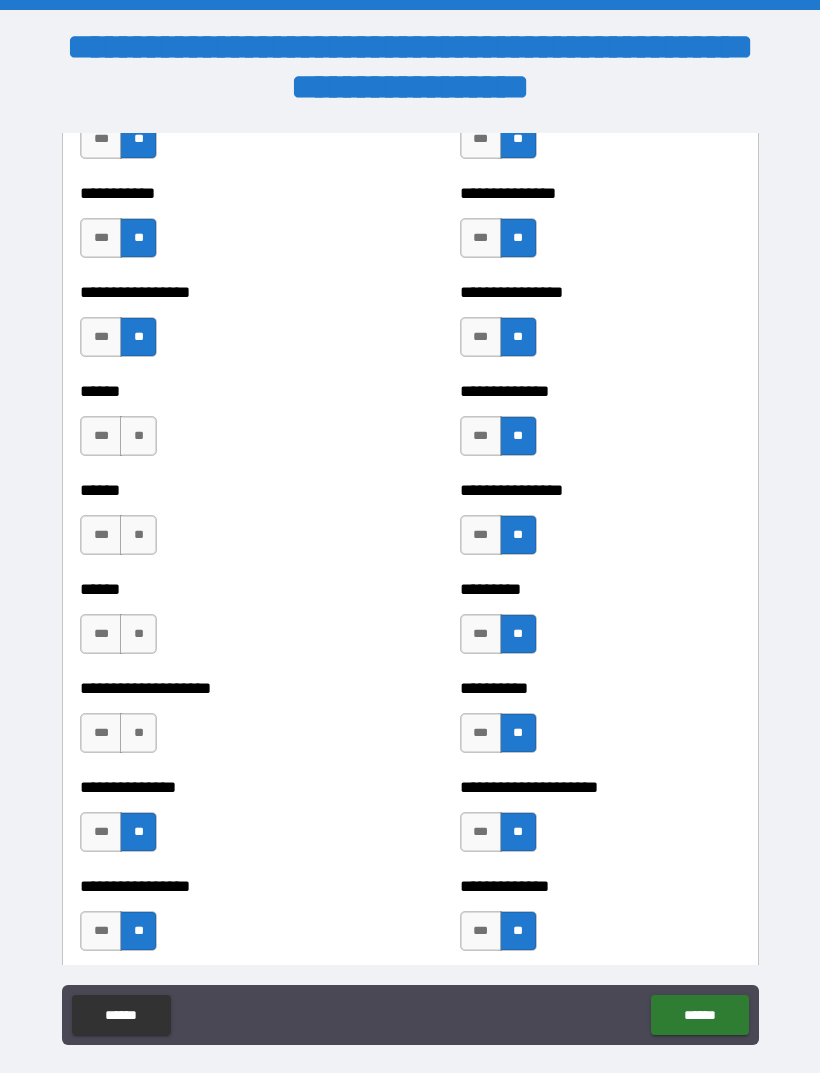 click on "**" at bounding box center (138, 733) 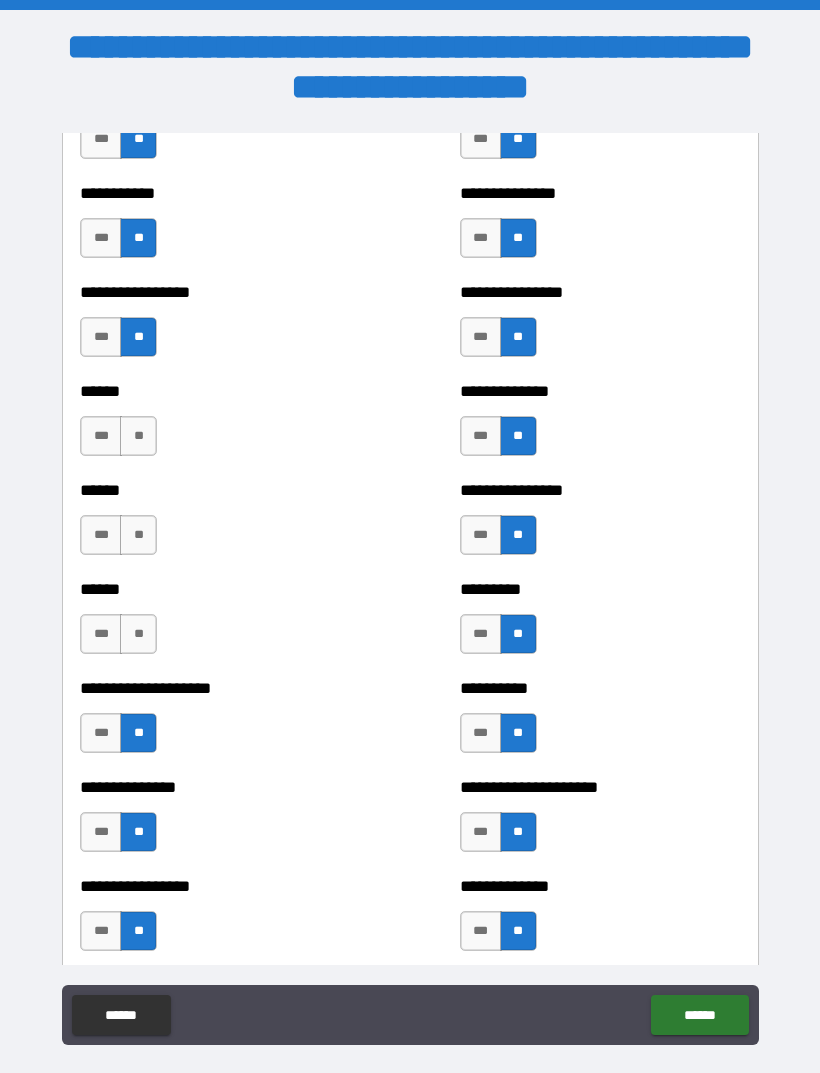 click on "**" at bounding box center (138, 634) 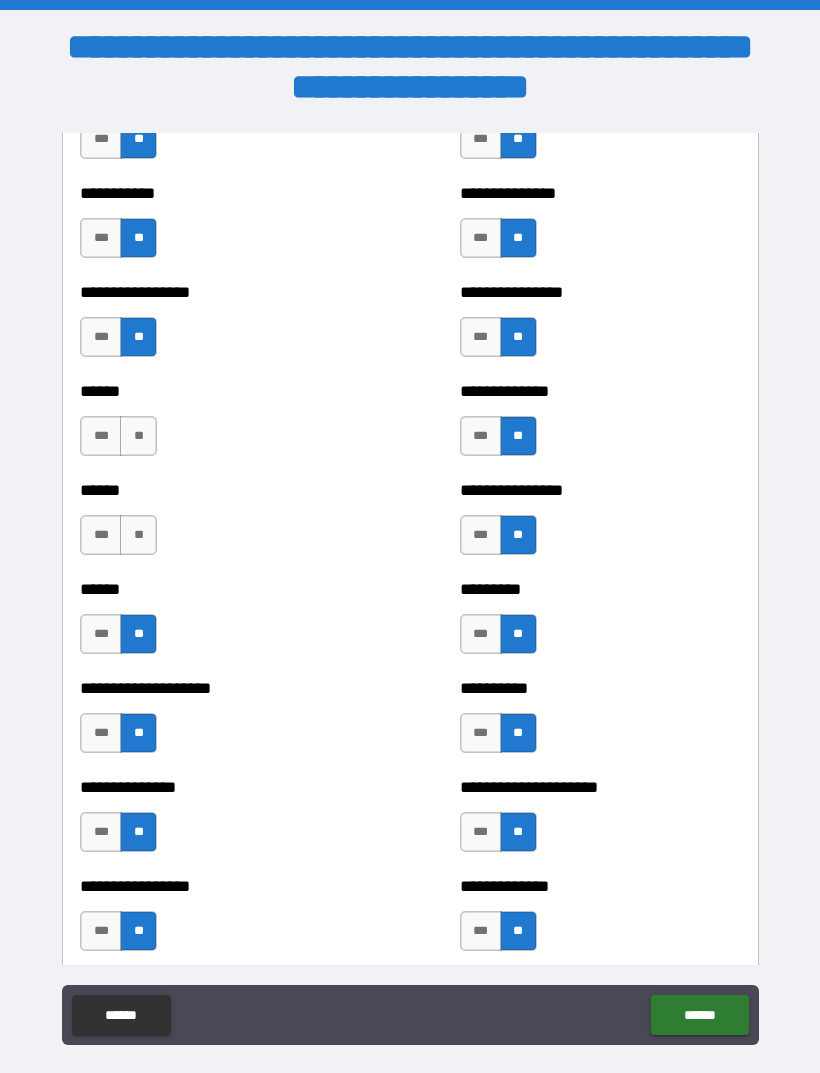 click on "**" at bounding box center [138, 535] 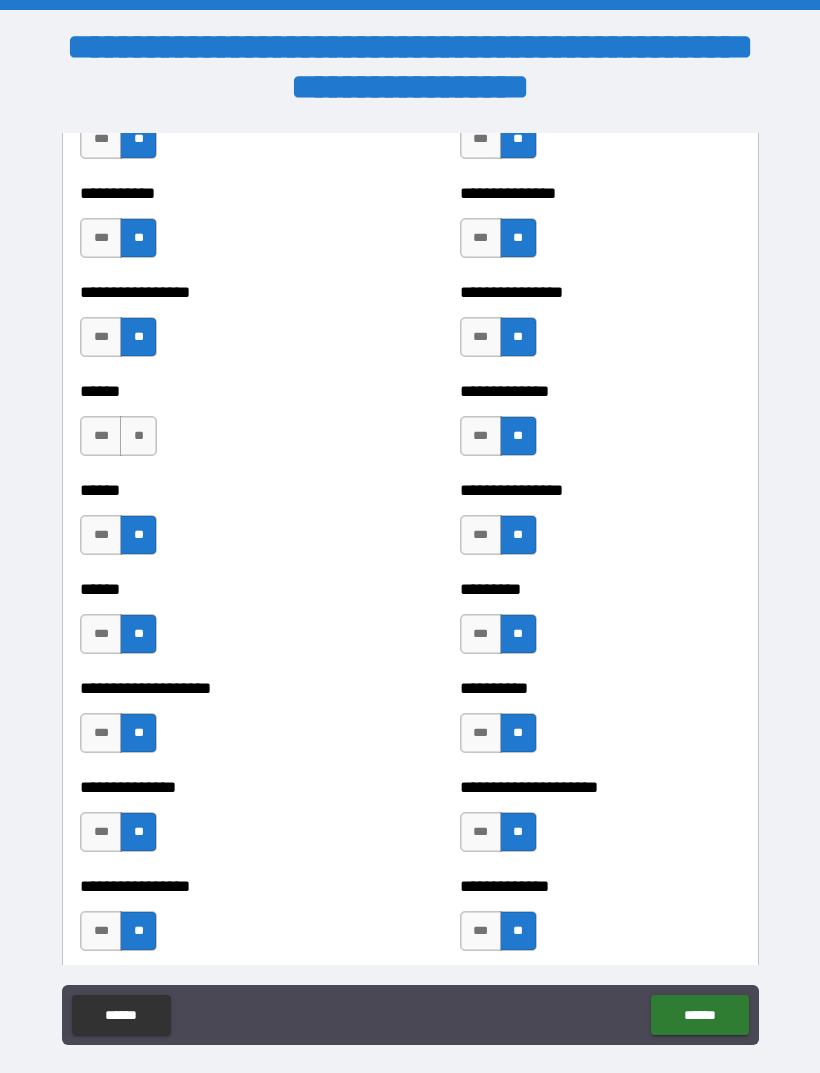 click on "**" at bounding box center [138, 436] 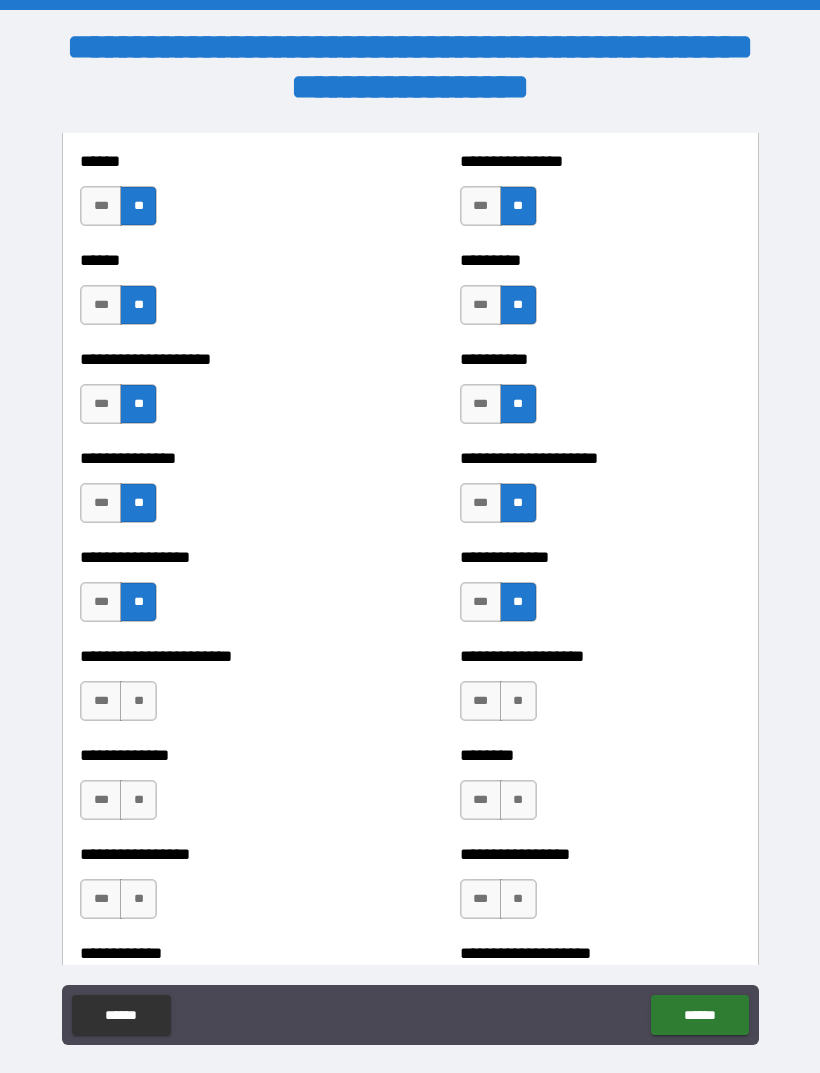 scroll, scrollTop: 3236, scrollLeft: 0, axis: vertical 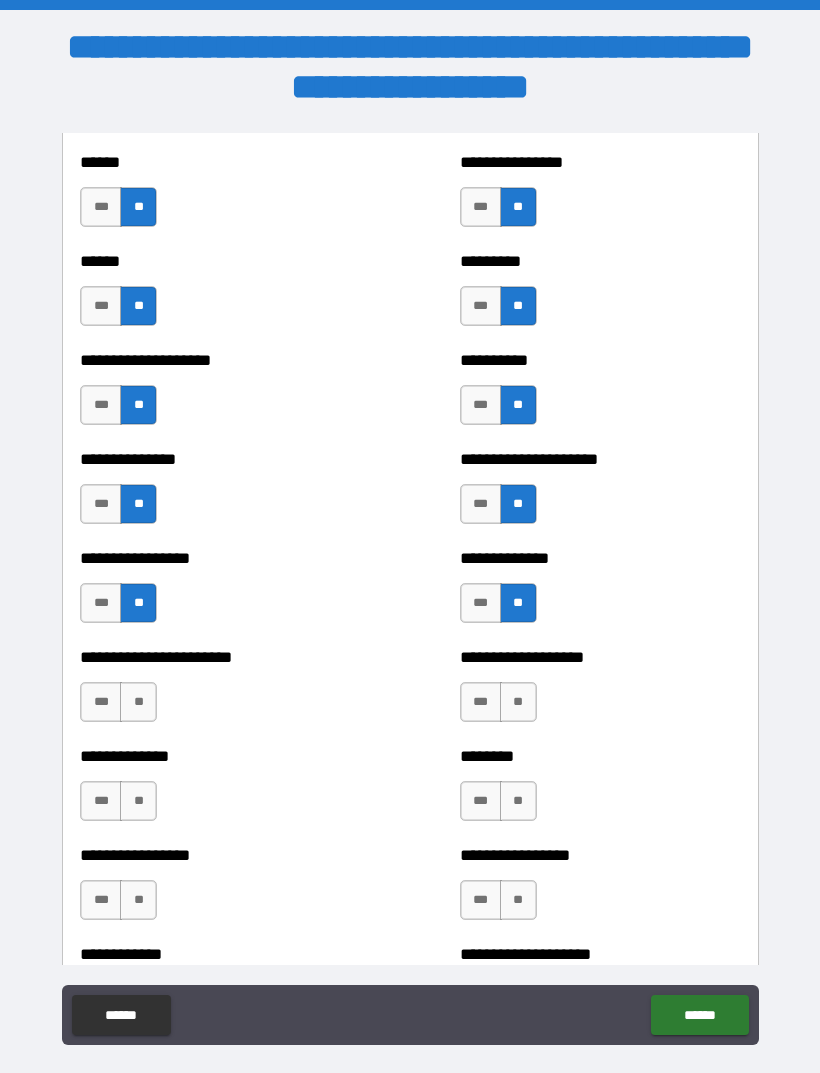 click on "**" at bounding box center [518, 702] 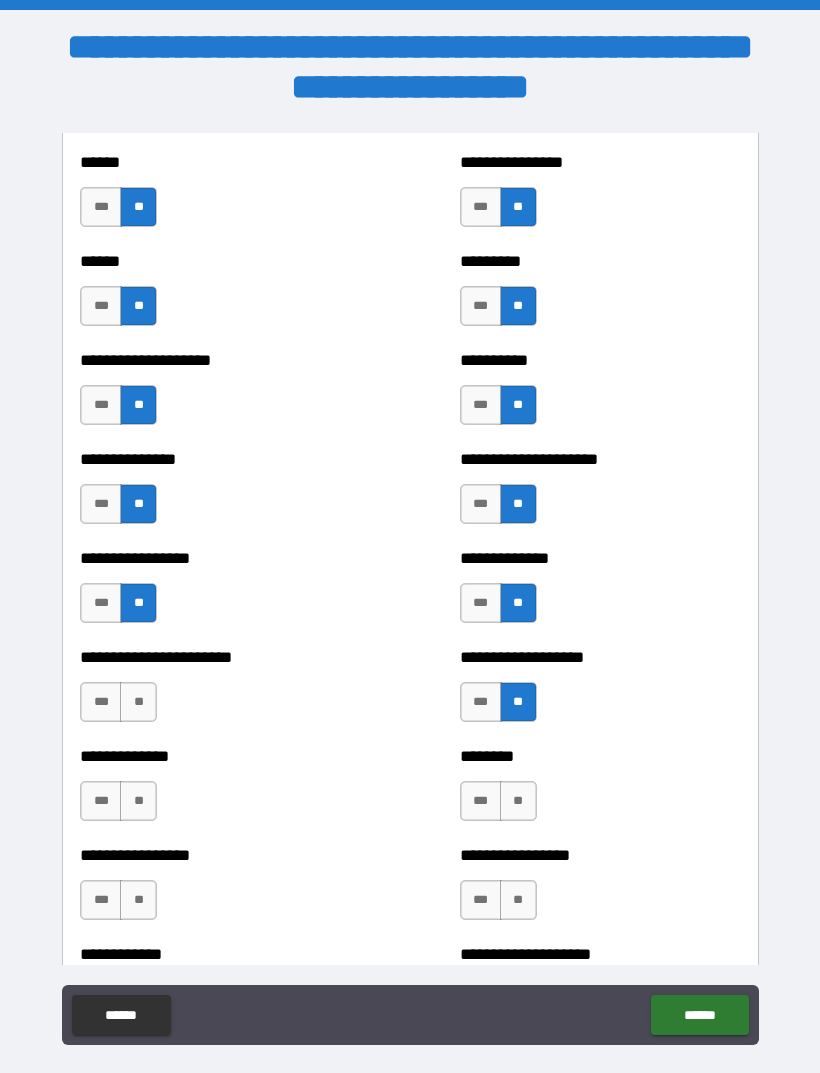 click on "**" at bounding box center [138, 702] 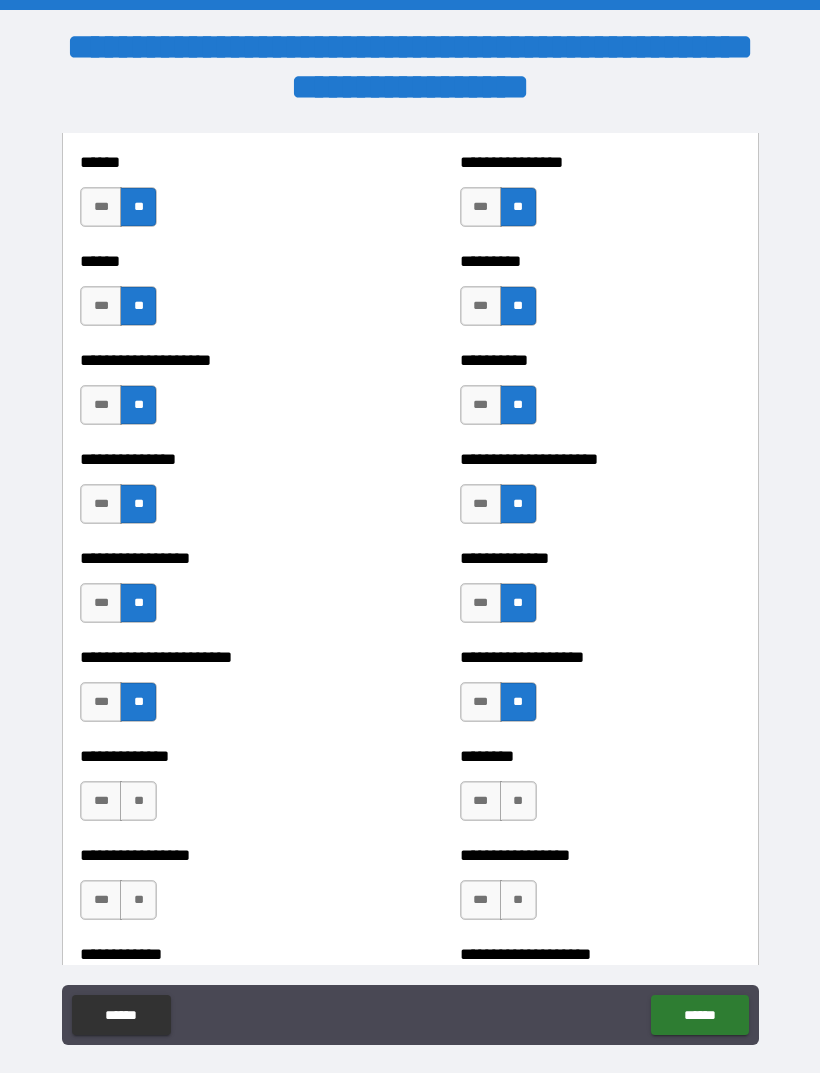 click on "**" at bounding box center (138, 801) 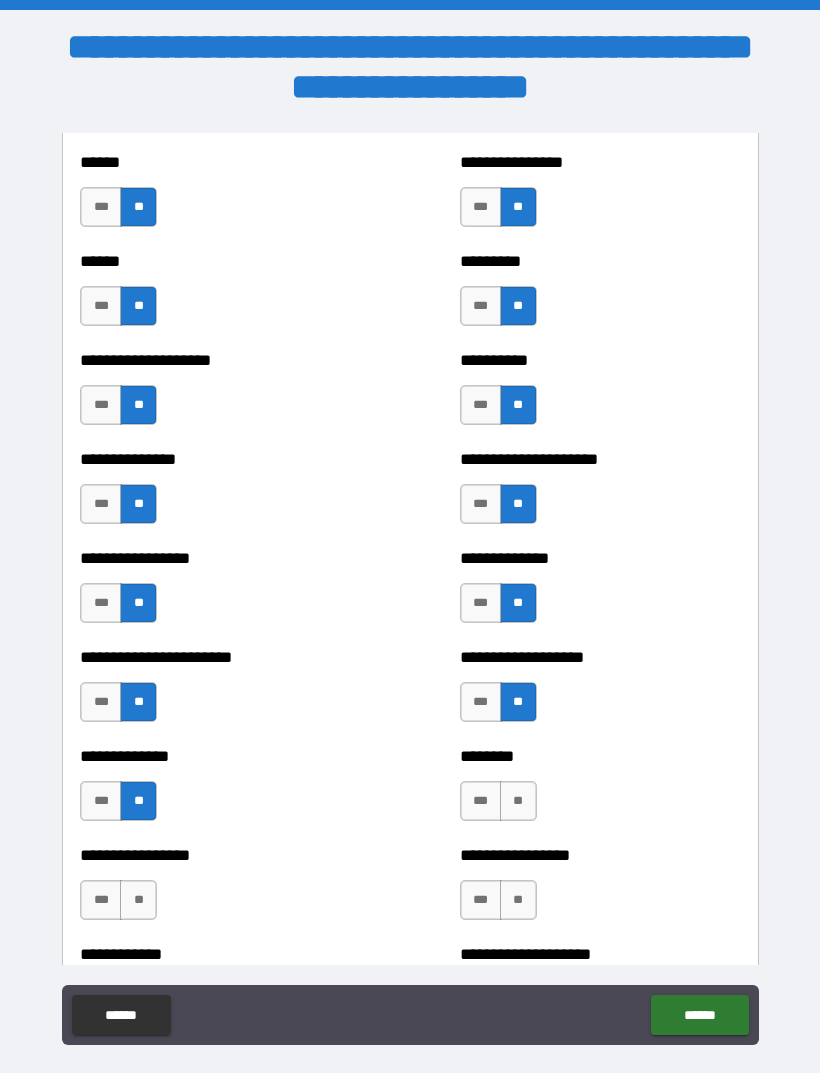 click on "**" at bounding box center [518, 801] 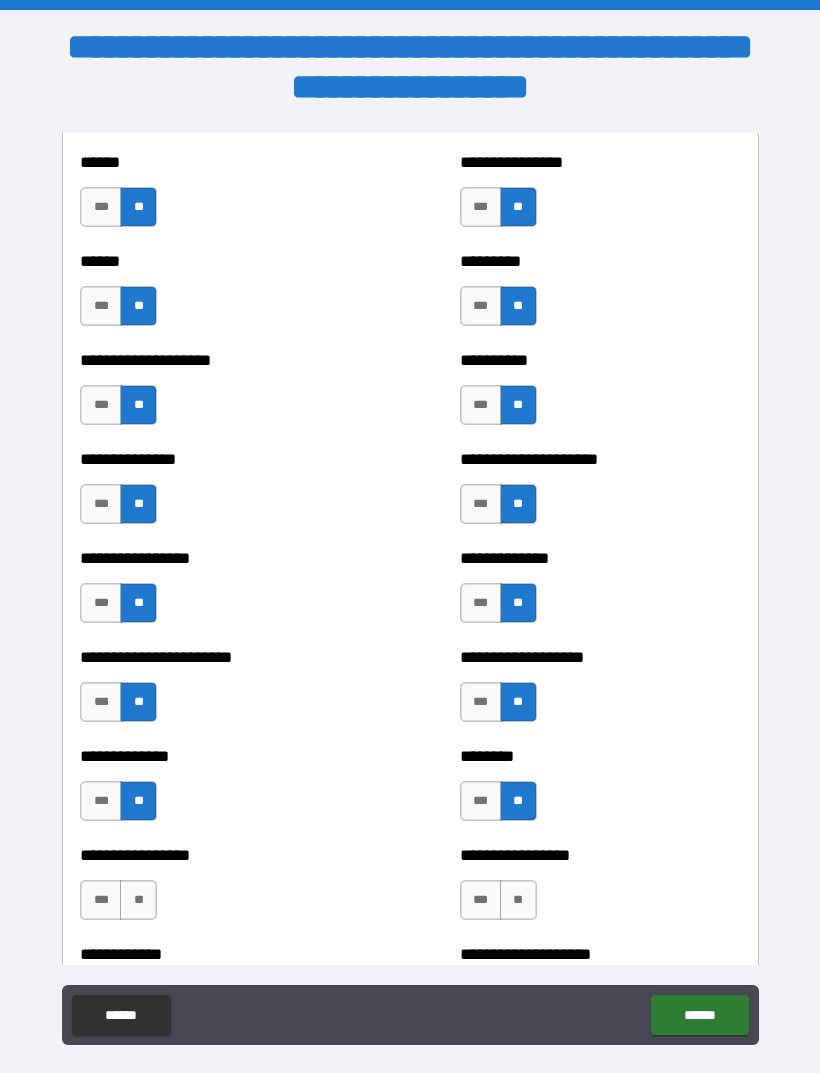 click on "**" at bounding box center [518, 900] 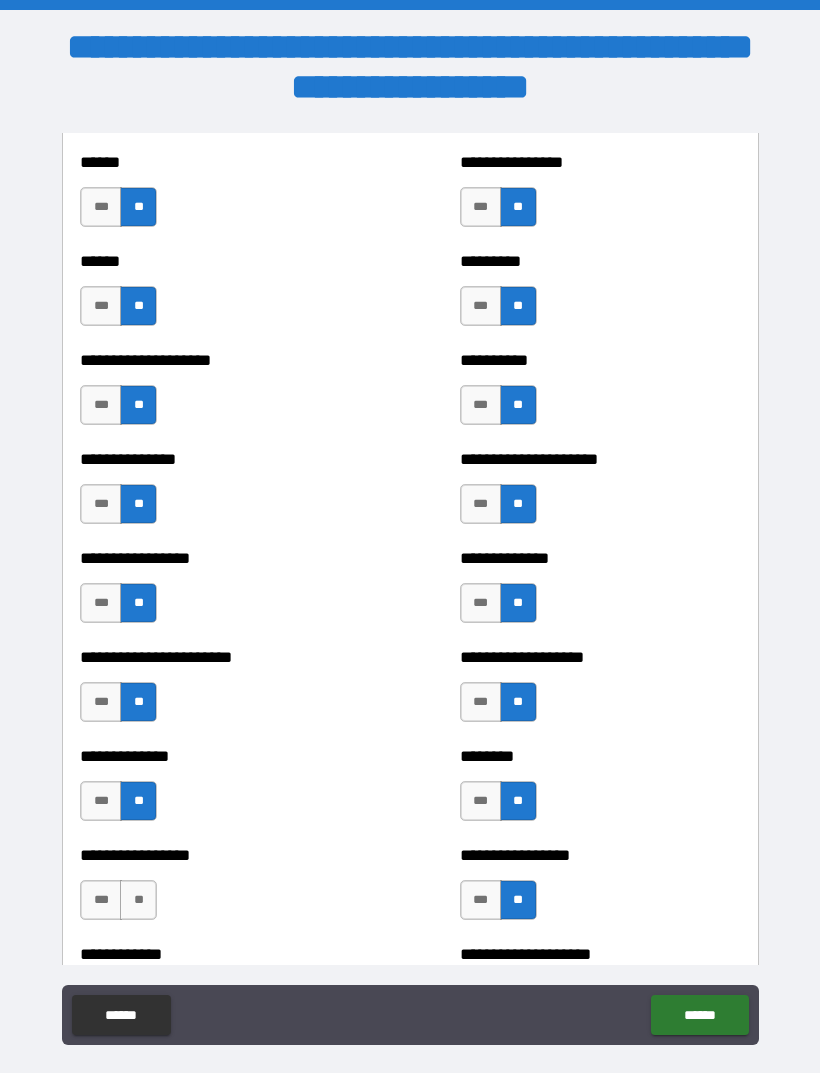 click on "**" at bounding box center (138, 900) 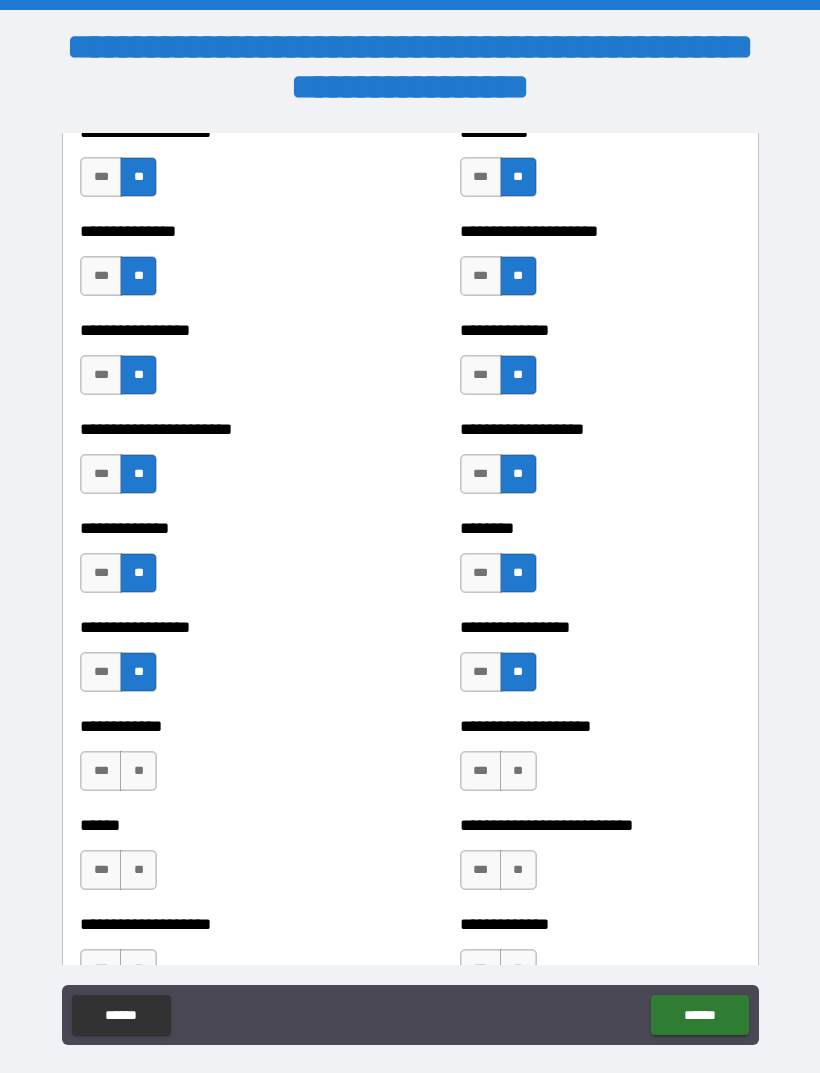scroll, scrollTop: 3488, scrollLeft: 0, axis: vertical 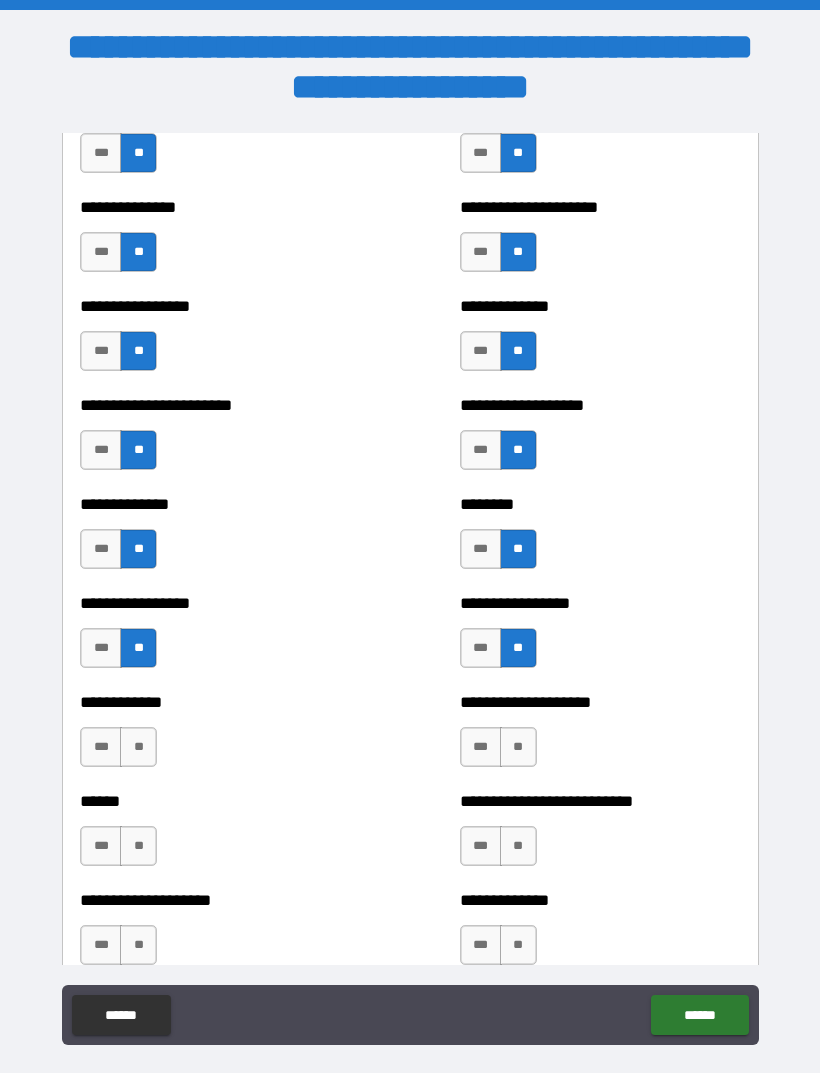 click on "**" at bounding box center (518, 747) 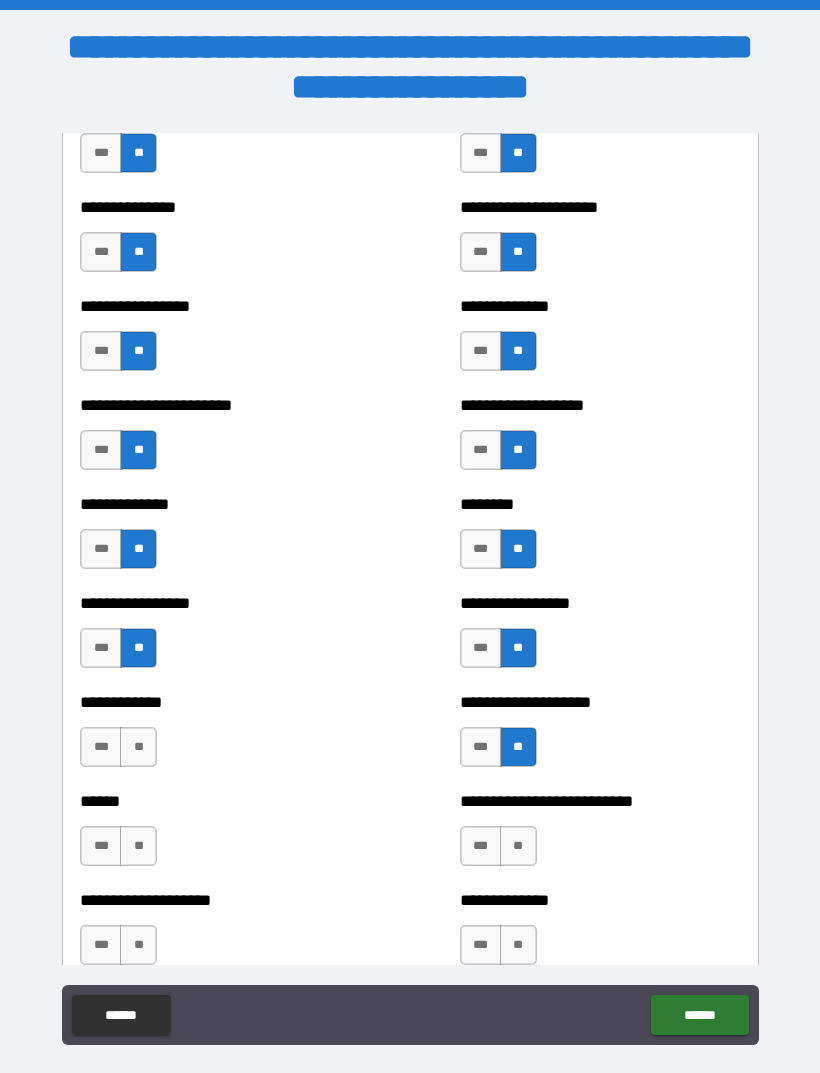 click on "**" at bounding box center [138, 747] 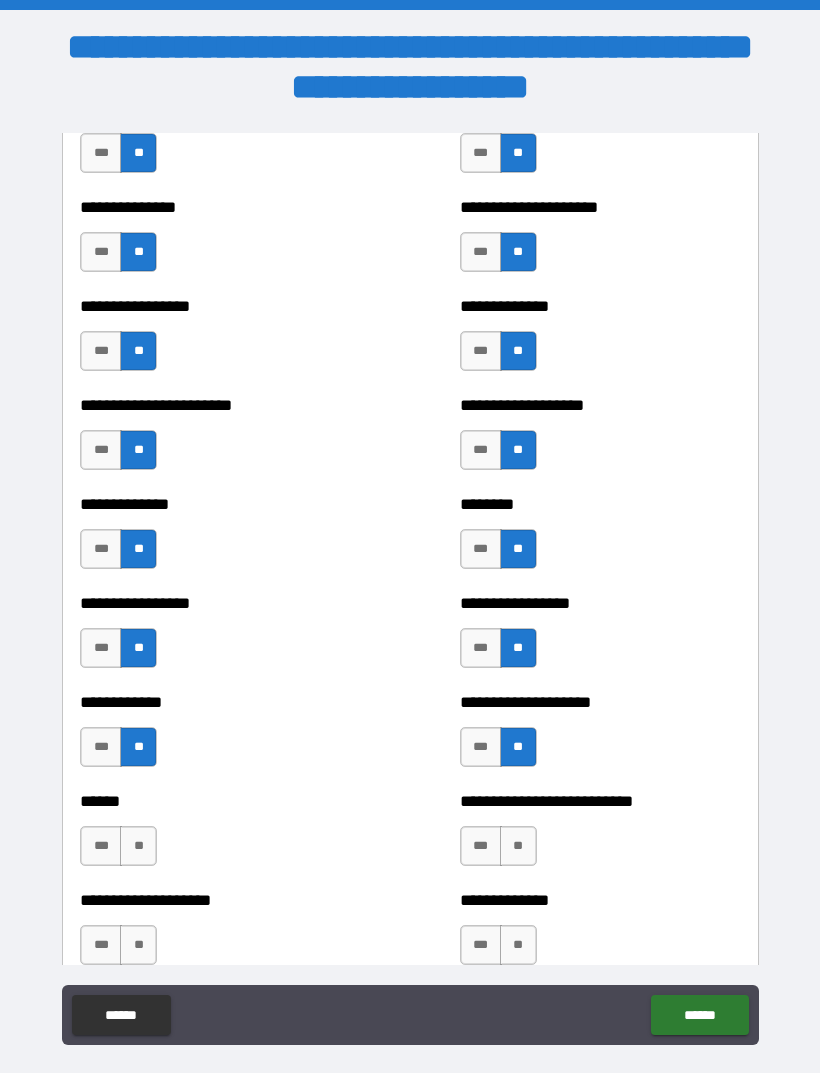 click on "**" at bounding box center [518, 846] 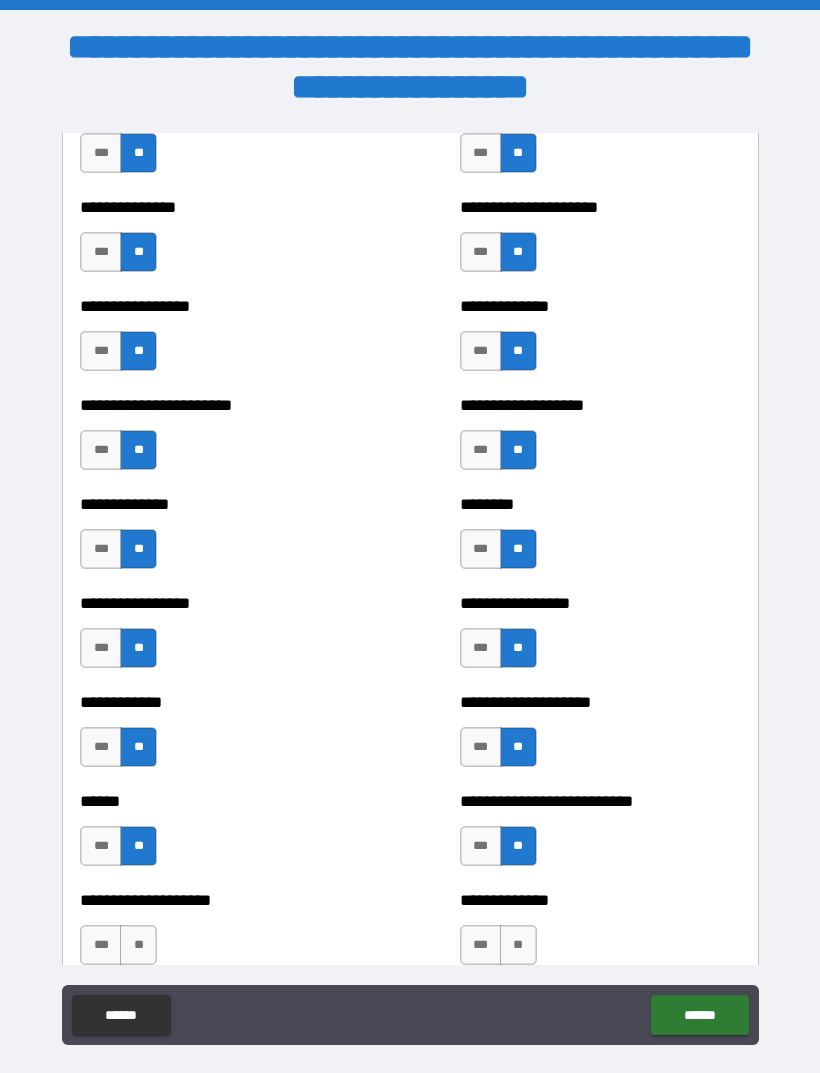 click on "**" at bounding box center (518, 945) 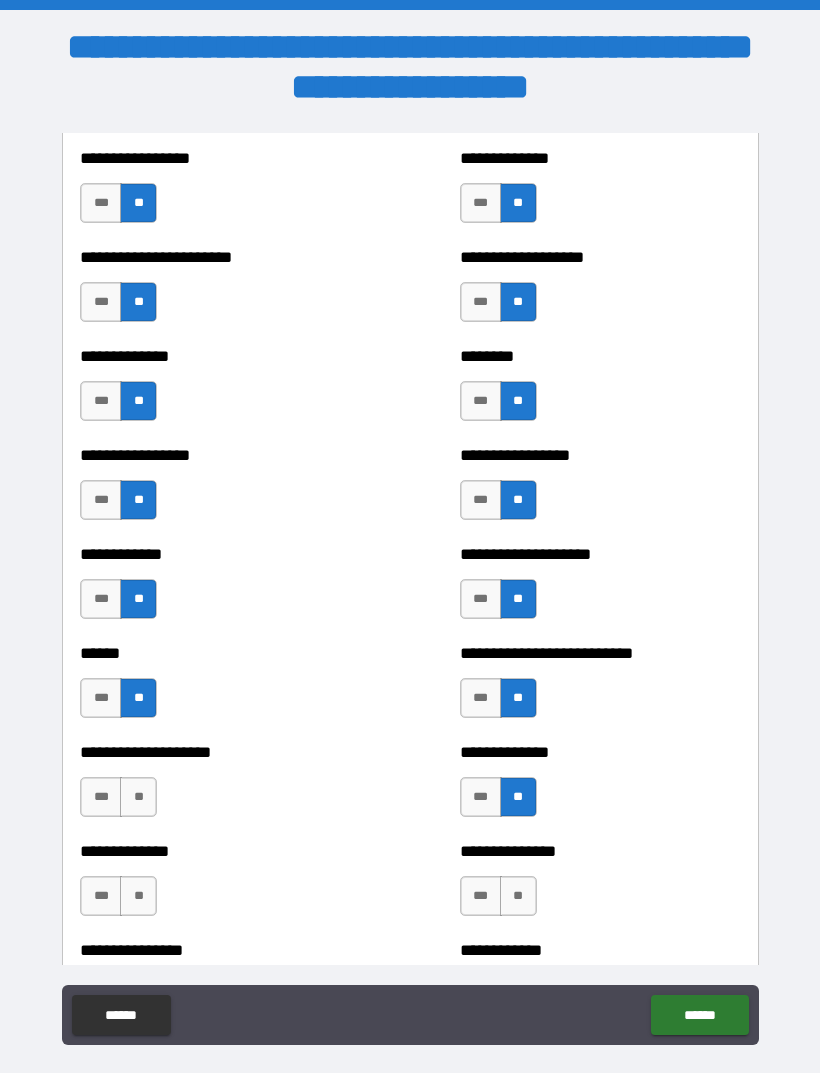 scroll, scrollTop: 3653, scrollLeft: 0, axis: vertical 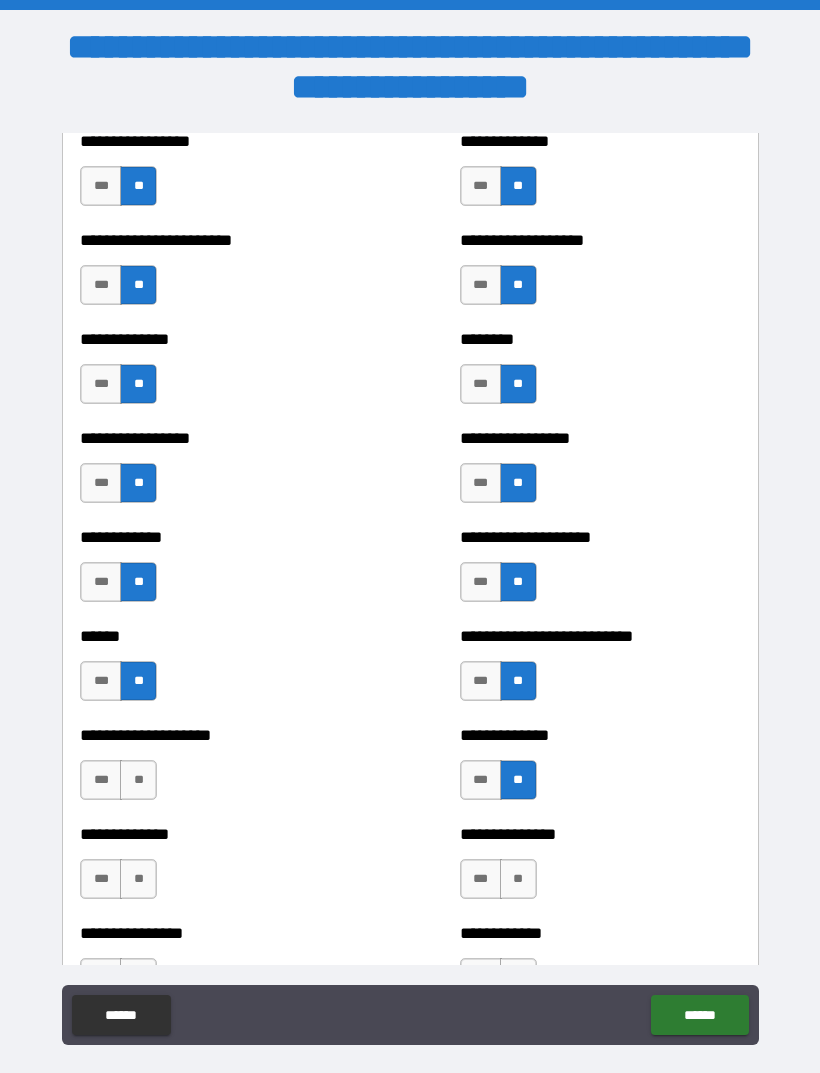 click on "**" at bounding box center [138, 780] 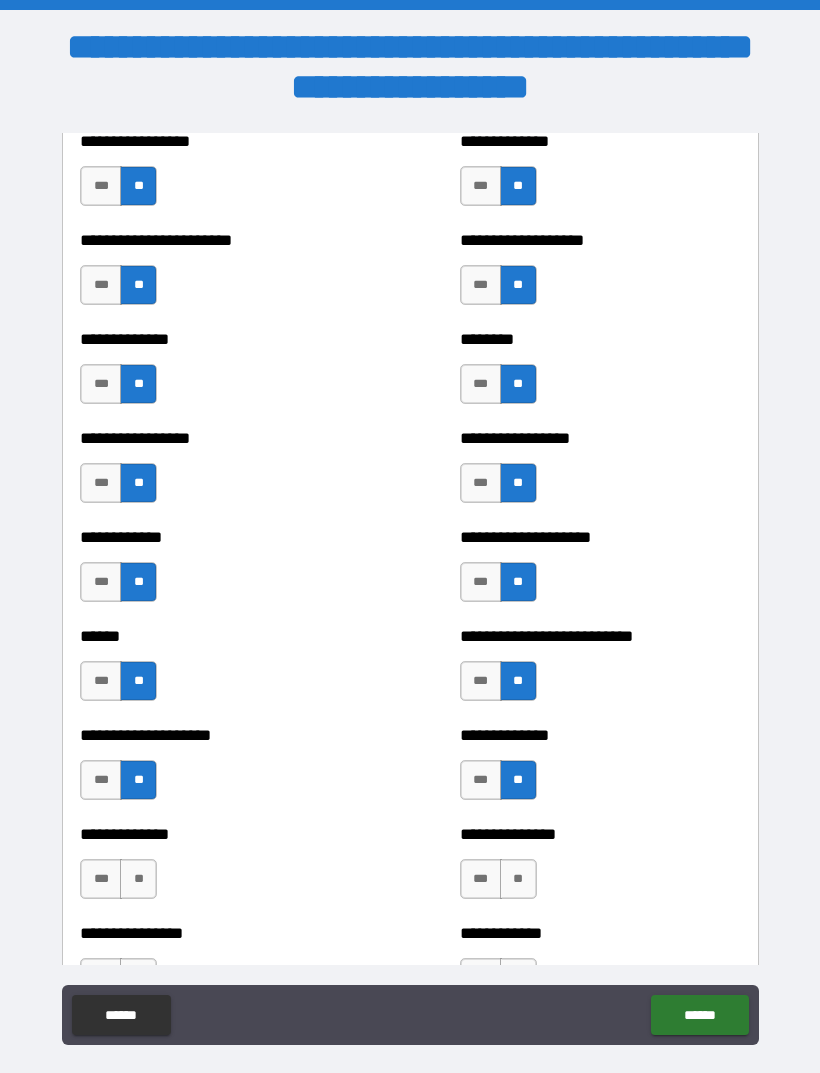 click on "**" at bounding box center [138, 879] 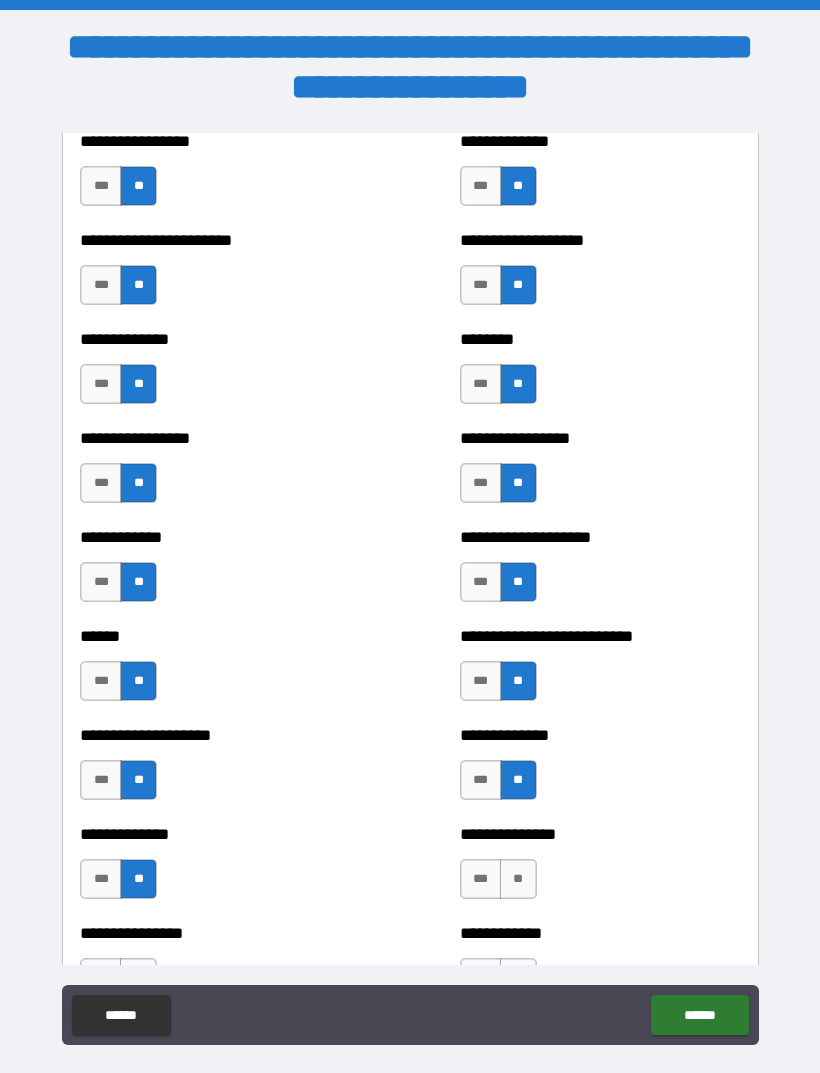click on "**" at bounding box center [518, 879] 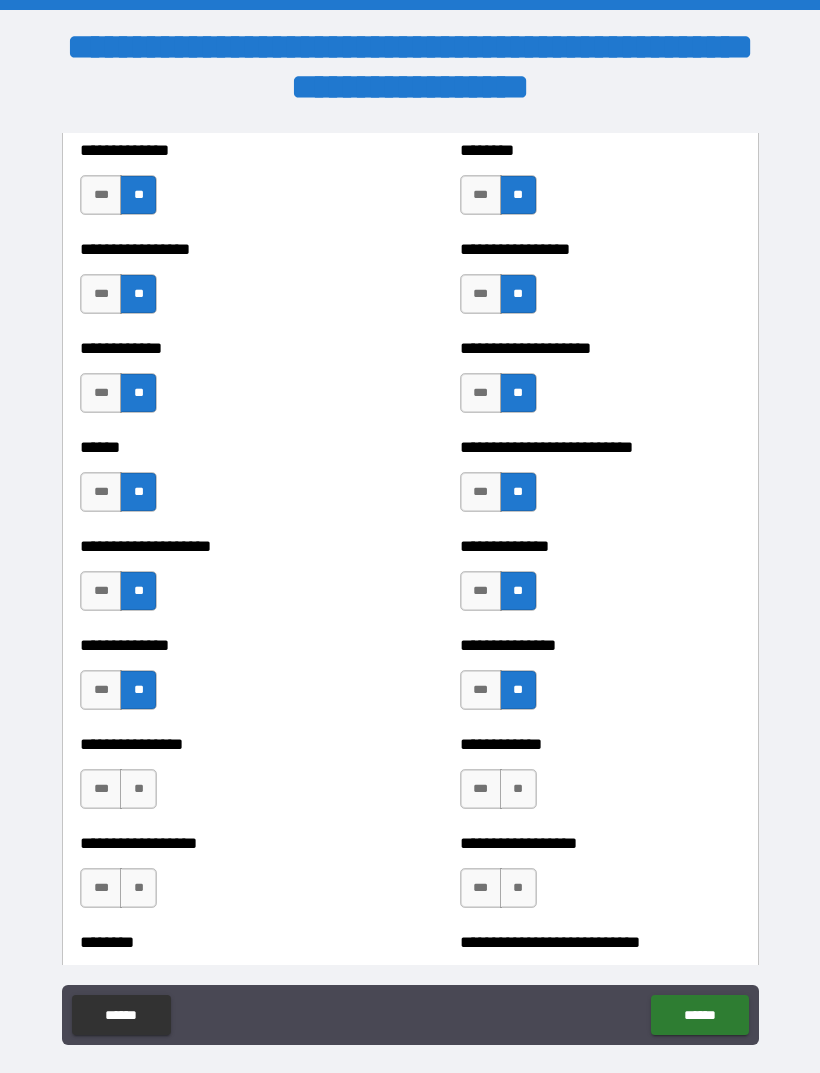 scroll, scrollTop: 3868, scrollLeft: 0, axis: vertical 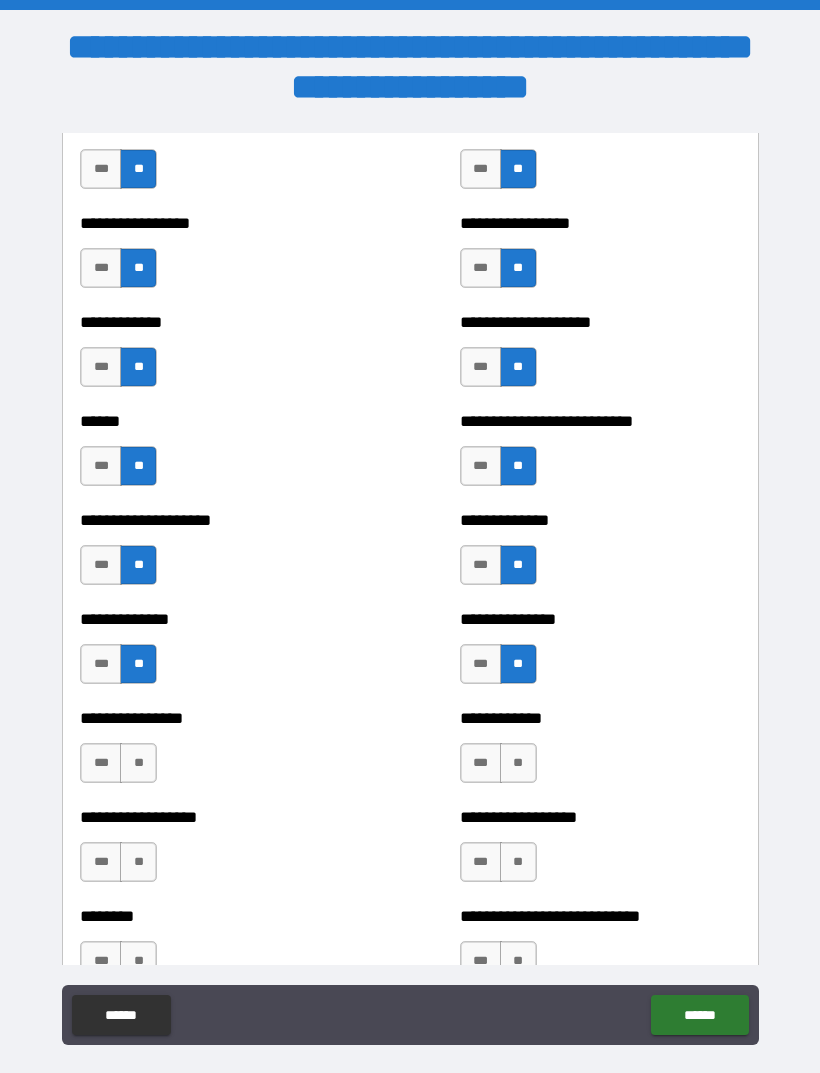 click on "**" at bounding box center (138, 763) 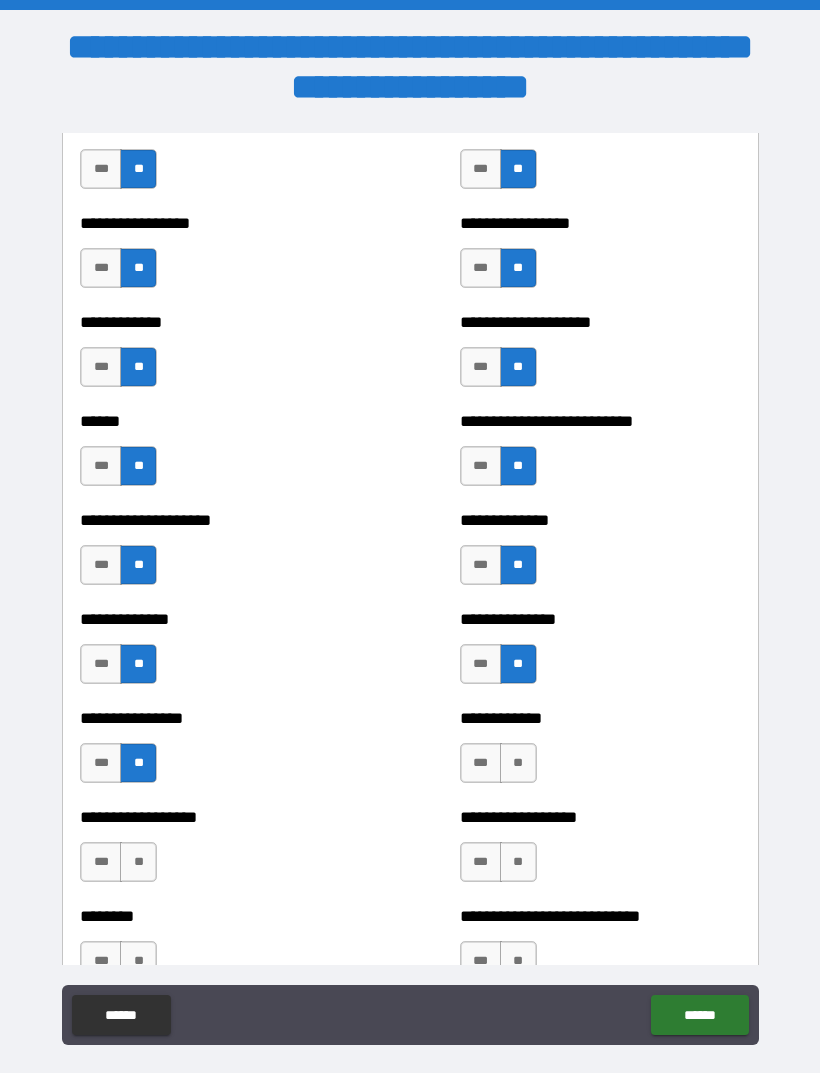 click on "**" at bounding box center [518, 763] 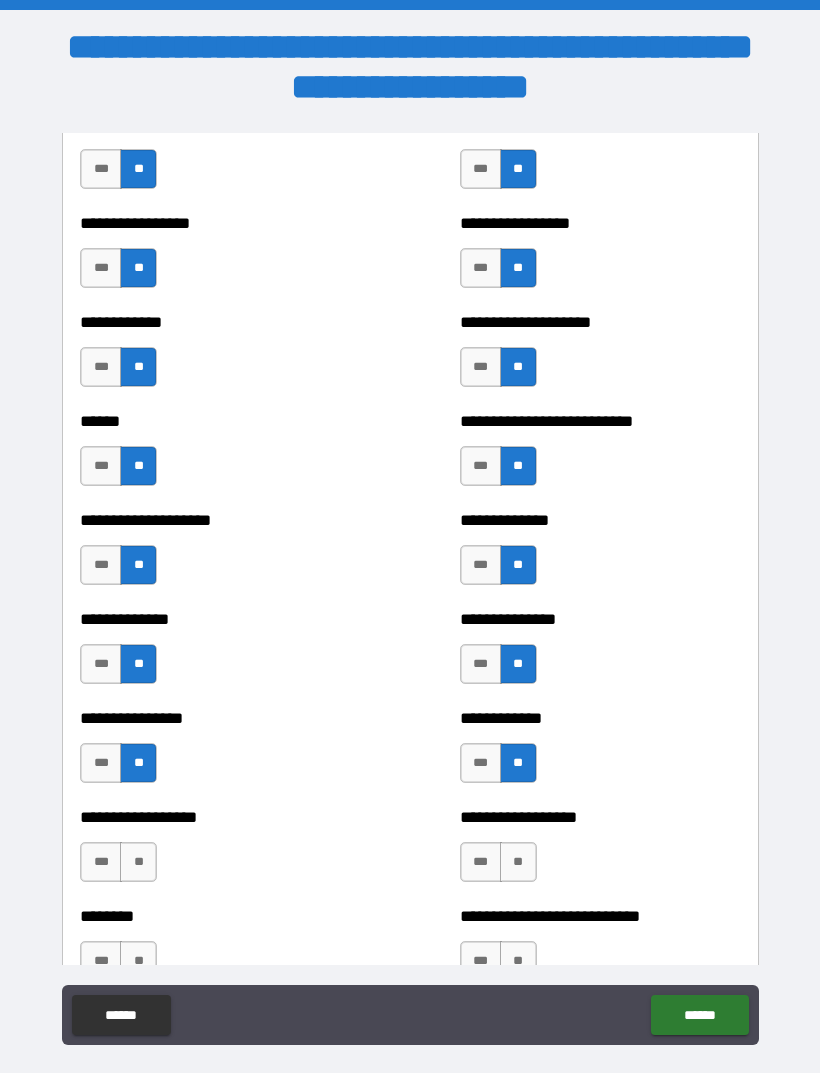 click on "**" at bounding box center (518, 862) 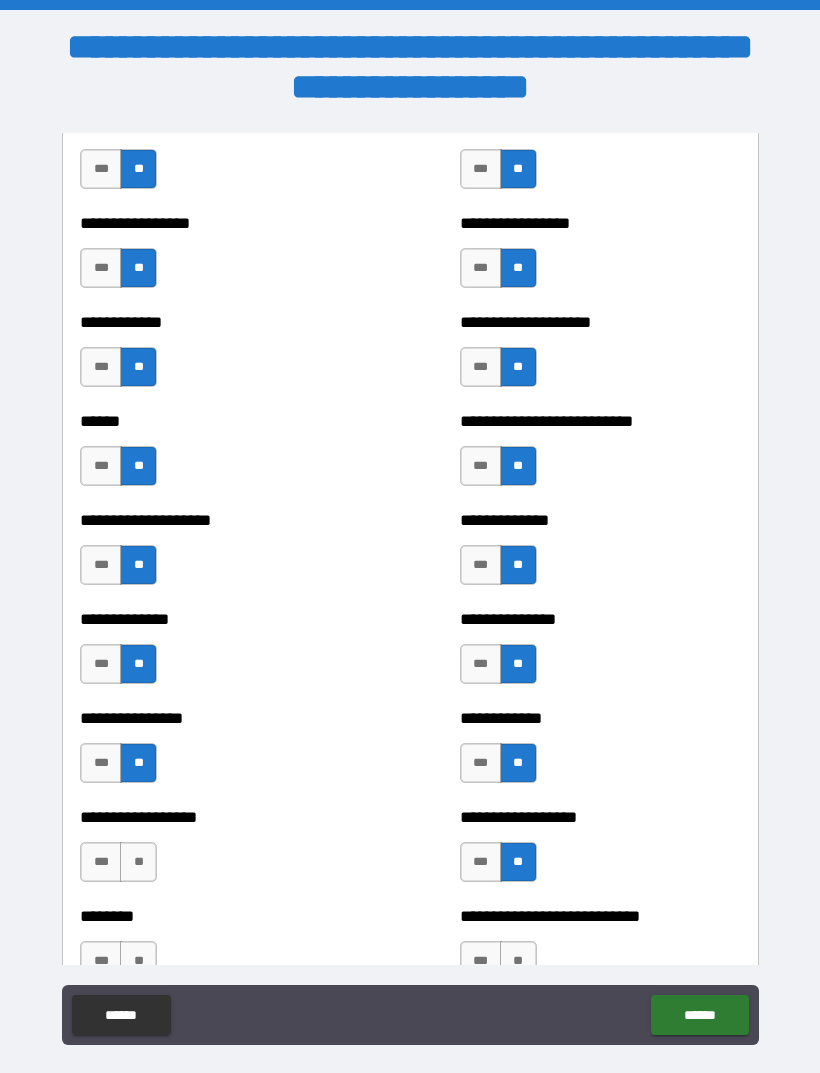 click on "**" at bounding box center [138, 862] 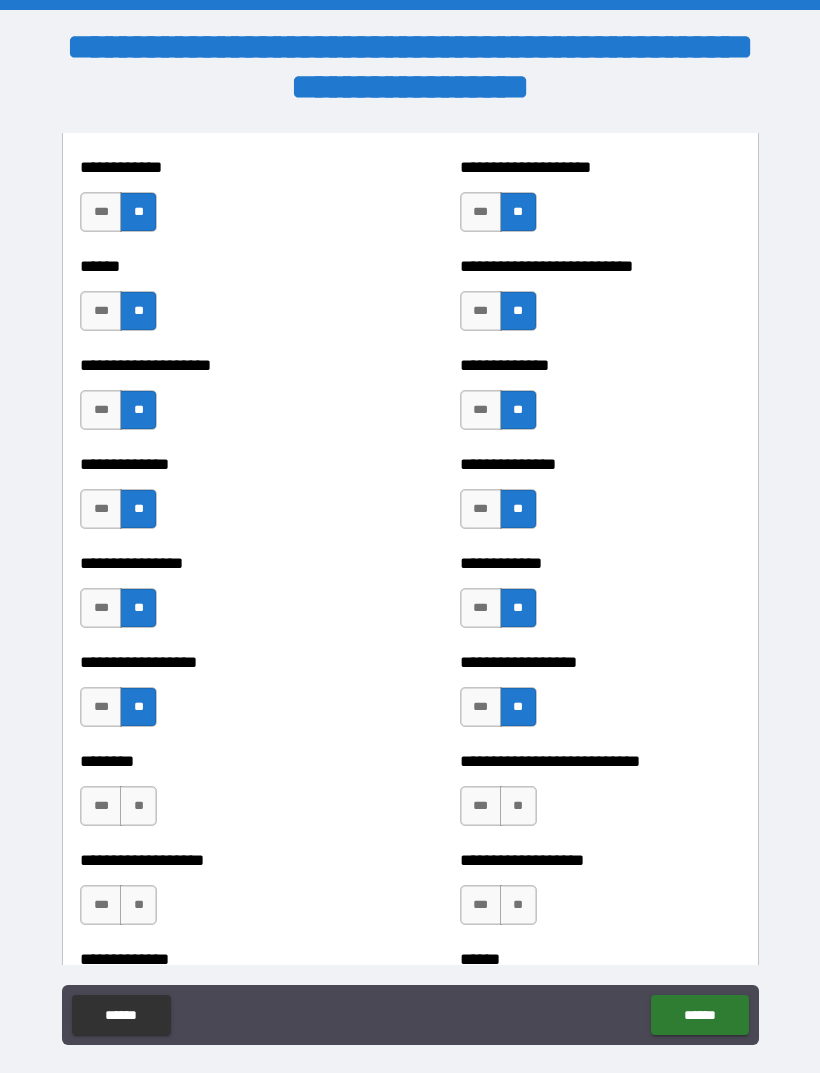 scroll, scrollTop: 4057, scrollLeft: 0, axis: vertical 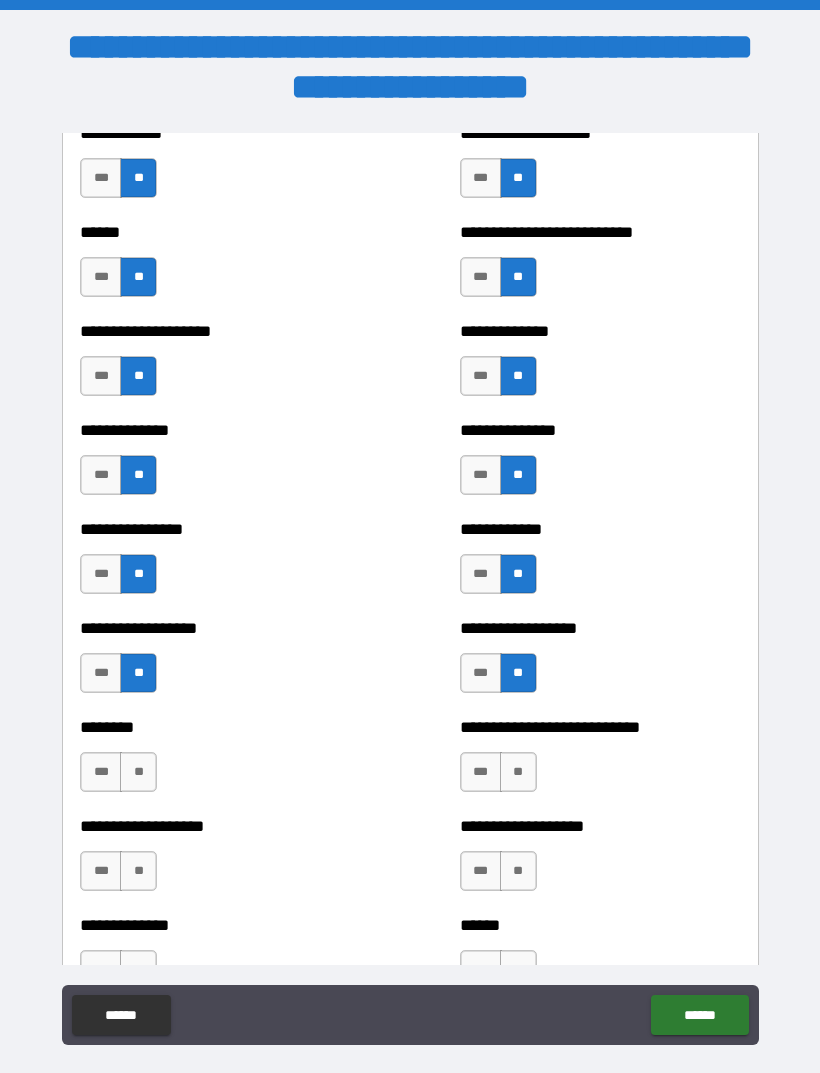 click on "**" at bounding box center [138, 772] 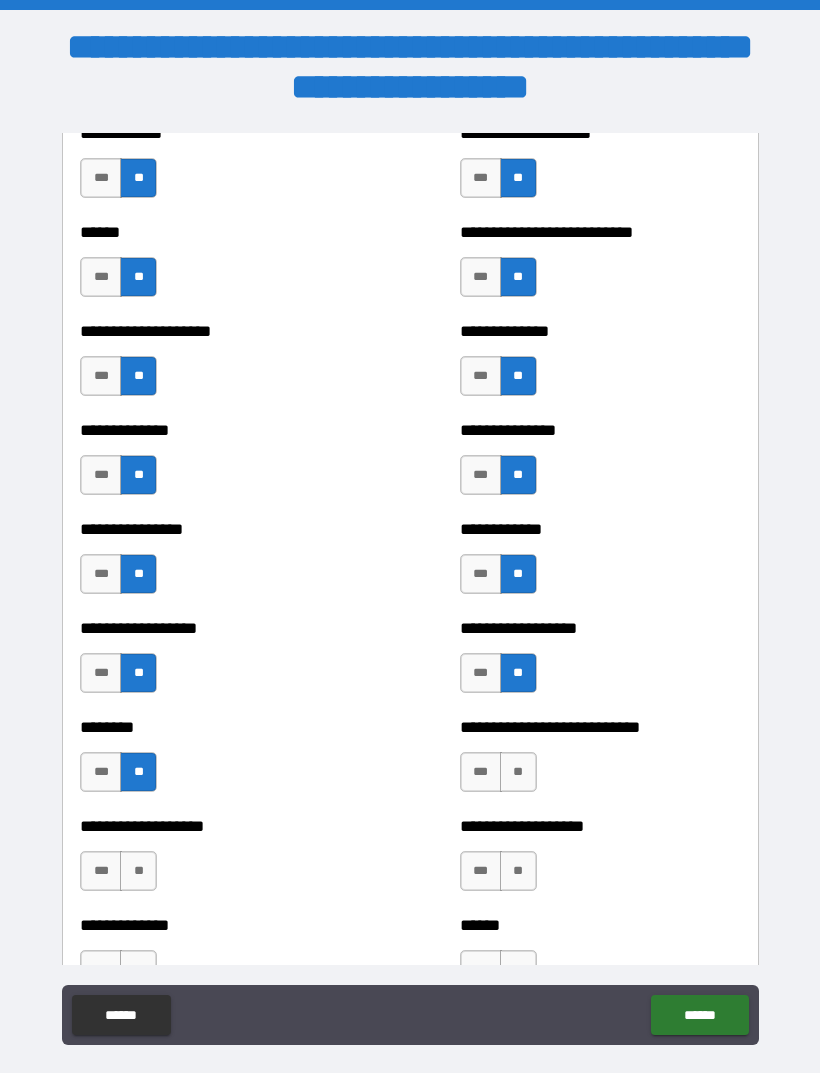 click on "**" at bounding box center (138, 871) 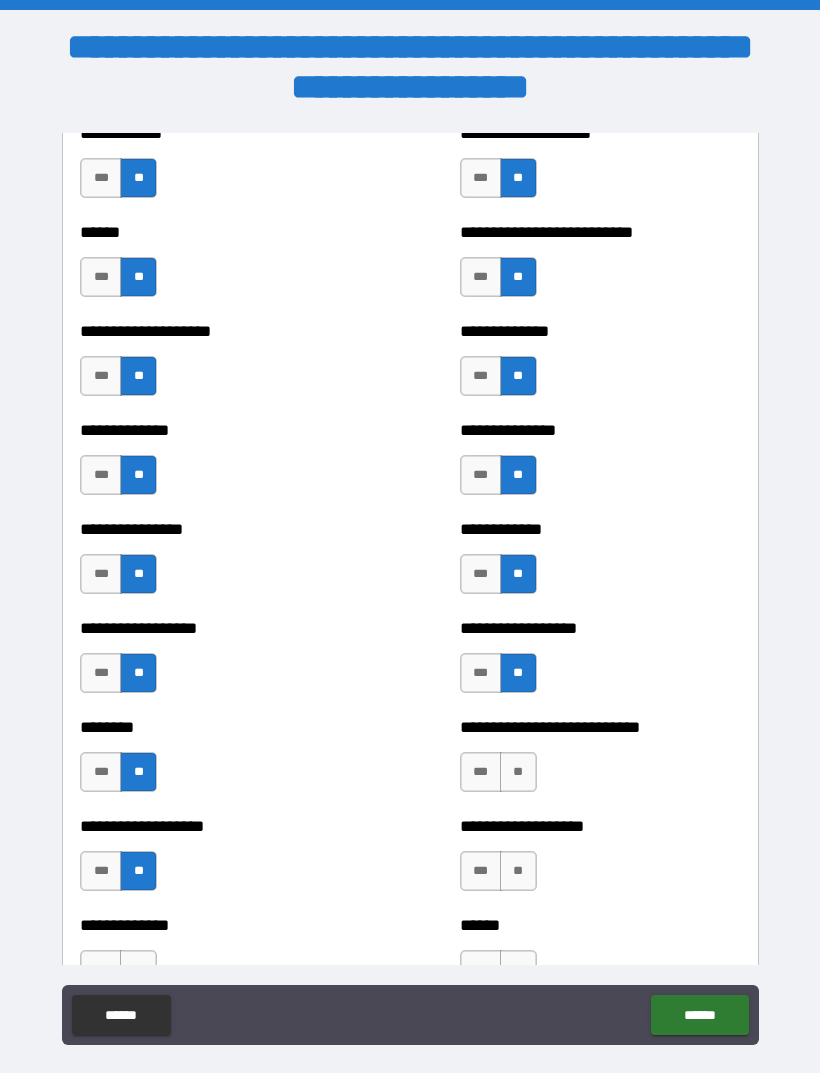 click on "**" at bounding box center [518, 772] 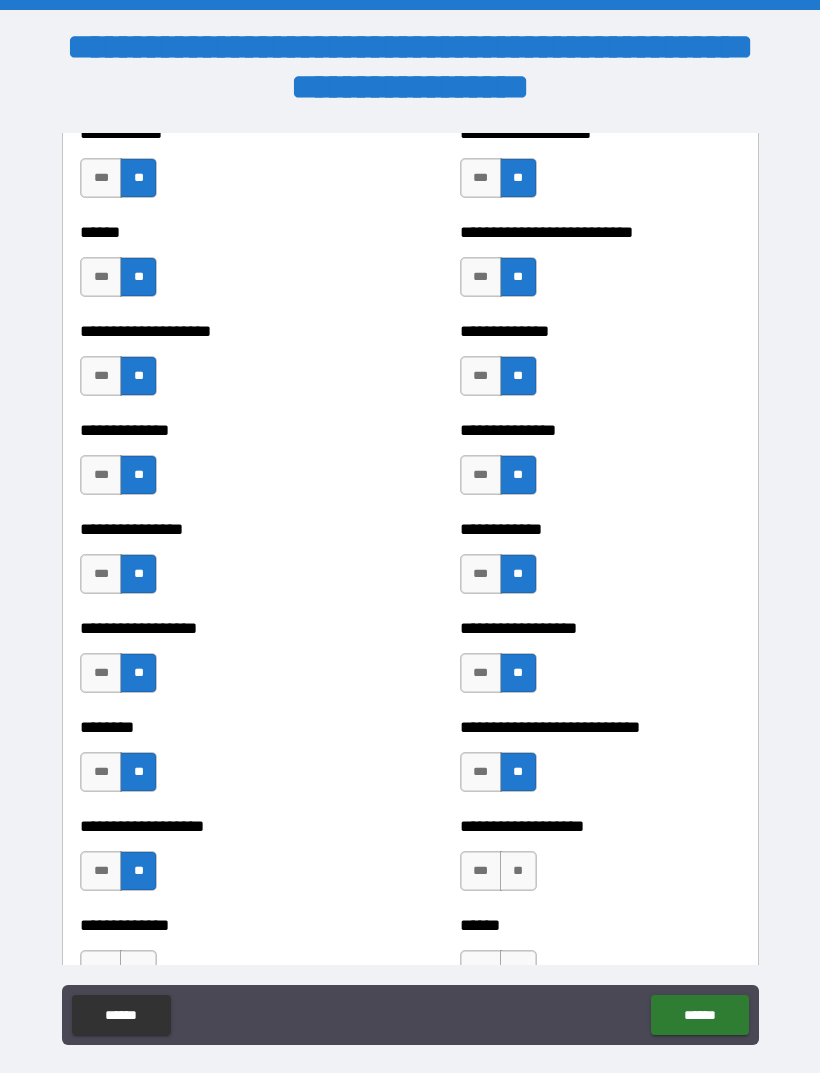 click on "**" at bounding box center [518, 871] 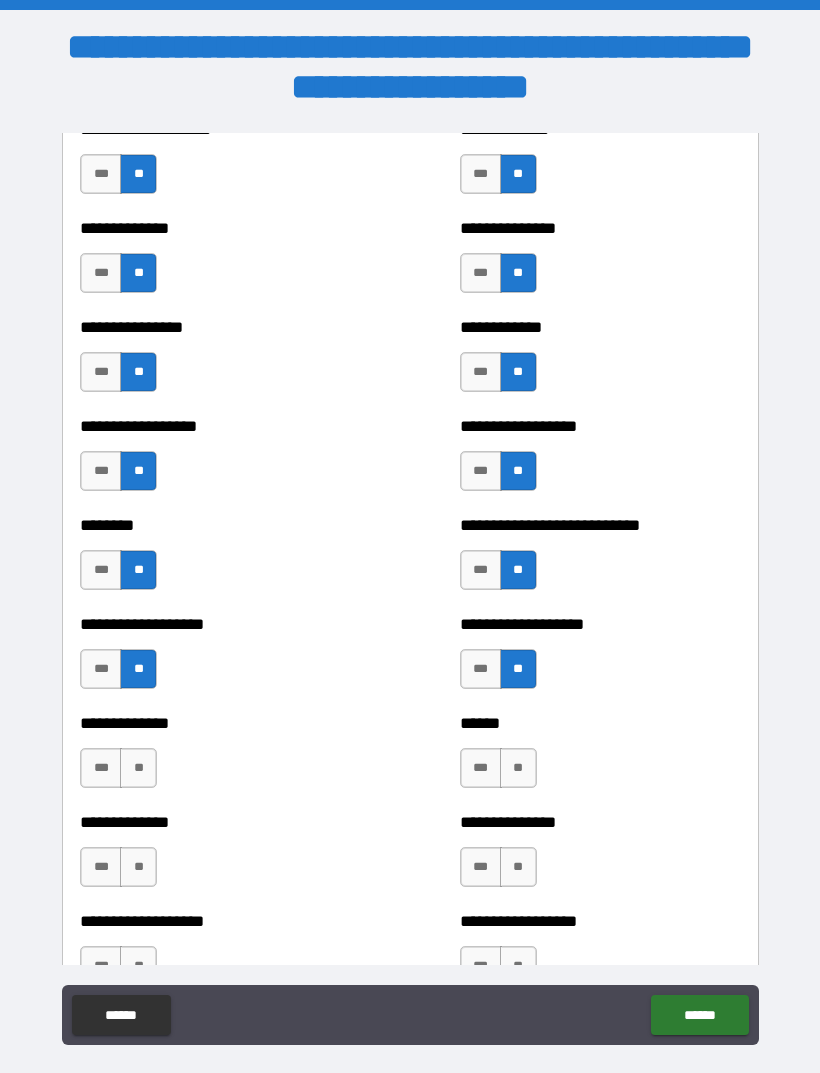 scroll, scrollTop: 4260, scrollLeft: 0, axis: vertical 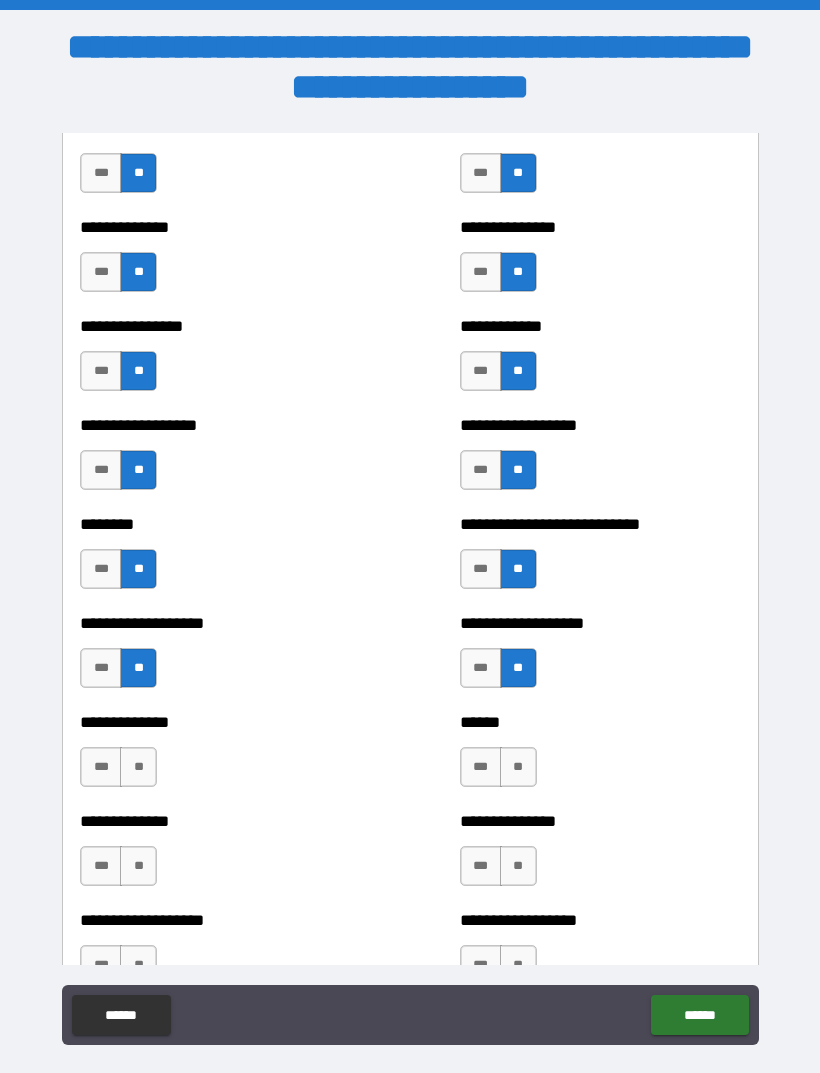 click on "**" at bounding box center (518, 767) 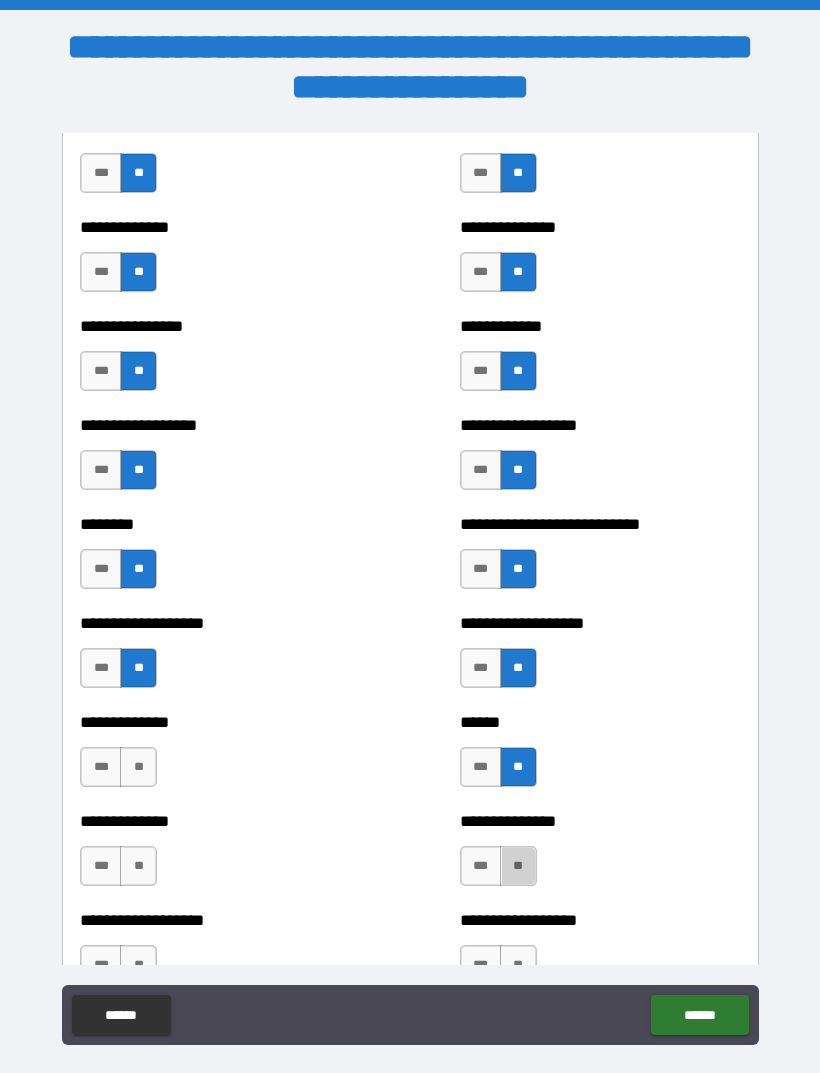 click on "**" at bounding box center (518, 866) 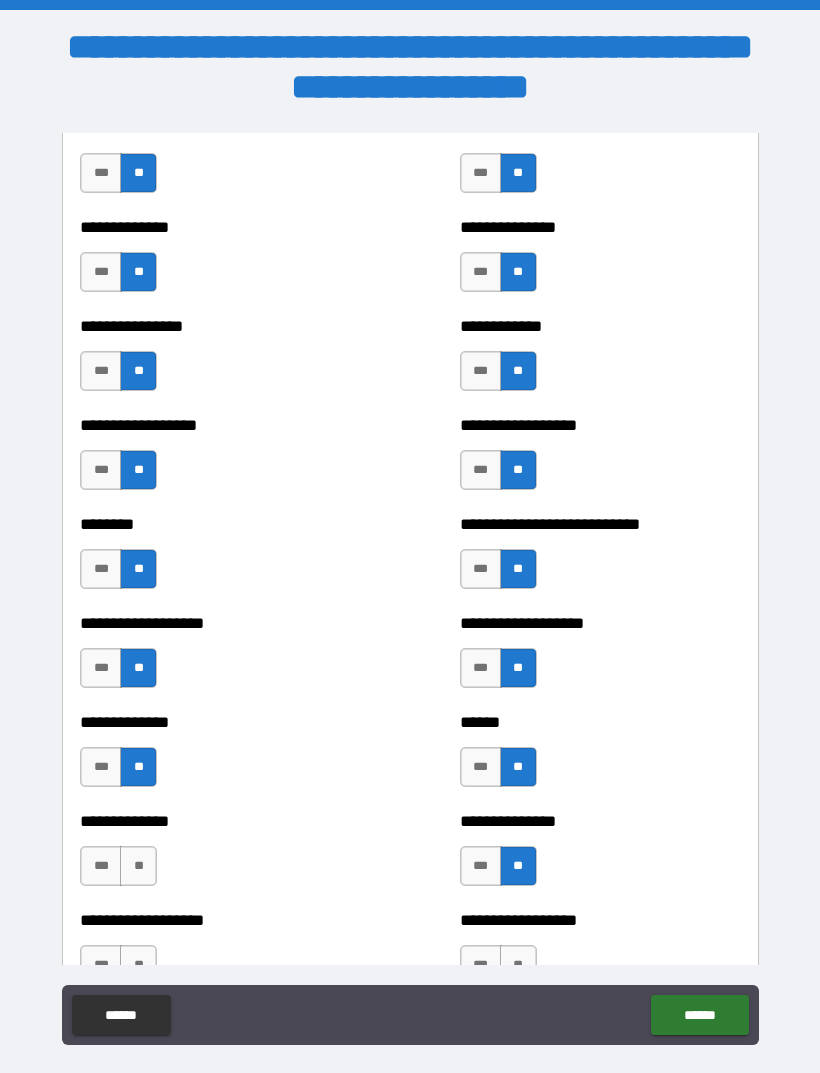 click on "**" at bounding box center (138, 866) 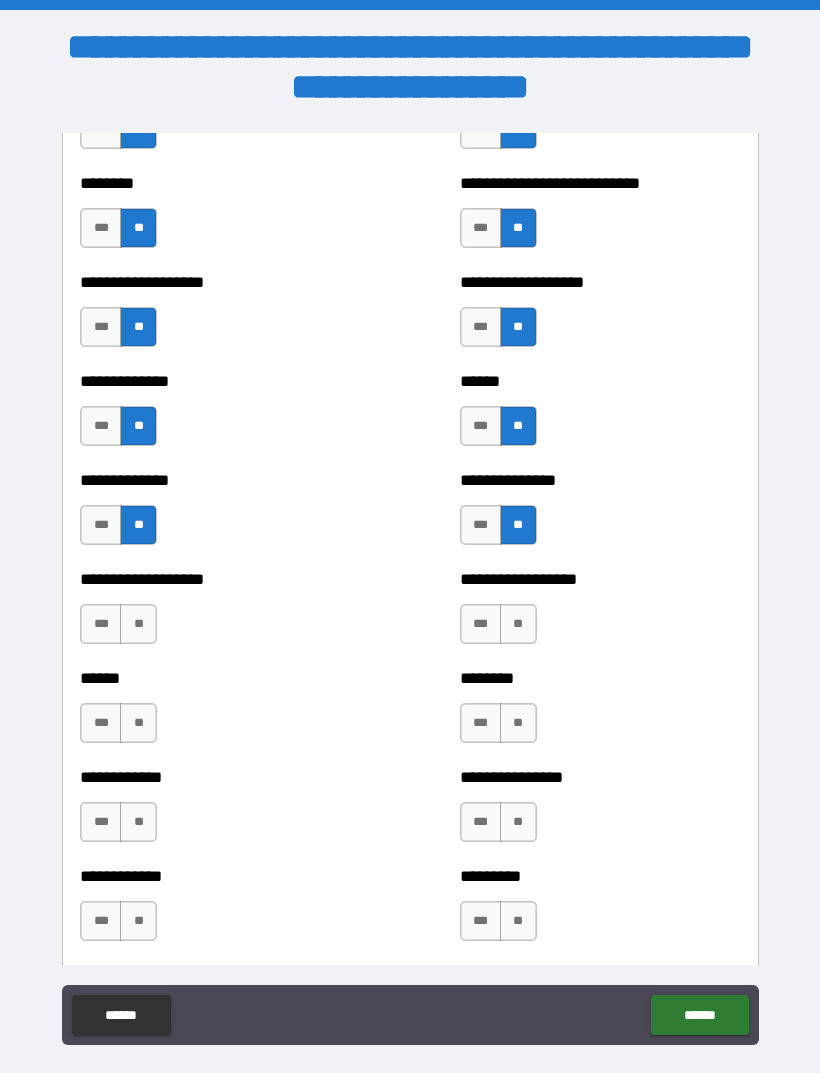 scroll, scrollTop: 4622, scrollLeft: 0, axis: vertical 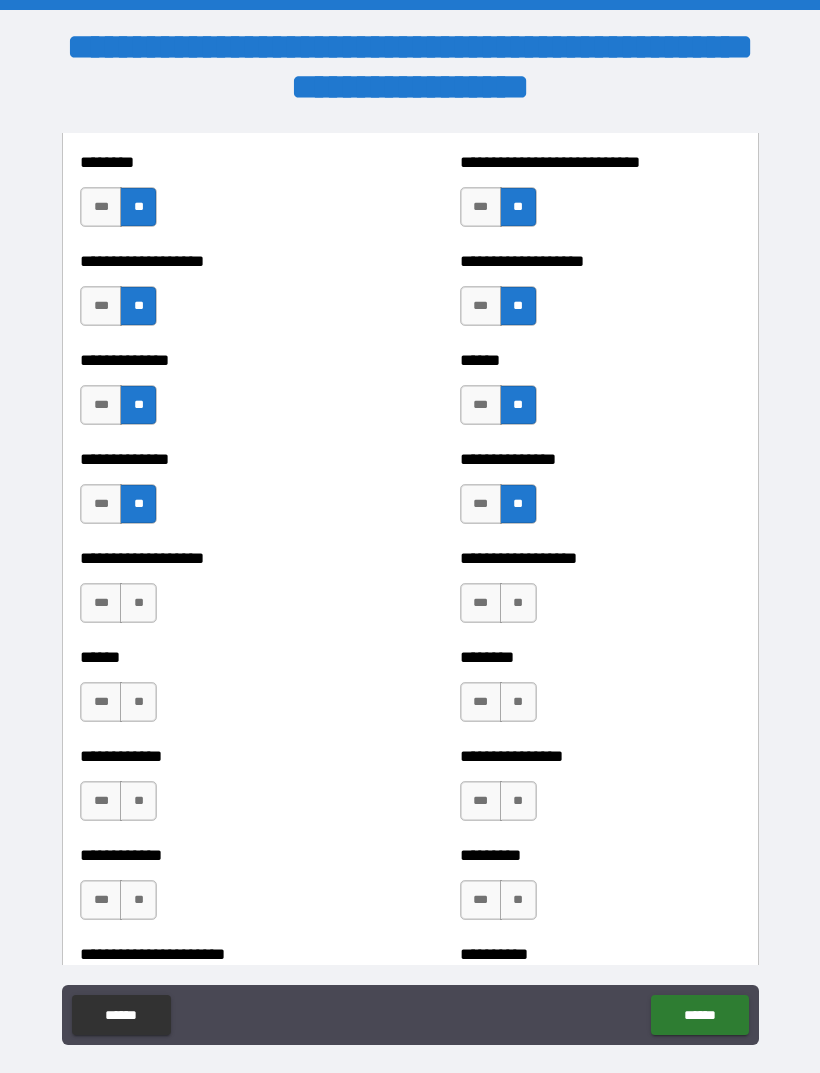 click on "**" at bounding box center [518, 603] 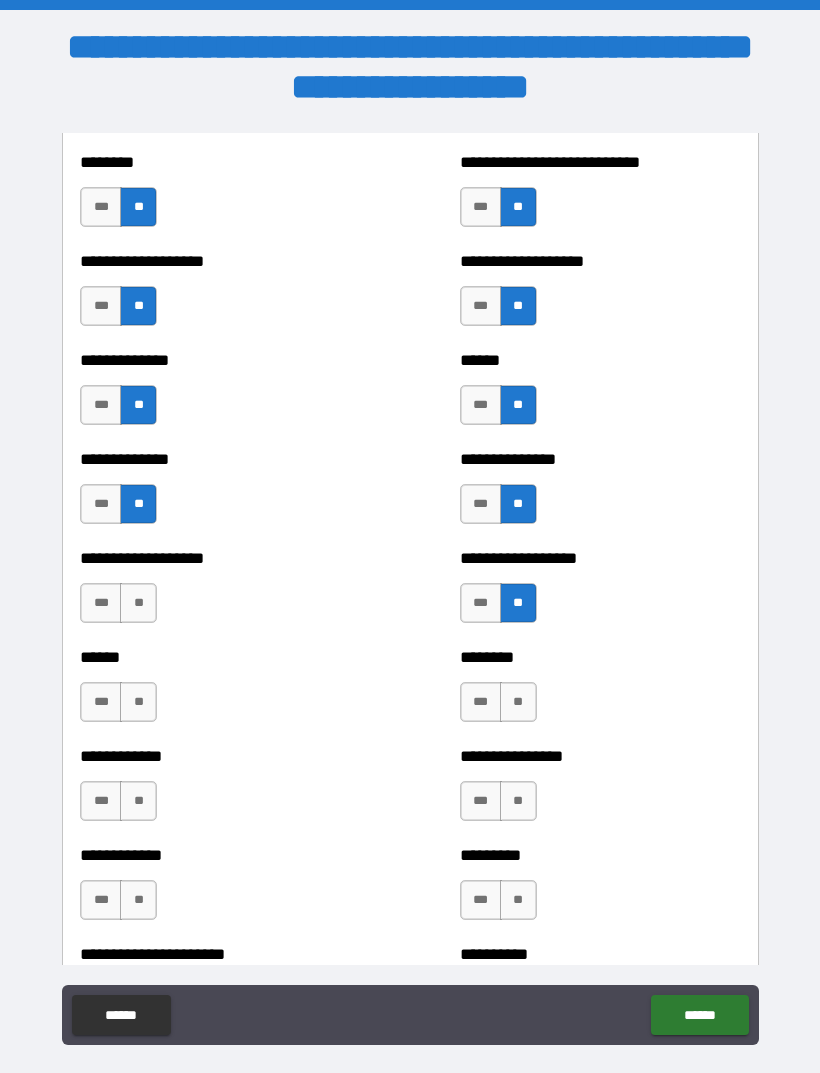 click on "**" at bounding box center (518, 702) 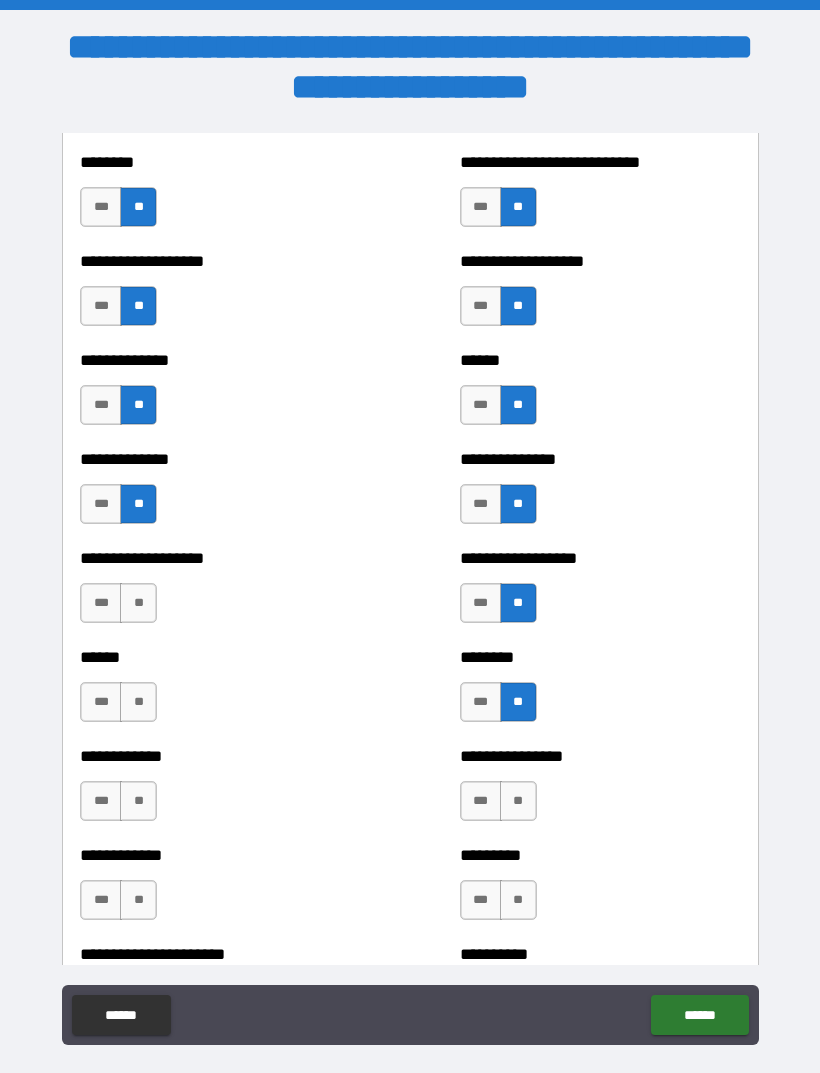 click on "**" at bounding box center [518, 801] 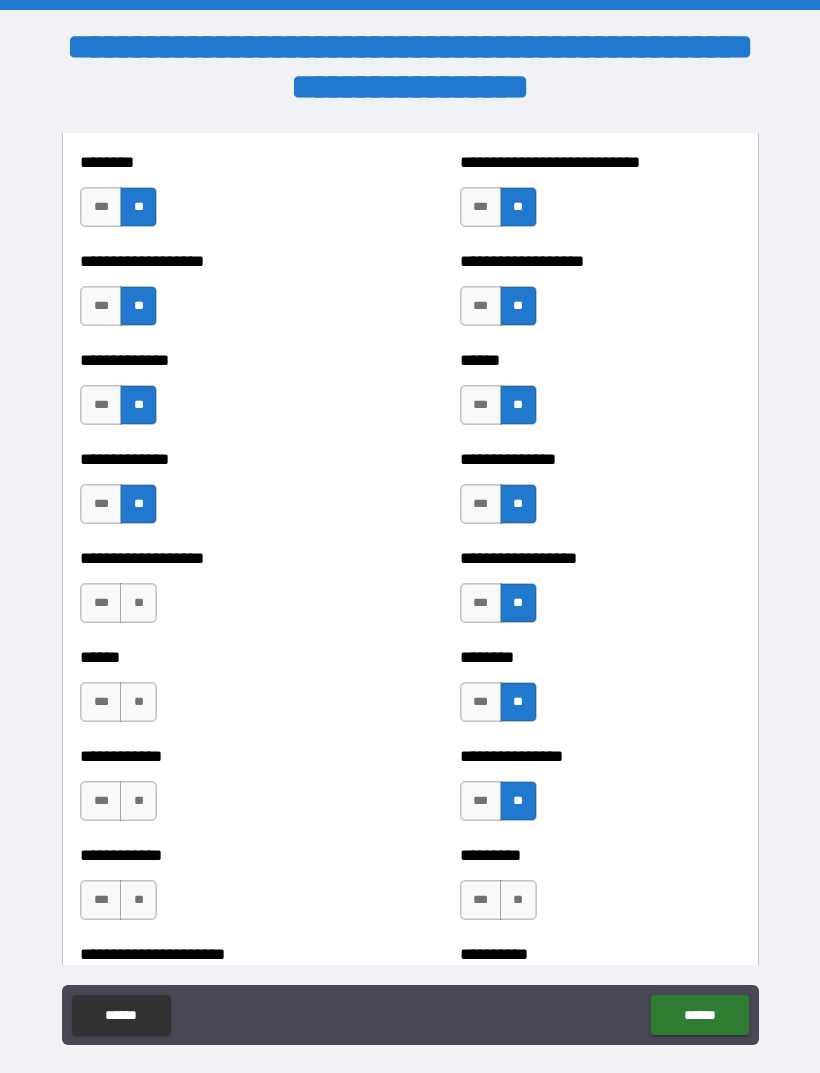 click on "**" at bounding box center [518, 900] 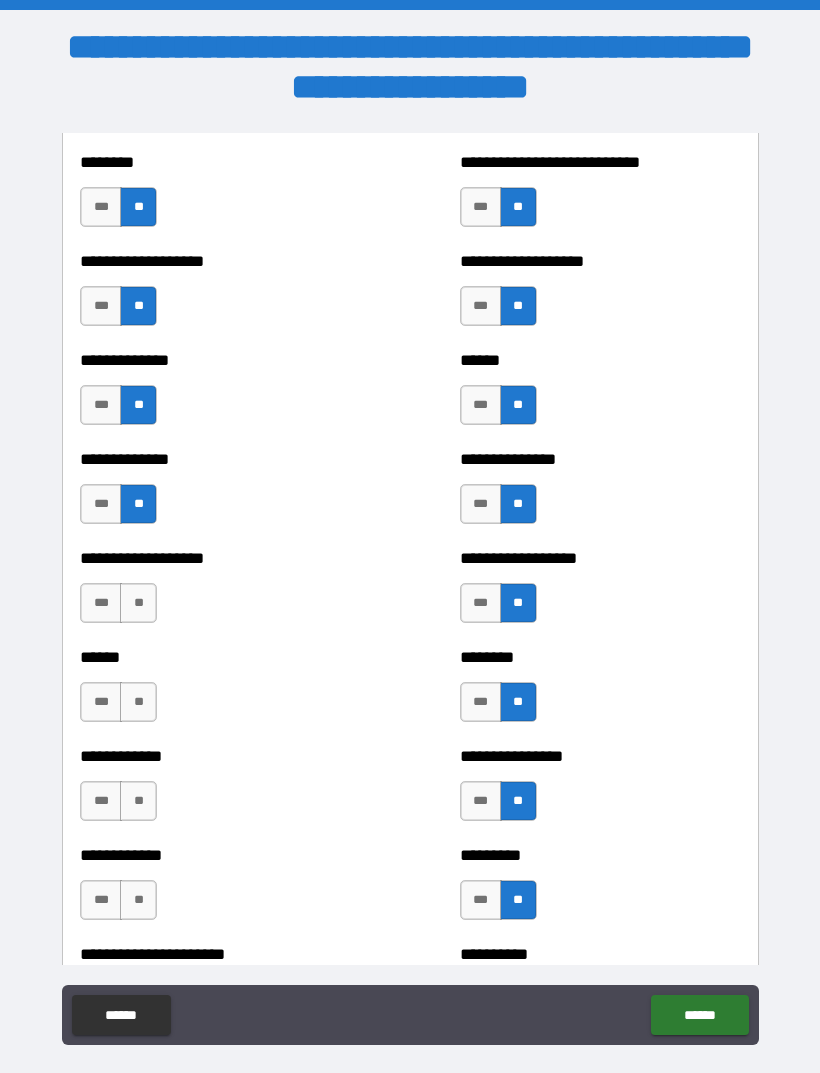 click on "**" at bounding box center [138, 900] 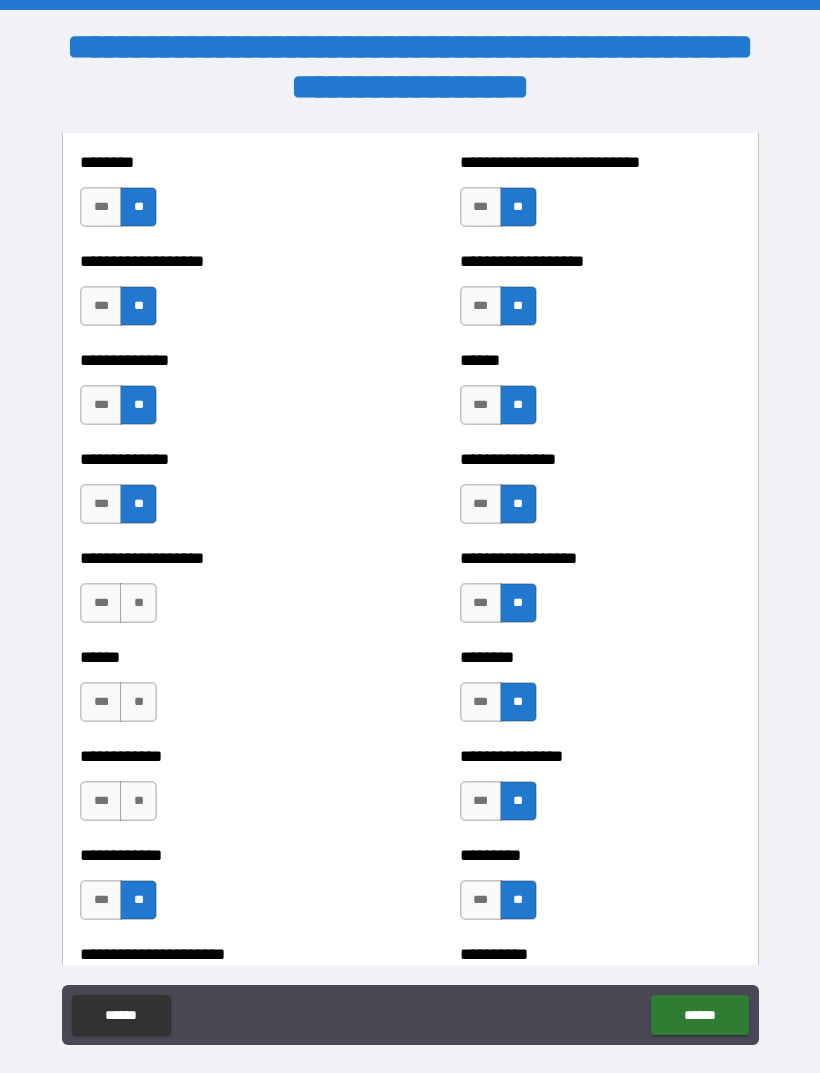 click on "**" at bounding box center [138, 801] 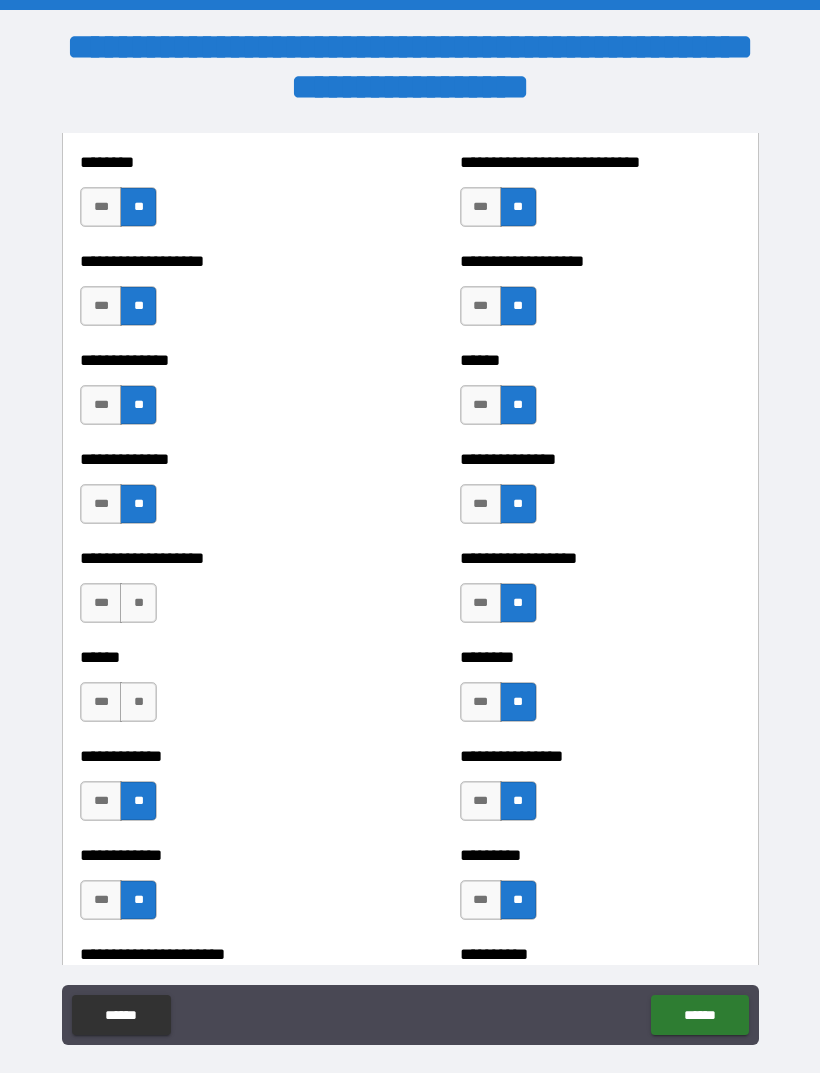 click on "**" at bounding box center [138, 702] 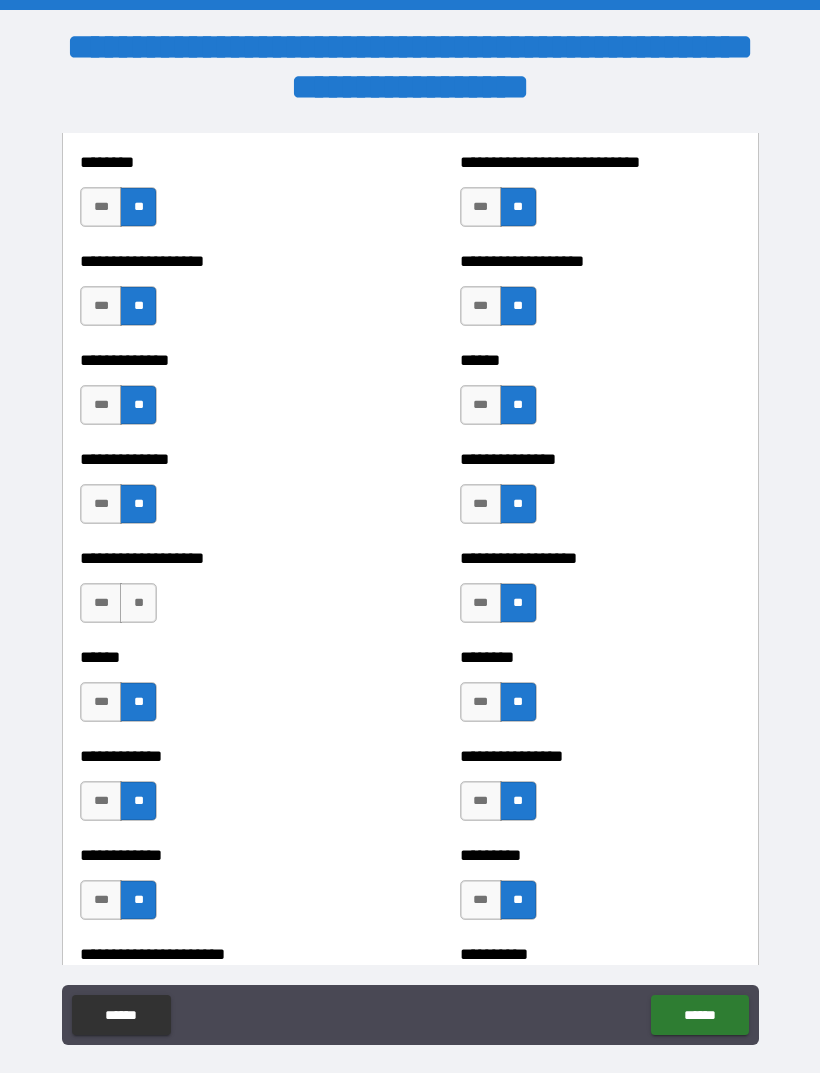 click on "**" at bounding box center (138, 603) 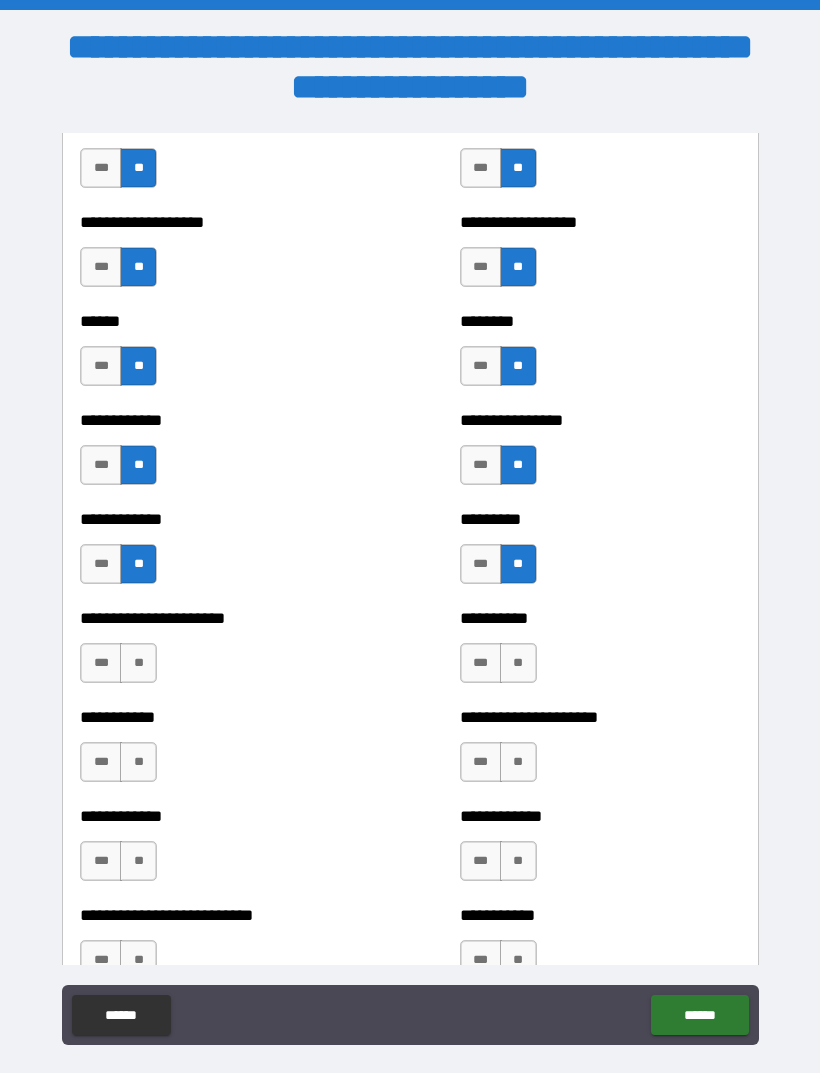 scroll, scrollTop: 4979, scrollLeft: 0, axis: vertical 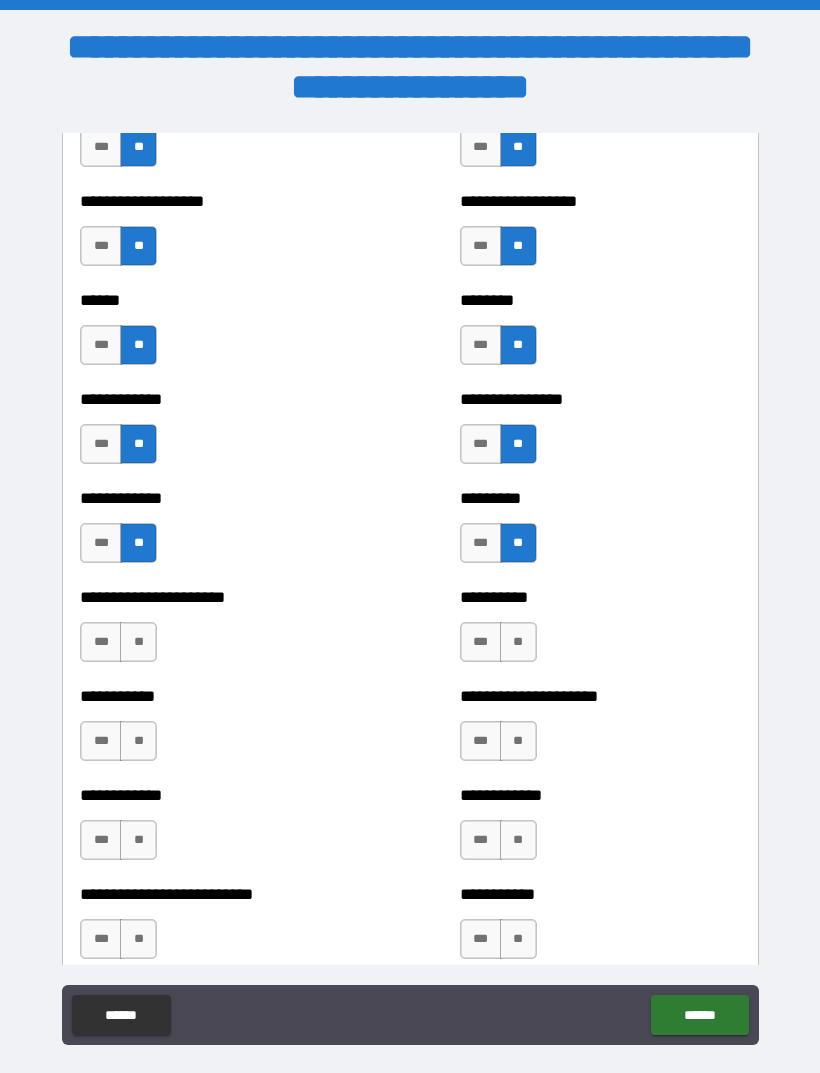 click on "**" at bounding box center [518, 642] 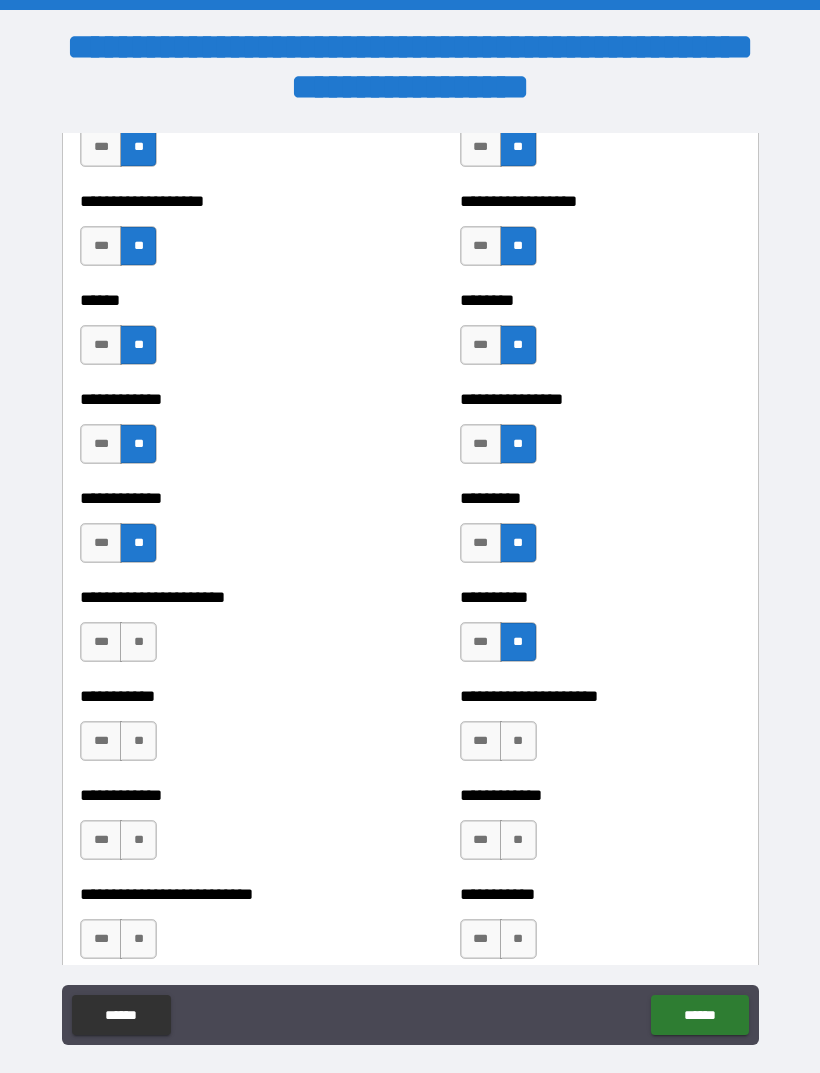 click on "**" at bounding box center (518, 741) 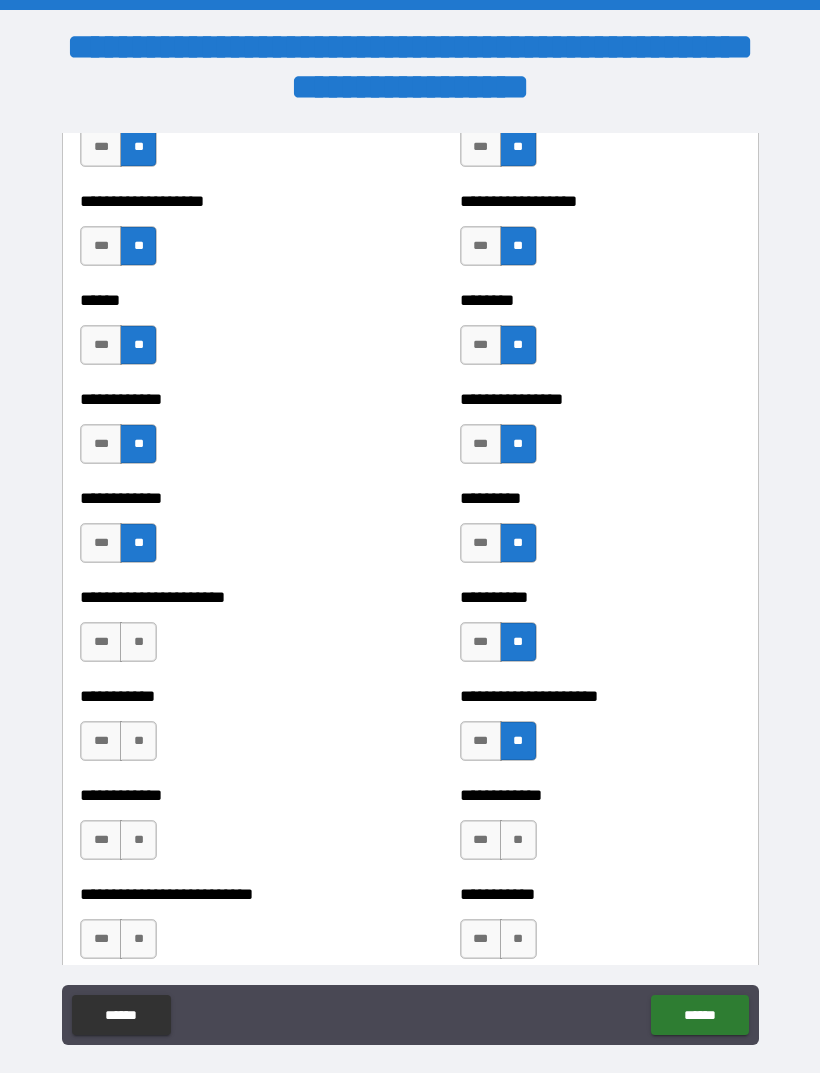 click on "**" at bounding box center [518, 840] 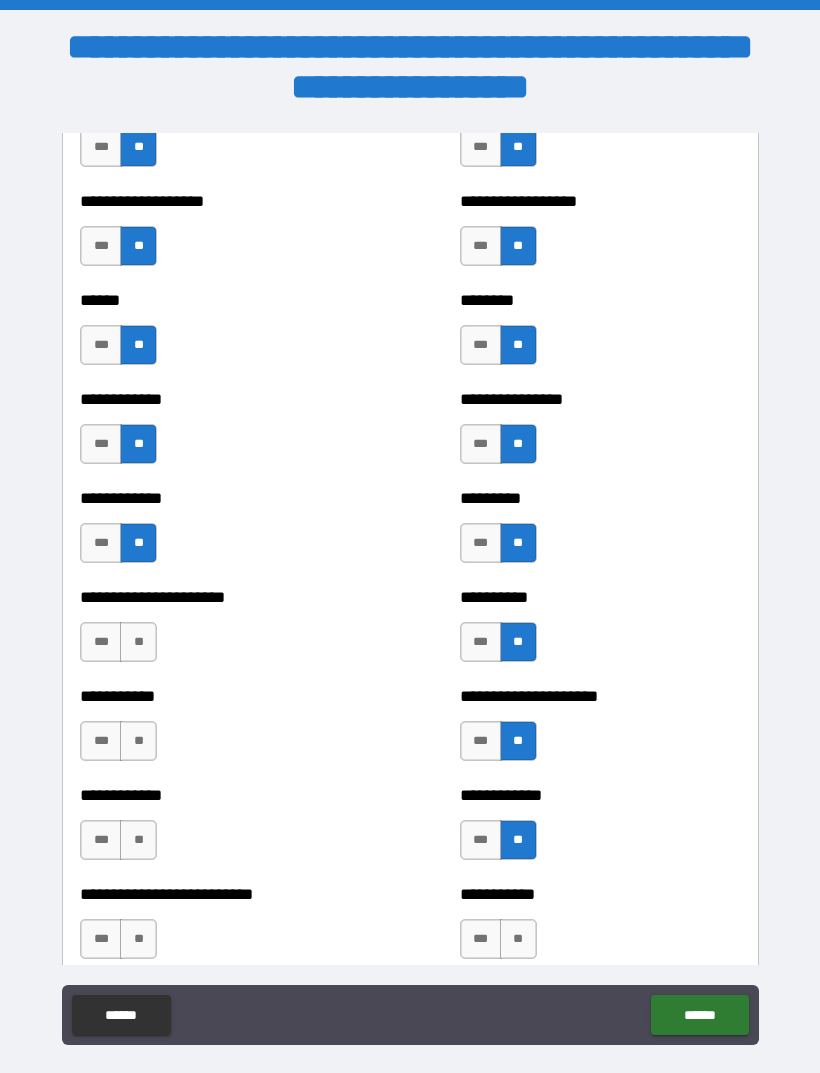 click on "**" at bounding box center (518, 939) 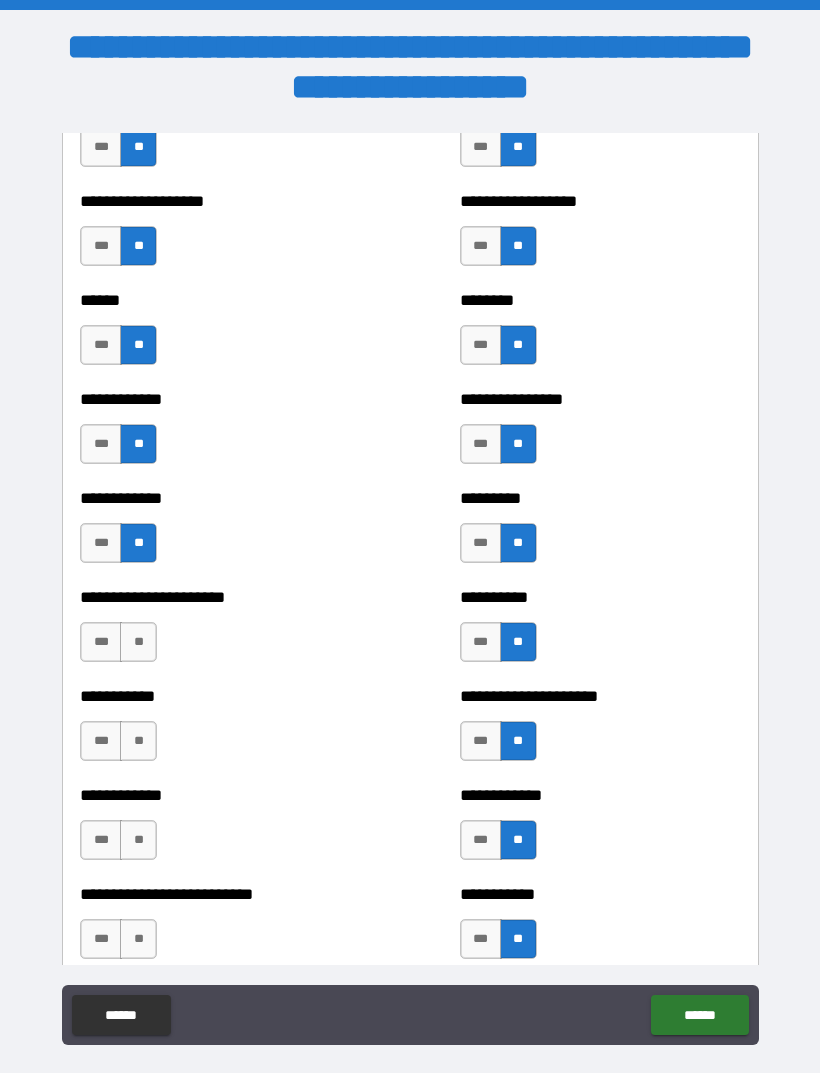 click on "**" at bounding box center [138, 939] 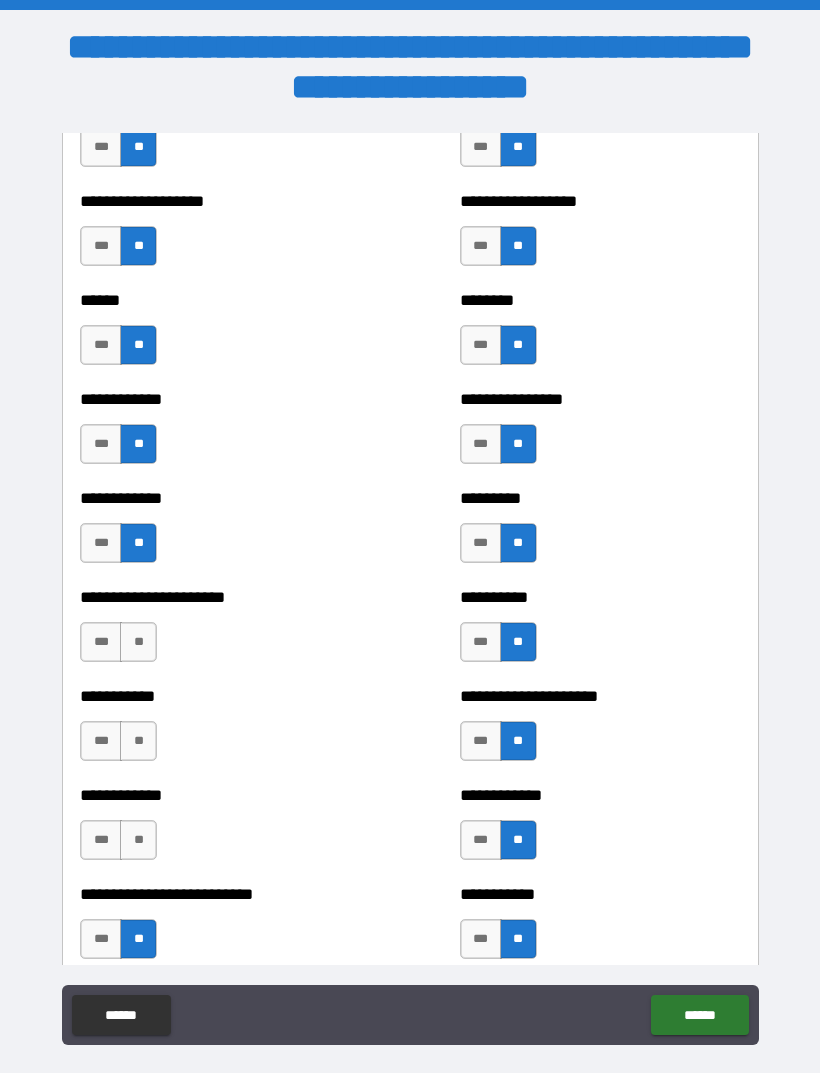 click on "**" at bounding box center [138, 840] 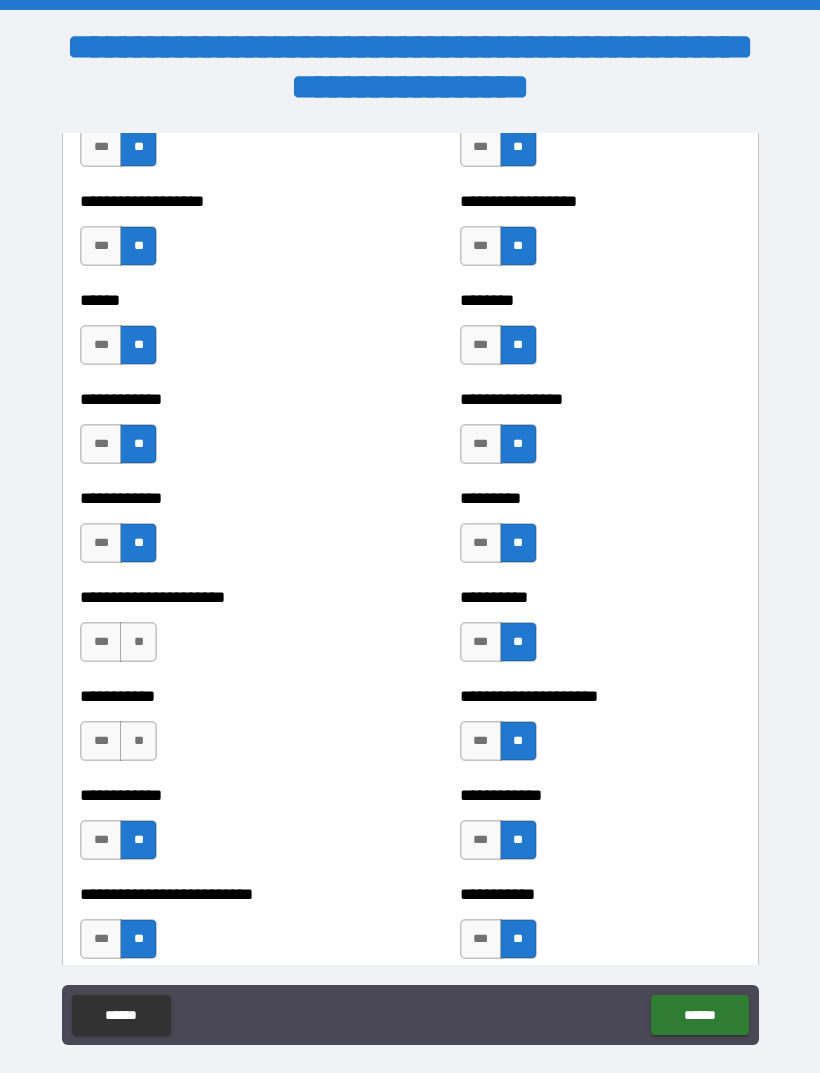 click on "**" at bounding box center [138, 741] 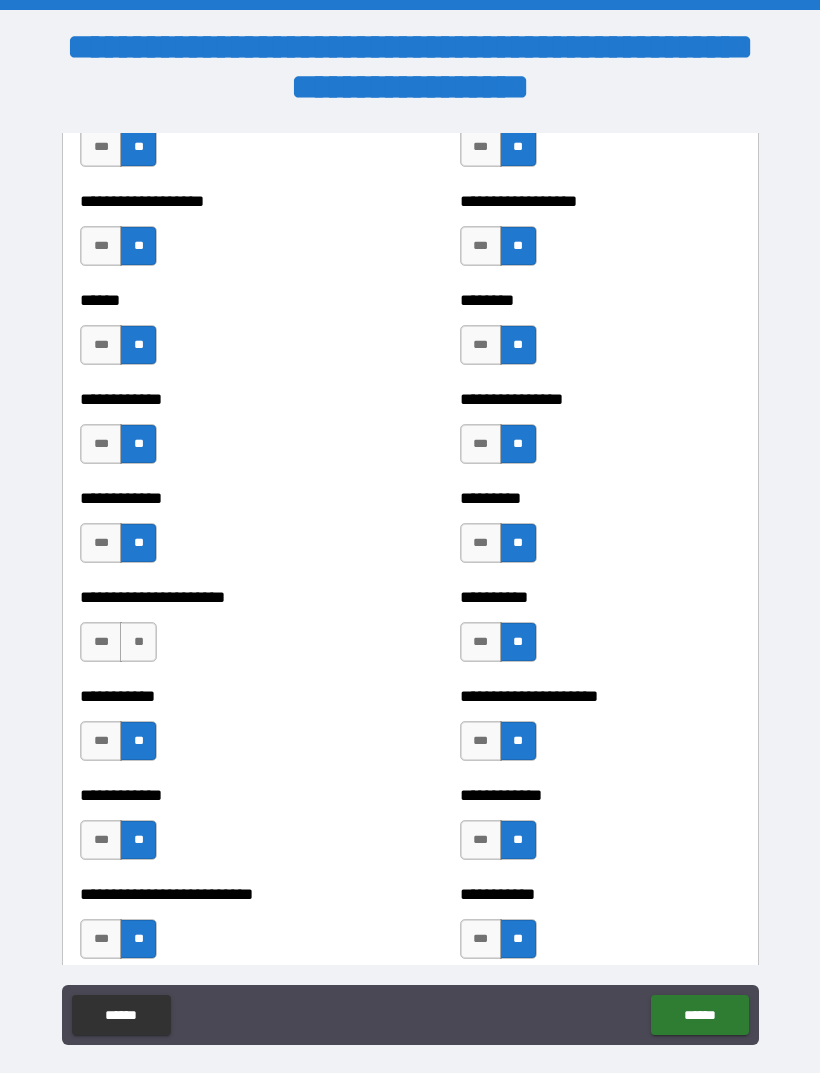 click on "**" at bounding box center [138, 642] 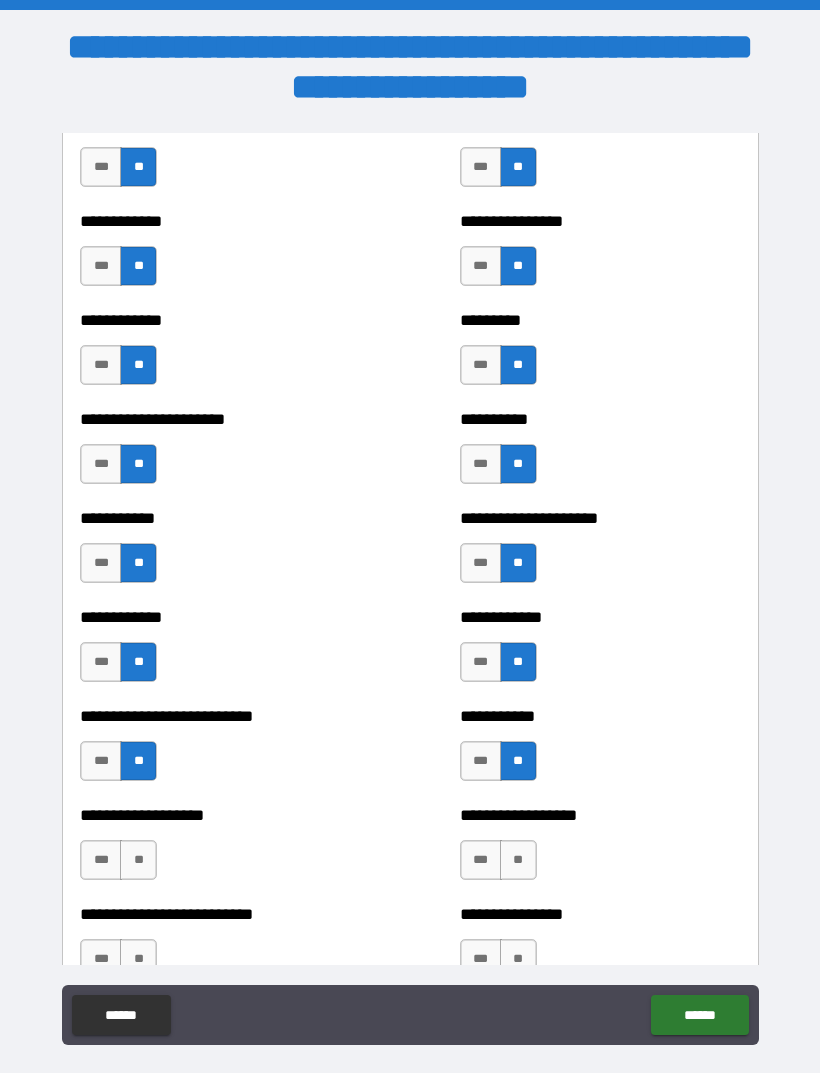 scroll, scrollTop: 5189, scrollLeft: 0, axis: vertical 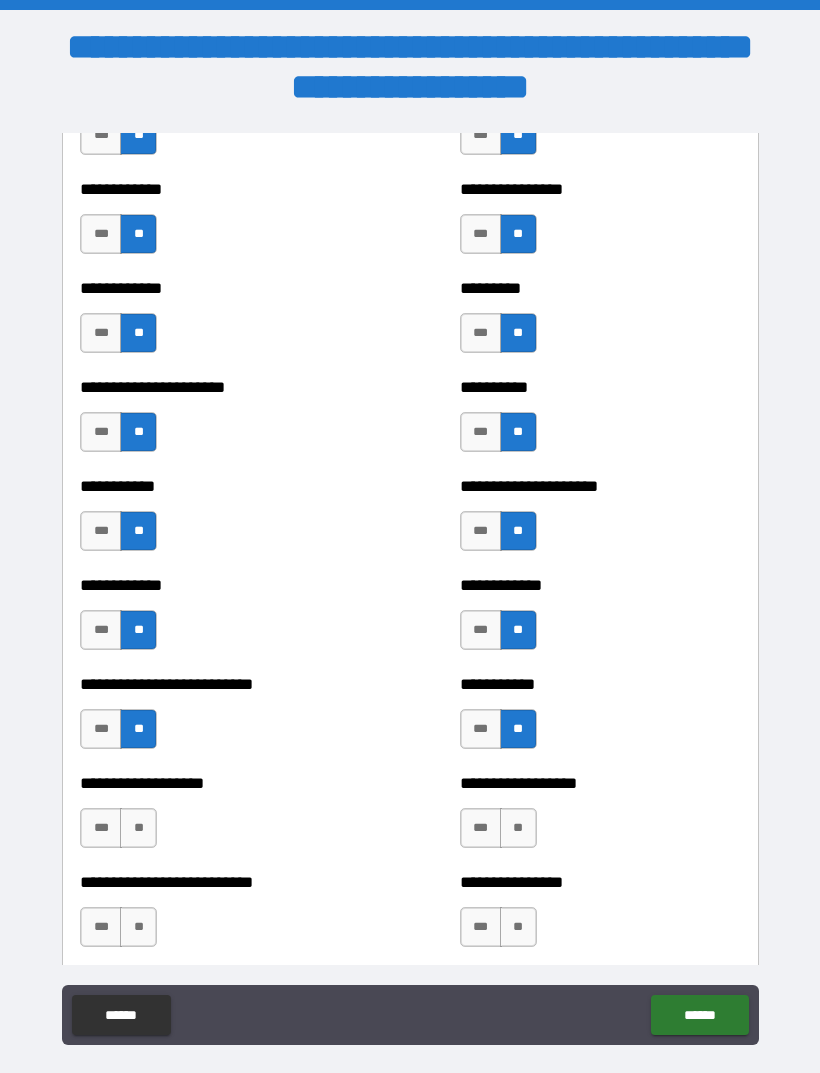 click on "**" at bounding box center [518, 828] 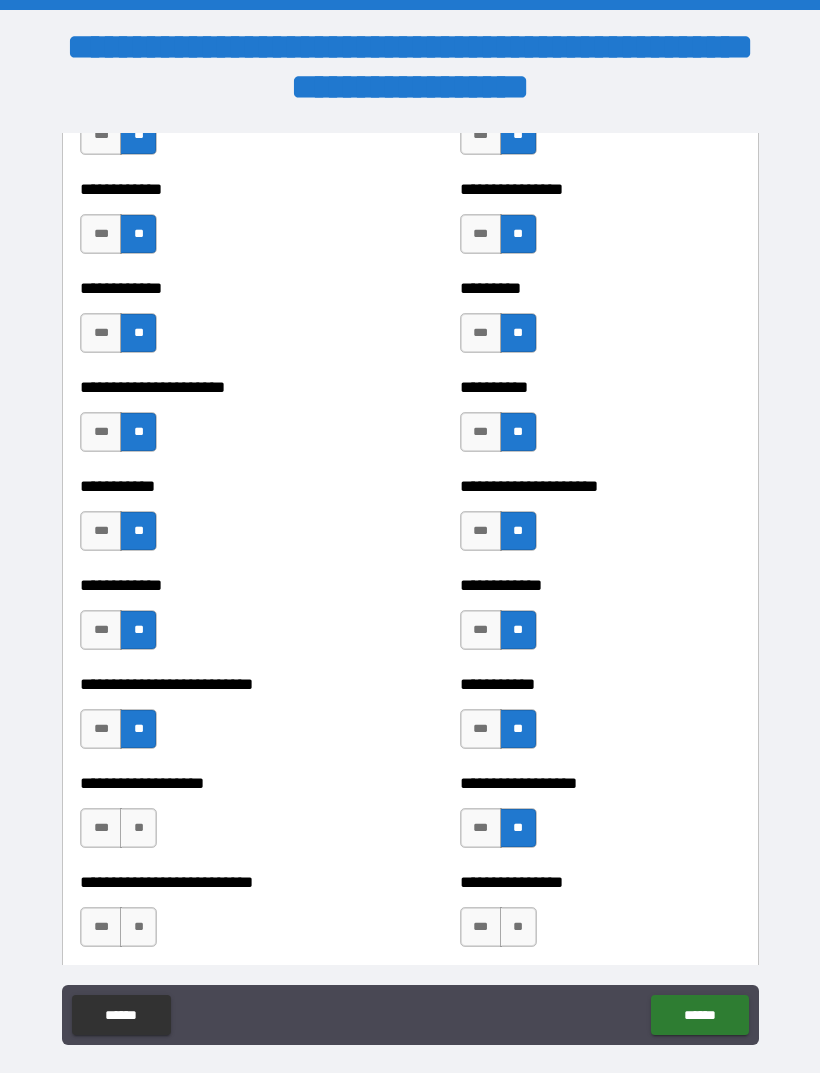 click on "**" at bounding box center (518, 927) 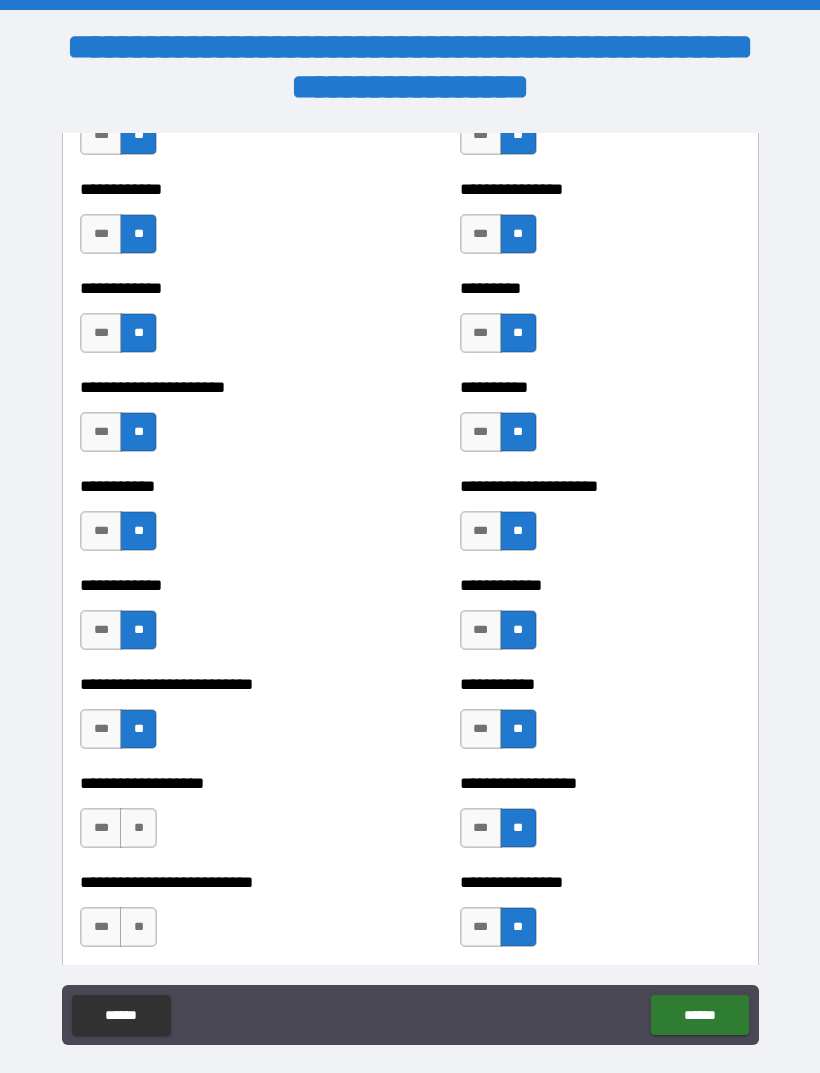 click on "**" at bounding box center [138, 828] 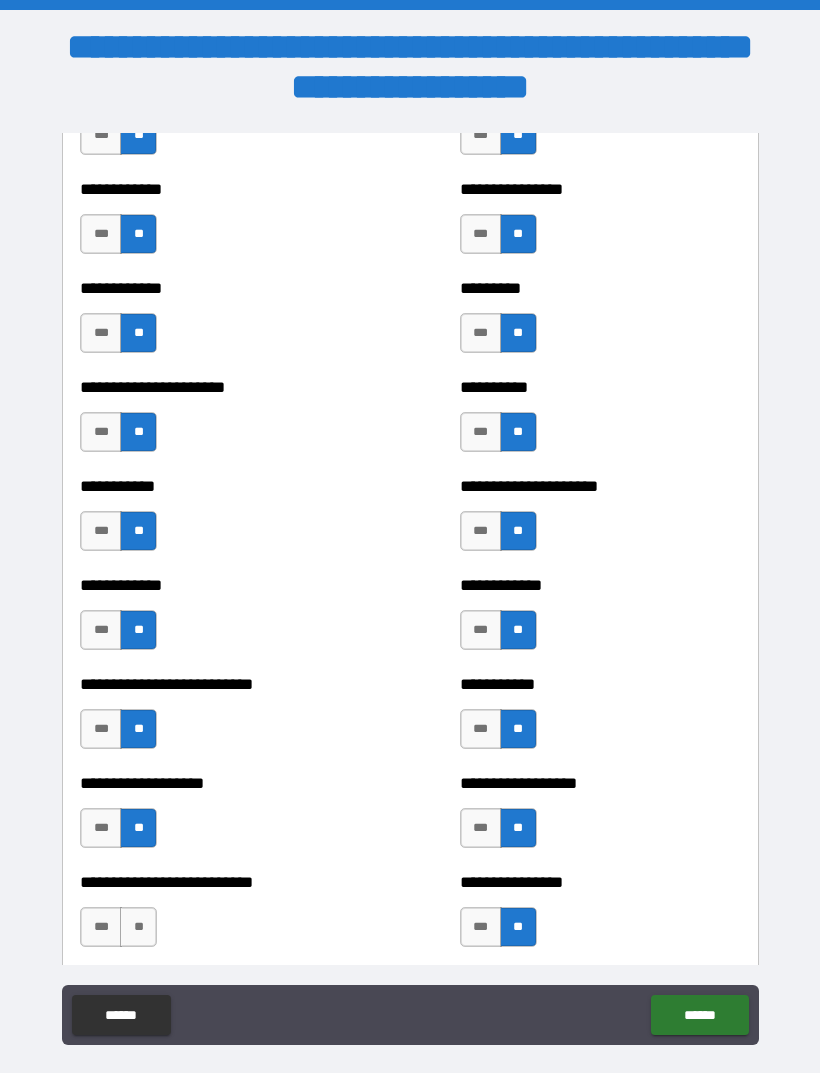 click on "**" at bounding box center [138, 927] 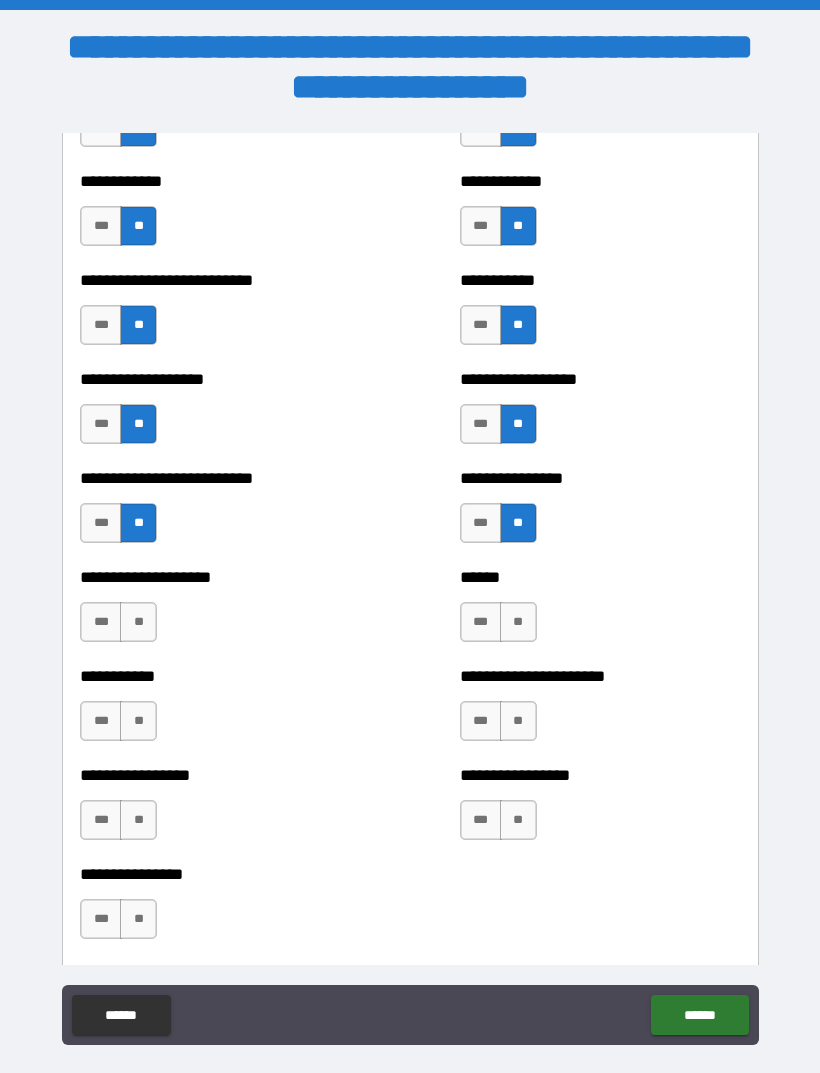 scroll, scrollTop: 5651, scrollLeft: 0, axis: vertical 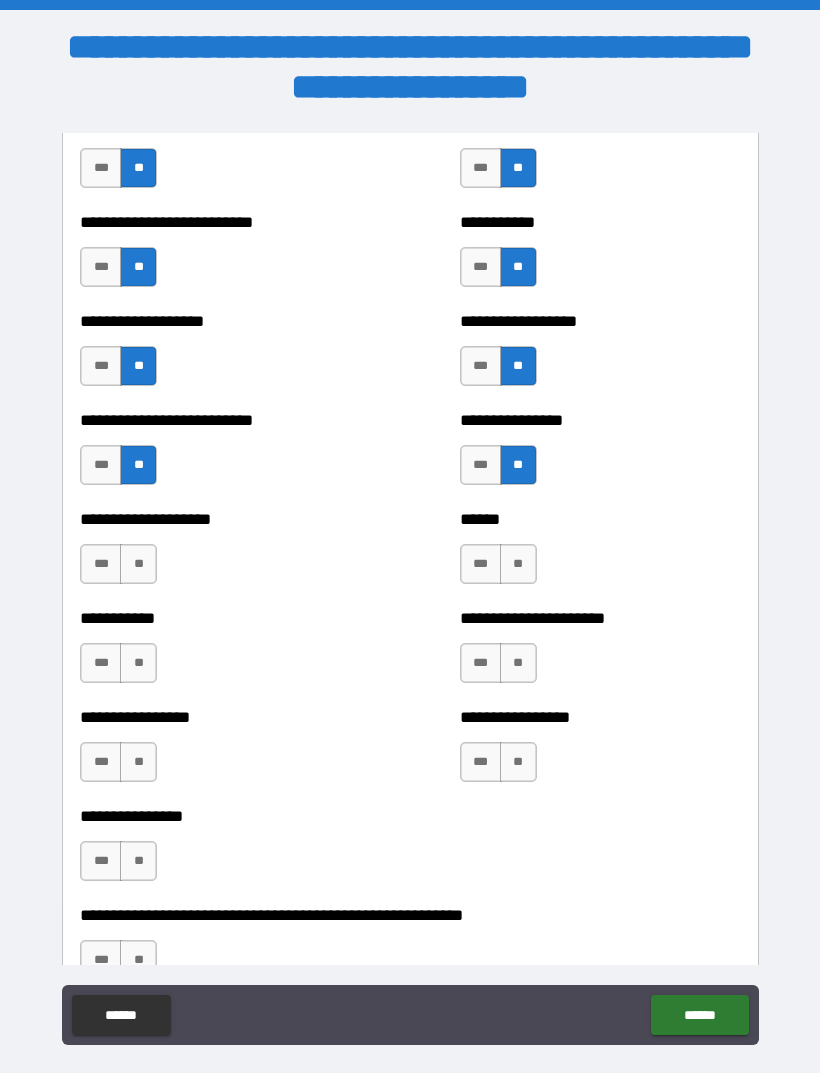 click on "**" at bounding box center [518, 564] 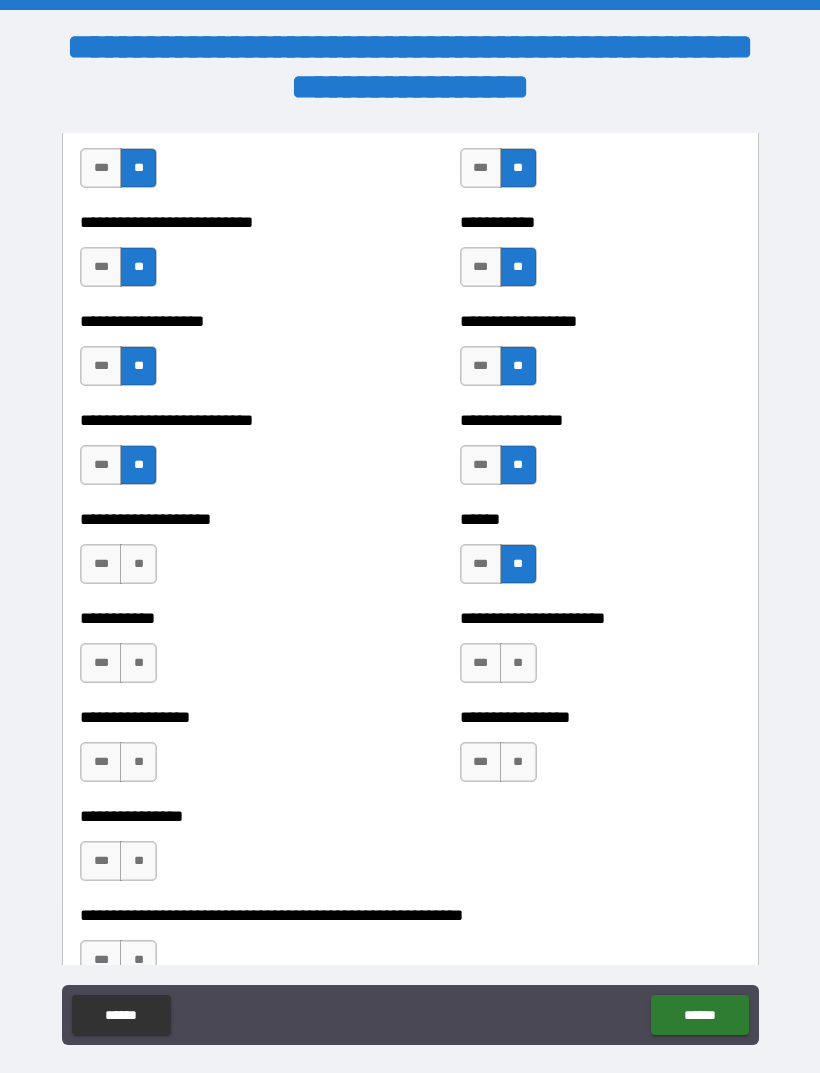 click on "**" at bounding box center [518, 663] 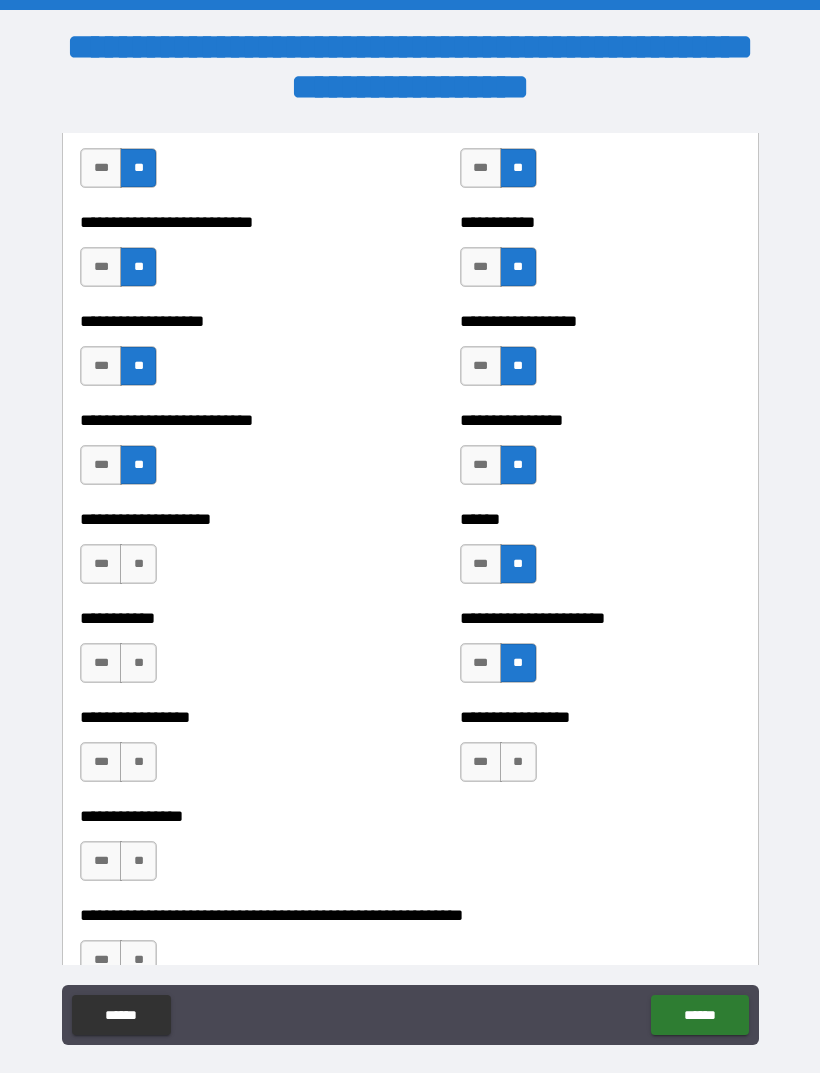 click on "**" at bounding box center (518, 762) 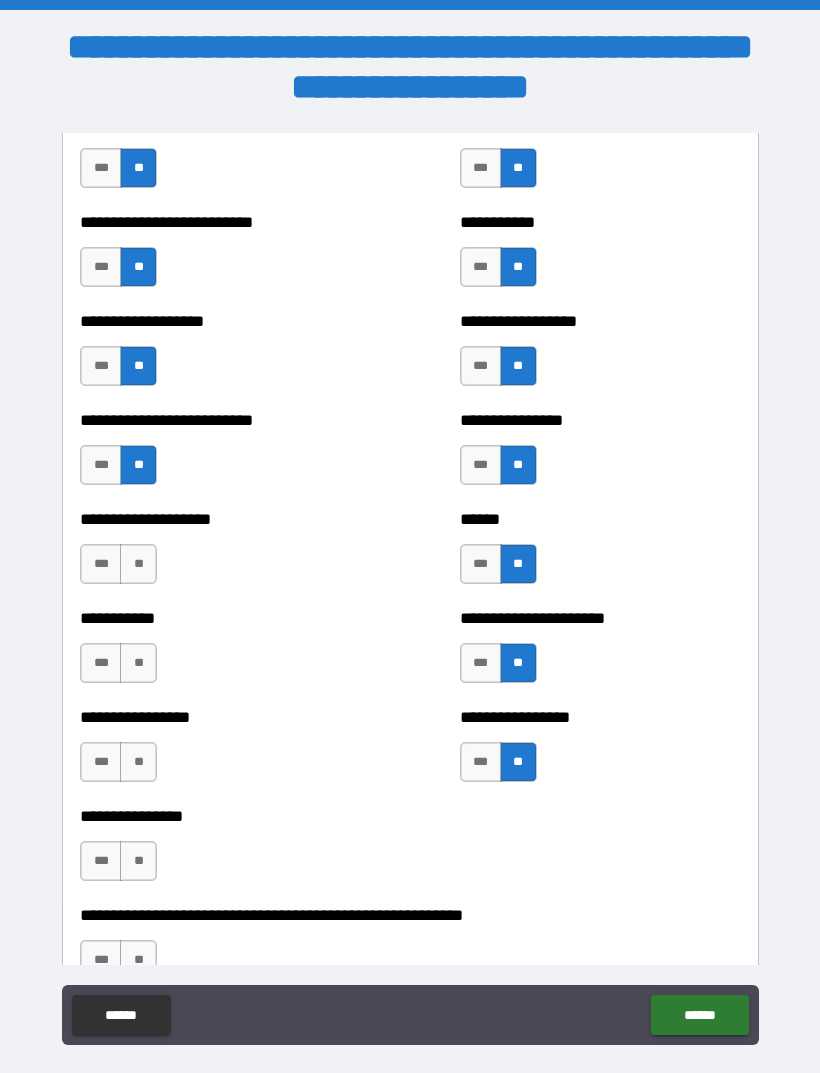 click on "**" at bounding box center (138, 564) 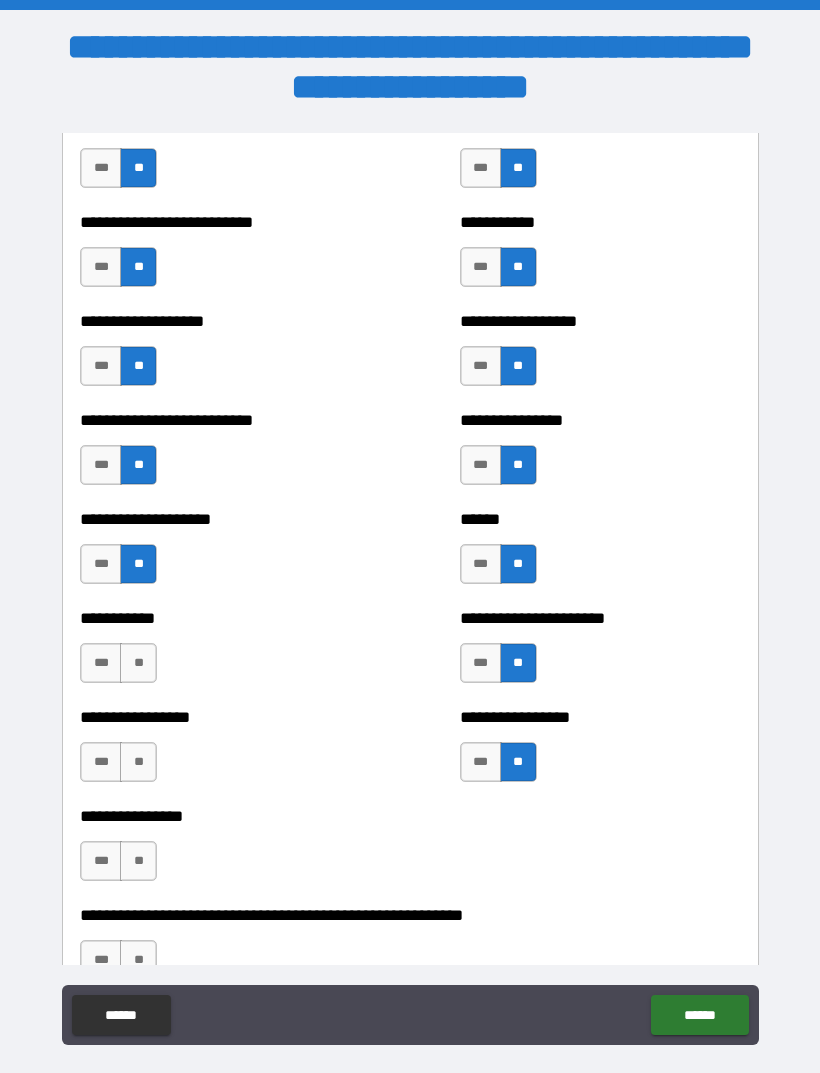 click on "**********" at bounding box center (220, 653) 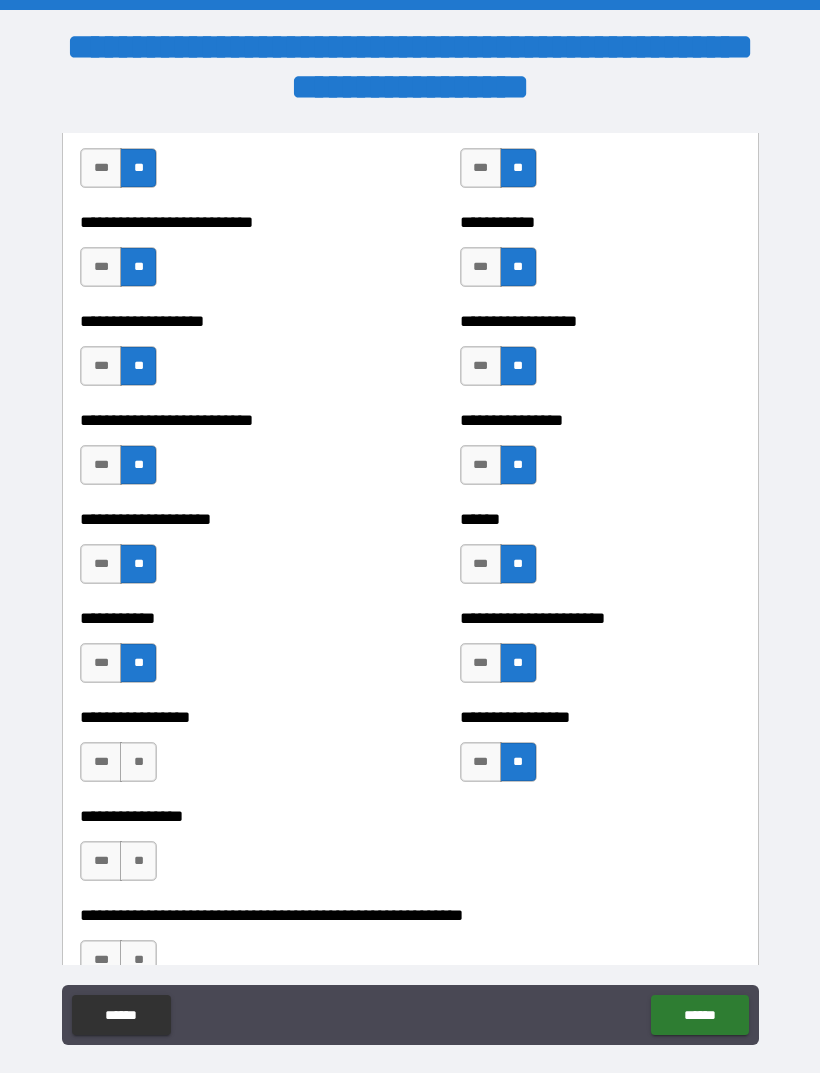 click on "**" at bounding box center [138, 762] 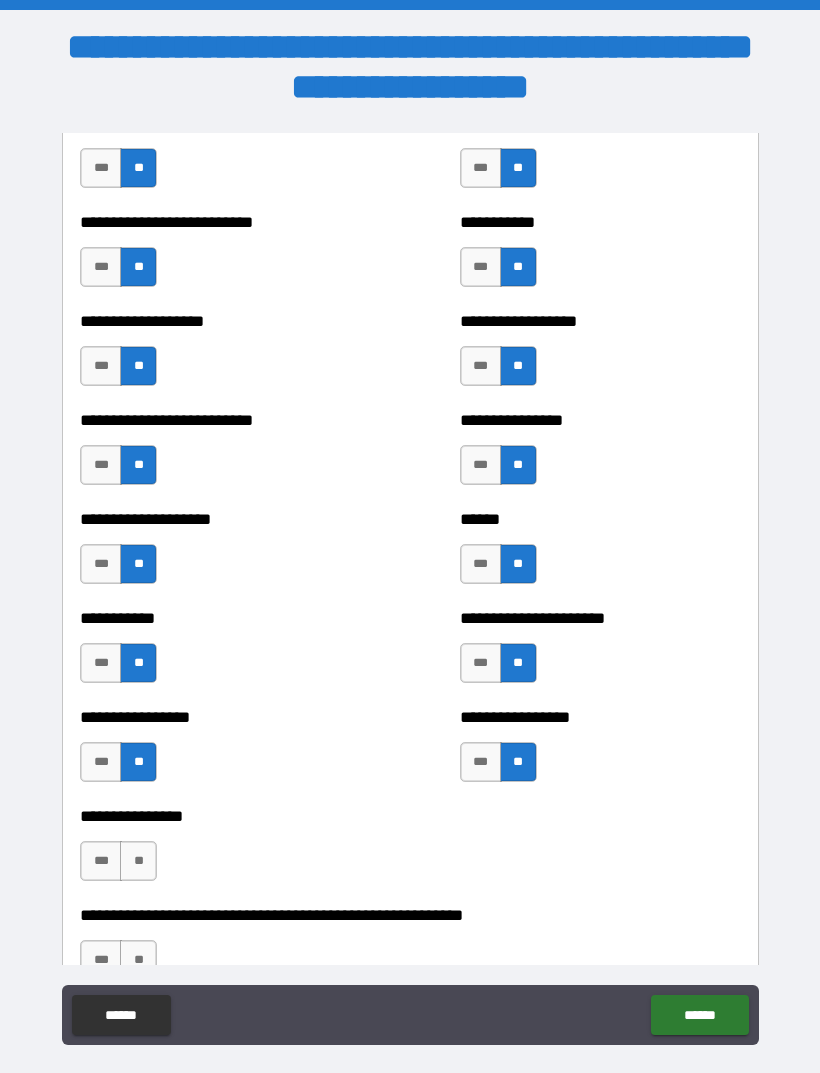 click on "**" at bounding box center (138, 861) 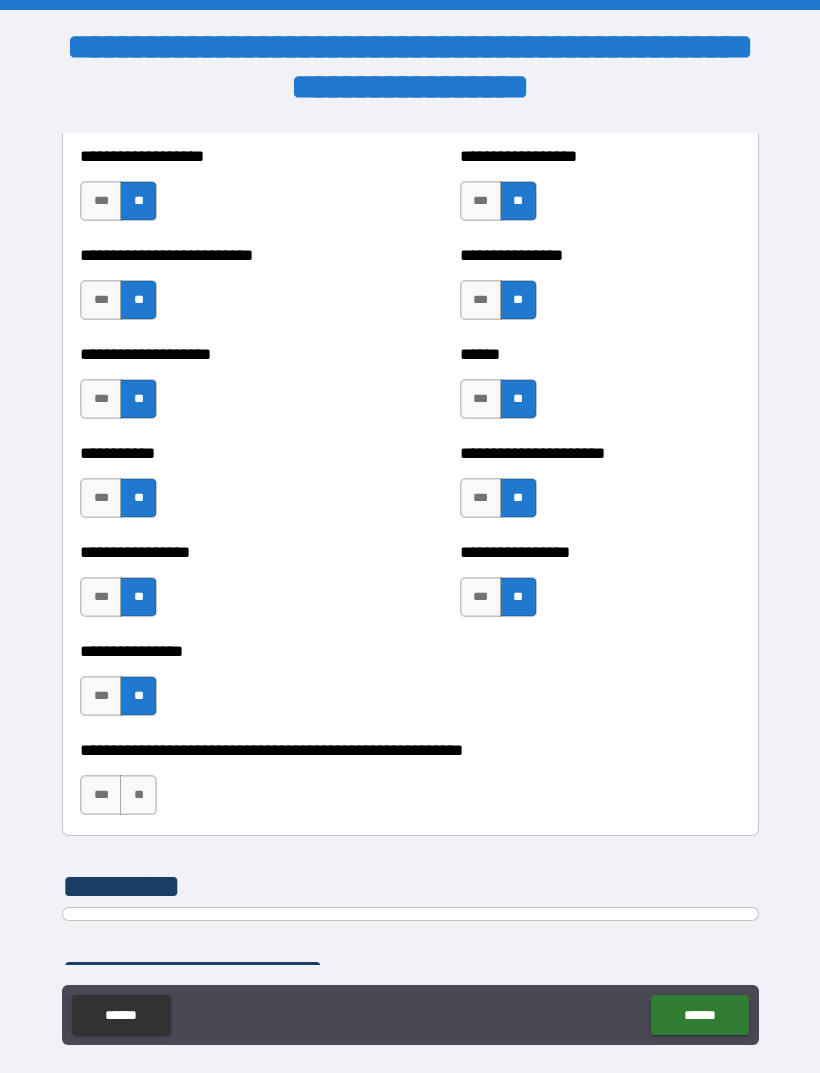 click on "**" at bounding box center [138, 795] 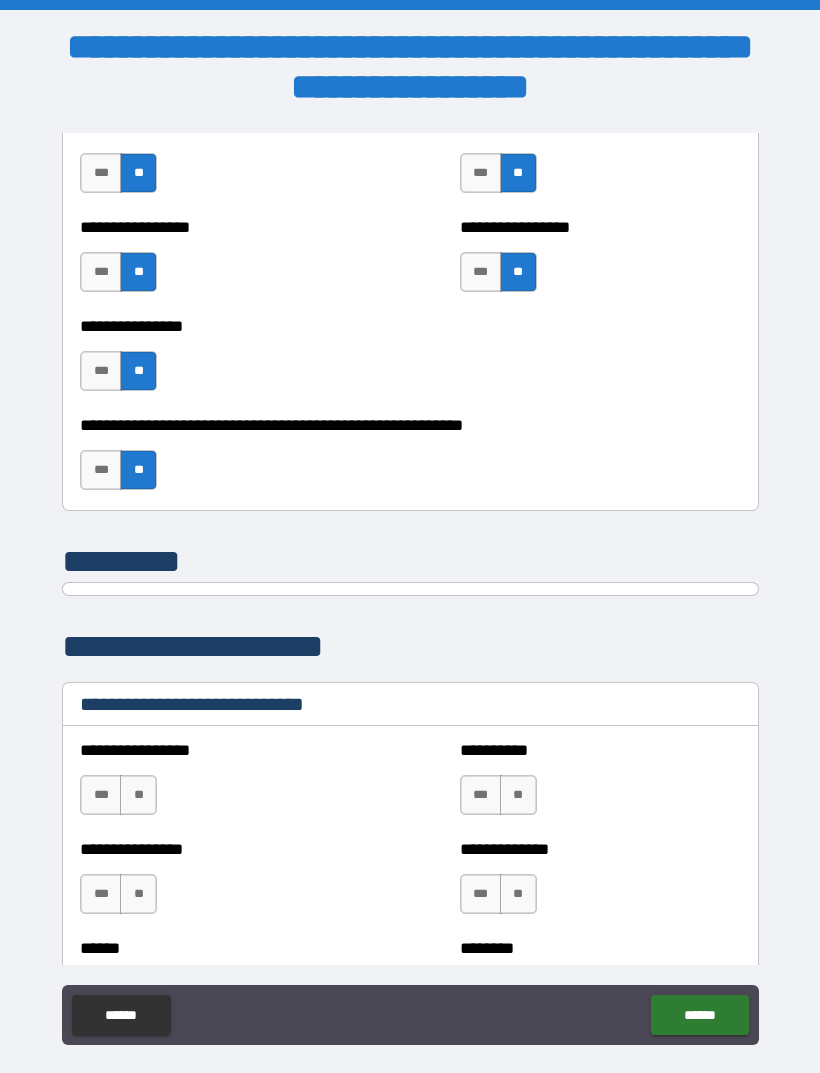 scroll, scrollTop: 6169, scrollLeft: 0, axis: vertical 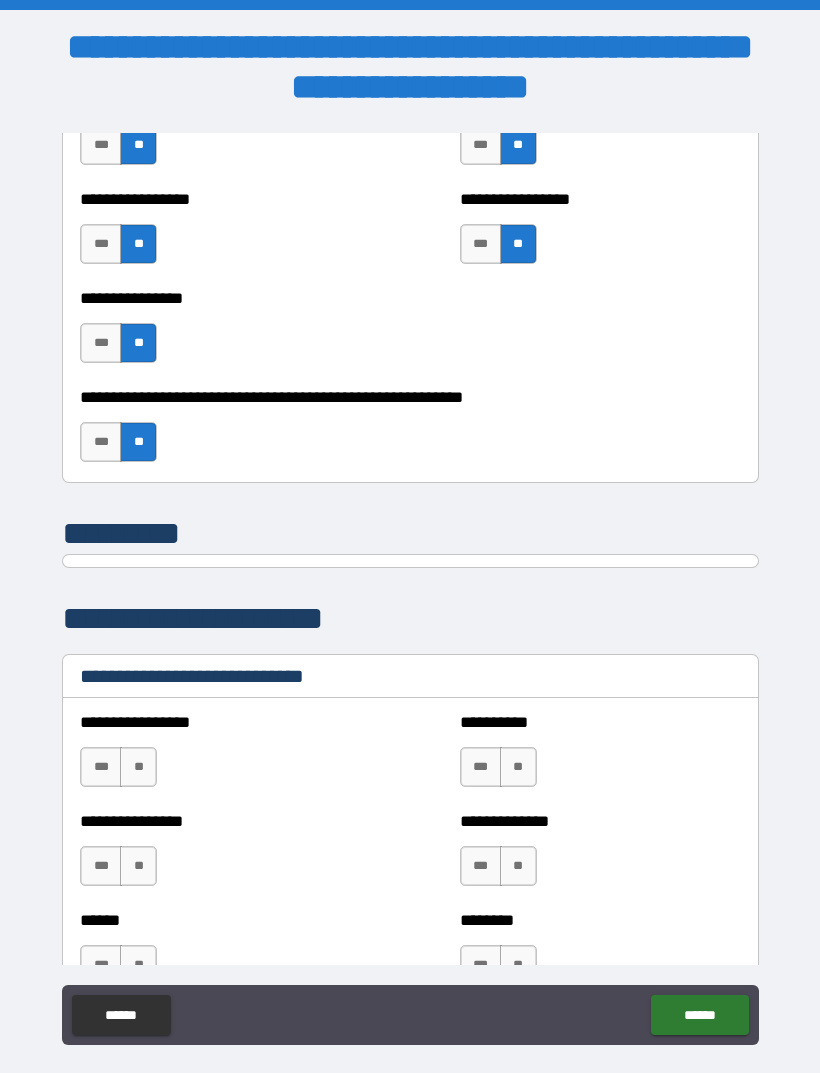 click on "**" at bounding box center (138, 767) 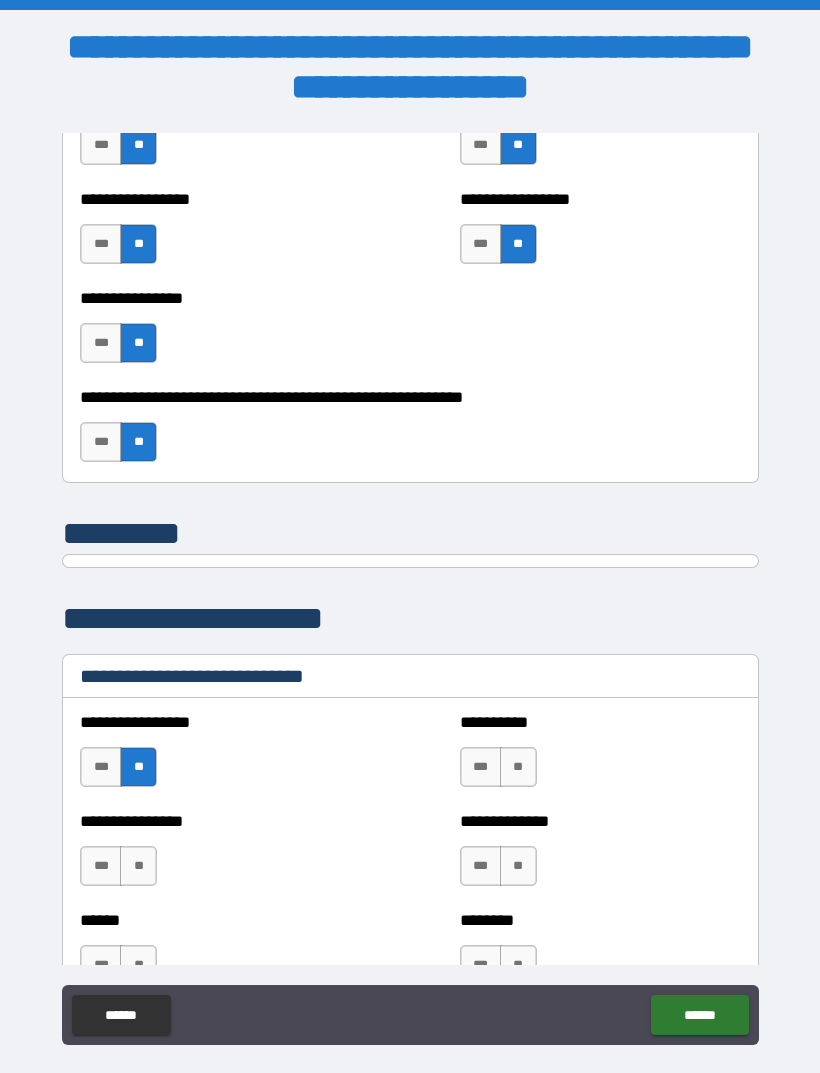 click on "**" at bounding box center [518, 767] 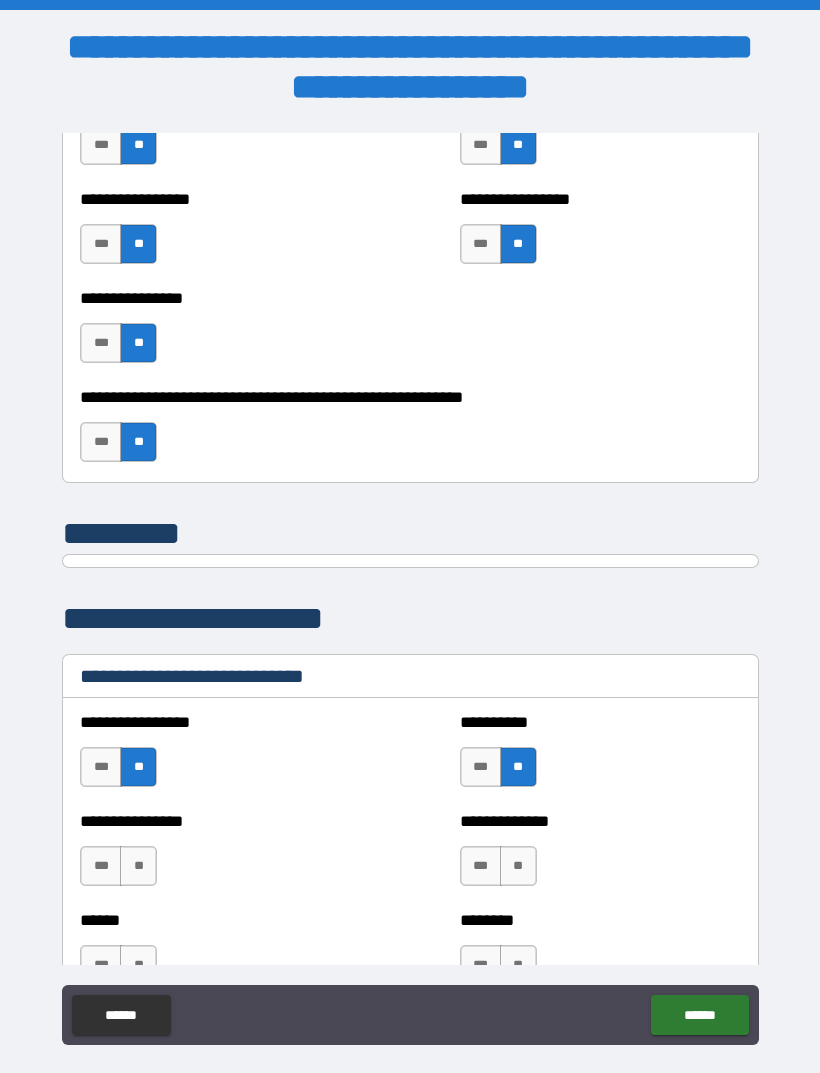 click on "**" at bounding box center (518, 866) 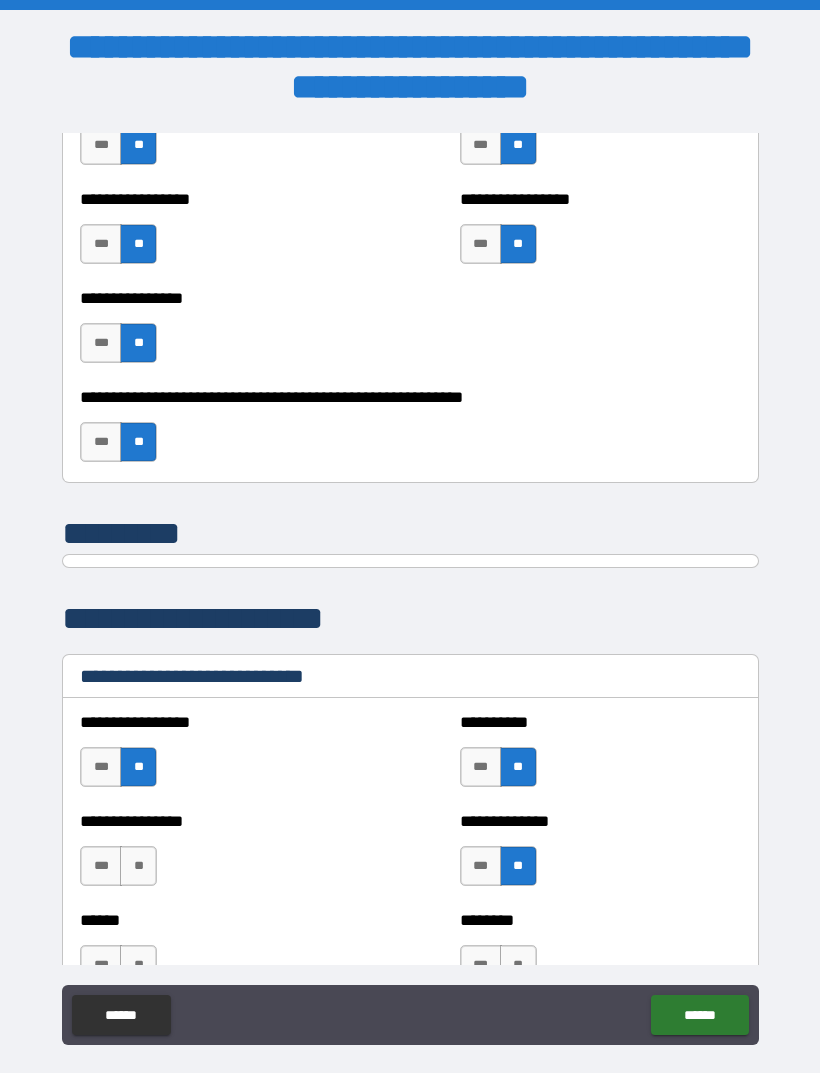 click on "**" at bounding box center (138, 866) 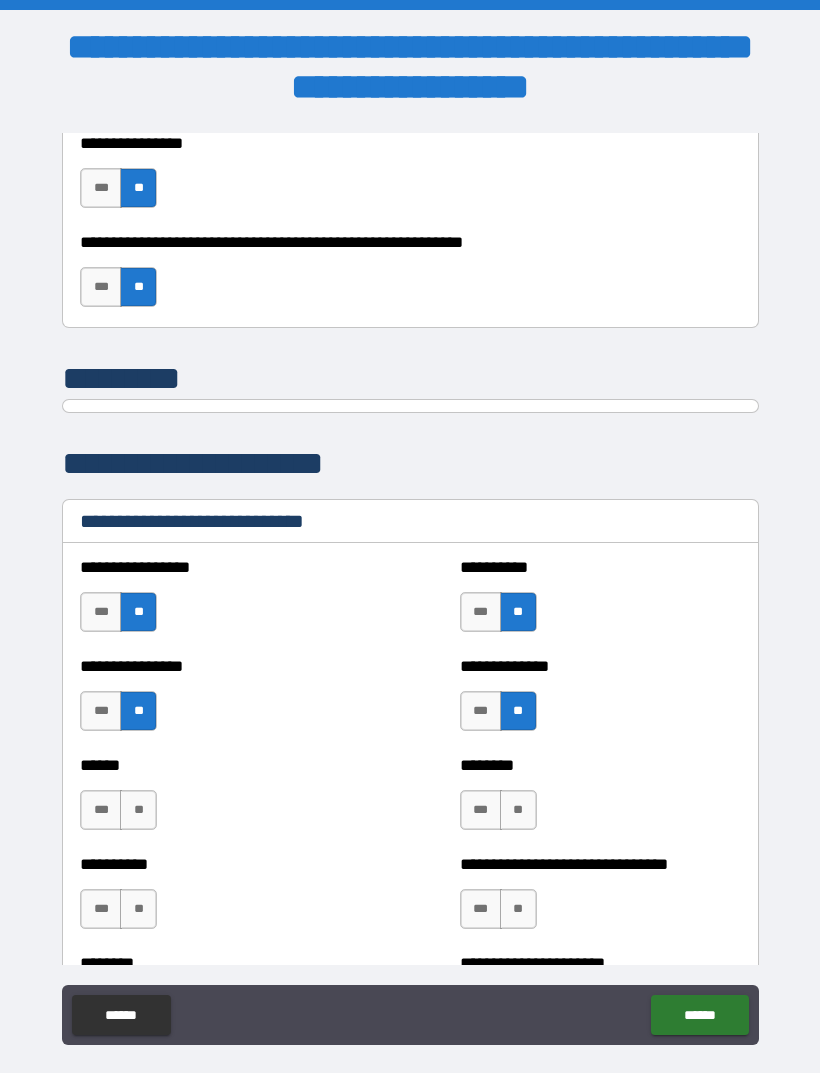scroll, scrollTop: 6344, scrollLeft: 0, axis: vertical 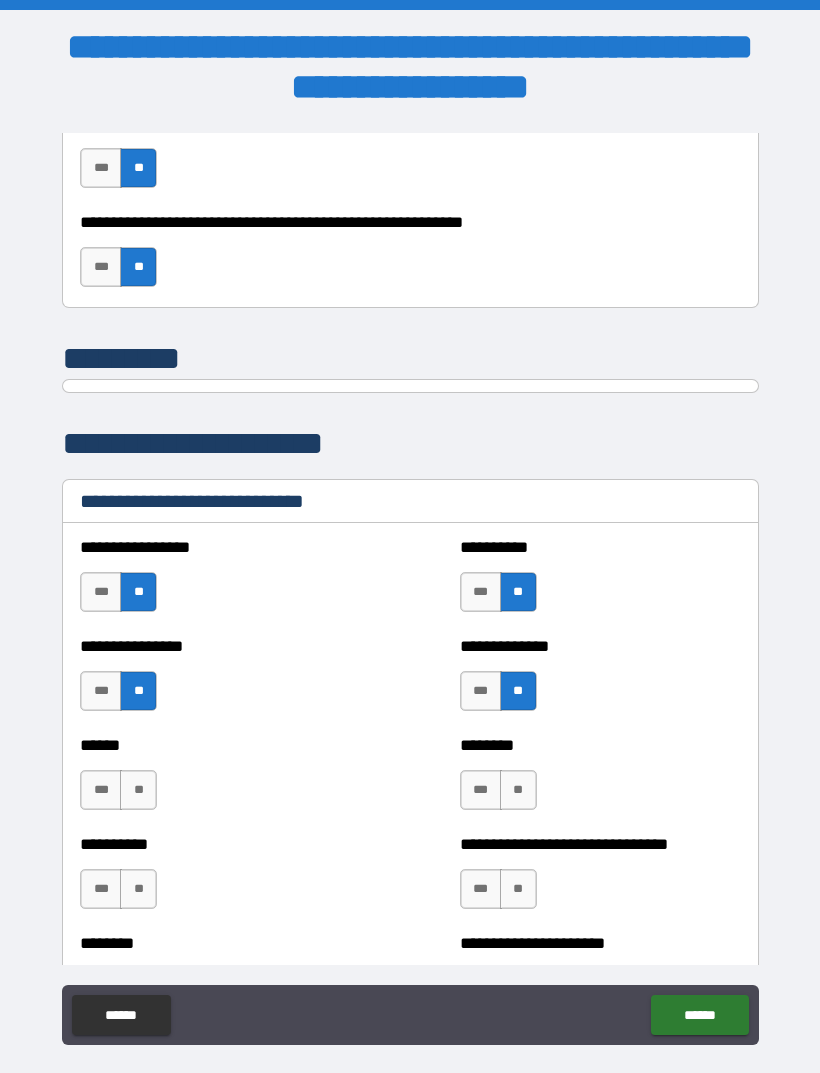 click on "**" at bounding box center (138, 790) 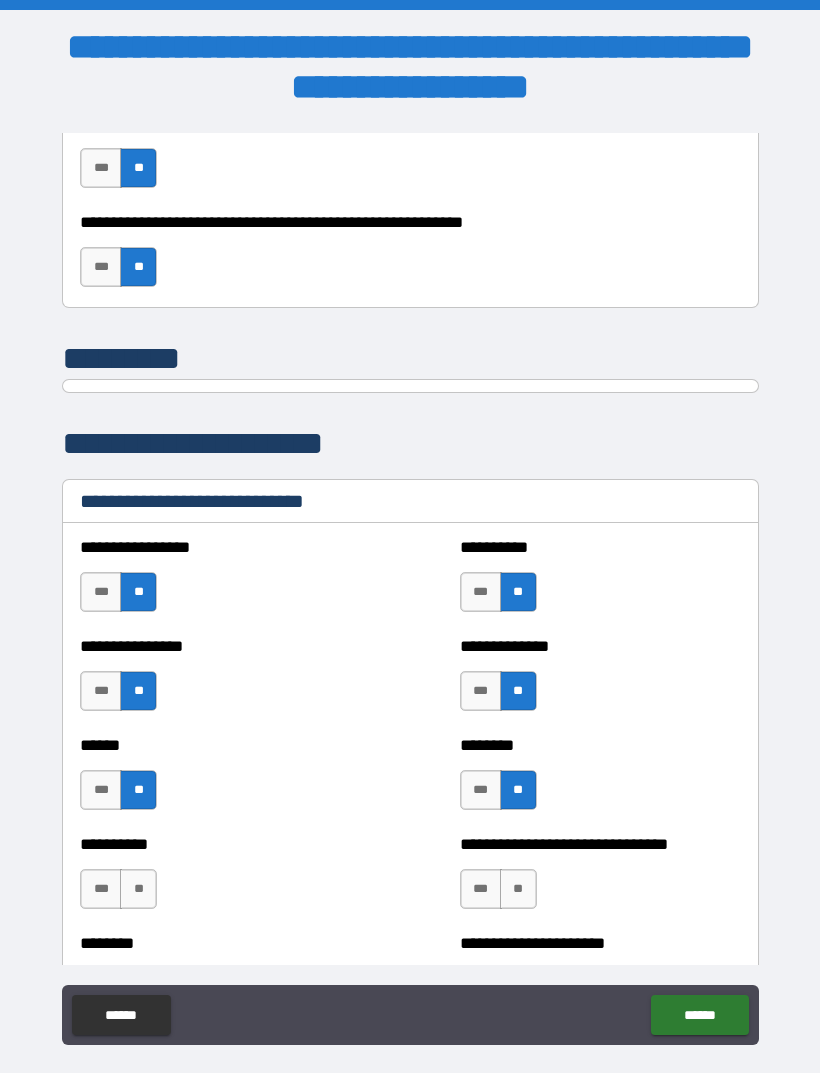 click on "**" at bounding box center [518, 889] 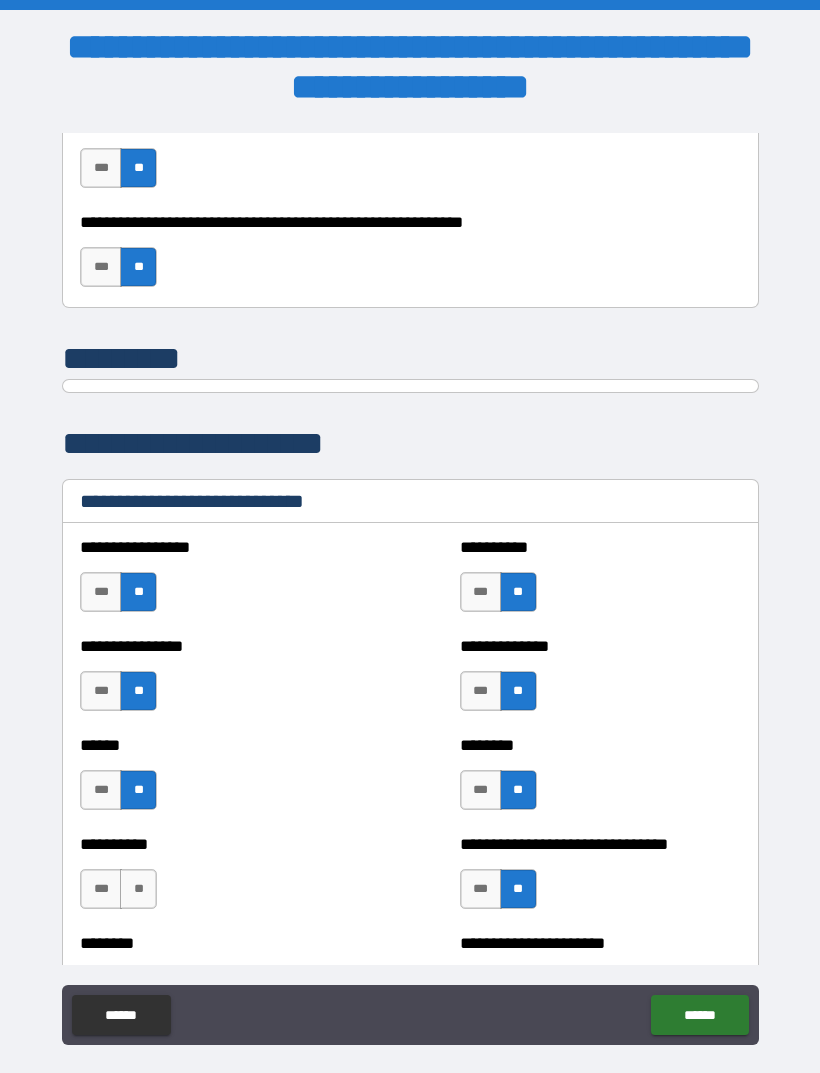 click on "**" at bounding box center (138, 889) 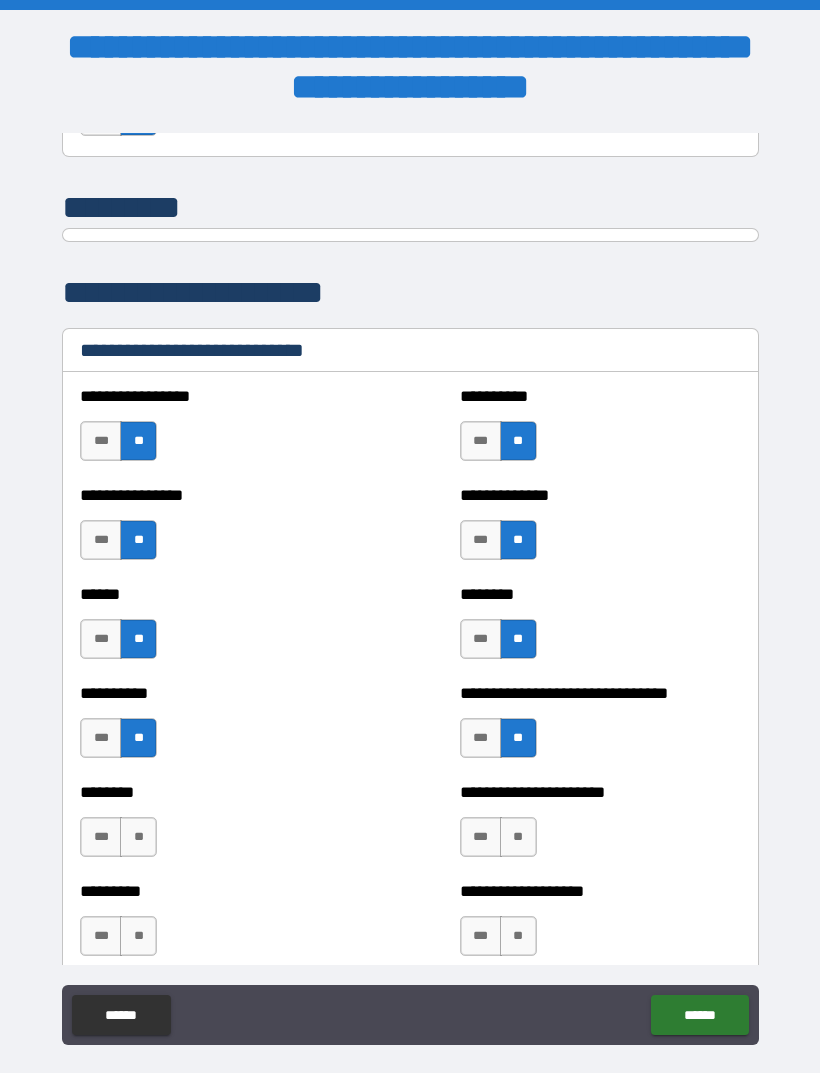 scroll, scrollTop: 6497, scrollLeft: 0, axis: vertical 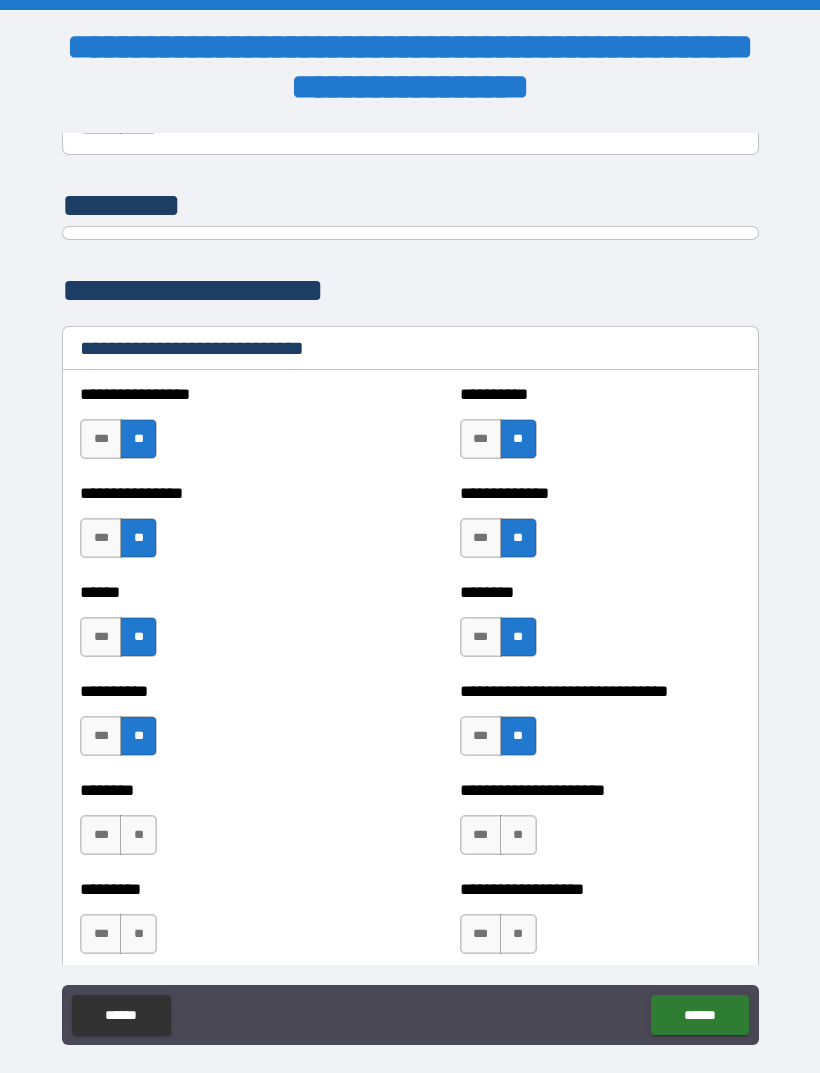click on "**" at bounding box center [138, 835] 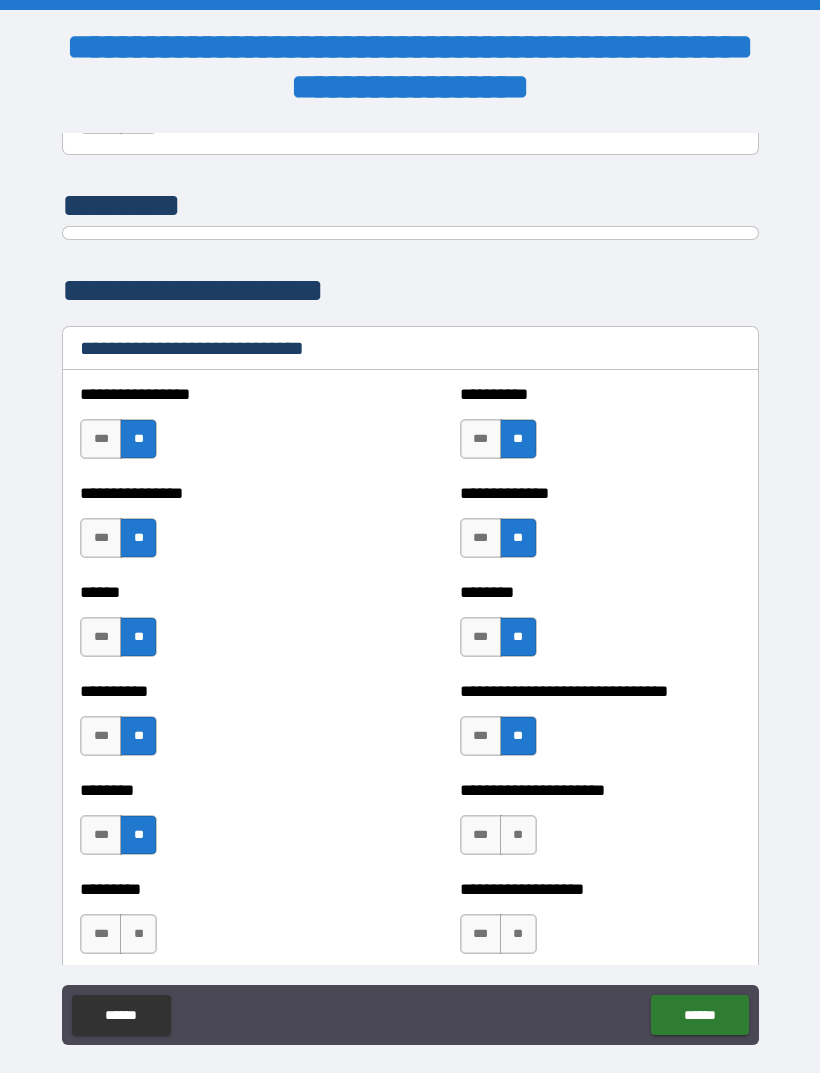 click on "**" at bounding box center [518, 835] 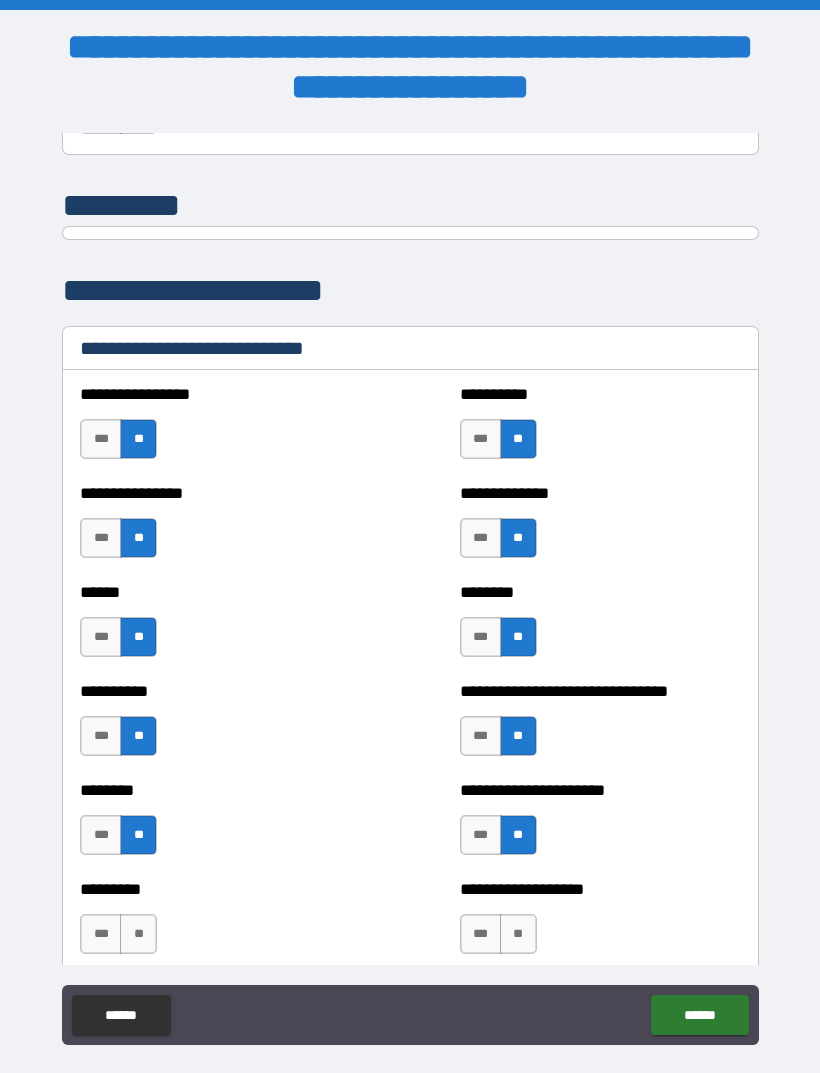 click on "**" at bounding box center (518, 934) 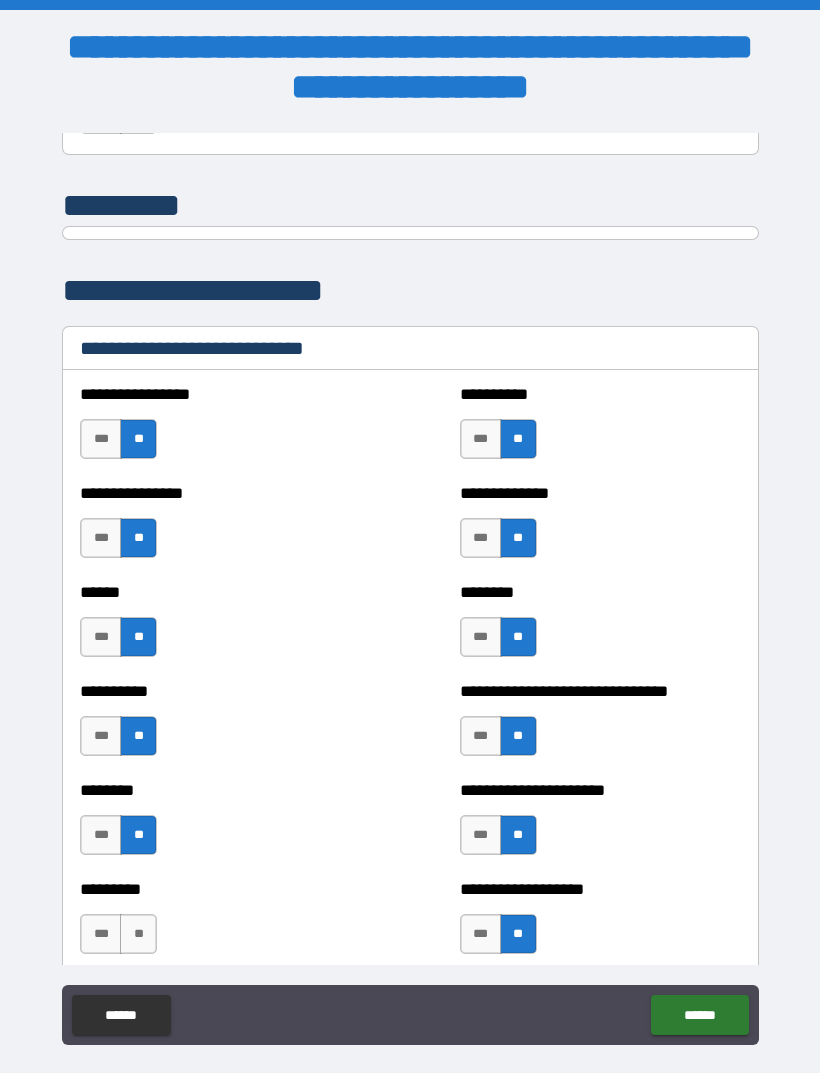 click on "**" at bounding box center [138, 934] 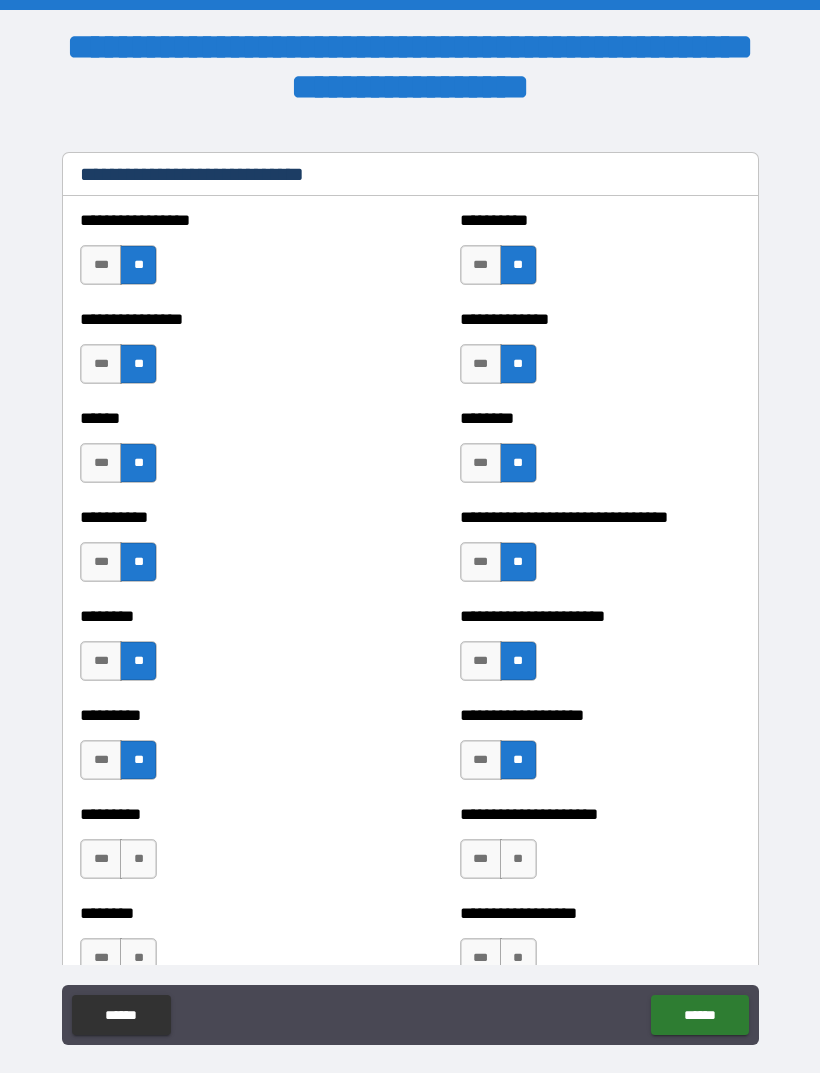 scroll, scrollTop: 6681, scrollLeft: 0, axis: vertical 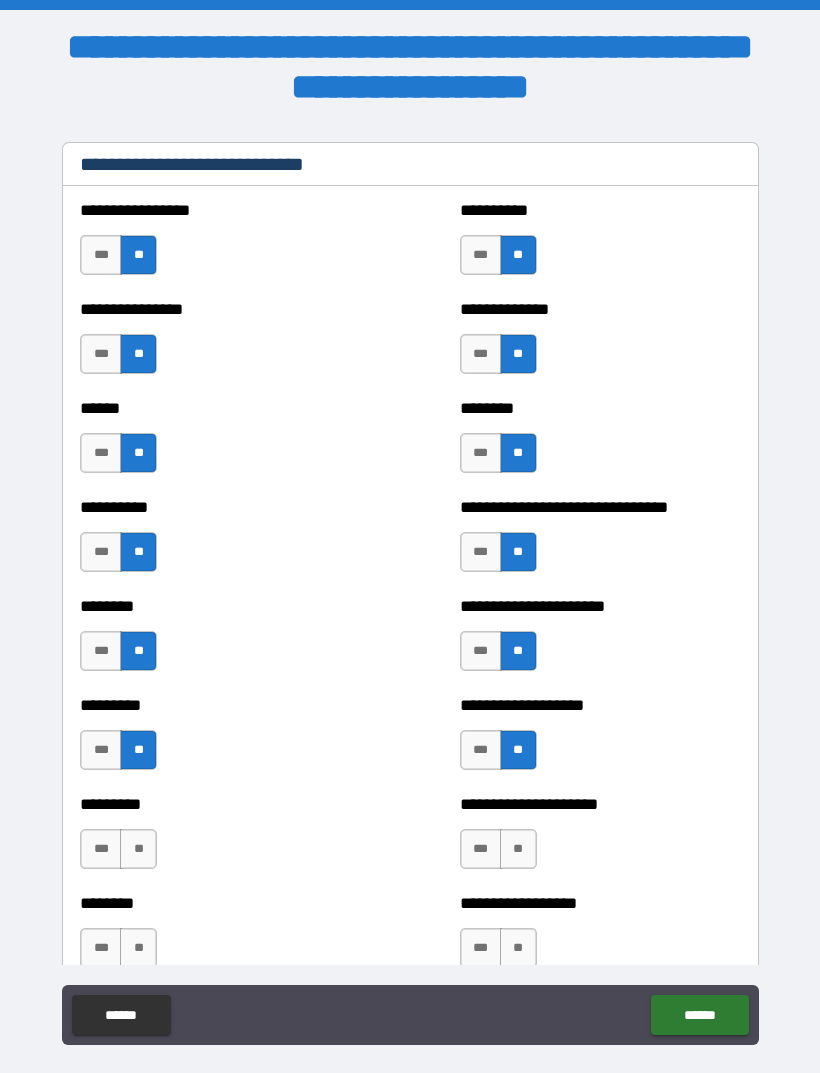 click on "**" at bounding box center (138, 849) 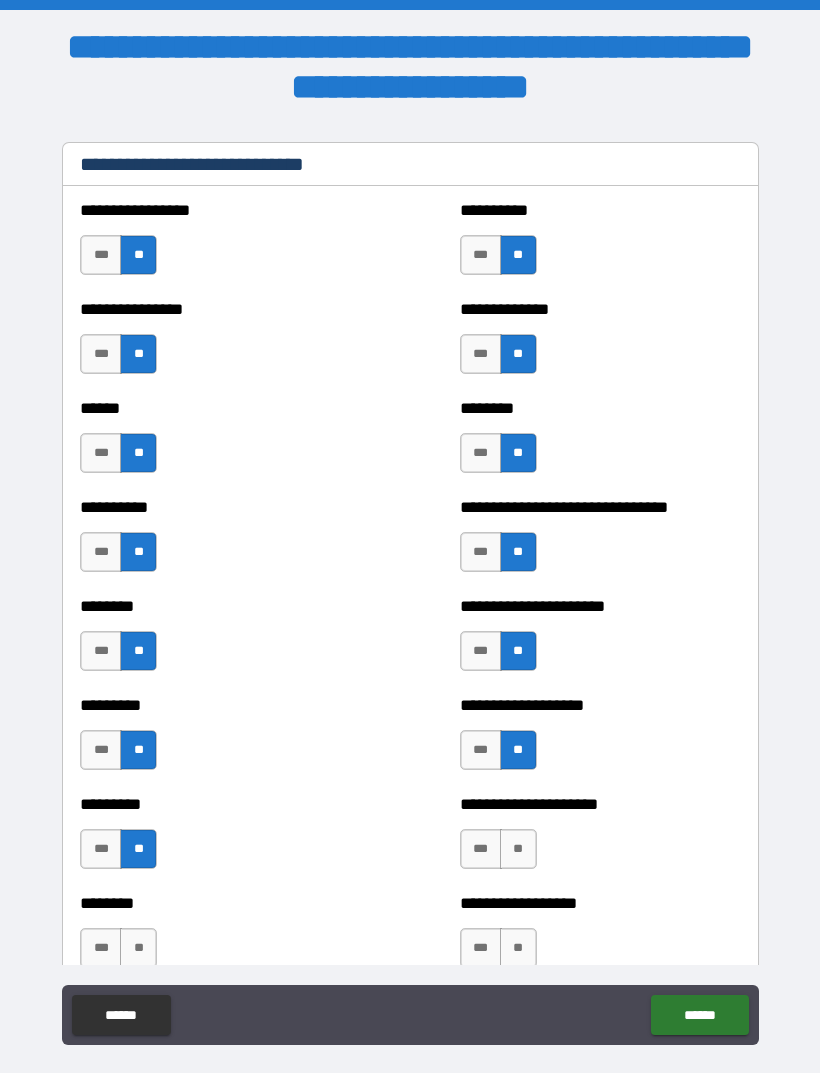 click on "**" at bounding box center (518, 849) 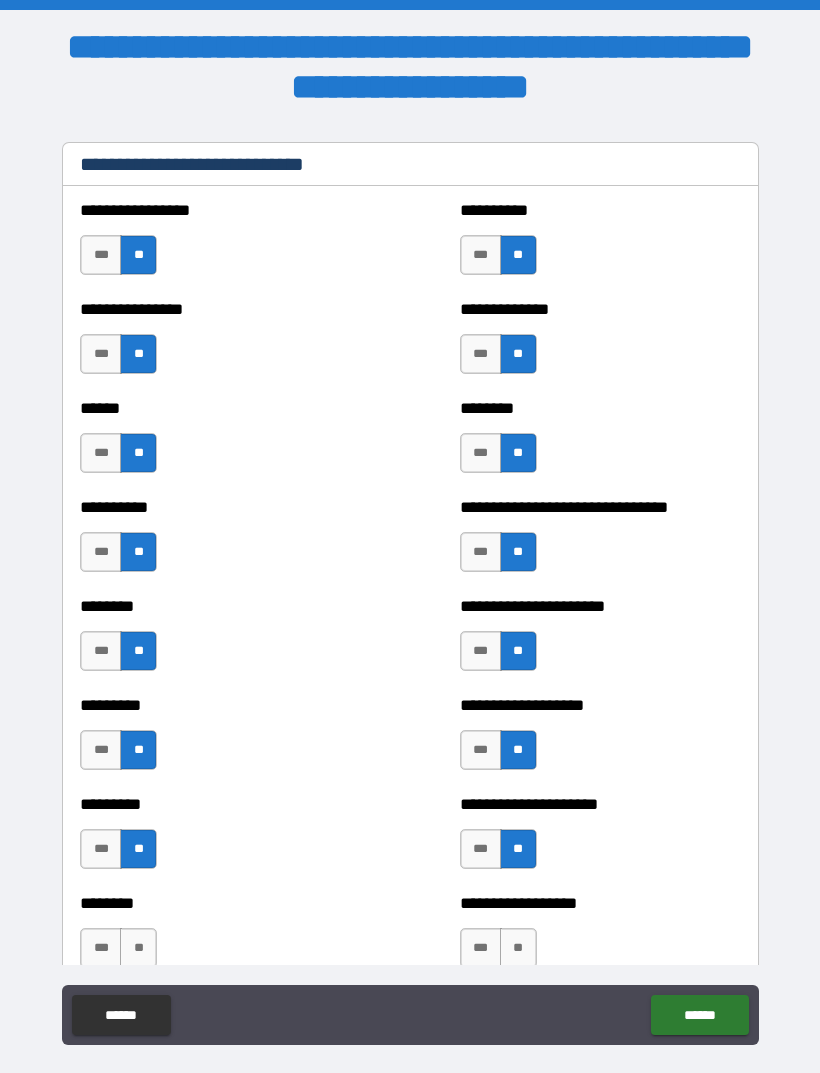 click on "**" at bounding box center (518, 948) 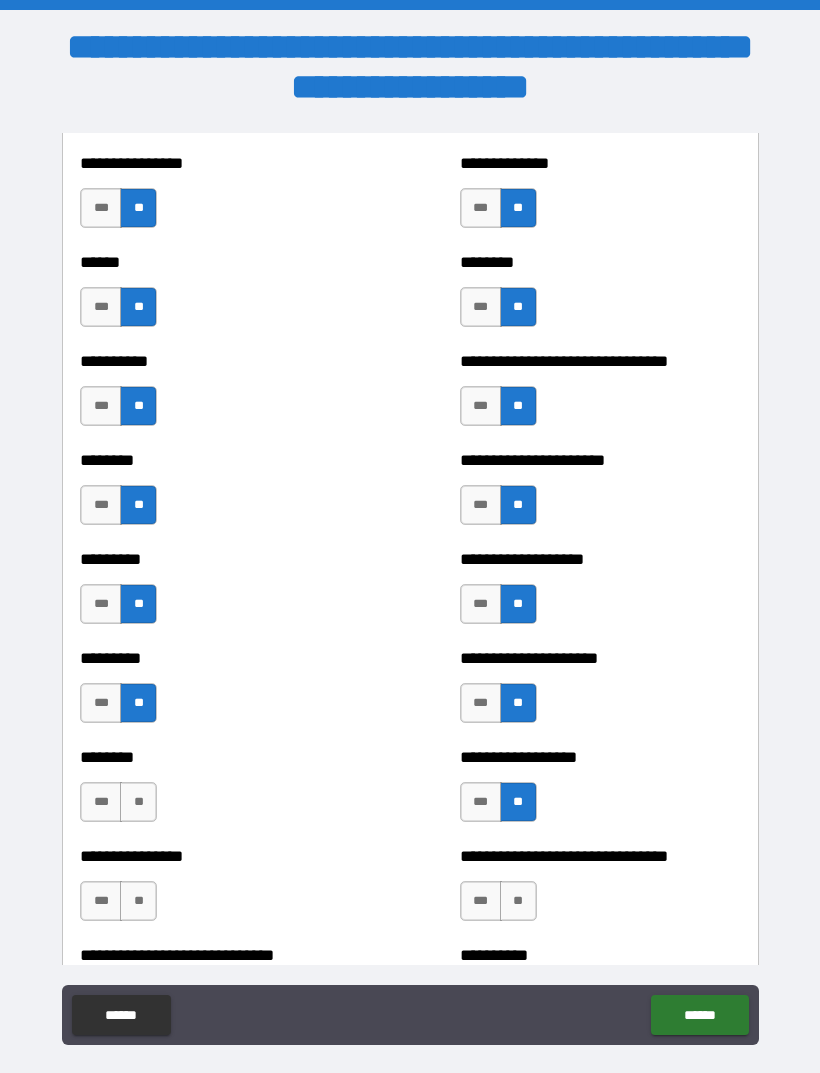scroll, scrollTop: 6832, scrollLeft: 0, axis: vertical 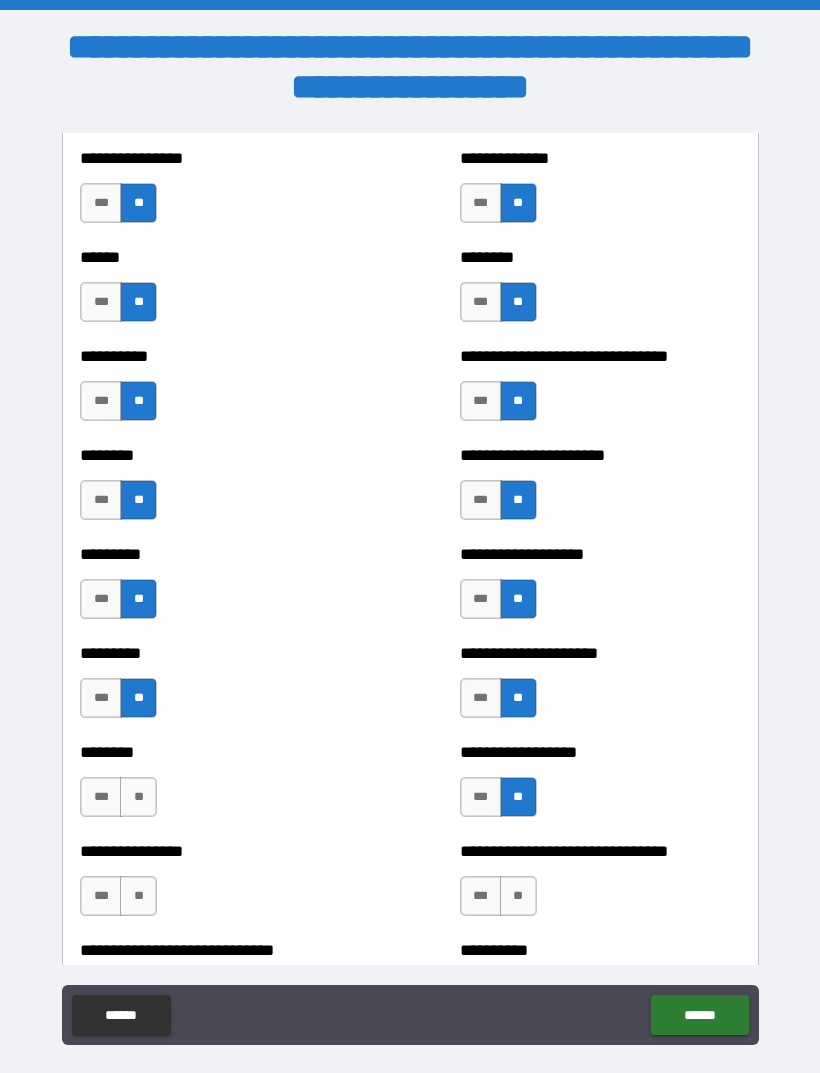 click on "**" at bounding box center [138, 797] 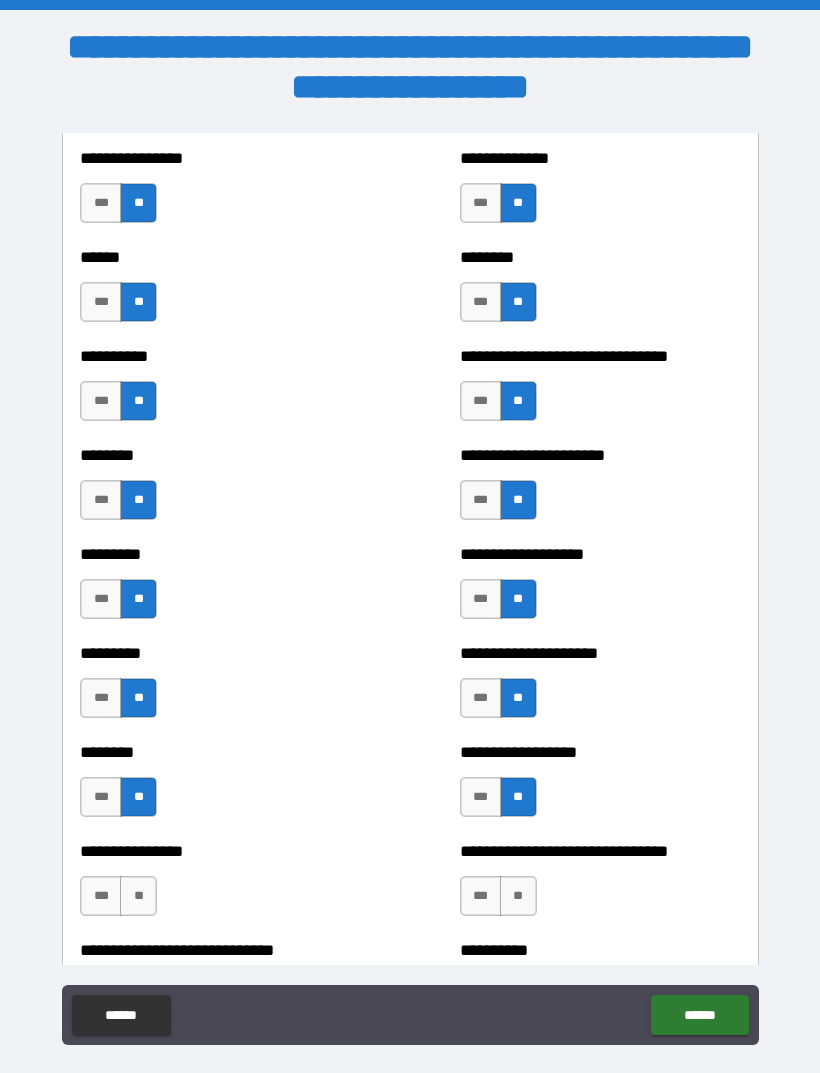 click on "**" at bounding box center [138, 896] 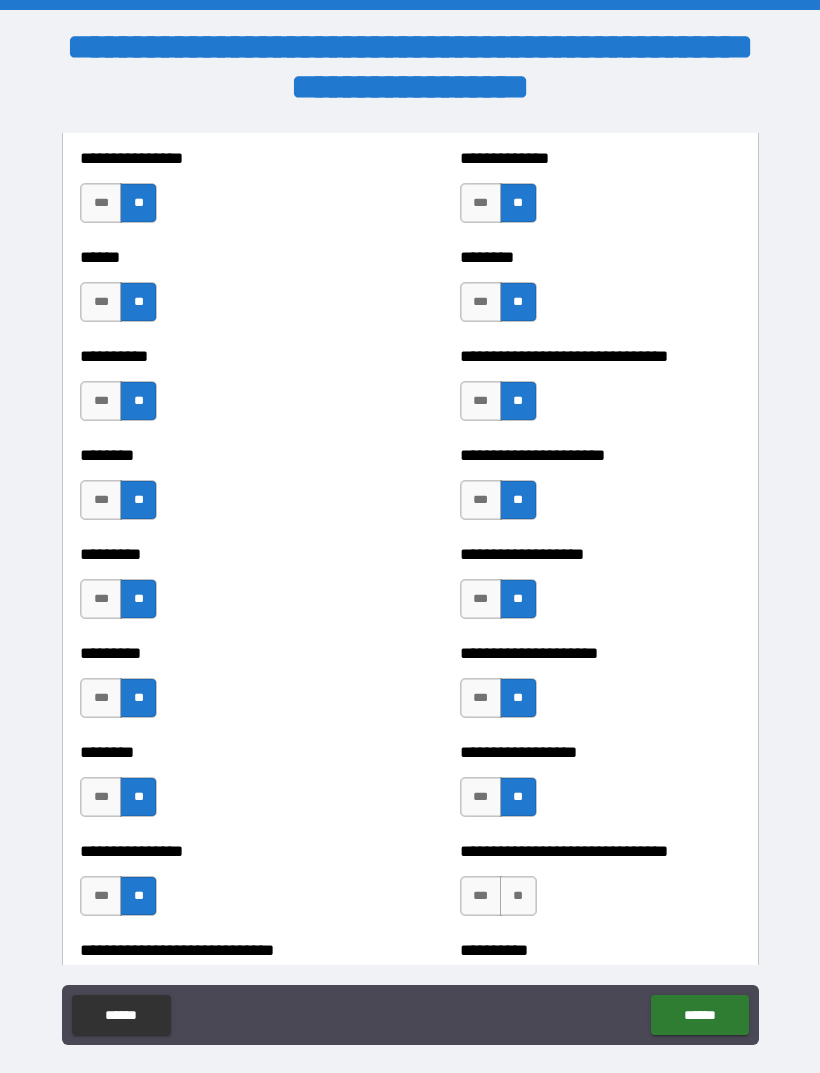 click on "**" at bounding box center (518, 896) 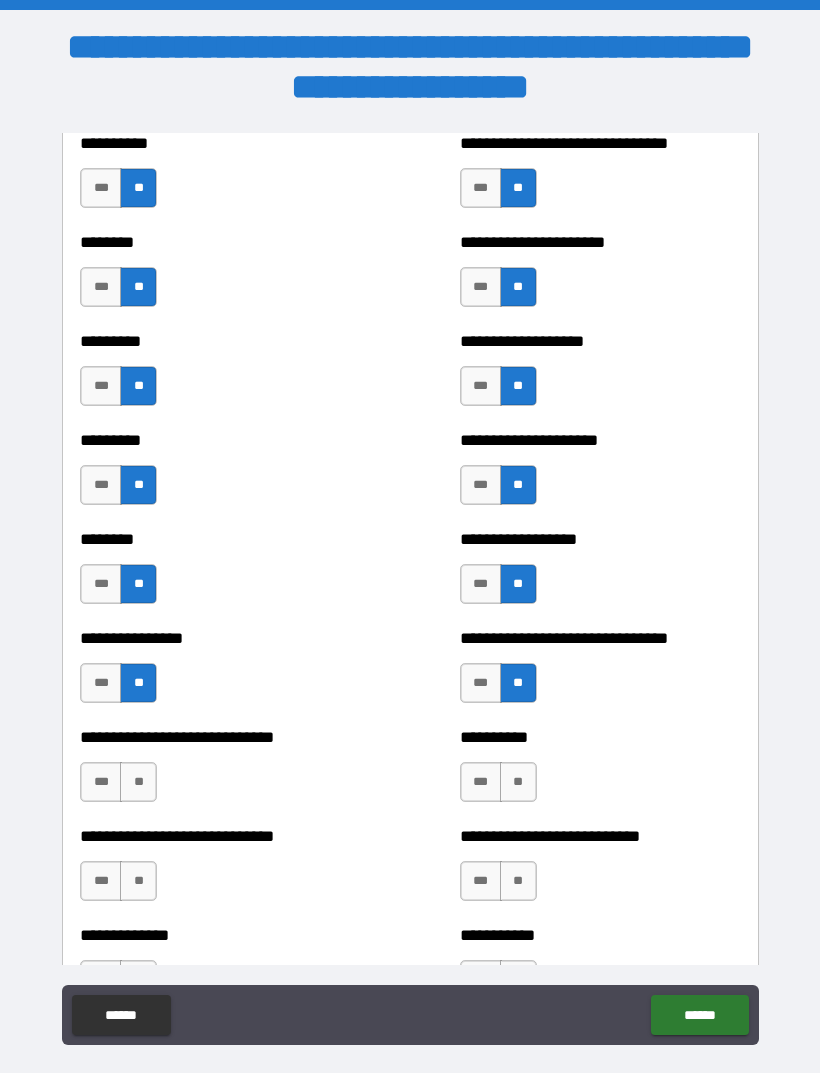scroll, scrollTop: 7044, scrollLeft: 0, axis: vertical 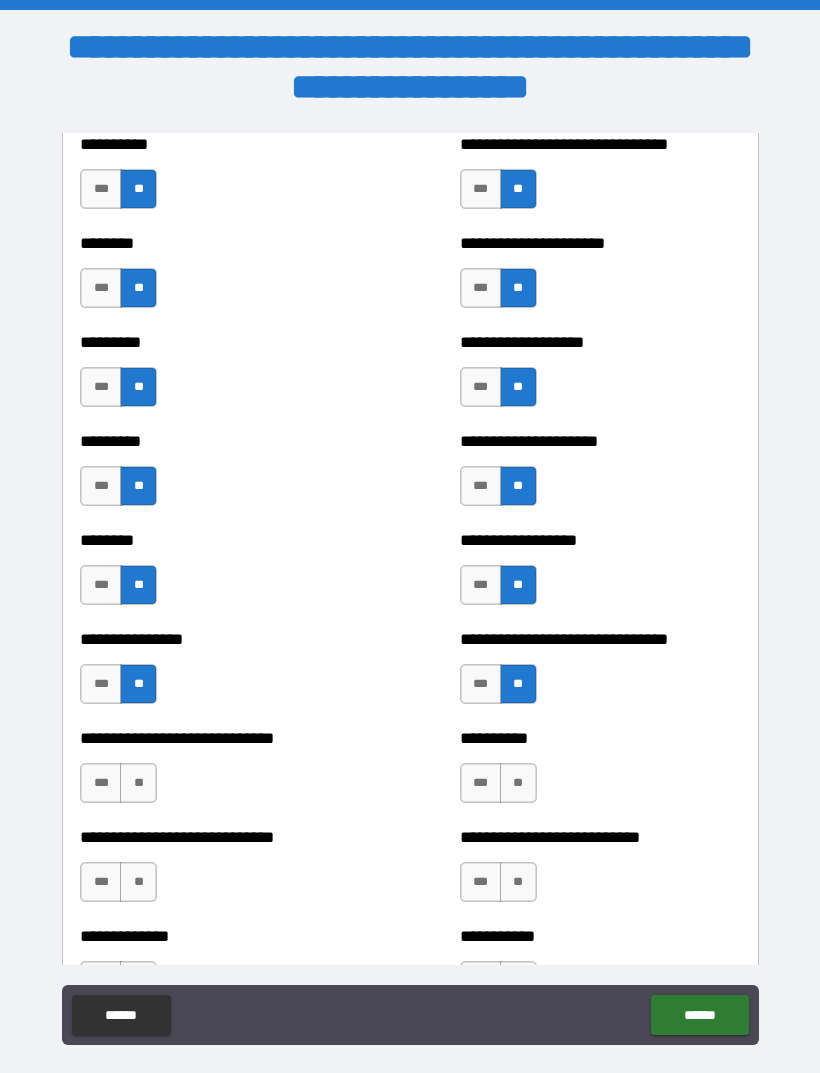 click on "**" at bounding box center [518, 783] 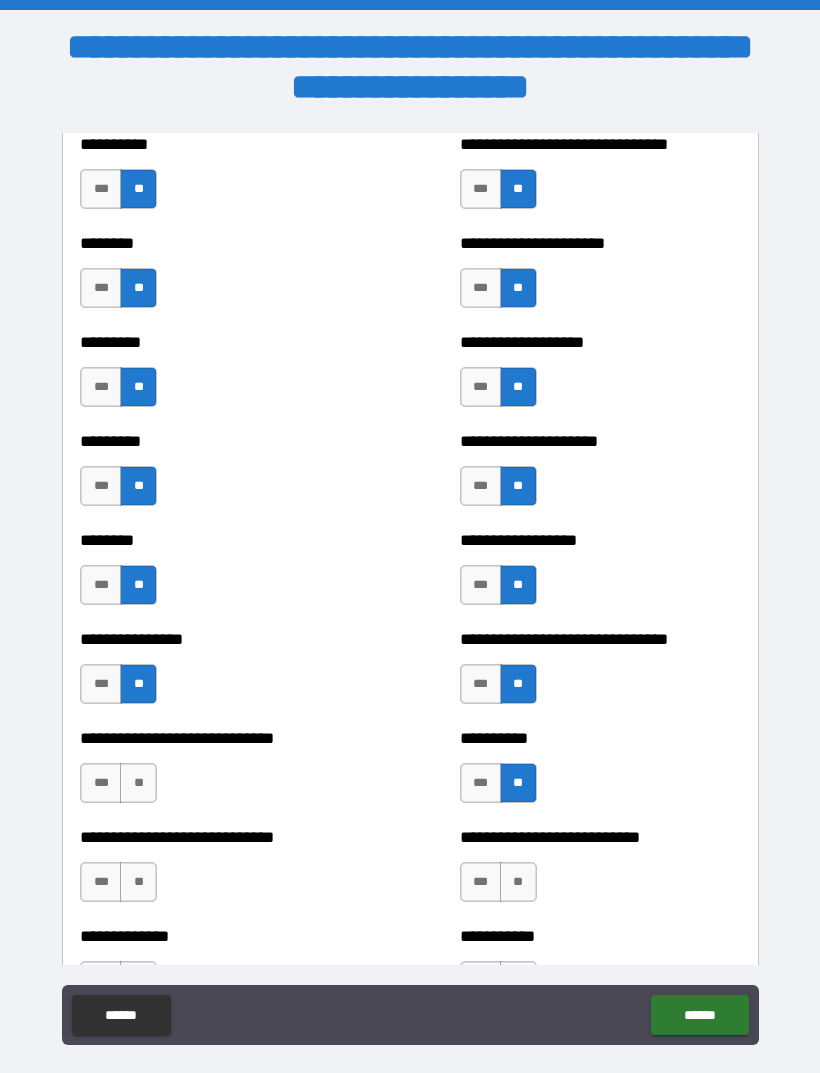 click on "**" at bounding box center [518, 882] 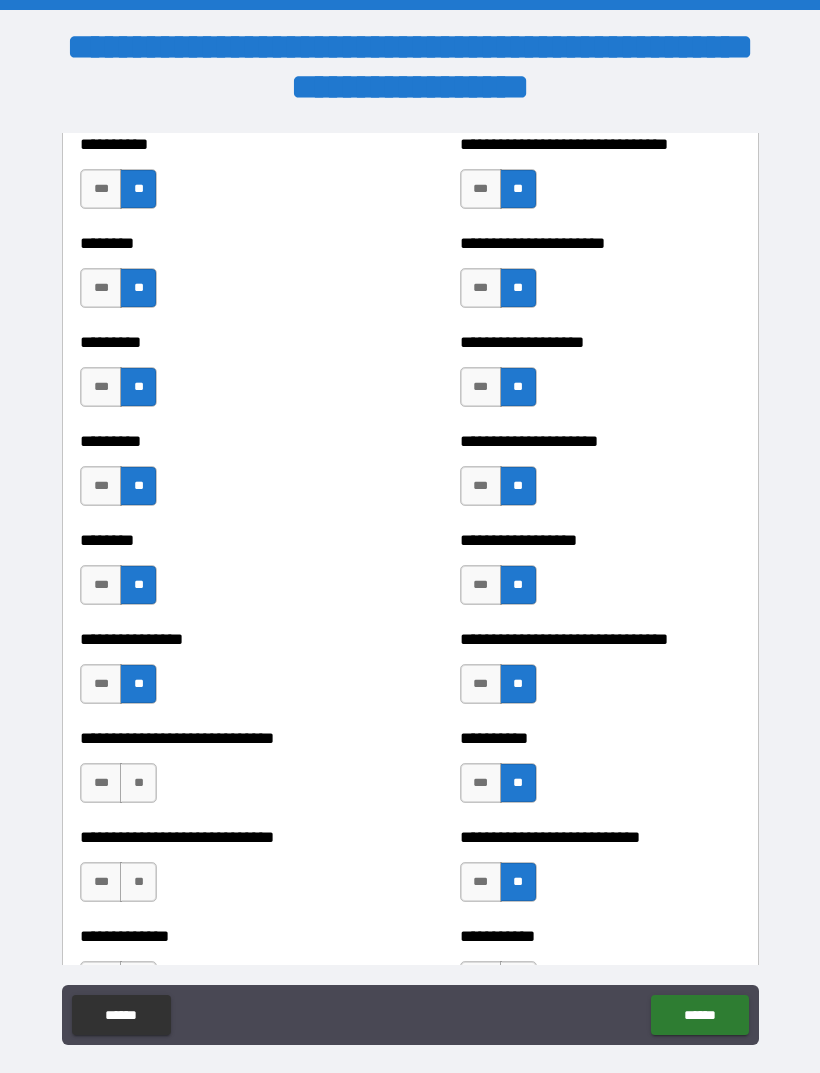 click on "**" at bounding box center (138, 783) 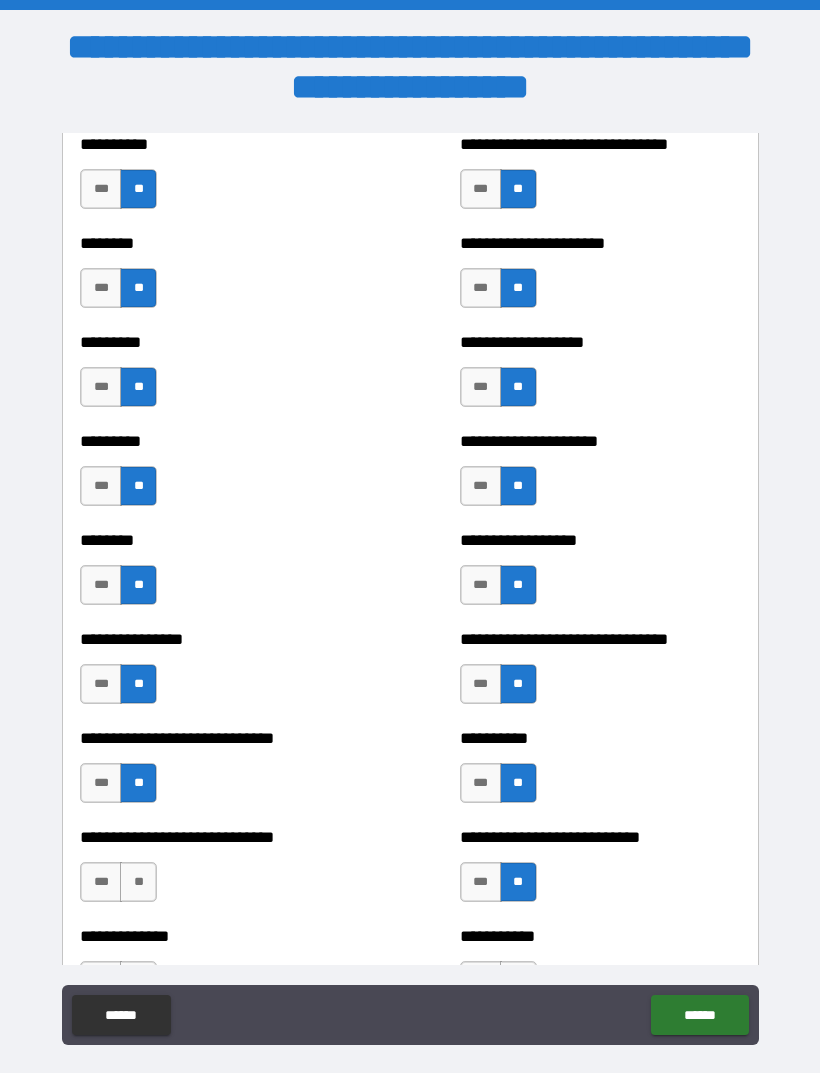 click on "**" at bounding box center (138, 882) 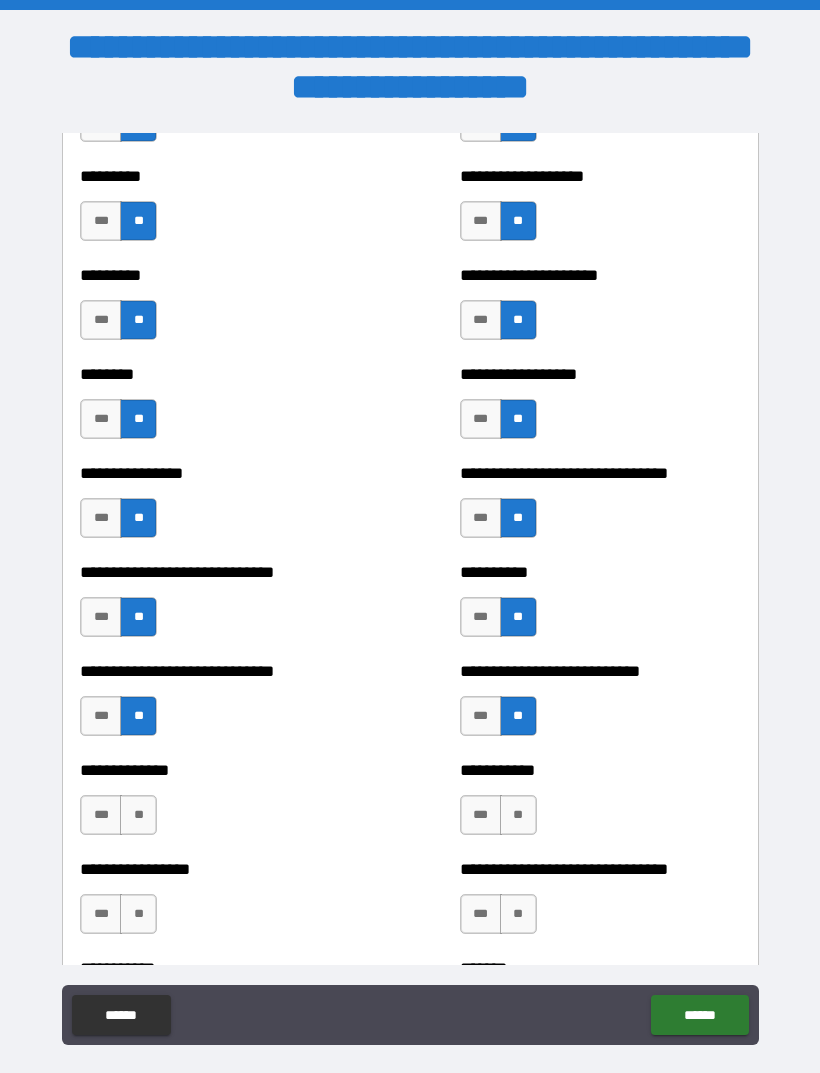 scroll, scrollTop: 7258, scrollLeft: 0, axis: vertical 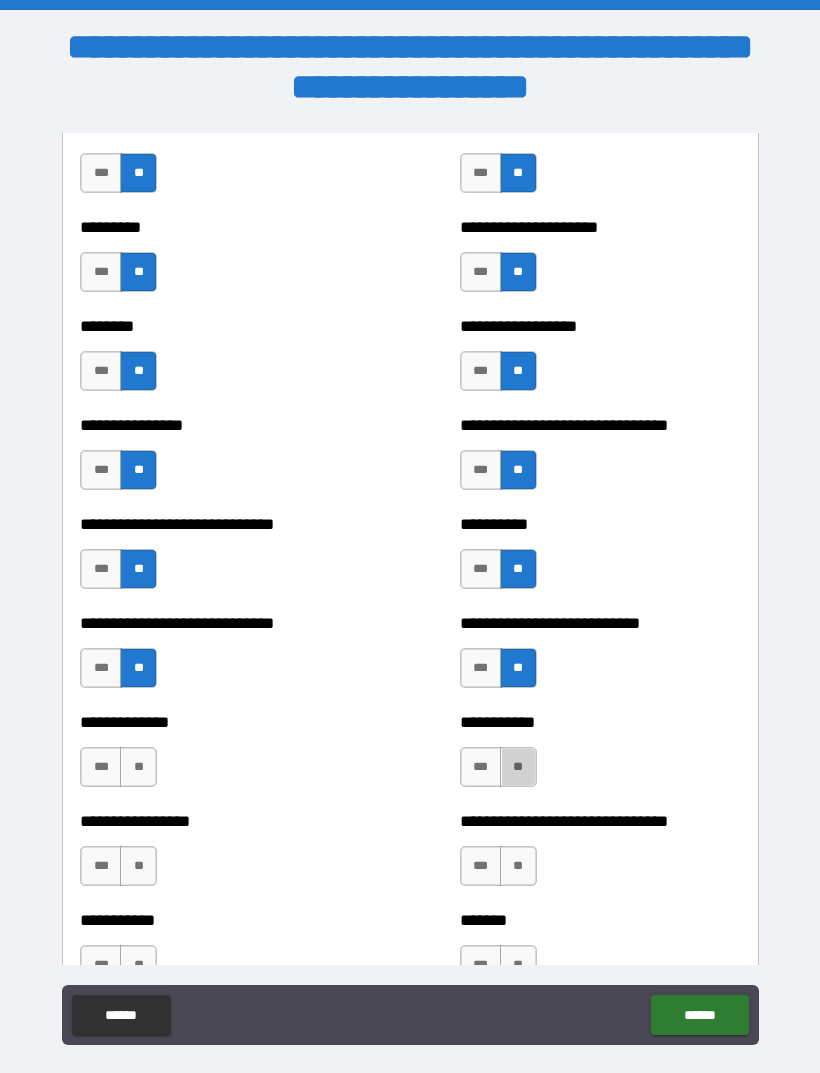 click on "**" at bounding box center (518, 767) 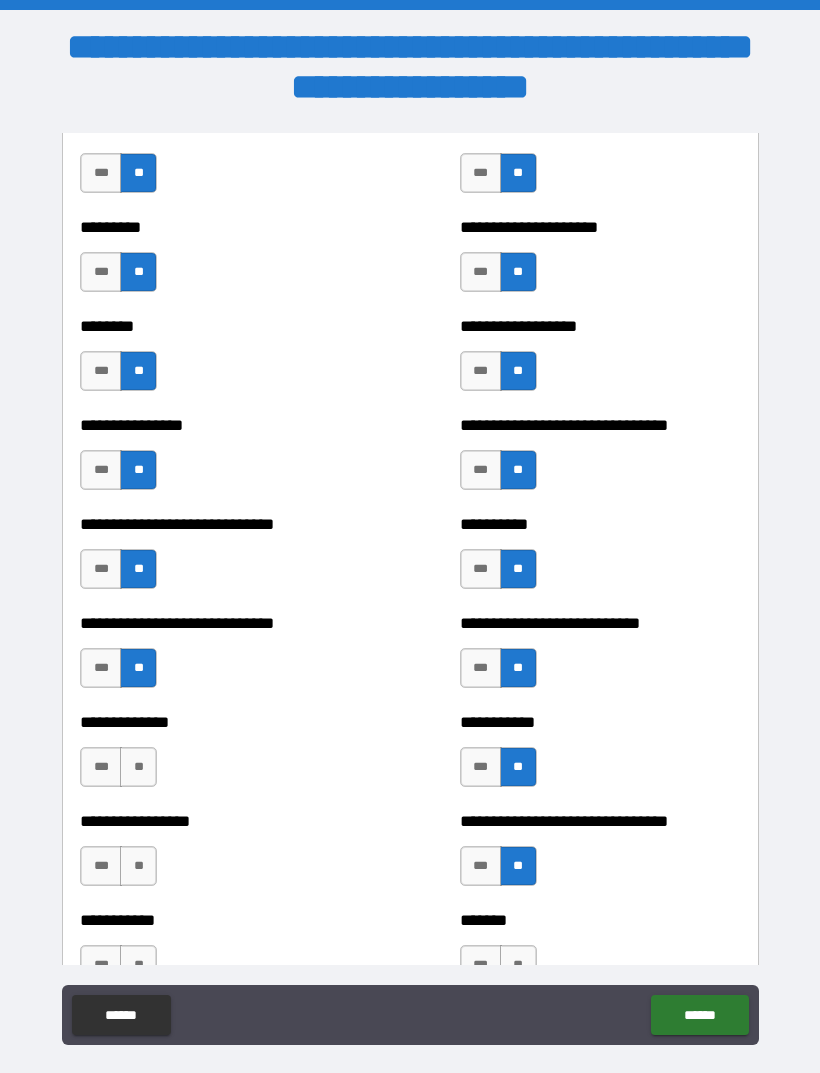 click on "**" at bounding box center (138, 767) 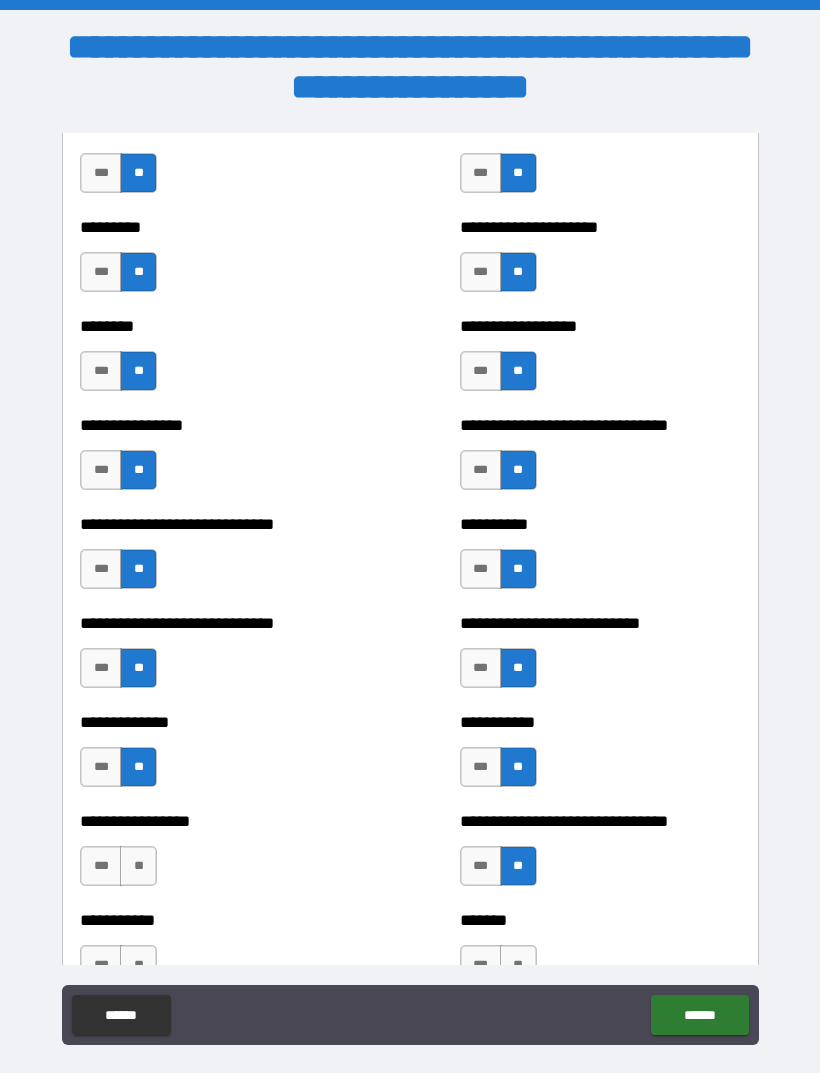 click on "**" at bounding box center (138, 866) 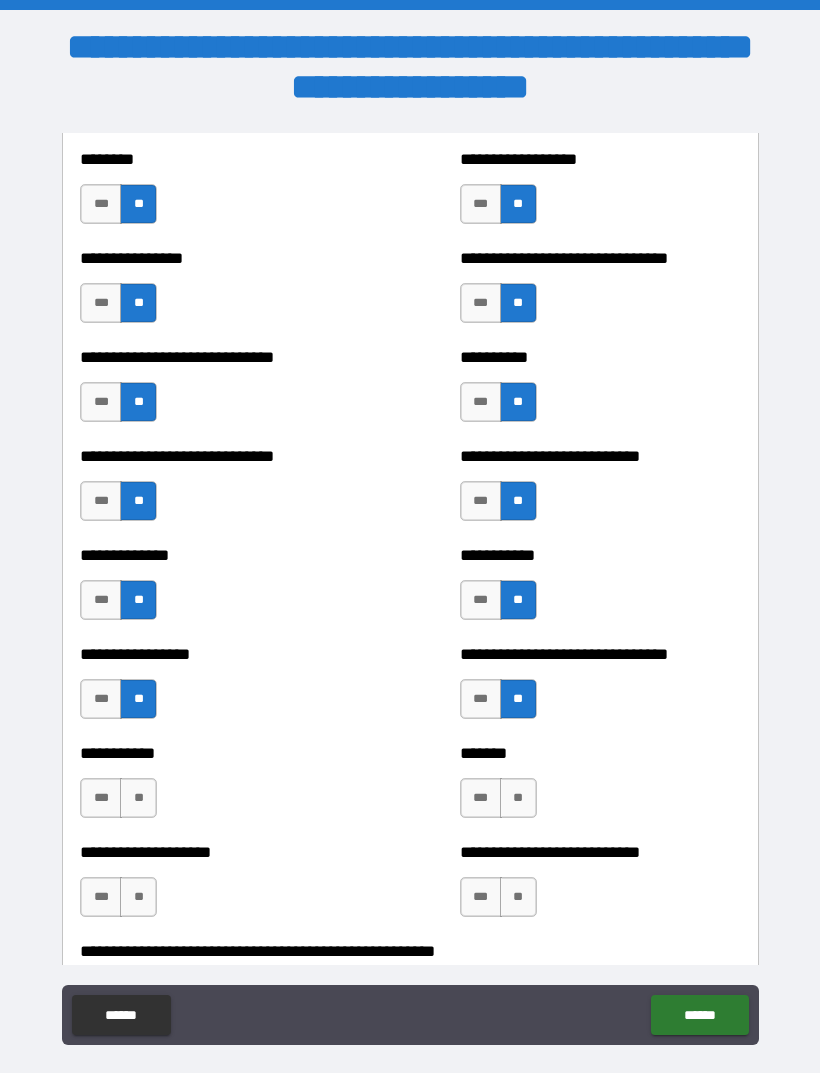 scroll, scrollTop: 7427, scrollLeft: 0, axis: vertical 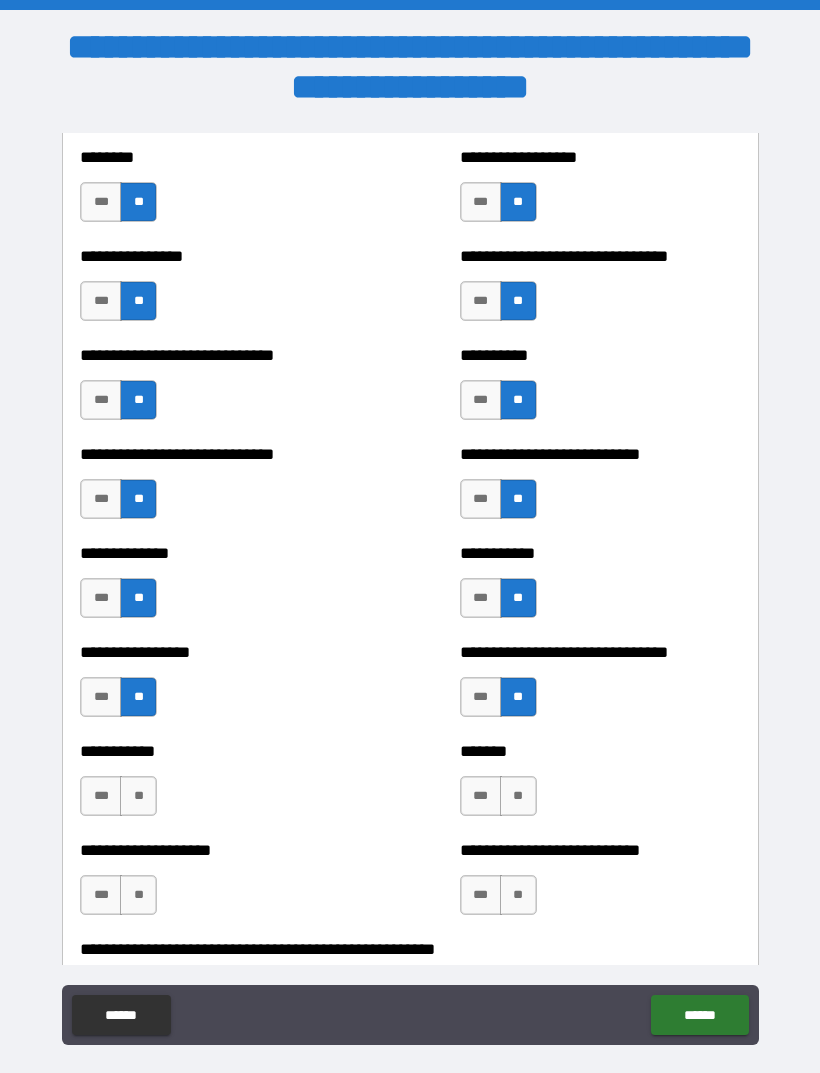 click on "**" at bounding box center (138, 796) 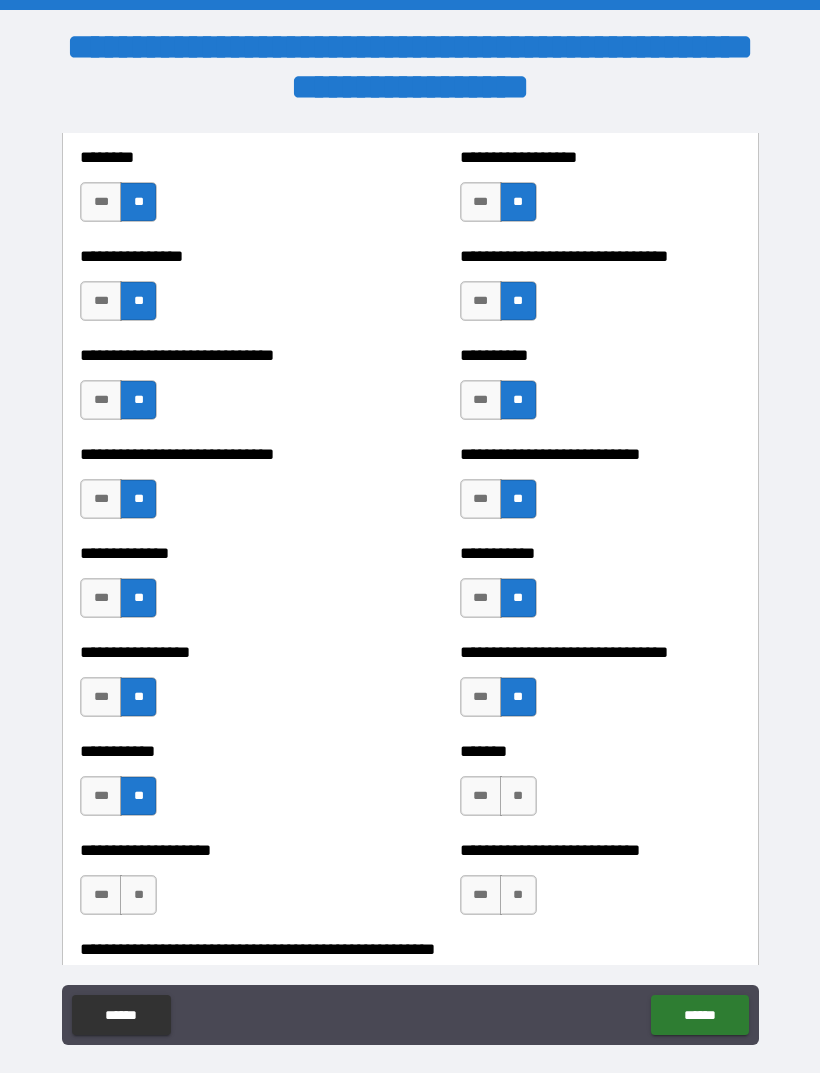 click on "**" at bounding box center [138, 895] 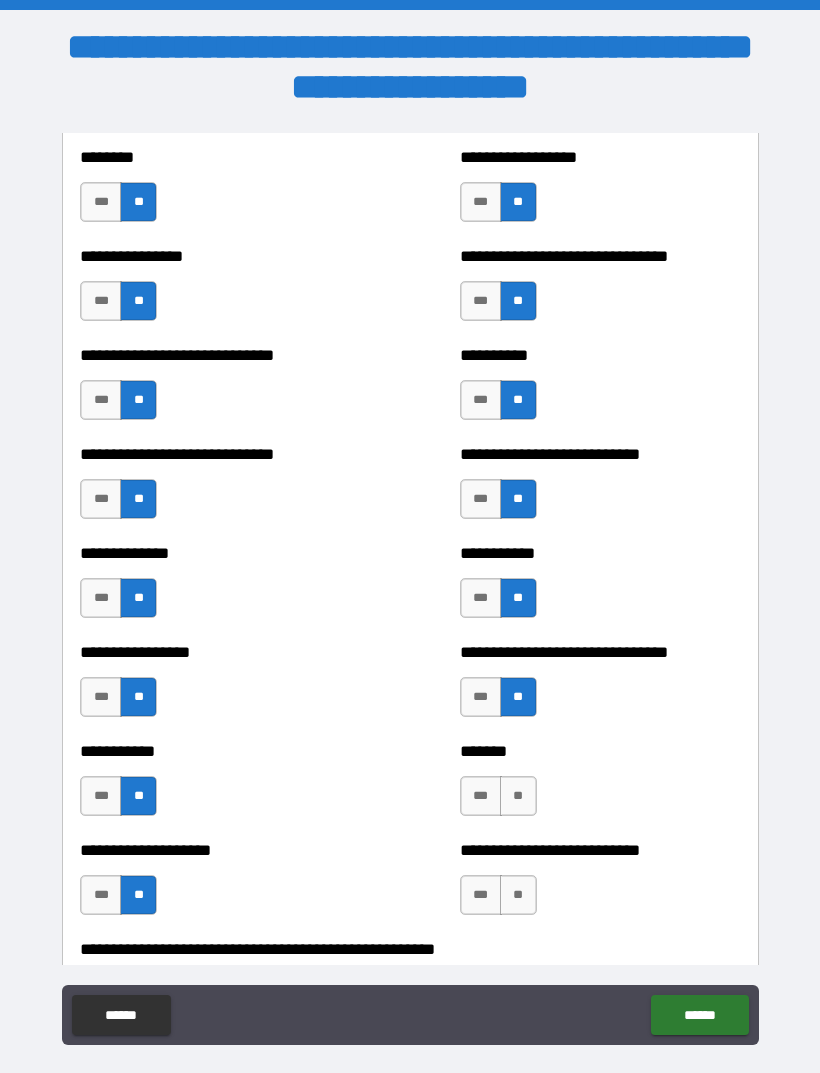 click on "**" at bounding box center [518, 796] 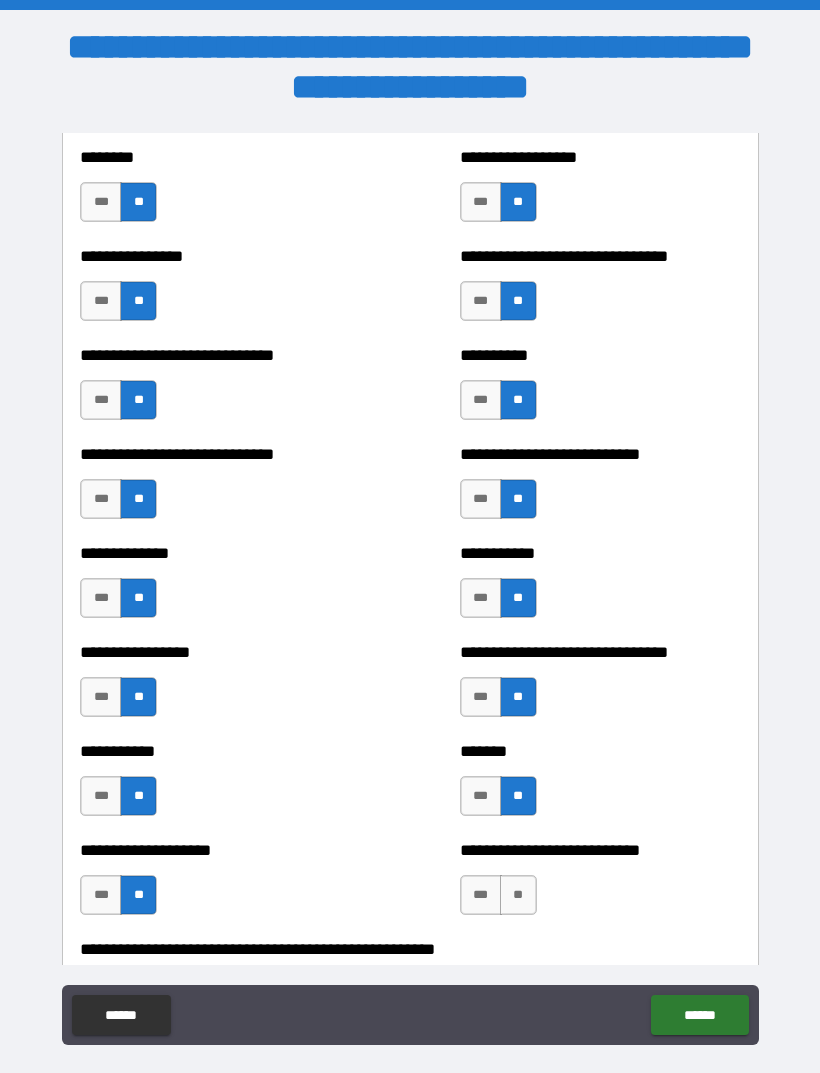 click on "**" at bounding box center [518, 895] 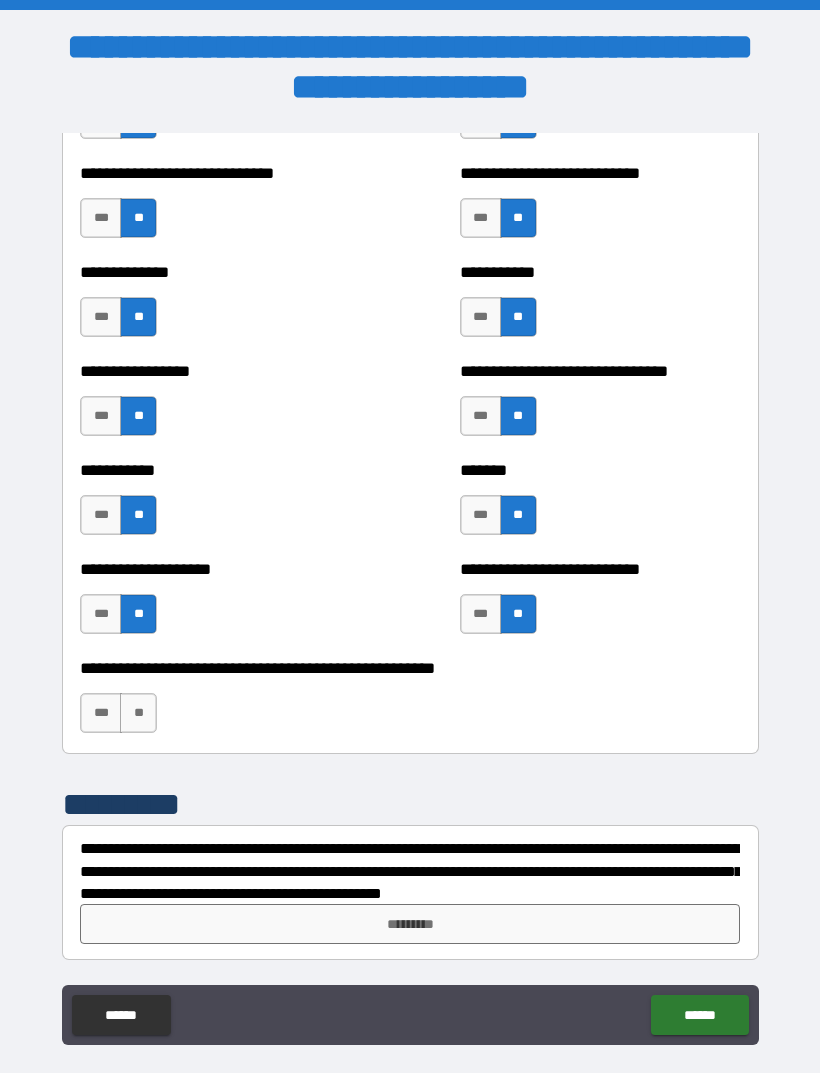 scroll, scrollTop: 7708, scrollLeft: 0, axis: vertical 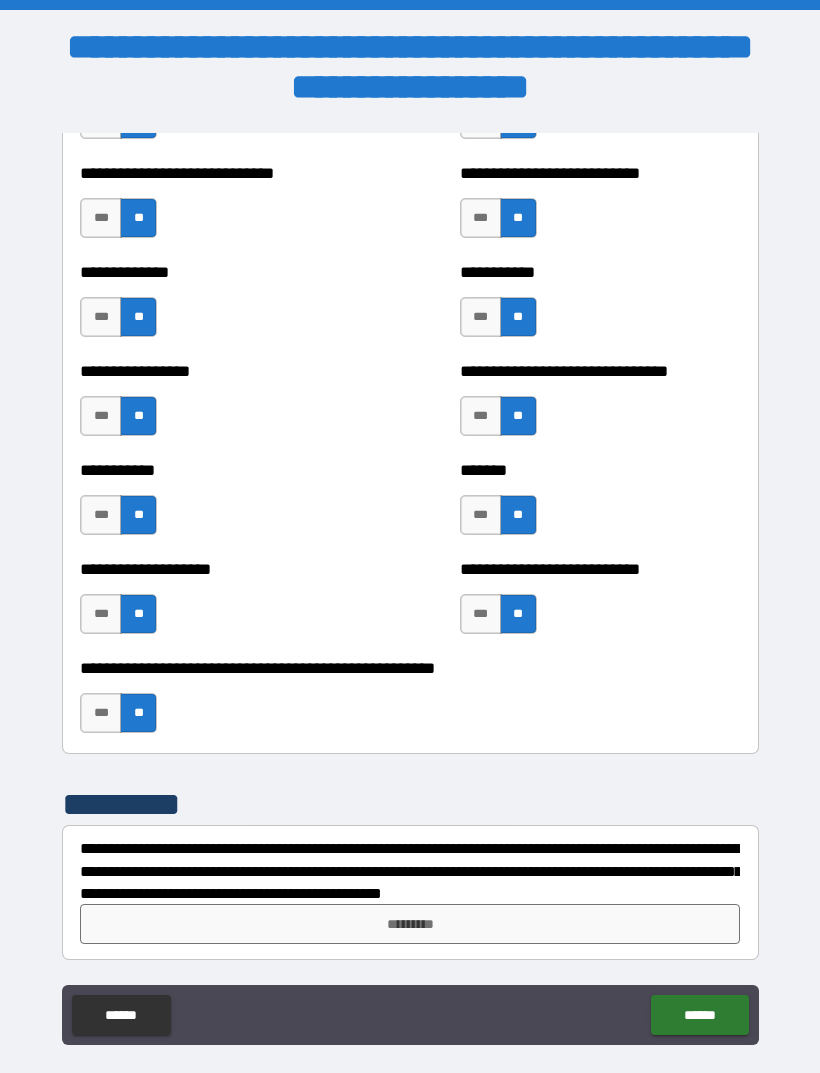 click on "*********" at bounding box center (410, 924) 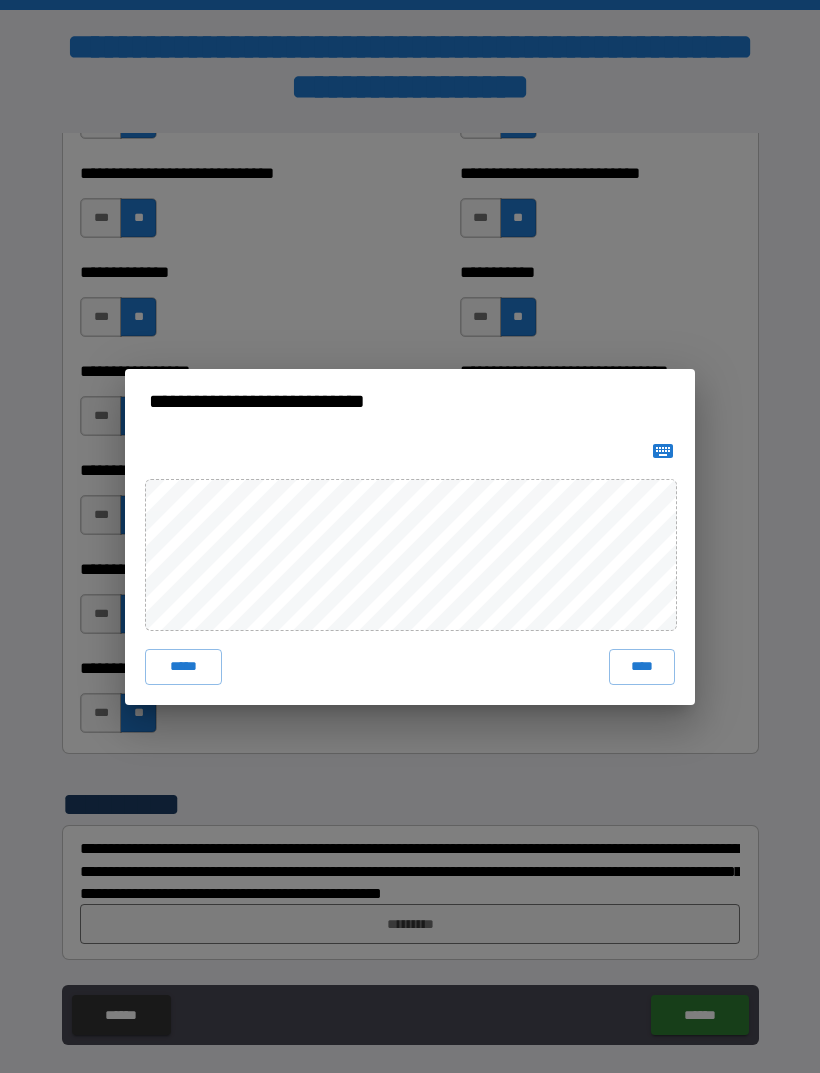 click on "****" at bounding box center [642, 667] 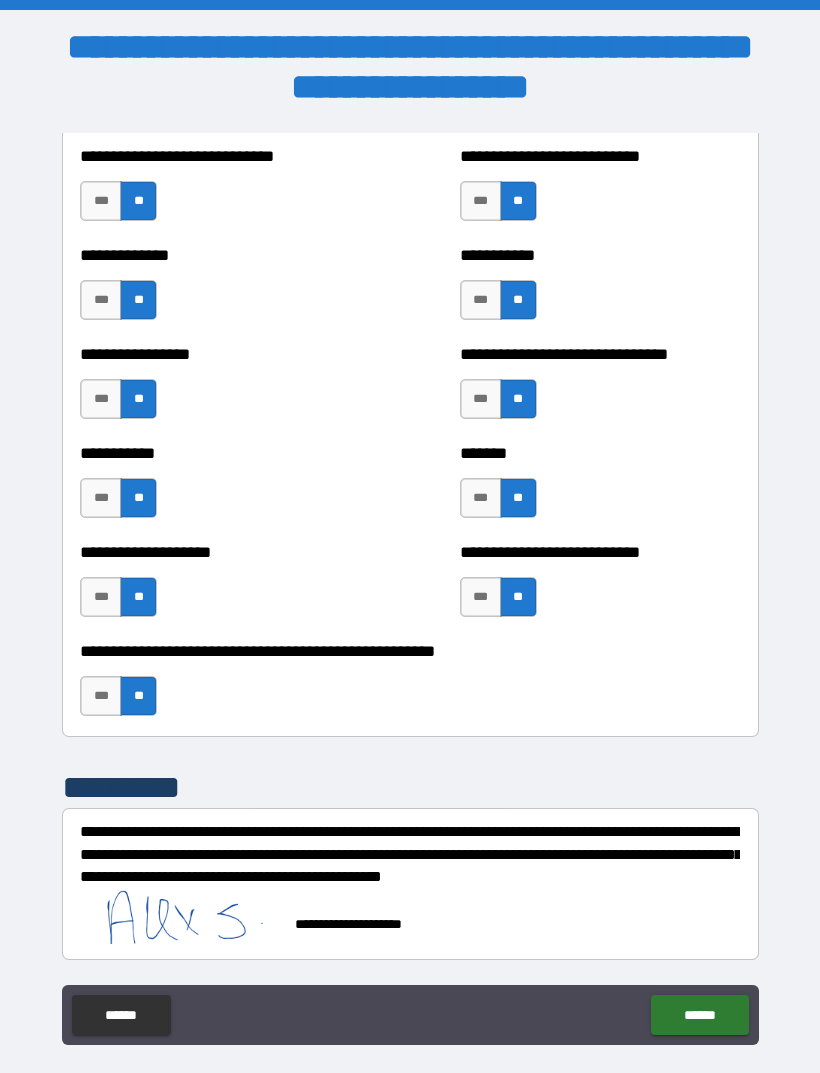 scroll, scrollTop: 7727, scrollLeft: 0, axis: vertical 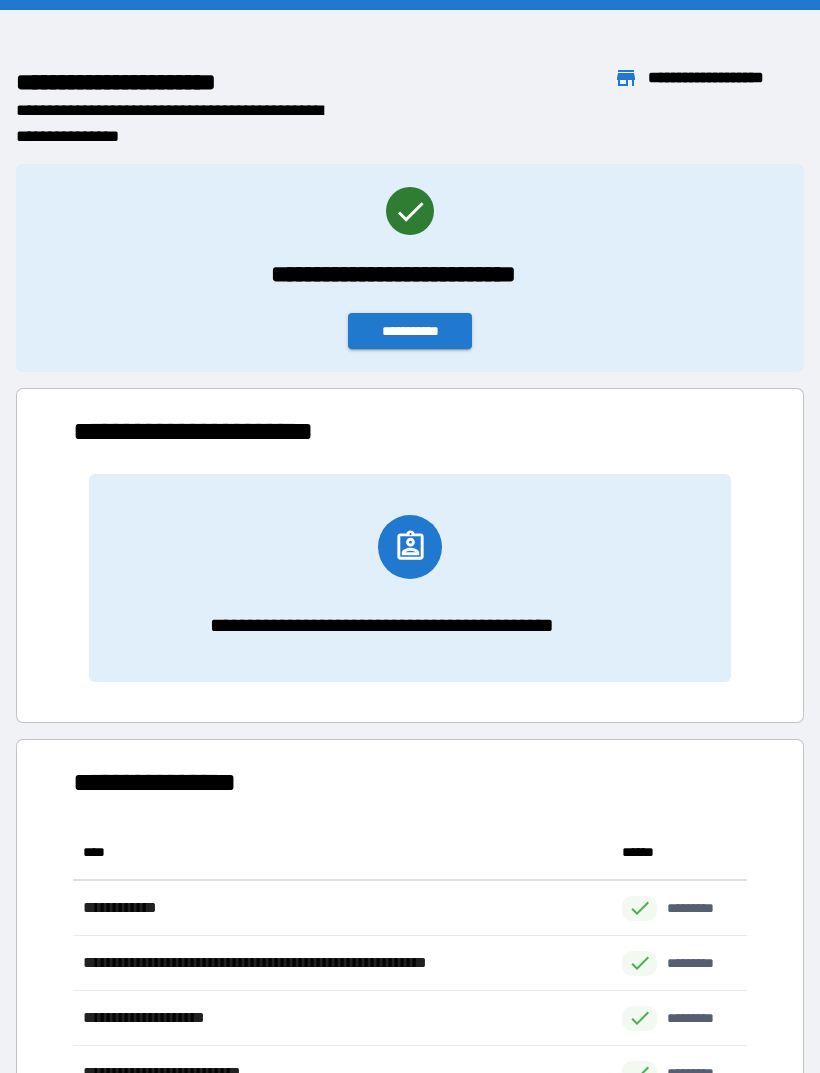 click on "**********" at bounding box center [410, 331] 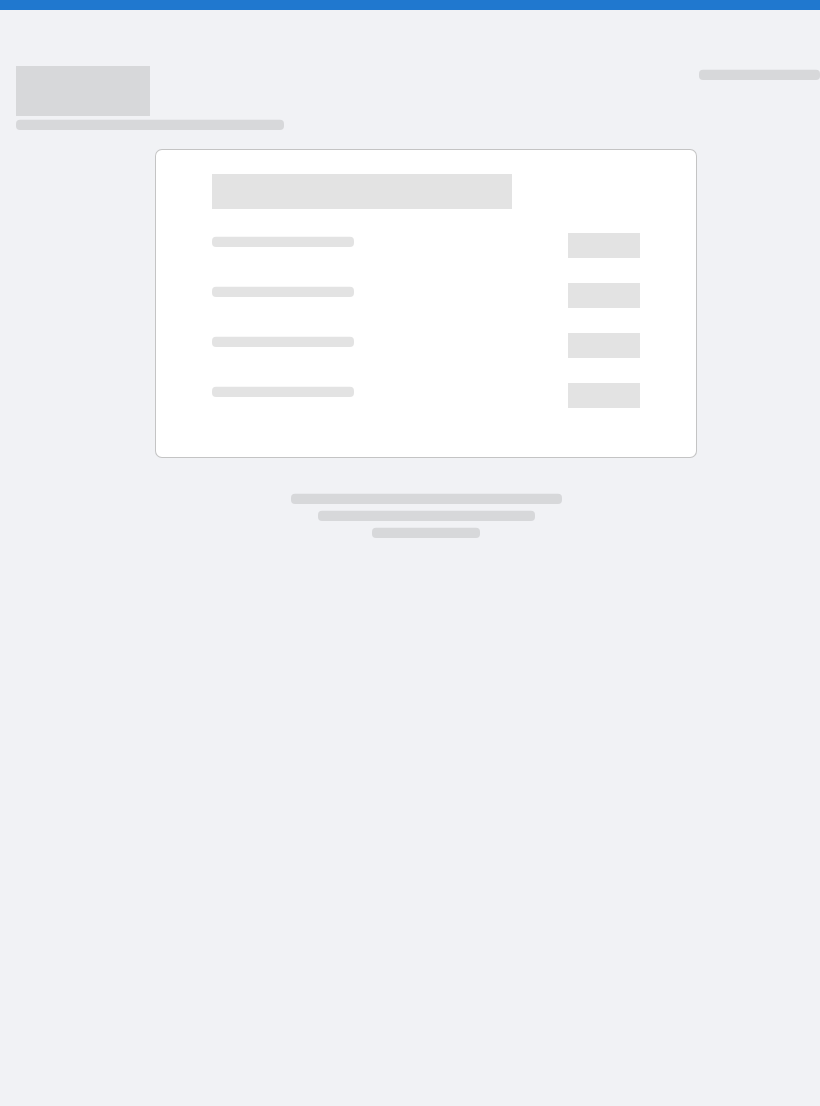 scroll, scrollTop: 0, scrollLeft: 0, axis: both 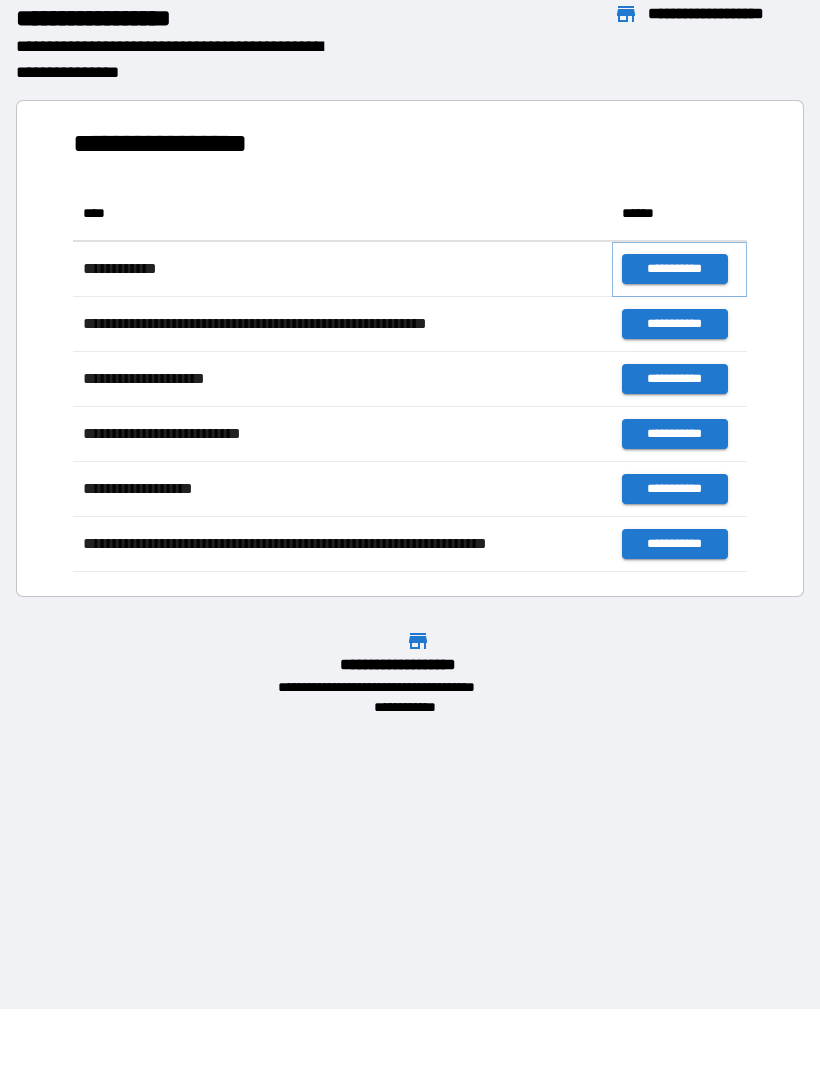 click on "**********" at bounding box center [674, 269] 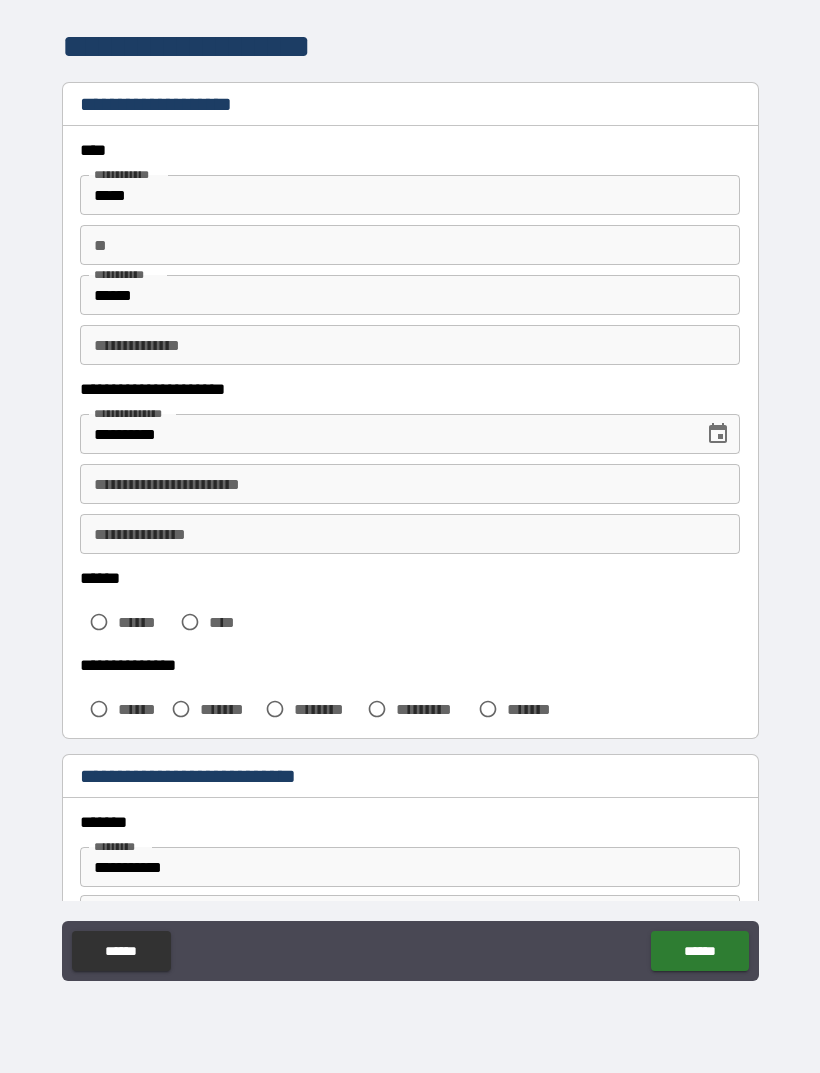 click on "**********" at bounding box center (410, 484) 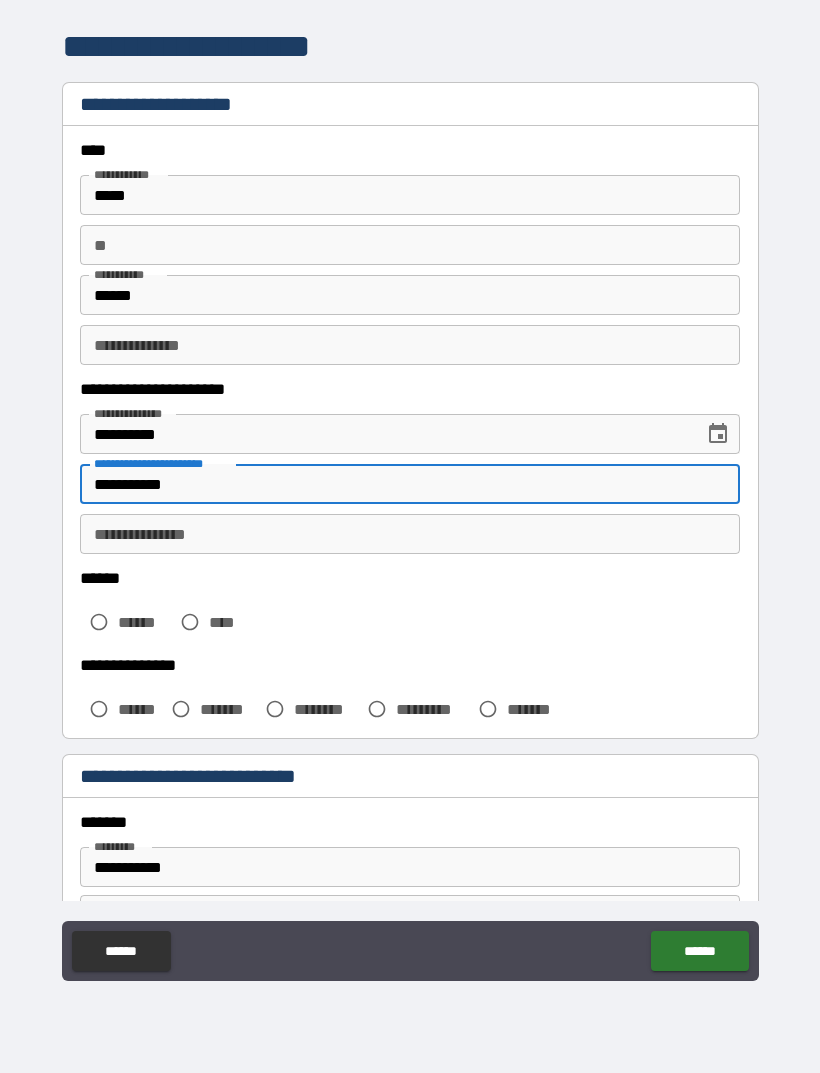 type on "**********" 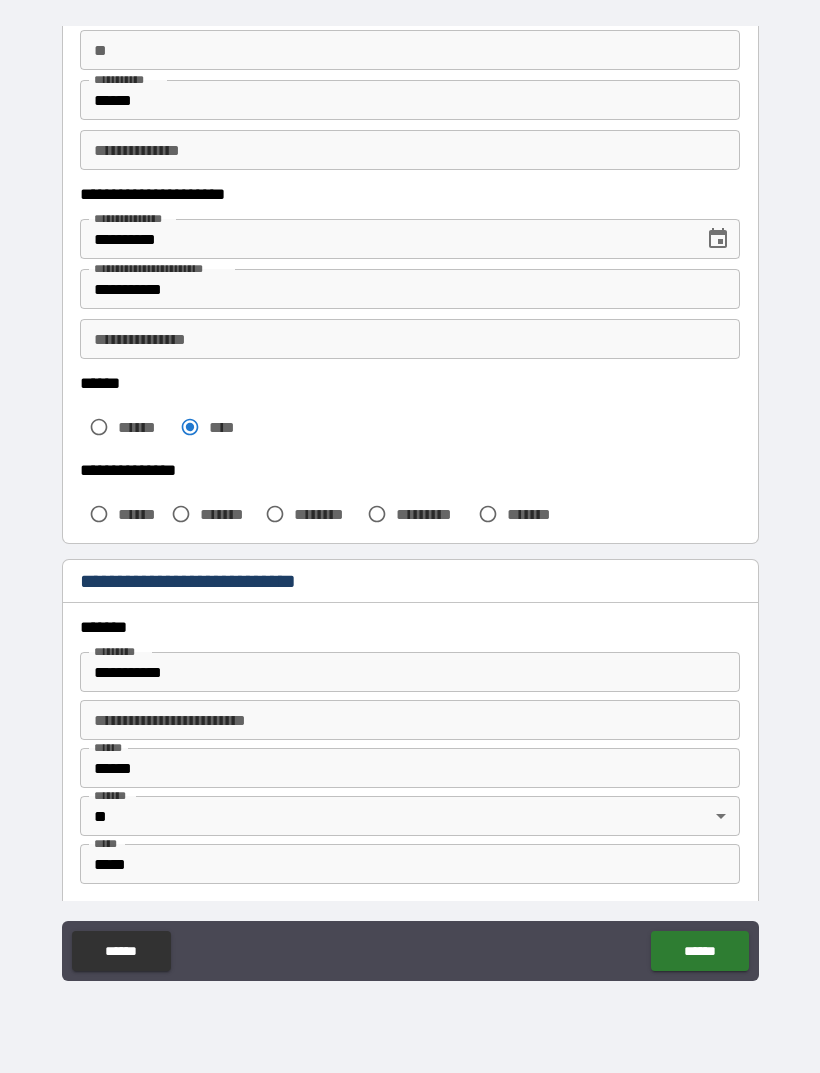 scroll, scrollTop: 197, scrollLeft: 0, axis: vertical 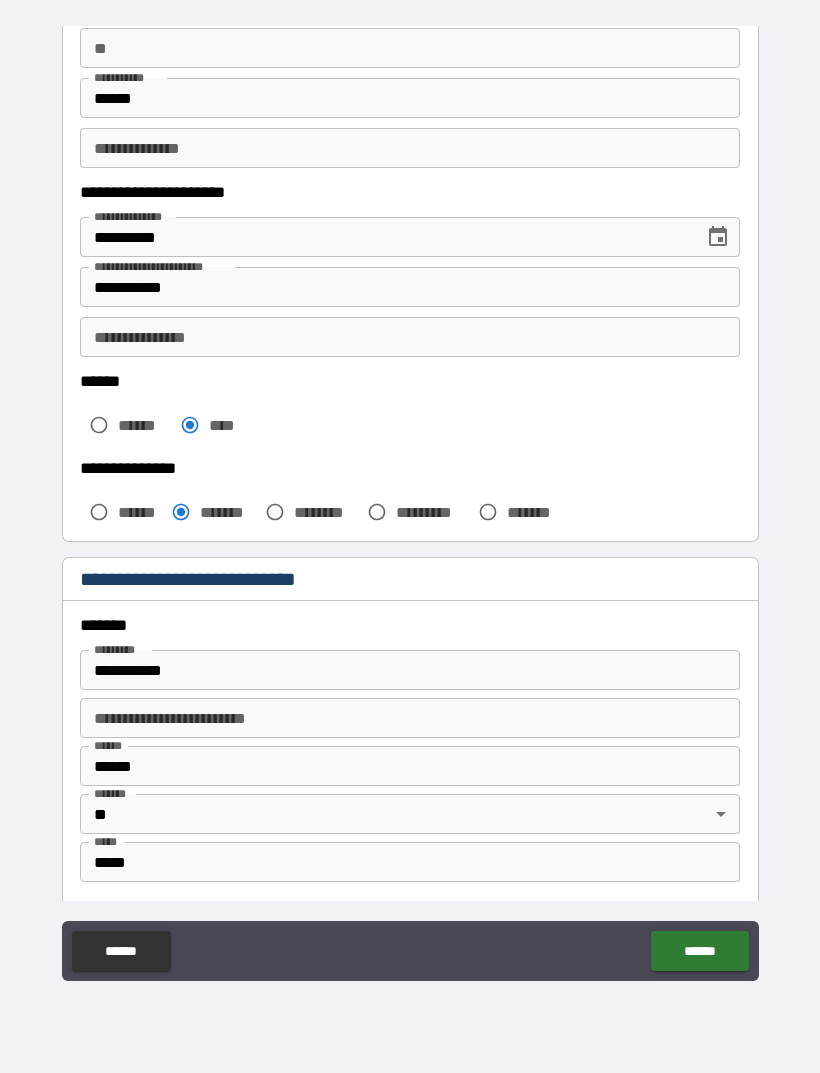 click on "******" at bounding box center (699, 951) 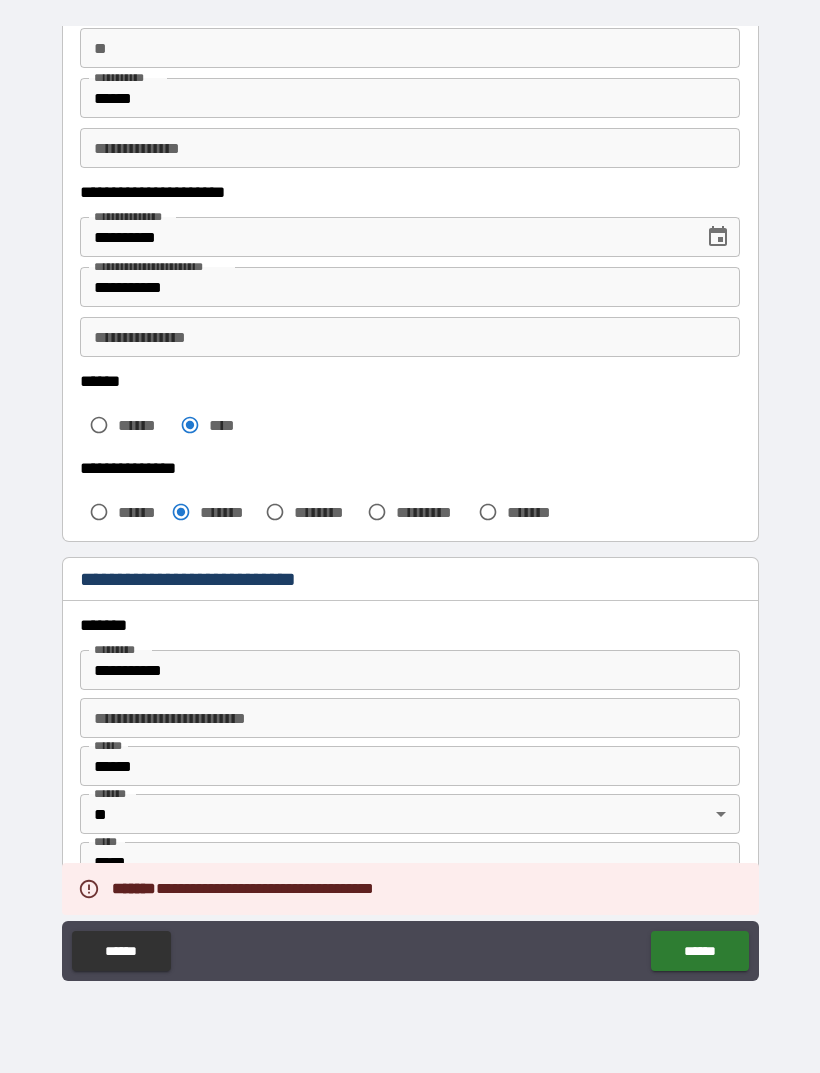 click on "******" at bounding box center [699, 951] 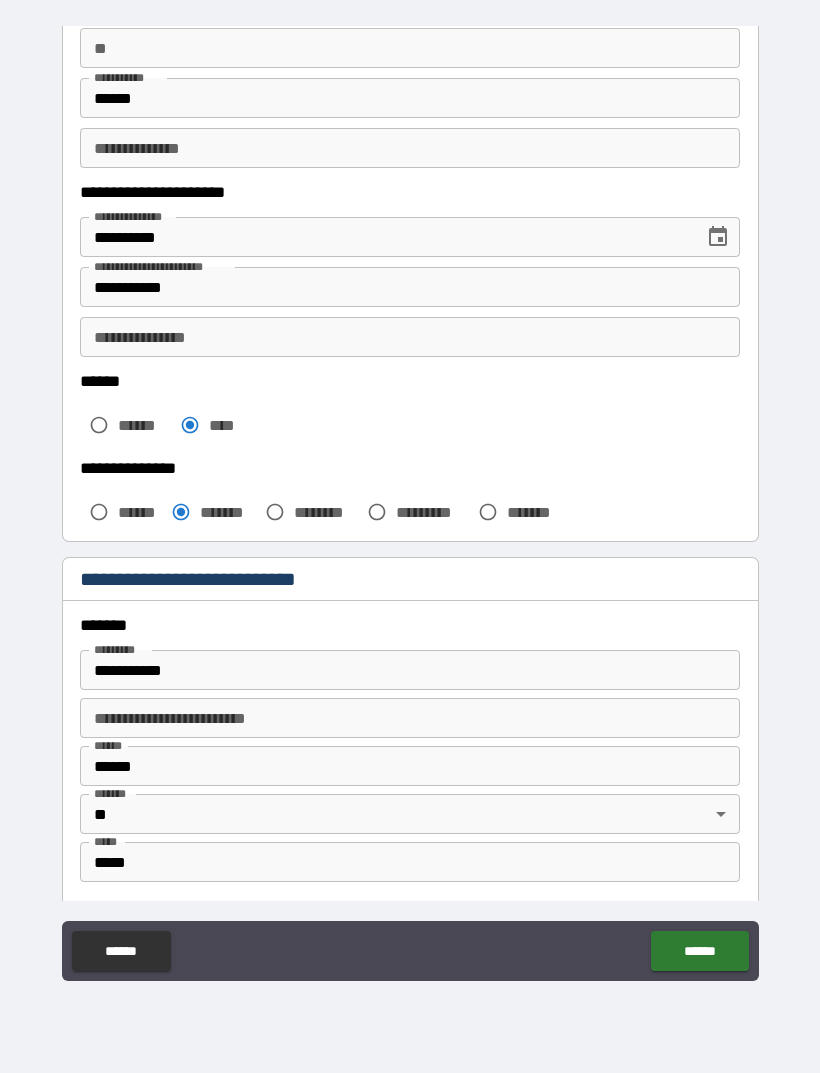 click on "**********" at bounding box center (410, 337) 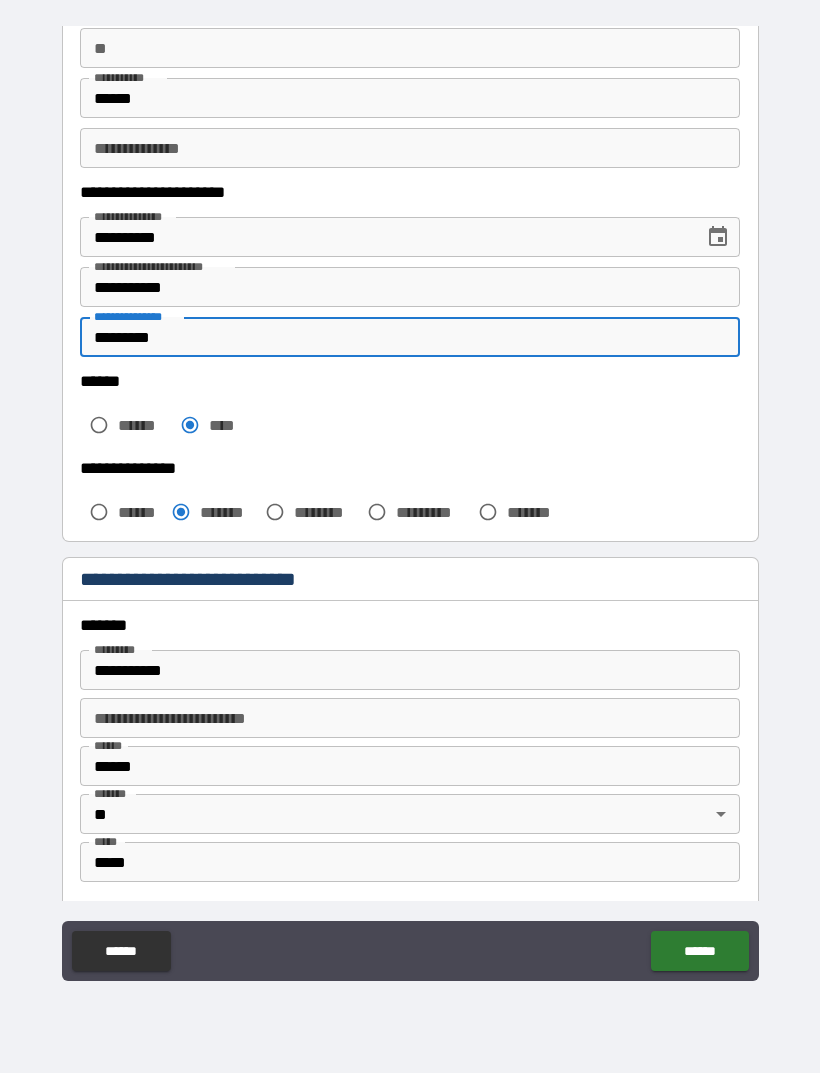 type on "**********" 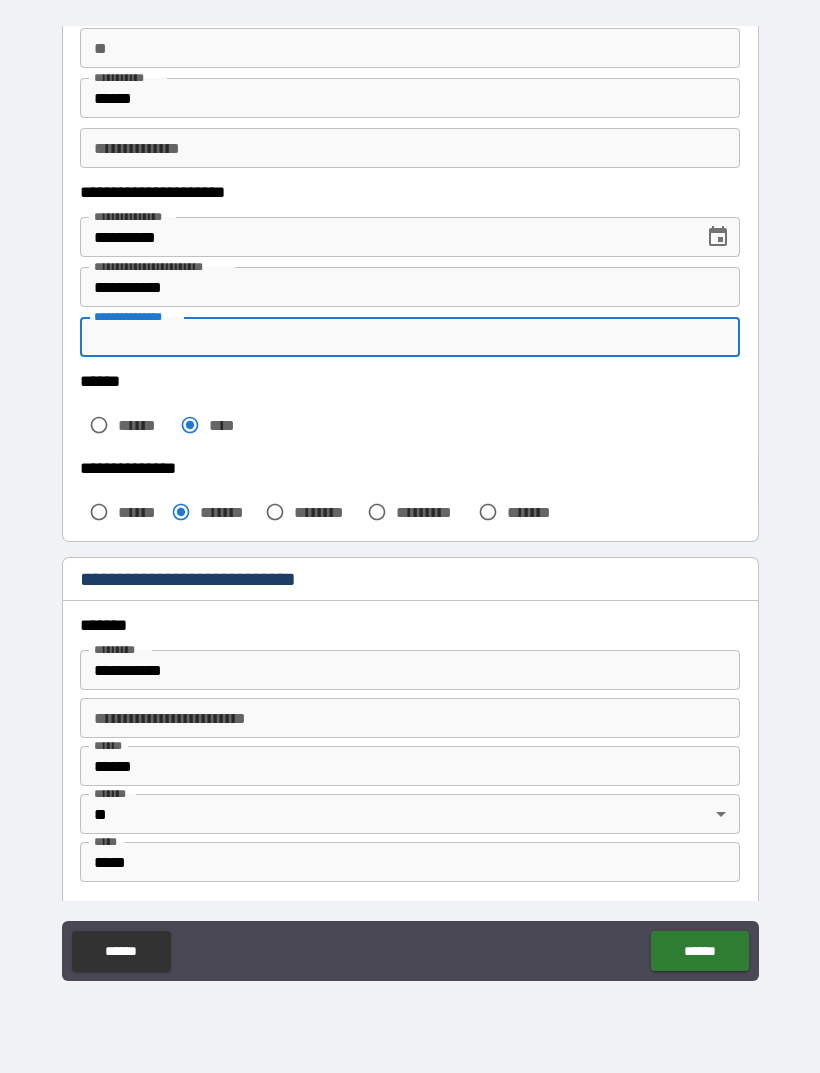 click on "******" at bounding box center [699, 951] 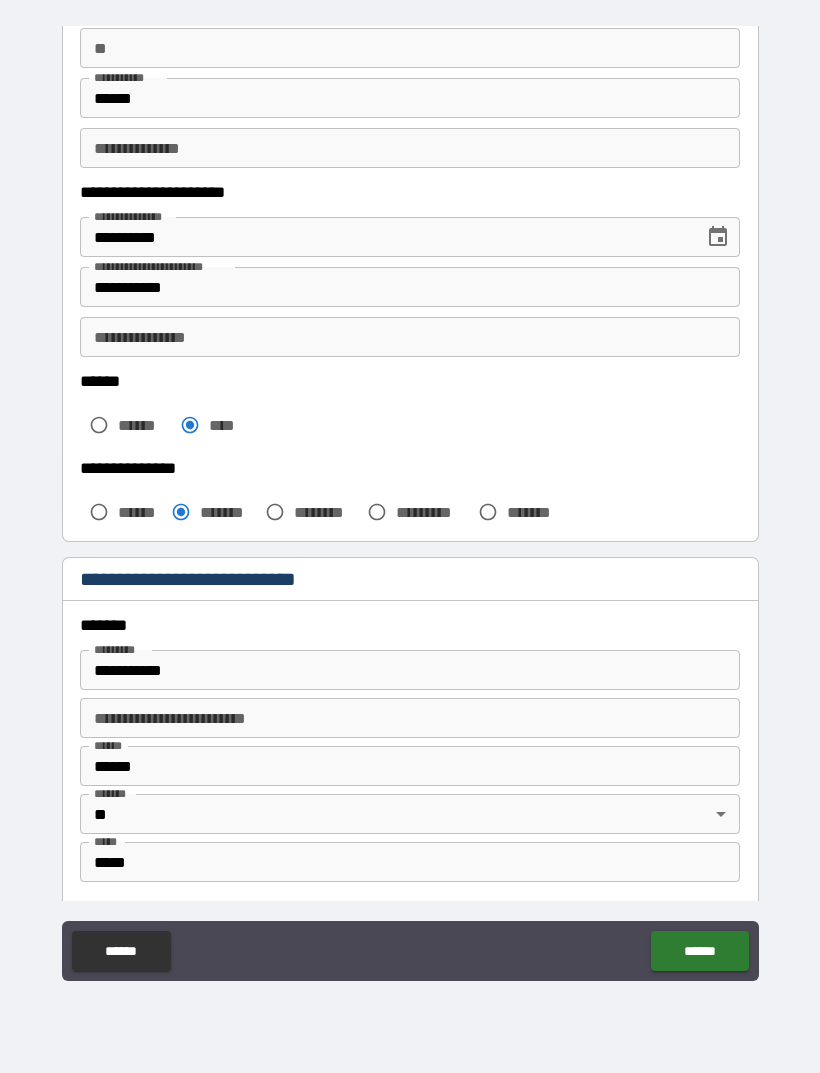 click on "**********" at bounding box center [410, 337] 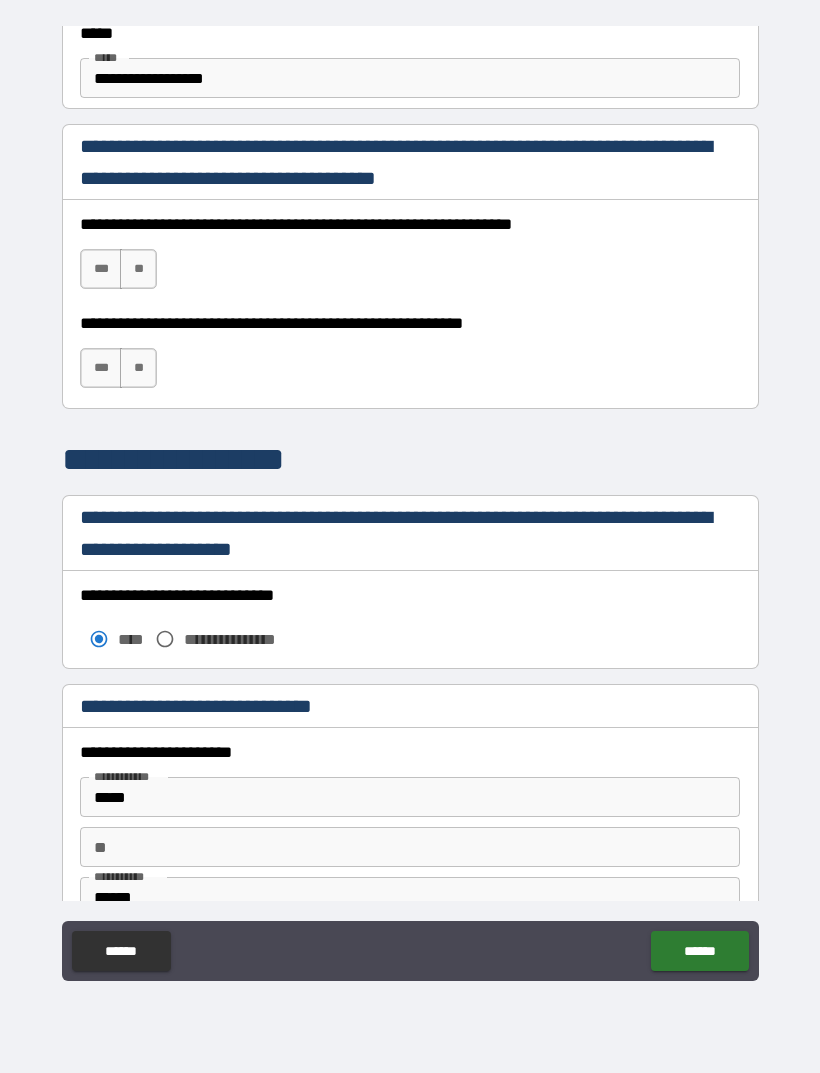 scroll, scrollTop: 1162, scrollLeft: 0, axis: vertical 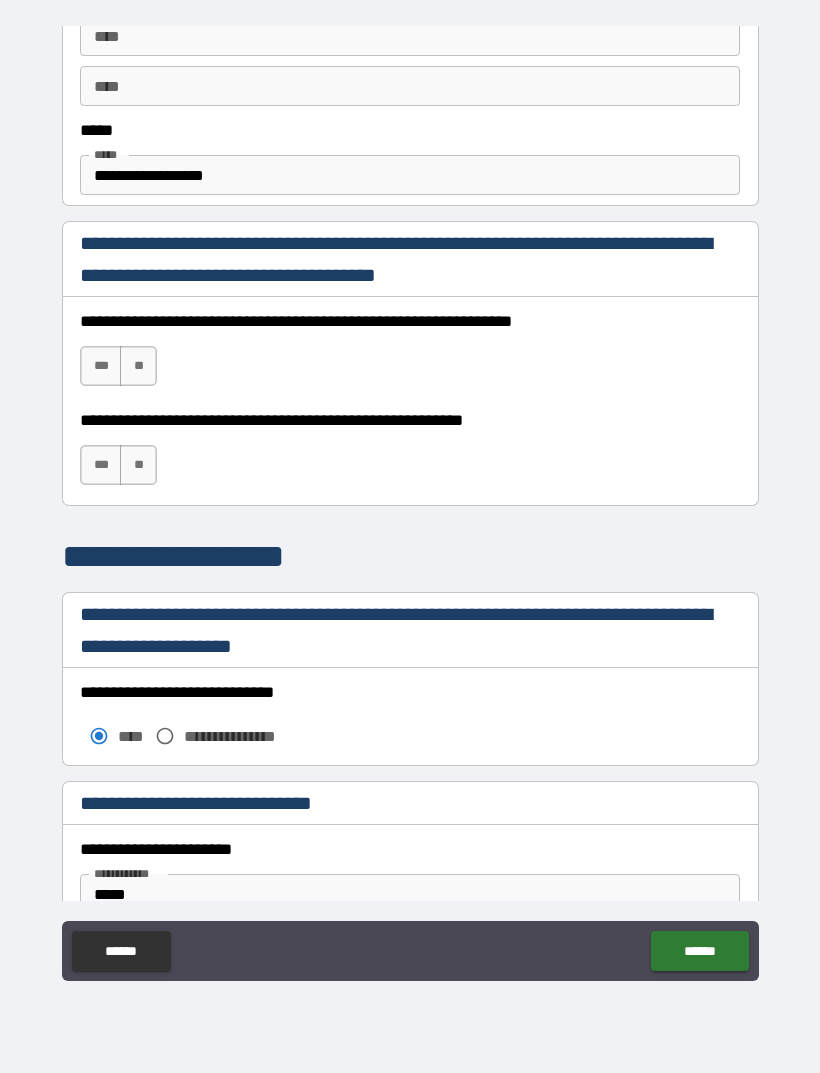 type on "**********" 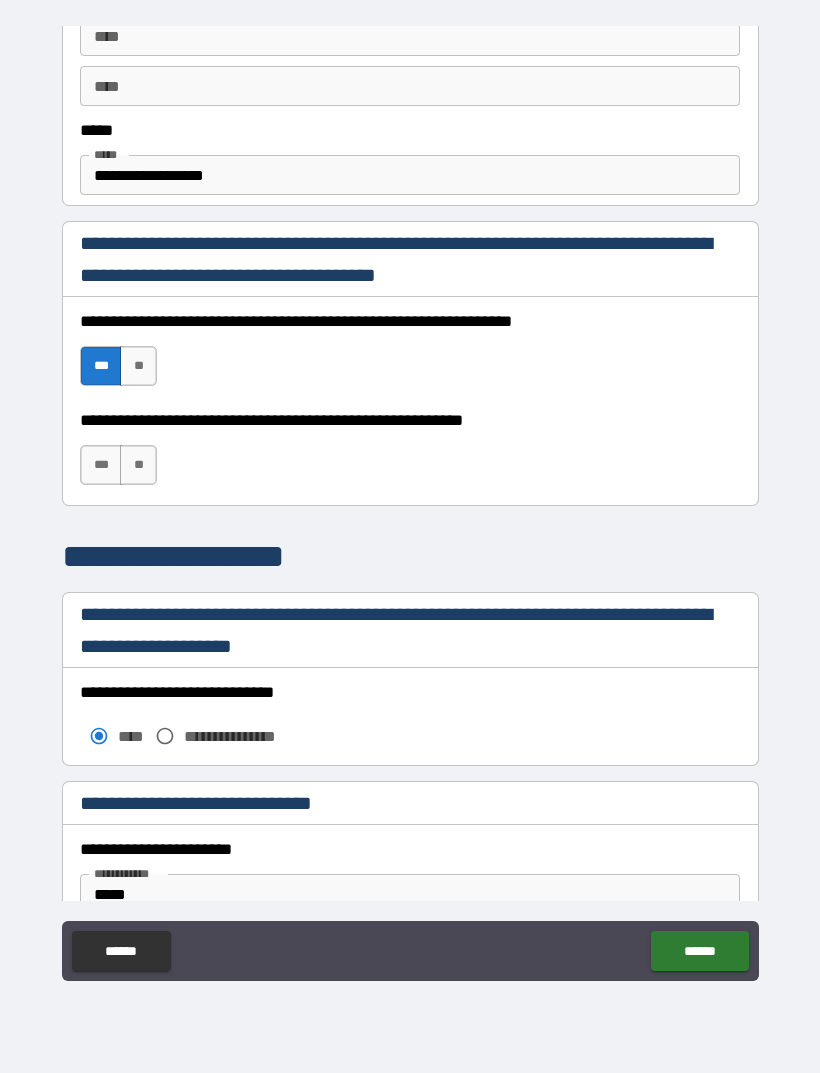 click on "***" at bounding box center [101, 465] 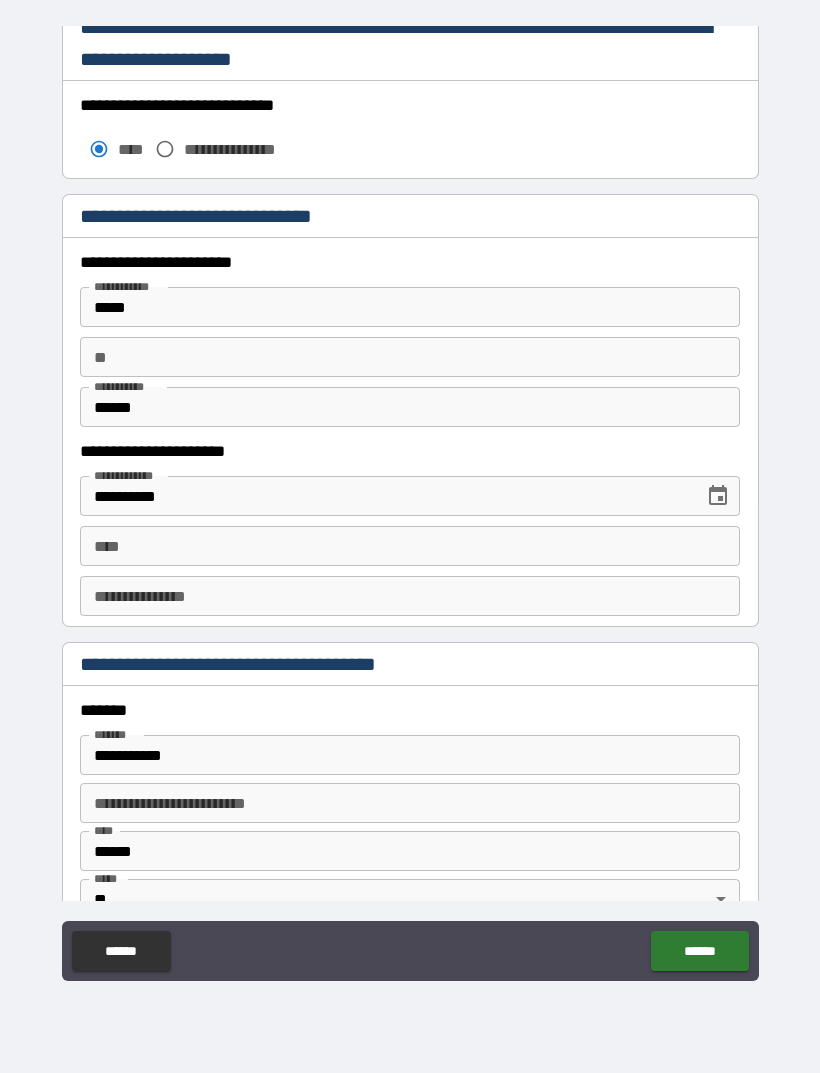 scroll, scrollTop: 1798, scrollLeft: 0, axis: vertical 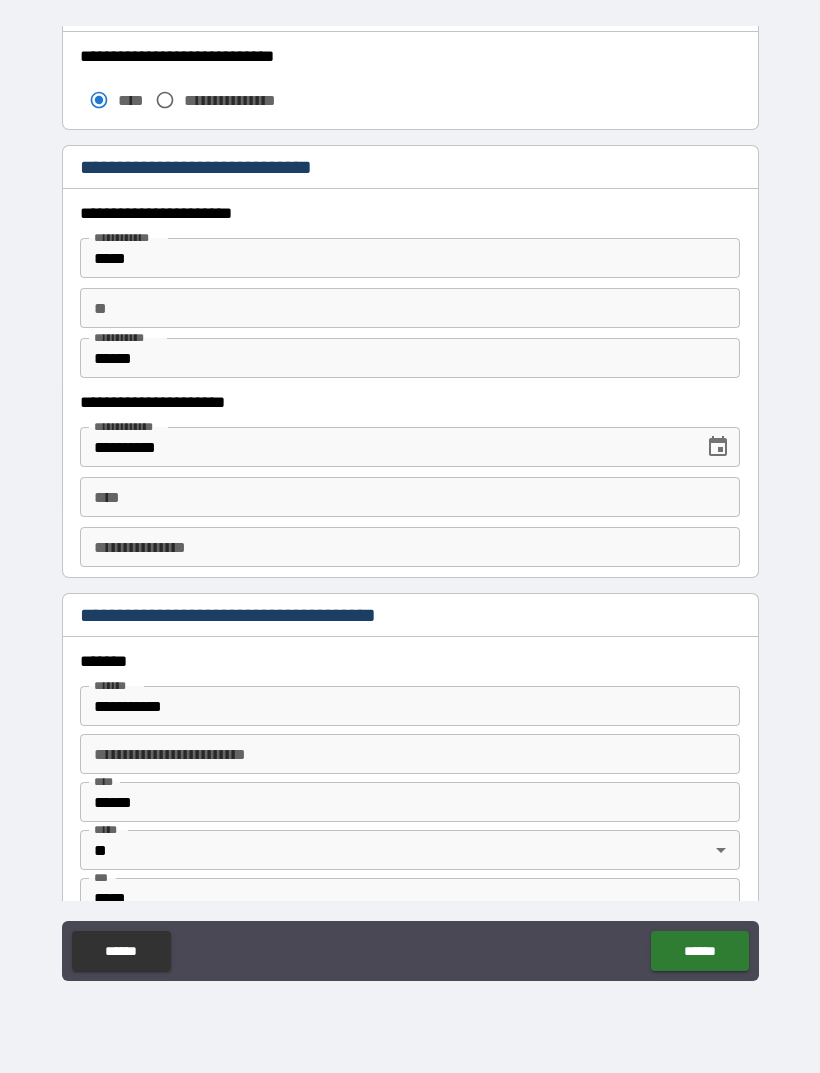 click on "****" at bounding box center (410, 497) 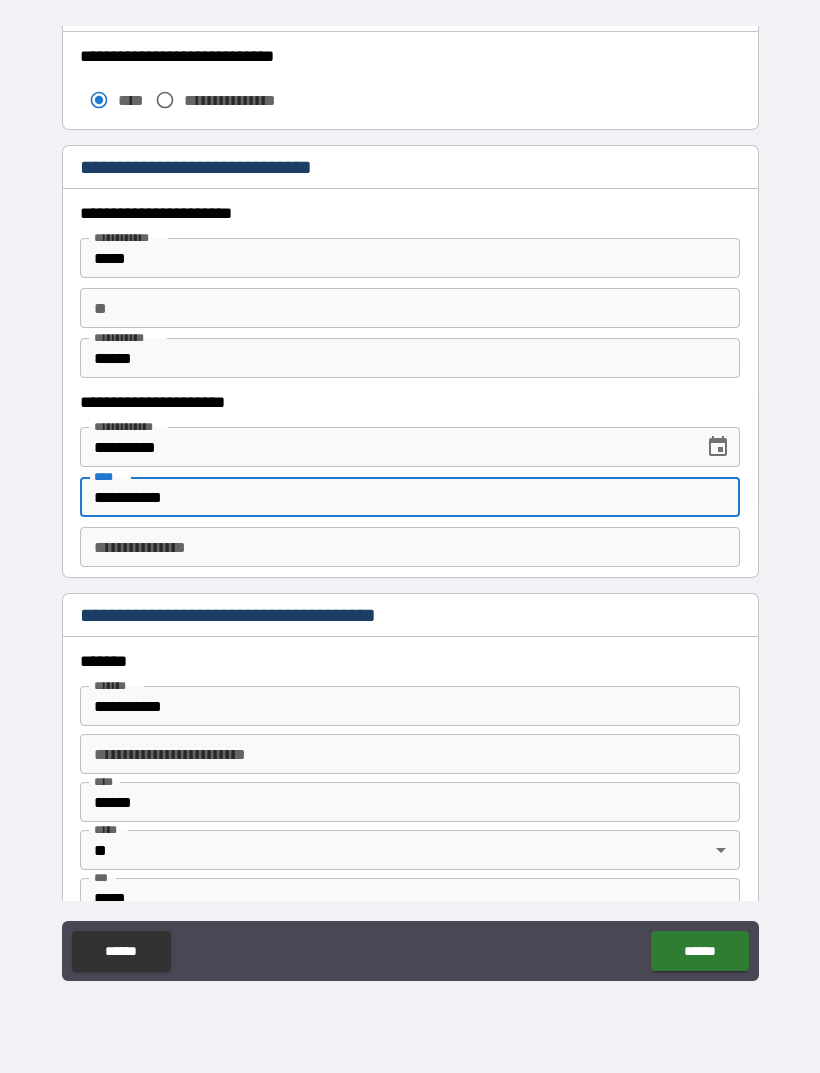 type on "**********" 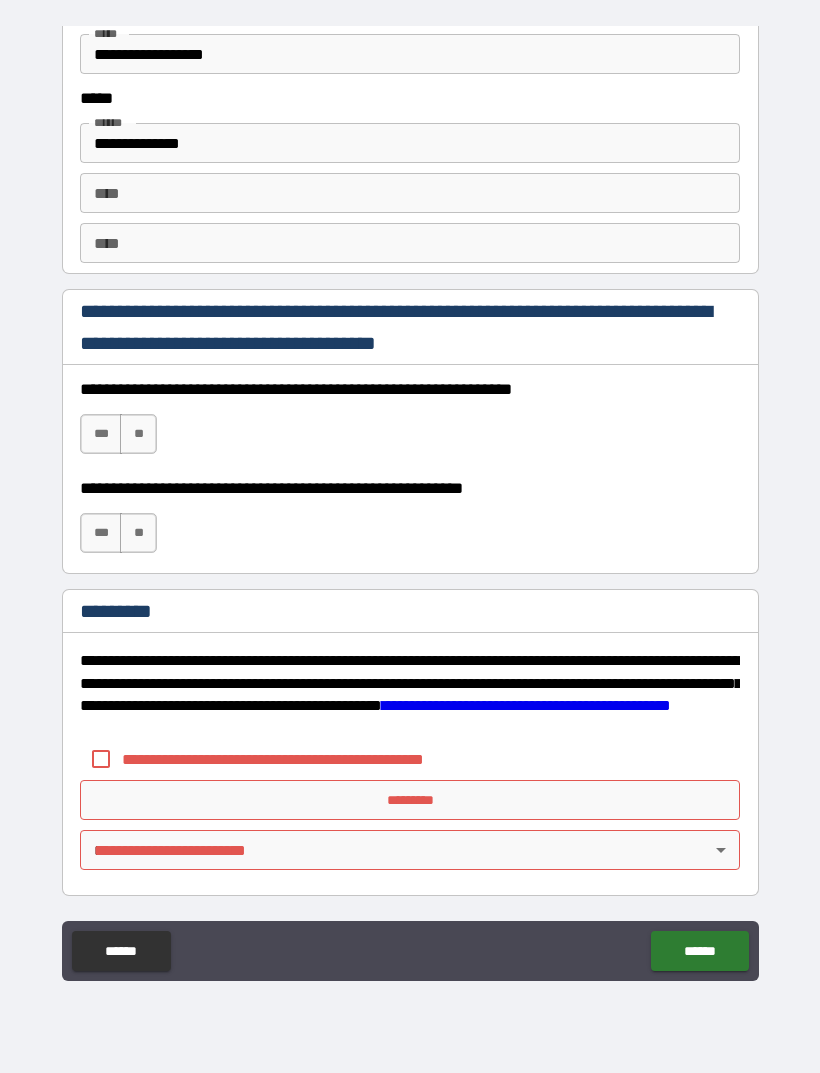scroll, scrollTop: 2731, scrollLeft: 0, axis: vertical 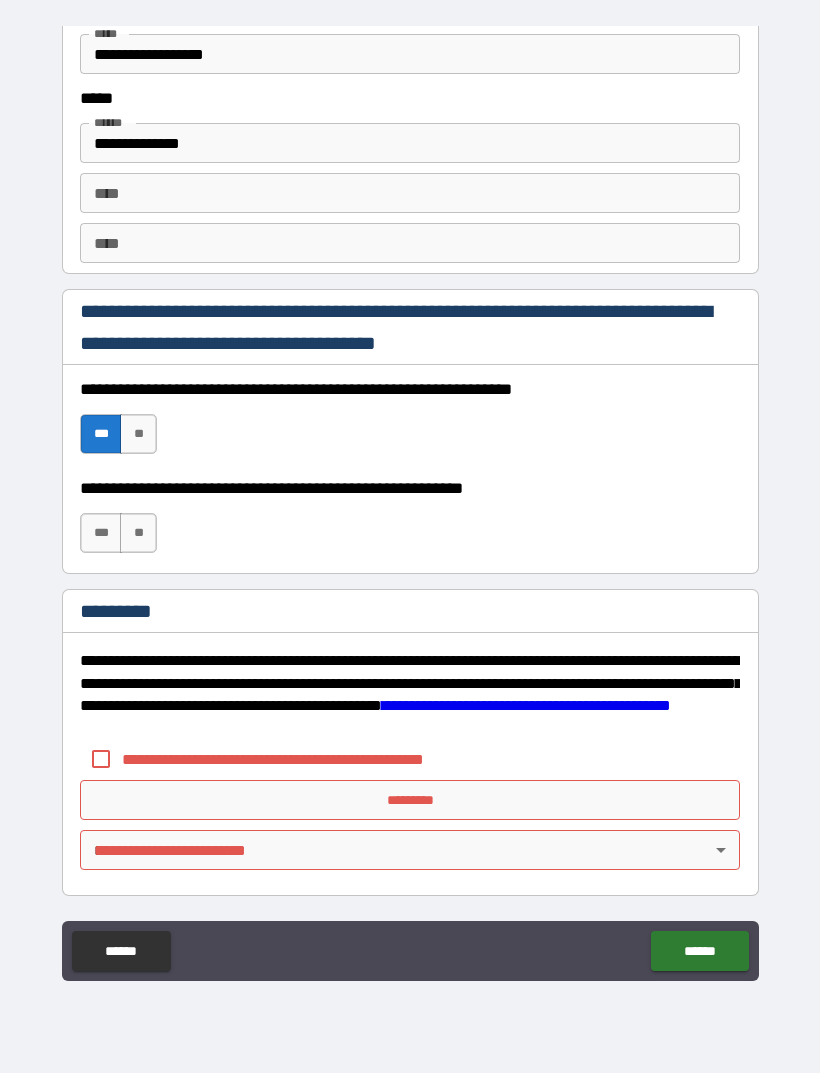 click on "***" at bounding box center [101, 533] 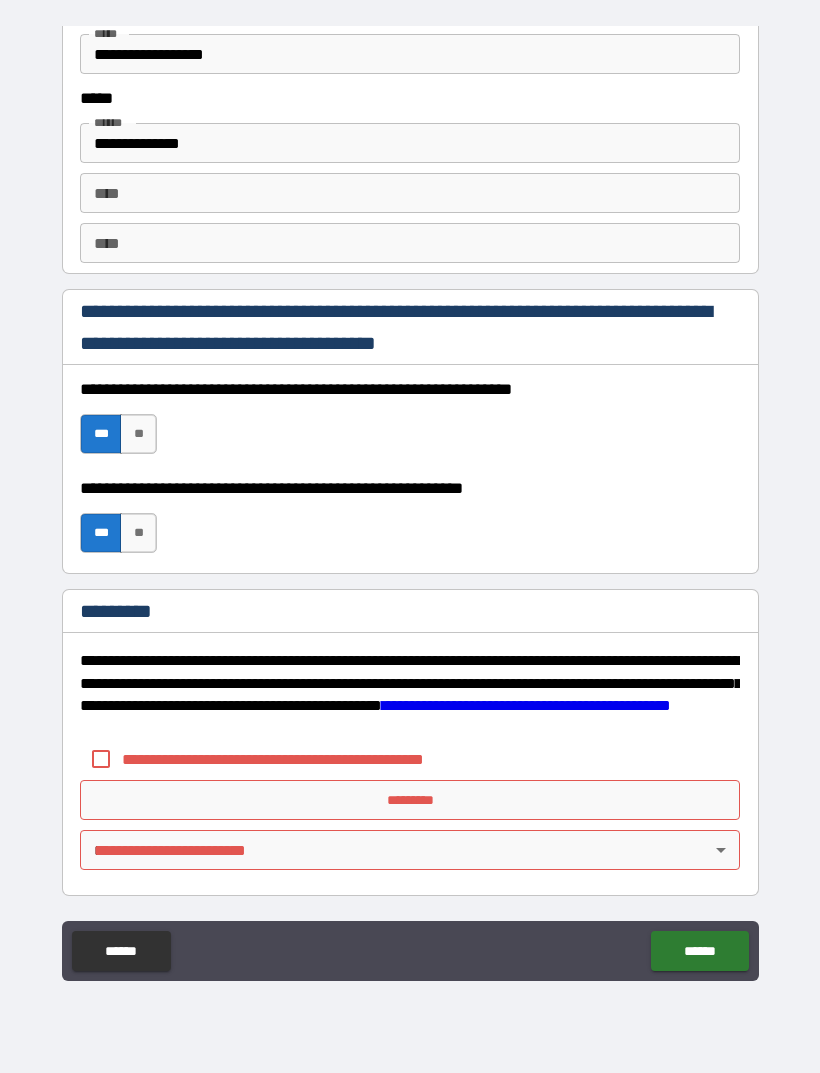 scroll, scrollTop: 2731, scrollLeft: 0, axis: vertical 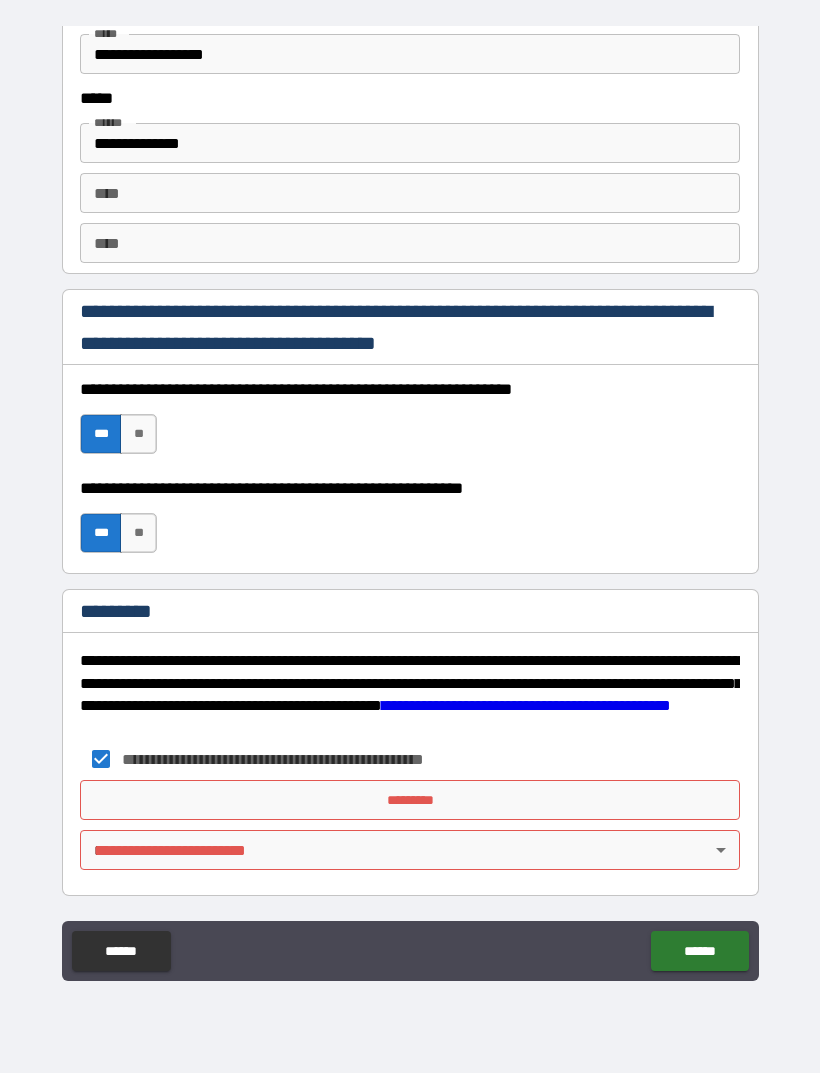click on "**********" at bounding box center (410, 504) 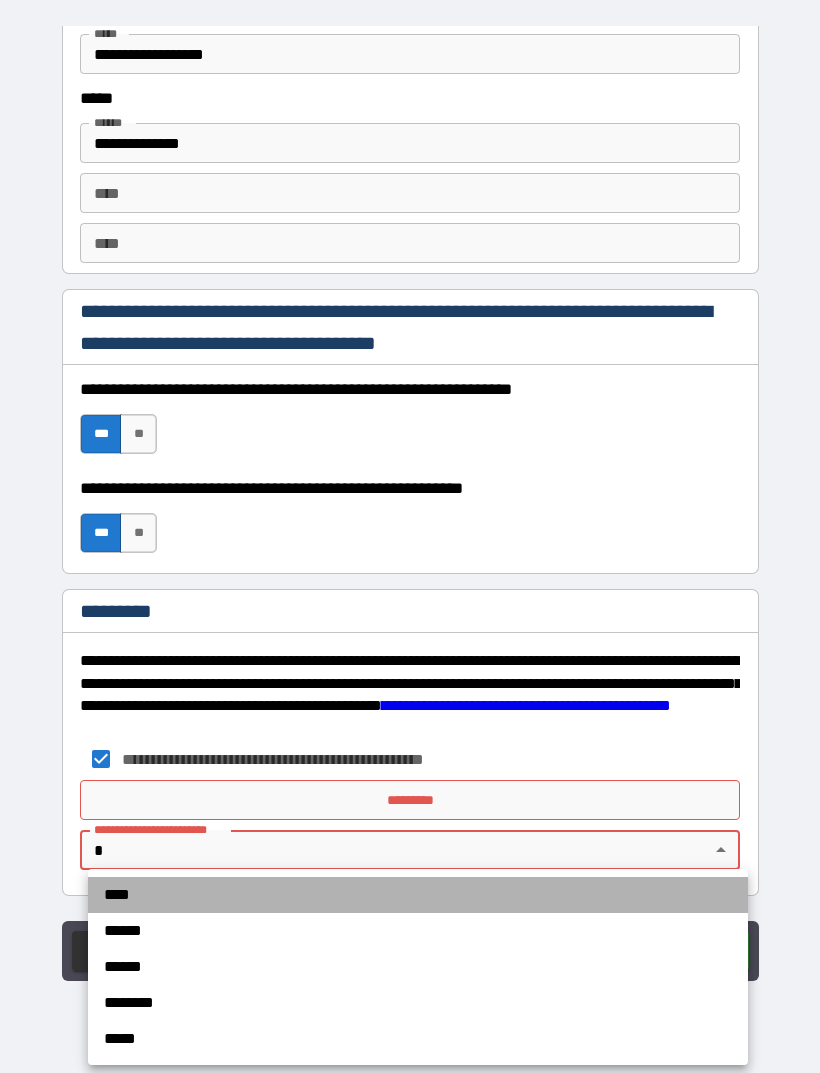 click on "****" at bounding box center (418, 895) 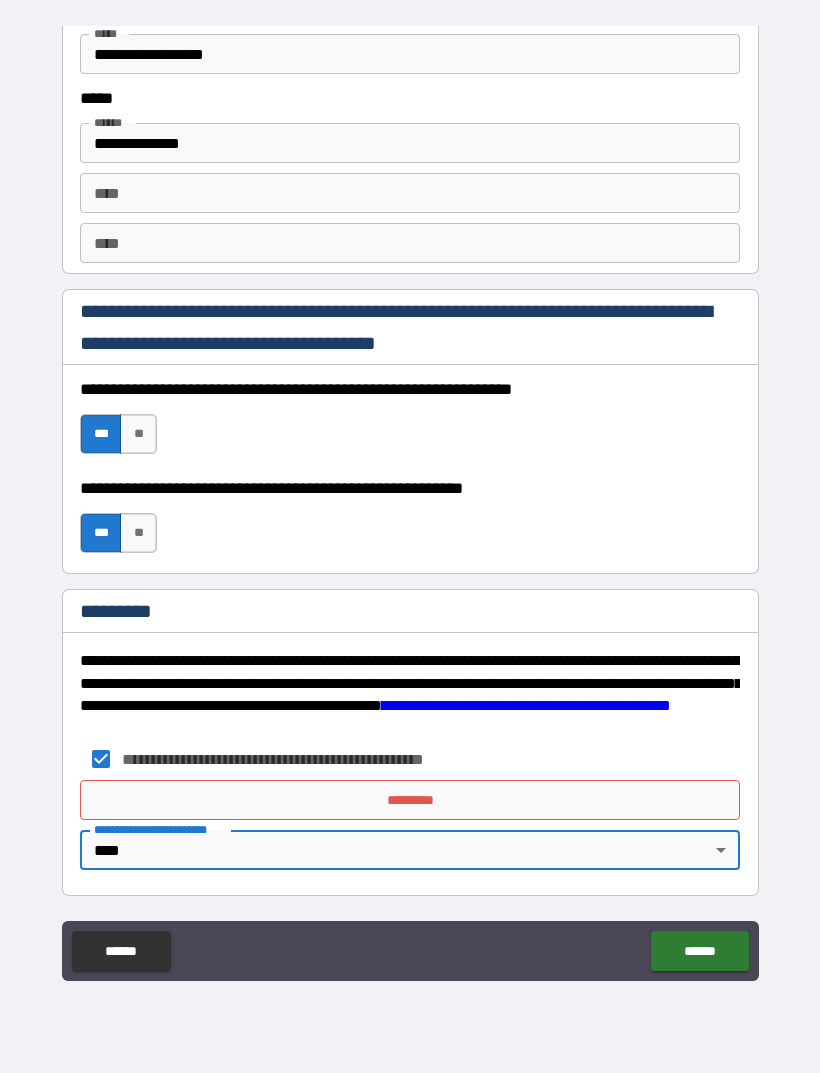 scroll, scrollTop: 2700, scrollLeft: 0, axis: vertical 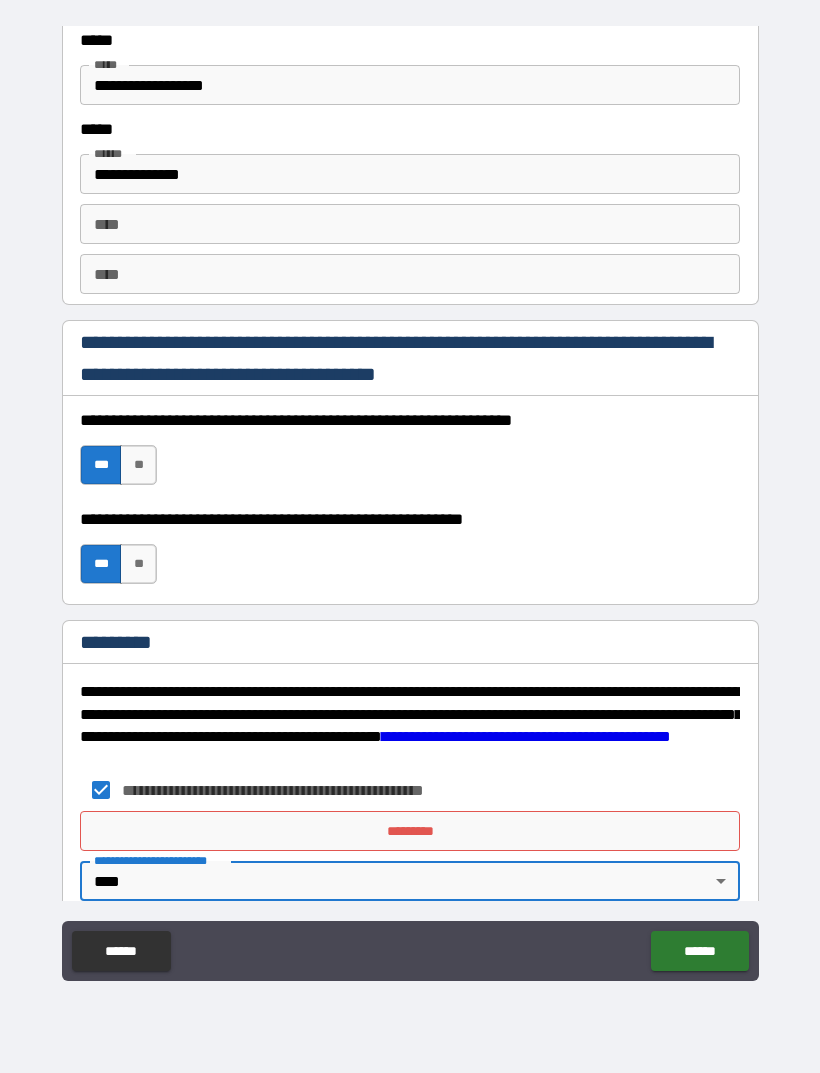 click on "**********" at bounding box center (410, 507) 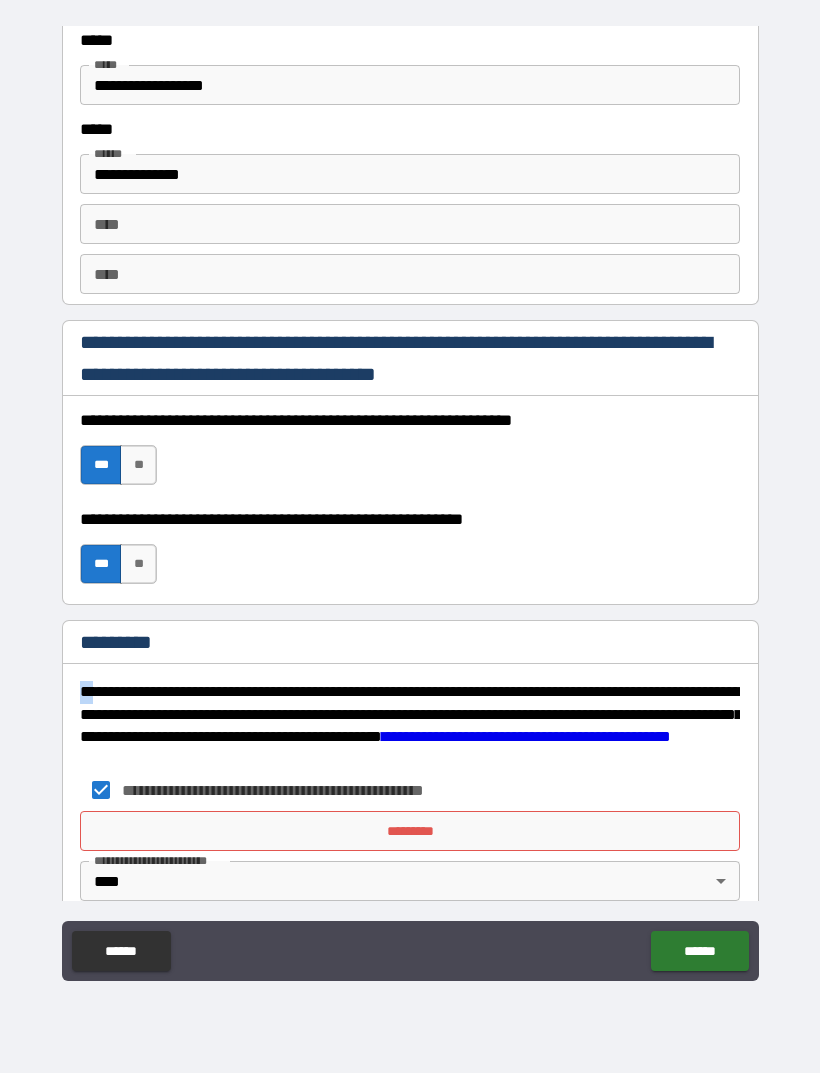 click on "*********" at bounding box center (410, 831) 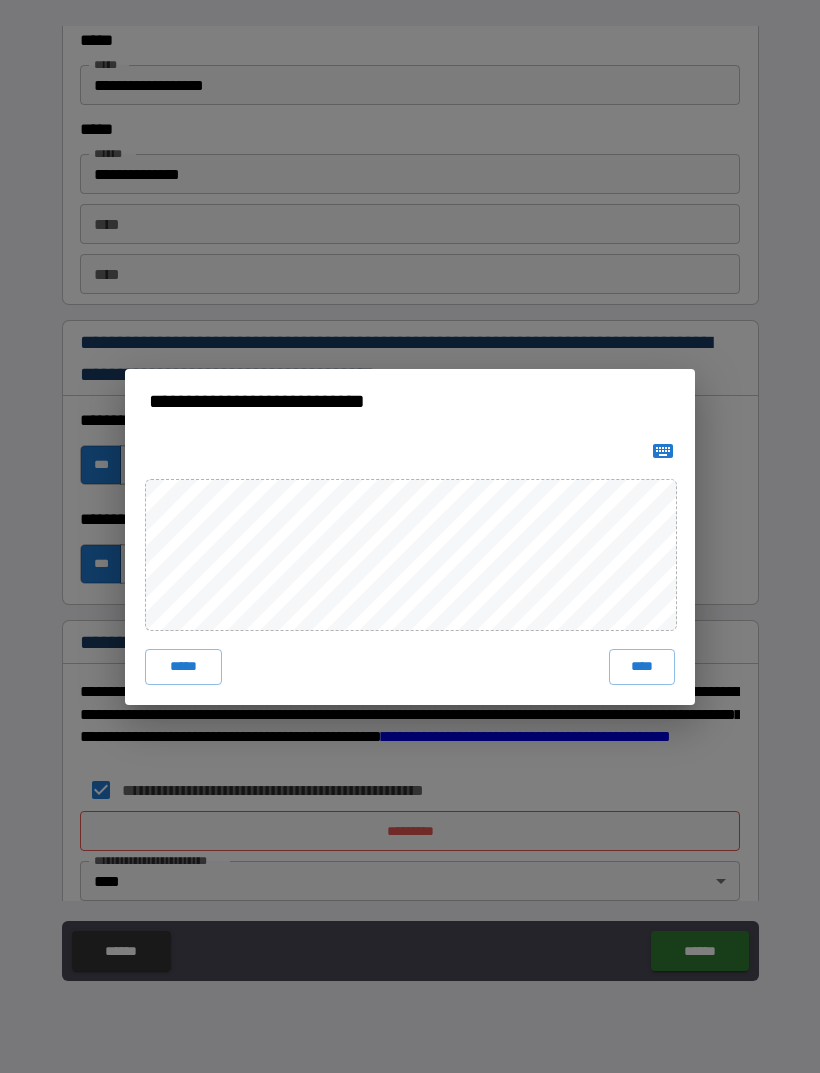 click on "****" at bounding box center (642, 667) 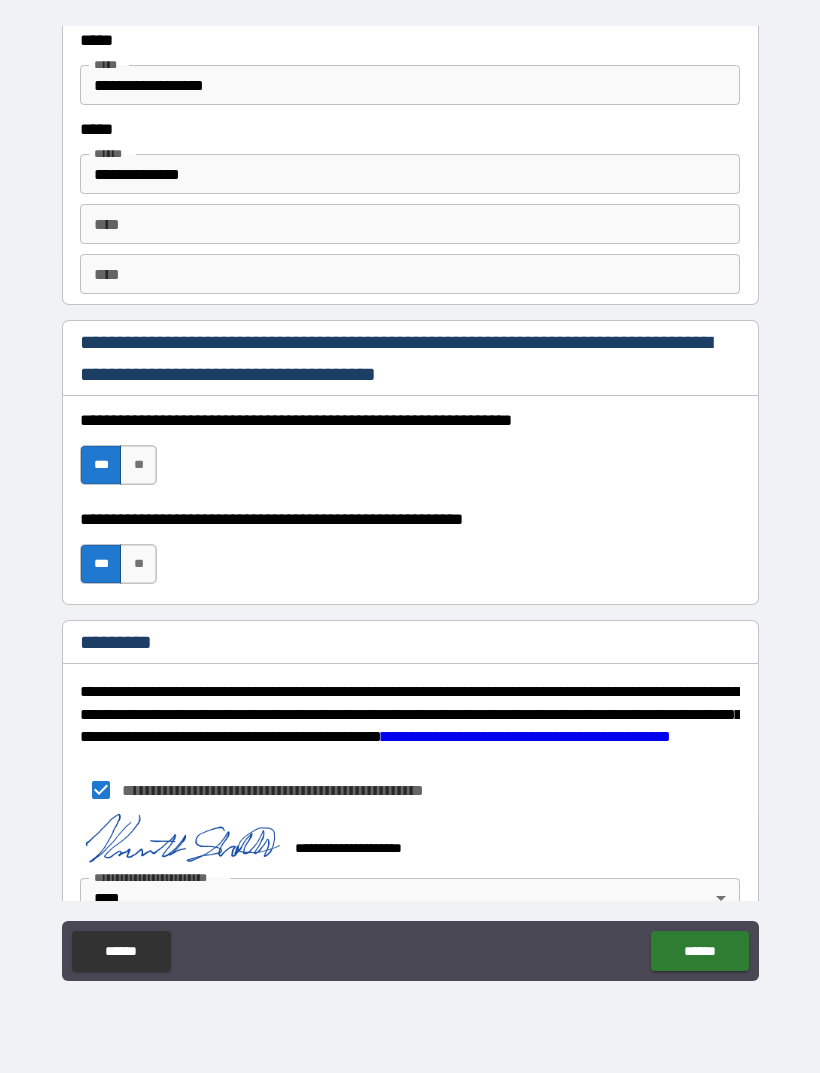 click on "******" at bounding box center (699, 951) 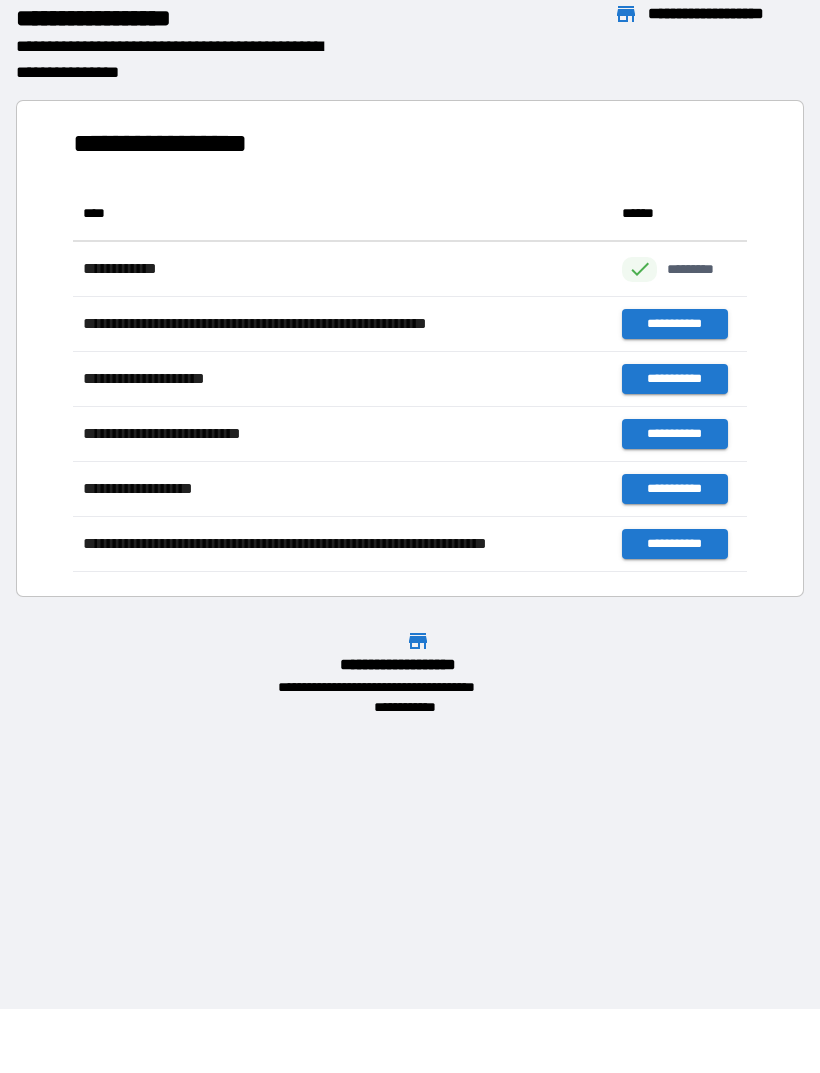 scroll, scrollTop: 1, scrollLeft: 1, axis: both 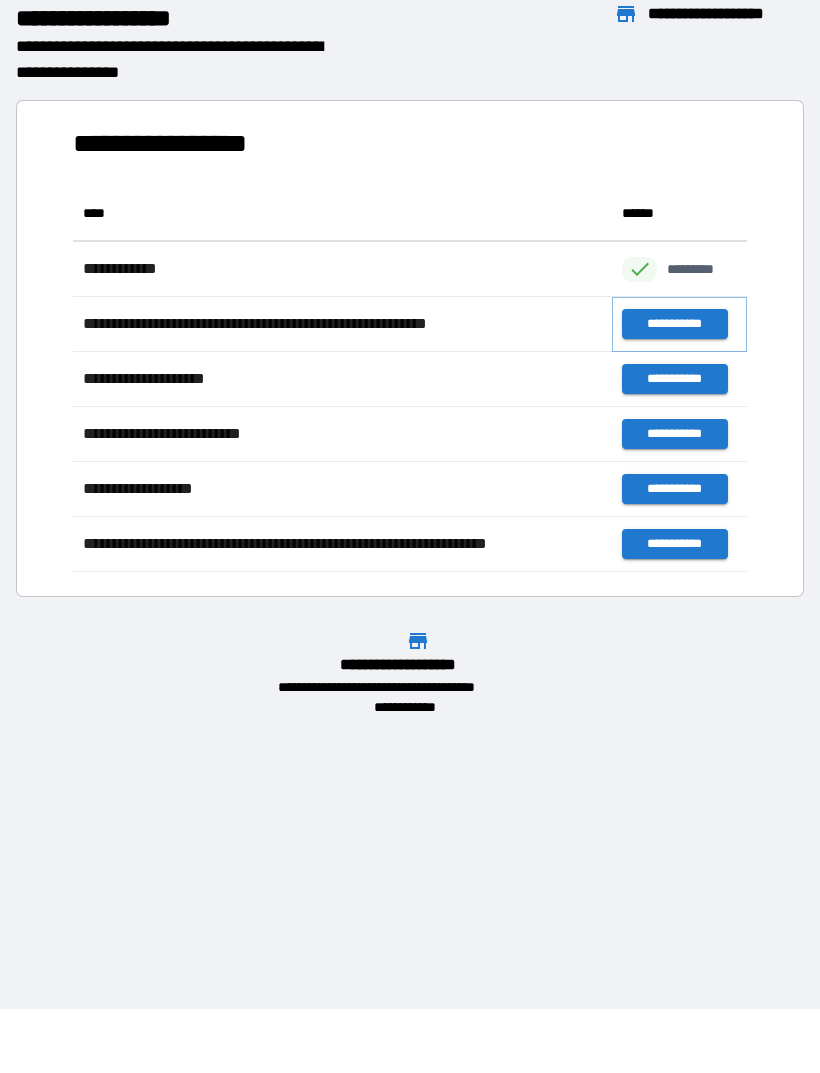 click on "**********" at bounding box center (674, 324) 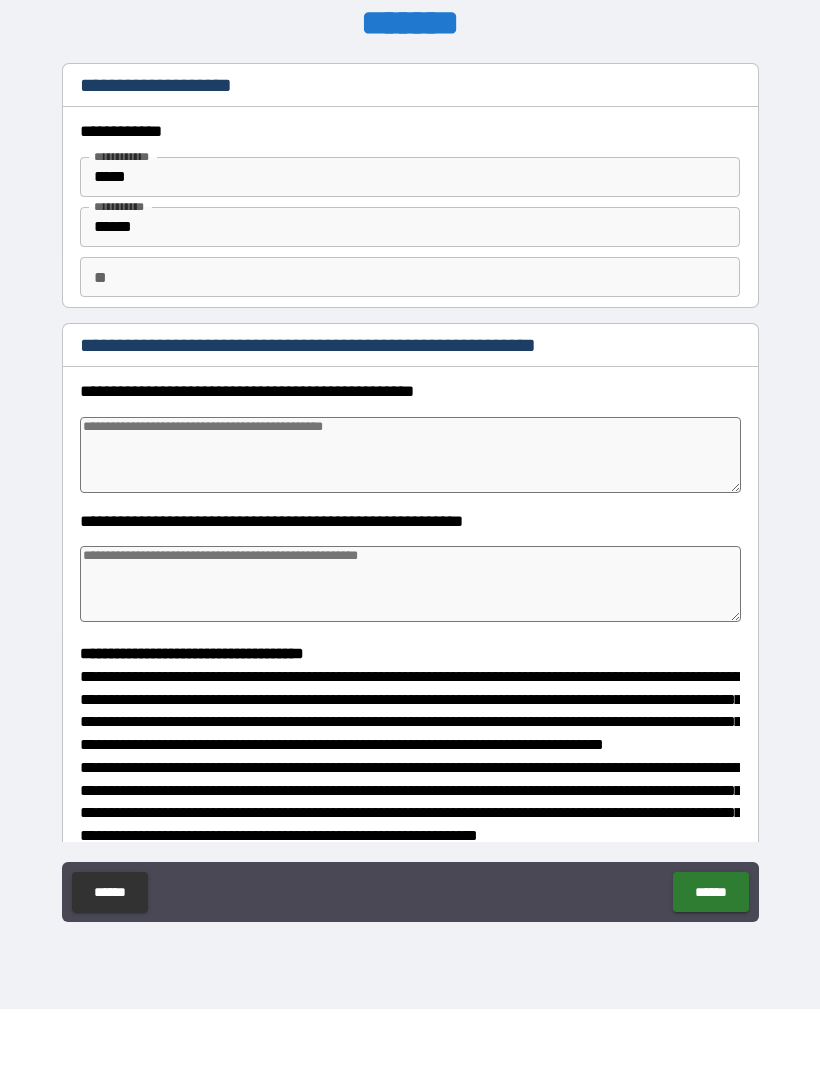 type on "*" 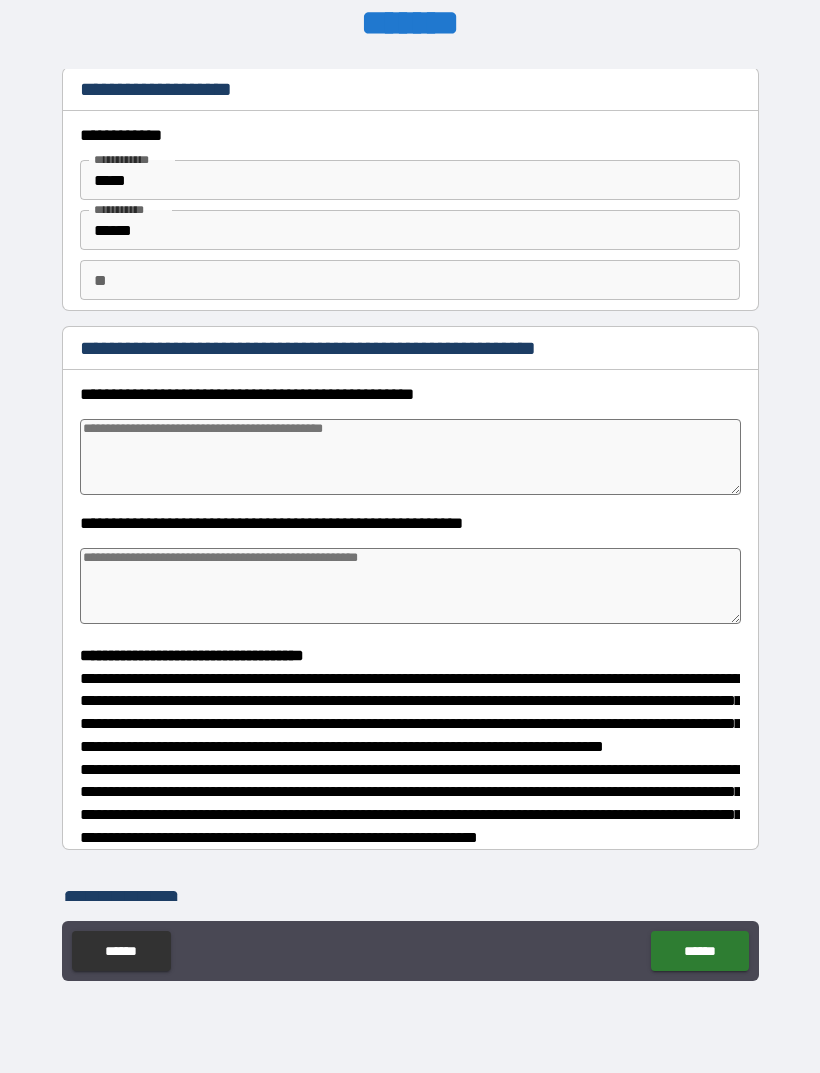scroll, scrollTop: 3, scrollLeft: 0, axis: vertical 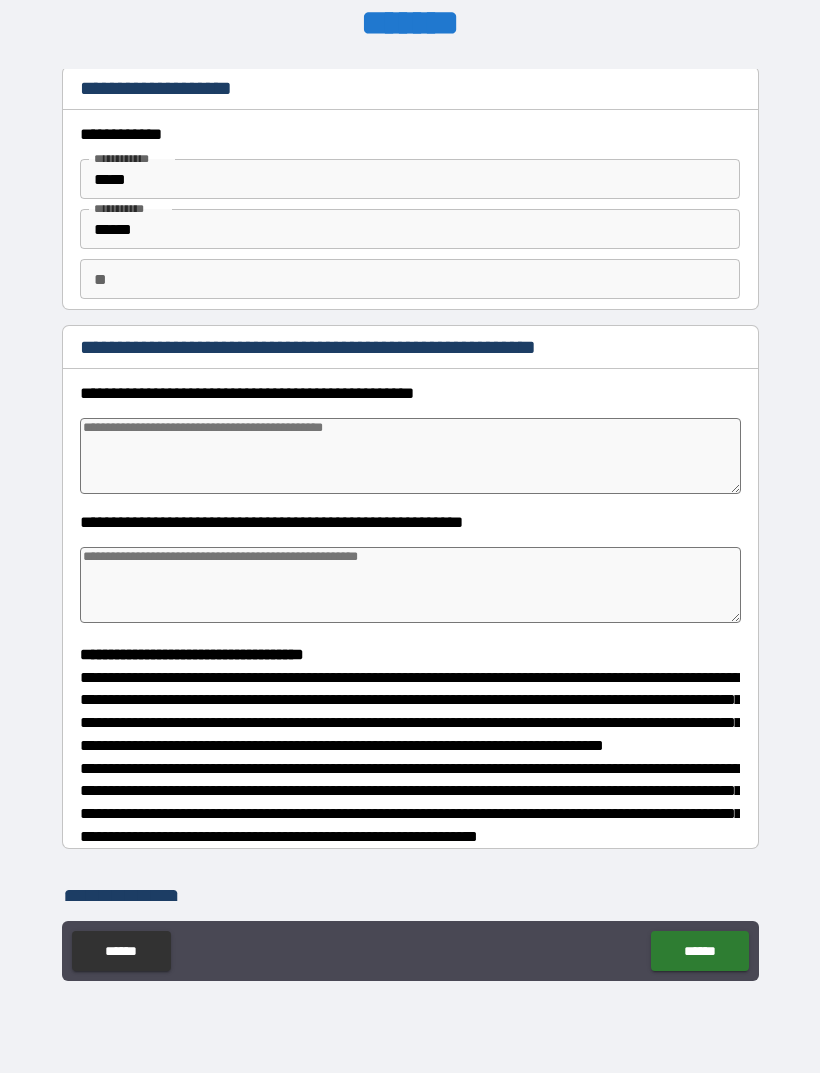 click on "**" at bounding box center (410, 279) 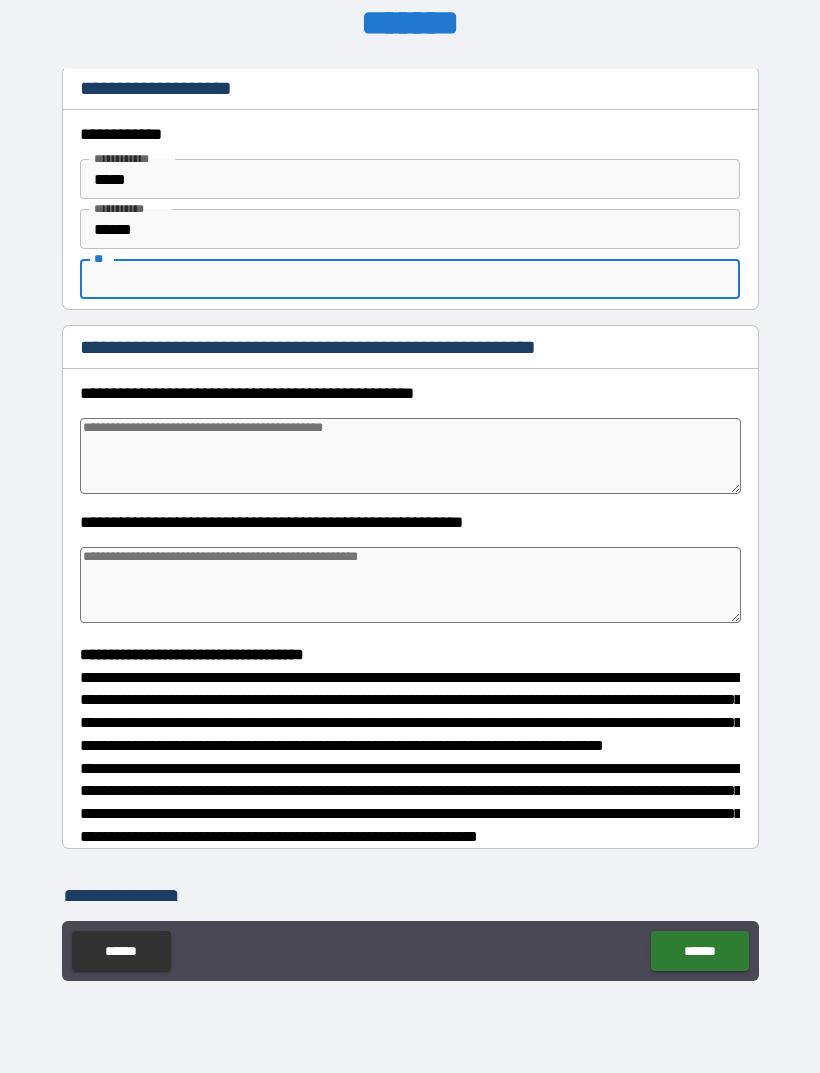 type on "*" 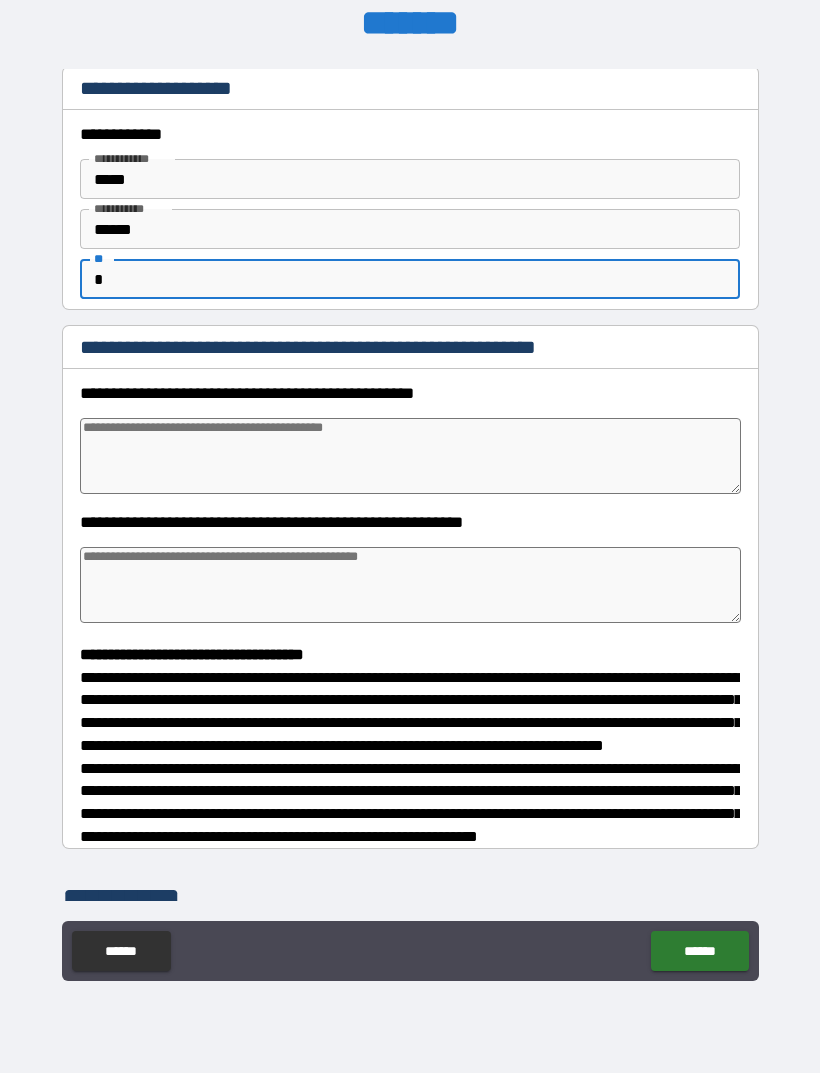 type on "*" 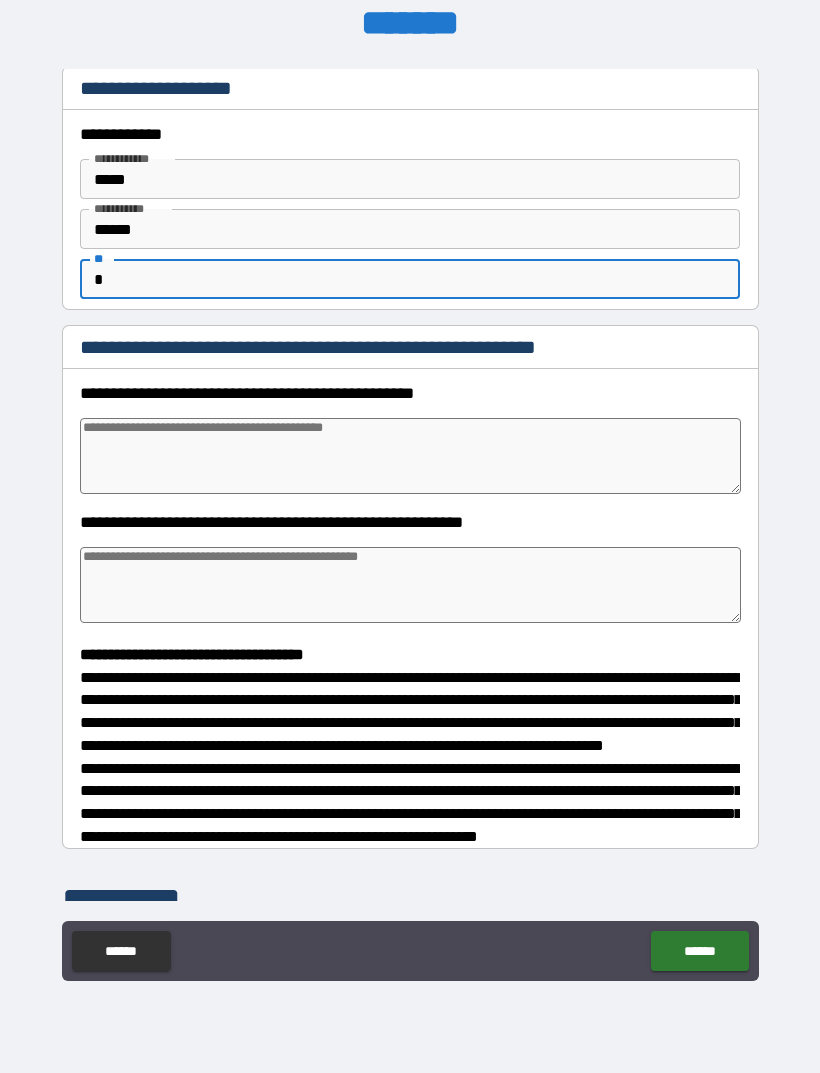 type on "*" 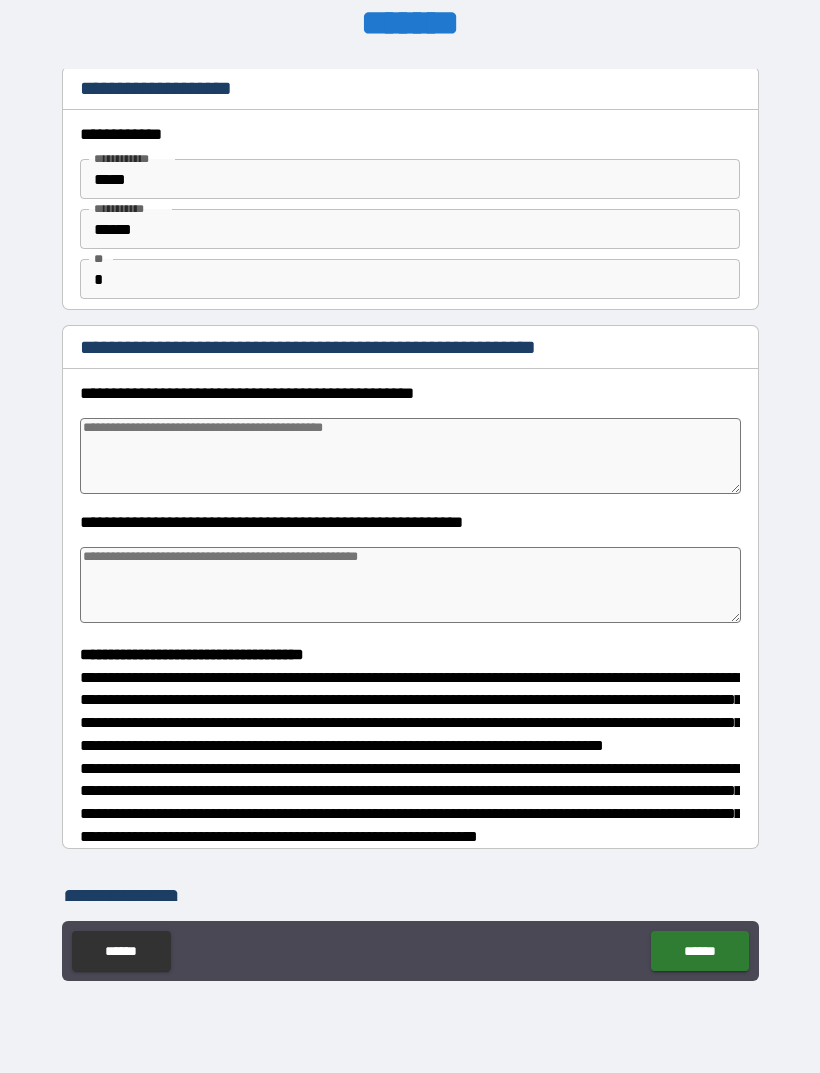 type on "*" 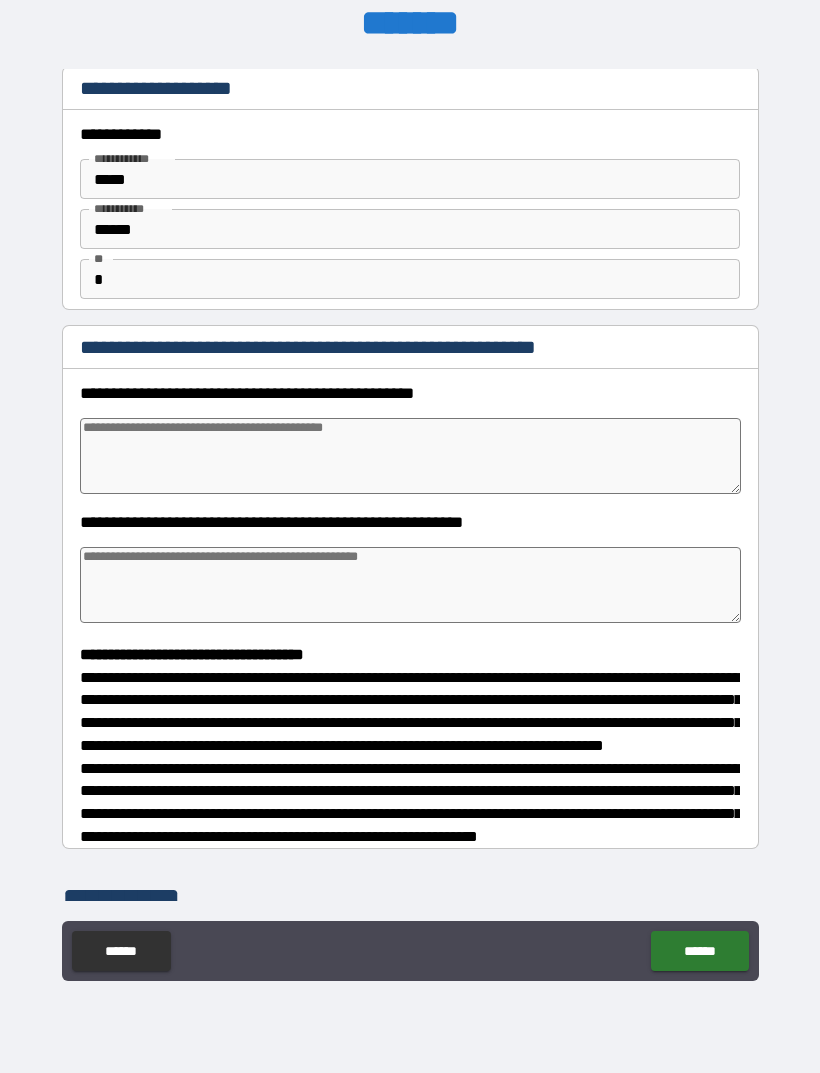 type on "*" 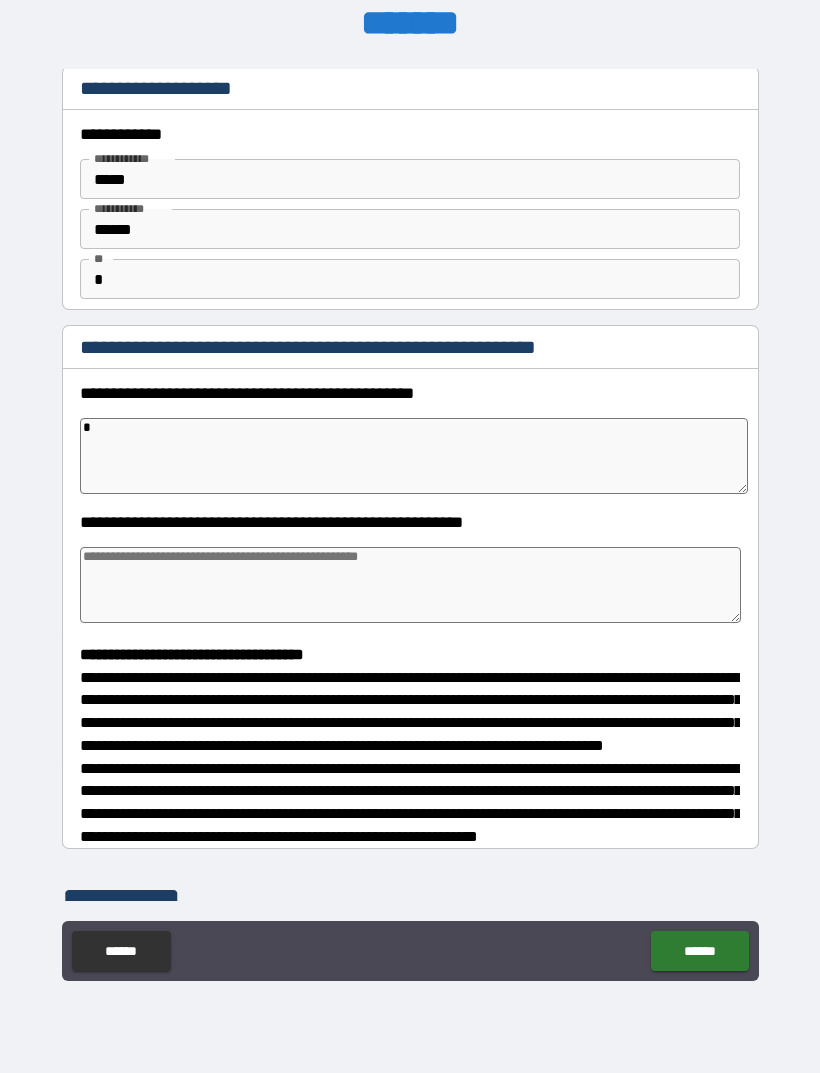 type on "*" 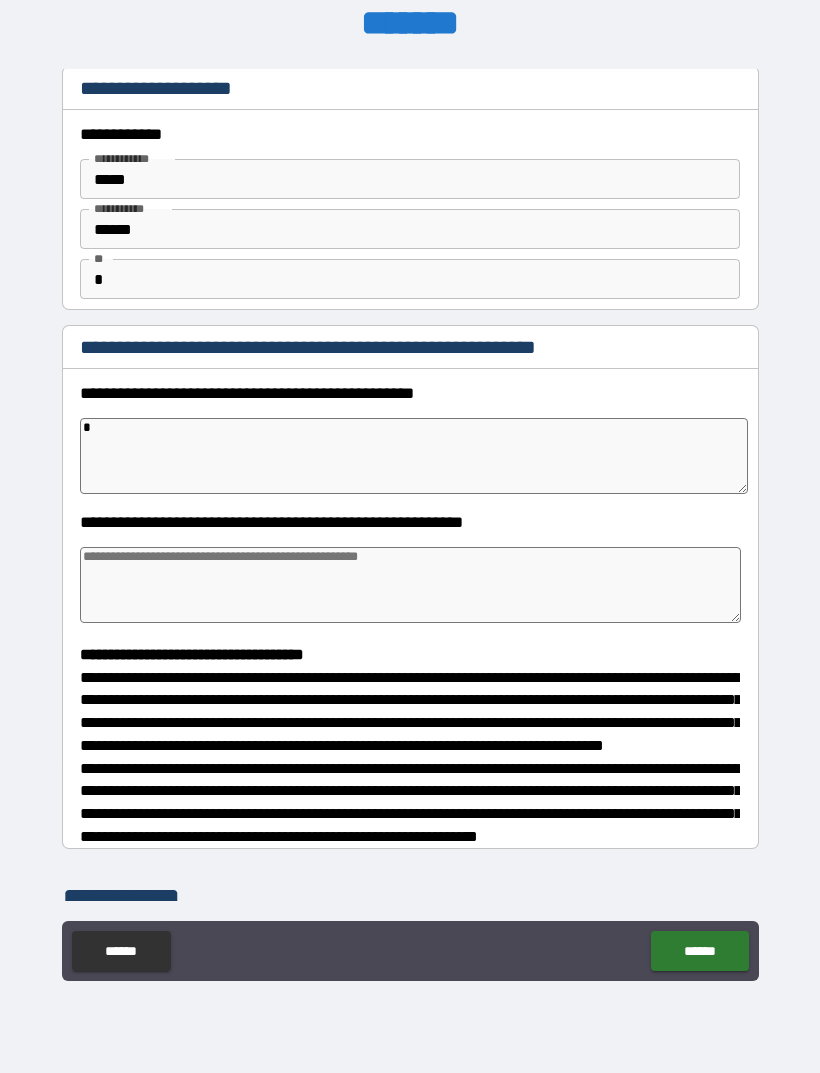 type on "*" 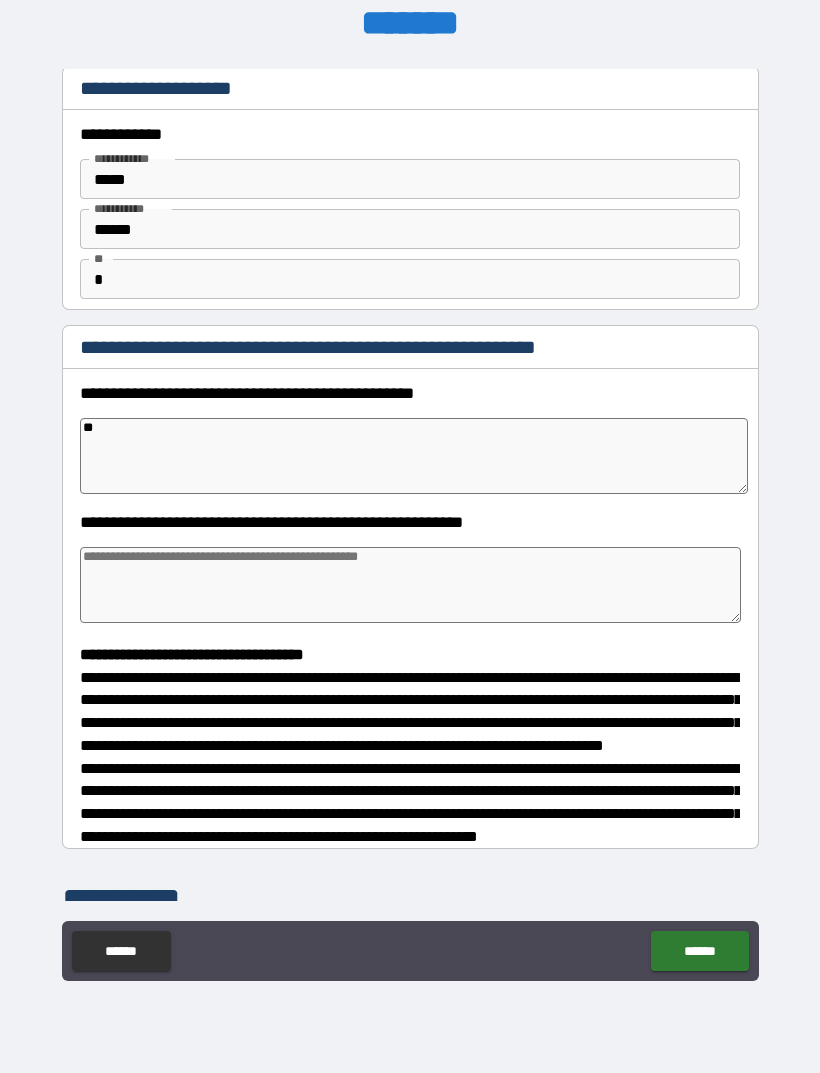 type on "*" 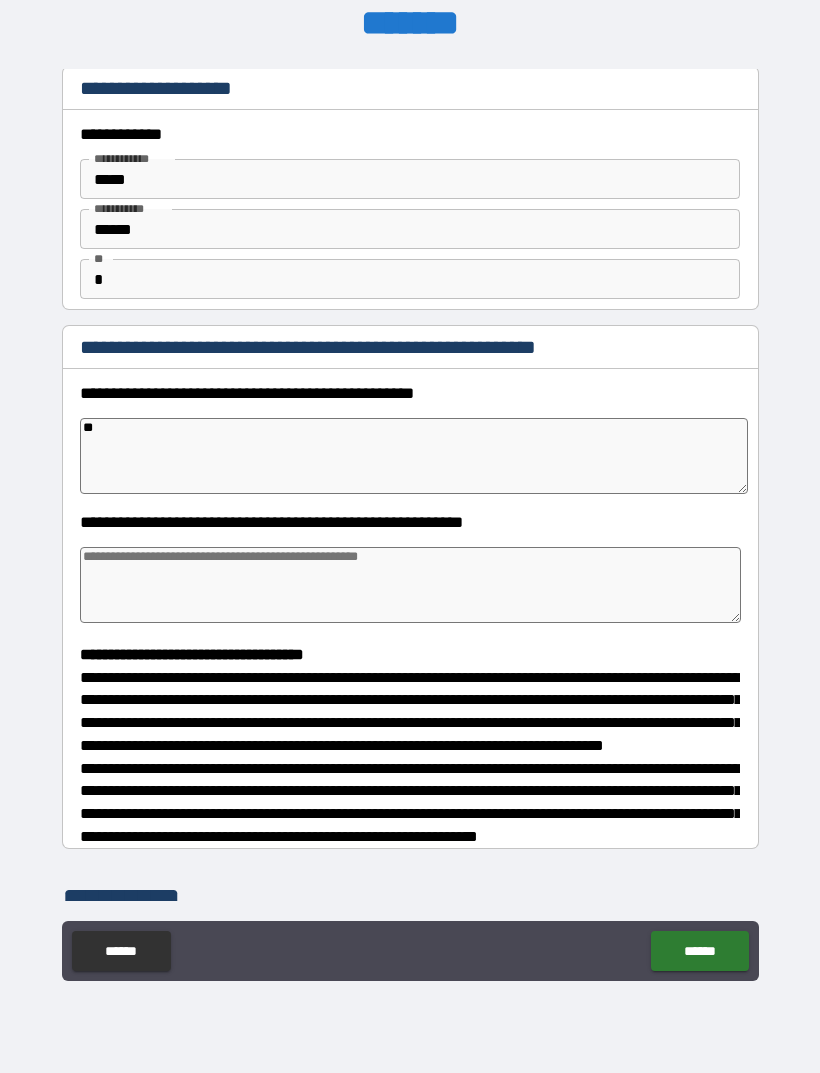 type on "***" 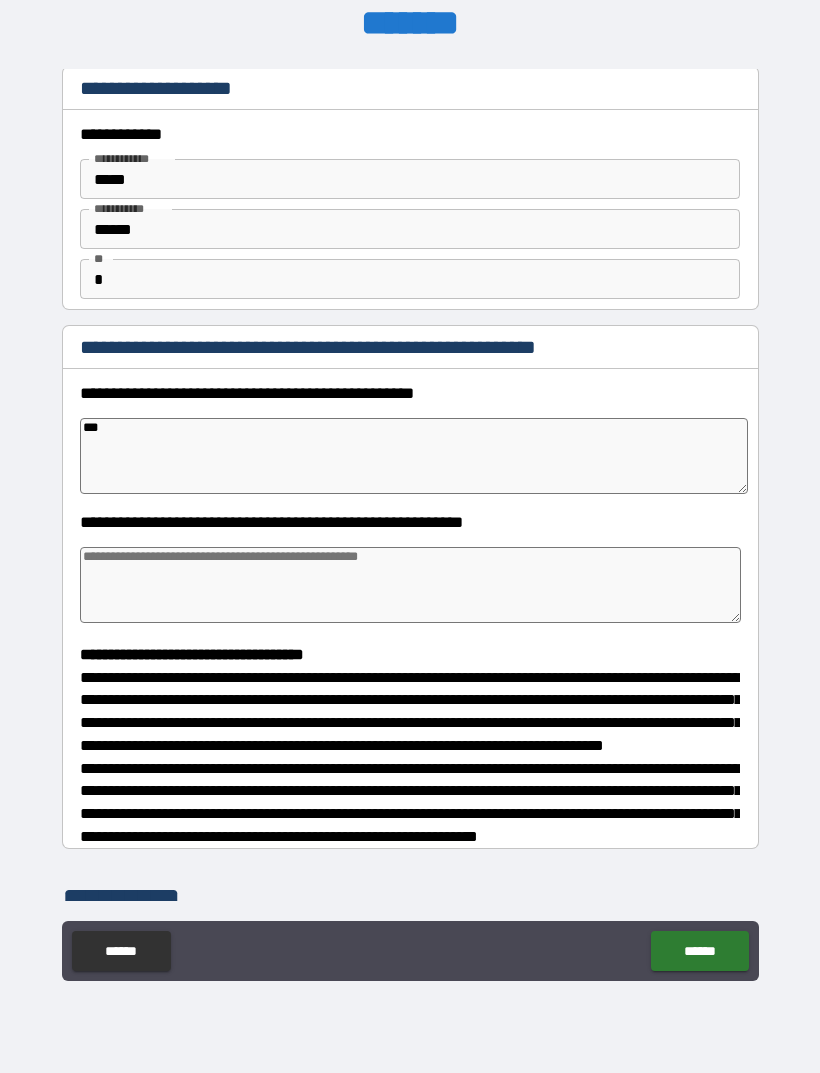 type on "*" 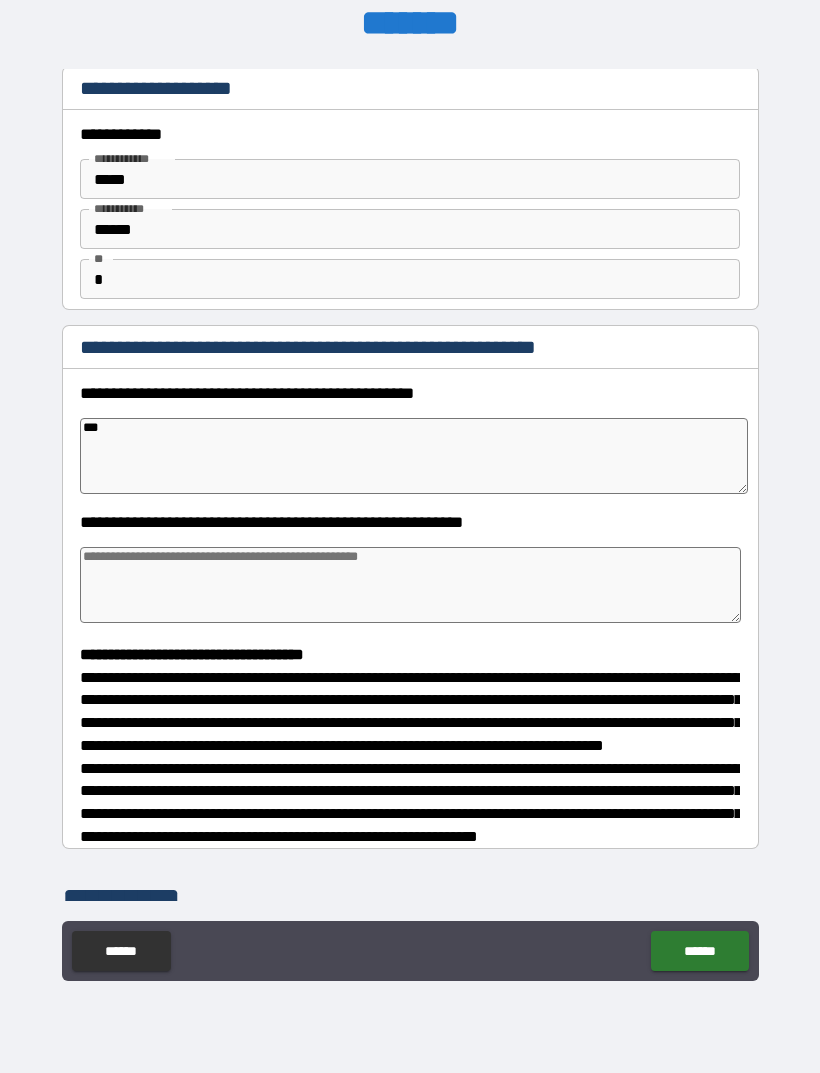 type on "*" 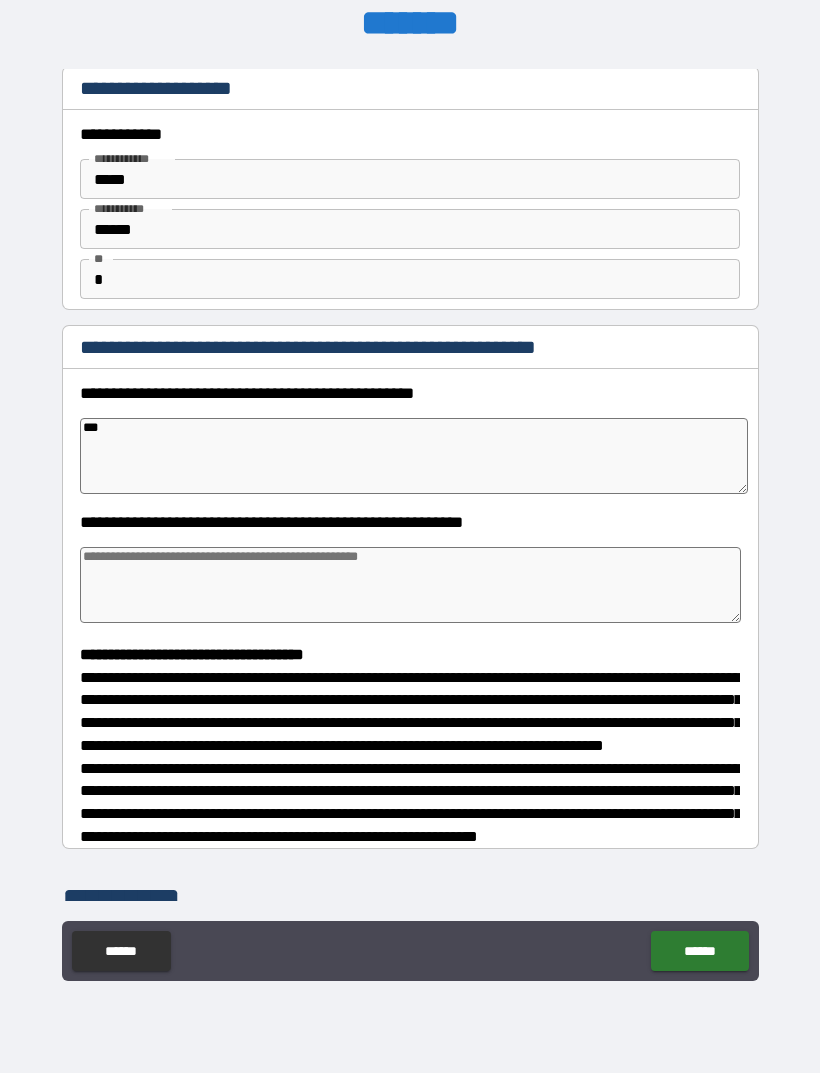 type on "*" 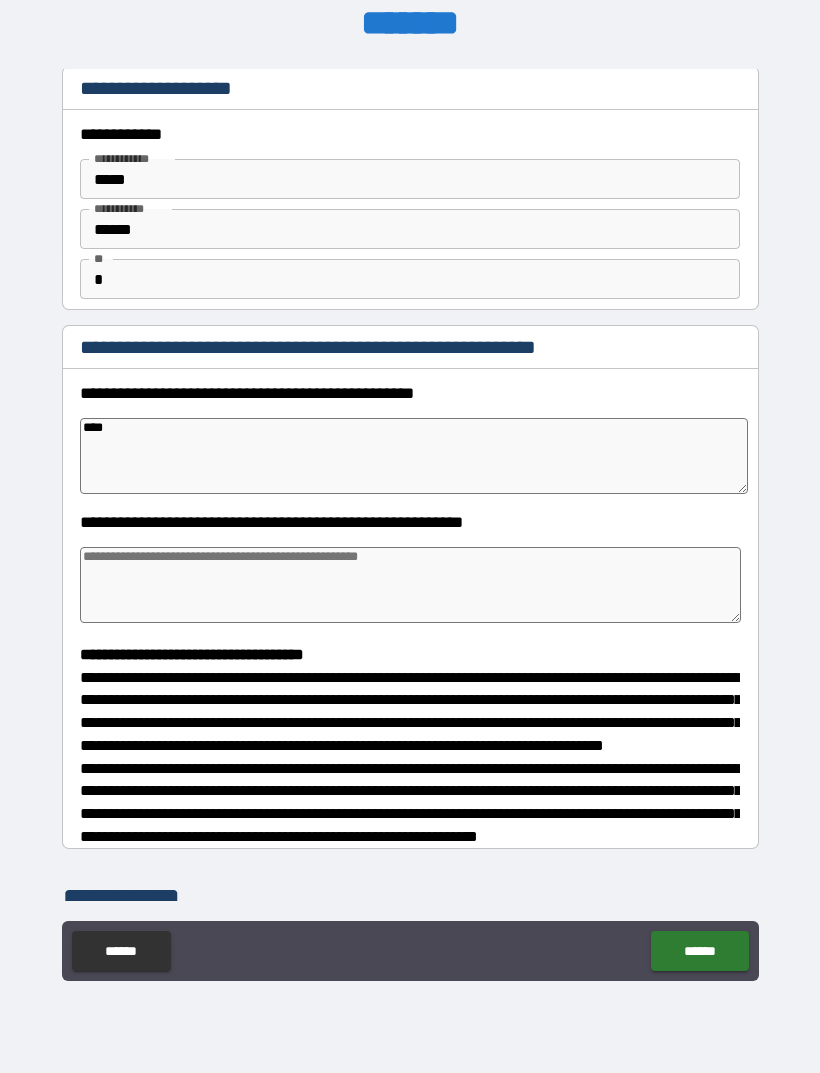 type on "*" 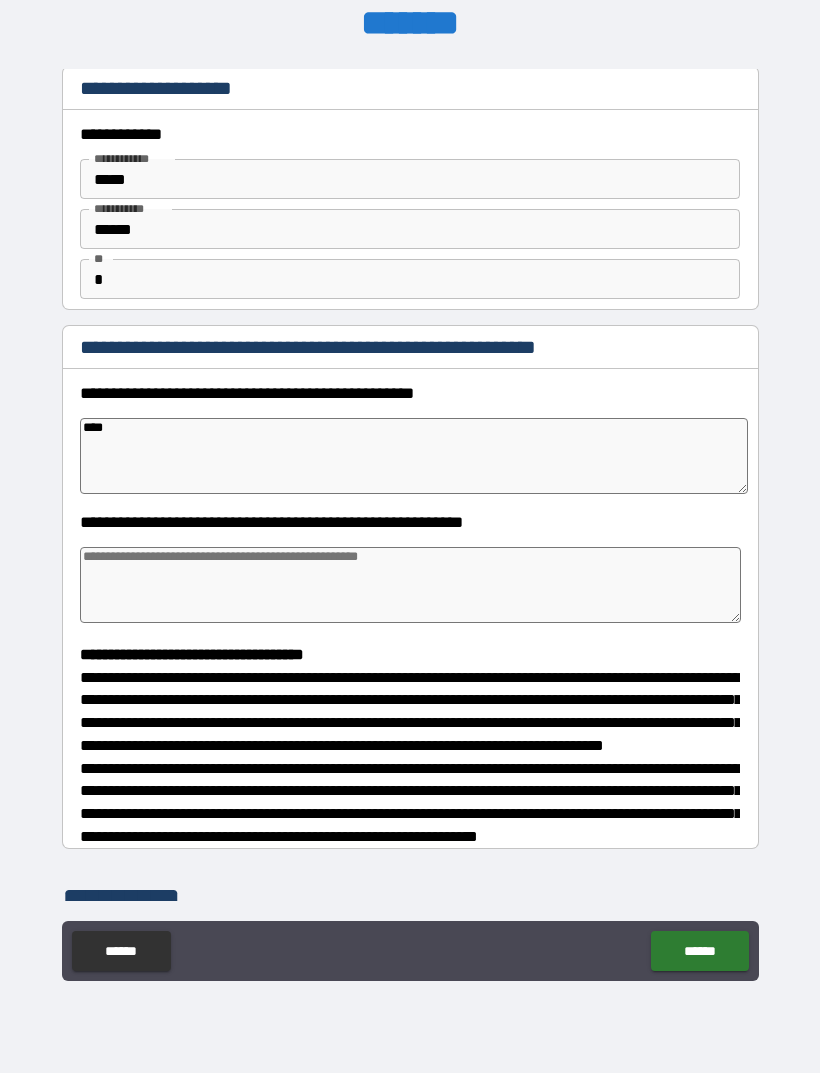 type on "*****" 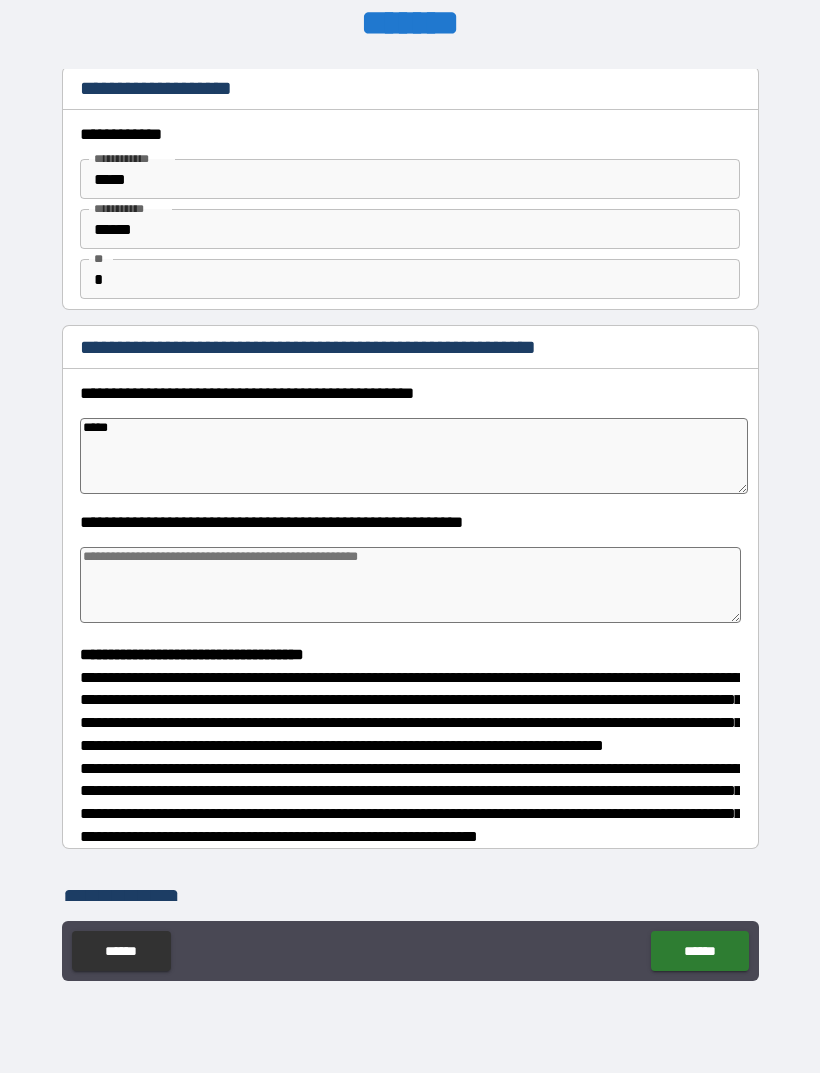 type on "*" 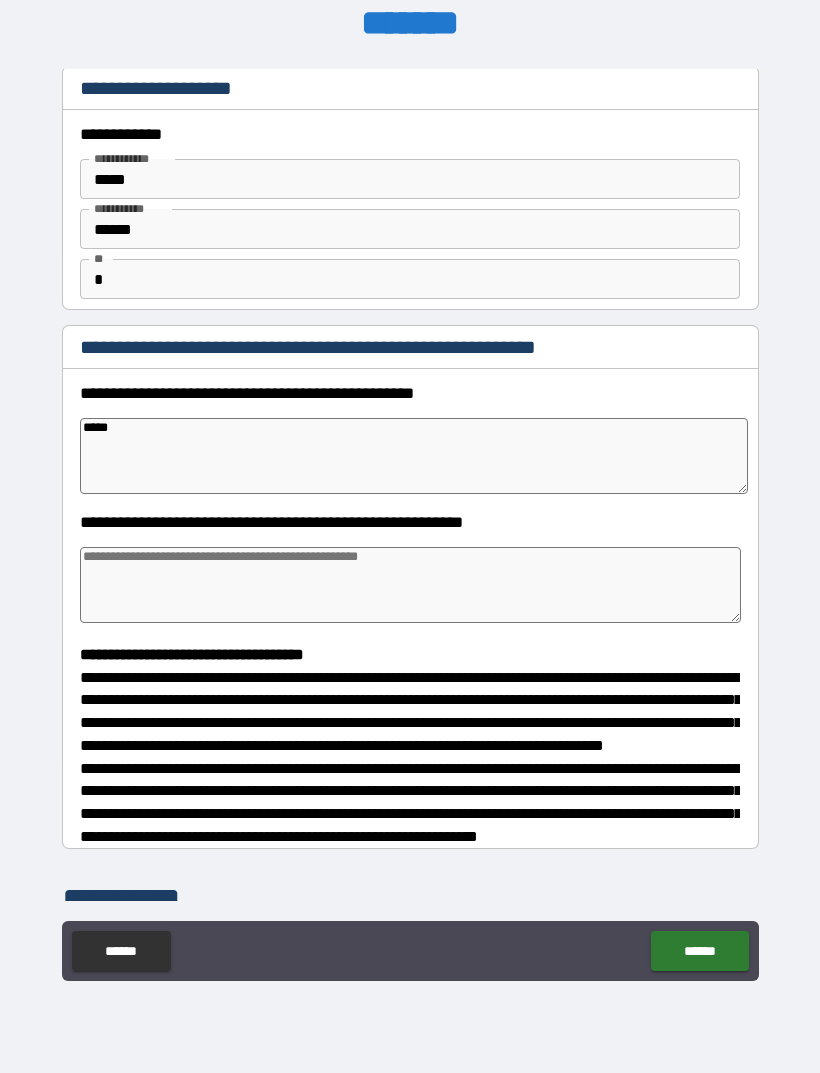 type on "*" 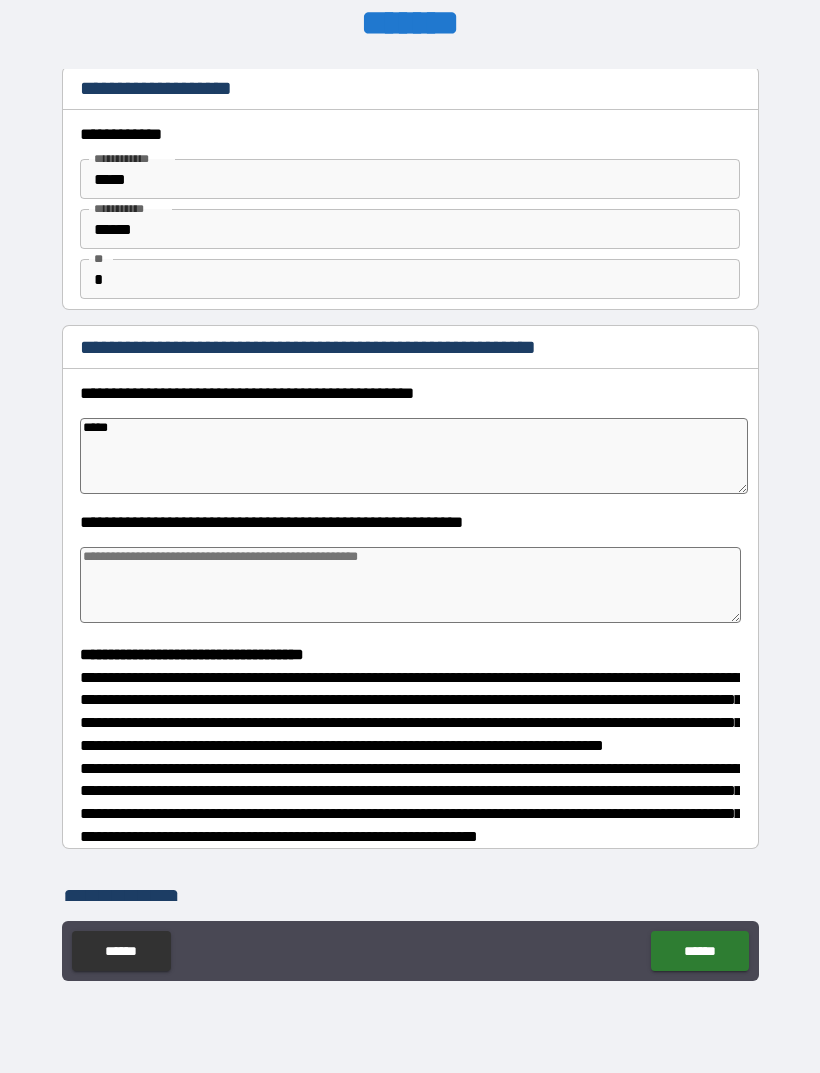 type on "*" 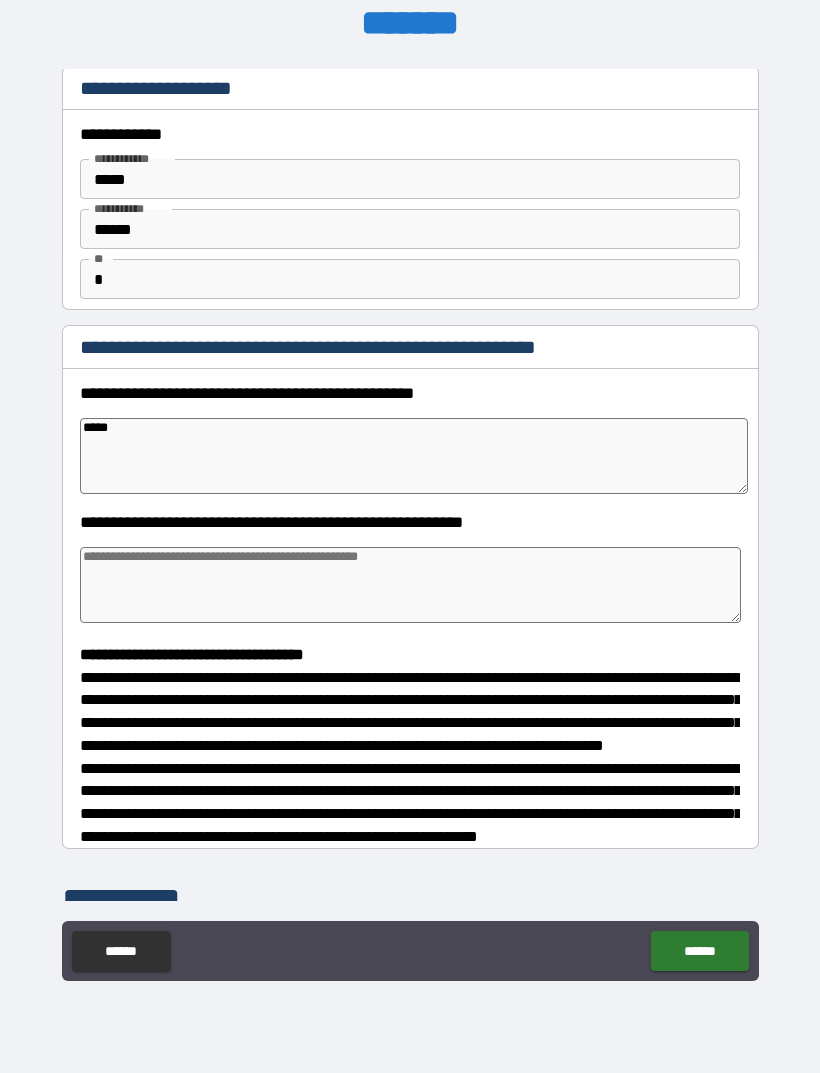 type on "*****" 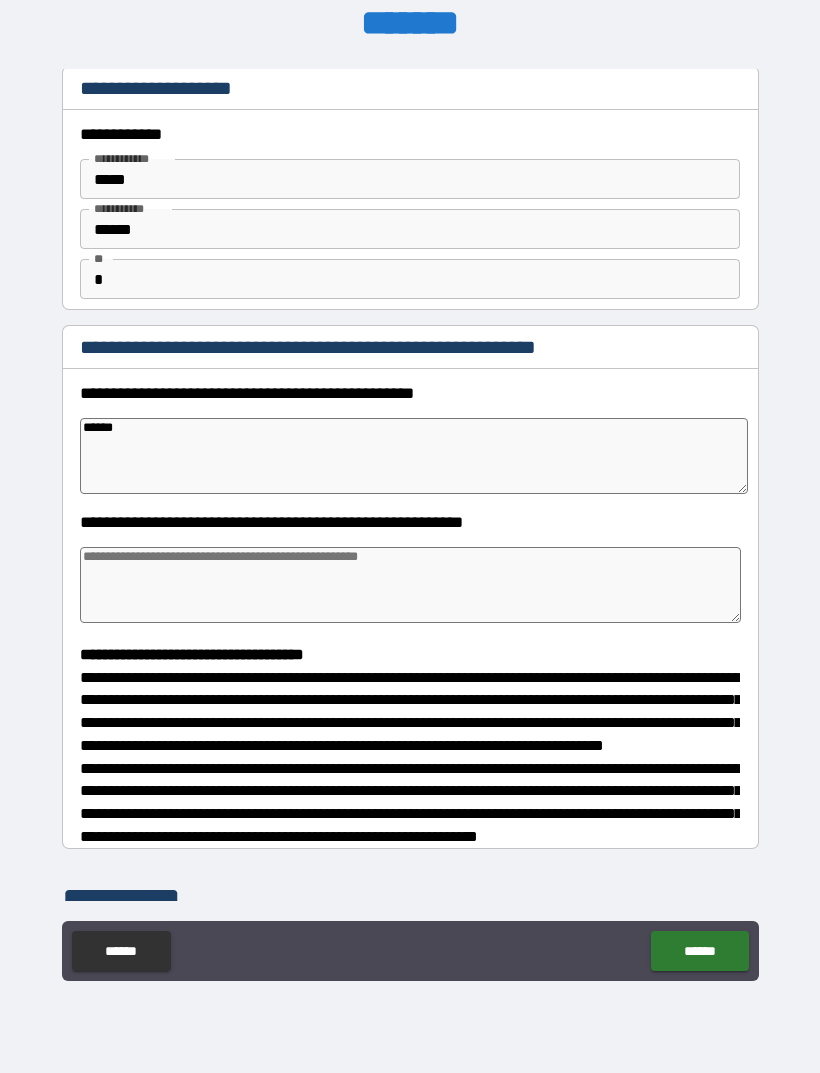type on "*" 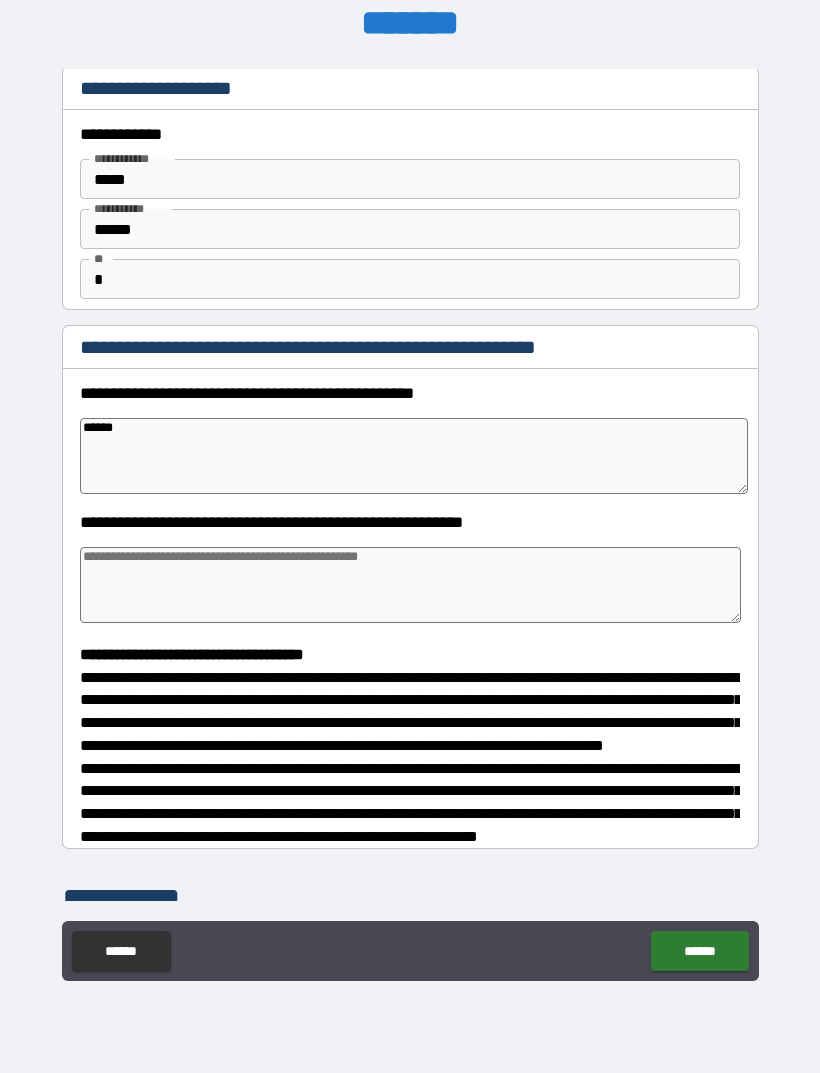 type on "*" 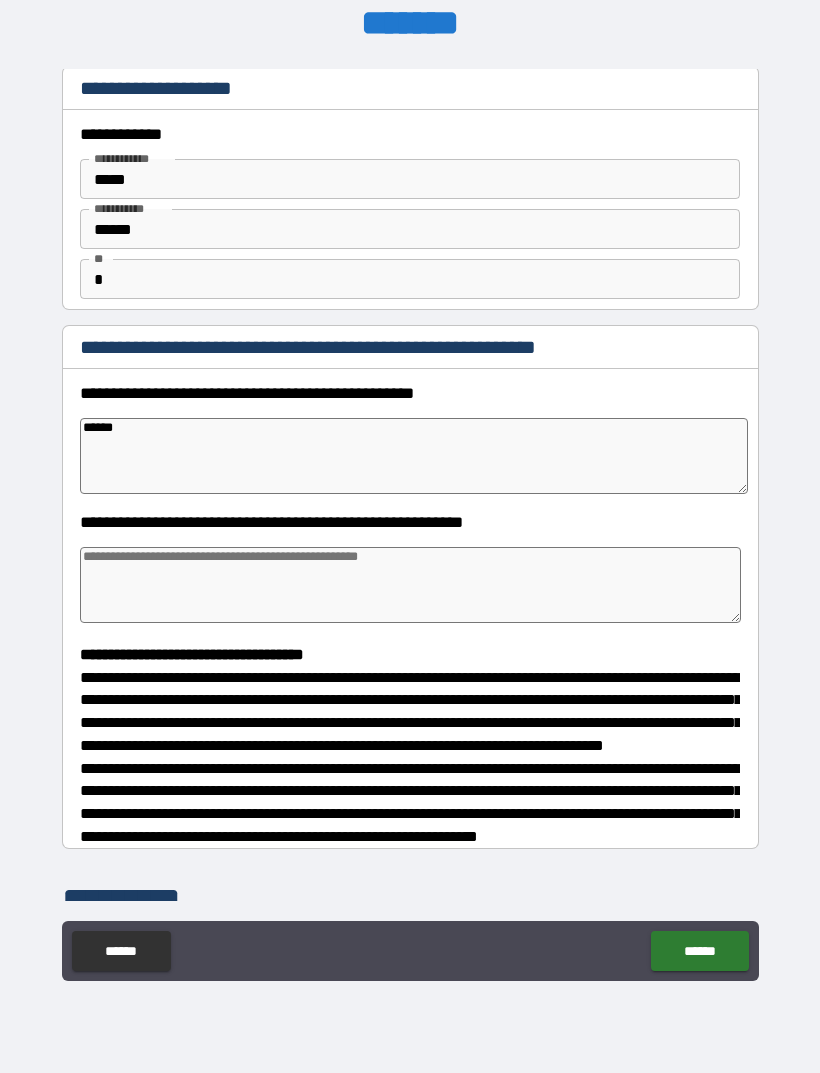type on "*" 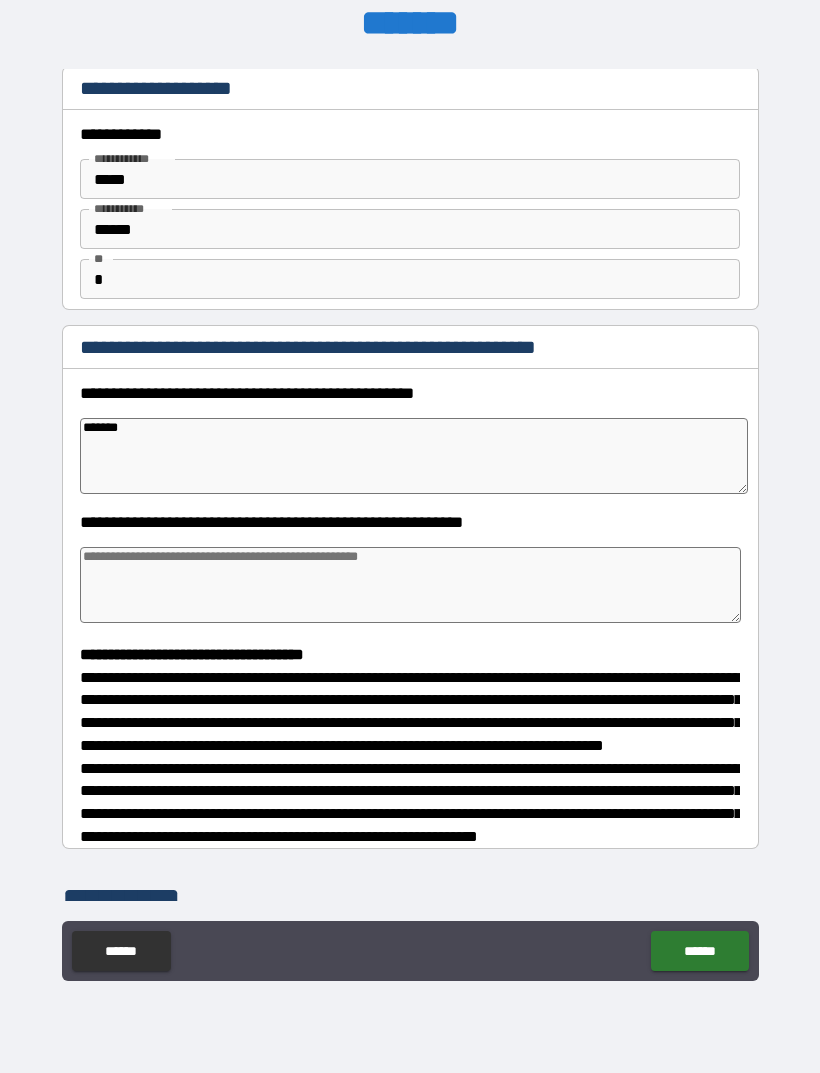 type on "*" 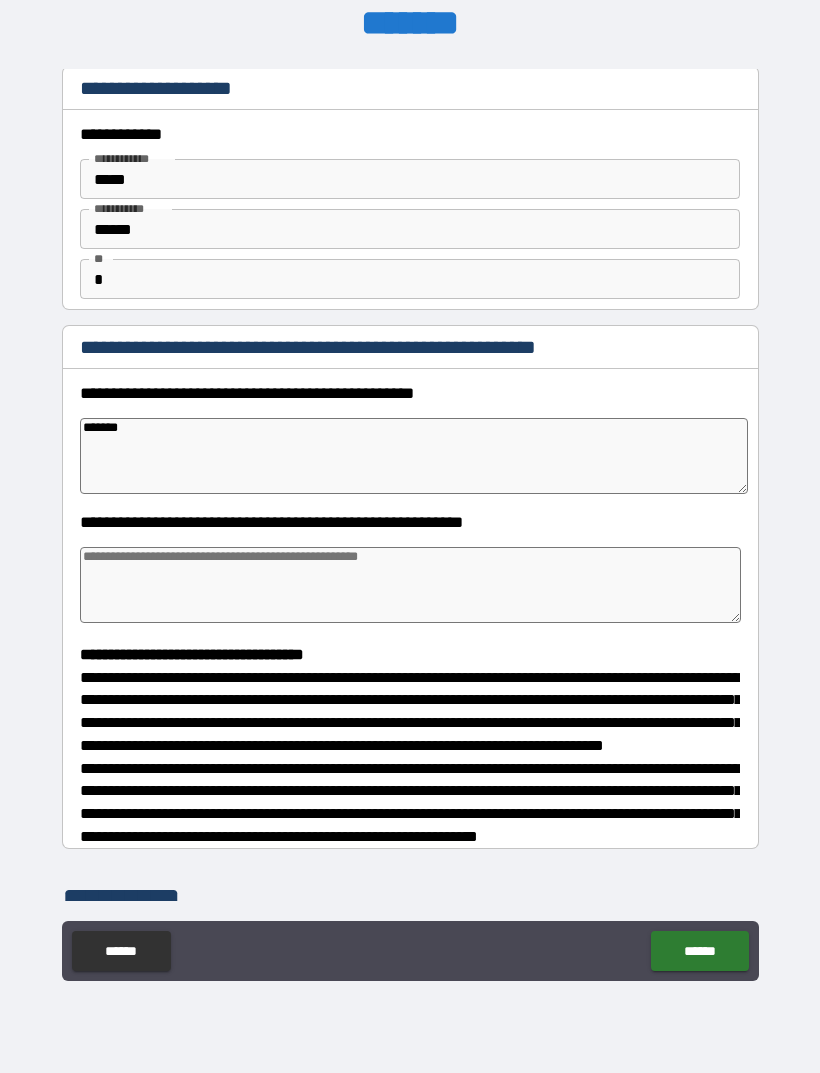 type on "********" 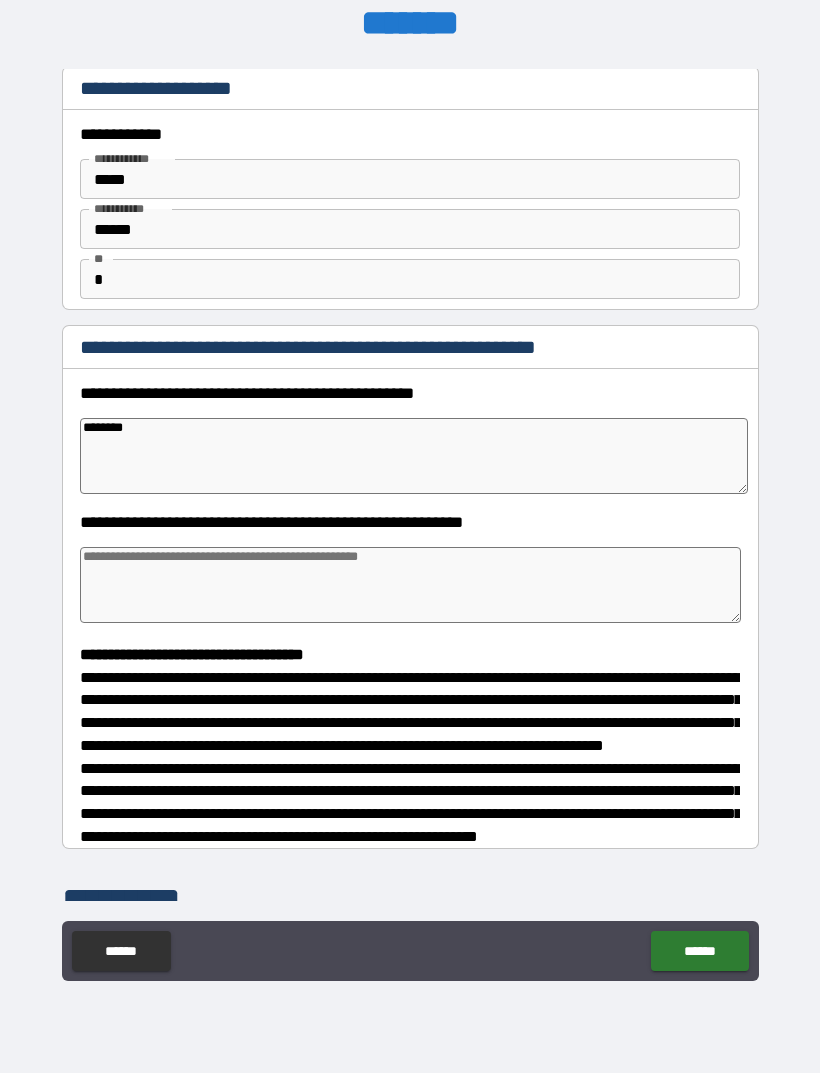type on "*" 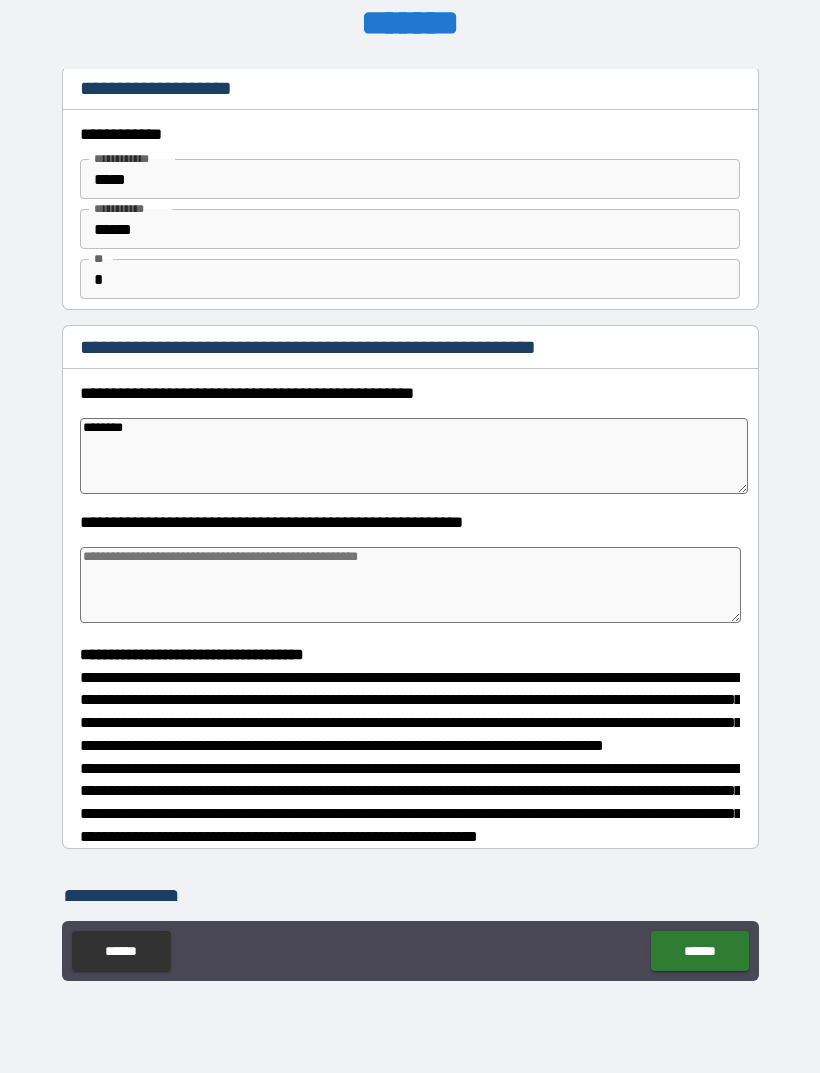 type on "*" 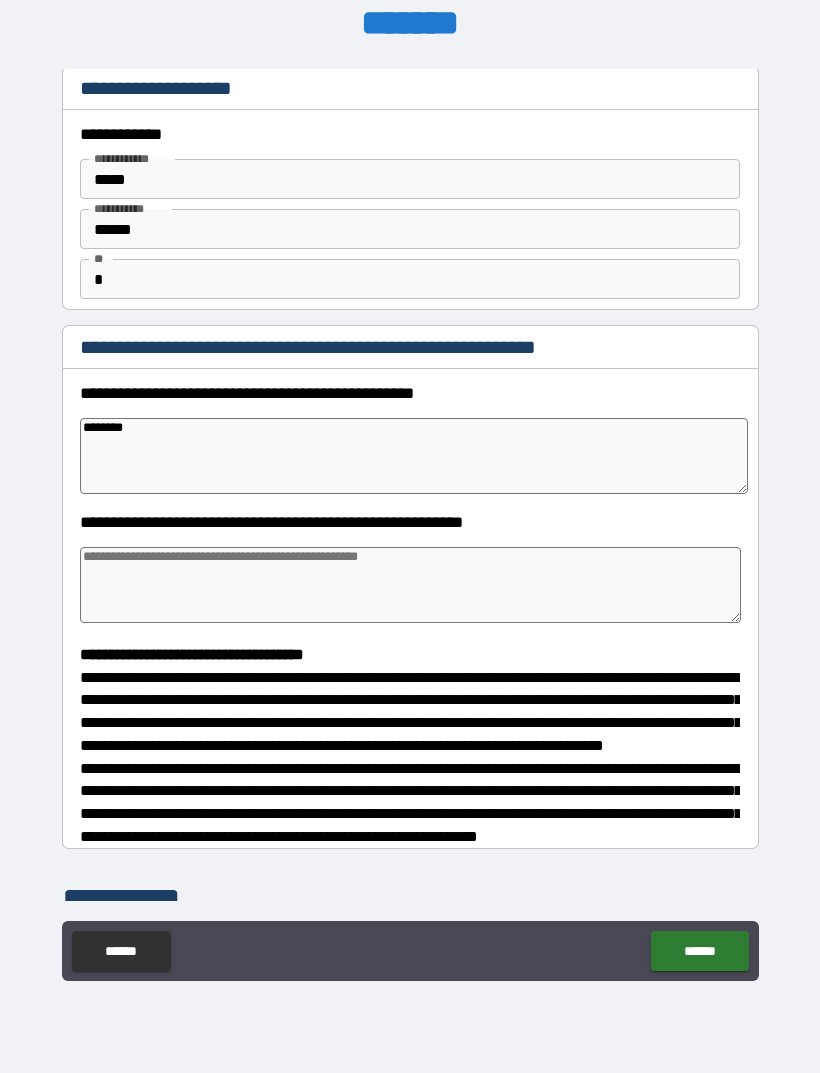 type on "*" 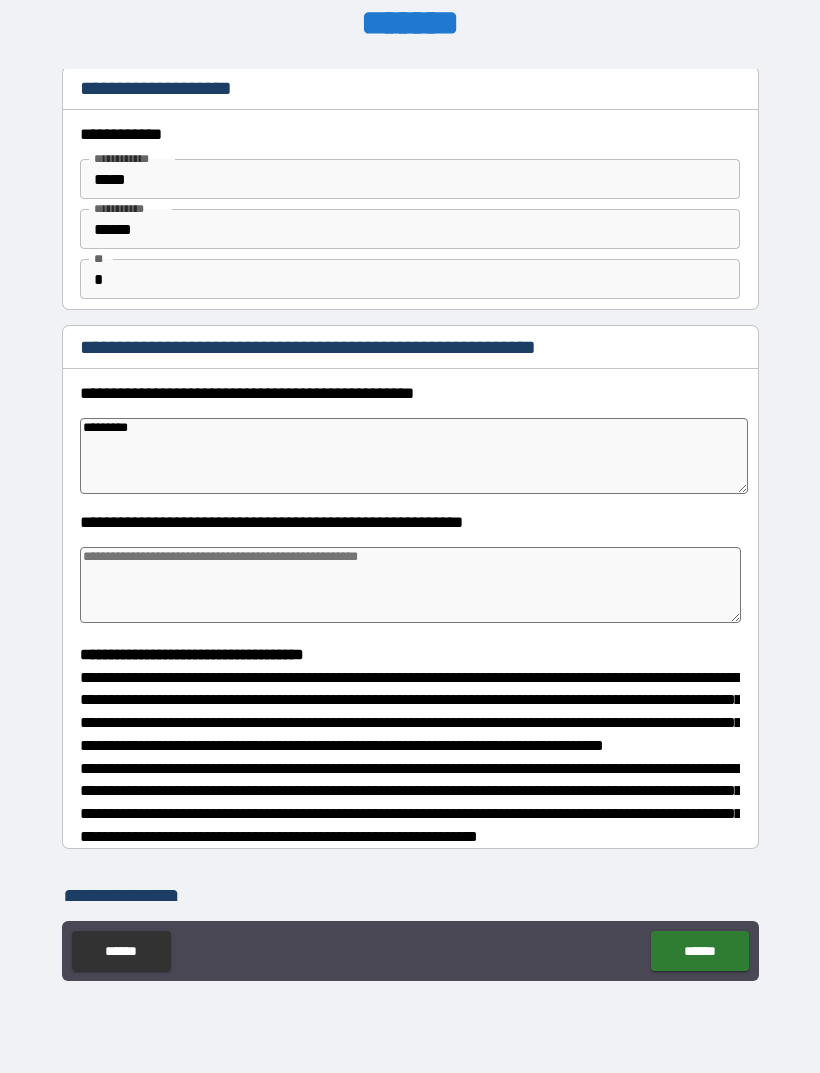 type on "*" 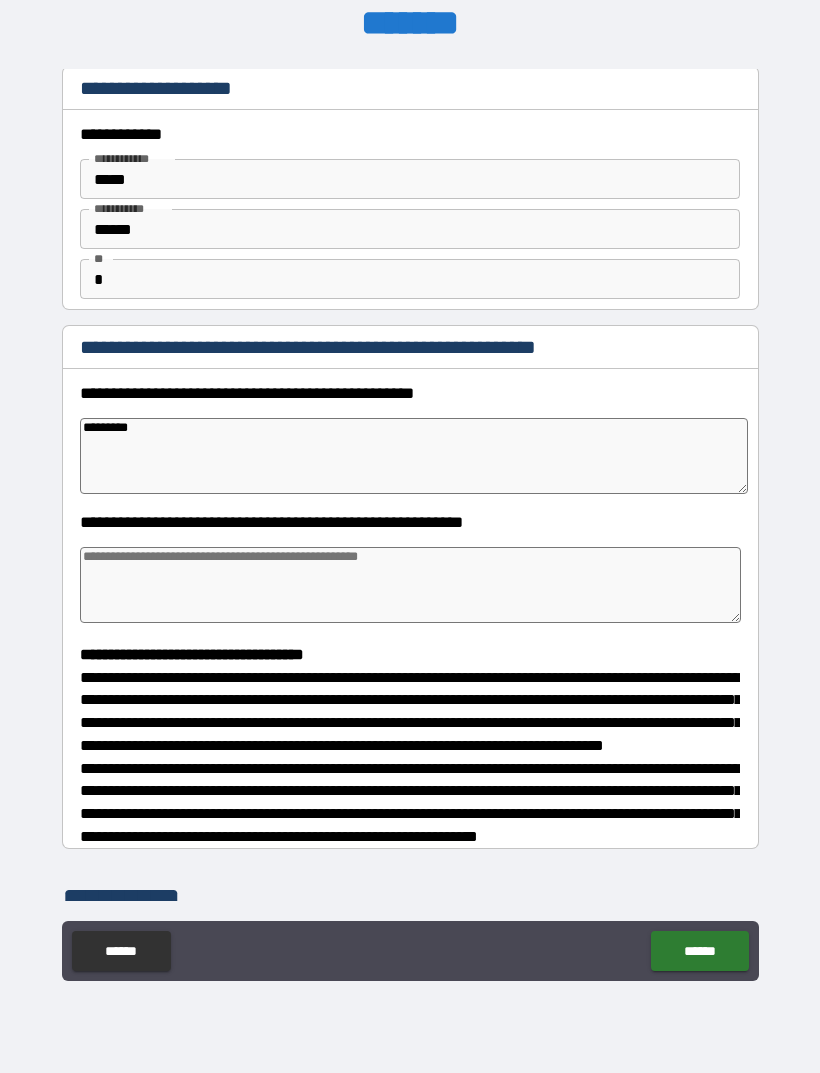 type on "**********" 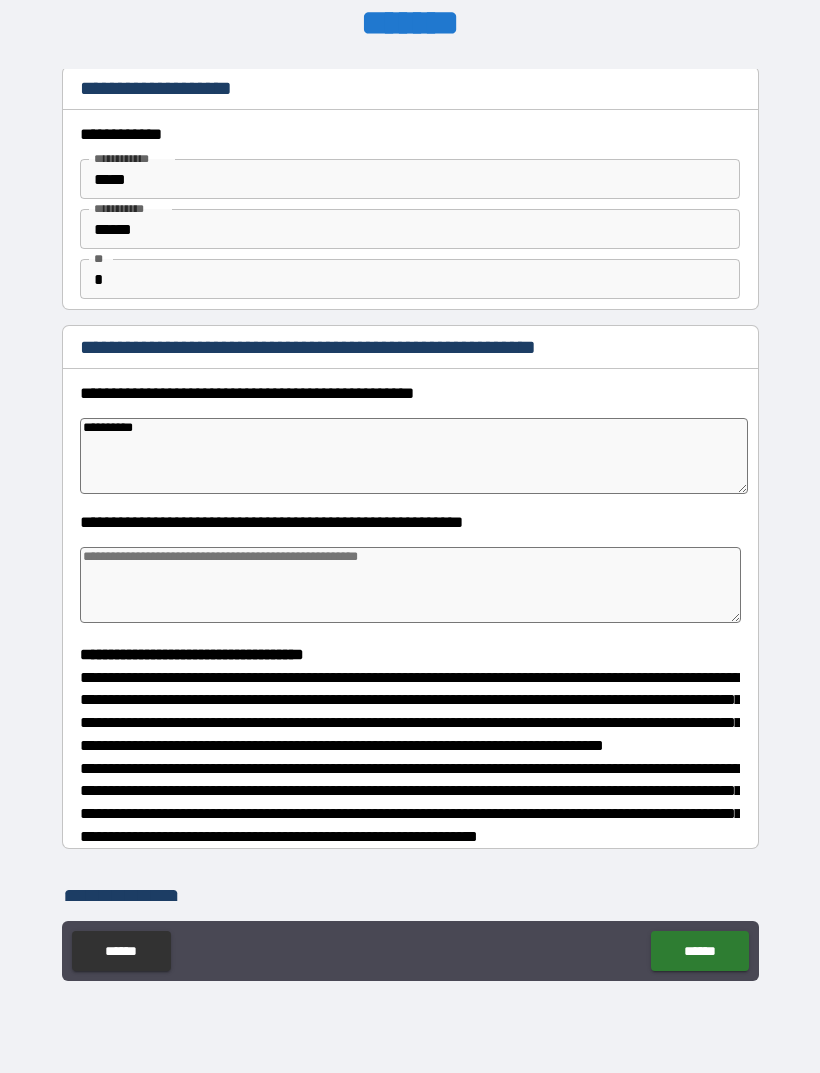 type on "*" 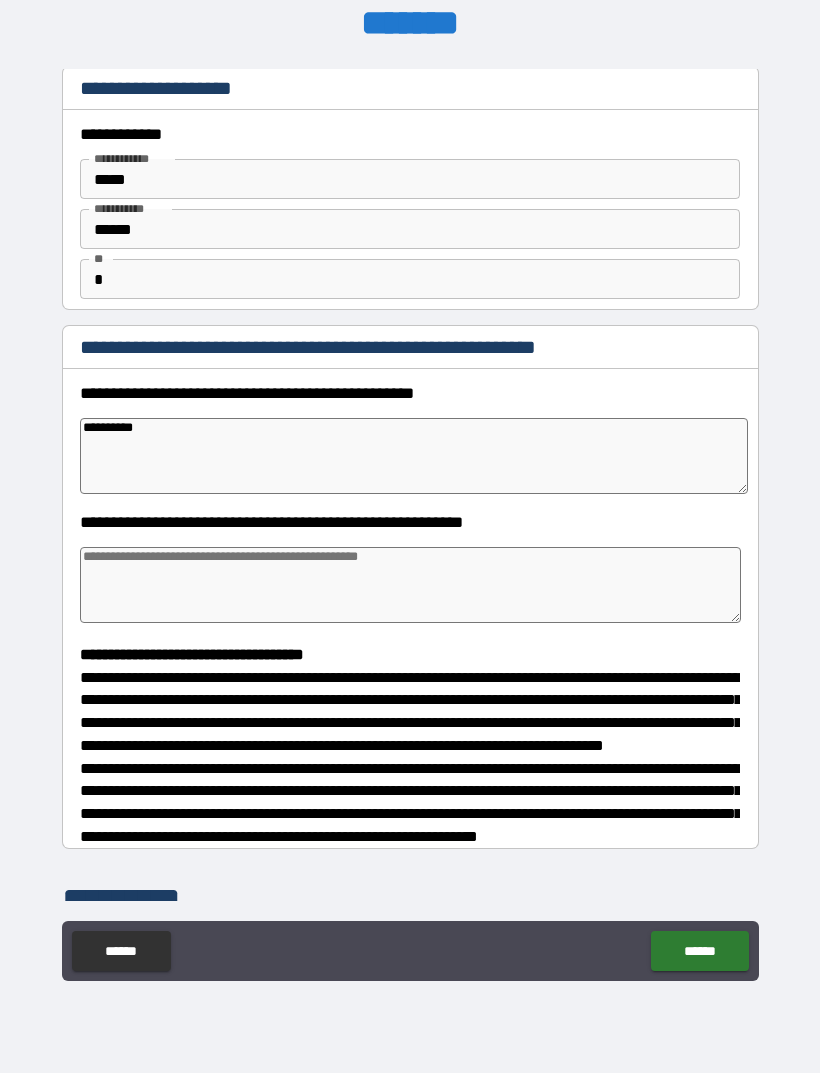 type on "**********" 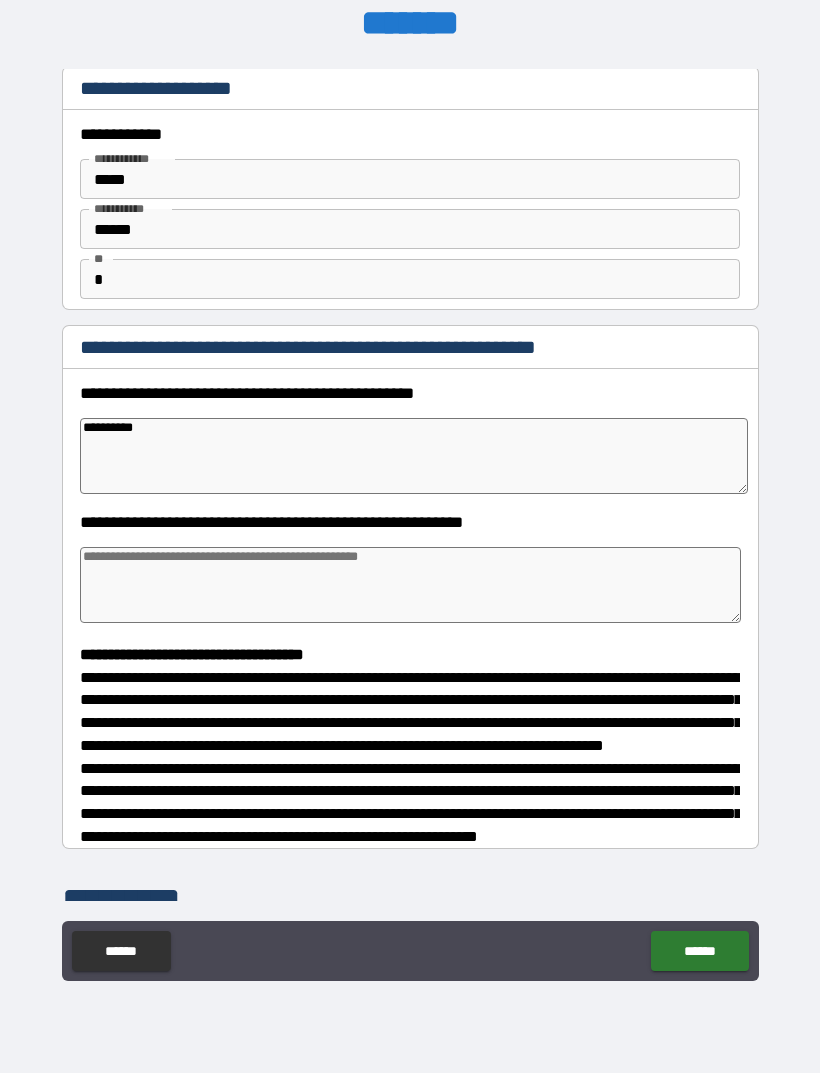 type on "*" 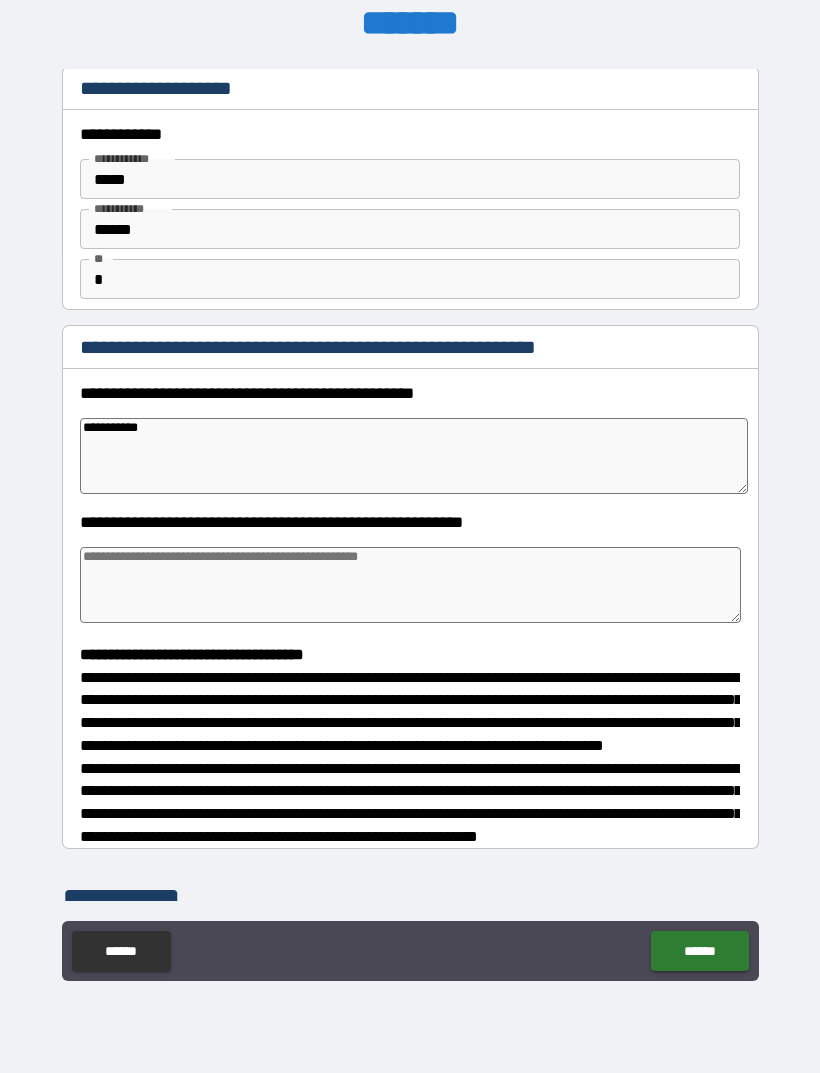 type on "*" 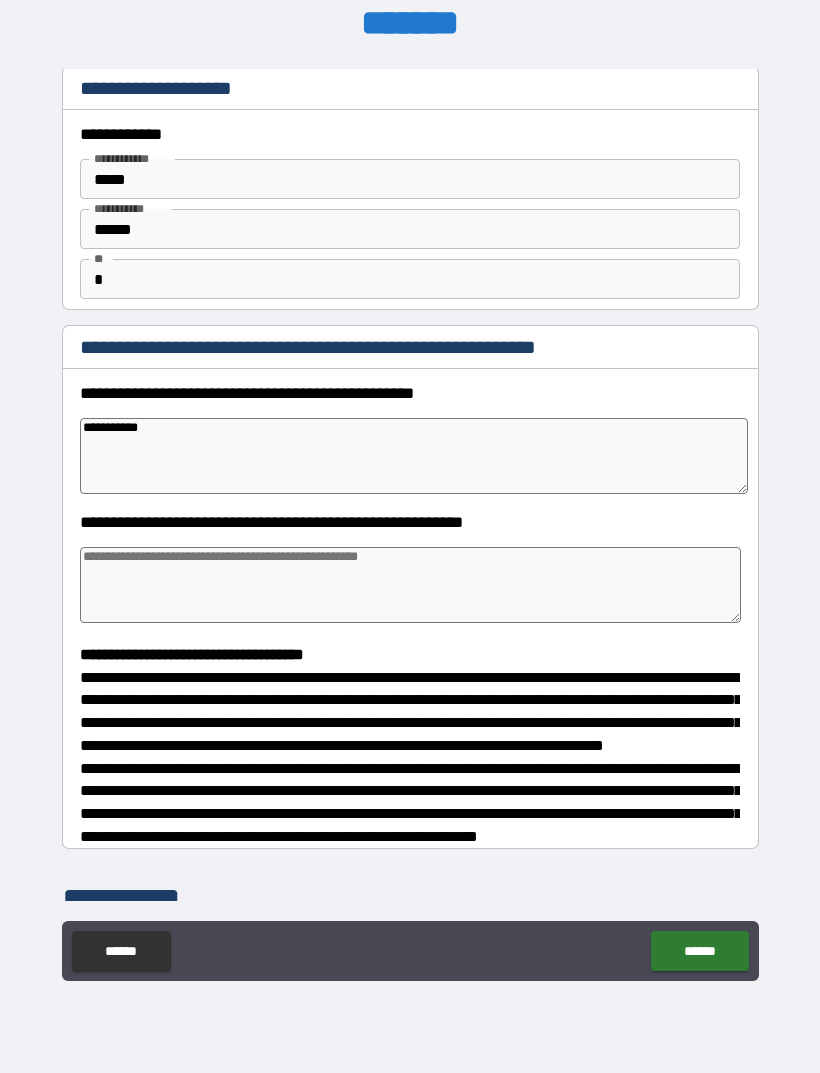 type on "**********" 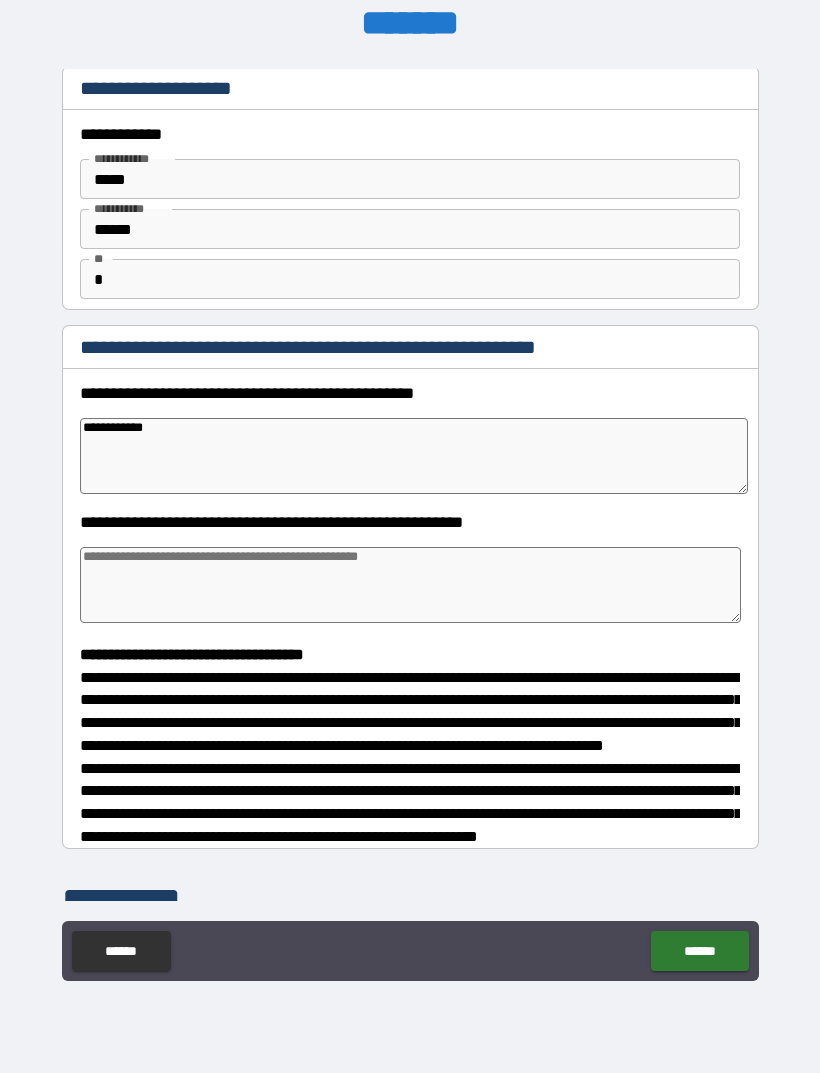 type on "*" 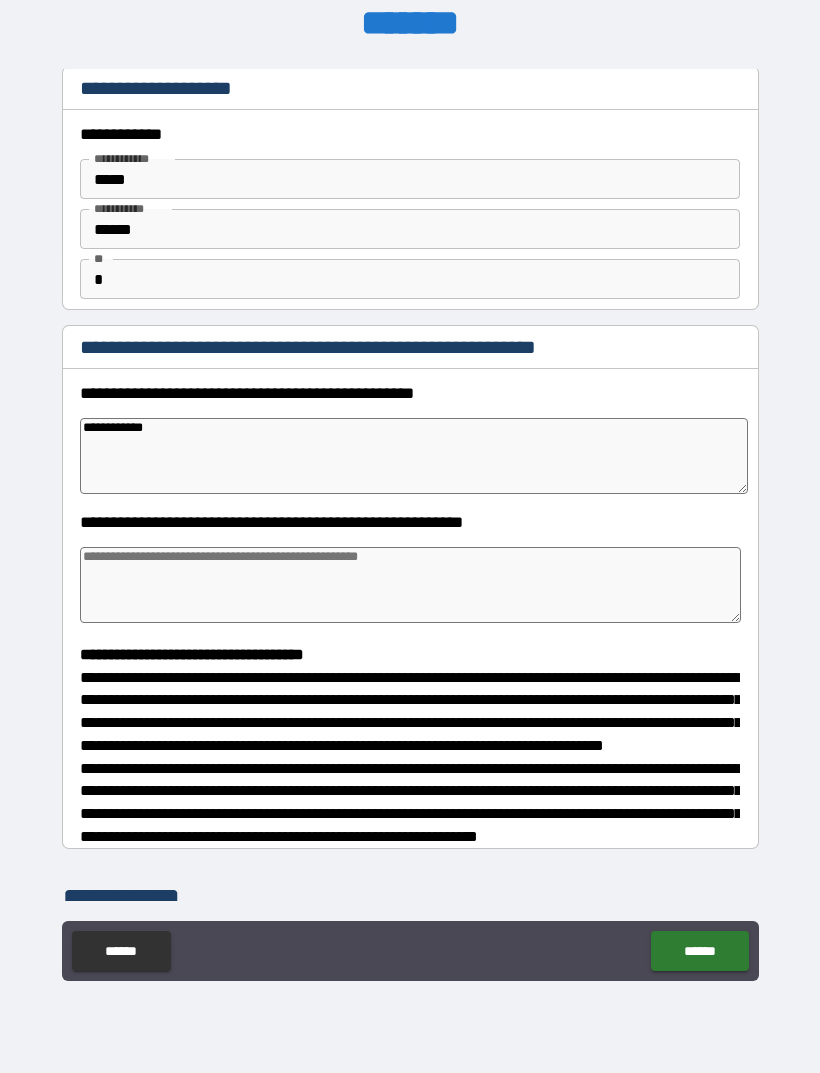 type on "*" 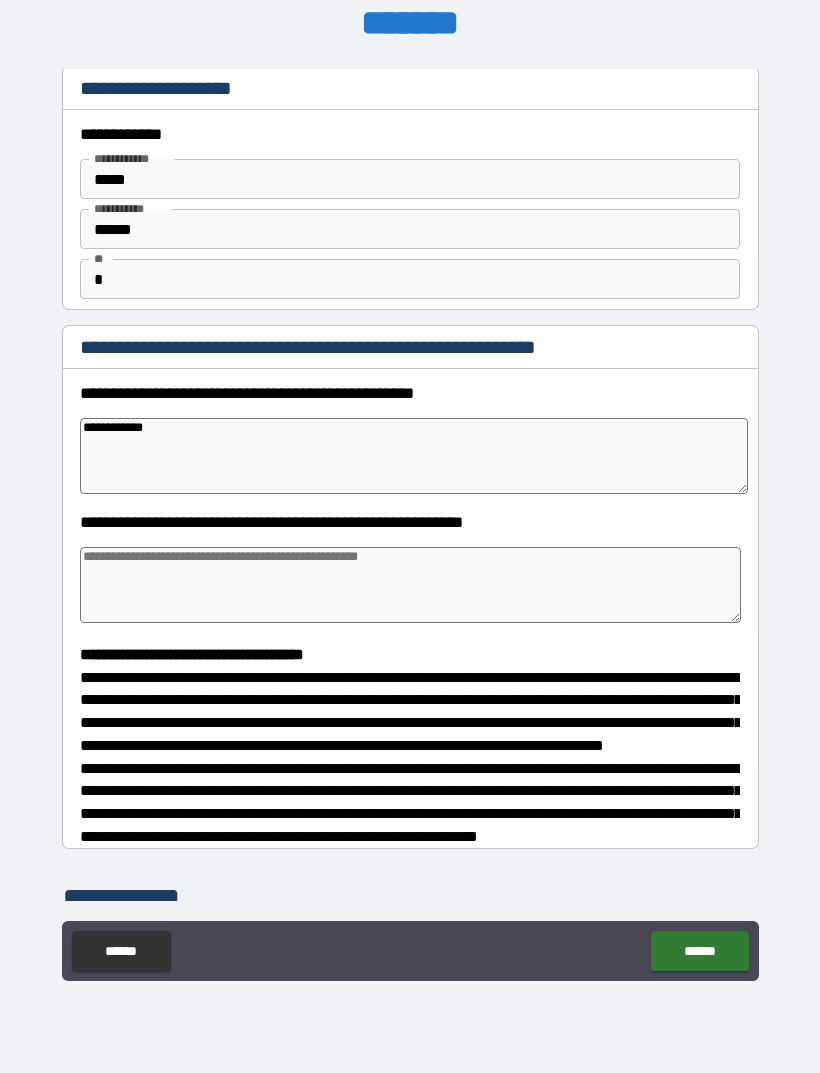 type on "*" 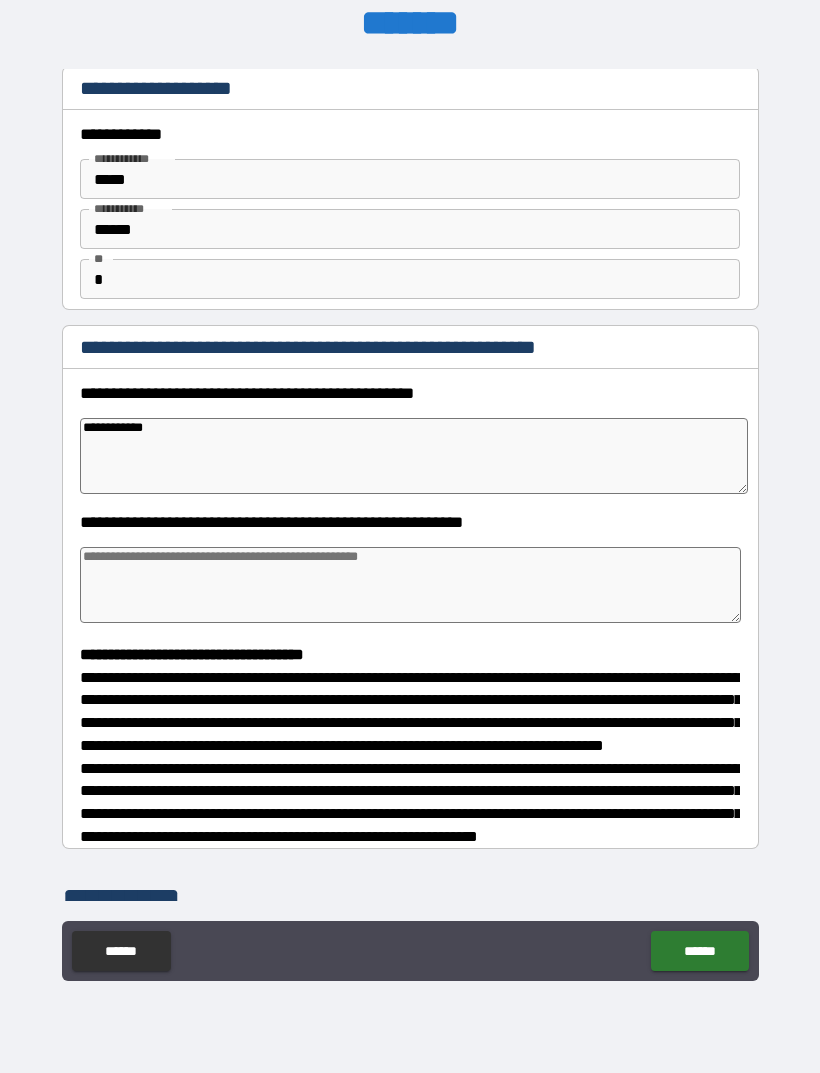 type on "**********" 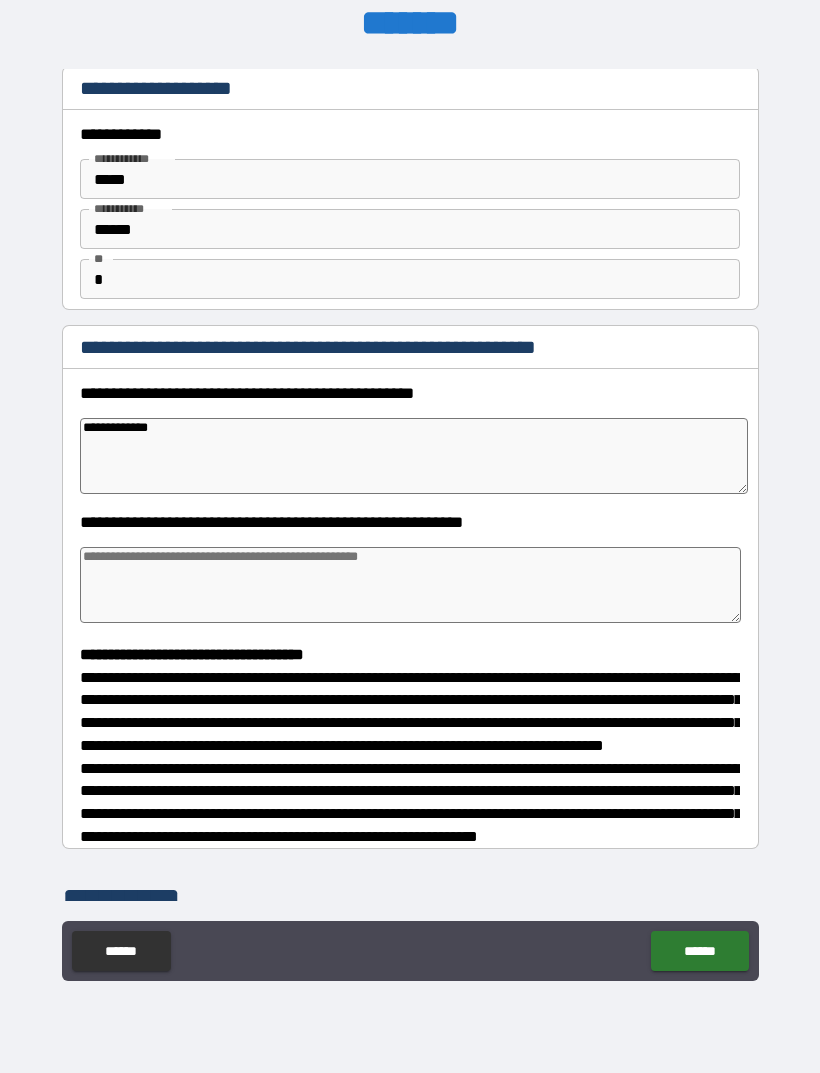 type on "*" 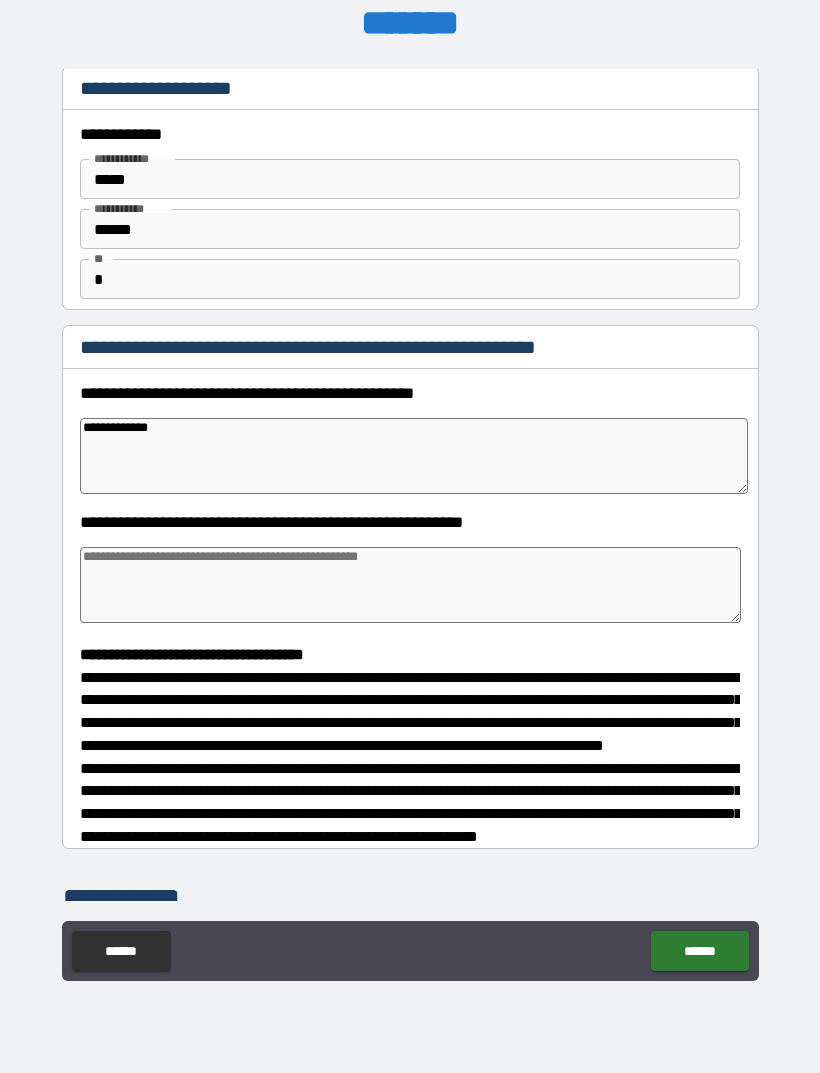 type on "*" 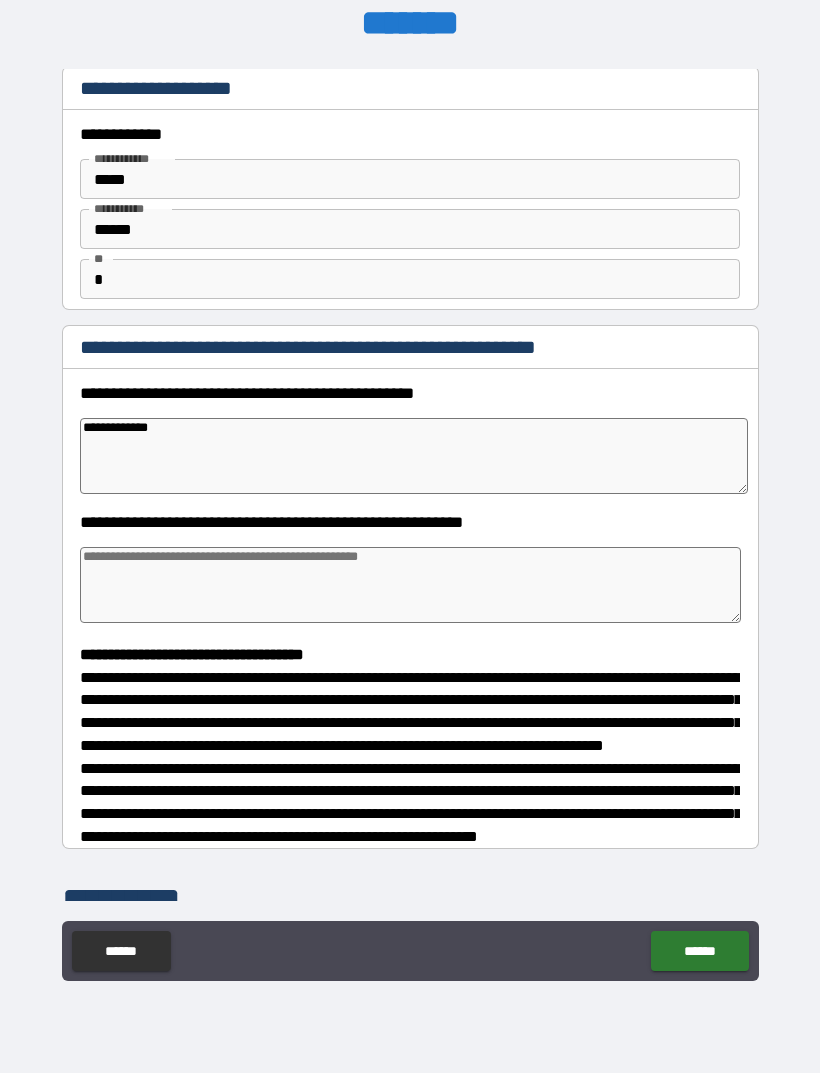 type on "*" 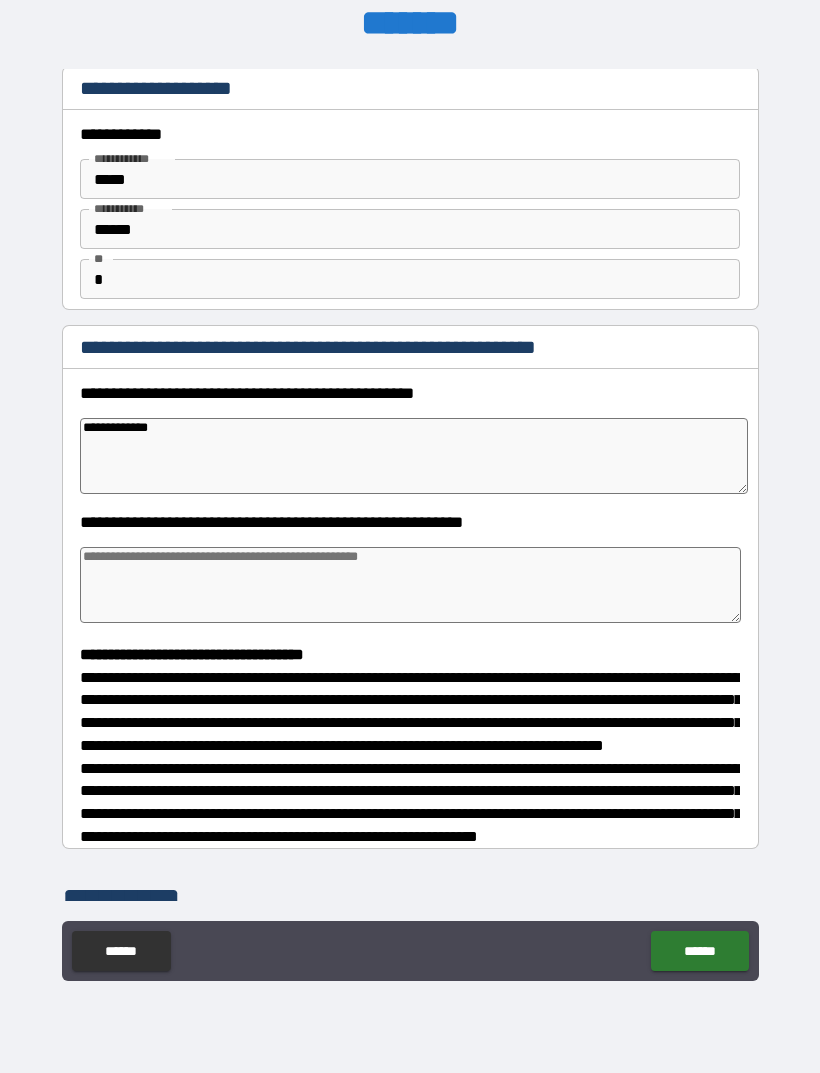 type on "**********" 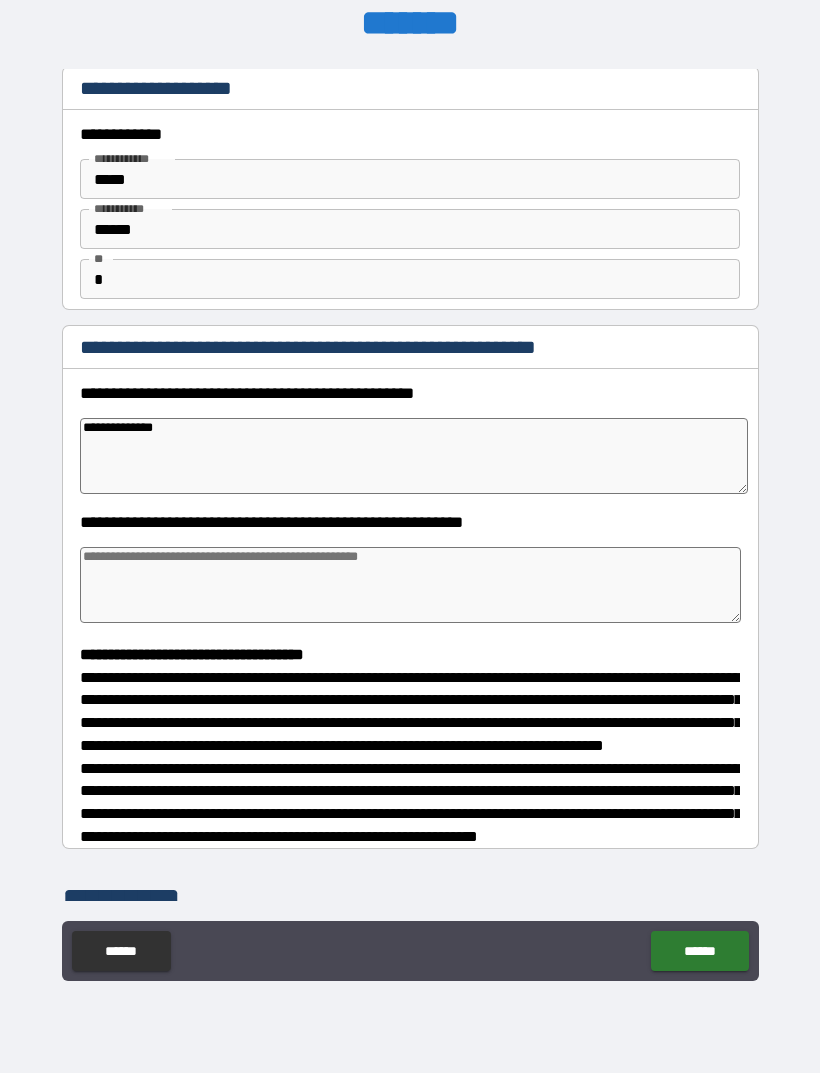type on "*" 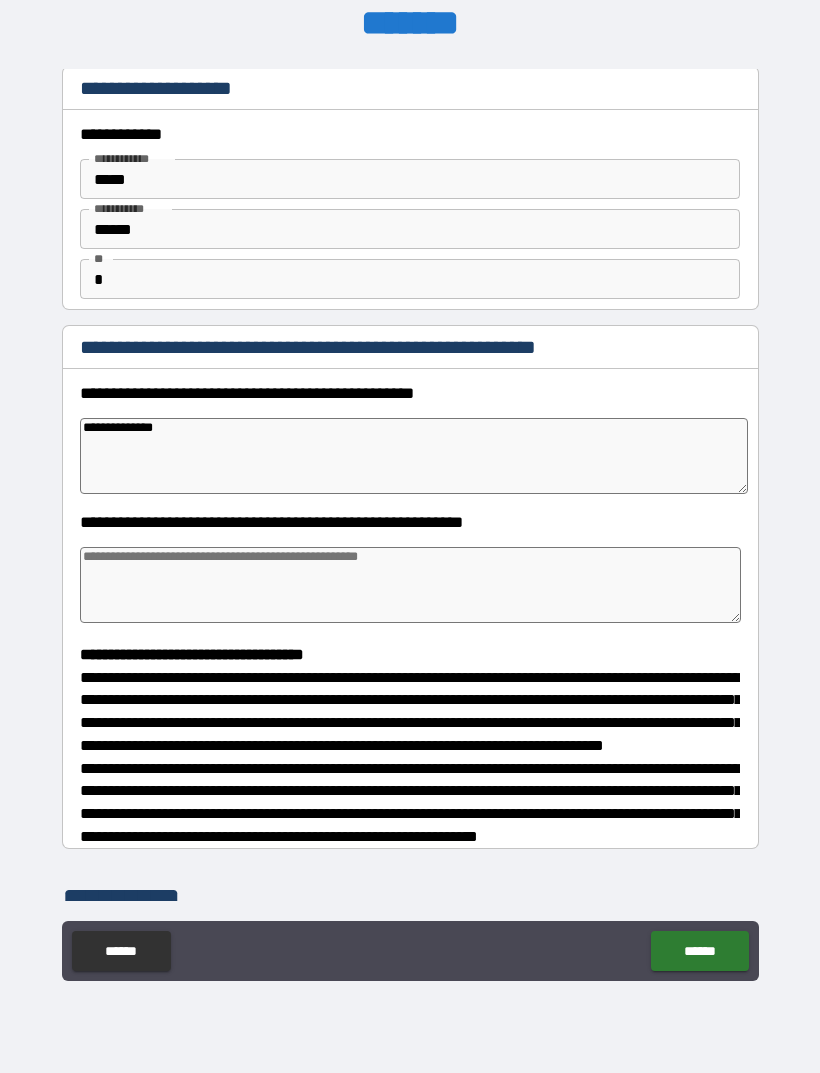 type on "*" 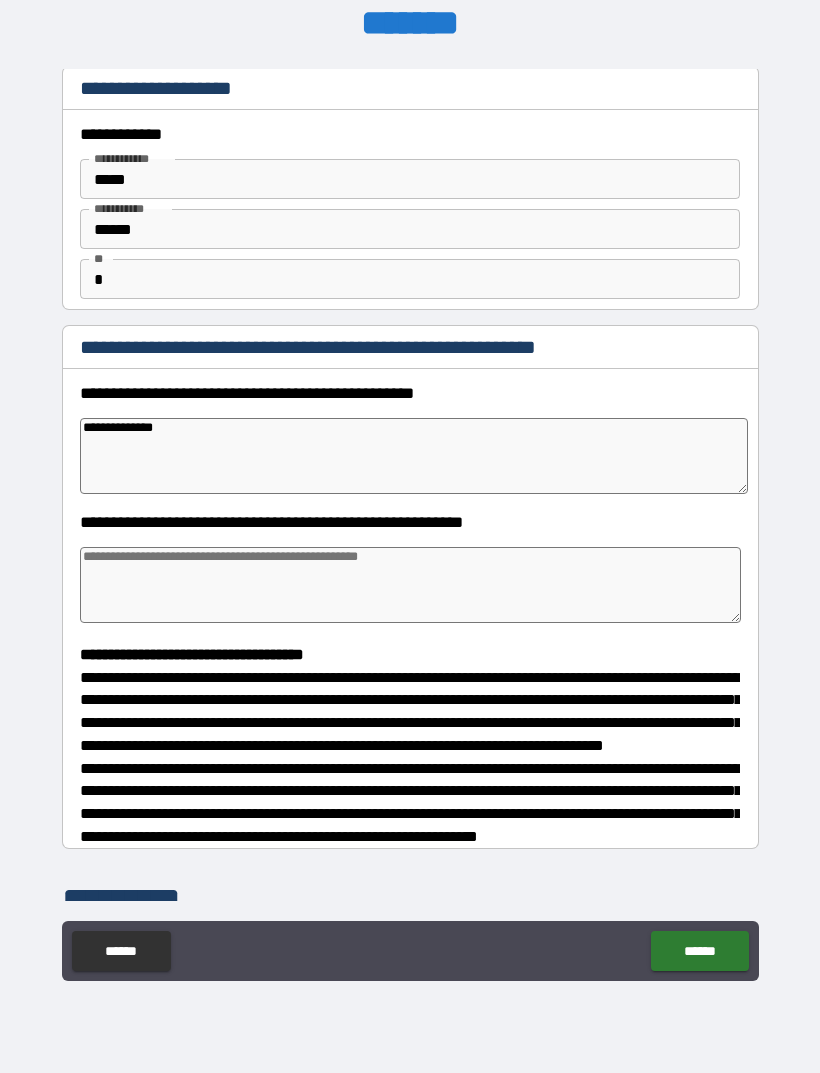 type on "*" 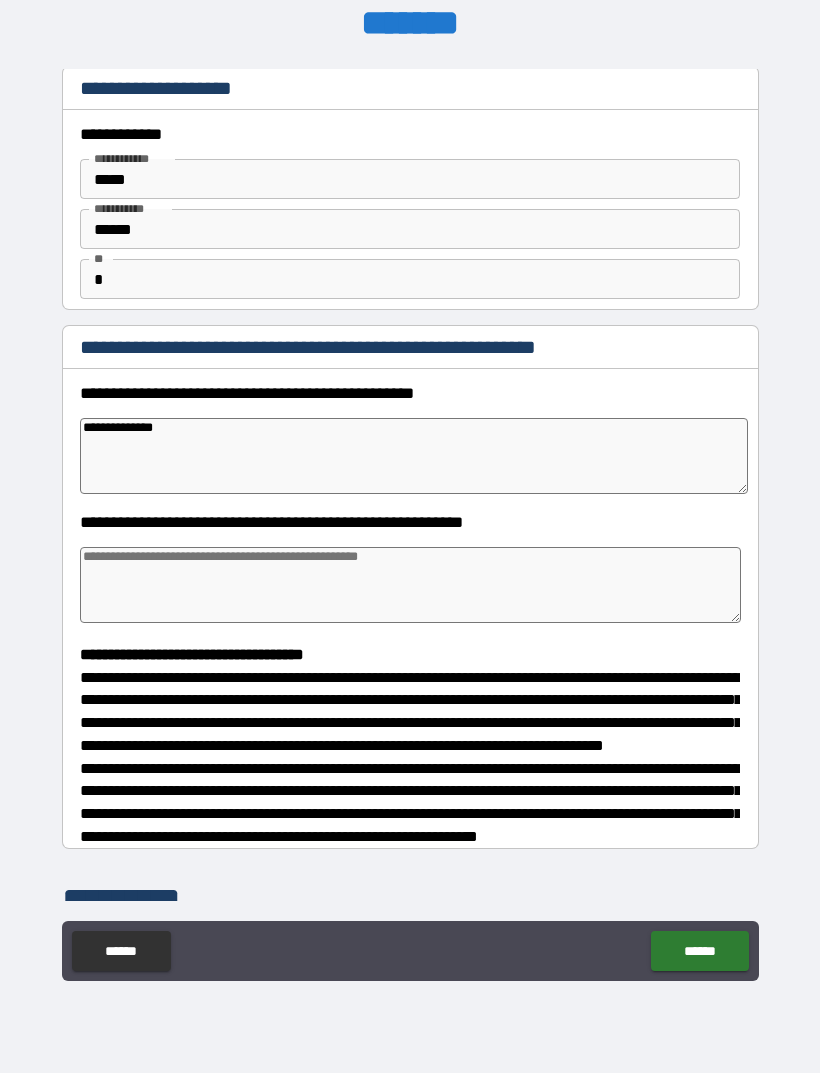 type on "**********" 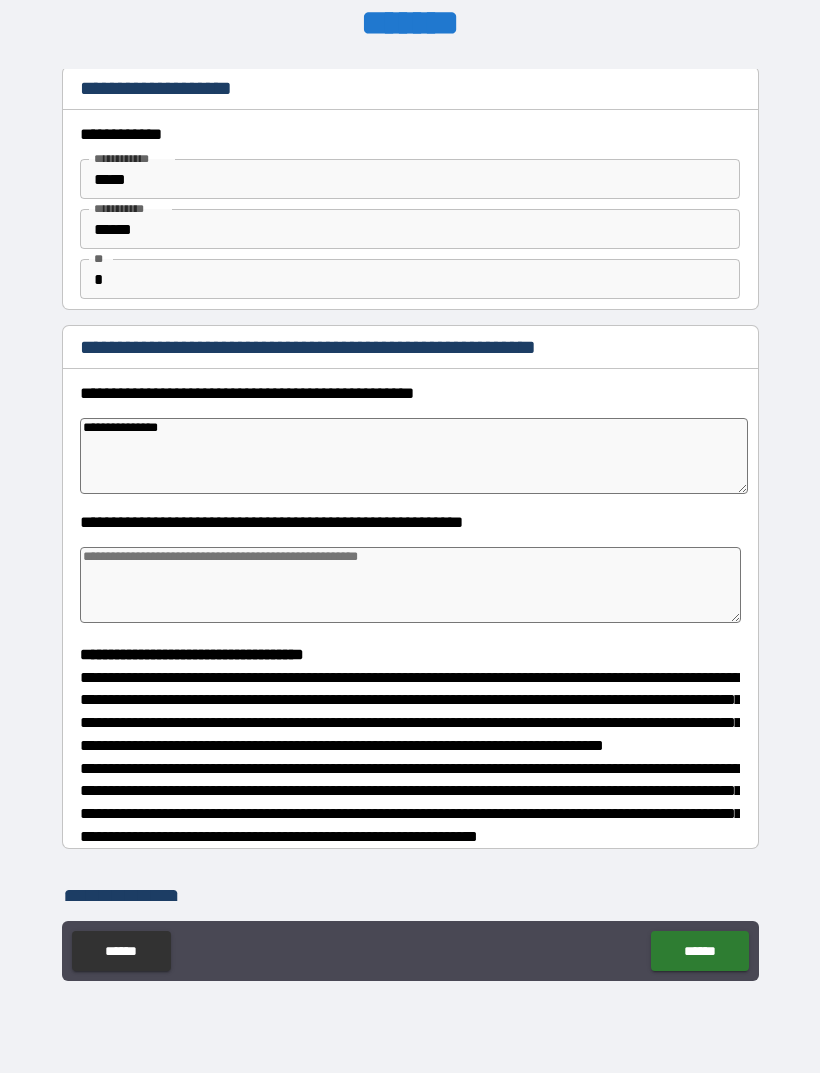 type on "*" 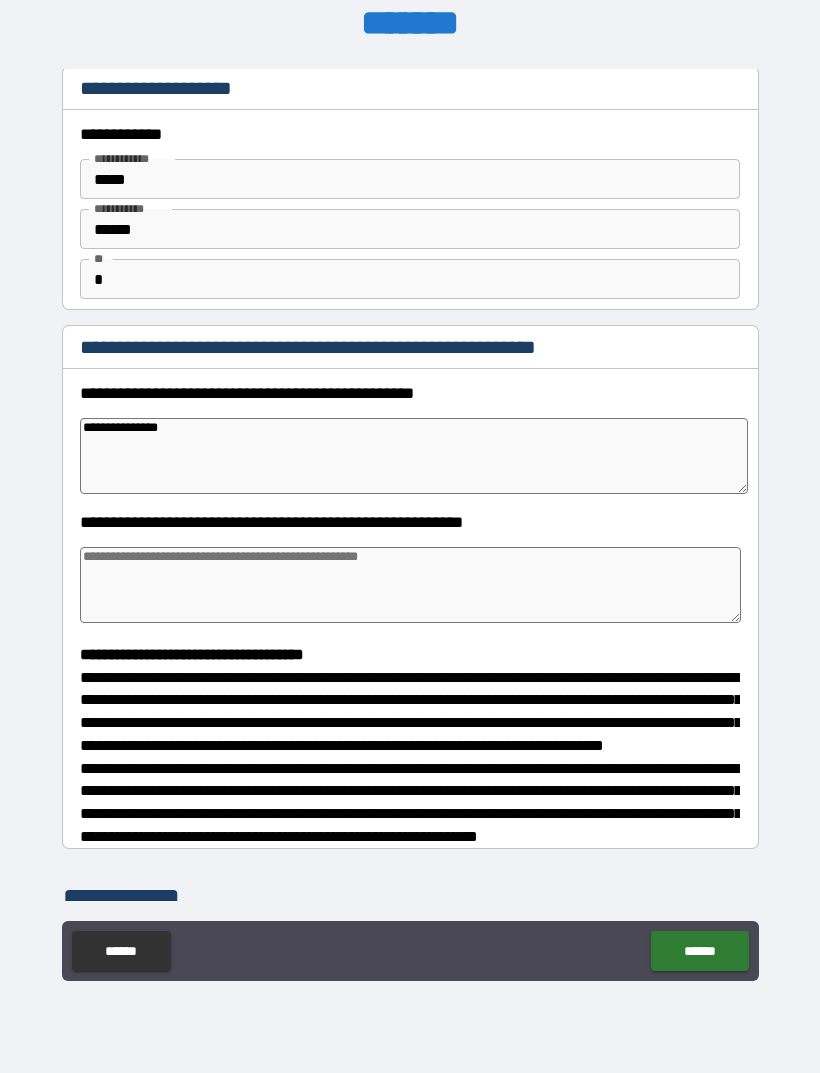 type on "*" 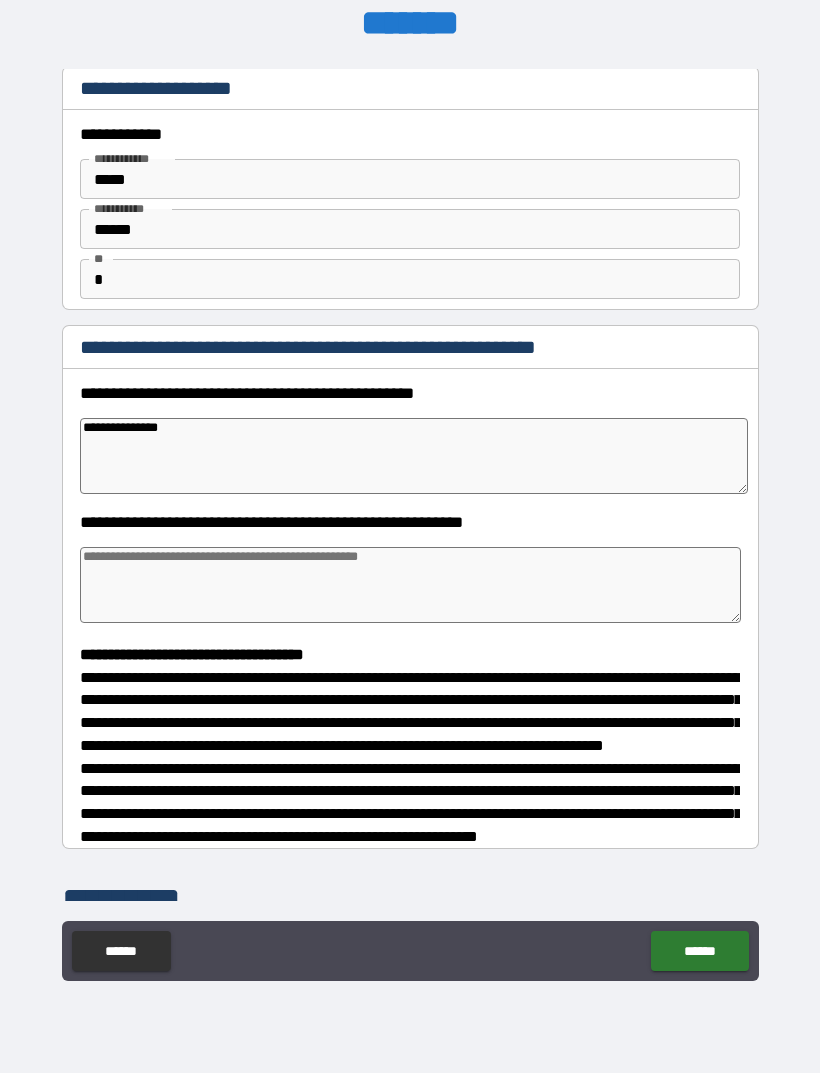 type on "*" 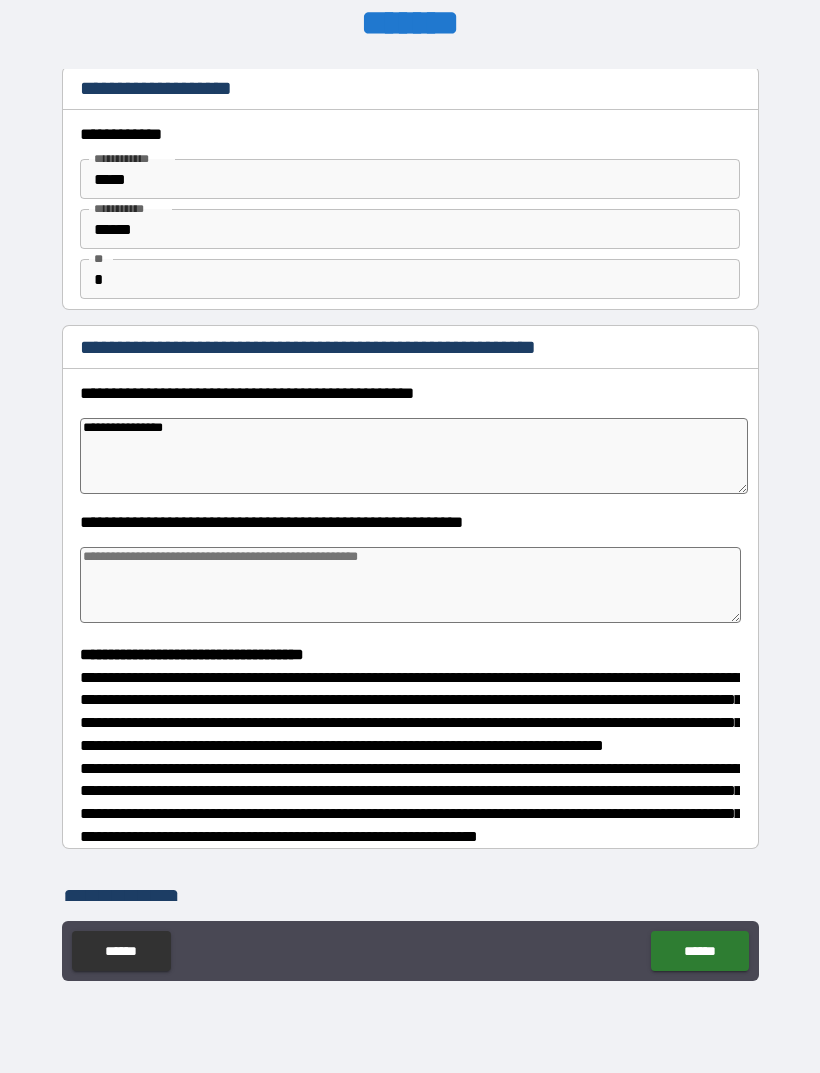 type on "*" 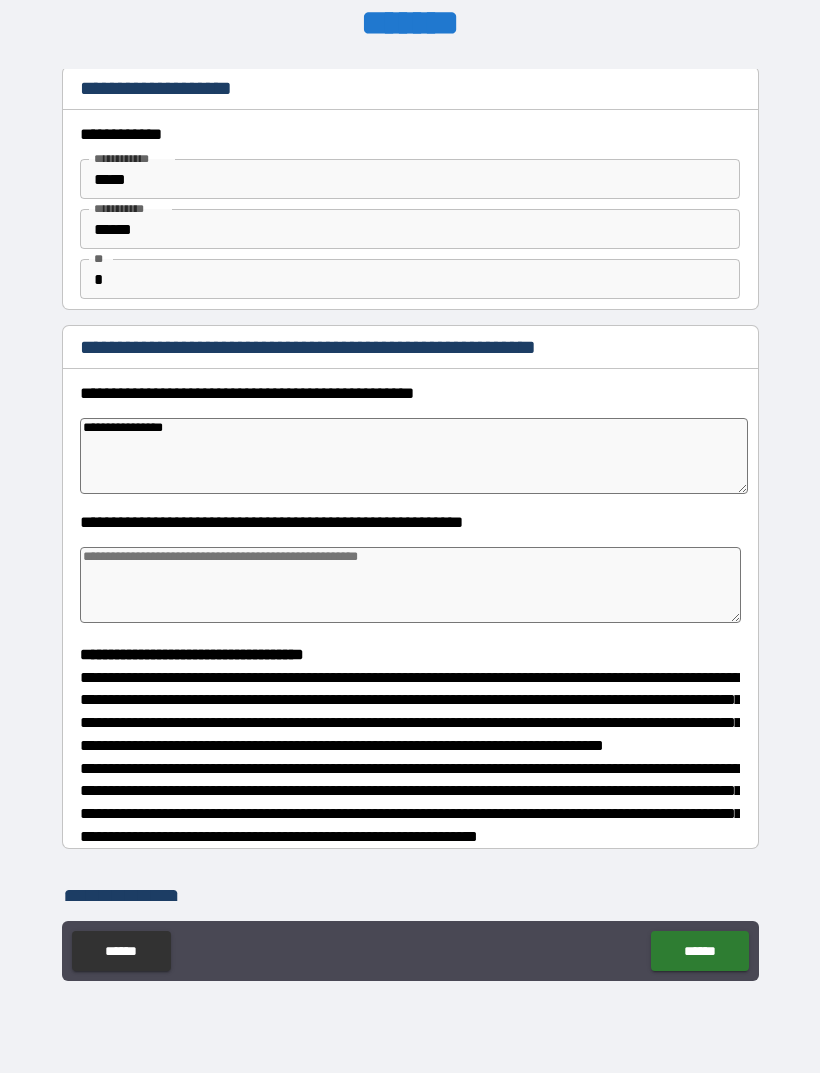 type on "*" 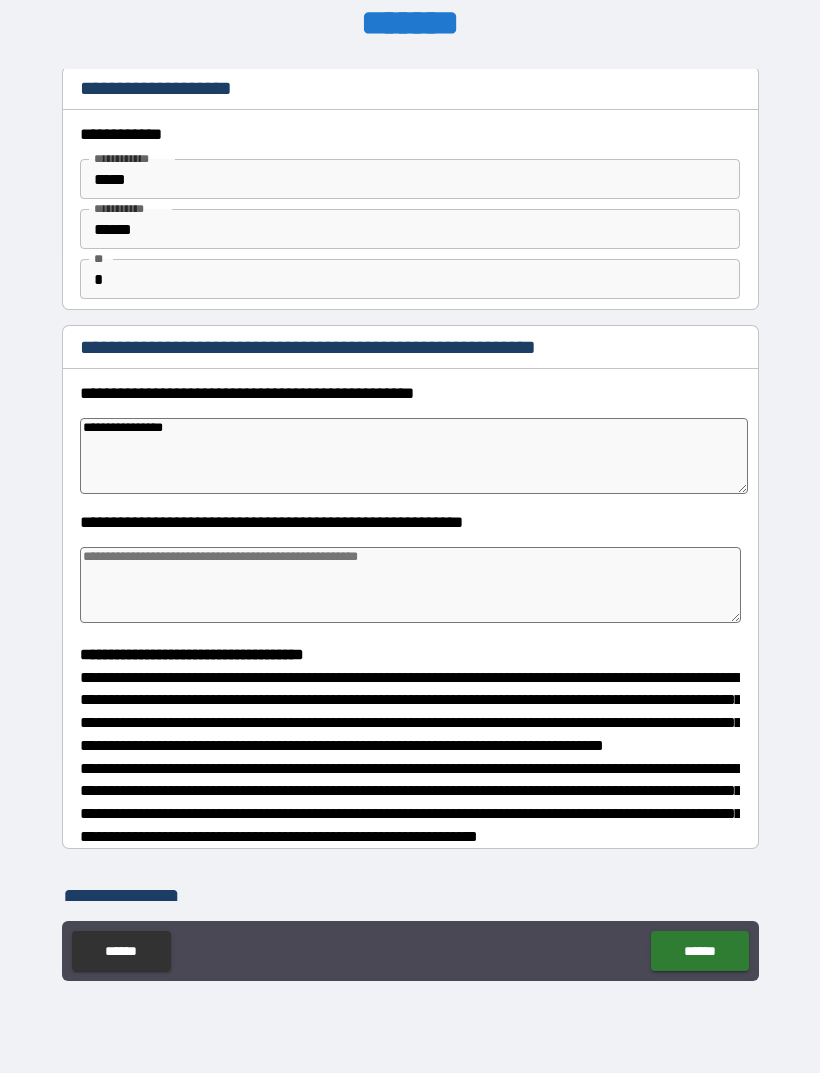 type on "*" 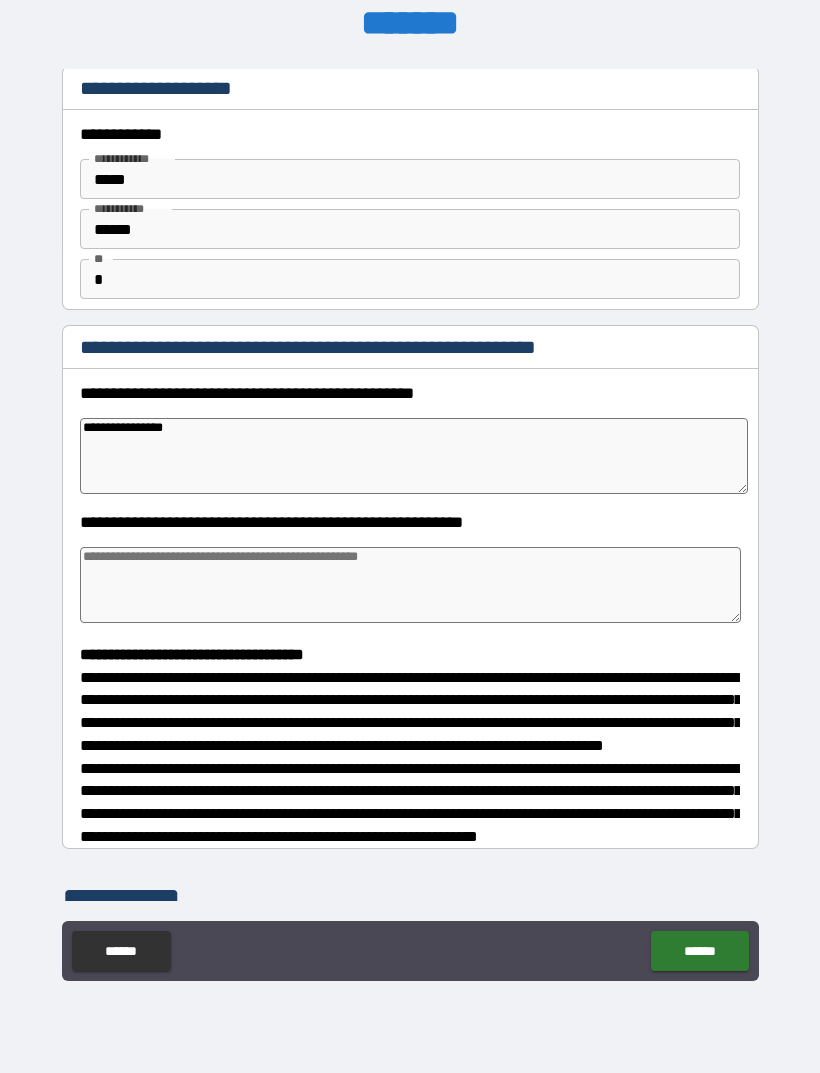 type on "**********" 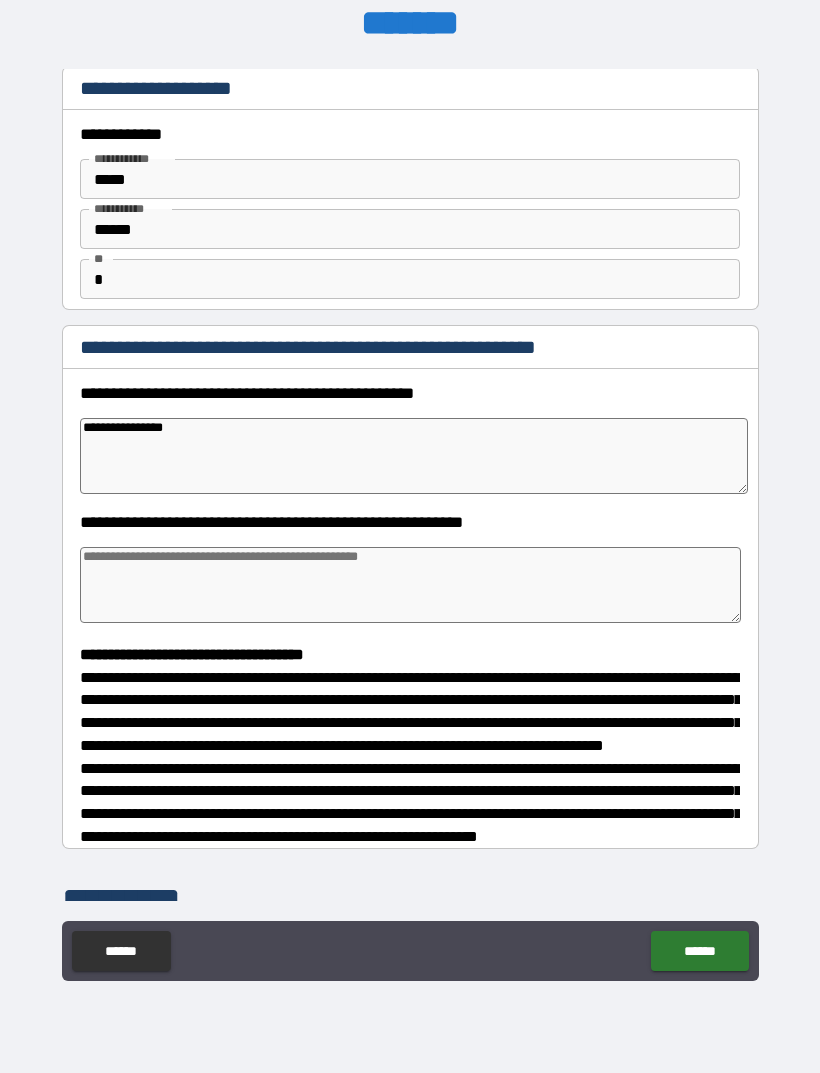 type on "*" 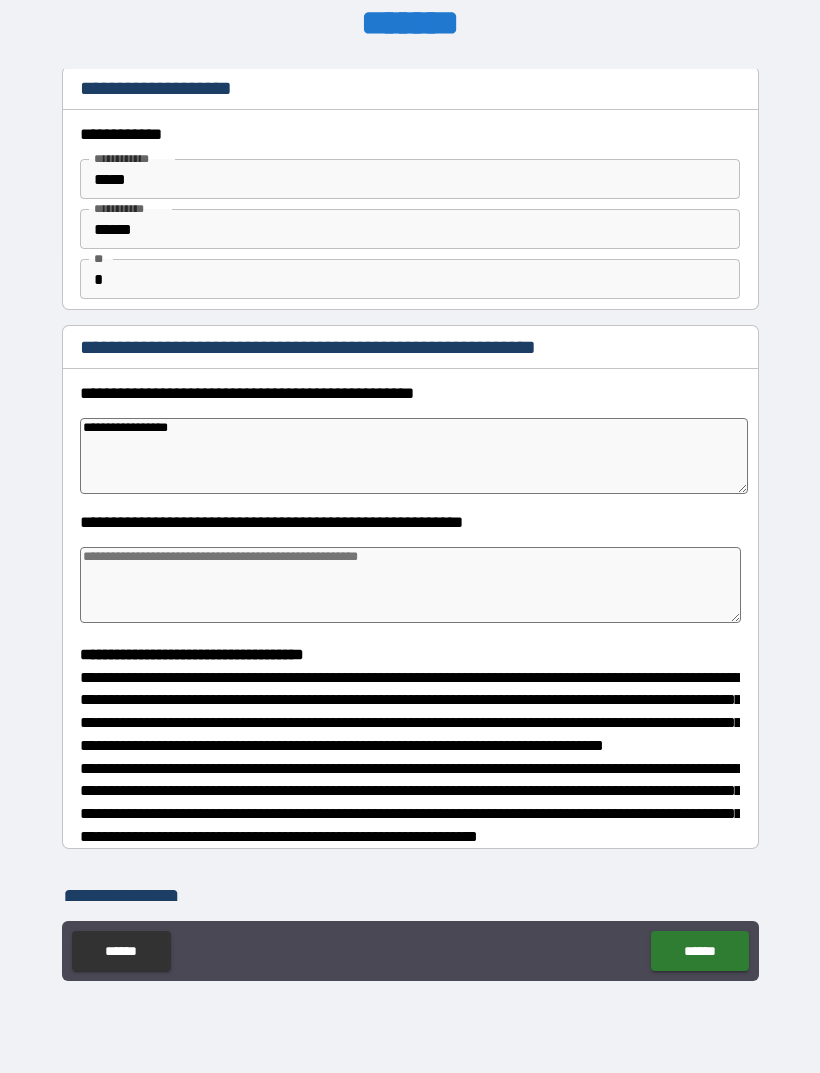 type on "*" 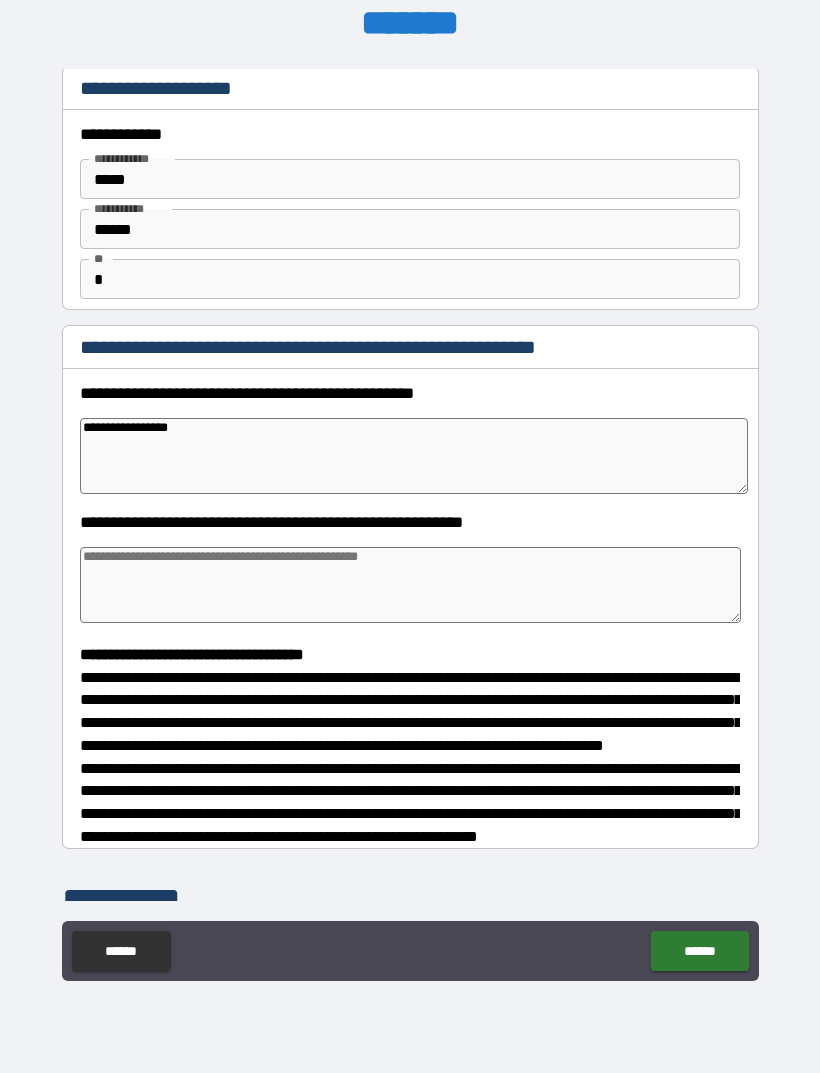 type on "**********" 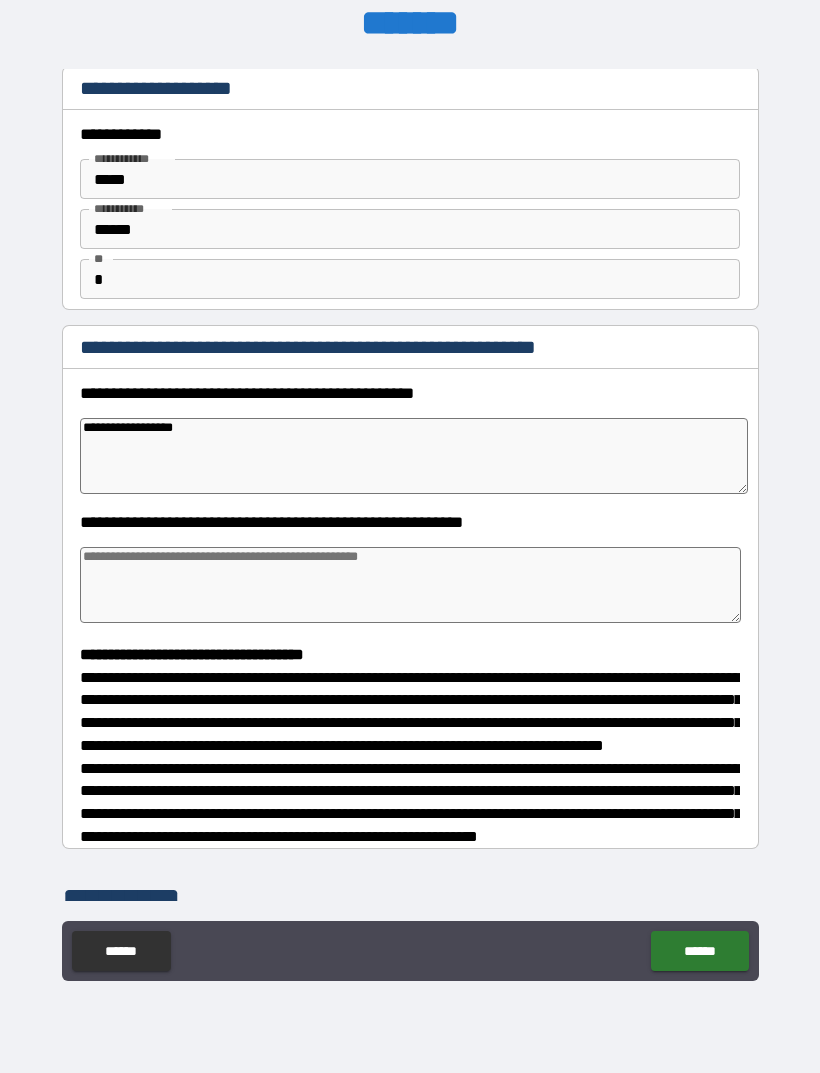 type on "*" 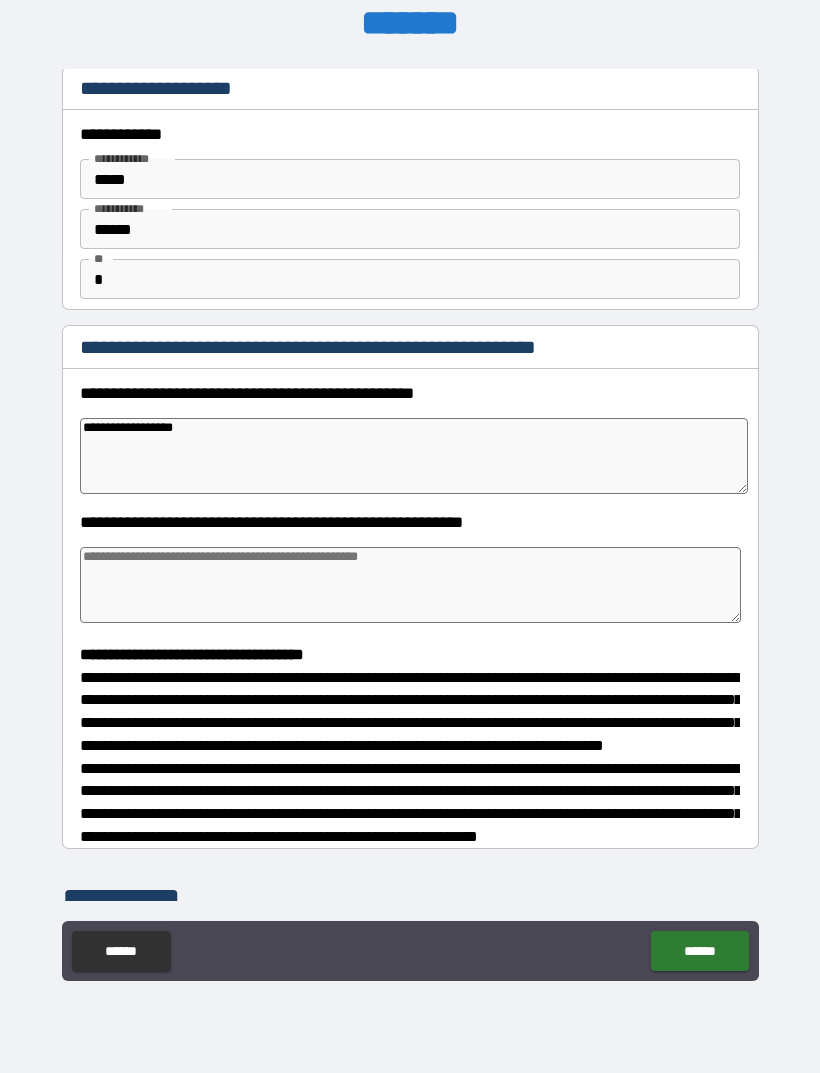 type on "*" 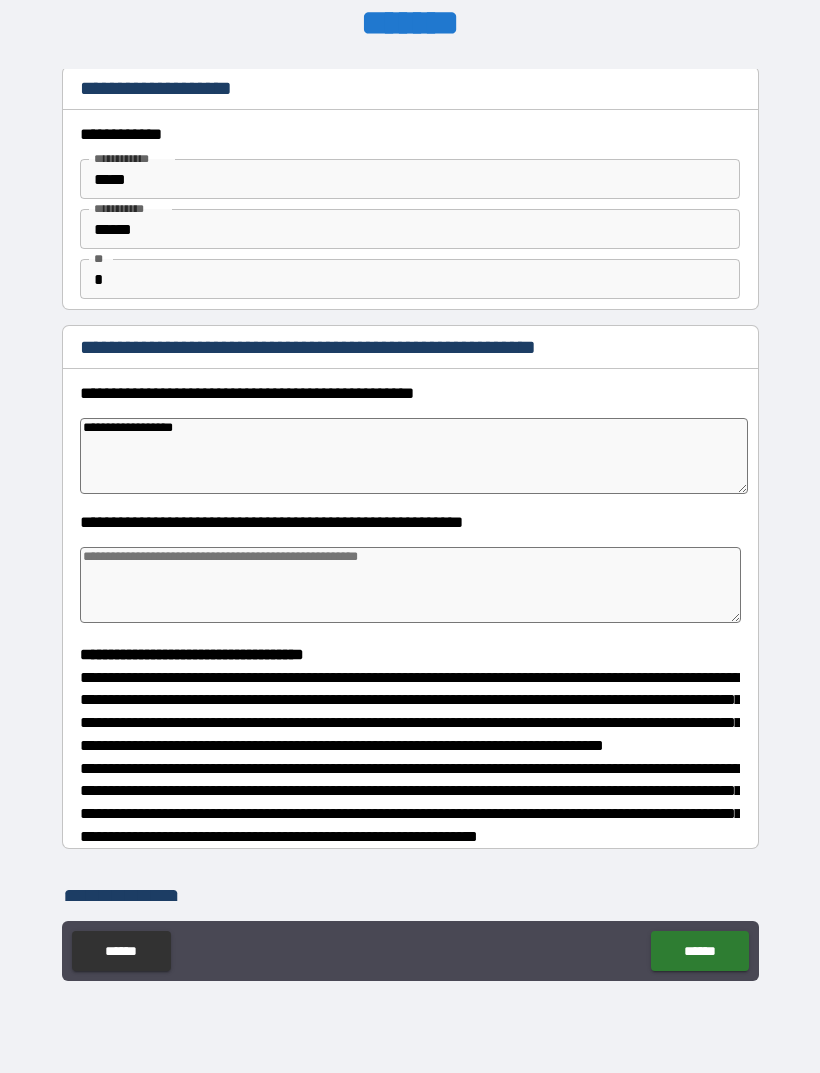 type on "*" 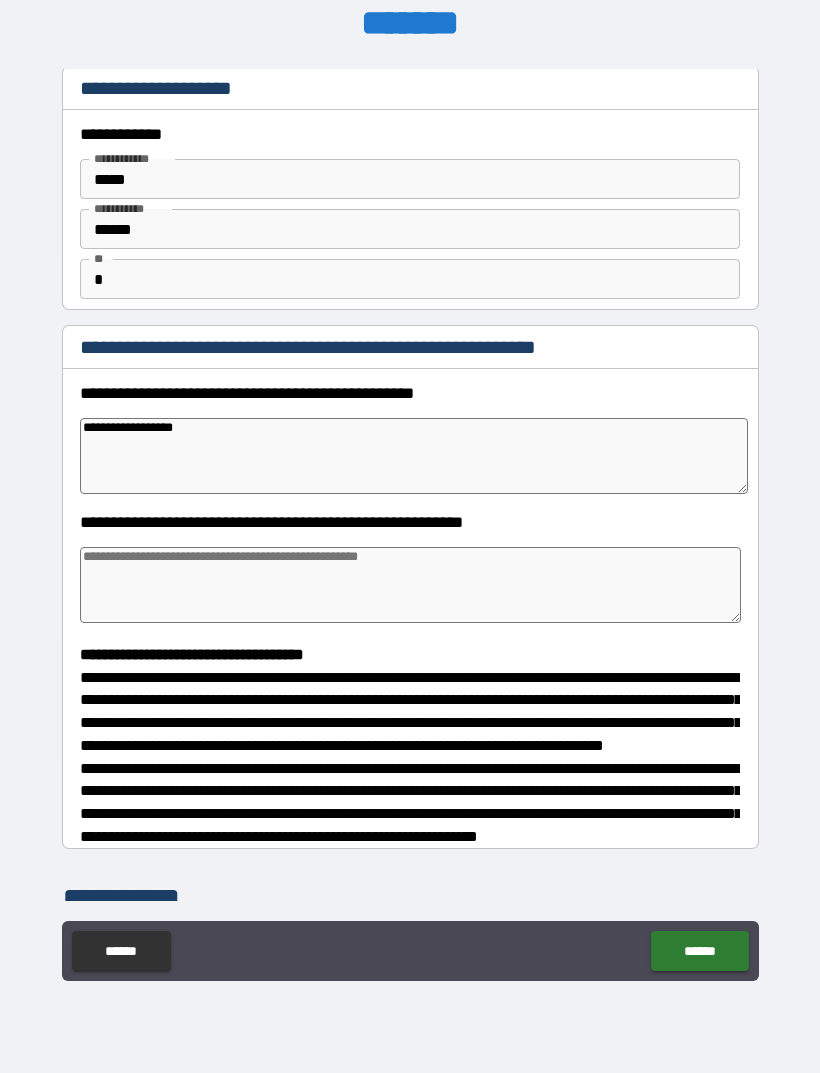 type on "*" 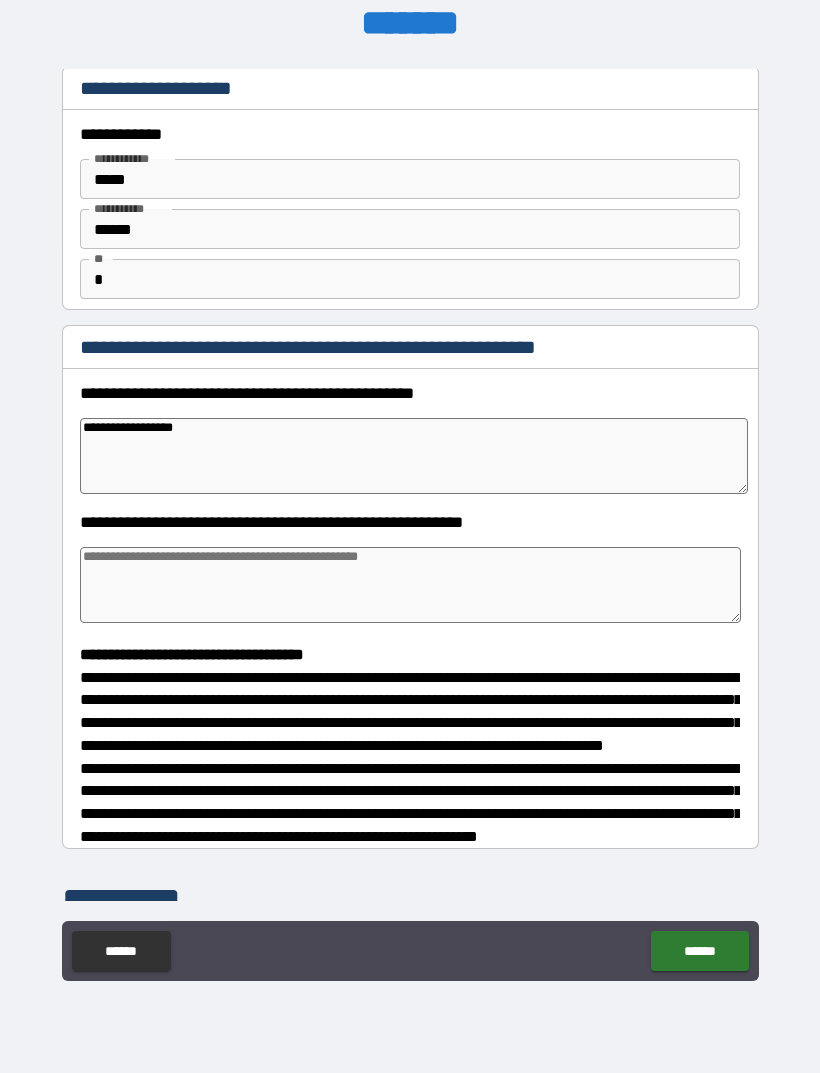 type on "*" 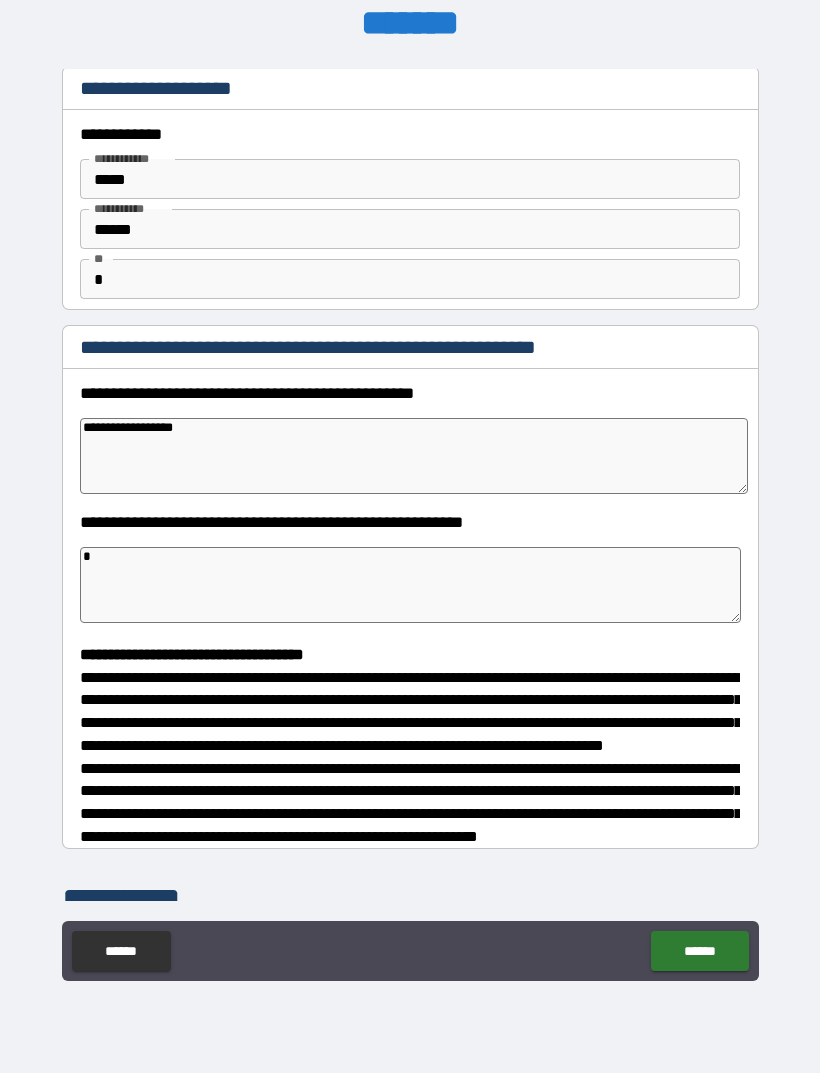type on "*" 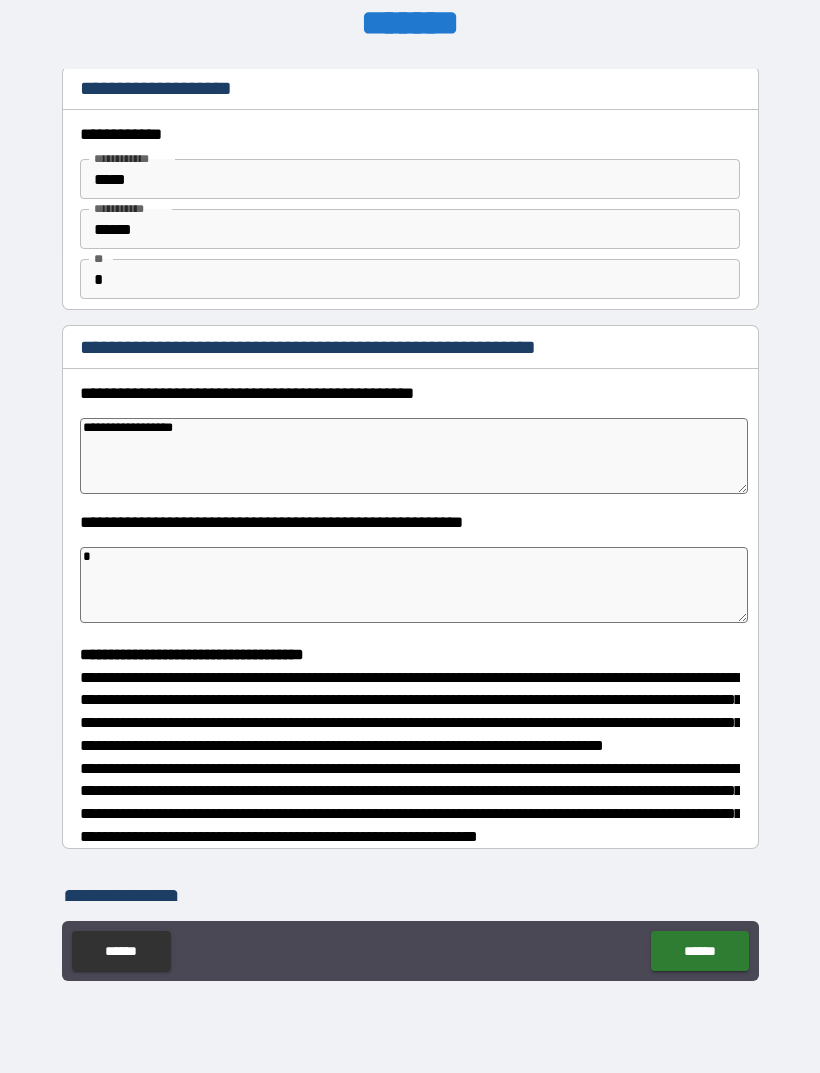 type on "**" 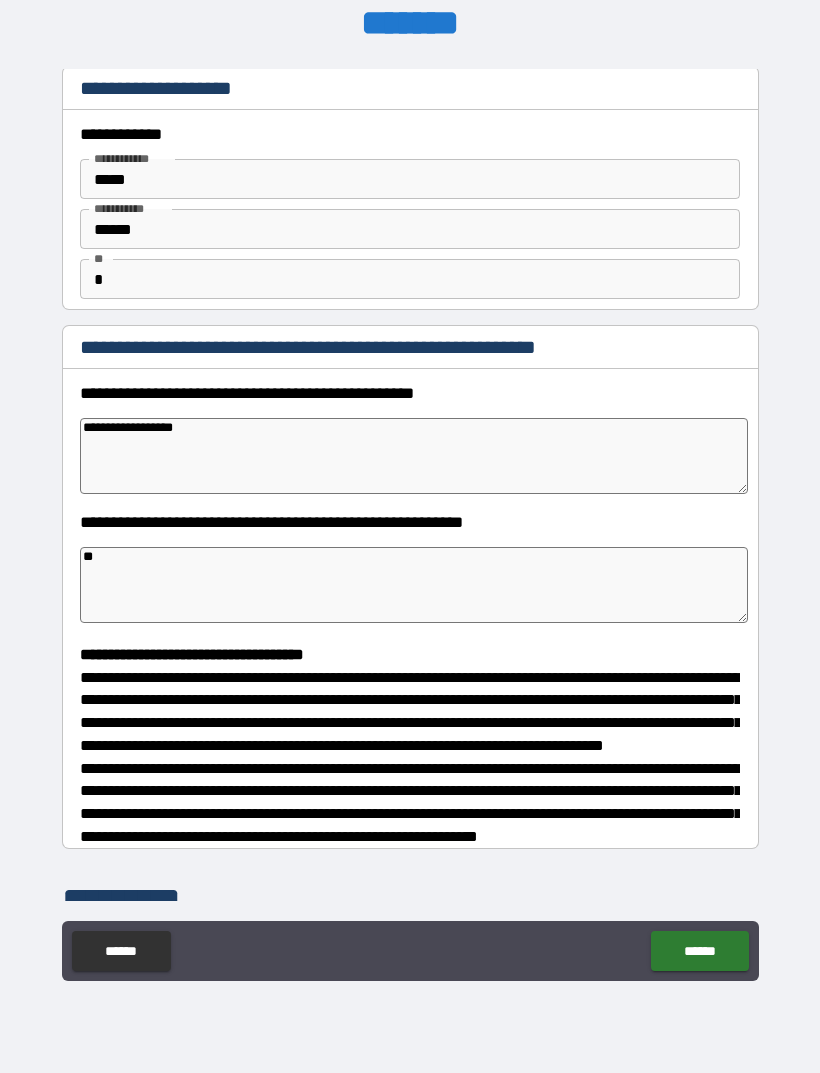 type on "*" 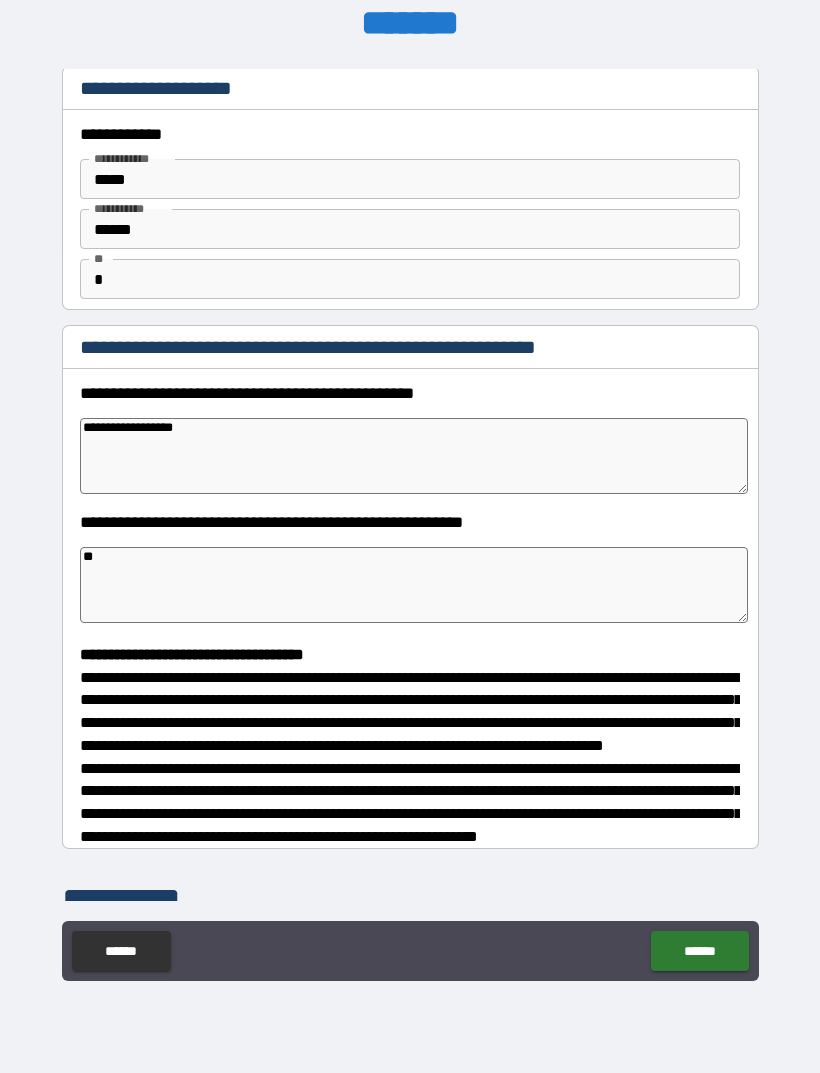 type on "*" 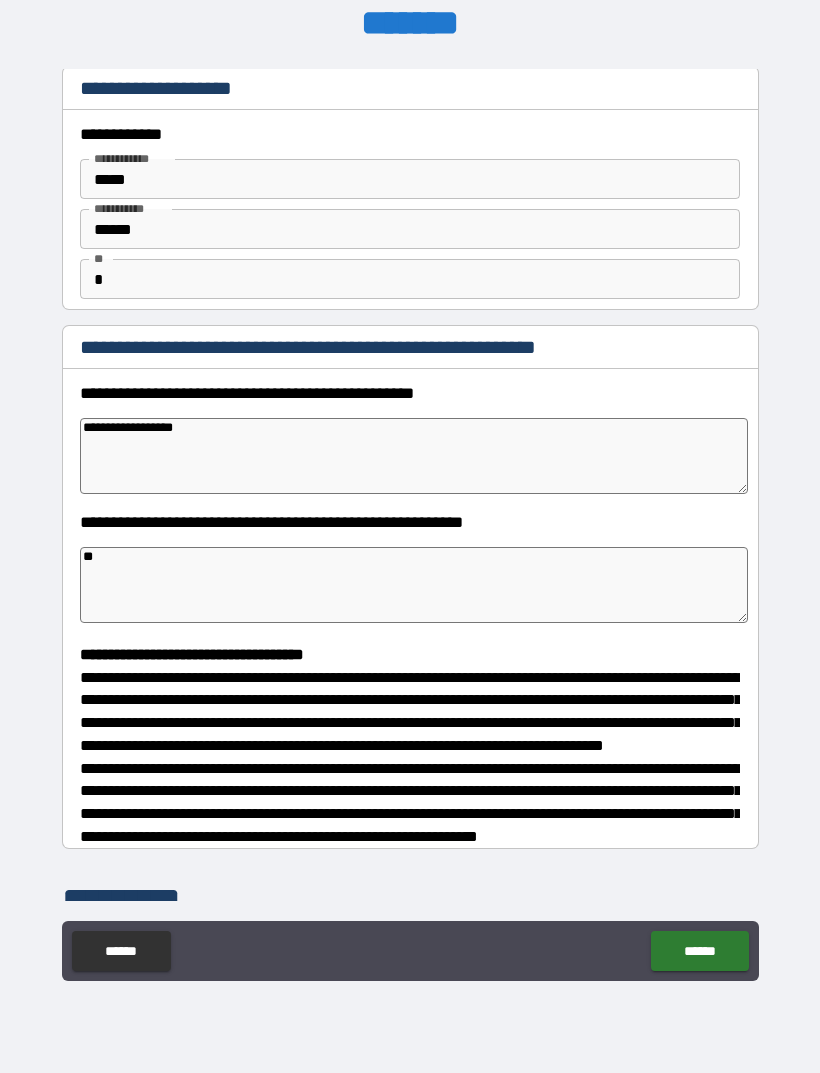 type on "*" 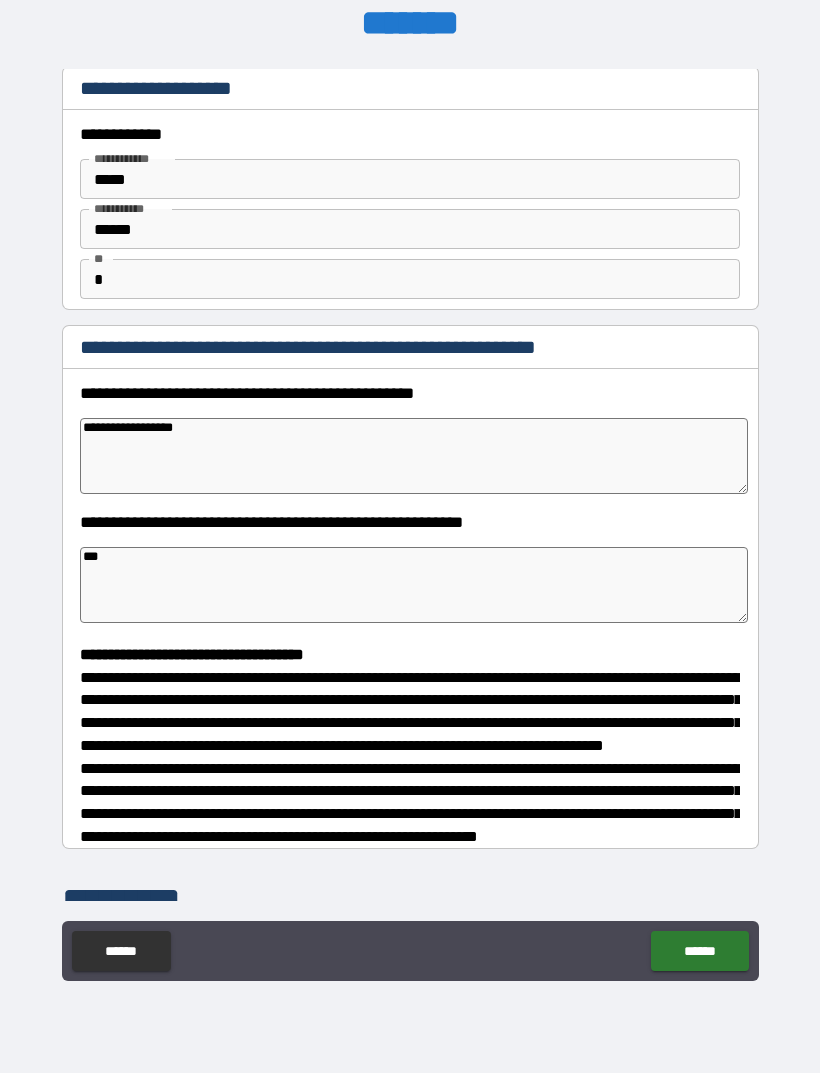 type on "*" 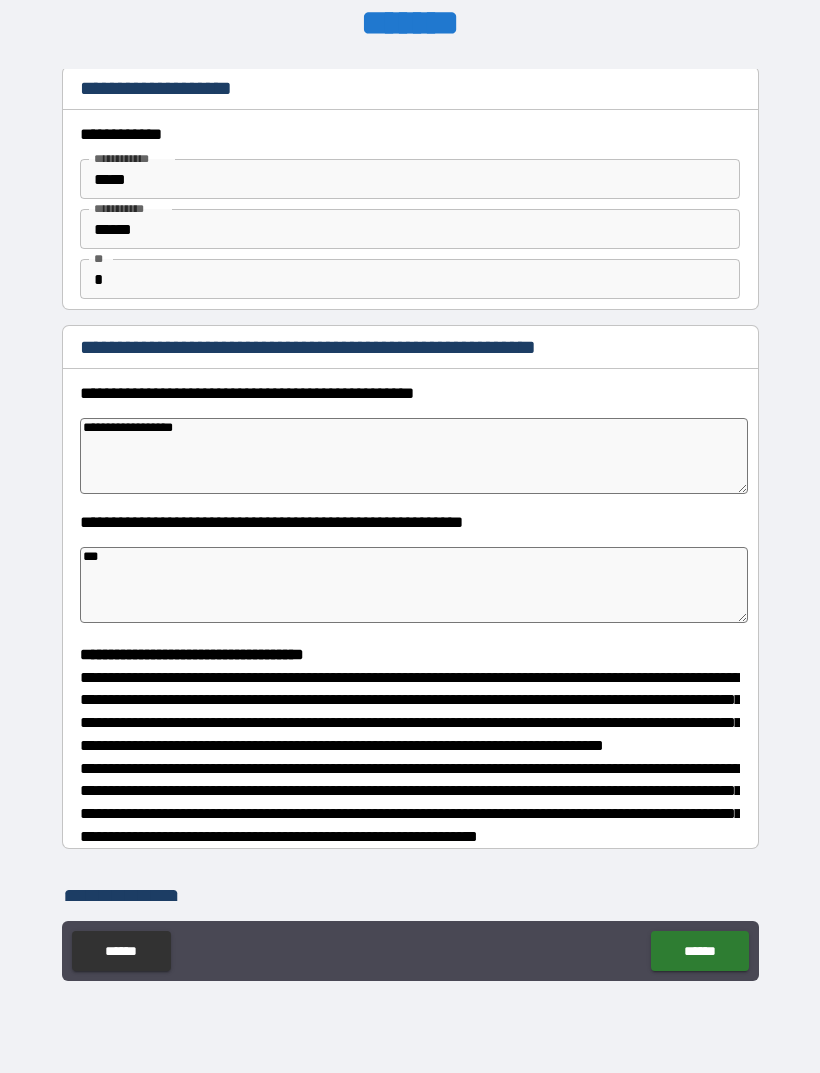 type on "*" 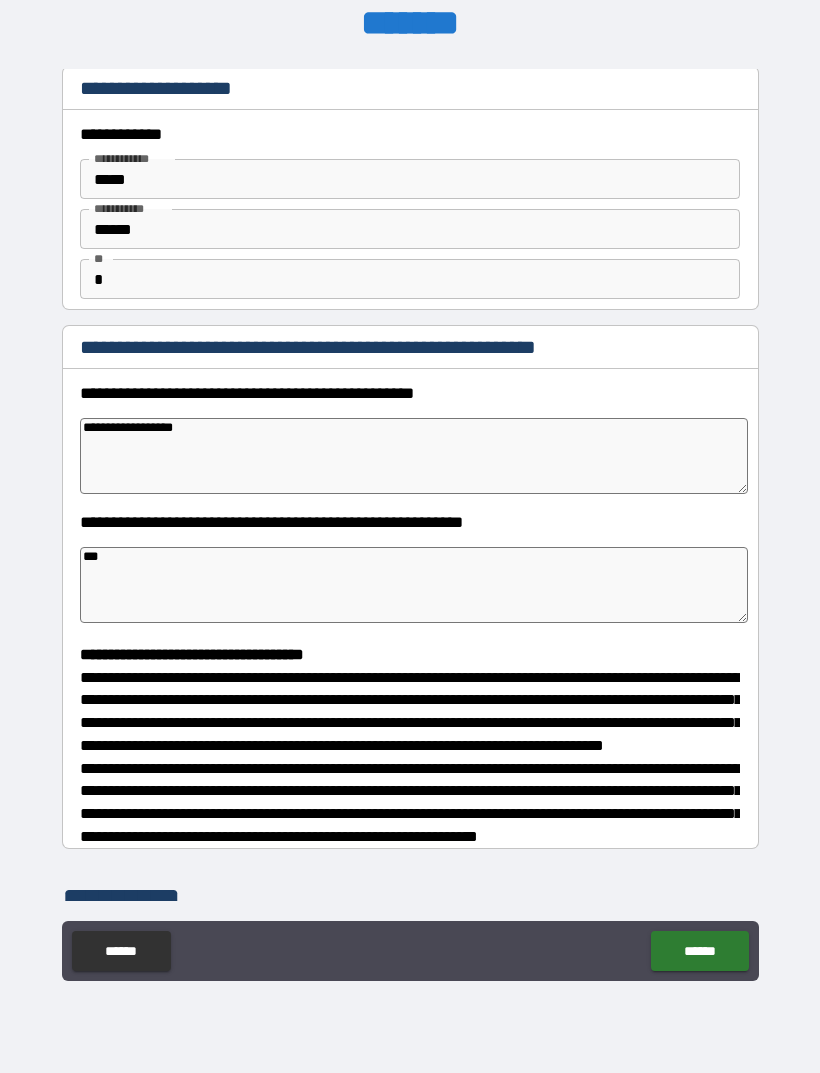 type on "*" 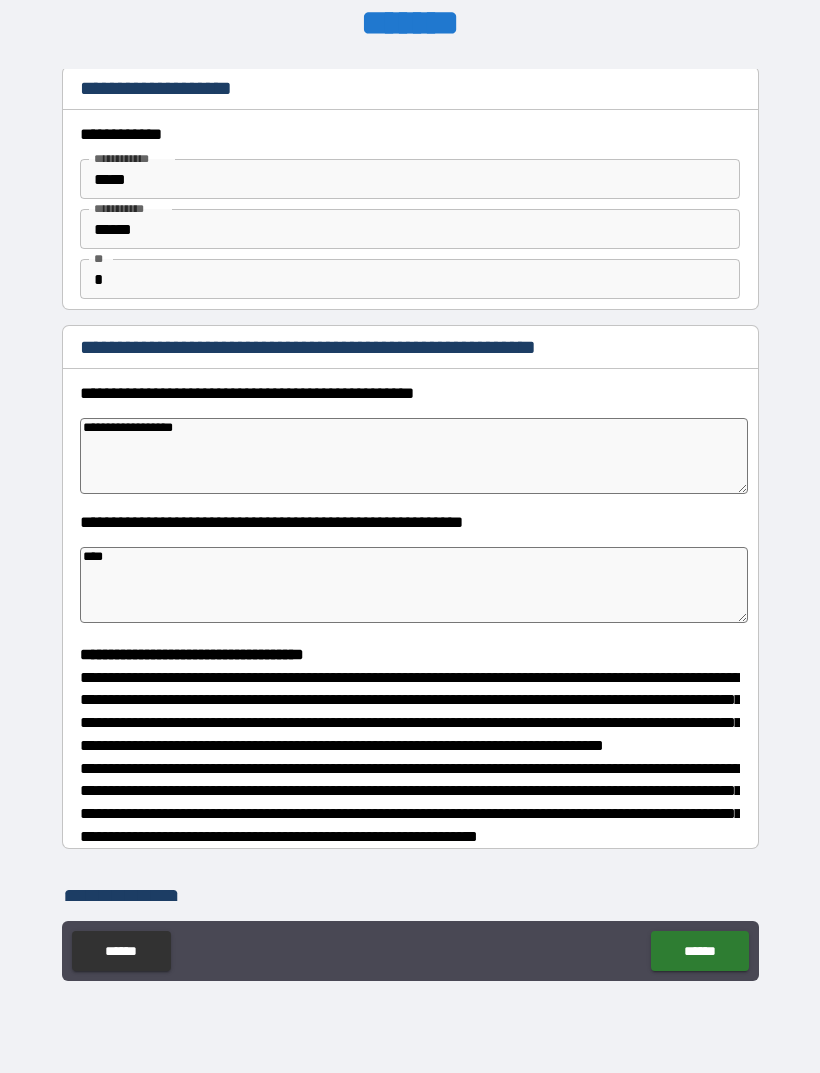type on "*" 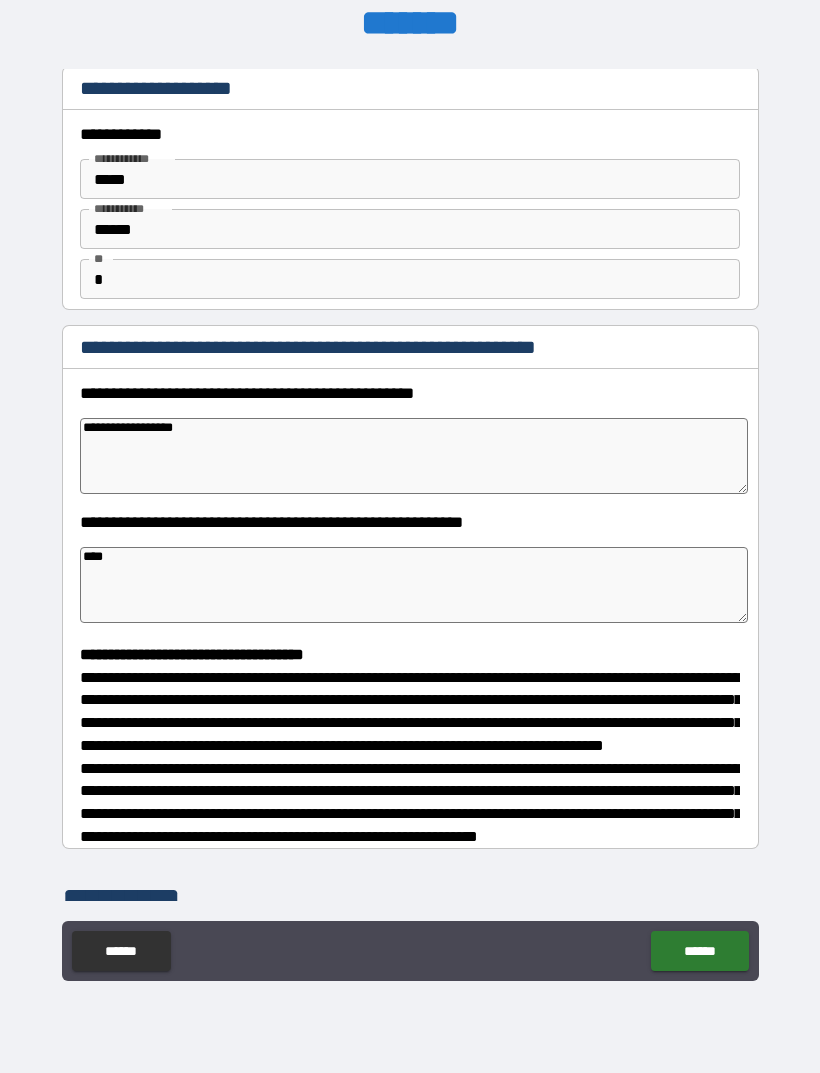 type on "*****" 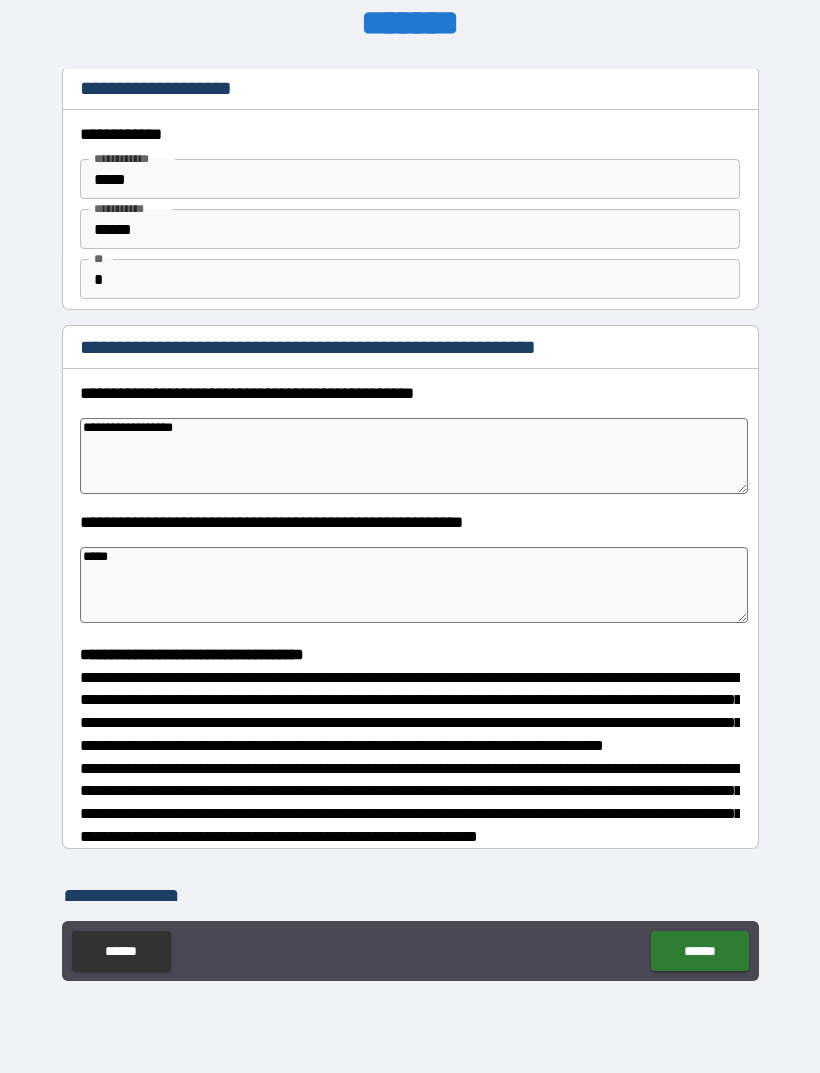 type on "*" 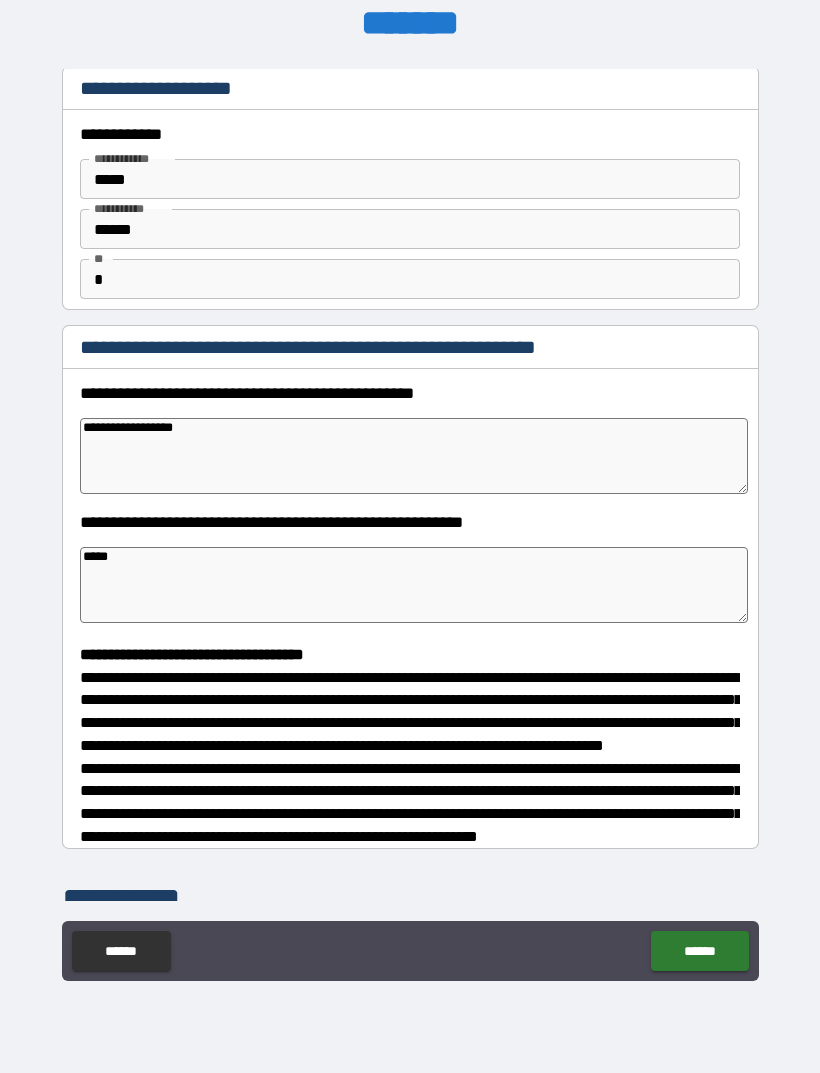 type on "*" 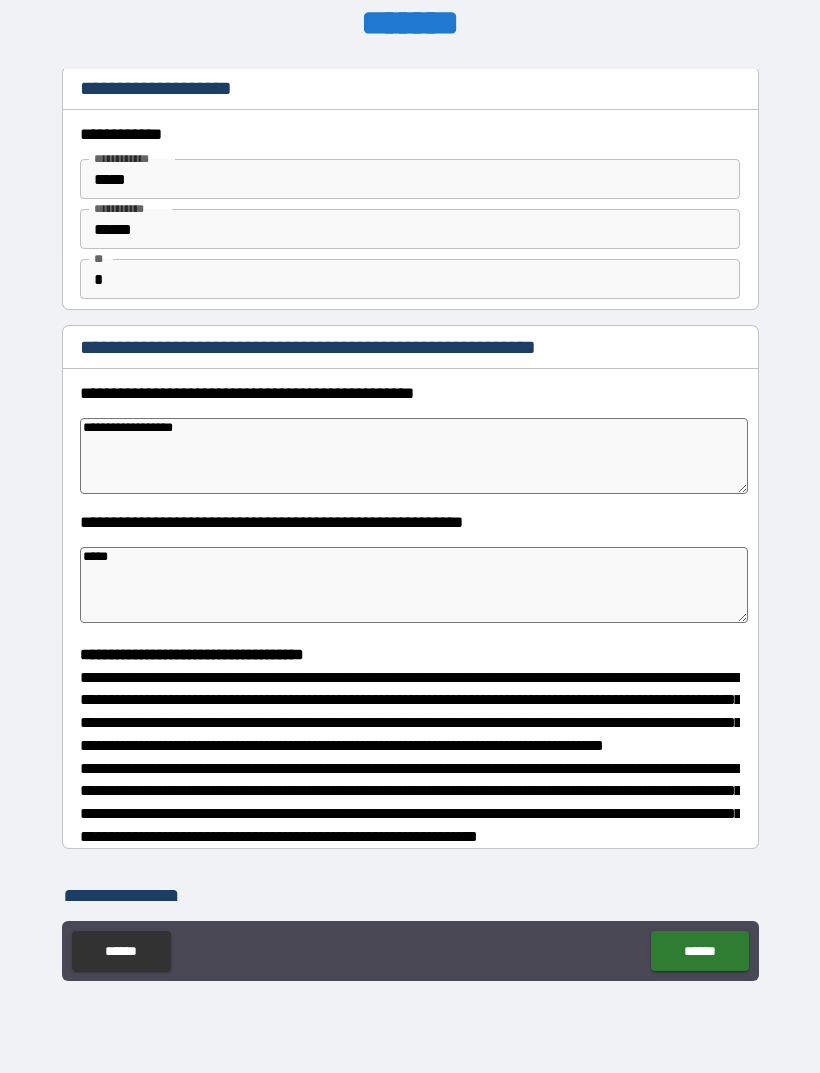 type on "*" 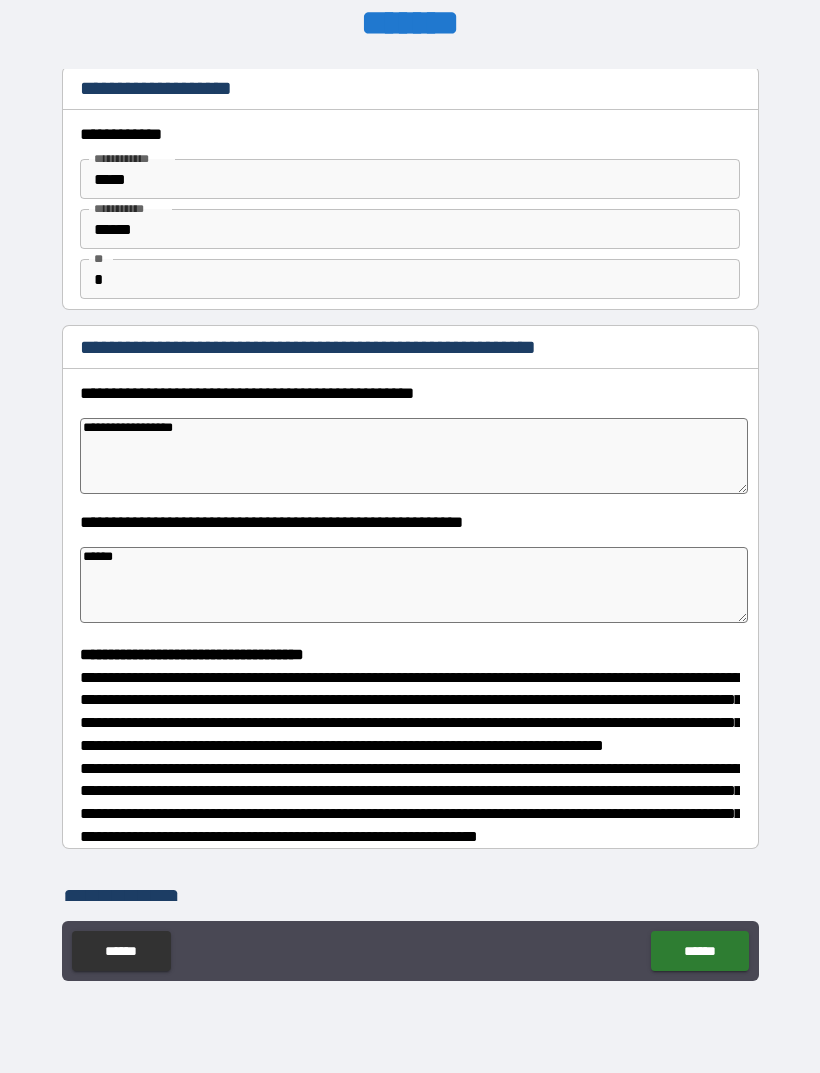 type on "*" 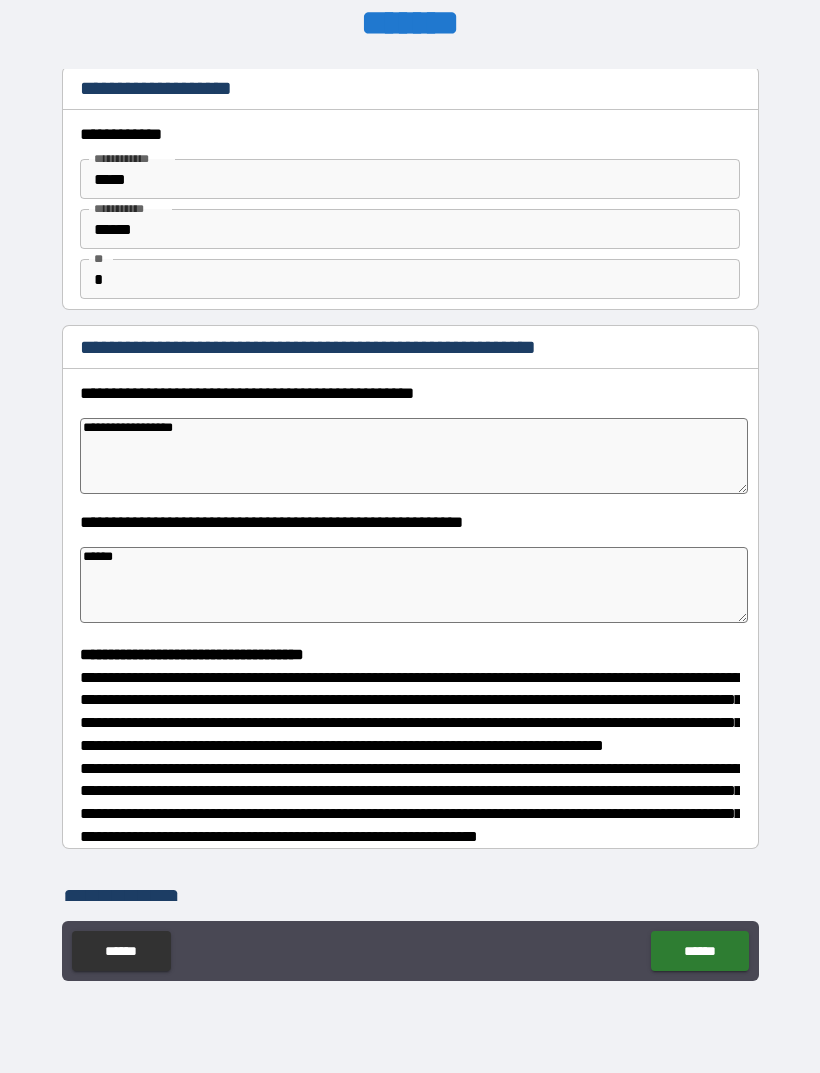 type on "*" 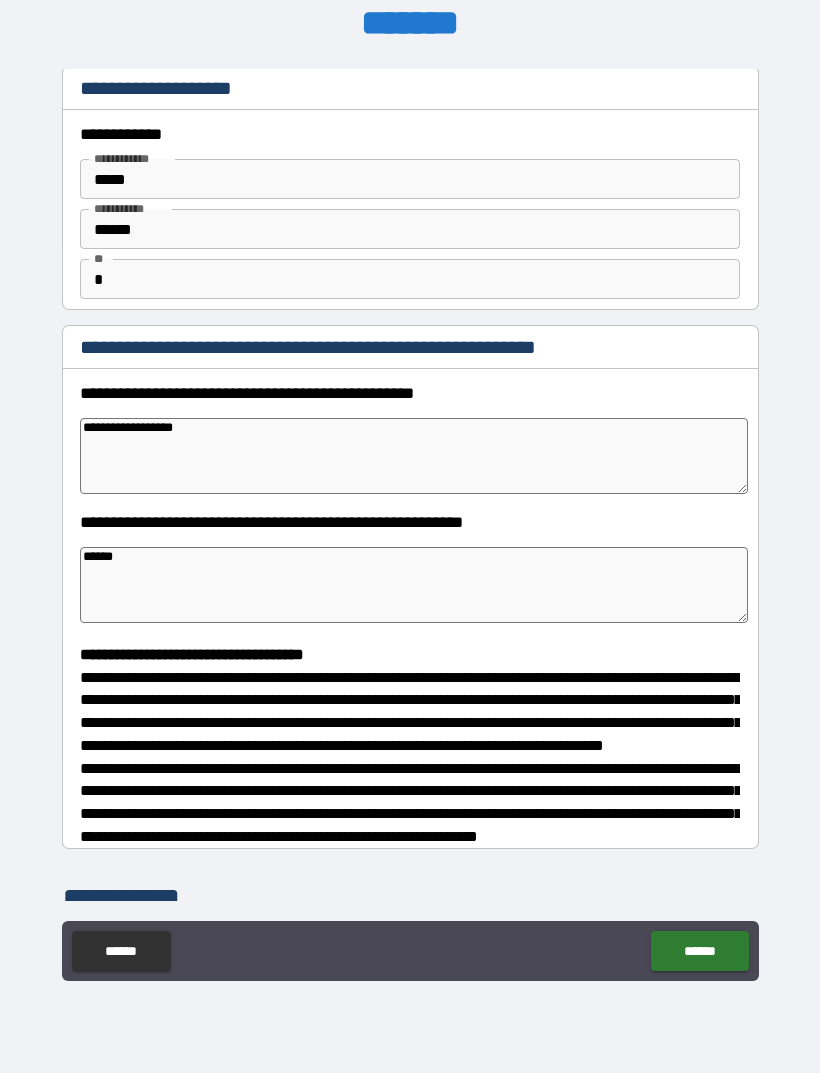 type on "*" 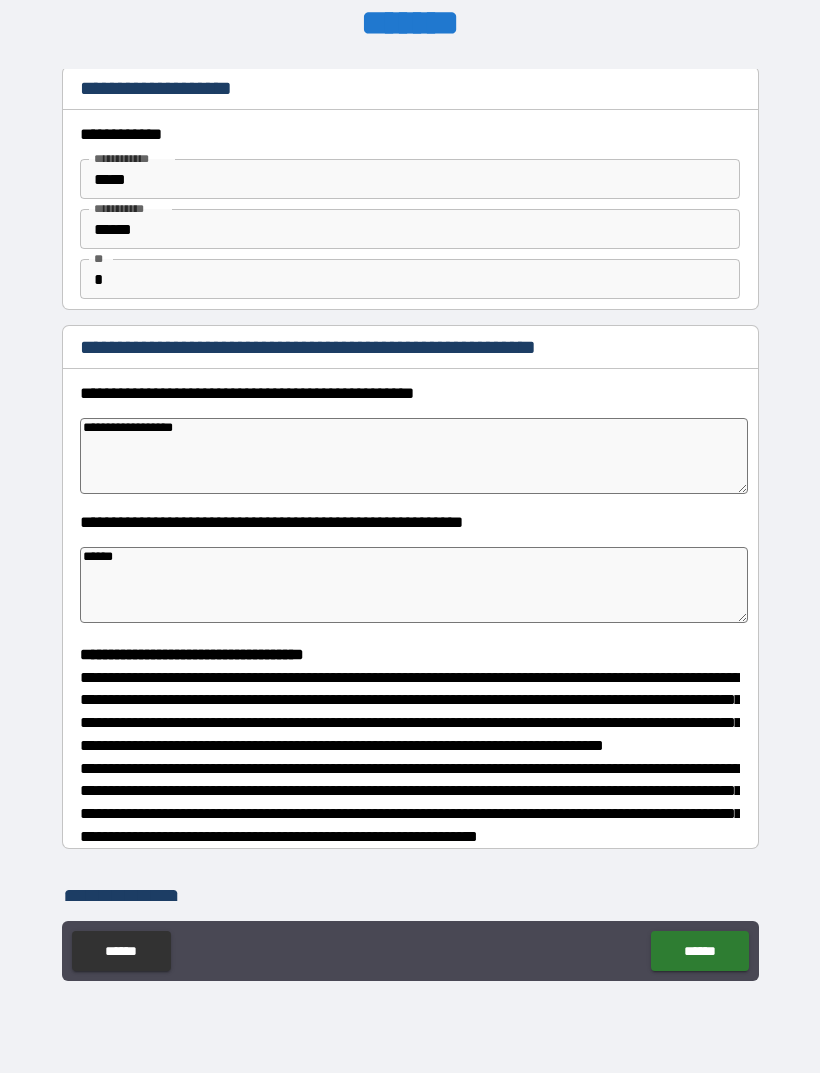 type on "*******" 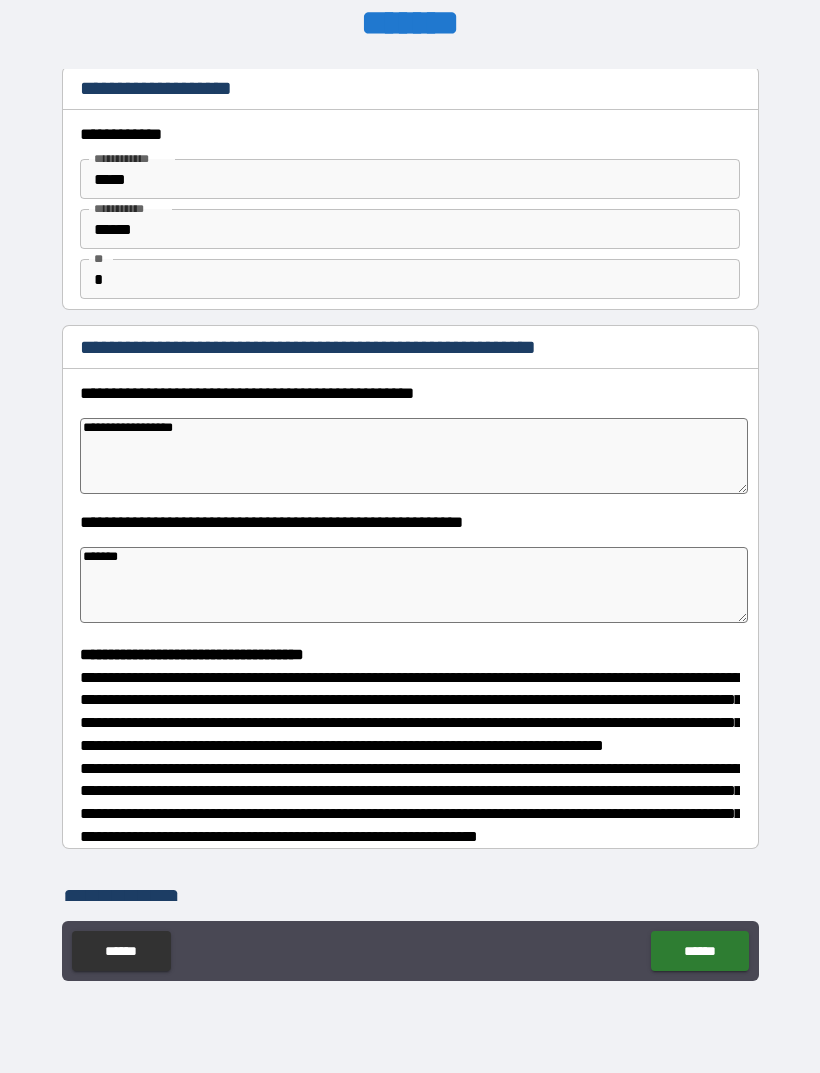 type on "*" 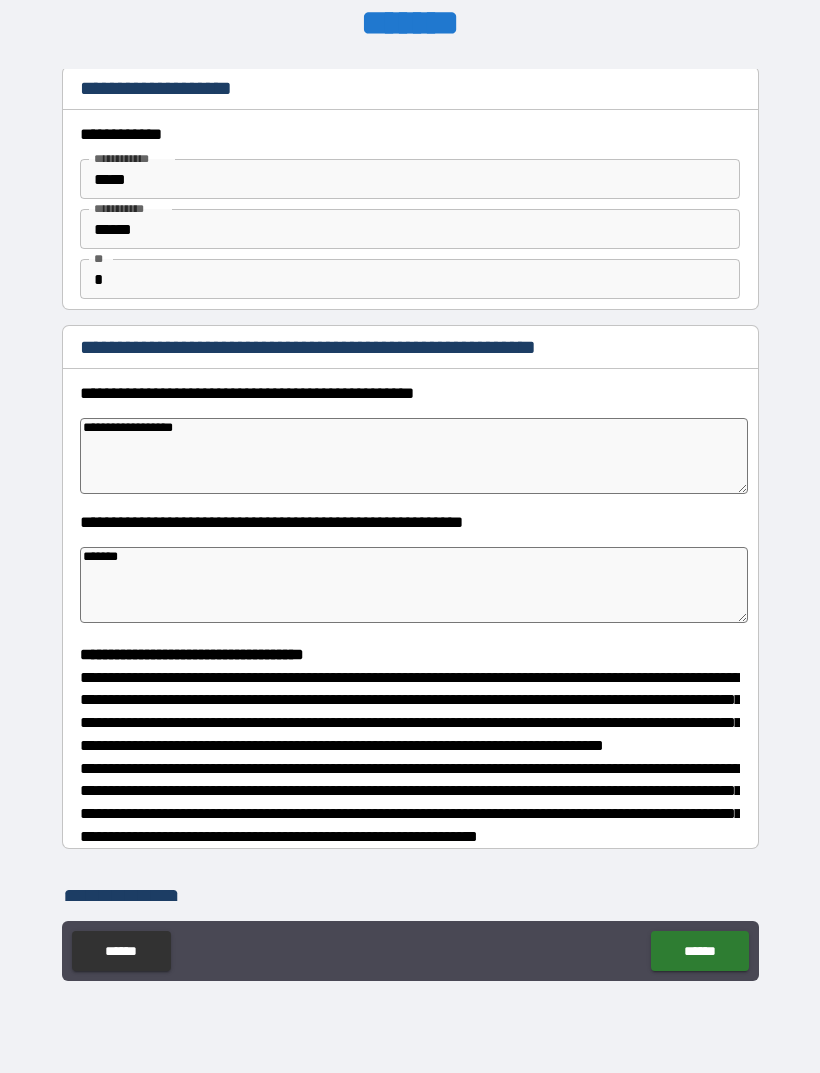 type on "*" 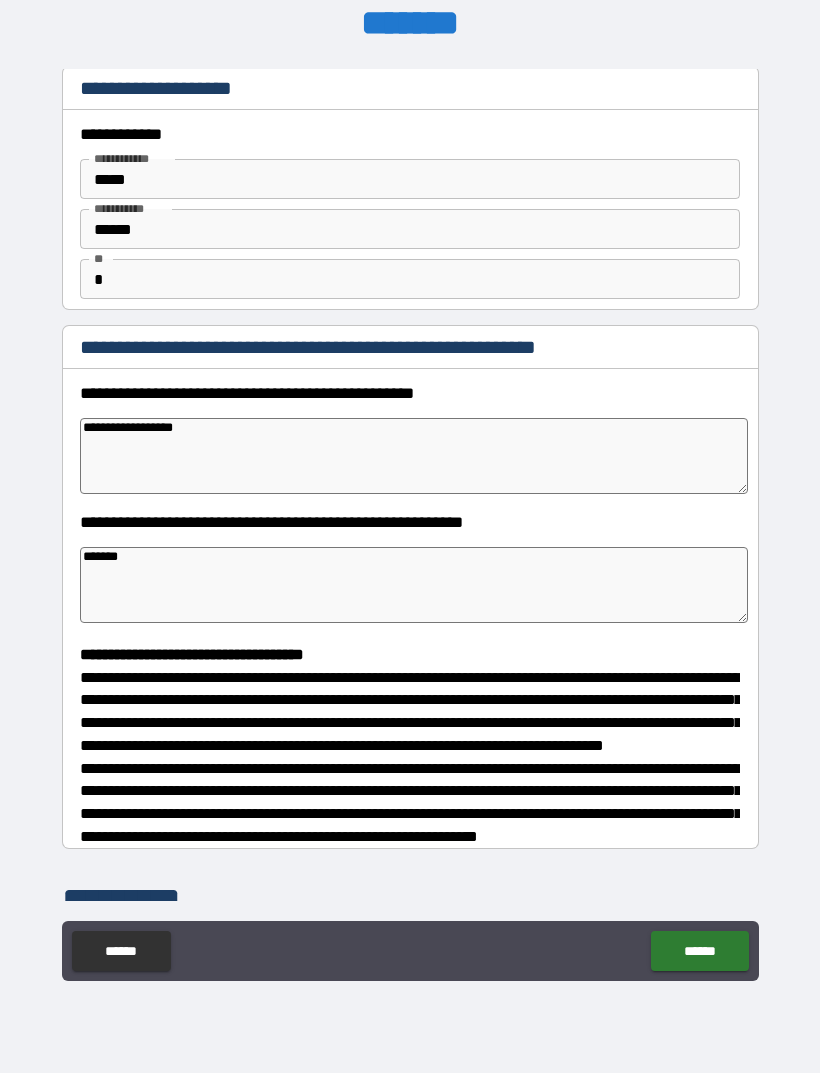 type on "*" 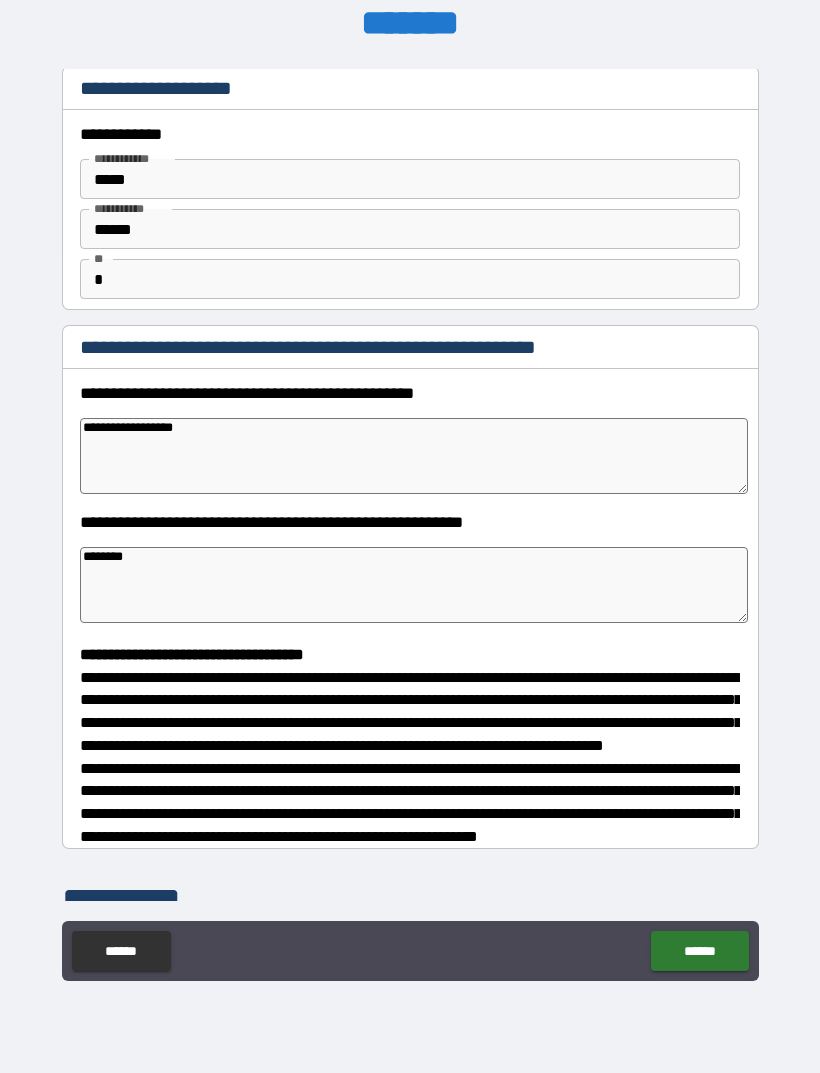 type on "*" 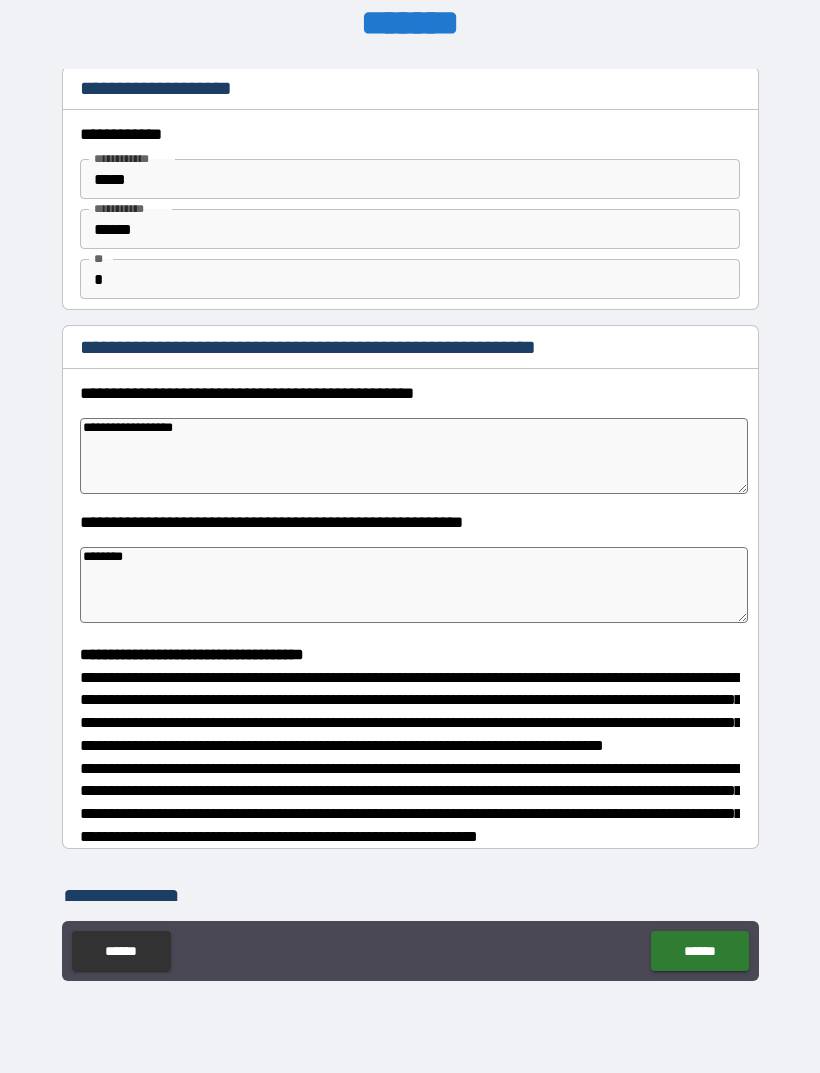 type on "*" 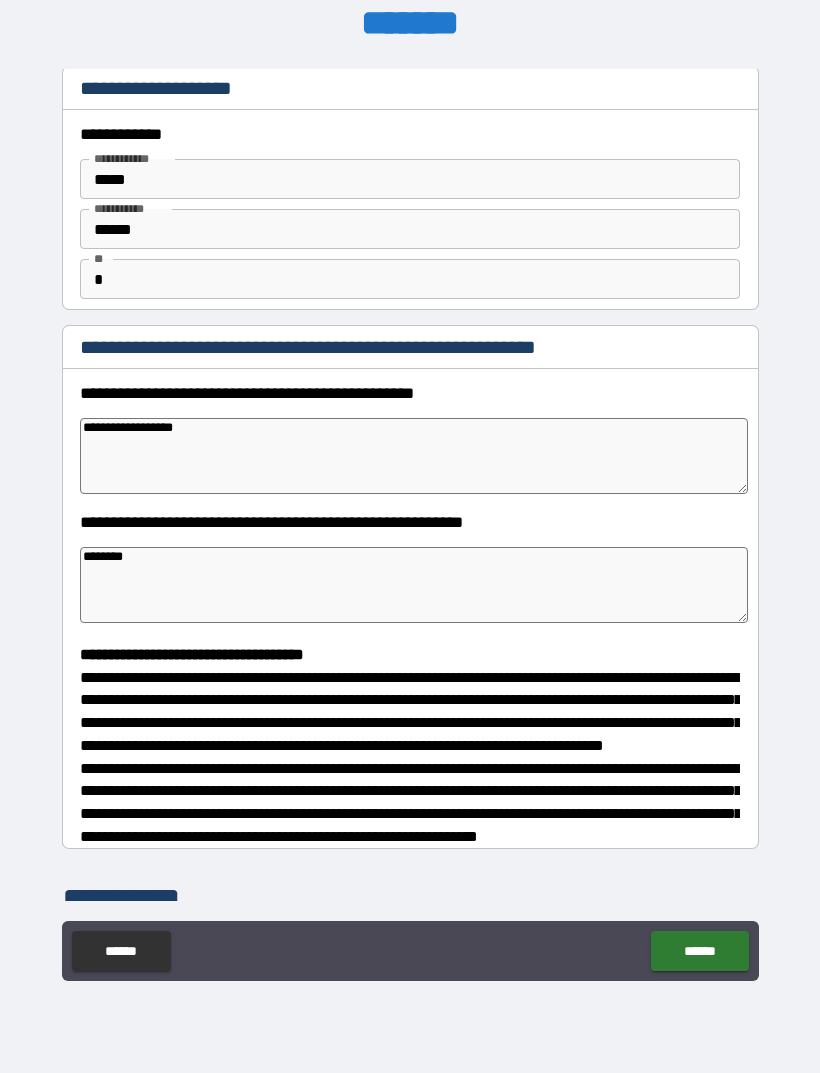 type on "*" 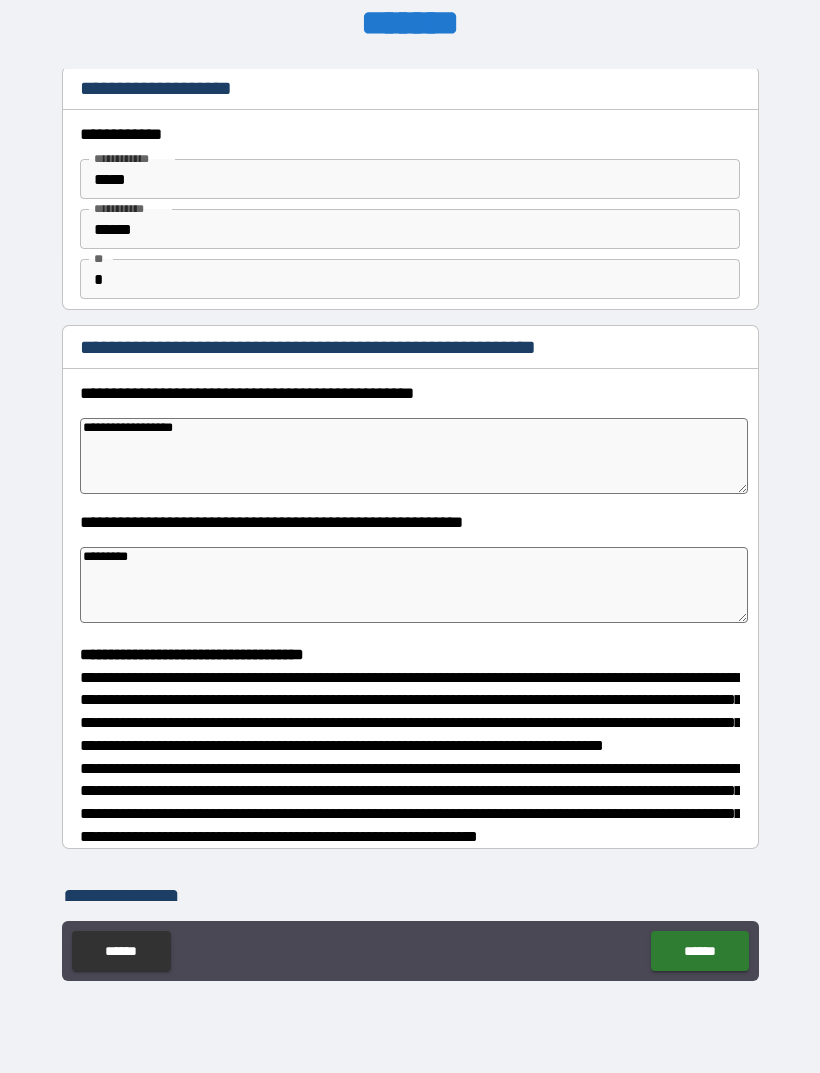 type on "*" 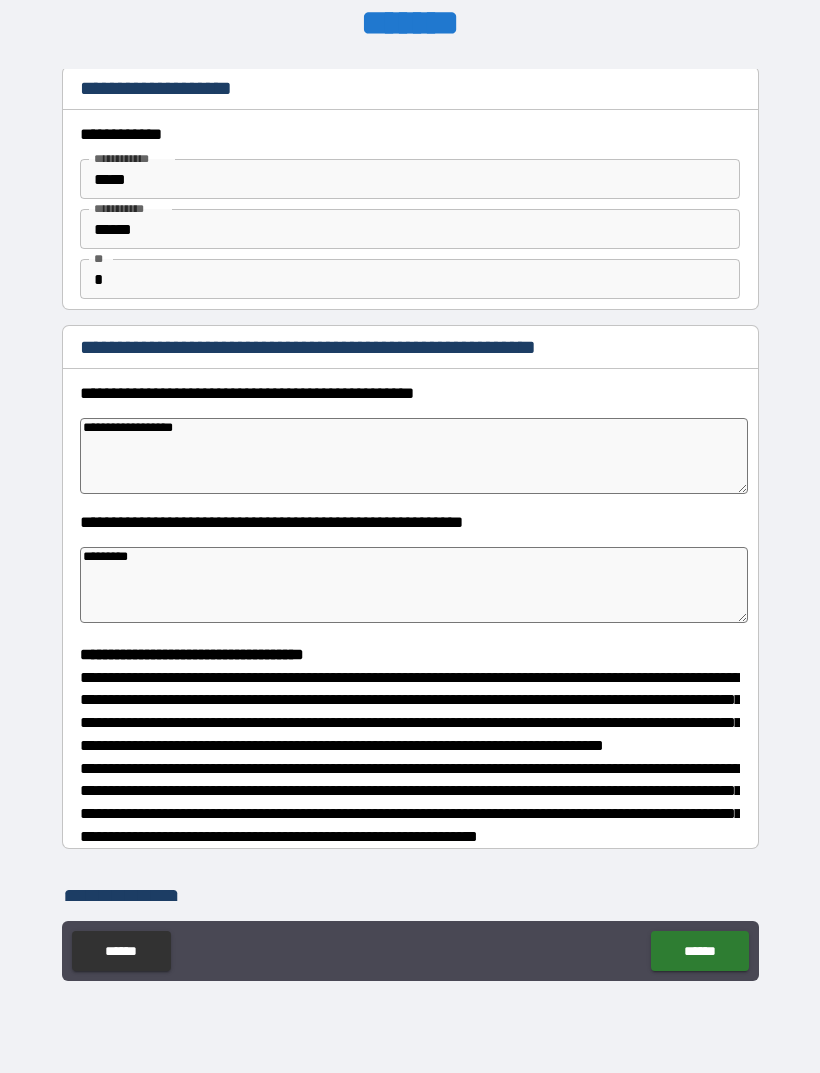 type on "*" 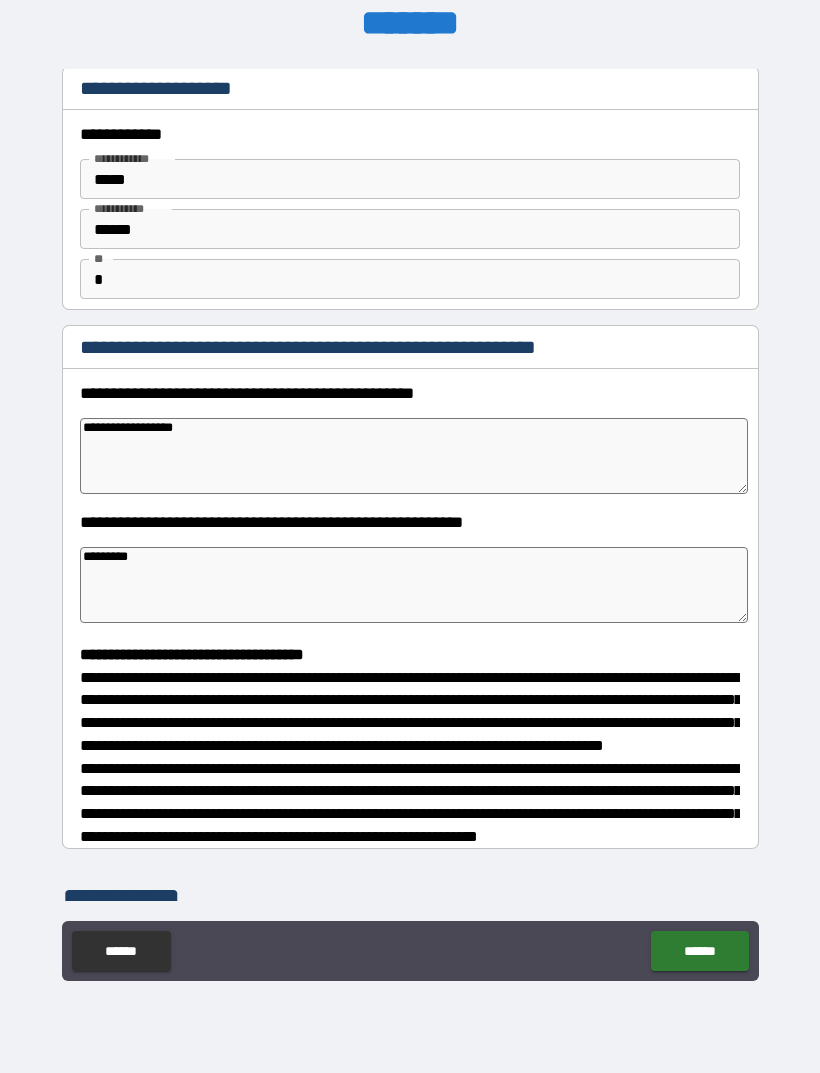 type on "*" 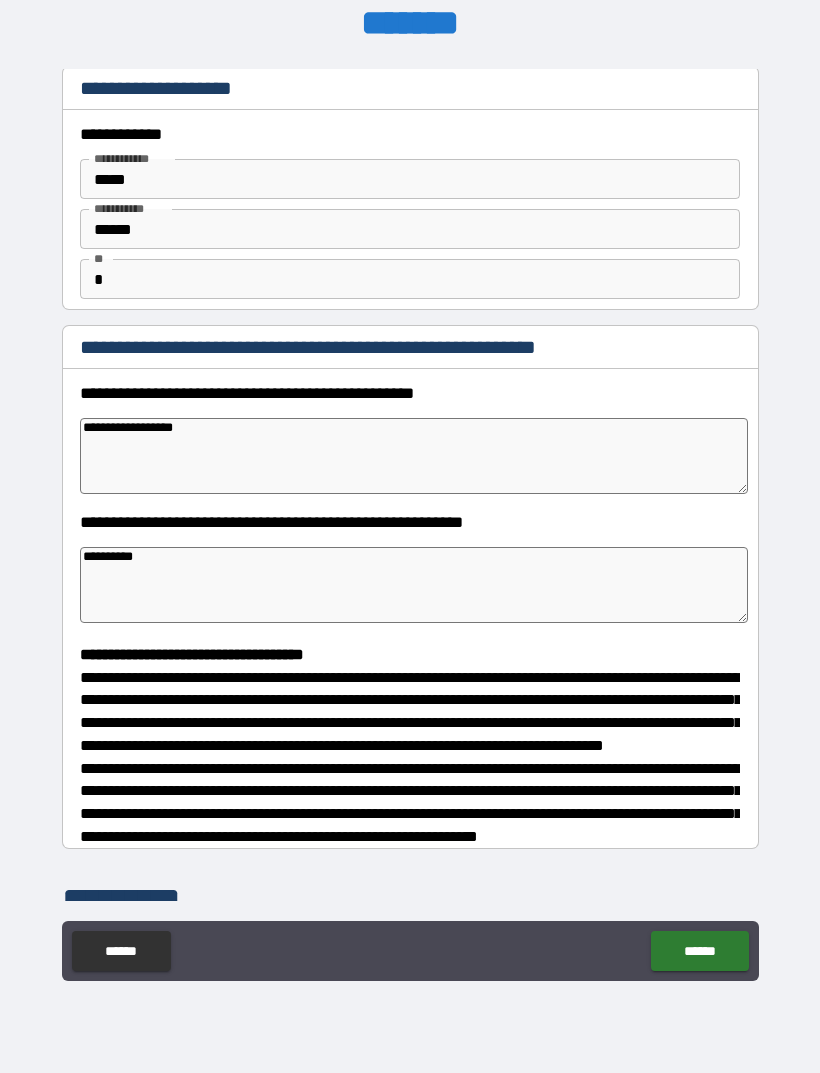 type on "*" 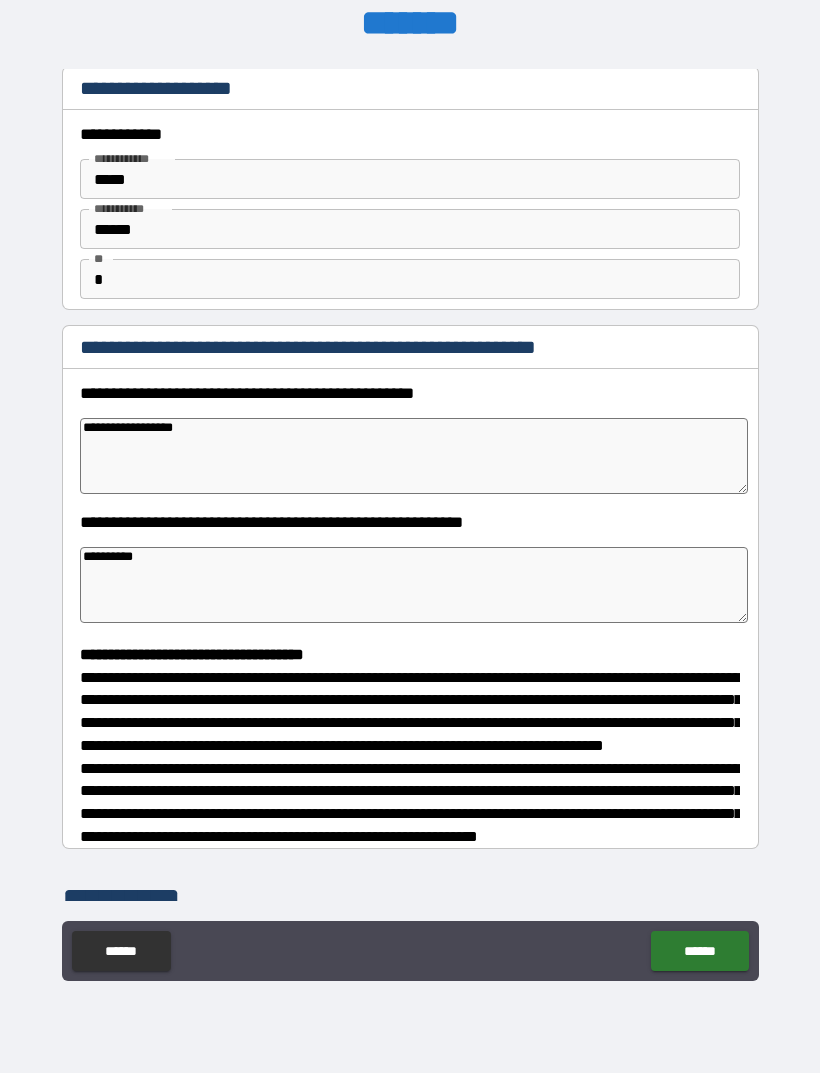 type on "*" 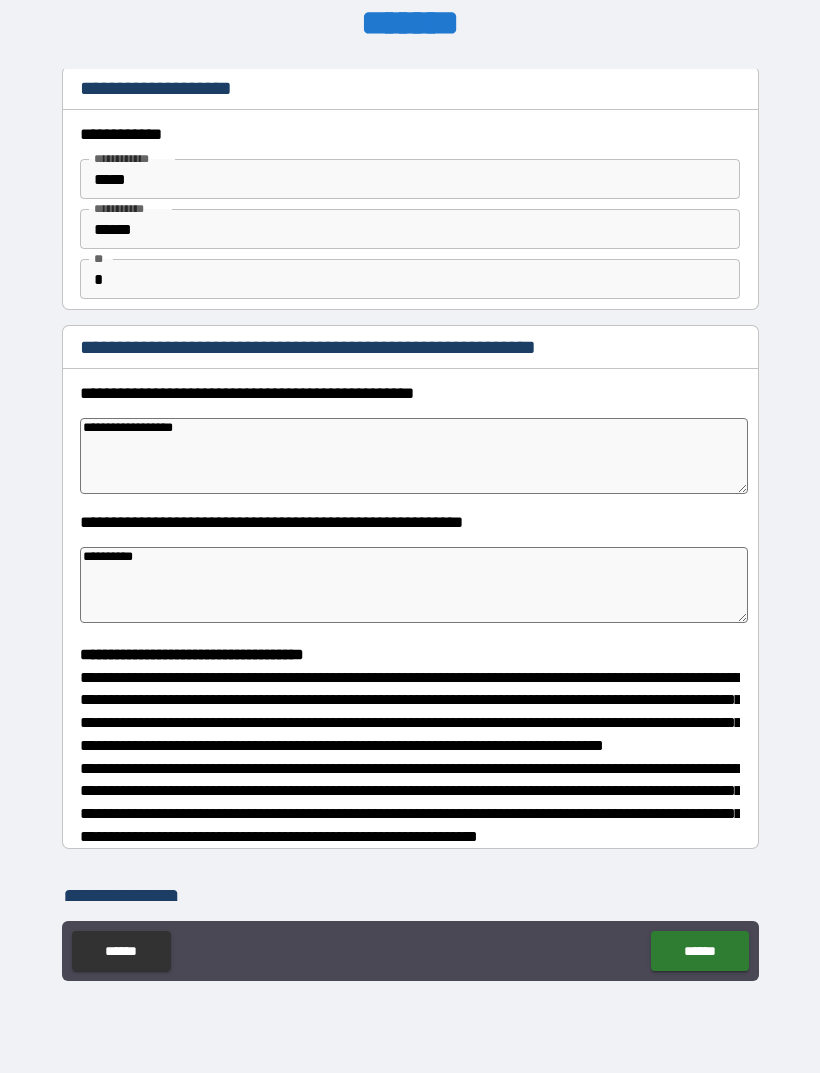 type on "*" 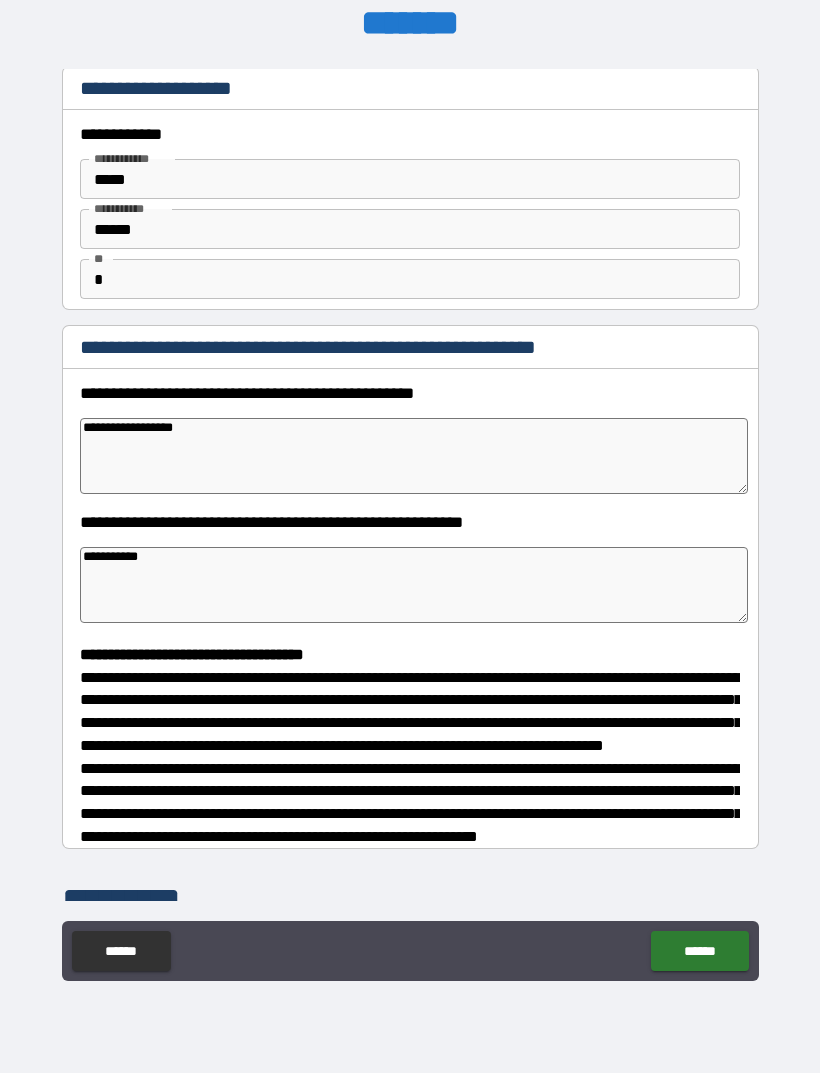 type on "*" 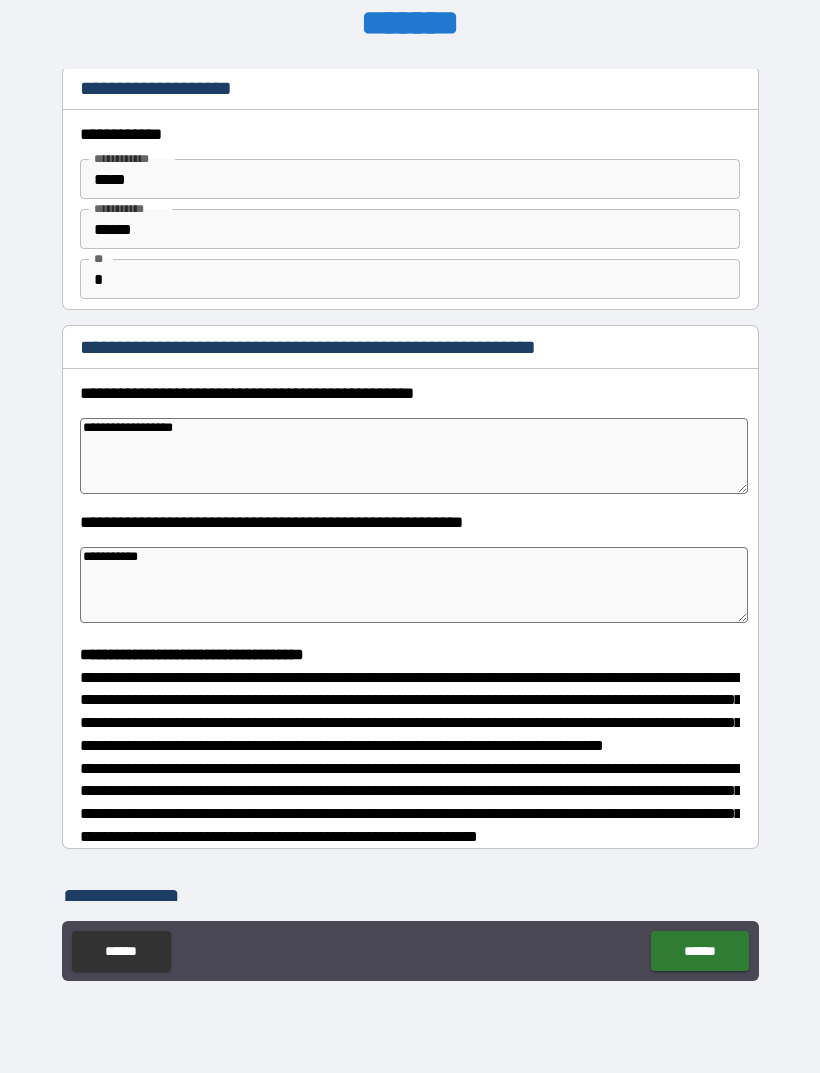 type on "*" 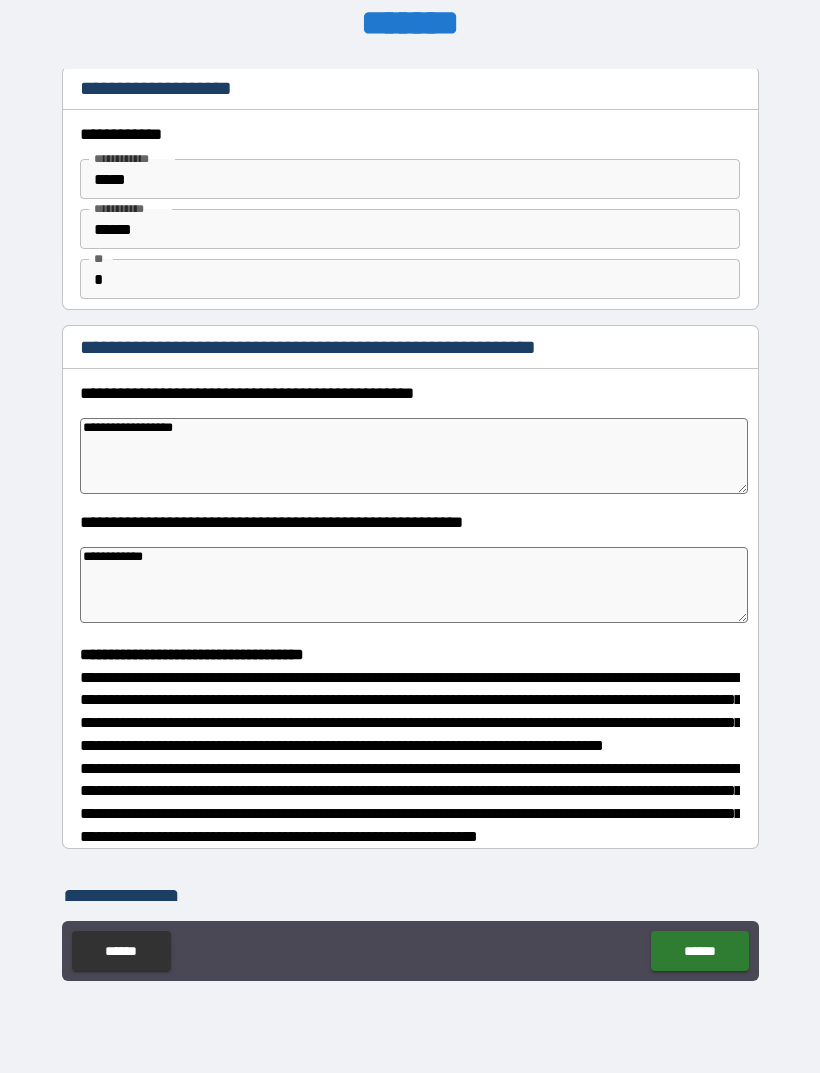 type on "*" 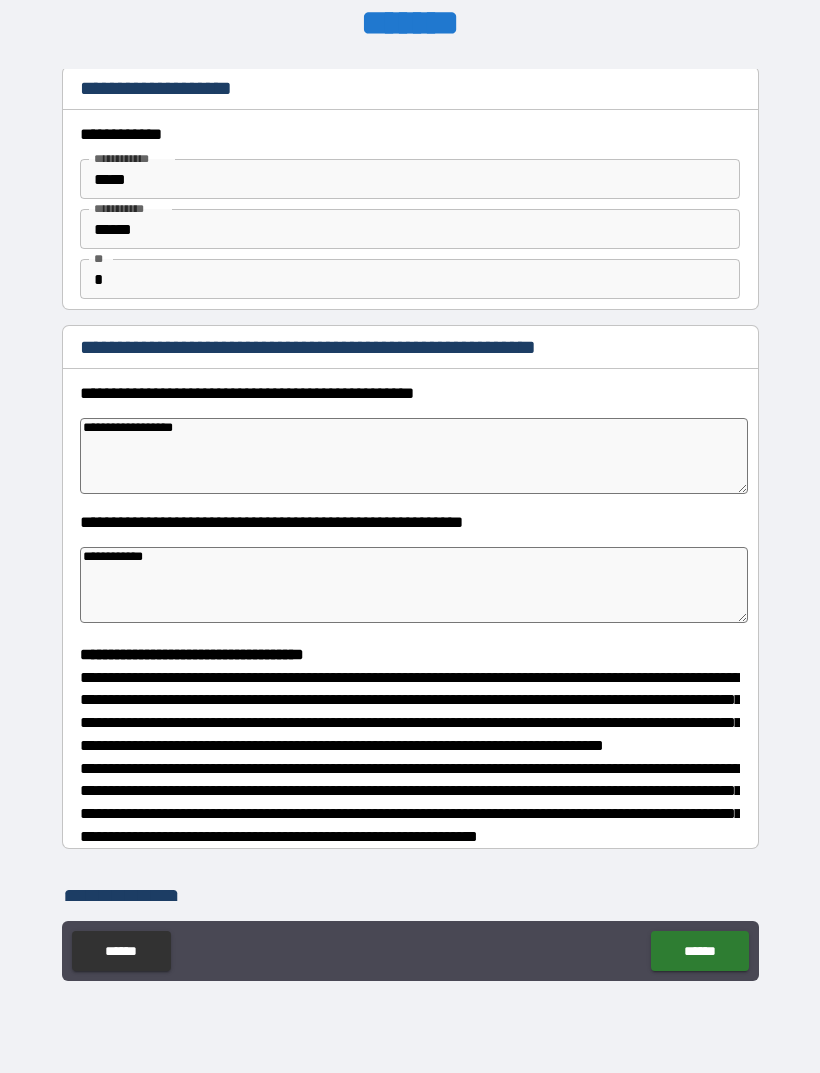 type on "*" 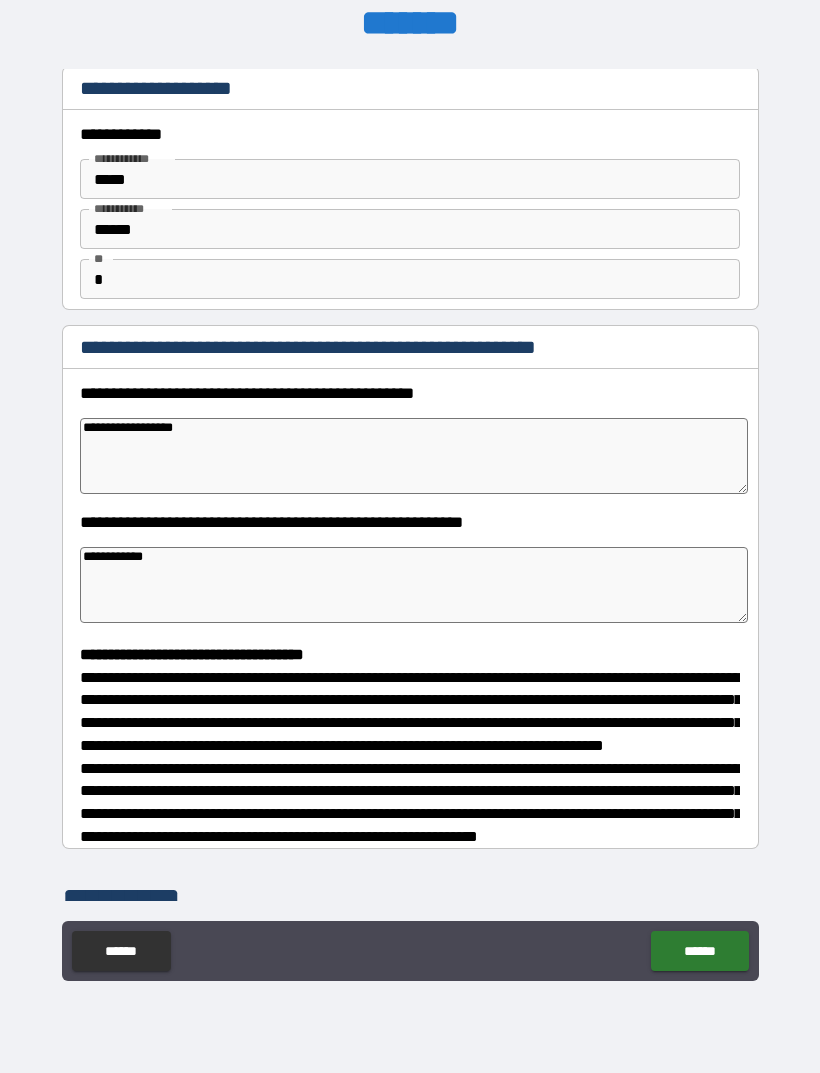 type on "*" 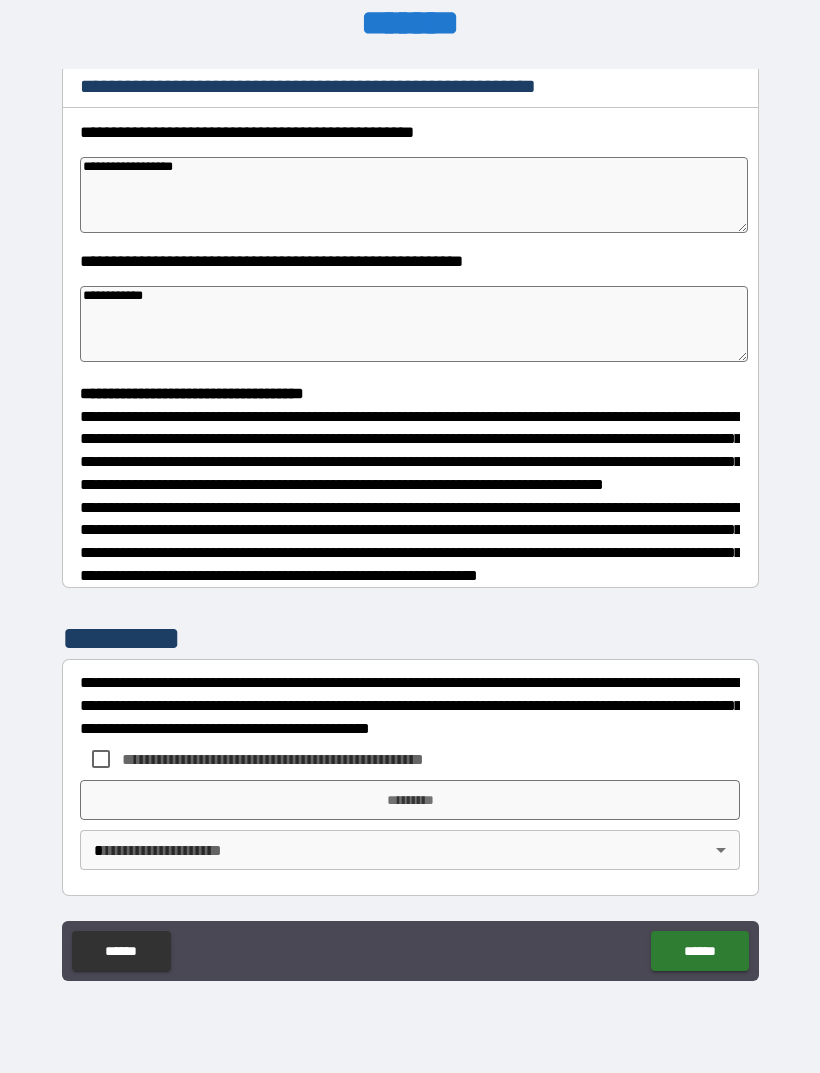 scroll, scrollTop: 302, scrollLeft: 0, axis: vertical 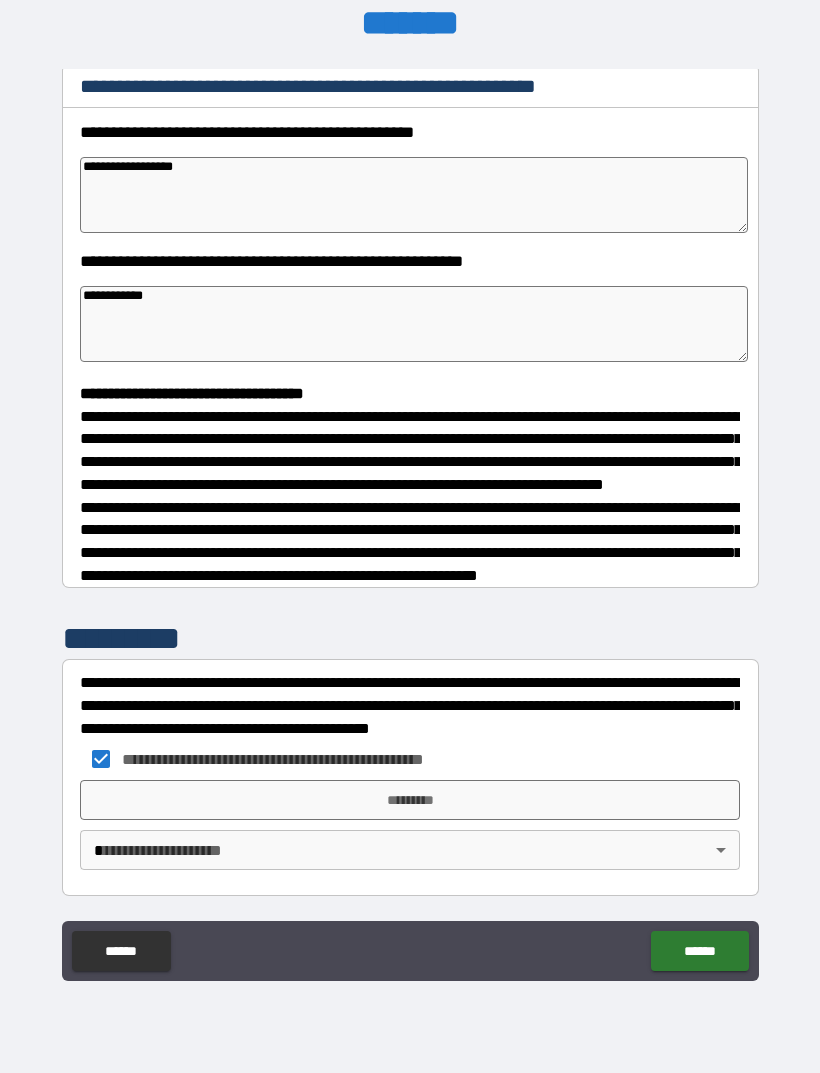 type on "*" 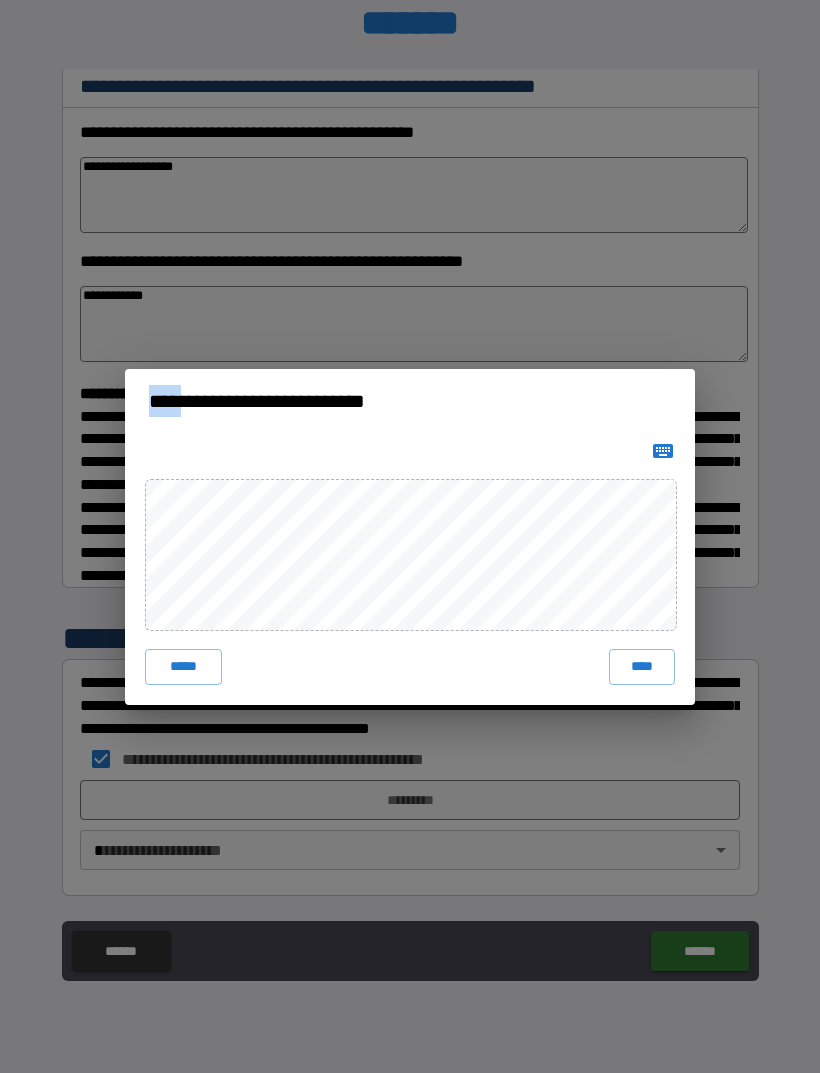 click on "****" at bounding box center (642, 667) 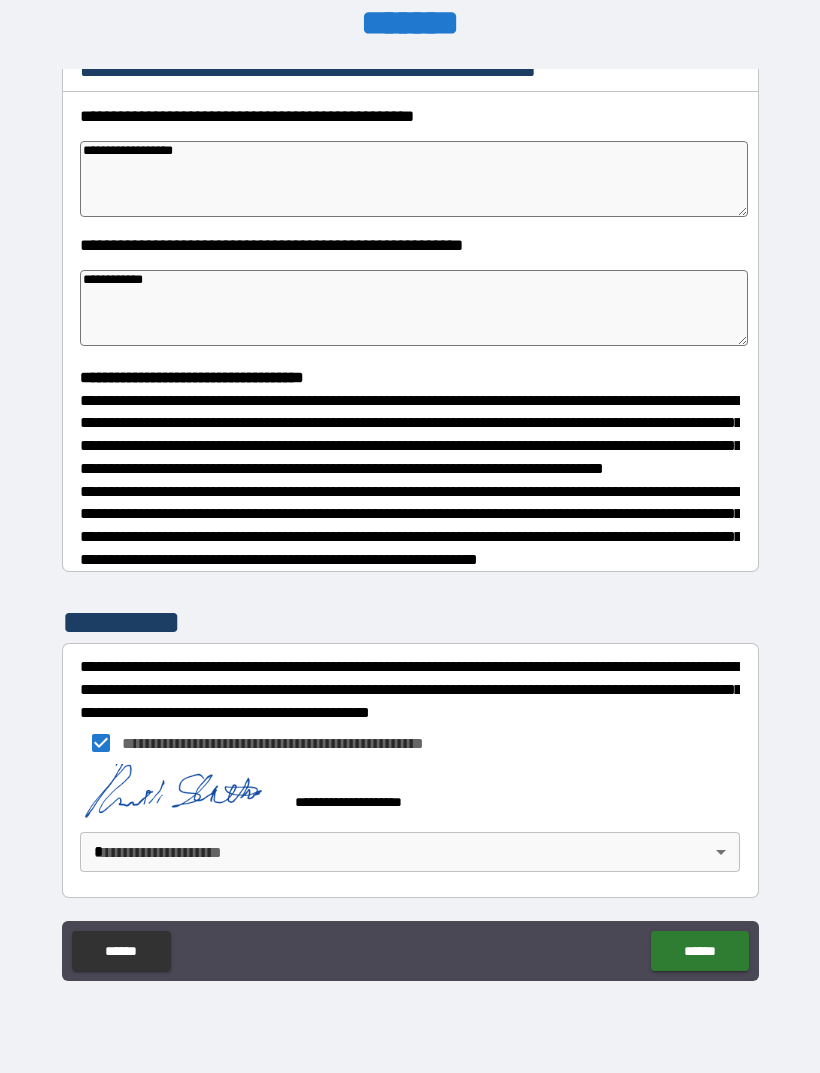 type on "*" 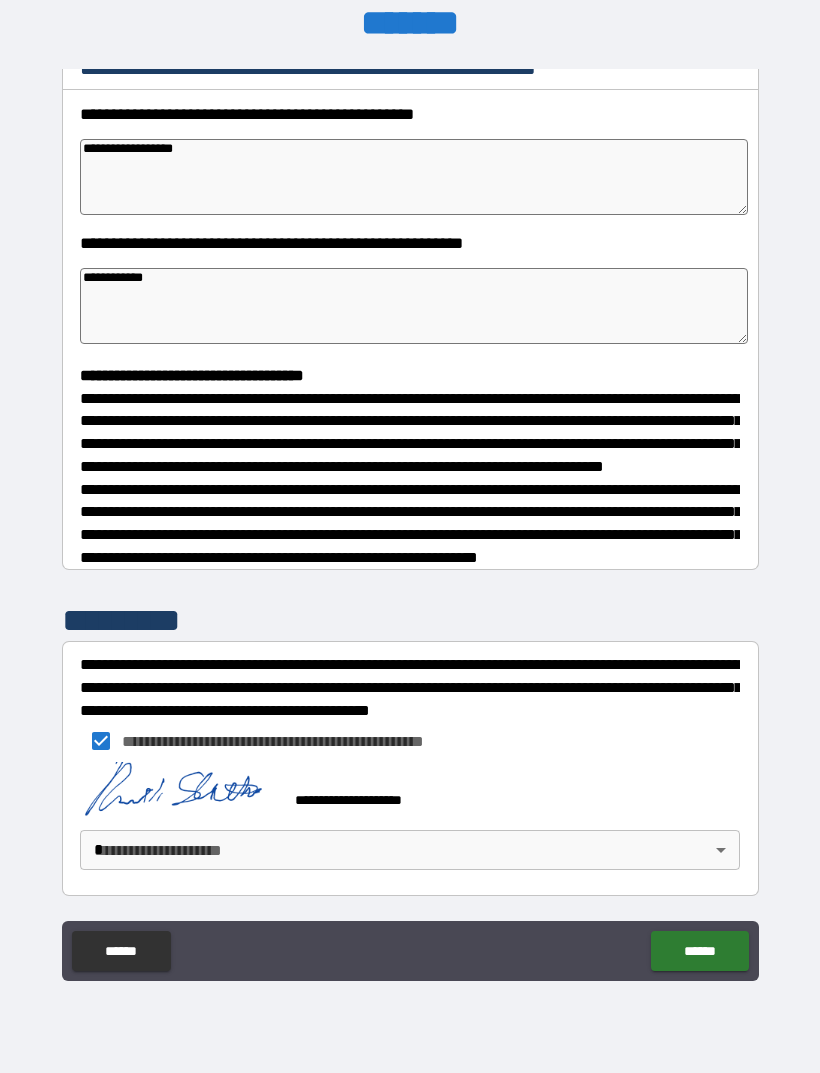 scroll, scrollTop: 319, scrollLeft: 0, axis: vertical 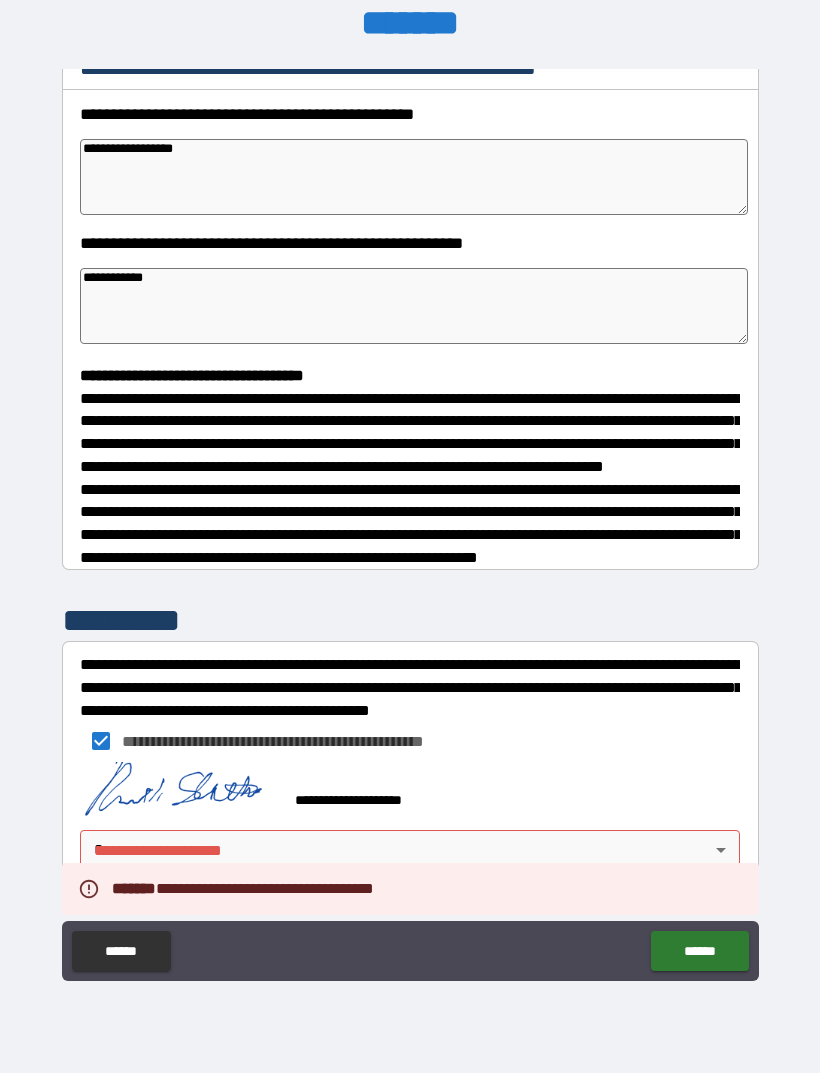 type on "*" 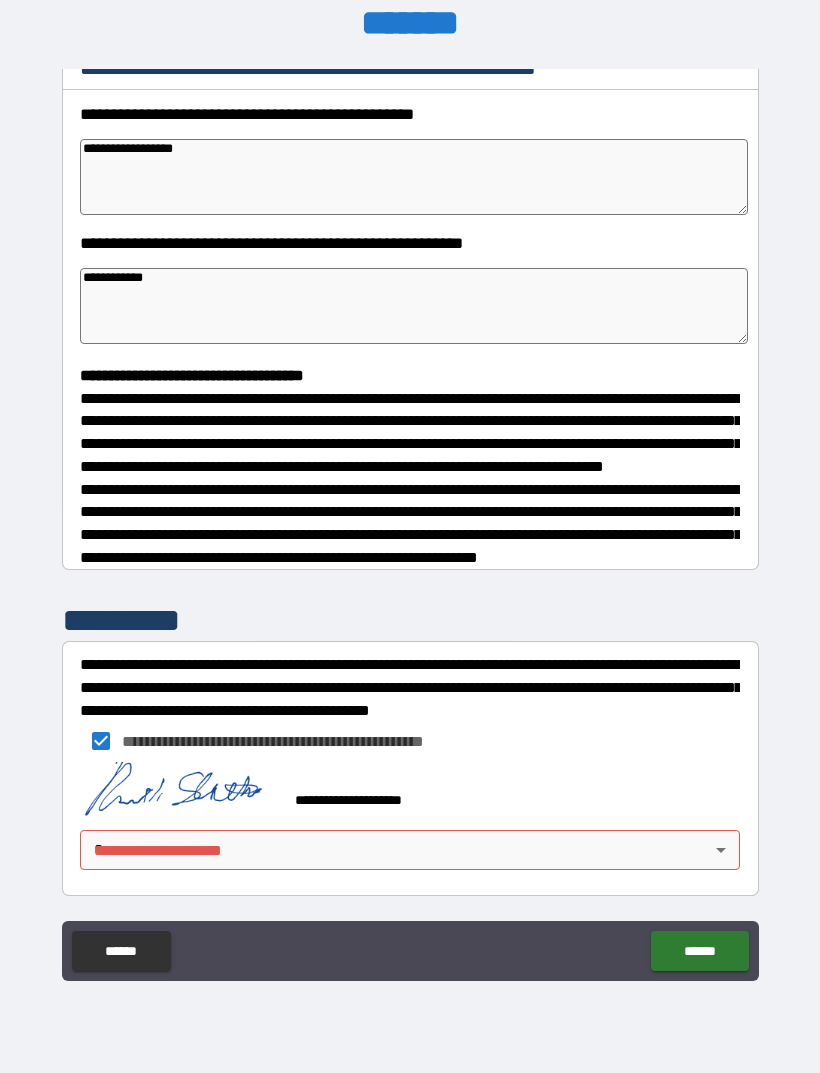 click on "**********" at bounding box center [414, 306] 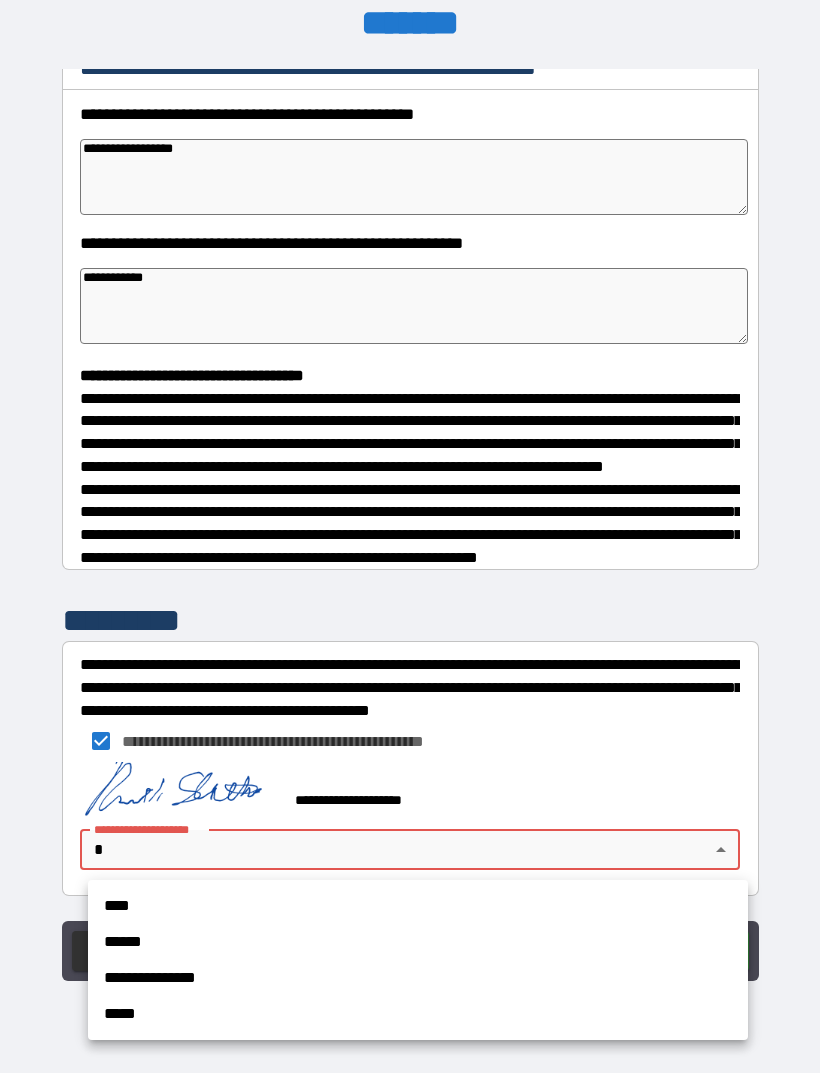 click on "****" at bounding box center (418, 906) 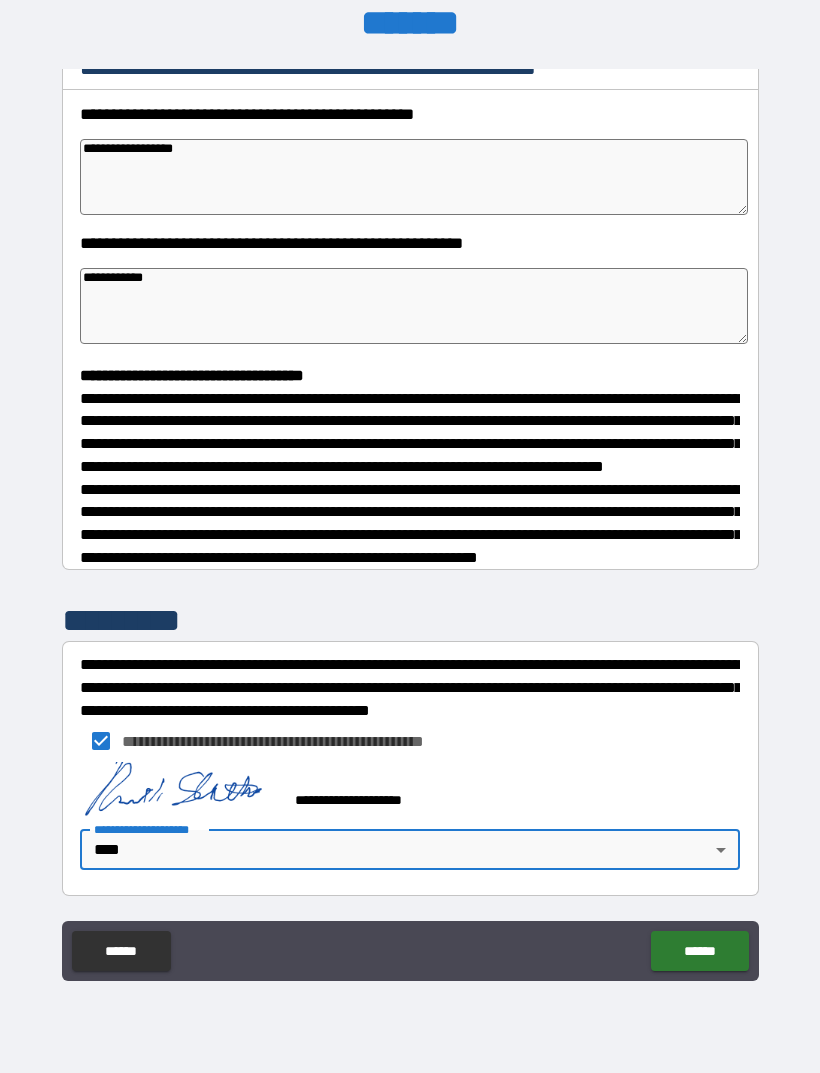 type on "*" 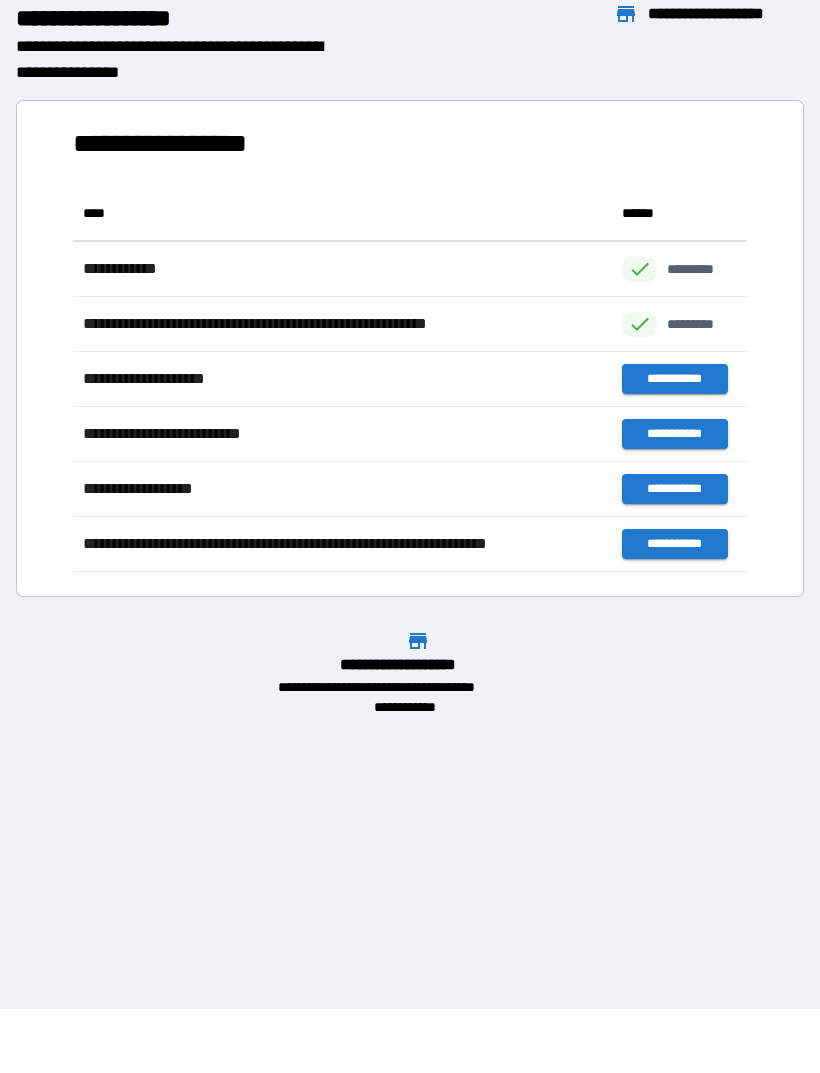 scroll, scrollTop: 386, scrollLeft: 674, axis: both 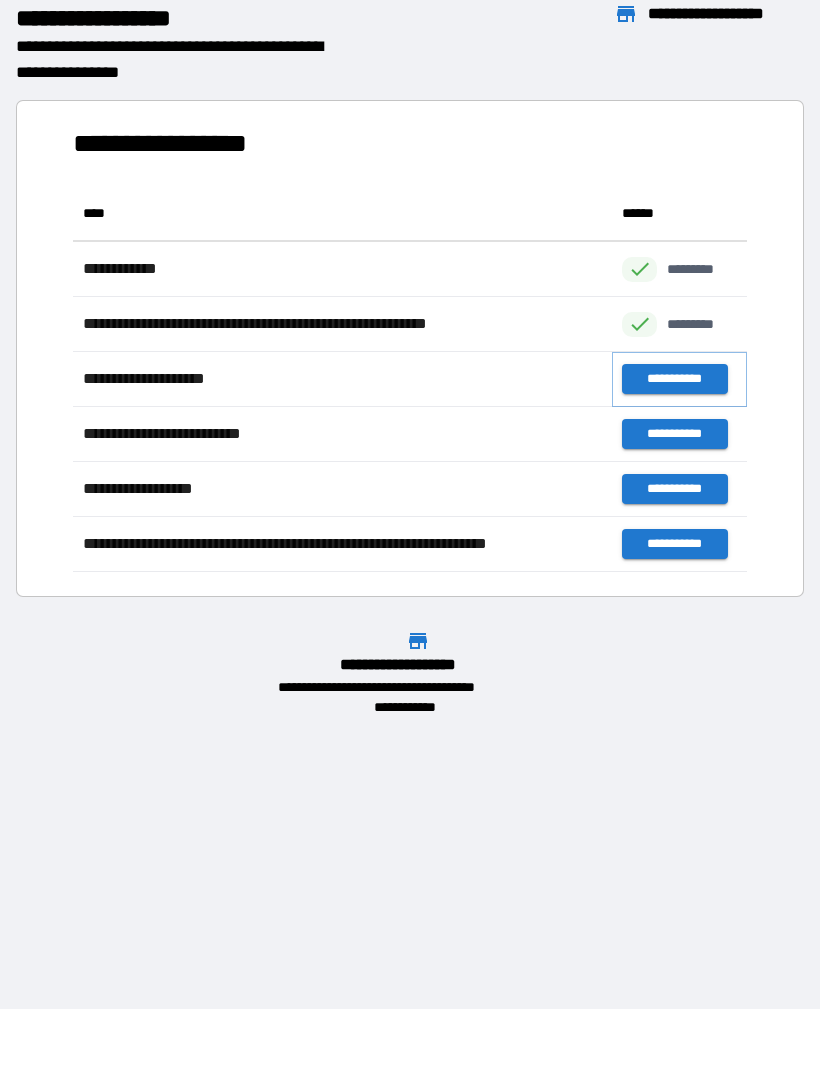 click on "**********" at bounding box center [674, 379] 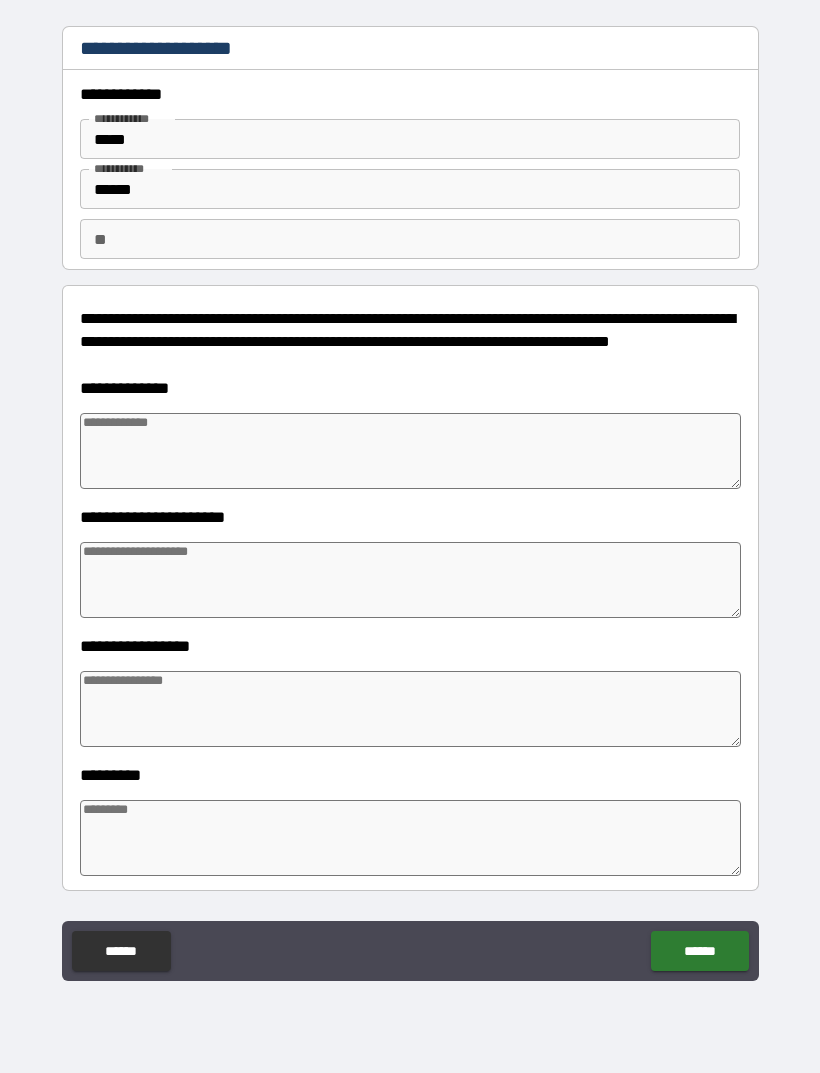 type on "*" 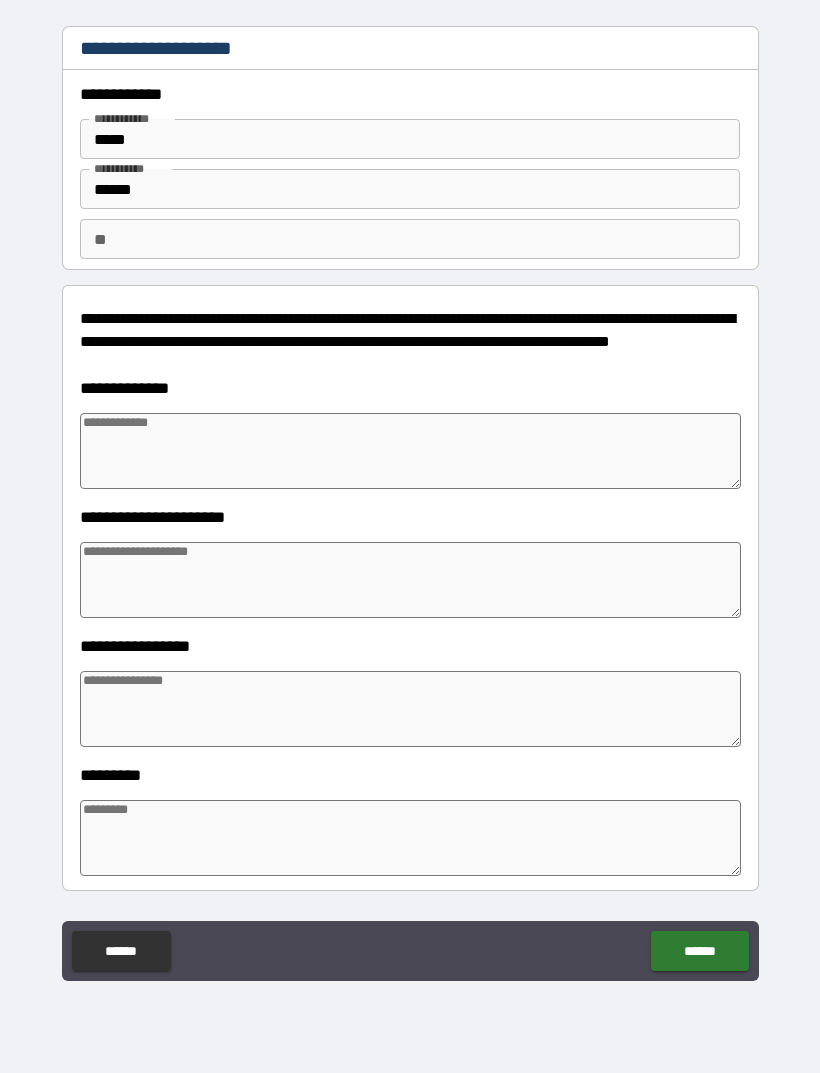 type on "*" 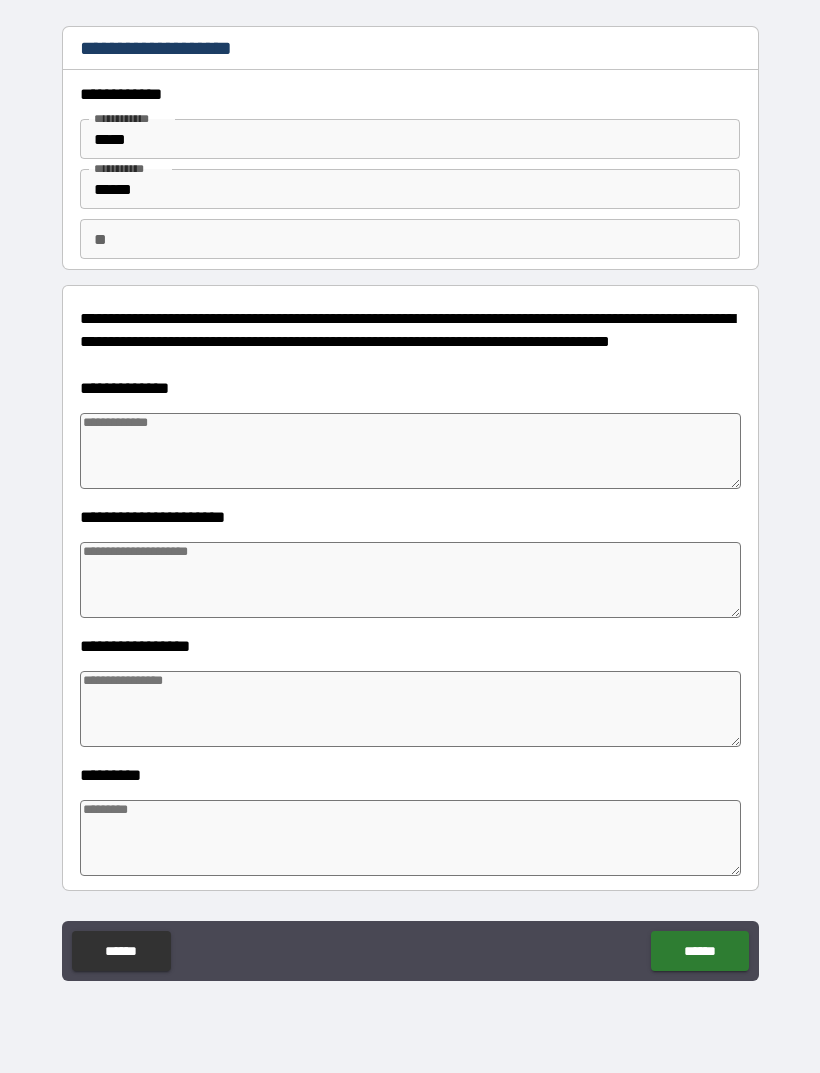 type on "*" 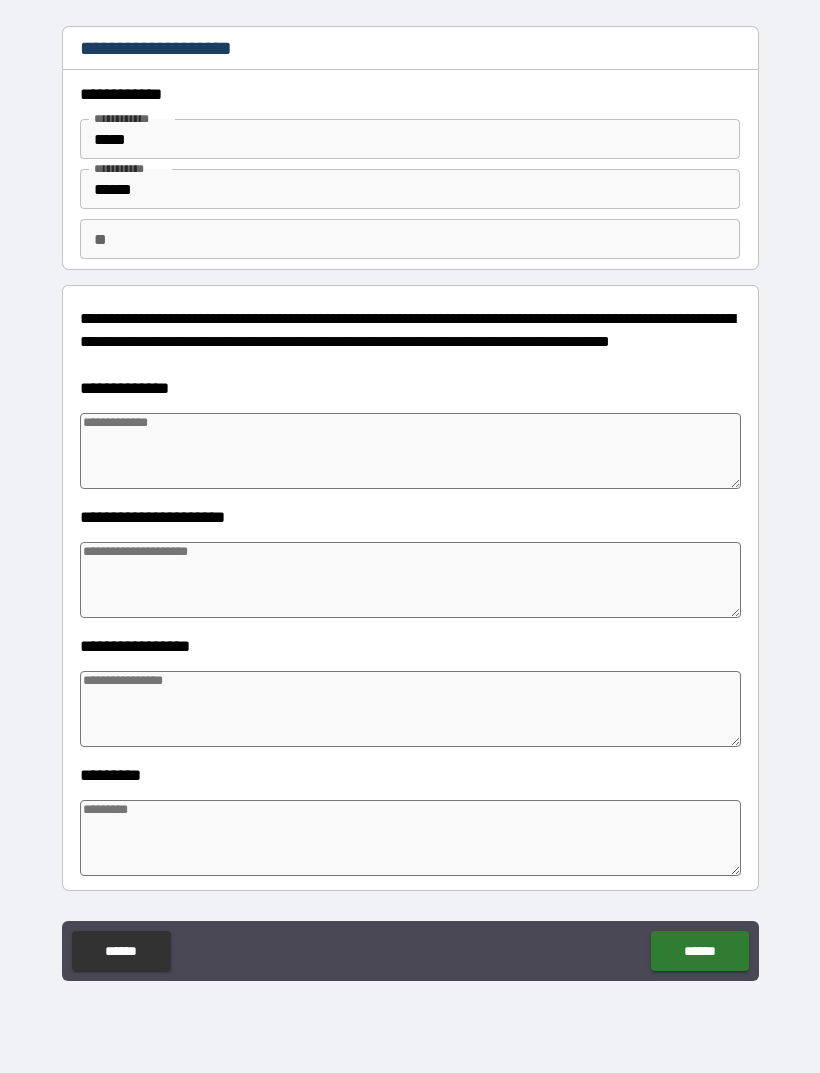 type on "*" 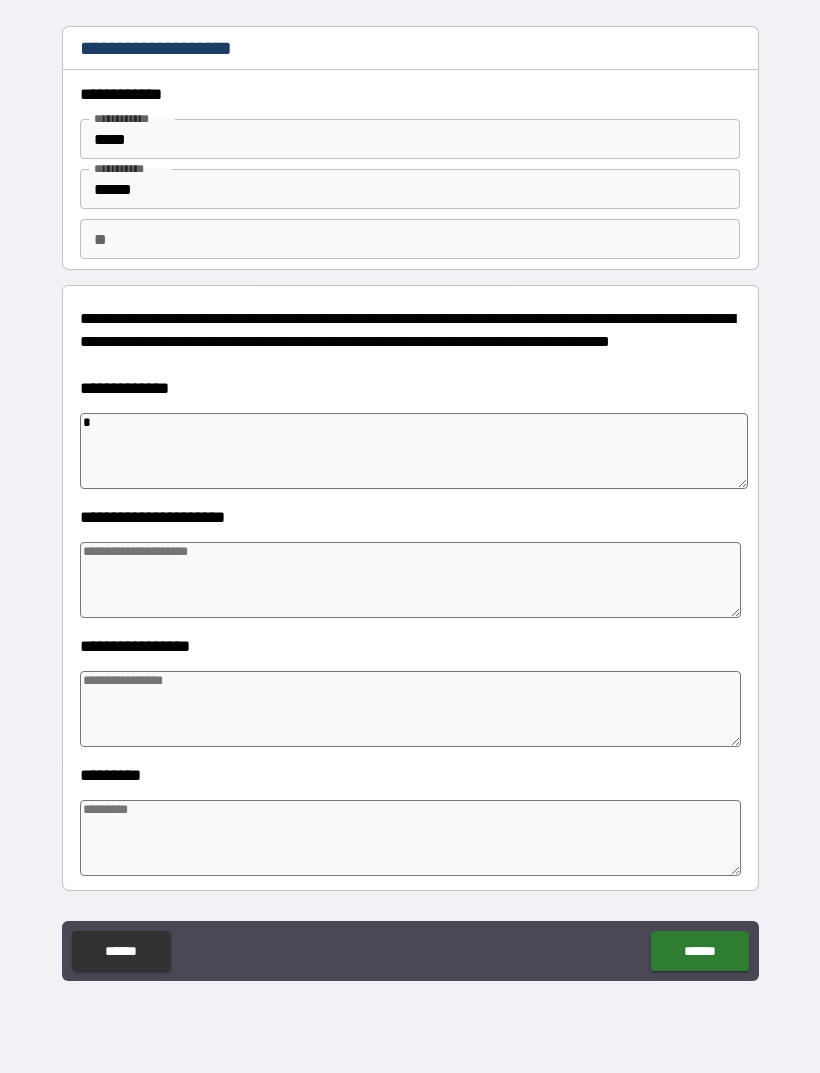 type on "*" 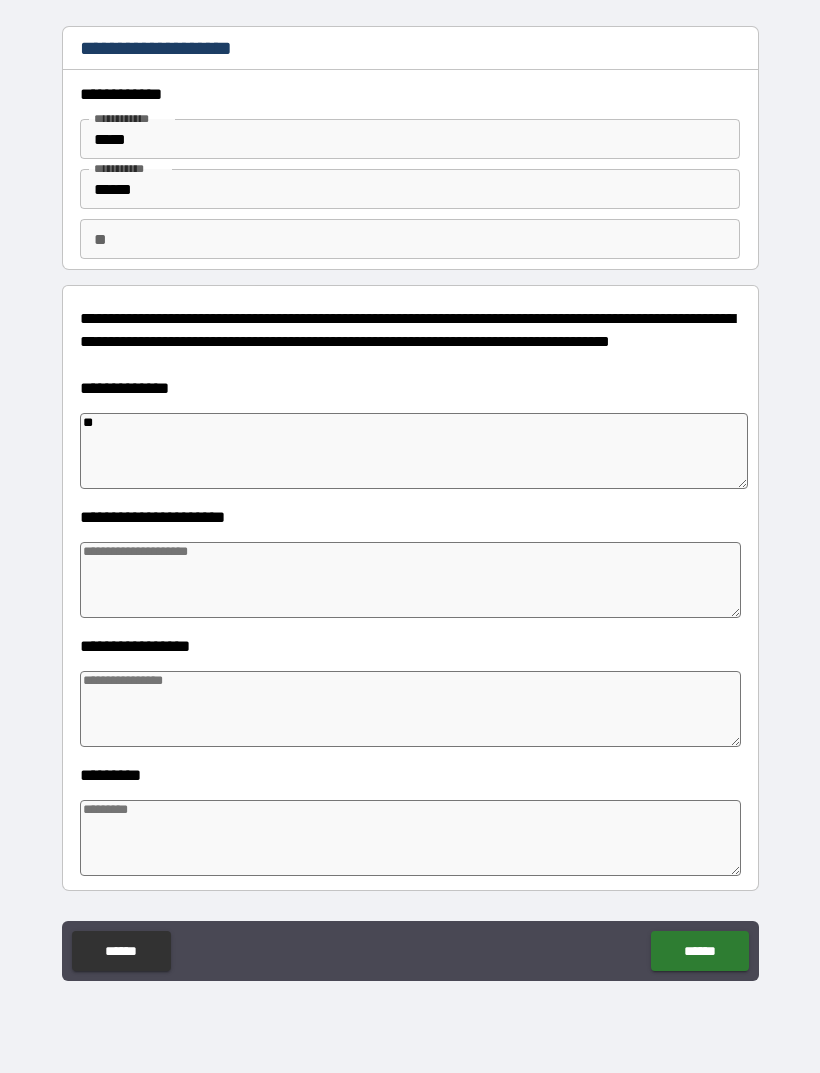 type on "*" 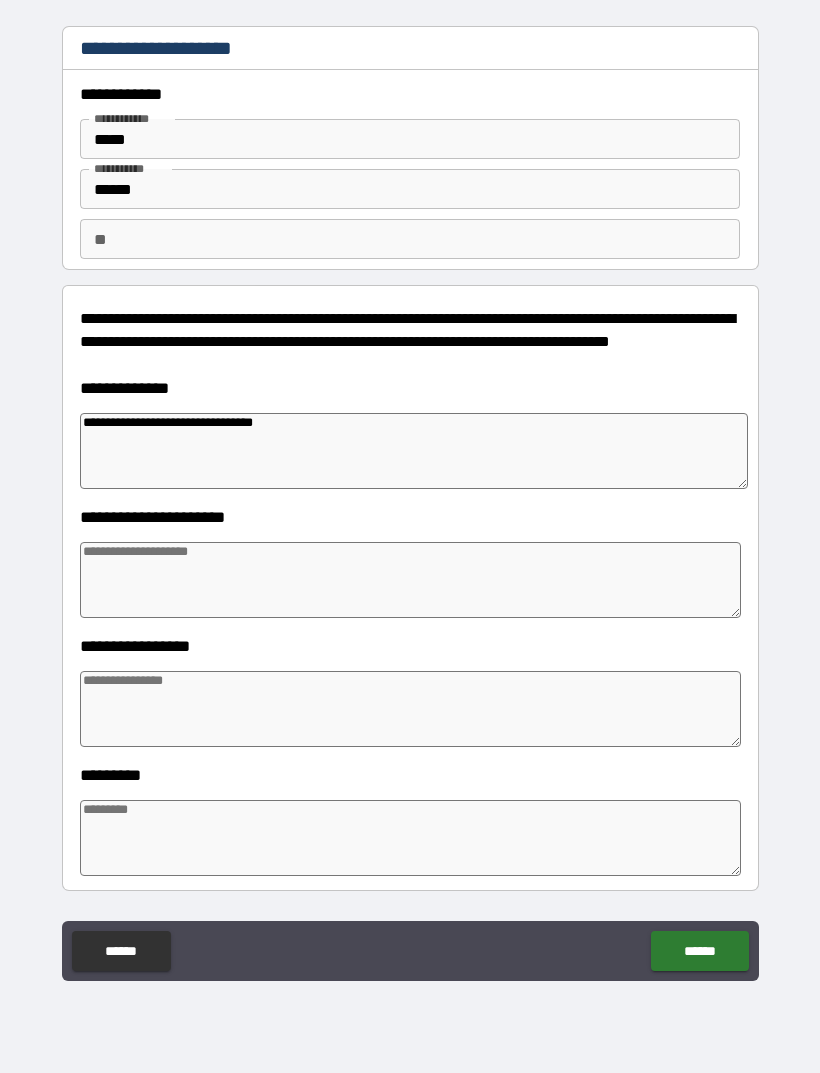 click at bounding box center [410, 580] 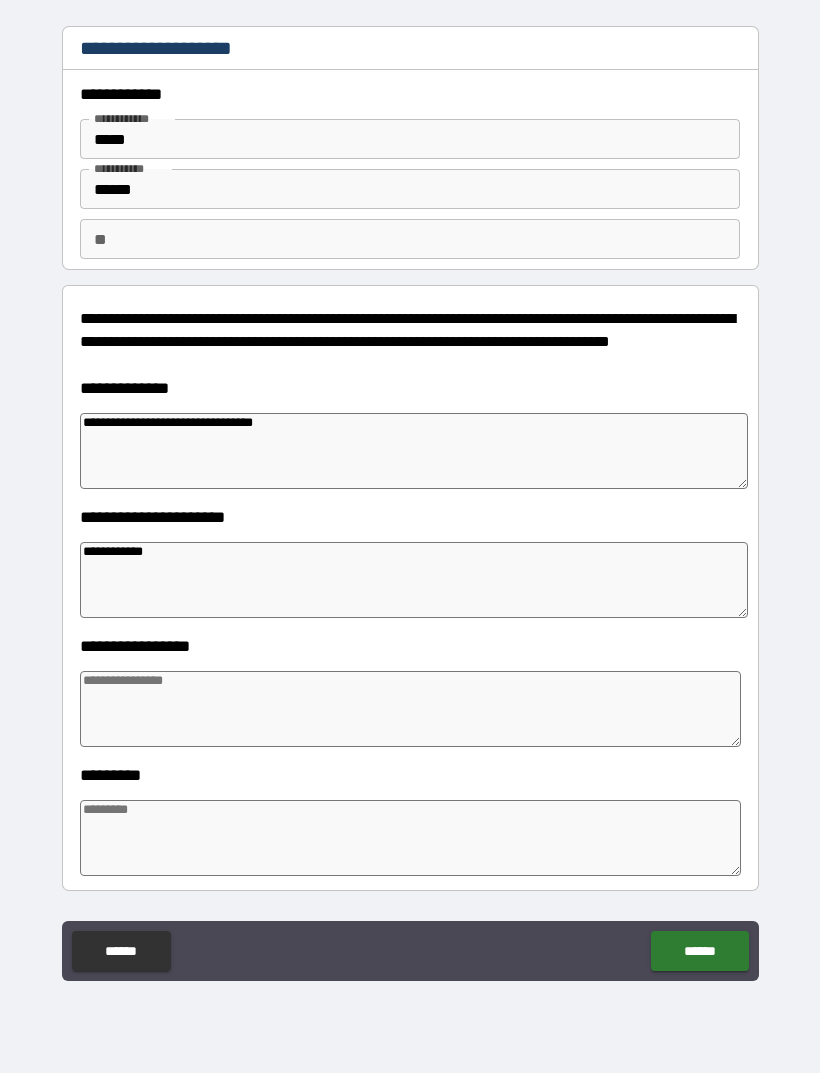 click at bounding box center [410, 709] 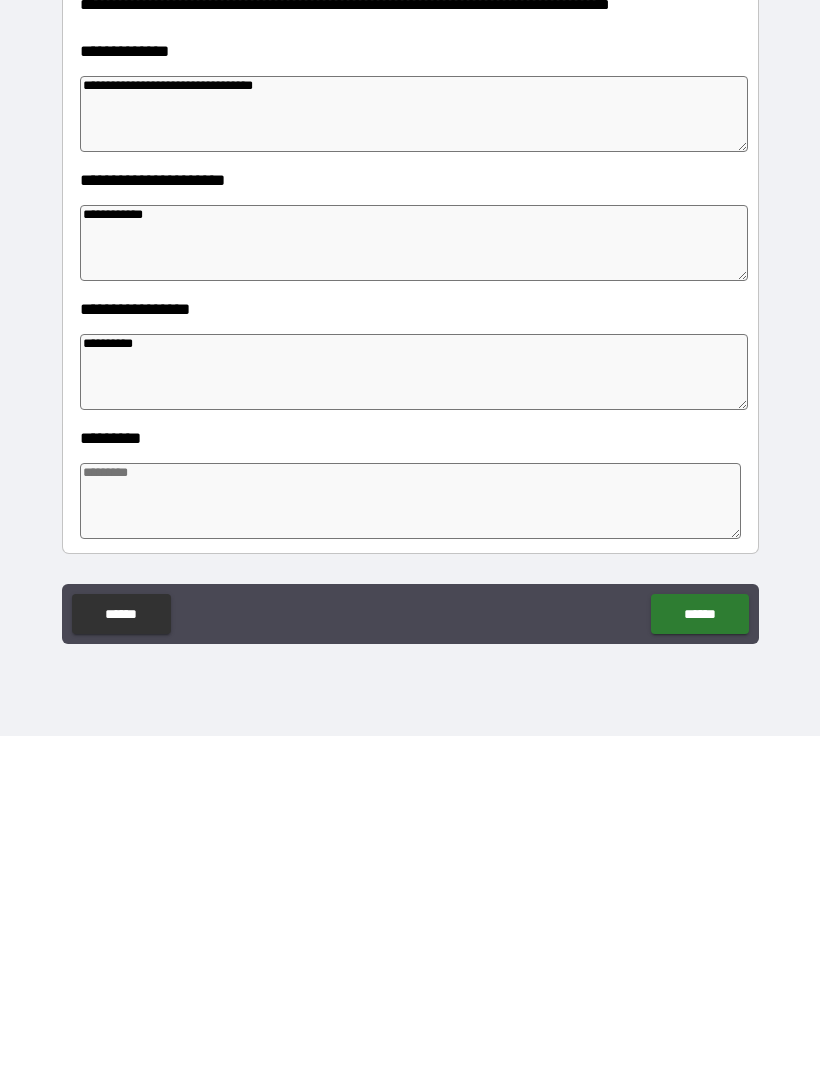click at bounding box center [410, 838] 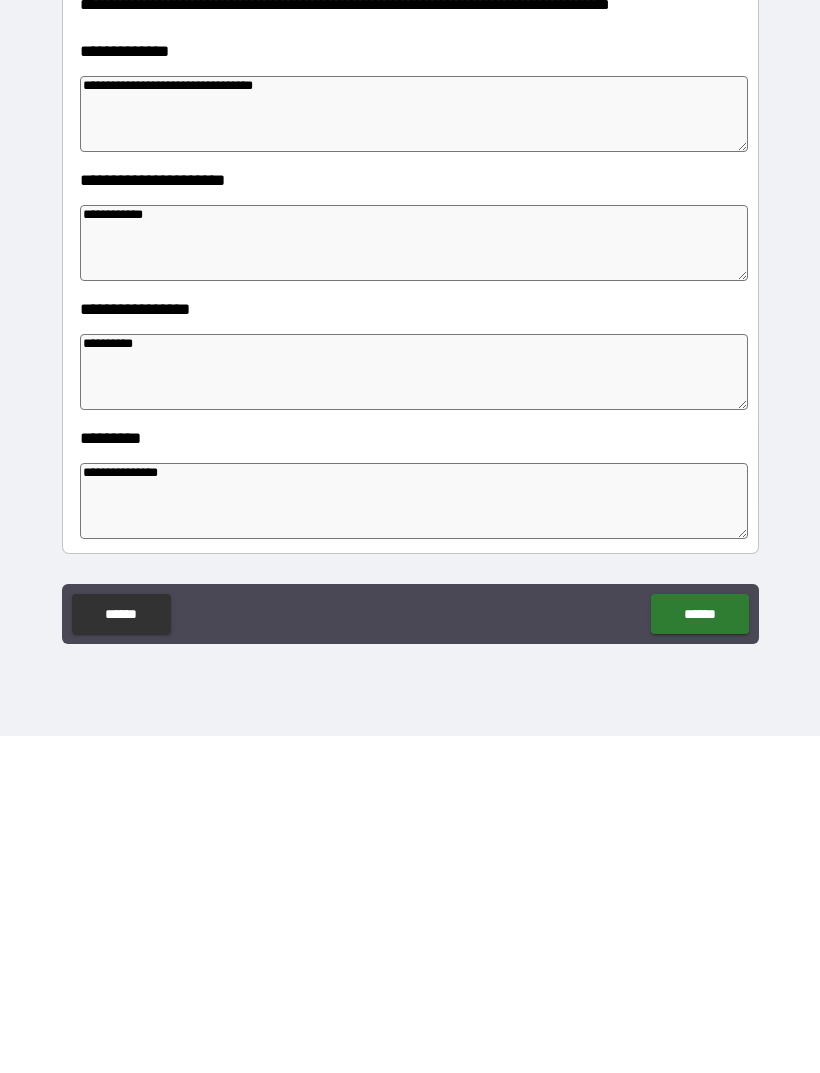 click on "******" at bounding box center (699, 951) 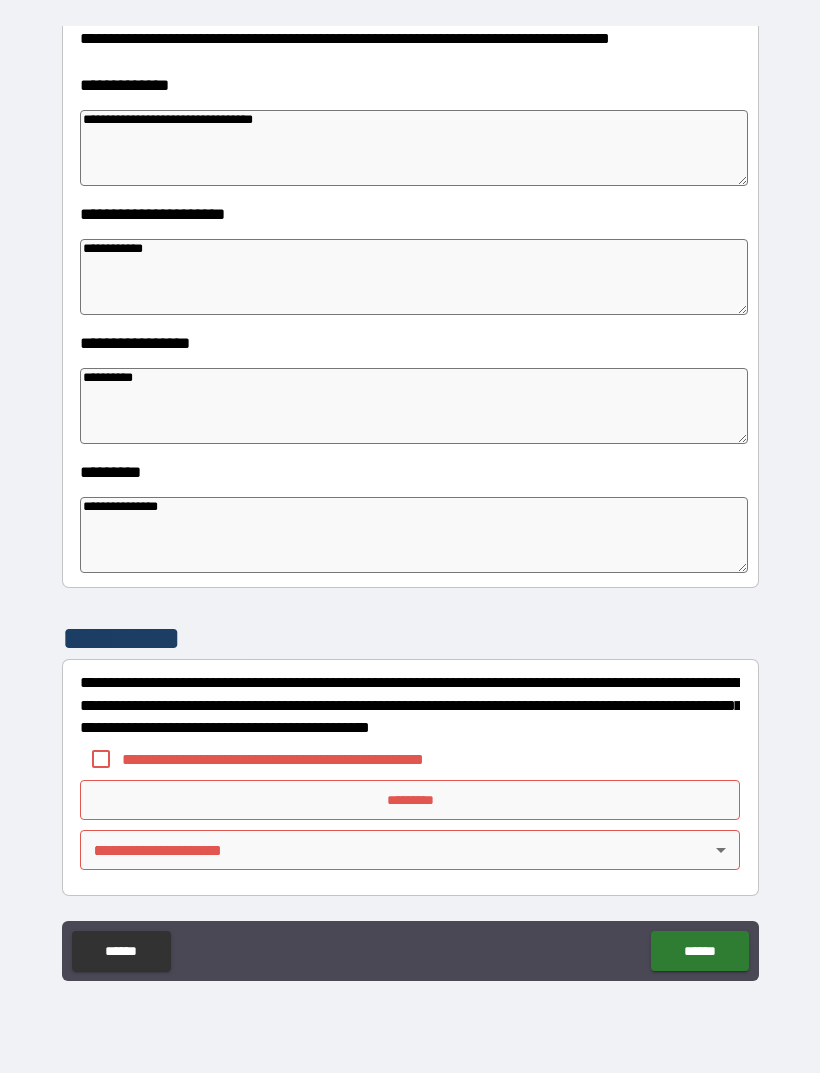 scroll, scrollTop: 303, scrollLeft: 0, axis: vertical 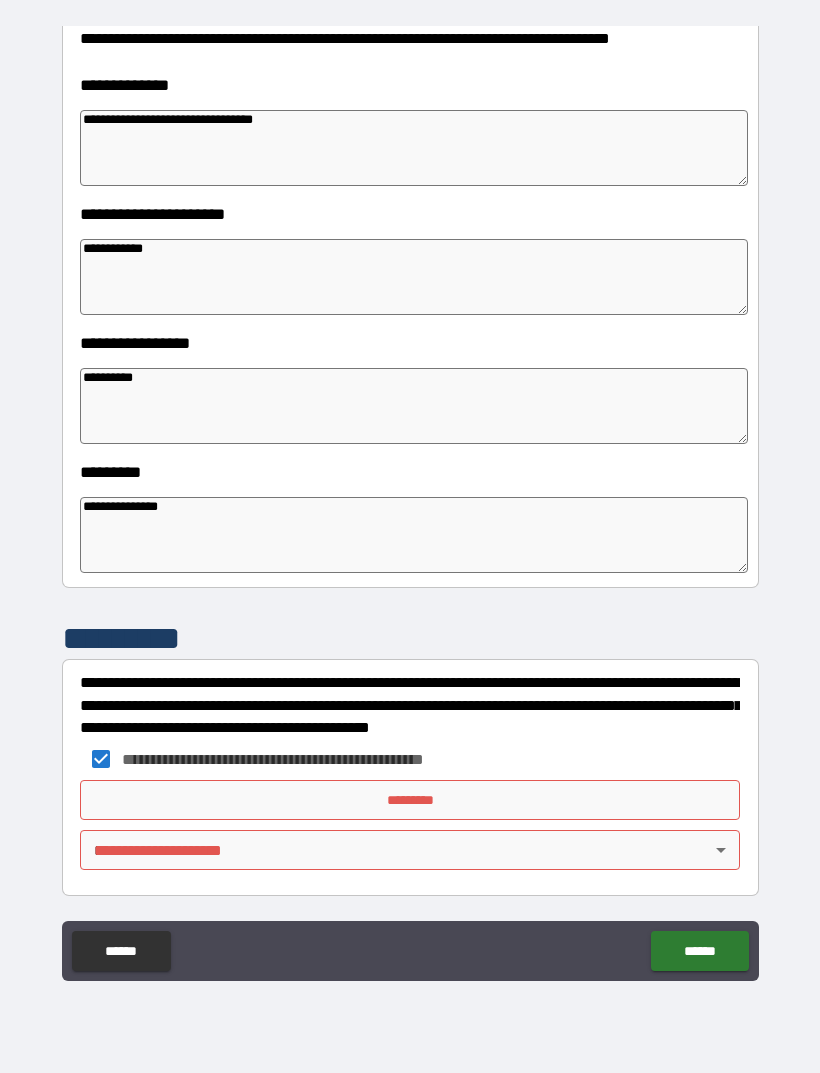 click on "**********" at bounding box center [410, 504] 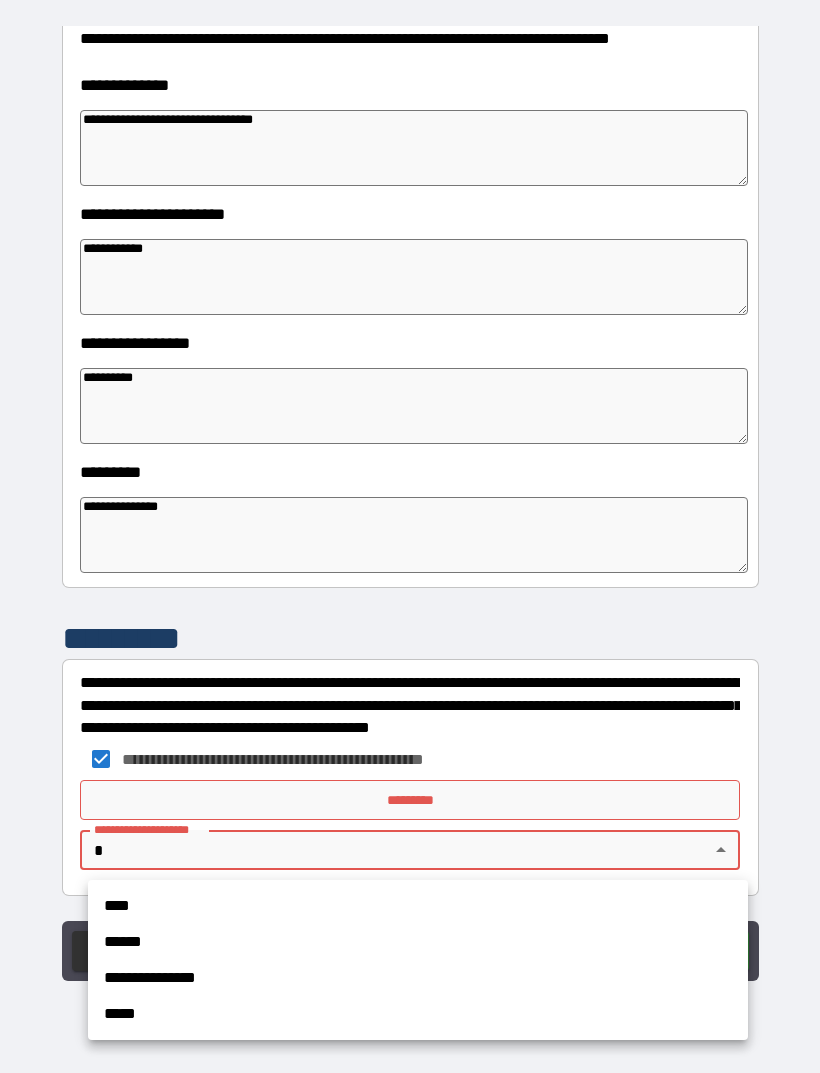 click on "****" at bounding box center (418, 906) 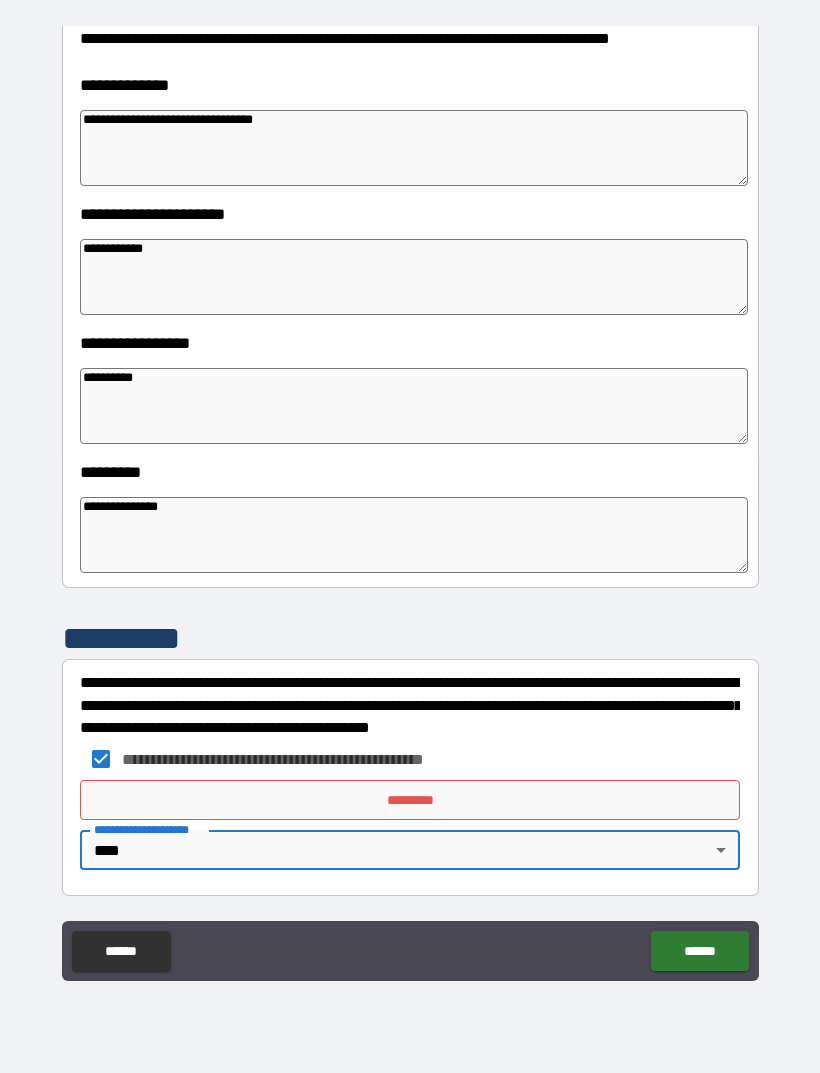 click on "*********" at bounding box center [410, 800] 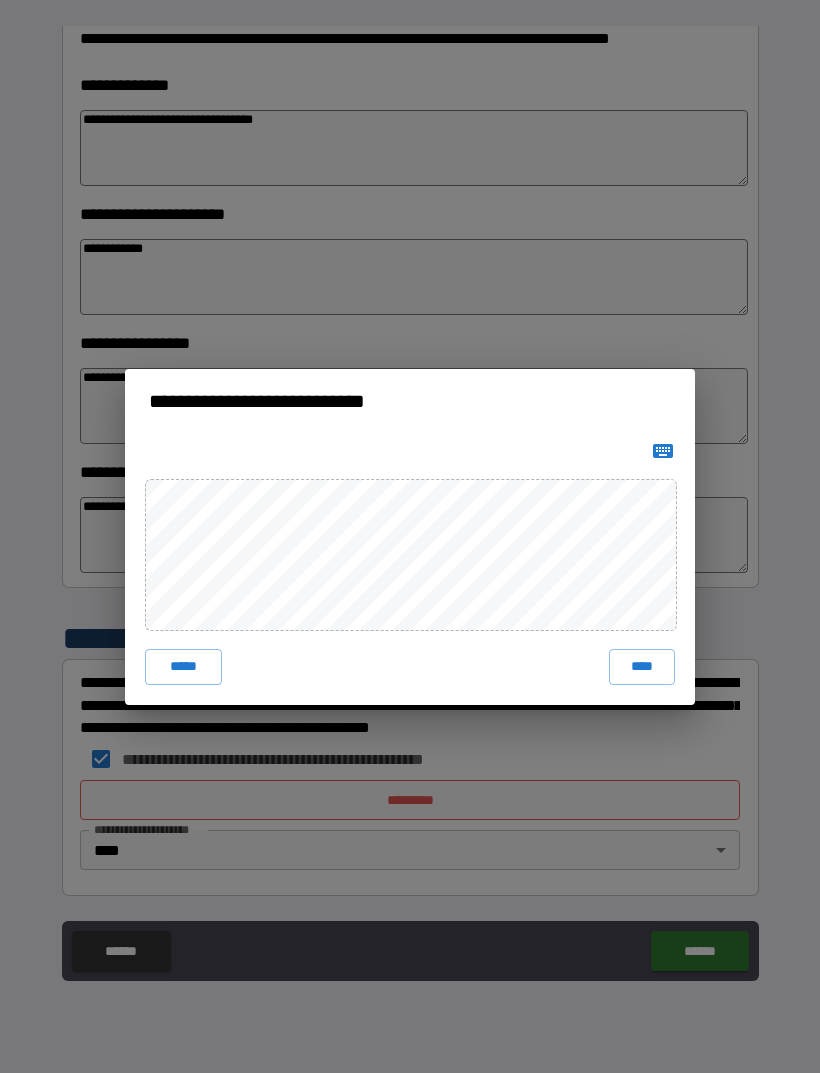 click on "****" at bounding box center [642, 667] 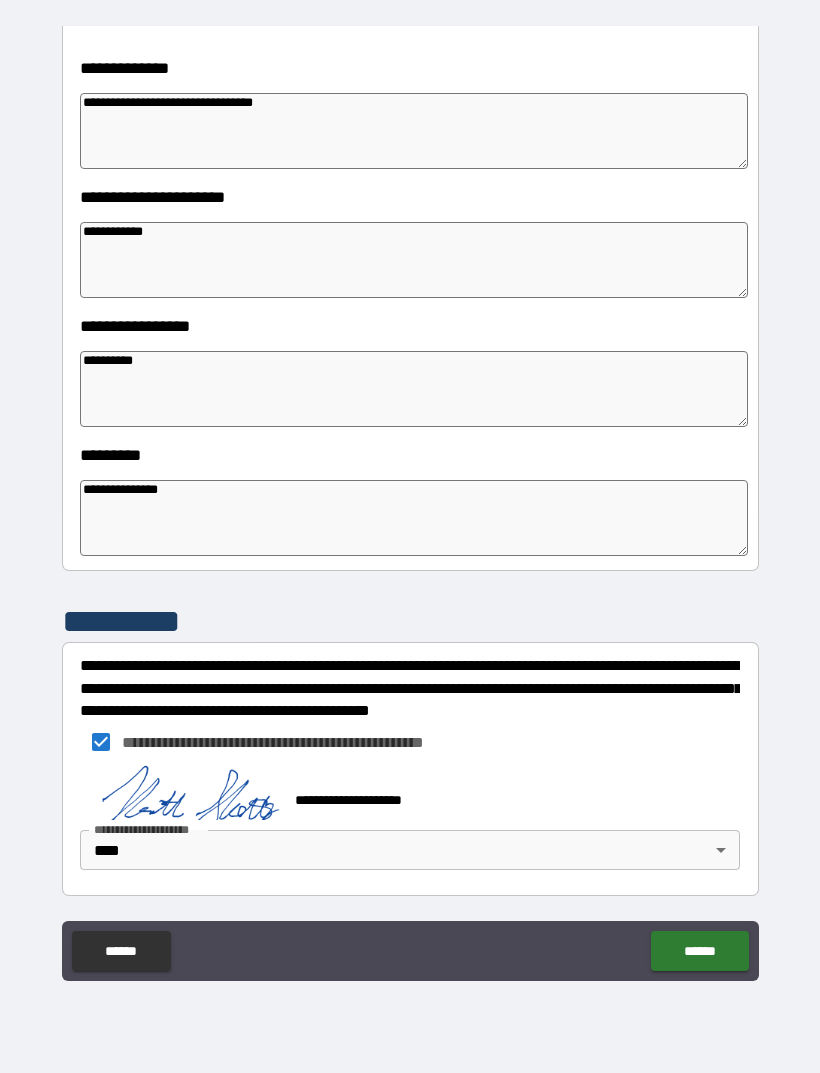 scroll, scrollTop: 320, scrollLeft: 0, axis: vertical 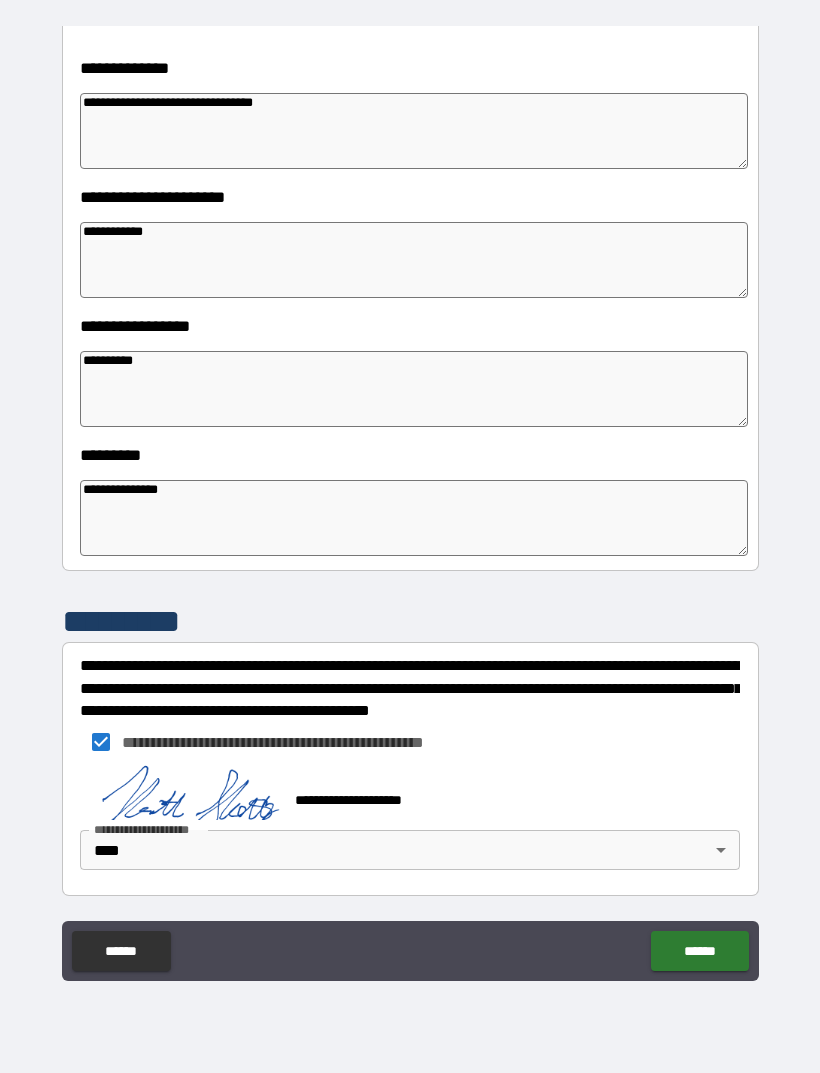click on "******" at bounding box center [699, 951] 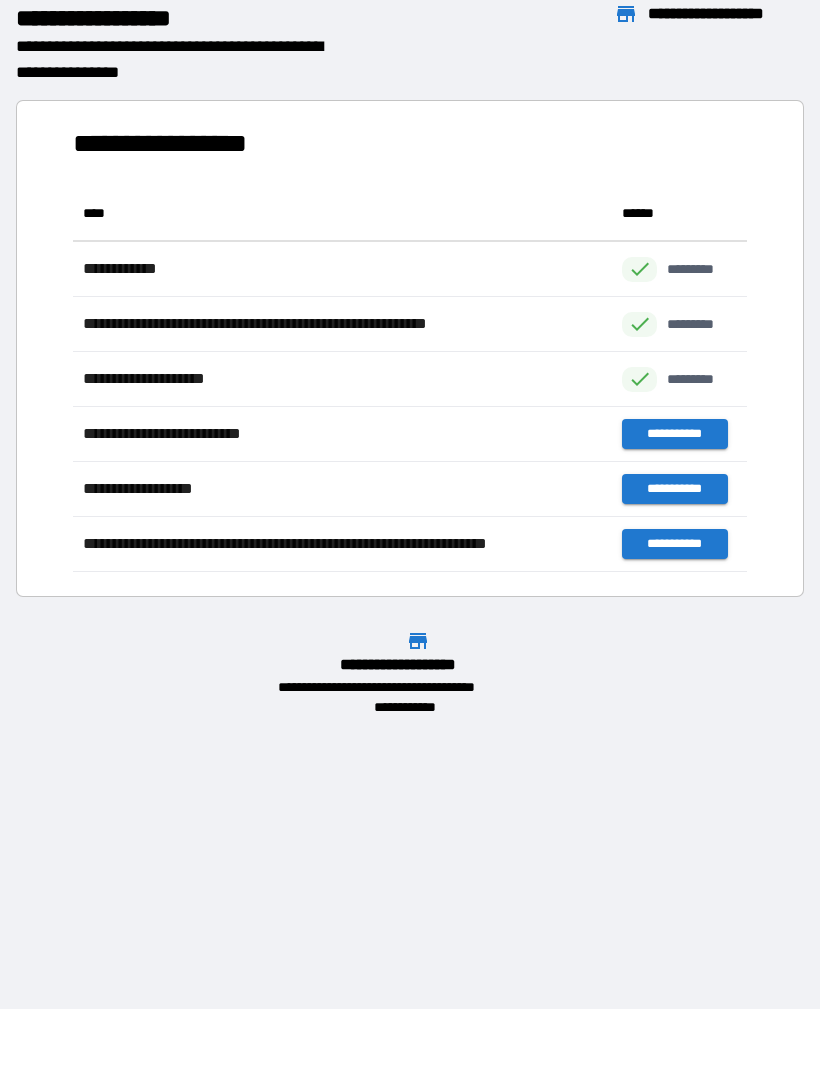 scroll, scrollTop: 1, scrollLeft: 1, axis: both 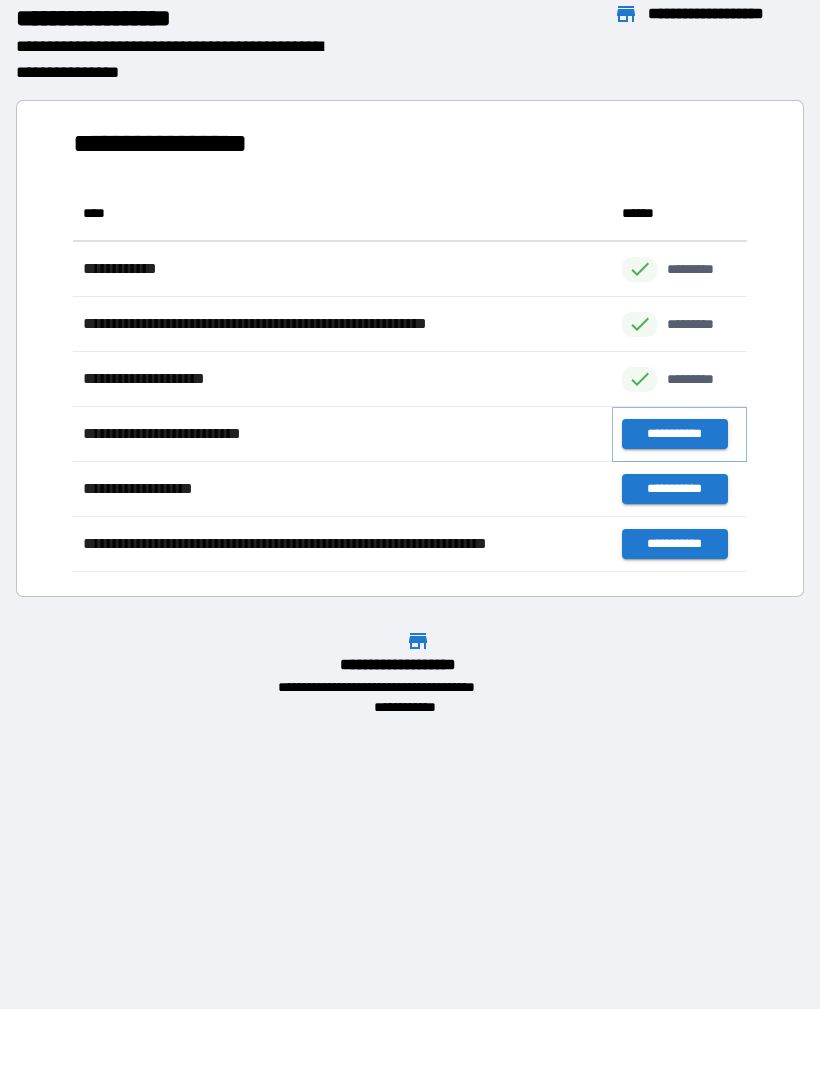 click on "**********" at bounding box center [674, 434] 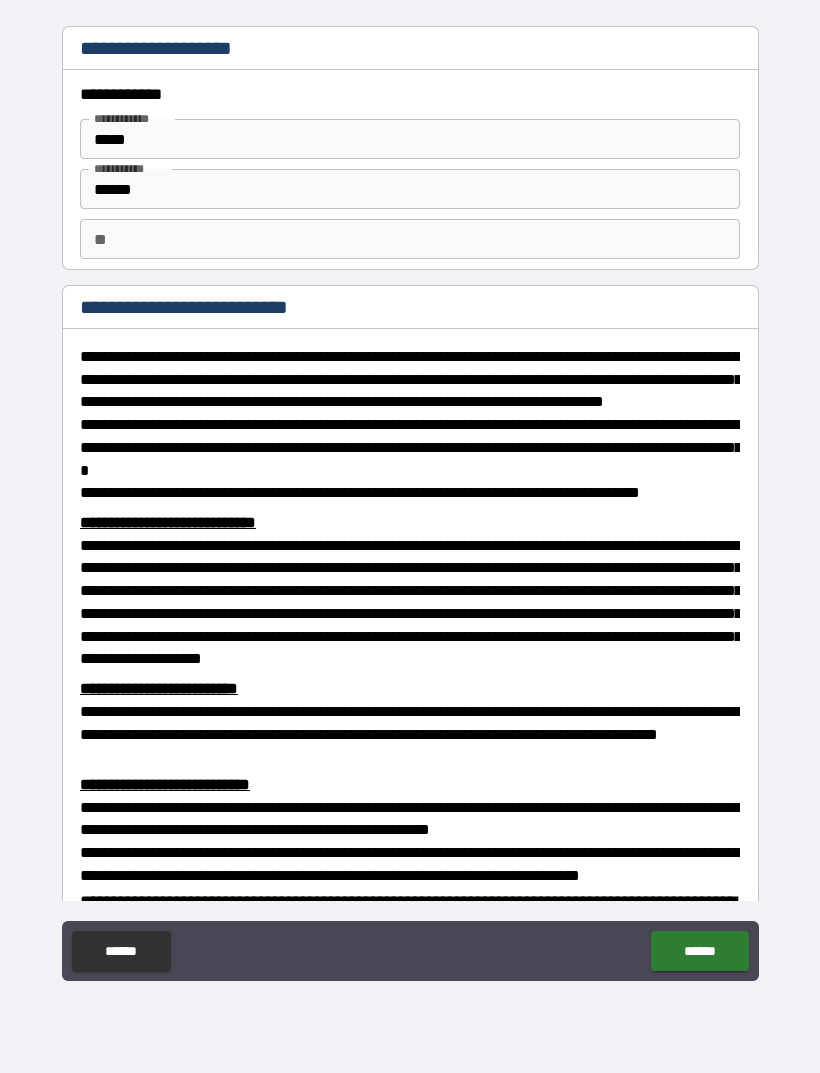 click on "**********" at bounding box center (410, 170) 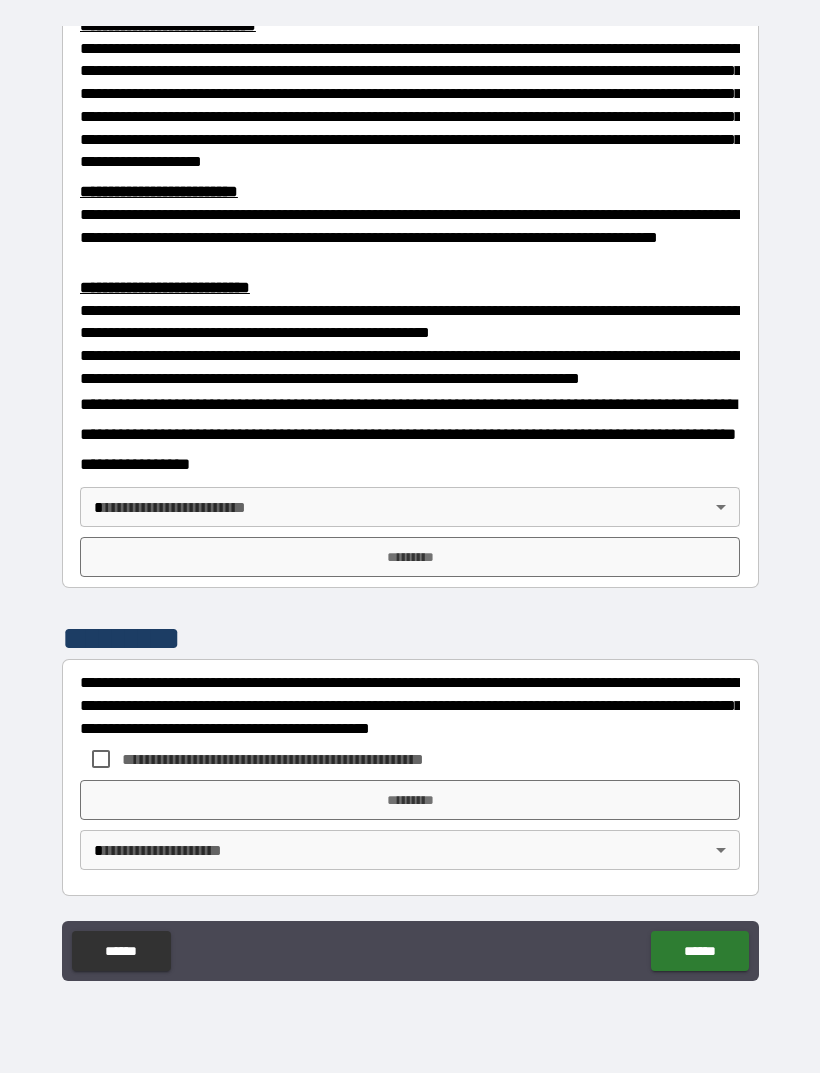 scroll, scrollTop: 549, scrollLeft: 0, axis: vertical 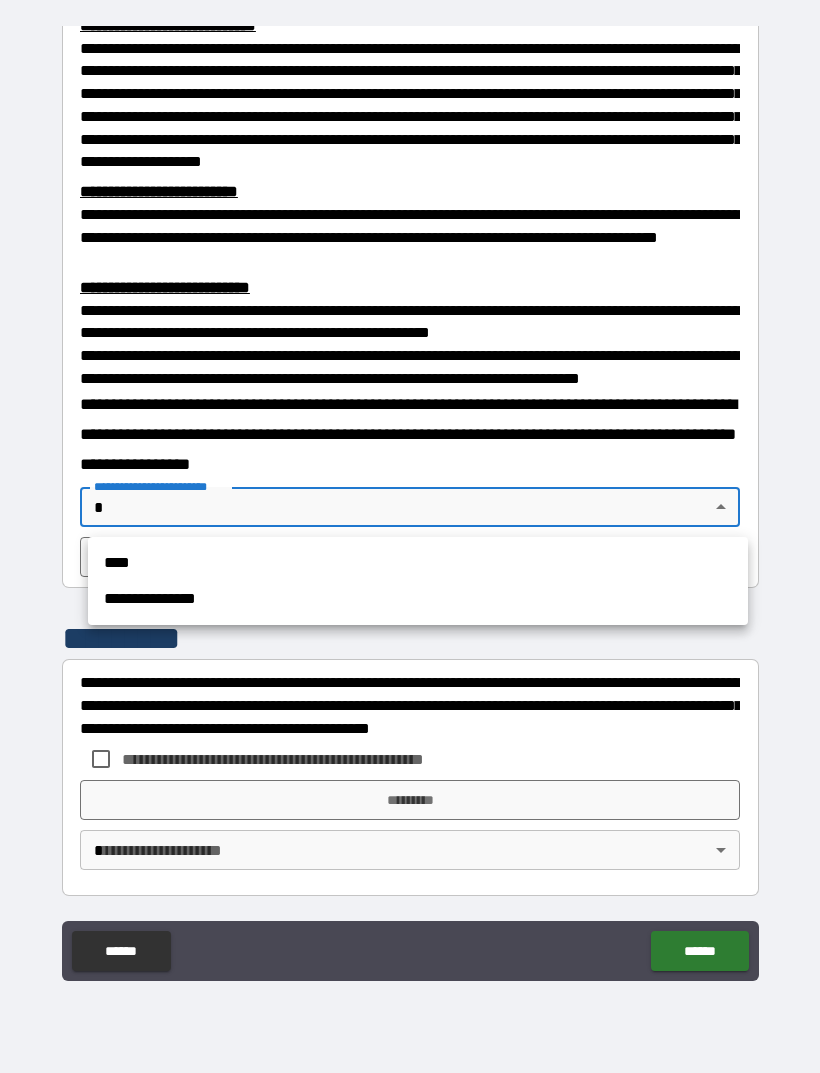 click on "****" at bounding box center [418, 563] 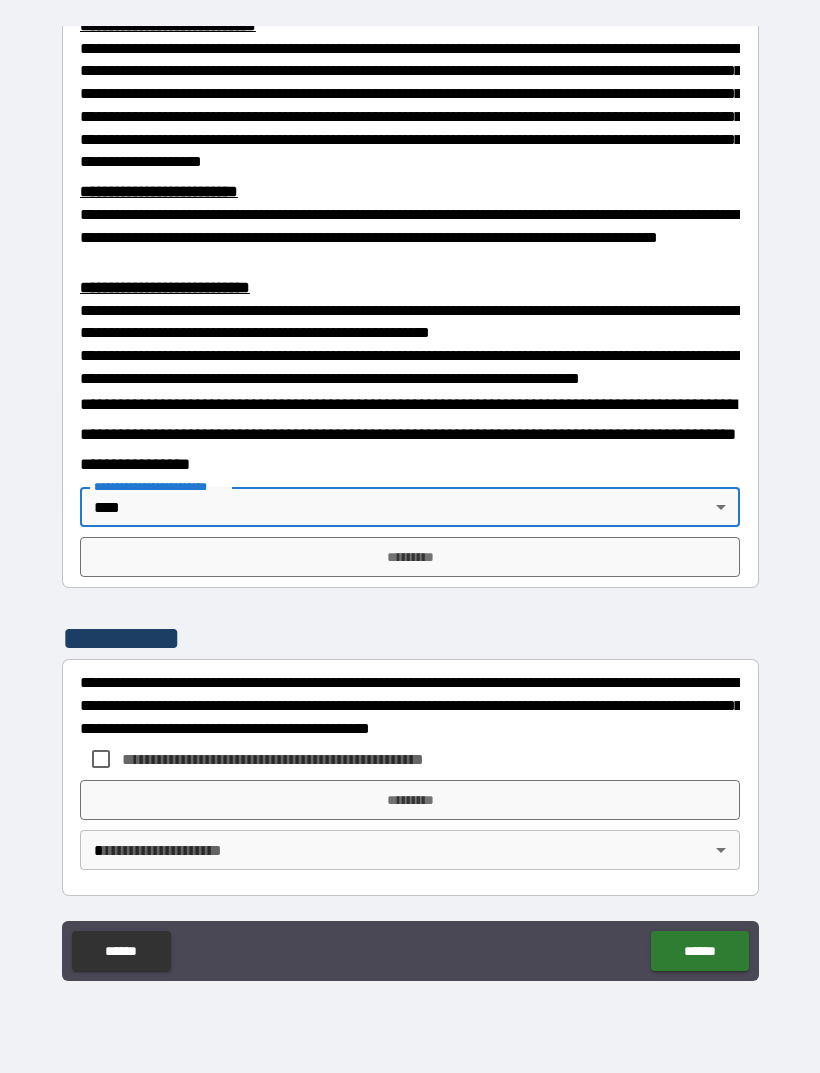 click on "*********" at bounding box center [410, 557] 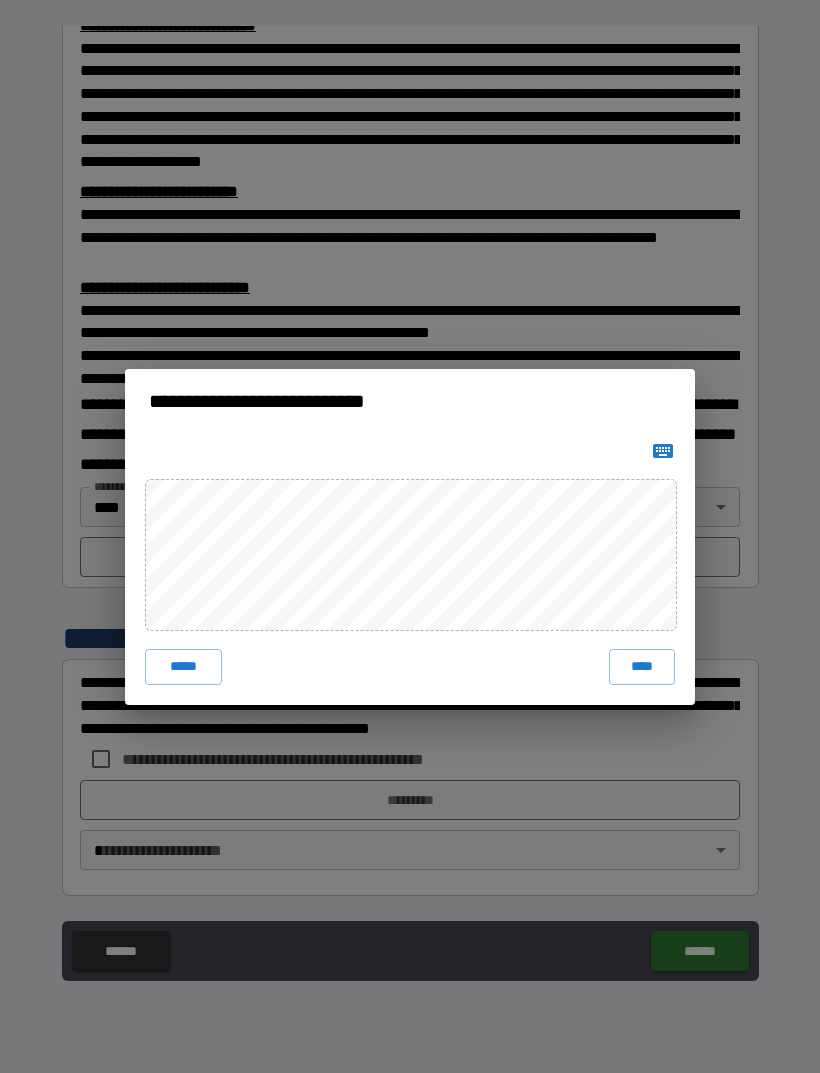 click on "****" at bounding box center [642, 667] 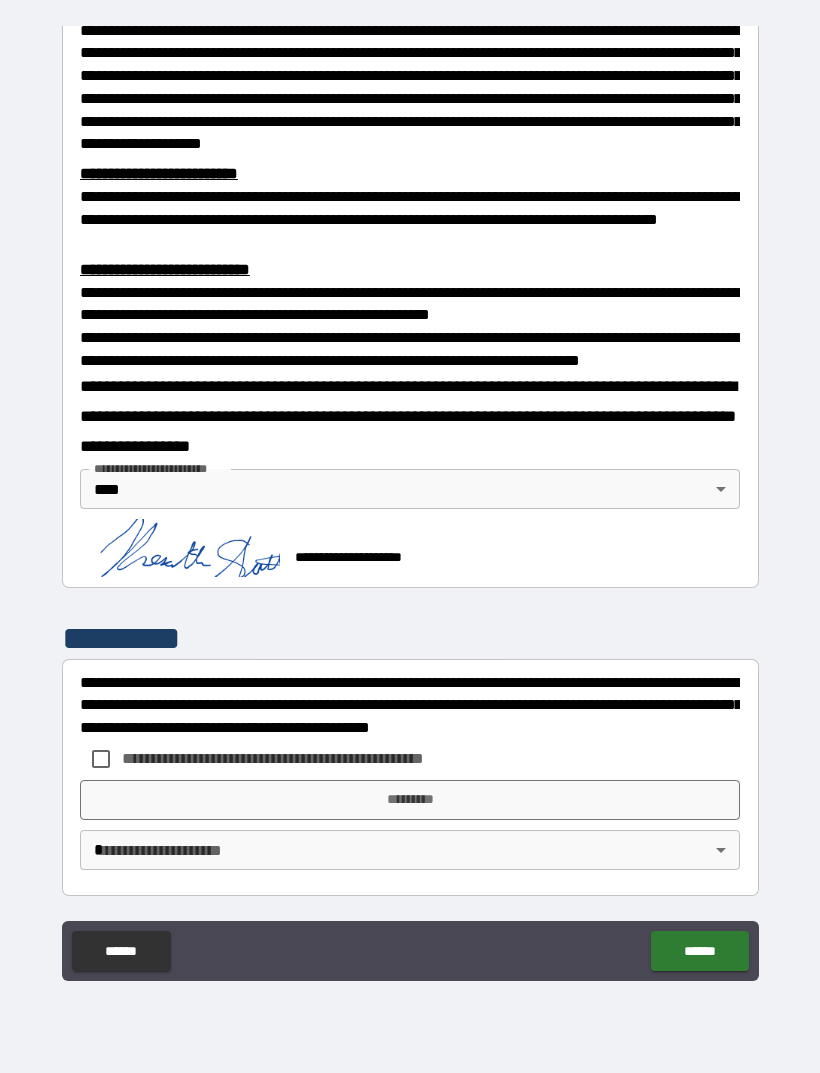 scroll, scrollTop: 539, scrollLeft: 0, axis: vertical 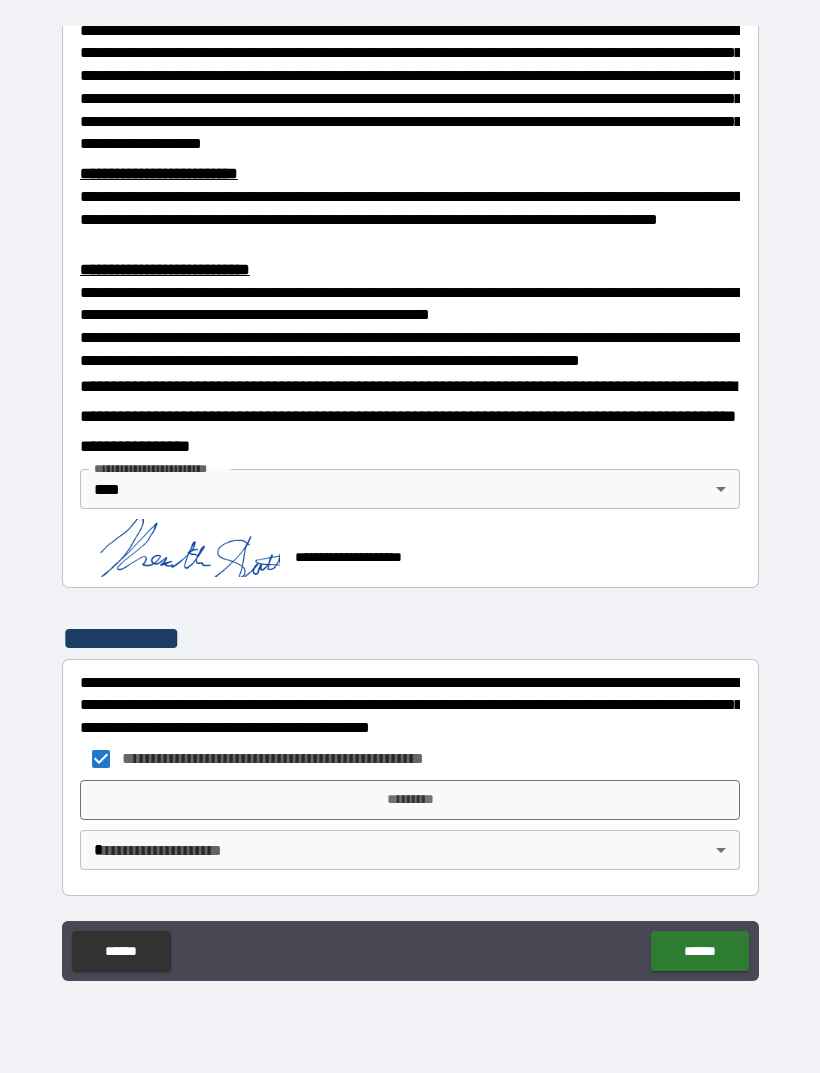 click on "*********" at bounding box center [410, 800] 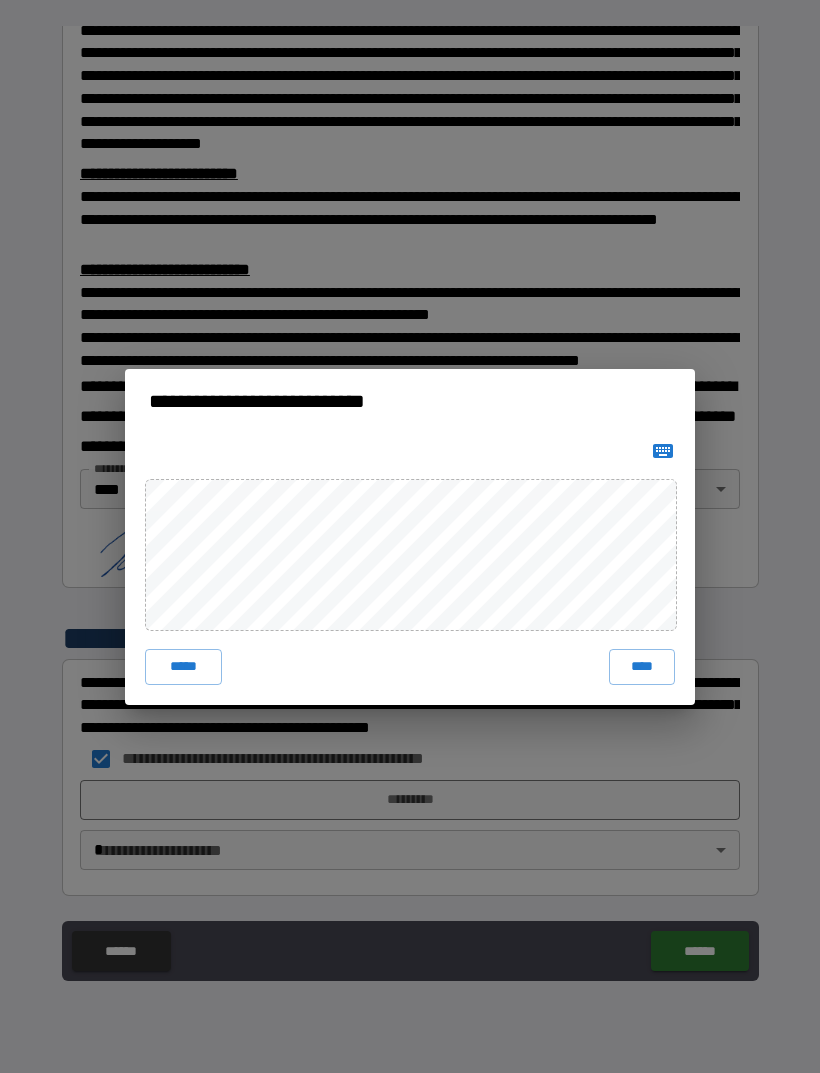 click on "****" at bounding box center (642, 667) 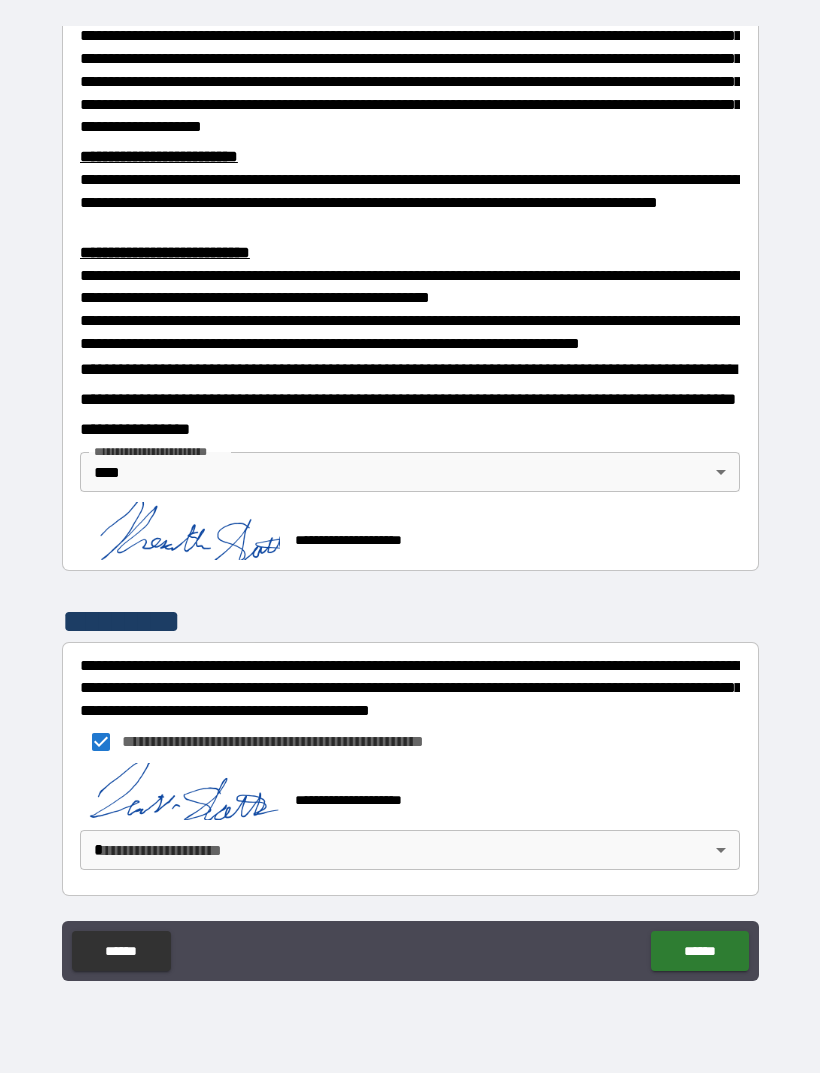 scroll, scrollTop: 583, scrollLeft: 0, axis: vertical 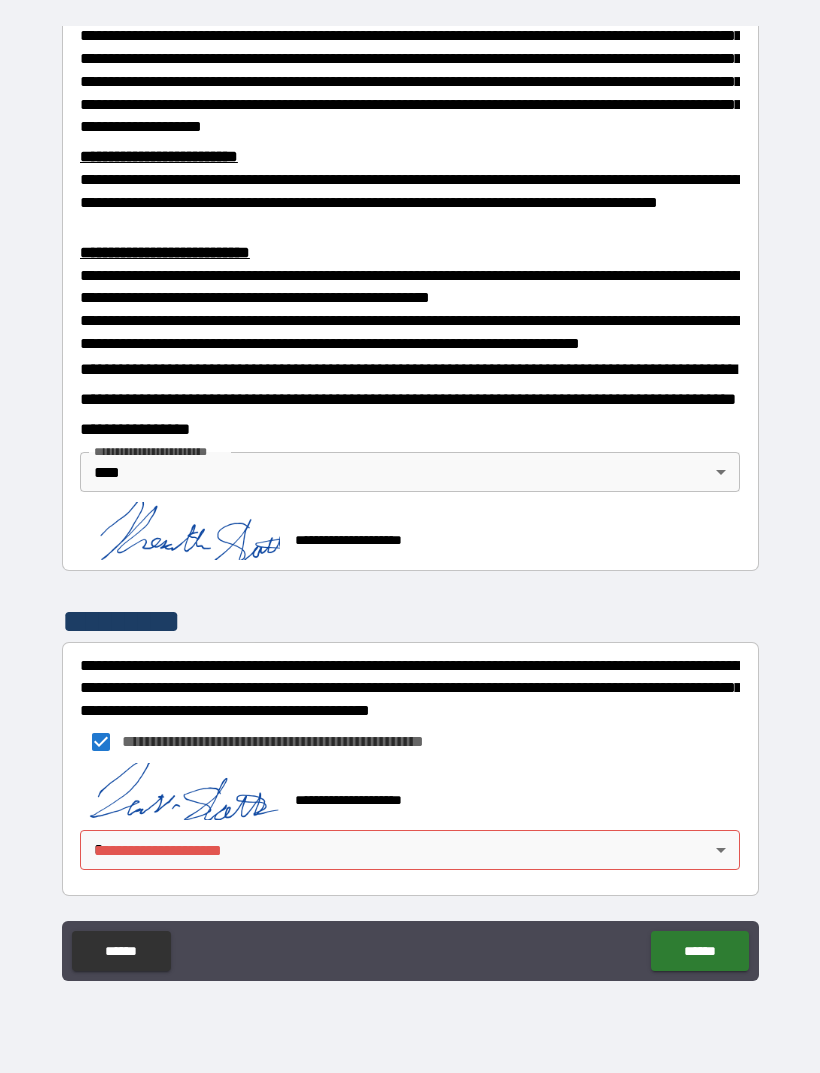click on "**********" at bounding box center (410, 504) 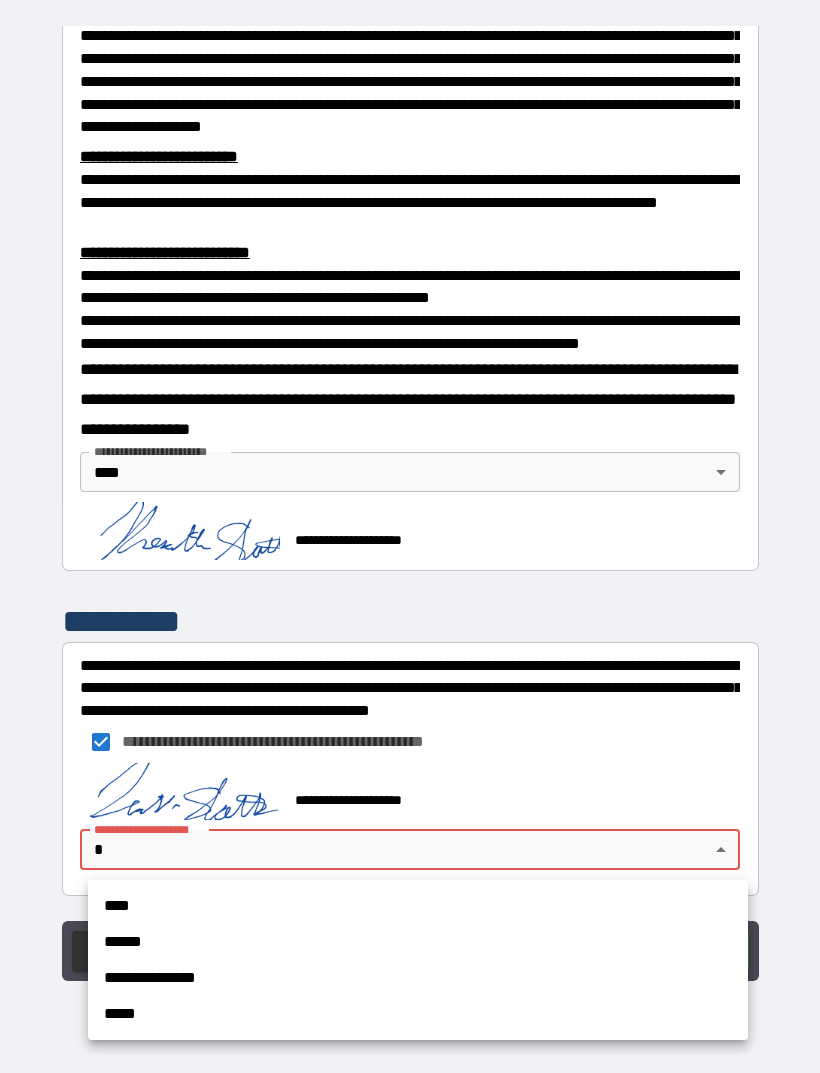 click on "****" at bounding box center [418, 906] 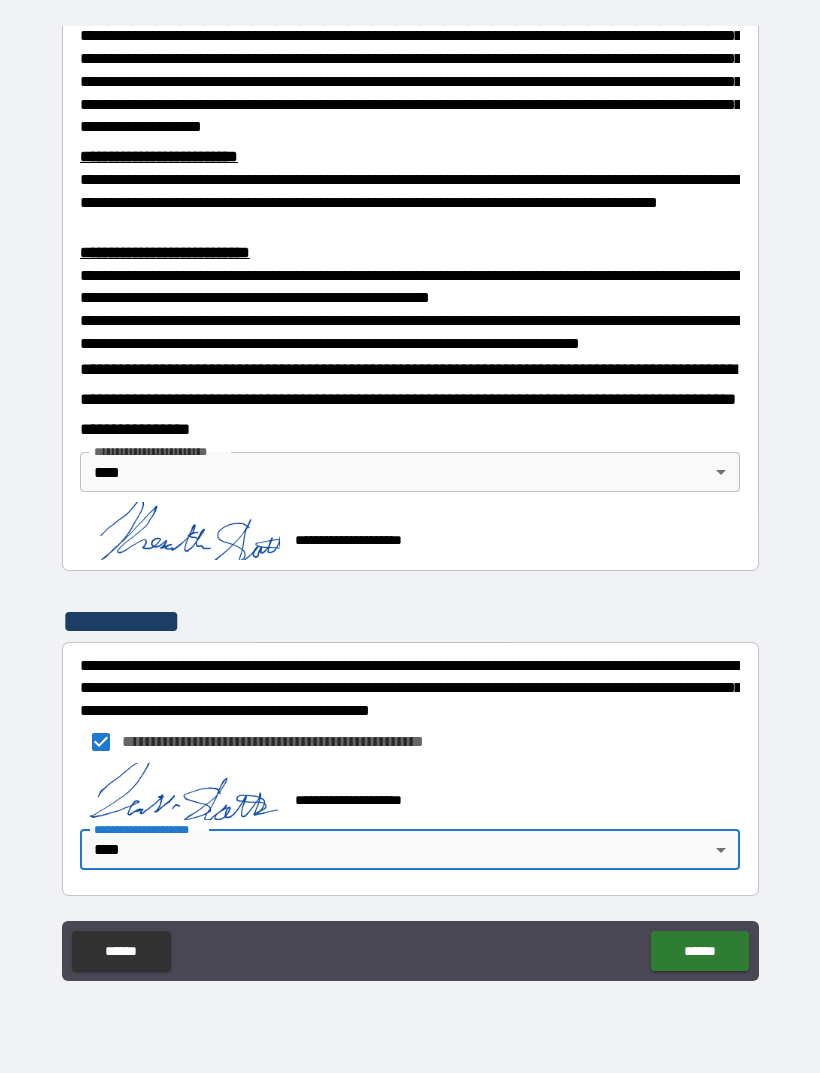 click on "******" at bounding box center [699, 951] 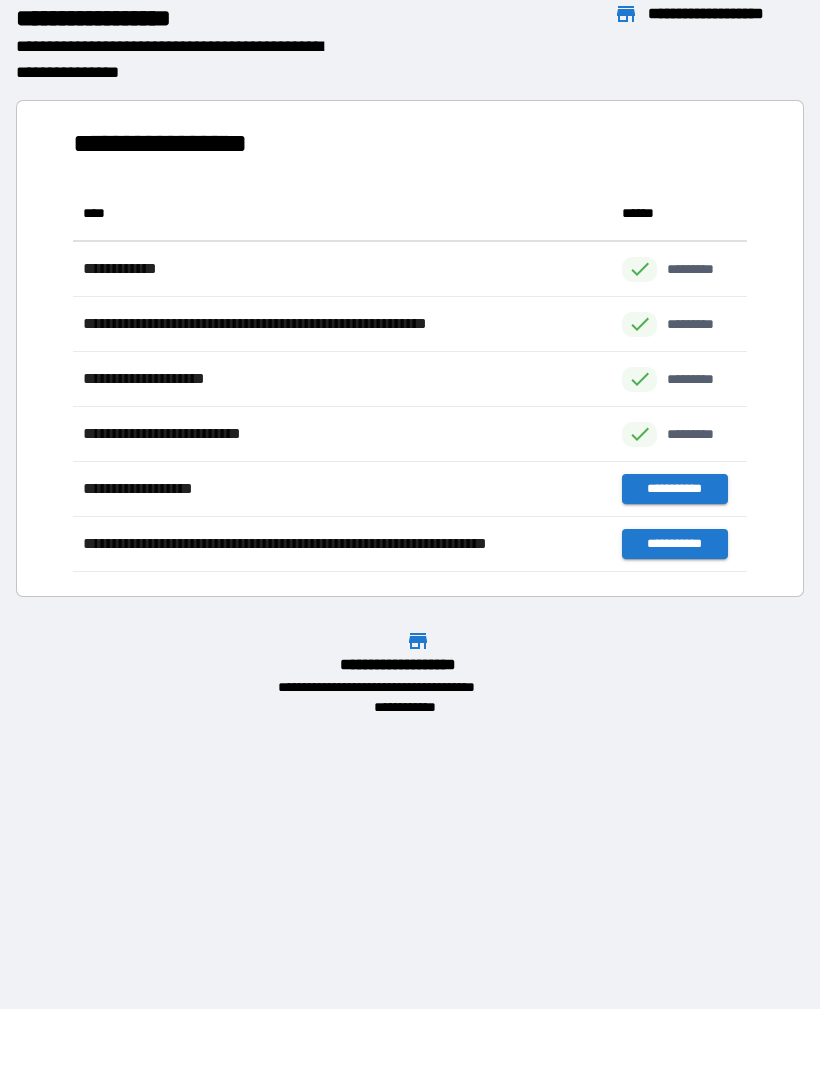 scroll, scrollTop: 1, scrollLeft: 1, axis: both 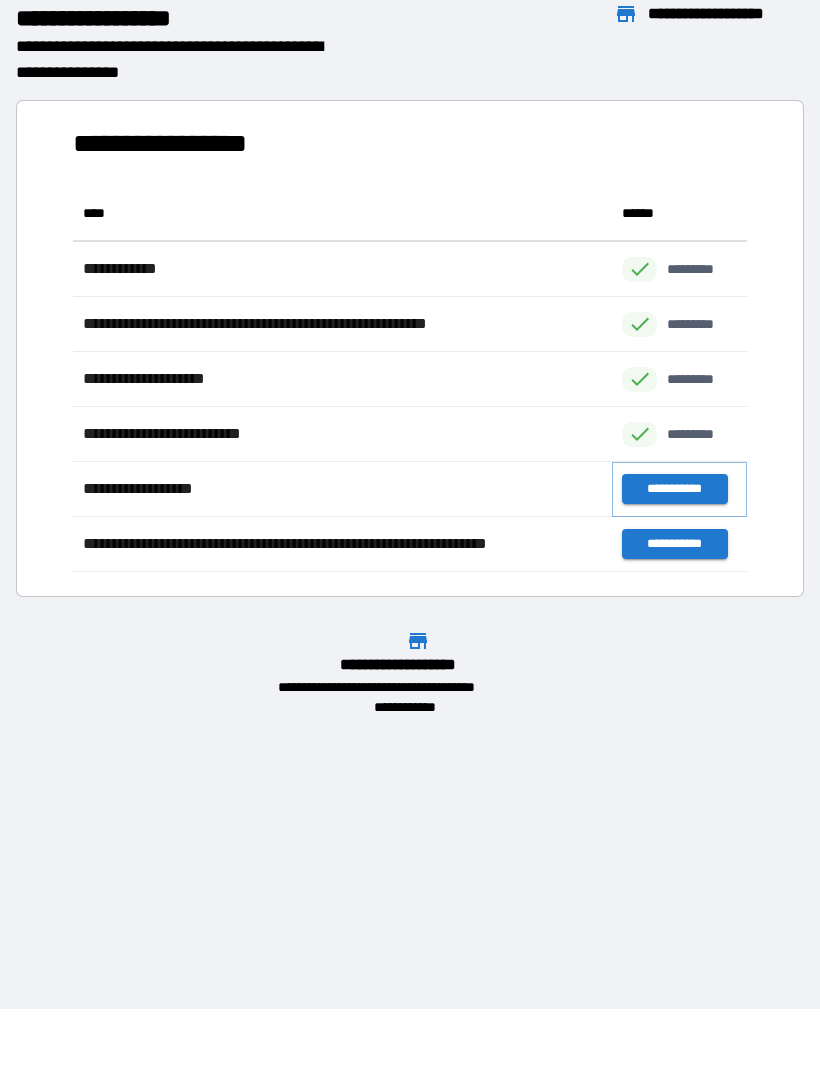 click on "**********" at bounding box center (674, 489) 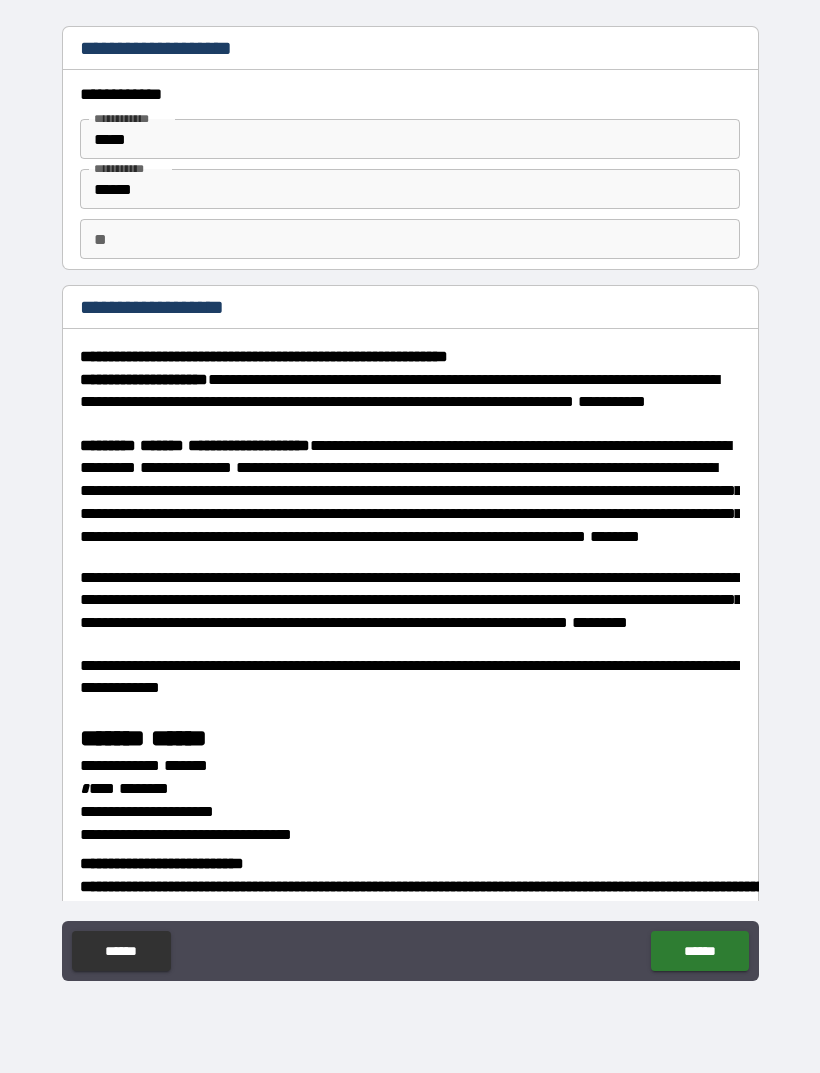 click on "**" at bounding box center [410, 239] 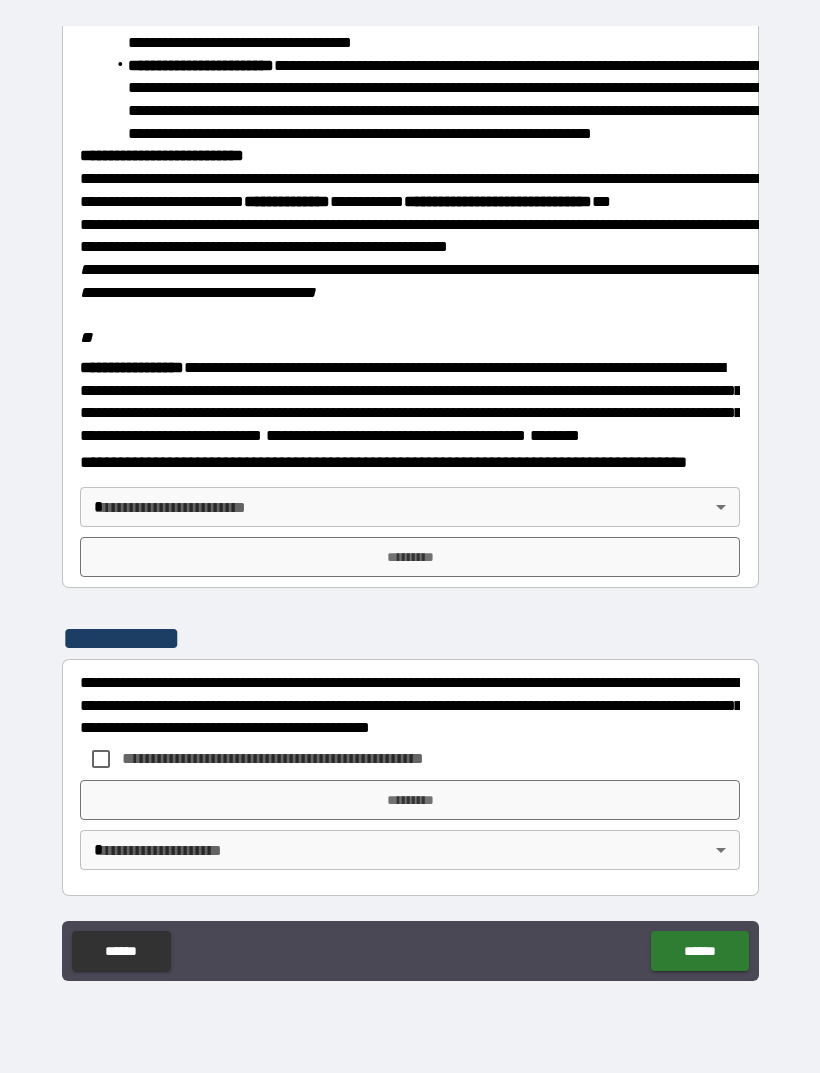 scroll, scrollTop: 2234, scrollLeft: 0, axis: vertical 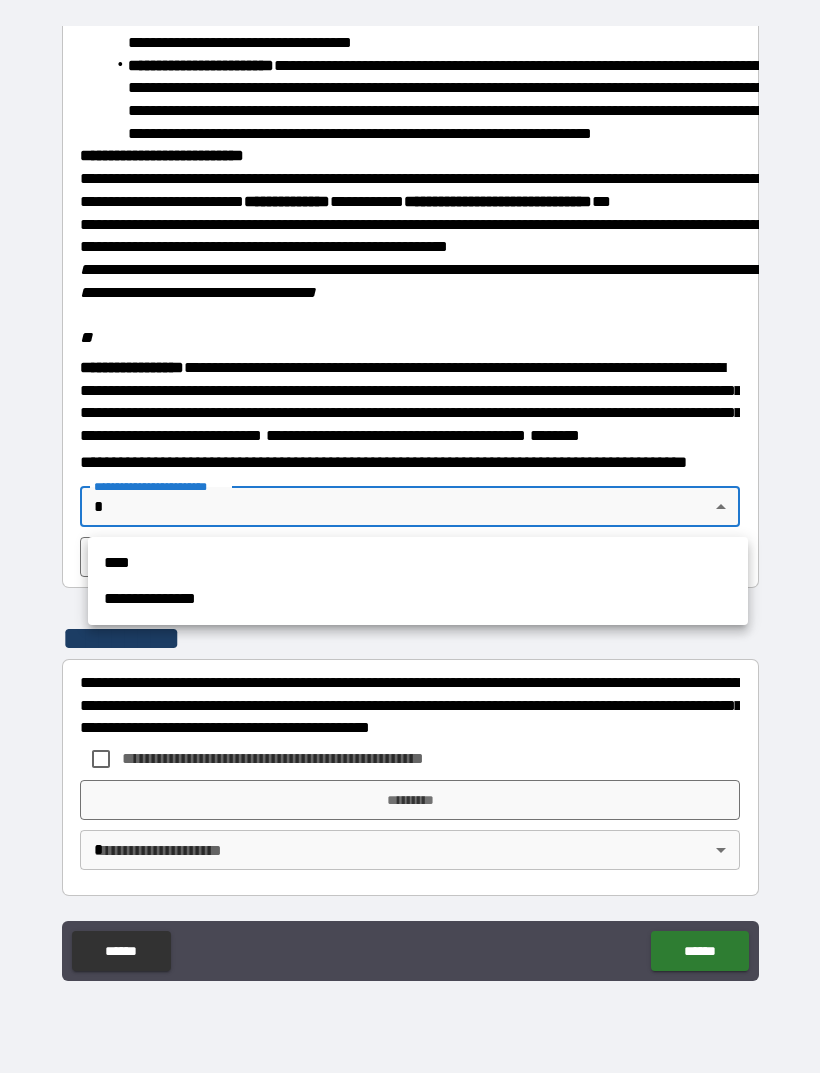 click at bounding box center [410, 536] 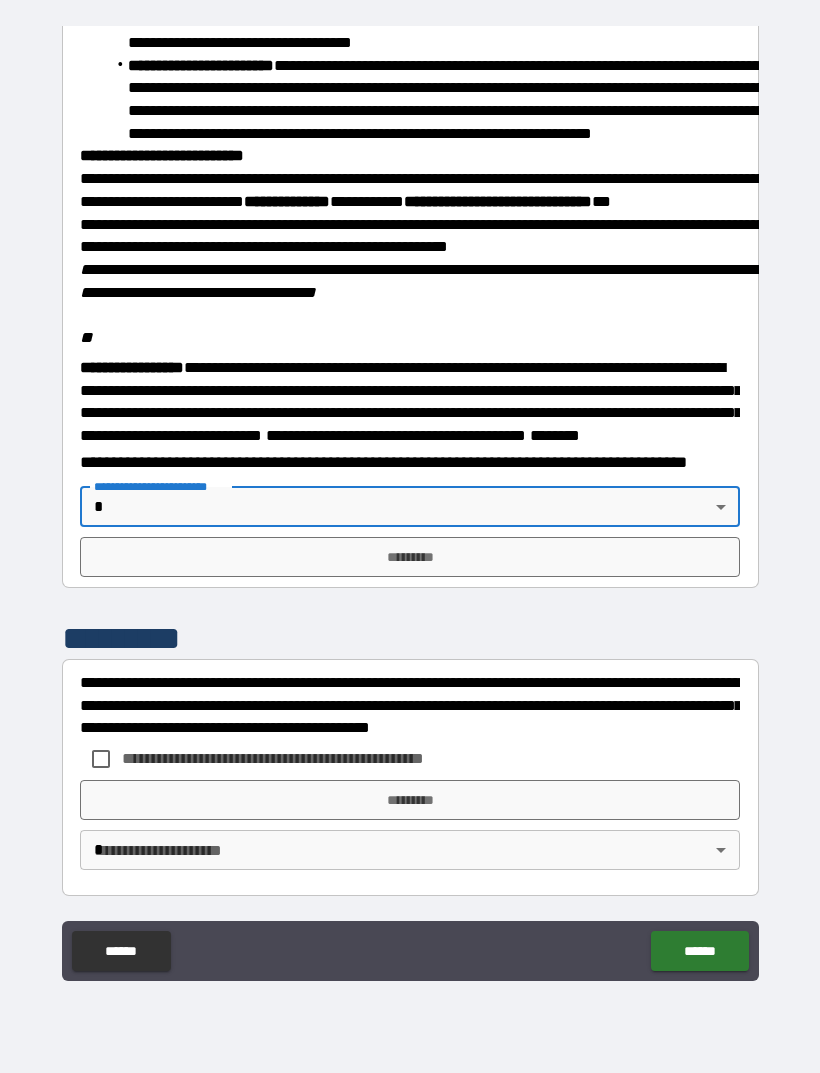 click on "**********" at bounding box center (410, 504) 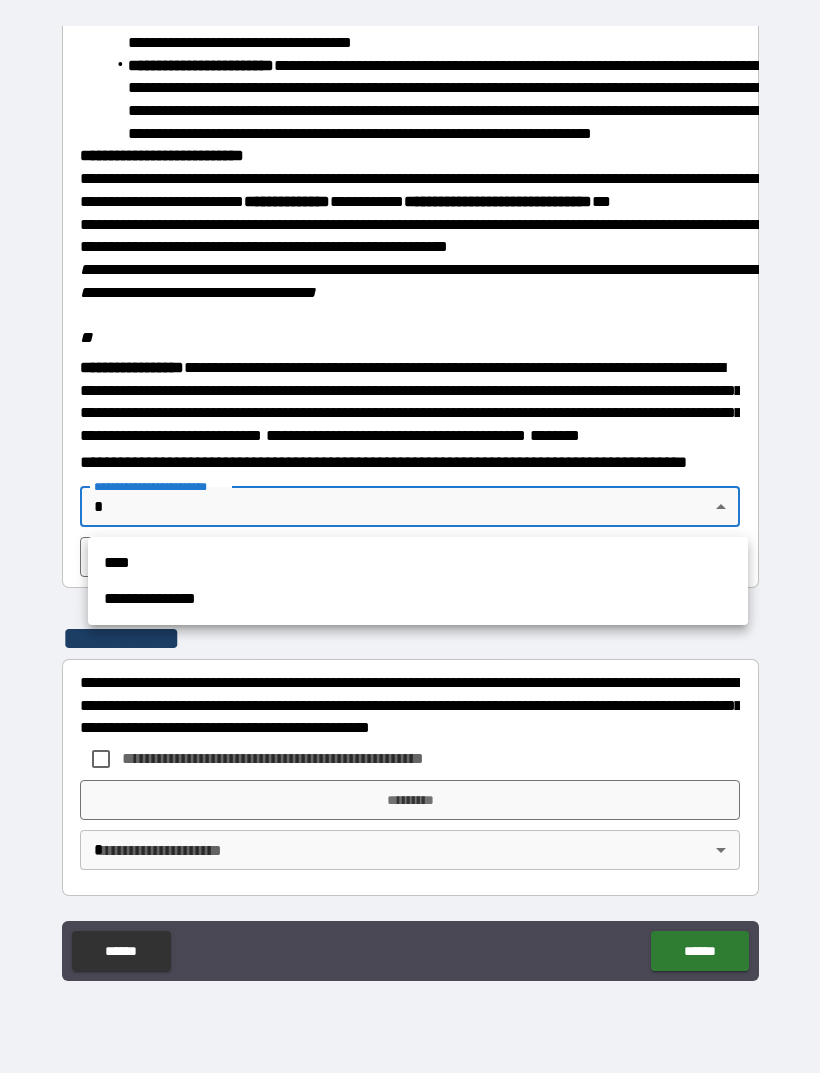 click on "****" at bounding box center [418, 563] 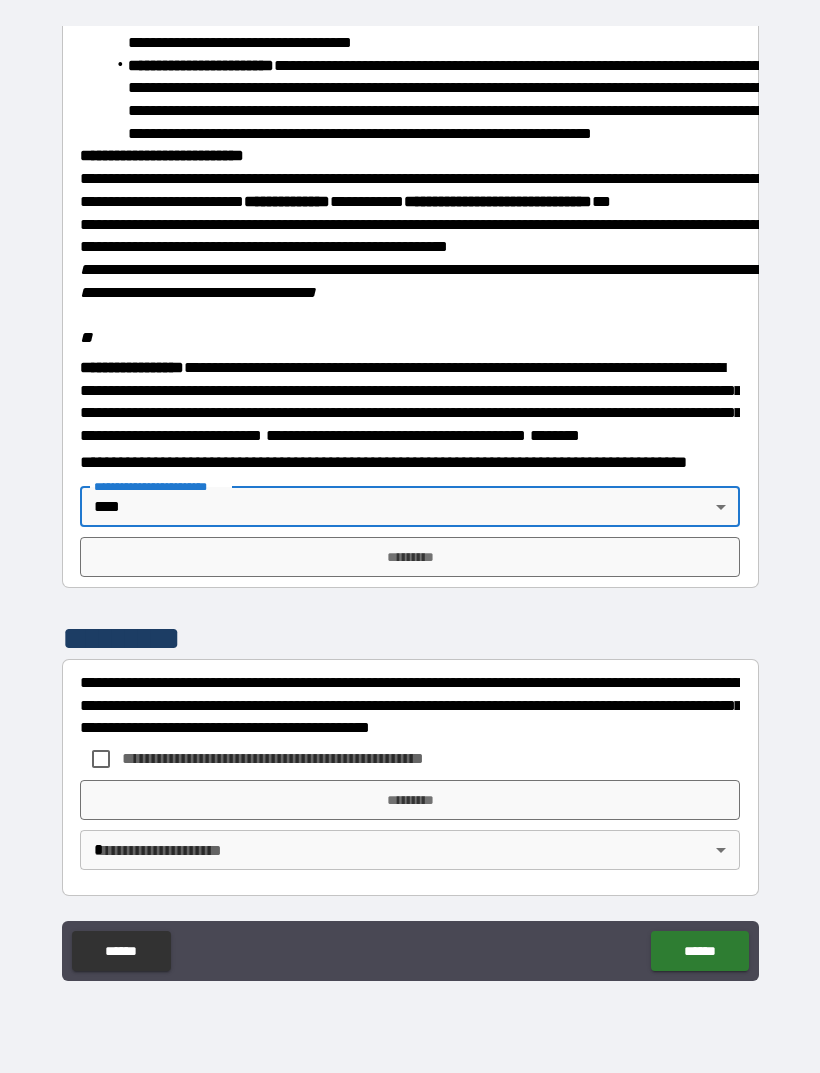 click on "*********" at bounding box center (410, 557) 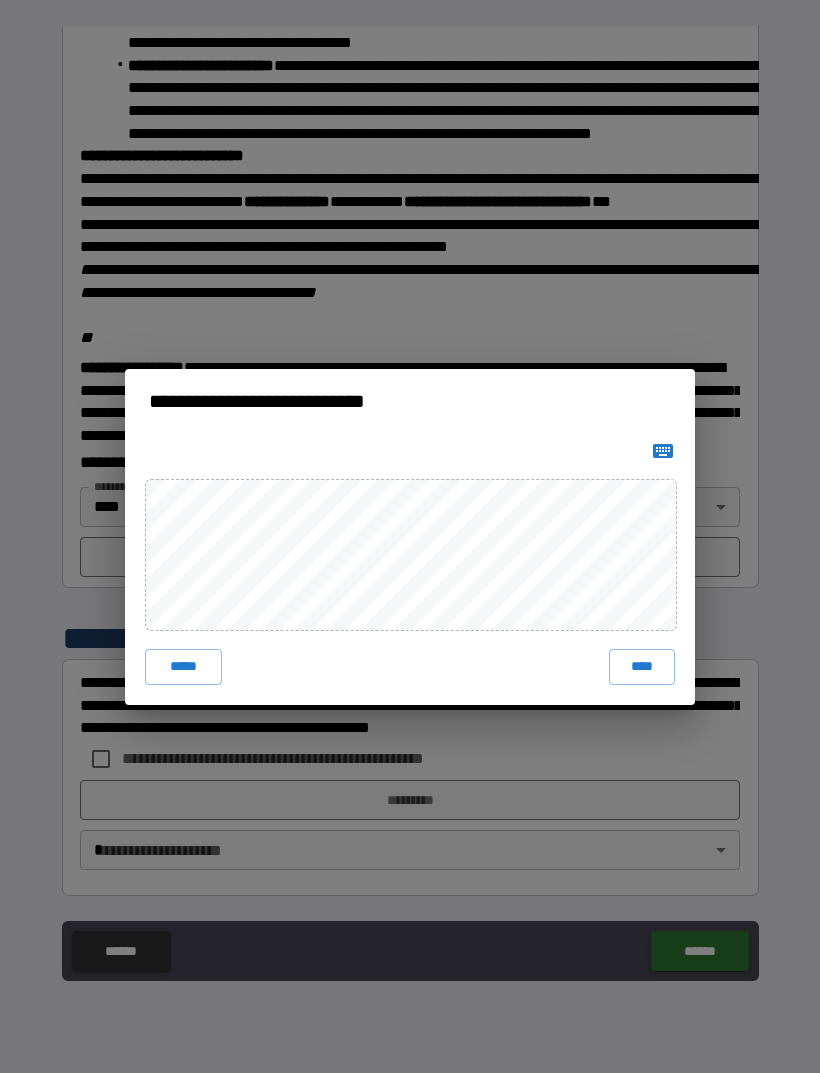 click on "****" at bounding box center [642, 667] 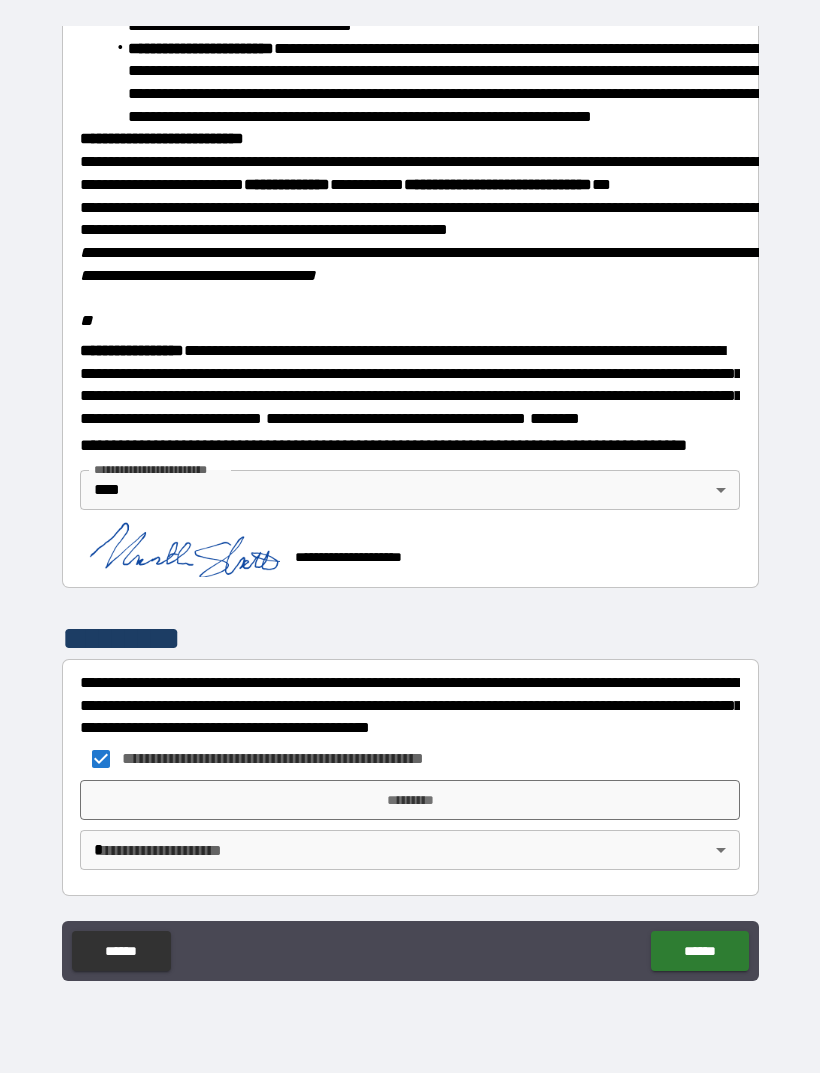 scroll, scrollTop: 2251, scrollLeft: 0, axis: vertical 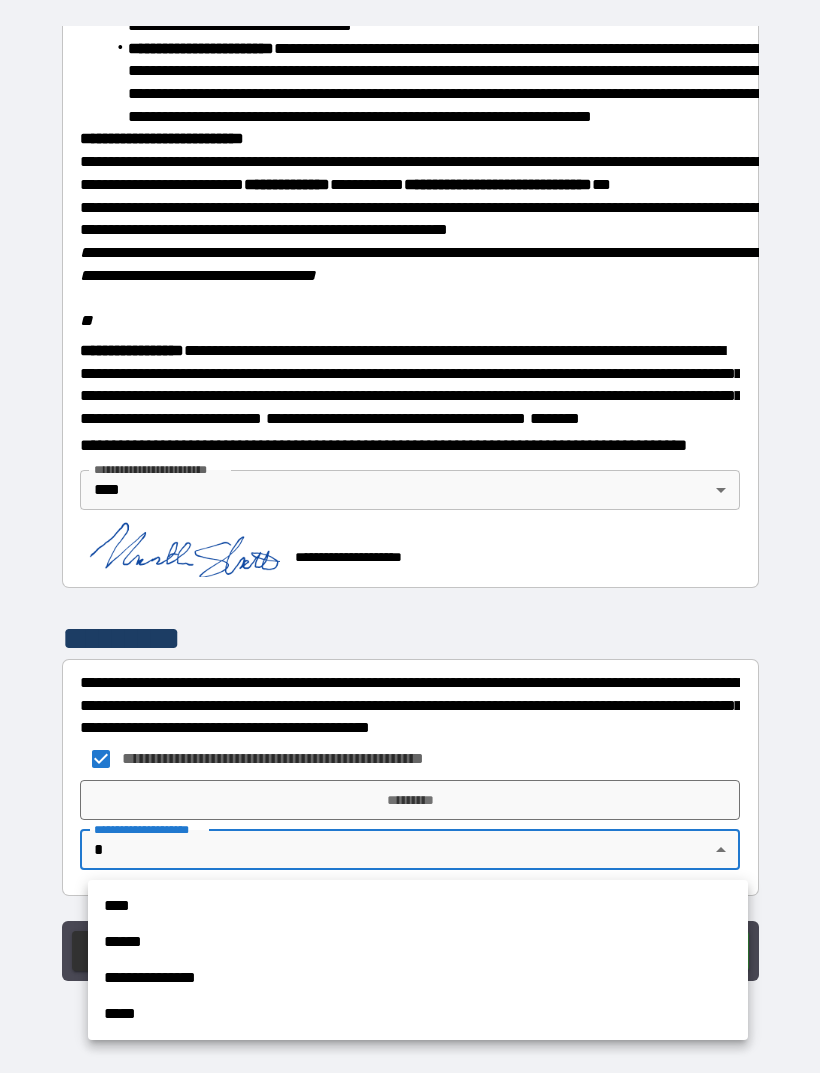 click on "****" at bounding box center [418, 906] 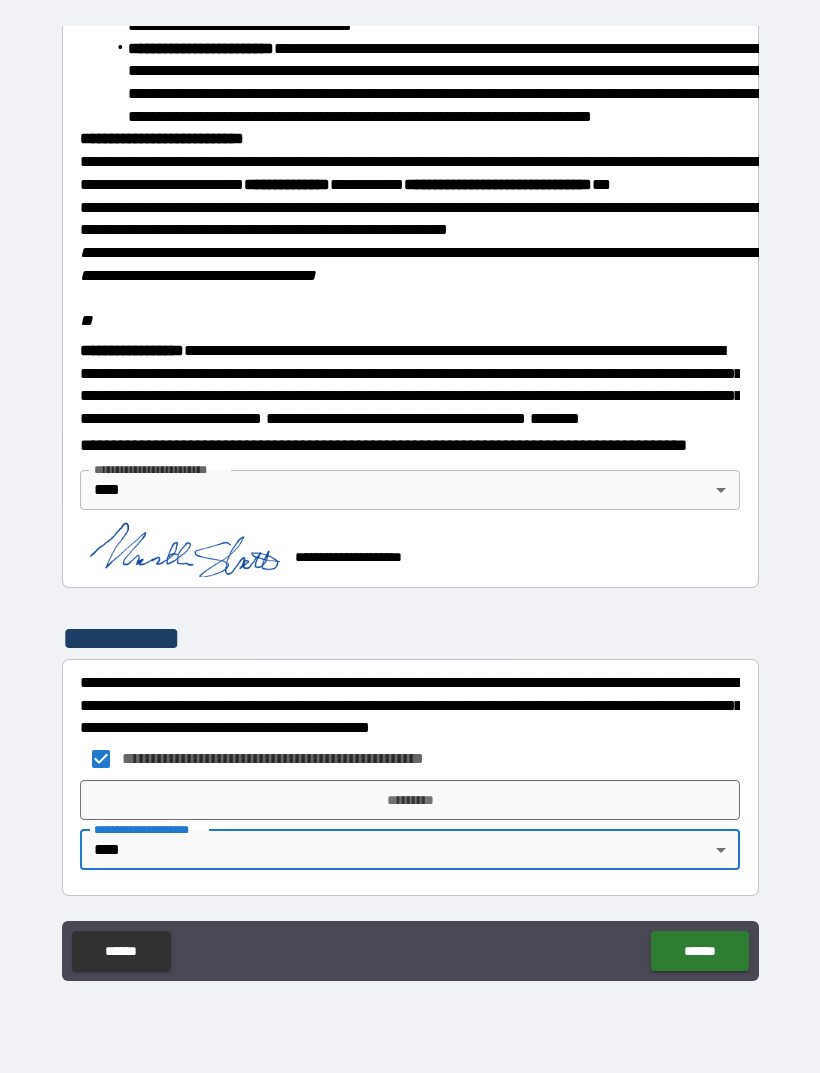 click on "*********" at bounding box center (410, 800) 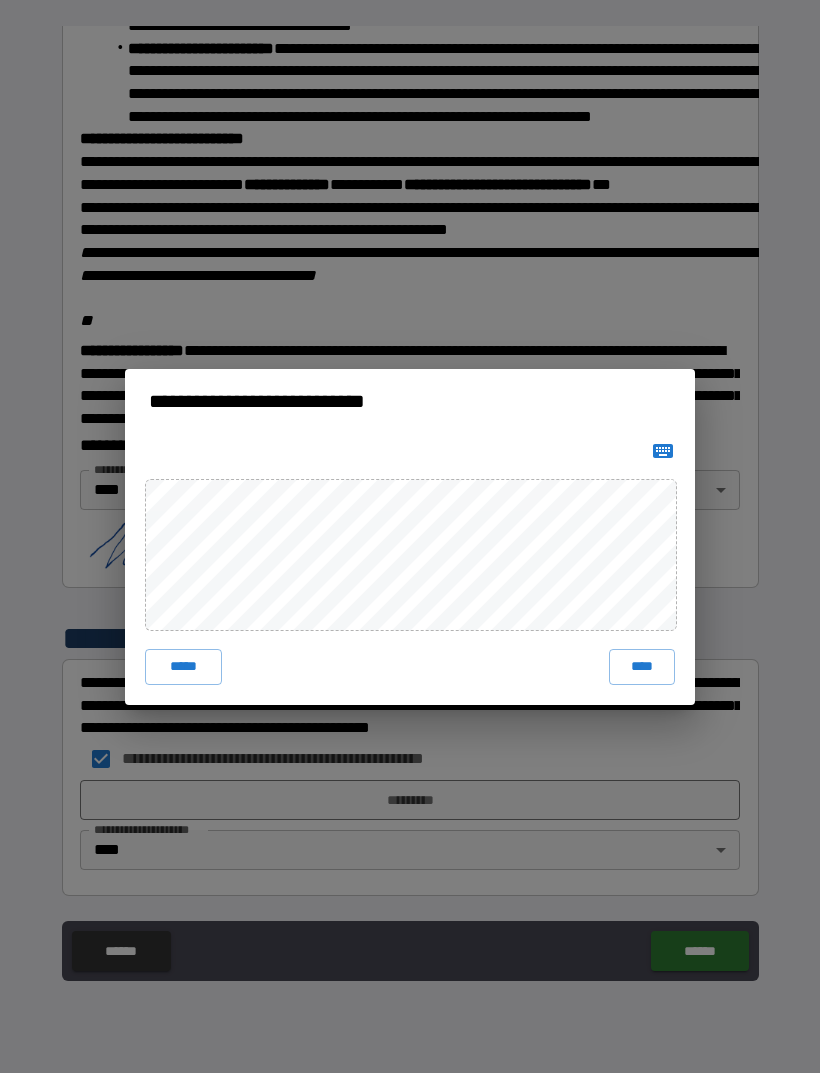 click on "****" at bounding box center [642, 667] 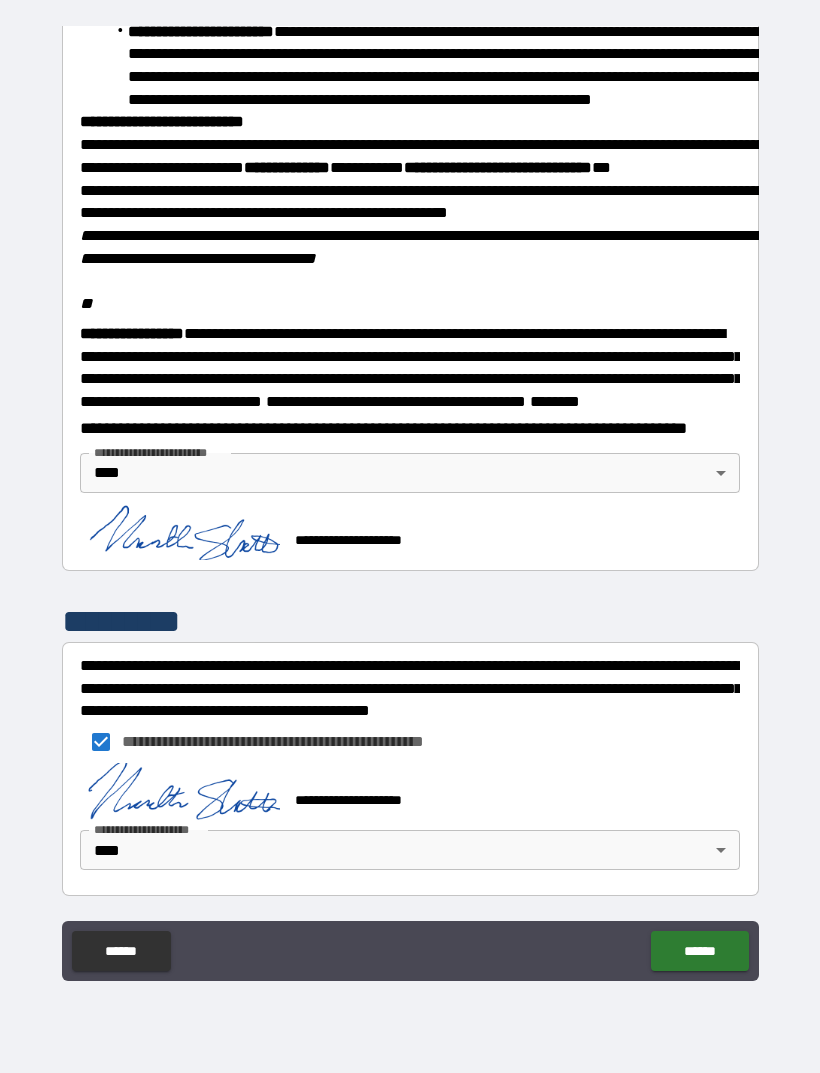 scroll, scrollTop: 2241, scrollLeft: 0, axis: vertical 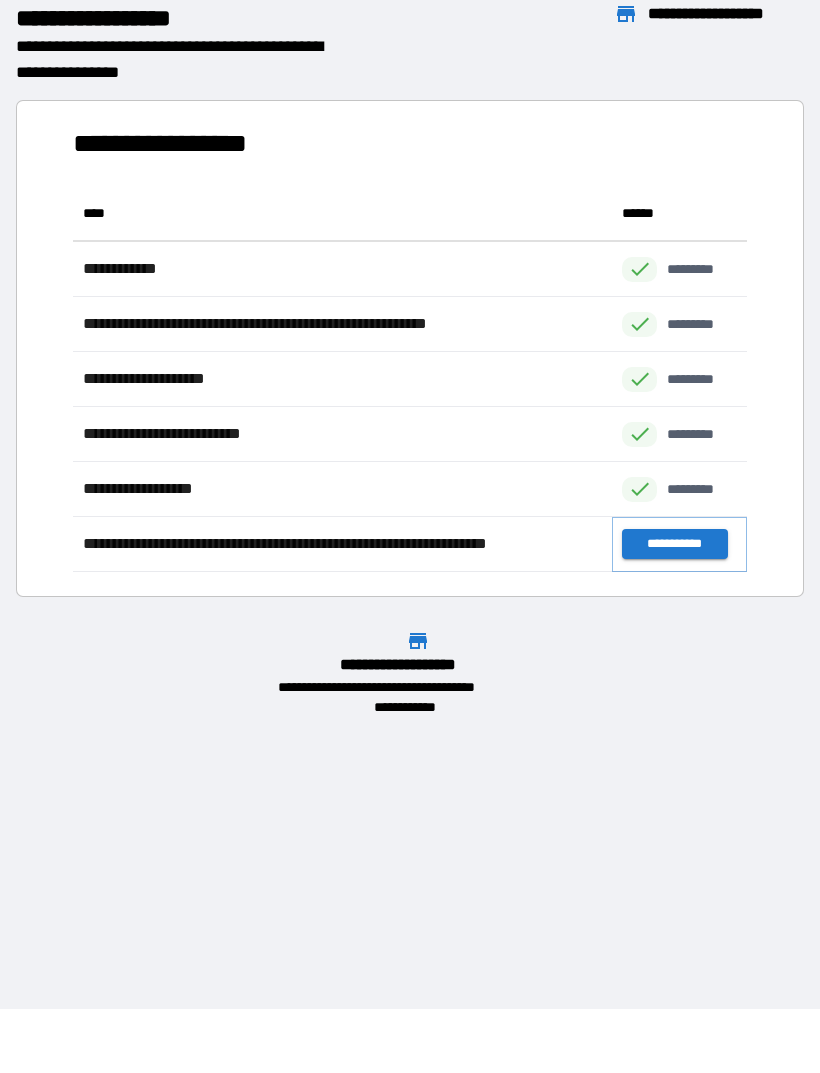 click on "**********" at bounding box center [674, 544] 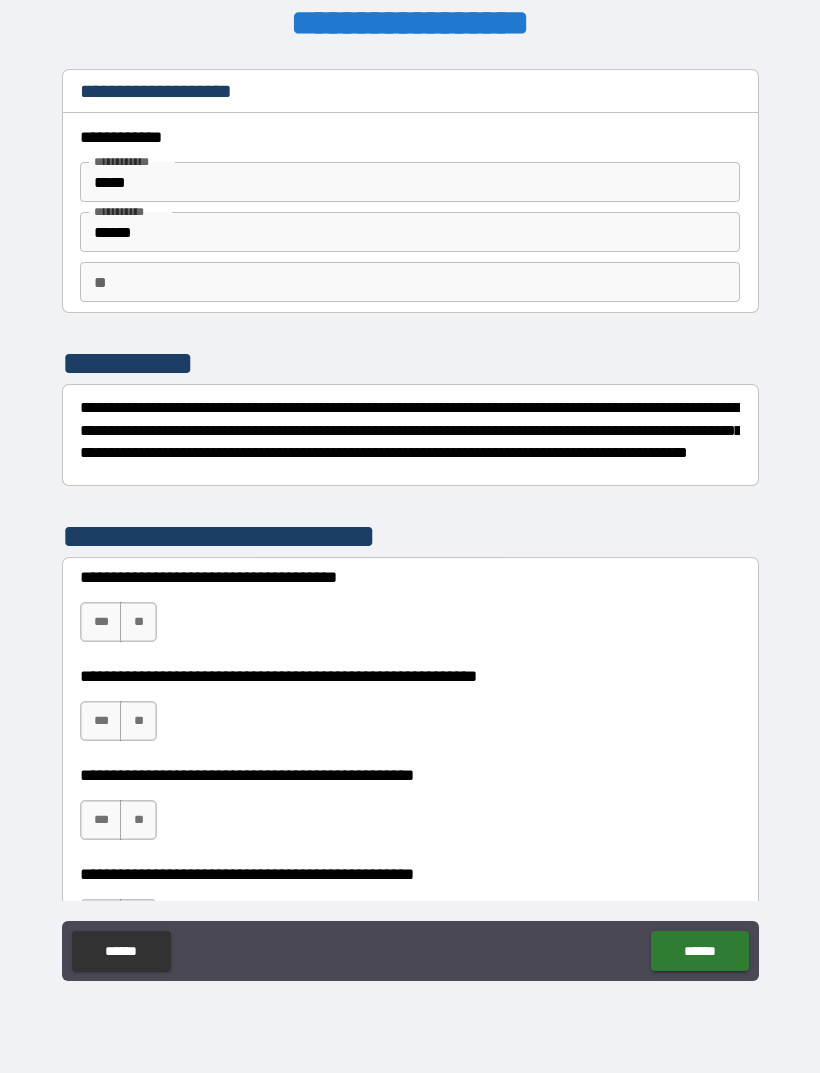 click on "**" at bounding box center [410, 282] 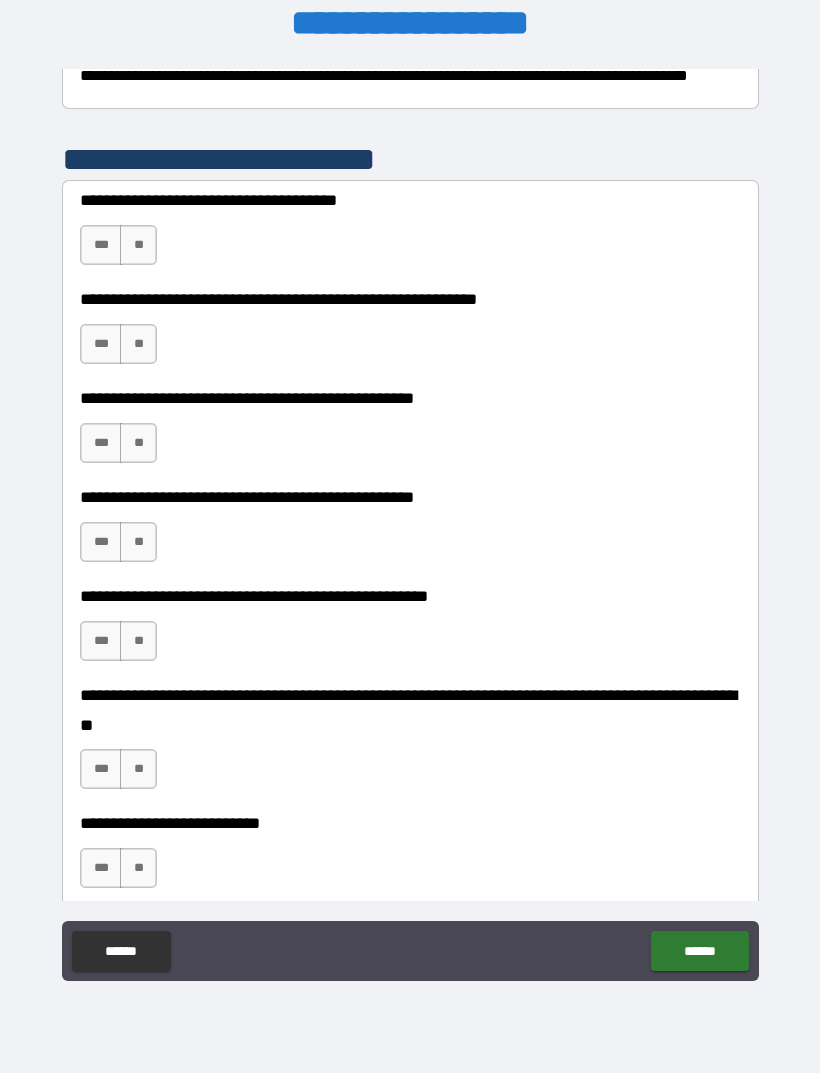 scroll, scrollTop: 373, scrollLeft: 0, axis: vertical 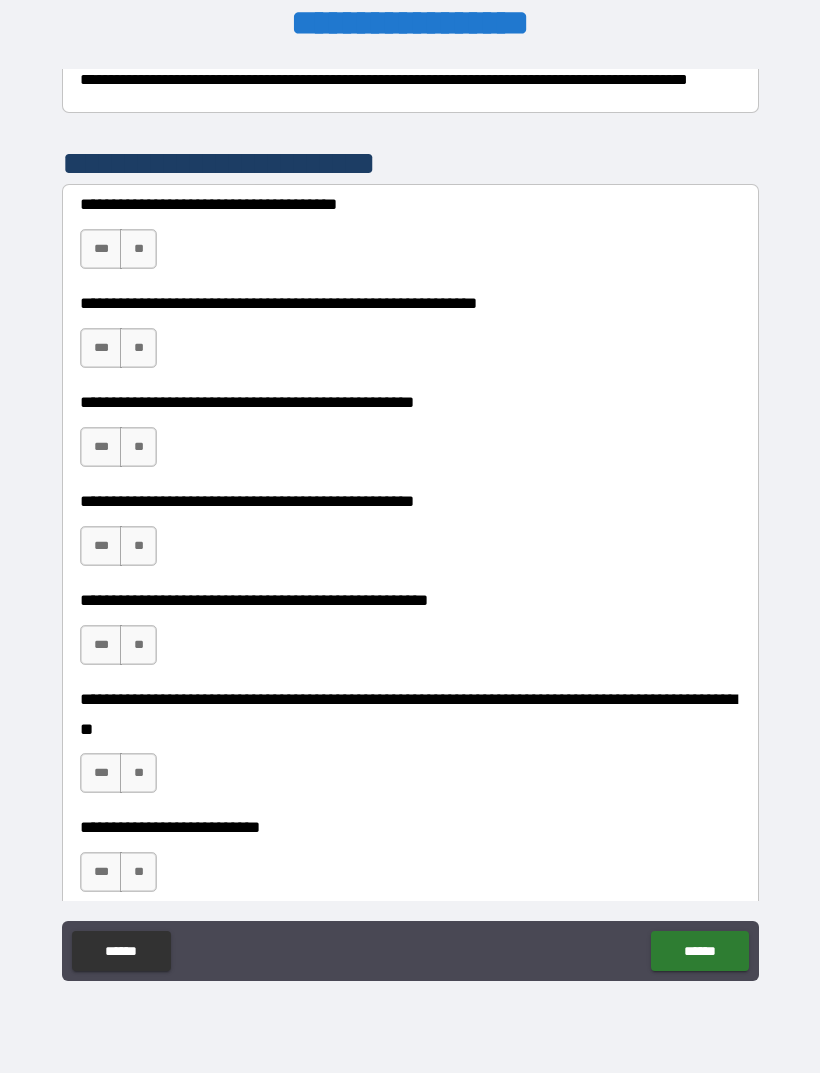 click on "***" at bounding box center (101, 249) 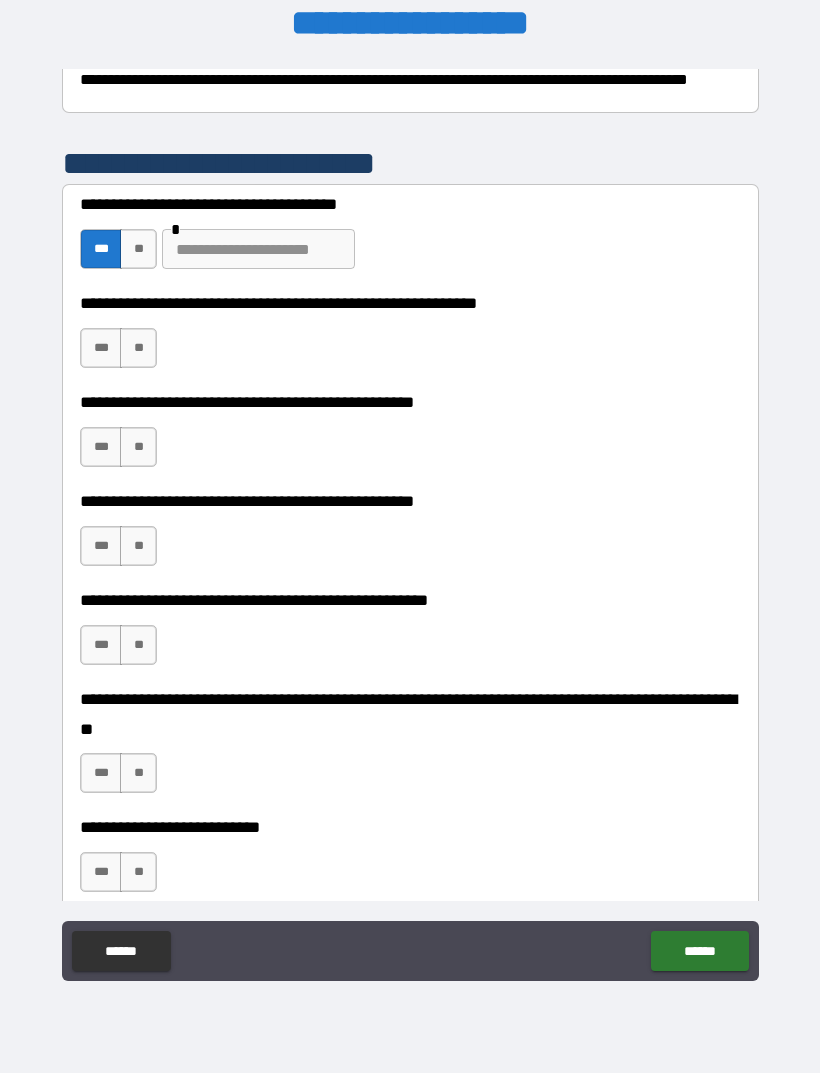 click on "***" at bounding box center [101, 348] 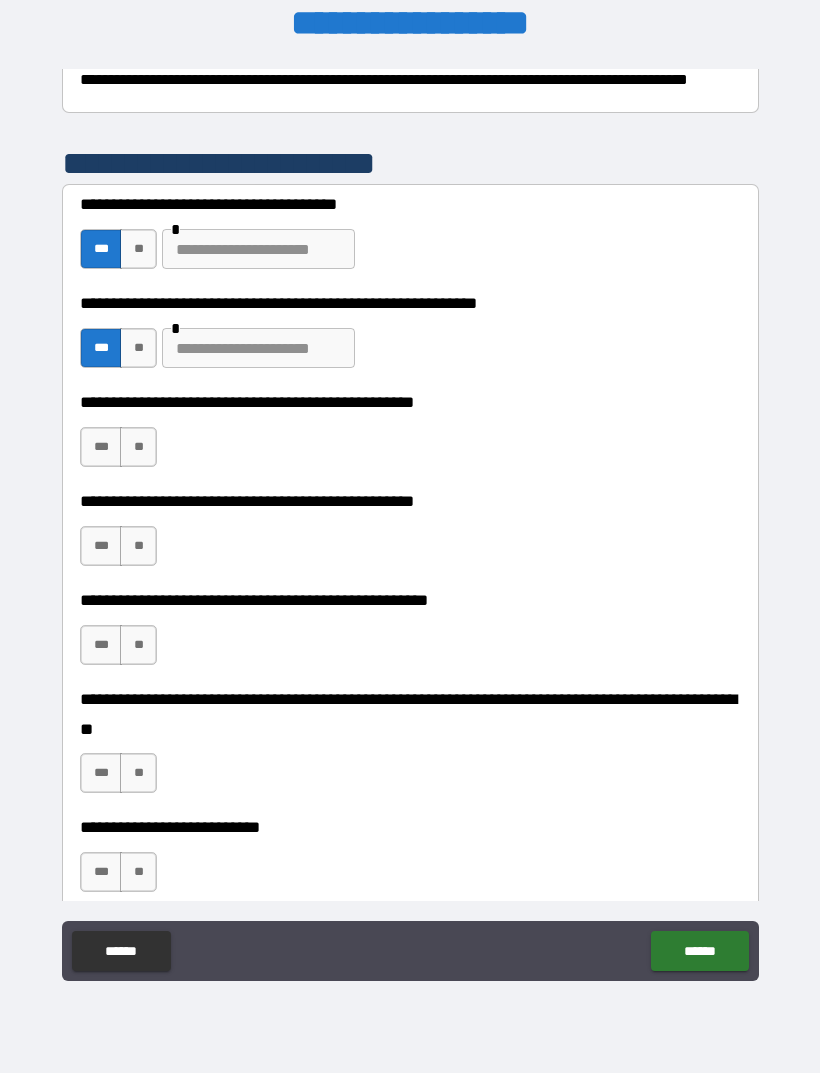 click on "***" at bounding box center (101, 447) 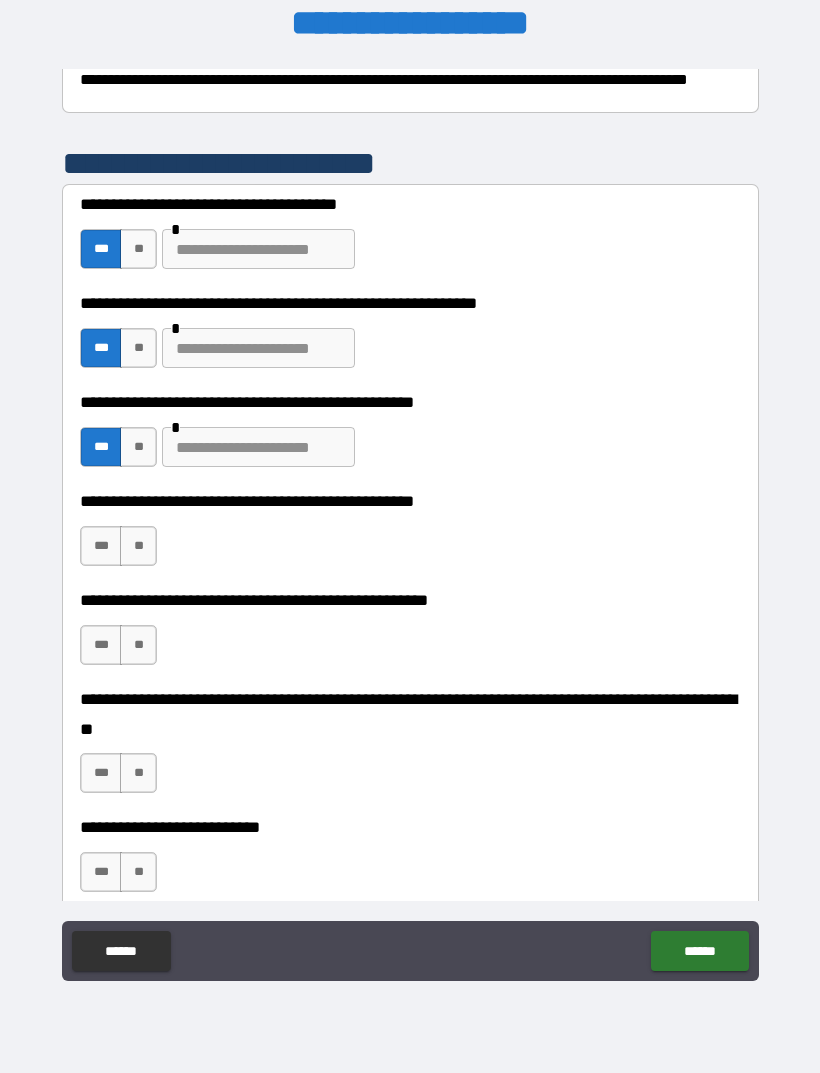 click on "***" at bounding box center (101, 546) 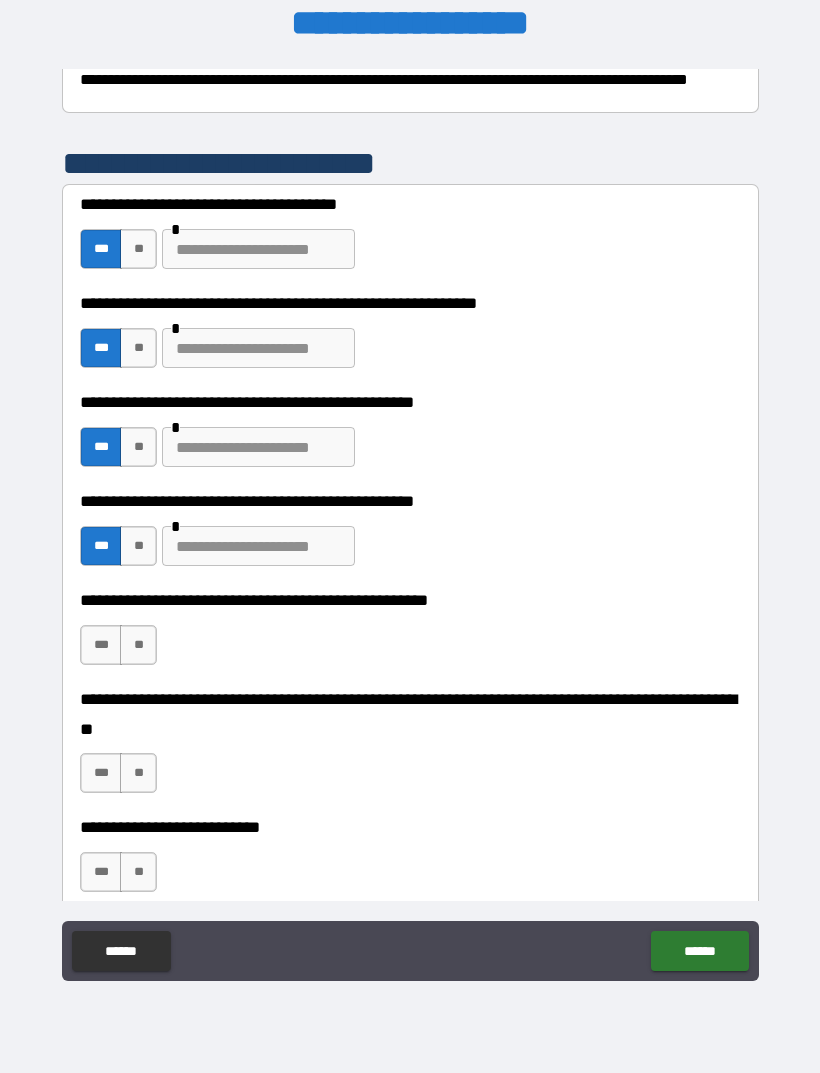 click on "**" at bounding box center [138, 645] 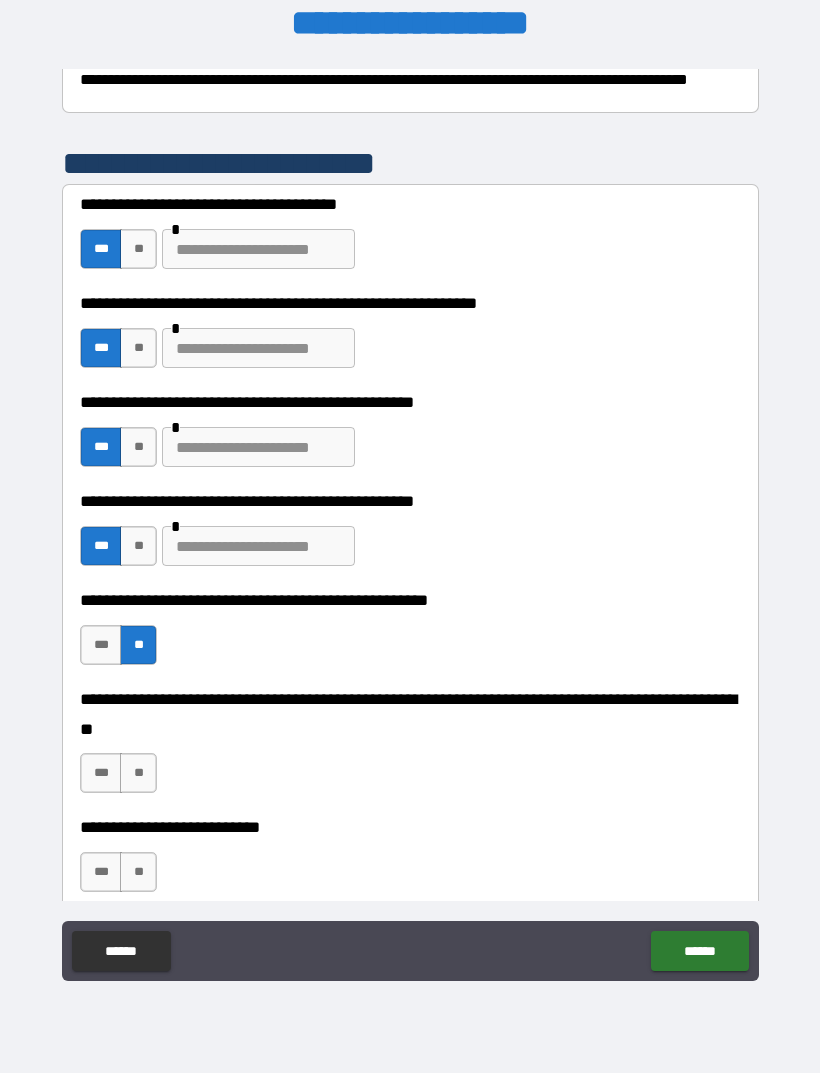 click on "**" at bounding box center (138, 773) 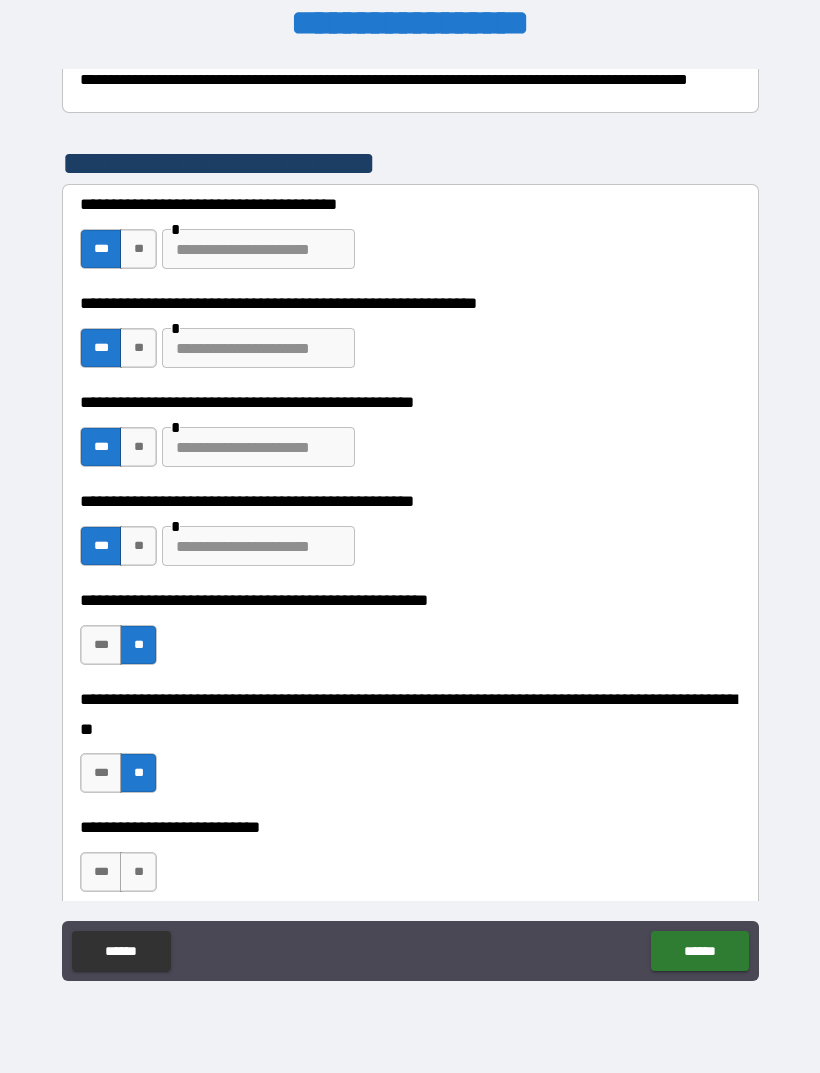 click on "**" at bounding box center [138, 872] 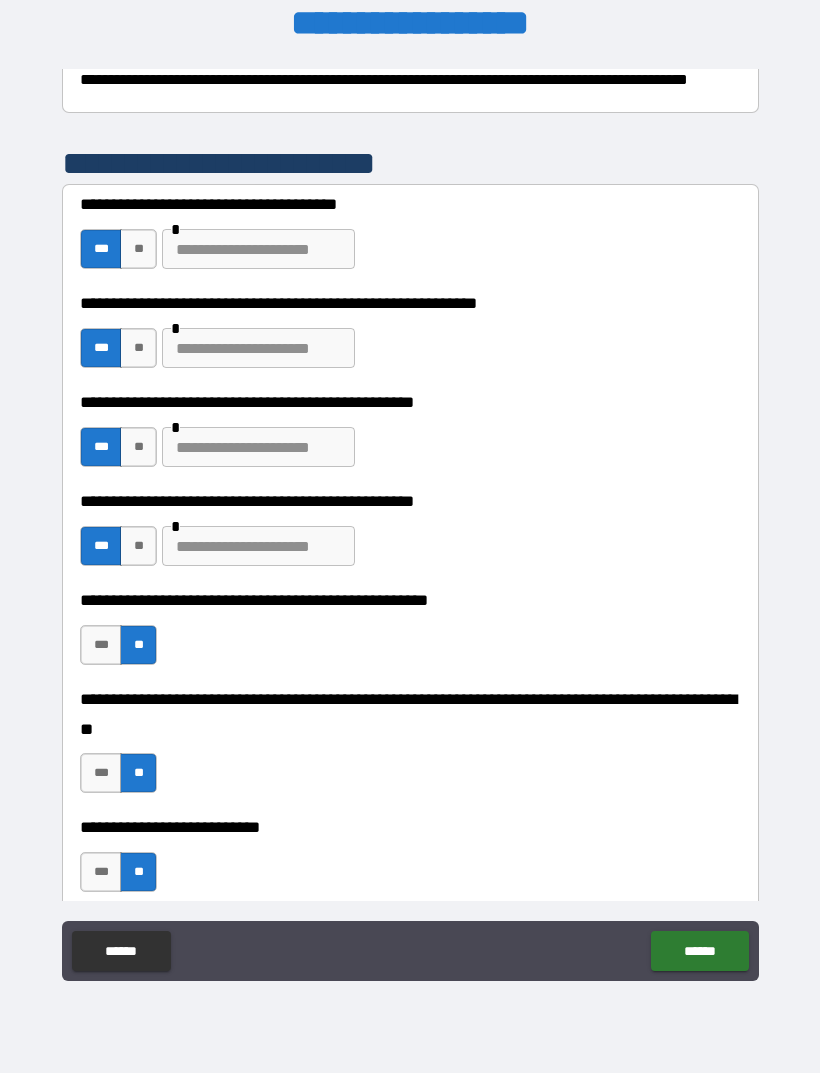 click on "******" at bounding box center [699, 951] 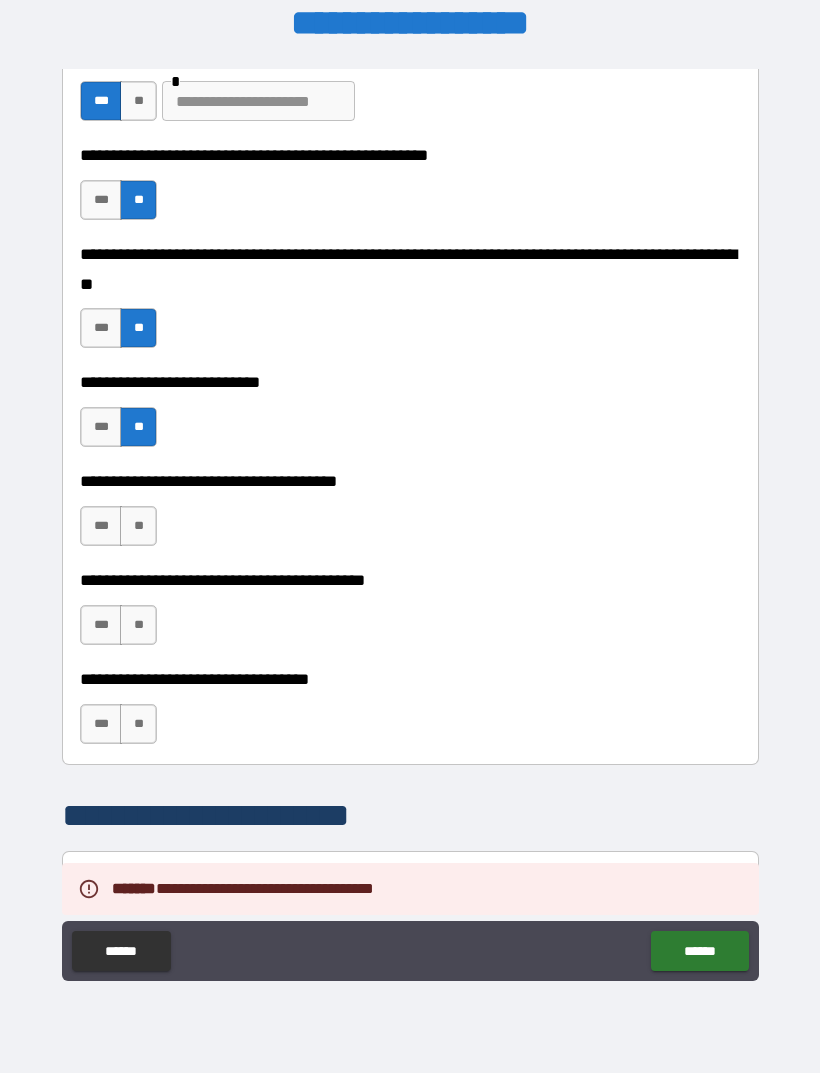 scroll, scrollTop: 829, scrollLeft: 0, axis: vertical 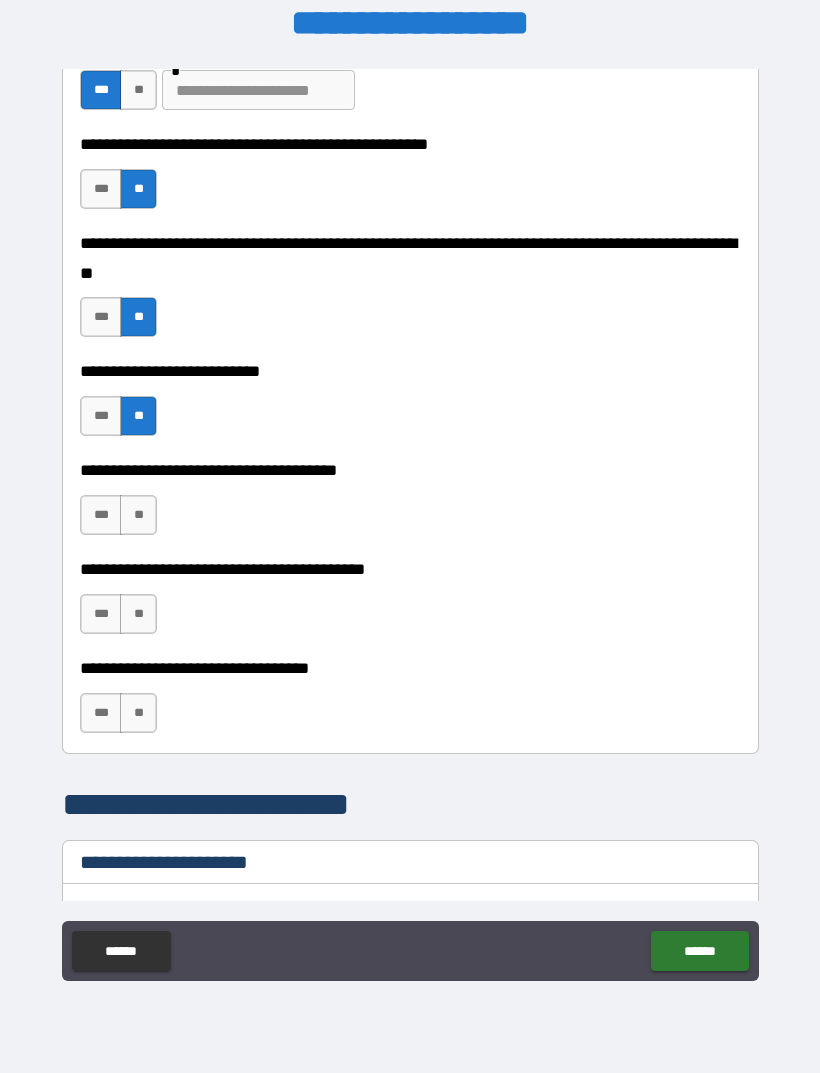 click on "**" at bounding box center (138, 515) 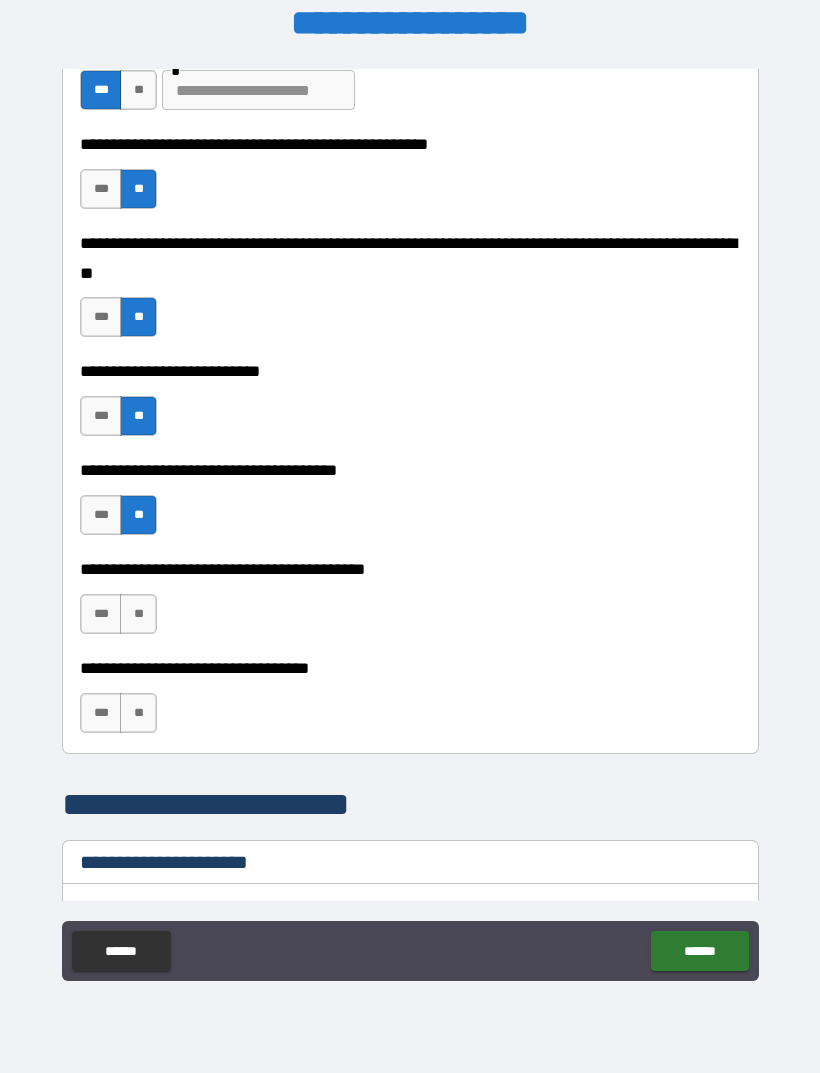 click on "**" at bounding box center (138, 614) 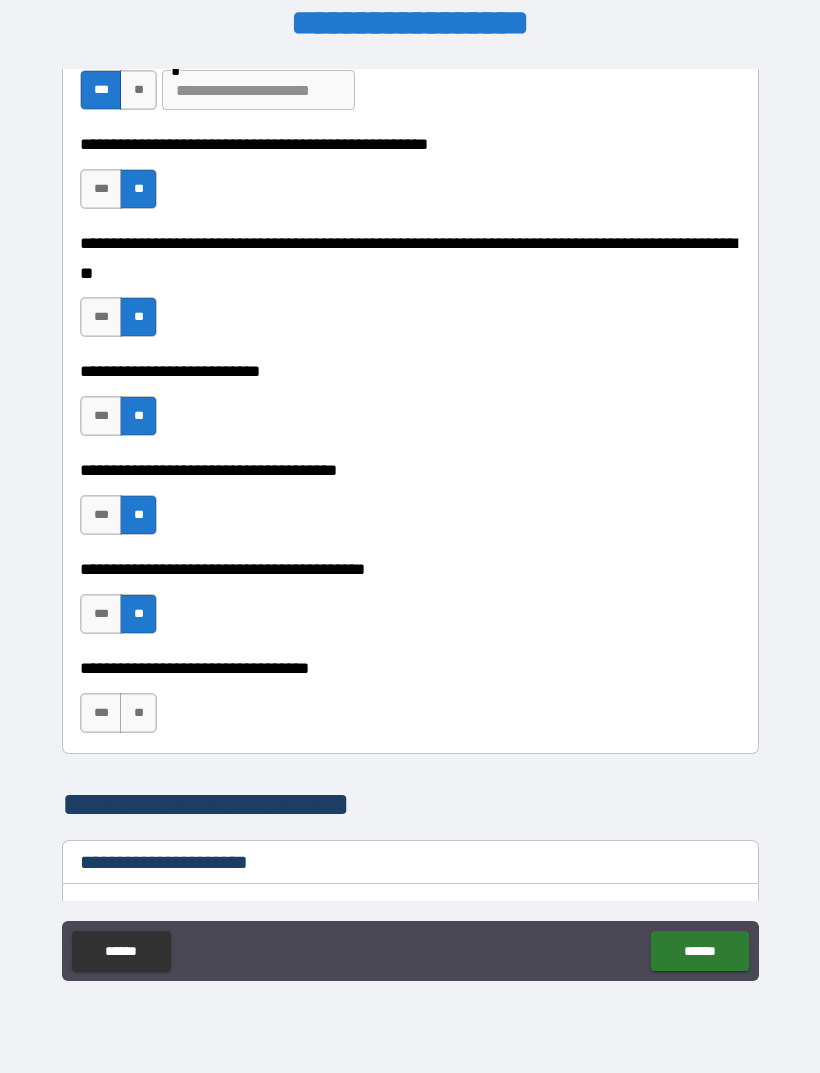 click on "**" at bounding box center (138, 713) 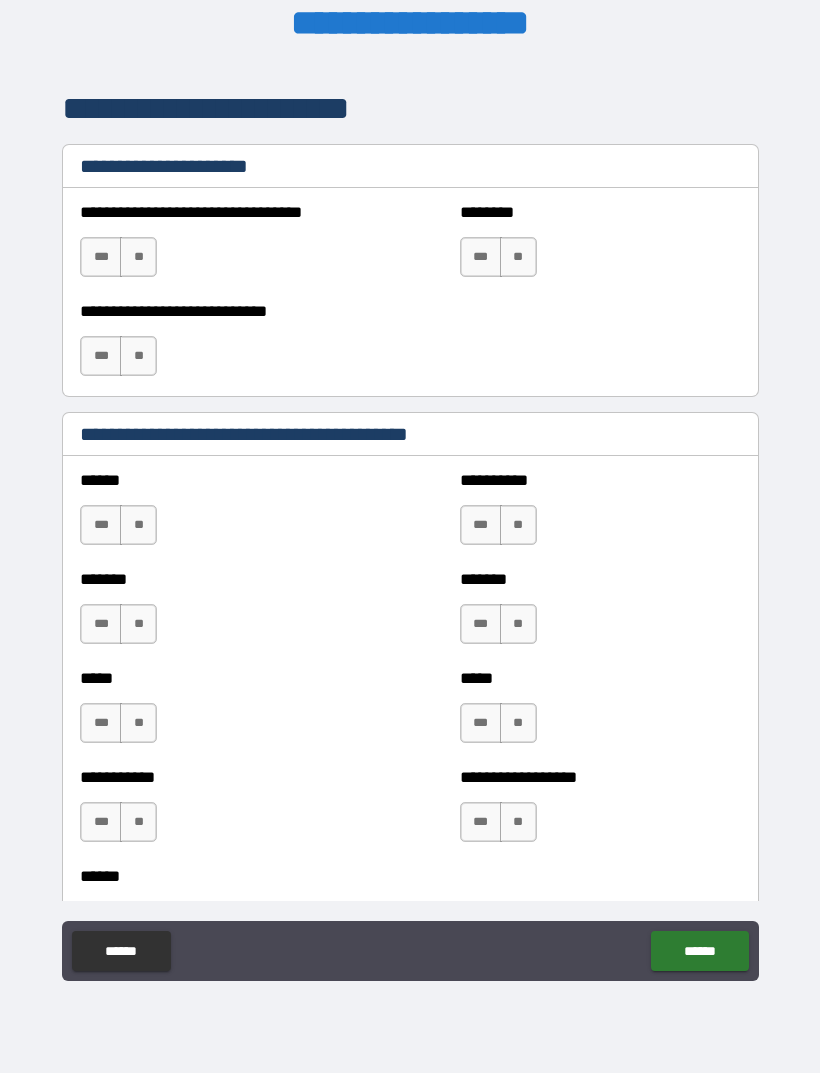 scroll, scrollTop: 1527, scrollLeft: 0, axis: vertical 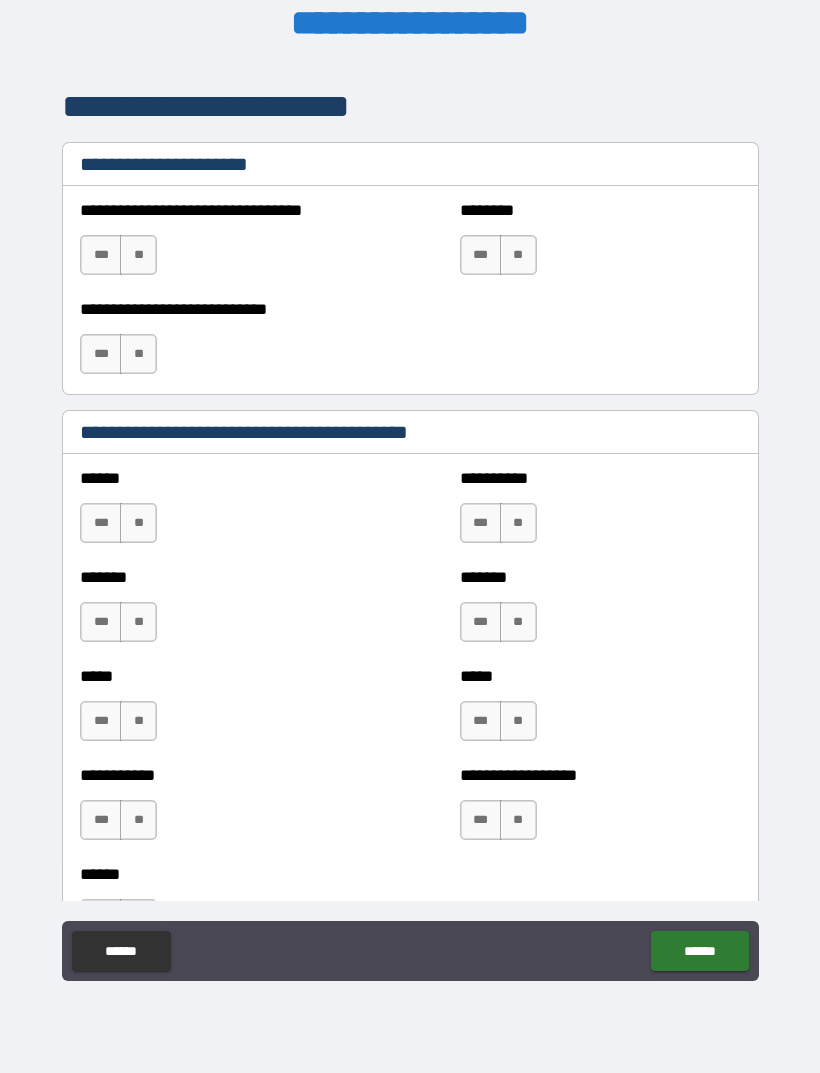click on "**" at bounding box center (518, 255) 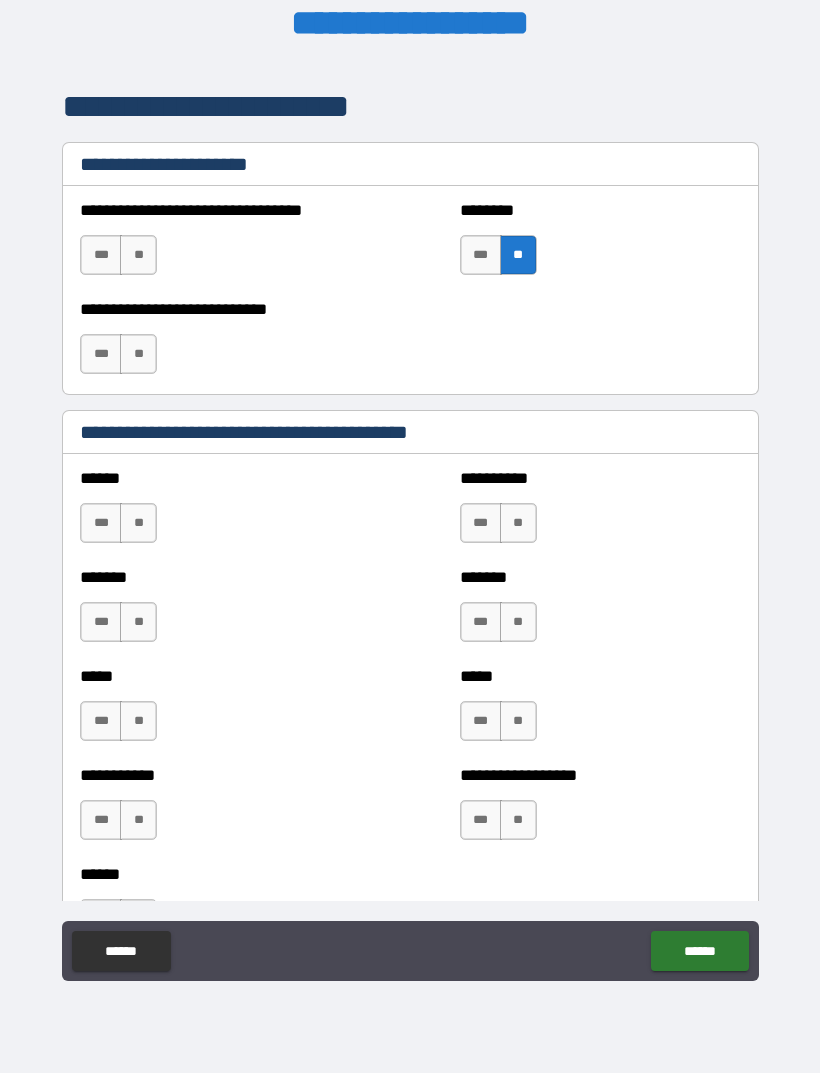 click on "**" at bounding box center [138, 354] 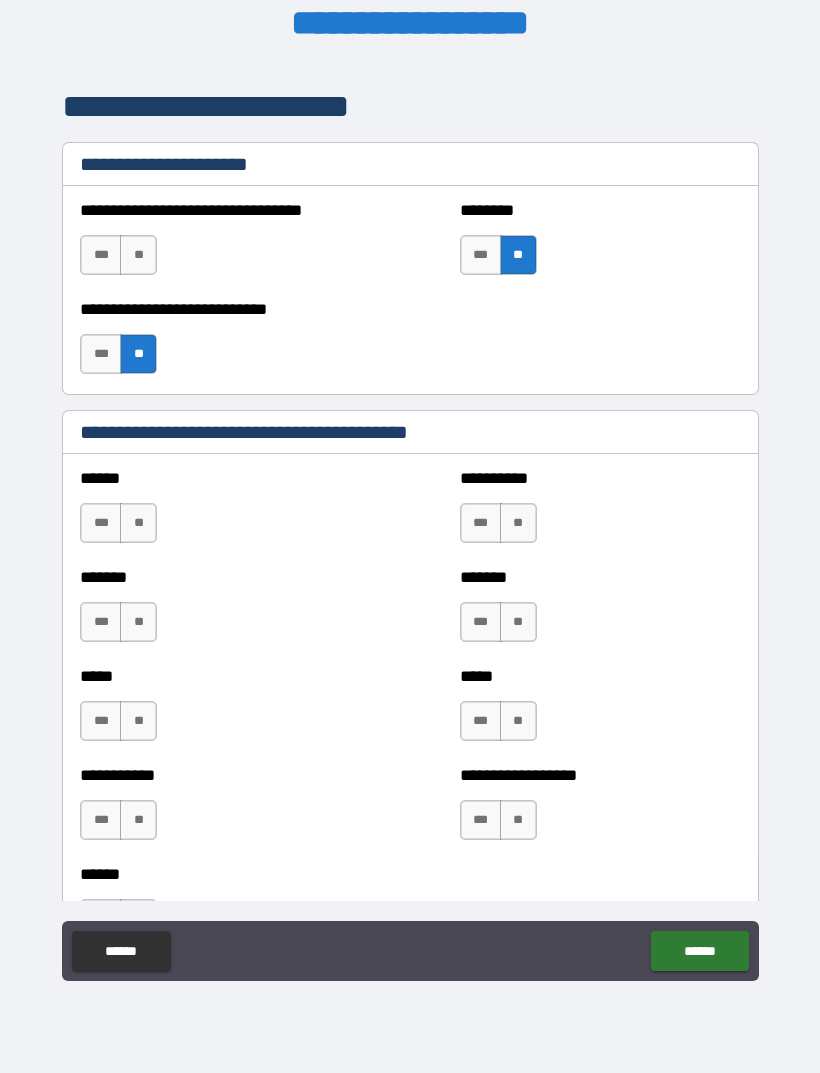 click on "**" at bounding box center [138, 523] 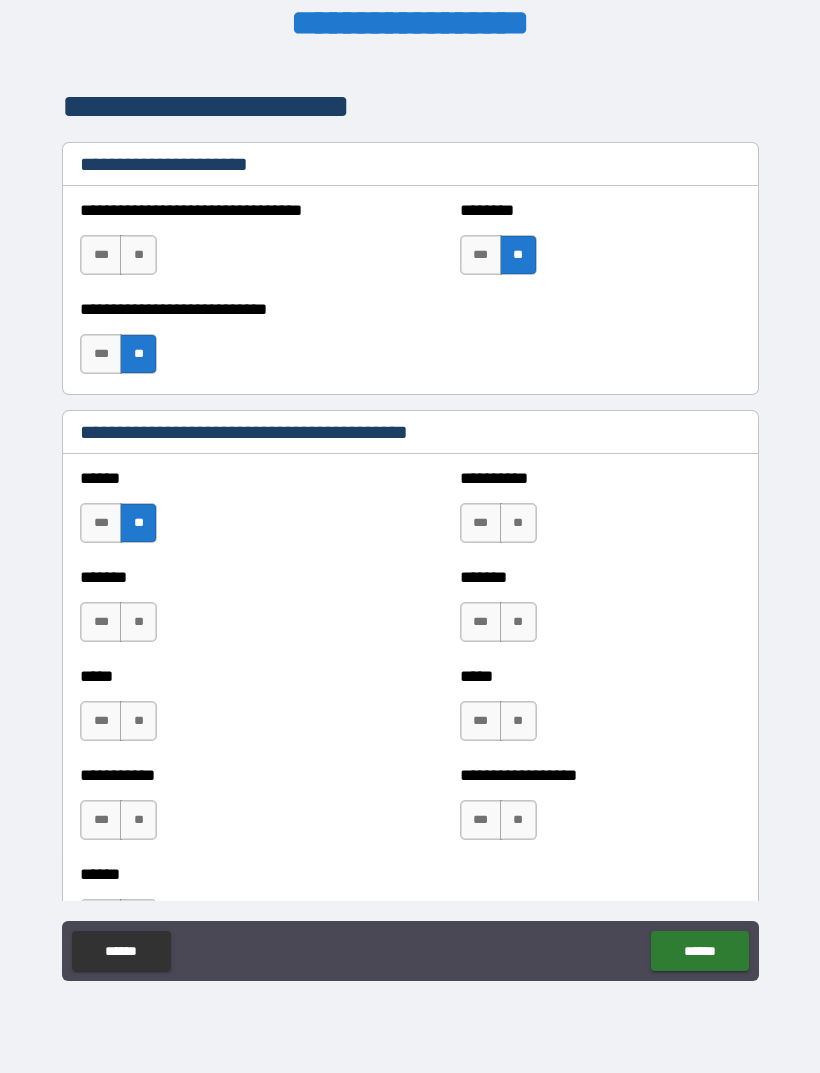 click on "***" at bounding box center [101, 622] 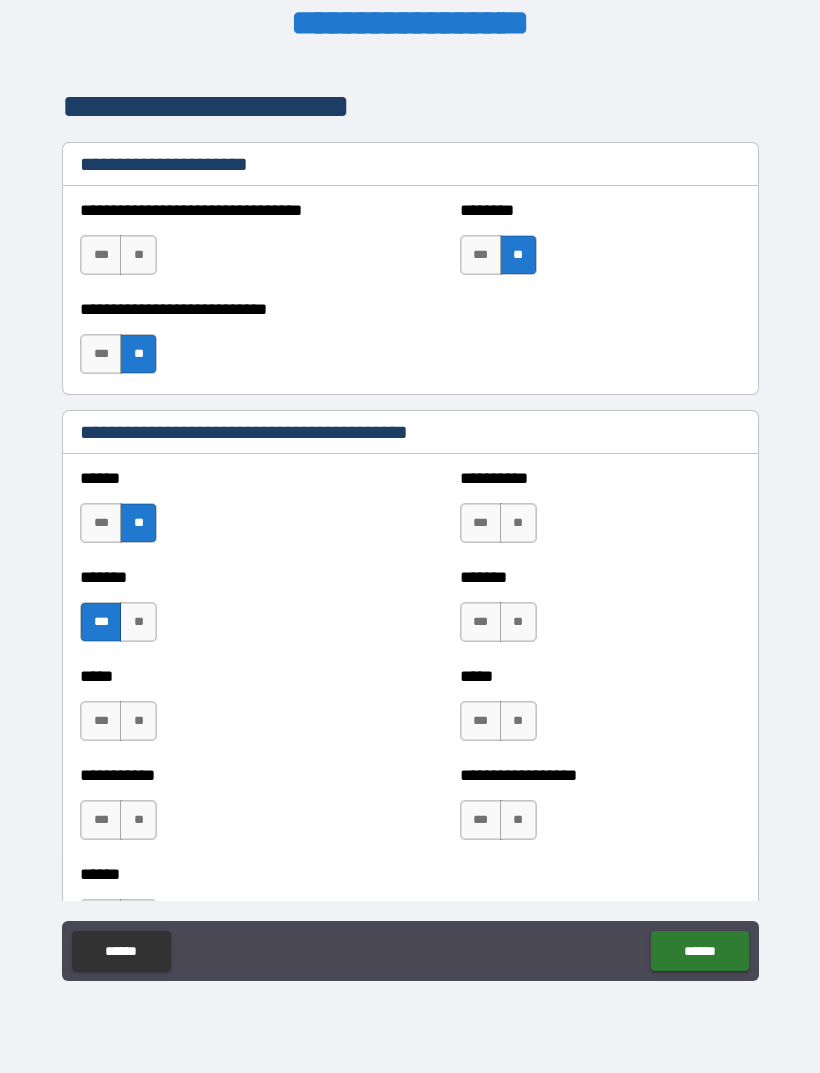 click on "**" at bounding box center [138, 721] 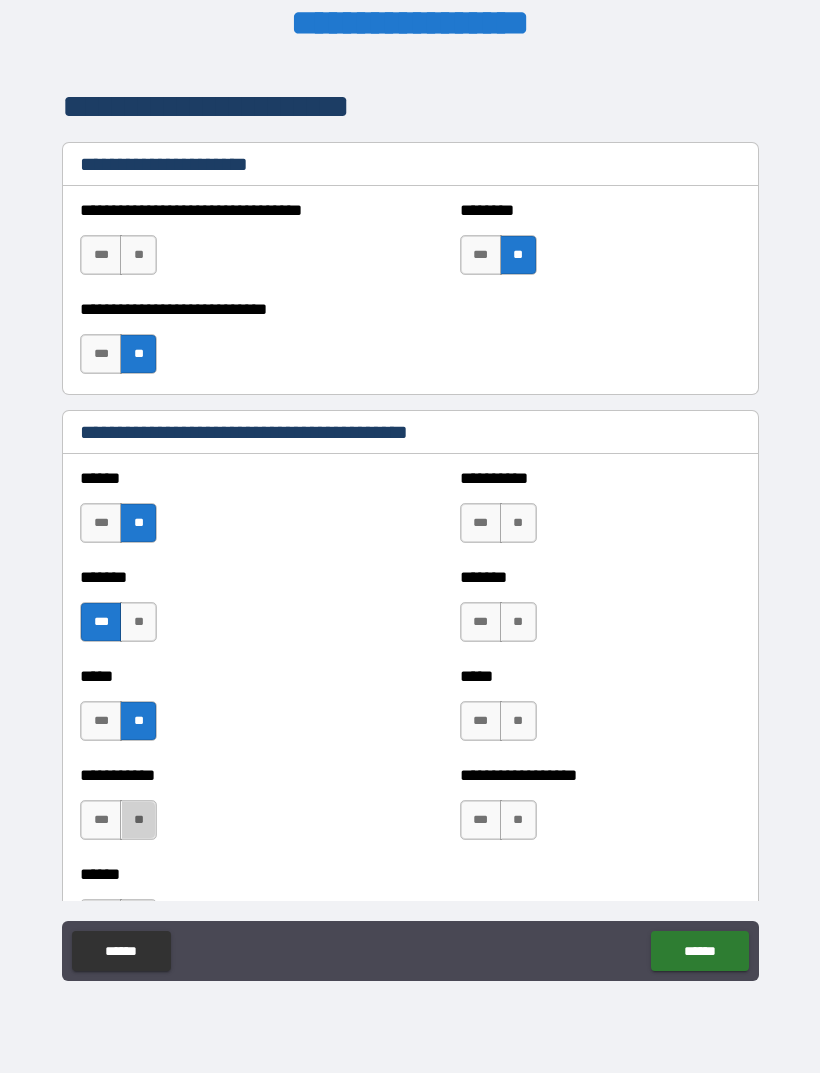 click on "**" at bounding box center [138, 820] 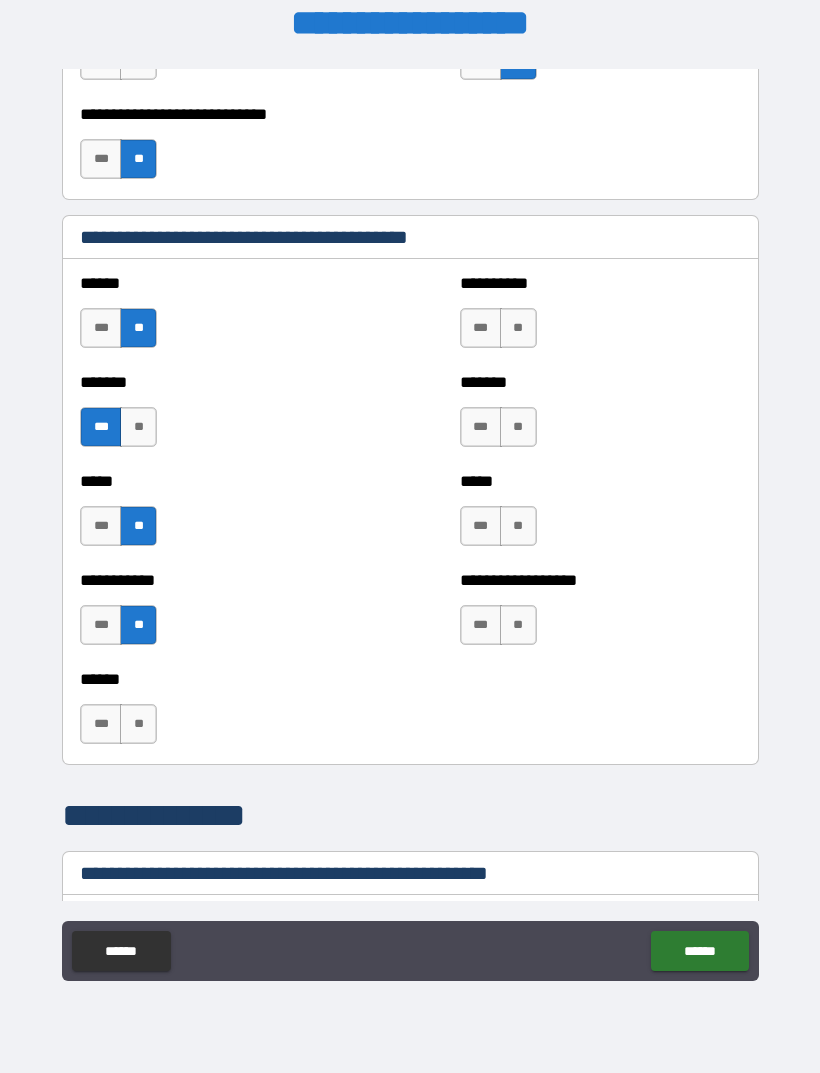 scroll, scrollTop: 1738, scrollLeft: 0, axis: vertical 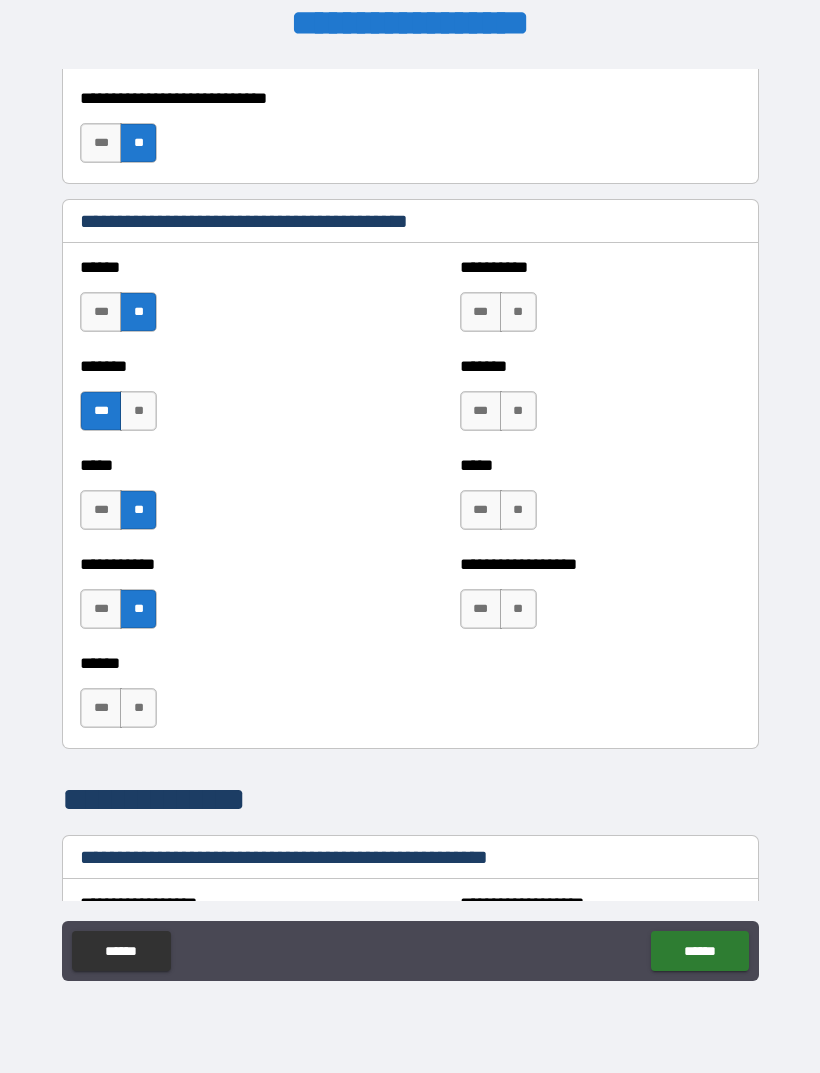 click on "**" at bounding box center [138, 708] 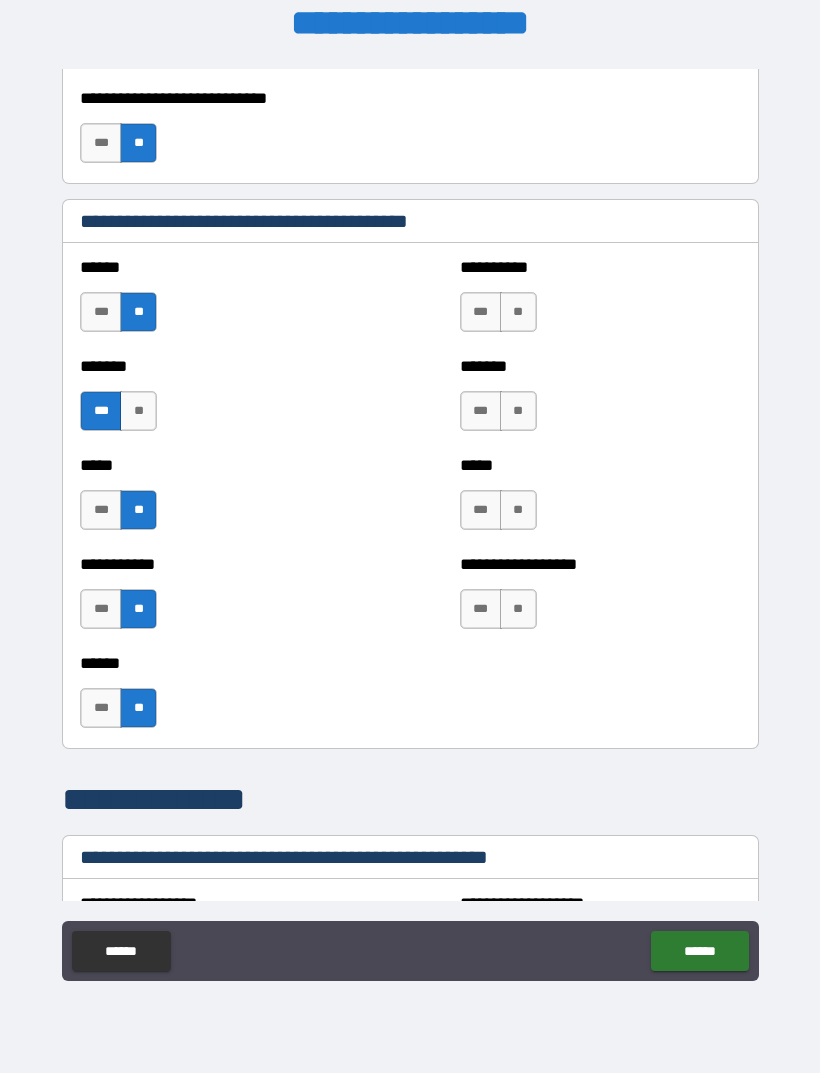 click on "**" at bounding box center [518, 312] 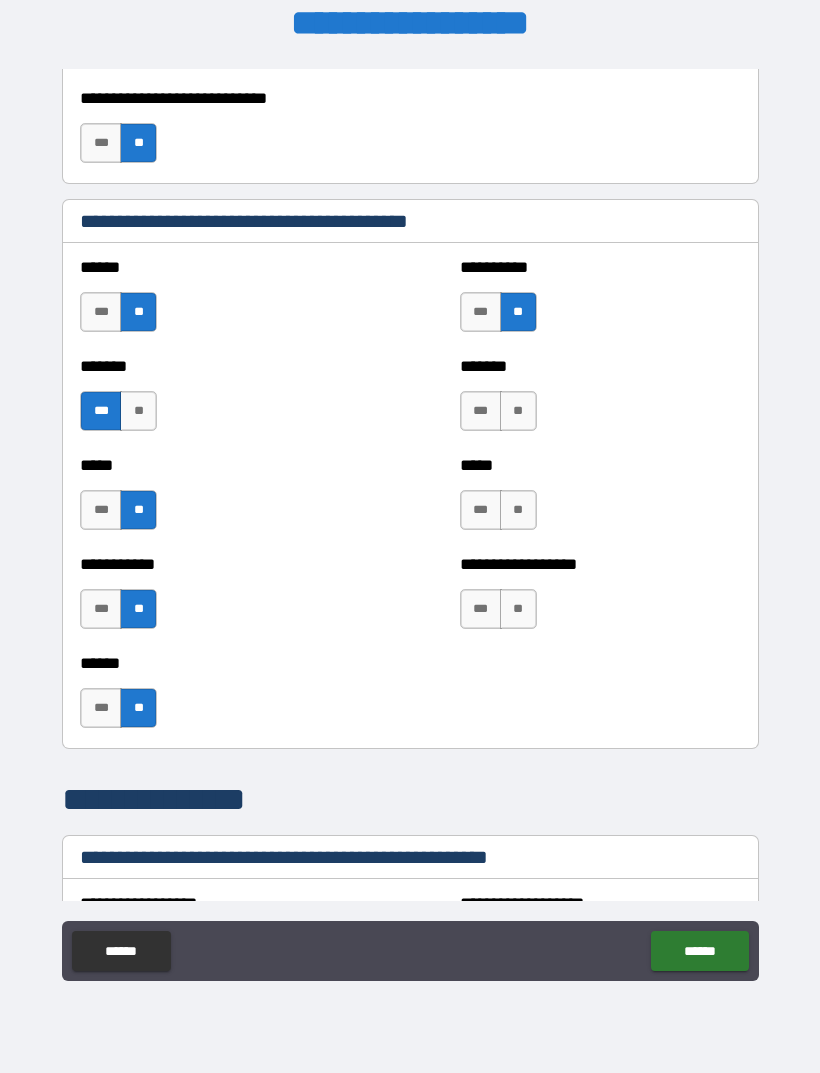 click on "**" at bounding box center [518, 411] 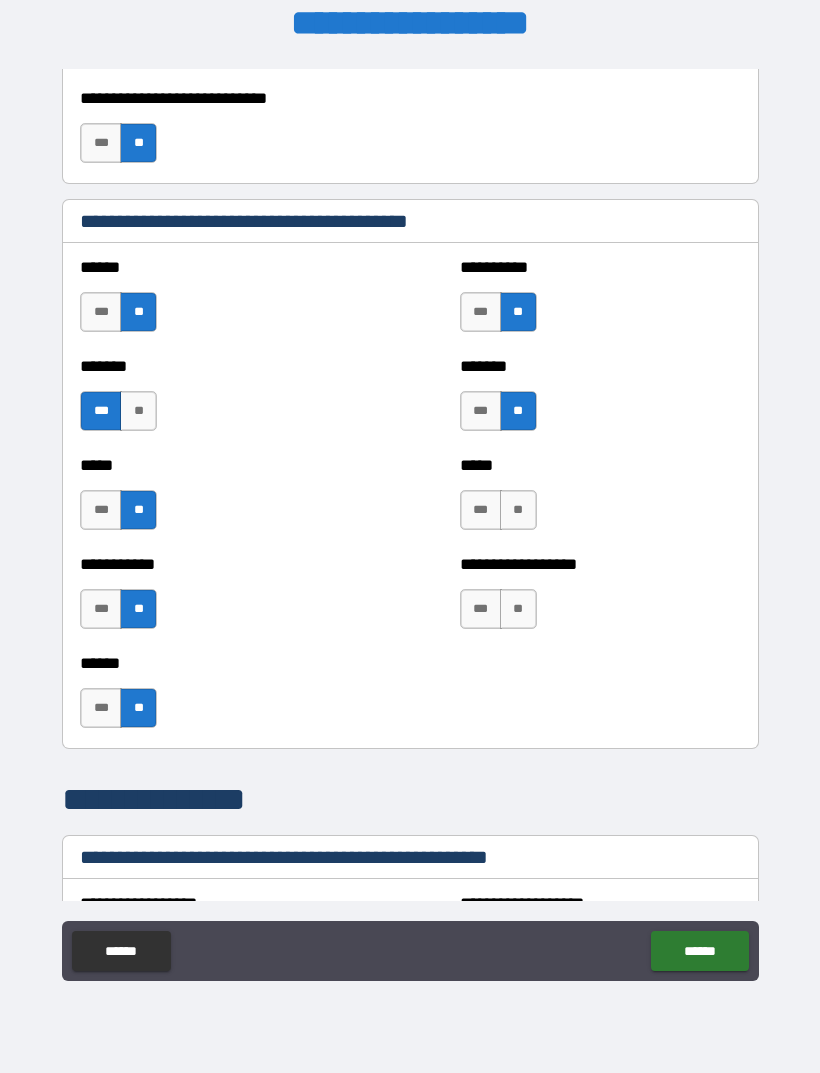 click on "**" at bounding box center (518, 510) 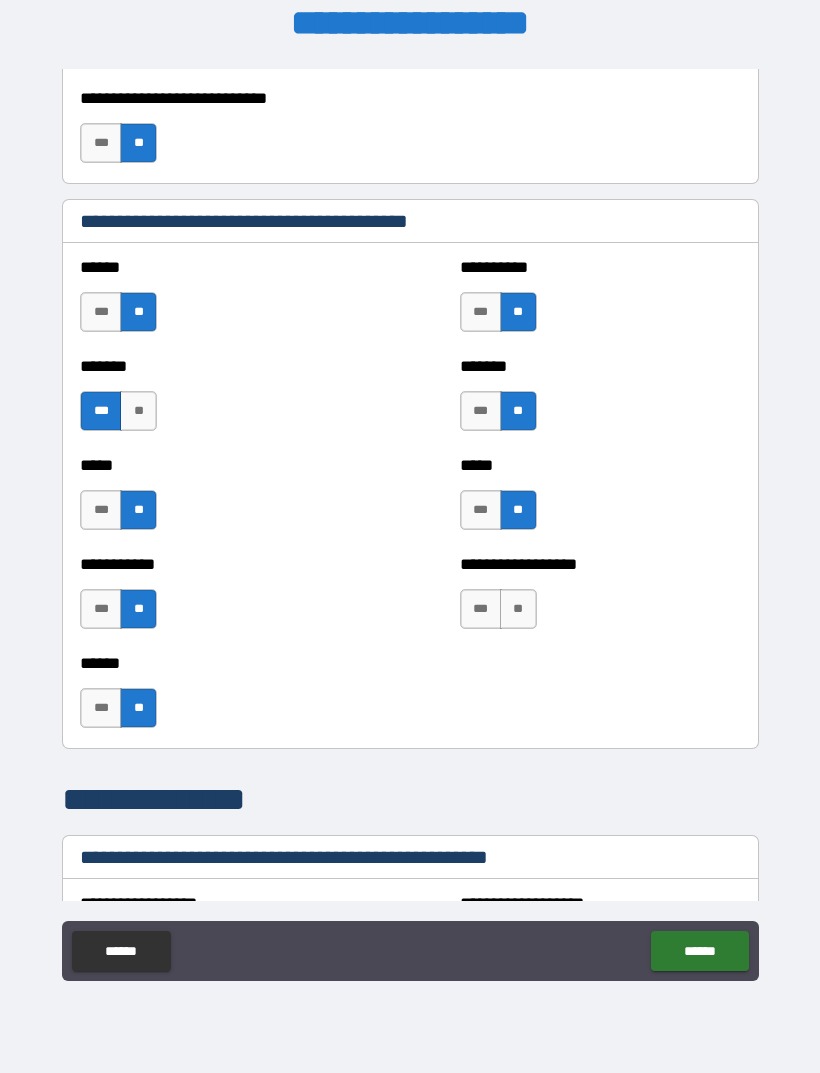 click on "**" at bounding box center (518, 609) 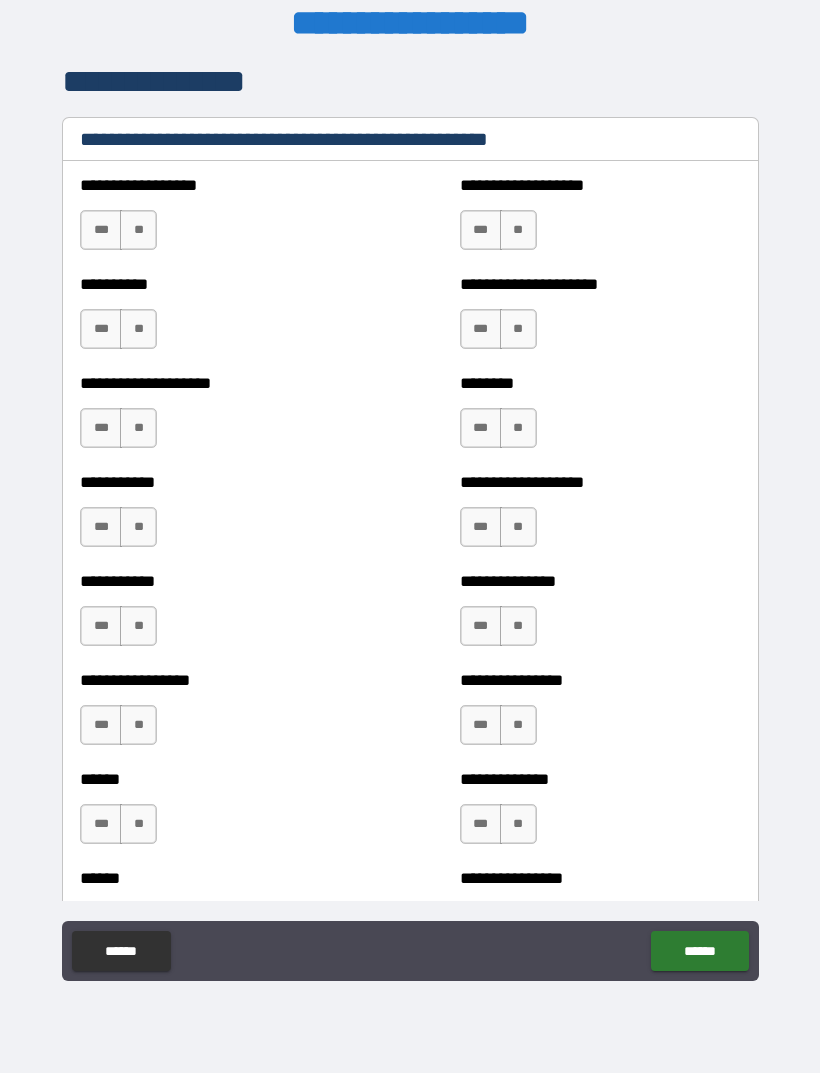 scroll, scrollTop: 2444, scrollLeft: 0, axis: vertical 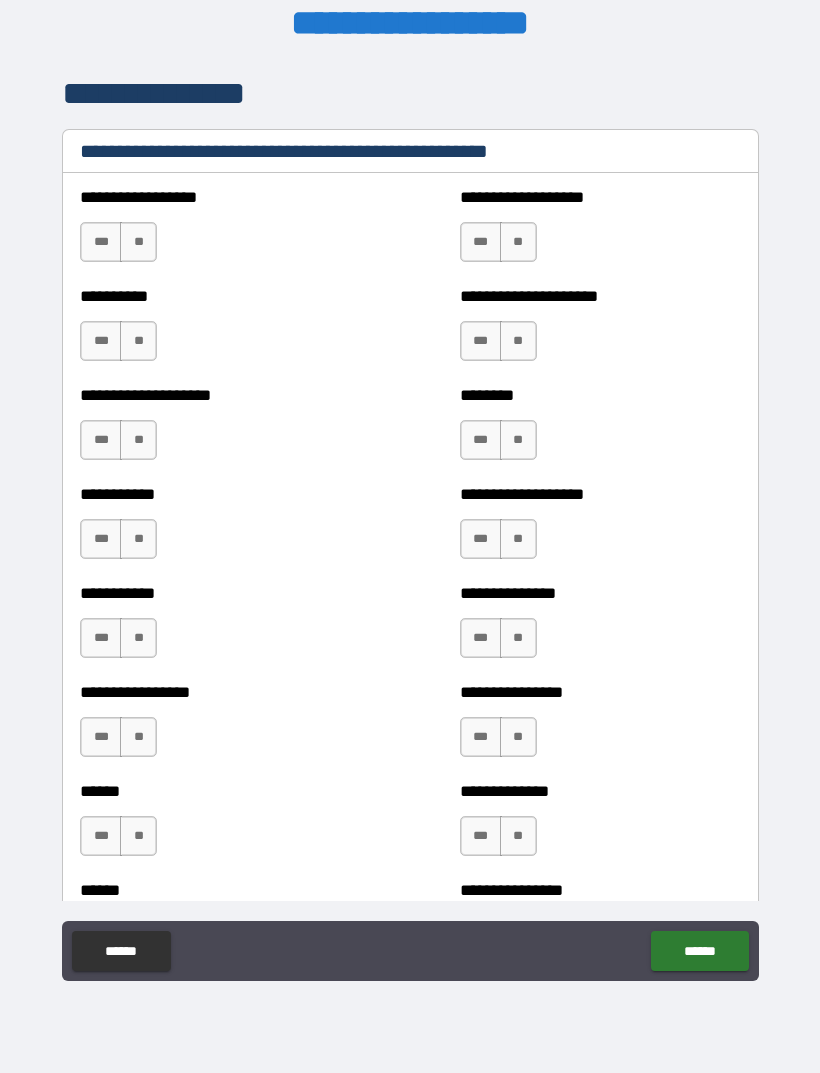 click on "**" at bounding box center [138, 242] 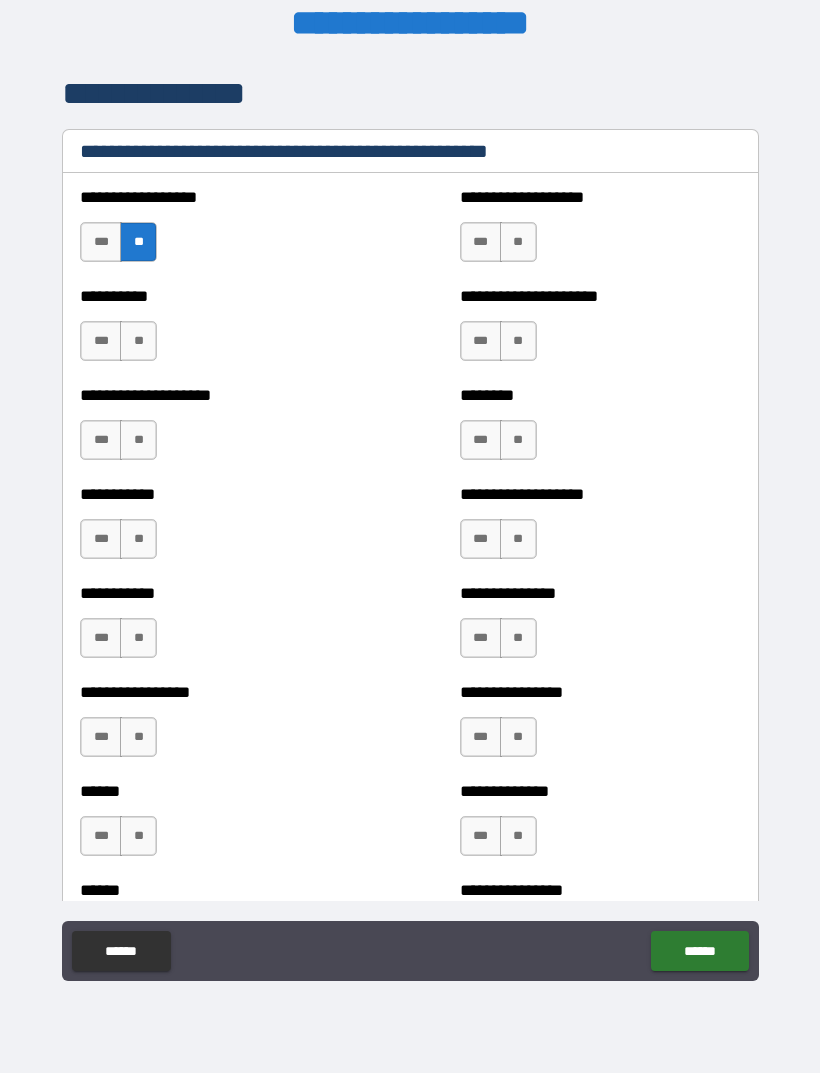 click on "**" at bounding box center (138, 341) 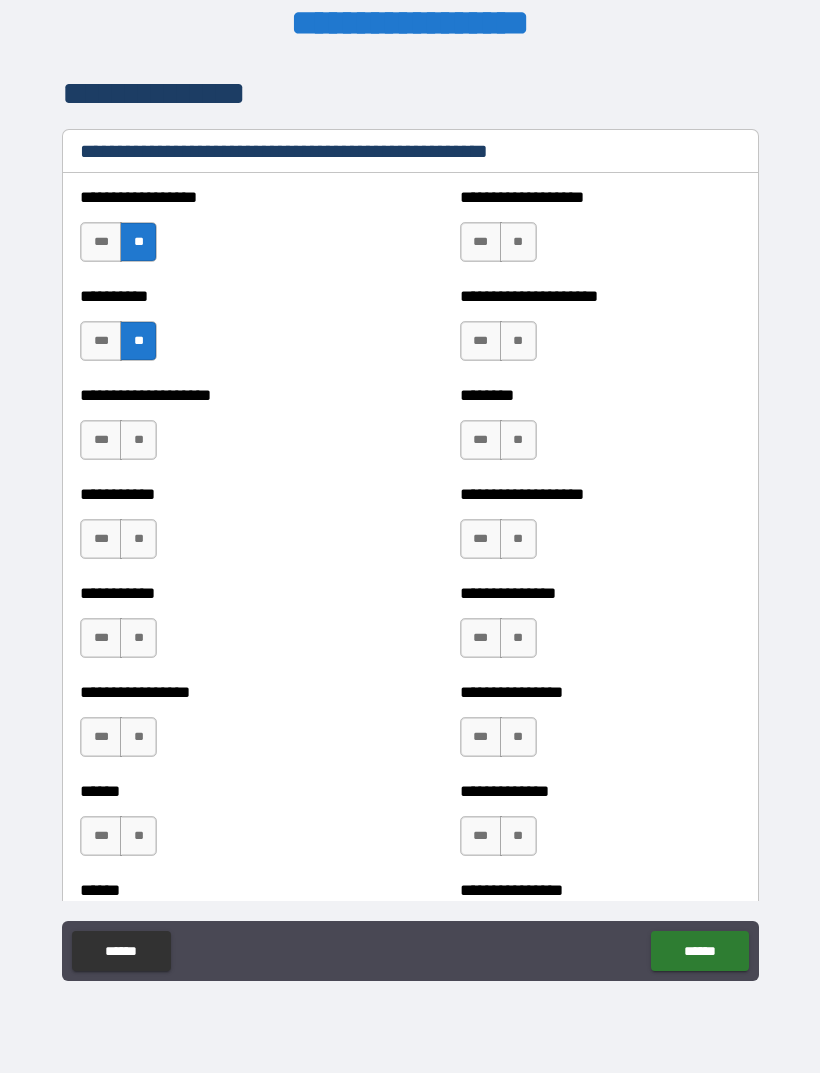 click on "**" at bounding box center (138, 440) 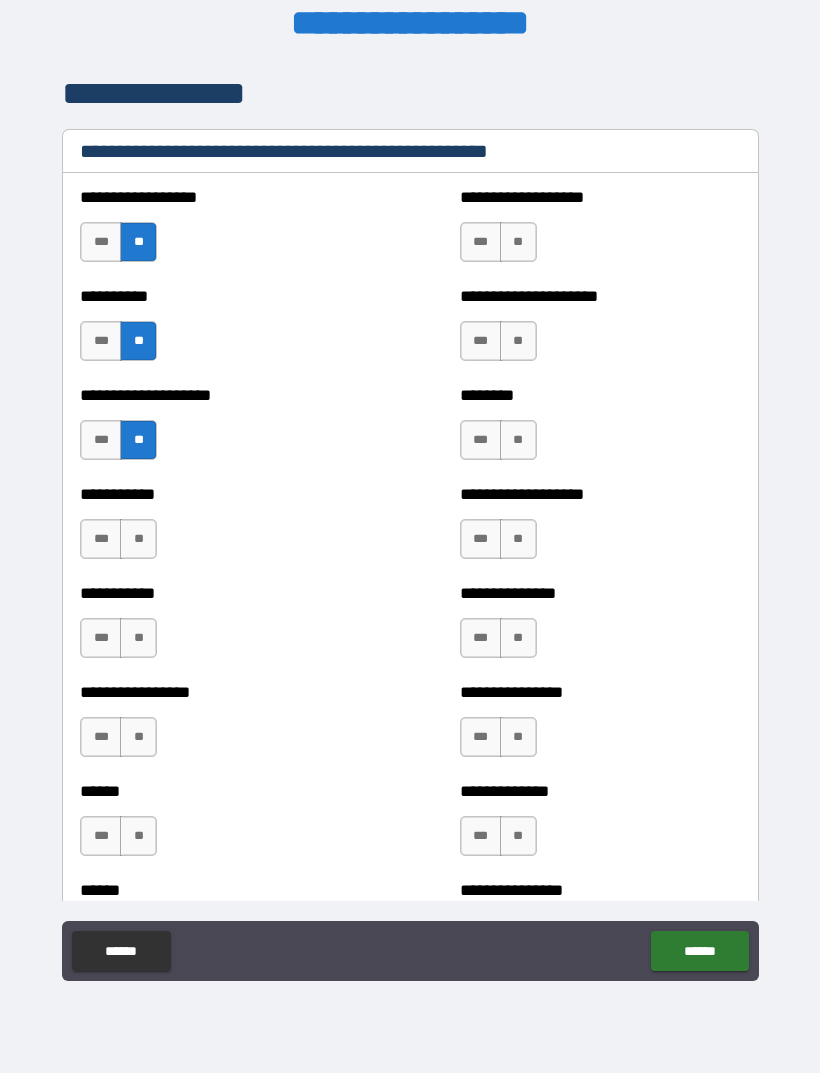 click on "**" at bounding box center [138, 539] 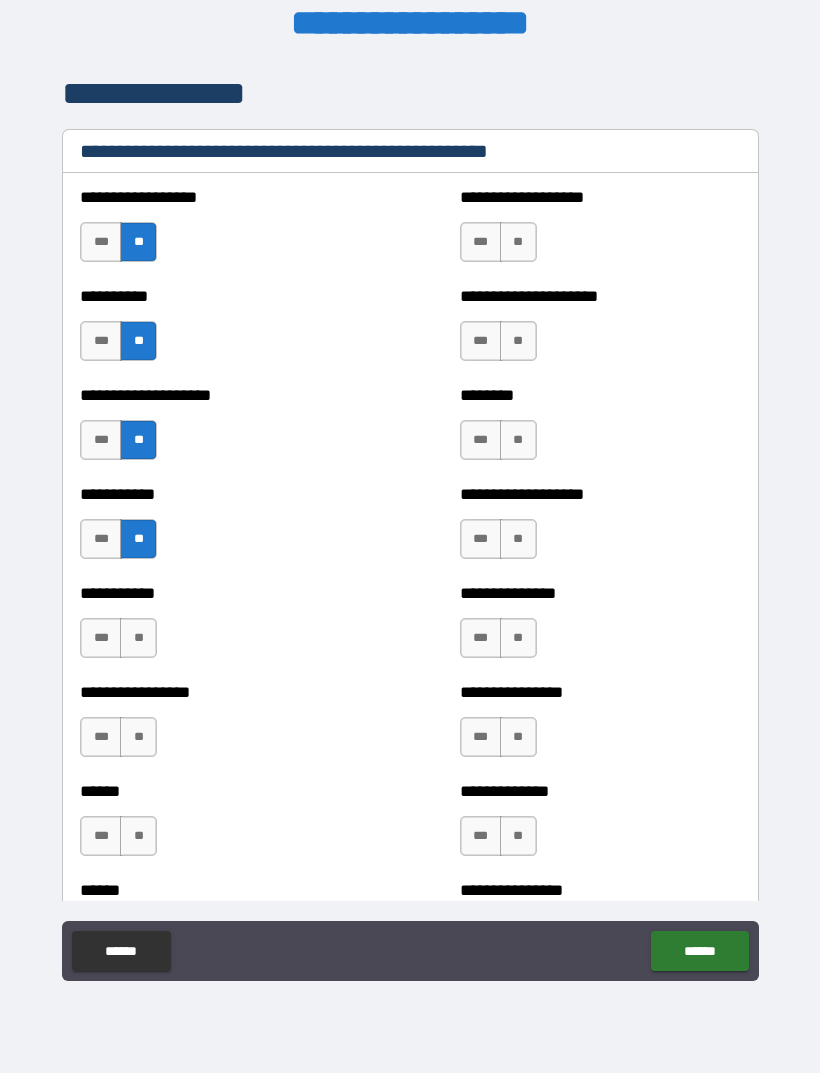 click on "**" at bounding box center (138, 638) 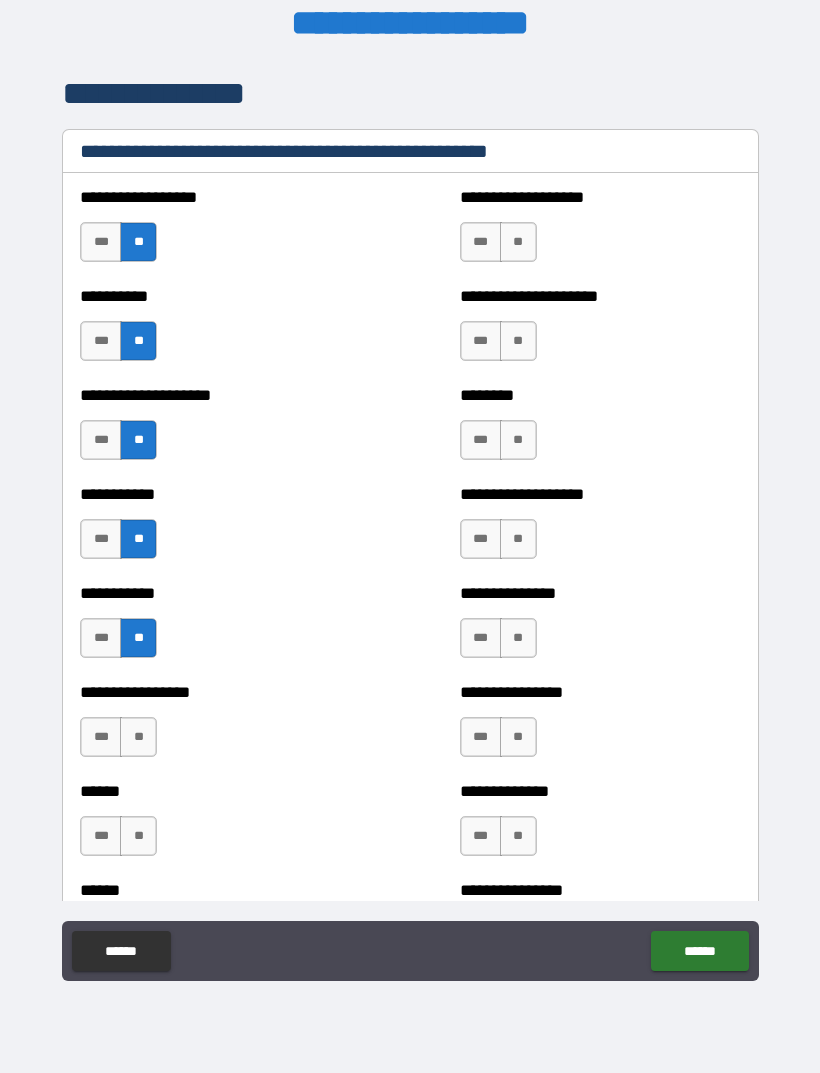 click on "**********" at bounding box center [220, 727] 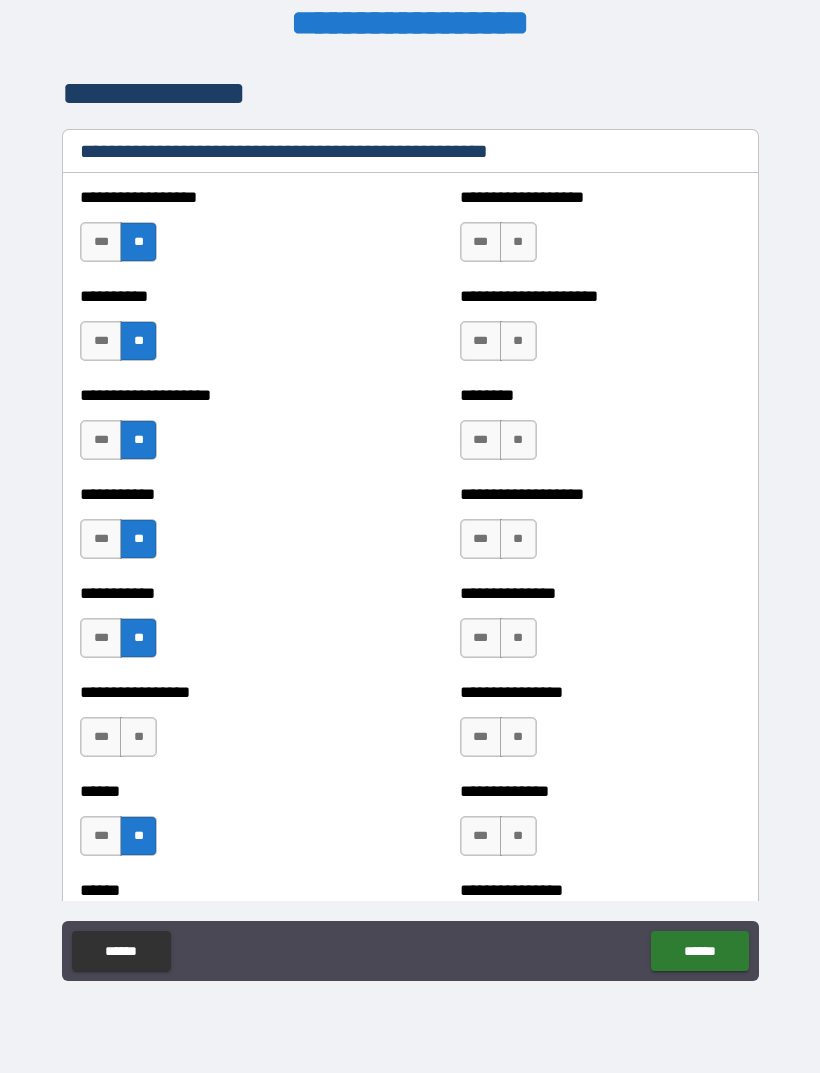 click on "**" at bounding box center [138, 737] 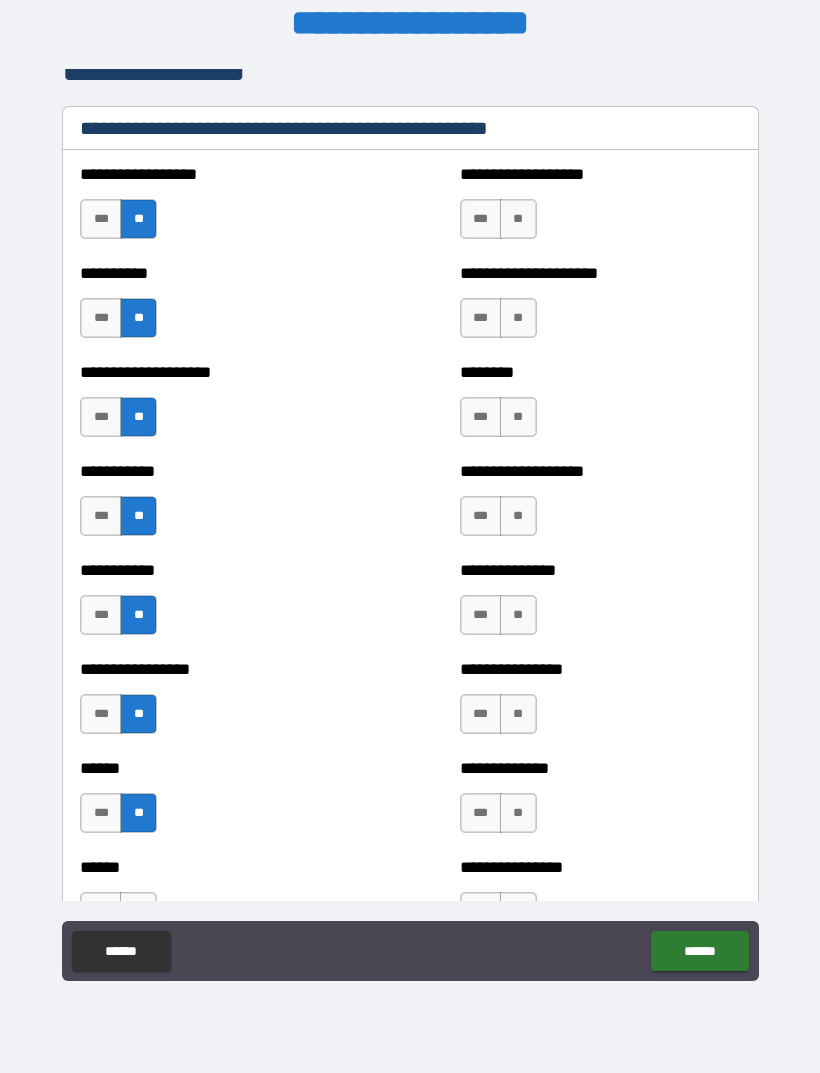 scroll, scrollTop: 2468, scrollLeft: 0, axis: vertical 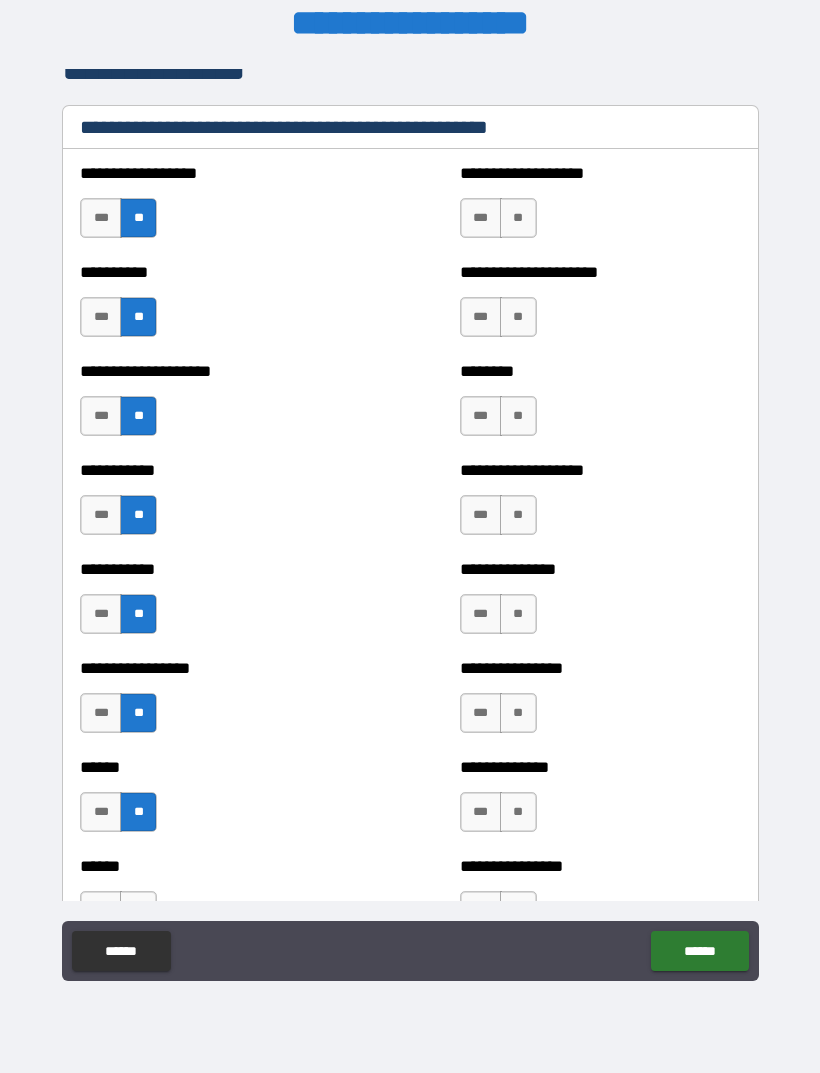 click on "**" at bounding box center [518, 218] 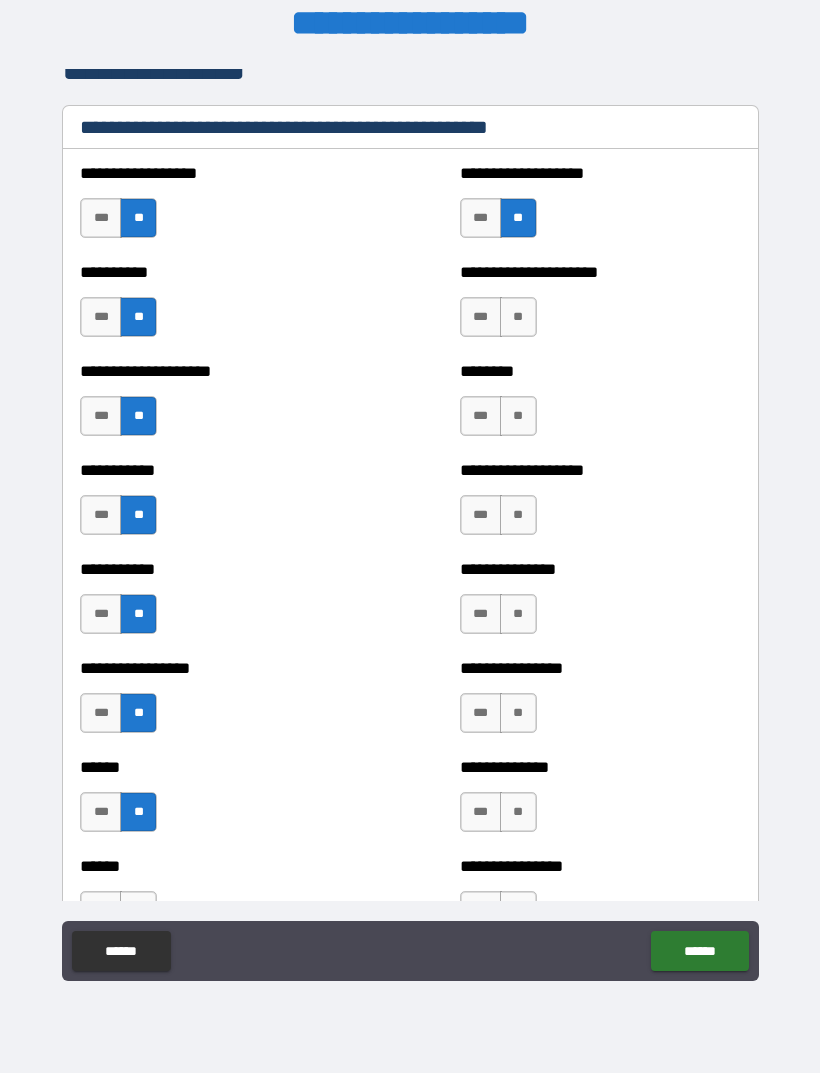 click on "**" at bounding box center [518, 317] 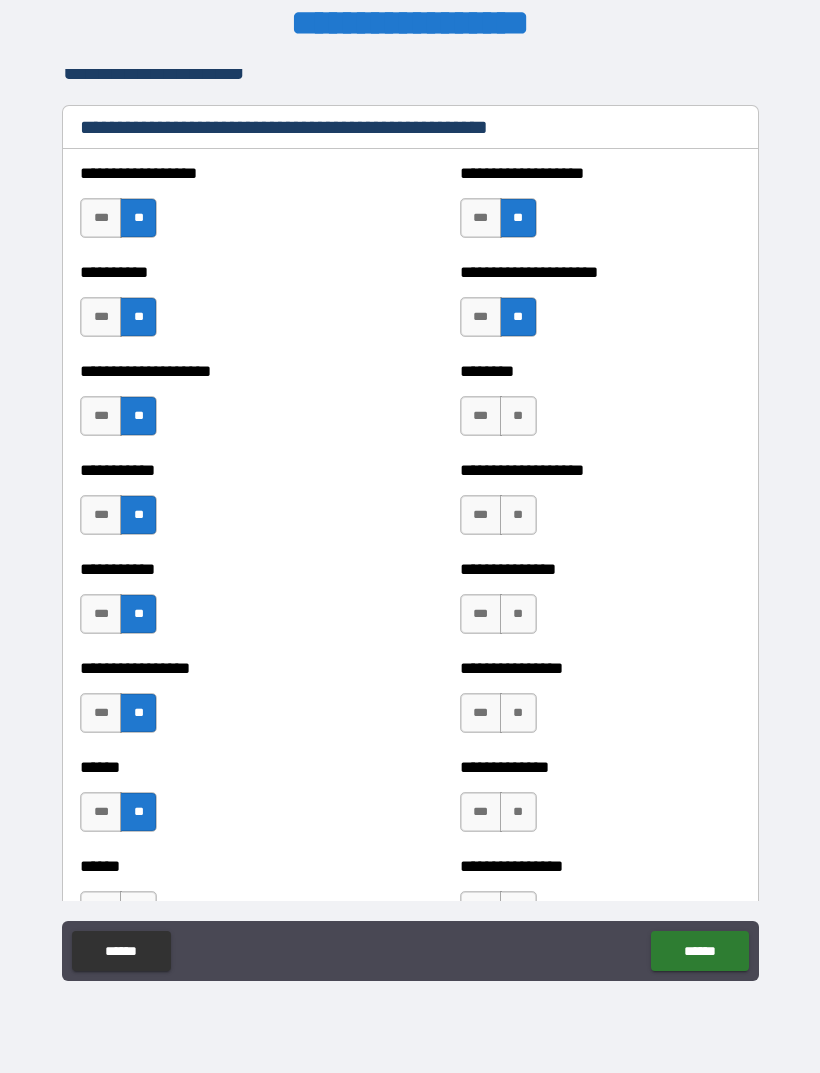 click on "***" at bounding box center (481, 416) 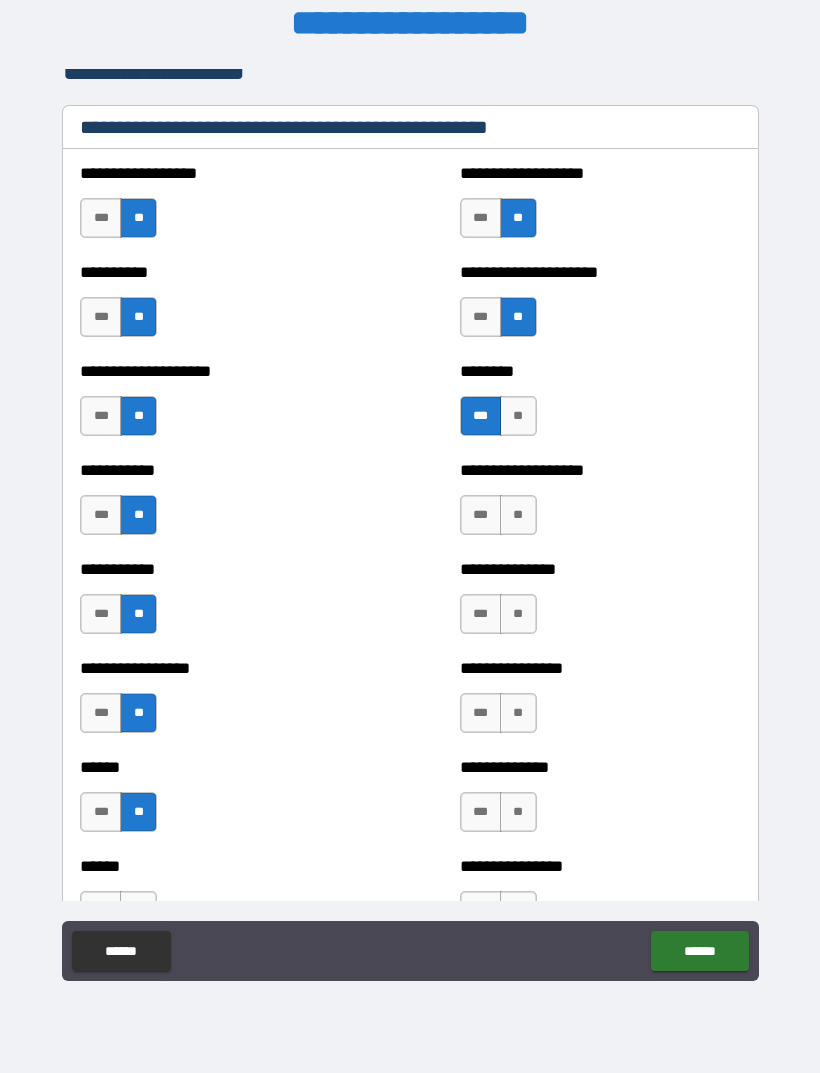 click on "**" at bounding box center [518, 515] 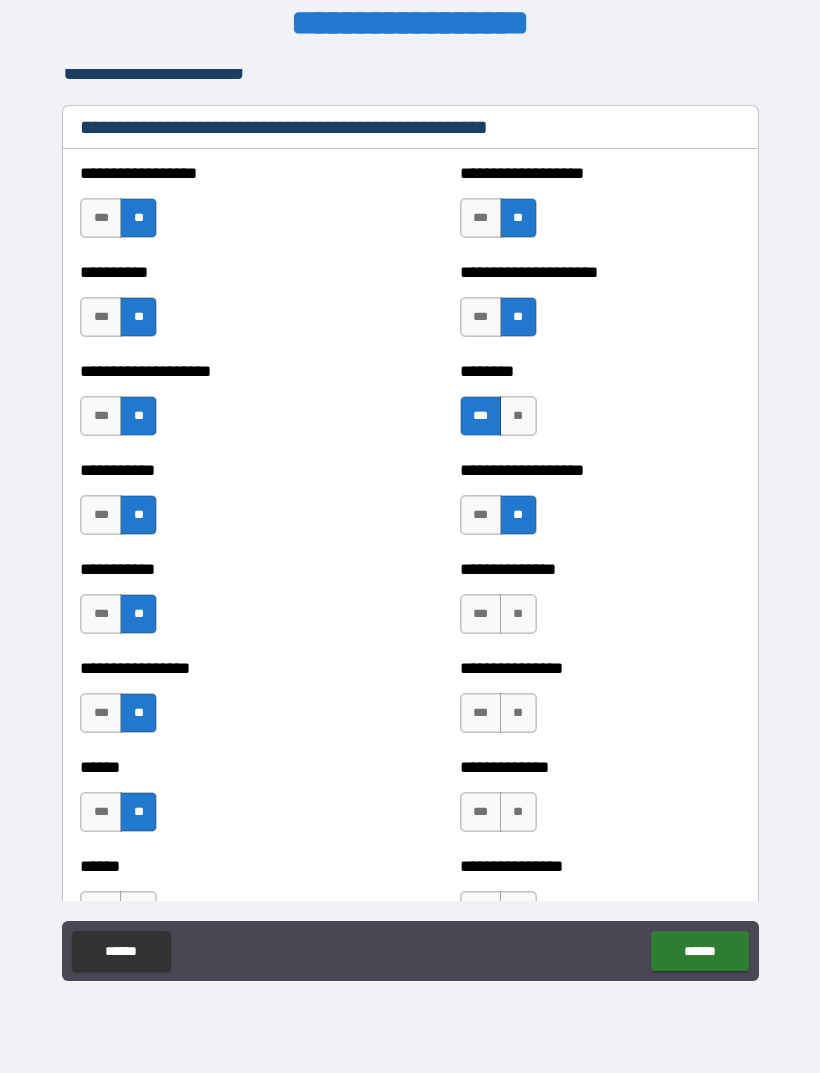 click on "**" at bounding box center [518, 614] 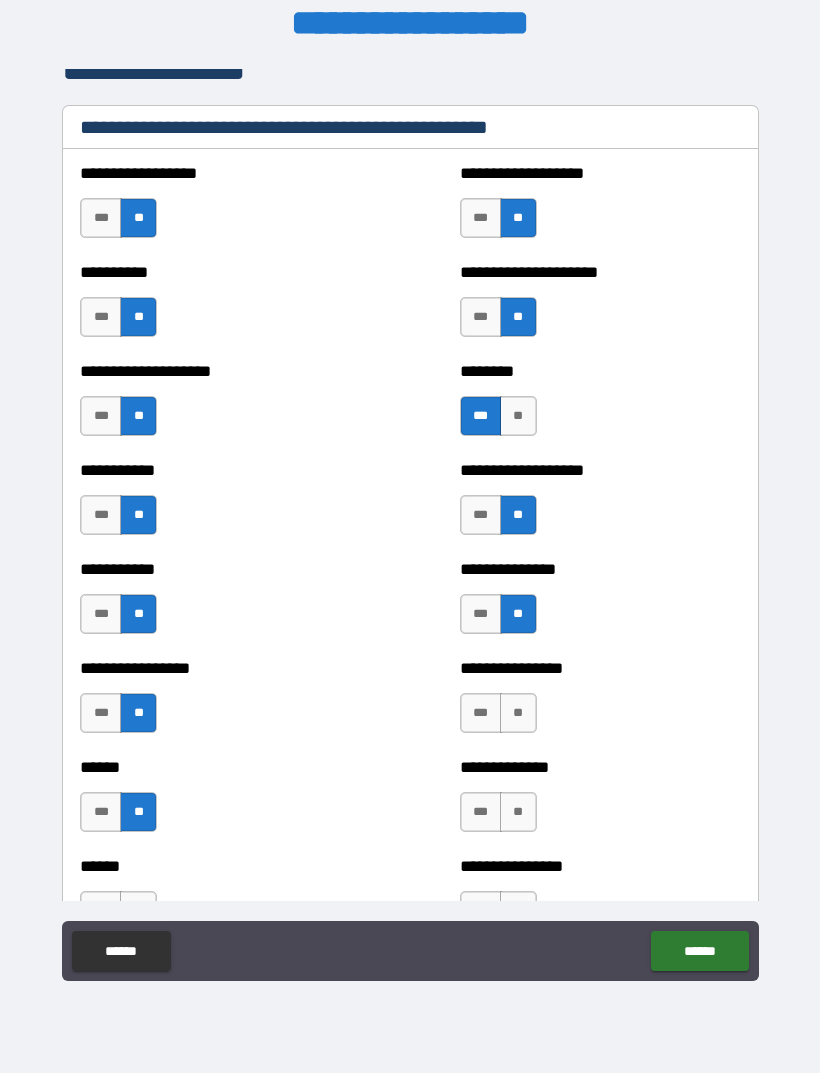 click on "**" at bounding box center (518, 713) 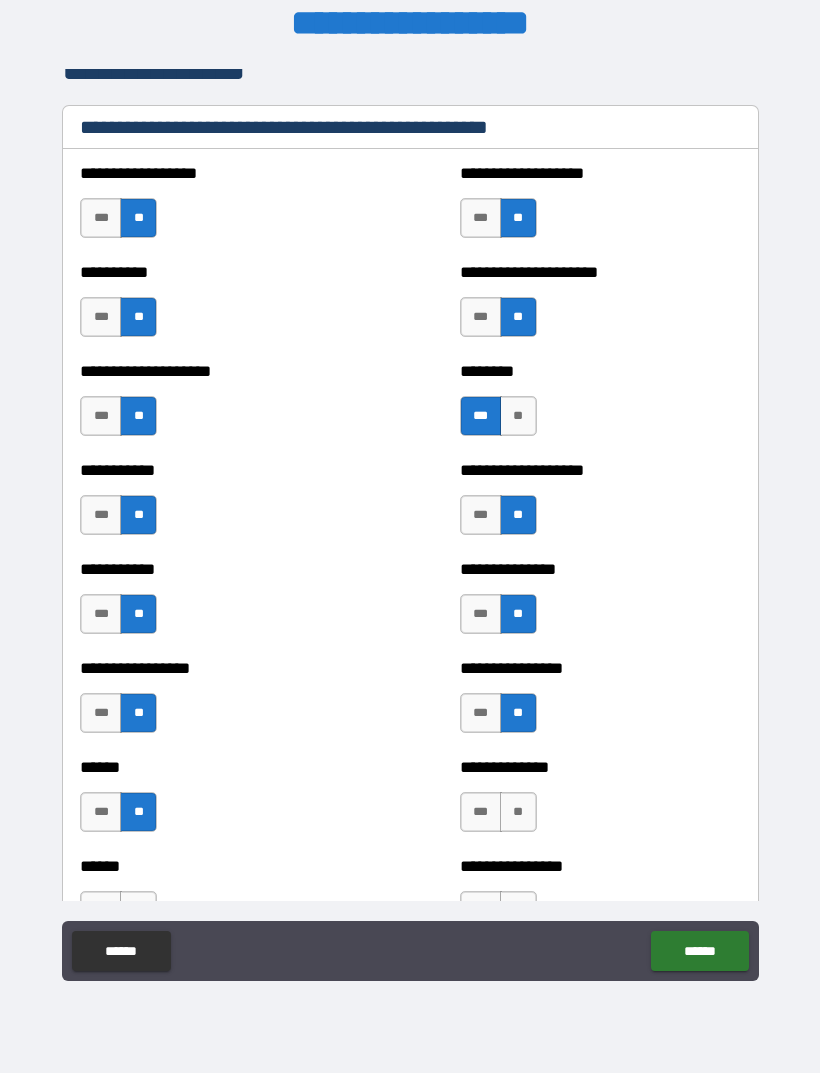 click on "**" at bounding box center (518, 812) 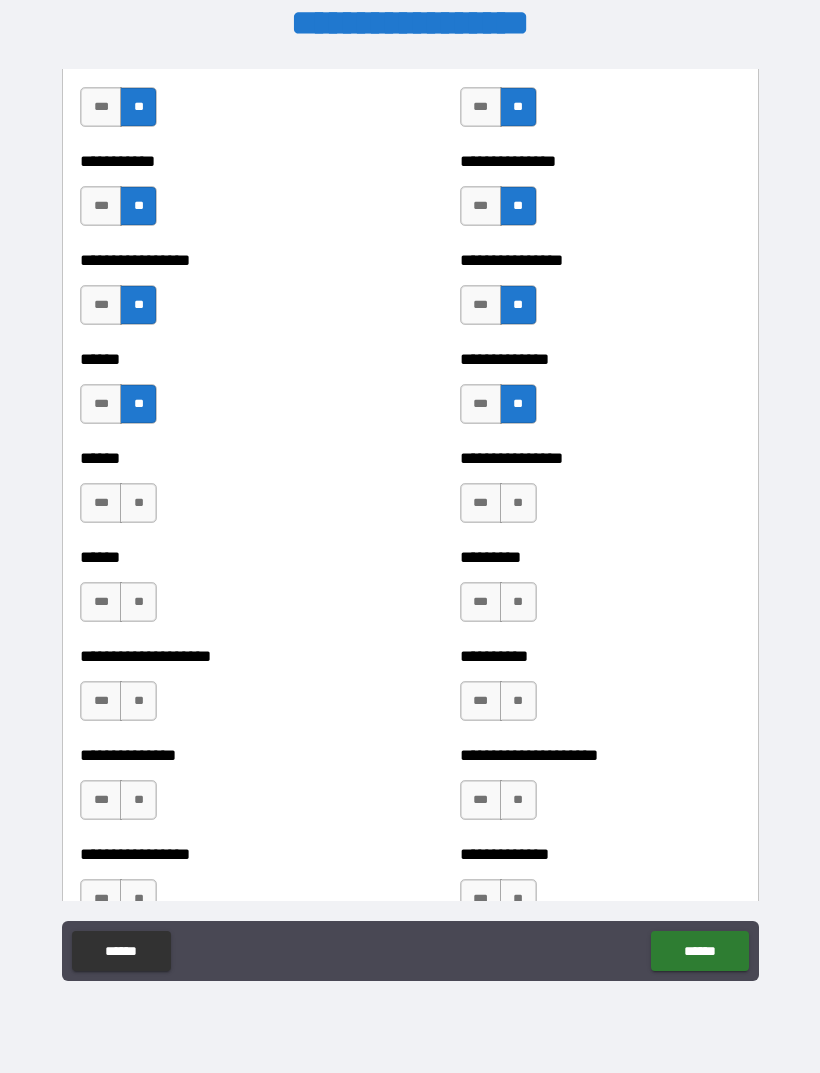 scroll, scrollTop: 2877, scrollLeft: 0, axis: vertical 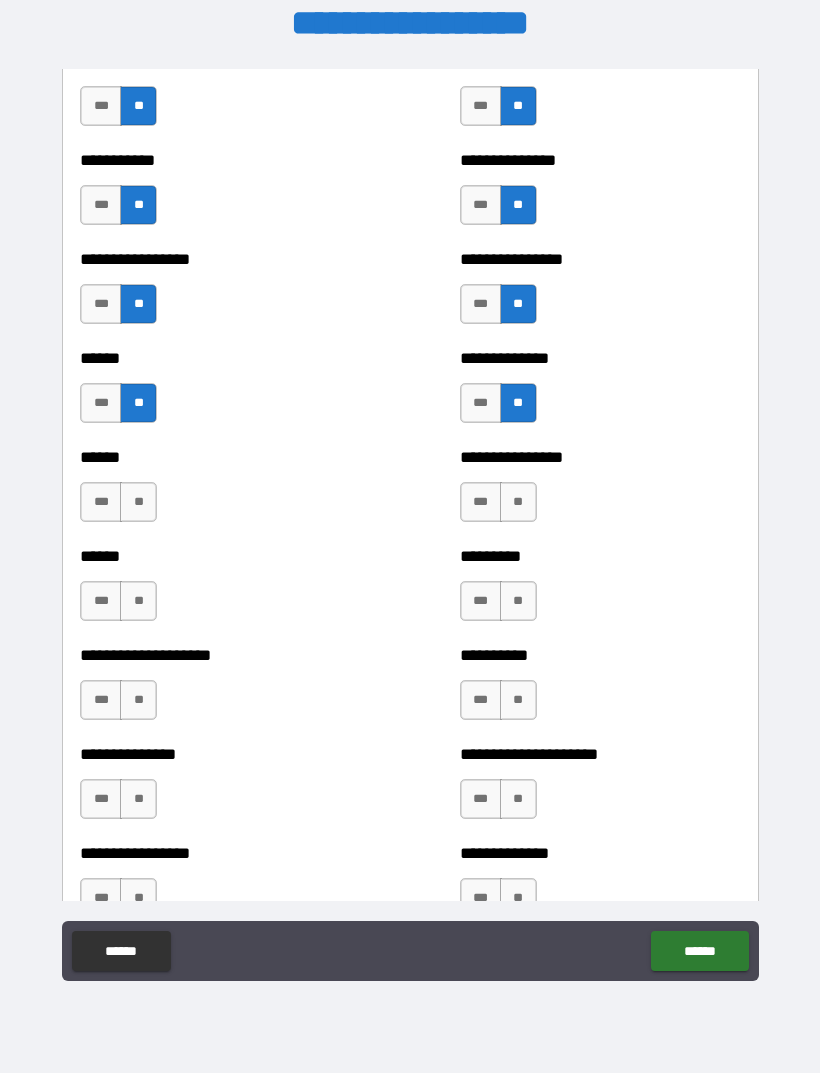 click on "**" at bounding box center [138, 601] 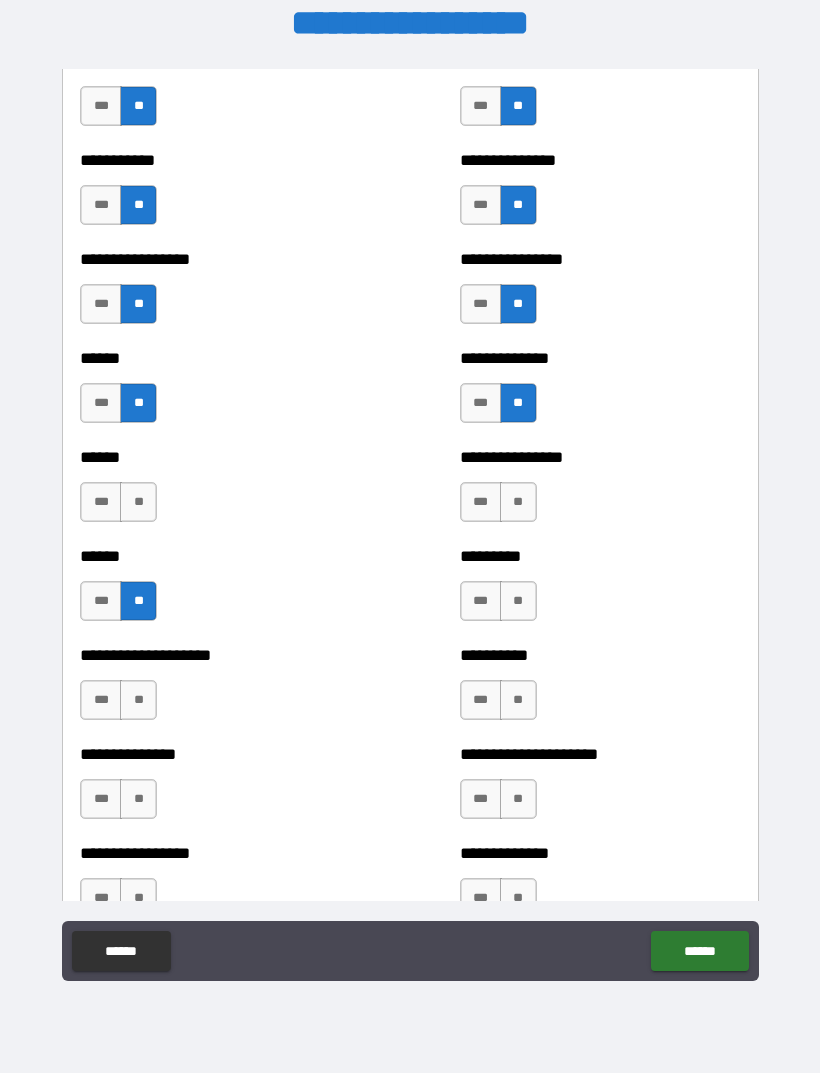 click on "***" at bounding box center [101, 700] 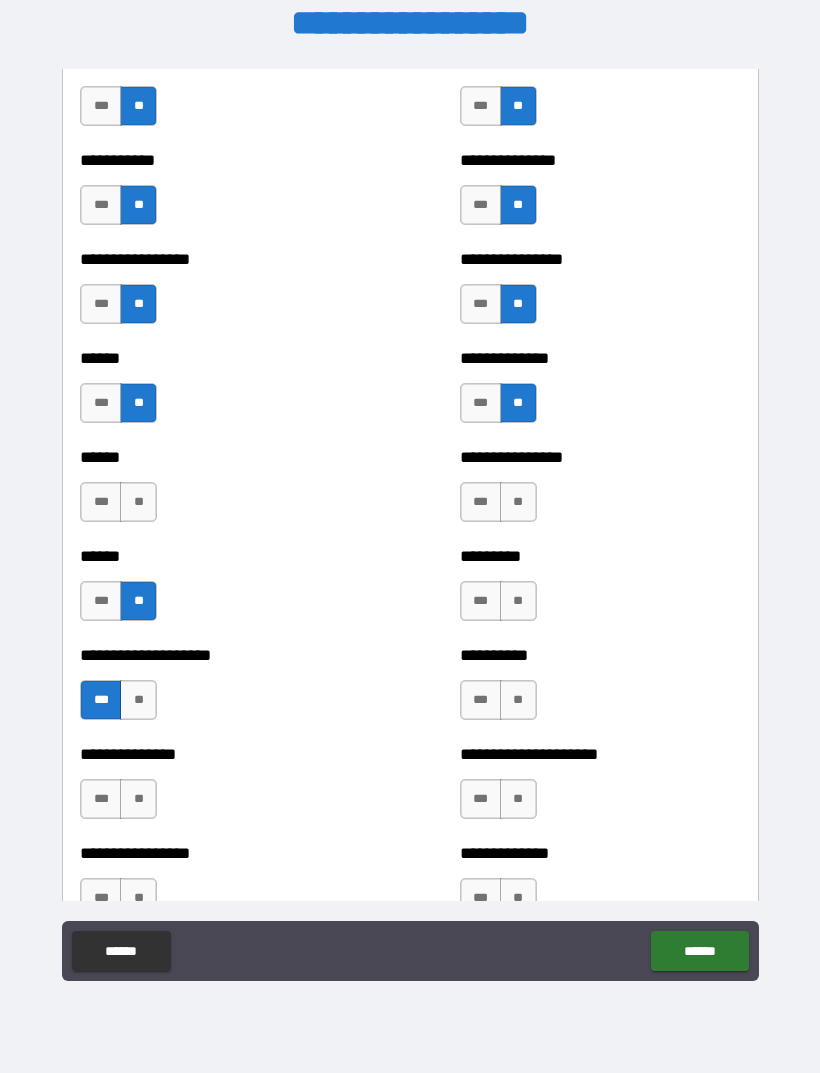 click on "***" at bounding box center [101, 799] 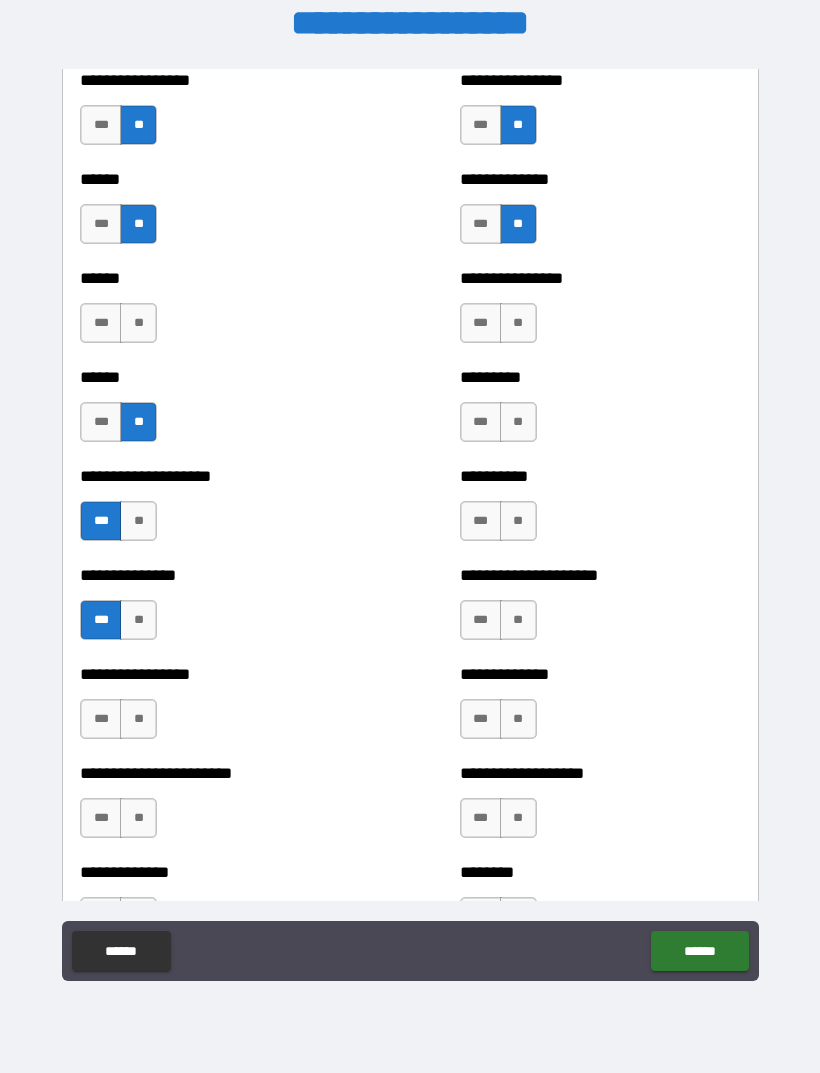 scroll, scrollTop: 3085, scrollLeft: 0, axis: vertical 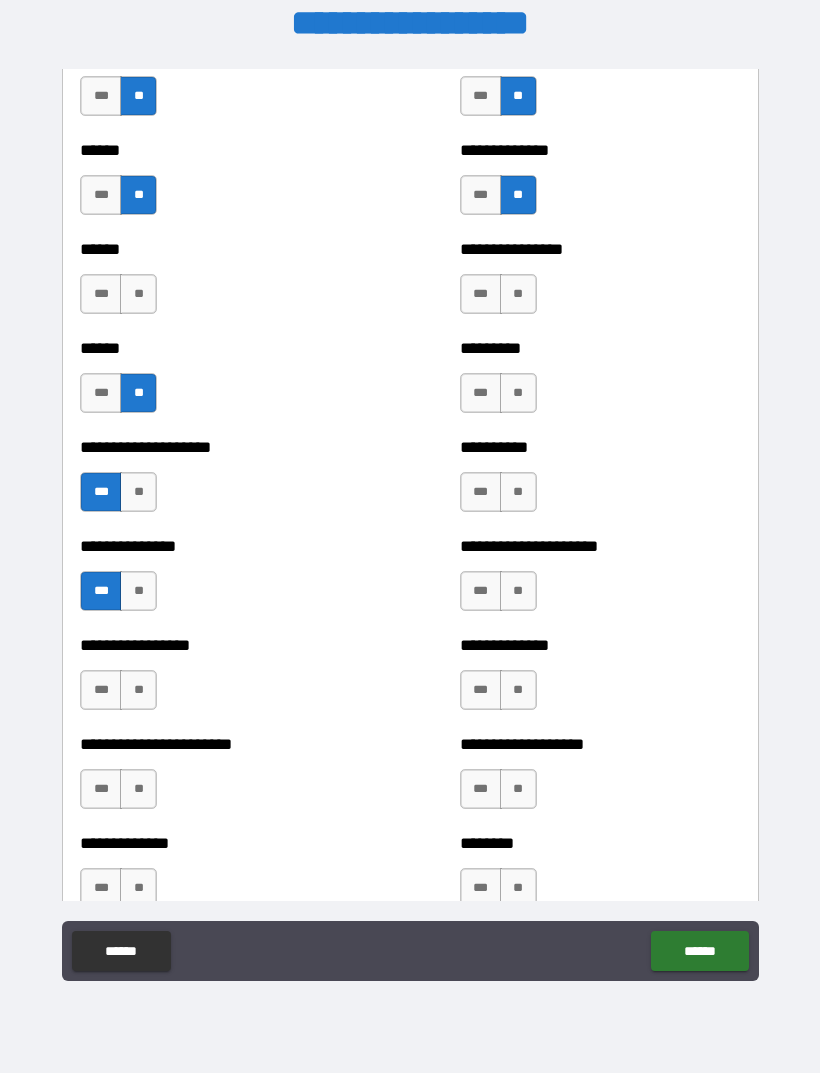 click on "***" at bounding box center (101, 690) 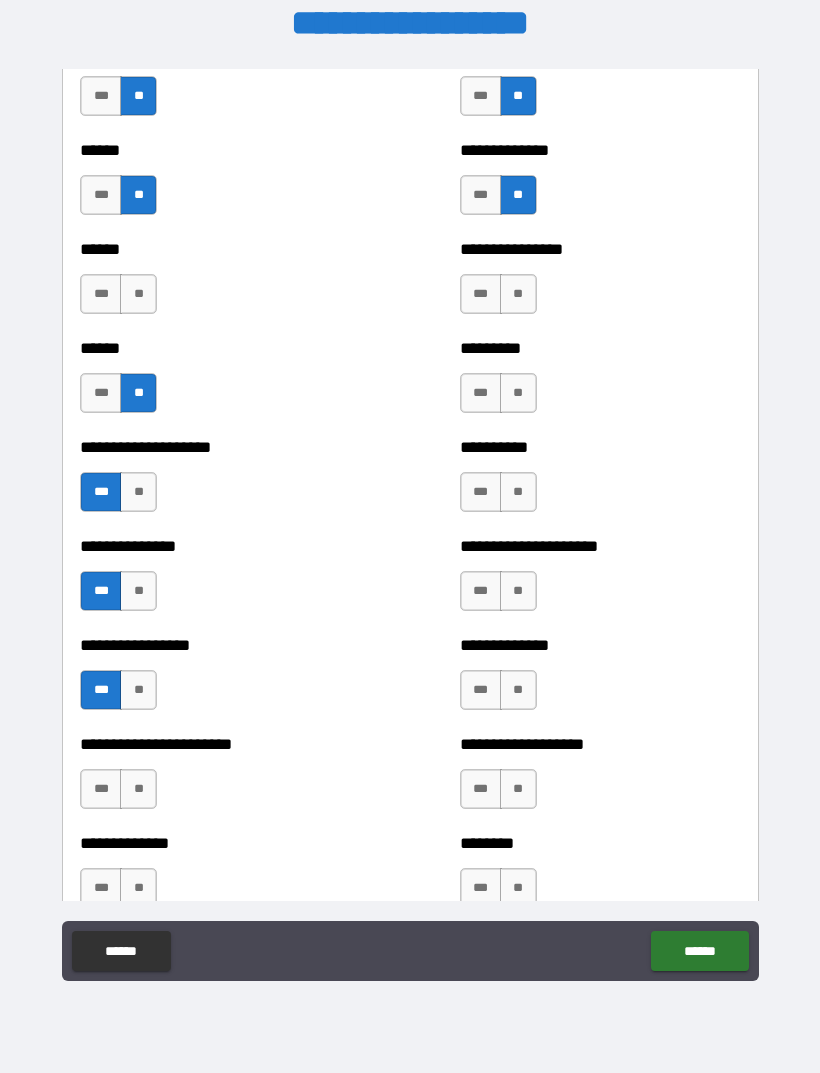 click on "**" at bounding box center [138, 789] 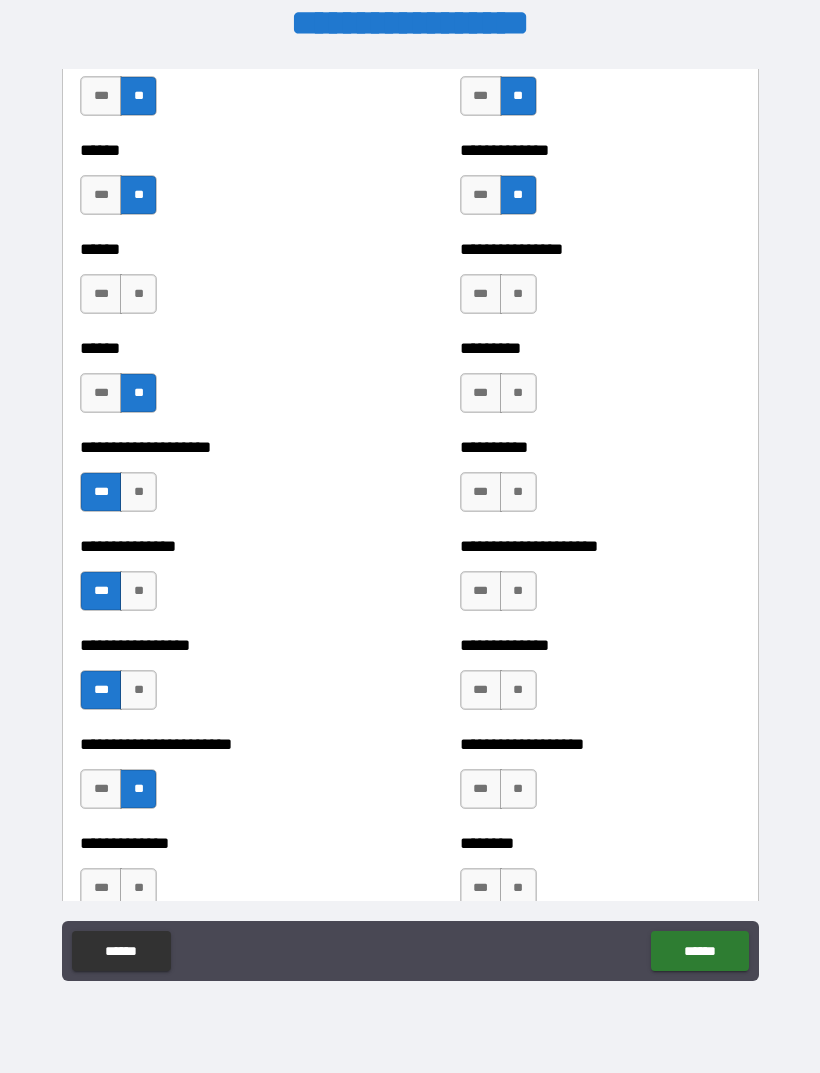 click on "**" at bounding box center (518, 294) 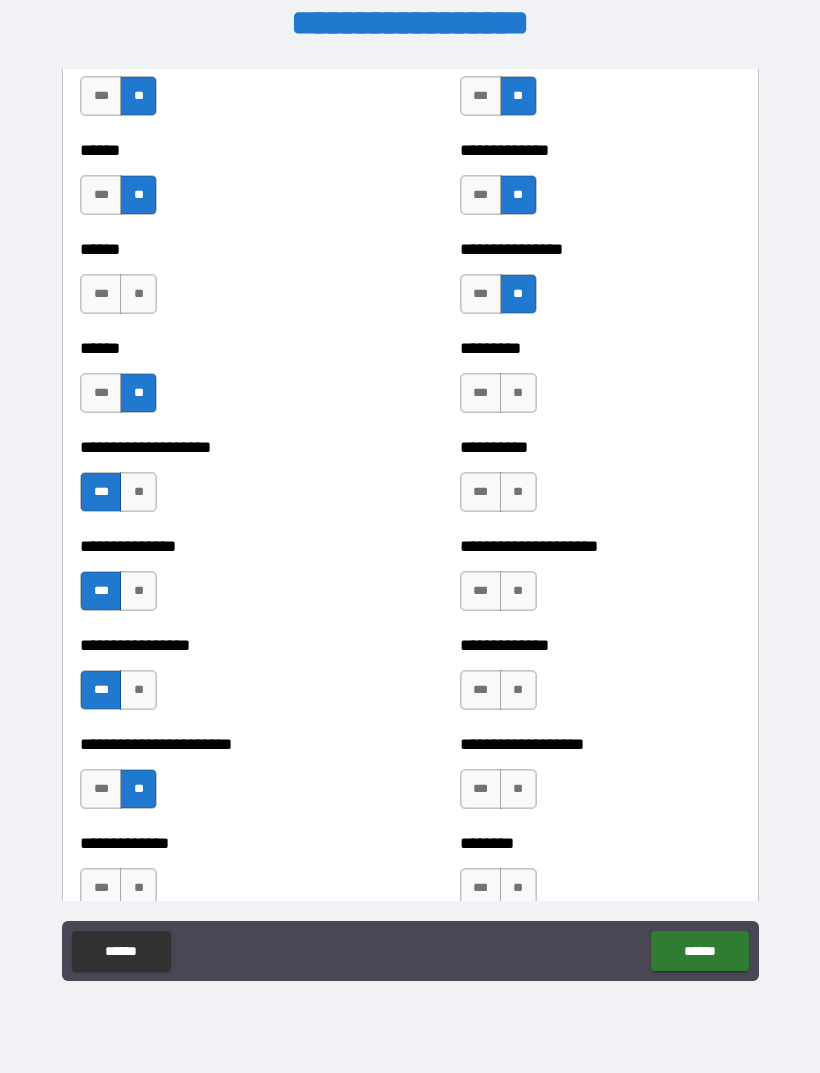 click on "**" at bounding box center [518, 393] 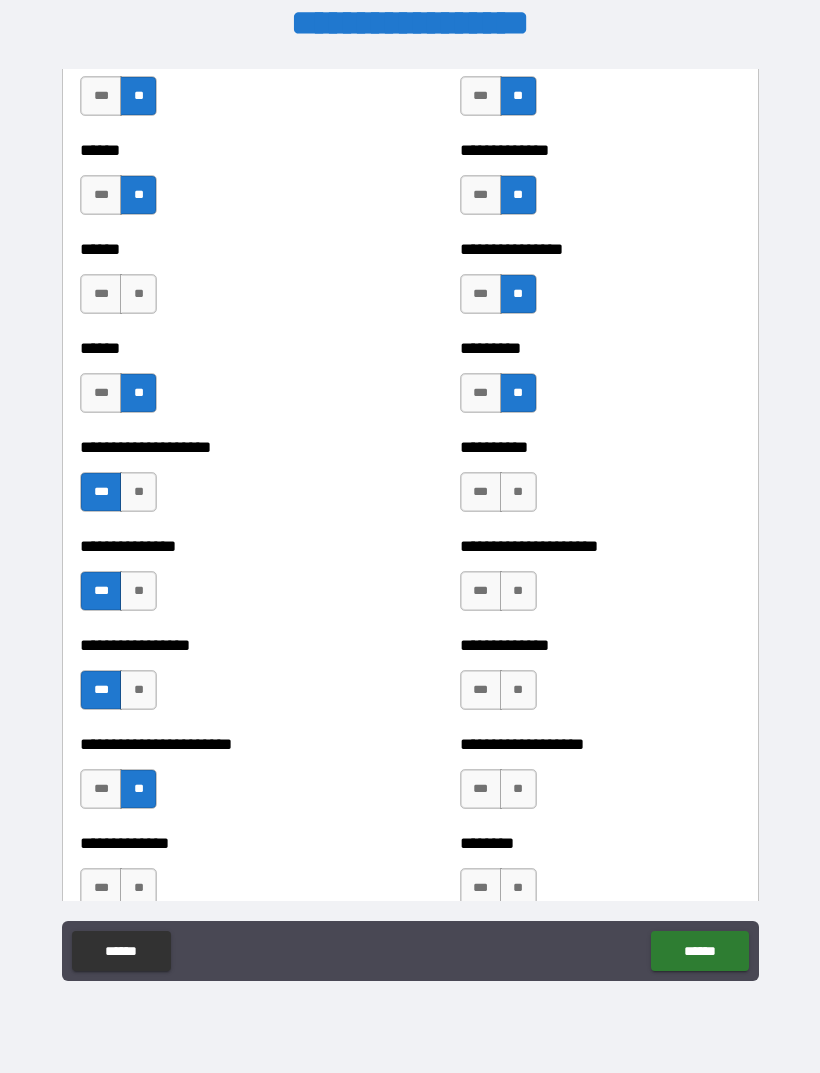click on "**" at bounding box center (518, 492) 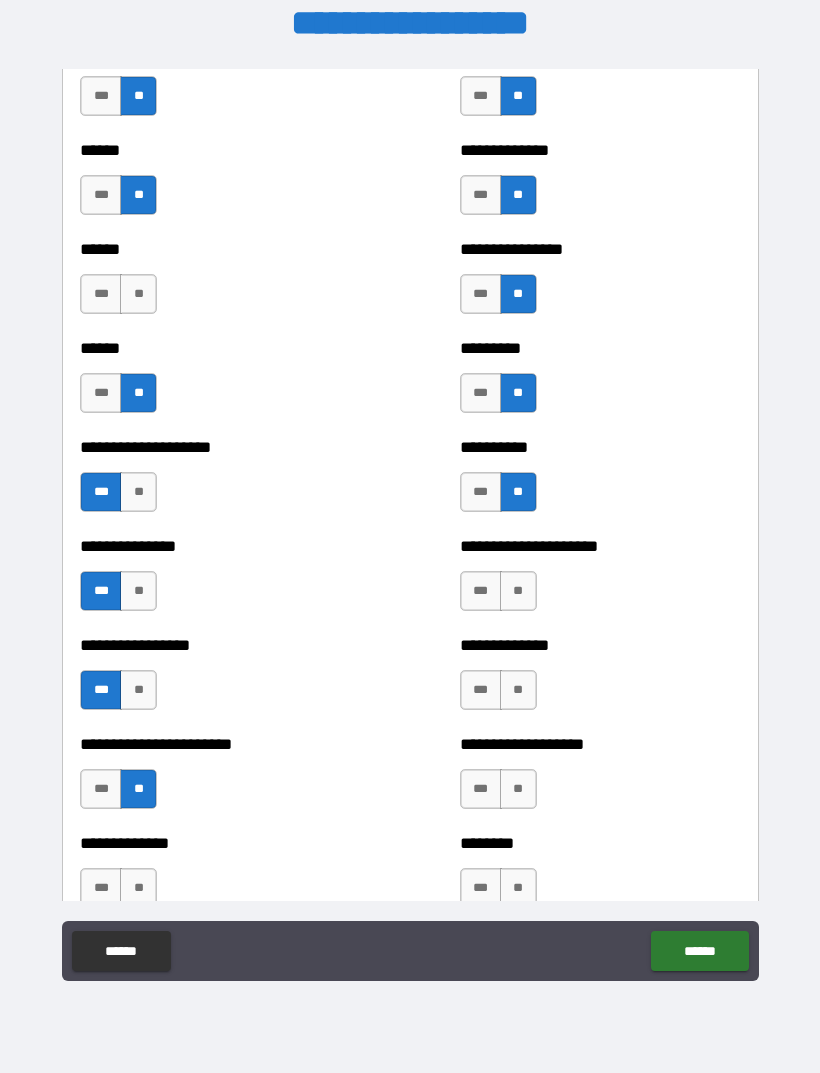 click on "**" at bounding box center (518, 591) 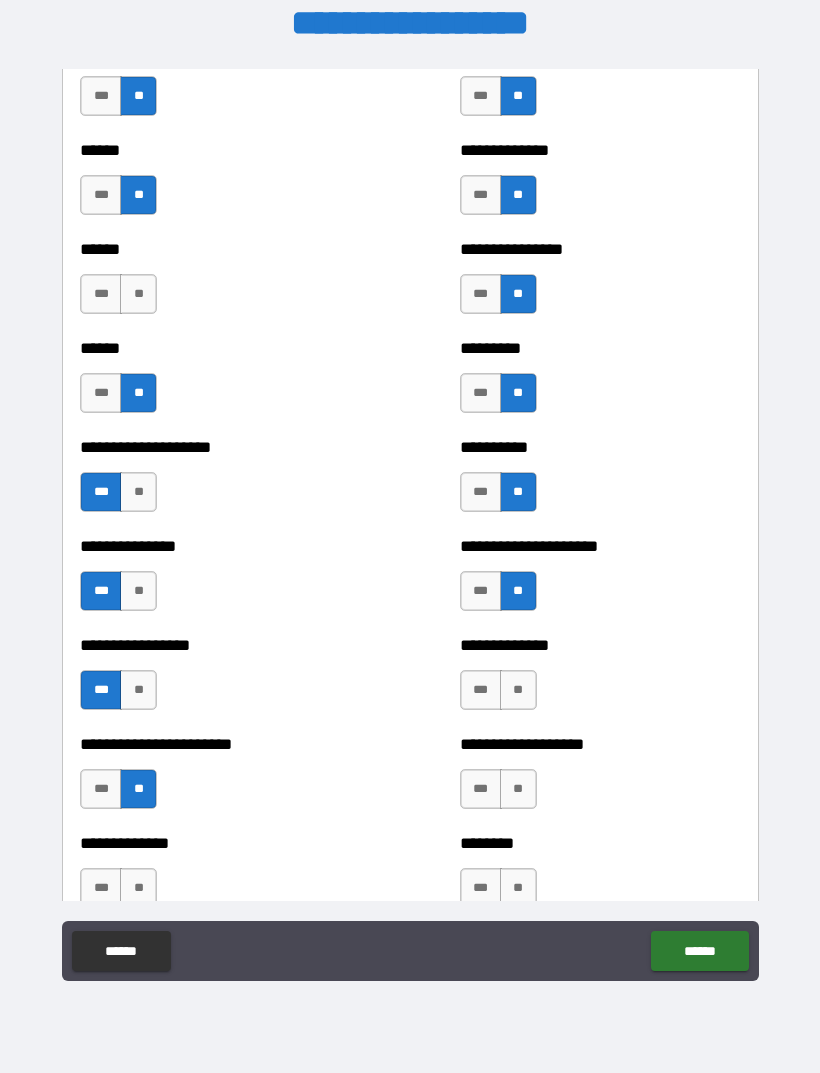 click on "**" at bounding box center [518, 690] 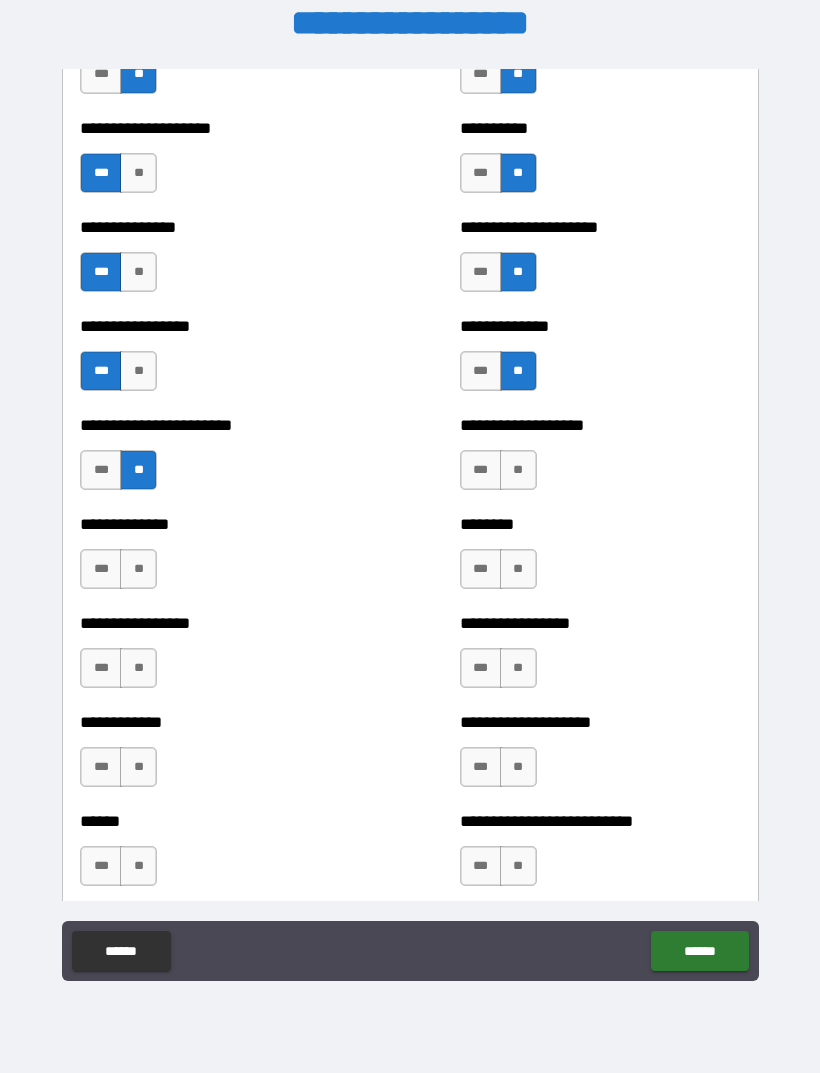 scroll, scrollTop: 3409, scrollLeft: 0, axis: vertical 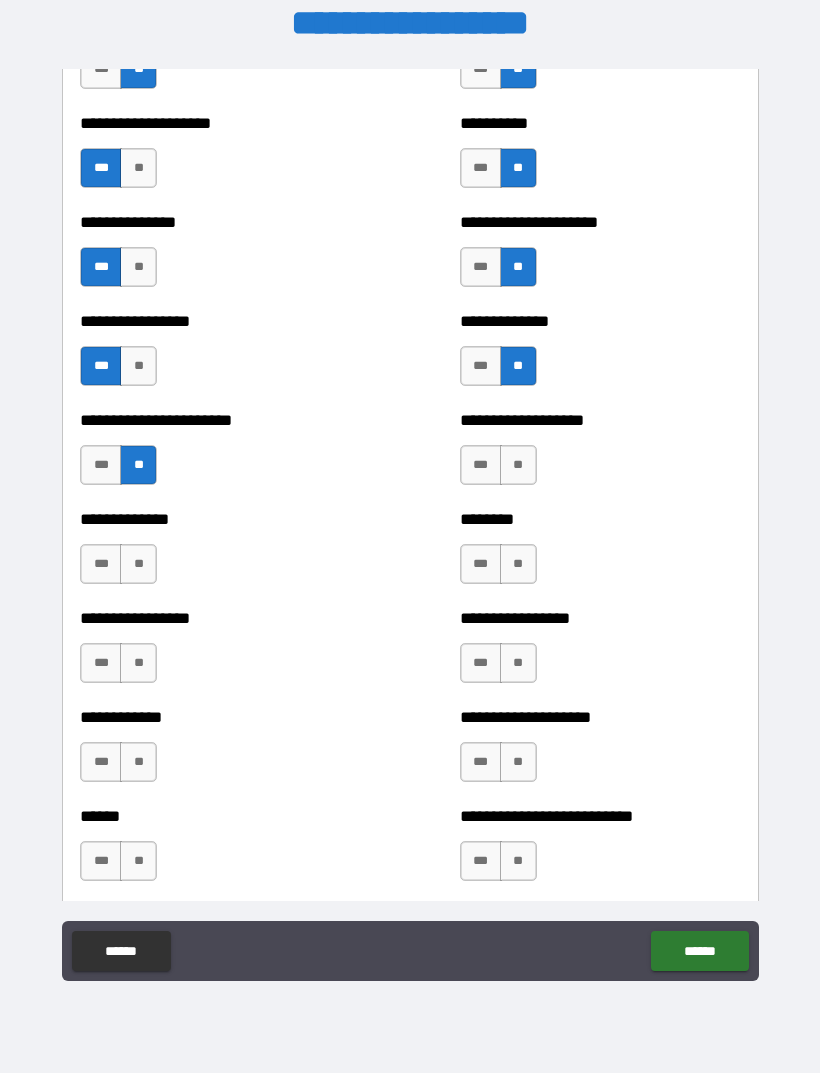 click on "**" at bounding box center [518, 465] 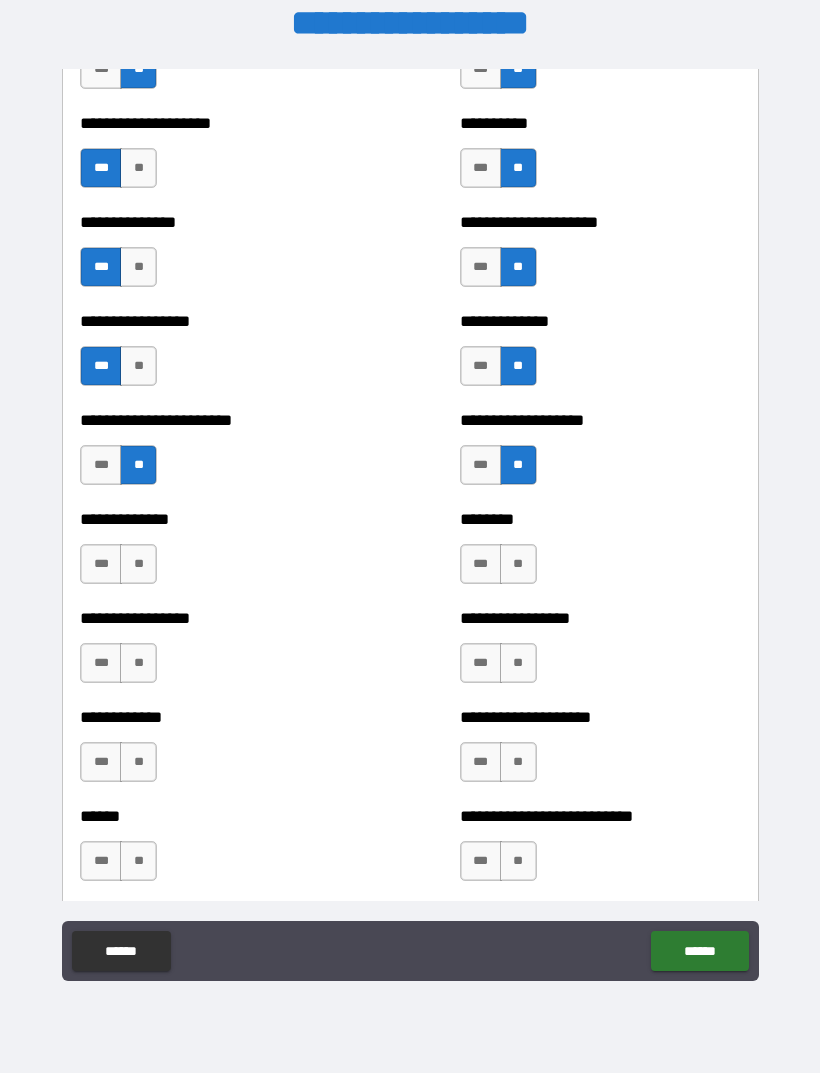 click on "**" at bounding box center [518, 564] 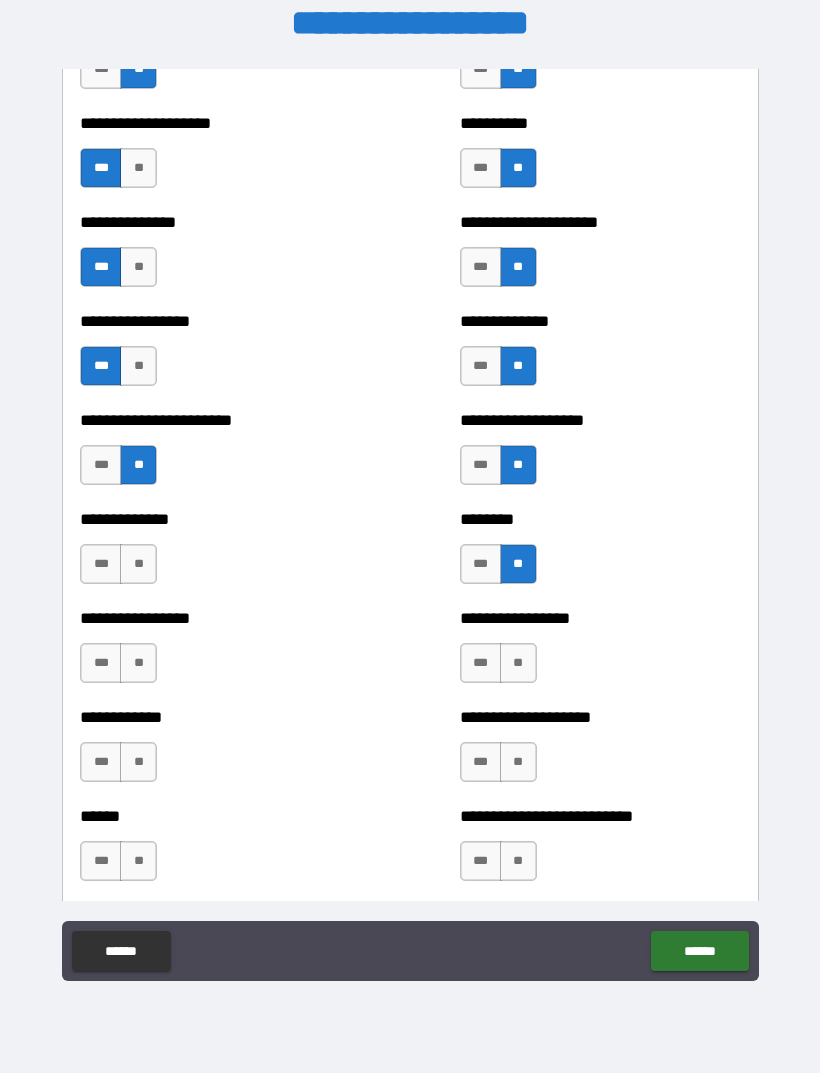 click on "**" at bounding box center [518, 663] 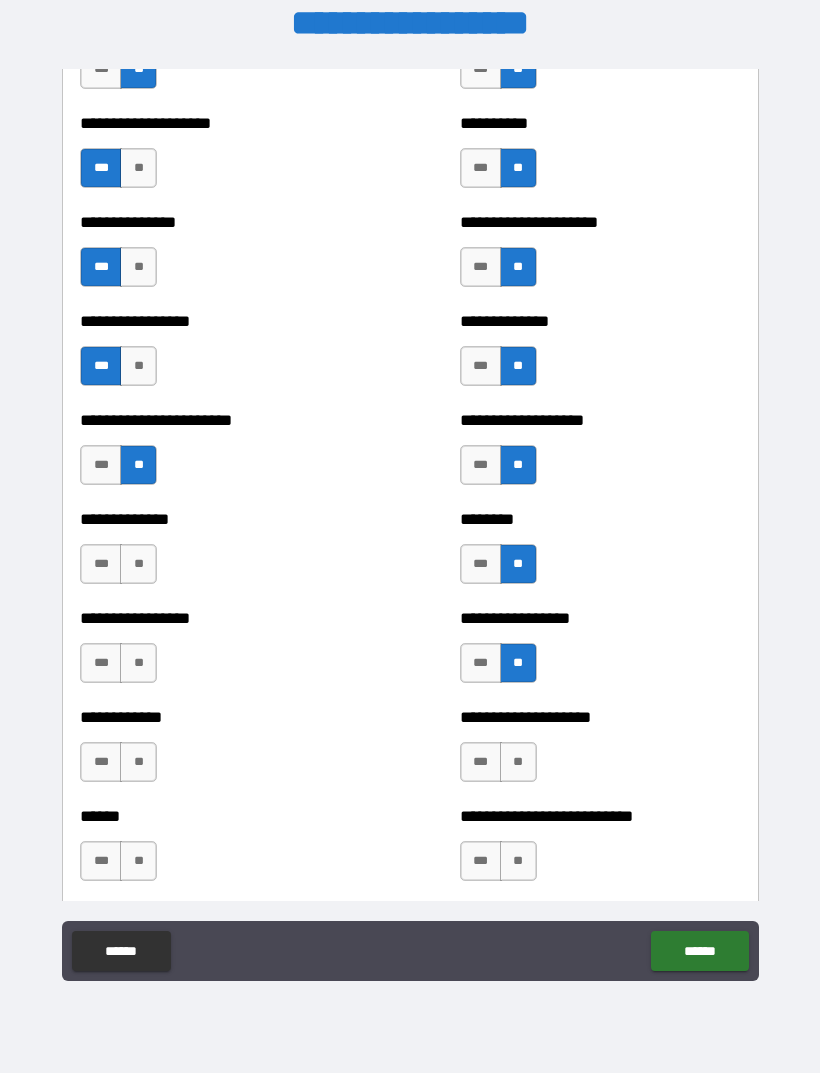 click on "**" at bounding box center (518, 762) 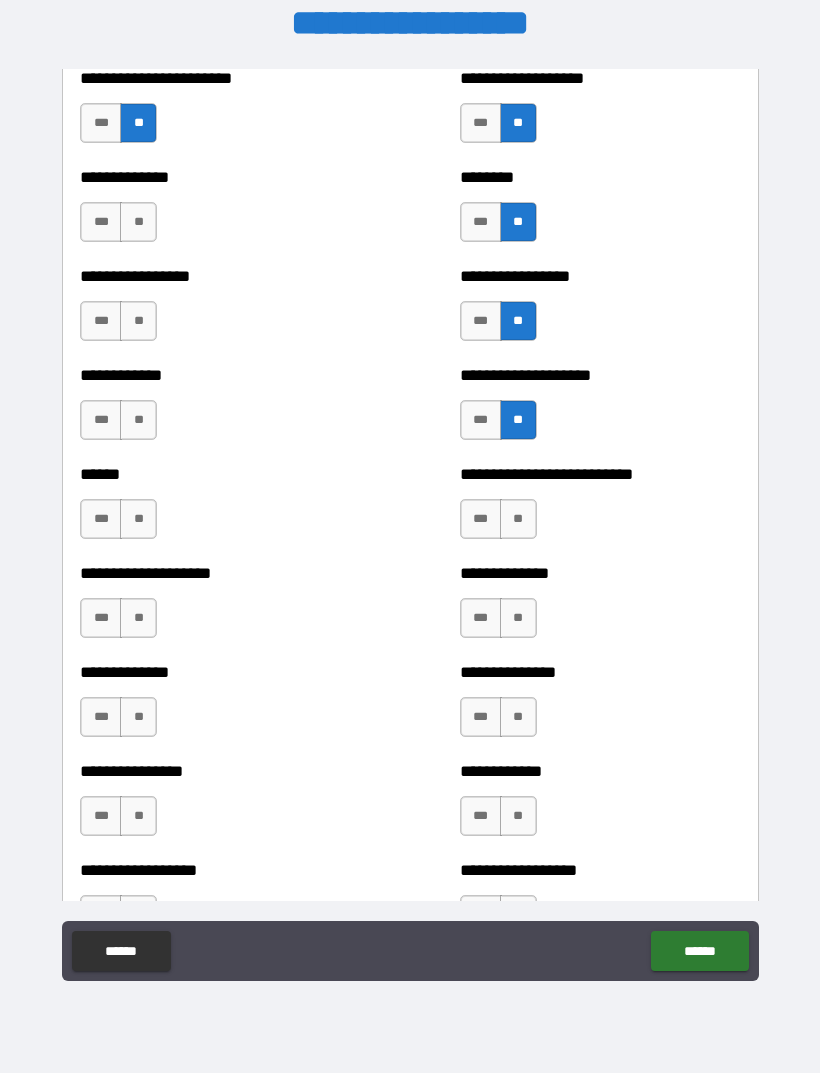 scroll, scrollTop: 3752, scrollLeft: 0, axis: vertical 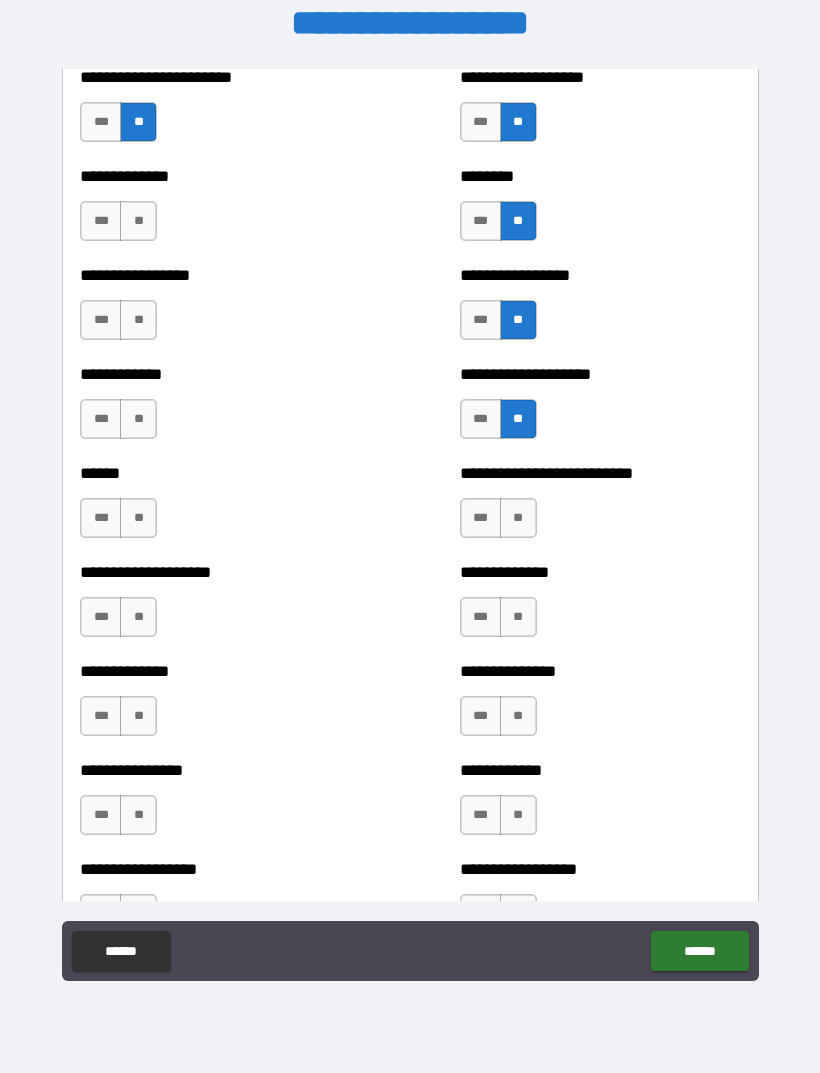 click on "**" at bounding box center (518, 518) 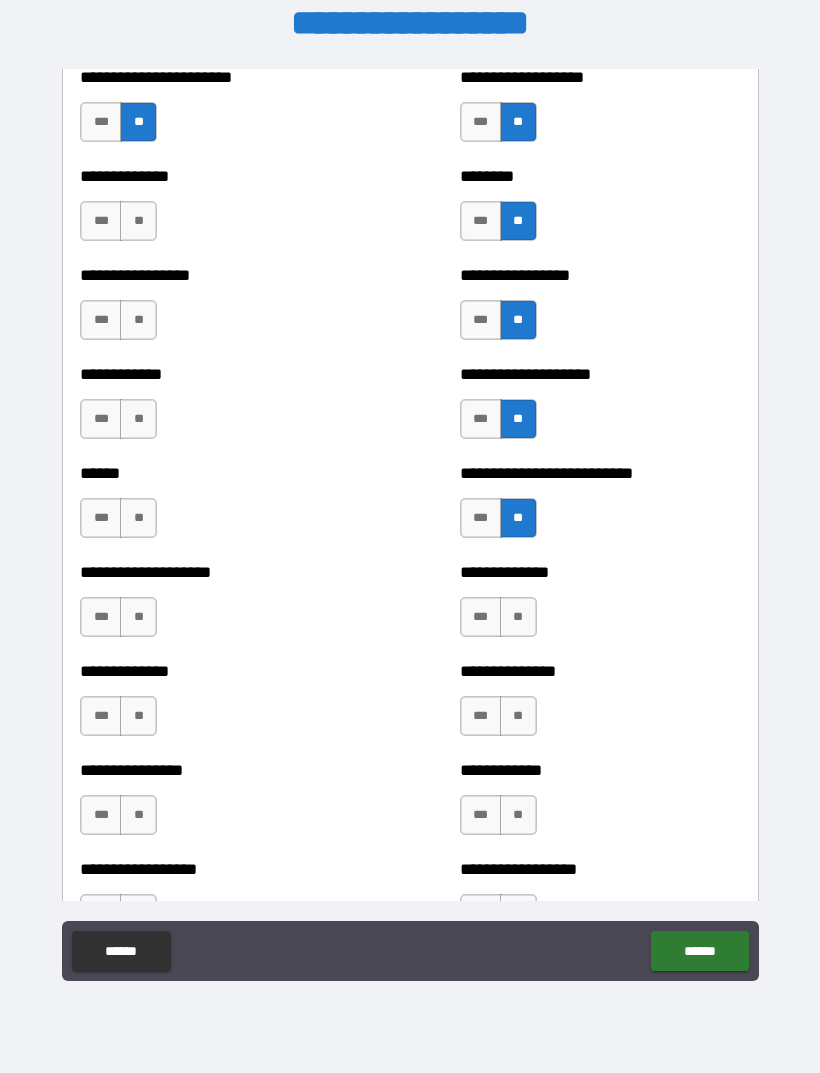 click on "***" at bounding box center [481, 617] 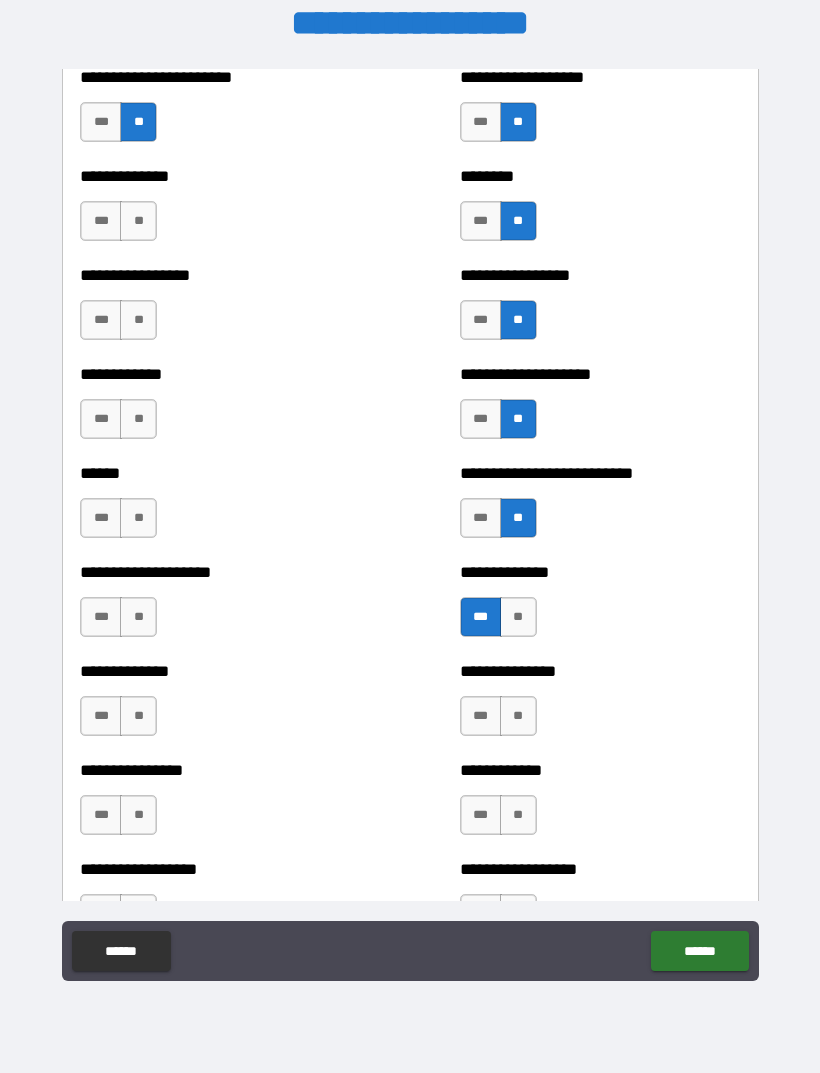 click on "**" at bounding box center [518, 716] 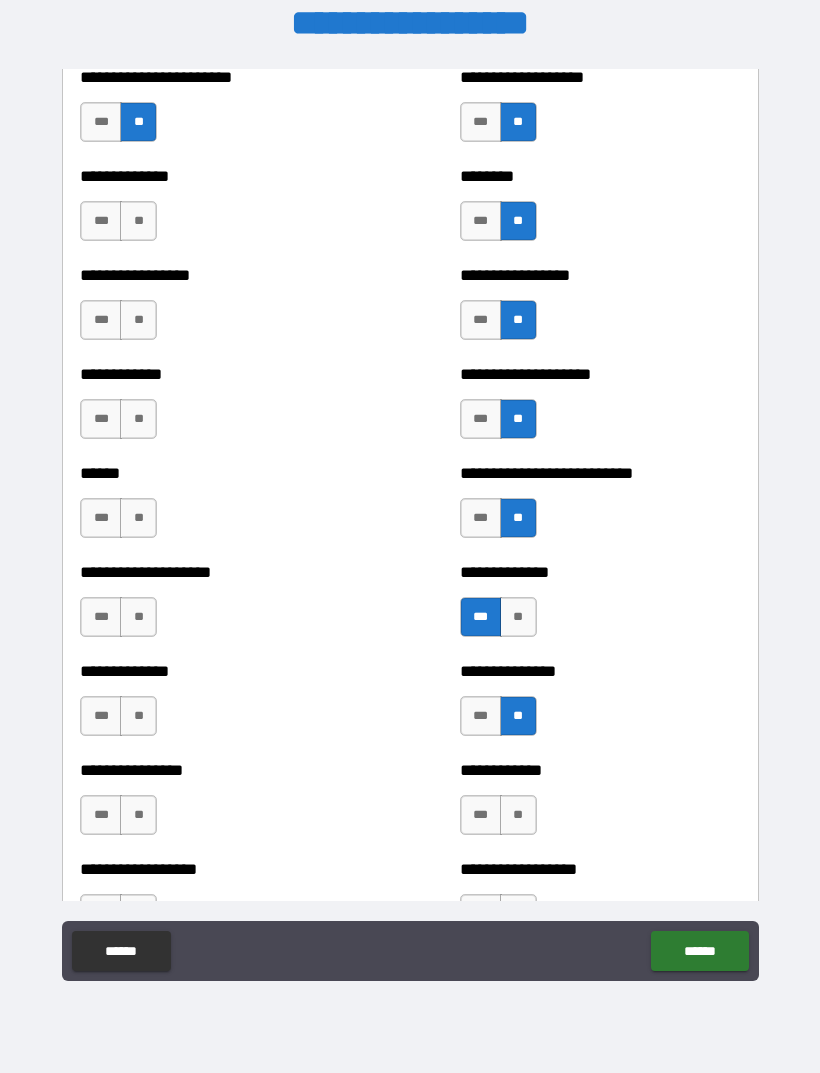 click on "**" at bounding box center [518, 815] 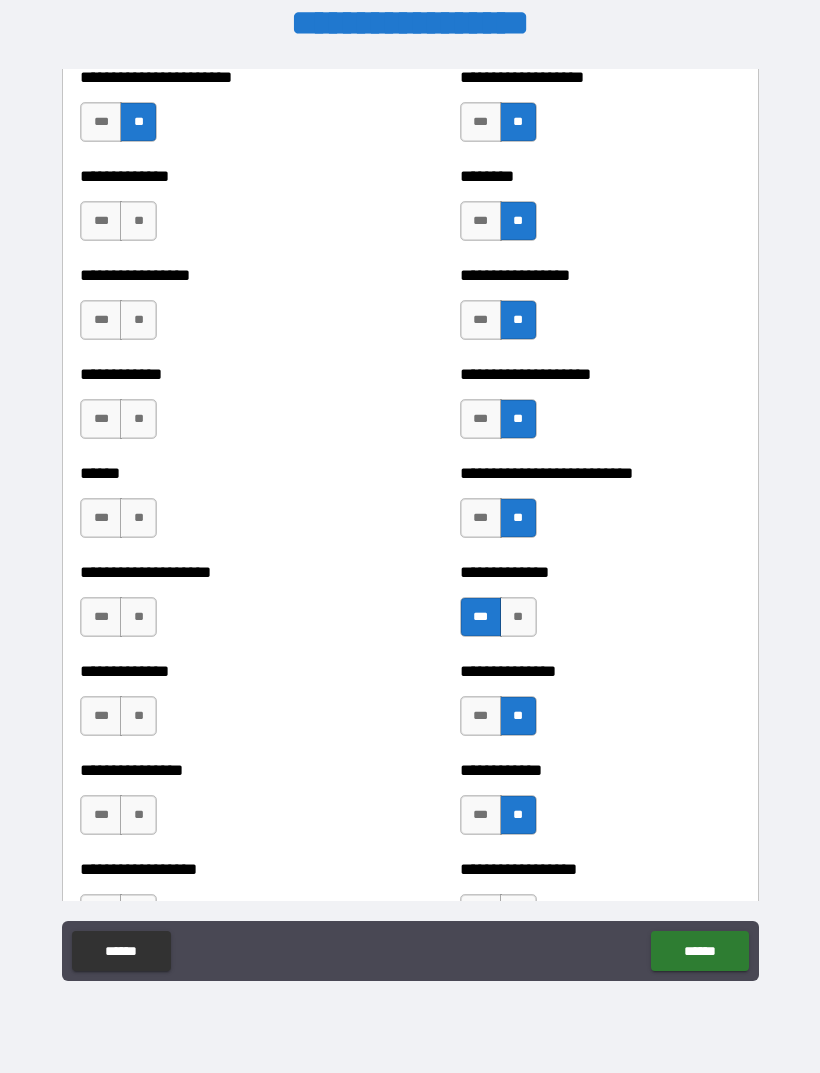 click on "**" at bounding box center (138, 221) 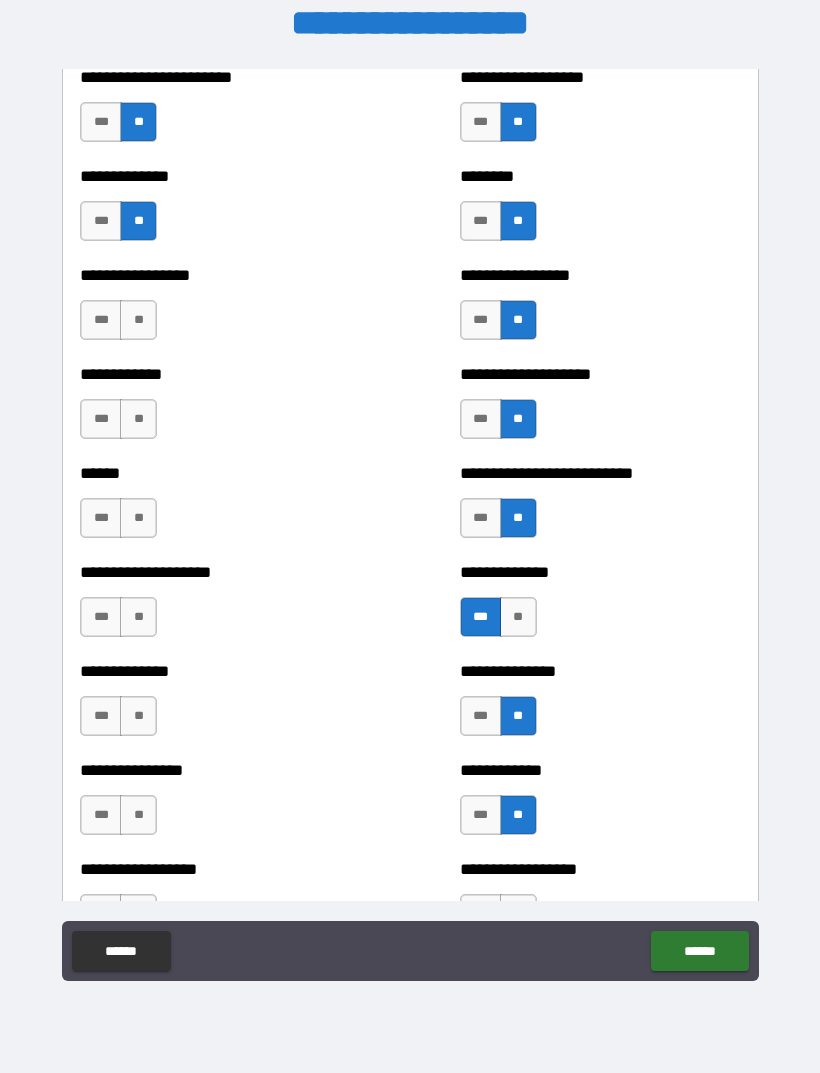 click on "**" at bounding box center [138, 320] 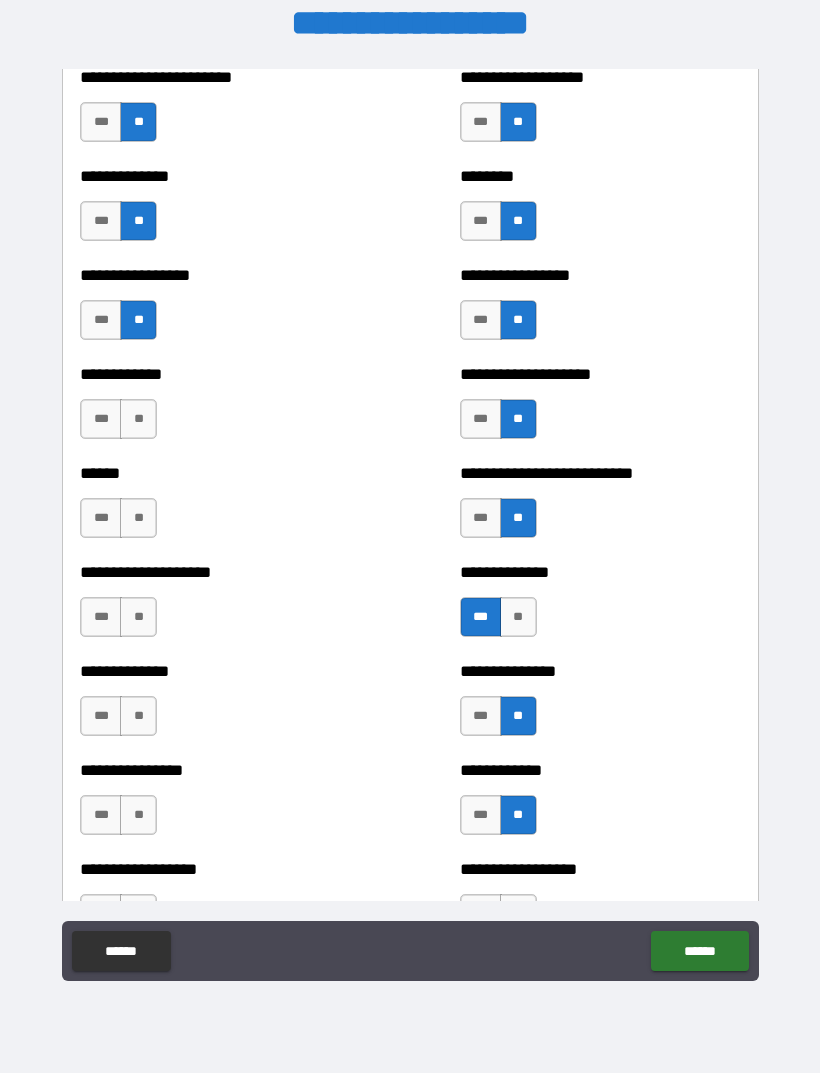 click on "***" at bounding box center (101, 320) 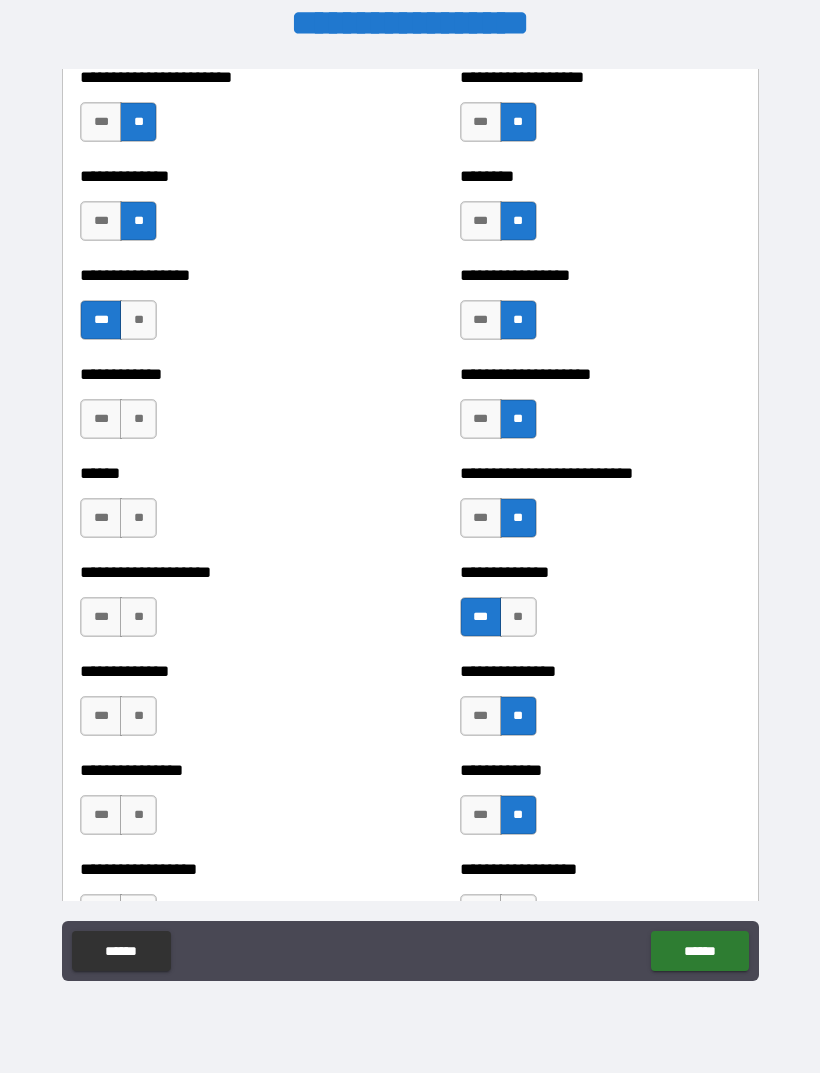 click on "**" at bounding box center (138, 419) 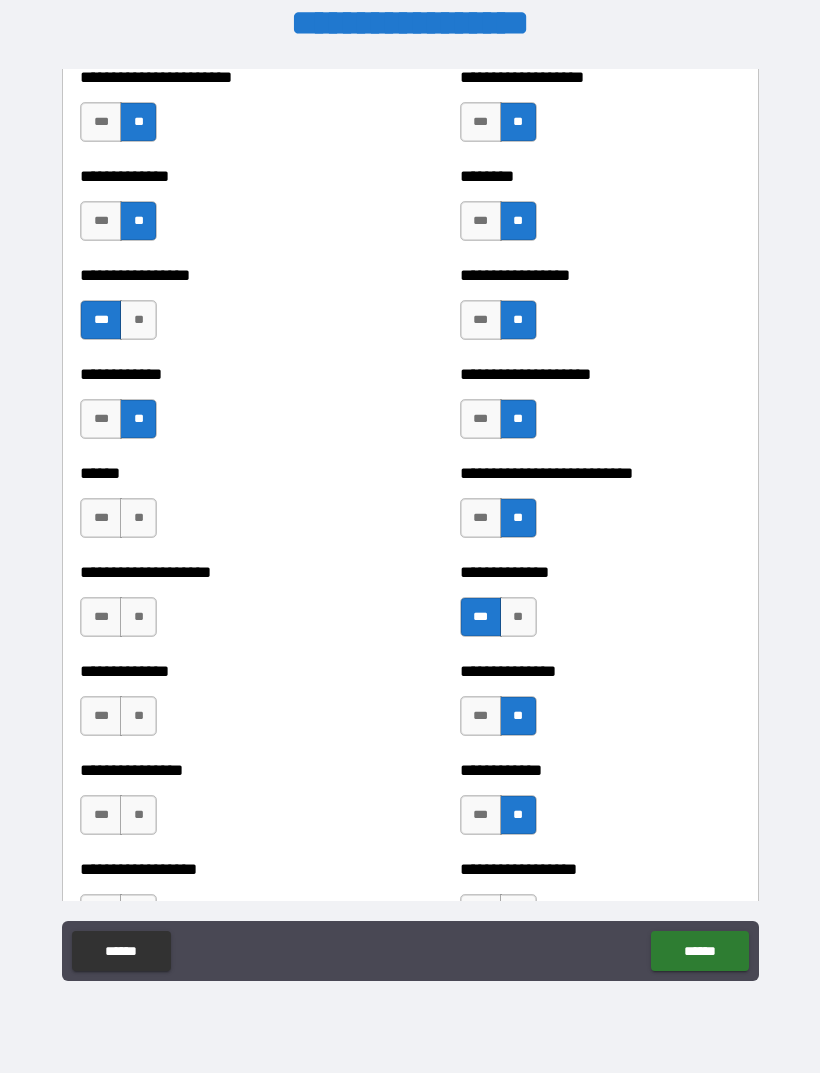 click on "***" at bounding box center [101, 518] 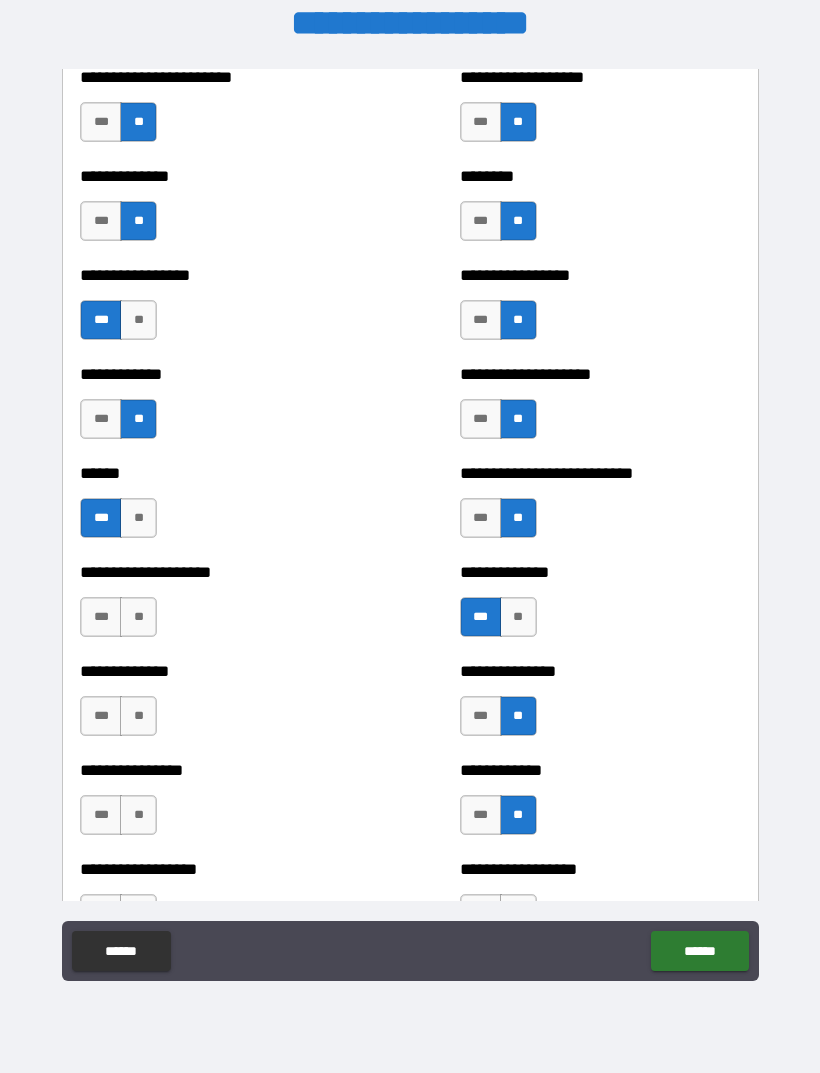 click on "**" at bounding box center (138, 617) 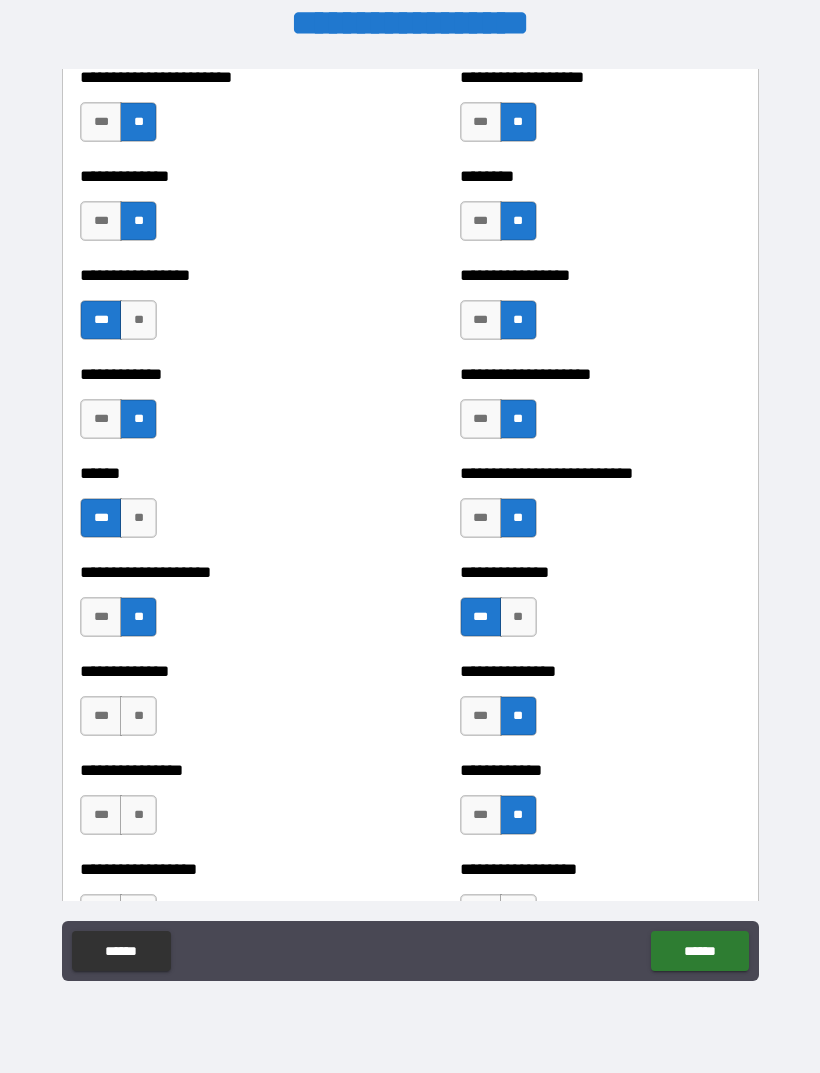click on "**" at bounding box center [138, 716] 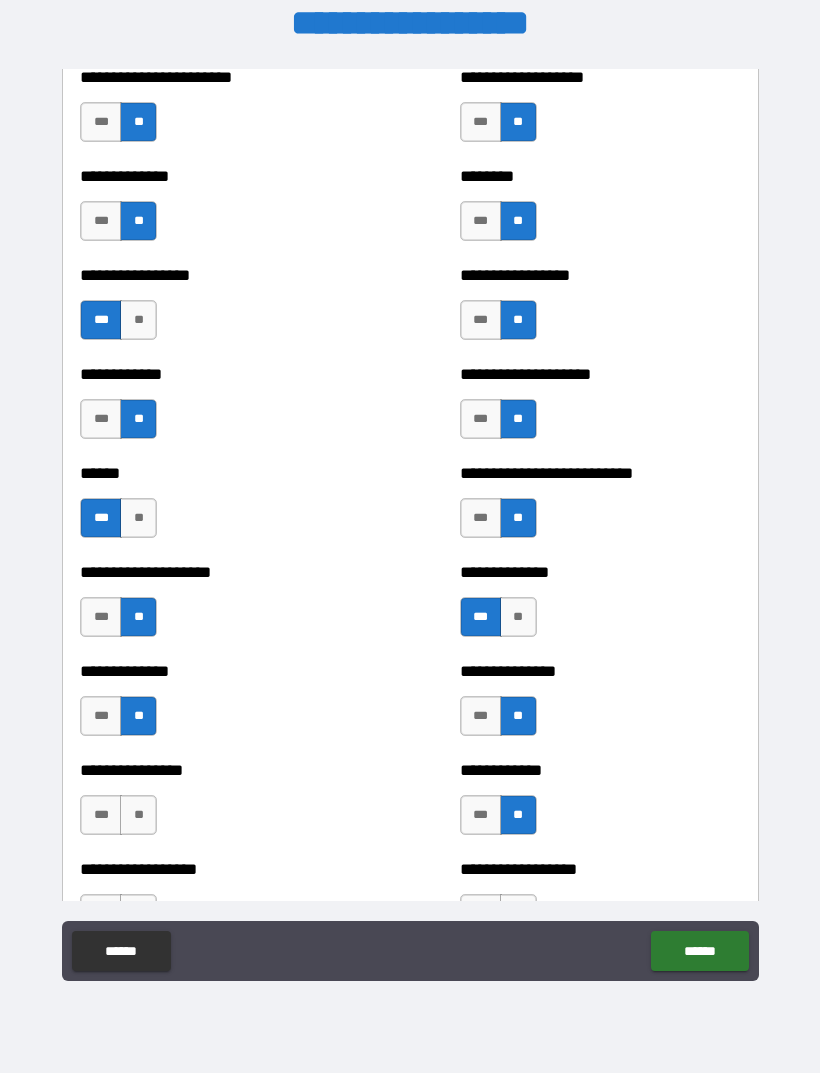 click on "**" at bounding box center (138, 815) 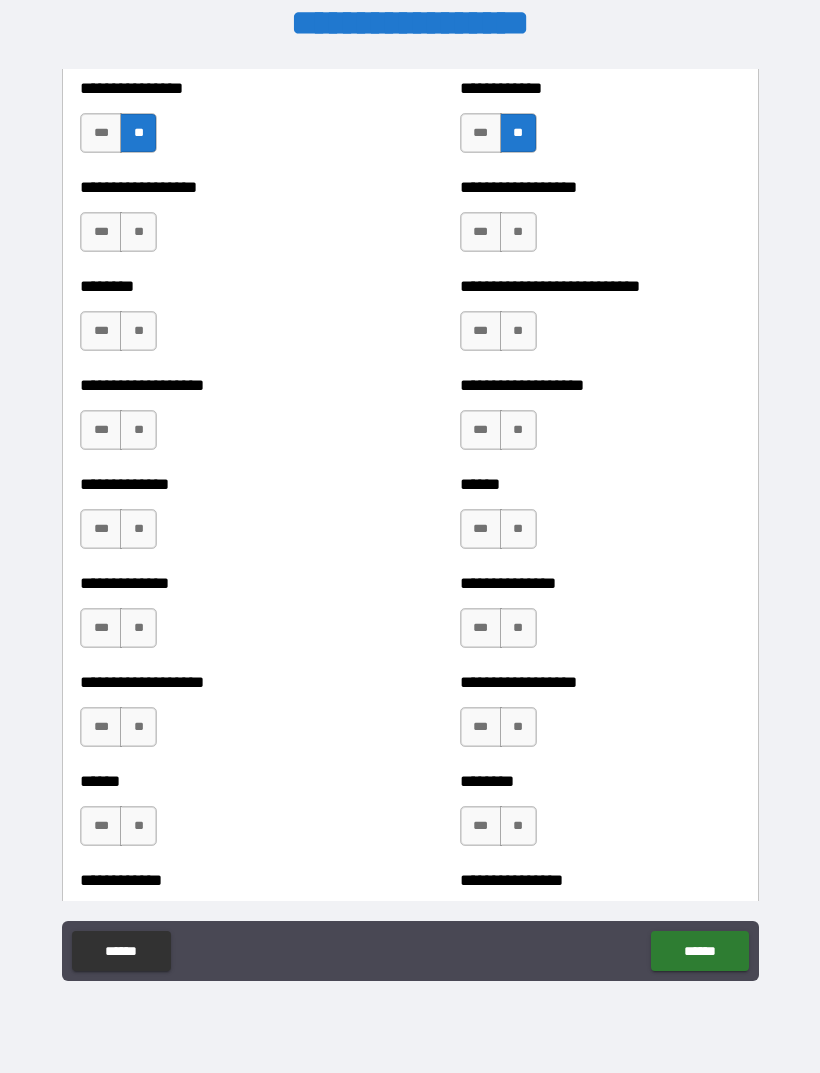 scroll, scrollTop: 4447, scrollLeft: 0, axis: vertical 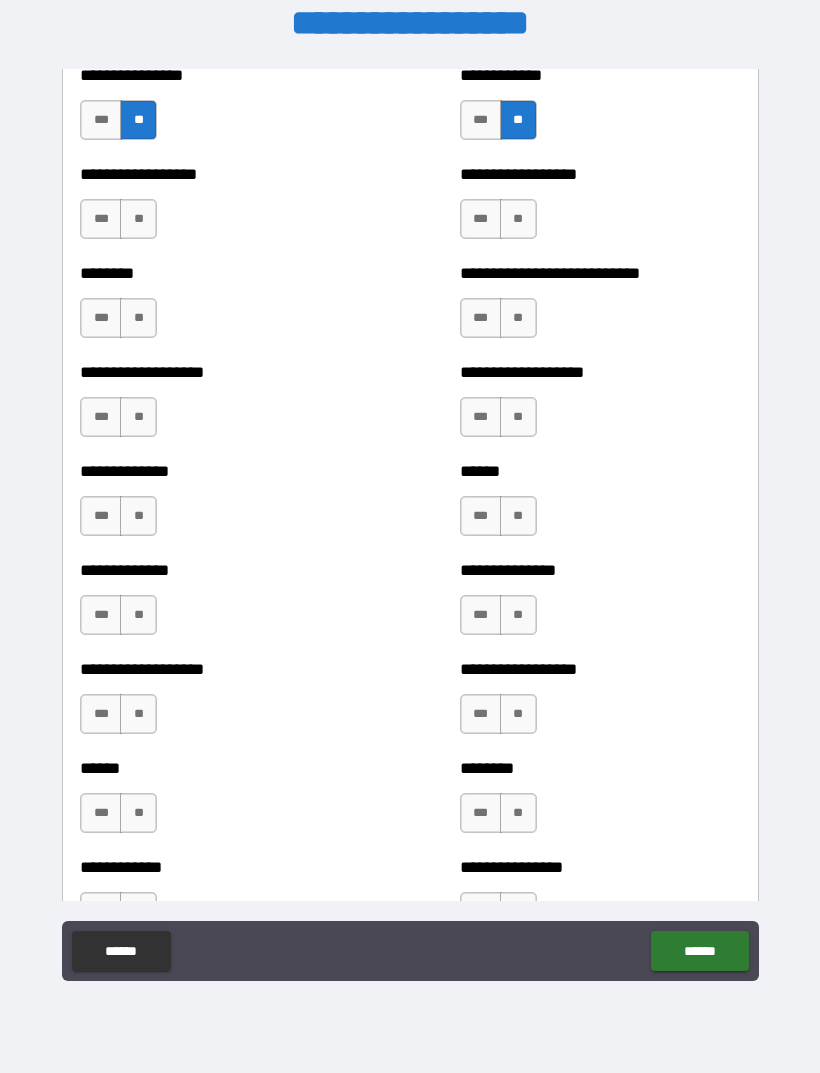 click on "***" at bounding box center (101, 219) 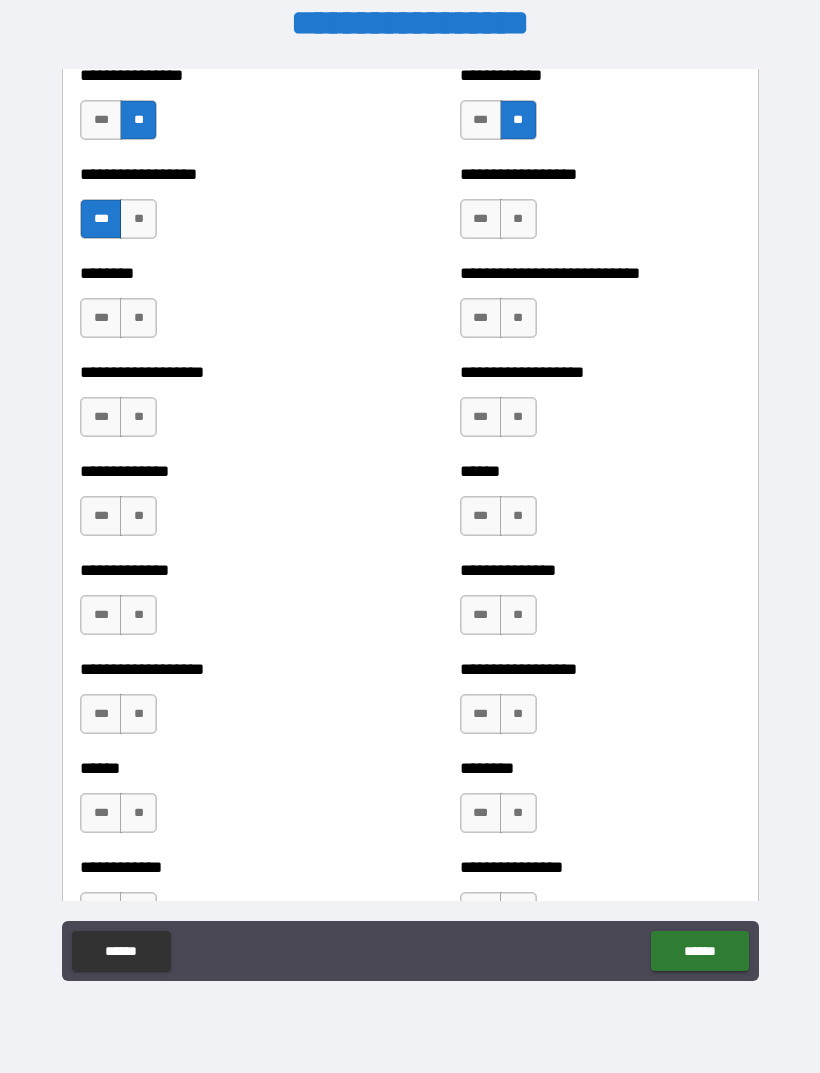 click on "**" at bounding box center [138, 318] 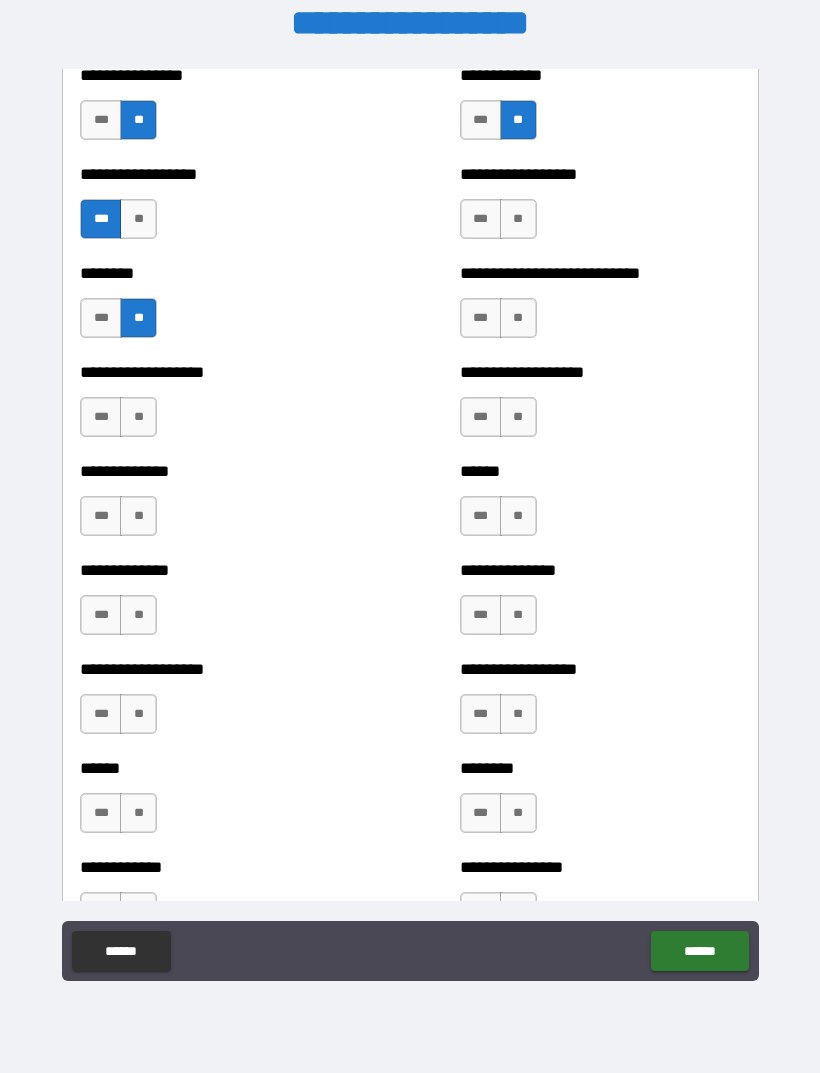 click on "**" at bounding box center [138, 417] 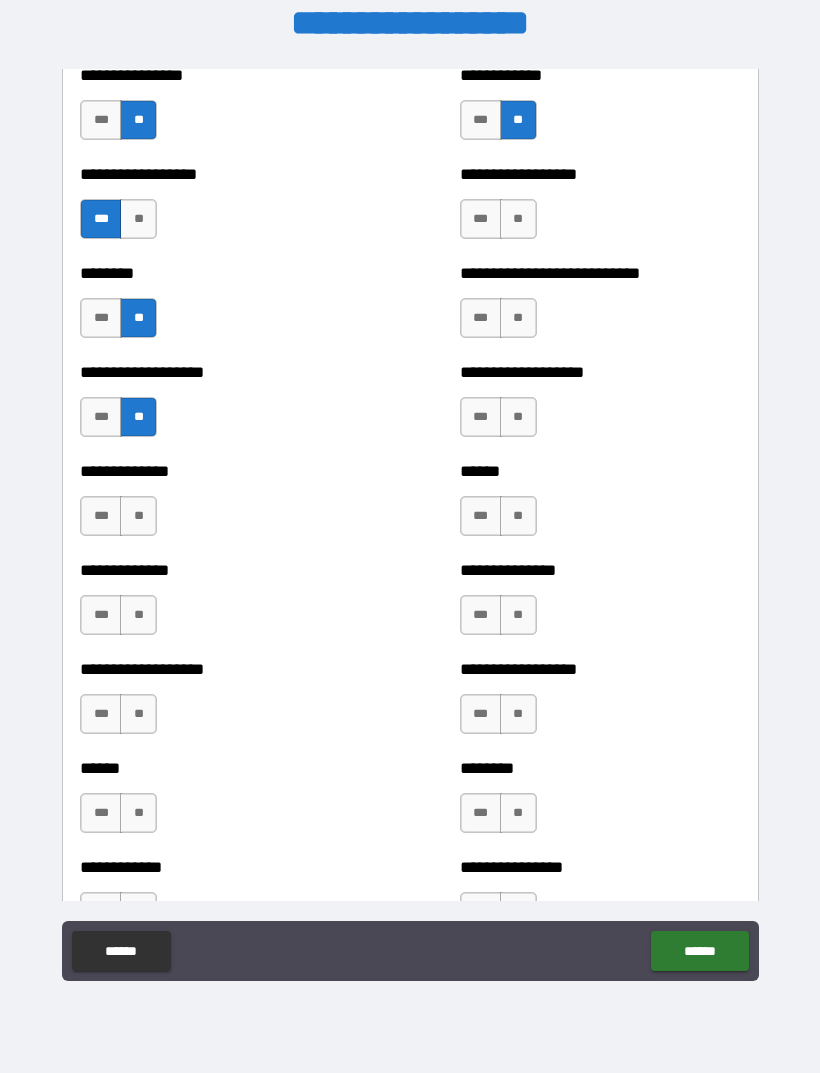 click on "**" at bounding box center [138, 516] 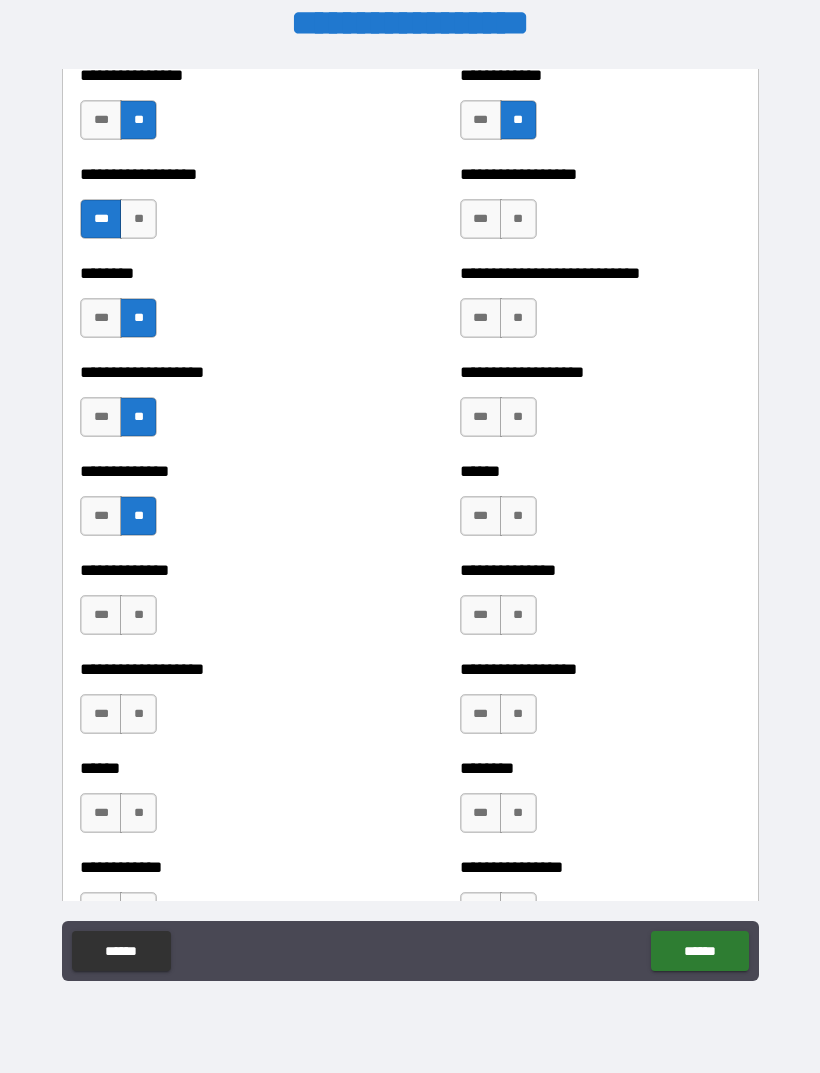click on "**" at bounding box center (138, 615) 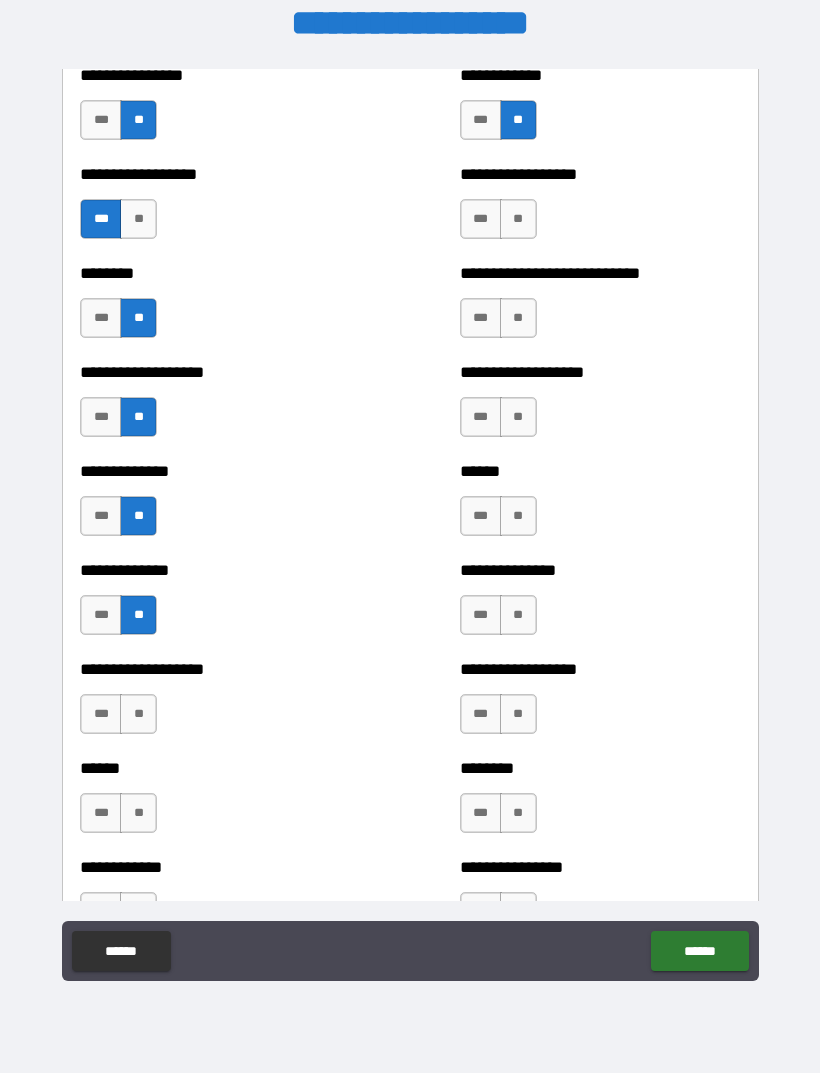 click on "**" at bounding box center [138, 714] 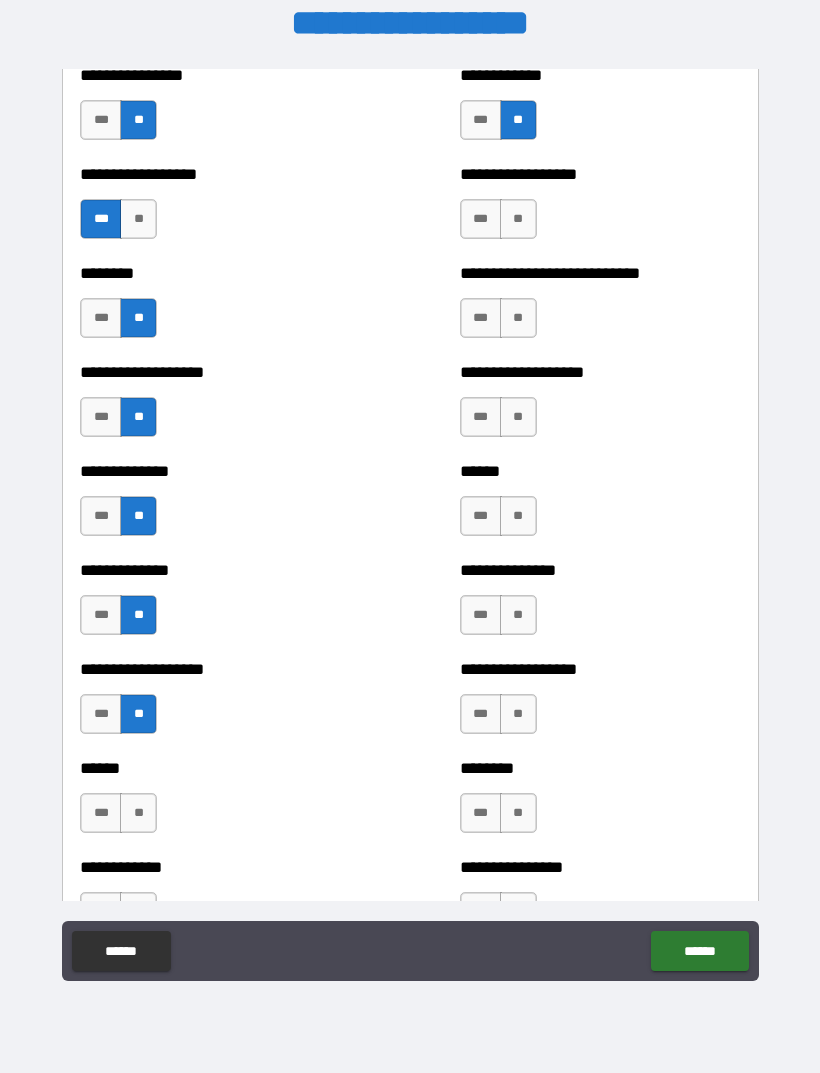 click on "**" at bounding box center (138, 813) 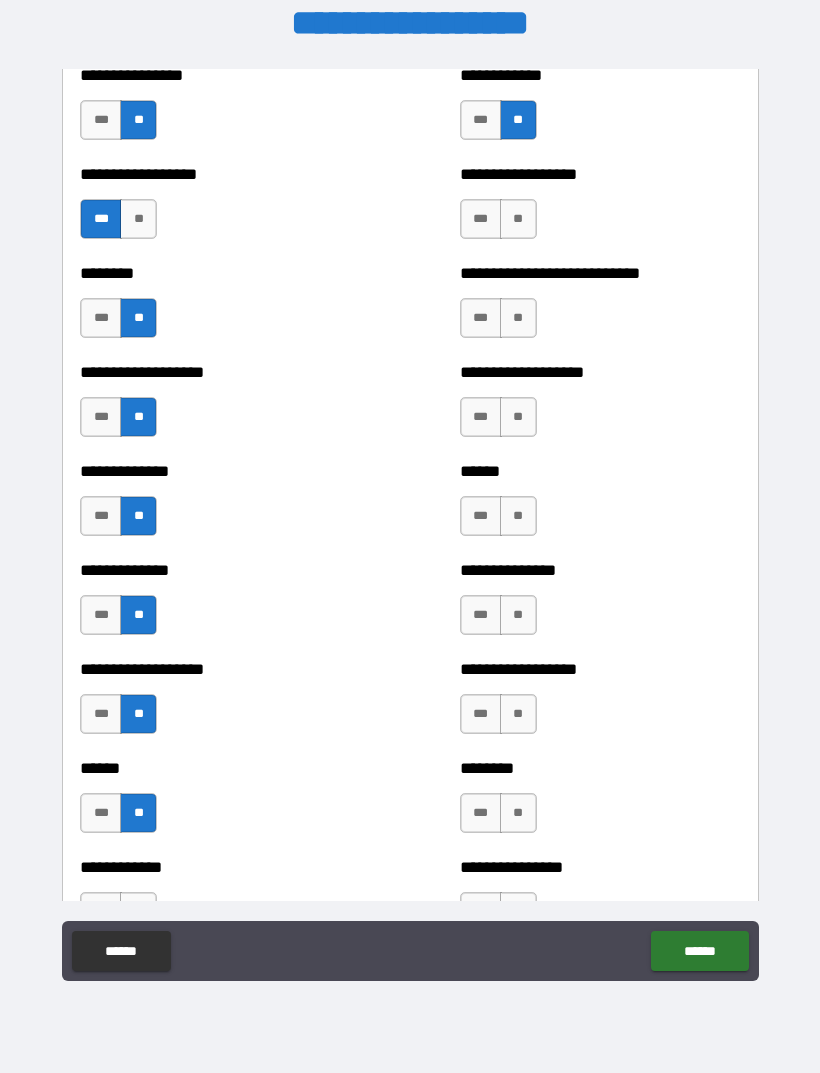 click on "**" at bounding box center (518, 219) 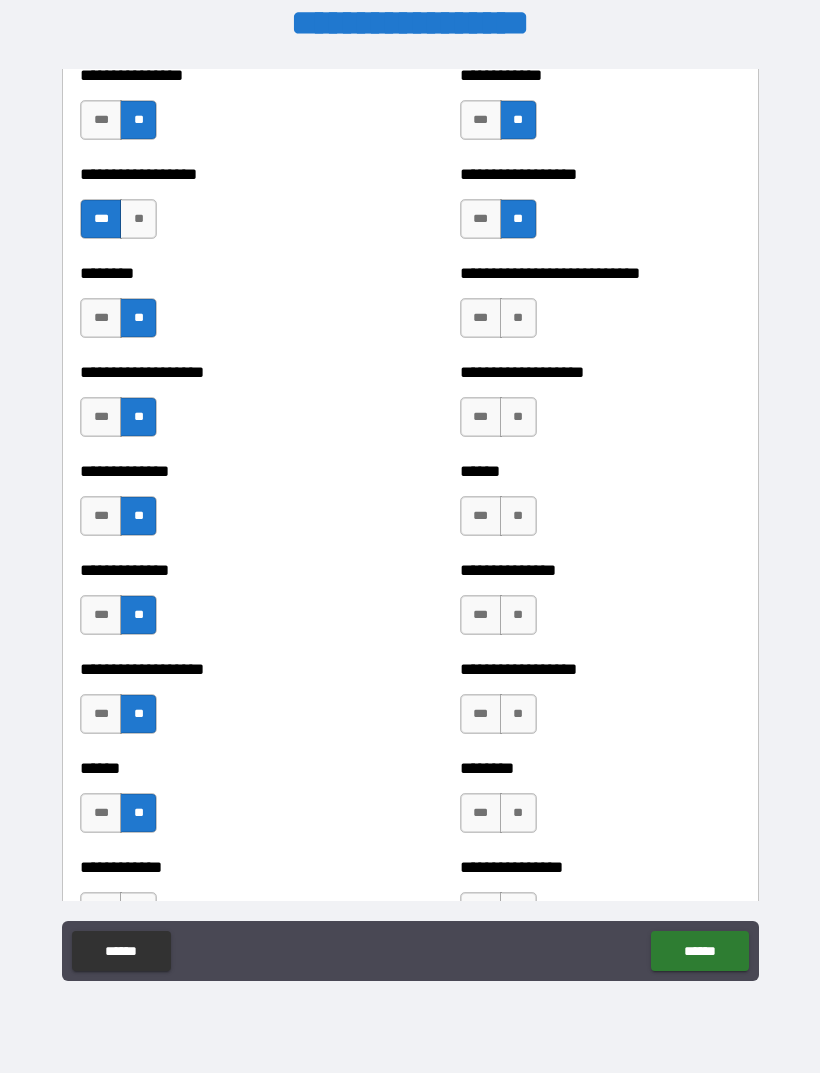 click on "***" at bounding box center (481, 318) 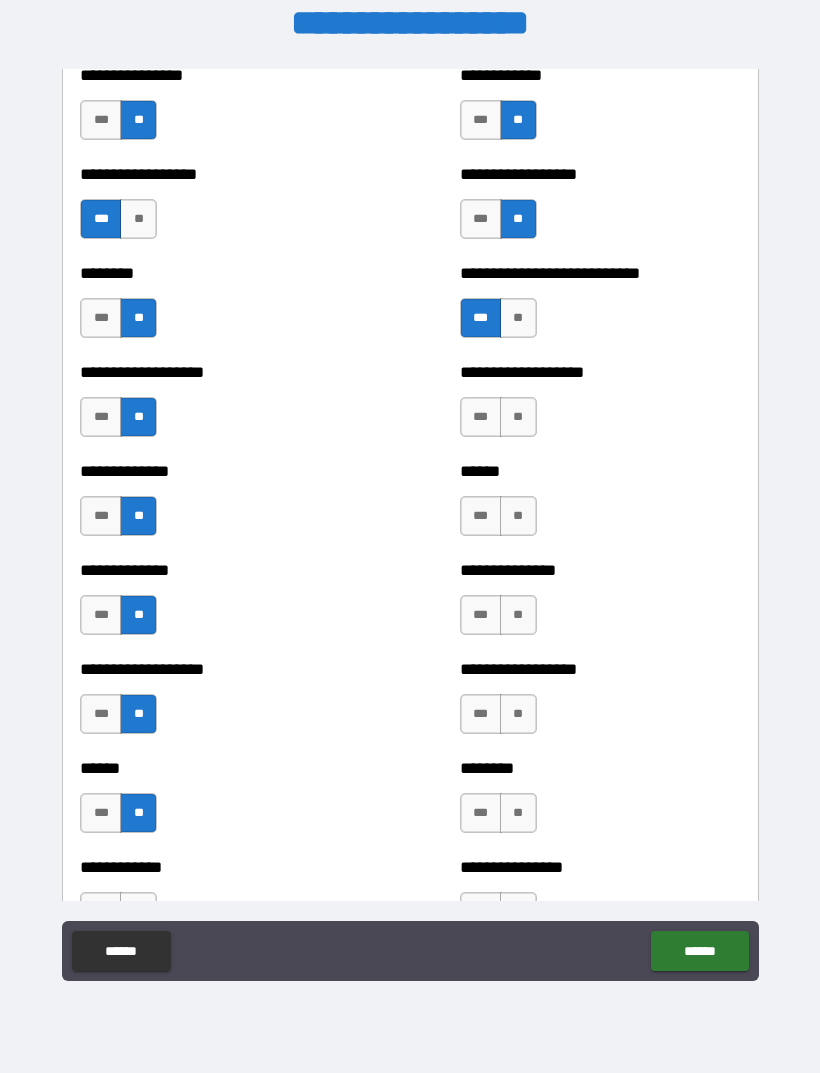click on "**" at bounding box center (518, 417) 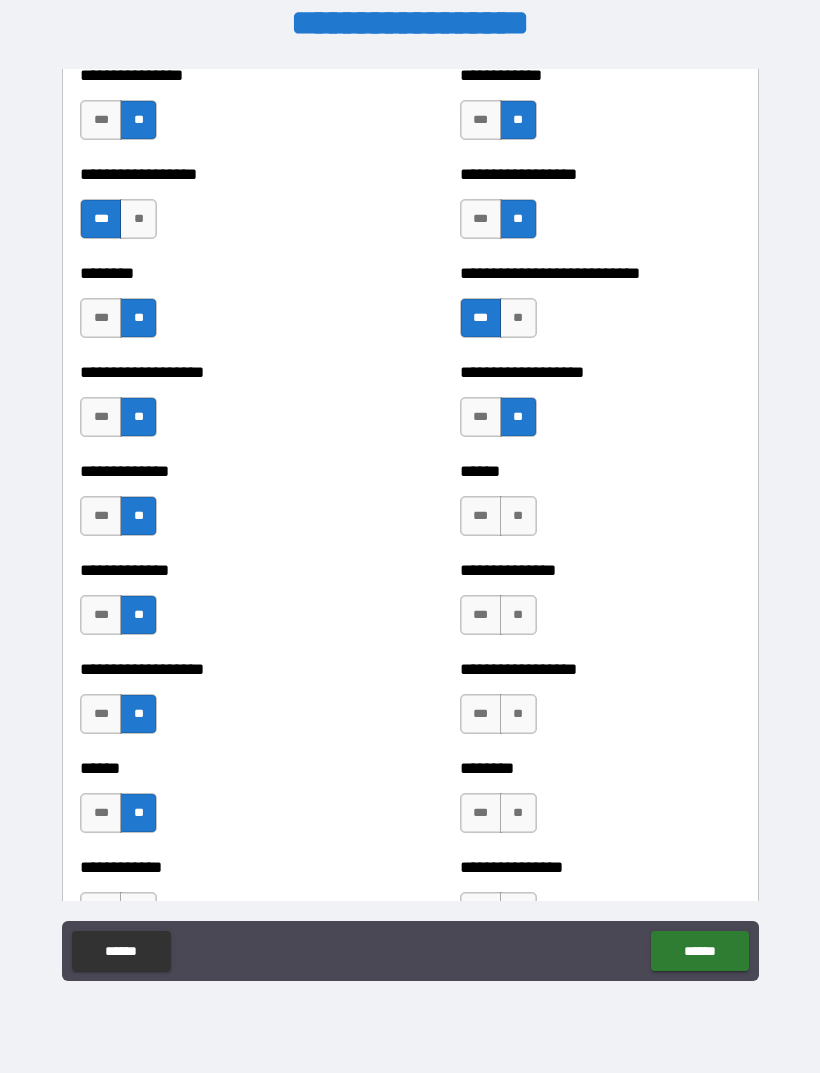 click on "**" at bounding box center [518, 516] 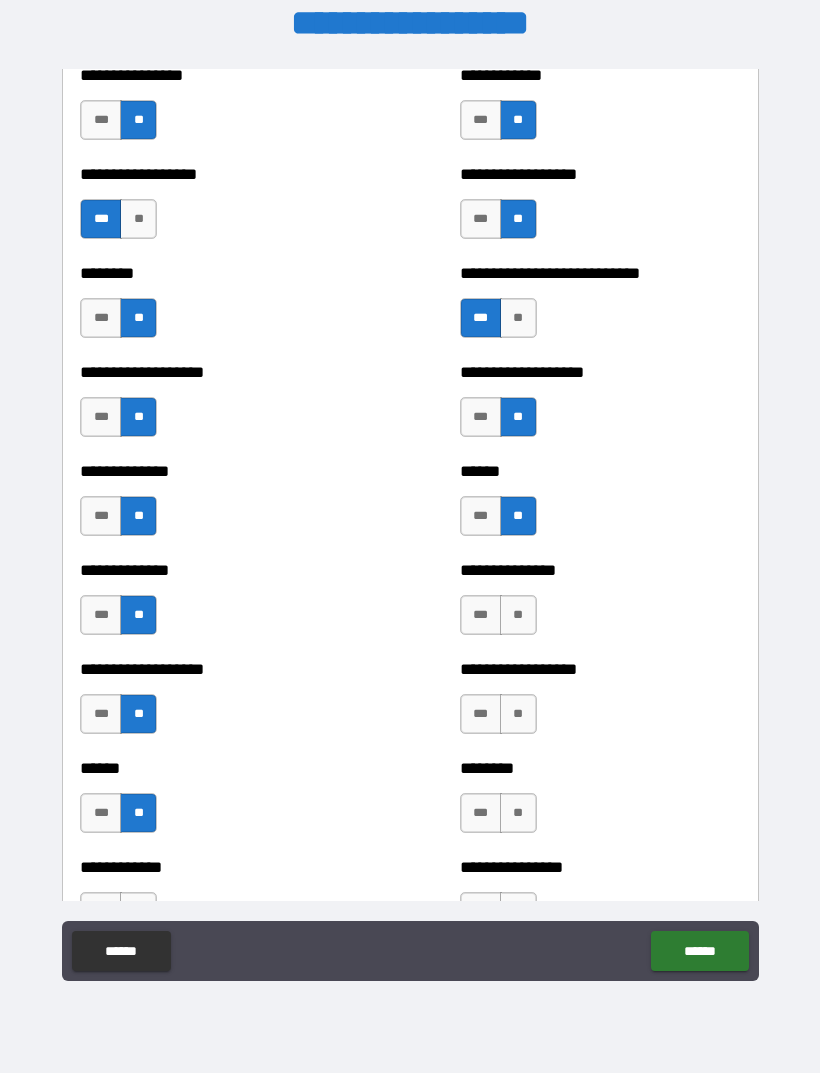 click on "**" at bounding box center [518, 615] 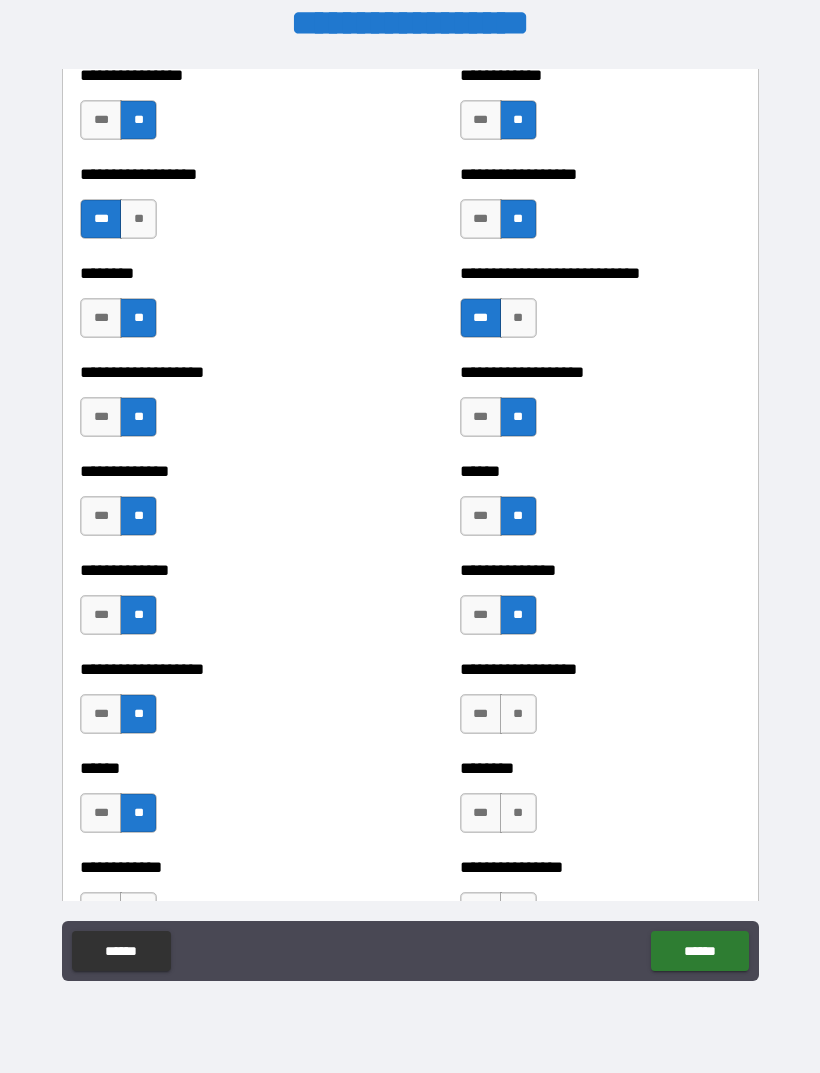 click on "***" at bounding box center [481, 714] 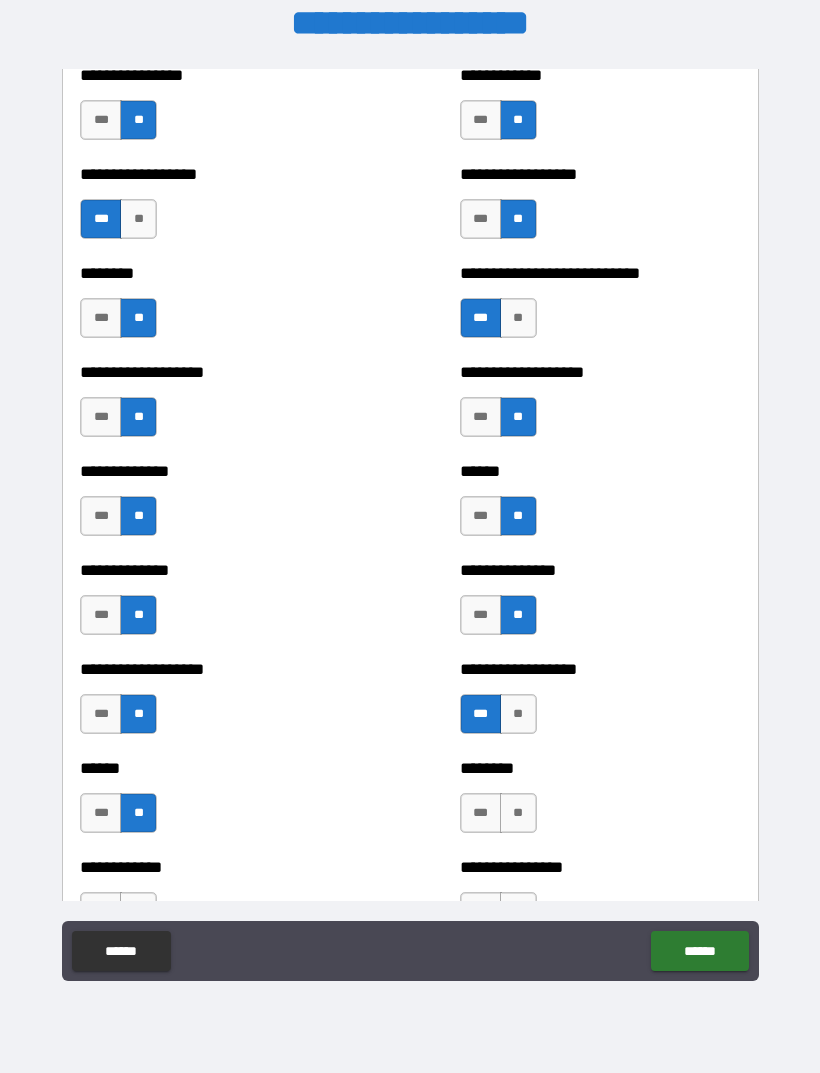 click on "**" at bounding box center [518, 813] 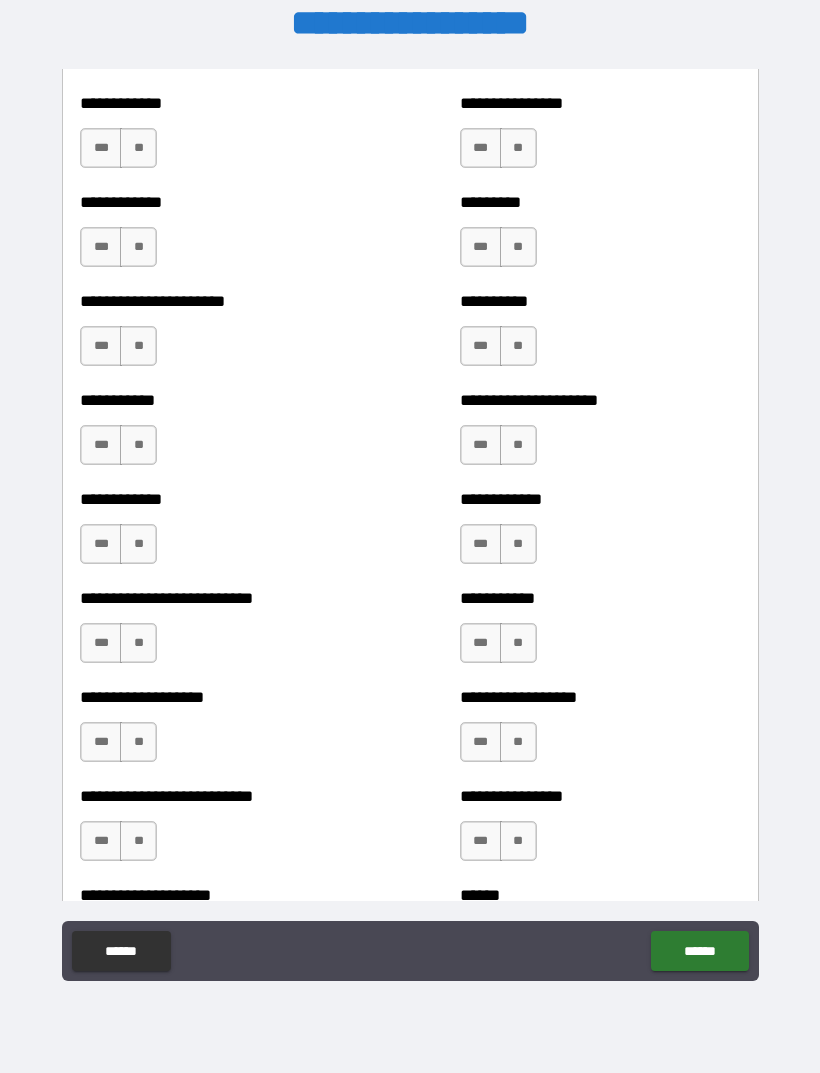 scroll, scrollTop: 5215, scrollLeft: 0, axis: vertical 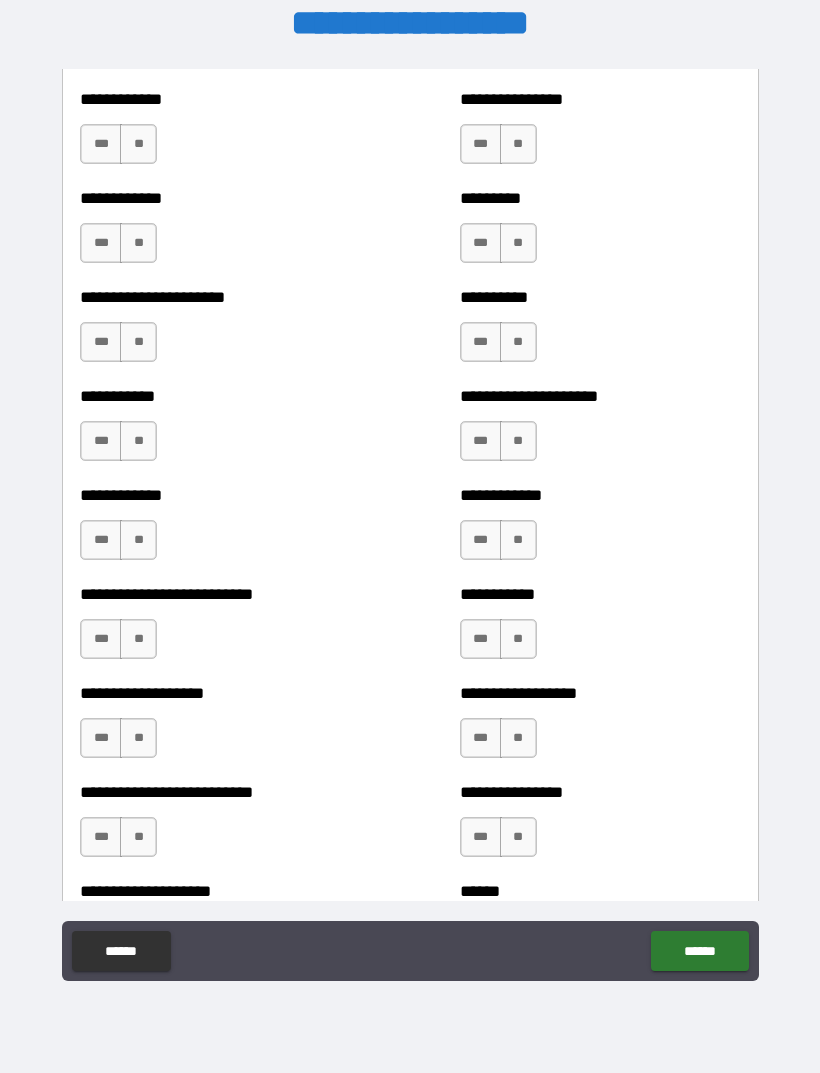 click on "**" at bounding box center [138, 144] 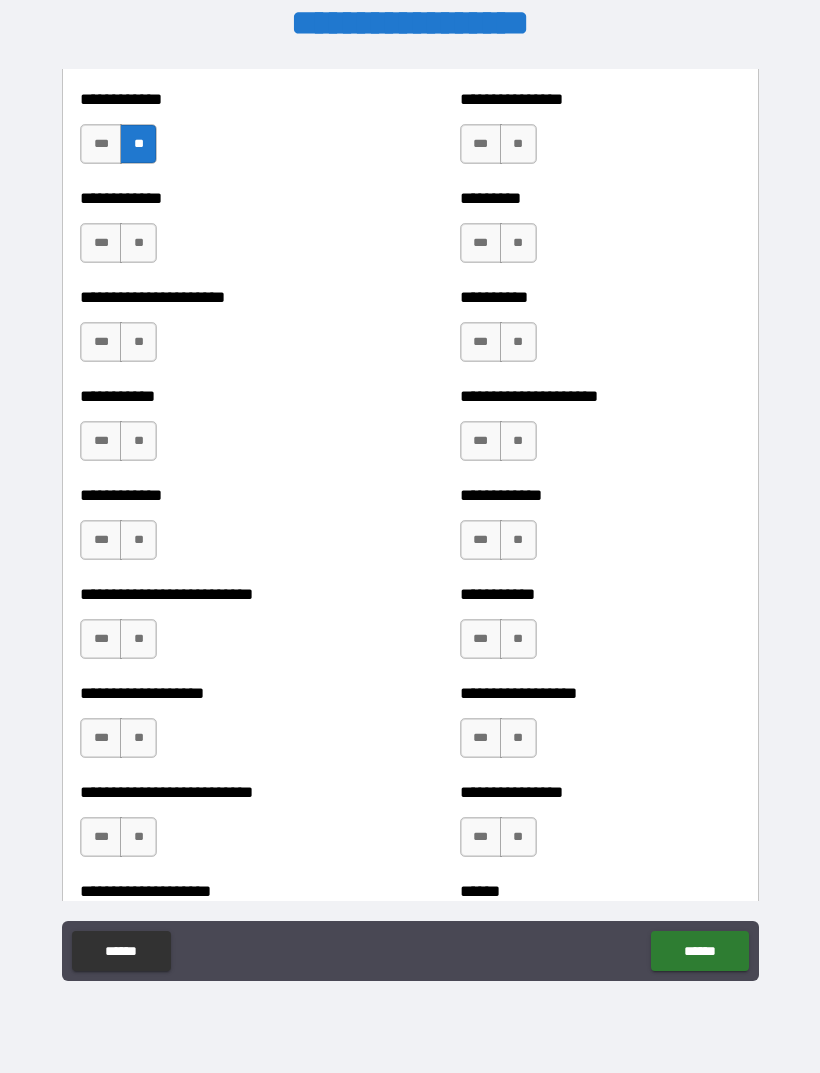 click on "**" at bounding box center [138, 243] 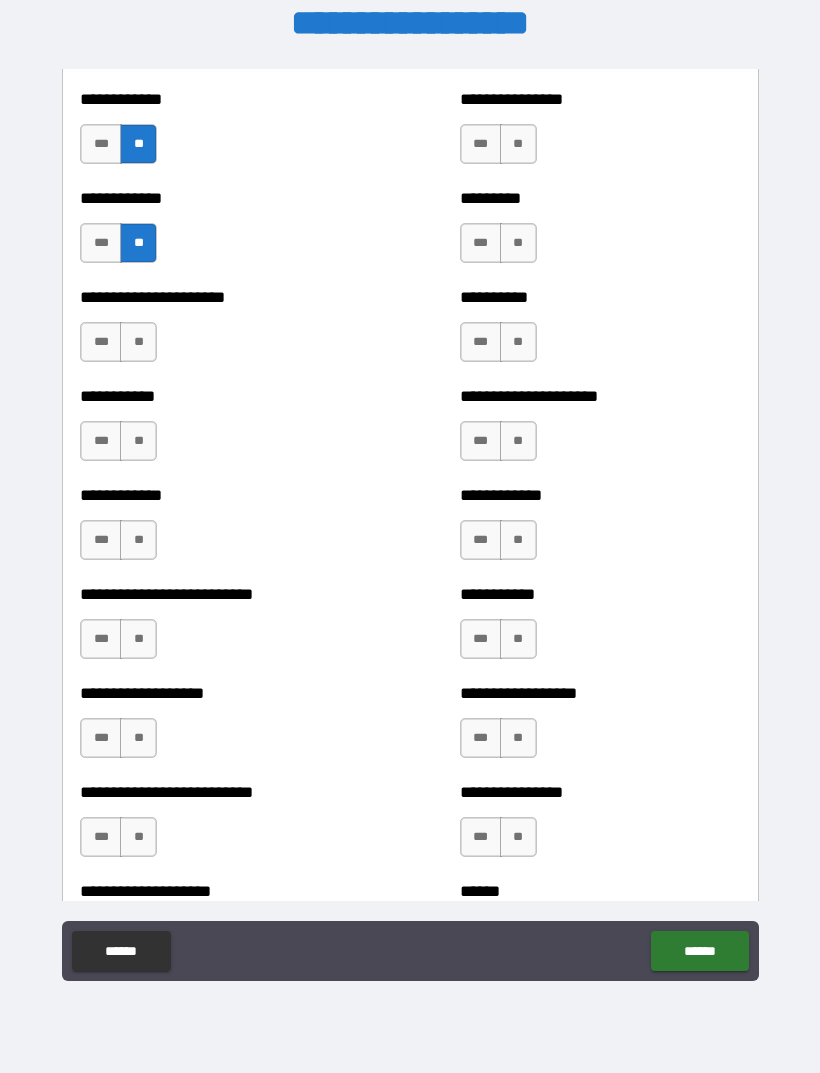 click on "**" at bounding box center [138, 342] 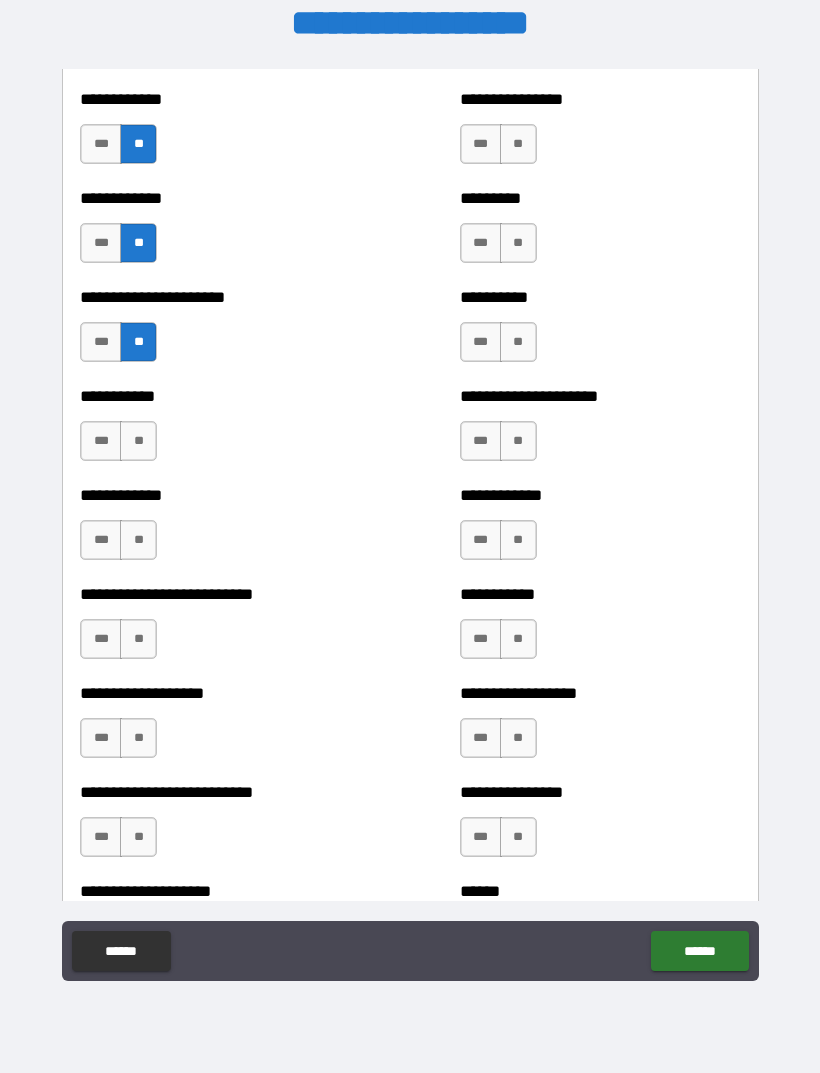 click on "***" at bounding box center (101, 441) 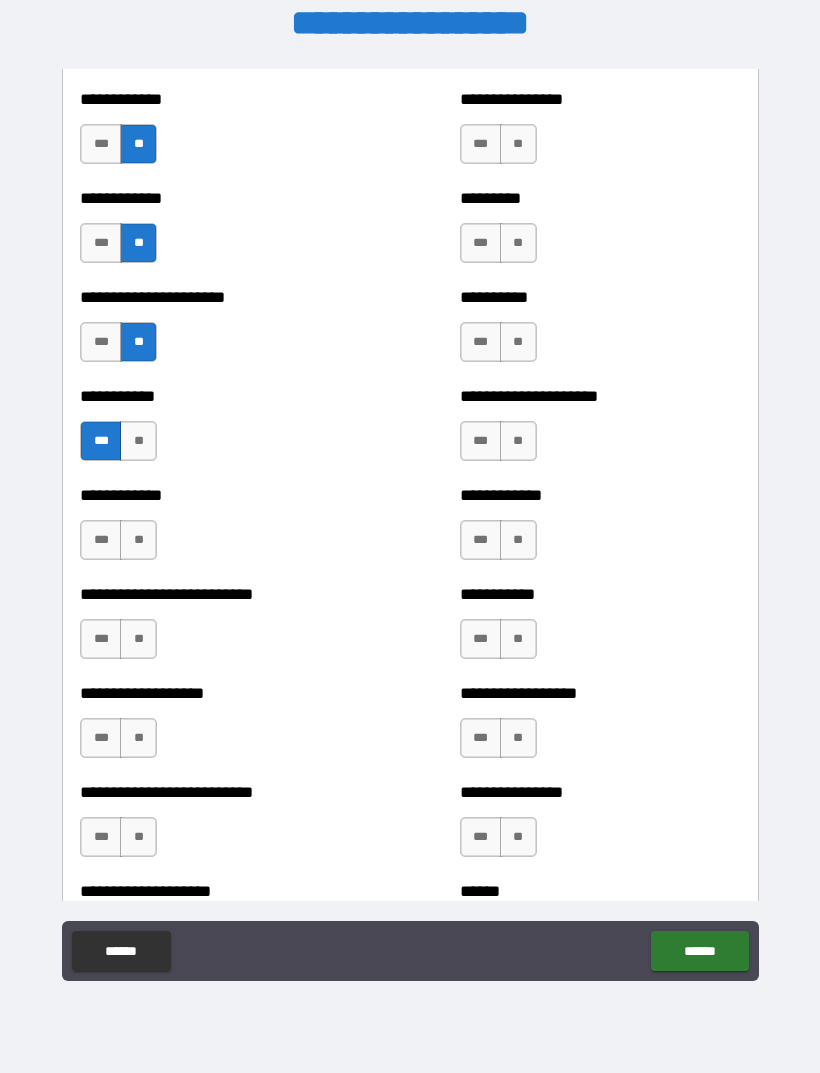 click on "**" at bounding box center [138, 540] 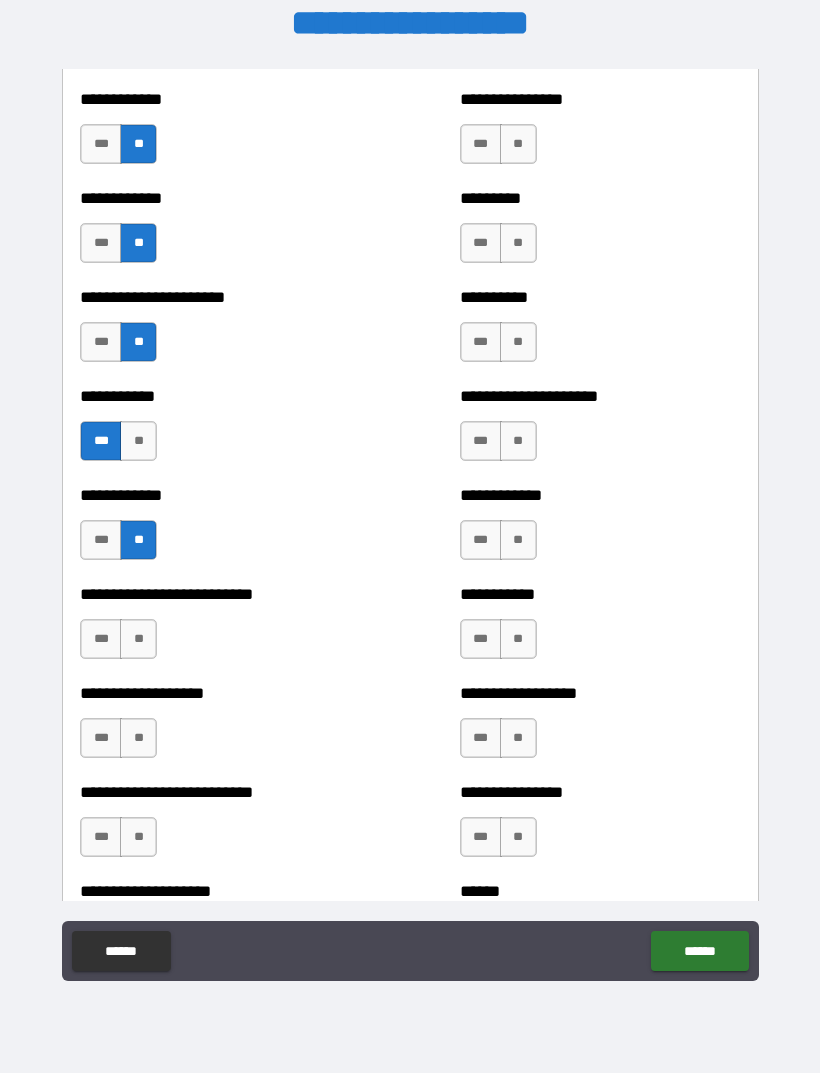click on "**" at bounding box center [138, 639] 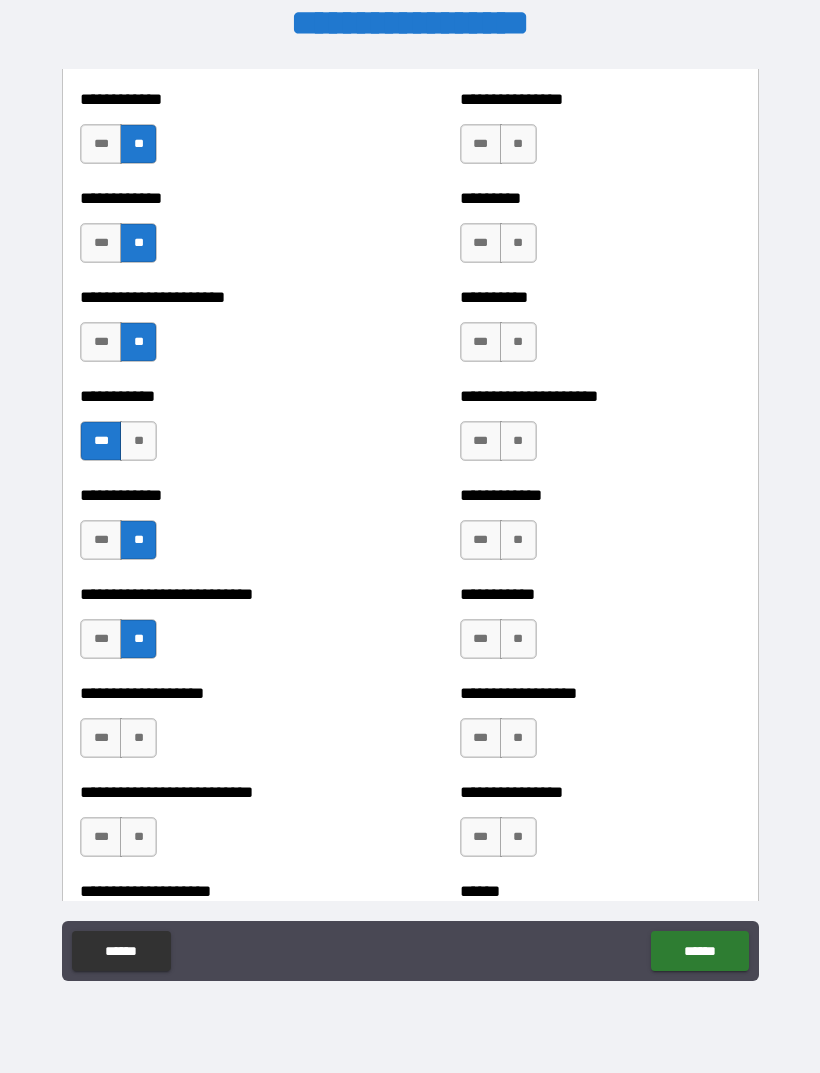 click on "**" at bounding box center (138, 738) 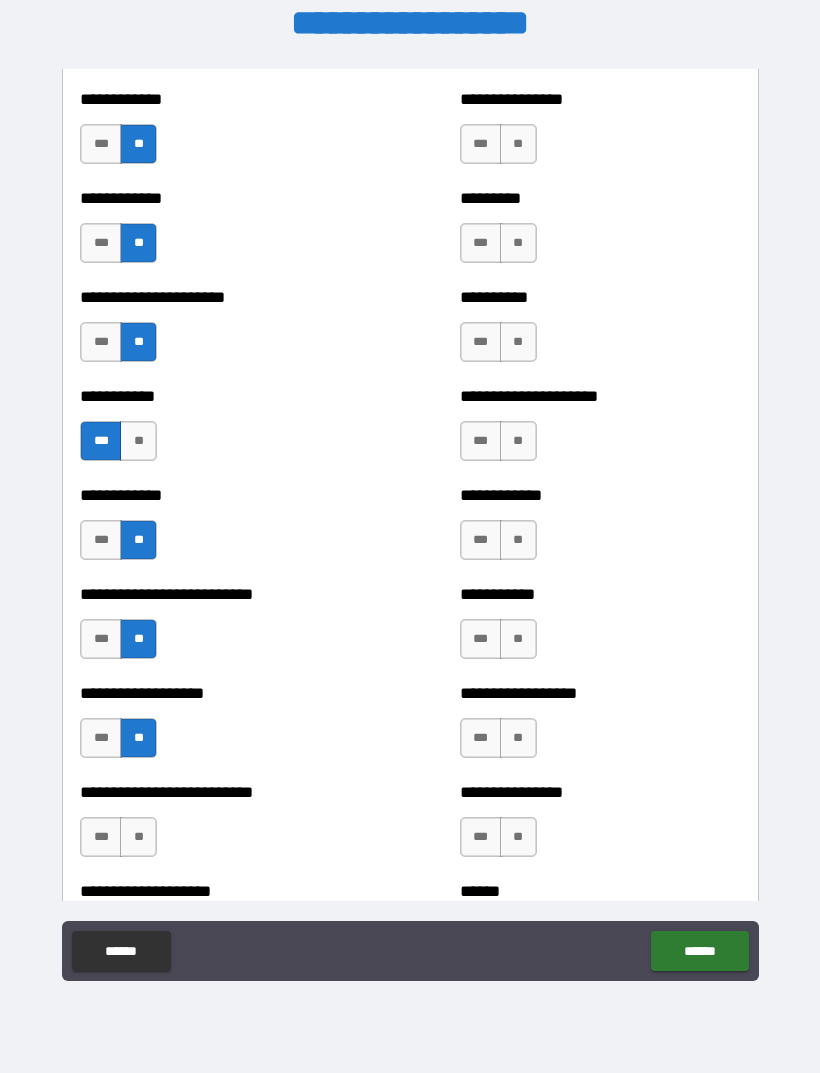 click on "***" at bounding box center (101, 837) 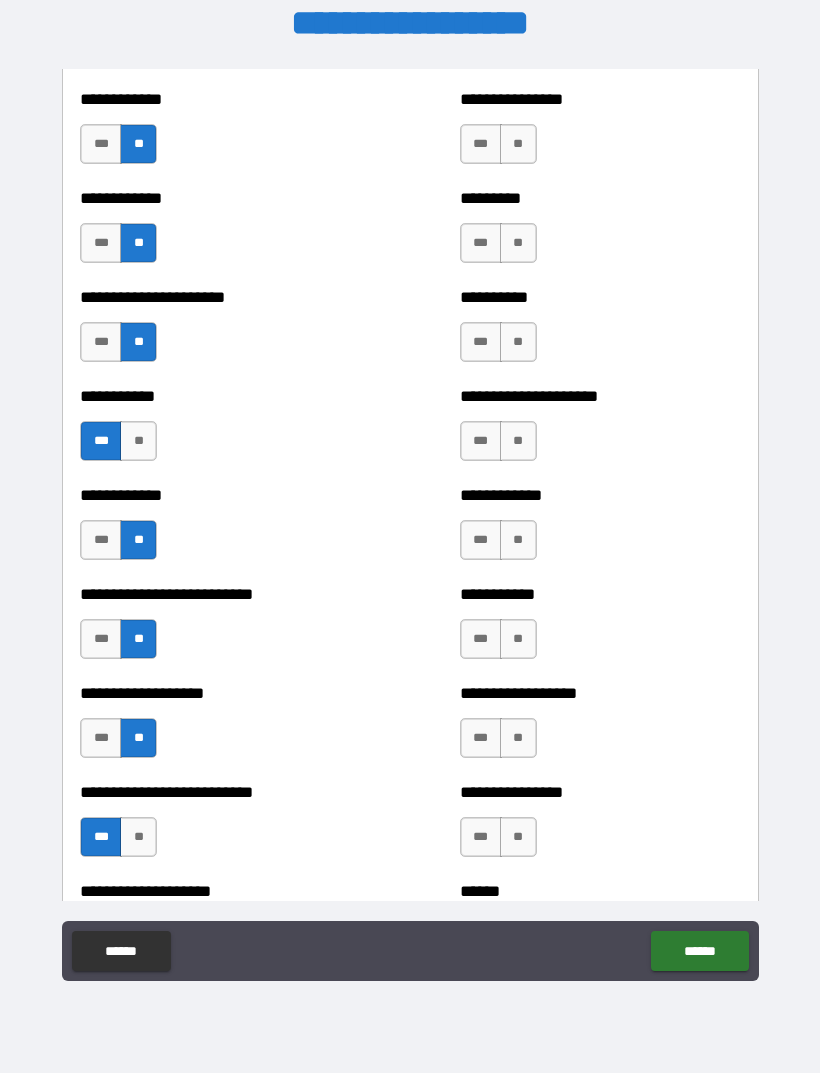 click on "**" at bounding box center [518, 144] 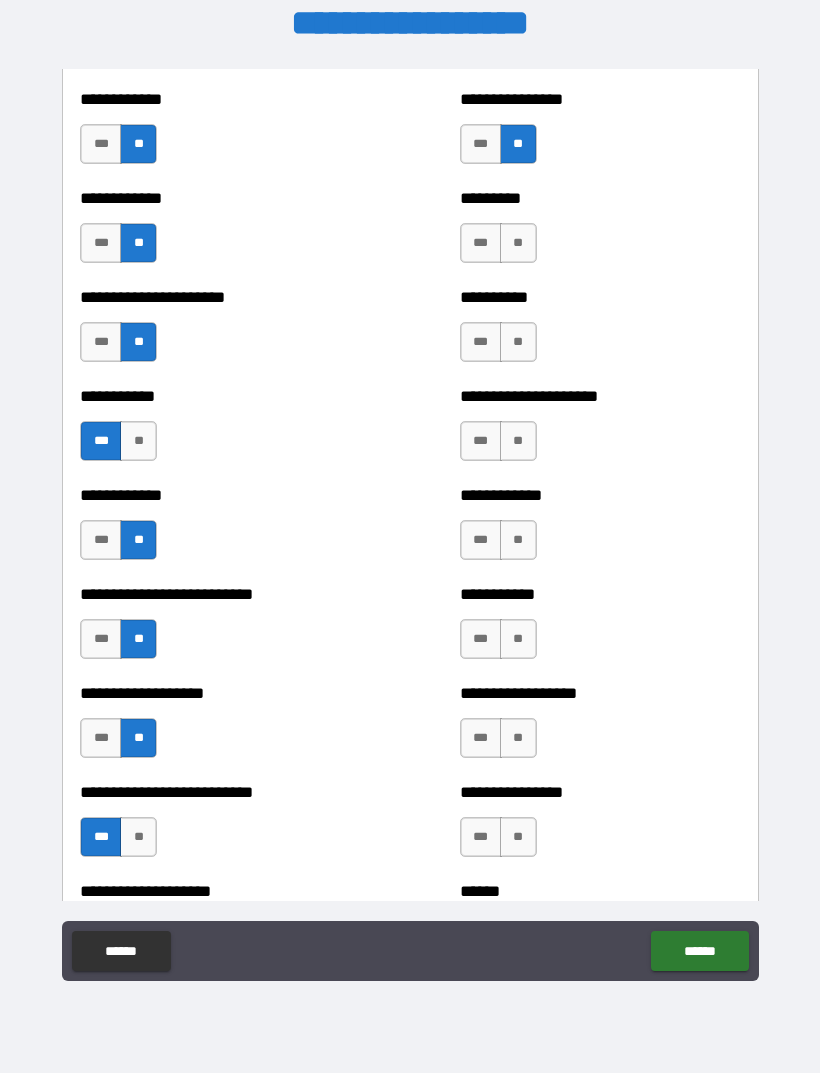 click on "***" at bounding box center (481, 243) 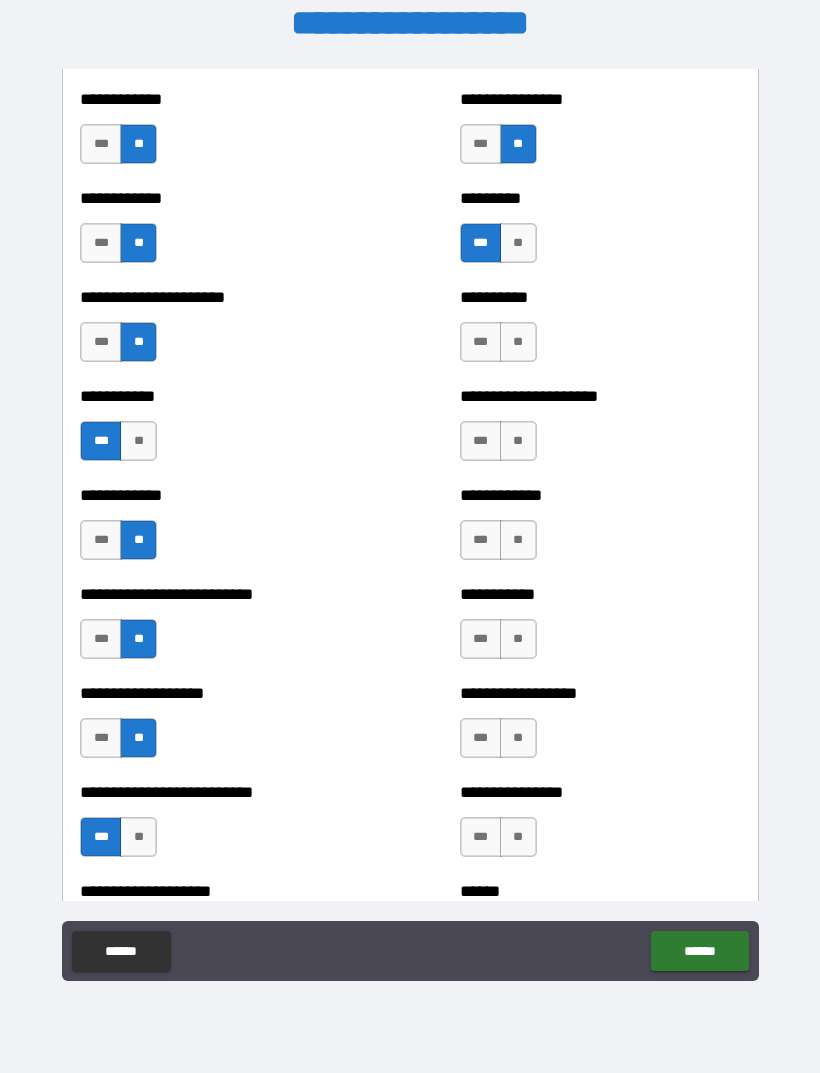 click on "***" at bounding box center (481, 342) 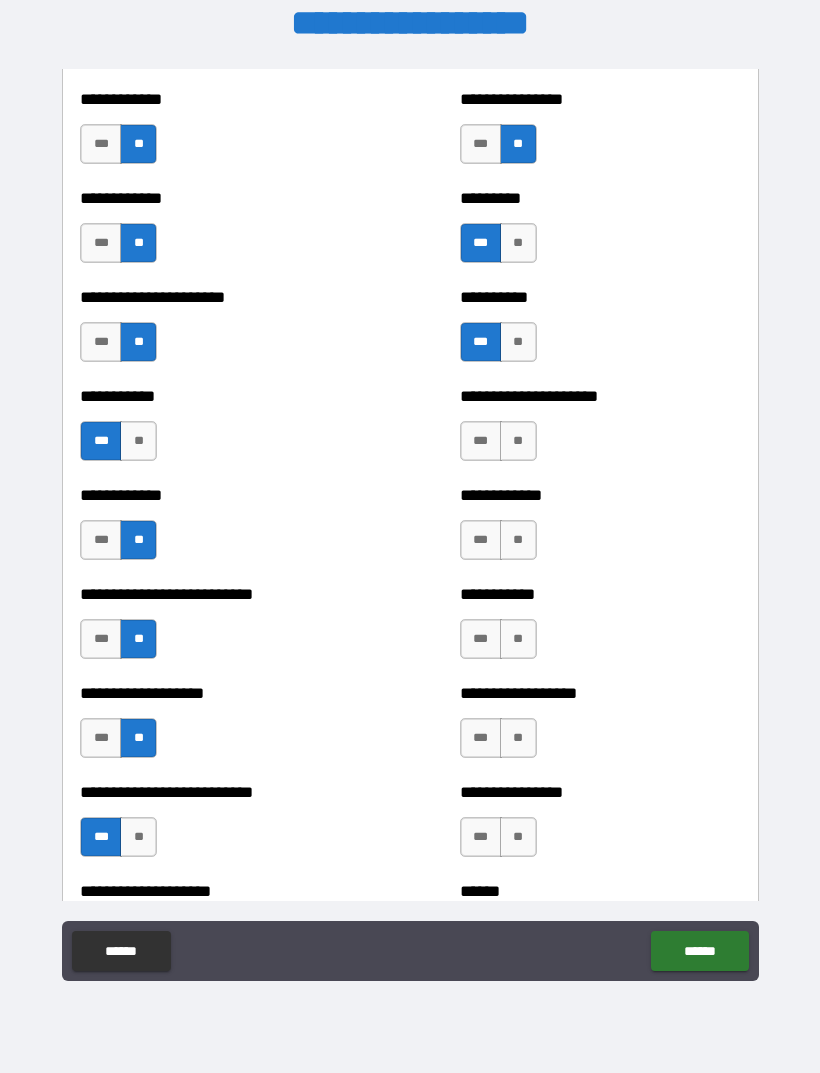 click on "***" at bounding box center (481, 441) 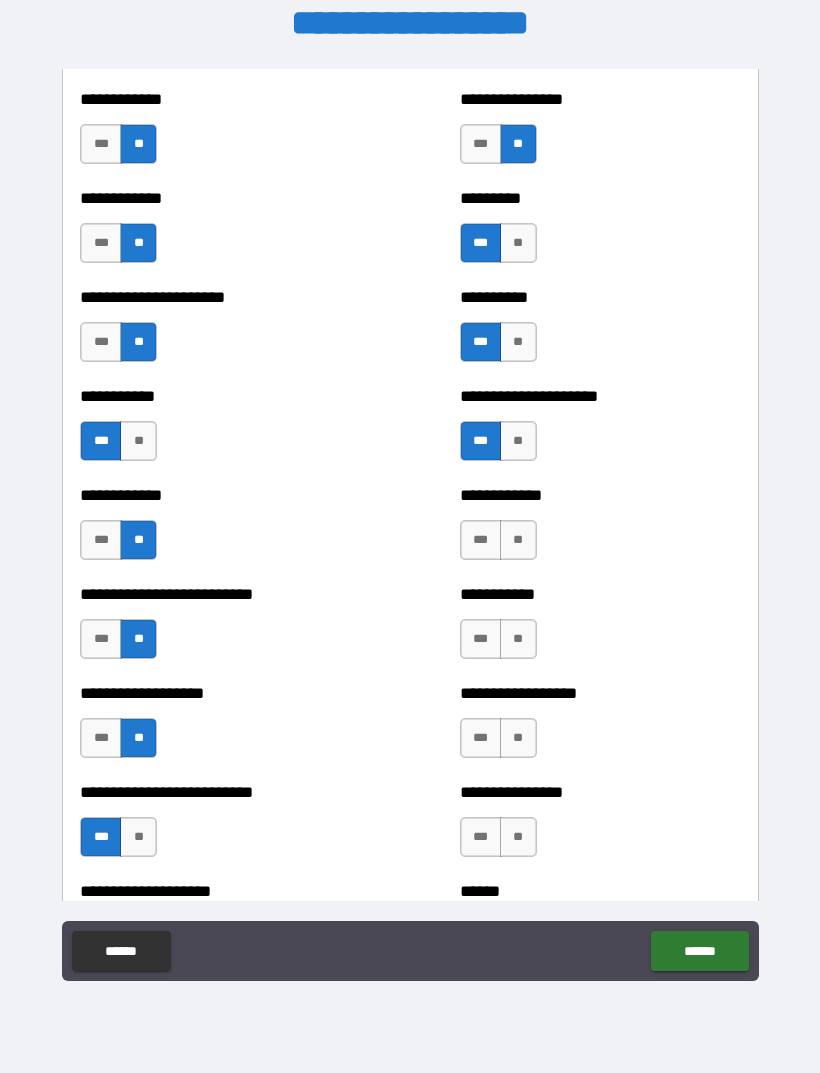 click on "**" at bounding box center [518, 540] 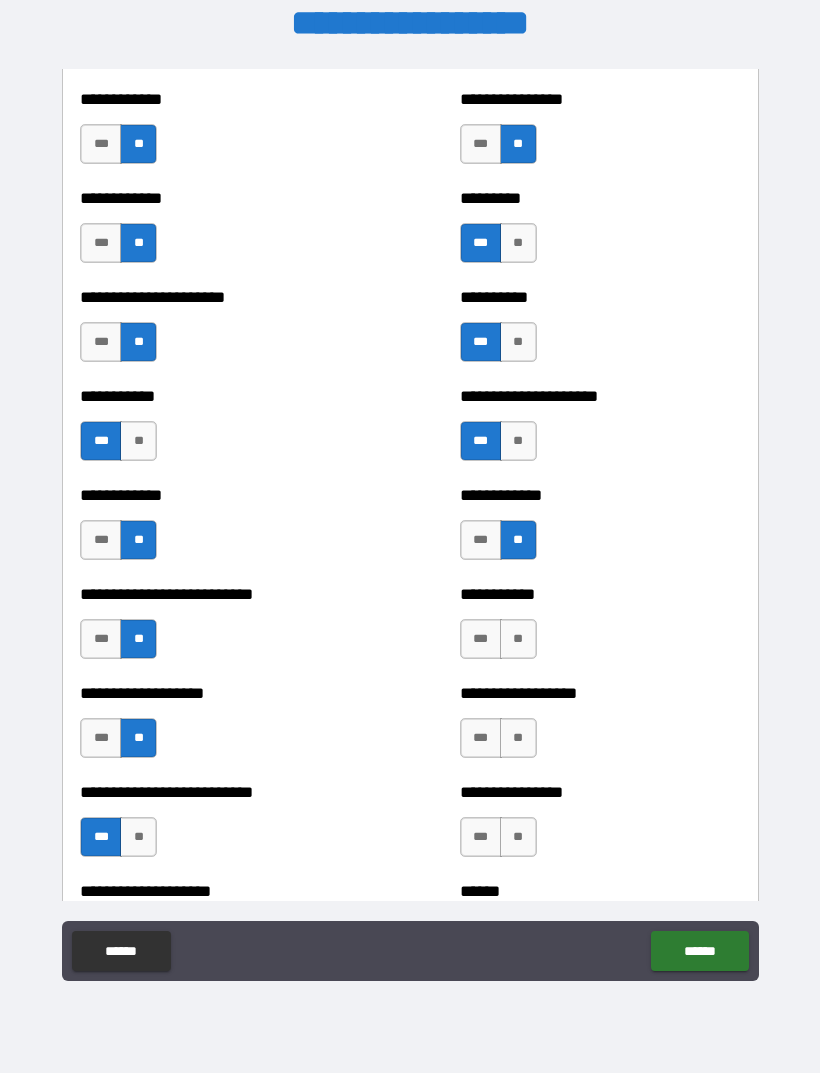 click on "**" at bounding box center [518, 639] 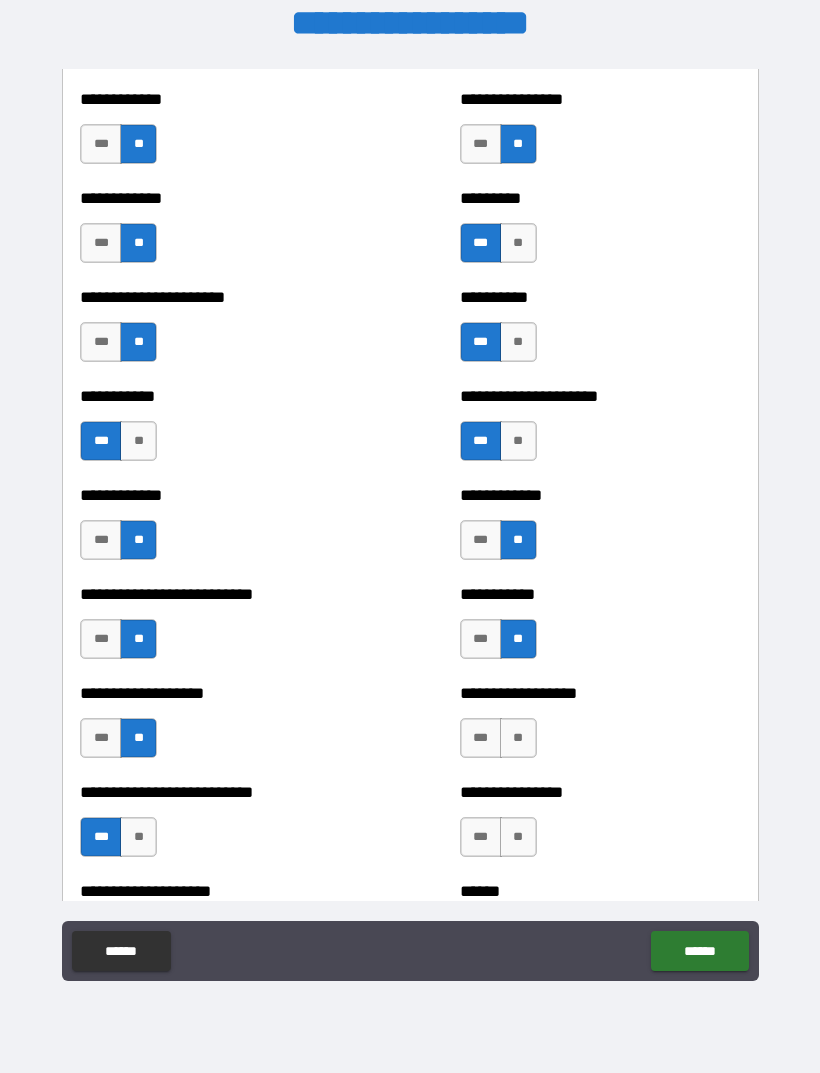 click on "***" at bounding box center [481, 738] 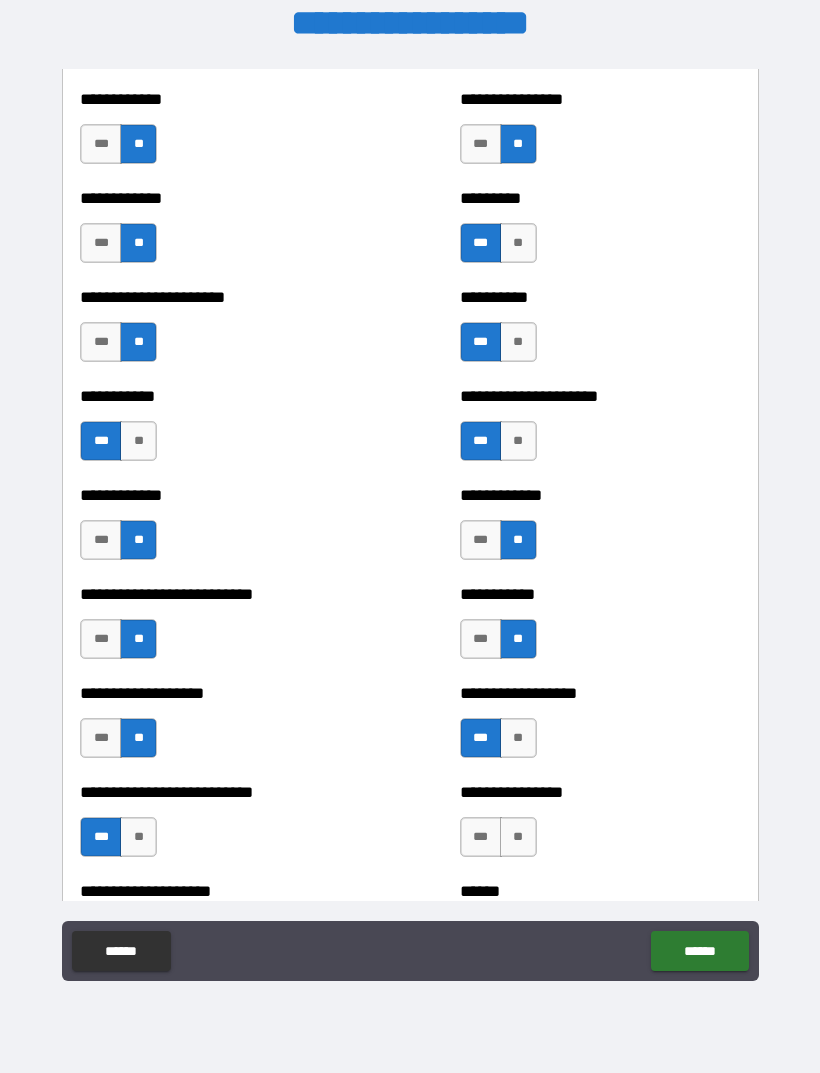 click on "**" at bounding box center [518, 837] 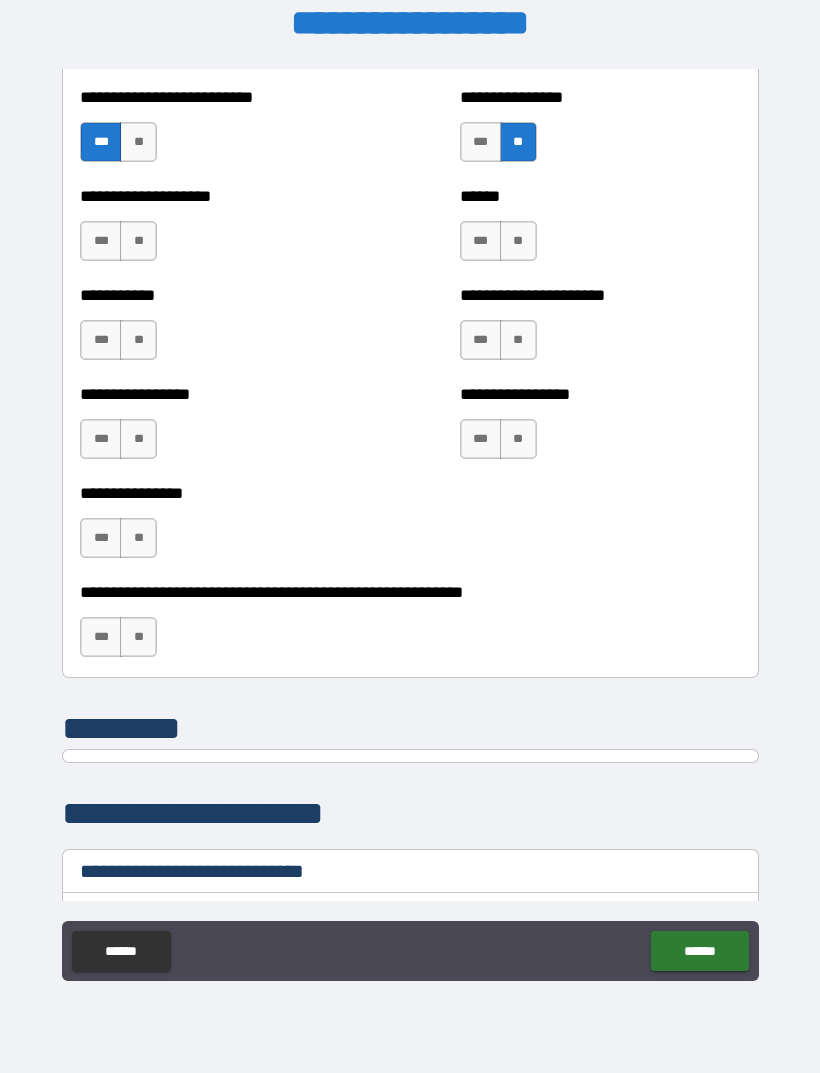 scroll, scrollTop: 5919, scrollLeft: 0, axis: vertical 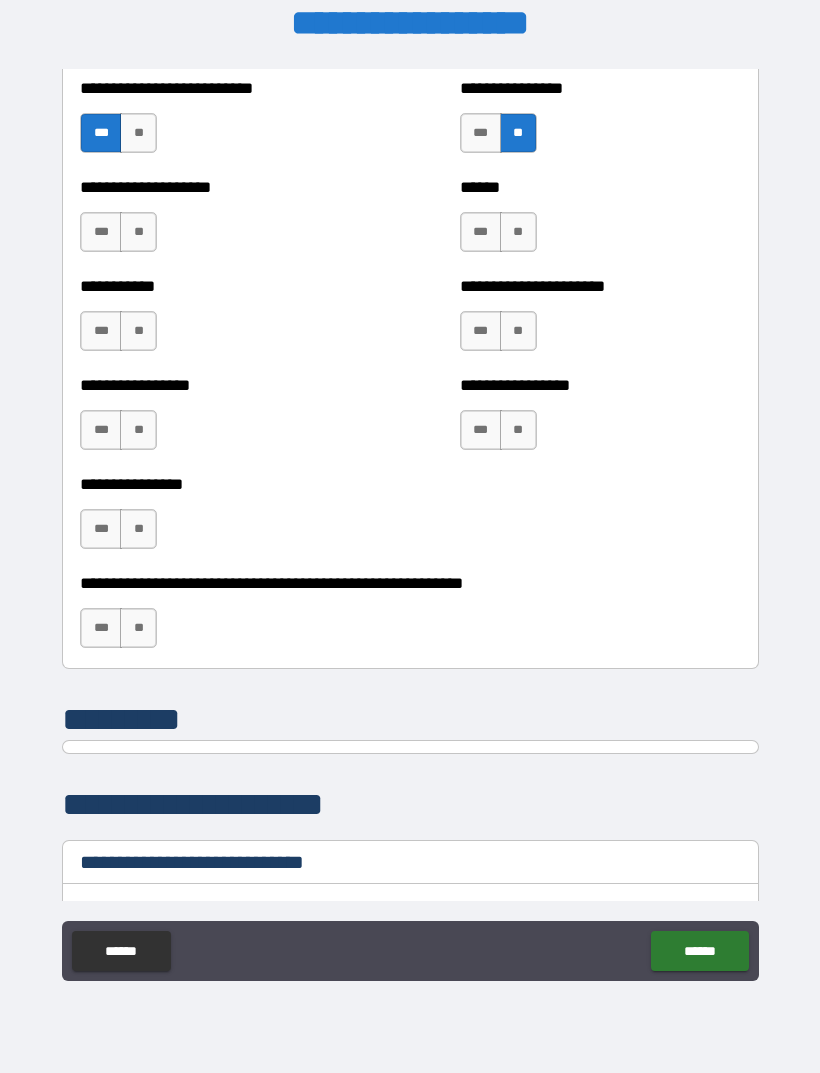 click on "**" at bounding box center (138, 232) 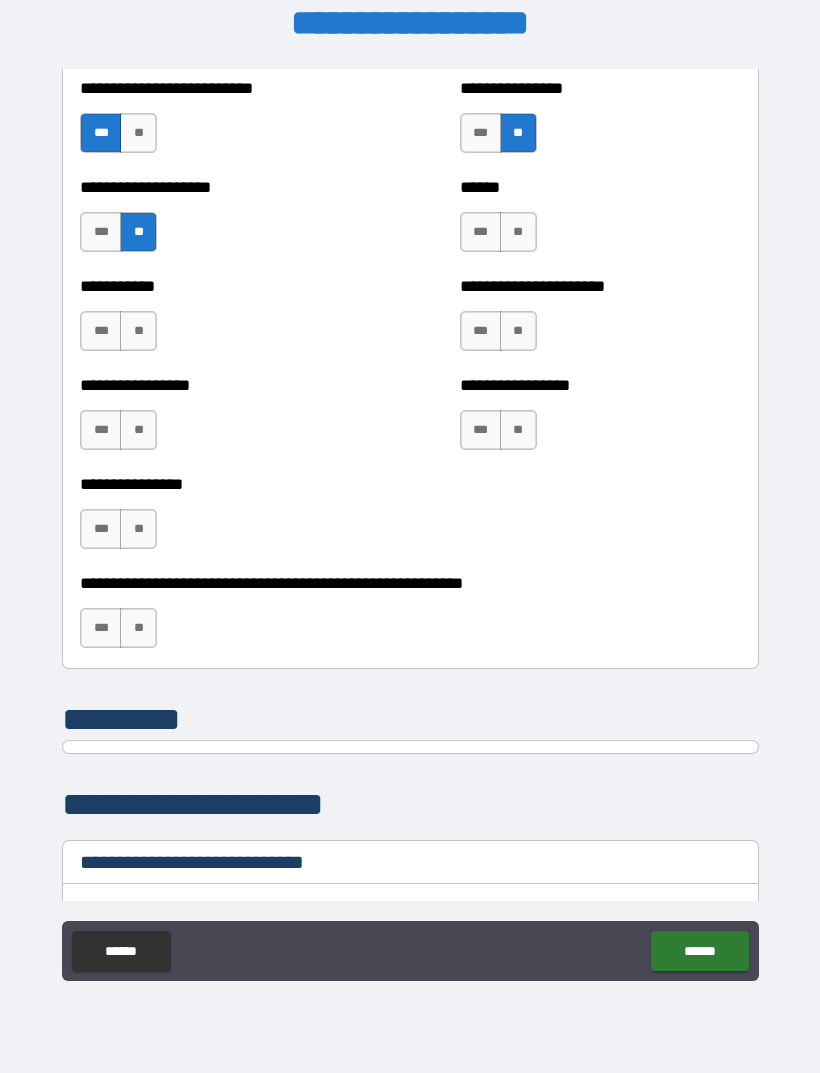 click on "**" at bounding box center (138, 331) 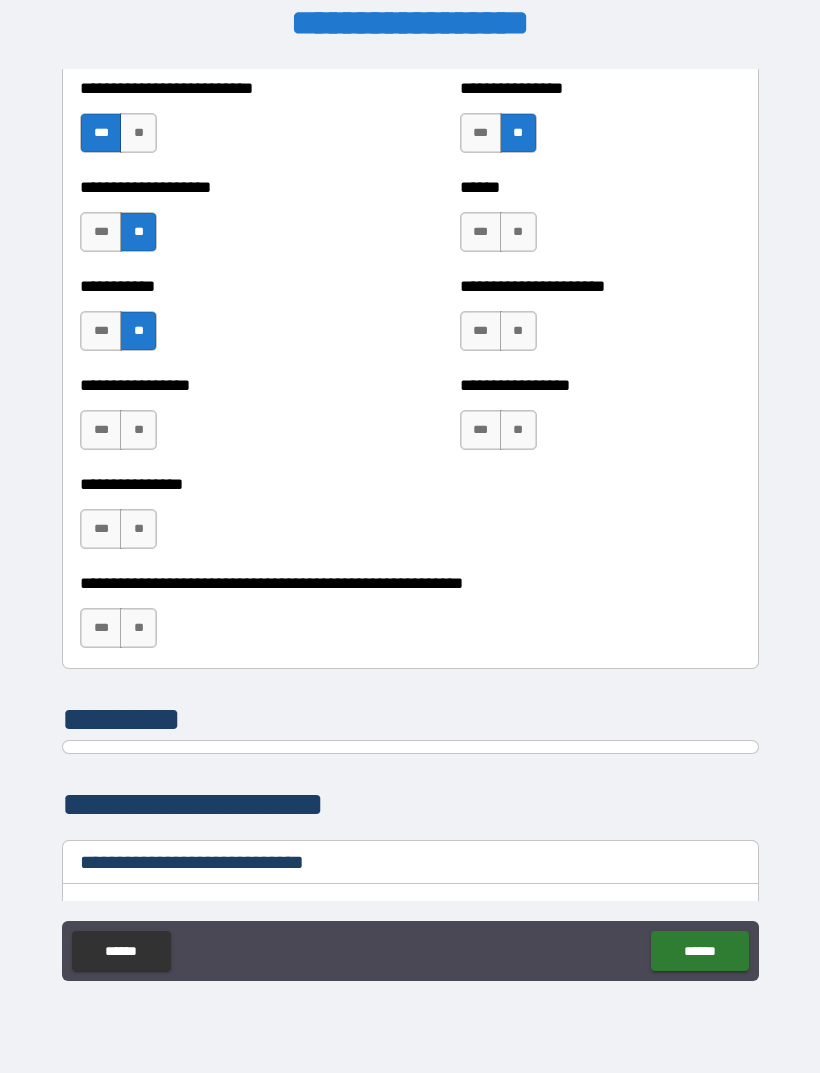click on "**" at bounding box center [138, 430] 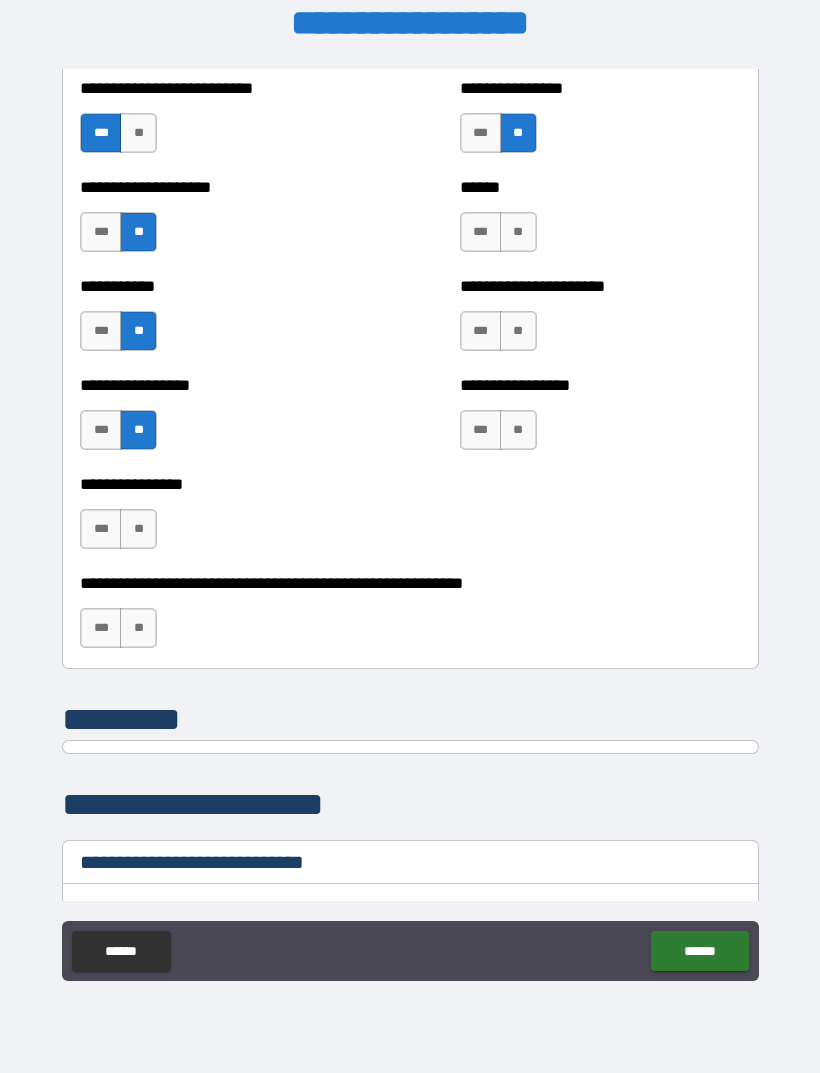 click on "**" at bounding box center (138, 529) 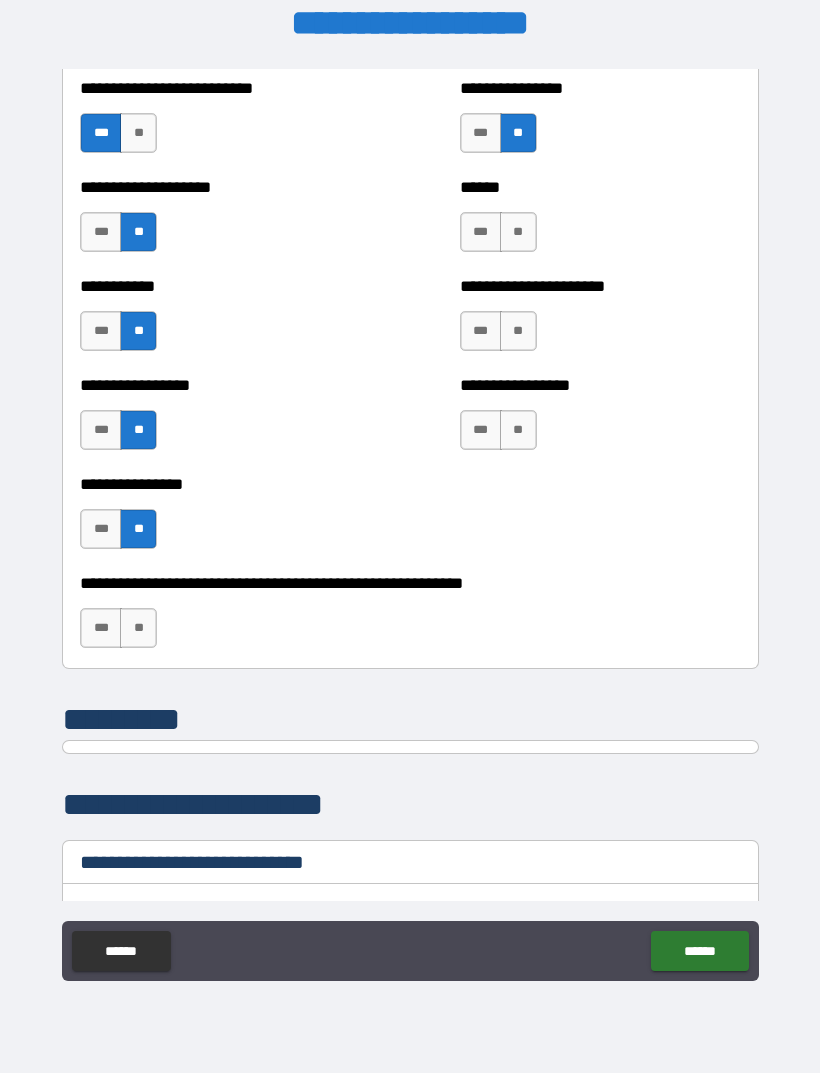 click on "***" at bounding box center (481, 232) 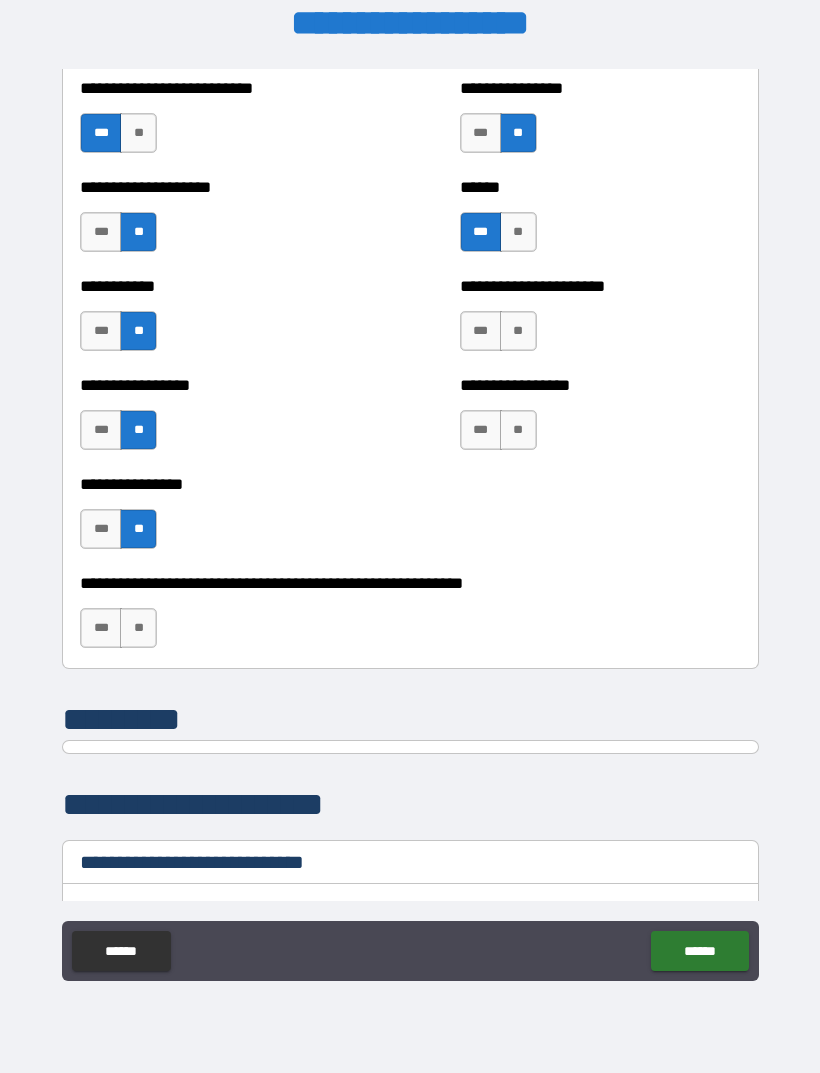 scroll, scrollTop: 5921, scrollLeft: 0, axis: vertical 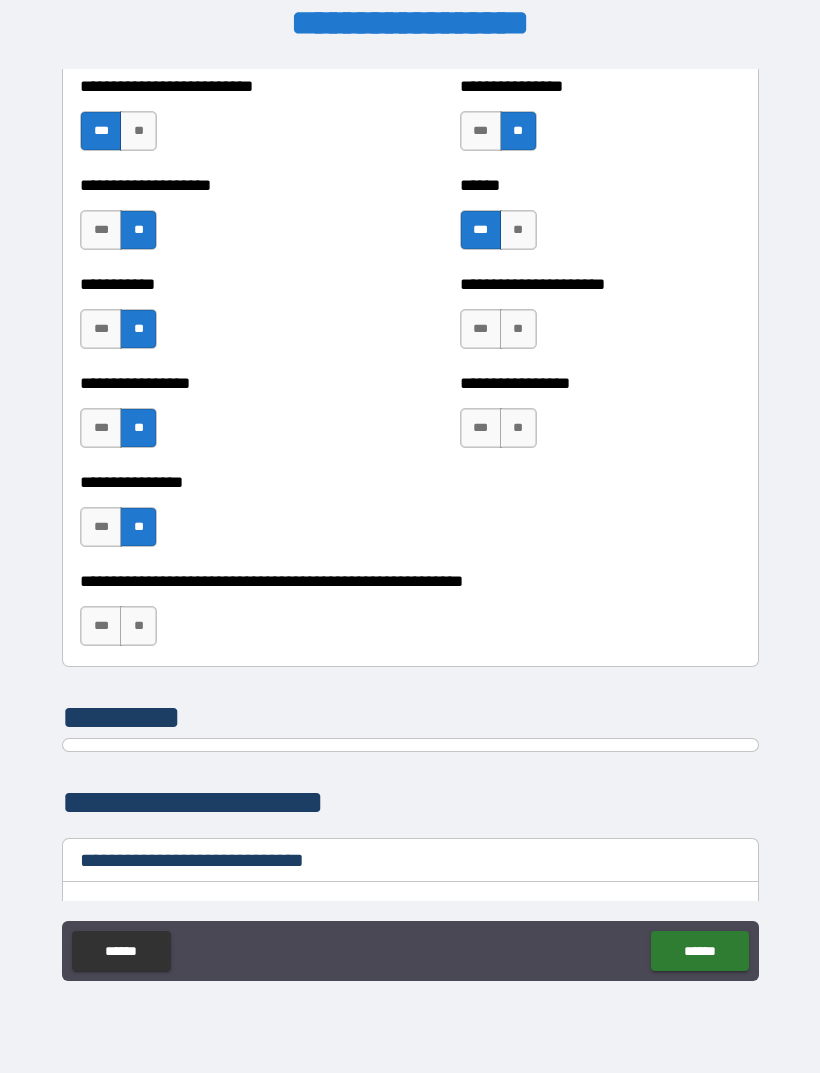click on "**" at bounding box center (518, 428) 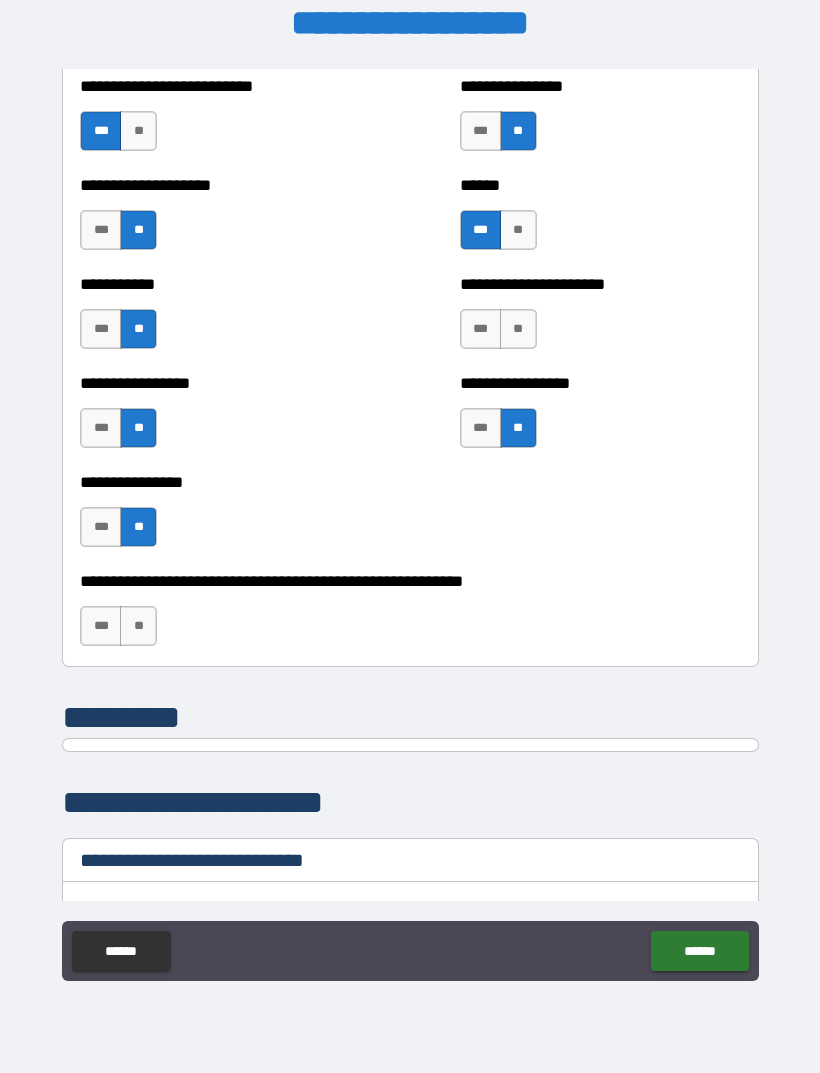 click on "**" at bounding box center [138, 626] 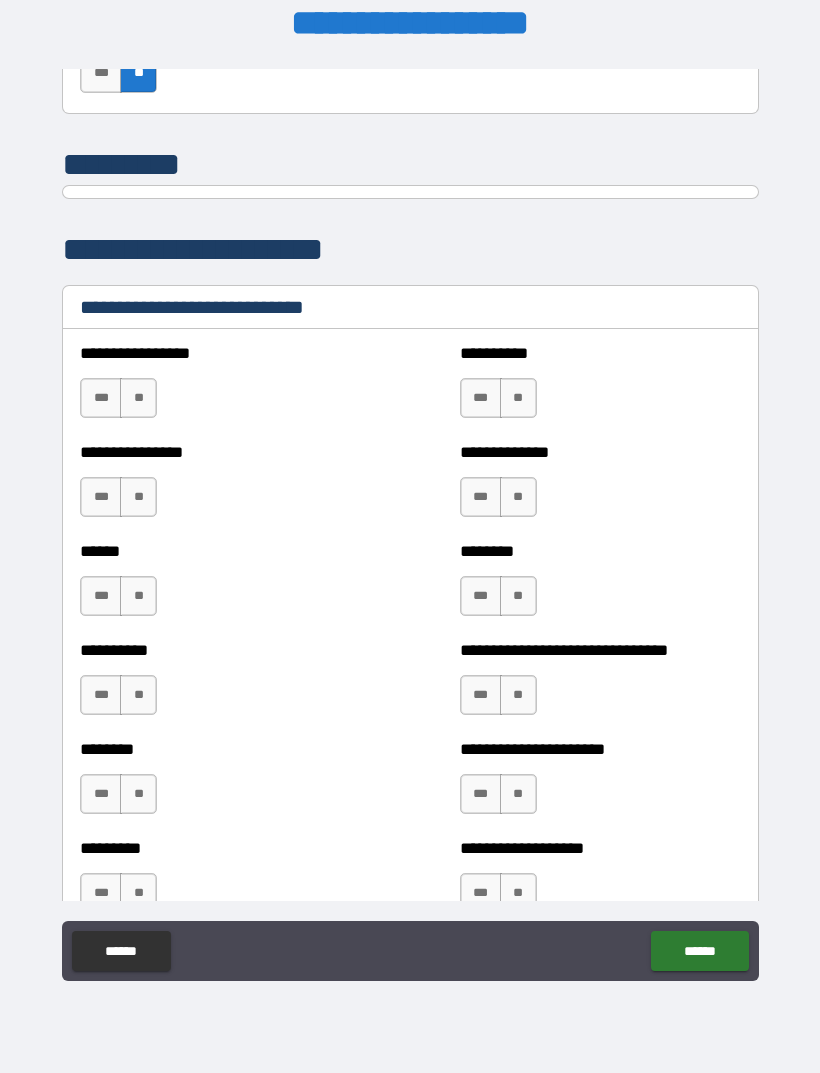 scroll, scrollTop: 6484, scrollLeft: 0, axis: vertical 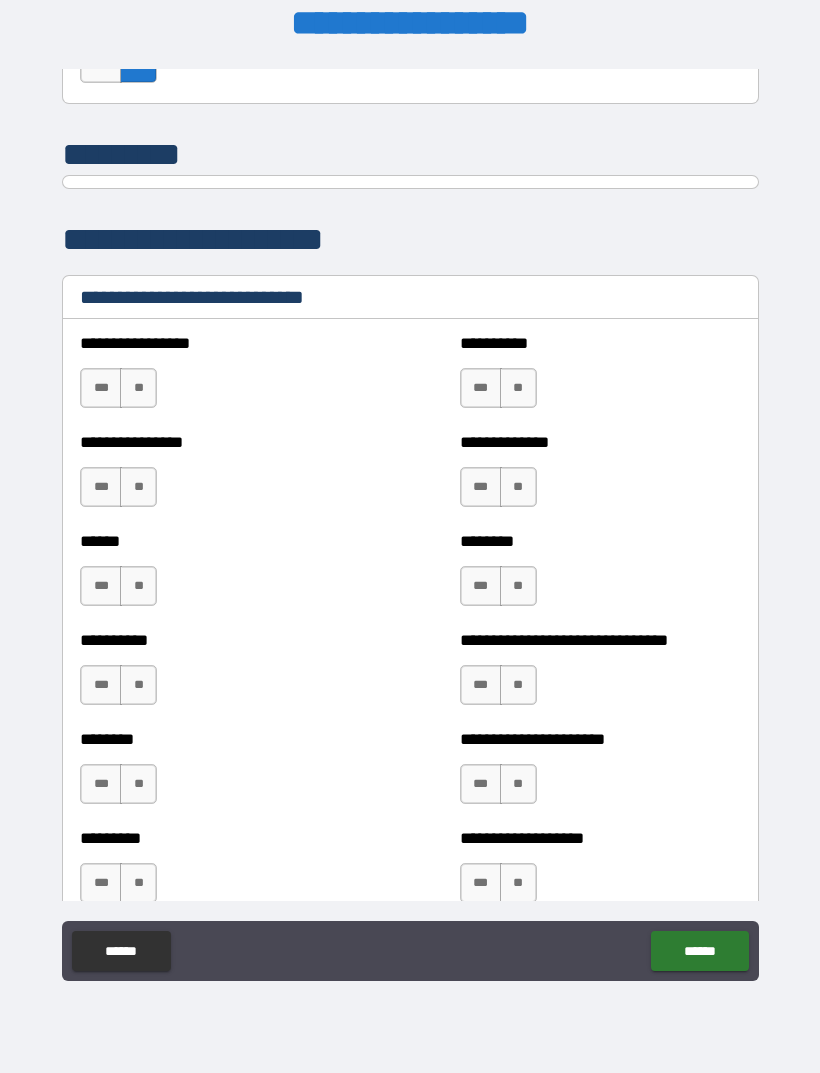 click on "***" at bounding box center [101, 388] 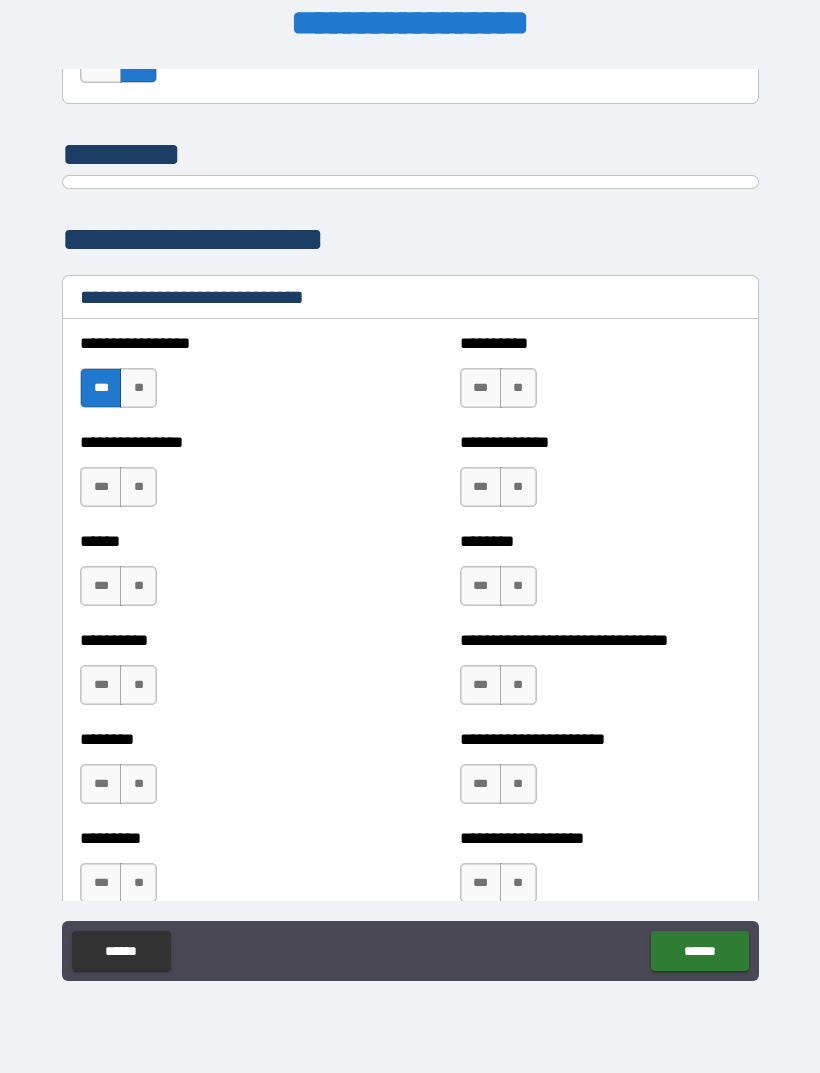 click on "***" at bounding box center (101, 487) 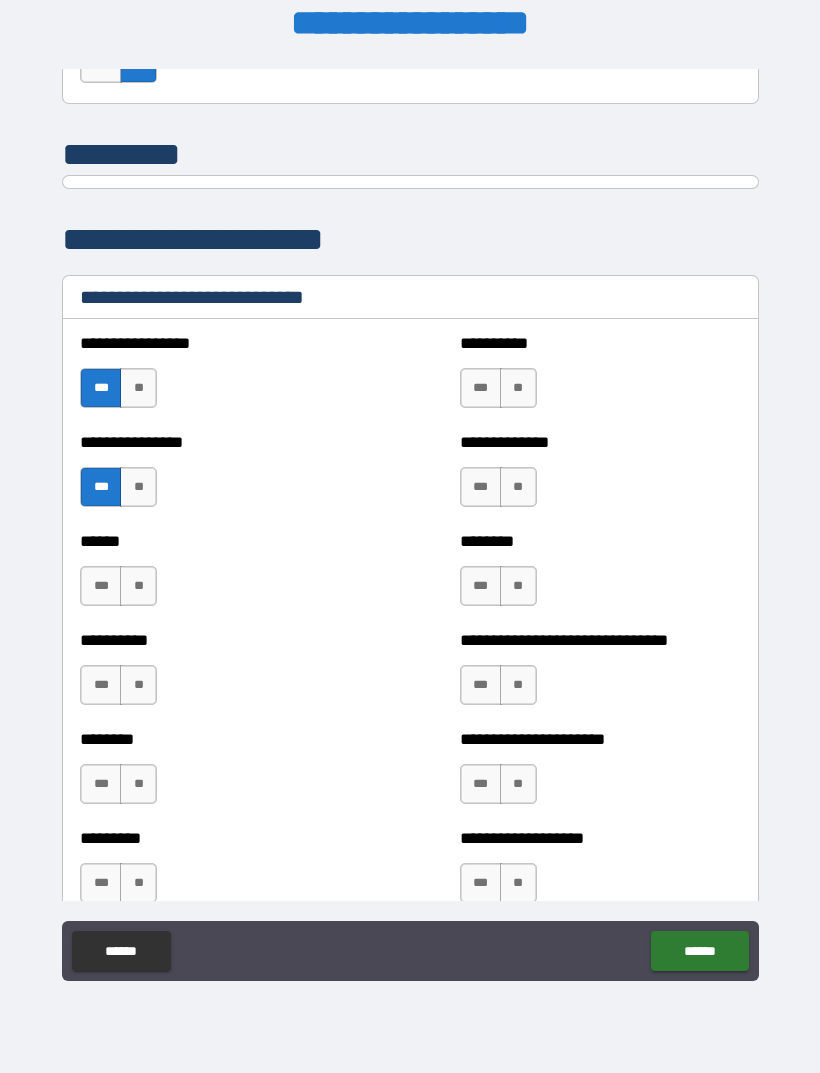 click on "***" at bounding box center [101, 586] 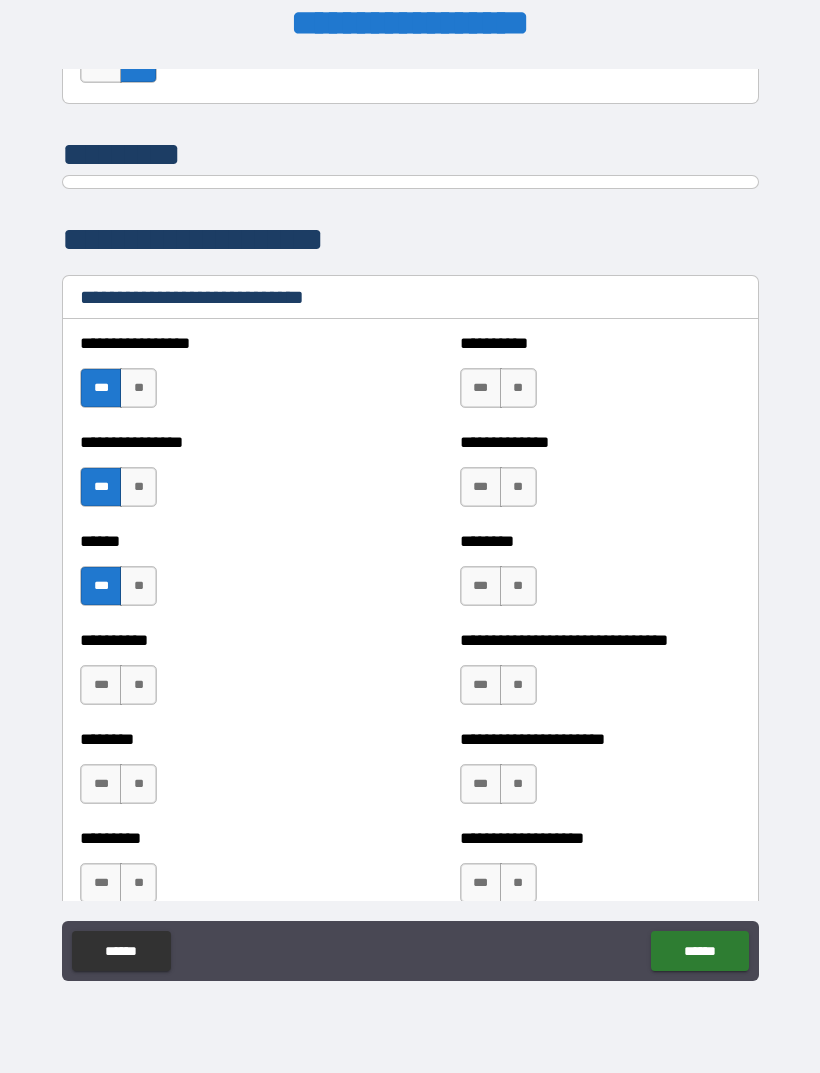 click on "***" at bounding box center [101, 685] 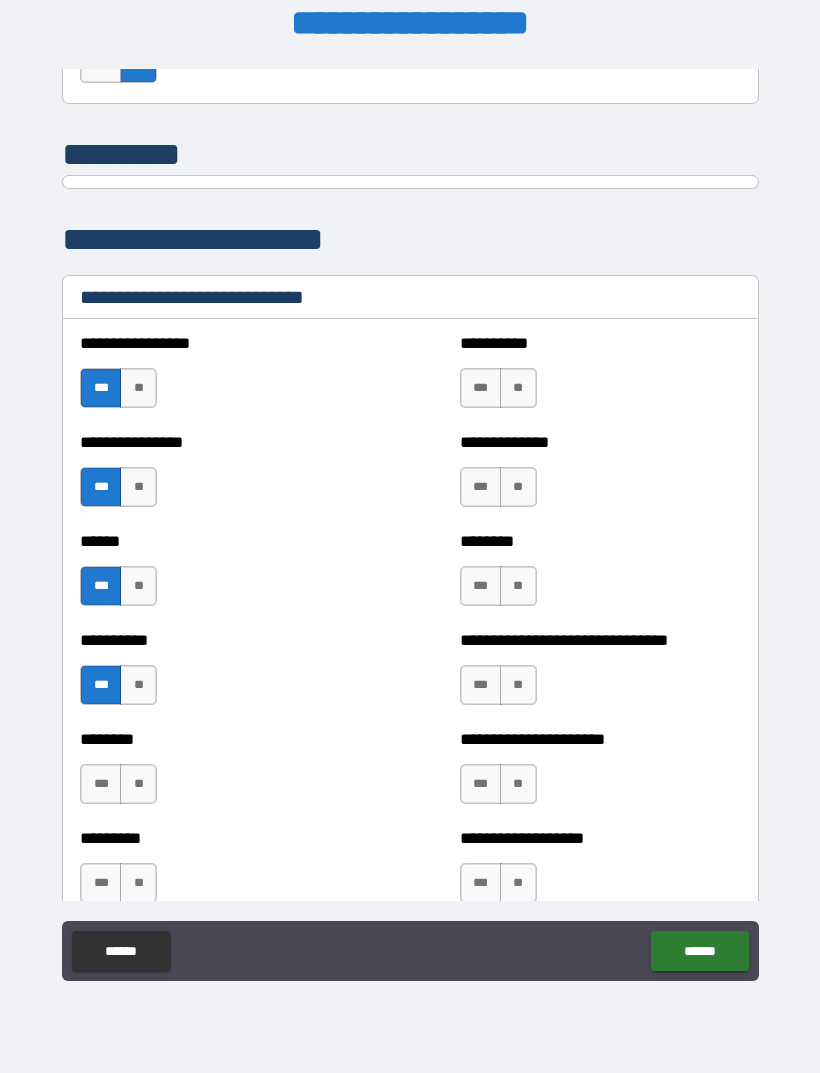 click on "**" at bounding box center [138, 784] 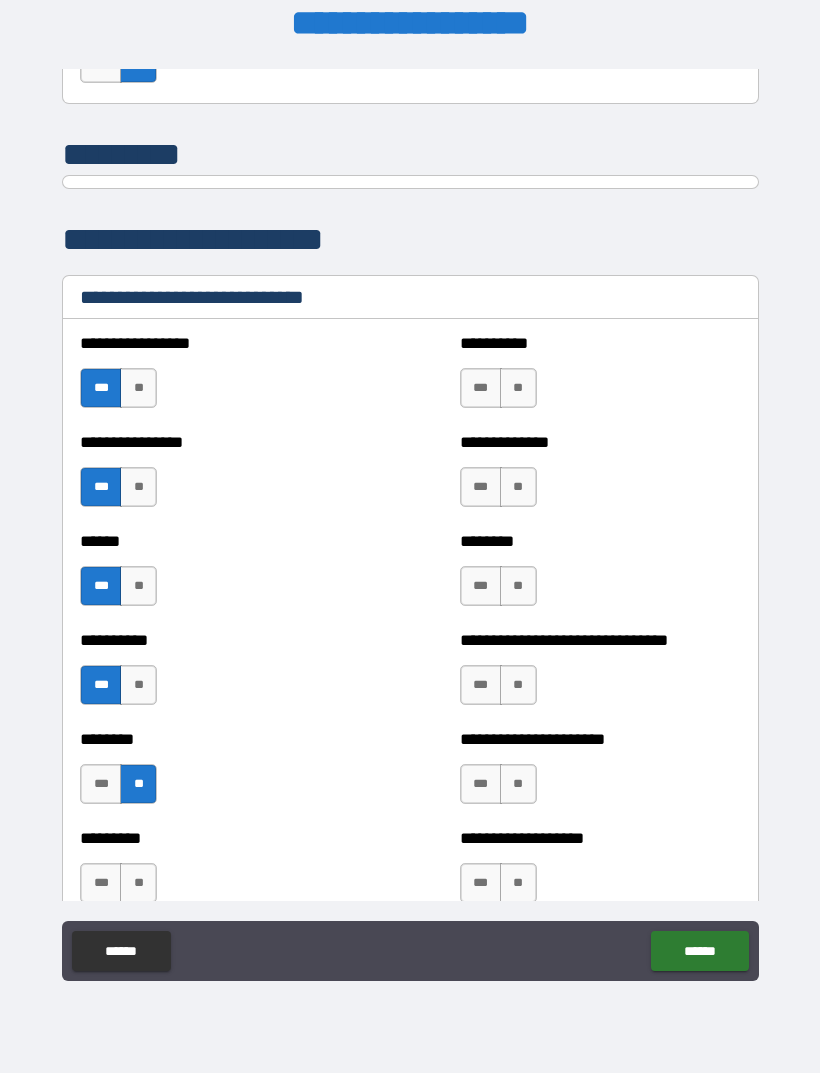 click on "**" at bounding box center [138, 883] 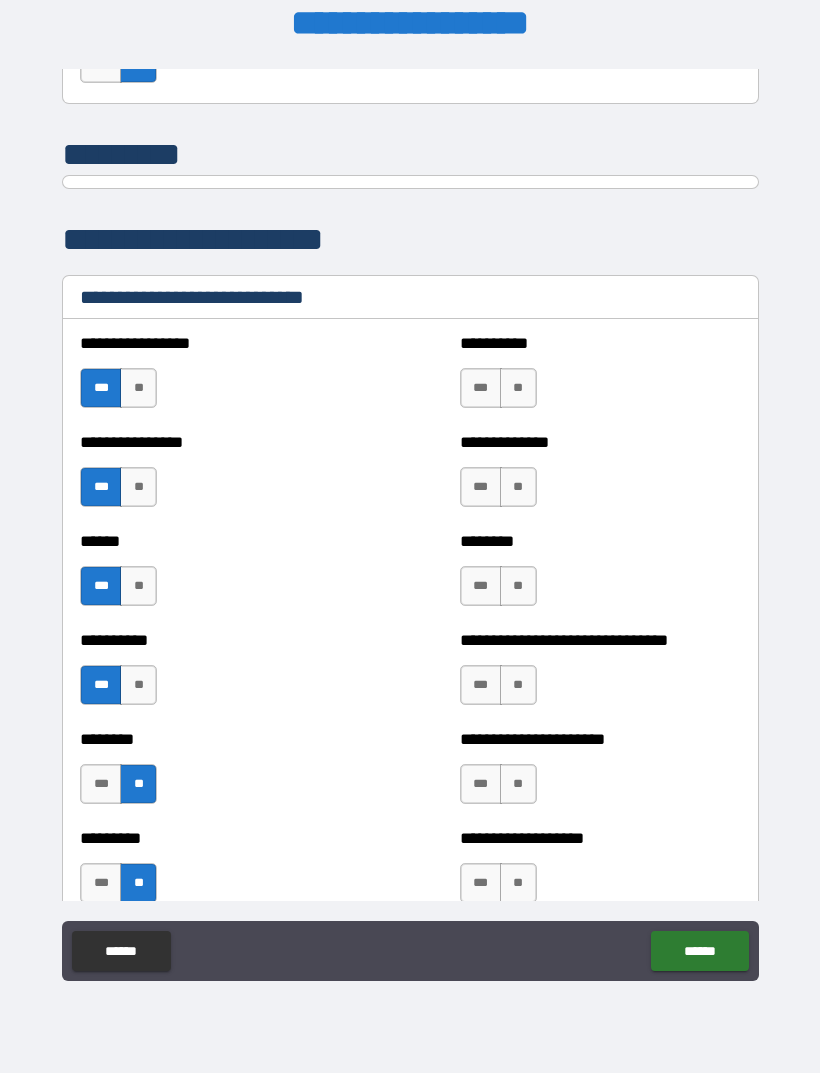 click on "***" at bounding box center [481, 388] 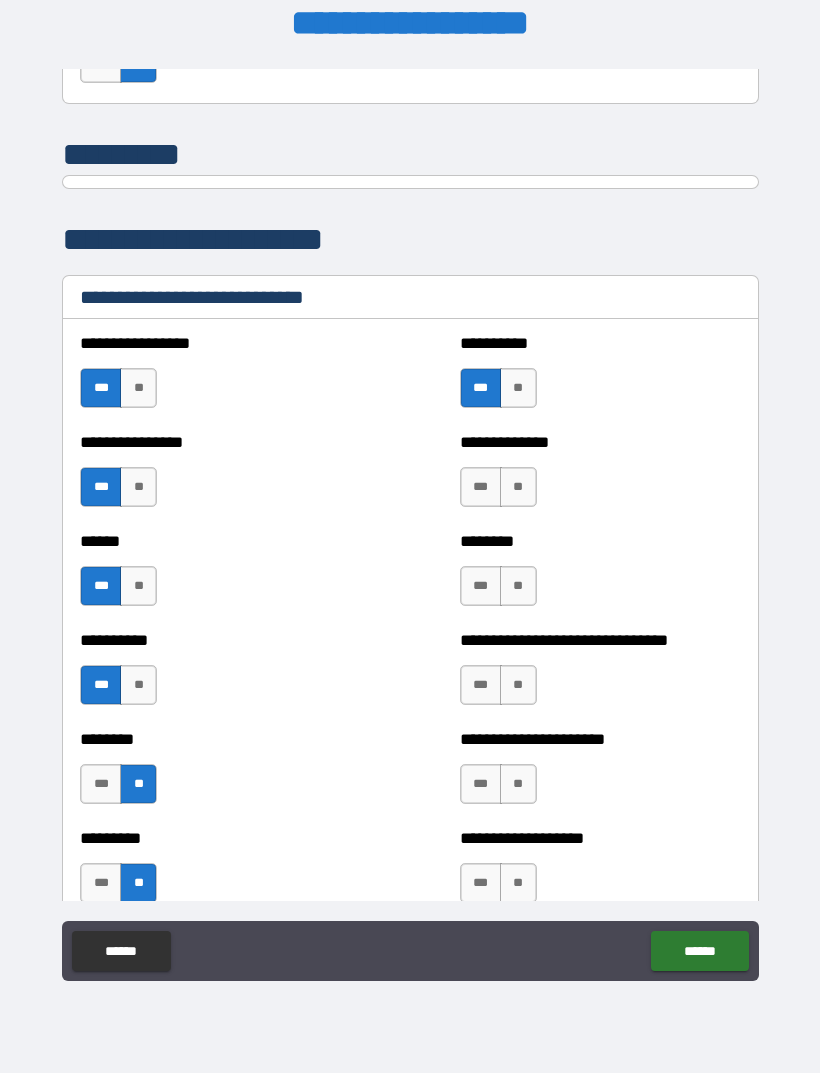 click on "***" at bounding box center [481, 487] 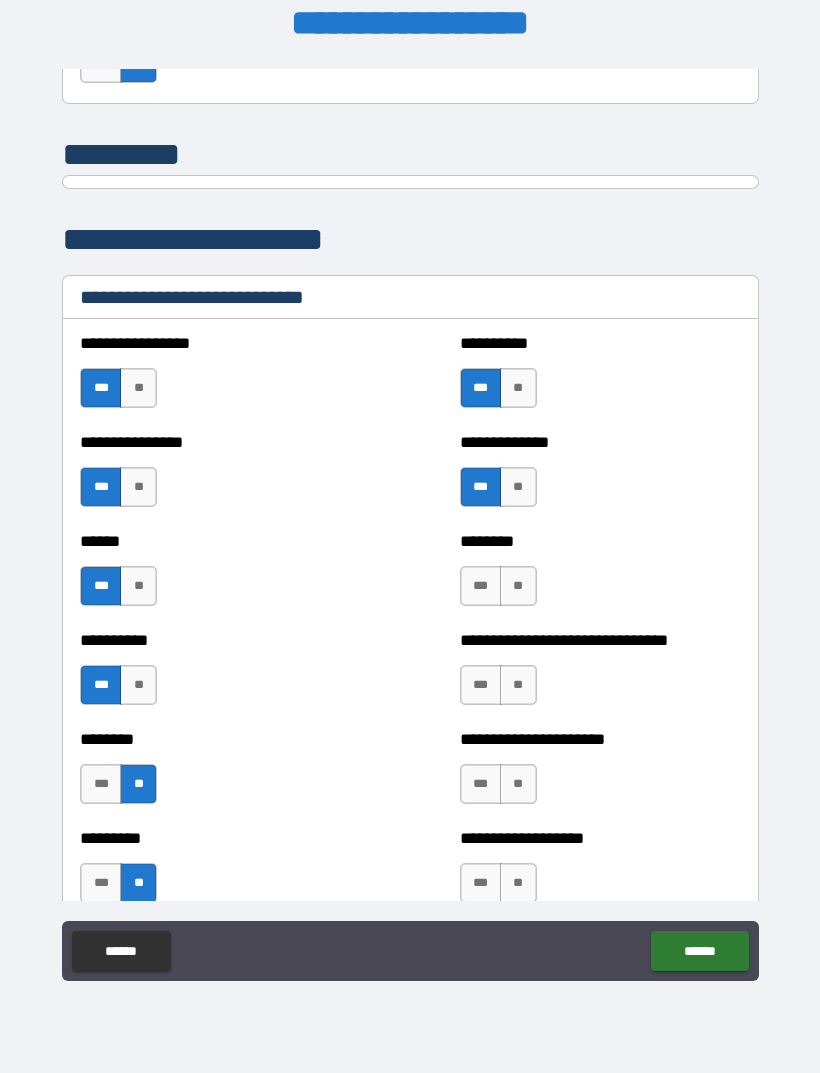 click on "**" at bounding box center (518, 586) 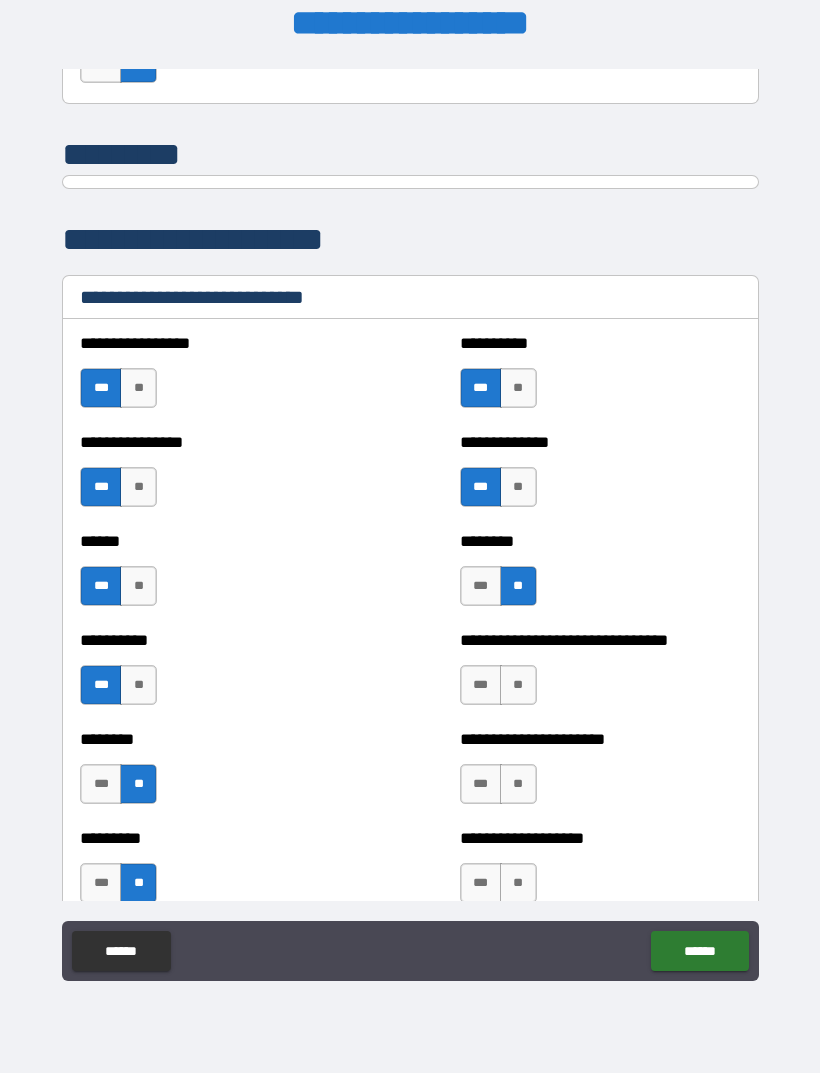 click on "***" at bounding box center (481, 685) 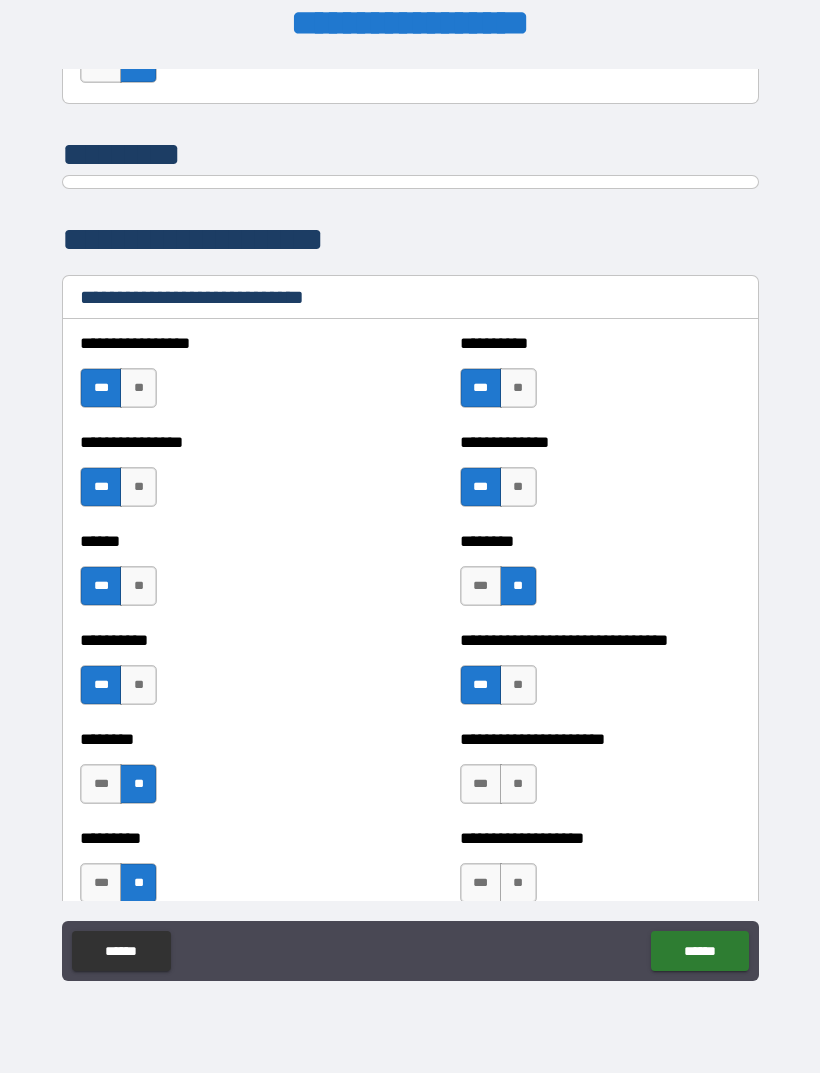 click on "***" at bounding box center [481, 784] 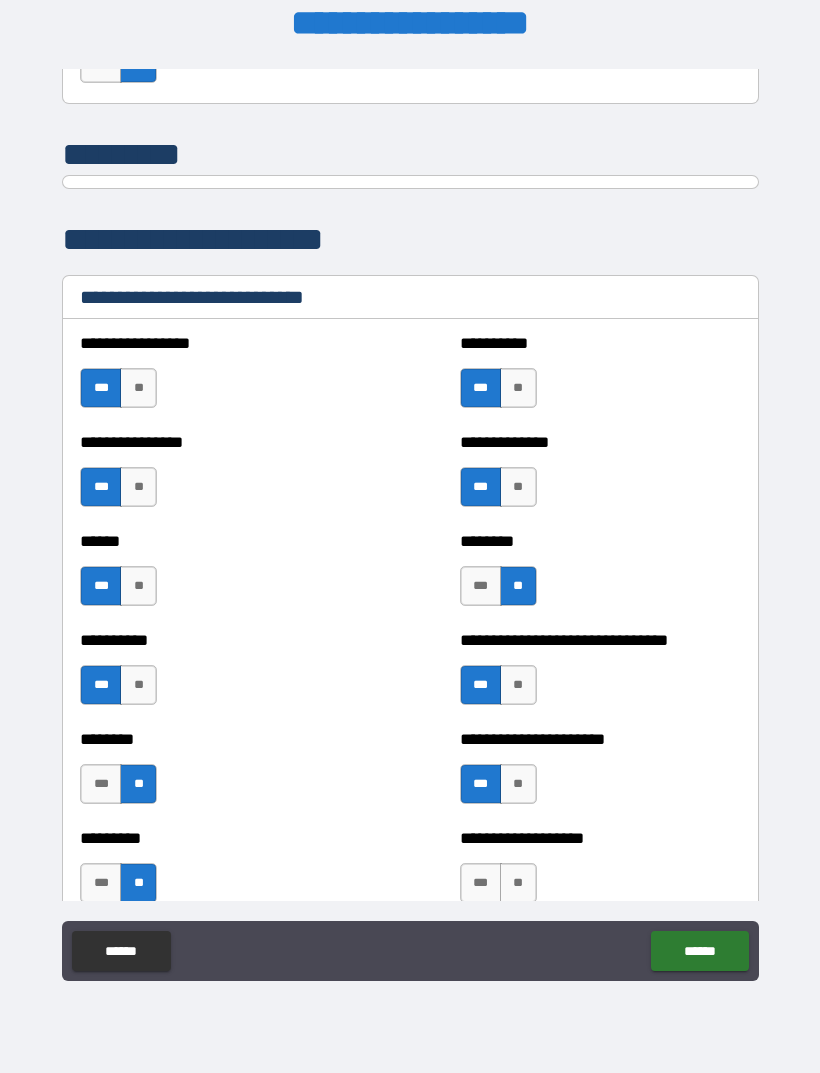 click on "***" at bounding box center [481, 883] 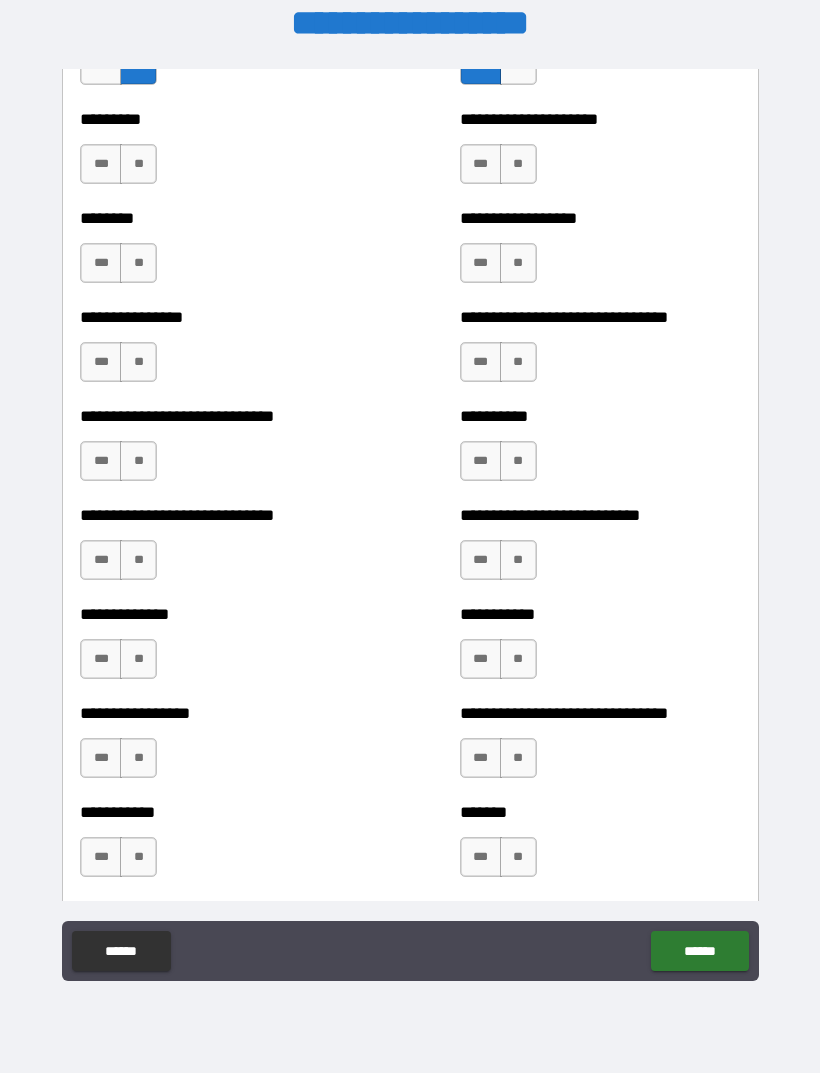 scroll, scrollTop: 7317, scrollLeft: 0, axis: vertical 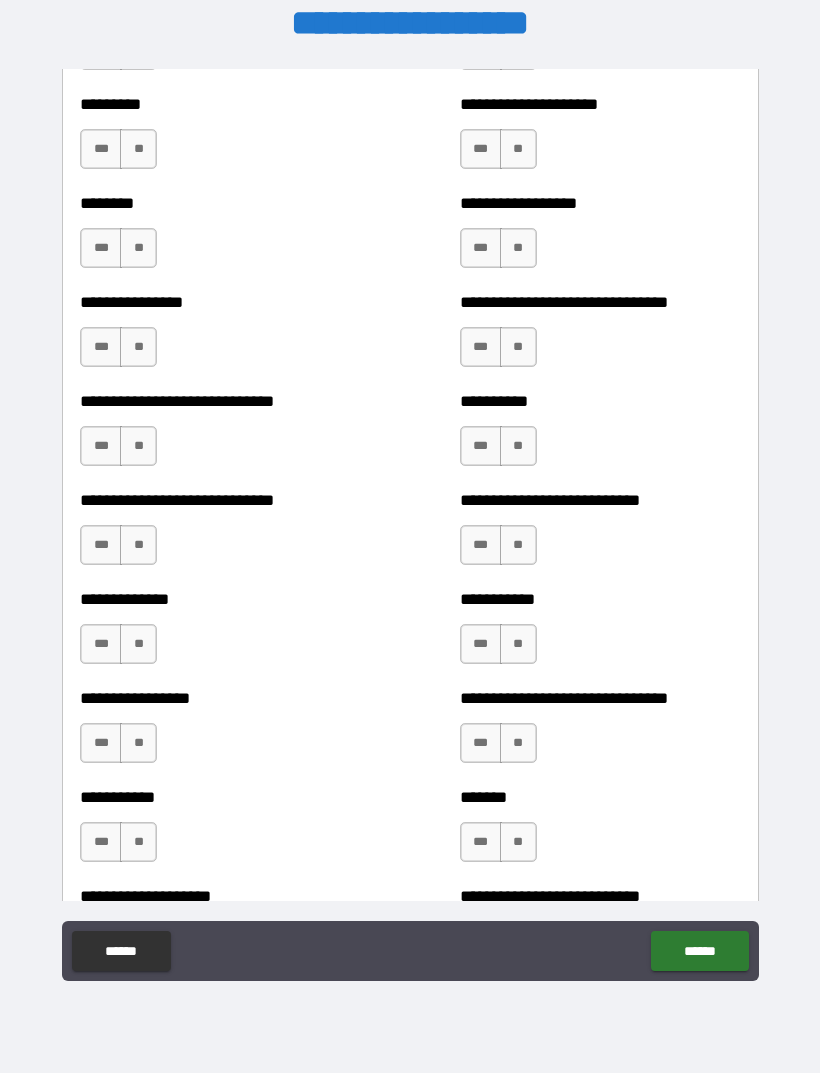 click on "***" at bounding box center [101, 149] 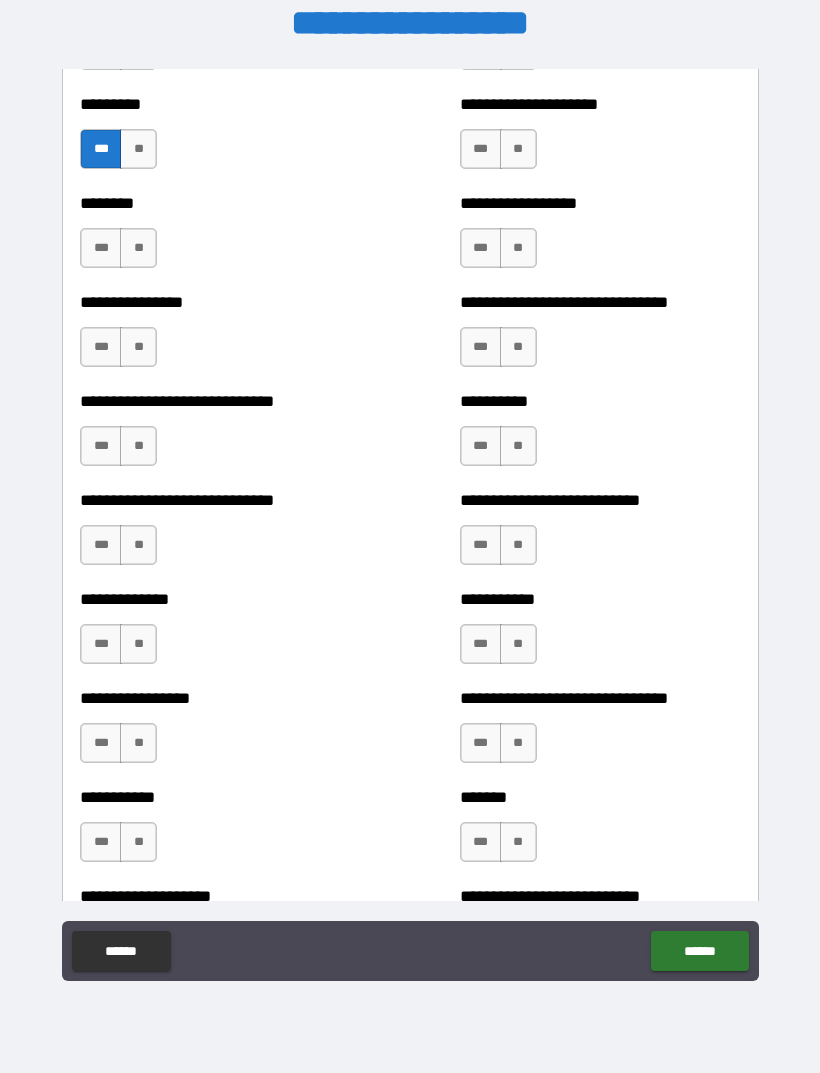 click on "***" at bounding box center (101, 248) 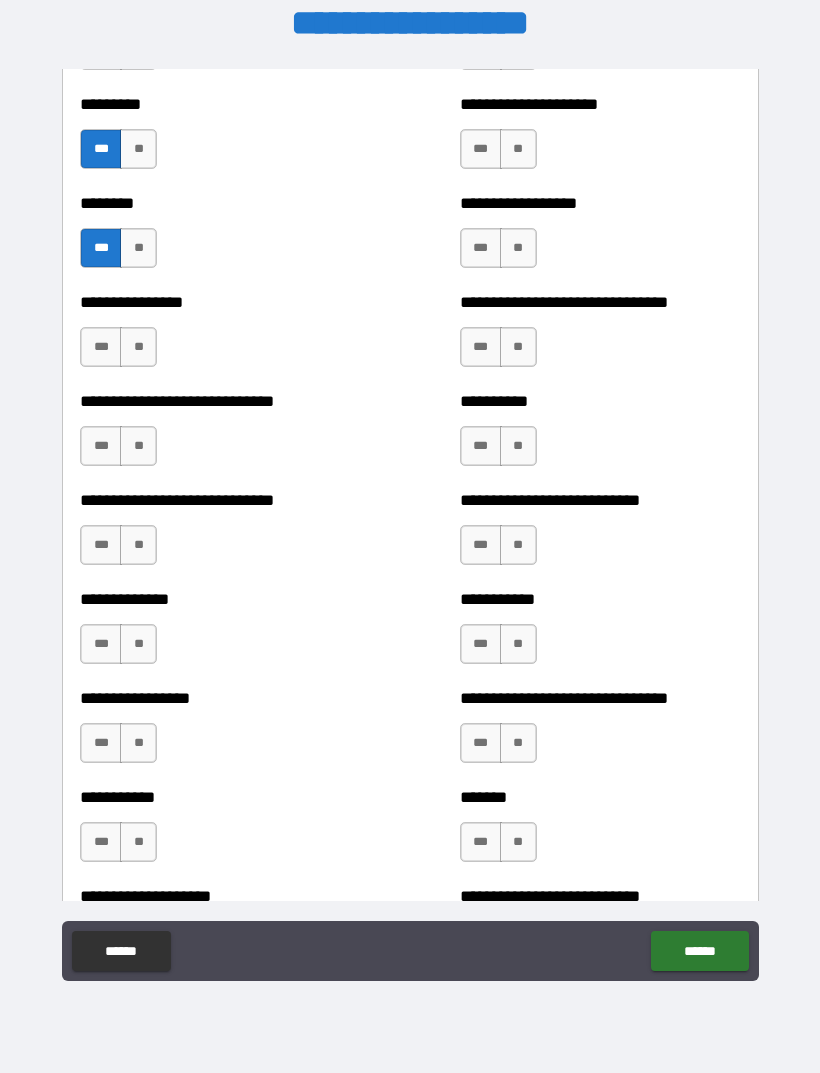 click on "**" at bounding box center (138, 347) 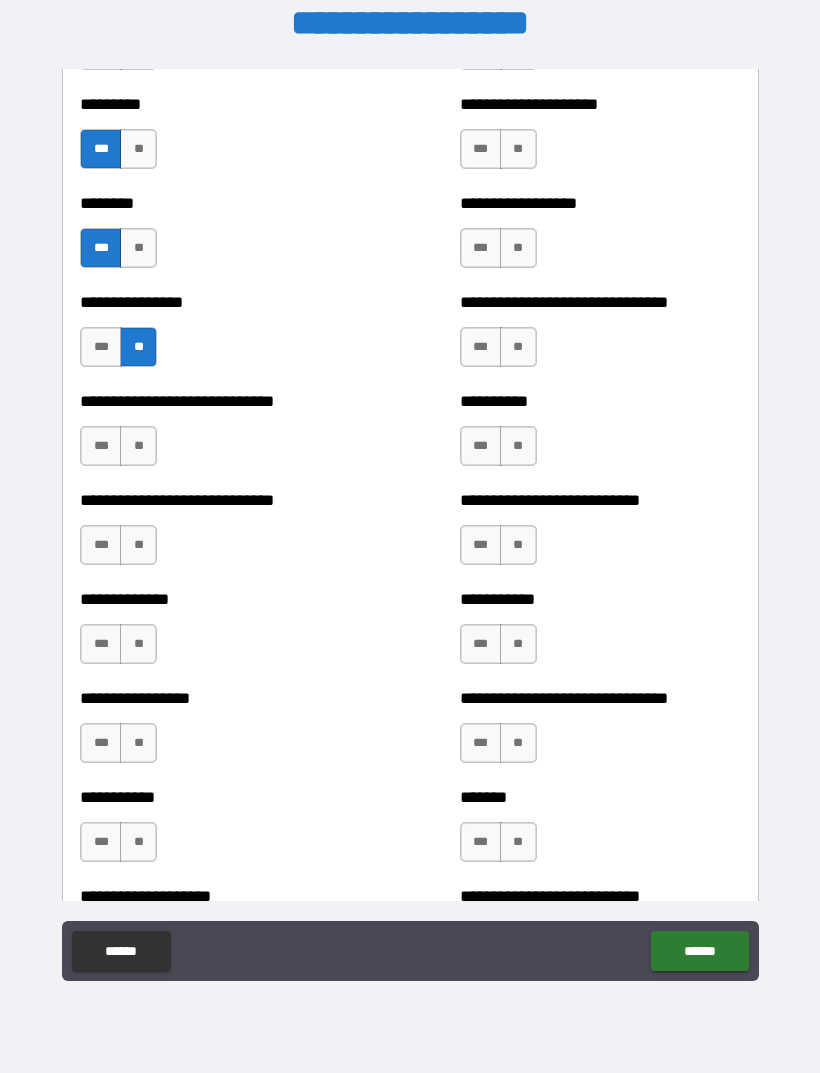 click on "***" at bounding box center [101, 446] 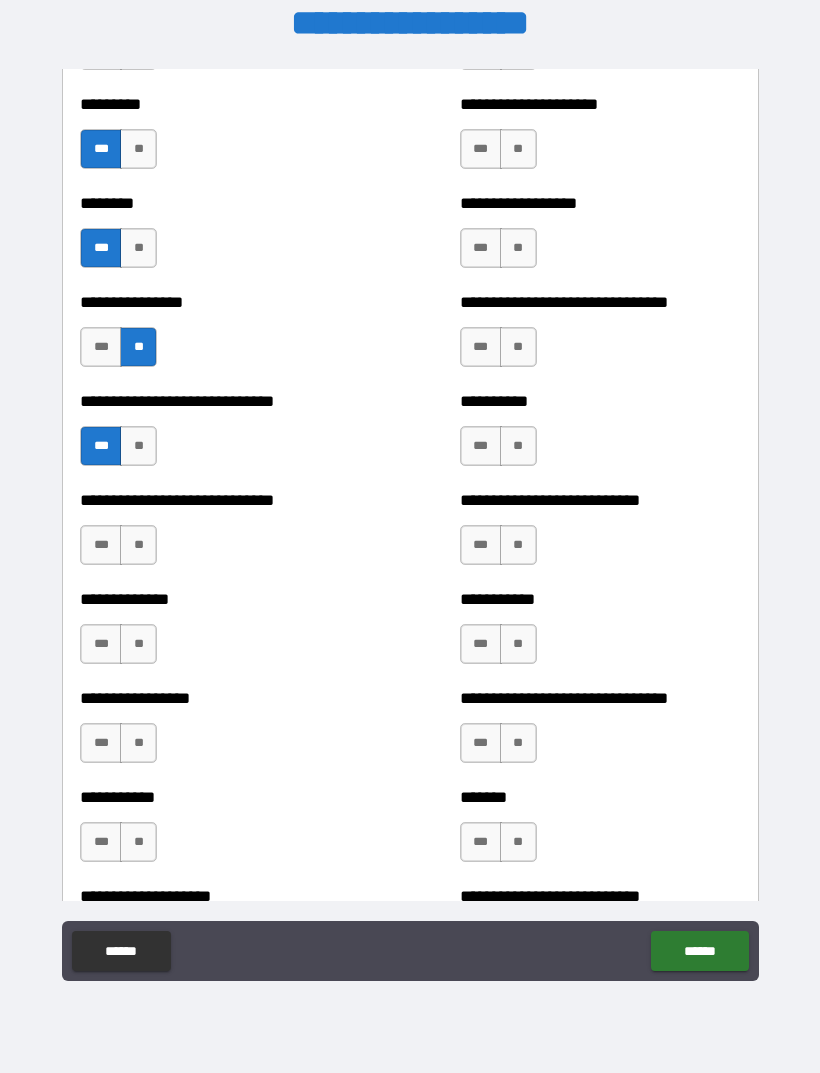 click on "**" at bounding box center [138, 545] 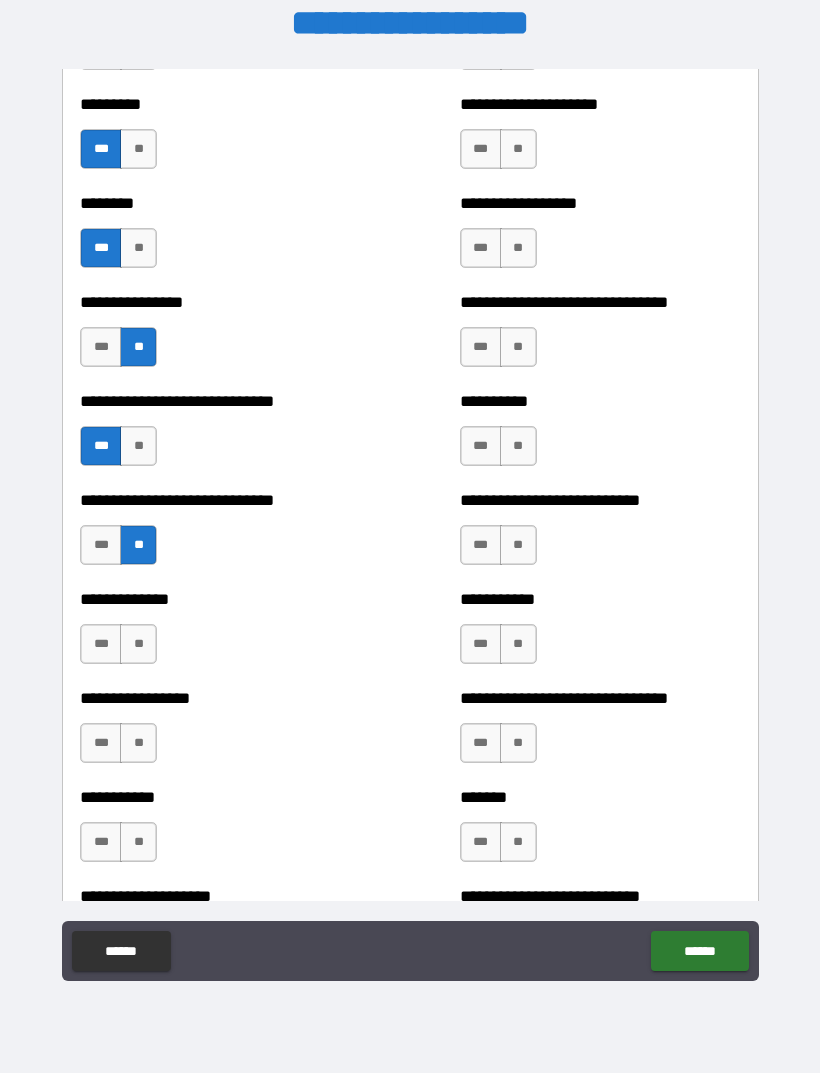 click on "**" at bounding box center [138, 644] 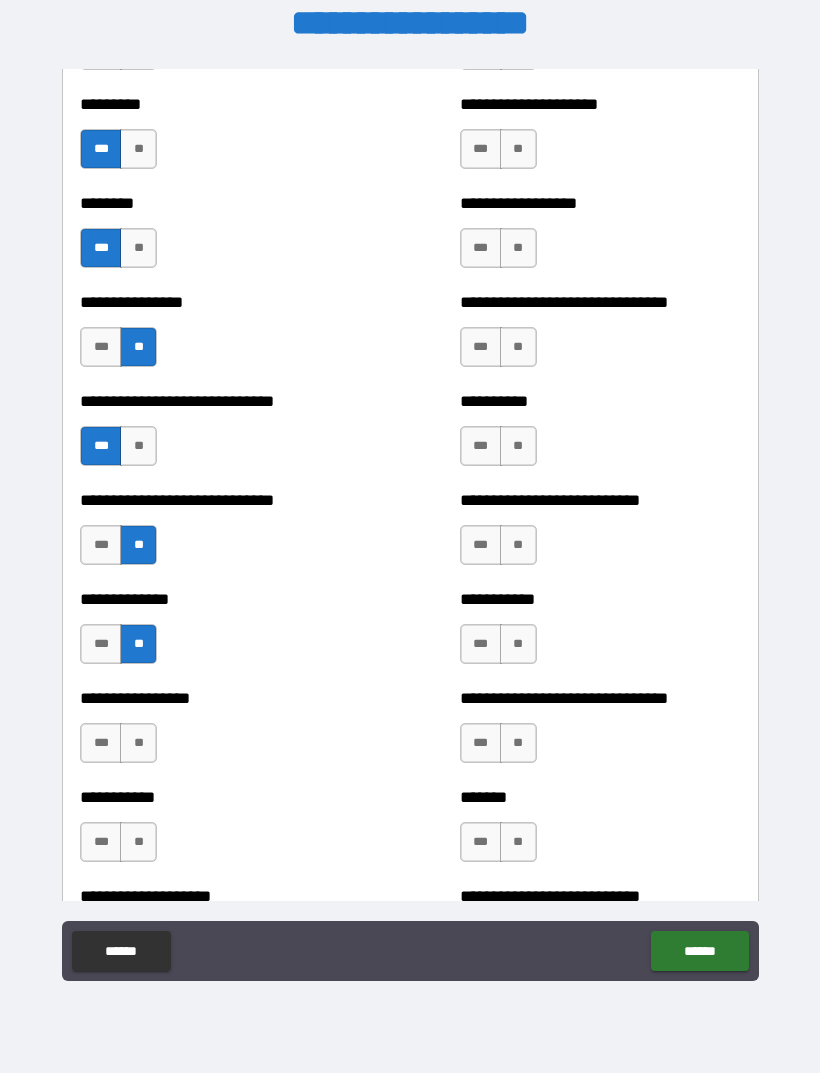 click on "**" at bounding box center [138, 743] 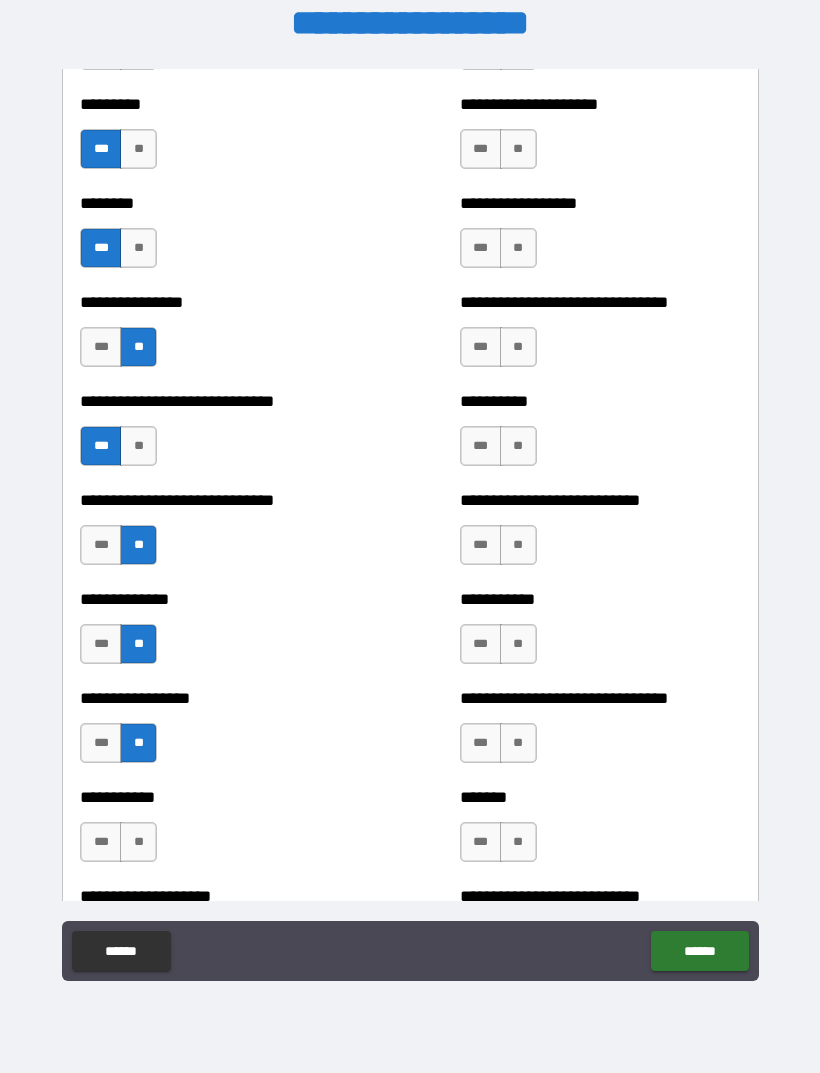 click on "**" at bounding box center [138, 842] 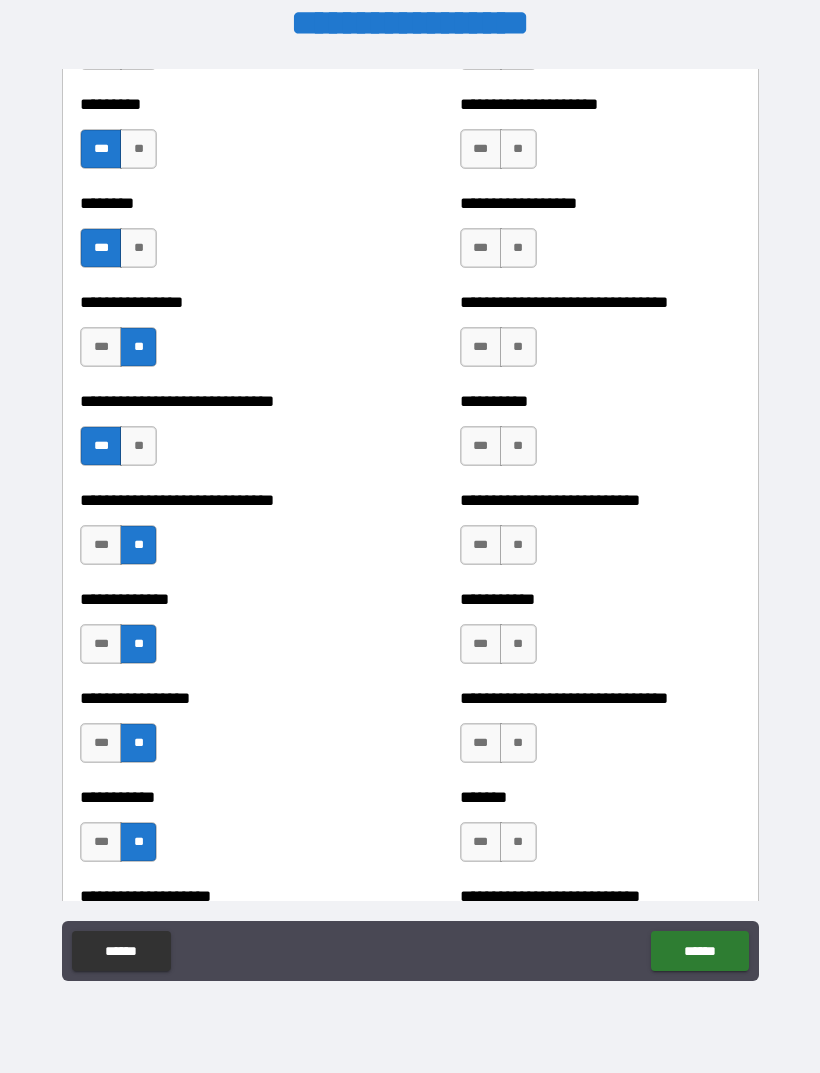 click on "**" at bounding box center (518, 149) 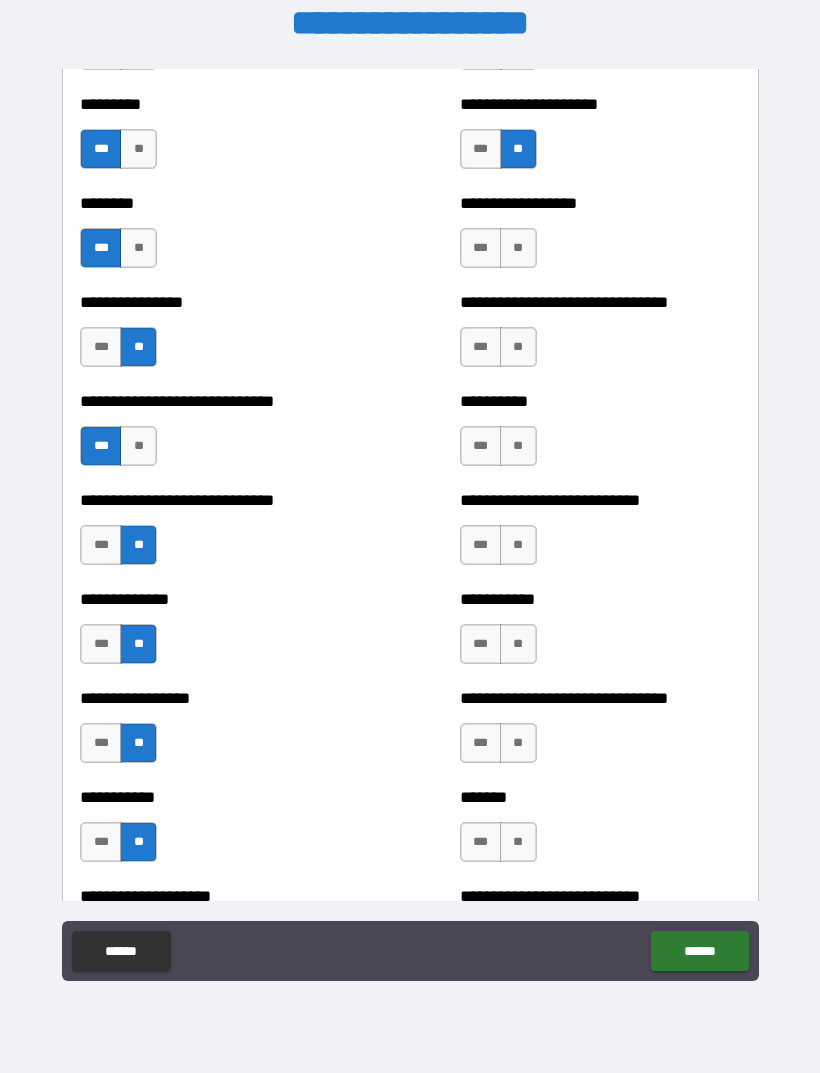 click on "**" at bounding box center (518, 248) 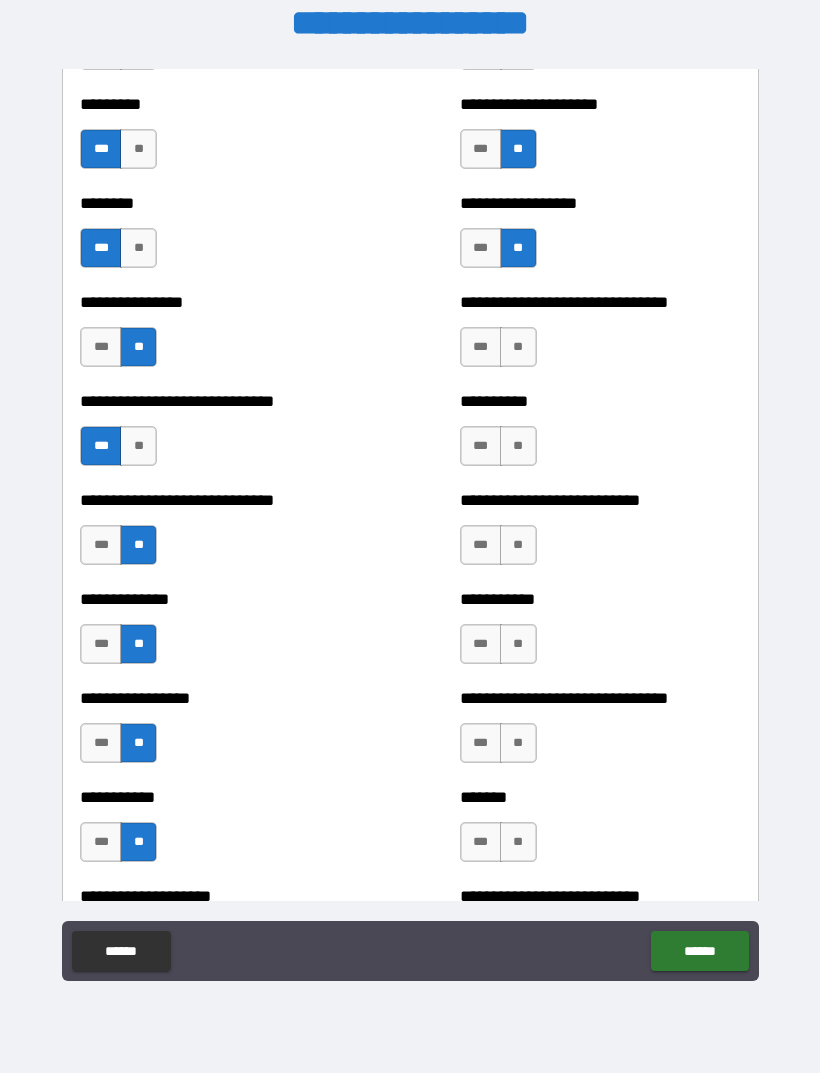 click on "***" at bounding box center [481, 347] 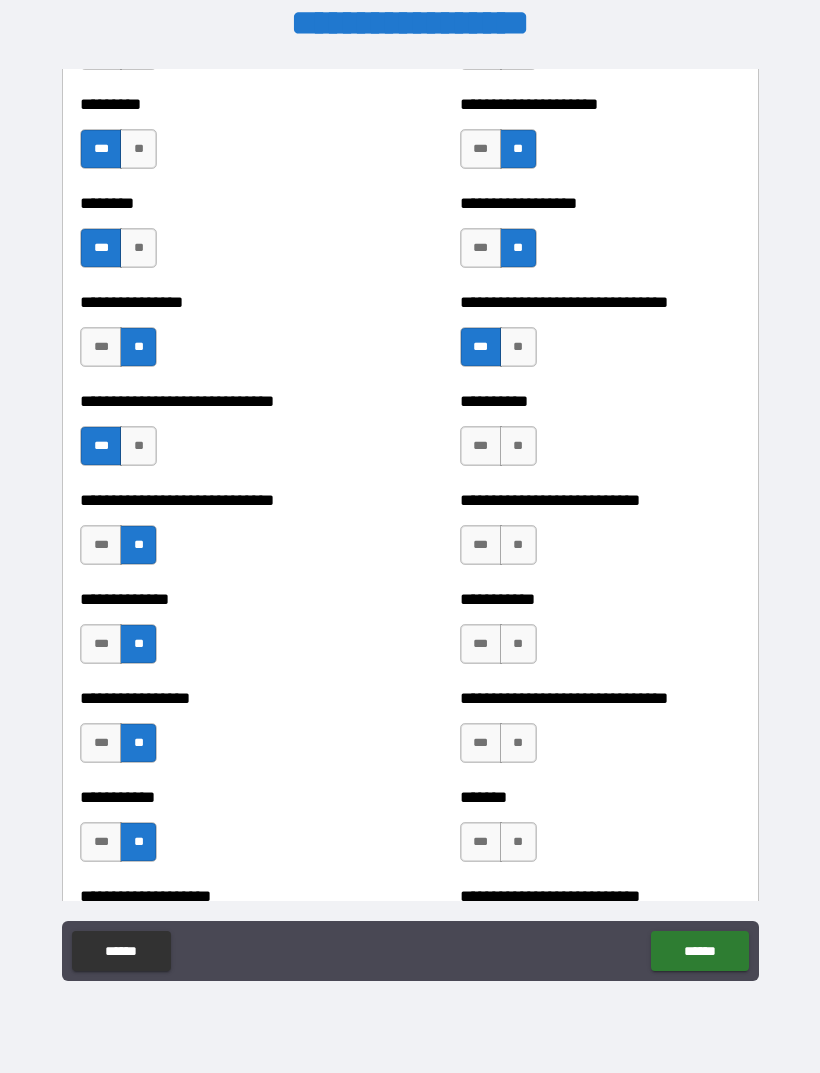 click on "***" at bounding box center [481, 446] 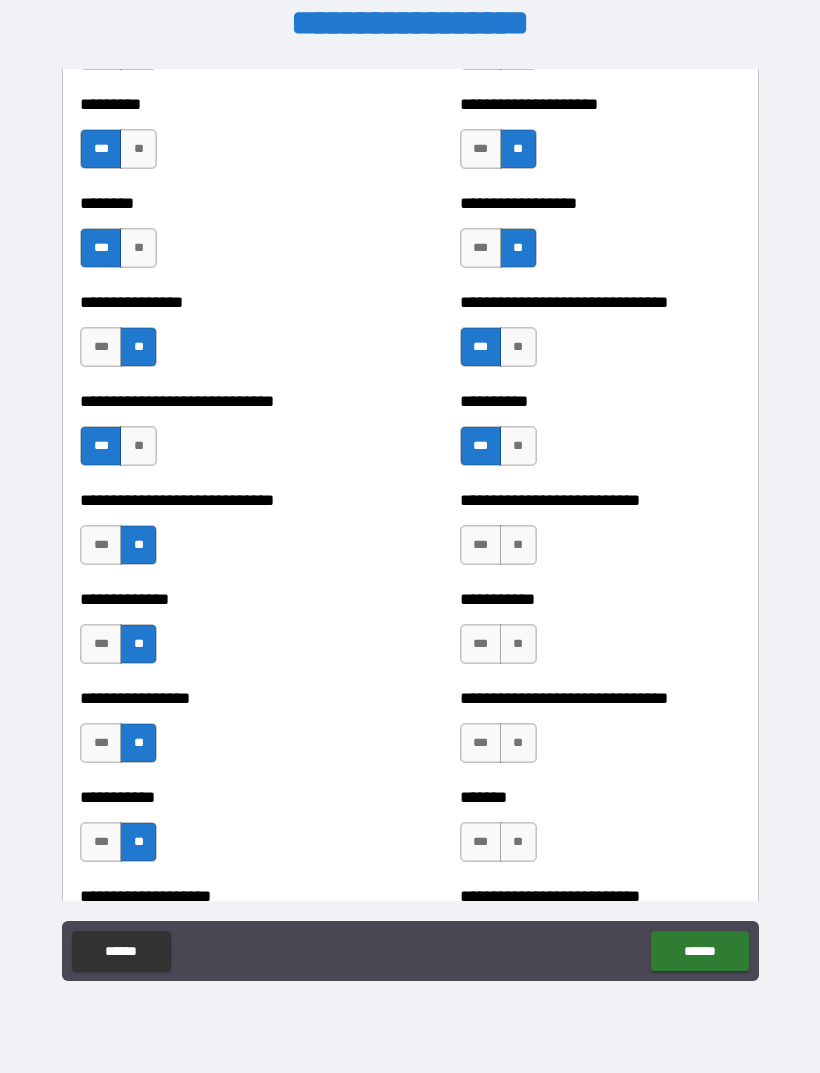 click on "**" at bounding box center [518, 545] 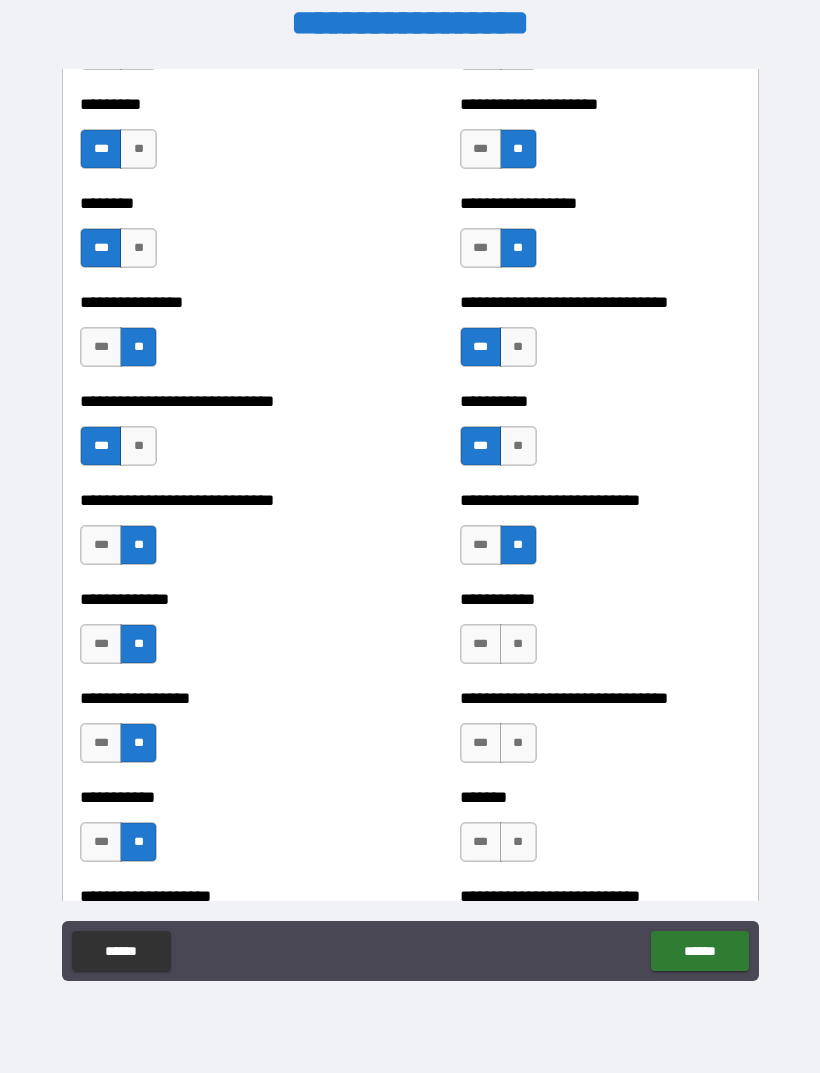 click on "**" at bounding box center (518, 644) 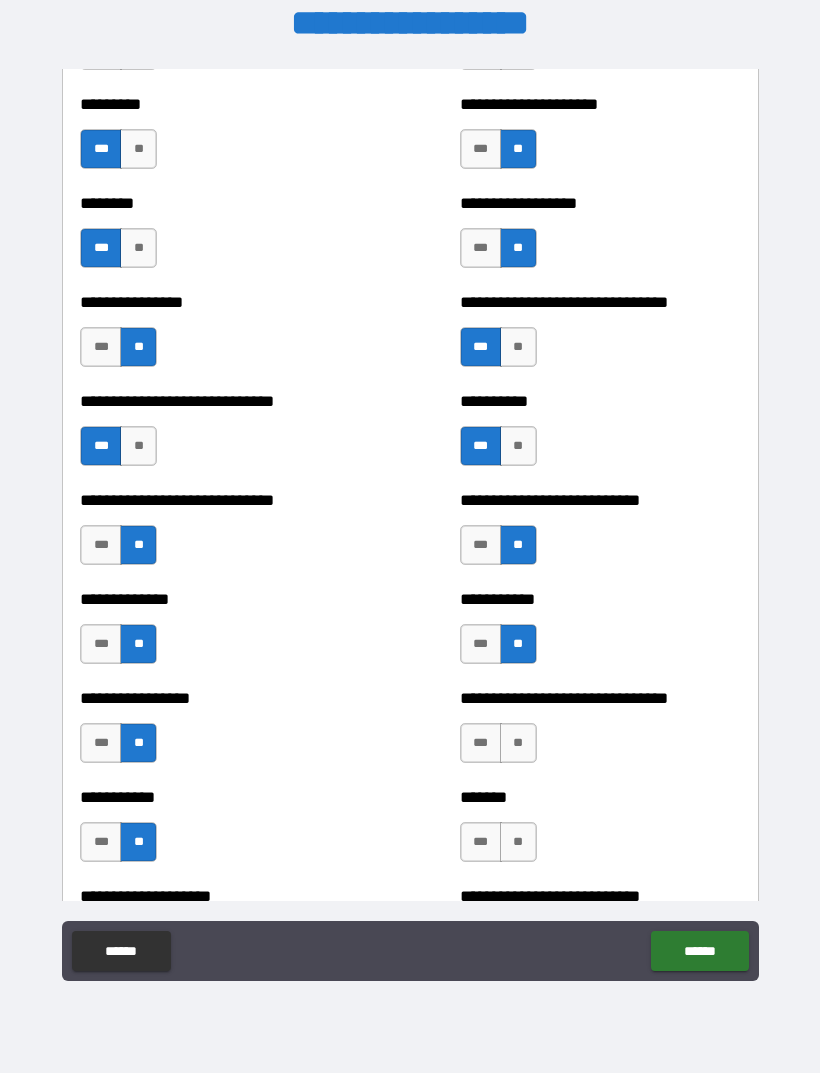 click on "**" at bounding box center (518, 743) 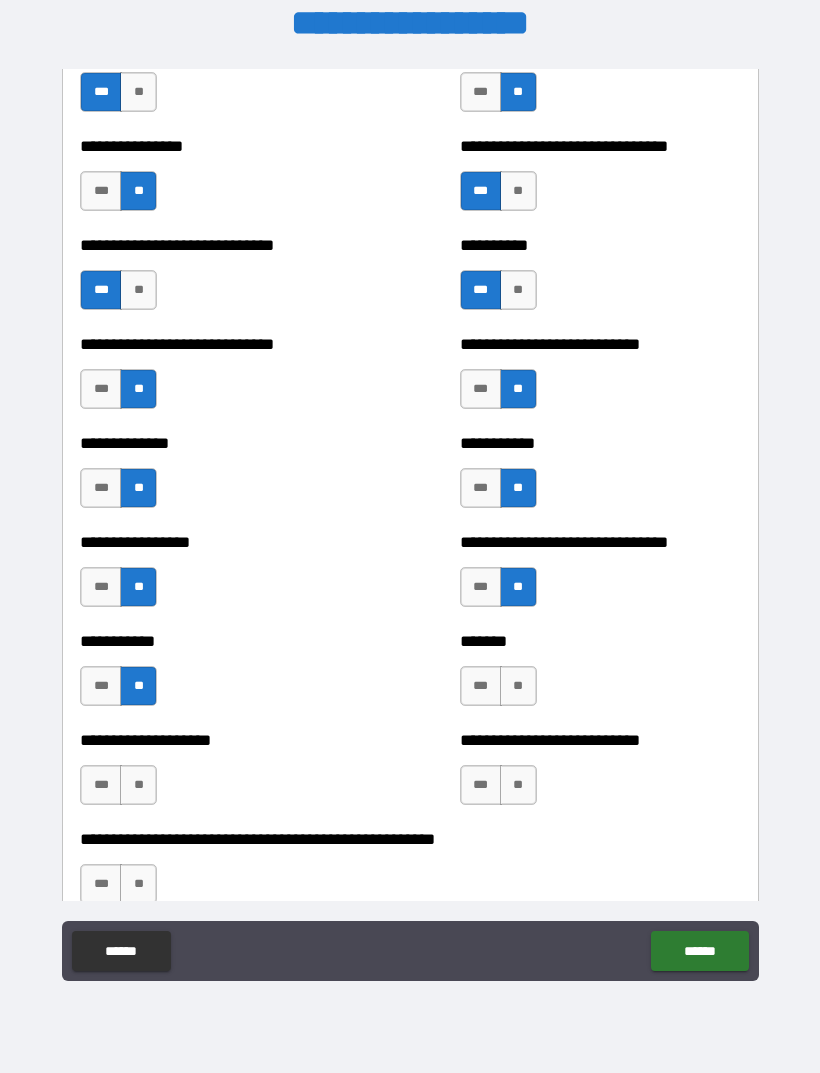 scroll, scrollTop: 7490, scrollLeft: 0, axis: vertical 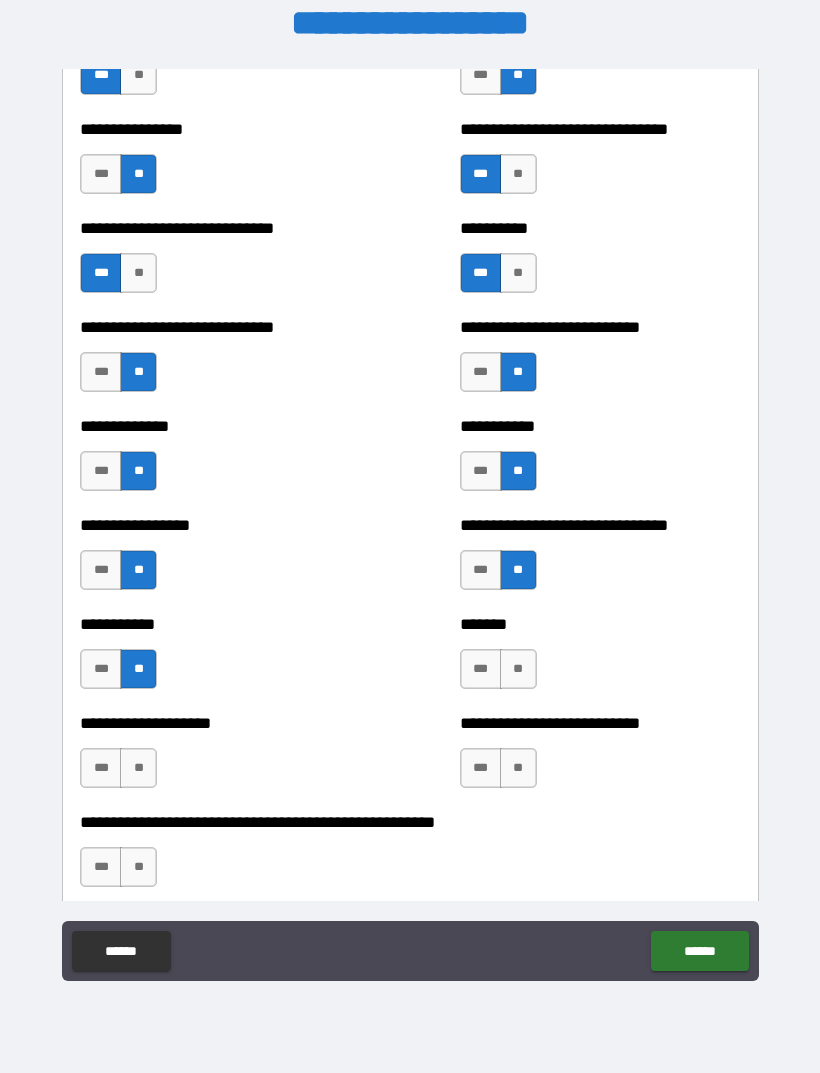 click on "***" at bounding box center (481, 669) 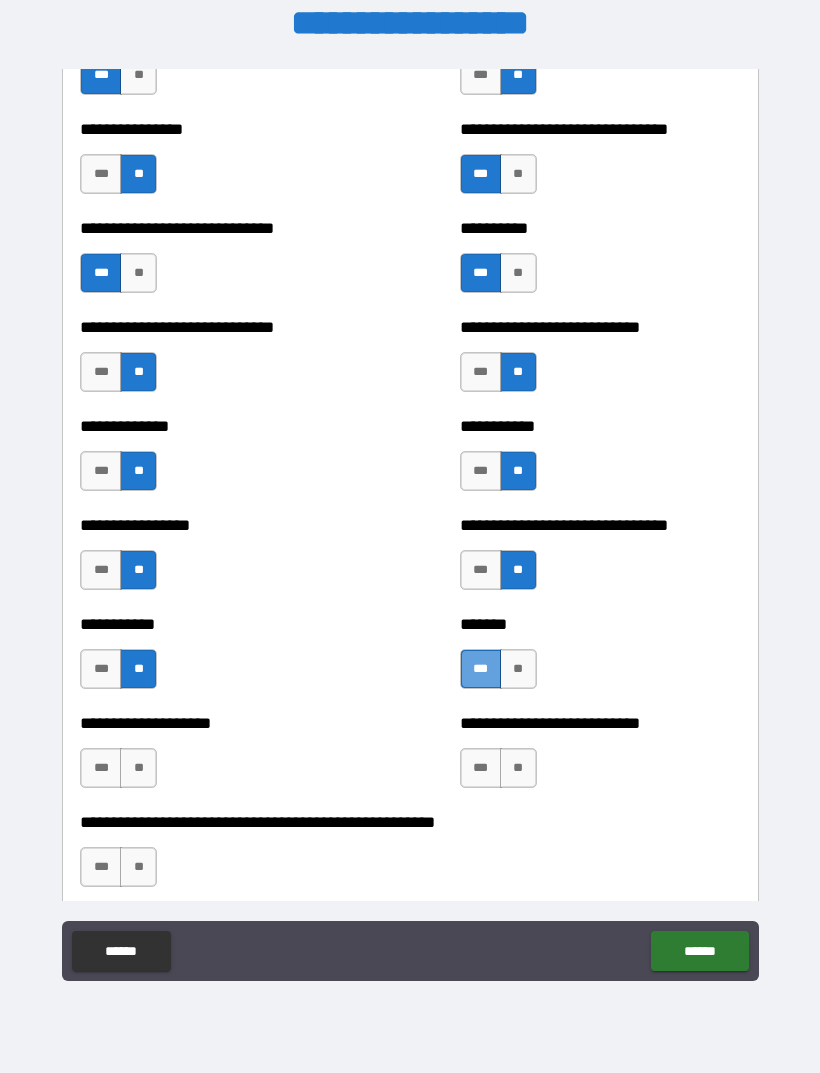 click on "***" at bounding box center [481, 669] 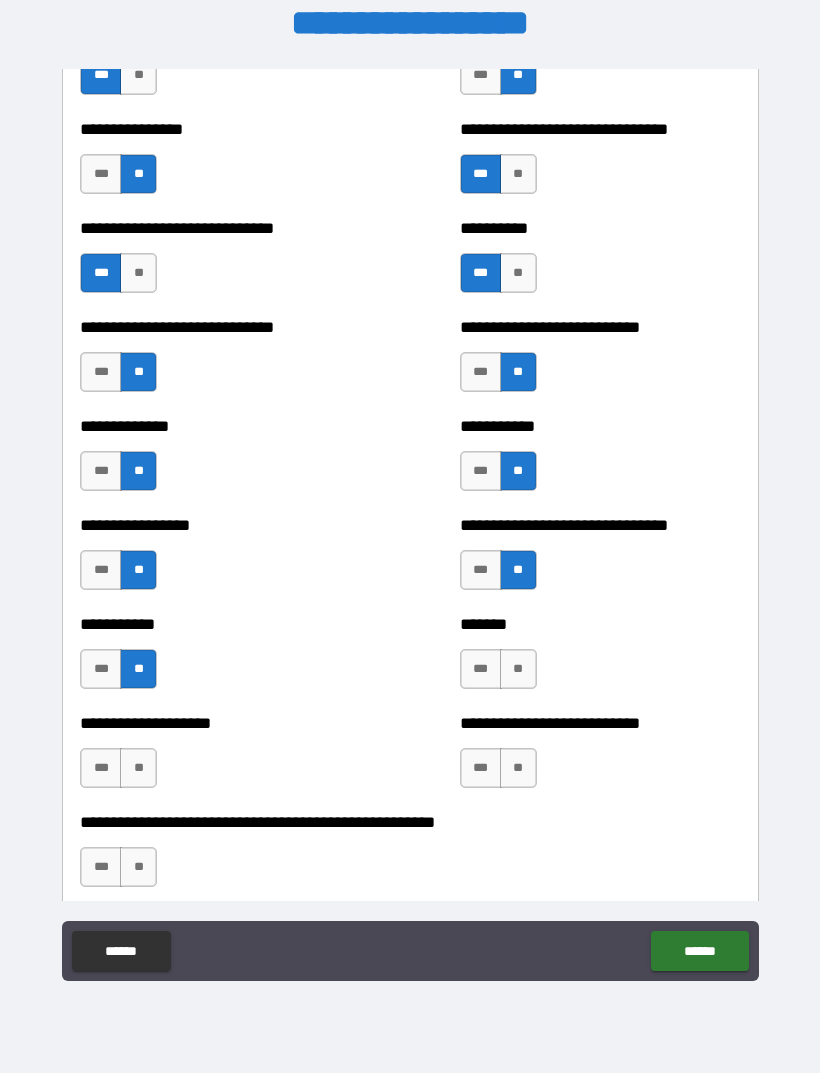 click on "**" at bounding box center (518, 669) 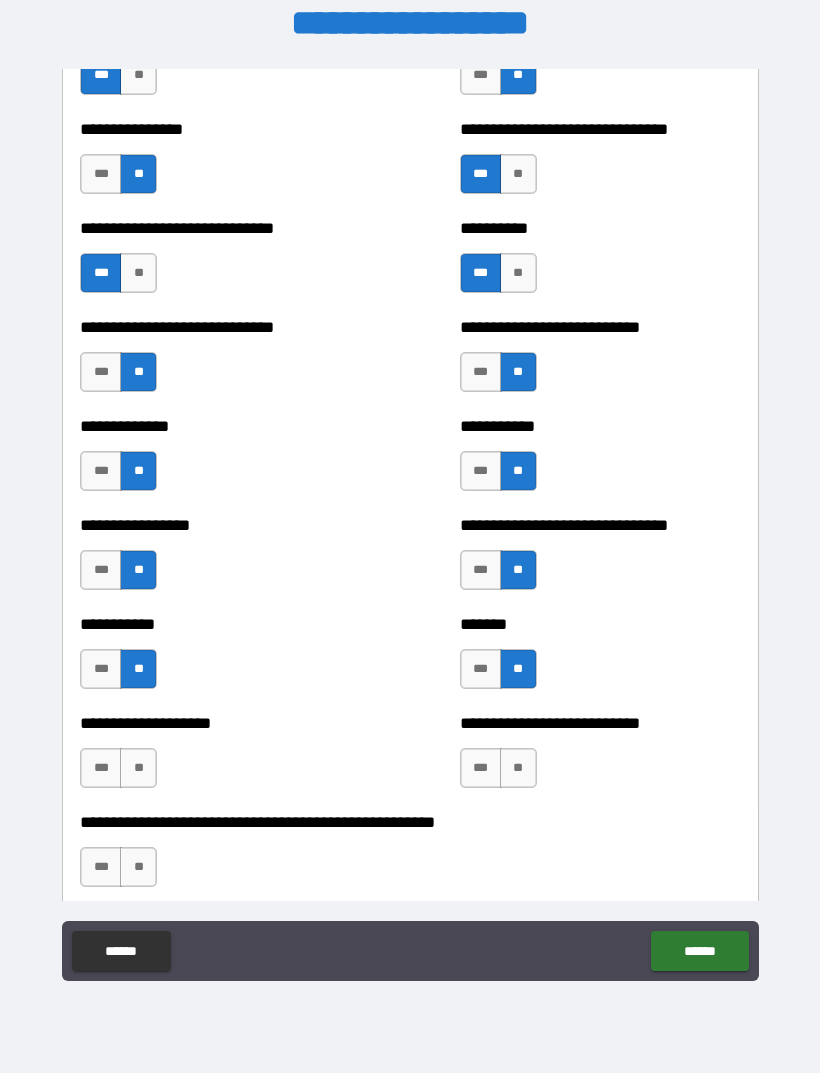 click on "**" at bounding box center [518, 768] 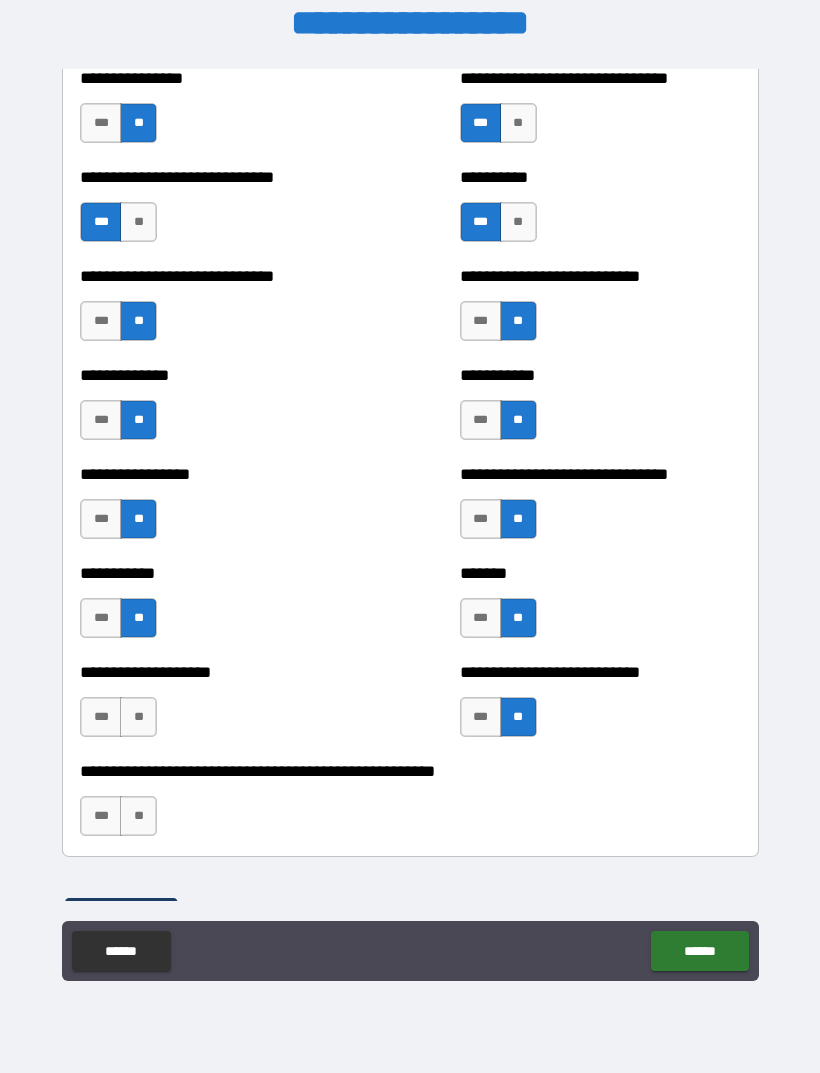 scroll, scrollTop: 7652, scrollLeft: 0, axis: vertical 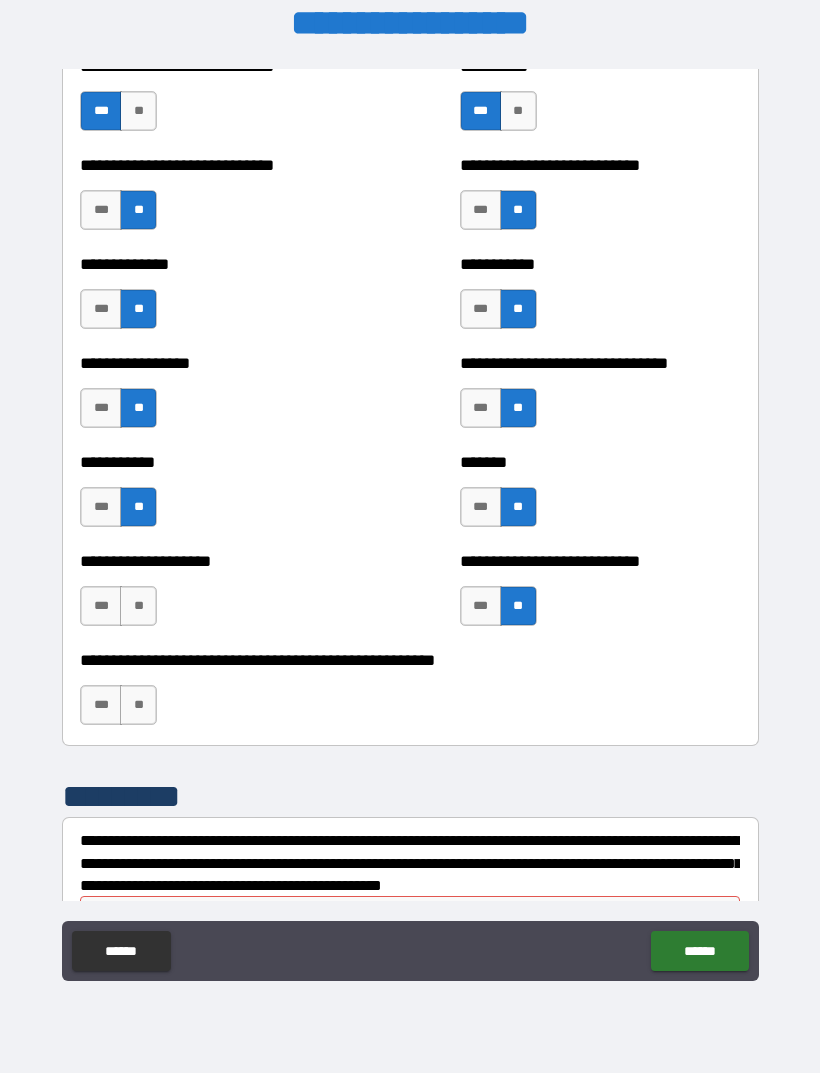 click on "***" at bounding box center [101, 606] 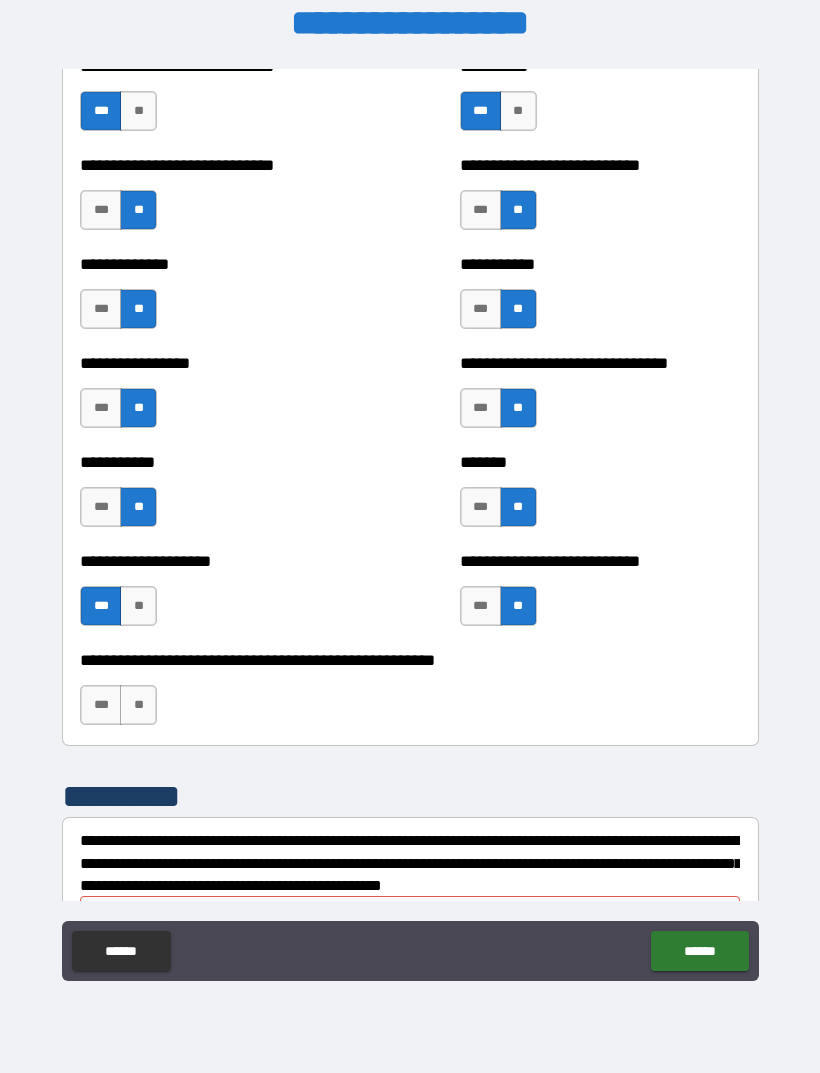 click on "**" at bounding box center (138, 705) 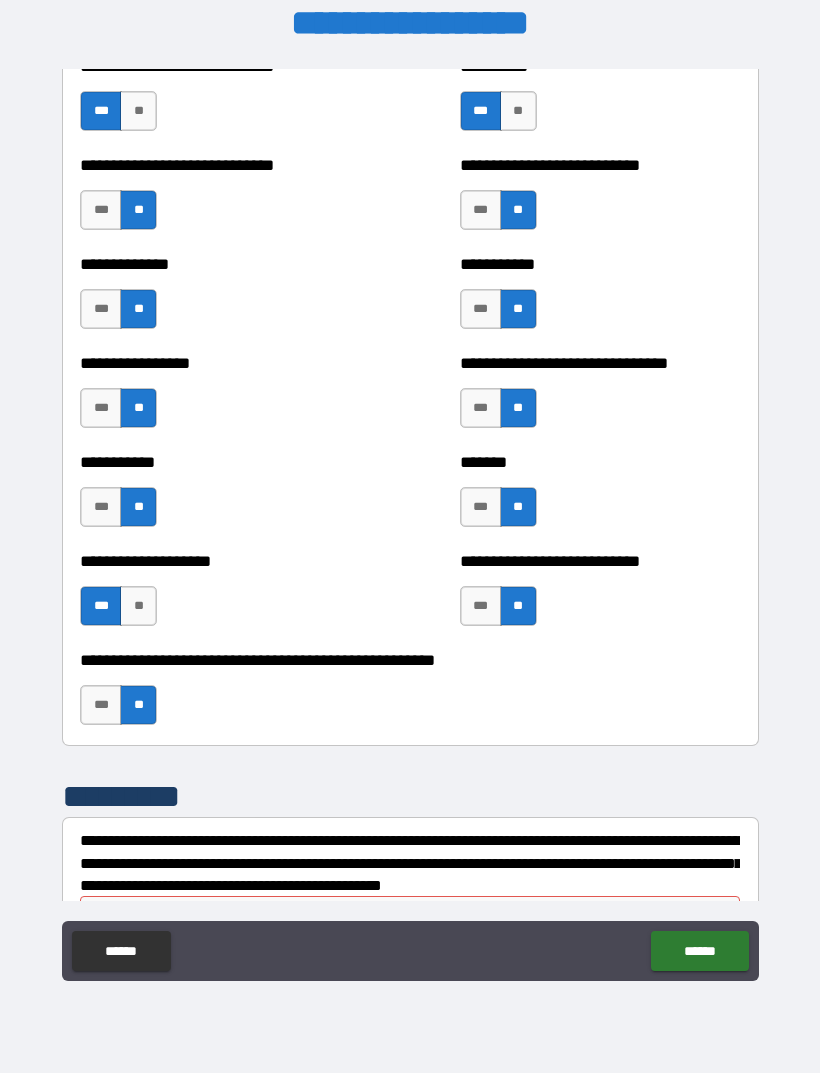 click on "*********" at bounding box center (410, 796) 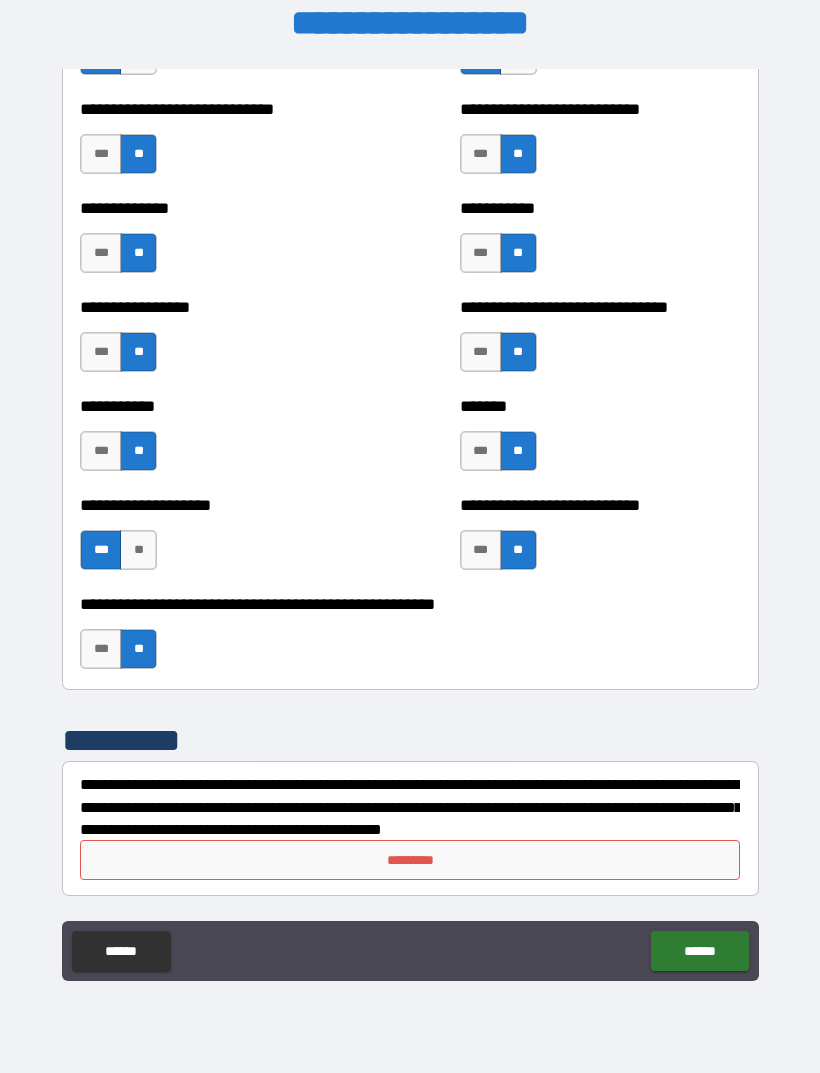 scroll, scrollTop: 7708, scrollLeft: 0, axis: vertical 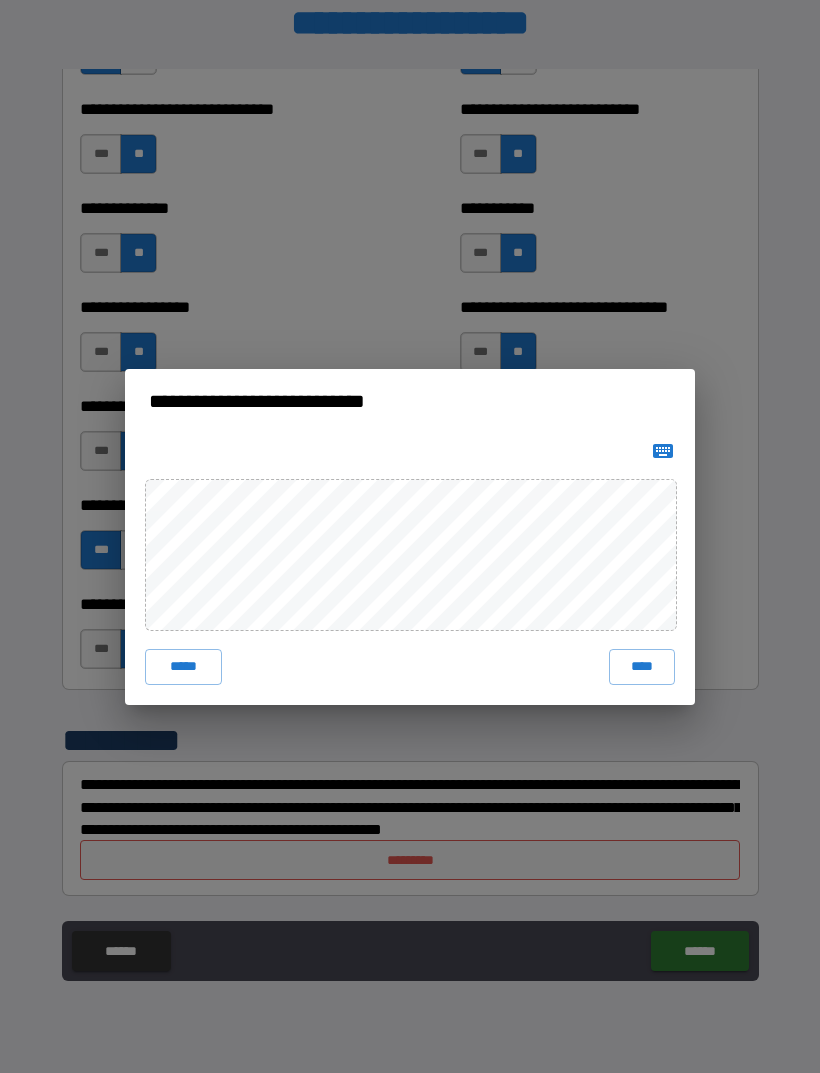 click on "****" at bounding box center [642, 667] 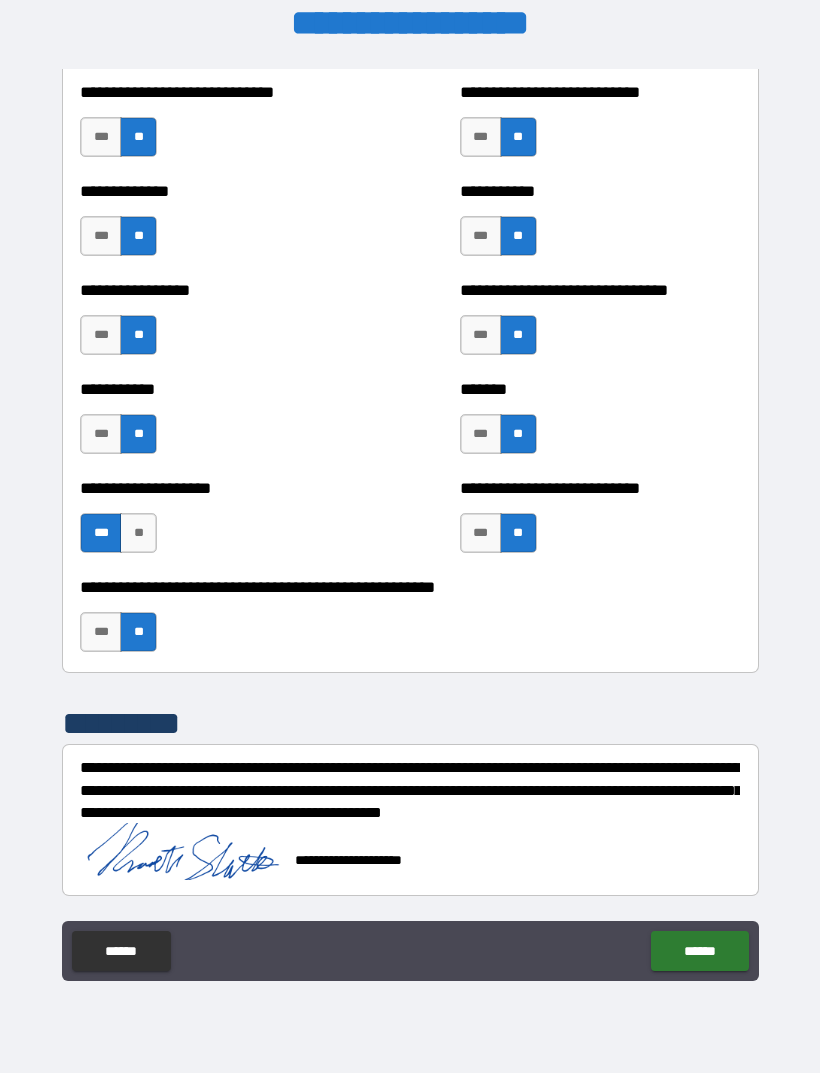scroll, scrollTop: 7725, scrollLeft: 0, axis: vertical 